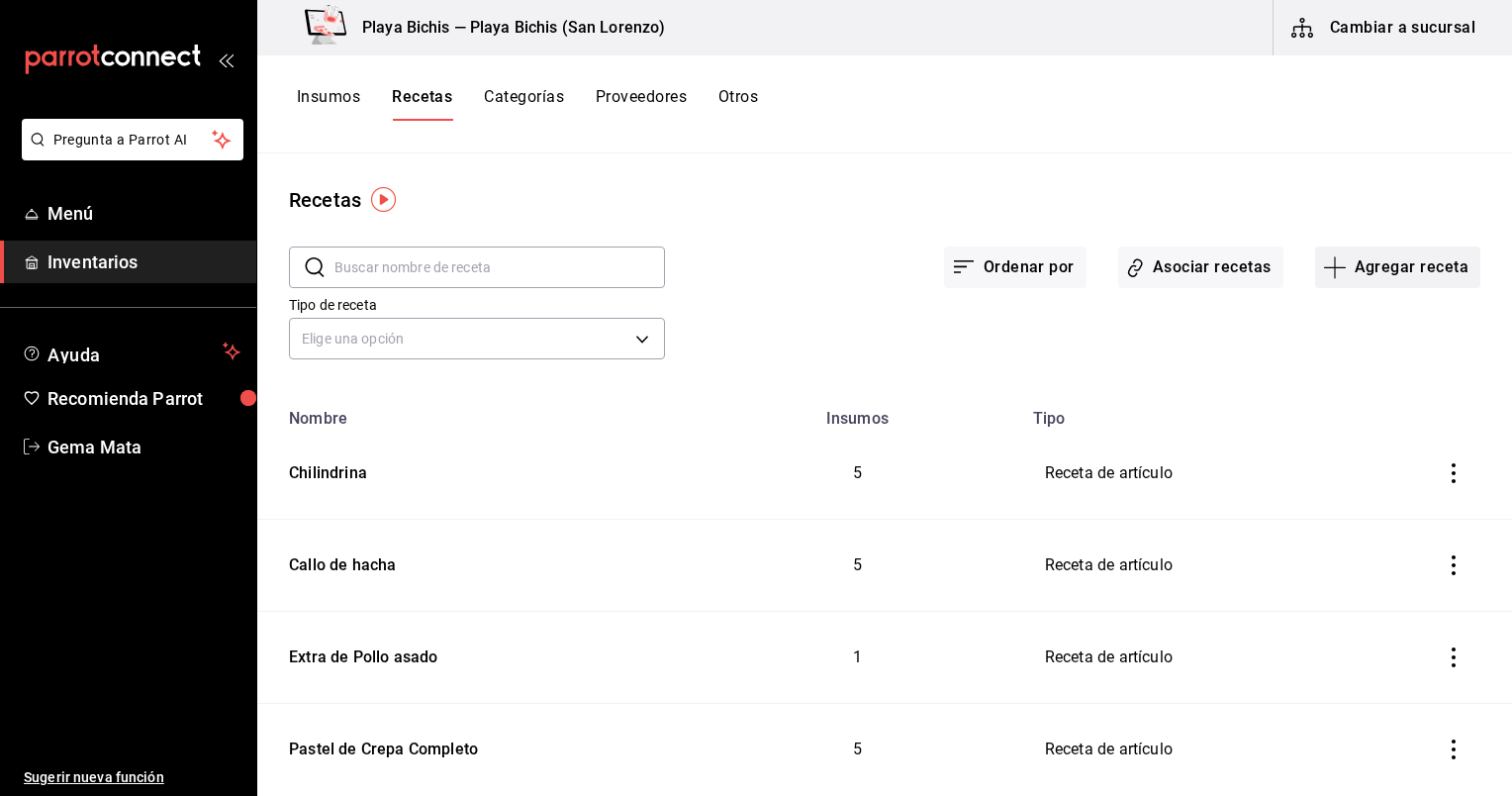 scroll, scrollTop: 0, scrollLeft: 0, axis: both 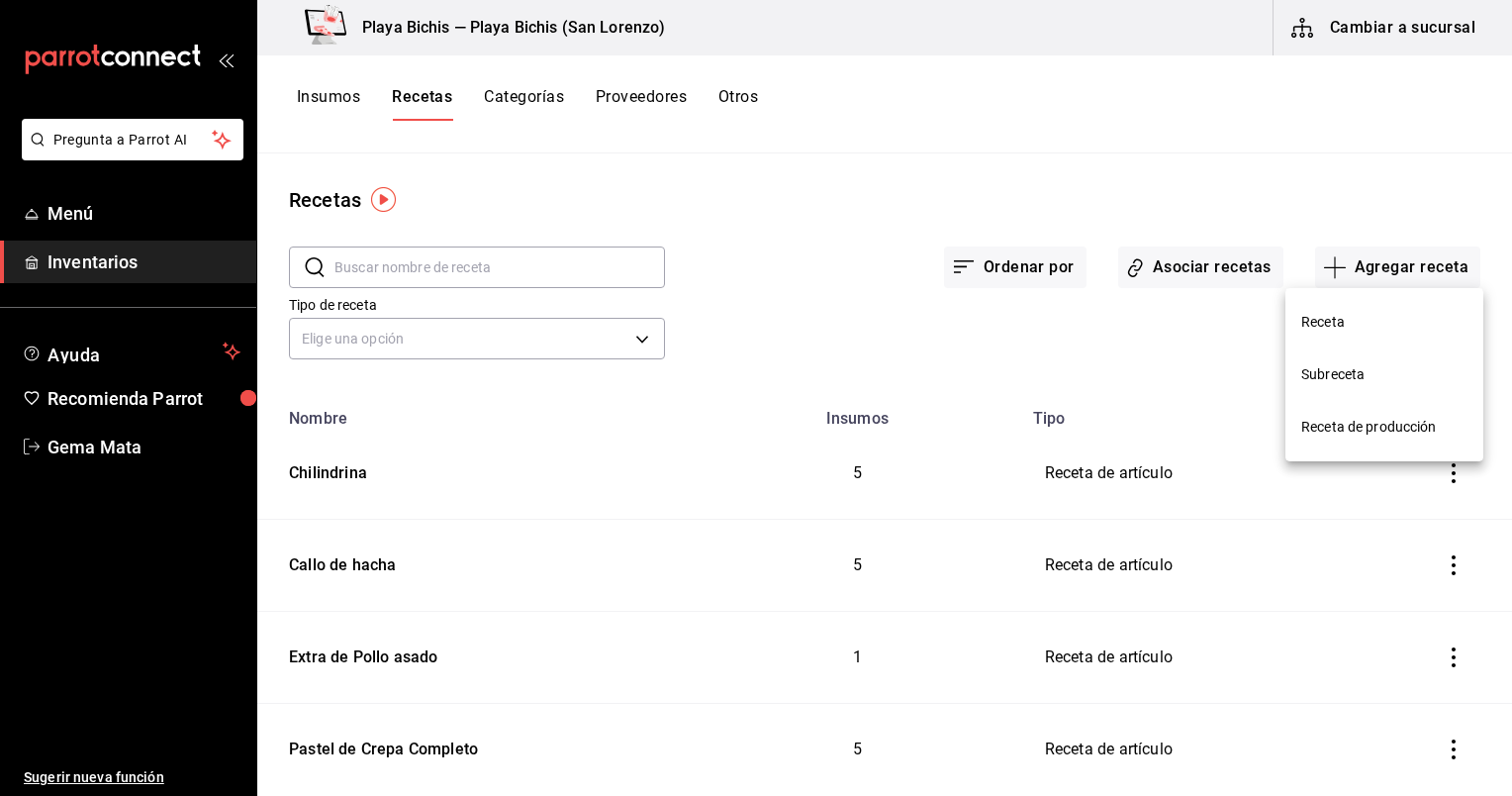 click on "Receta" at bounding box center (1384, 322) 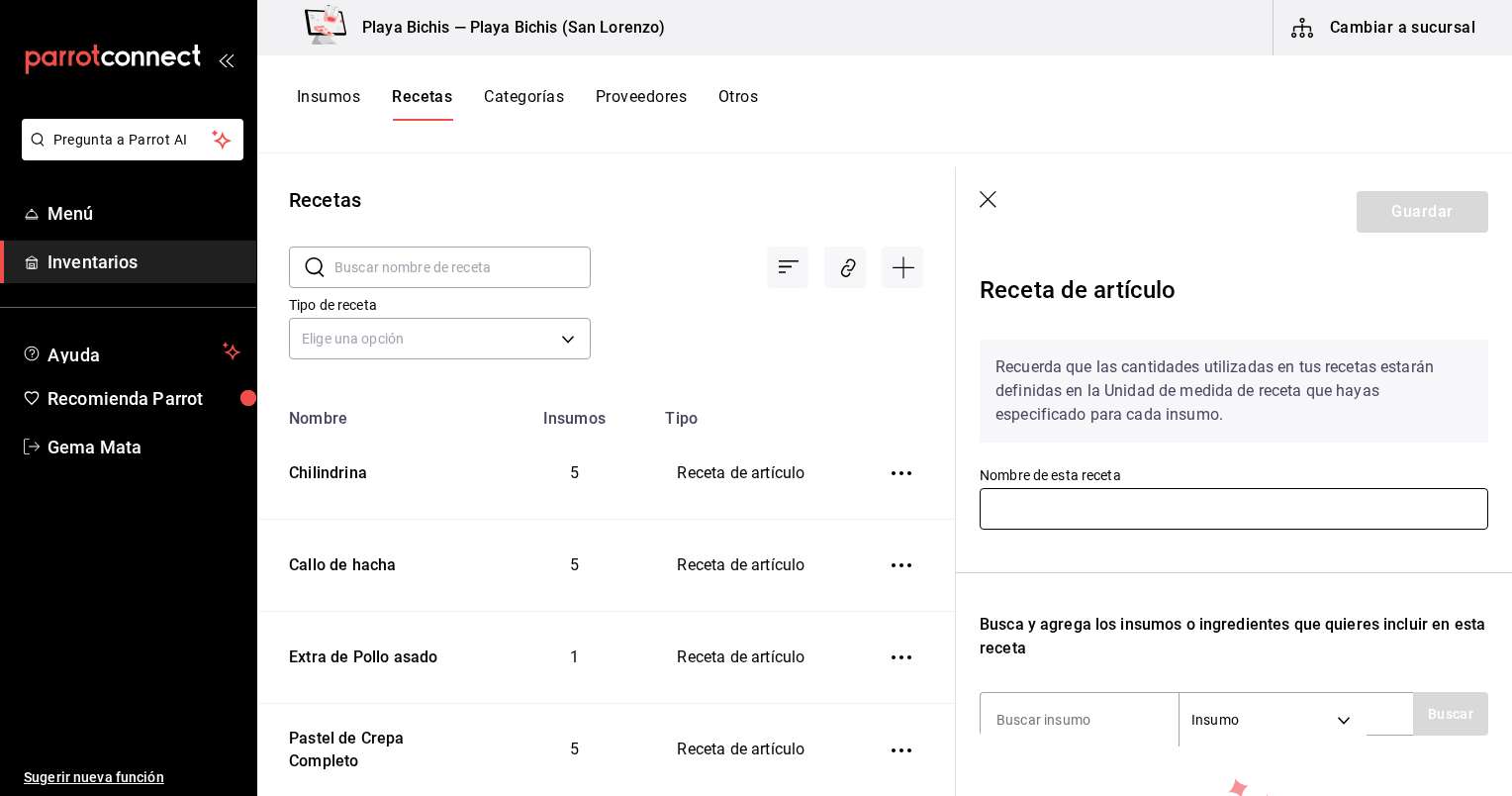 click at bounding box center [1234, 509] 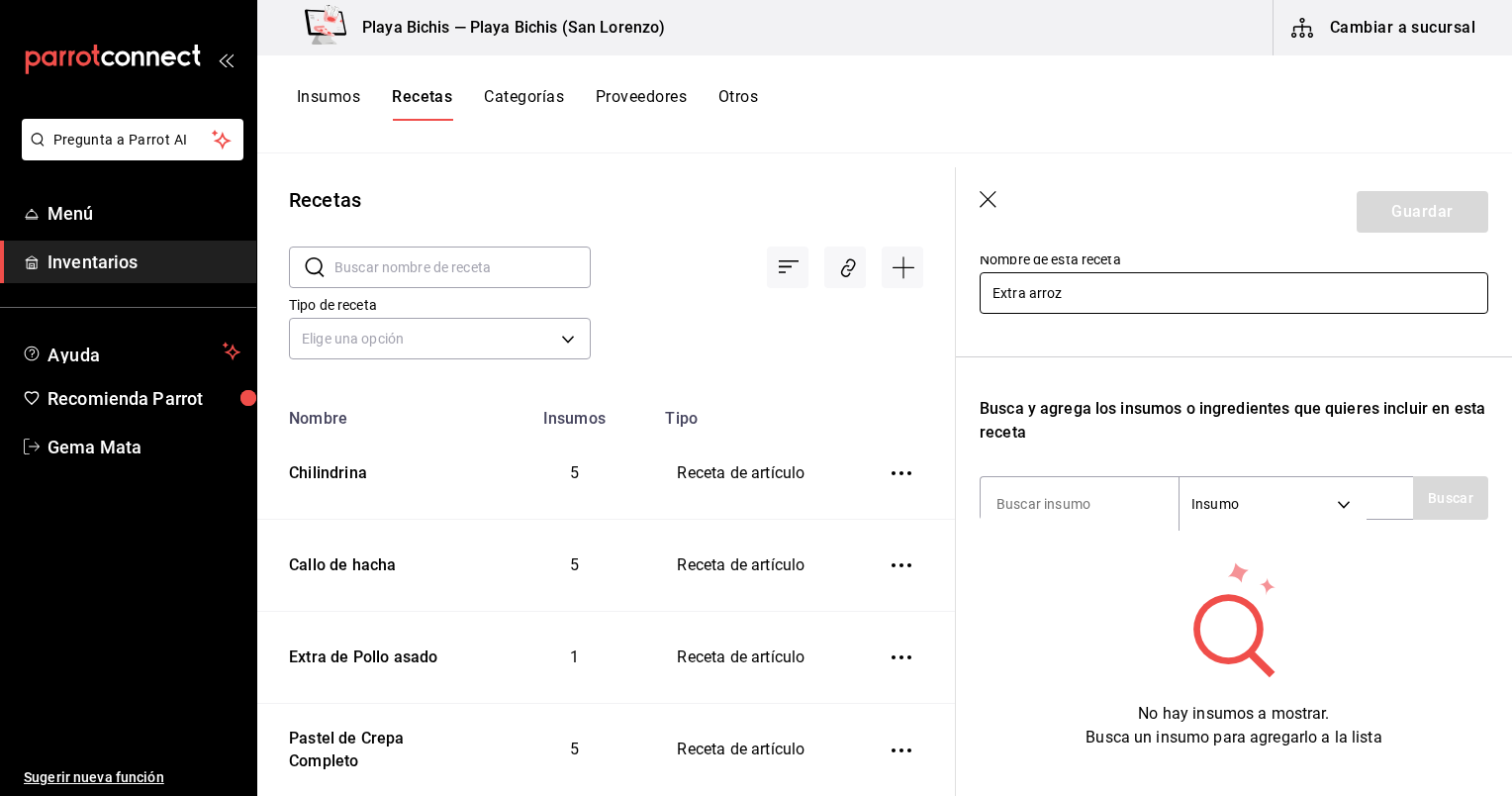 scroll, scrollTop: 214, scrollLeft: 0, axis: vertical 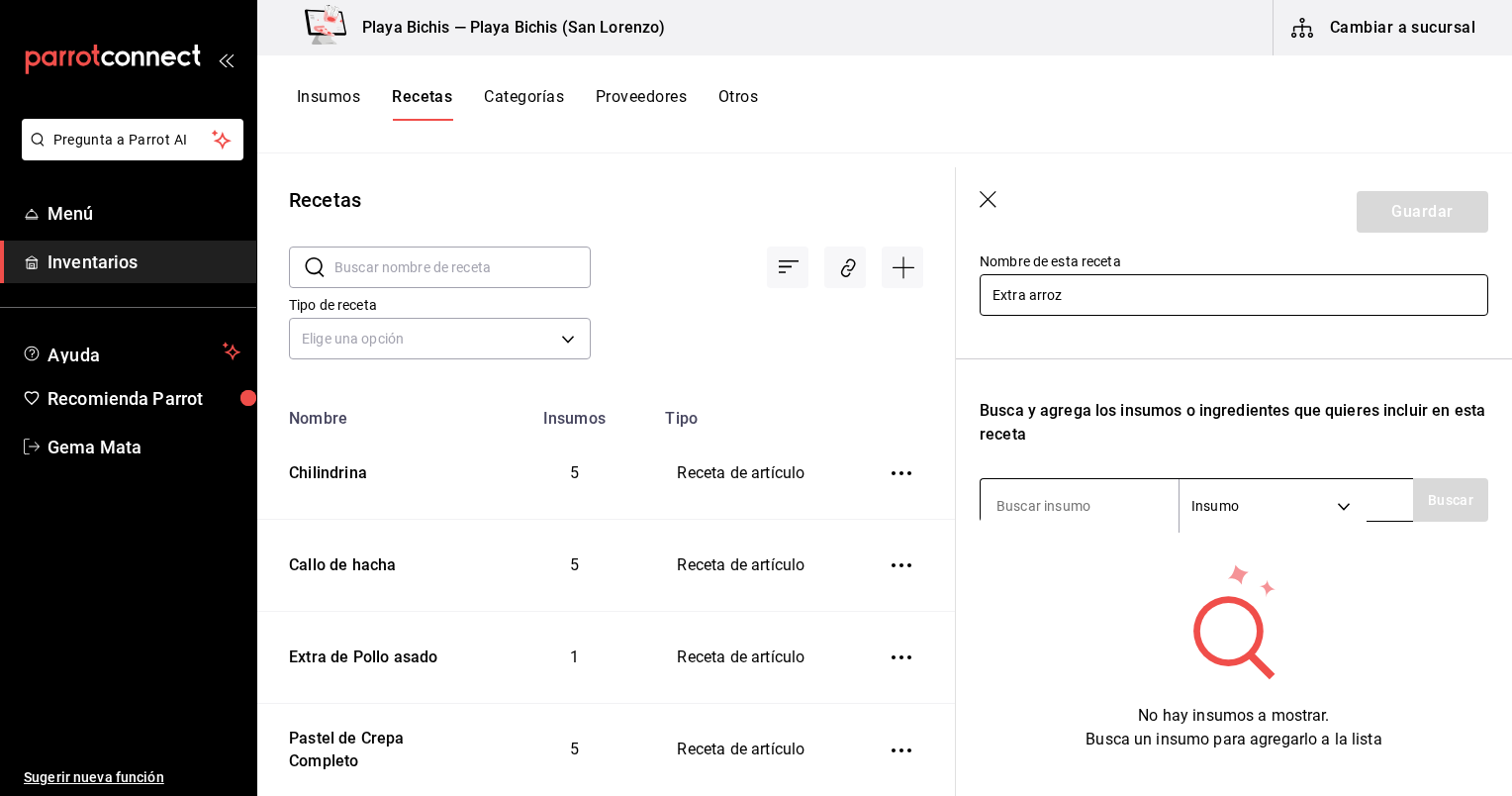 type on "Extra arroz" 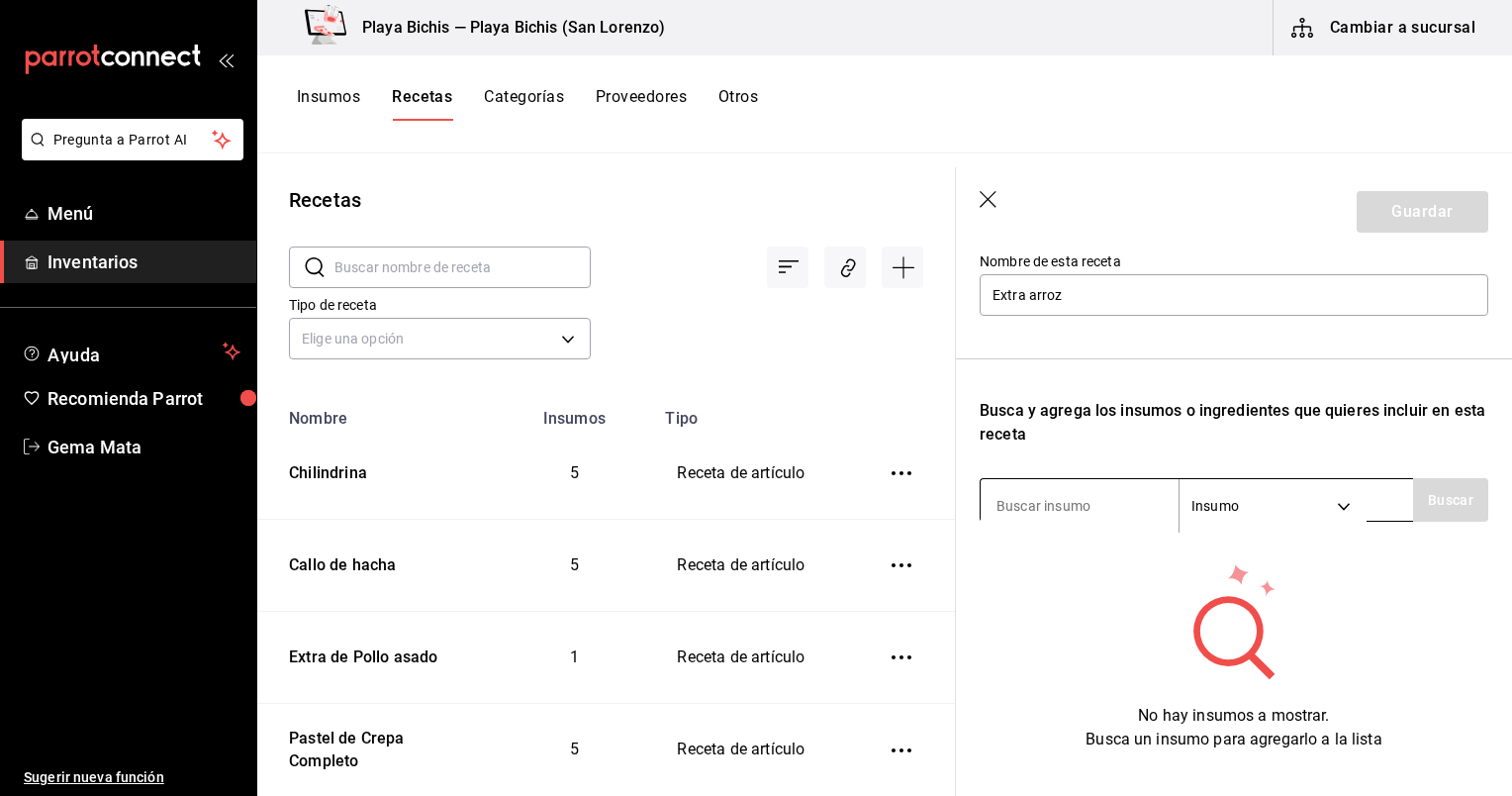 click at bounding box center [1080, 506] 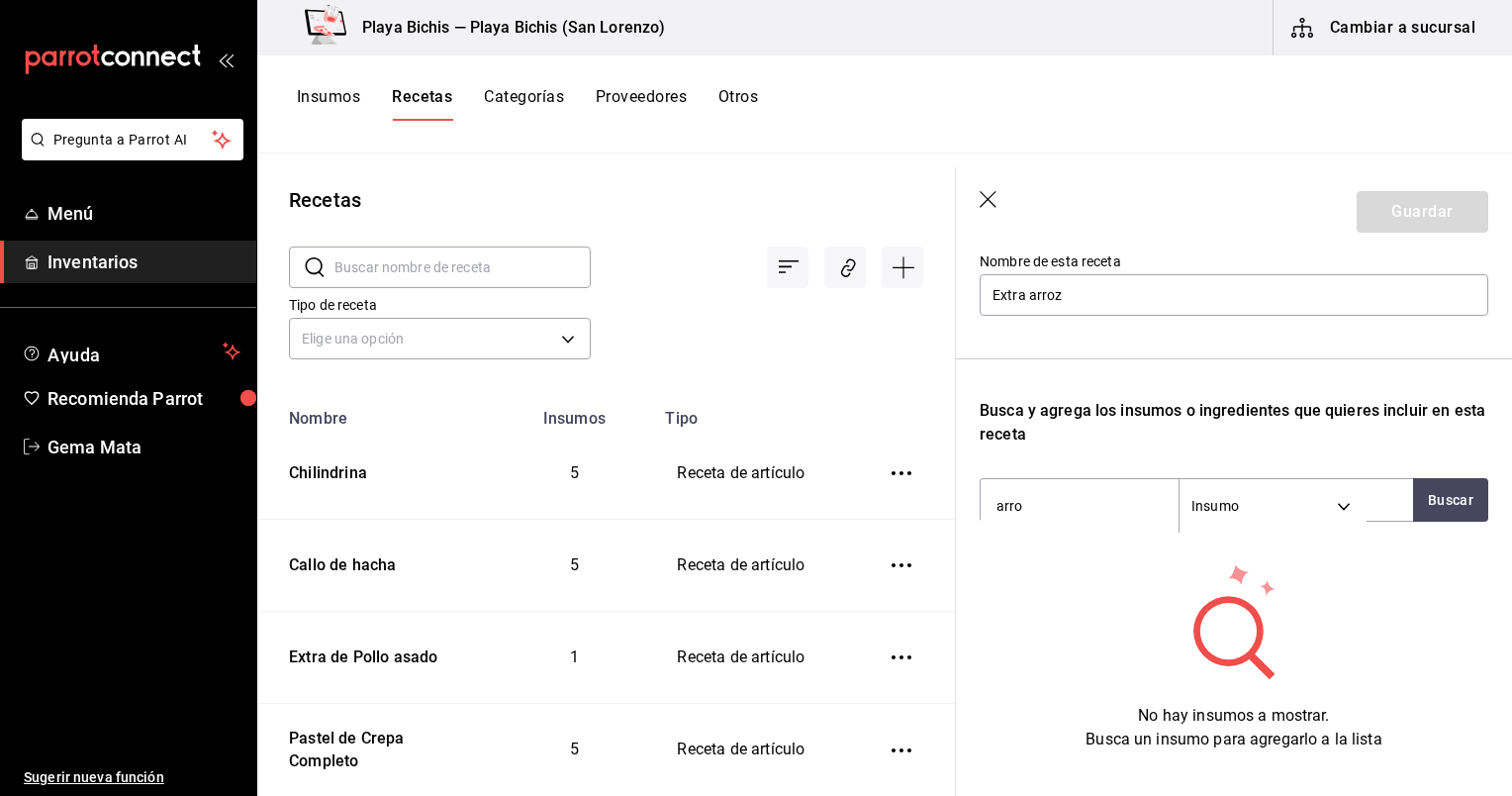 type on "arroz" 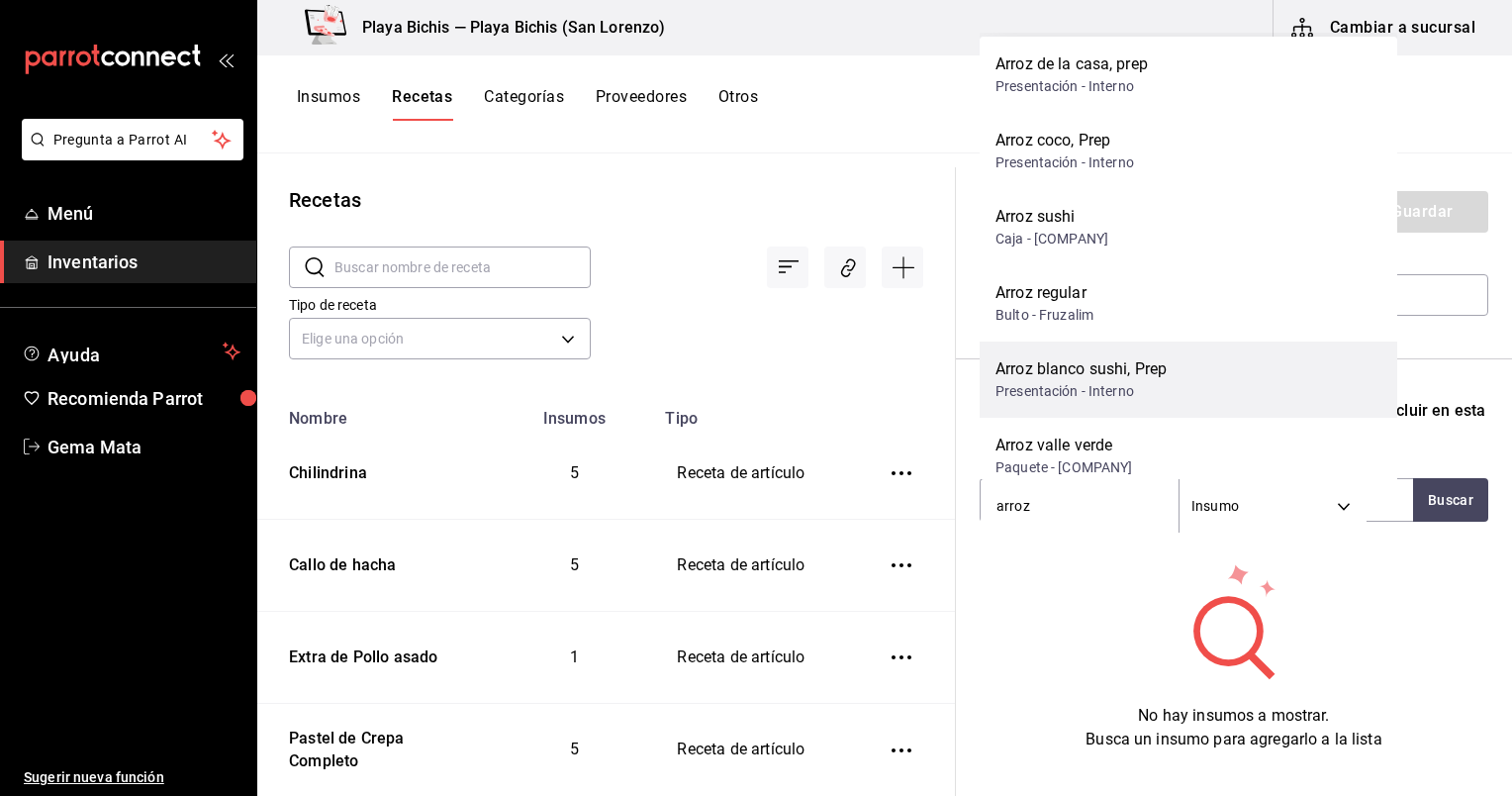 scroll, scrollTop: 0, scrollLeft: 0, axis: both 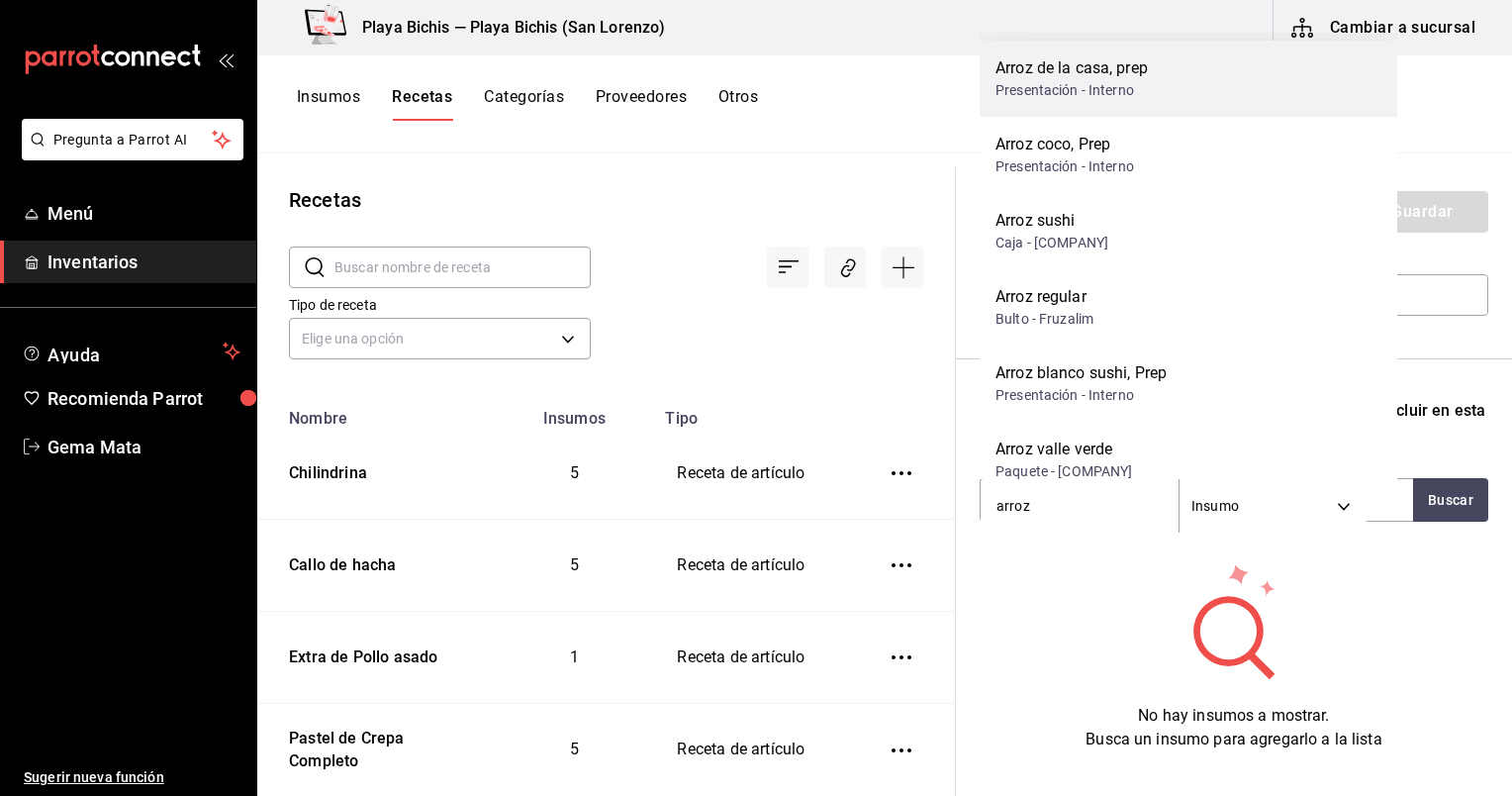 click on "Arroz  de la casa, prep" at bounding box center [1072, 68] 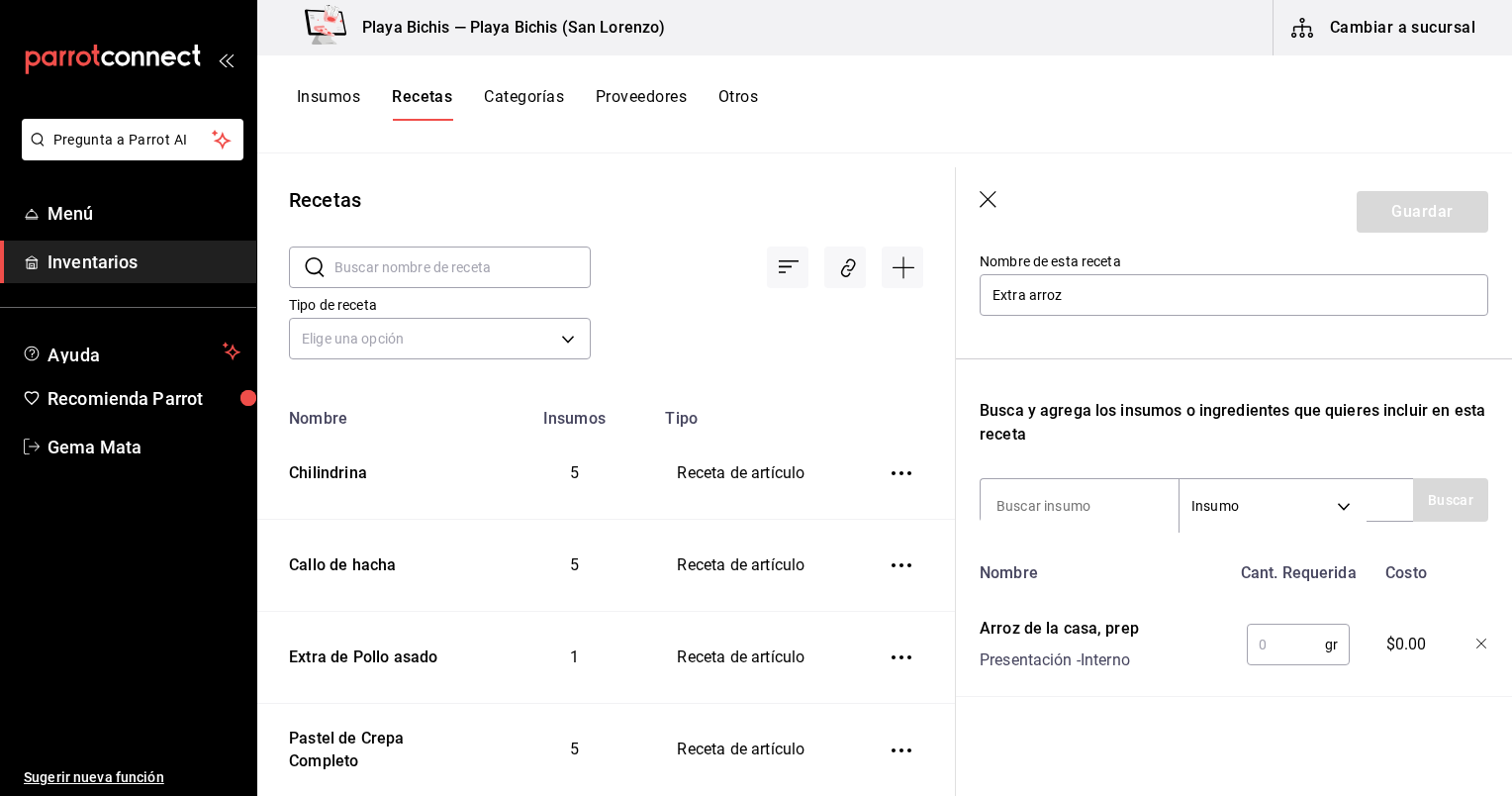click at bounding box center (1285, 645) 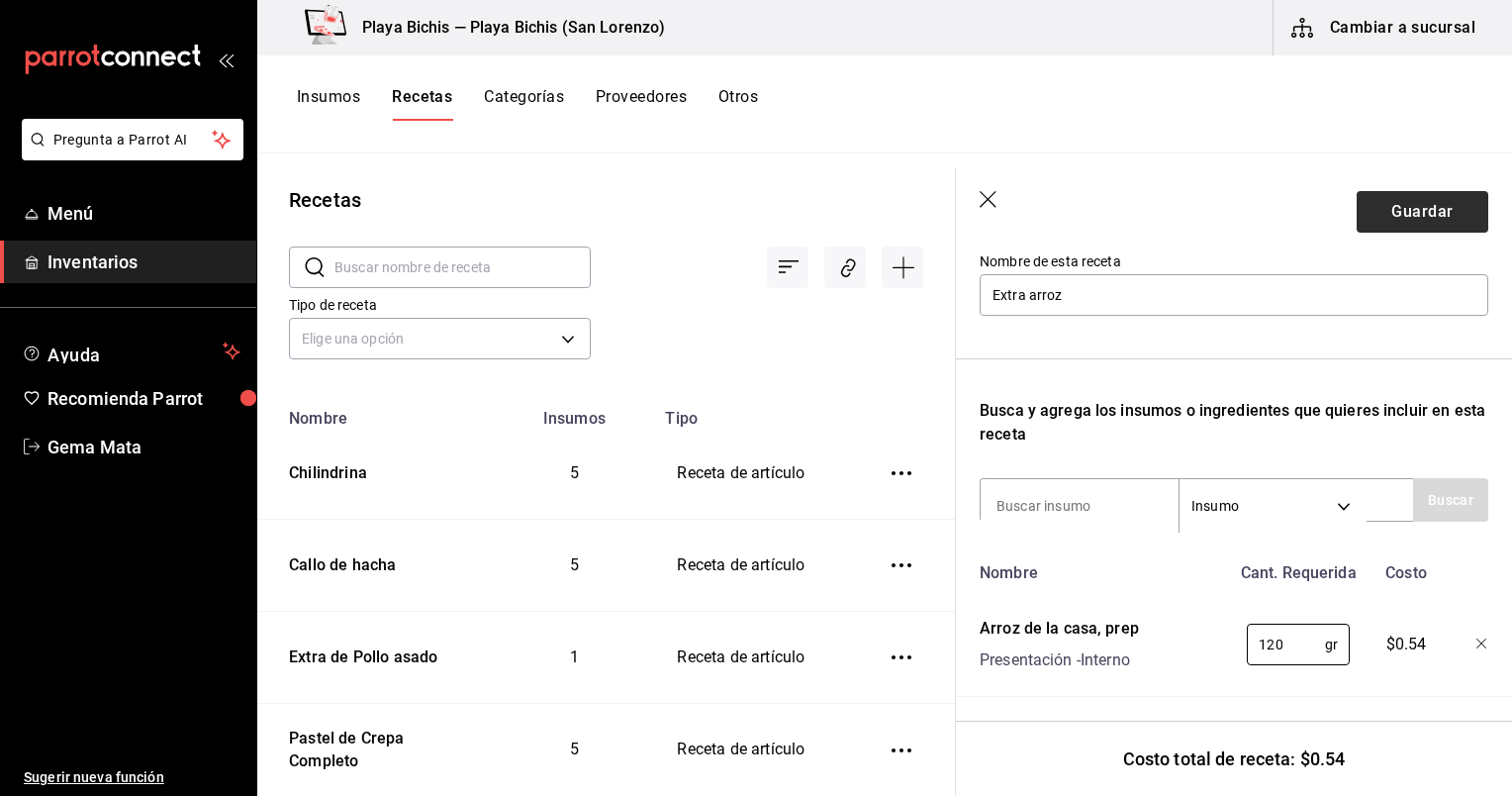 type on "120" 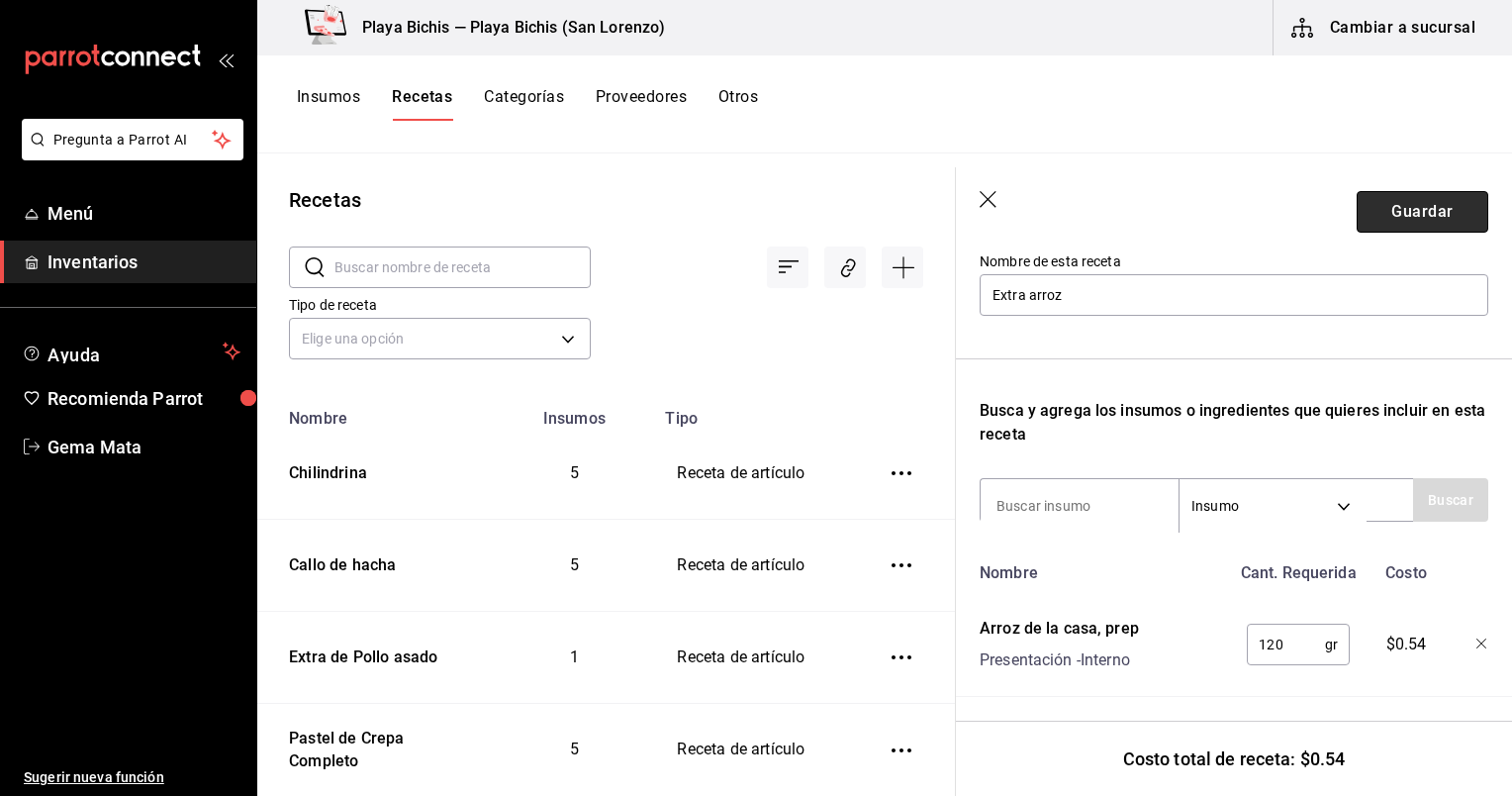 click on "Guardar" at bounding box center [1422, 212] 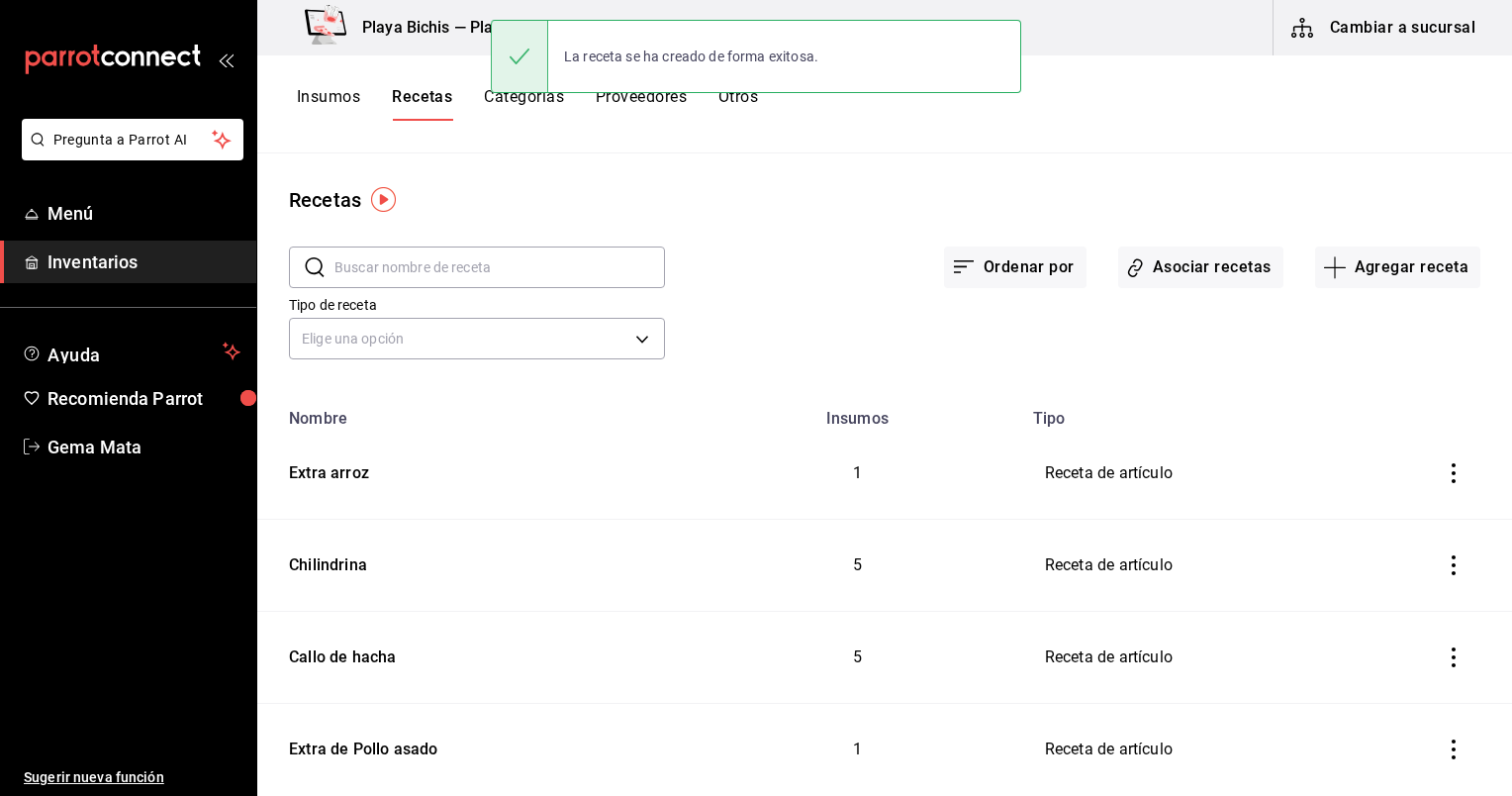 scroll, scrollTop: 0, scrollLeft: 0, axis: both 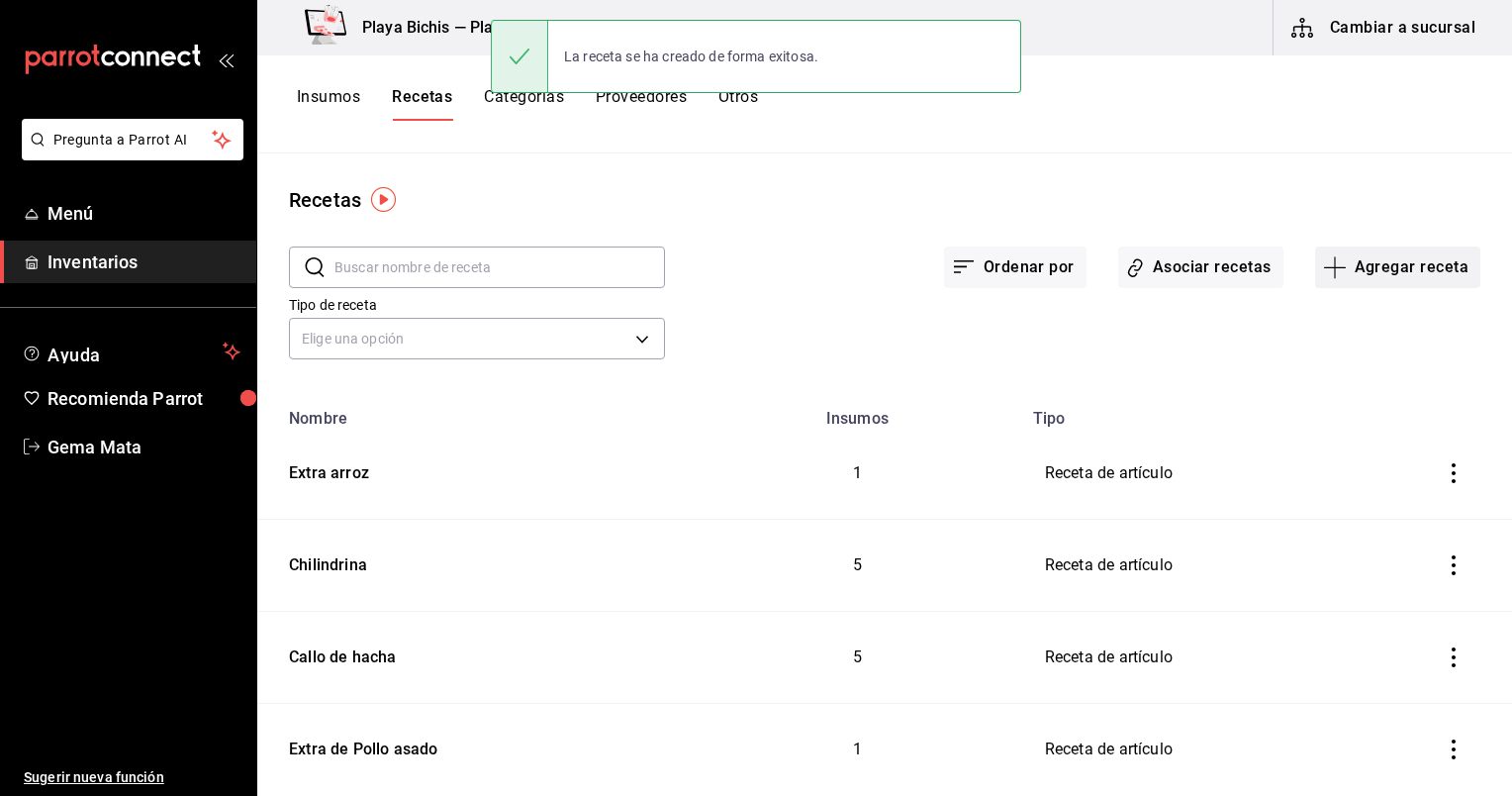click on "Agregar receta" at bounding box center (1397, 267) 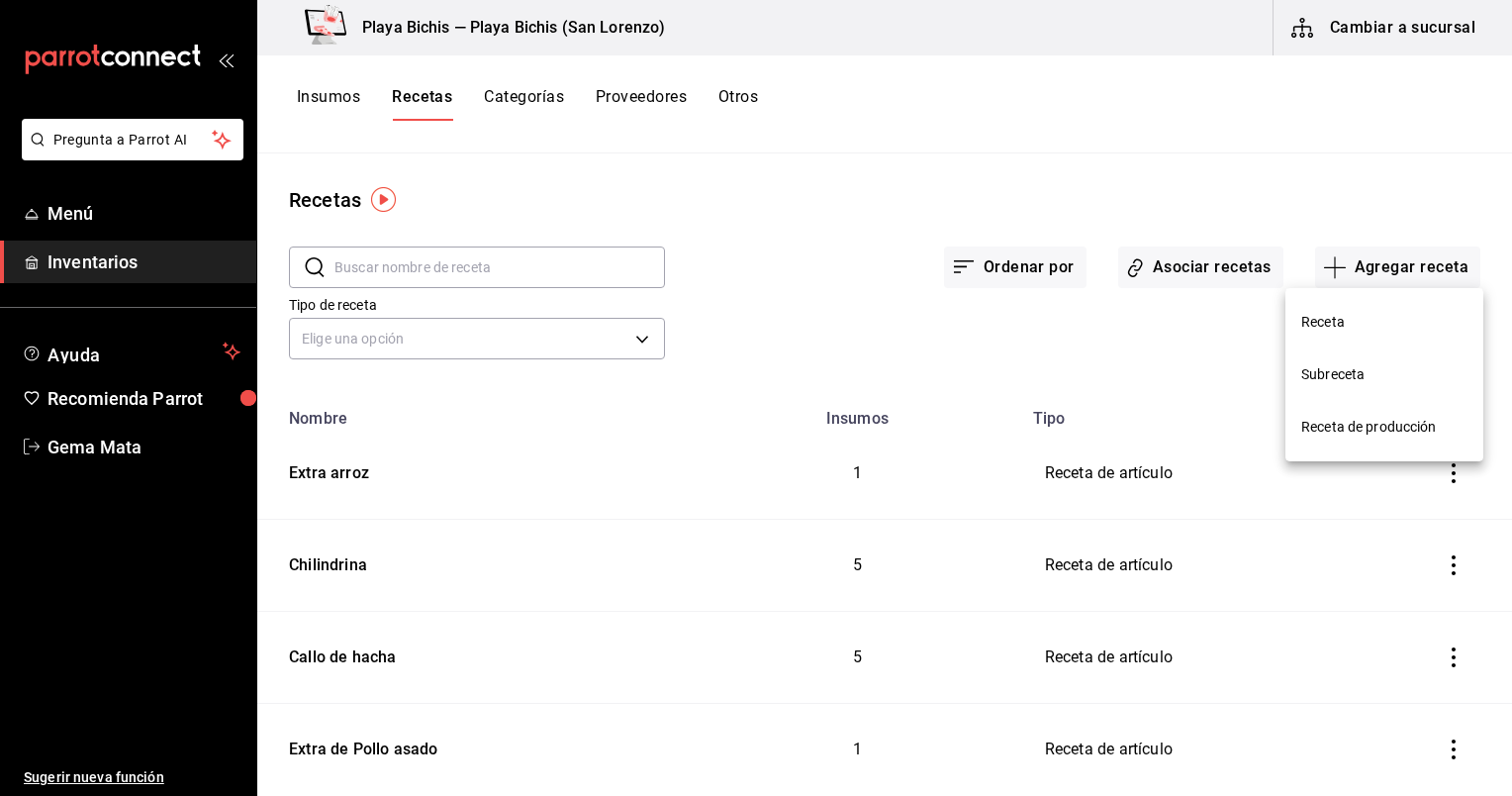 click on "Receta" at bounding box center [1384, 322] 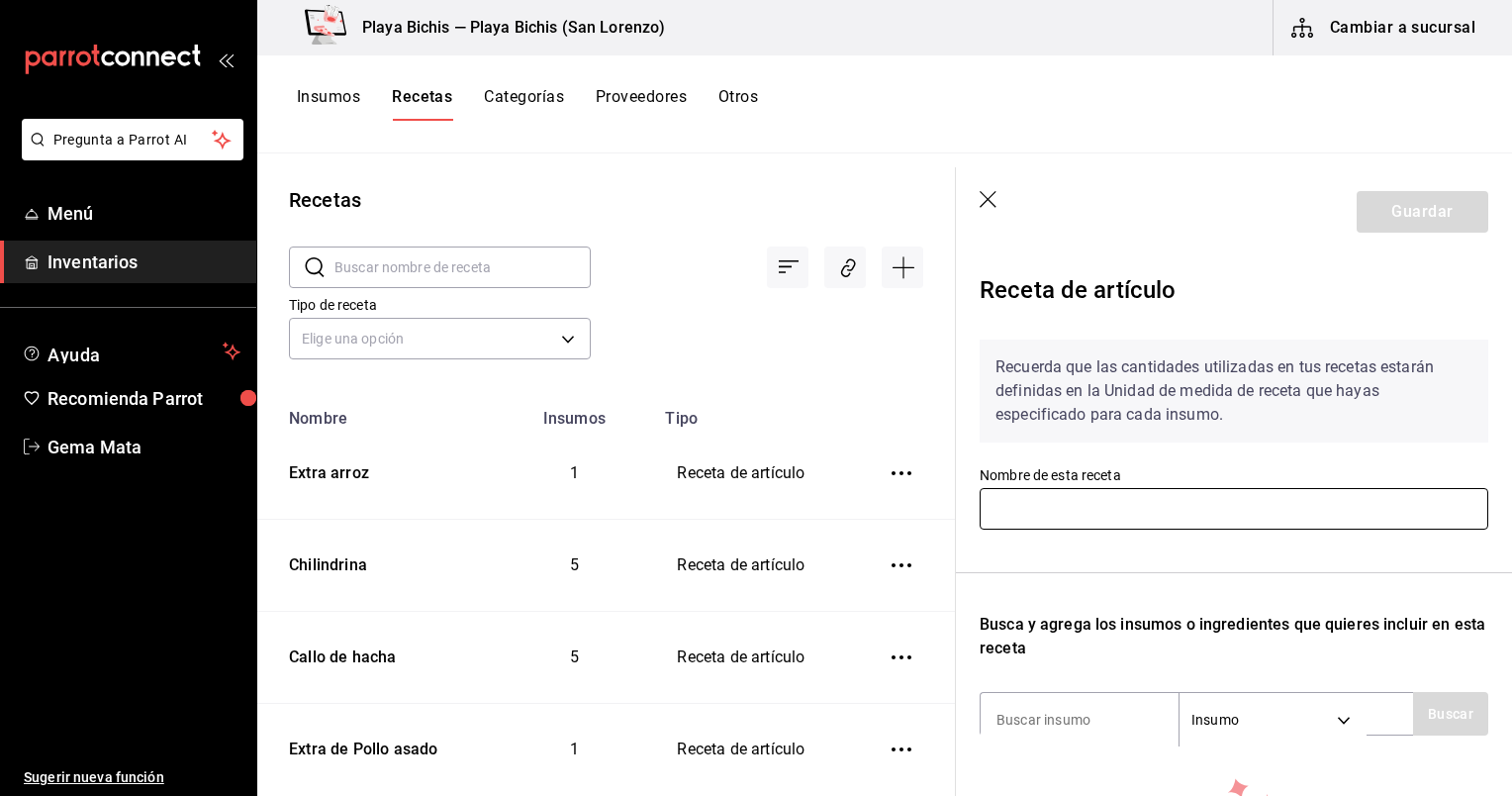 click at bounding box center [1234, 509] 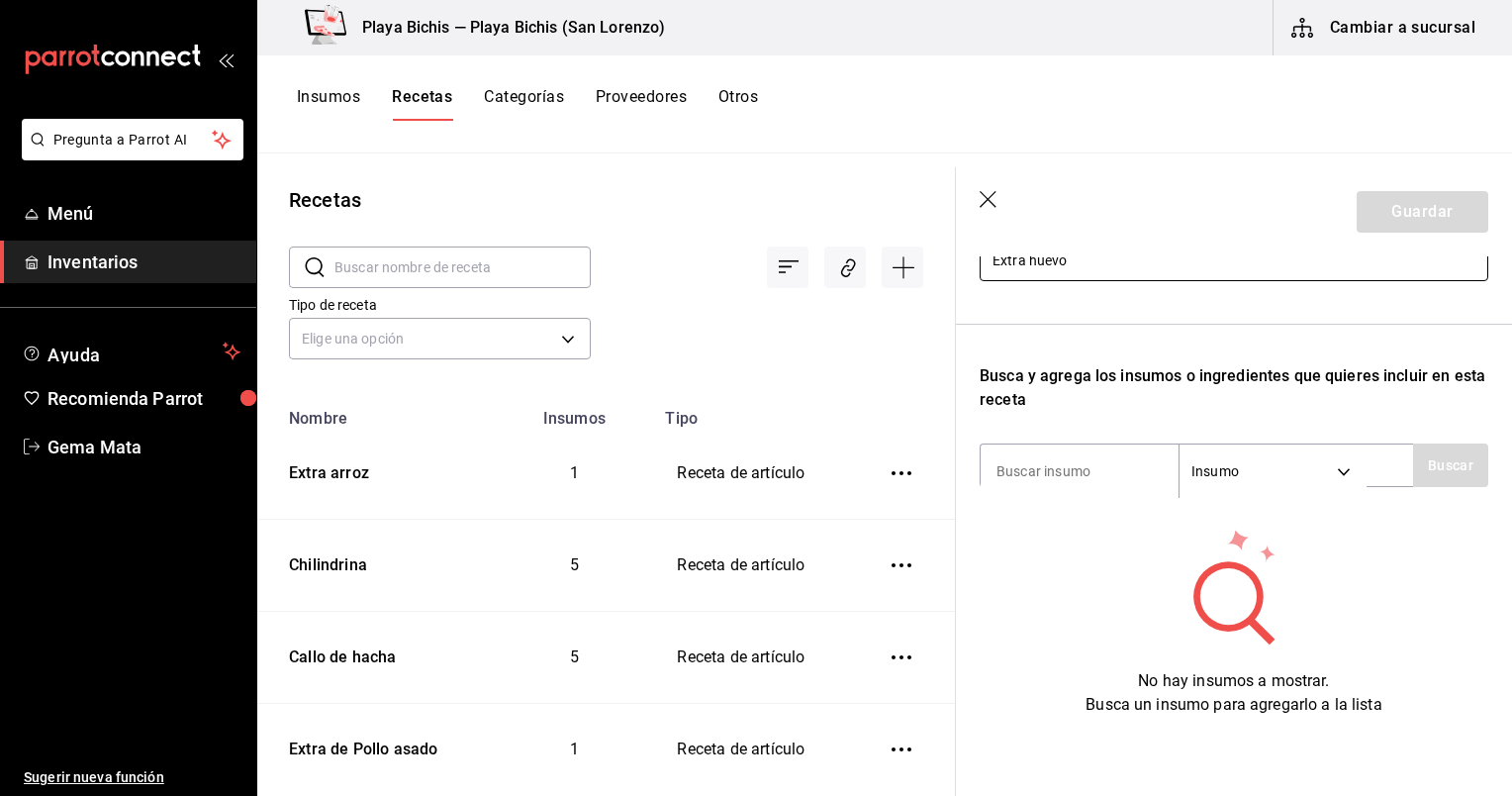 scroll, scrollTop: 262, scrollLeft: 0, axis: vertical 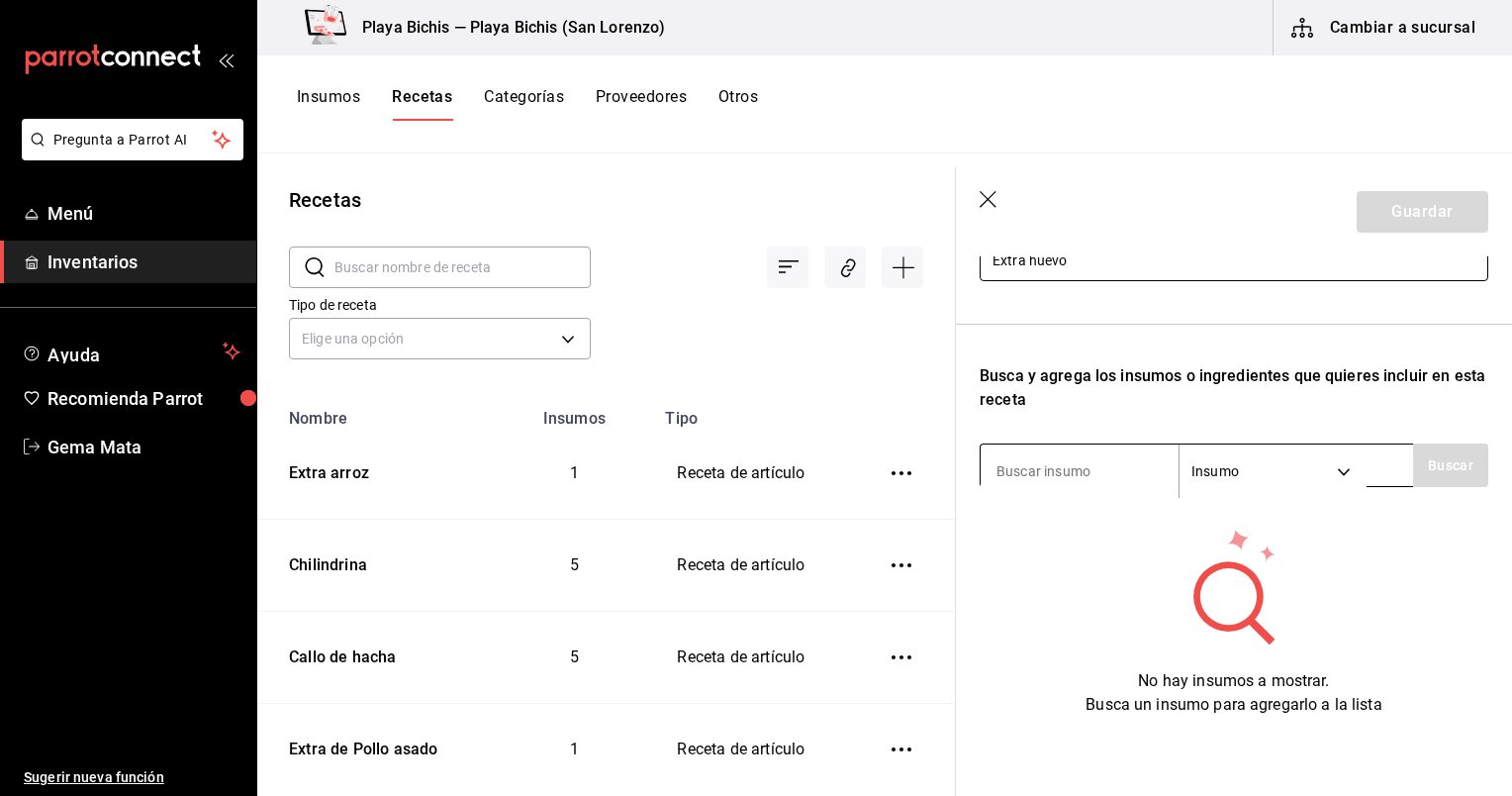 type on "Extra huevo" 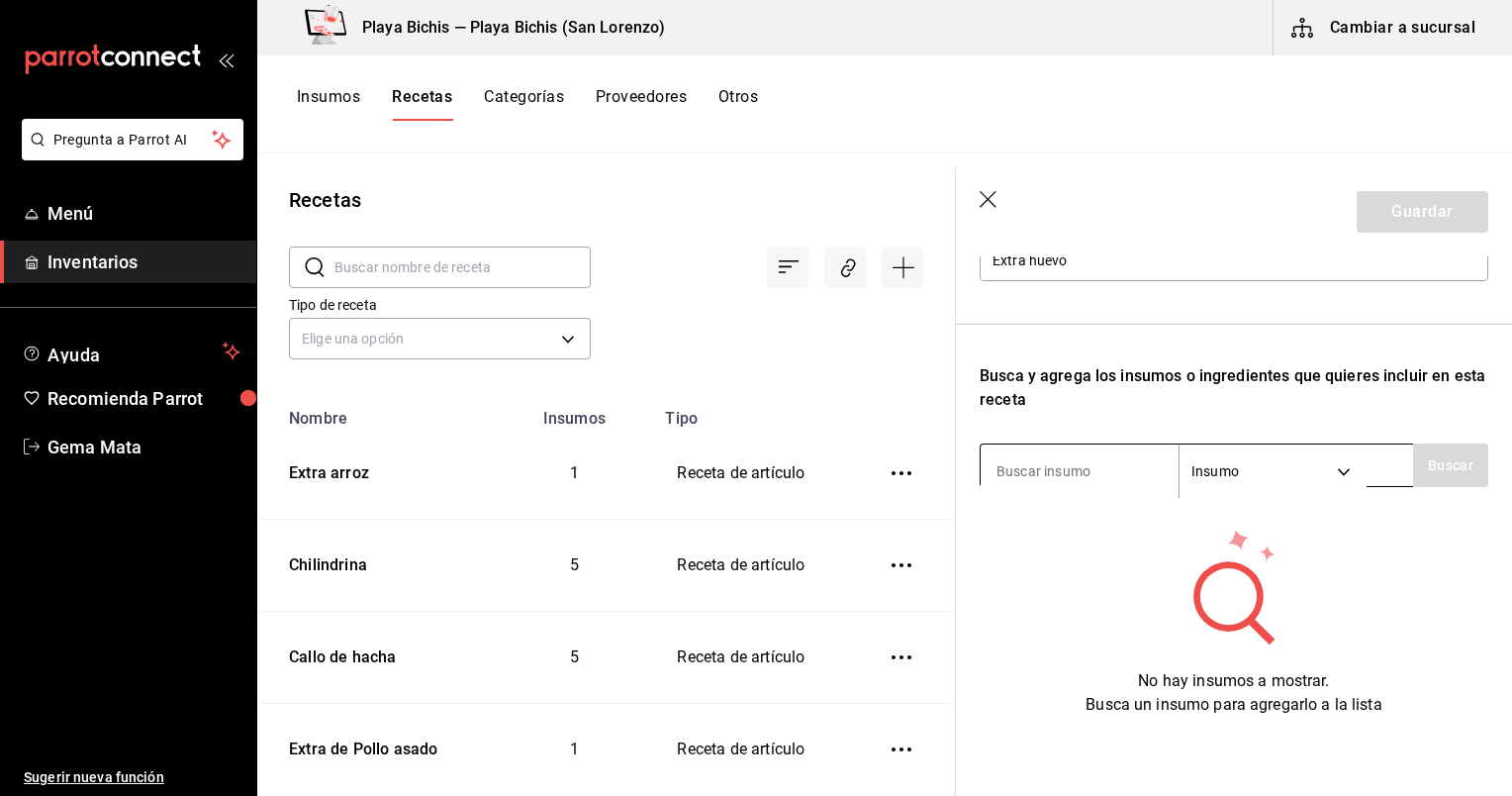 click at bounding box center (1080, 471) 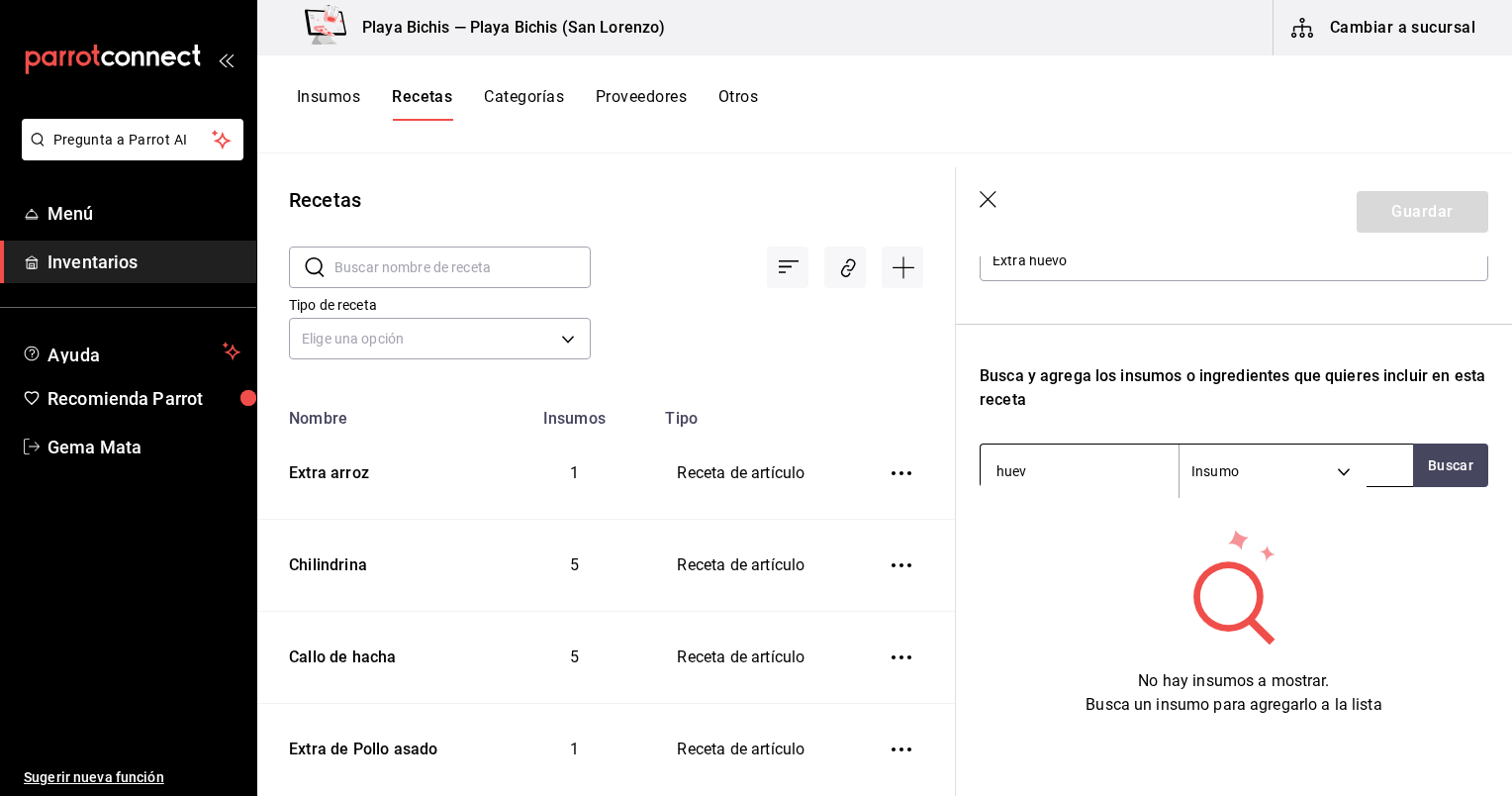 type on "huevo" 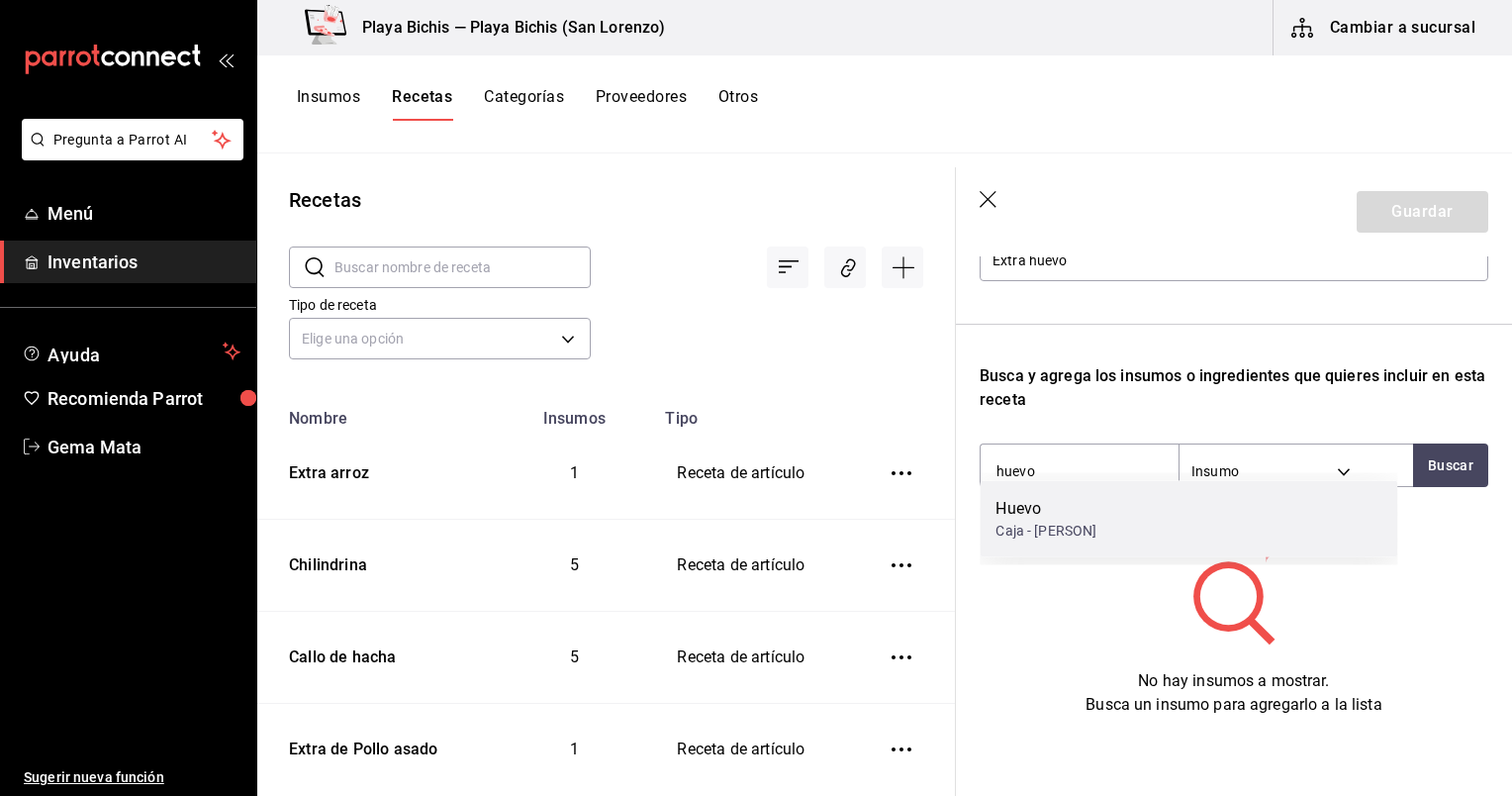 click on "Huevo" at bounding box center (1046, 509) 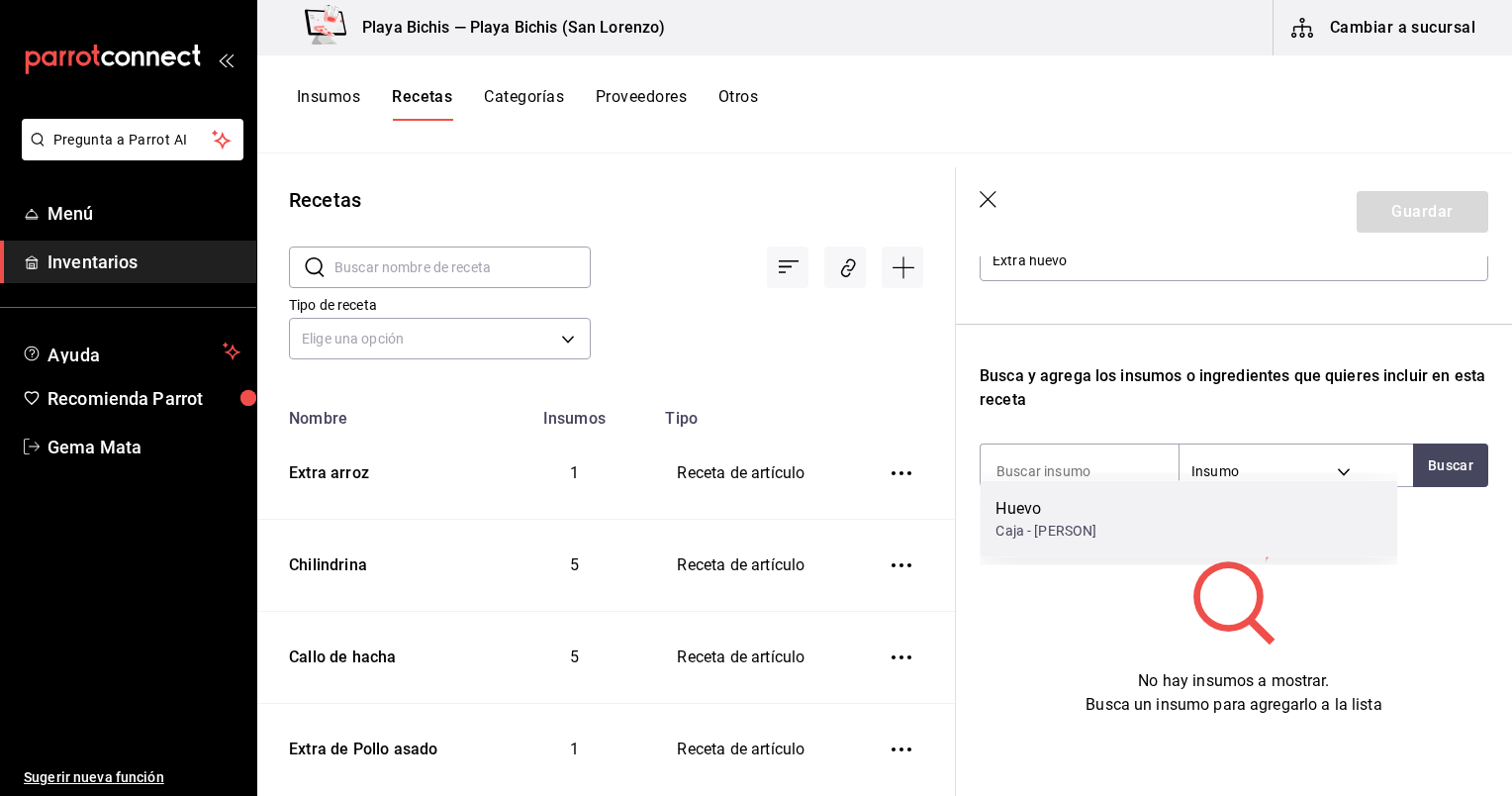 scroll, scrollTop: 233, scrollLeft: 0, axis: vertical 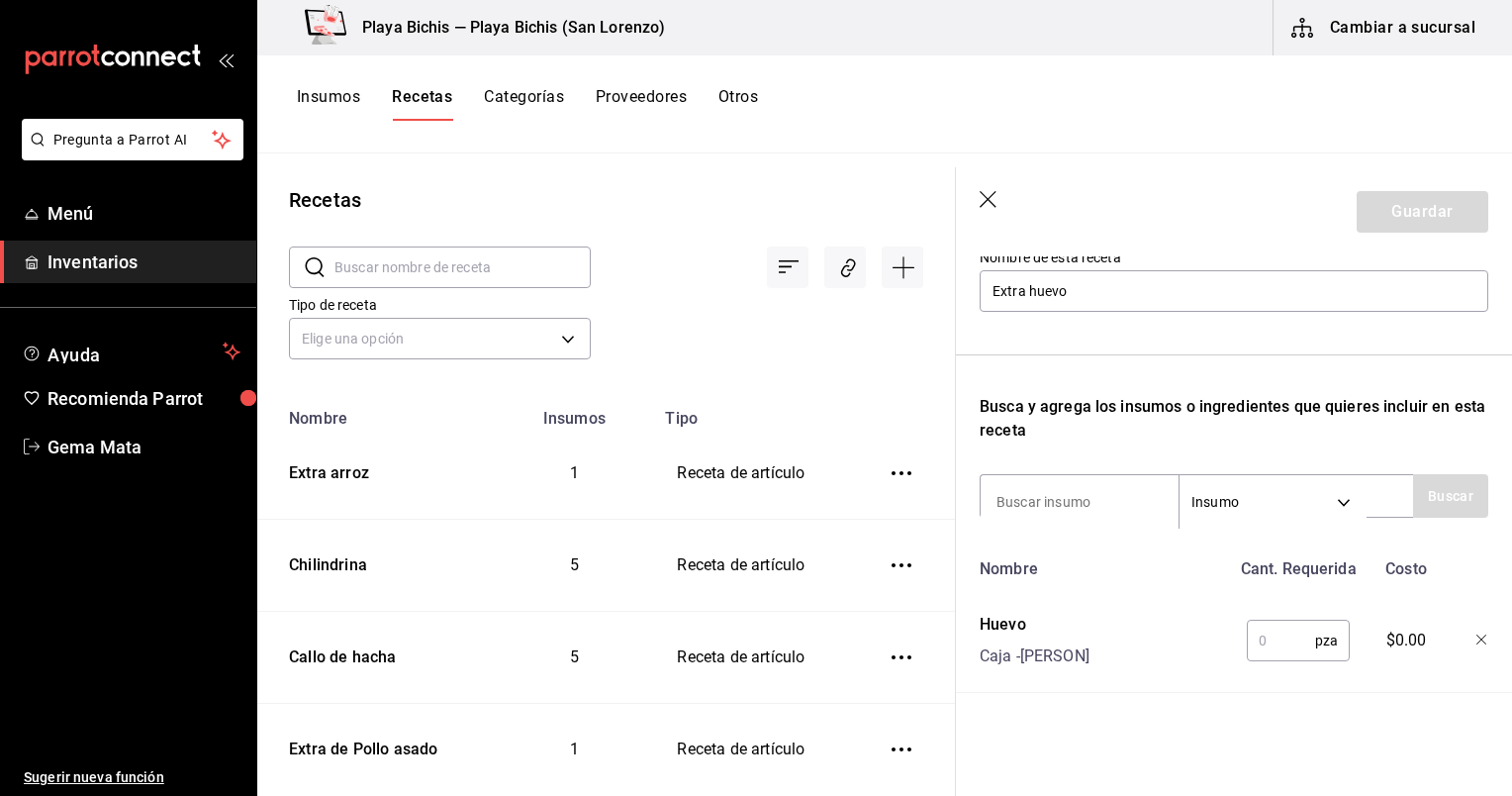 click at bounding box center [1280, 641] 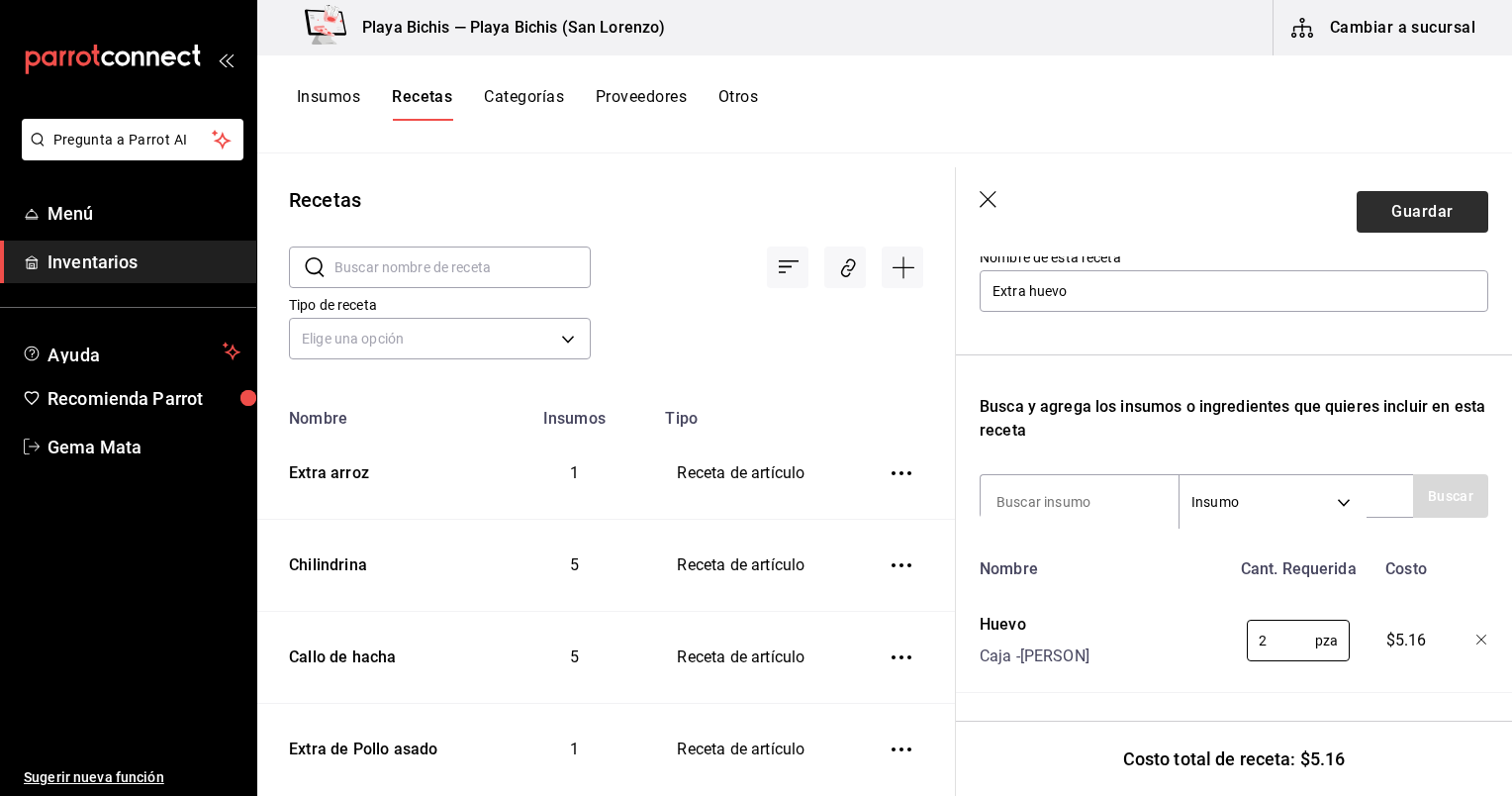 type on "2" 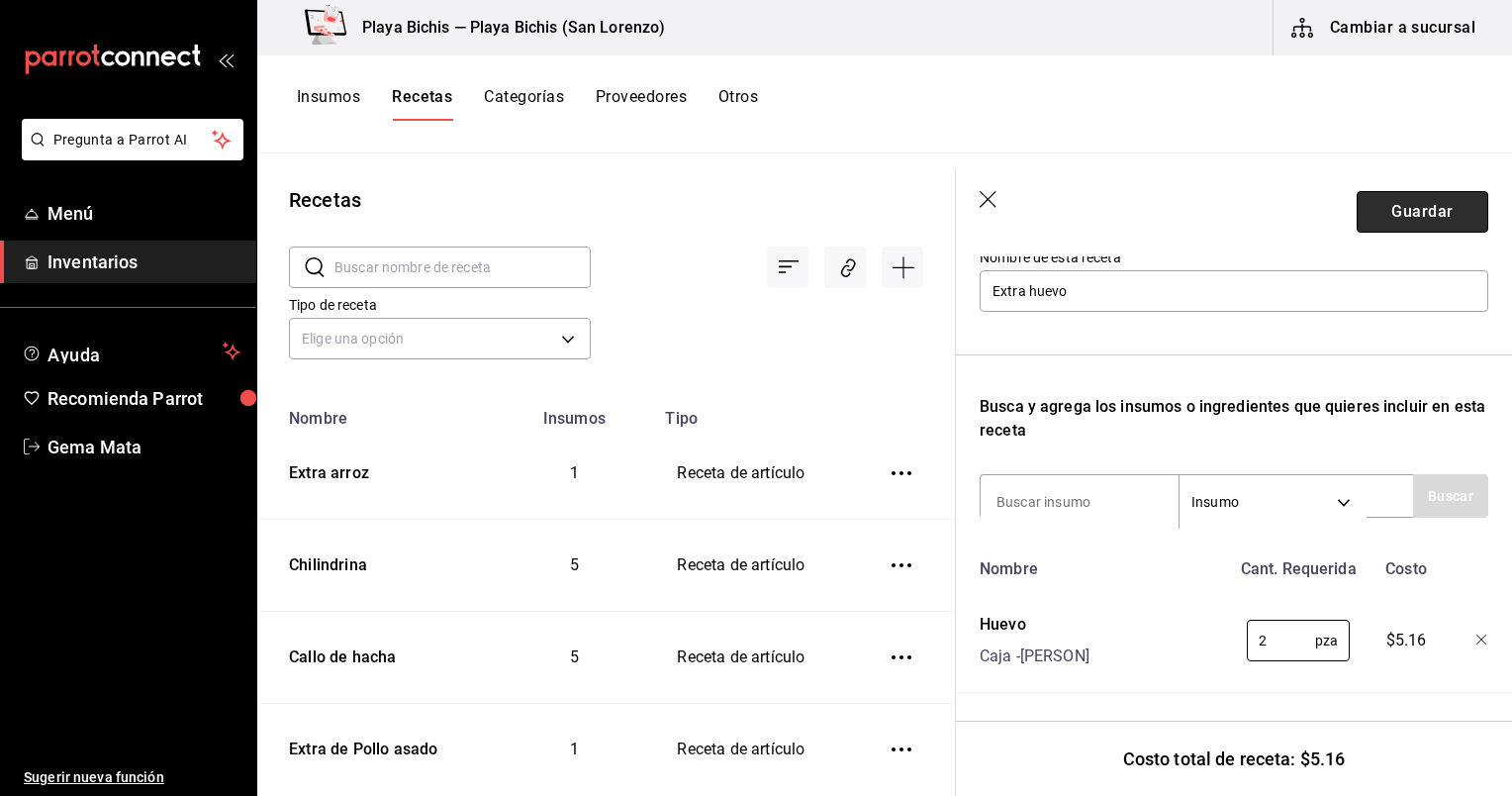 click on "Guardar" at bounding box center (1422, 212) 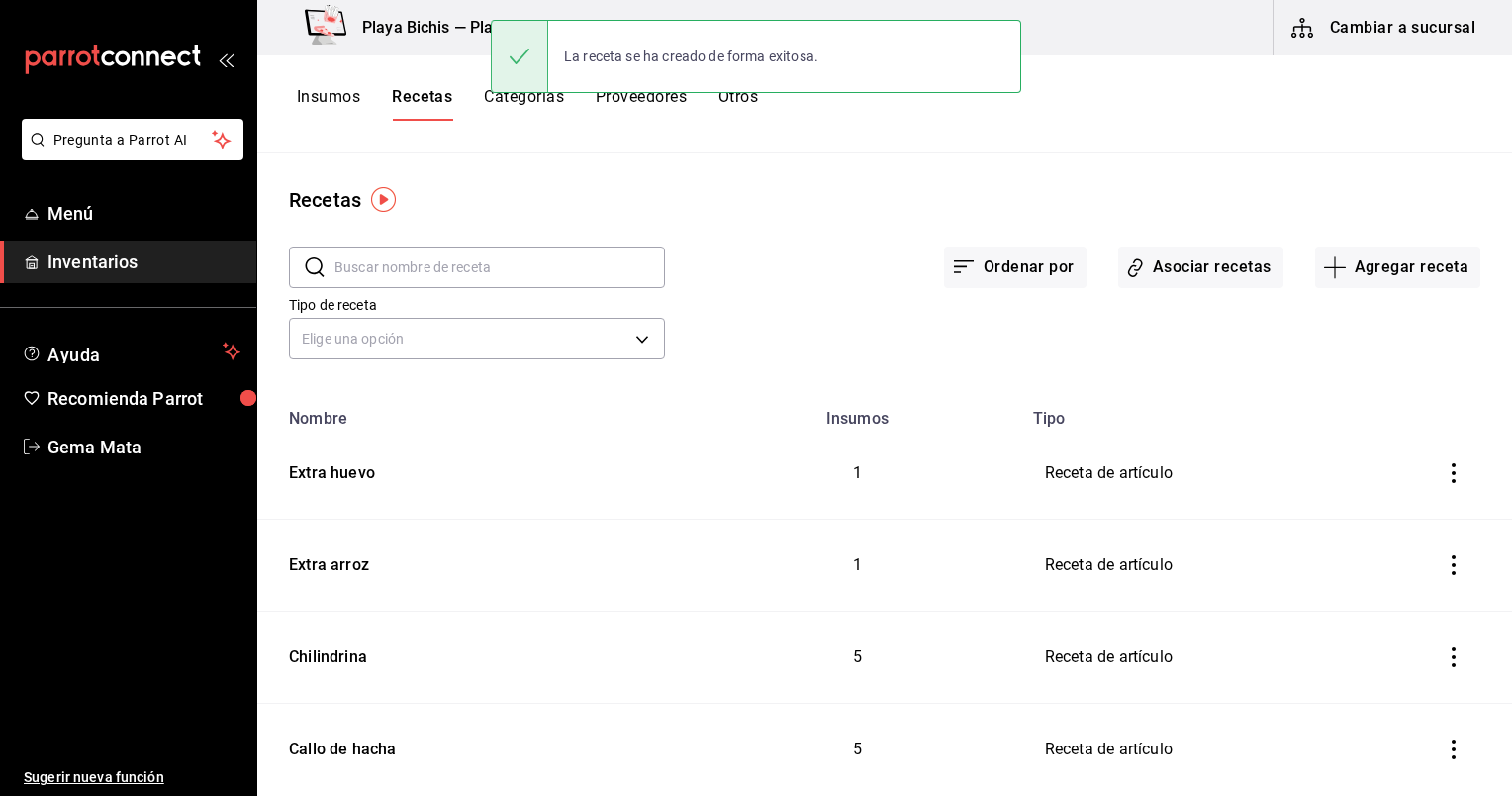 scroll, scrollTop: 0, scrollLeft: 0, axis: both 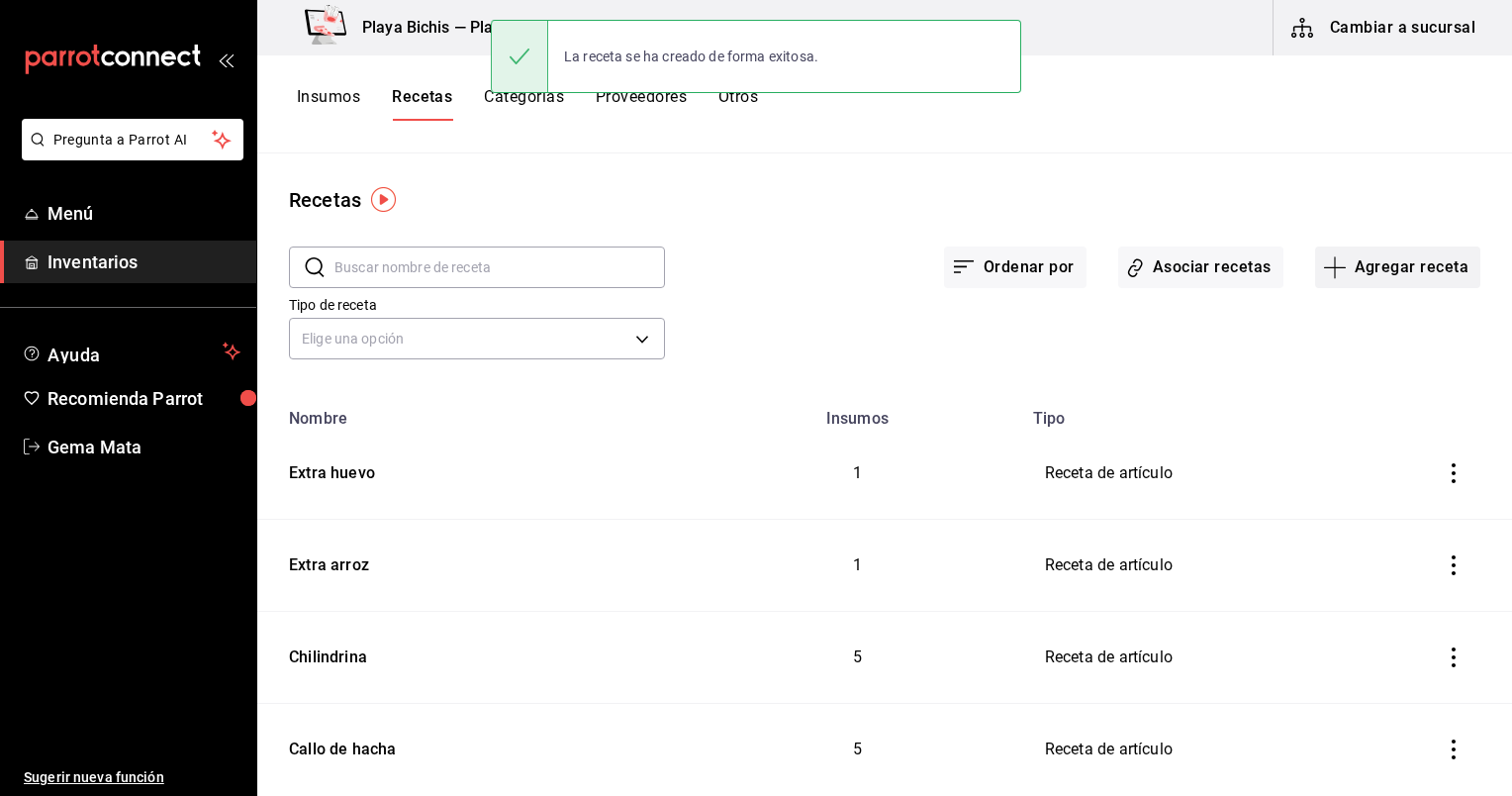 click on "Agregar receta" at bounding box center (1397, 267) 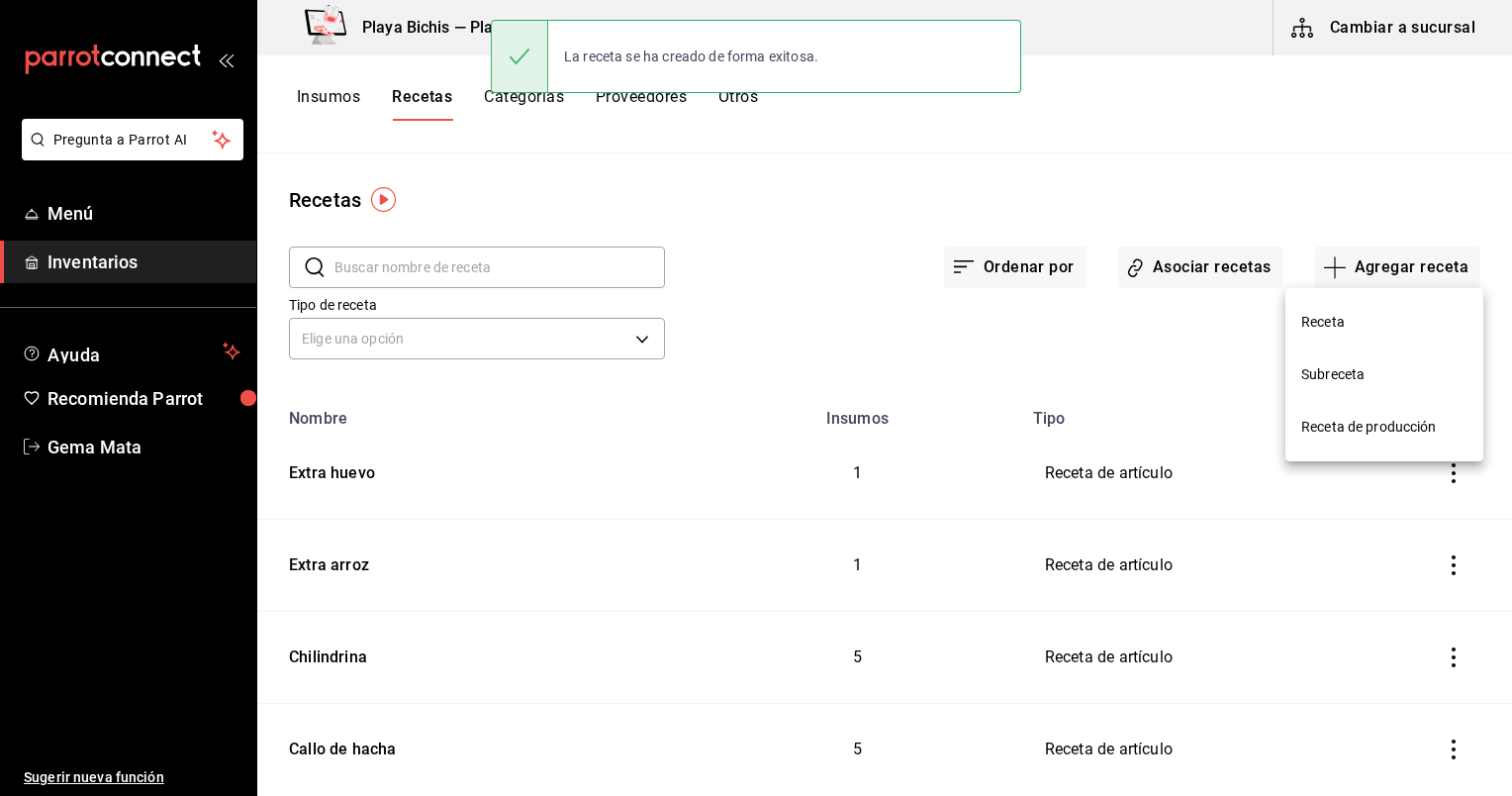 click on "Receta" at bounding box center (1384, 322) 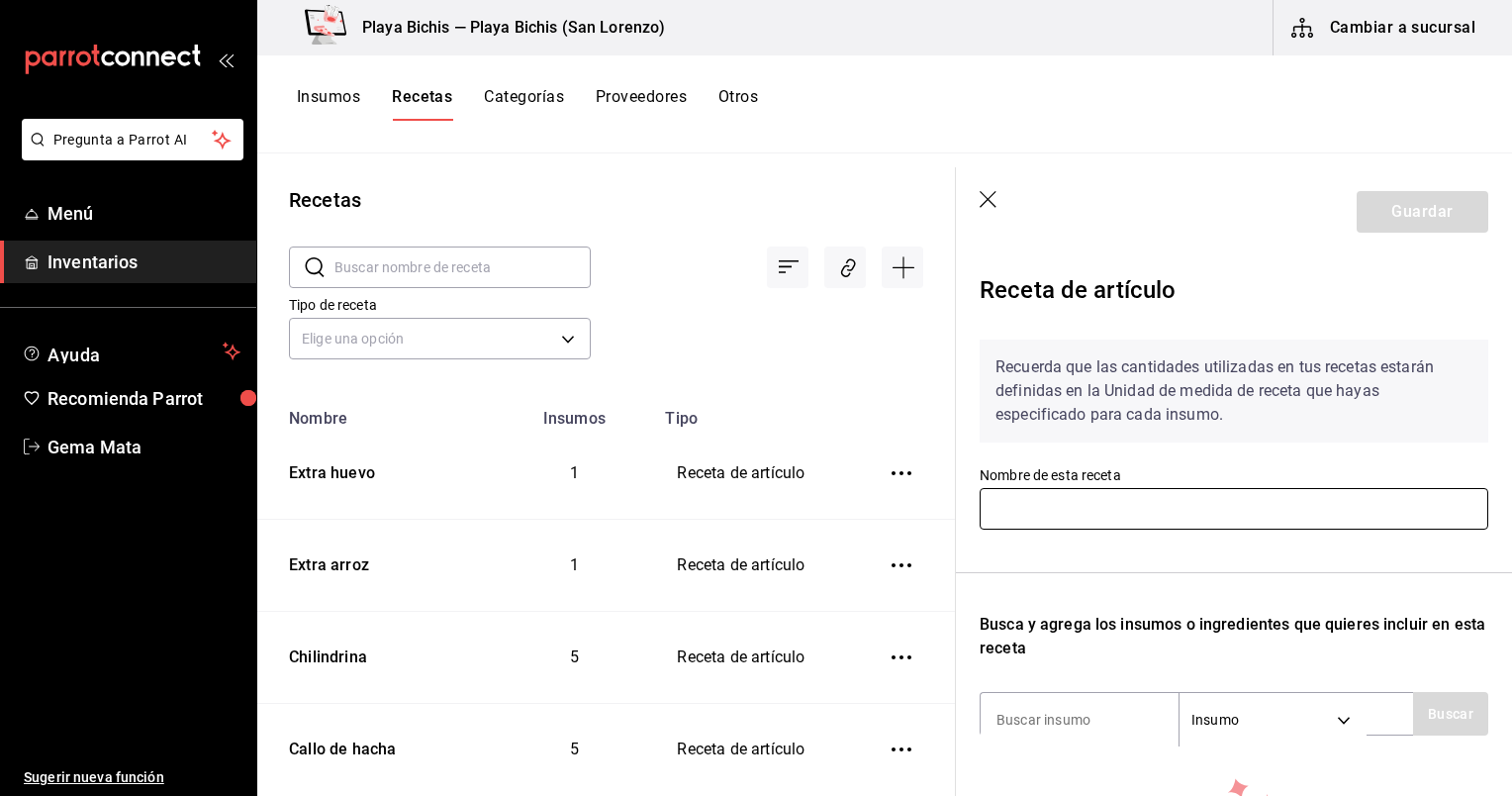 click at bounding box center (1234, 509) 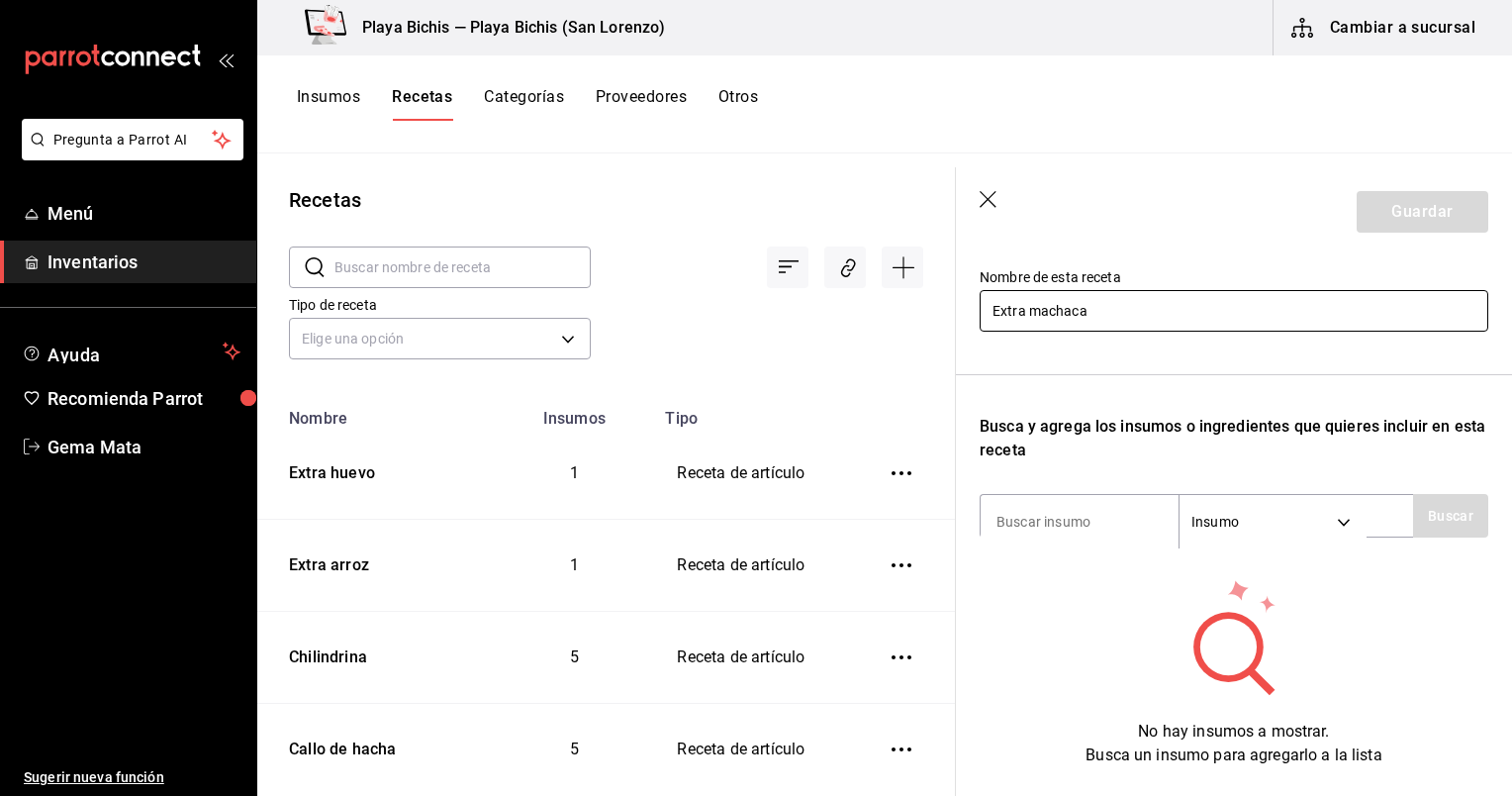 scroll, scrollTop: 221, scrollLeft: 0, axis: vertical 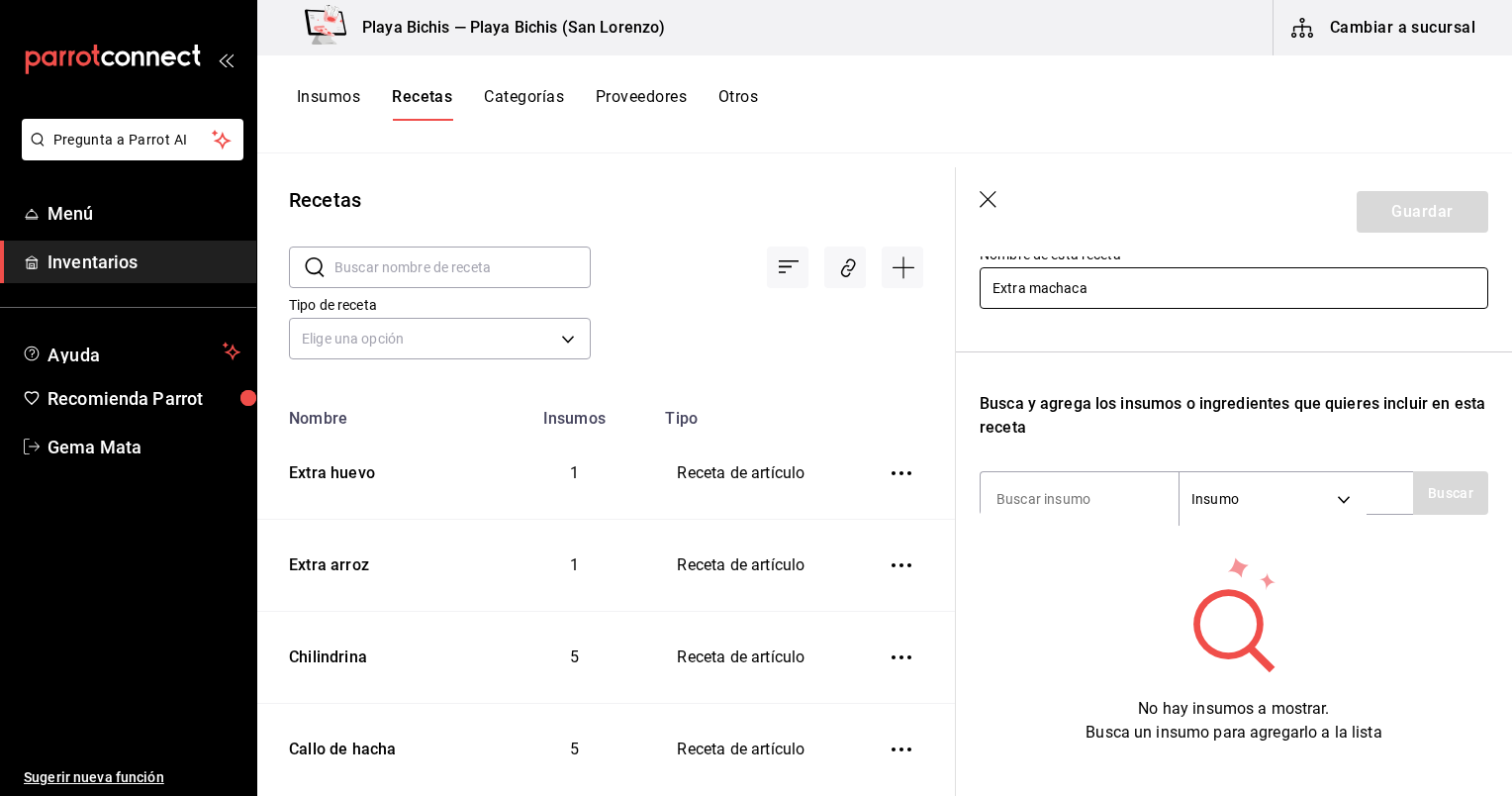 type on "Extra machaca" 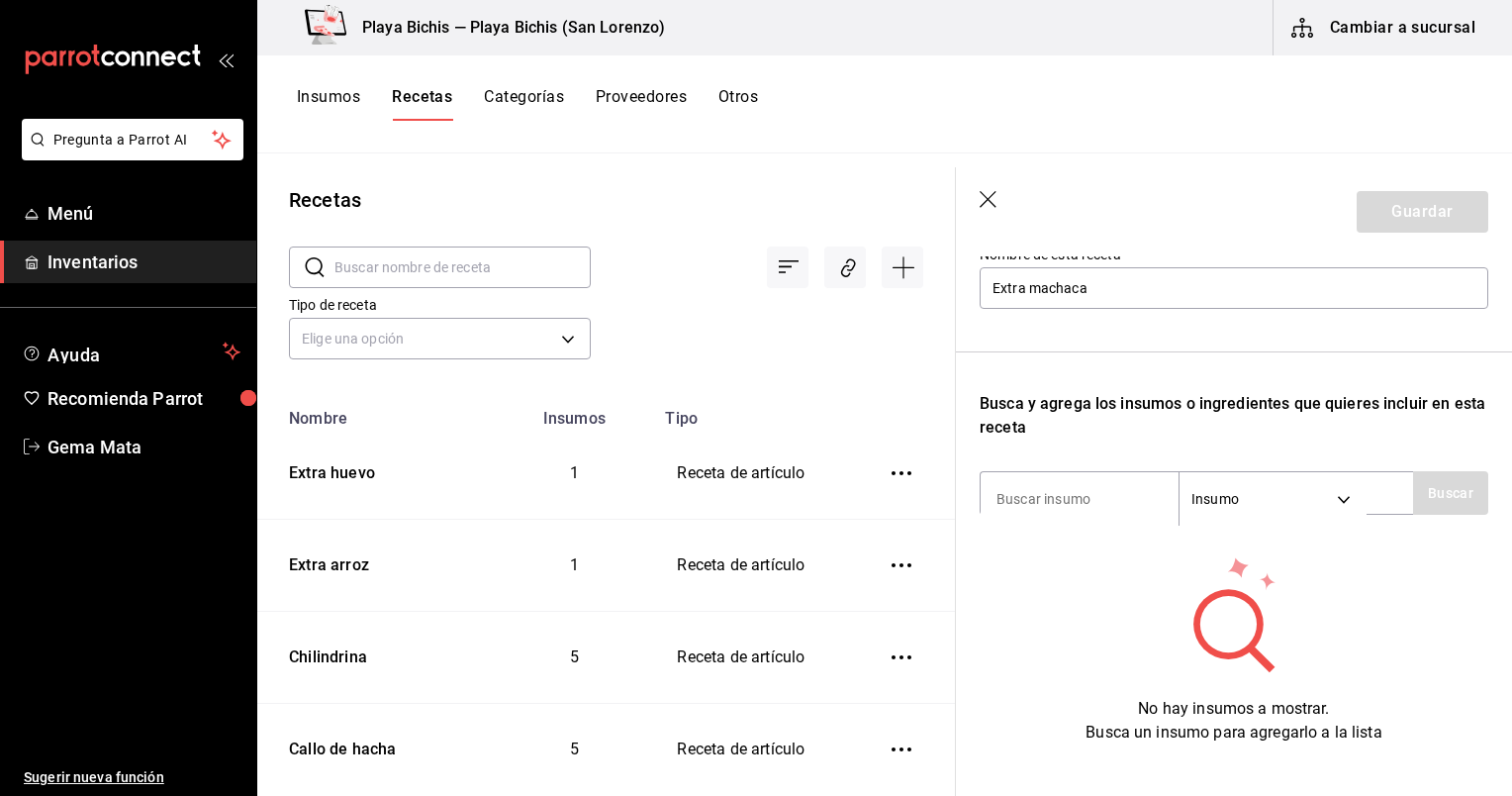 click on "Recuerda que las cantidades utilizadas en tus recetas estarán definidas en la Unidad de medida de receta que hayas especificado para cada insumo. Nombre de esta receta Extra machaca Busca y agrega los insumos o ingredientes que quieres incluir en esta receta Insumo SUPPLY Buscar No hay insumos a mostrar. Busca un insumo para agregarlo a la lista" at bounding box center [1234, 424] 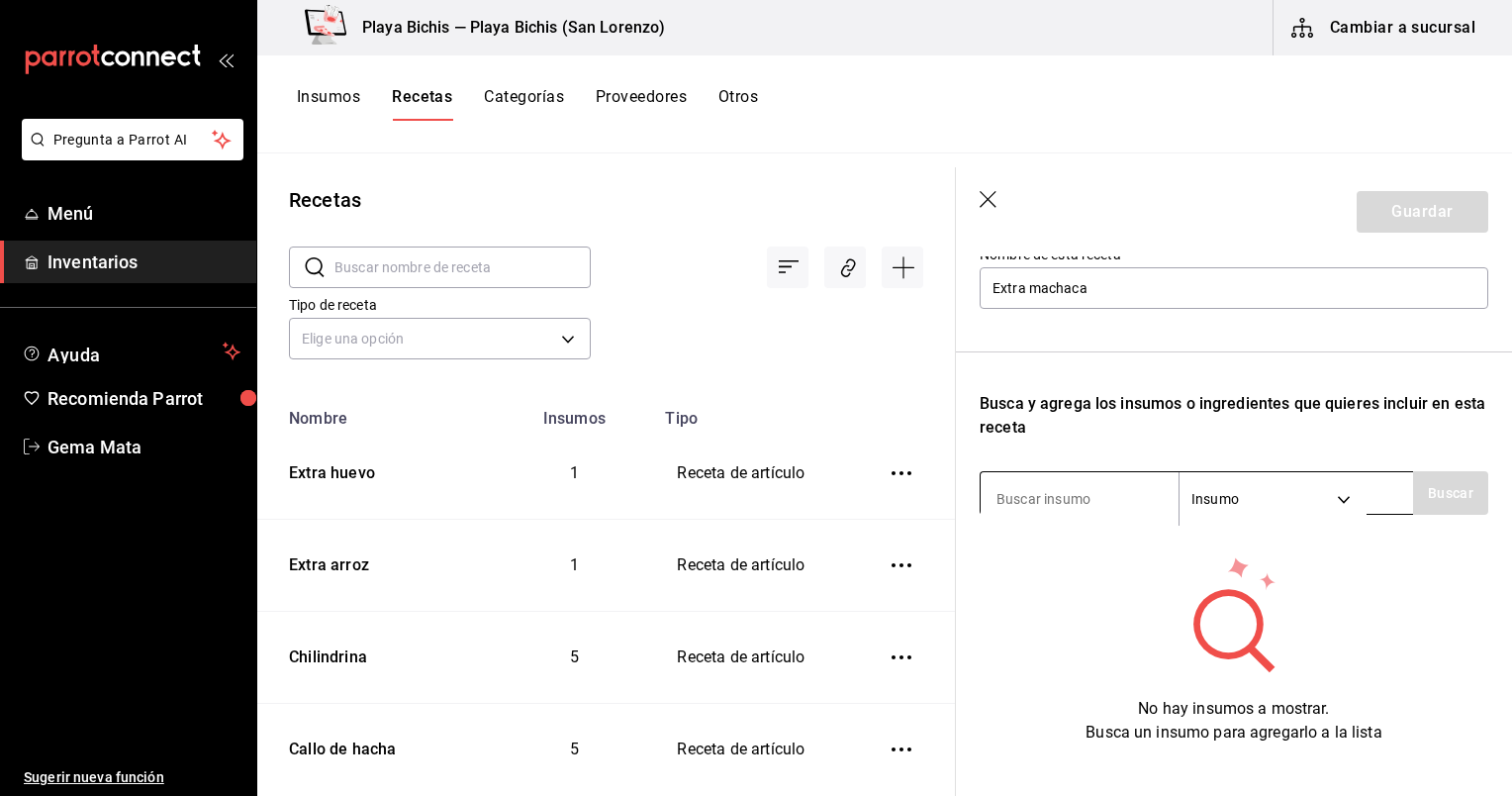 click at bounding box center (1080, 499) 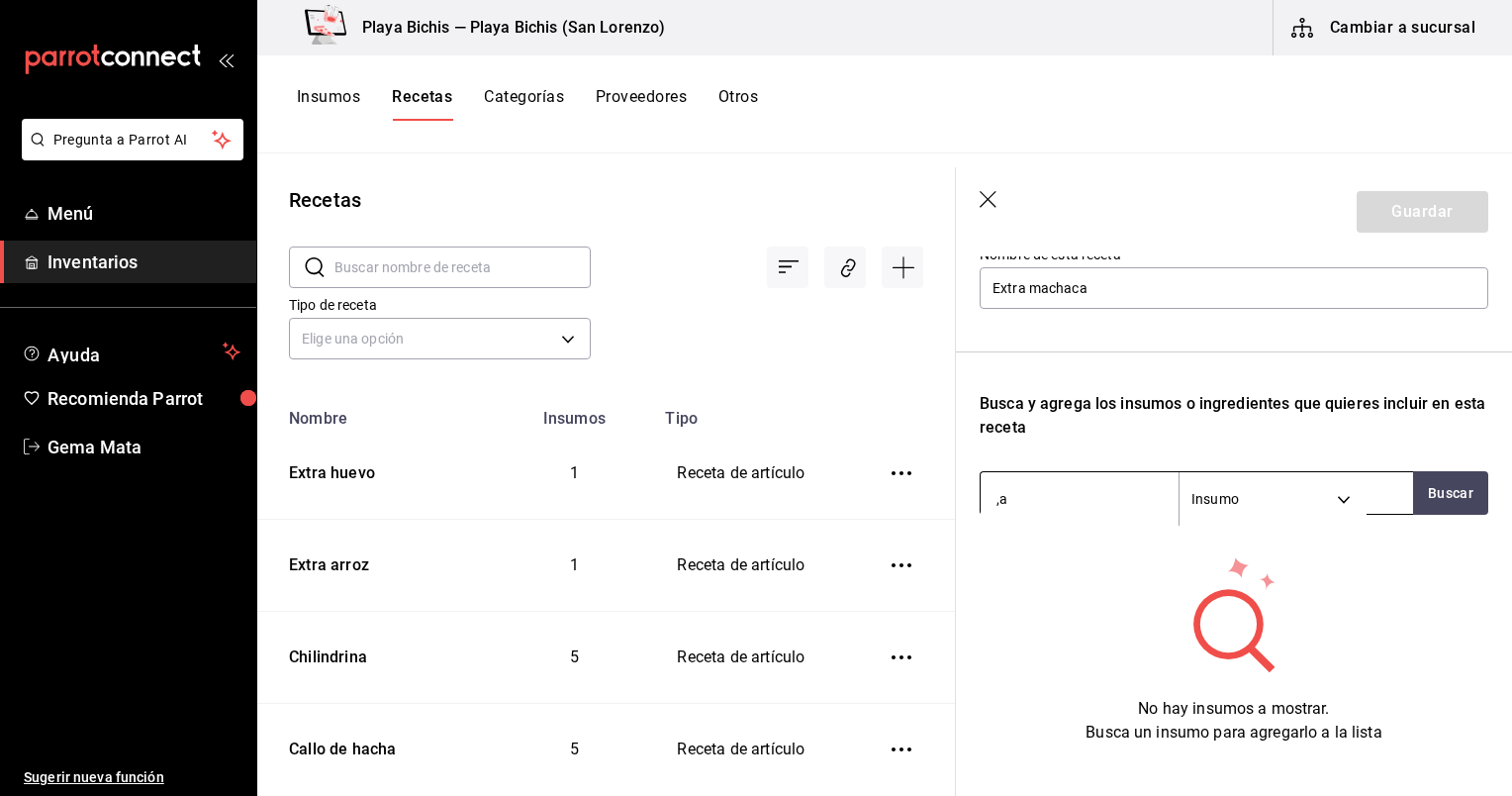 type on "," 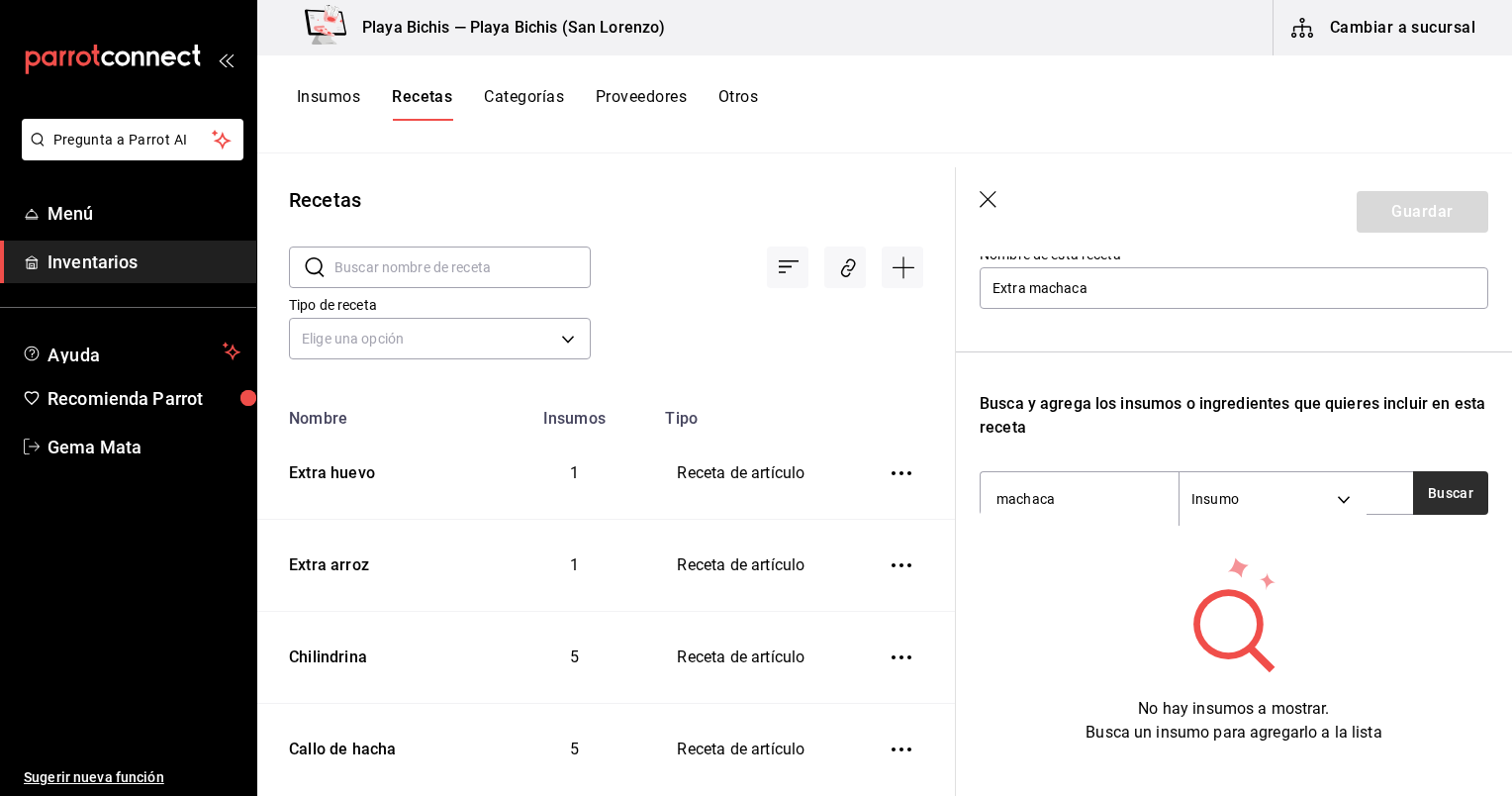 type on "machaca" 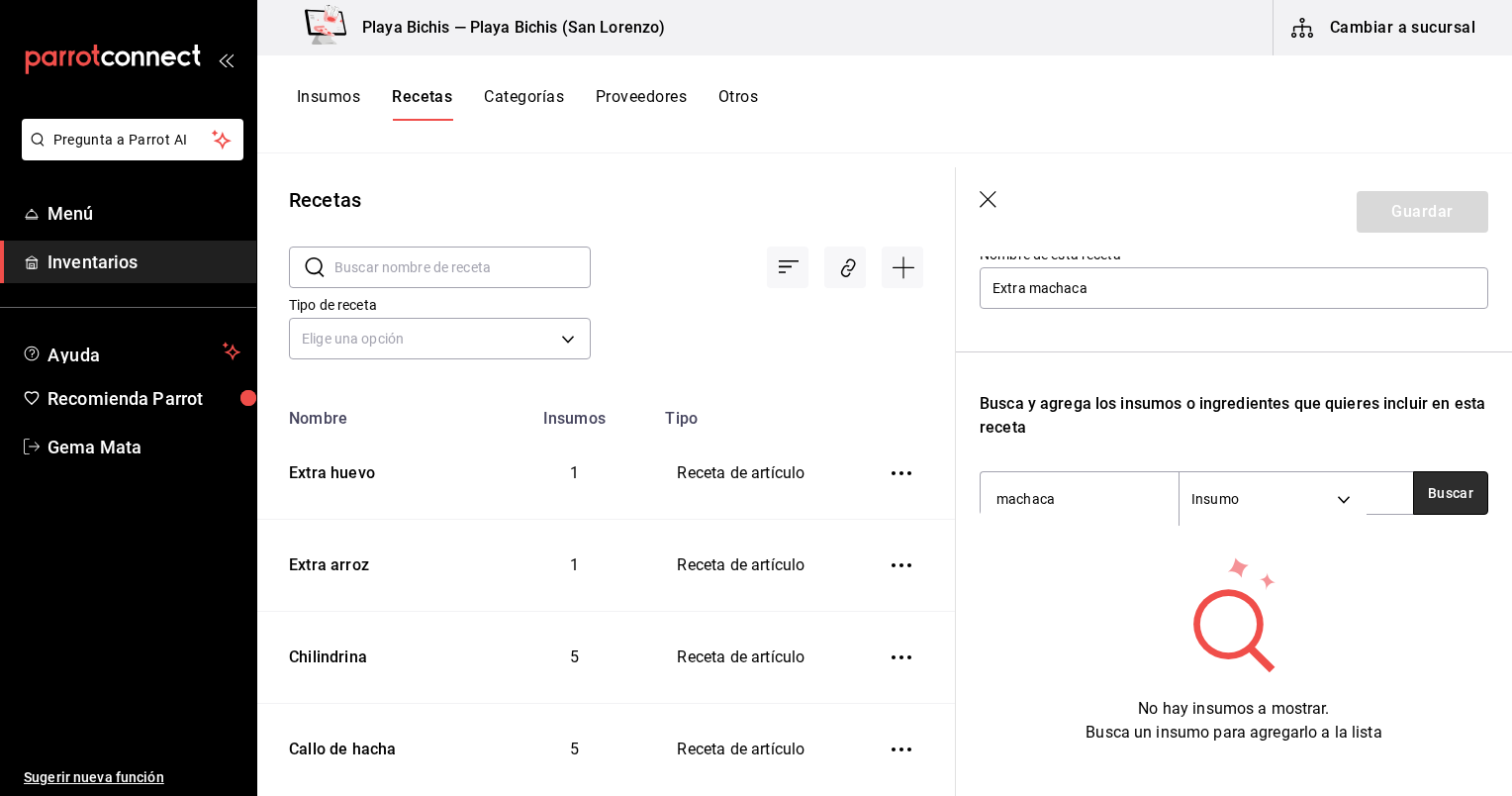 click on "Buscar" at bounding box center (1451, 493) 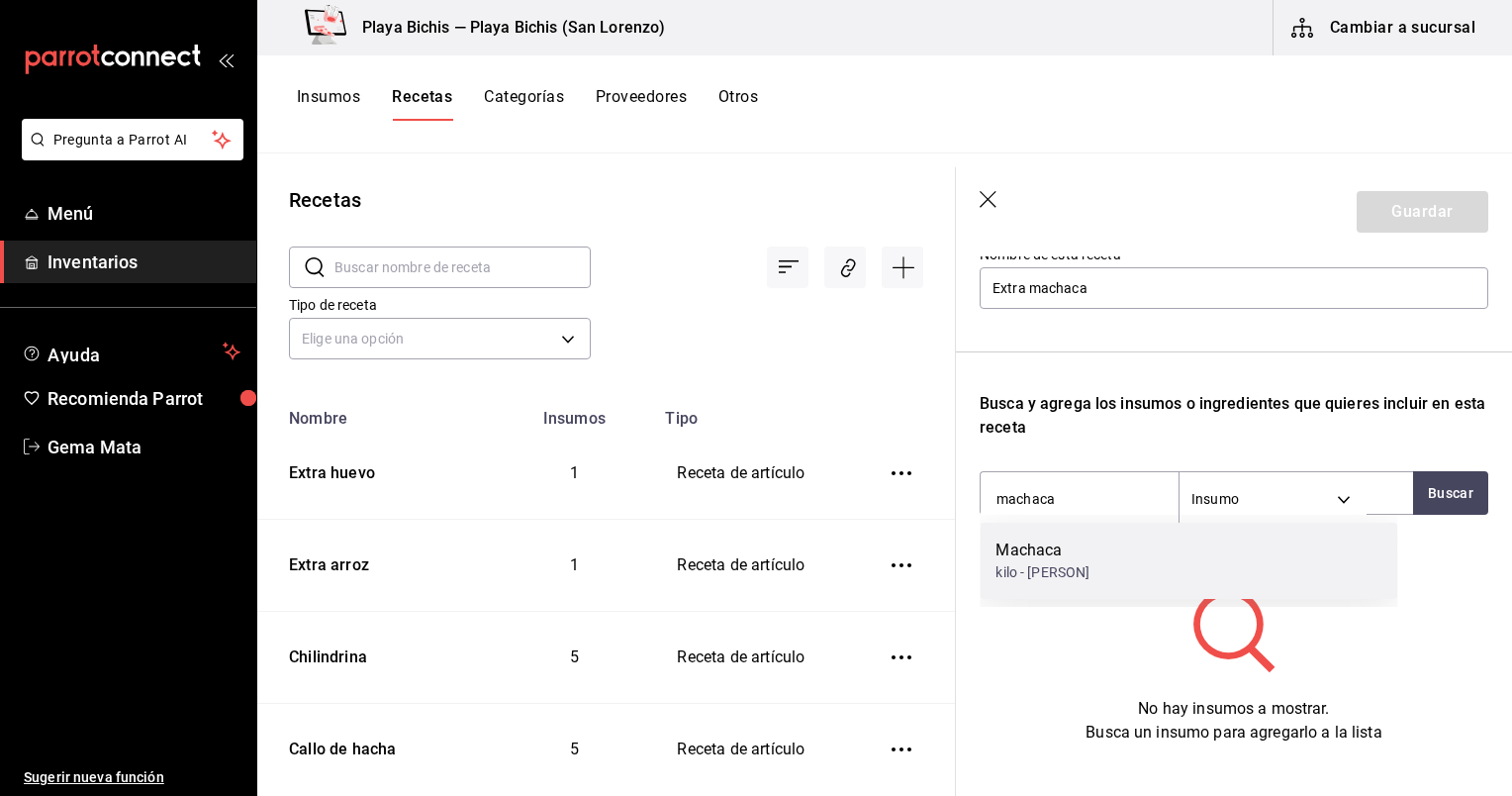 click on "Machaca kilo - Arturo Peinado Garcia" at bounding box center (1188, 560) 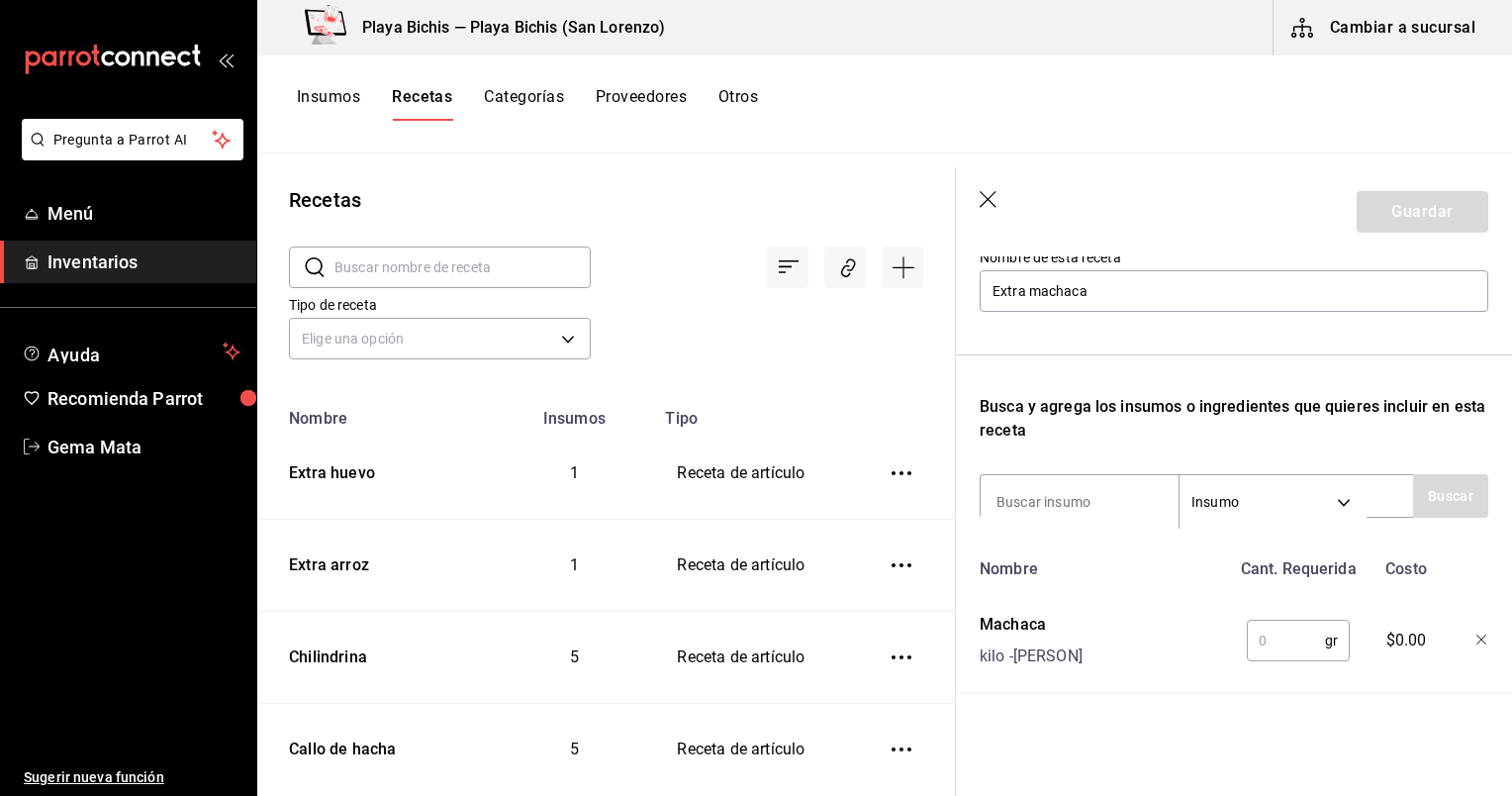 click at bounding box center (1285, 641) 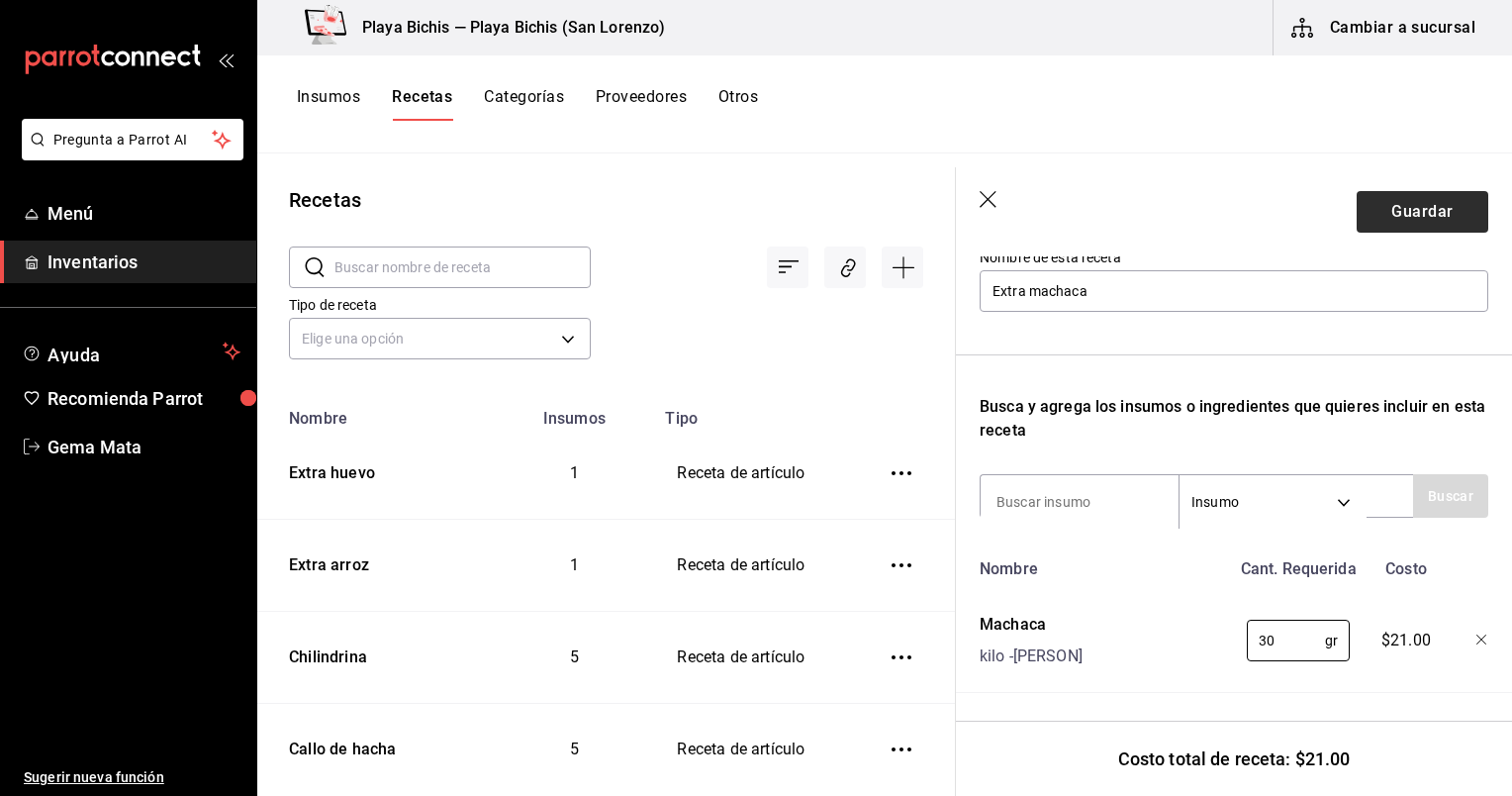 type on "30" 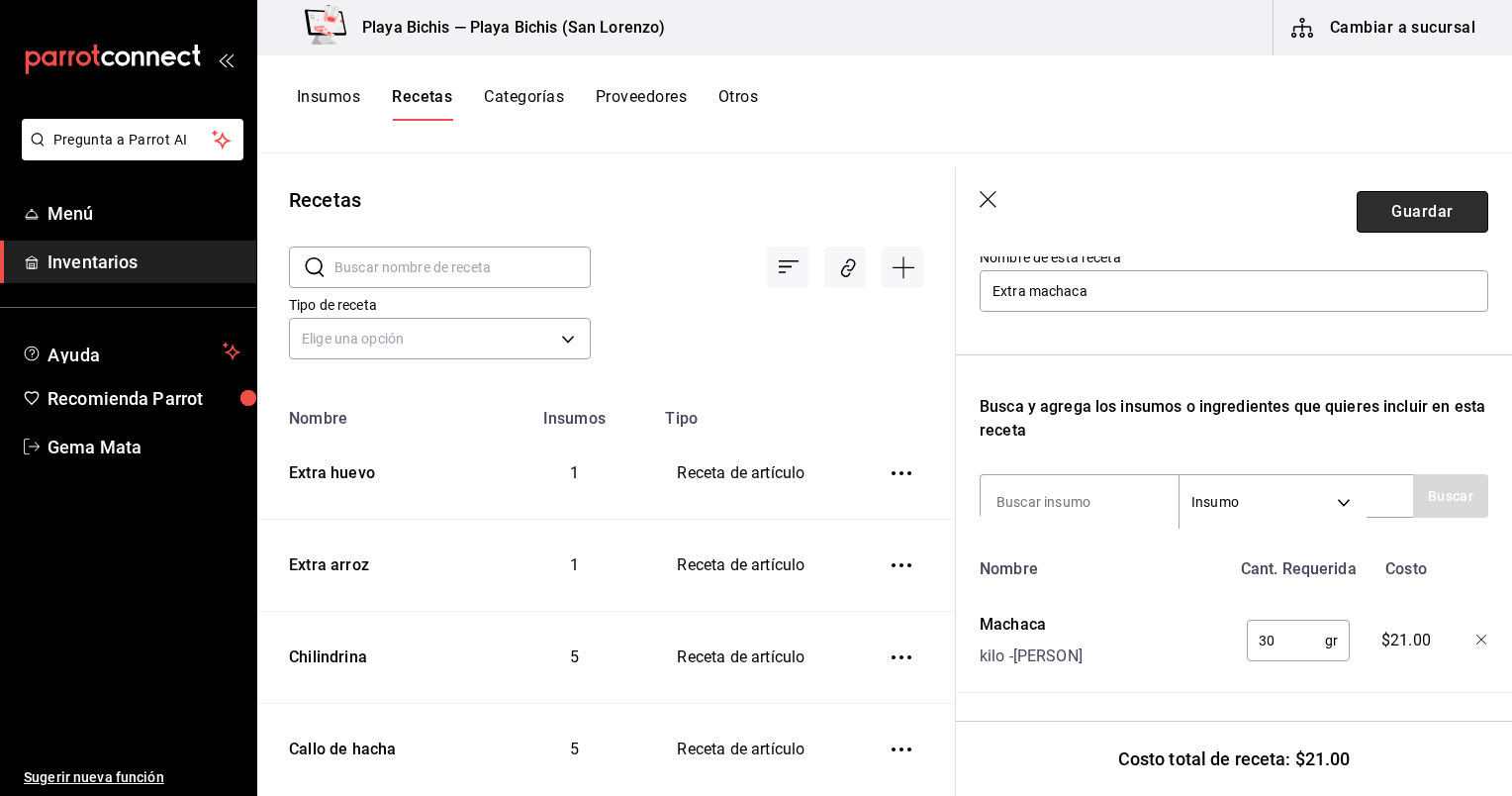 click on "Guardar" at bounding box center [1422, 212] 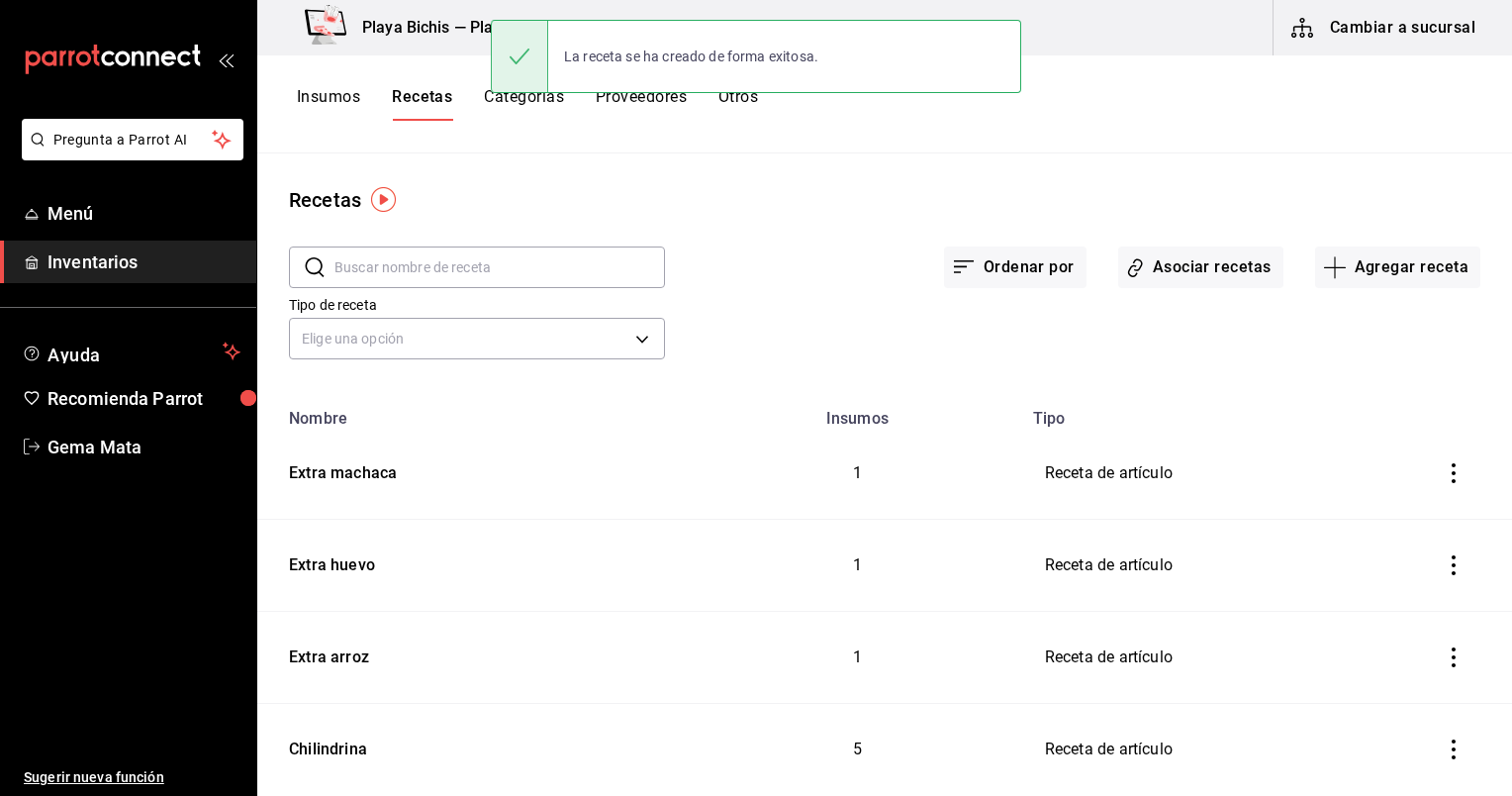 scroll, scrollTop: 0, scrollLeft: 0, axis: both 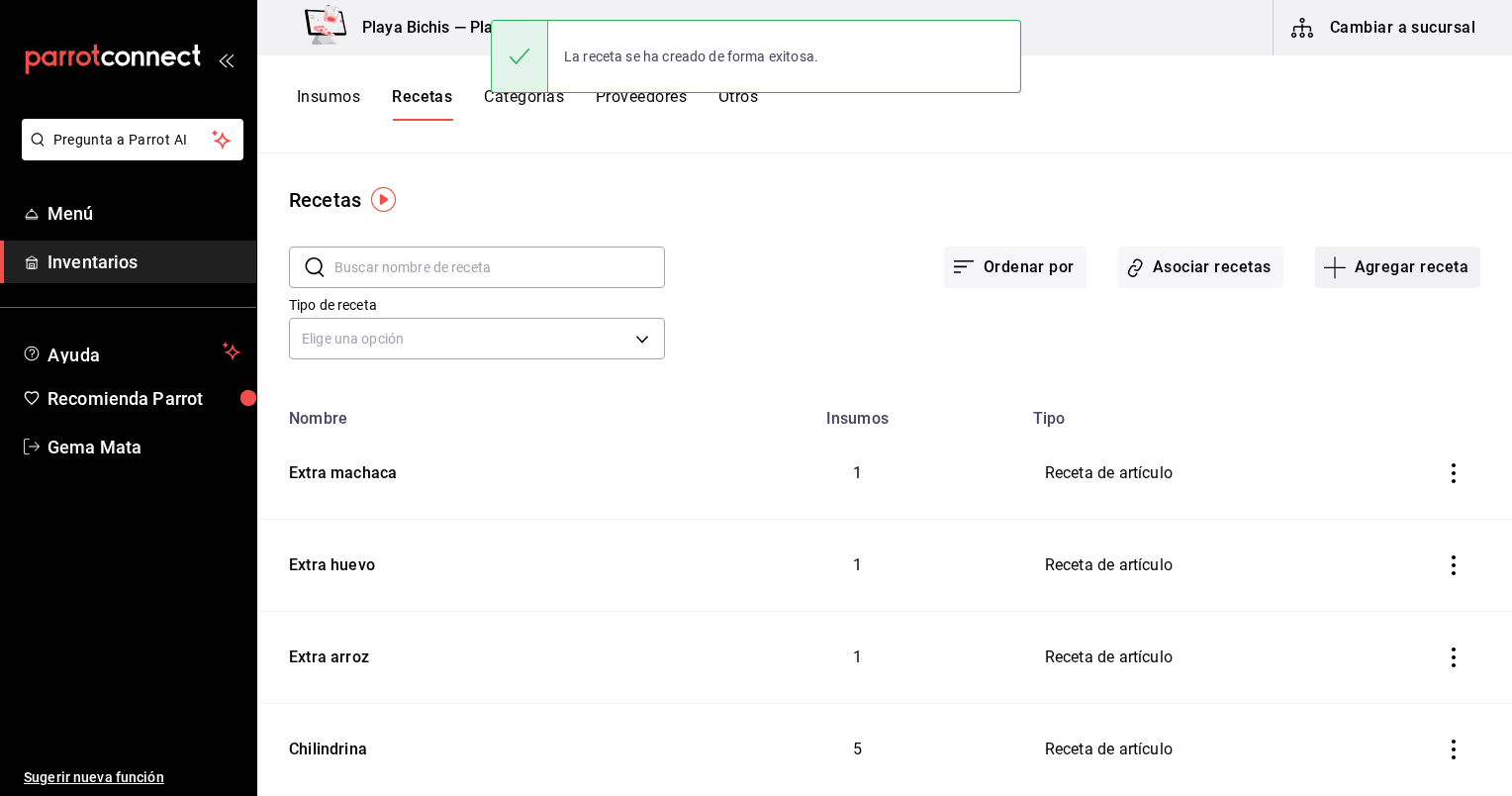click on "Agregar receta" at bounding box center [1397, 267] 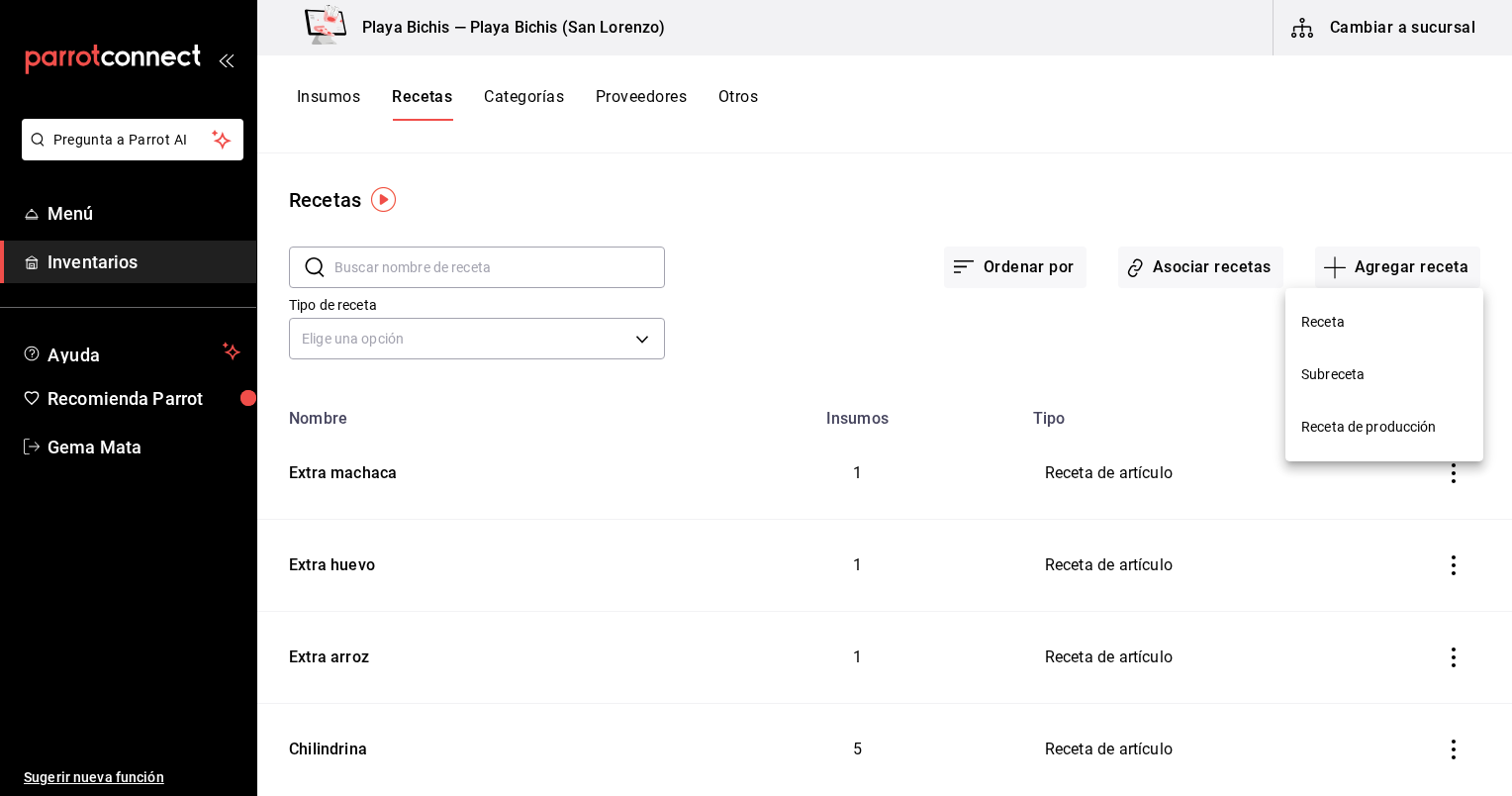 click on "Receta" at bounding box center [1384, 322] 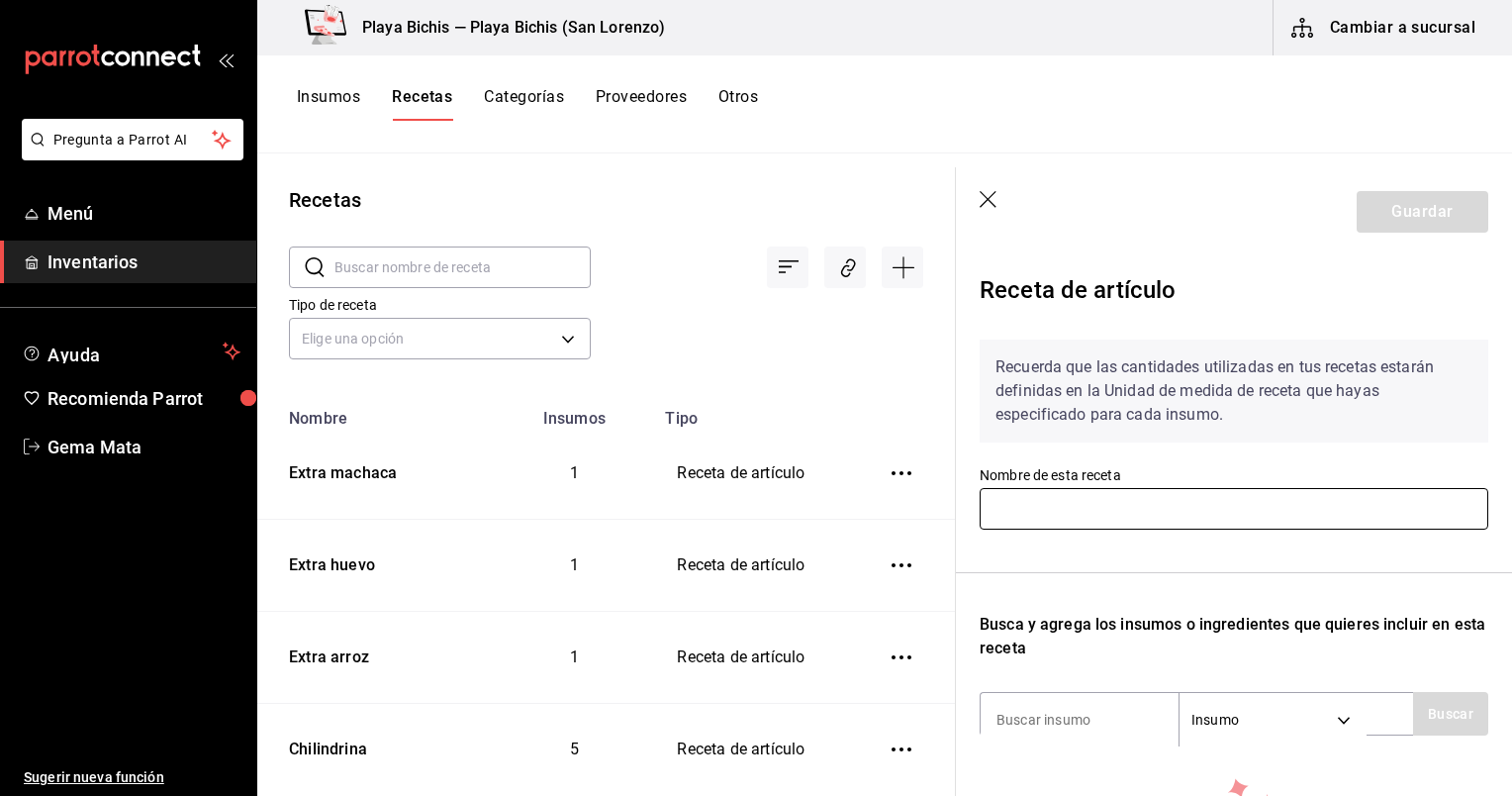 click at bounding box center (1234, 509) 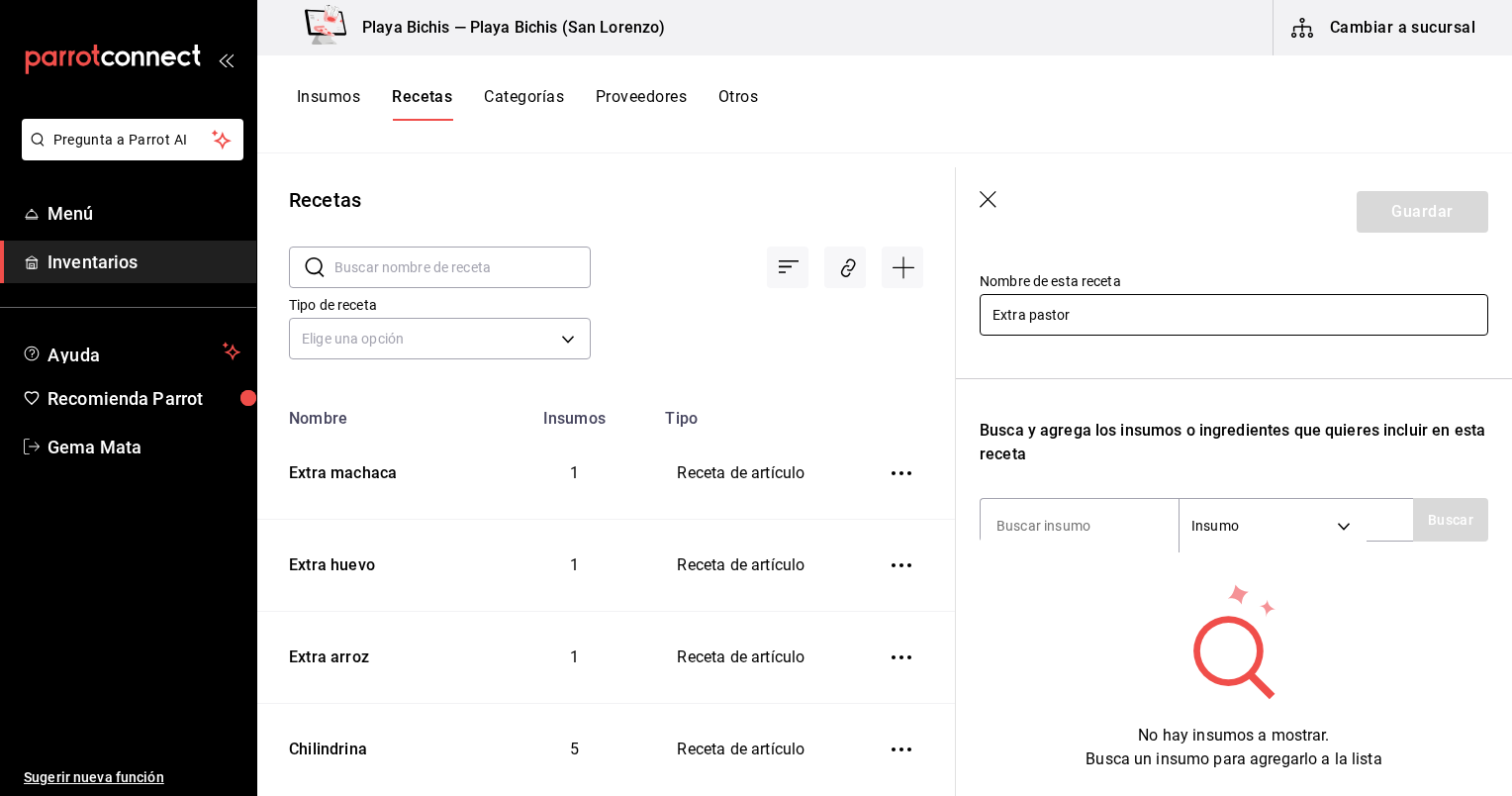 scroll, scrollTop: 193, scrollLeft: 0, axis: vertical 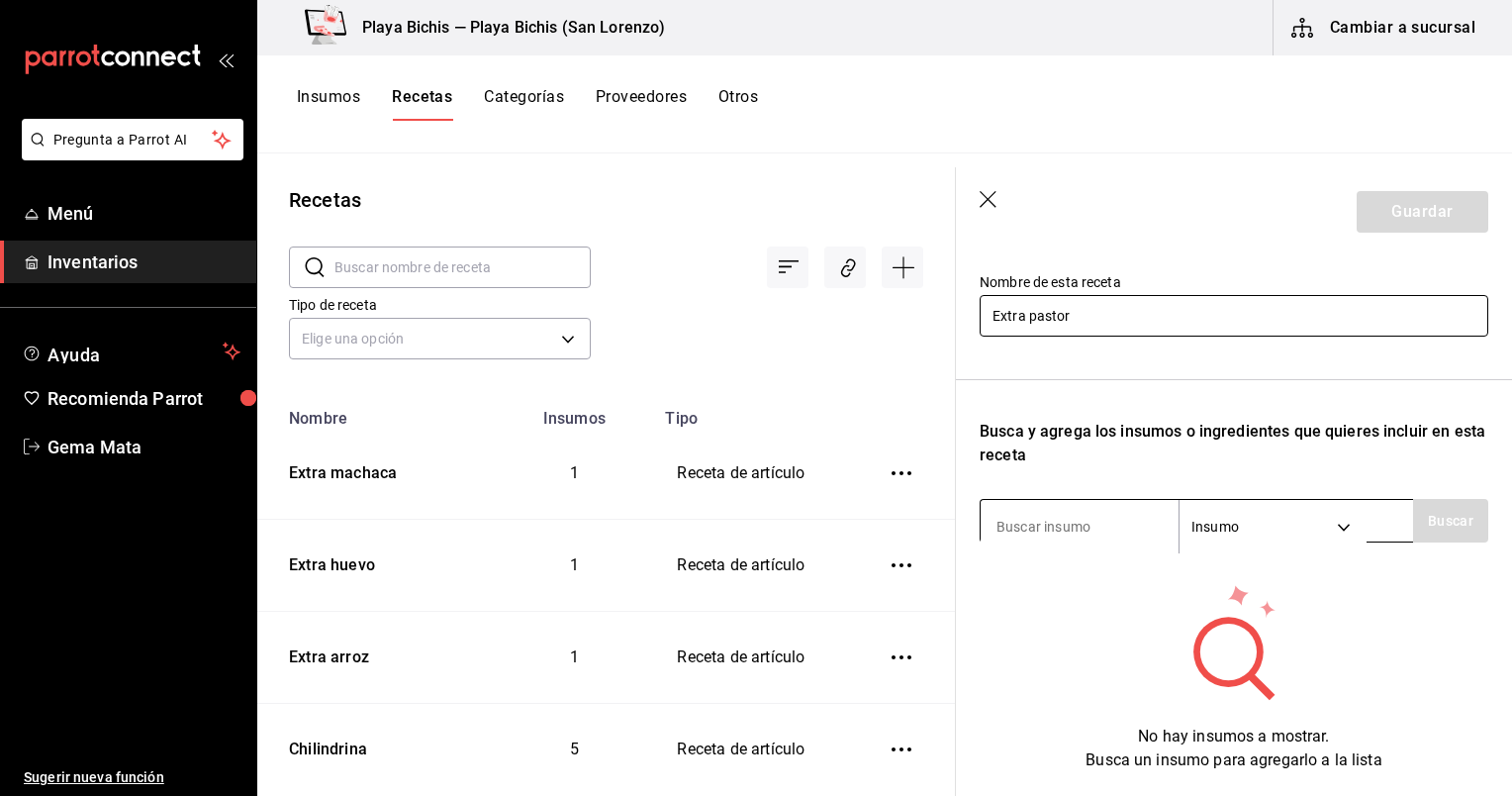 type on "Extra pastor" 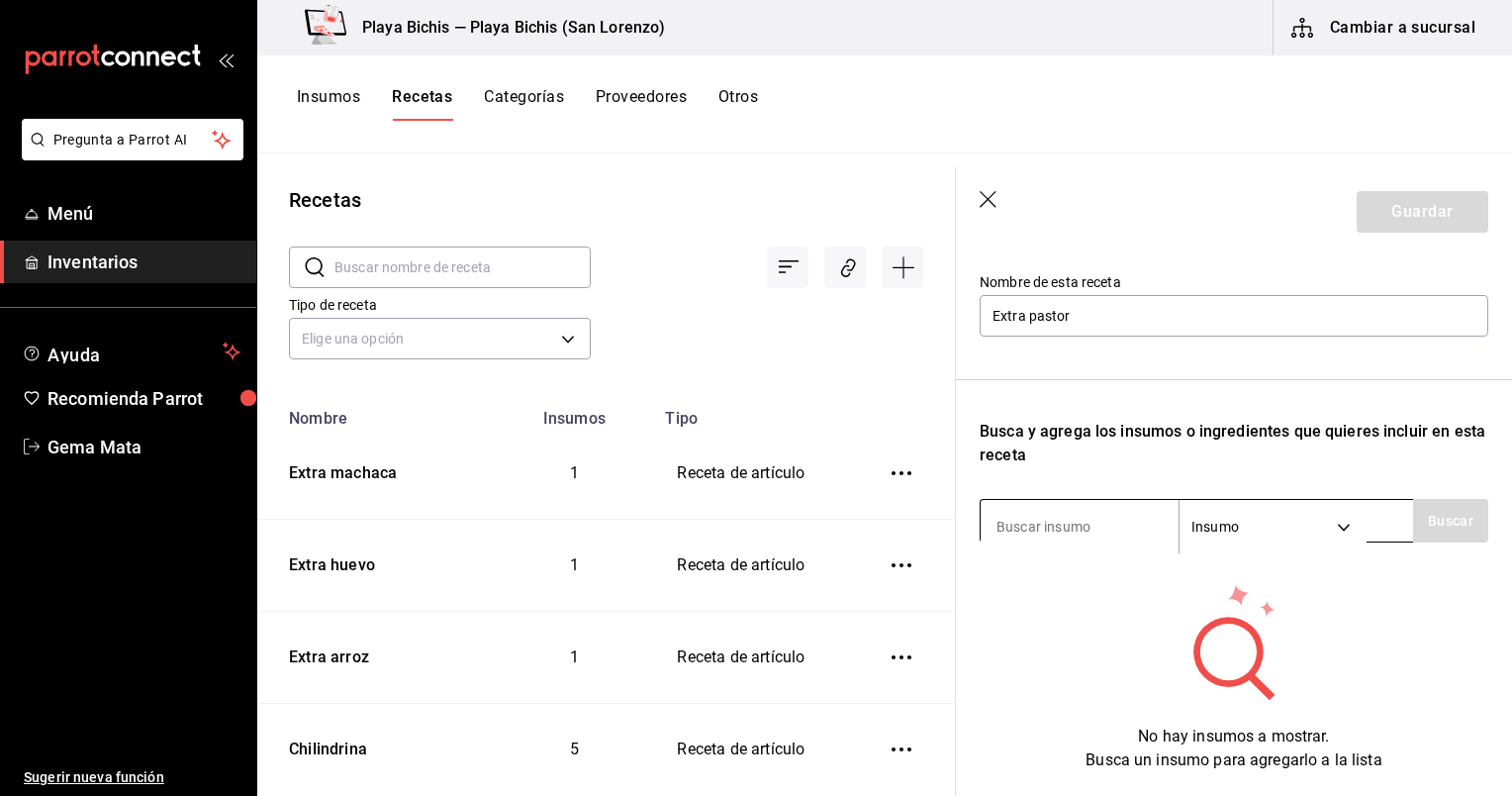 click at bounding box center (1080, 527) 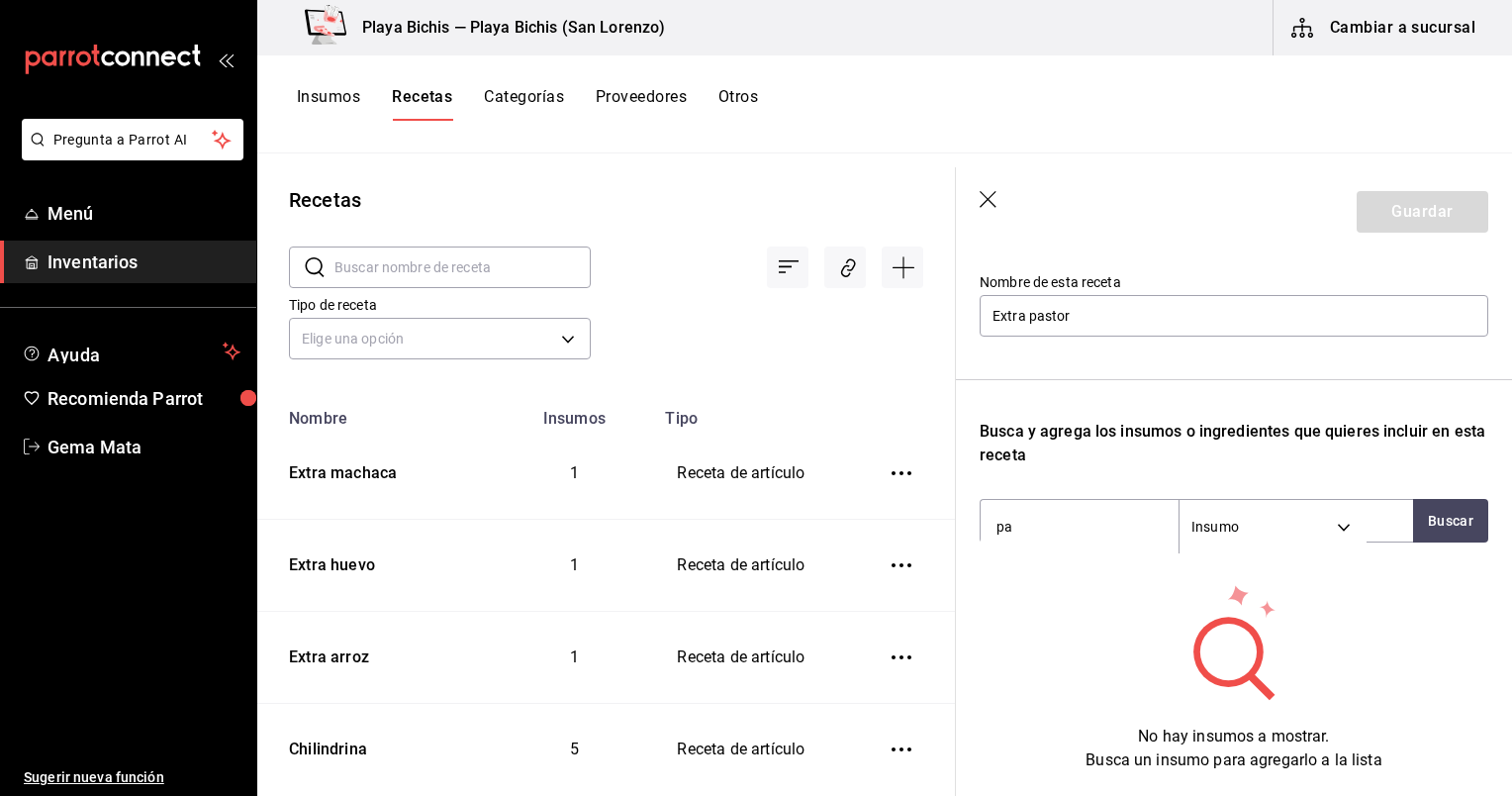 type on "p" 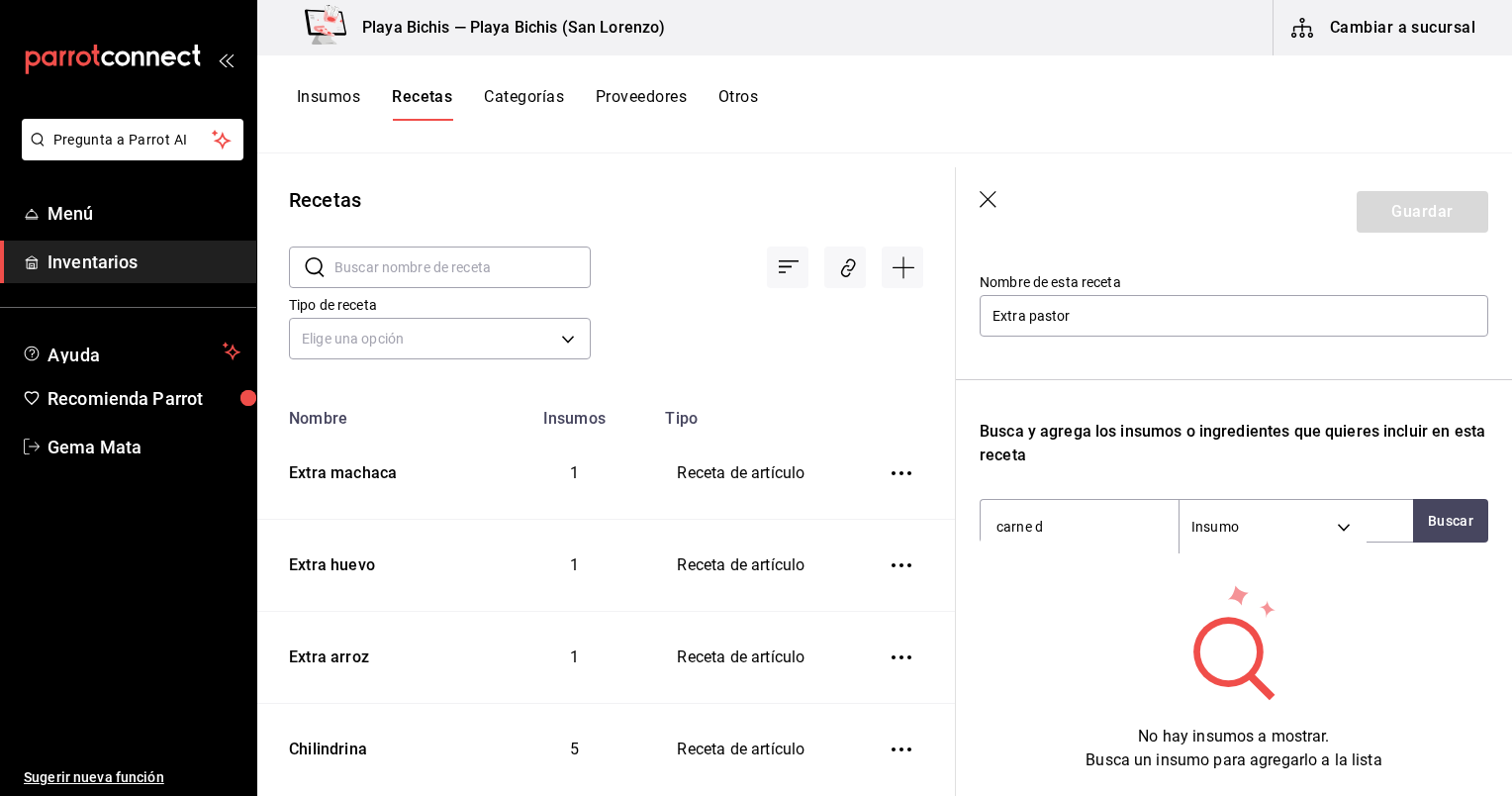 type on "carne de" 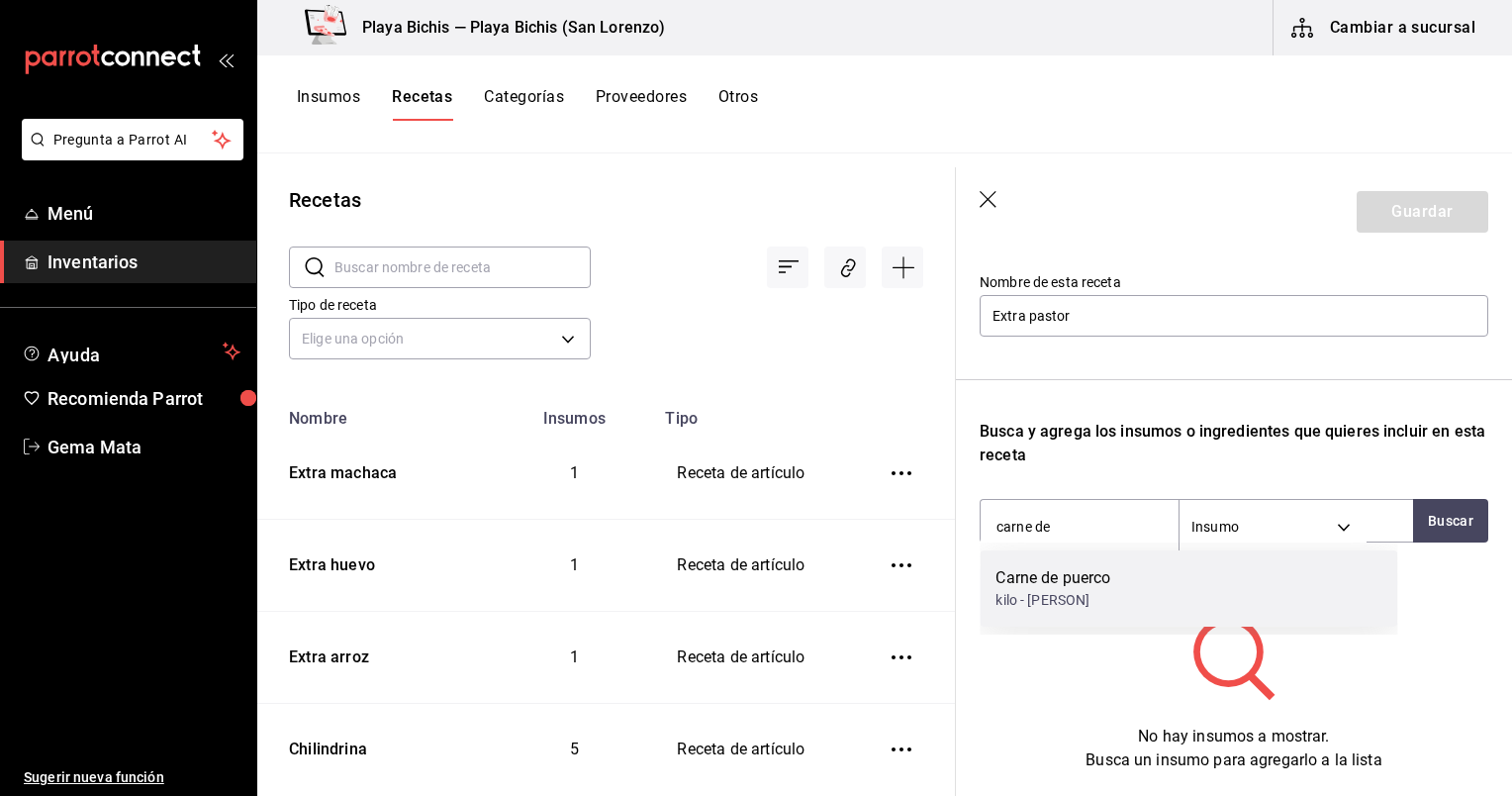 click on "kilo - Operadora de Ciudad Juarez" at bounding box center [1053, 600] 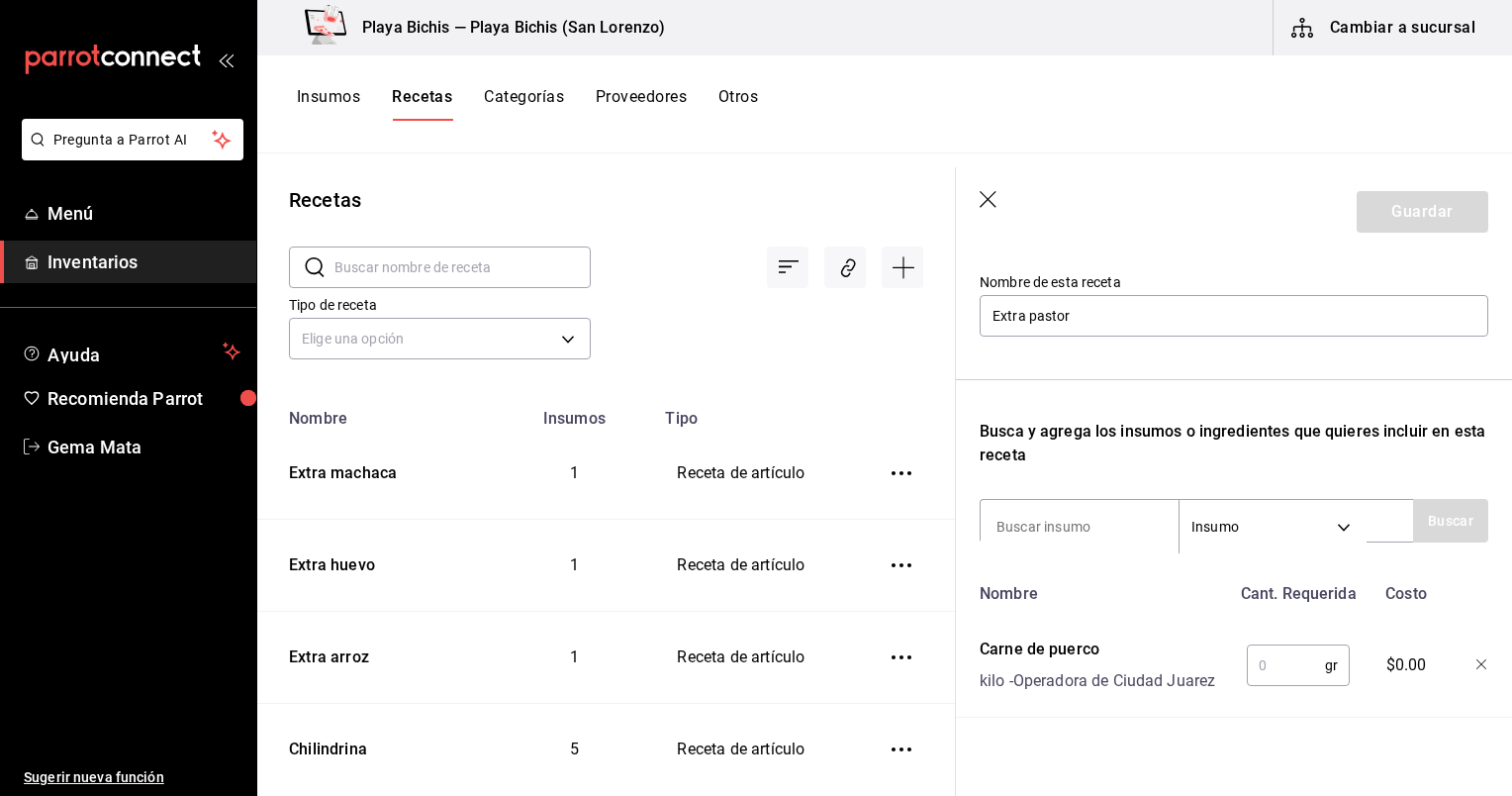 type 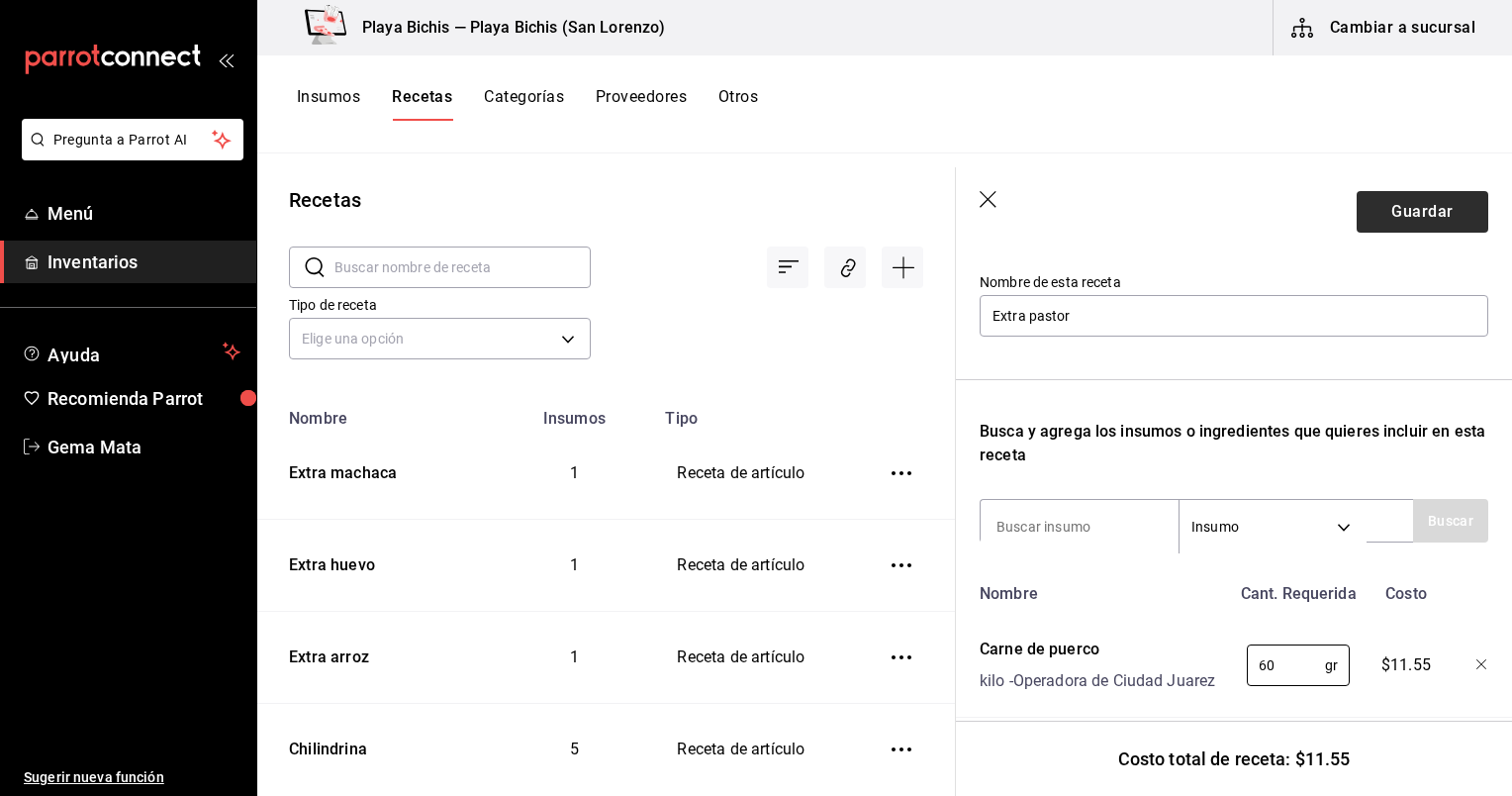 type on "60" 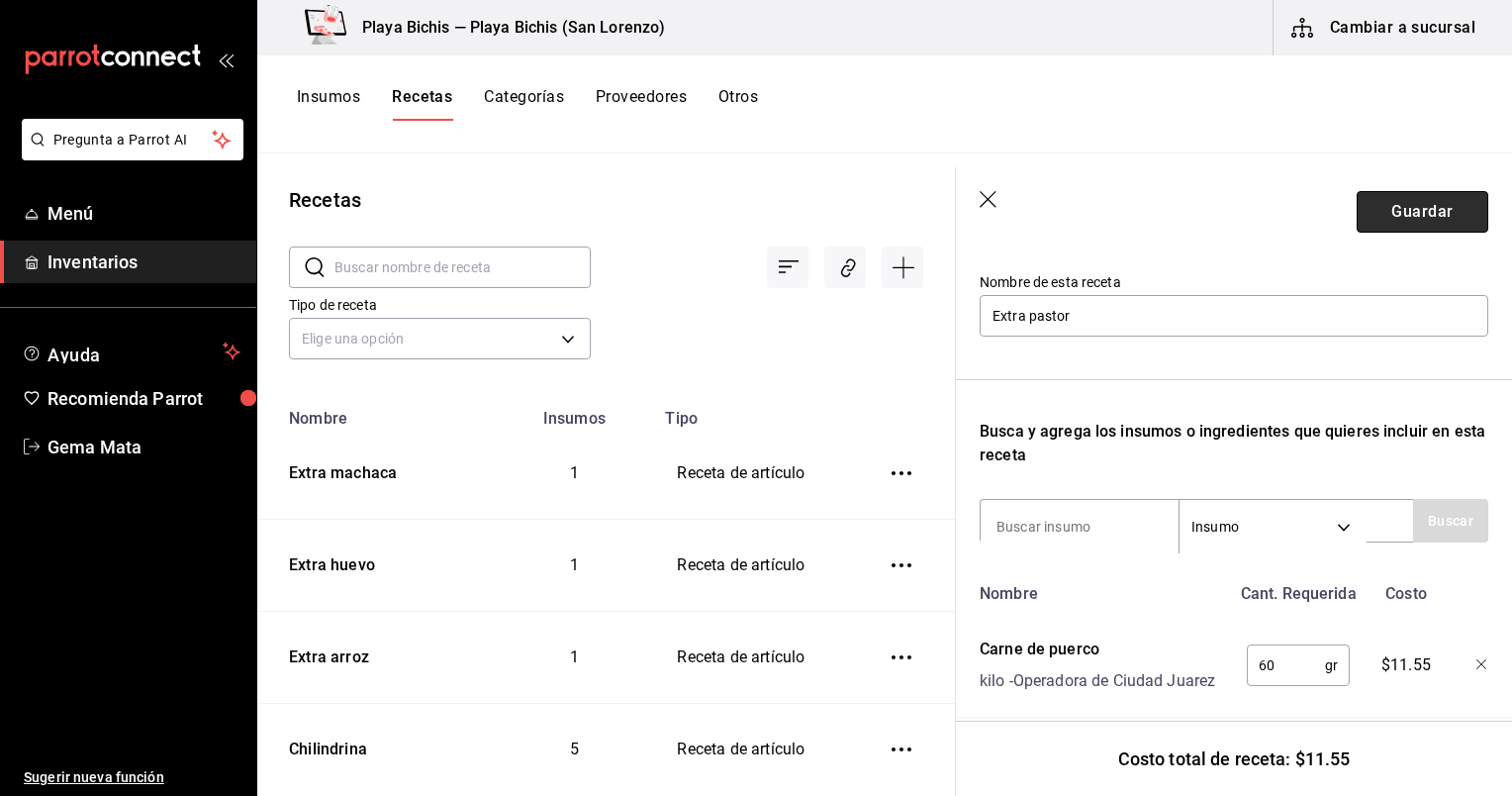 click on "Guardar" at bounding box center [1422, 212] 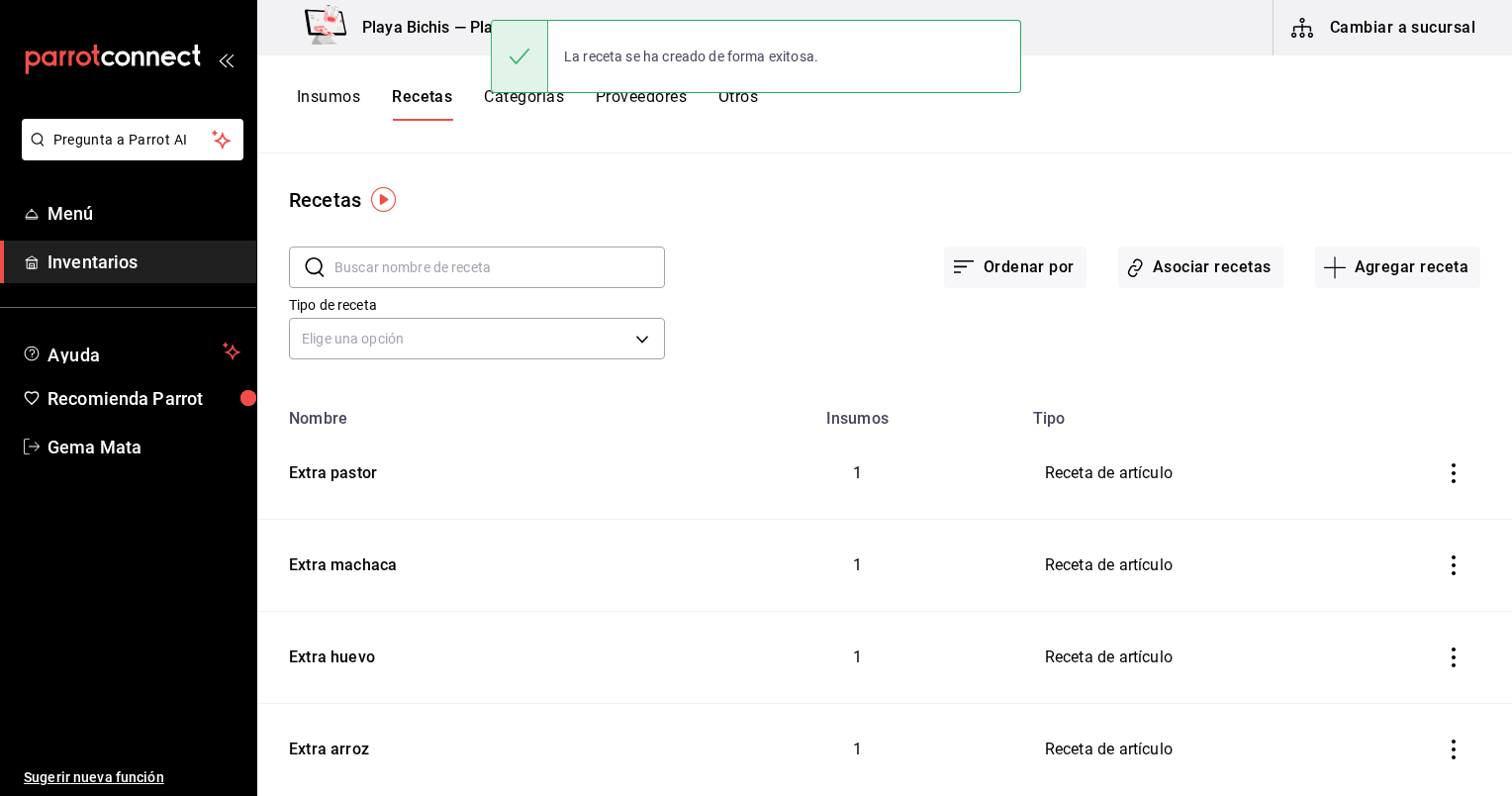 scroll, scrollTop: 0, scrollLeft: 0, axis: both 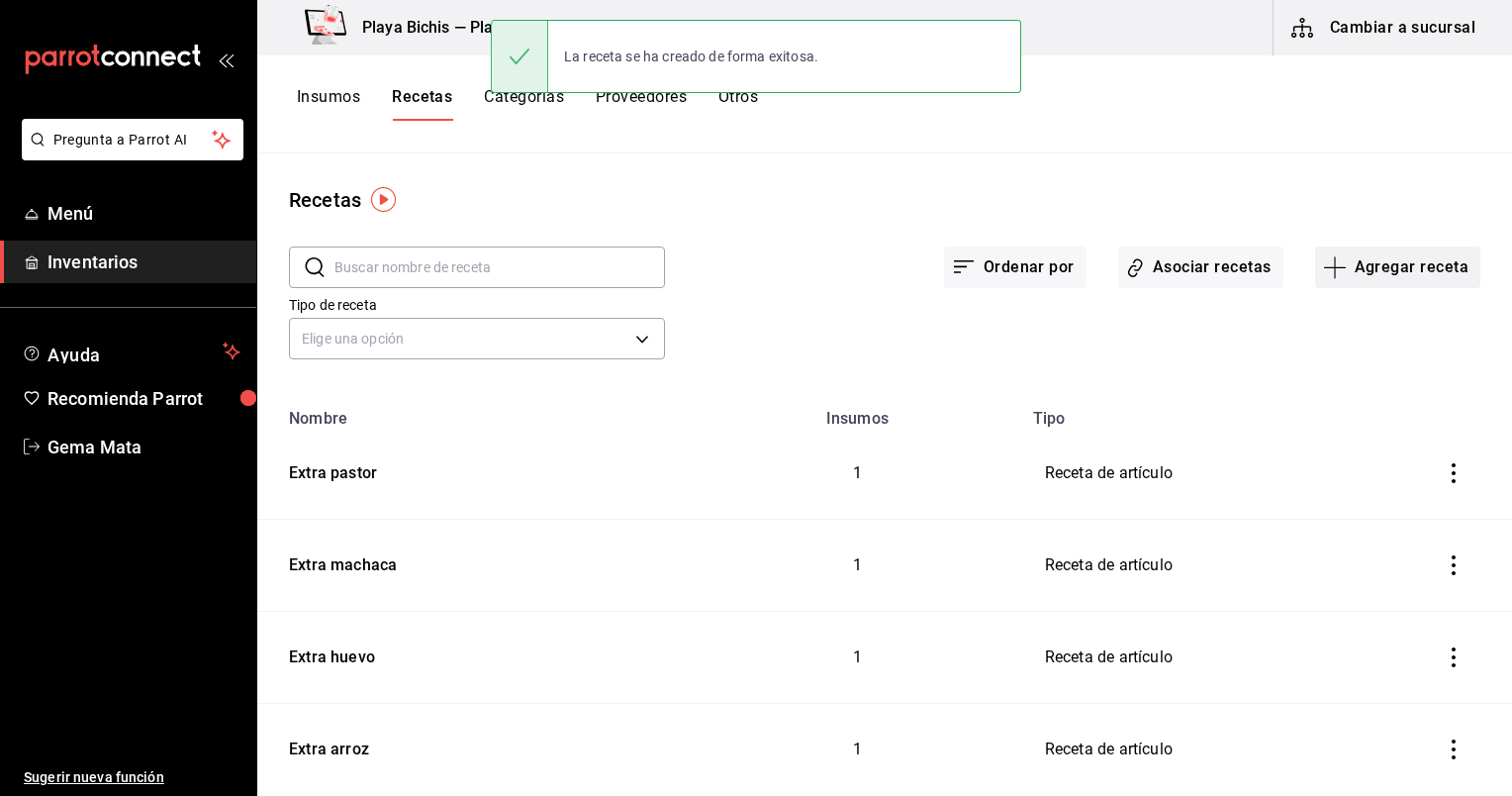 click on "Agregar receta" at bounding box center (1397, 267) 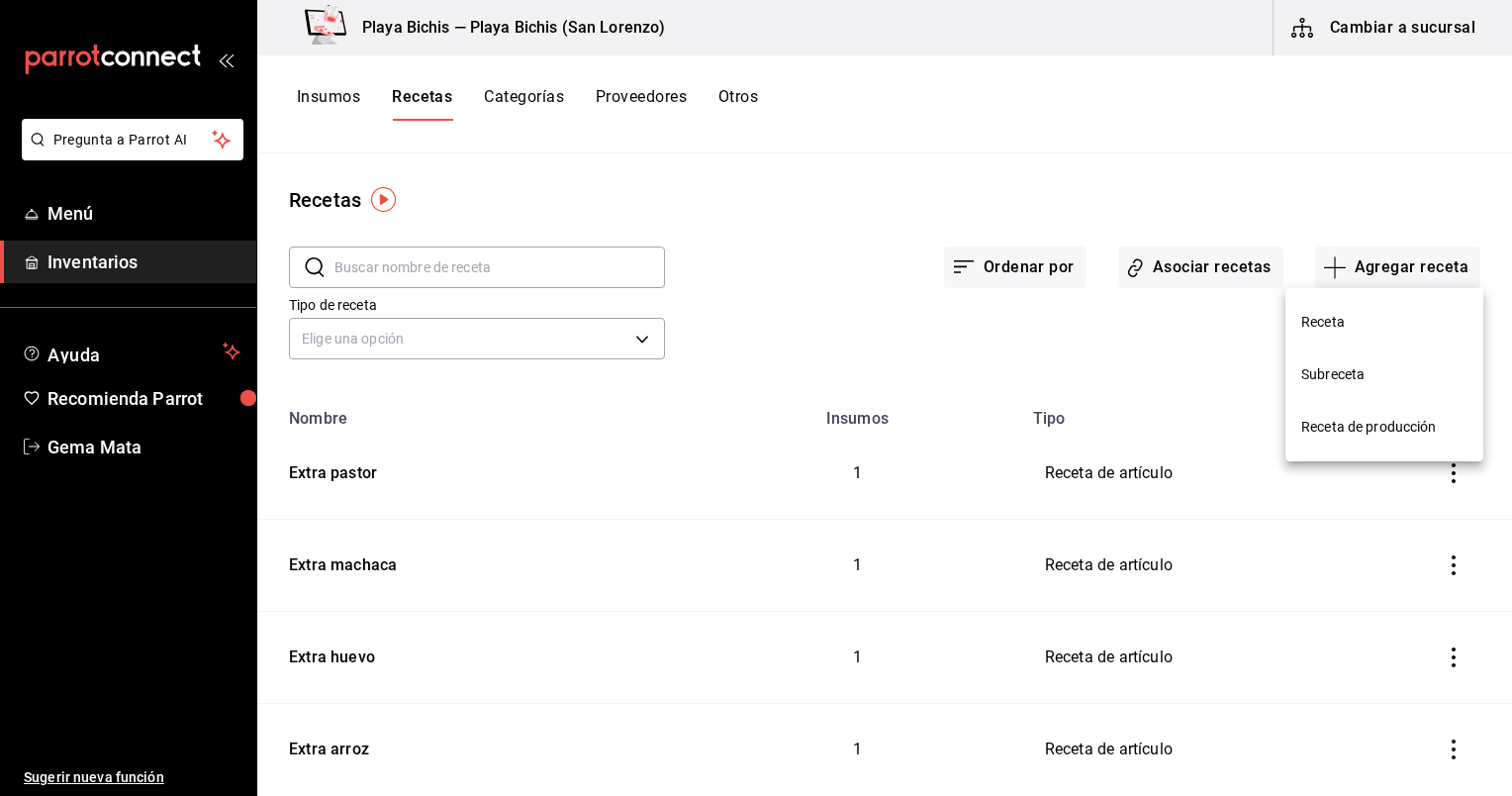 click on "Receta" at bounding box center (1384, 322) 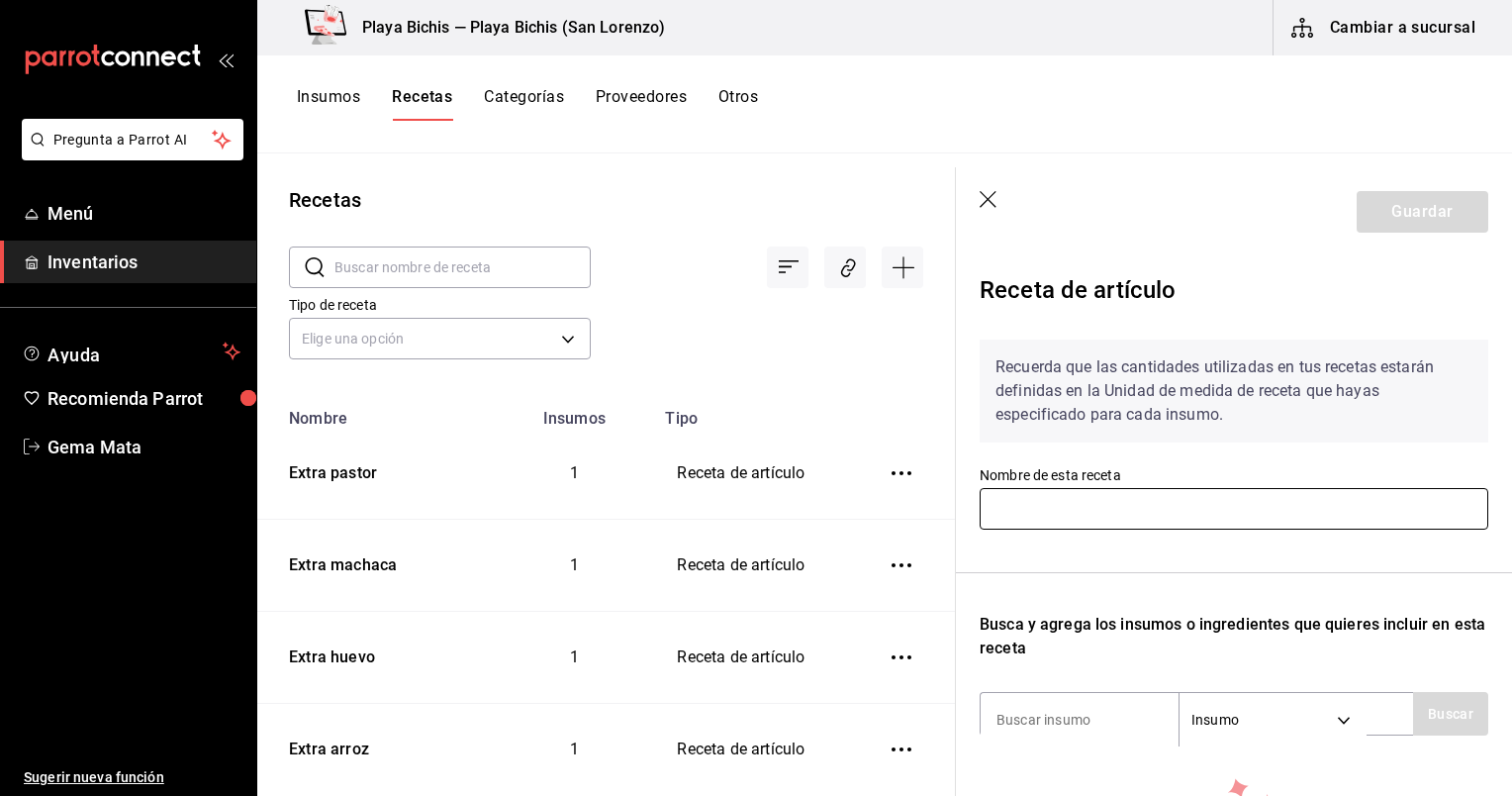 click at bounding box center (1234, 509) 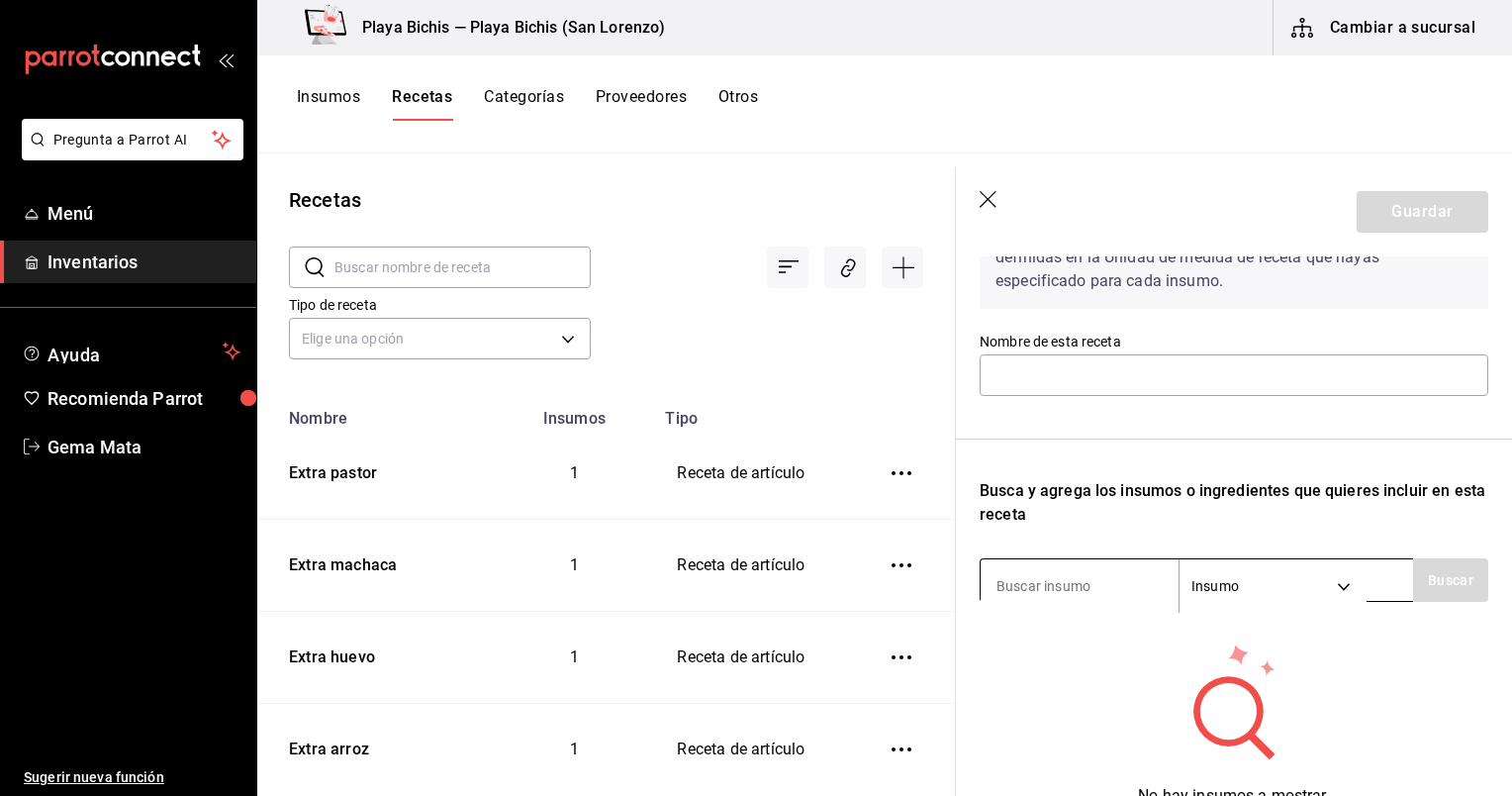 click at bounding box center [1080, 586] 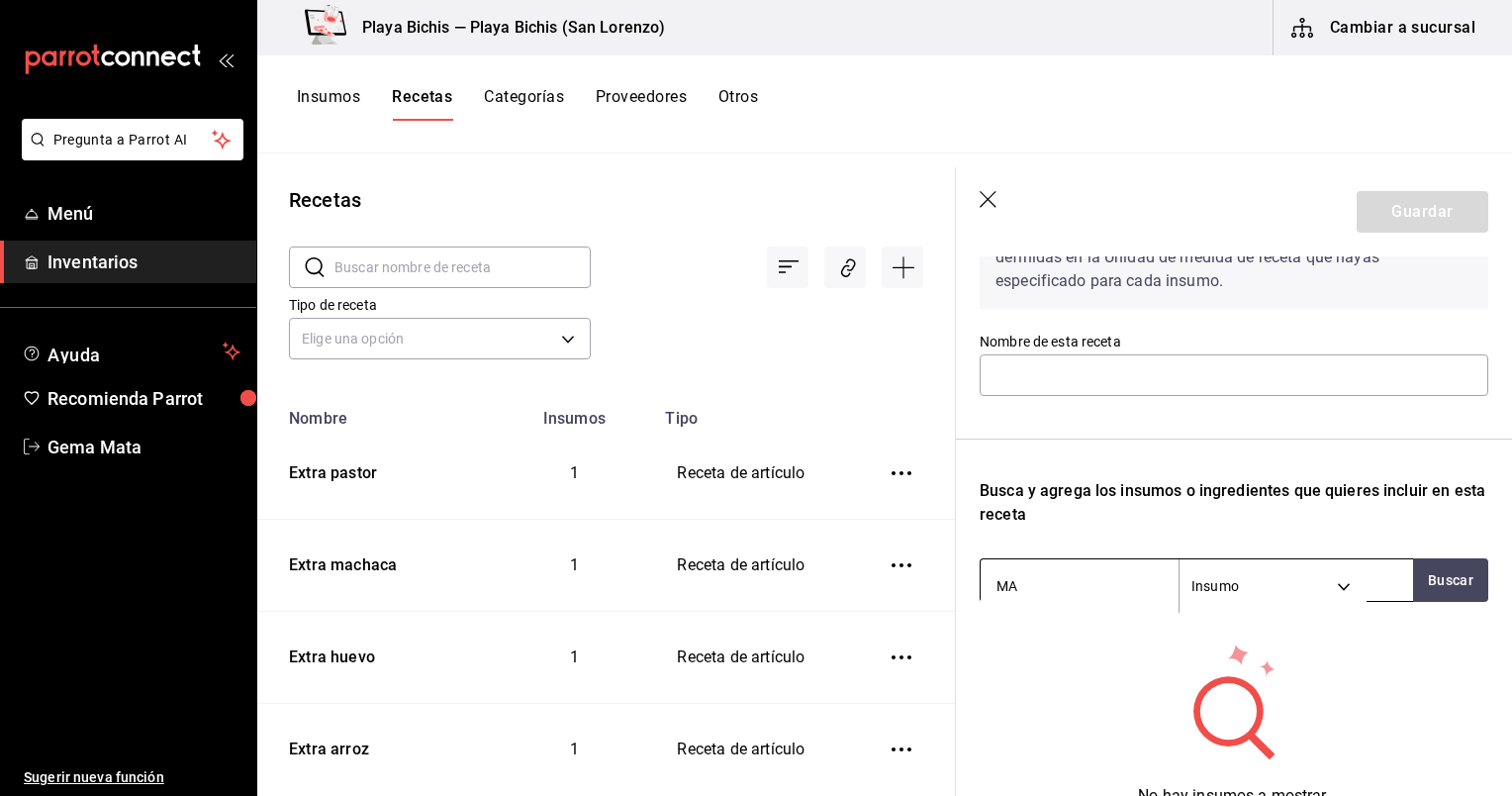 type on "M" 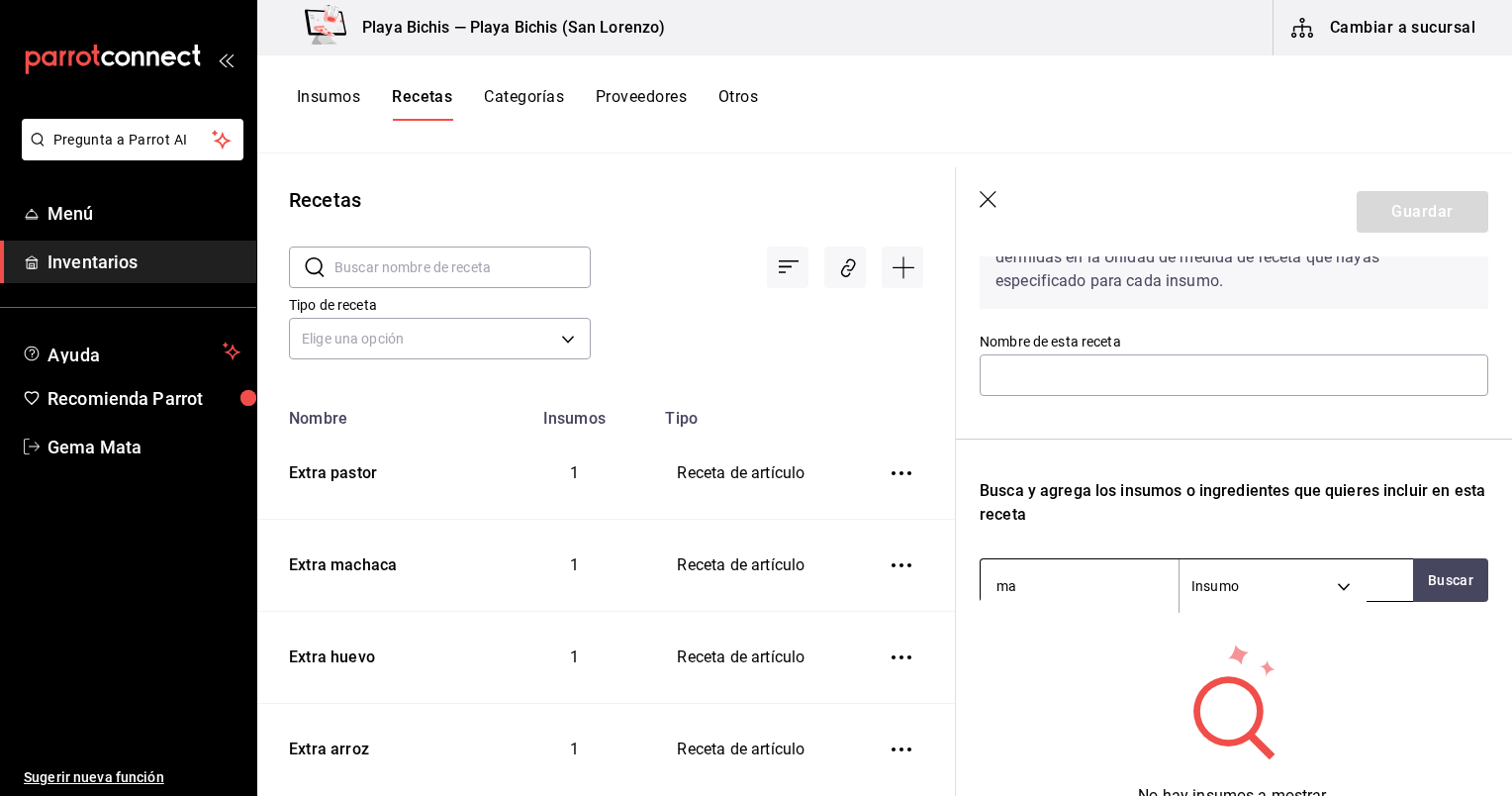 type on "m" 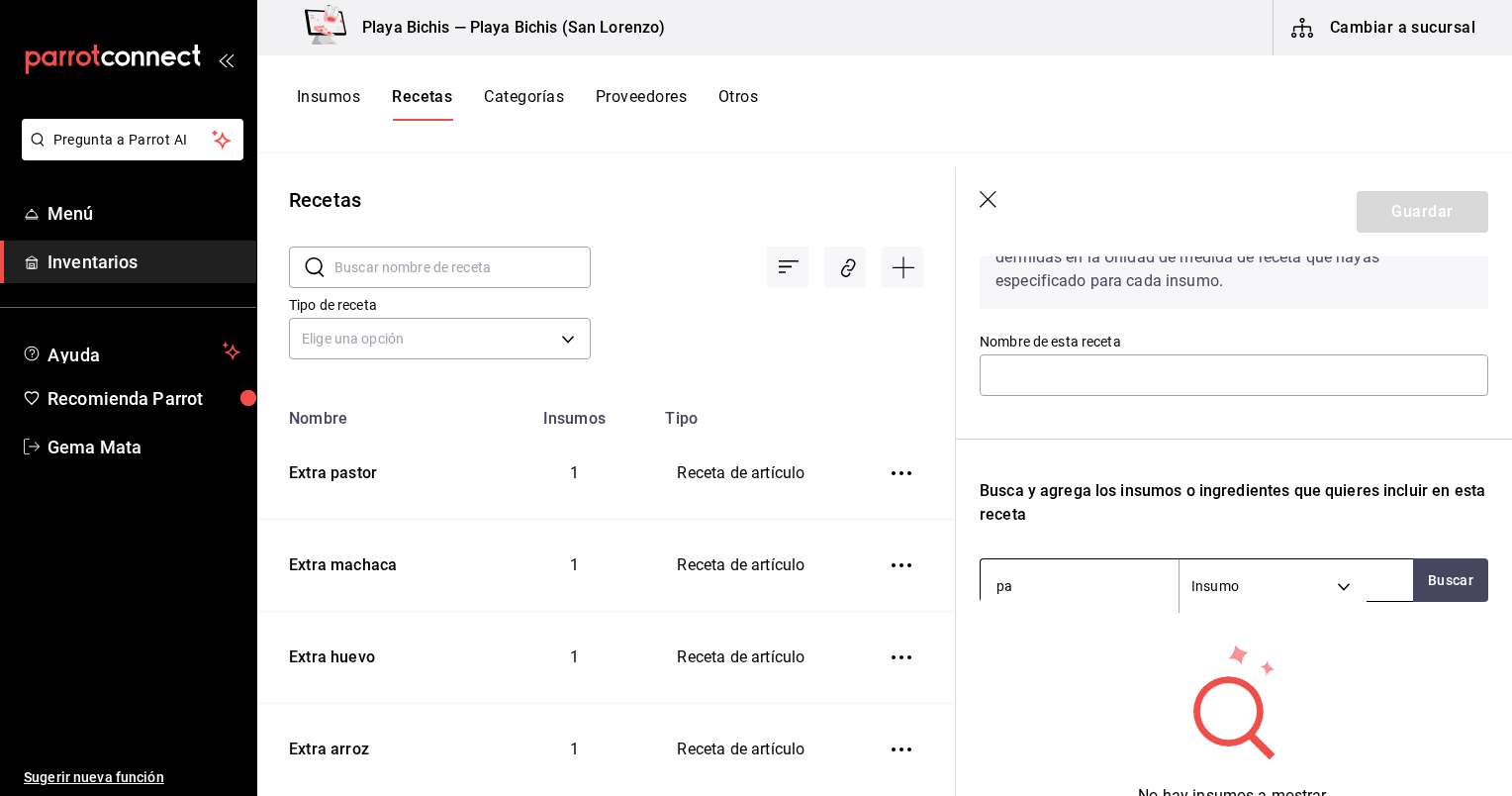 type on "p" 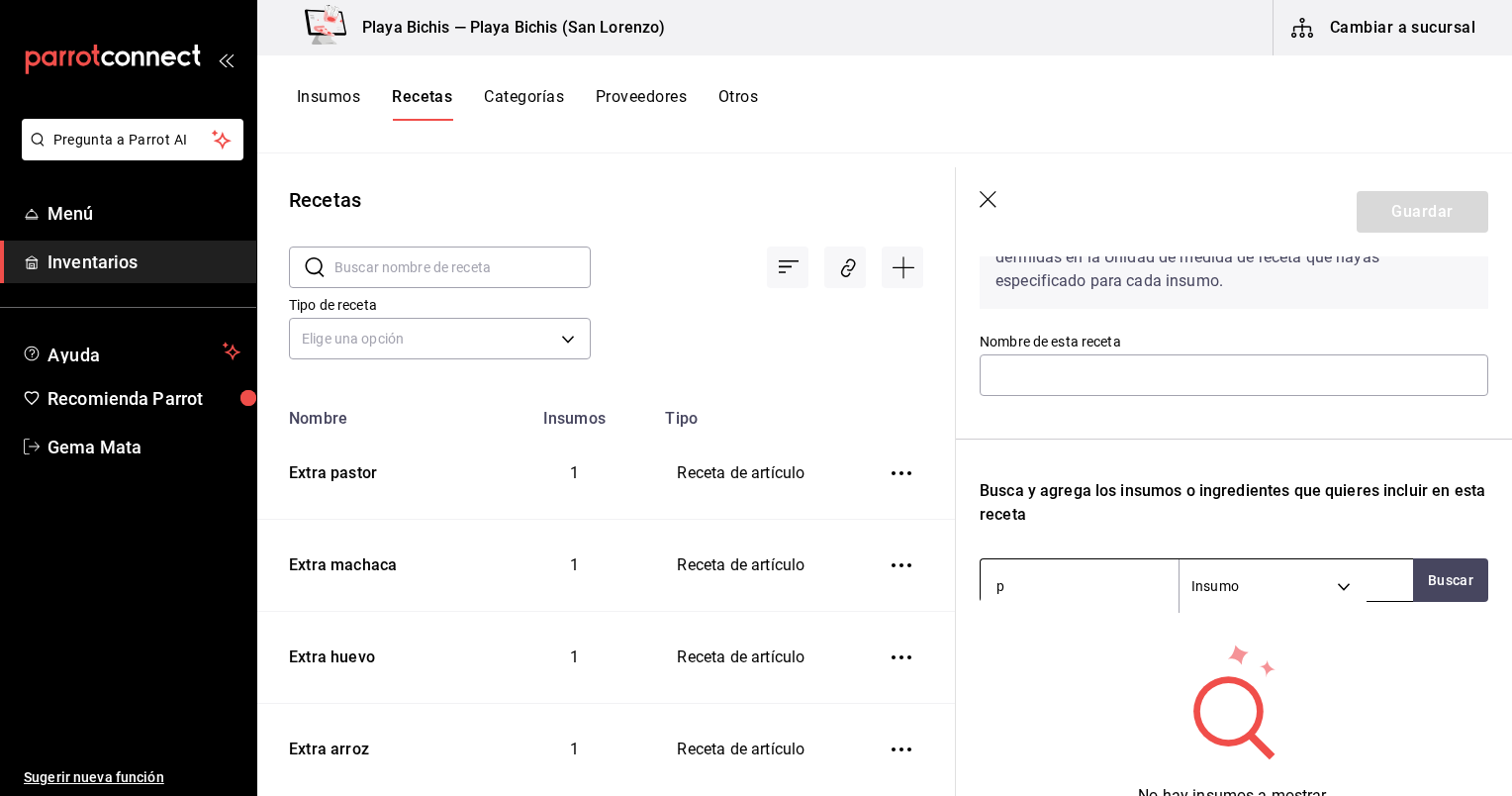 type 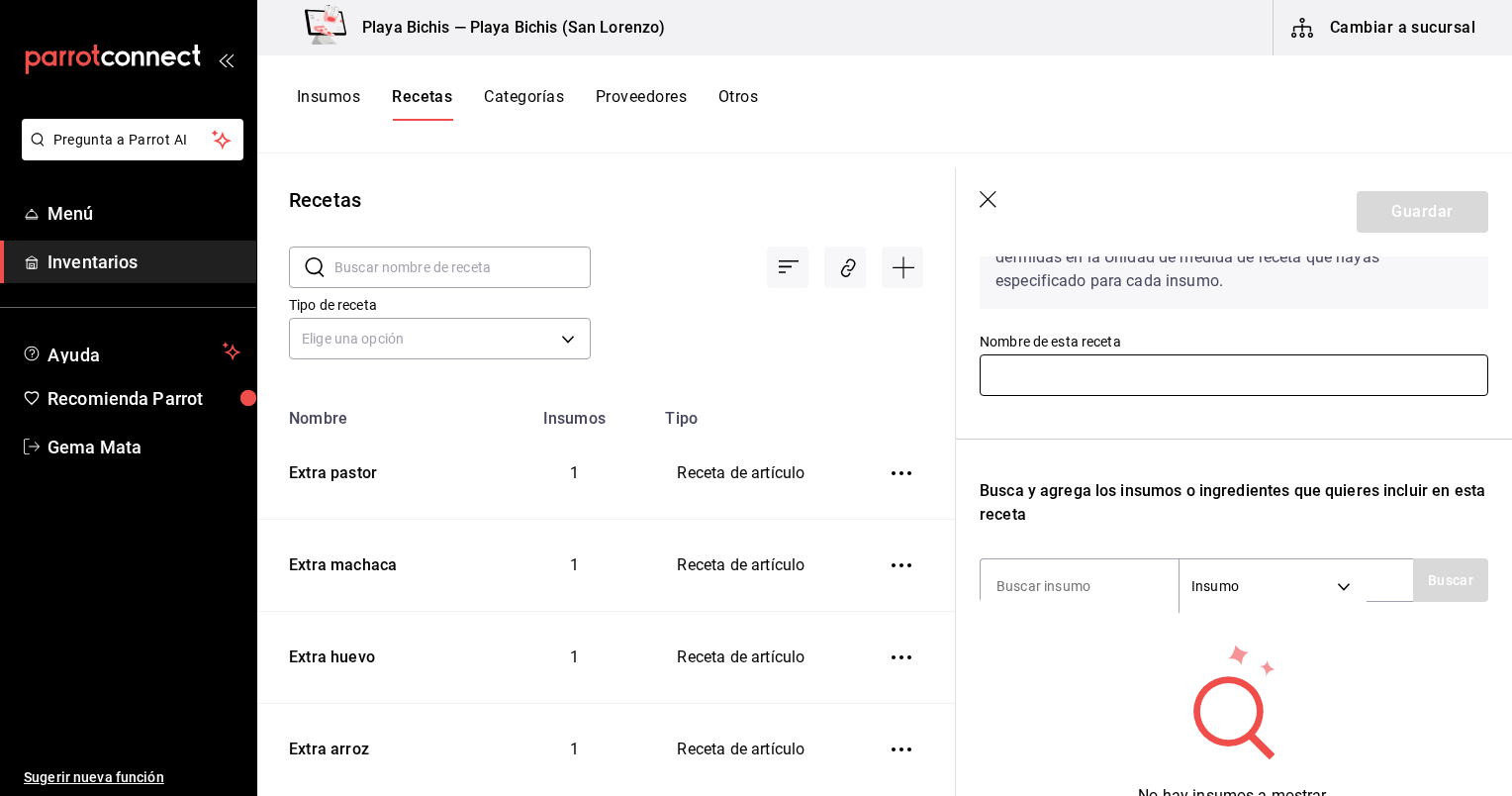 click at bounding box center (1234, 375) 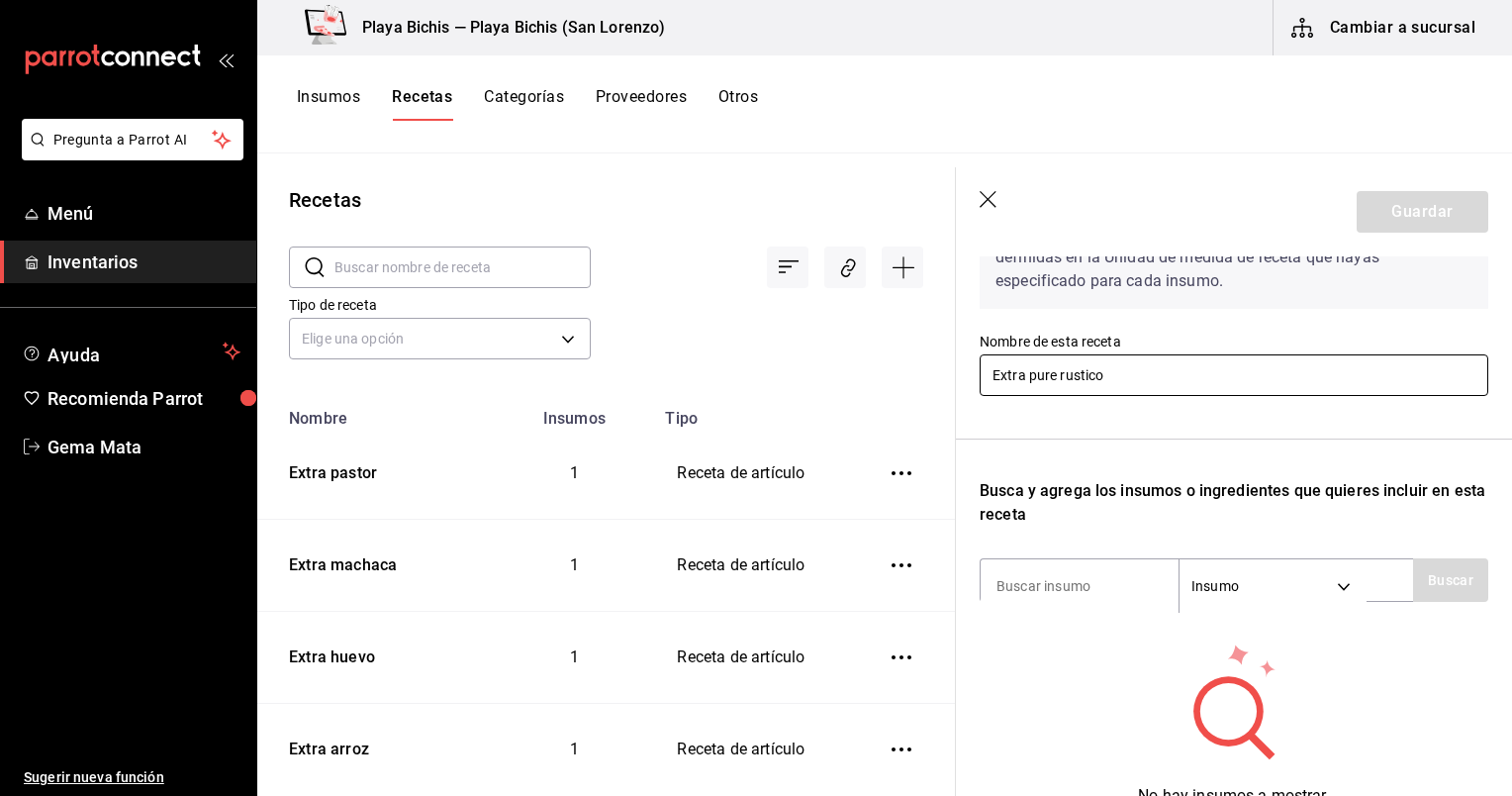 type on "Extra pure rustico" 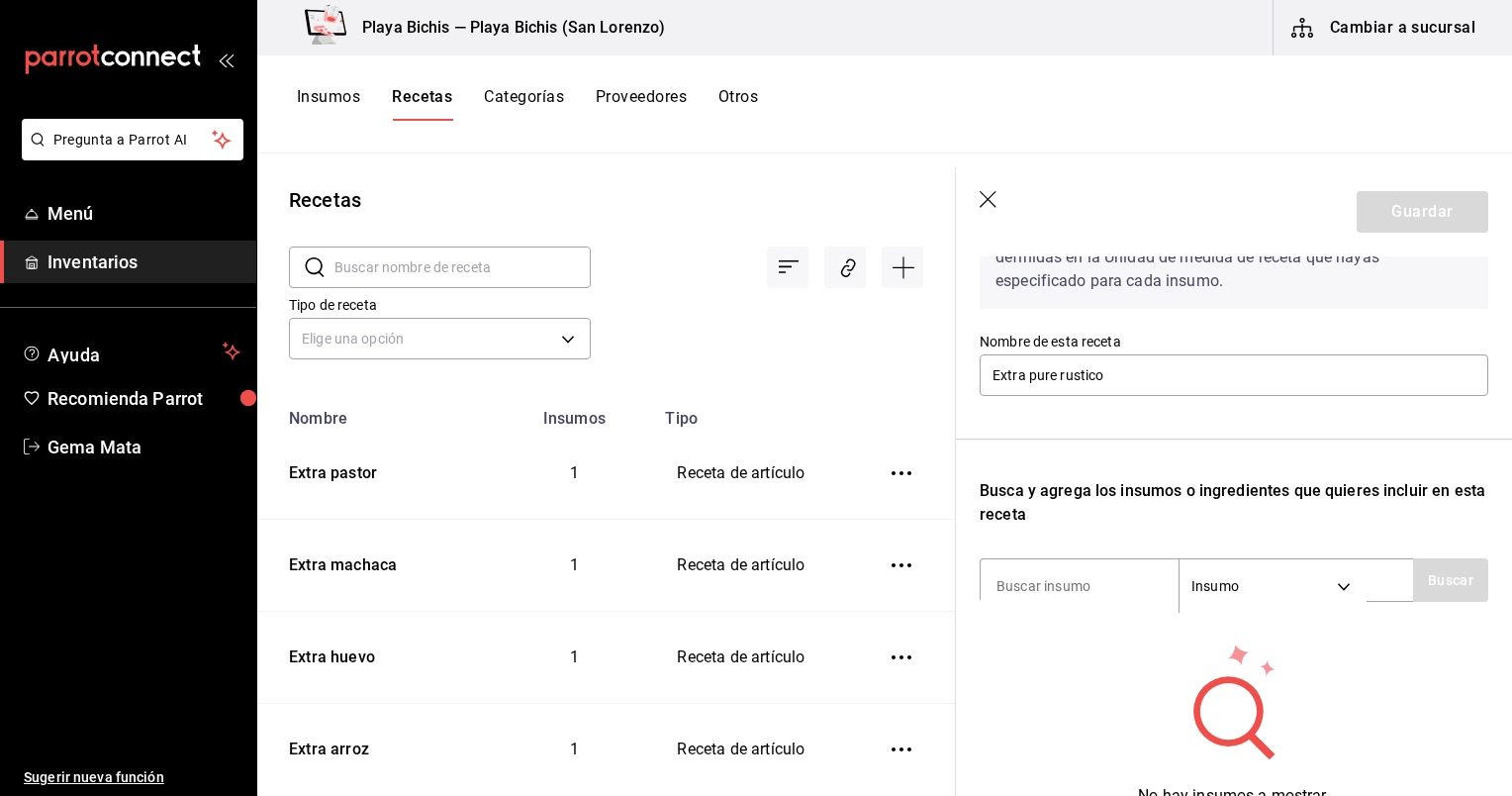 click on "Recuerda que las cantidades utilizadas en tus recetas estarán definidas en la Unidad de medida de receta que hayas especificado para cada insumo. Nombre de esta receta Extra pure rustico Busca y agrega los insumos o ingredientes que quieres incluir en esta receta Insumo SUPPLY Buscar No hay insumos a mostrar. Busca un insumo para agregarlo a la lista" at bounding box center [1234, 511] 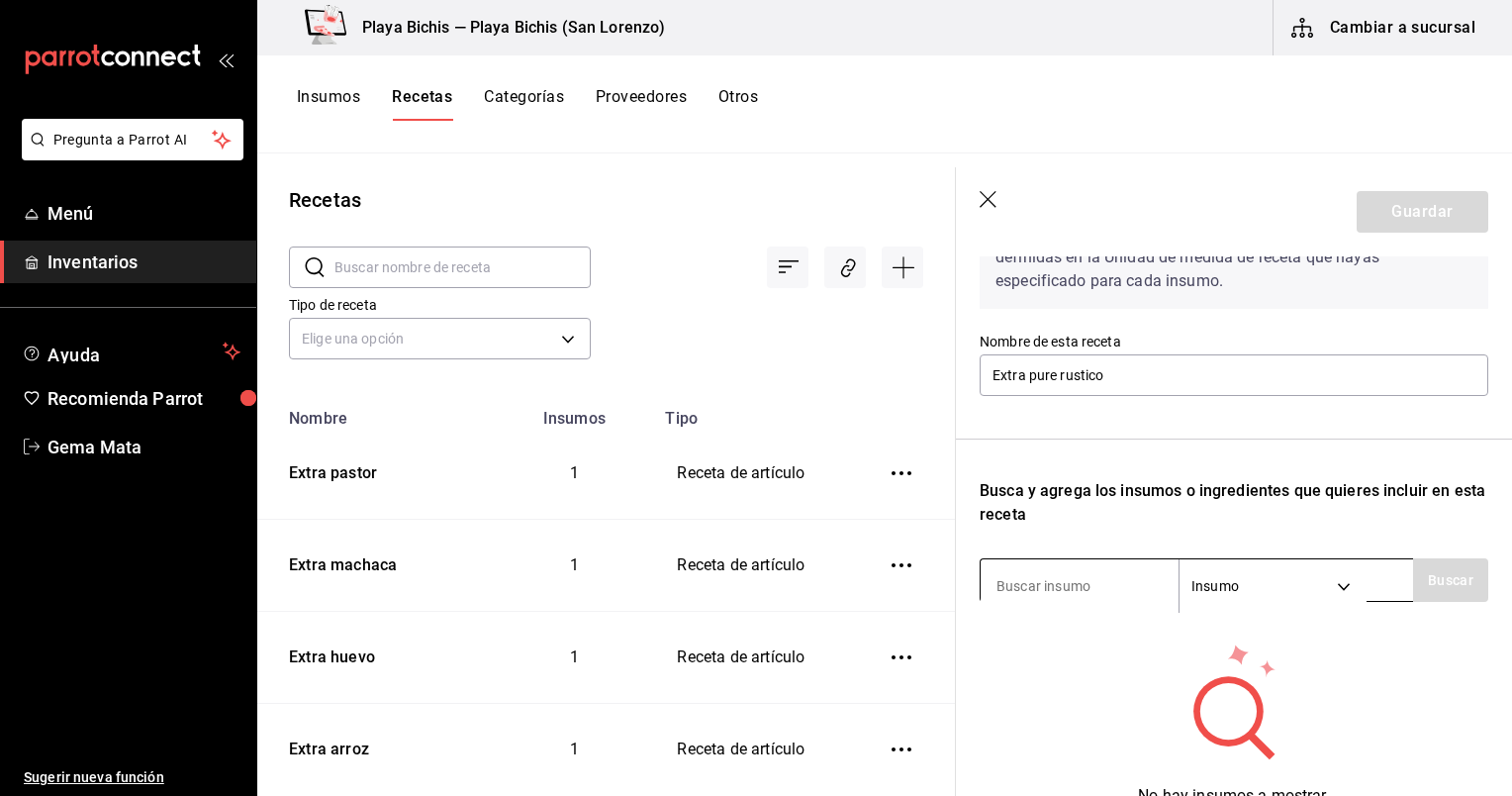 click at bounding box center (1080, 586) 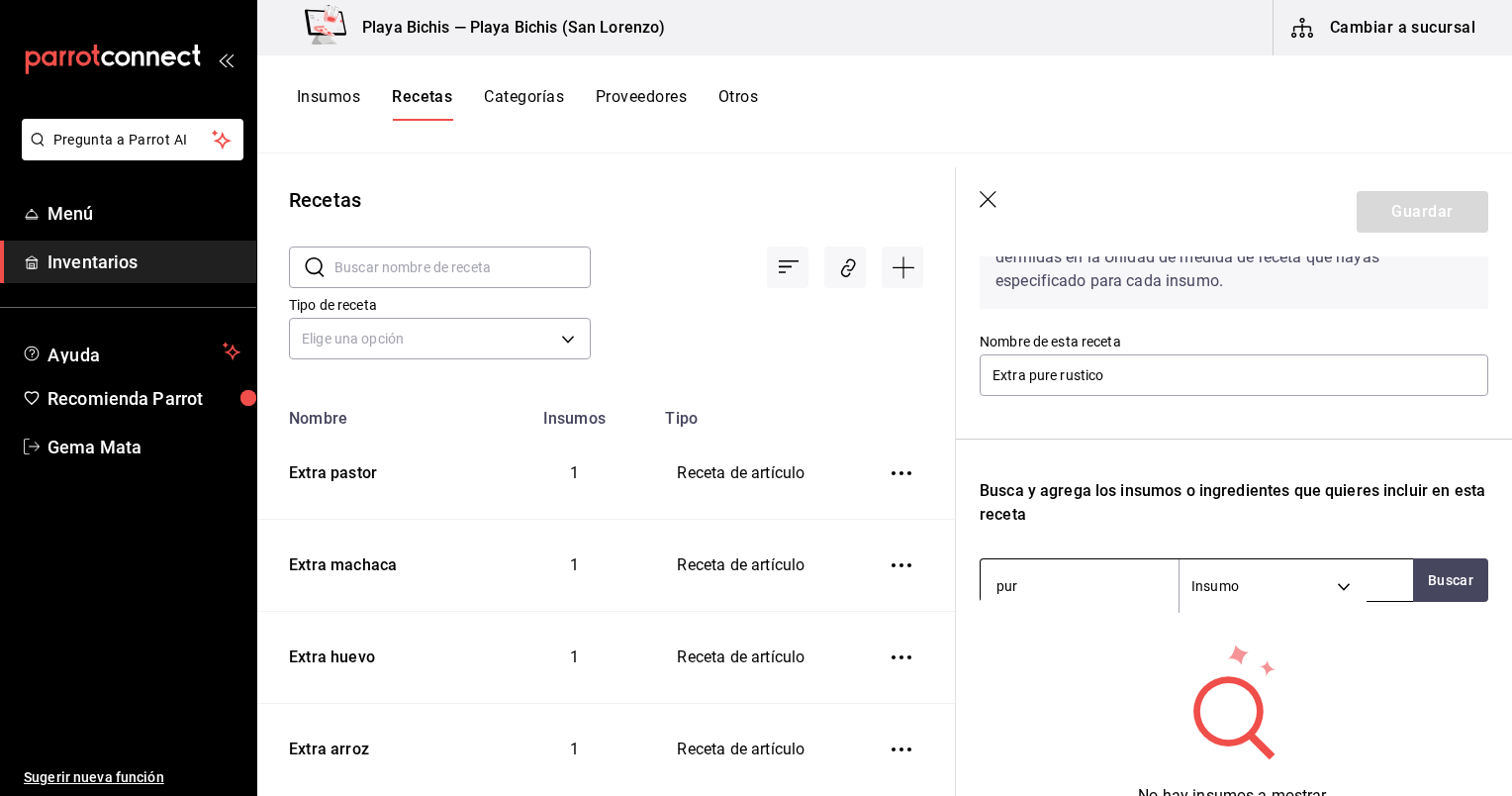 type on "pure" 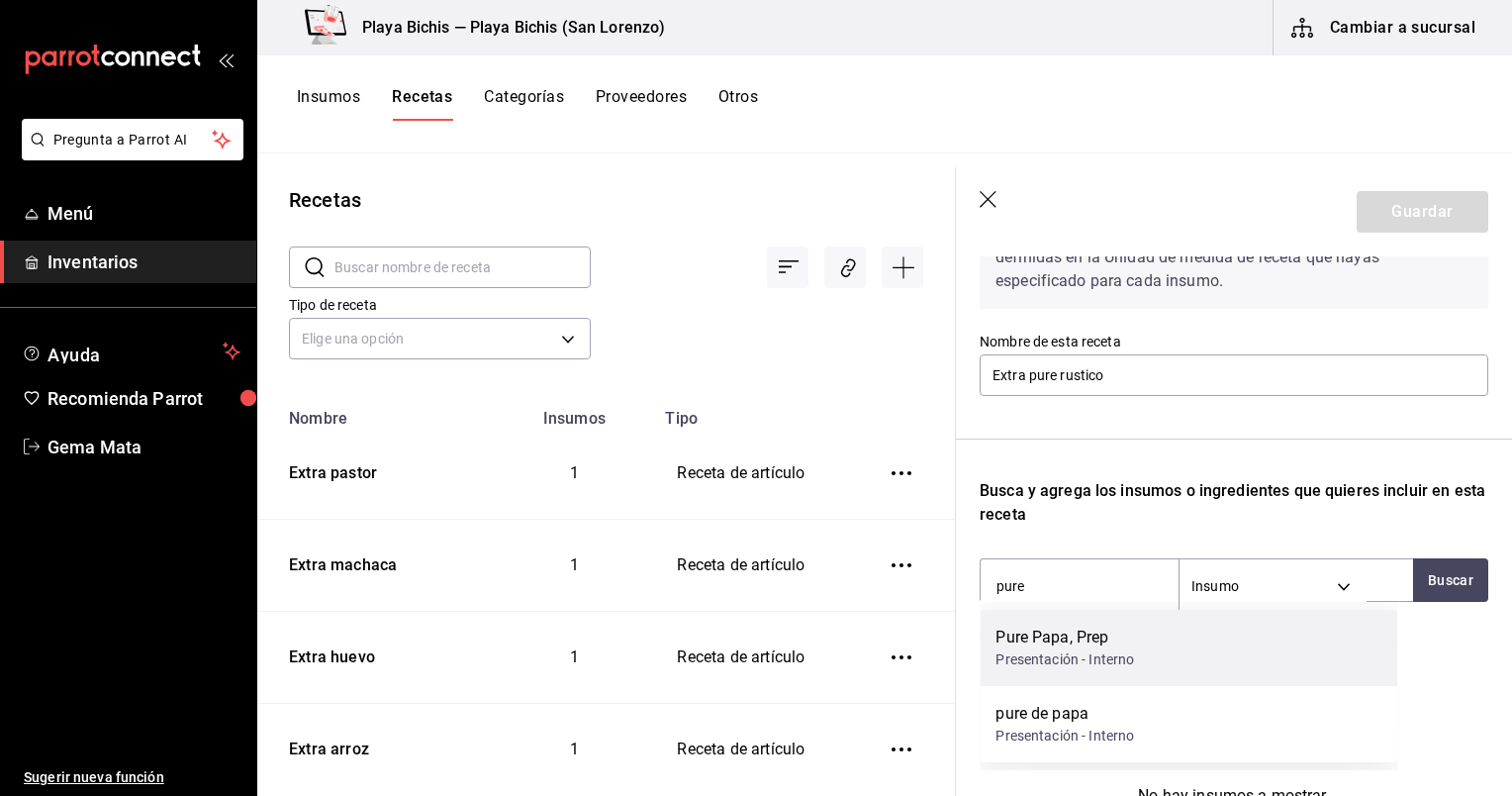 click on "Pure Papa, Prep" at bounding box center [1065, 638] 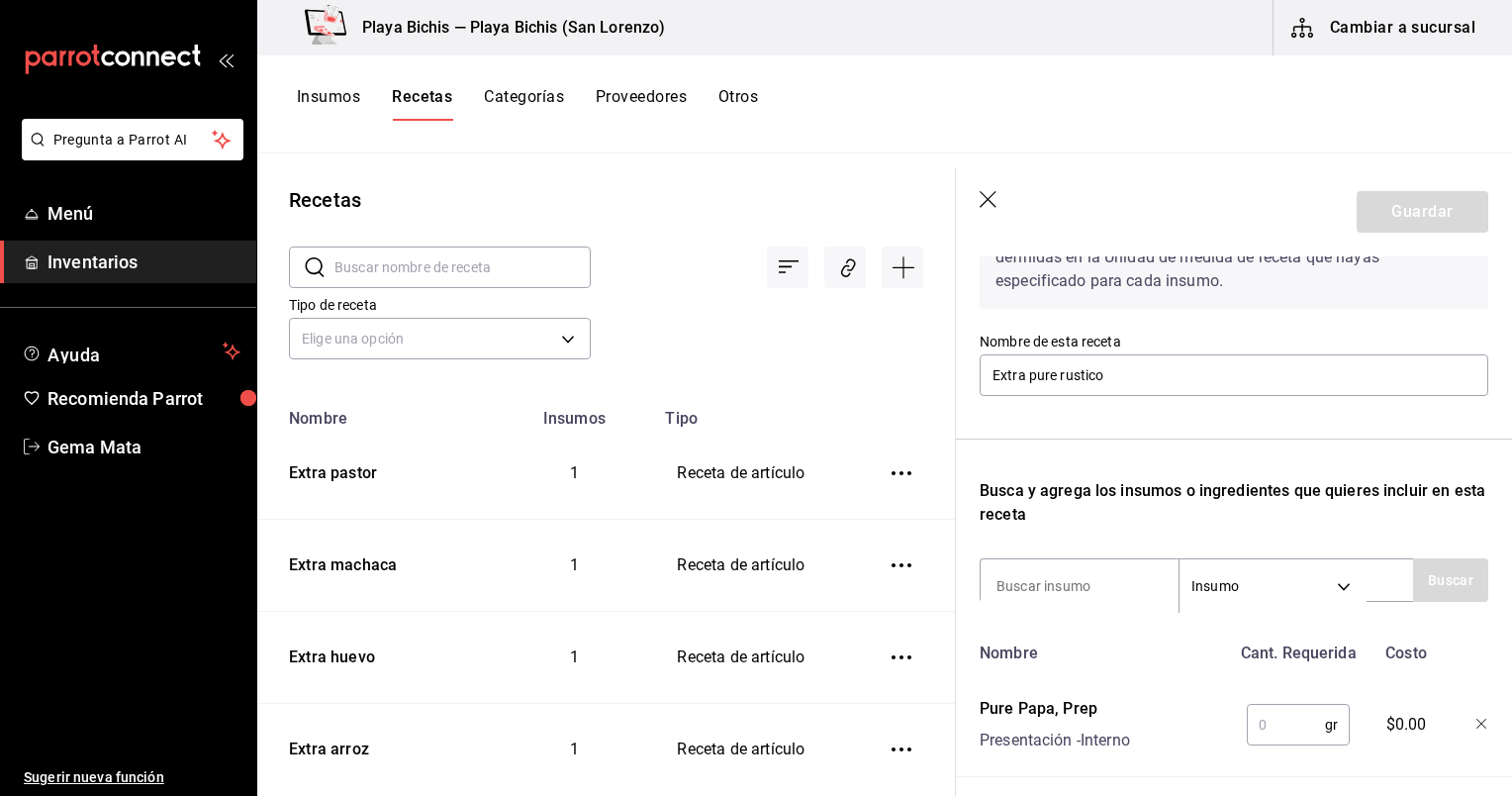 scroll, scrollTop: 233, scrollLeft: 0, axis: vertical 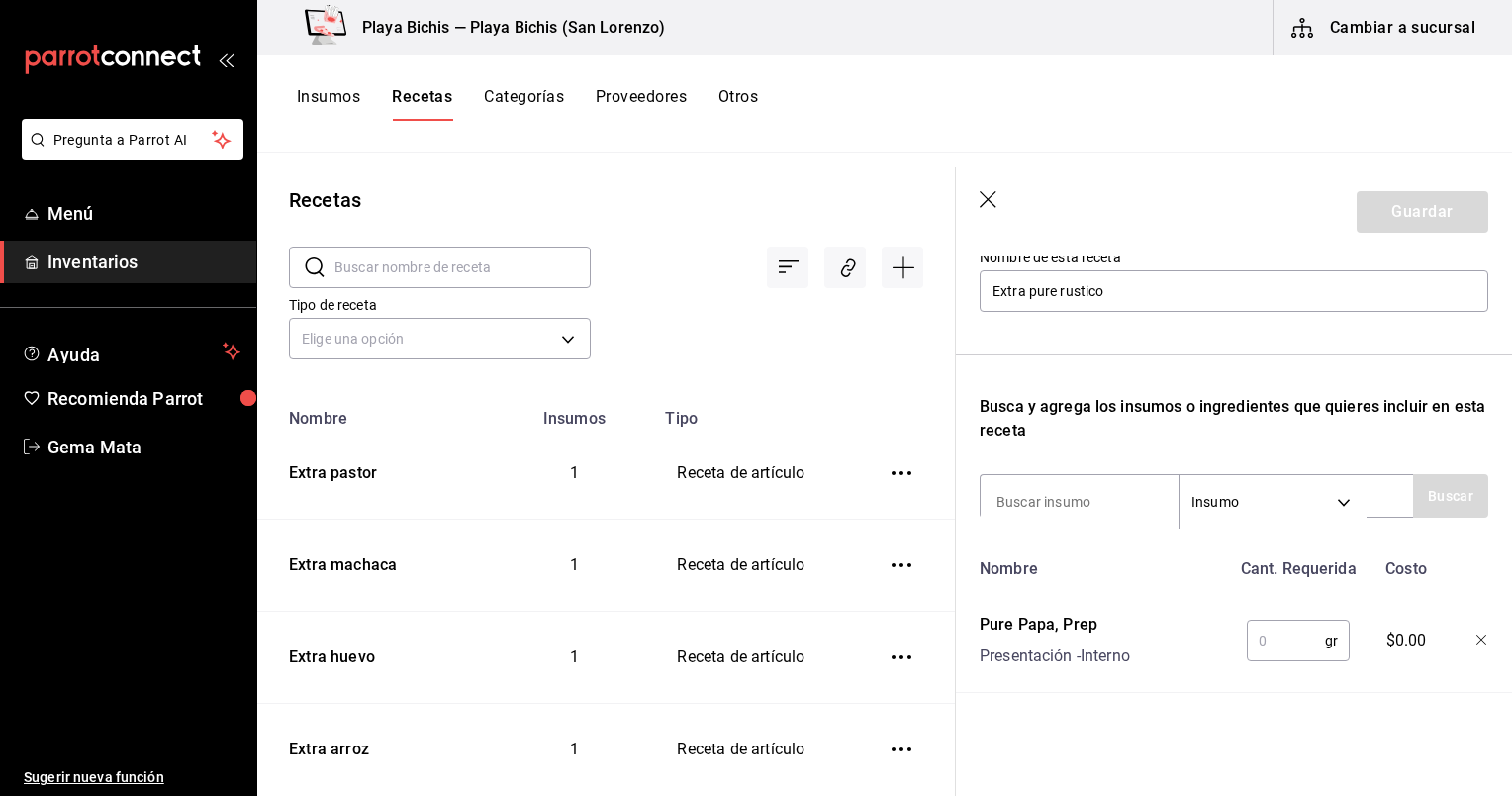 click at bounding box center [1285, 641] 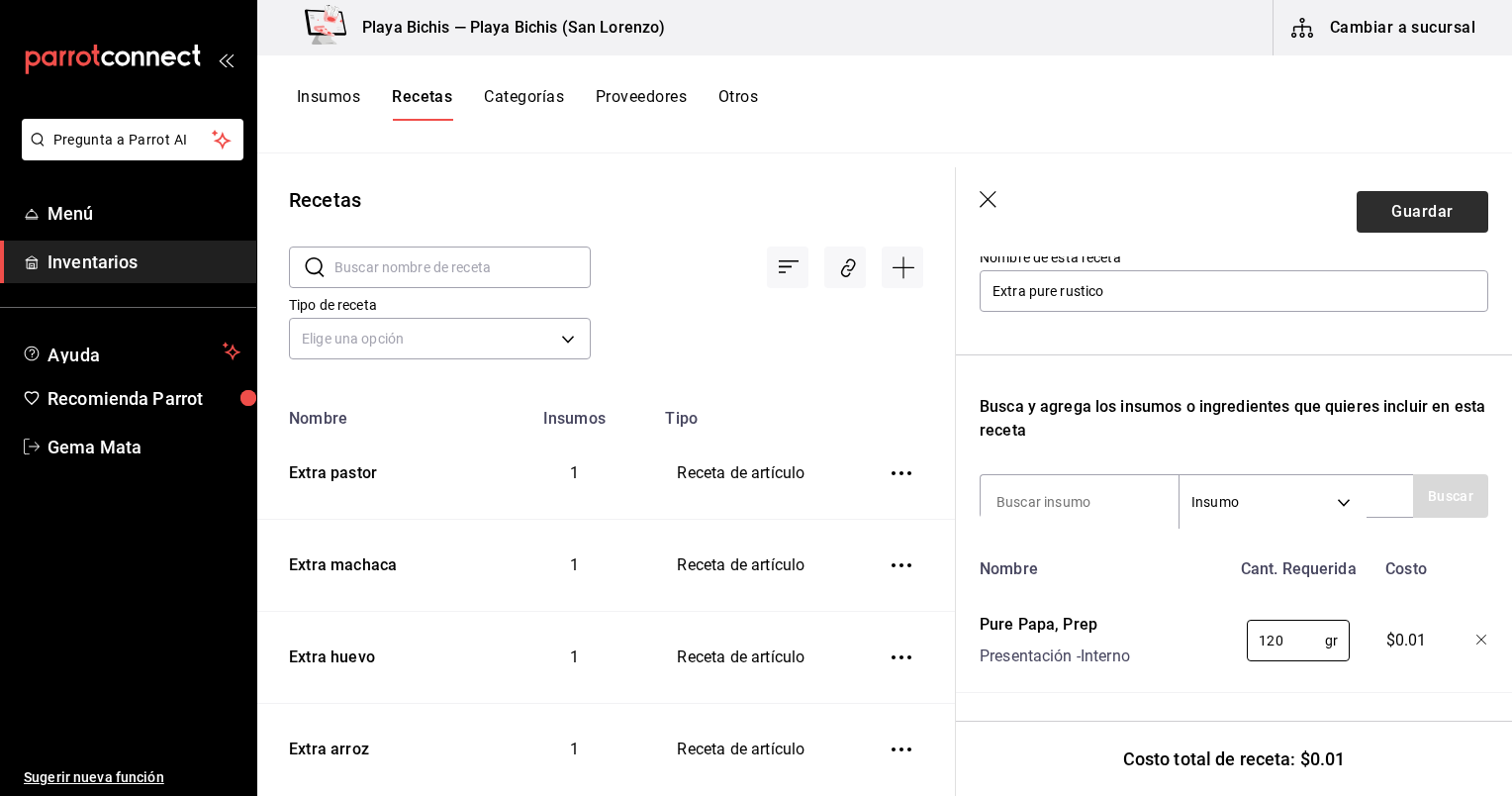 type on "120" 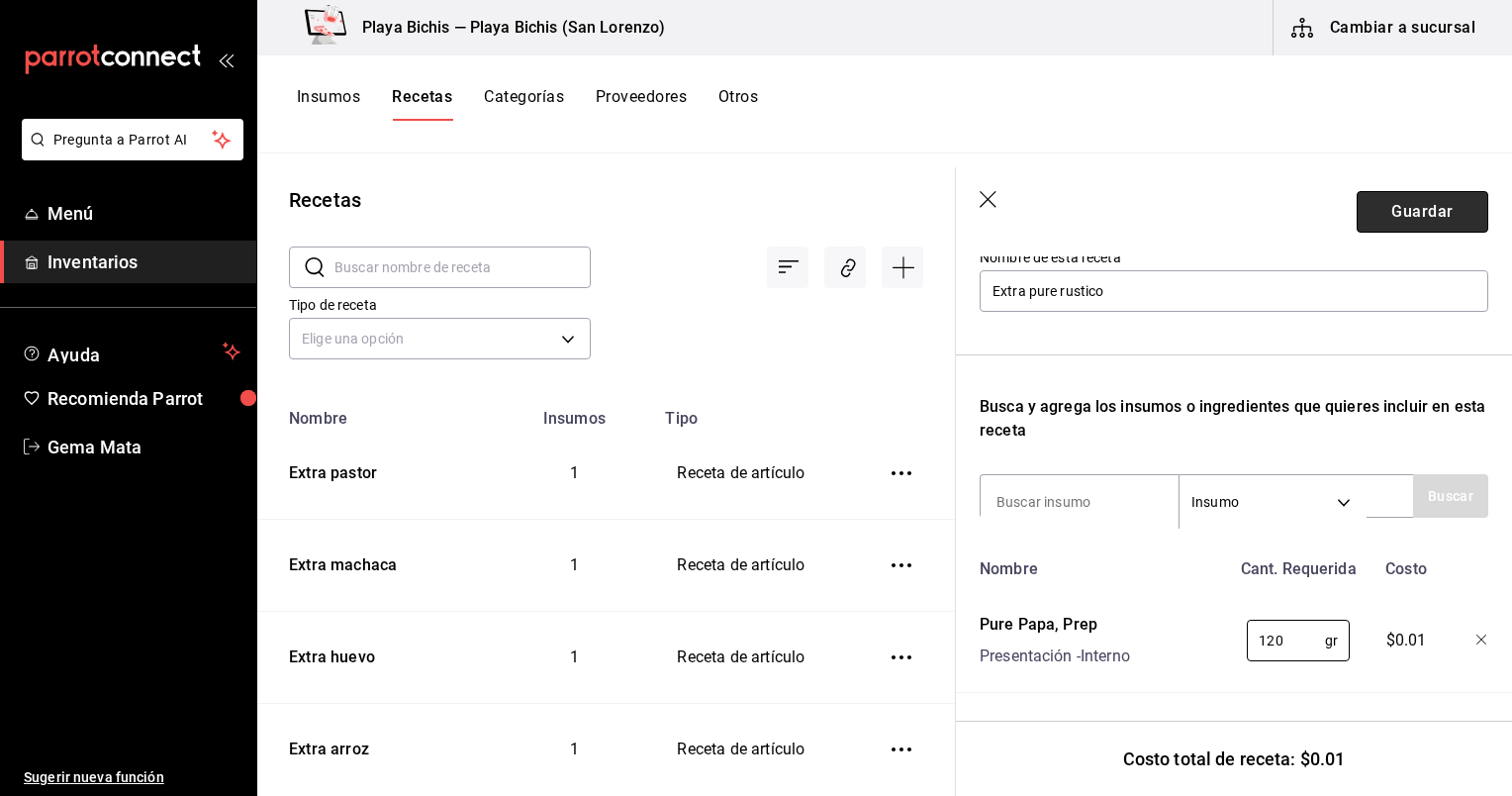 click on "Guardar" at bounding box center (1422, 212) 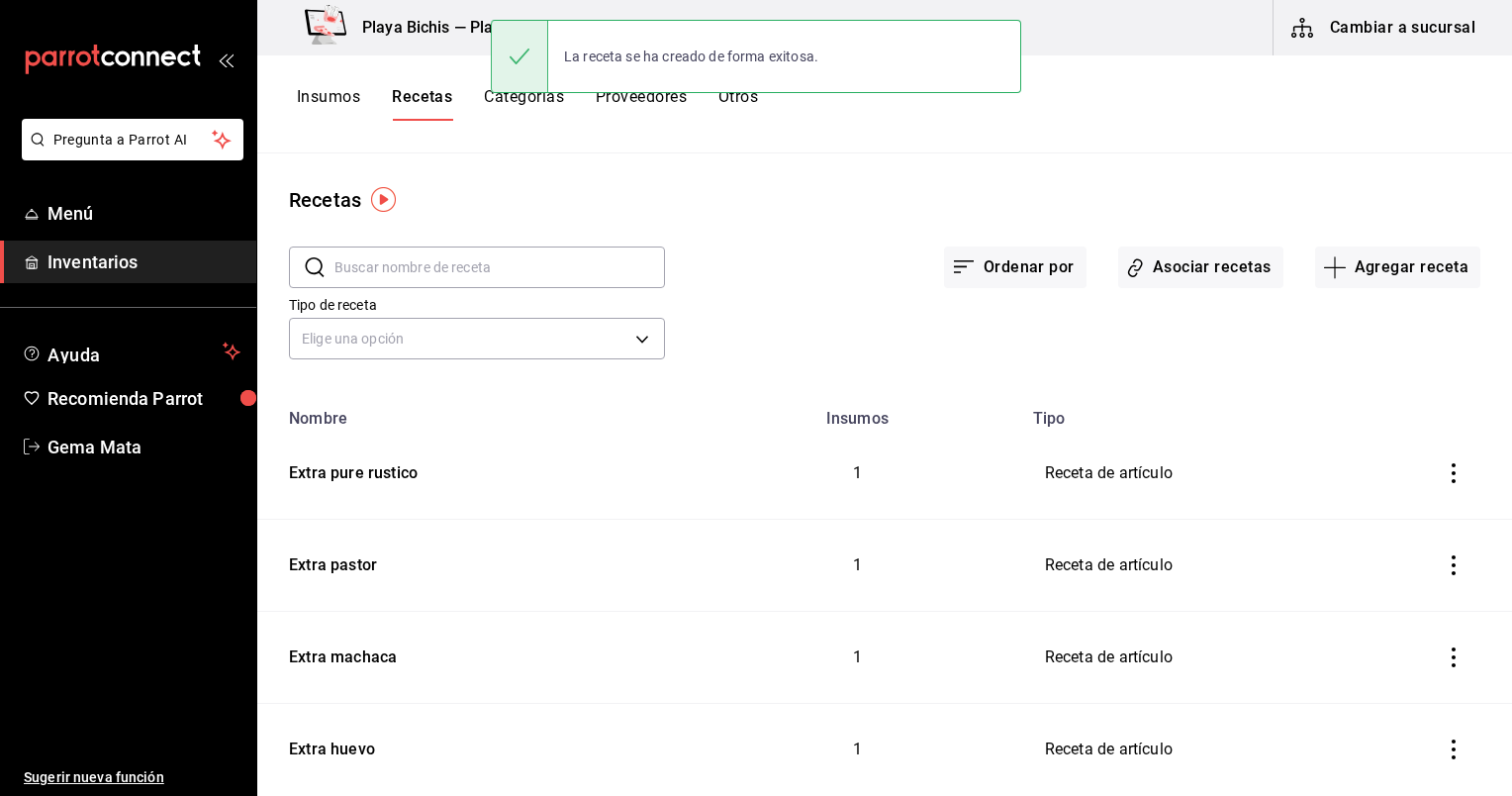 scroll, scrollTop: 0, scrollLeft: 0, axis: both 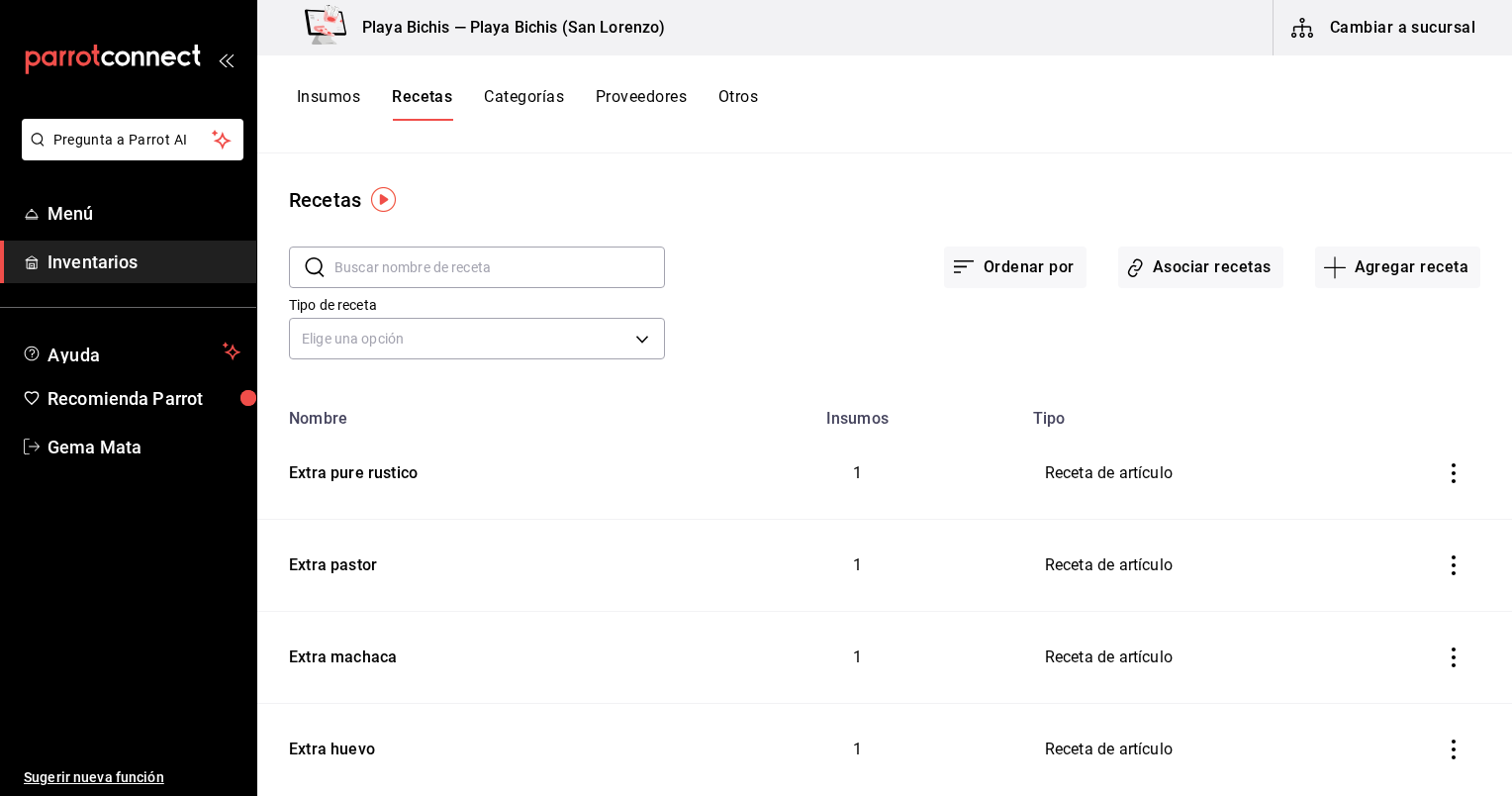 type on "d" 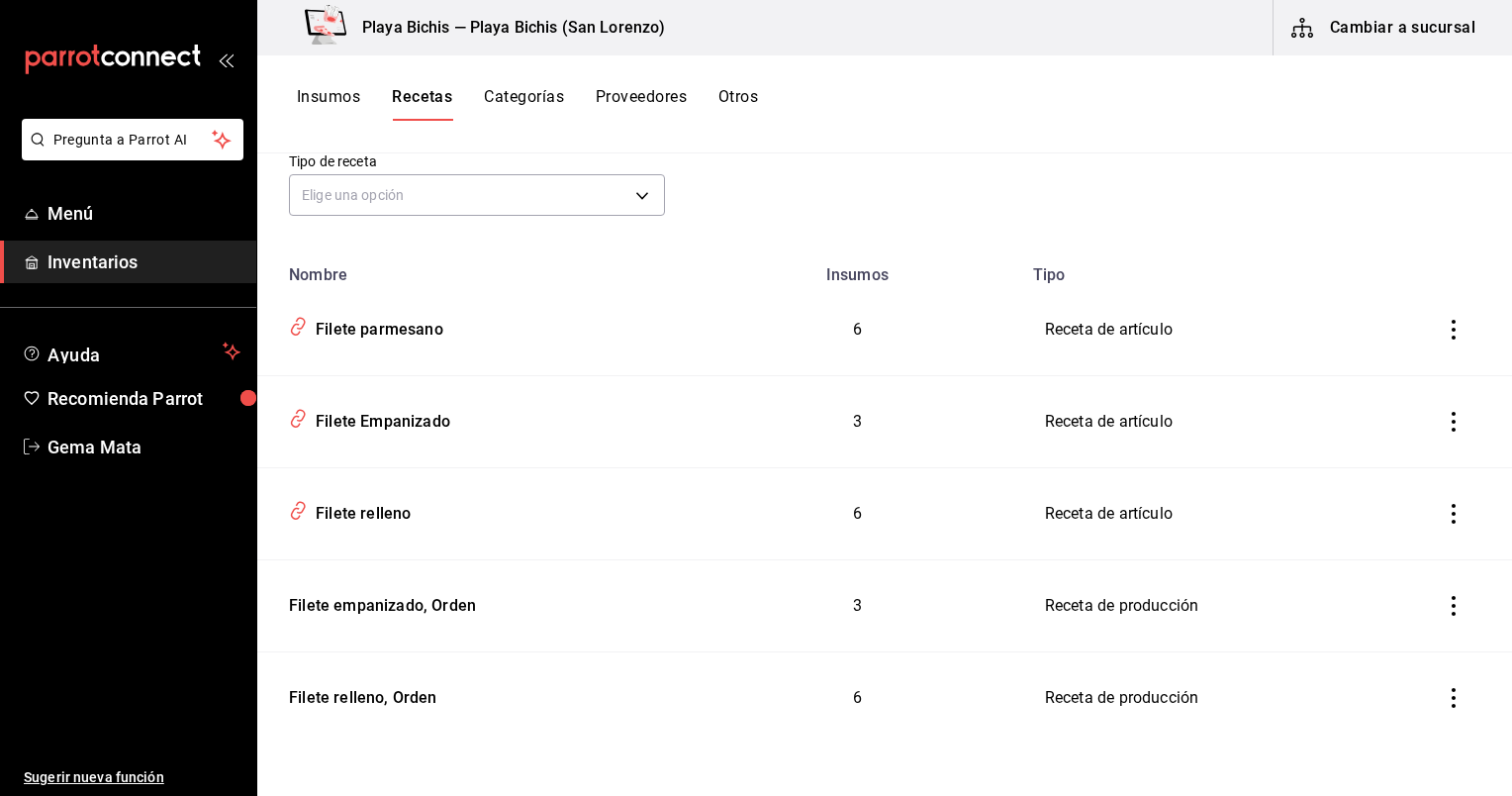 scroll, scrollTop: 0, scrollLeft: 0, axis: both 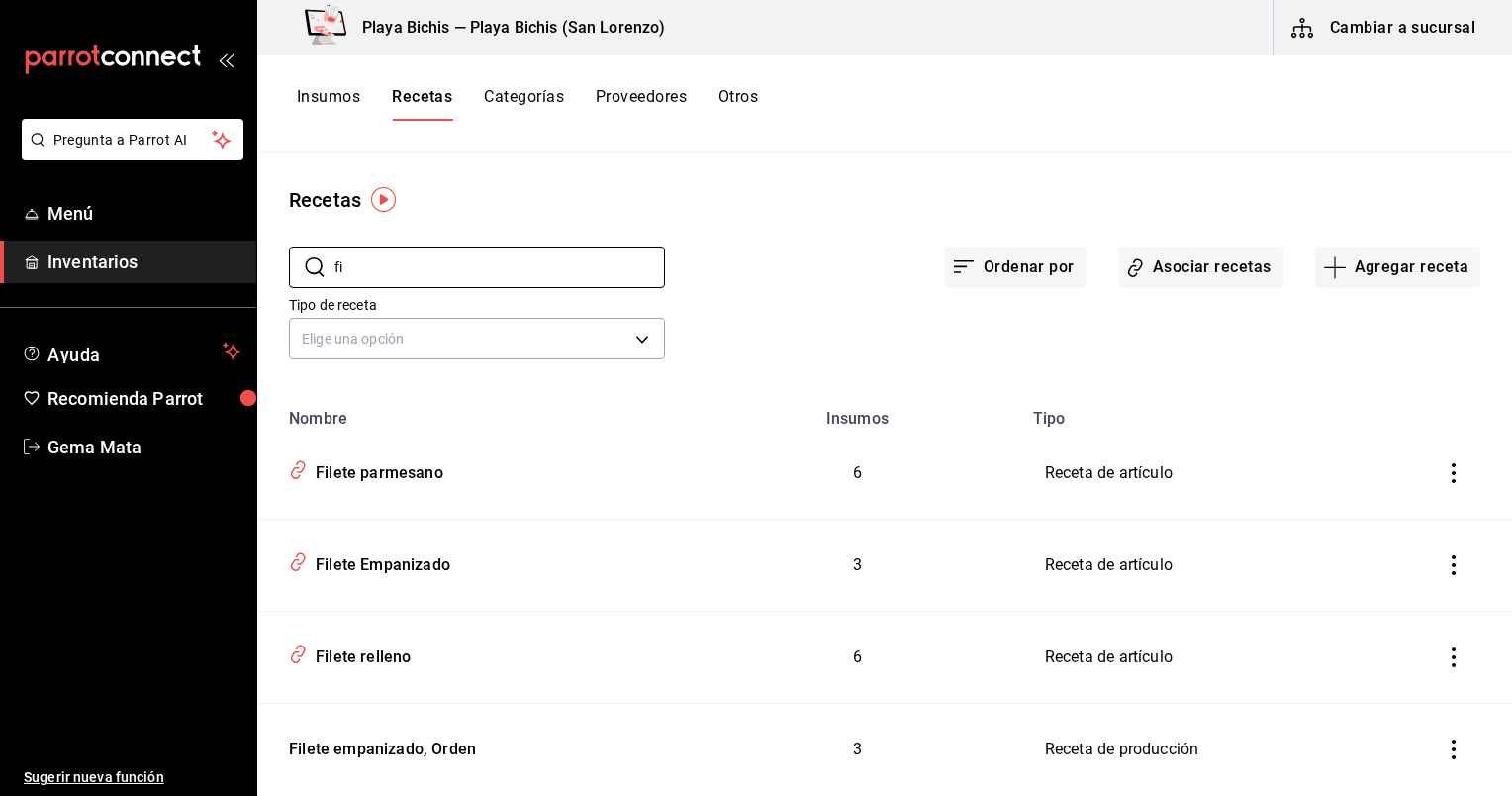 type on "f" 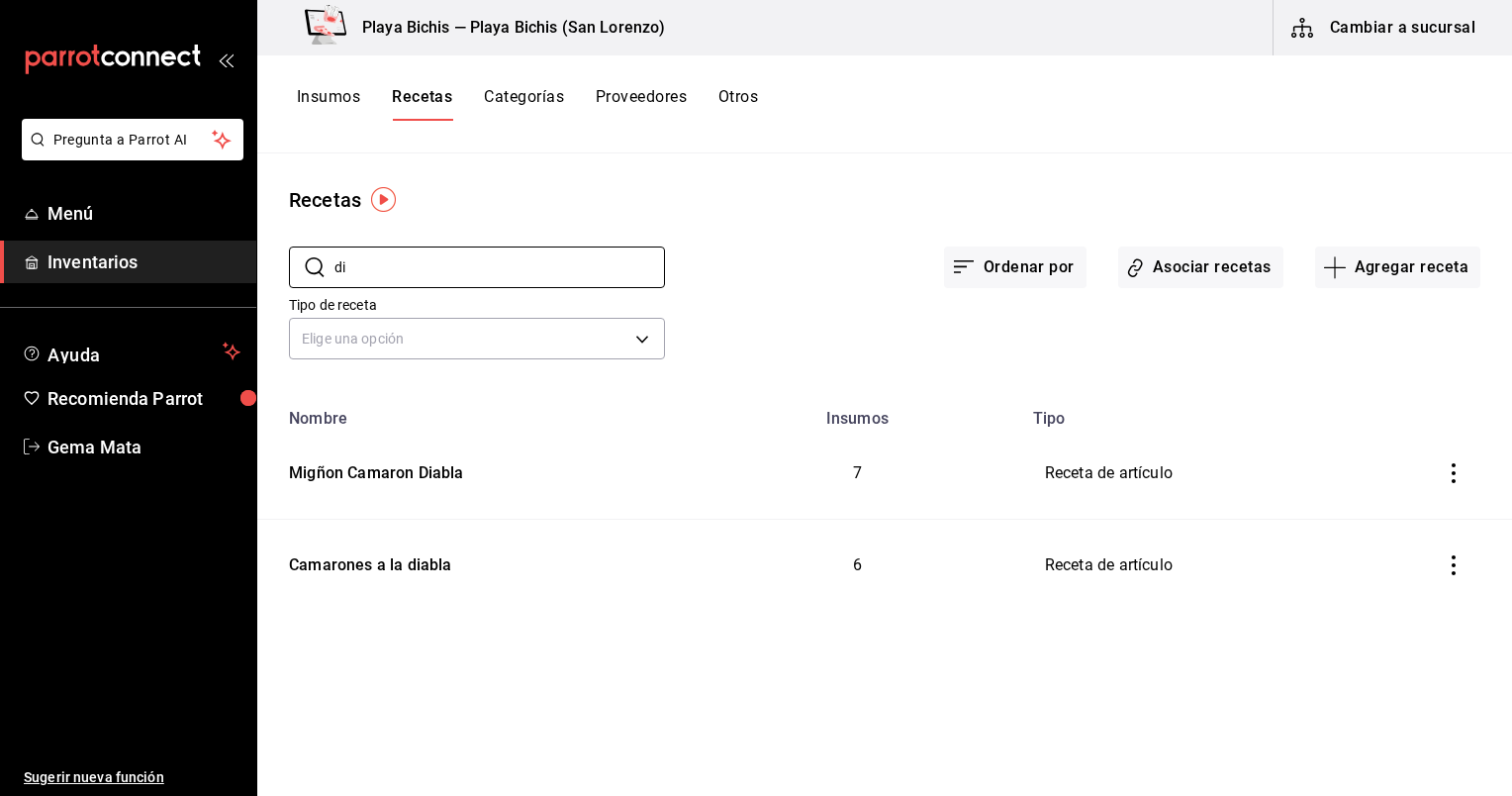 type on "d" 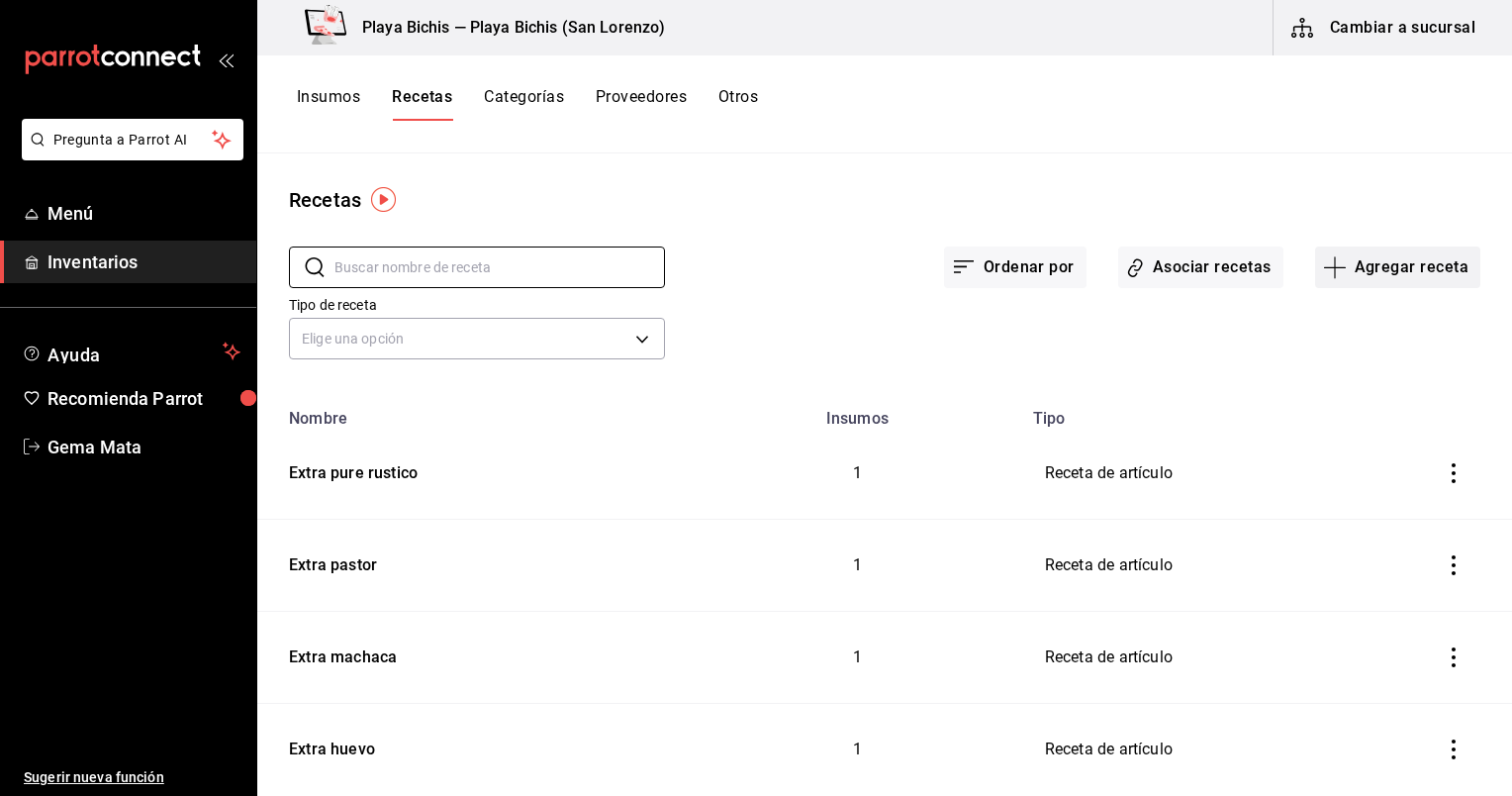 type 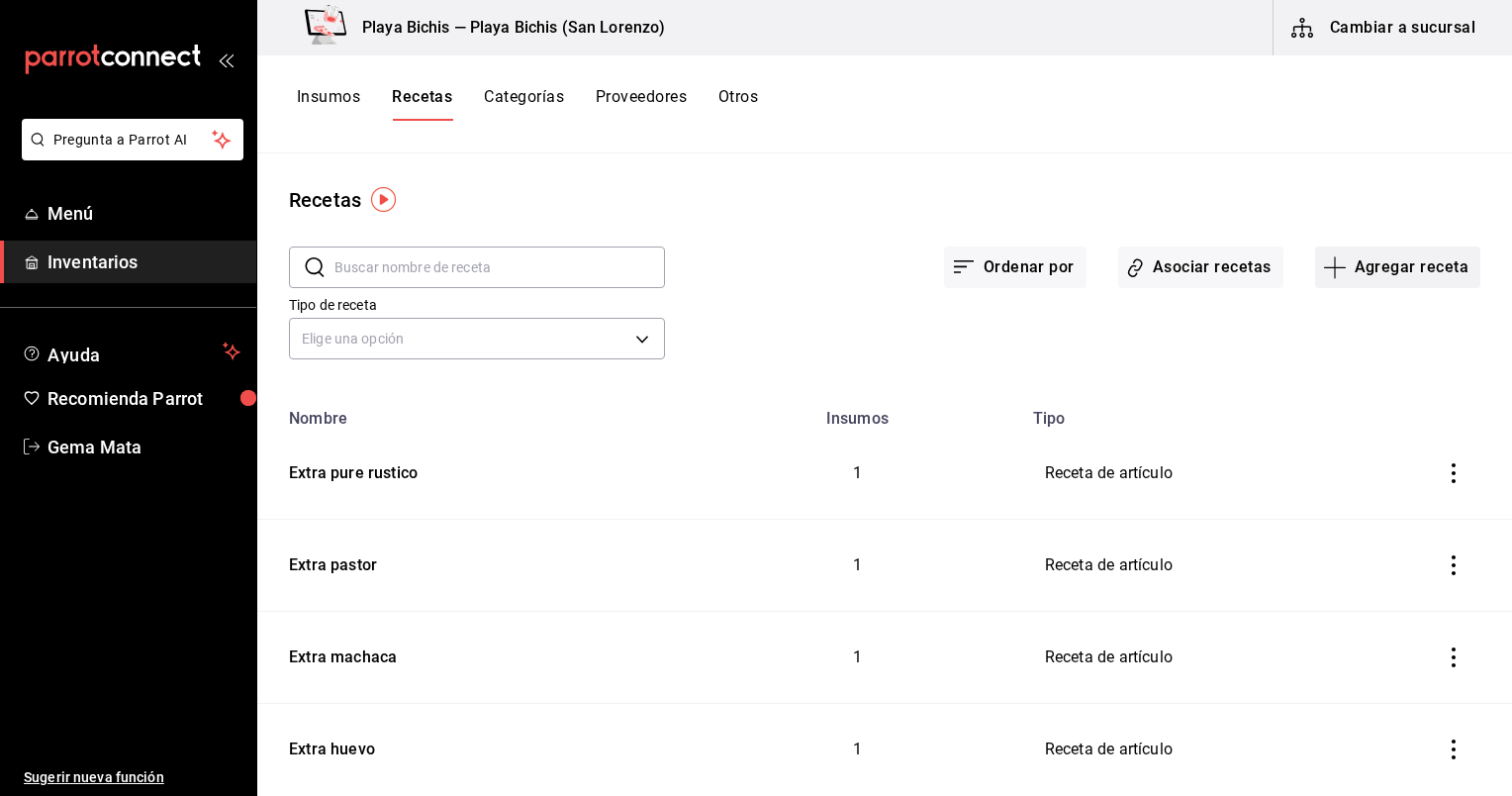 click on "Agregar receta" at bounding box center (1397, 267) 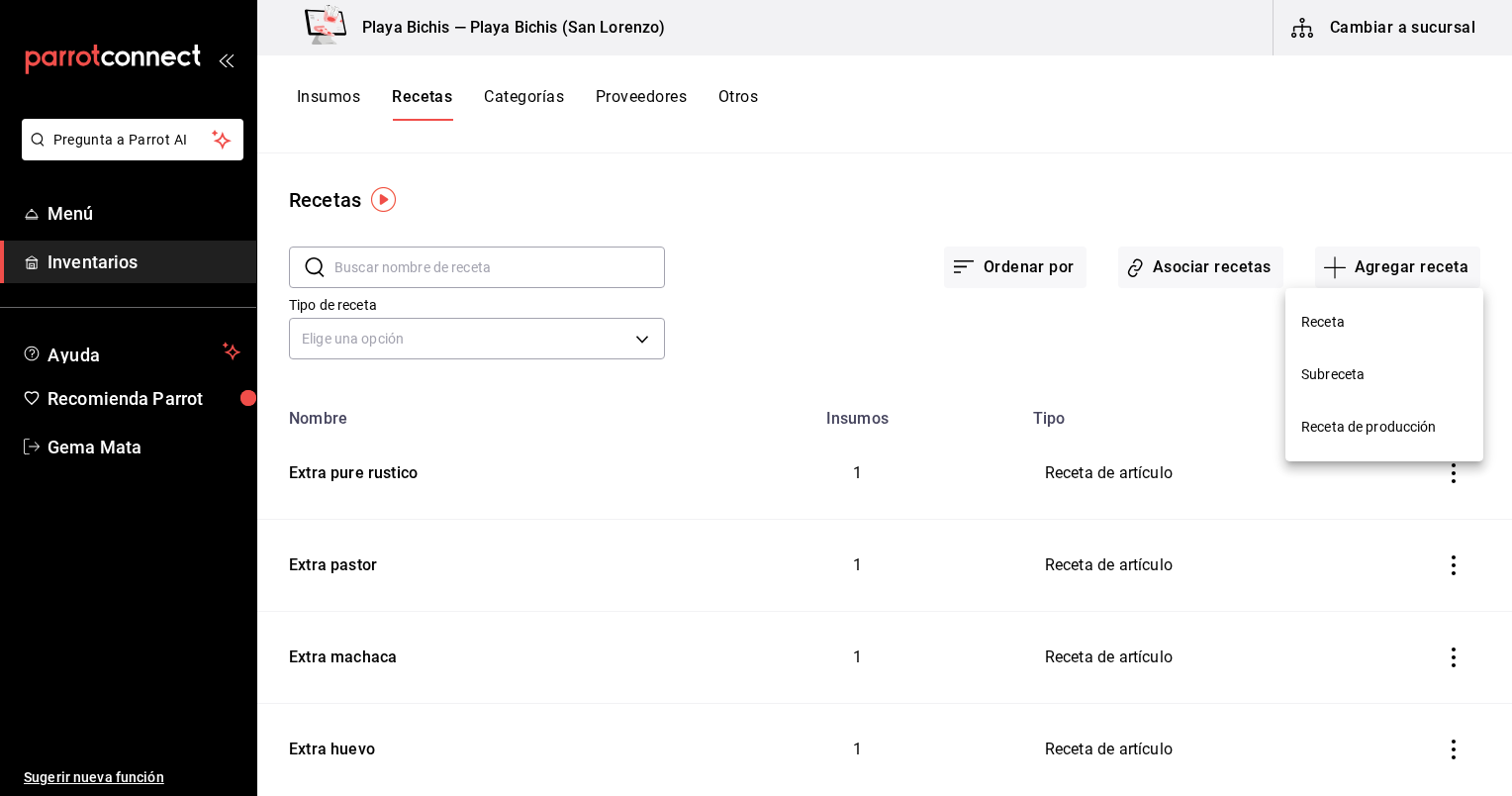 click on "Receta" at bounding box center [1384, 322] 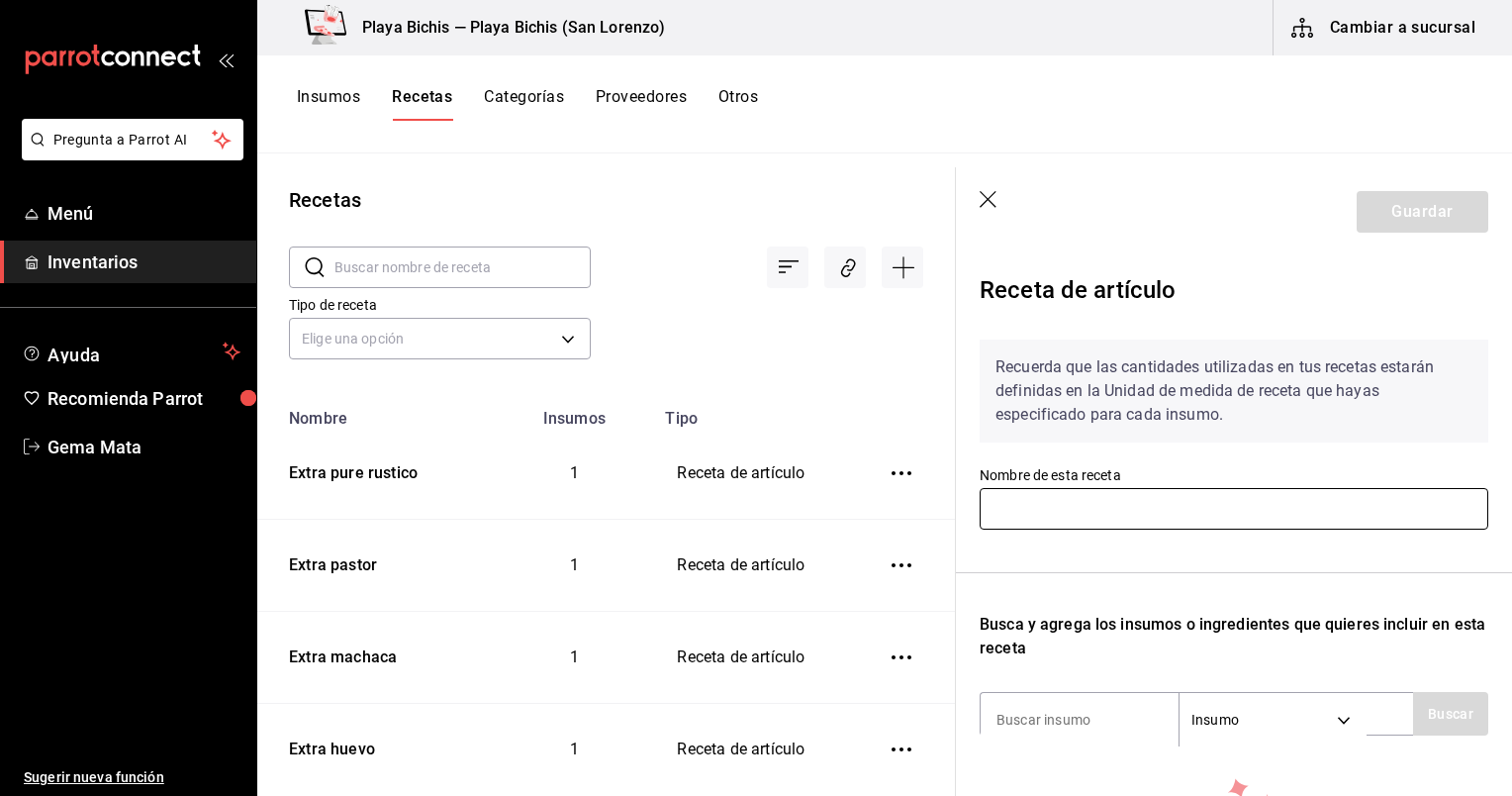click at bounding box center (1234, 509) 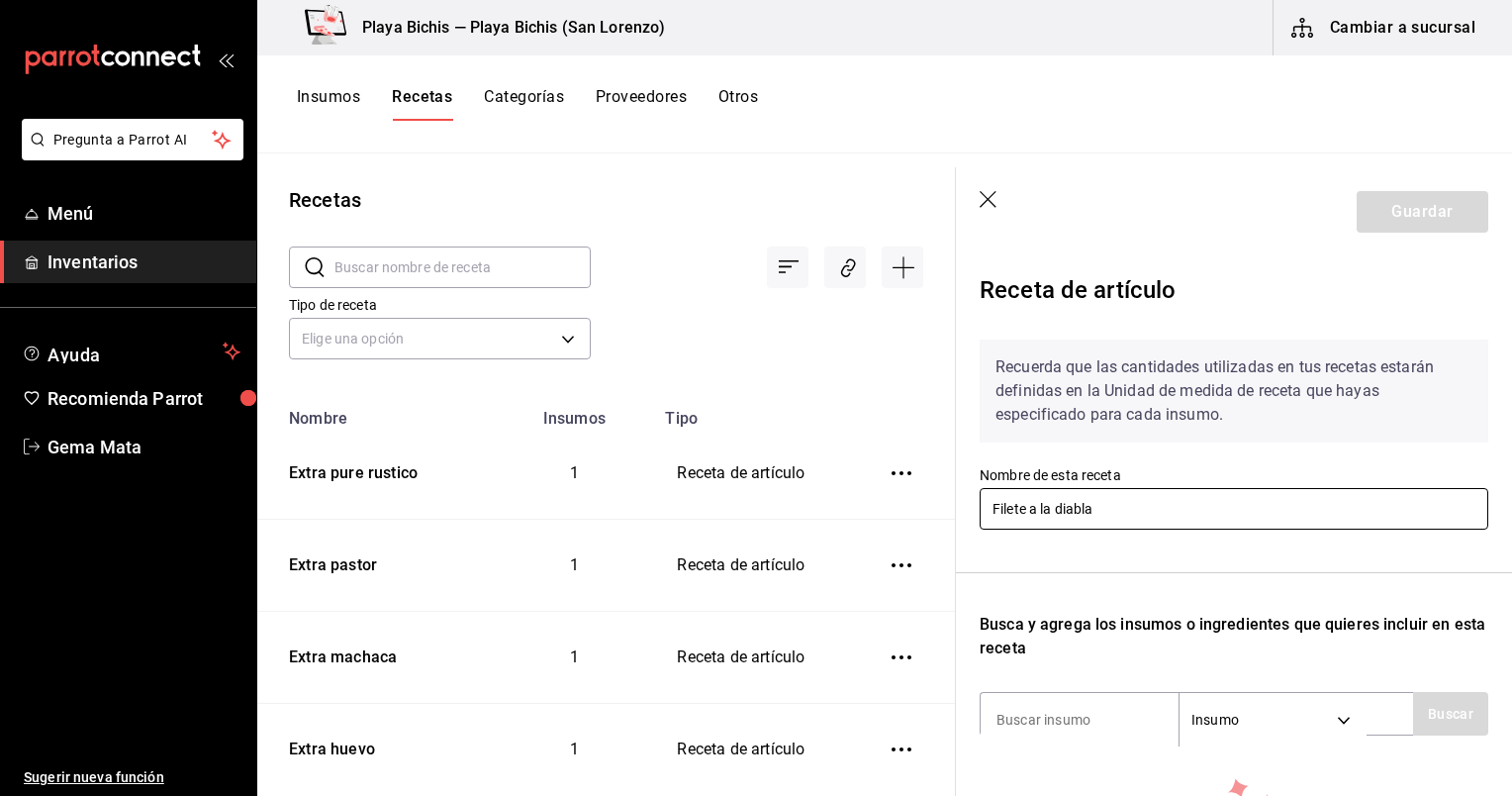 scroll, scrollTop: 263, scrollLeft: 0, axis: vertical 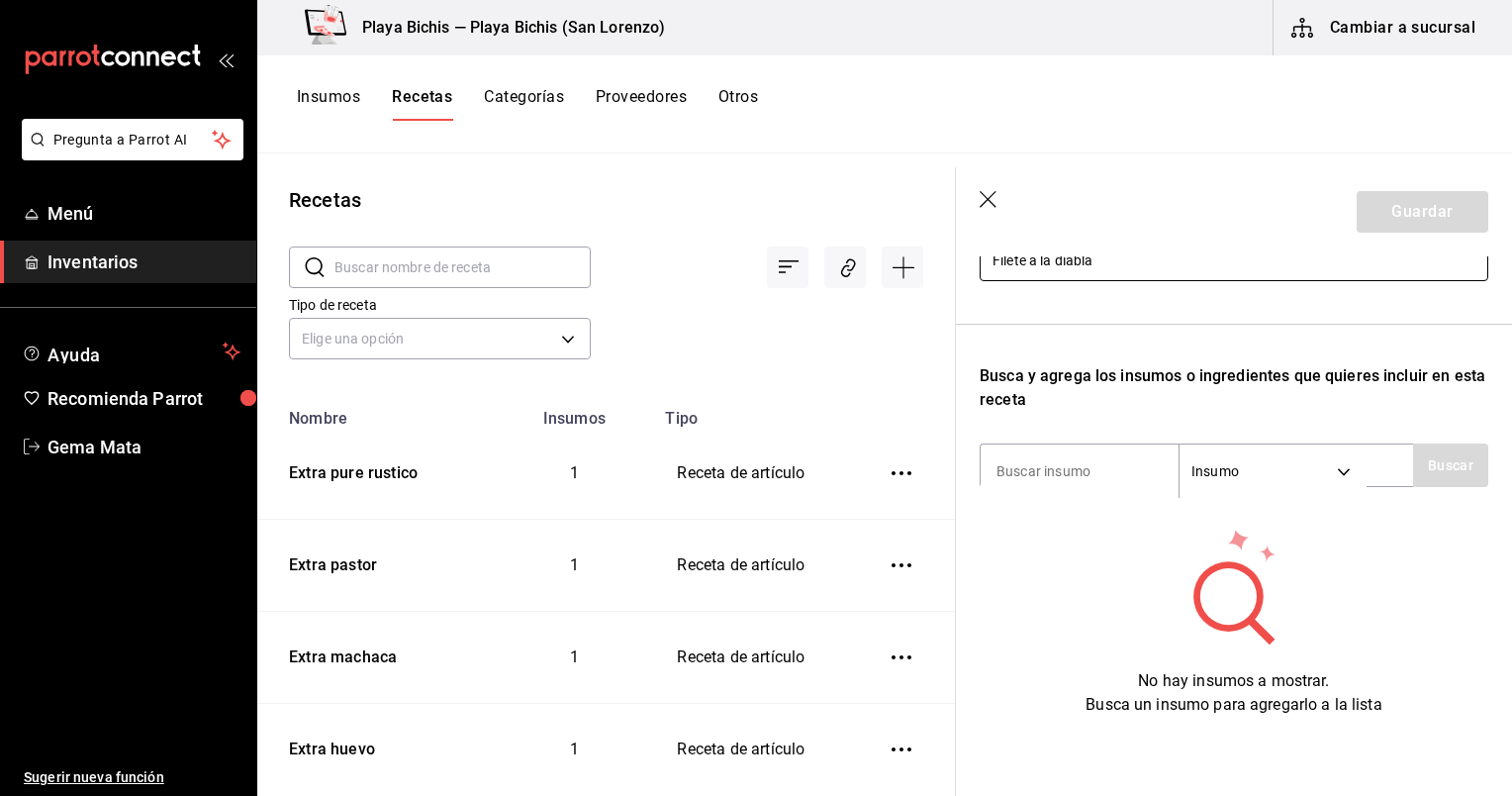 type on "Filete a la diabla" 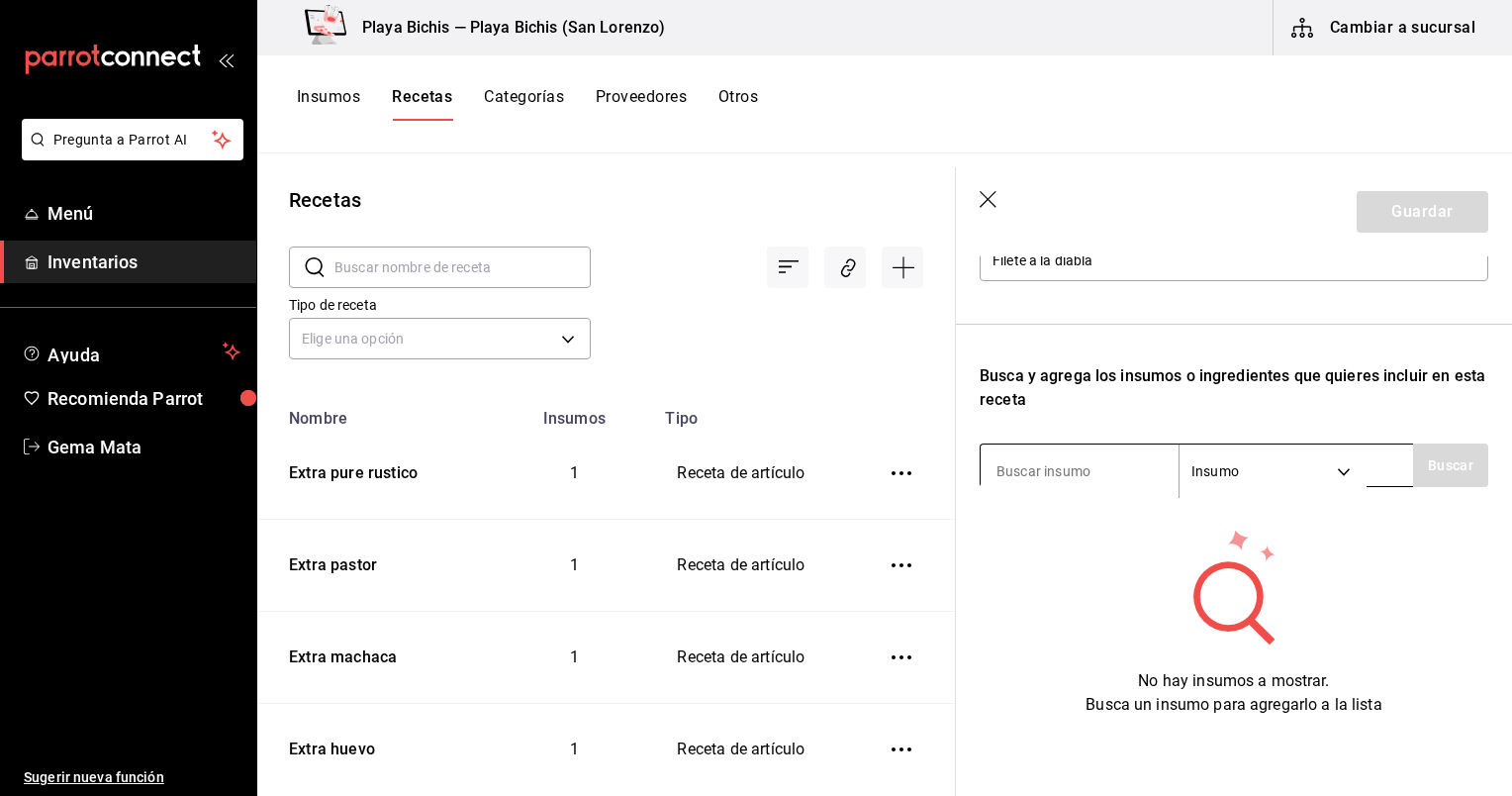 click at bounding box center [1080, 471] 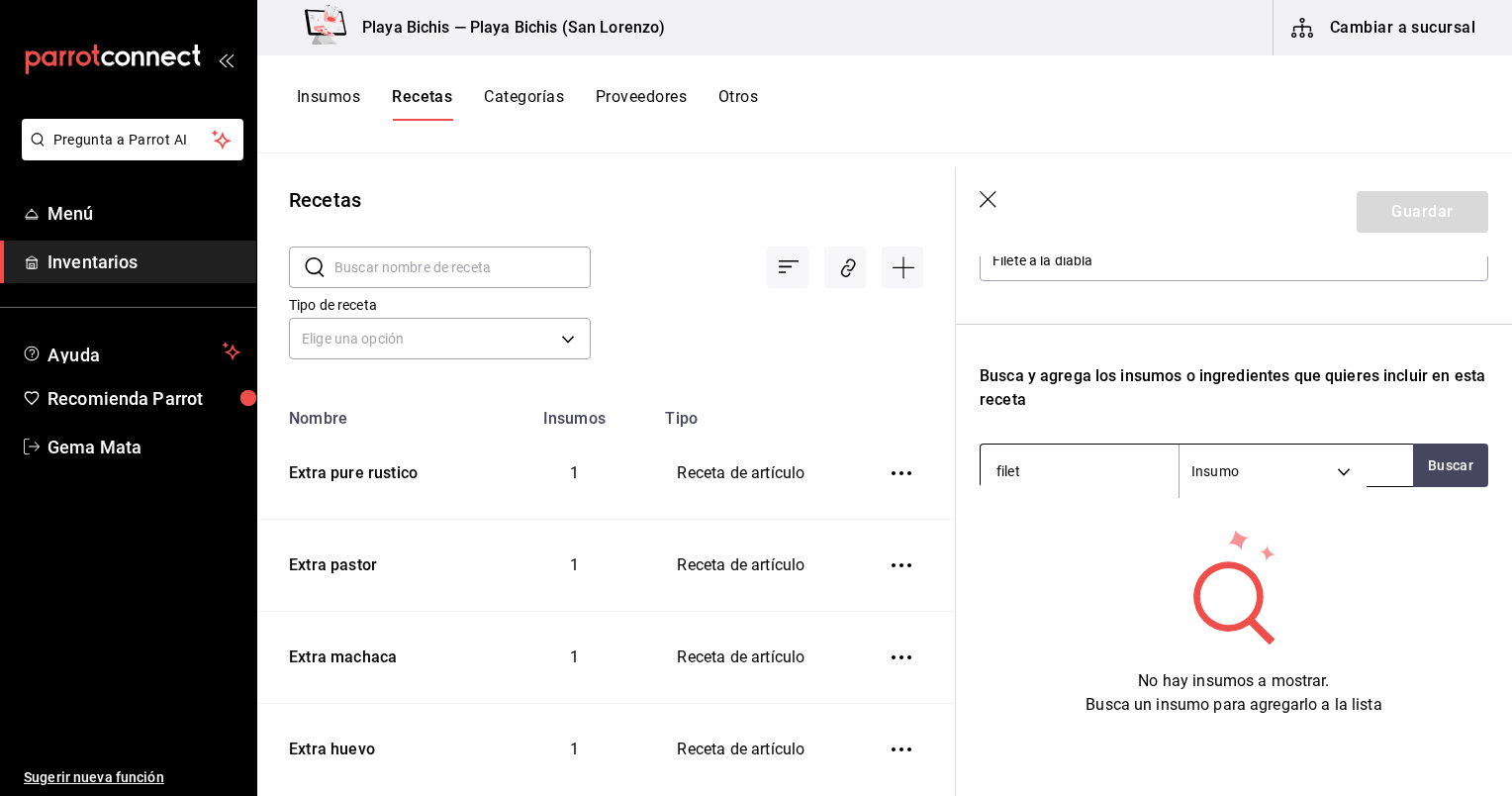 type on "filete" 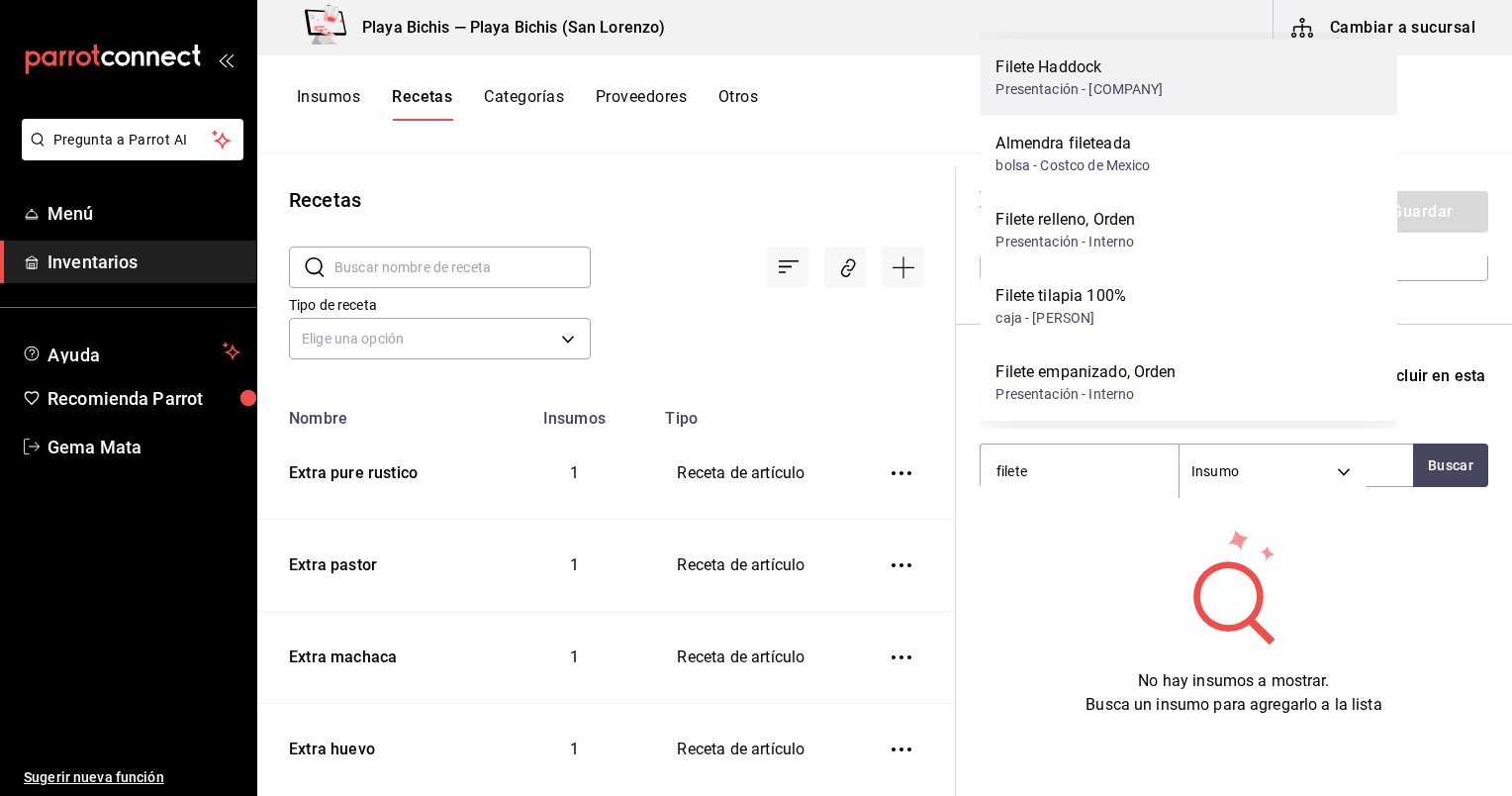 click on "Presentación - Comercializacion y Servicio de Nogales" at bounding box center (1079, 89) 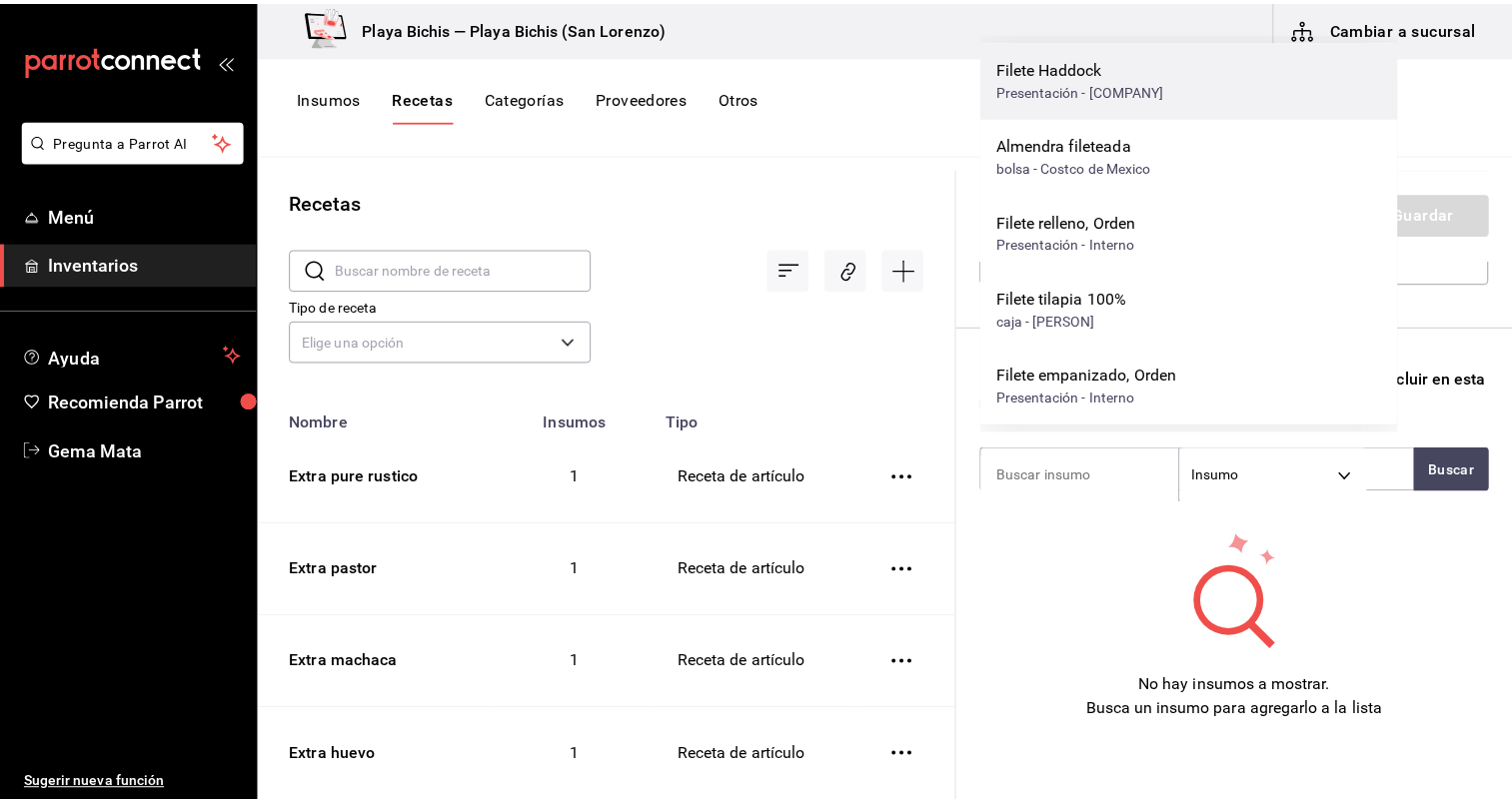 scroll, scrollTop: 259, scrollLeft: 0, axis: vertical 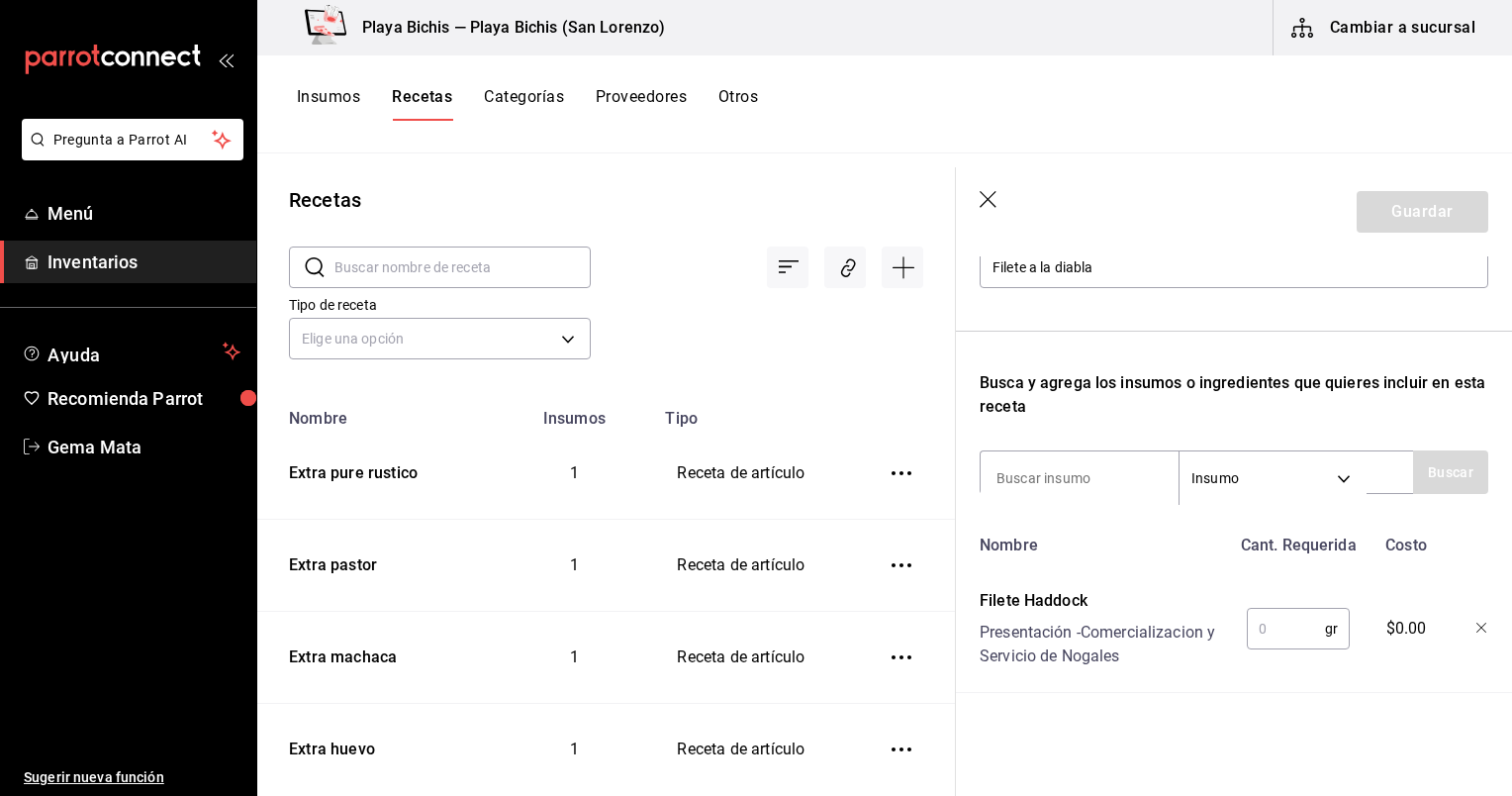 click at bounding box center [1285, 629] 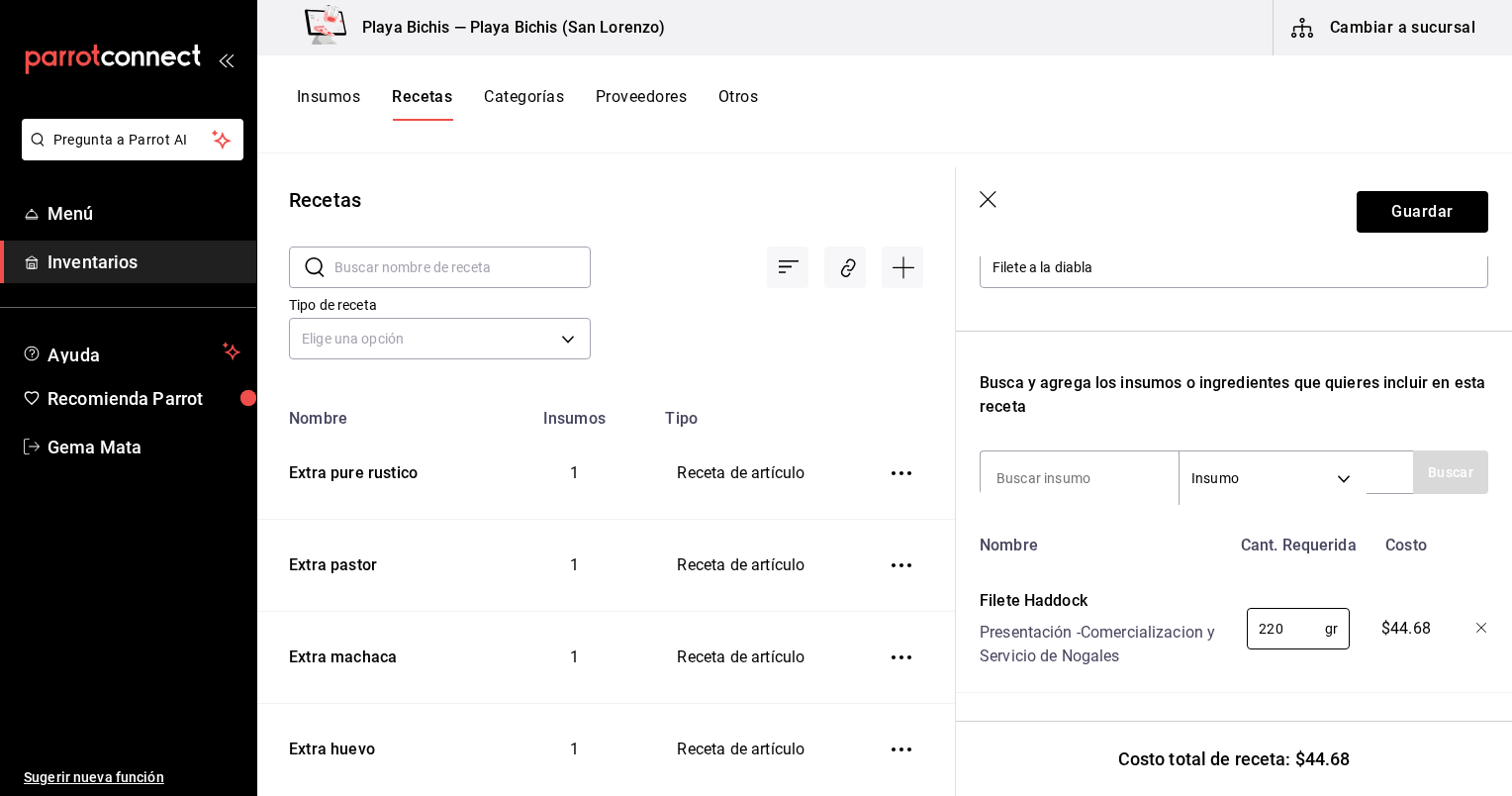 type on "220" 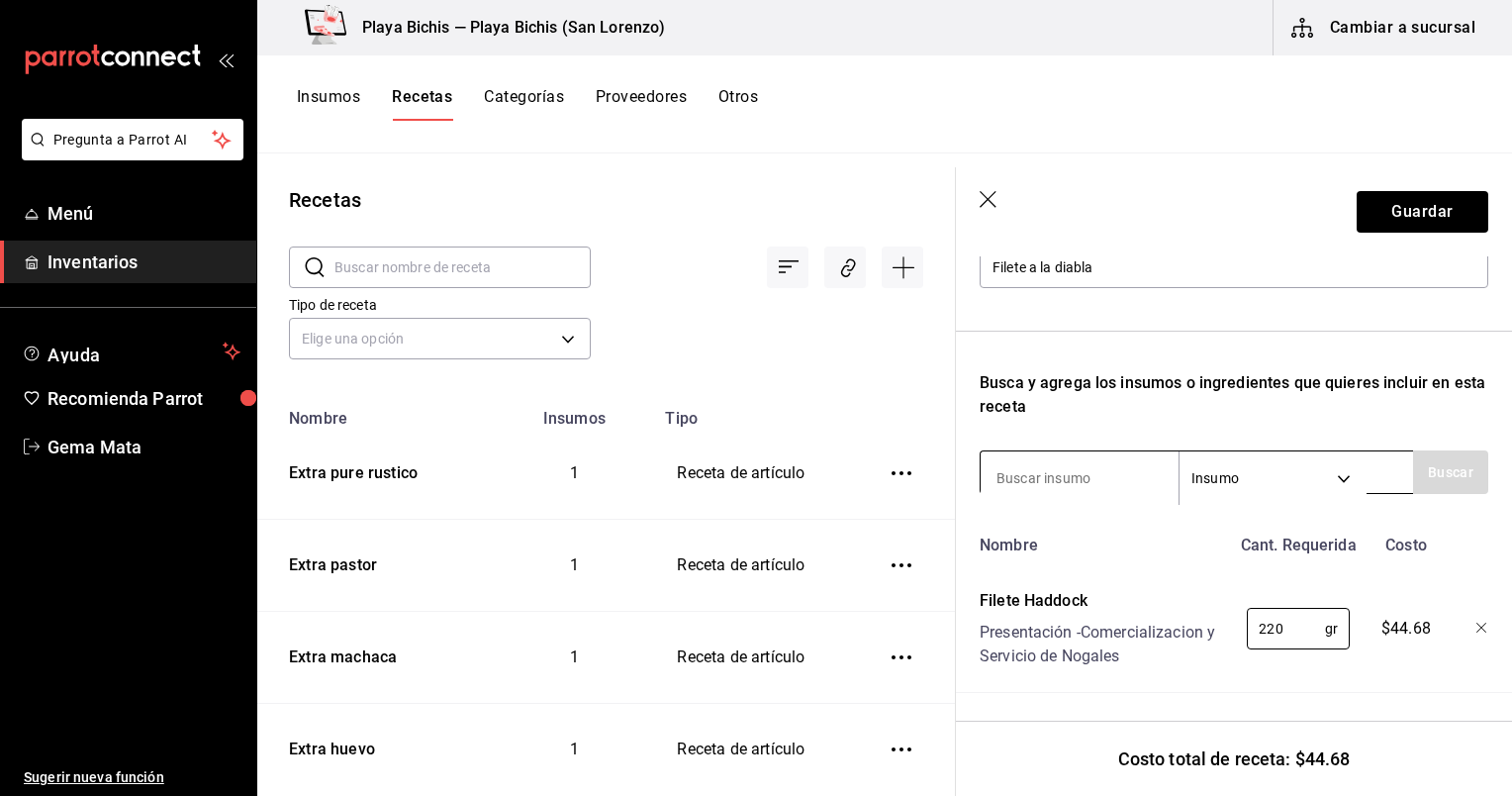 click at bounding box center [1080, 478] 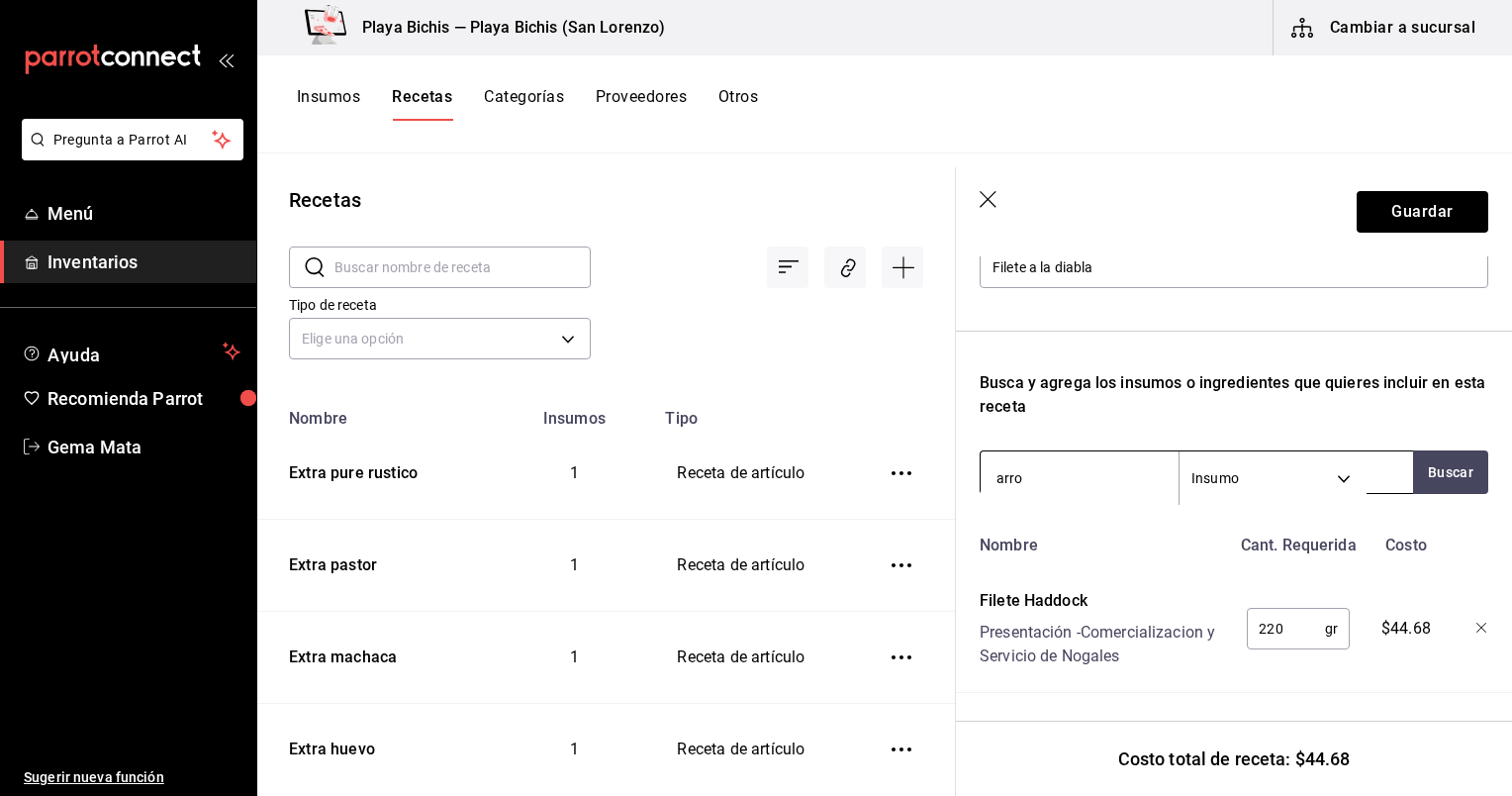 type on "arroz" 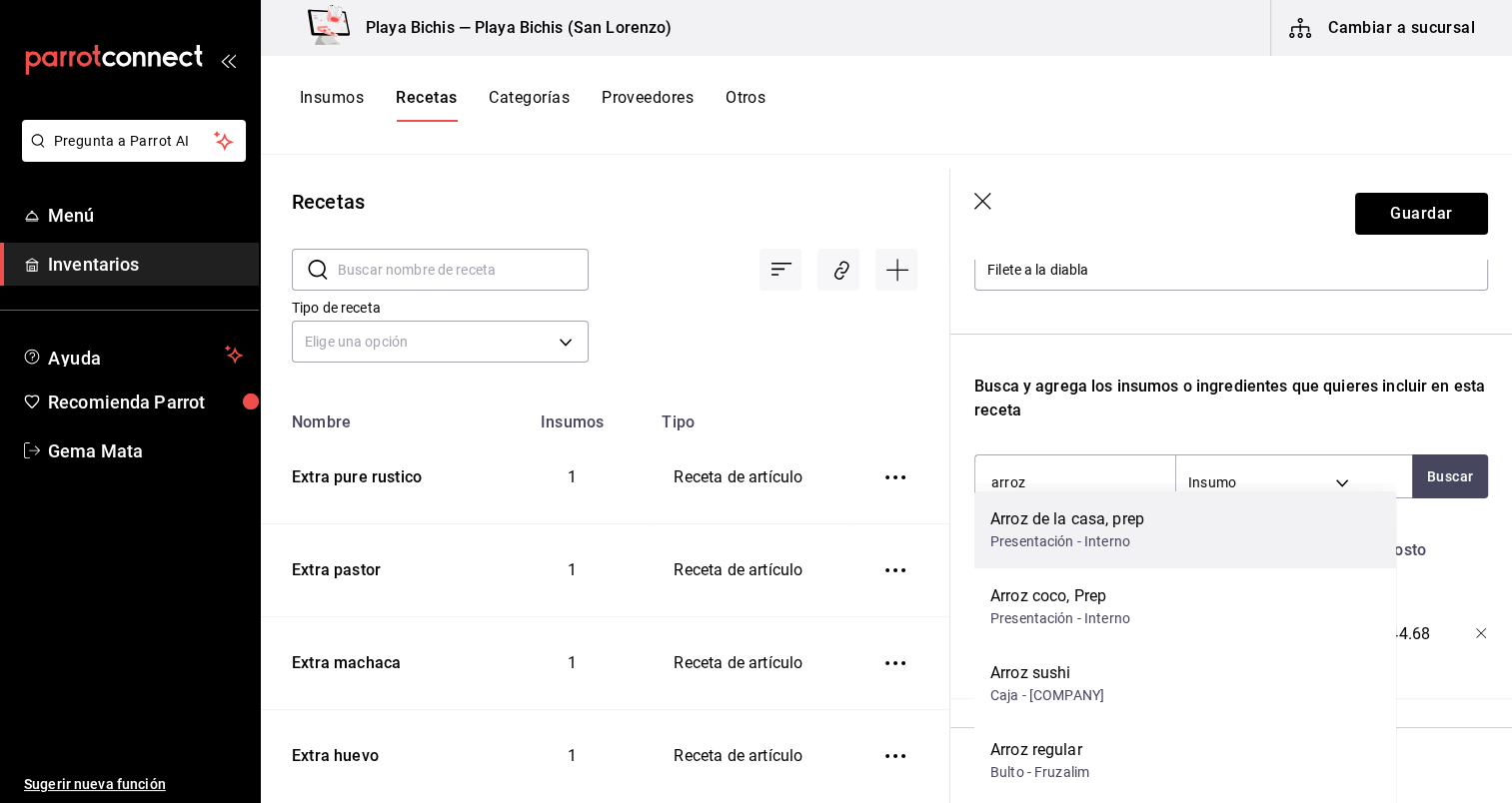 click on "Arroz  de la casa, prep Presentación - Interno" at bounding box center (1185, 529) 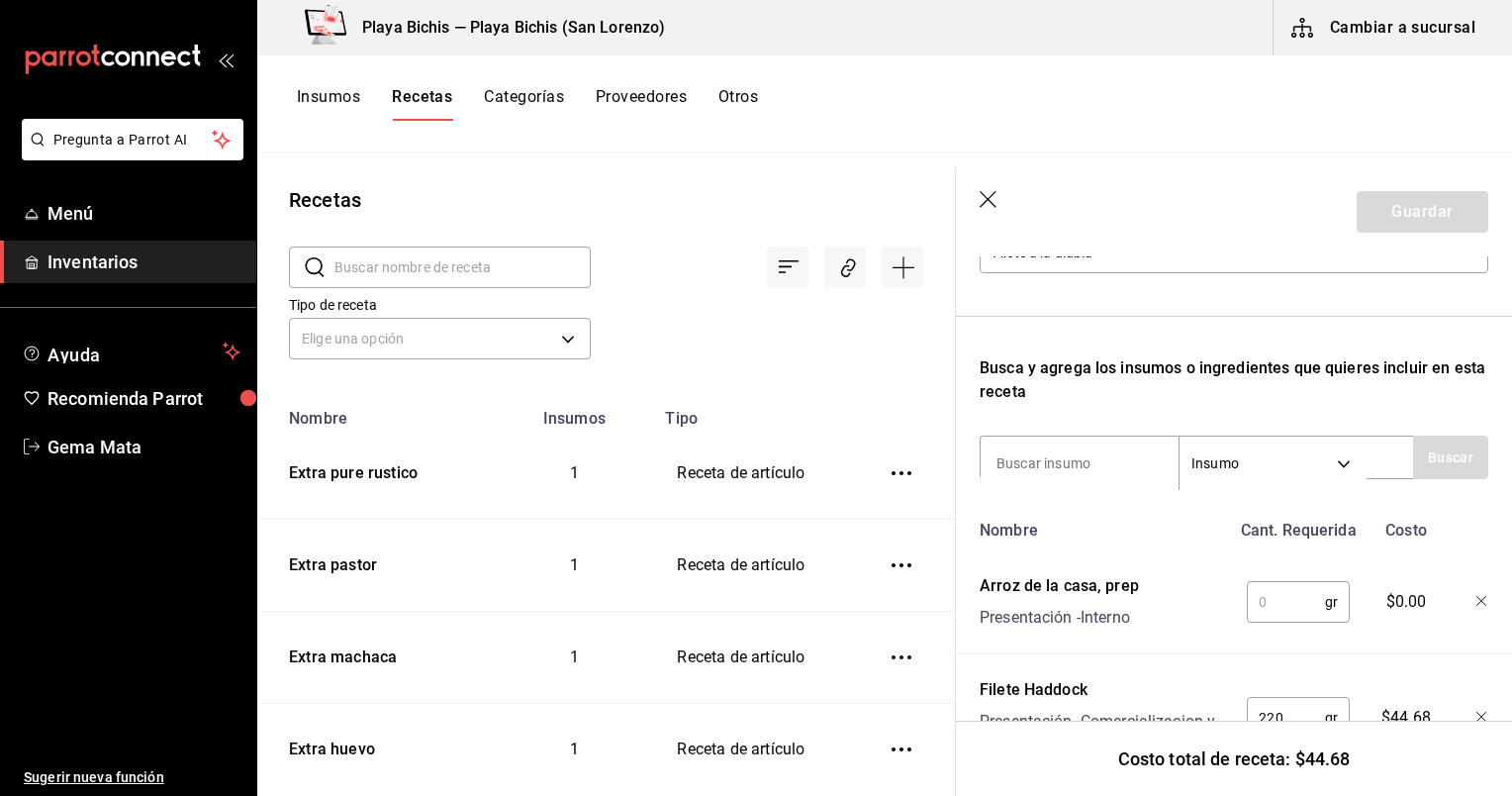 click at bounding box center (1285, 602) 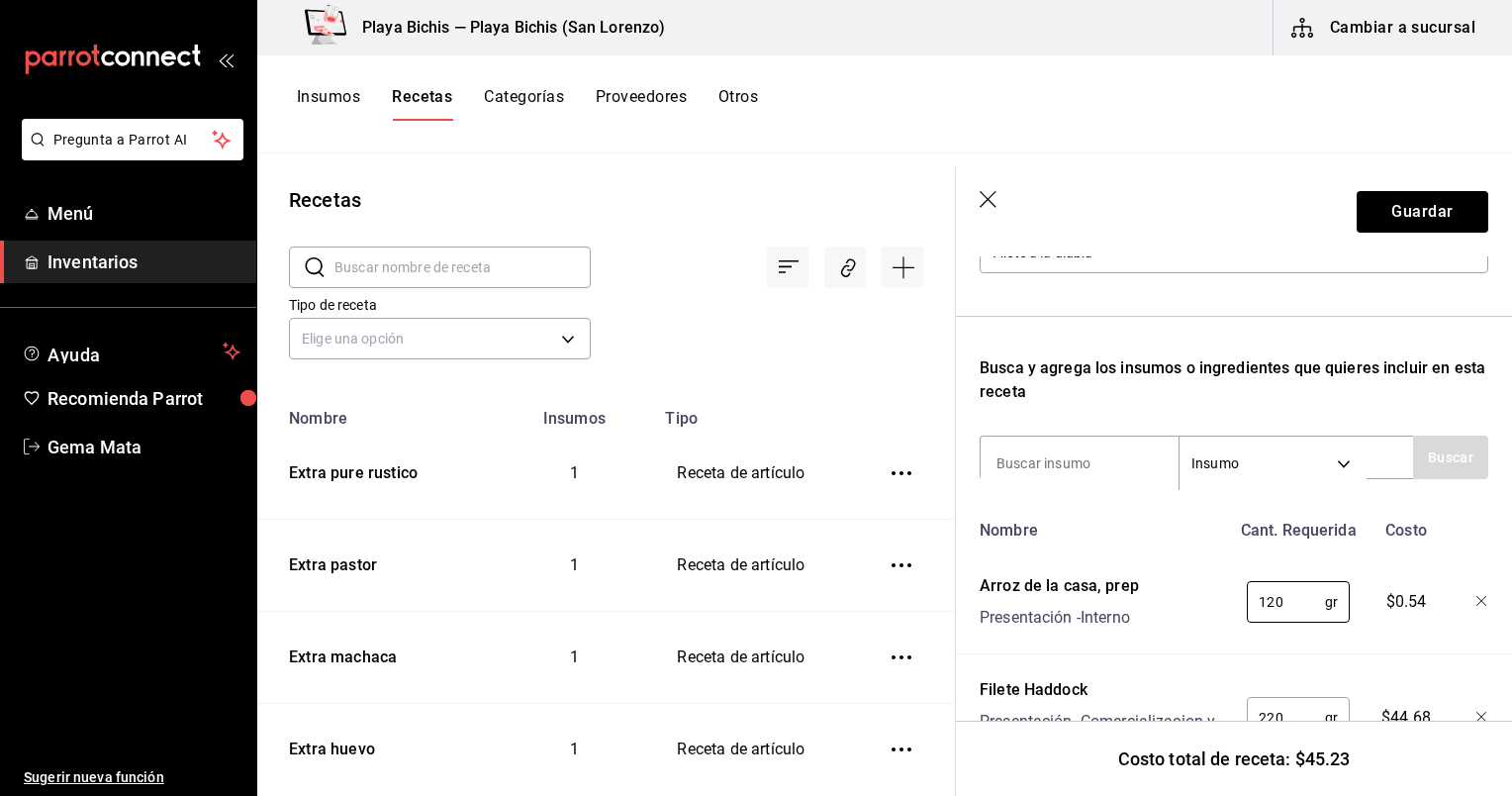 type on "120" 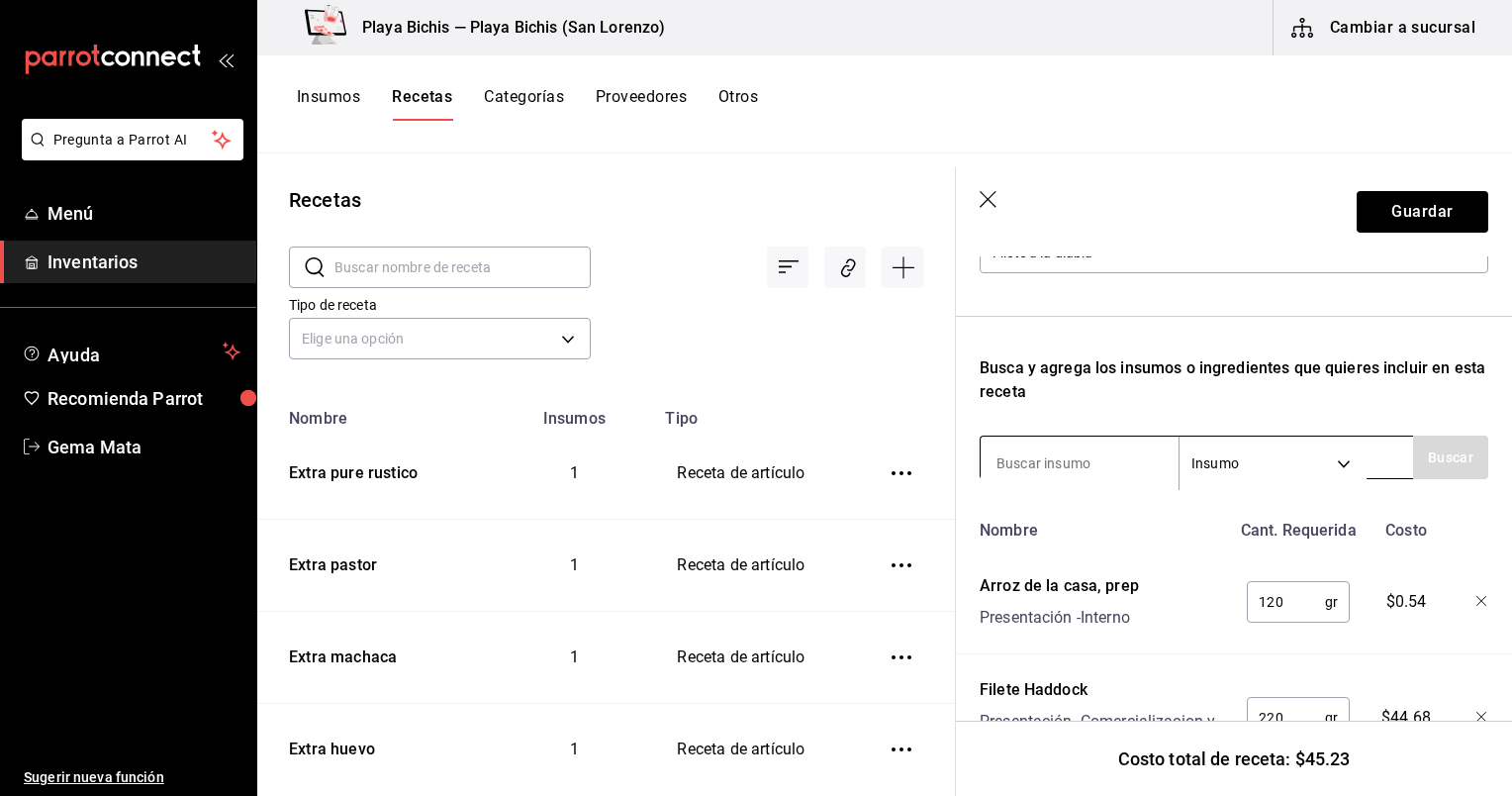 click at bounding box center [1080, 463] 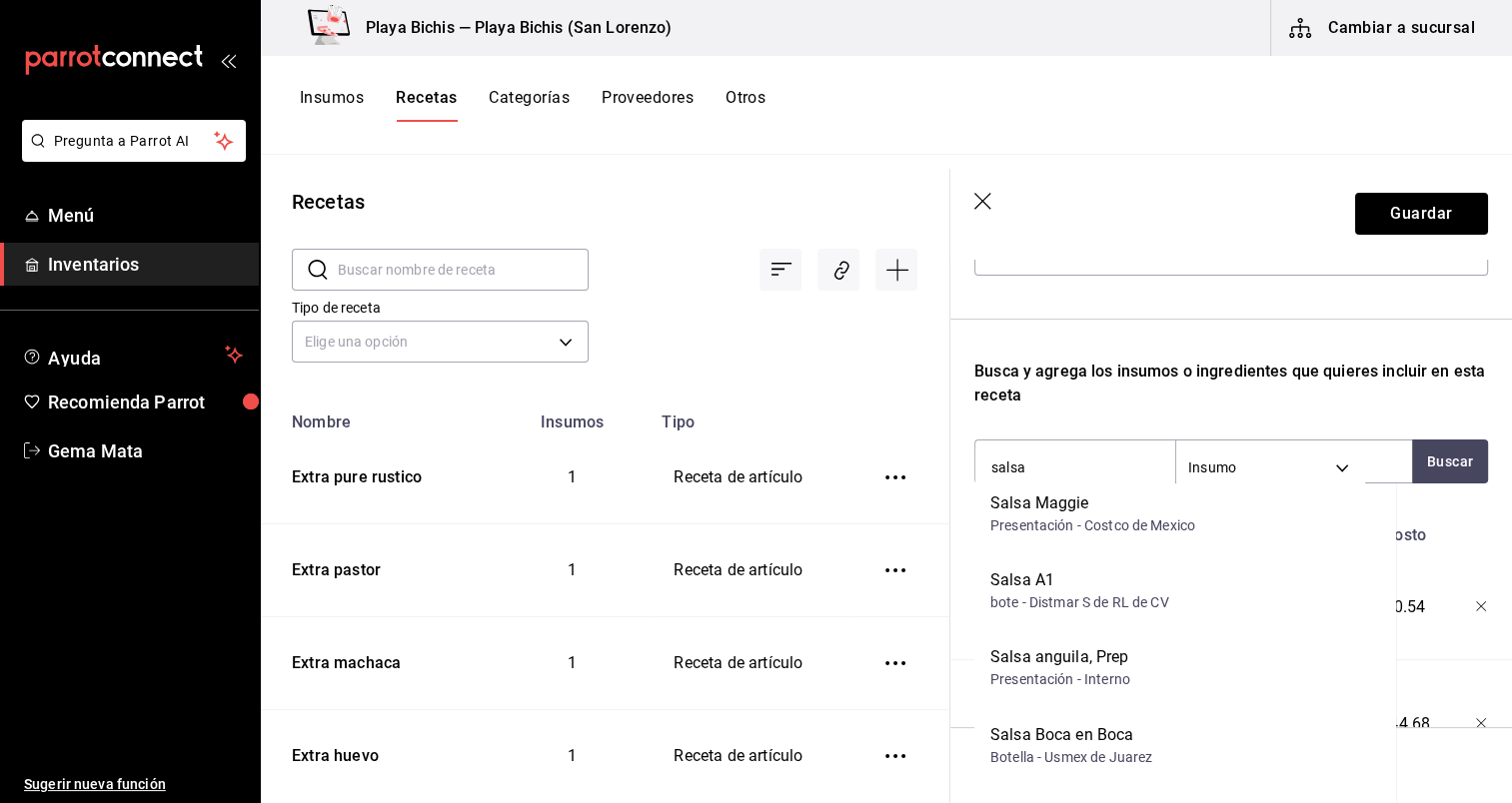 scroll, scrollTop: 3565, scrollLeft: 0, axis: vertical 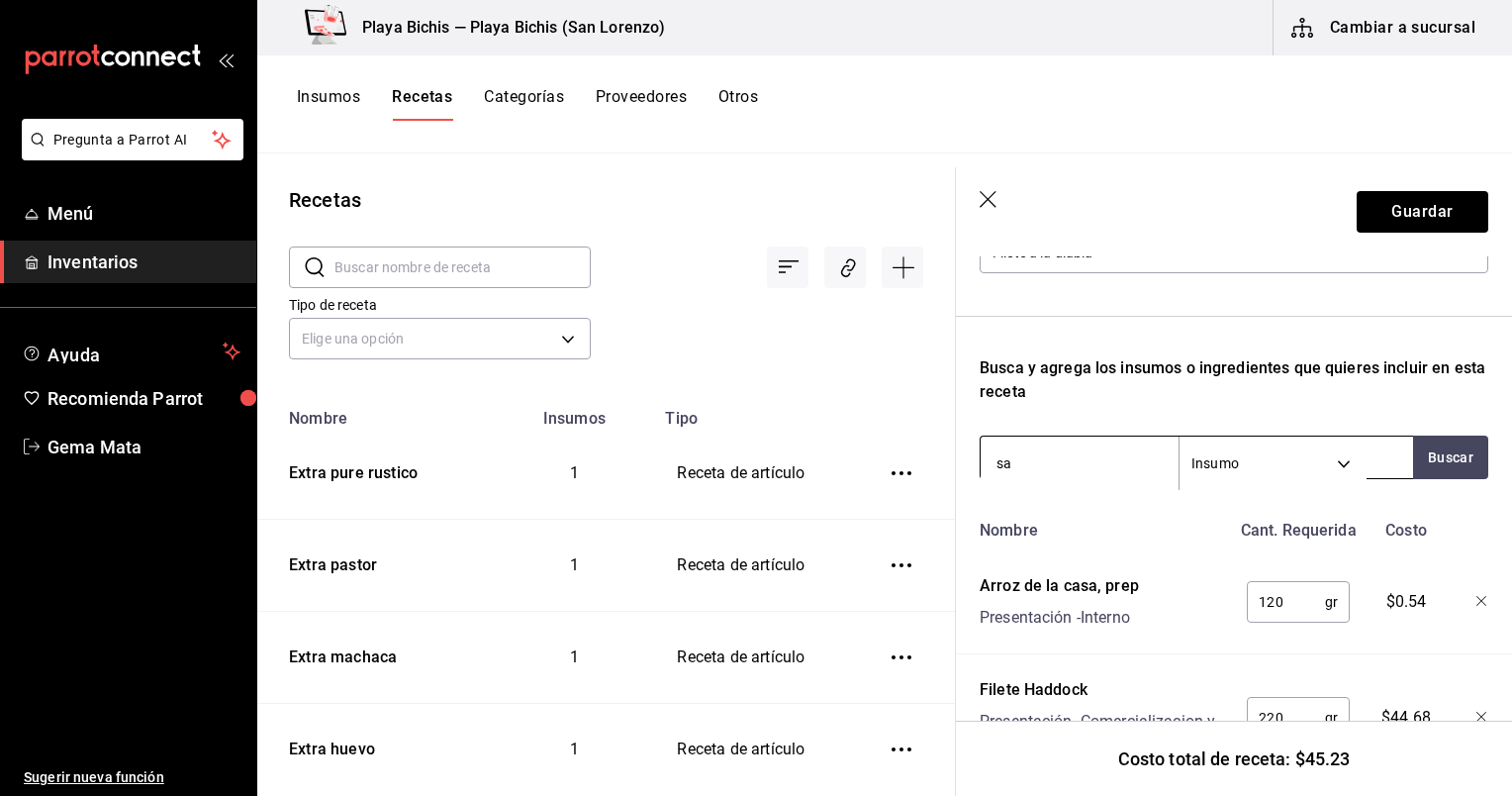 type on "s" 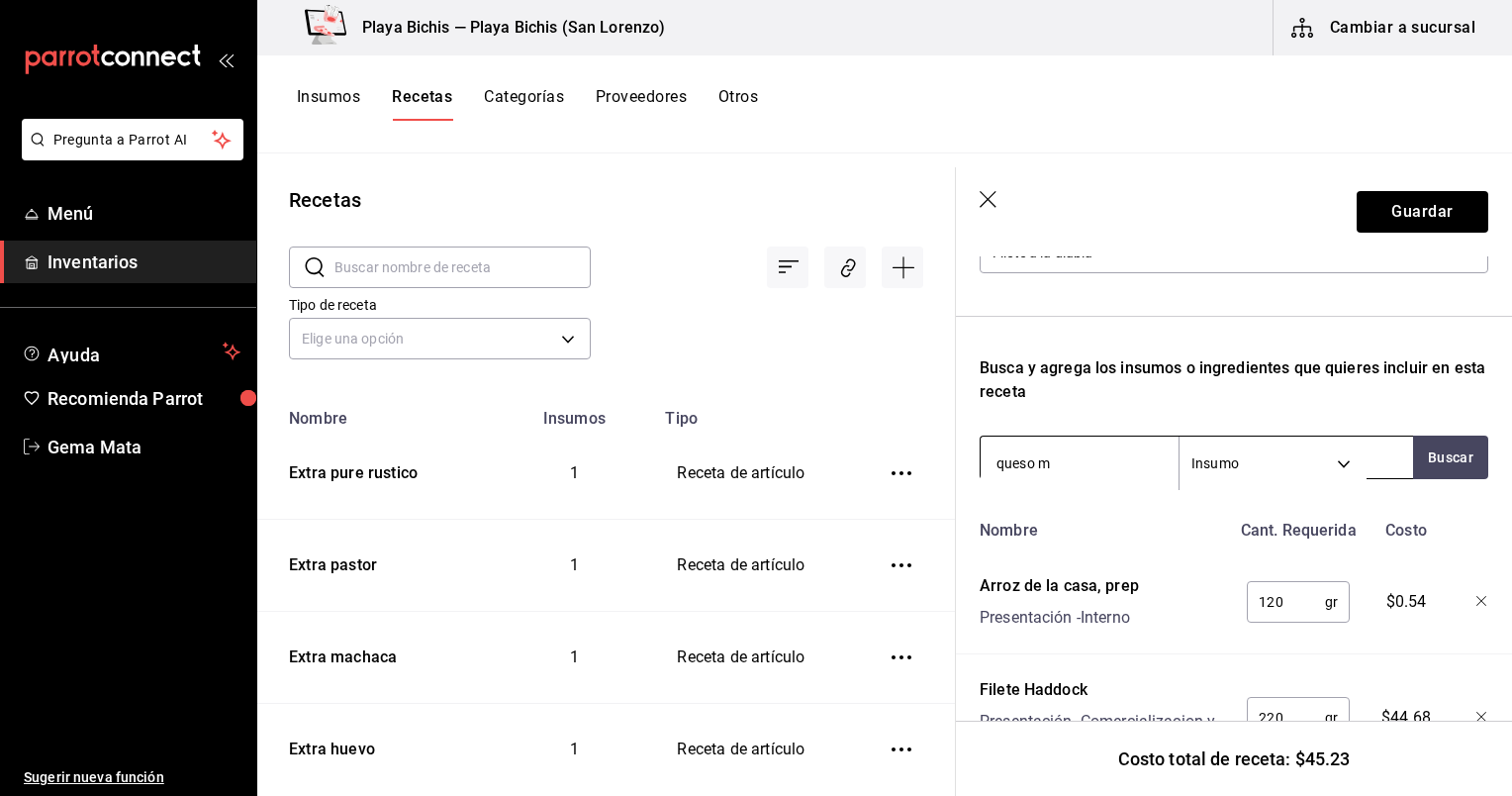 type on "queso me" 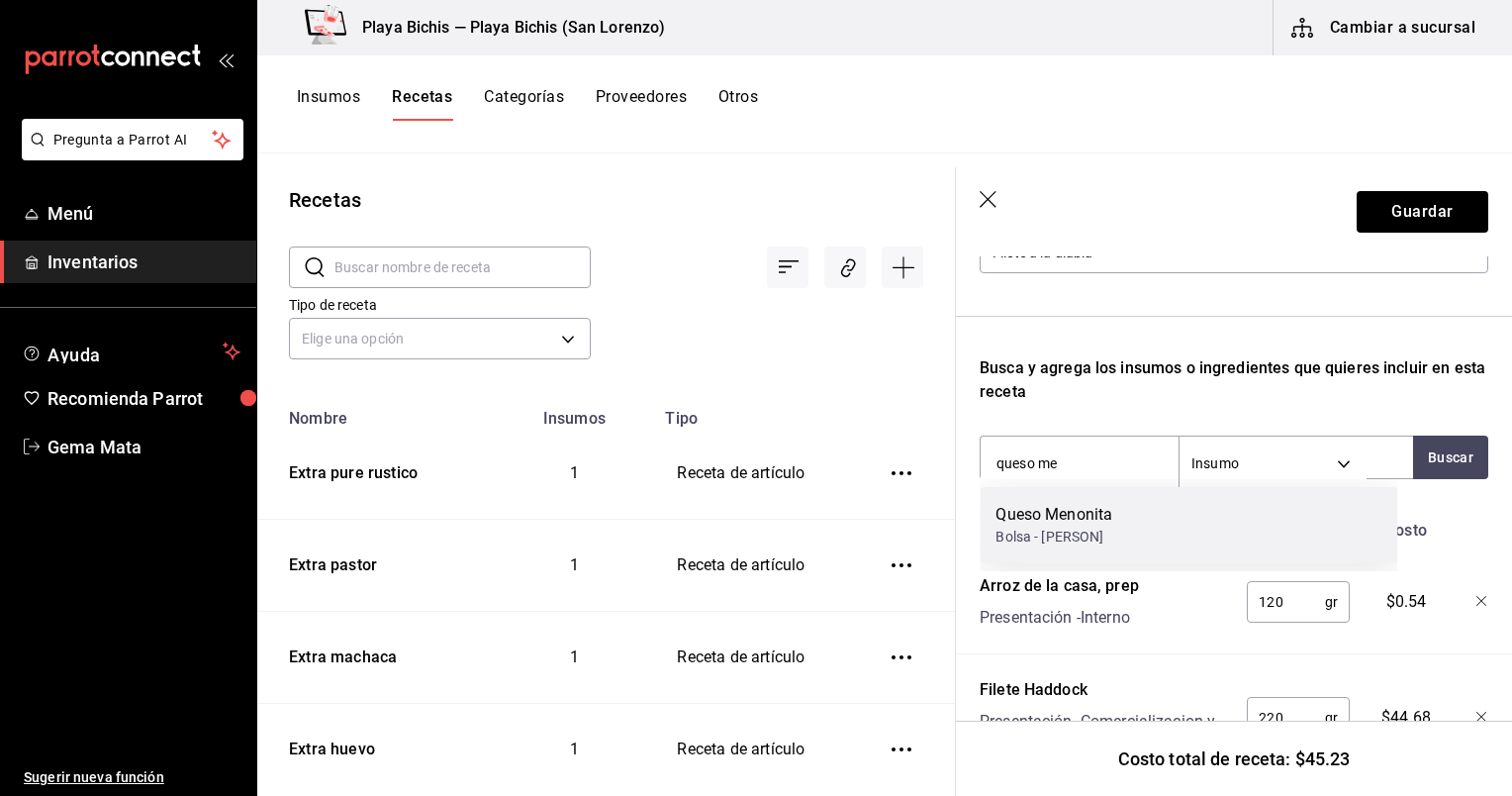click on "Queso Menonita Bolsa - Arturo Peinado Garcia" at bounding box center [1188, 525] 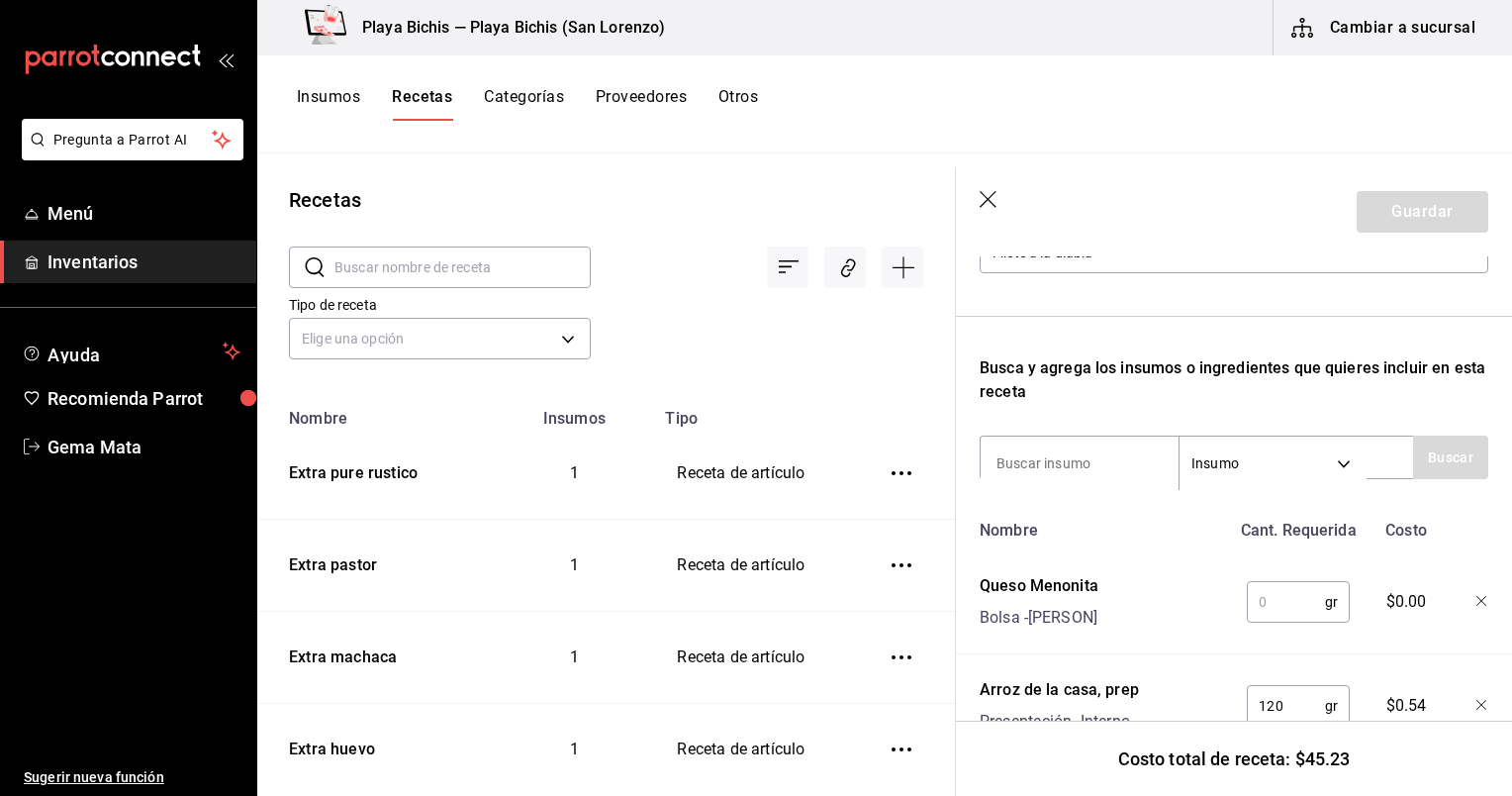 click on "gr ​" at bounding box center [1298, 602] 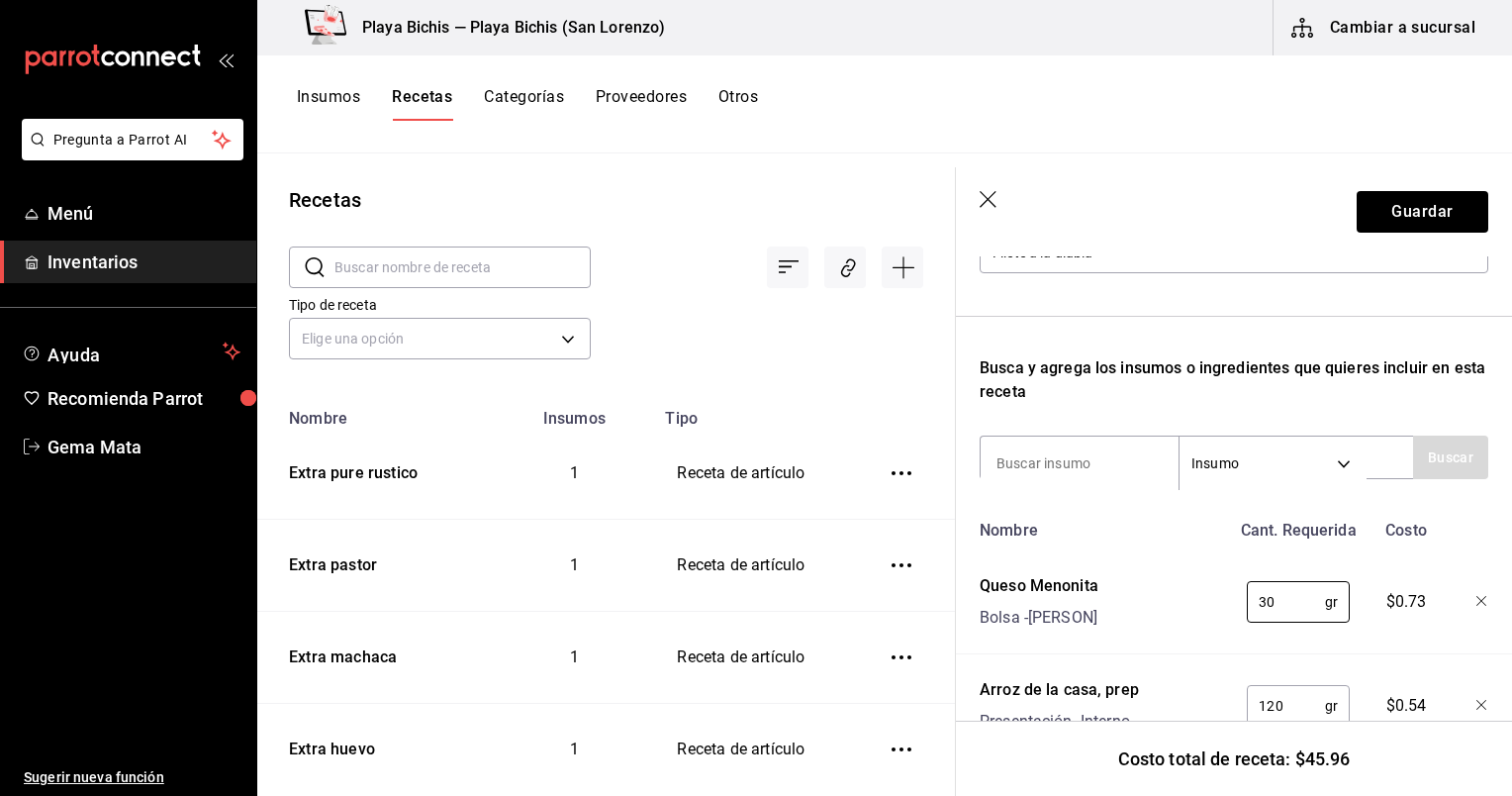 type on "30" 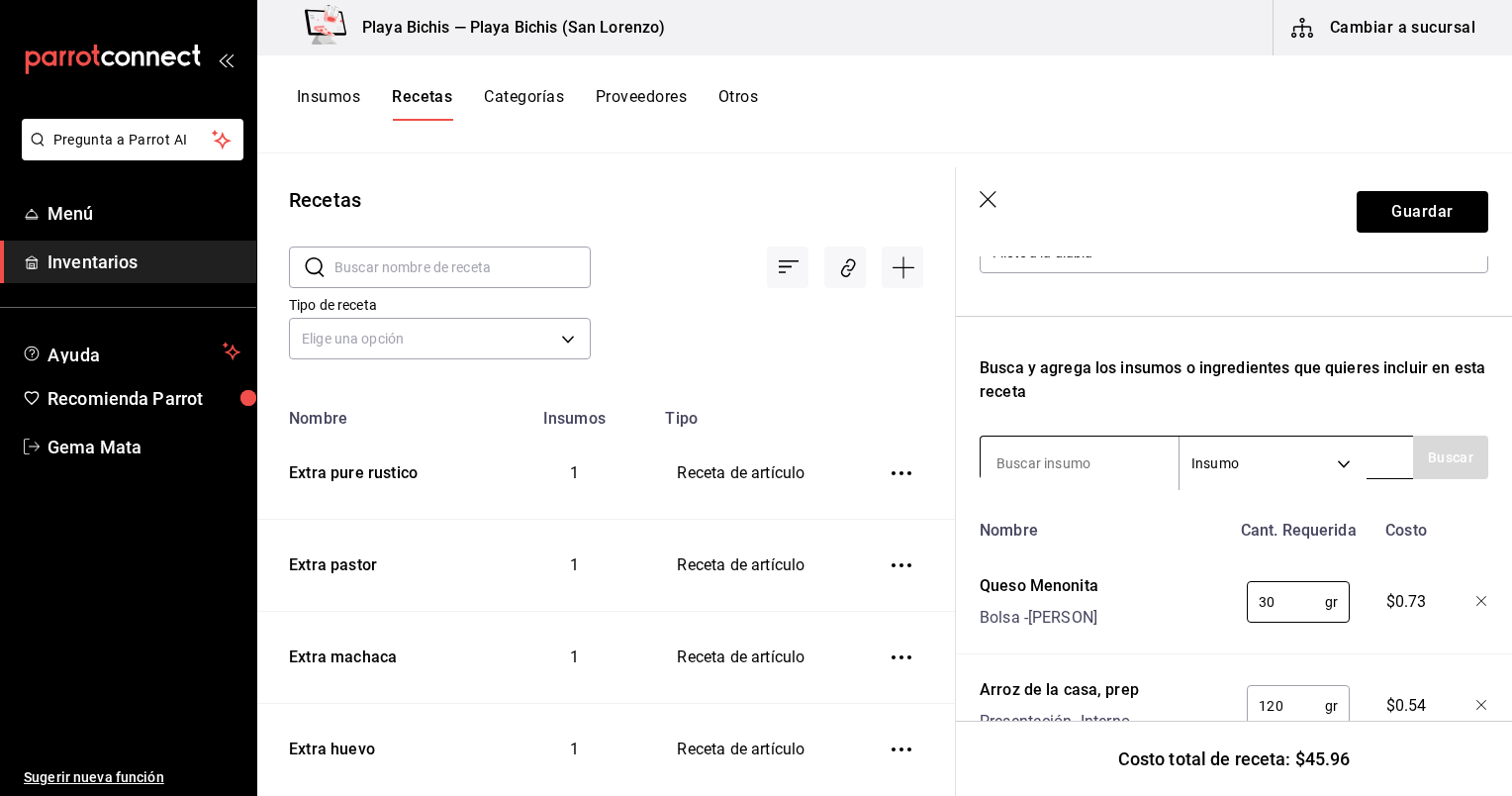 click at bounding box center (1080, 463) 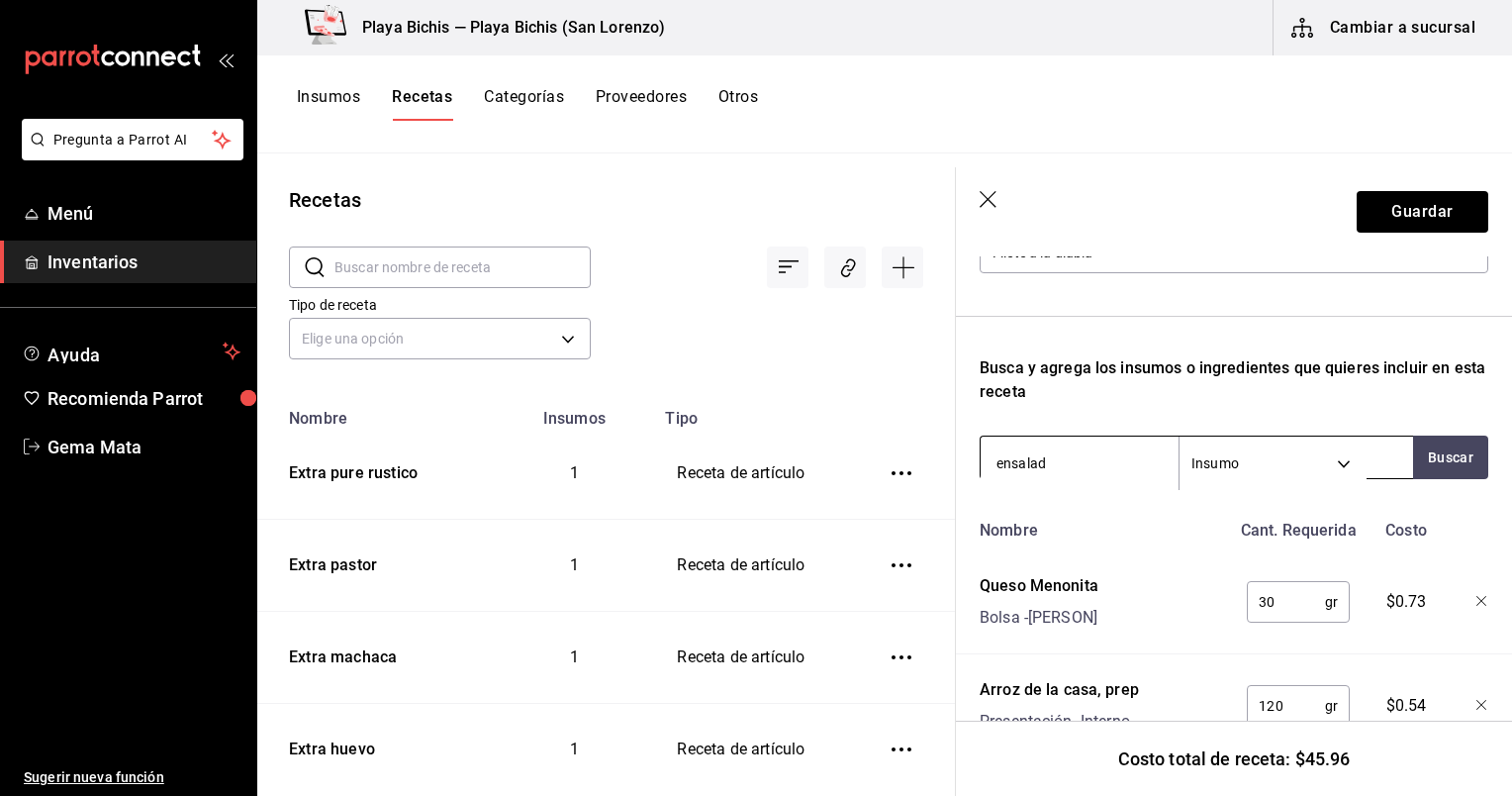type on "ensalada" 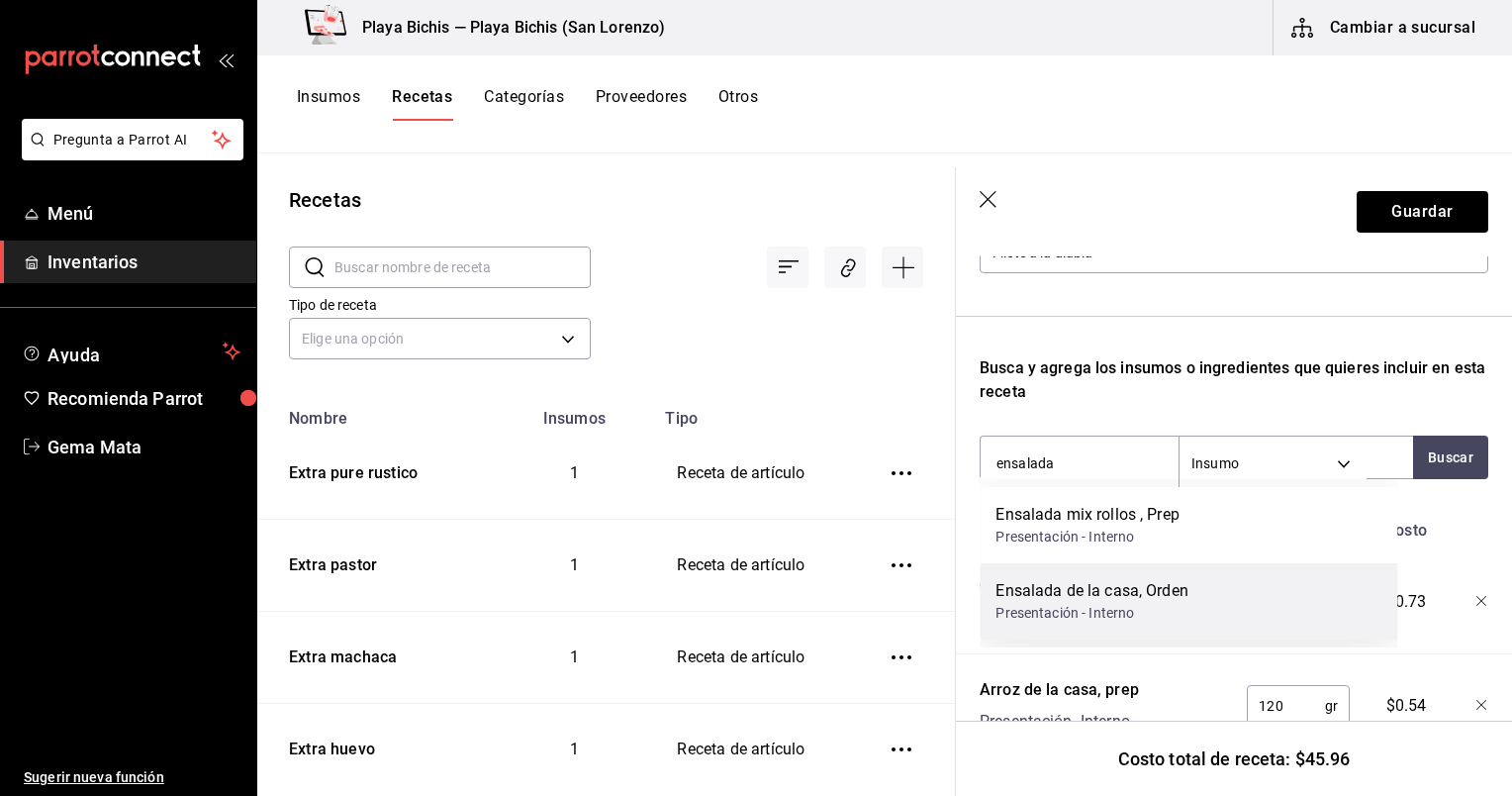 click on "Presentación - Interno" at bounding box center (1091, 613) 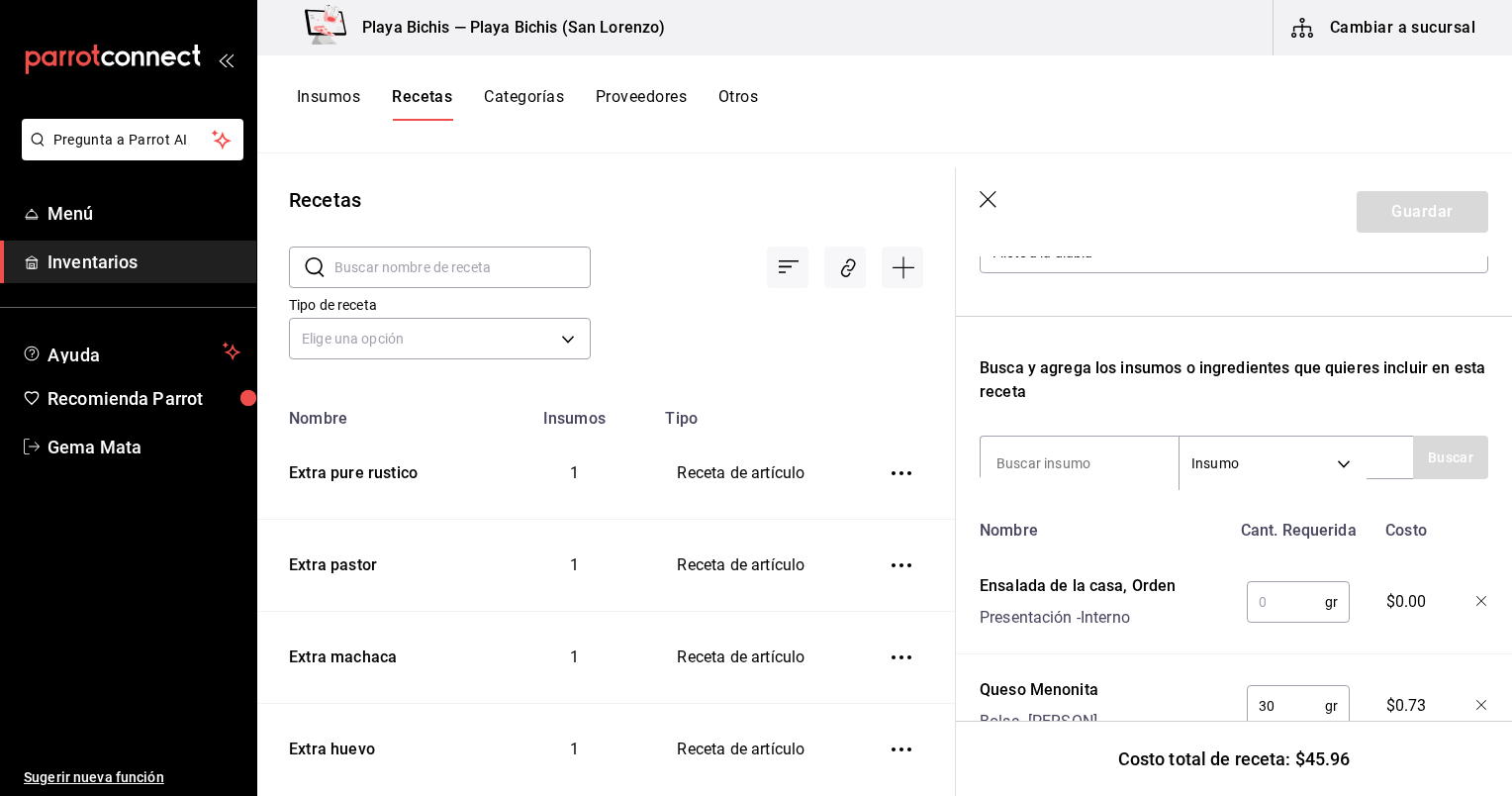 click at bounding box center [1285, 602] 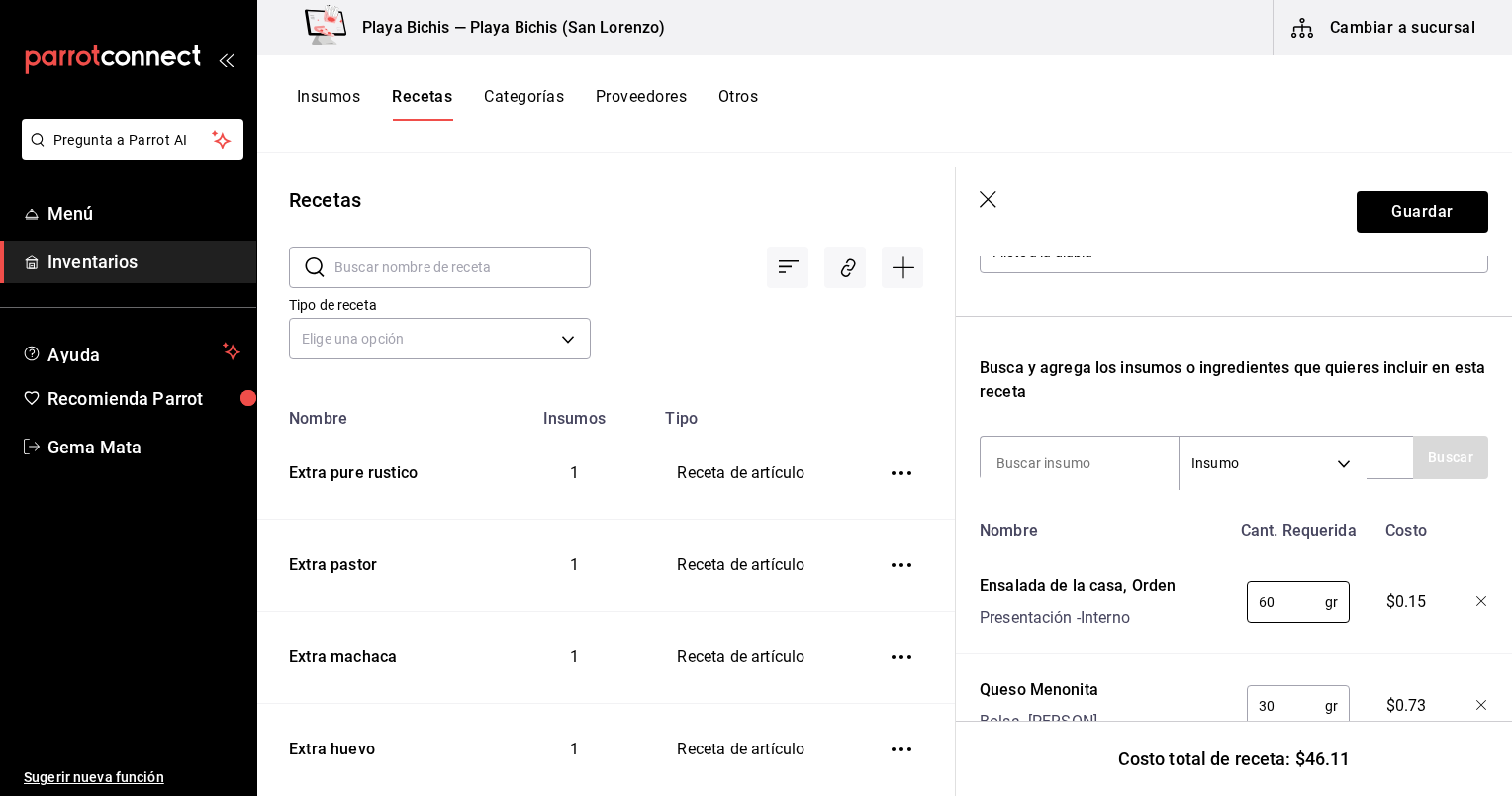 type on "60" 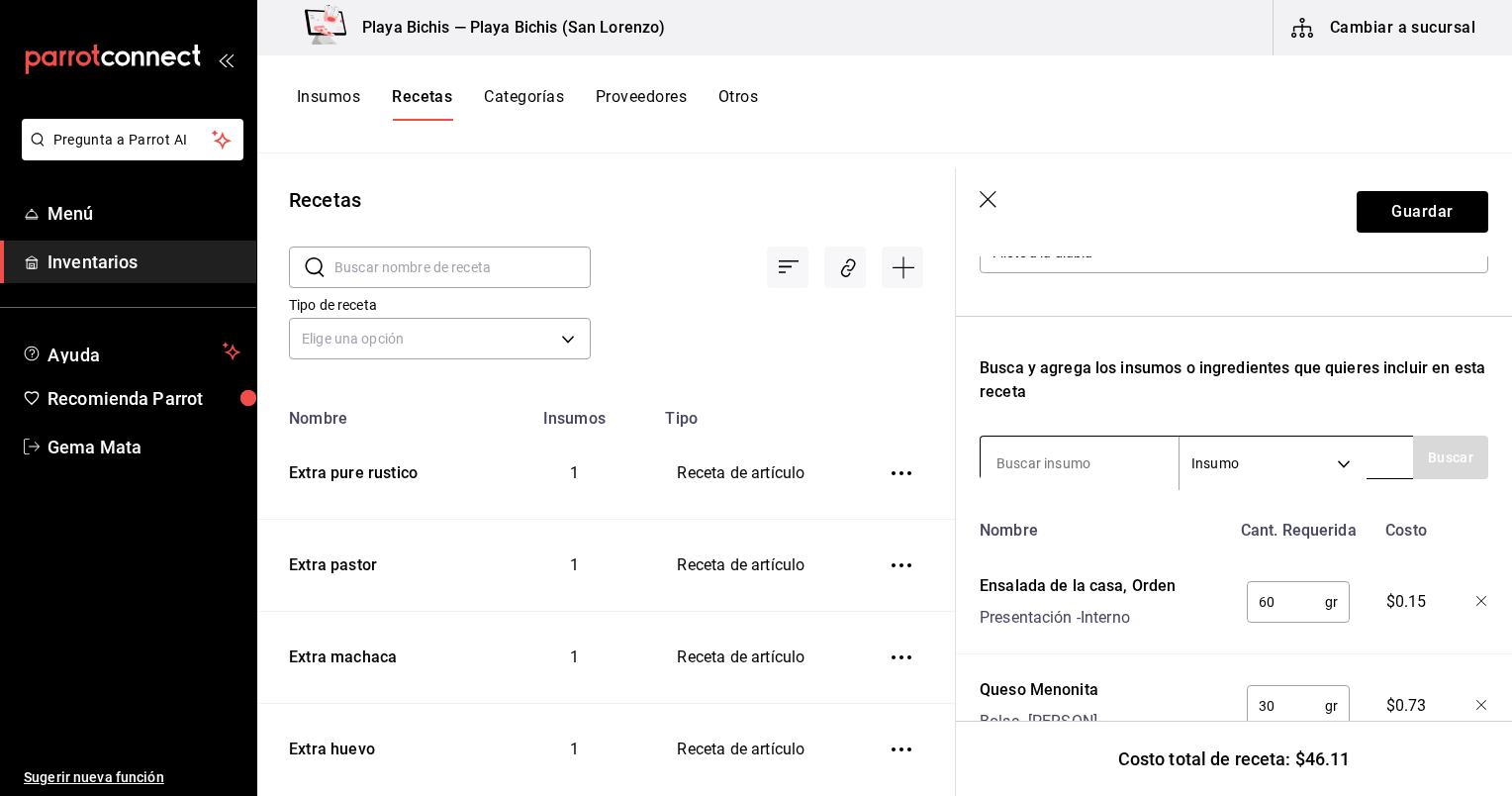 click at bounding box center [1080, 463] 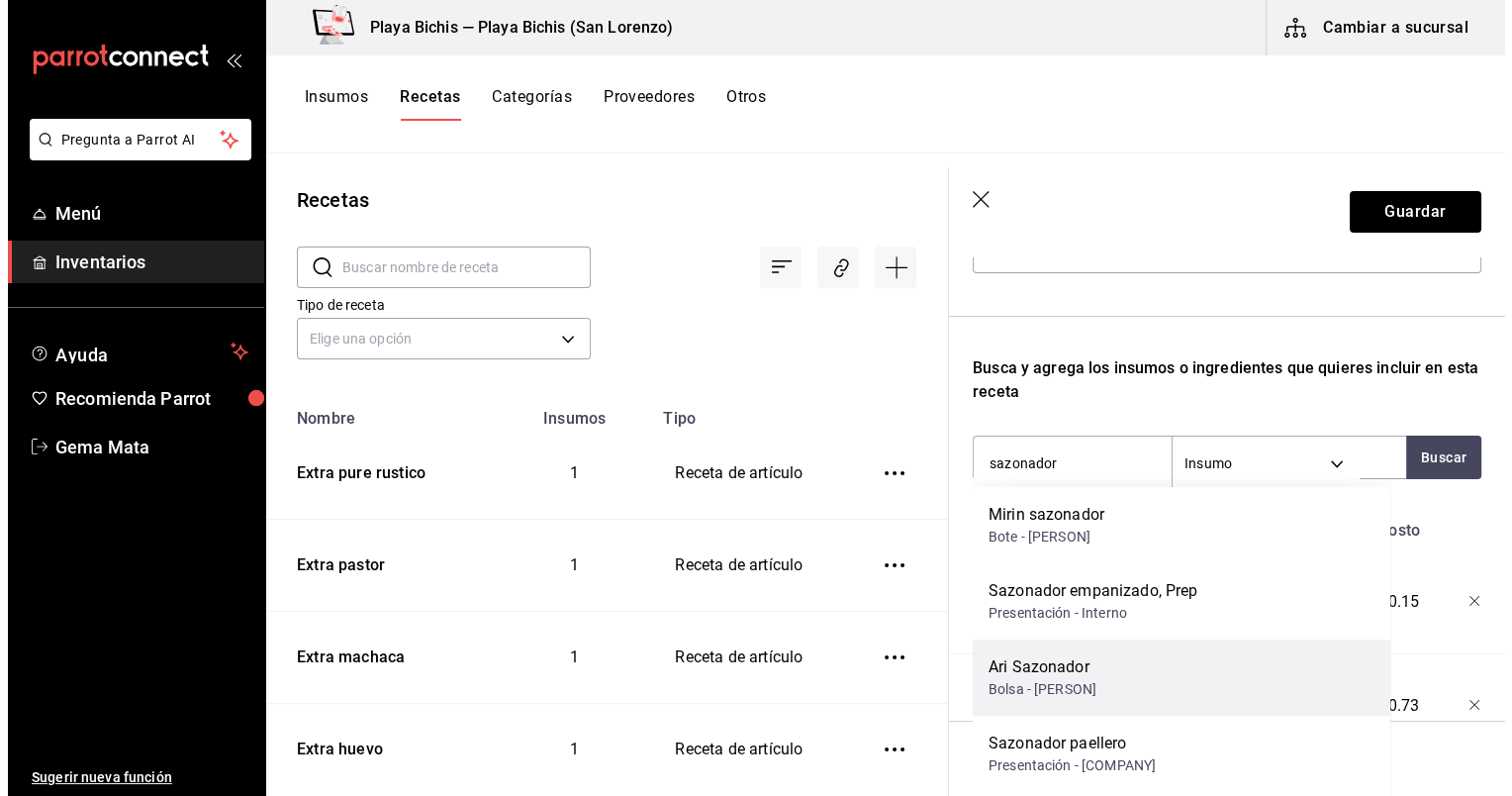 scroll, scrollTop: 0, scrollLeft: 0, axis: both 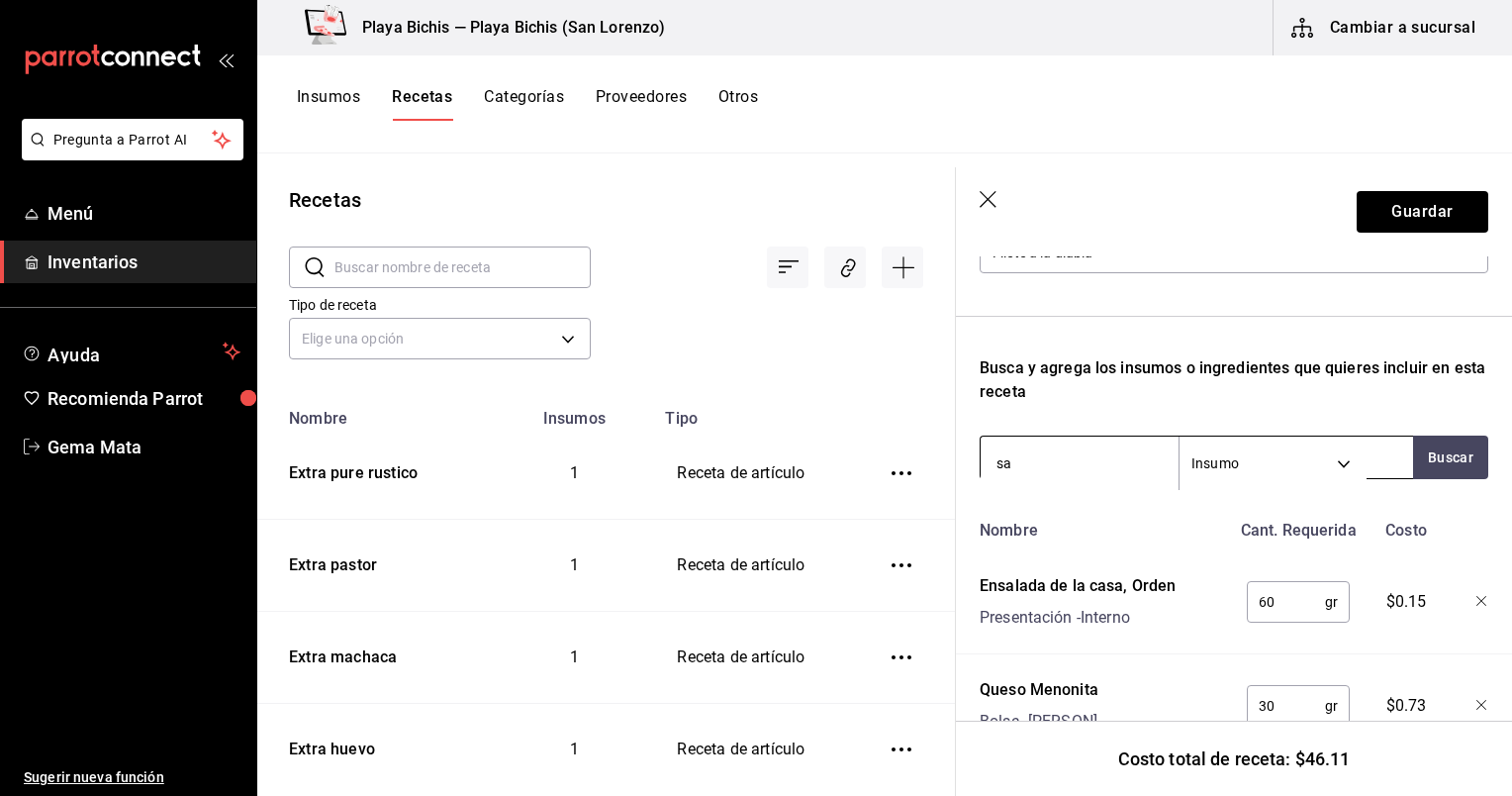 type on "s" 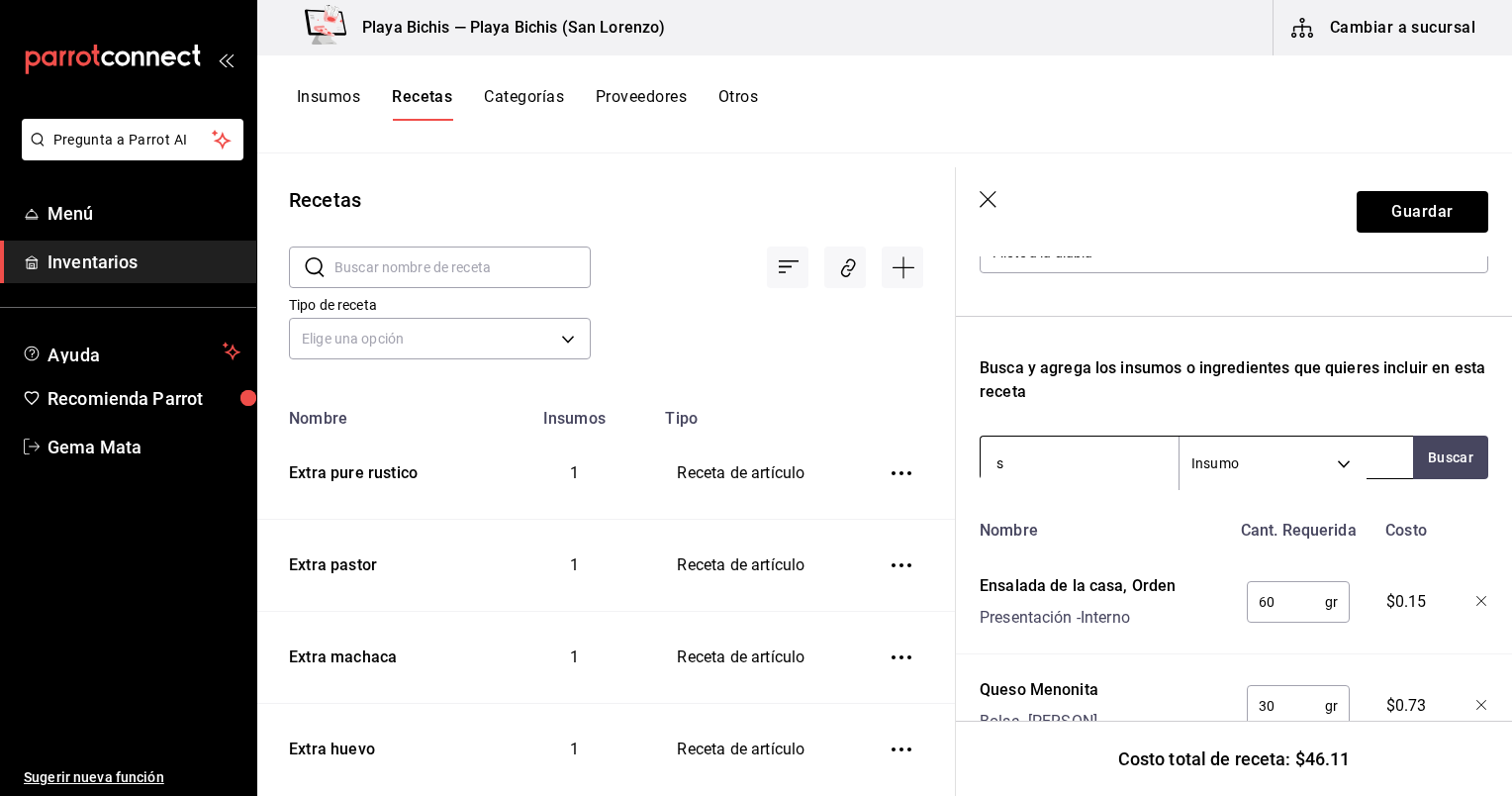type 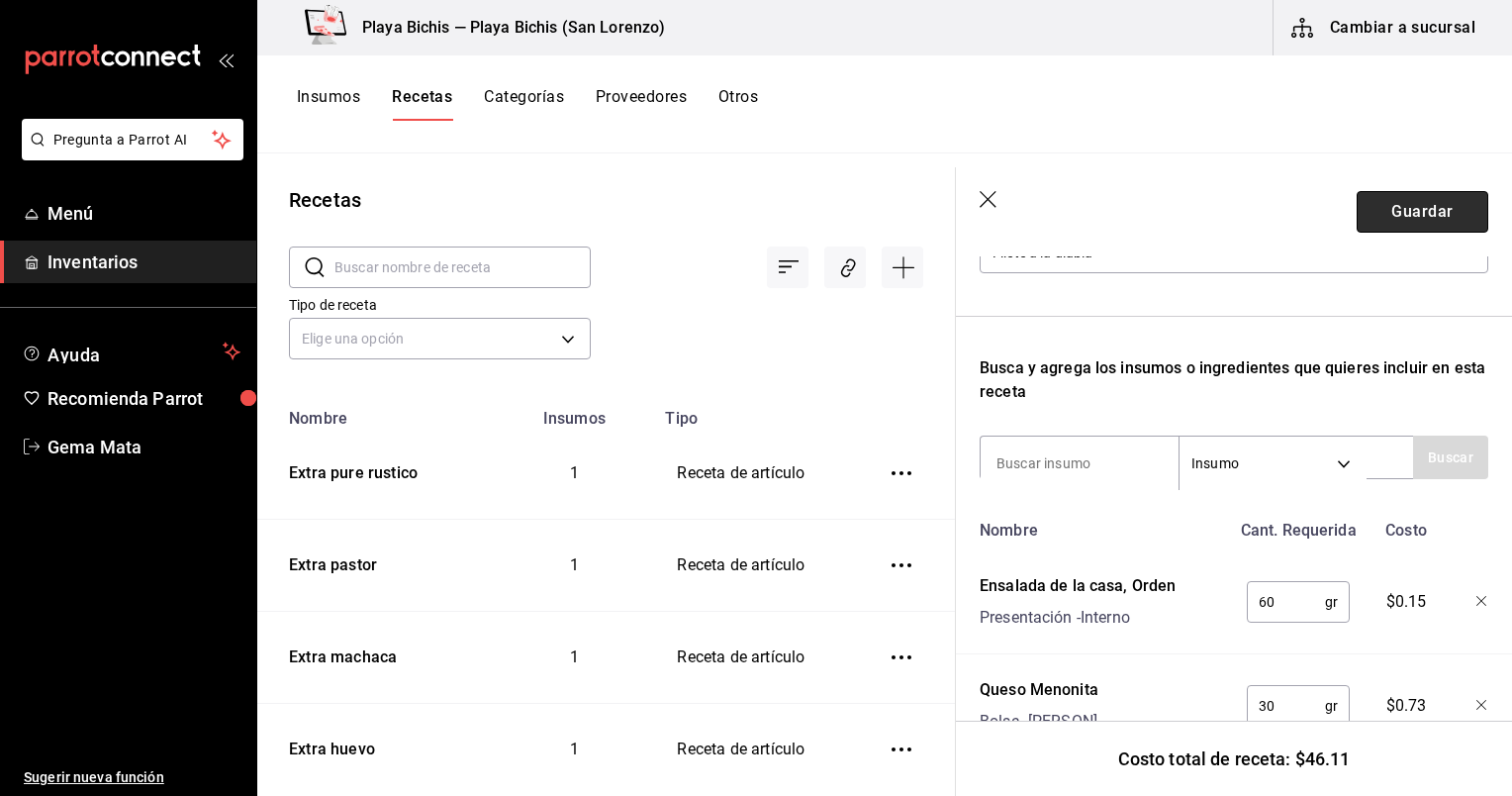 click on "Guardar" at bounding box center (1422, 212) 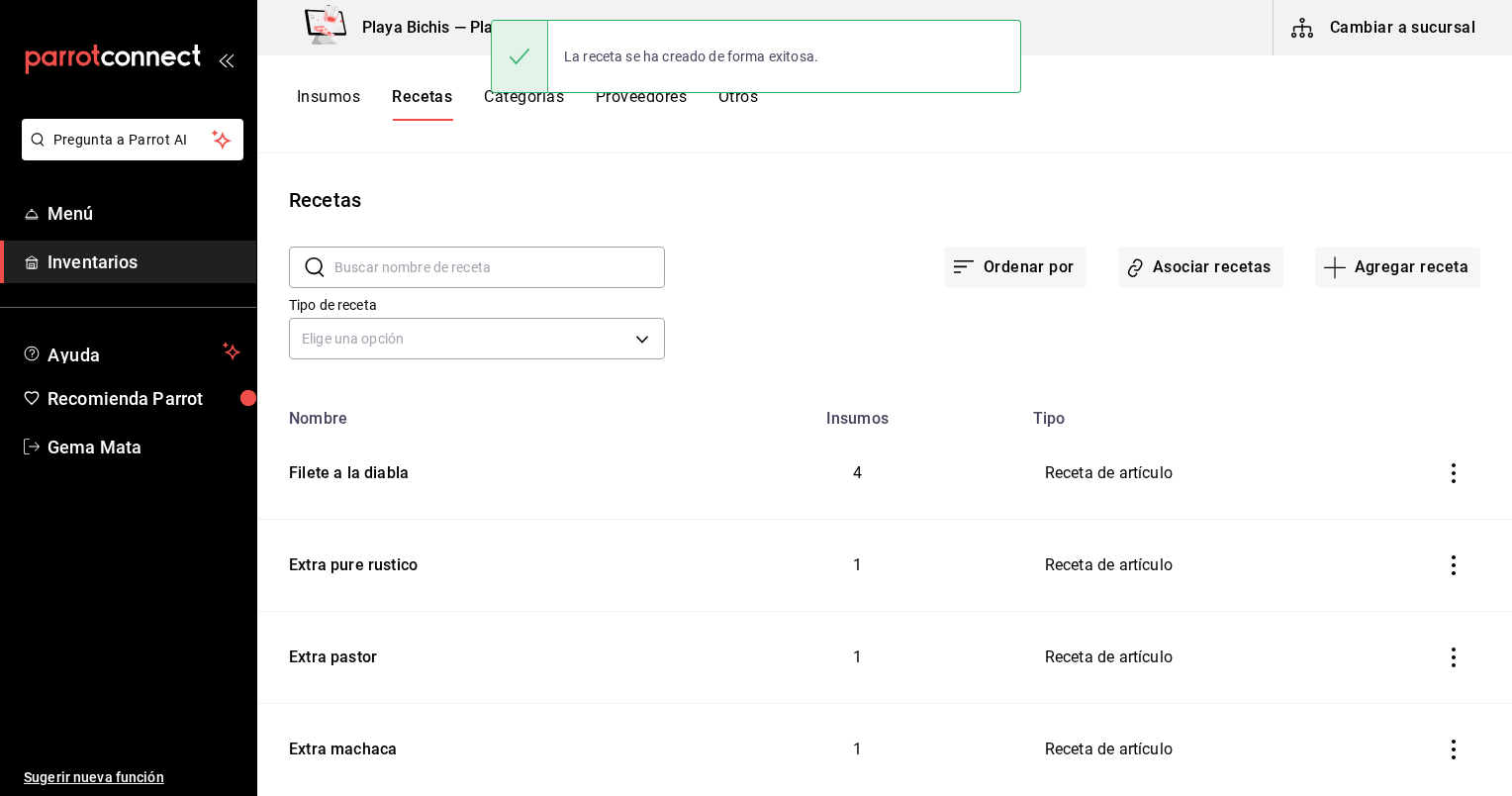 scroll, scrollTop: 221, scrollLeft: 0, axis: vertical 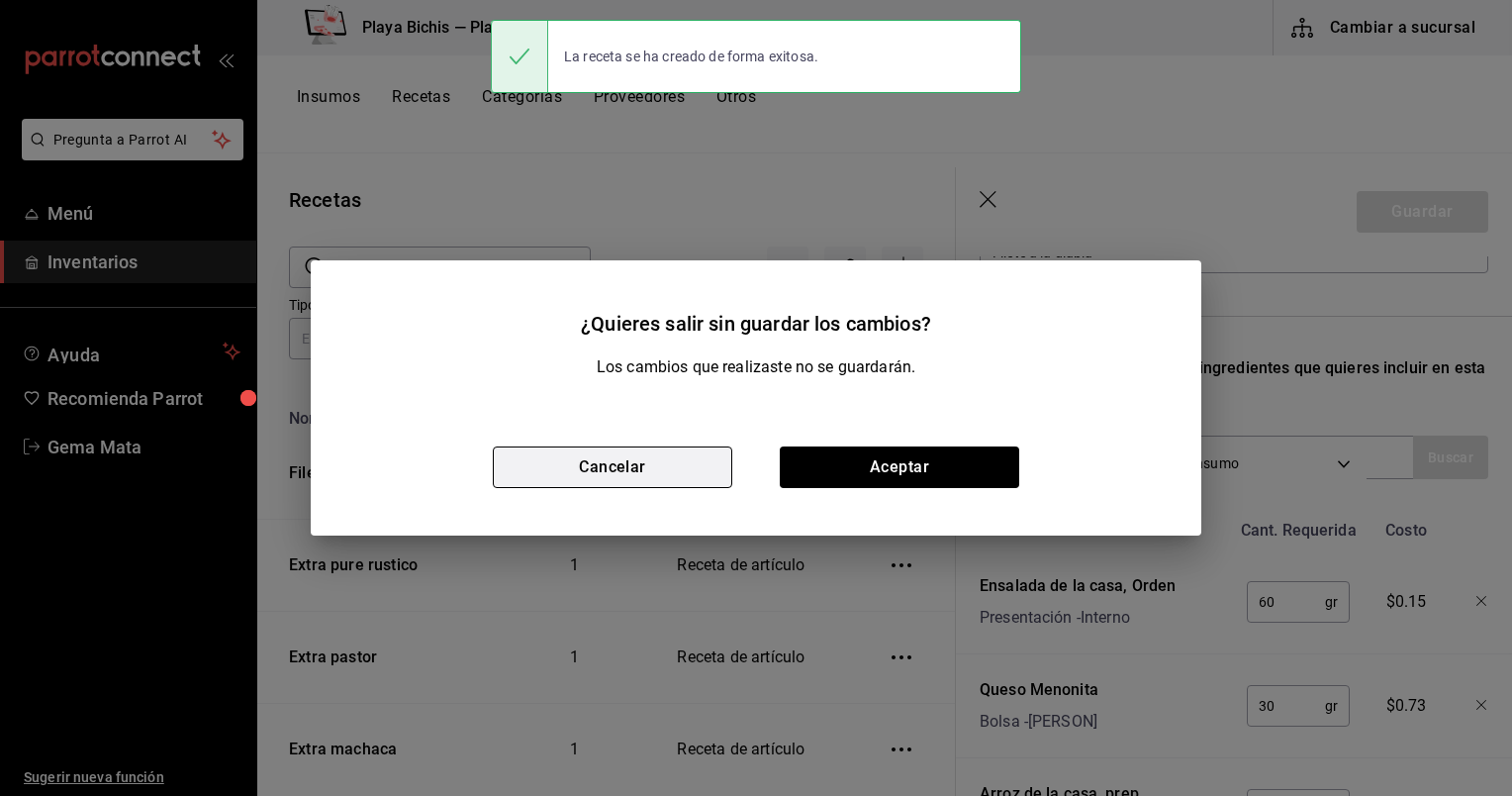 click on "Cancelar" at bounding box center [613, 467] 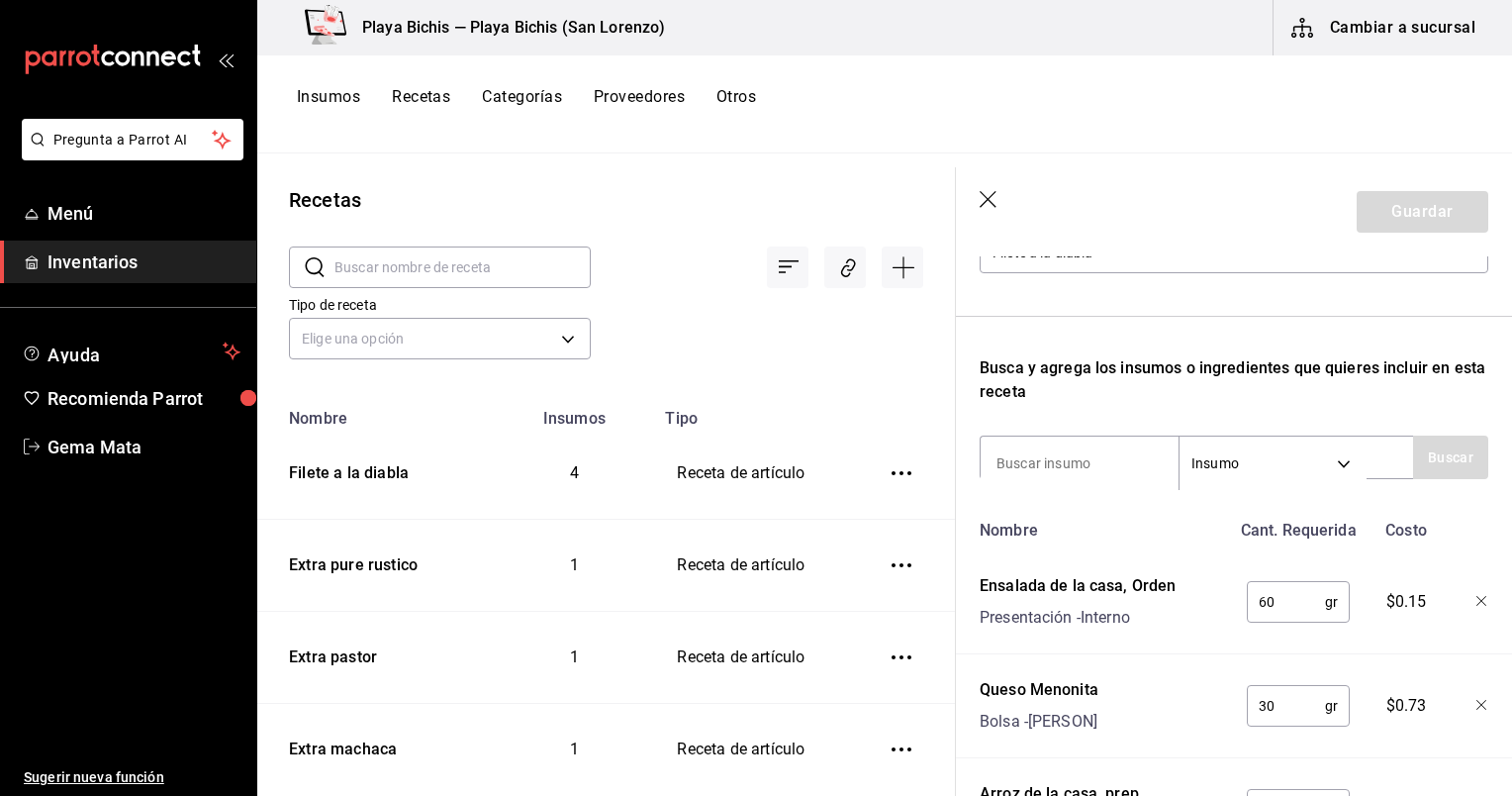 click 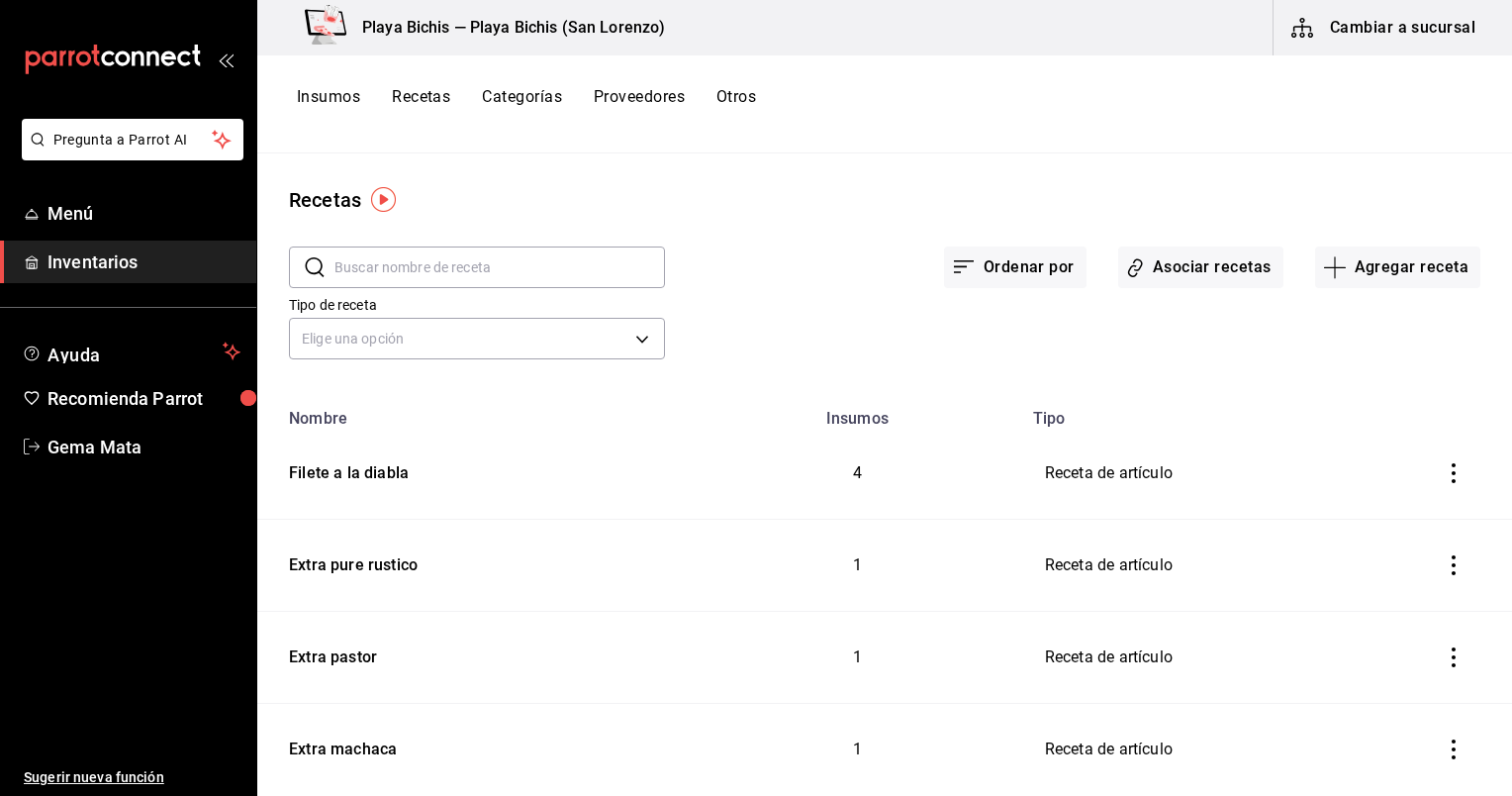 scroll, scrollTop: 0, scrollLeft: 0, axis: both 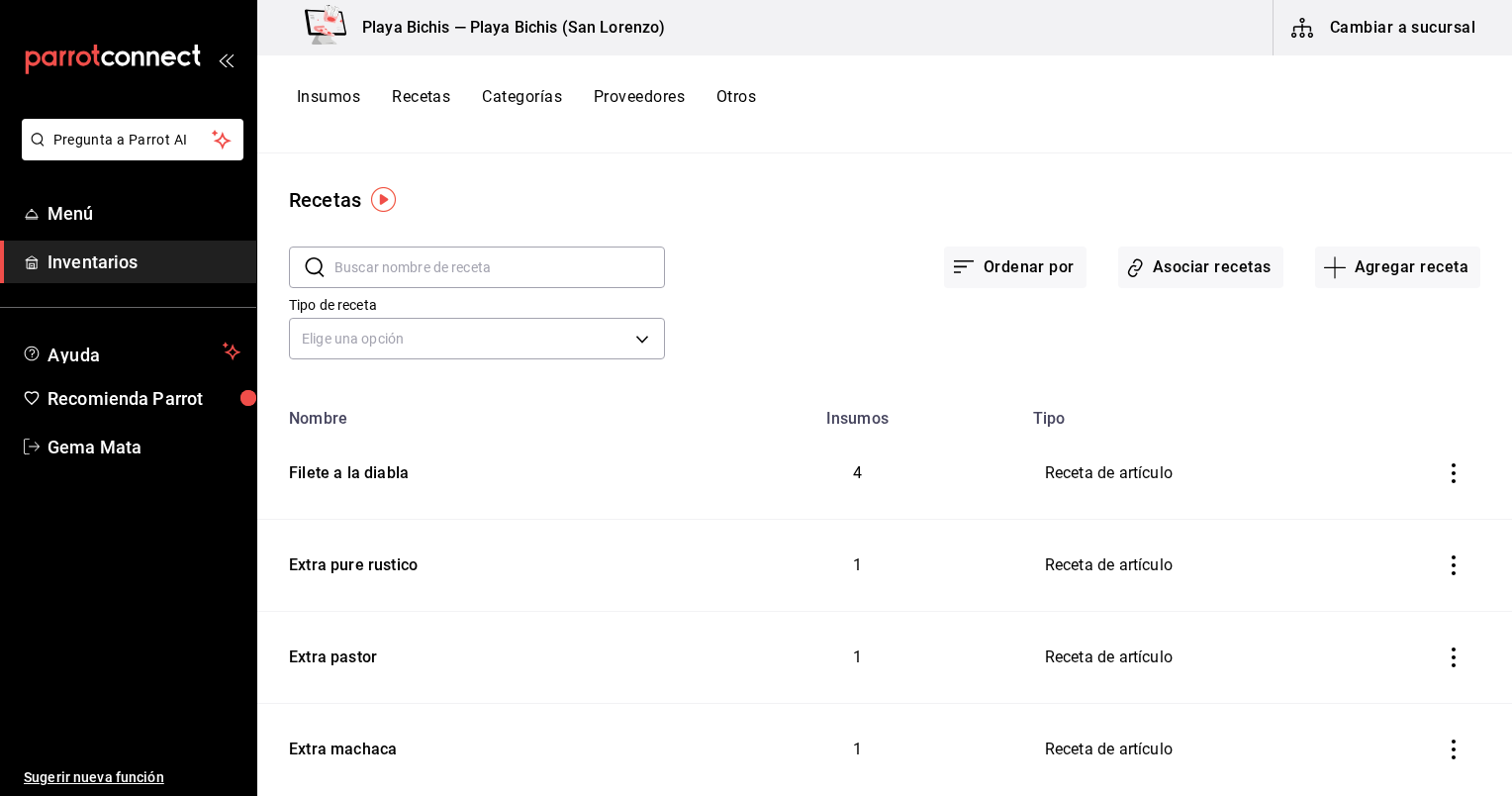 click at bounding box center [500, 267] 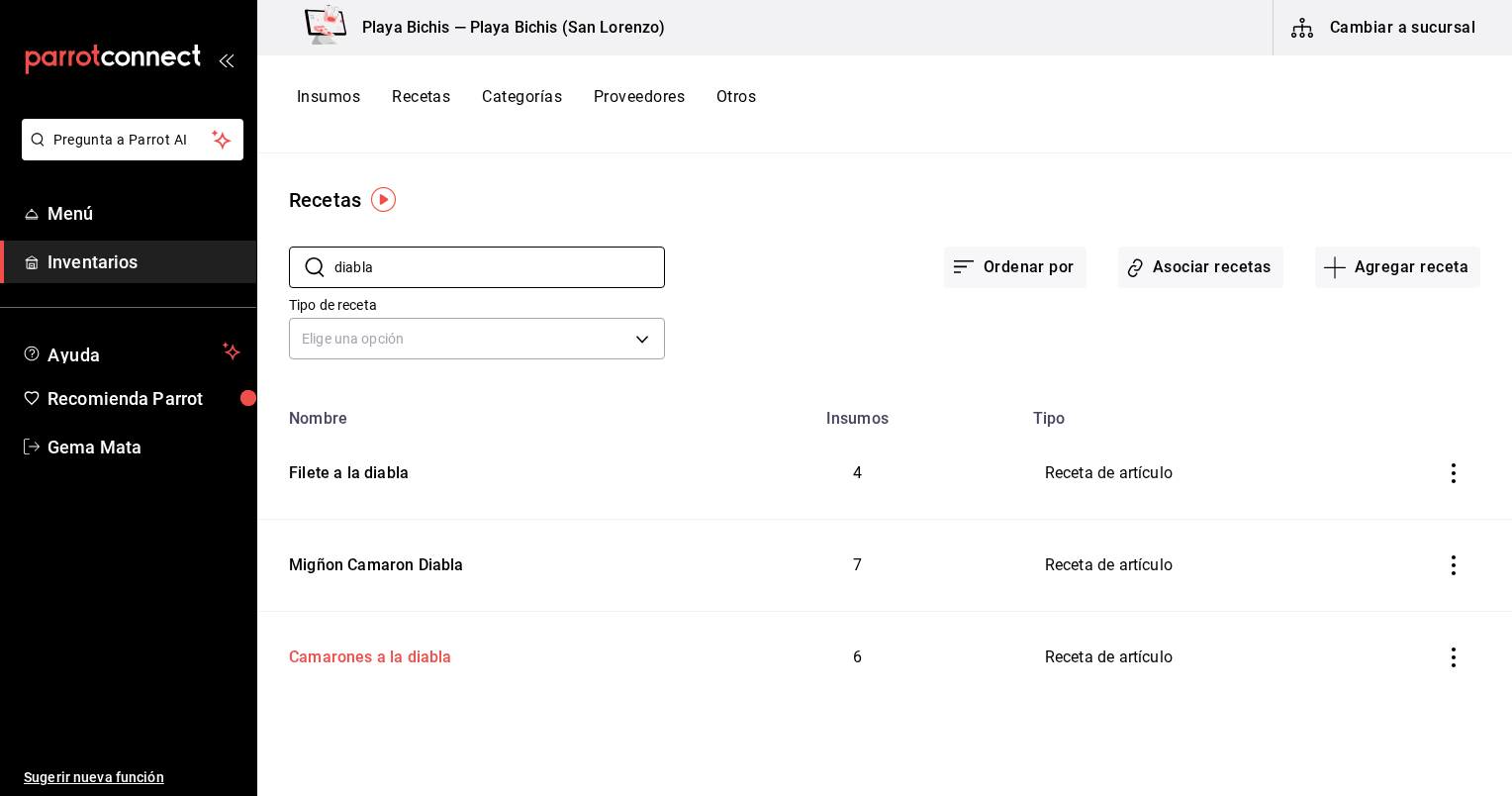 type on "diabla" 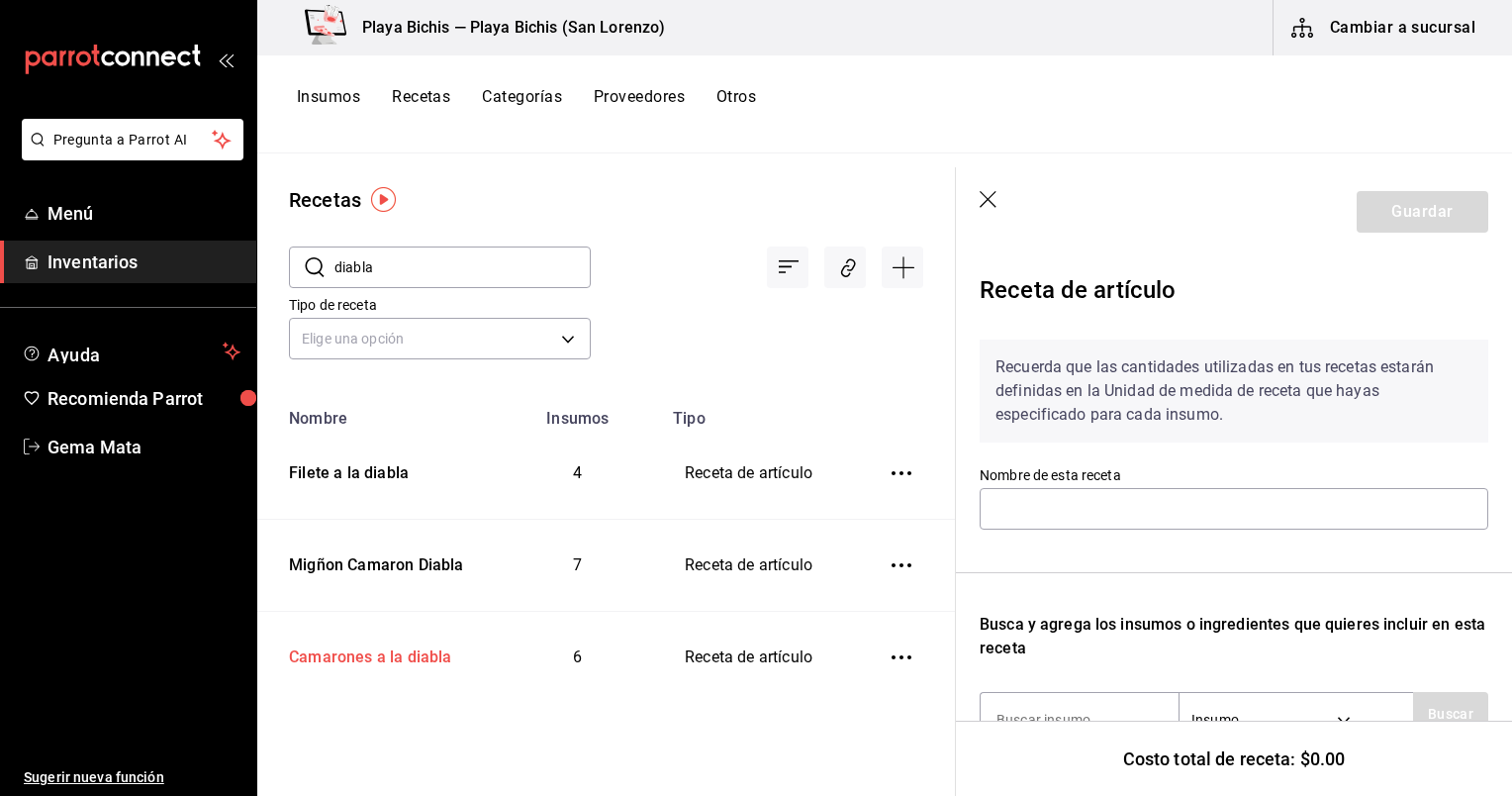 type on "Camarones a la diabla" 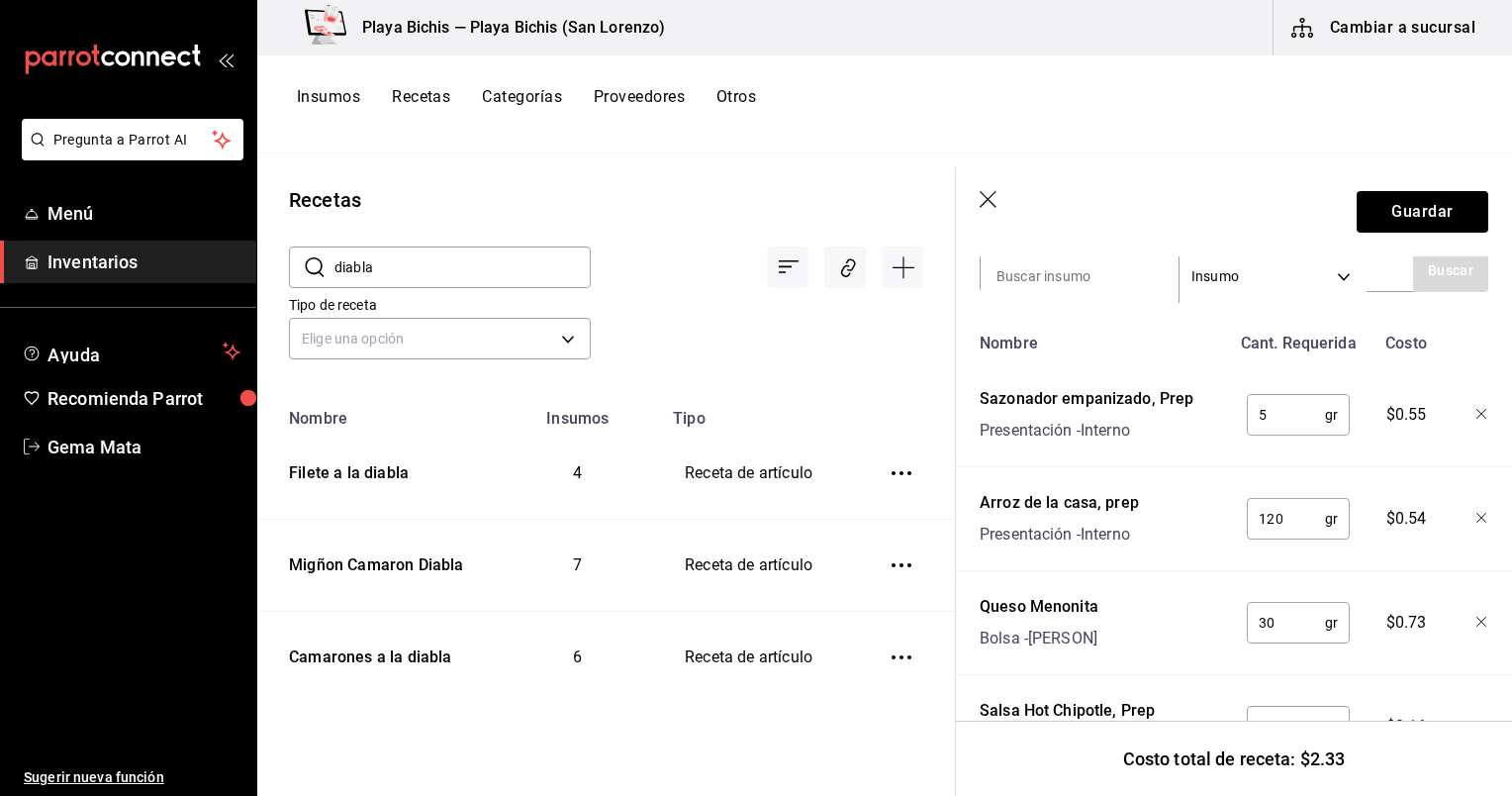 scroll, scrollTop: 299, scrollLeft: 0, axis: vertical 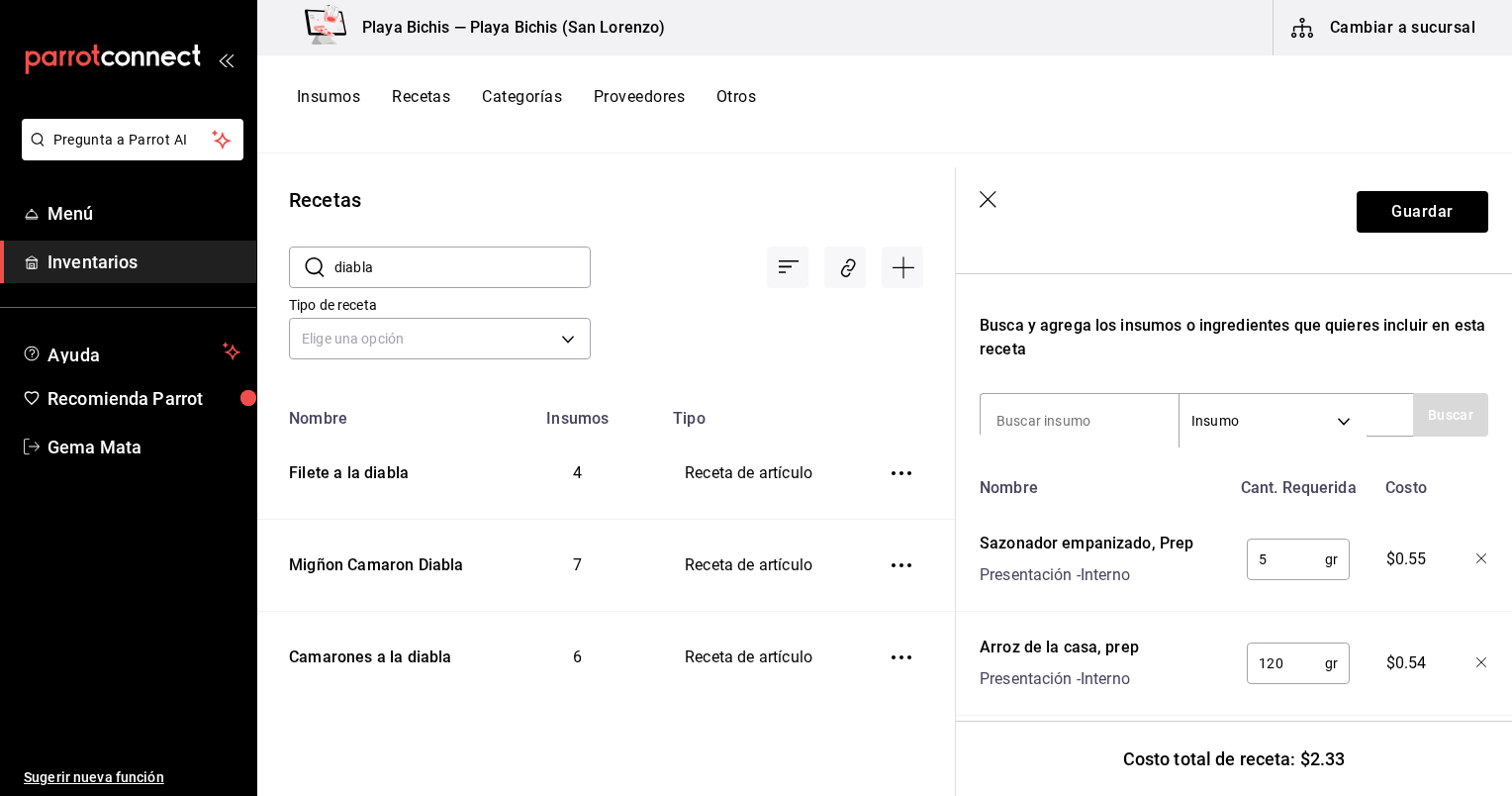 click 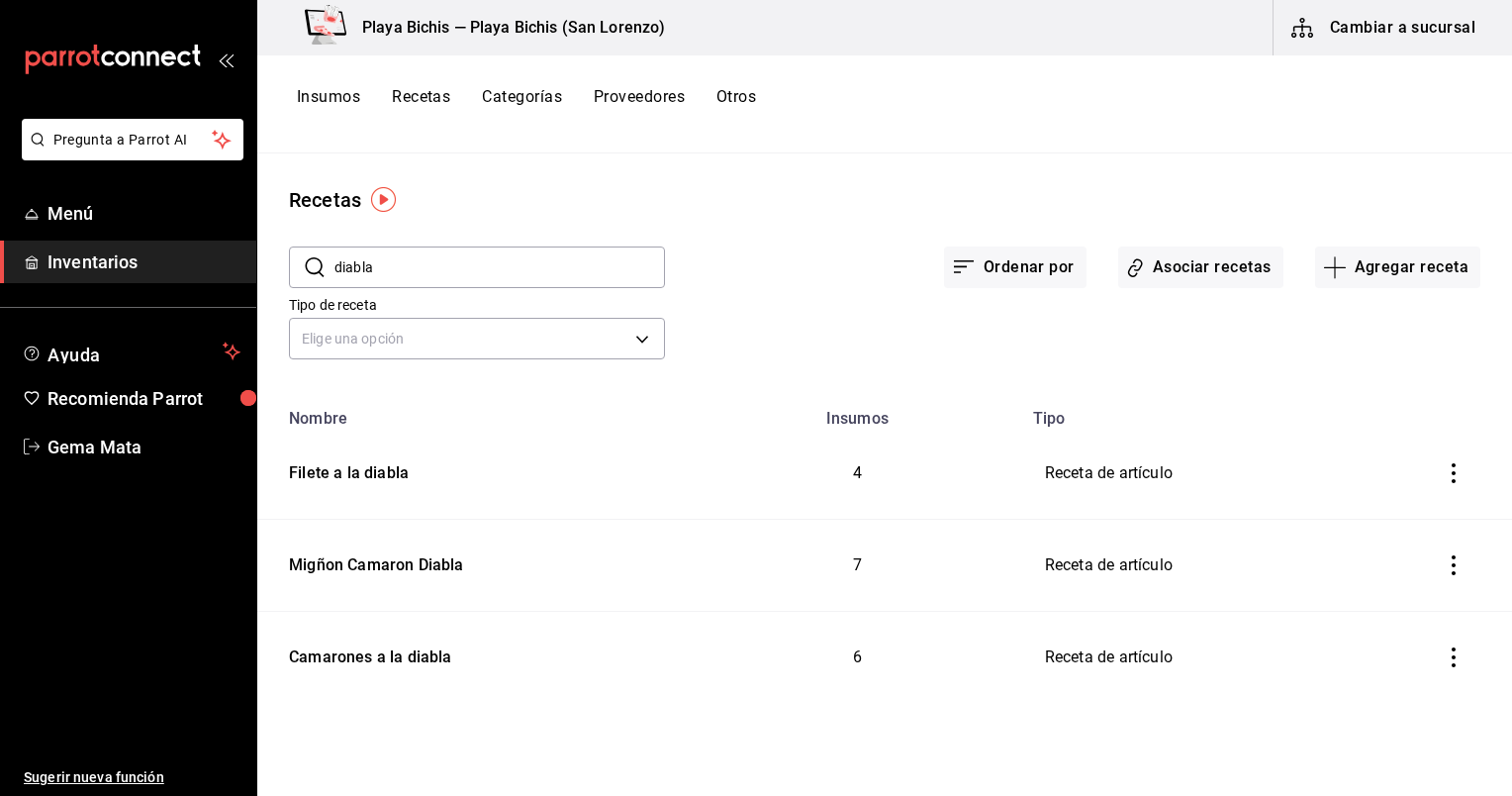 scroll, scrollTop: 0, scrollLeft: 0, axis: both 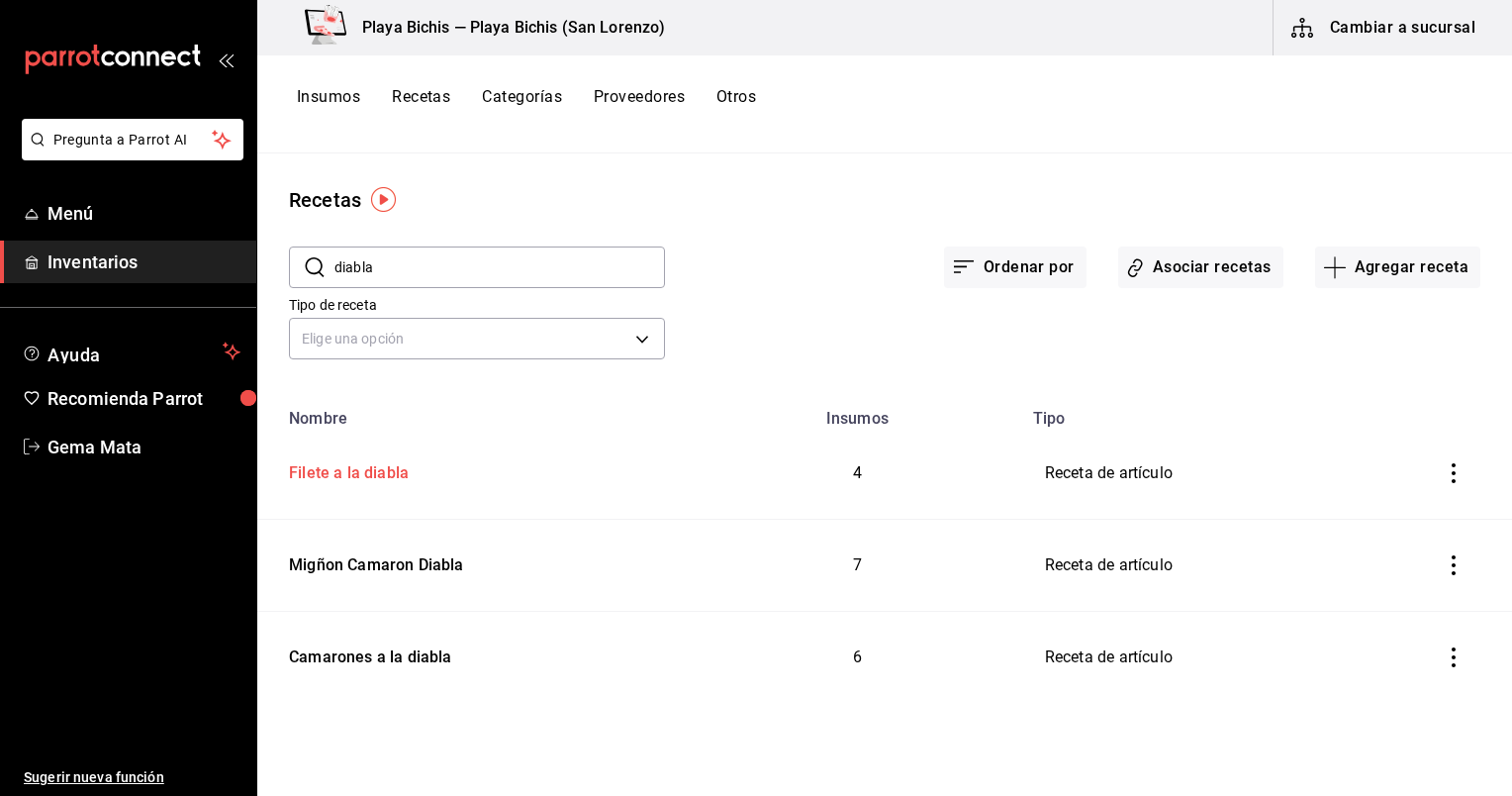 click on "Filete a la diabla" at bounding box center [475, 473] 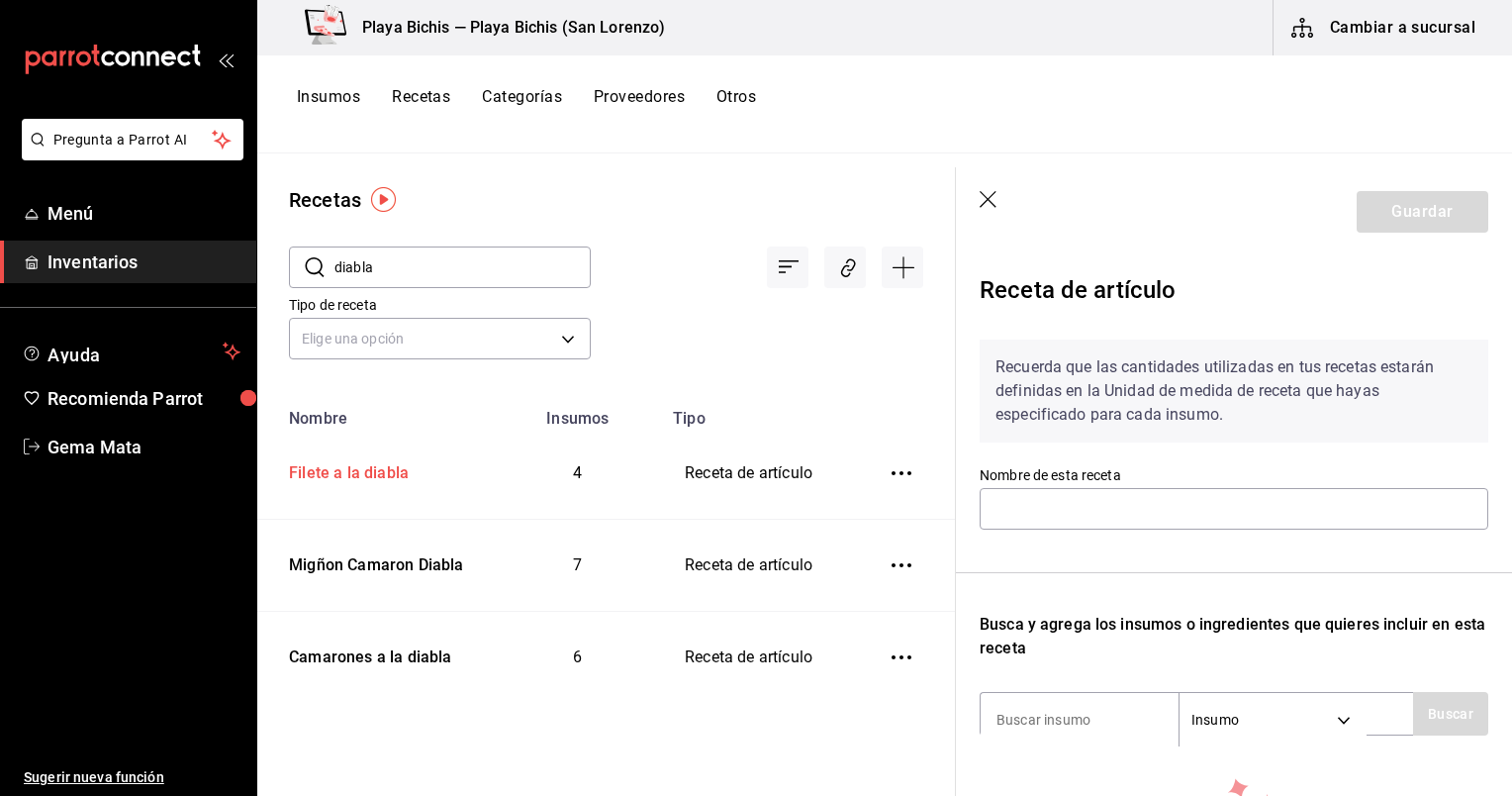 type on "Filete a la diabla" 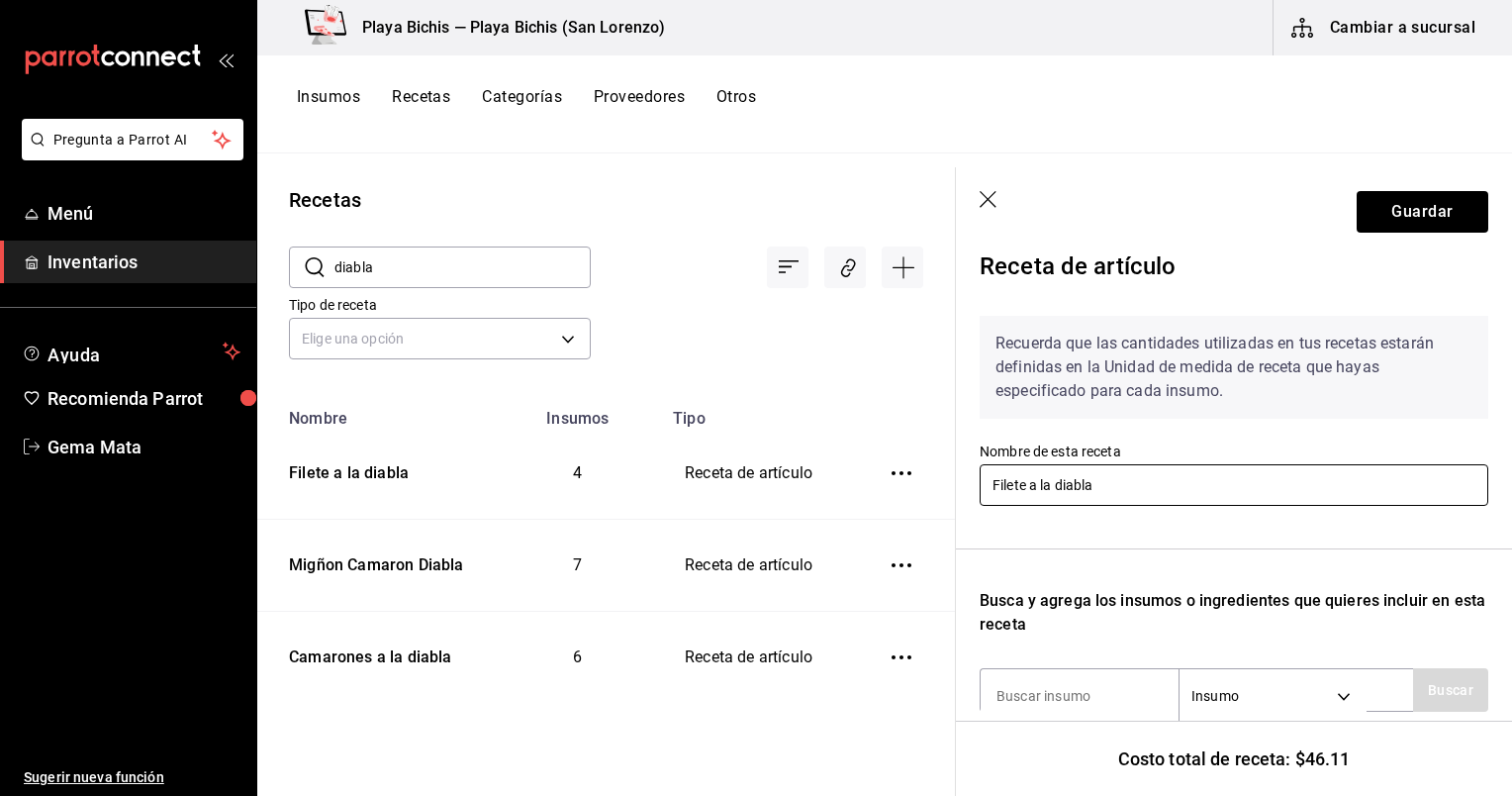 scroll, scrollTop: 26, scrollLeft: 0, axis: vertical 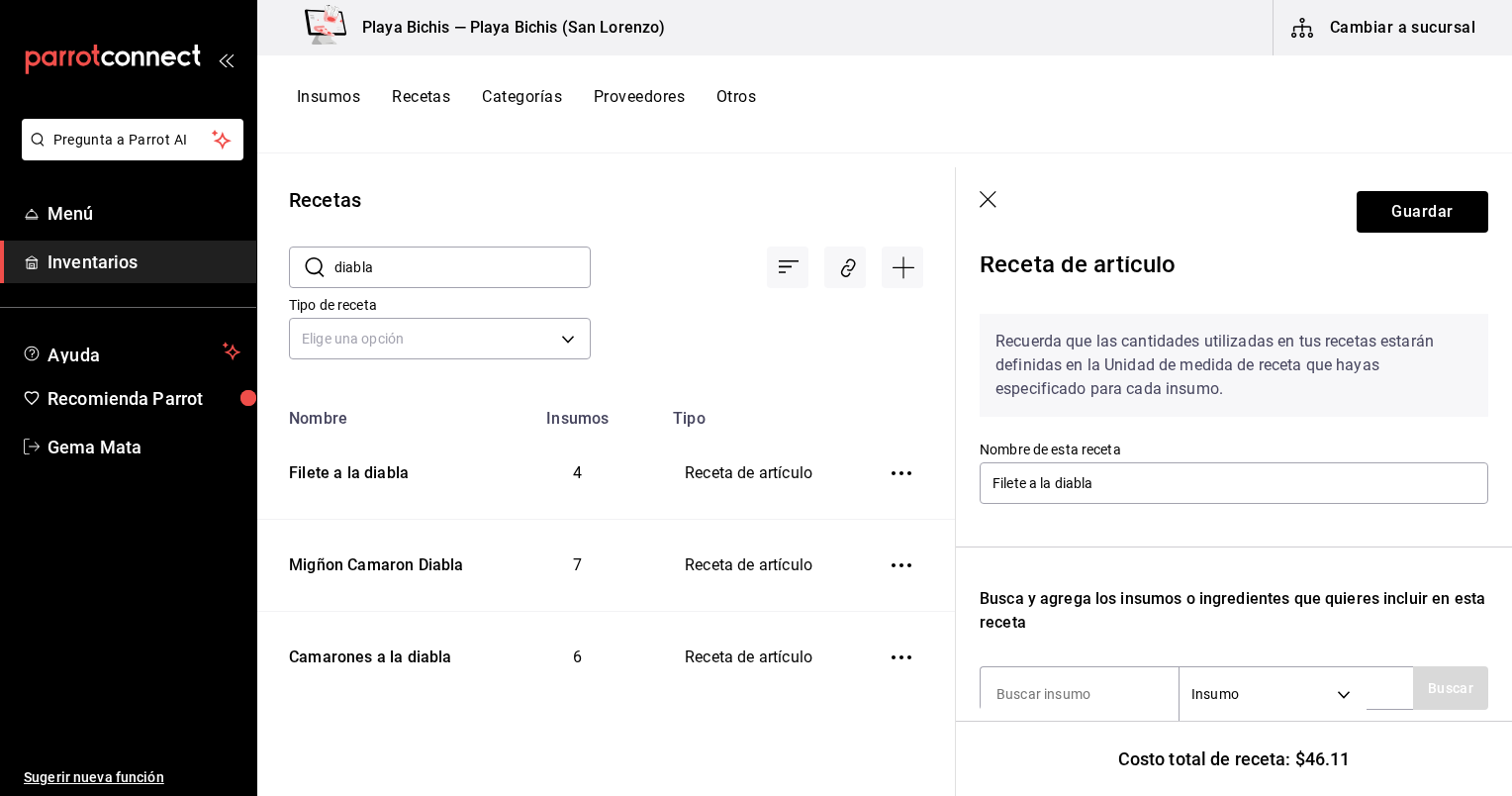 click 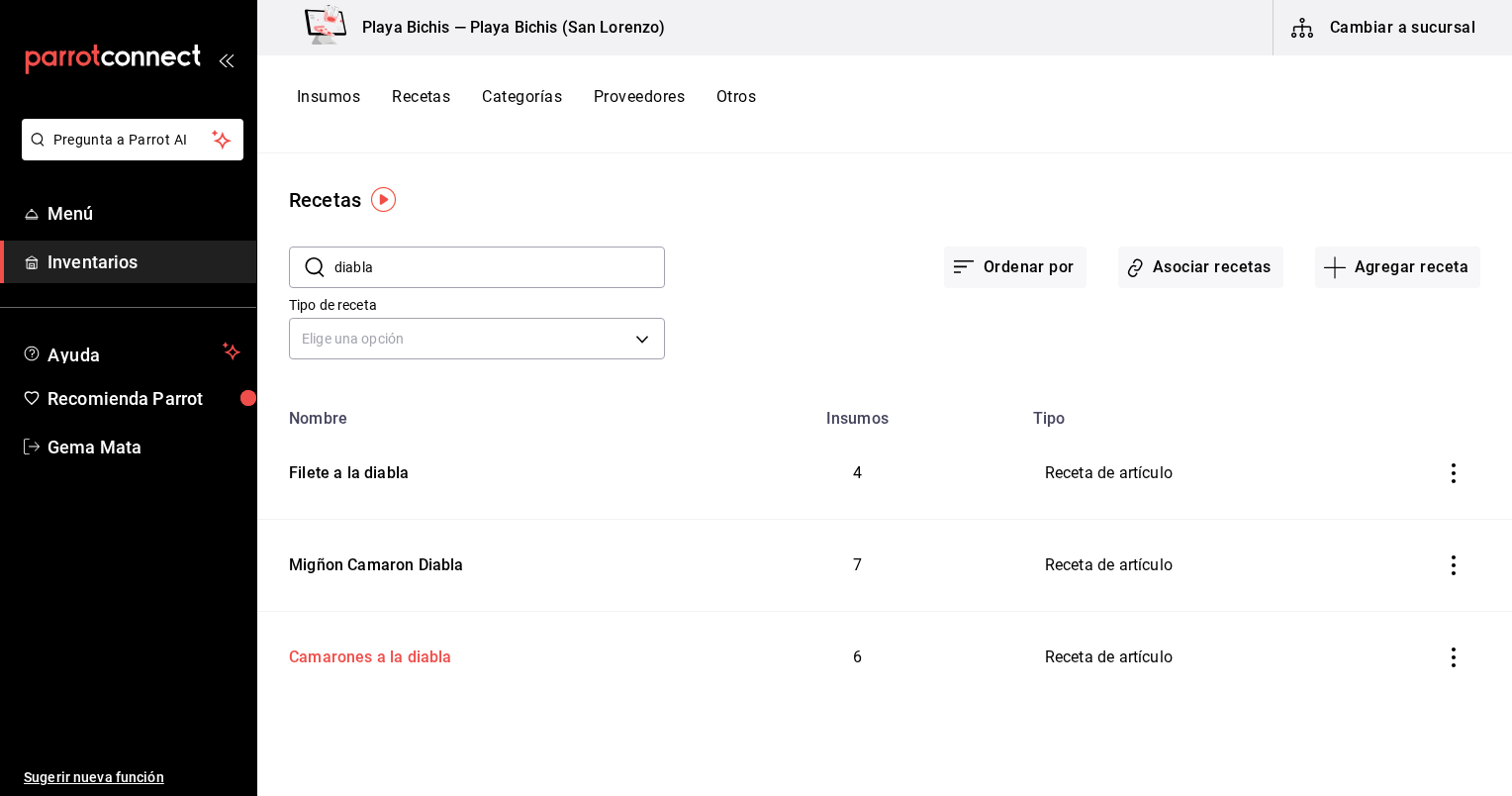 scroll, scrollTop: 0, scrollLeft: 0, axis: both 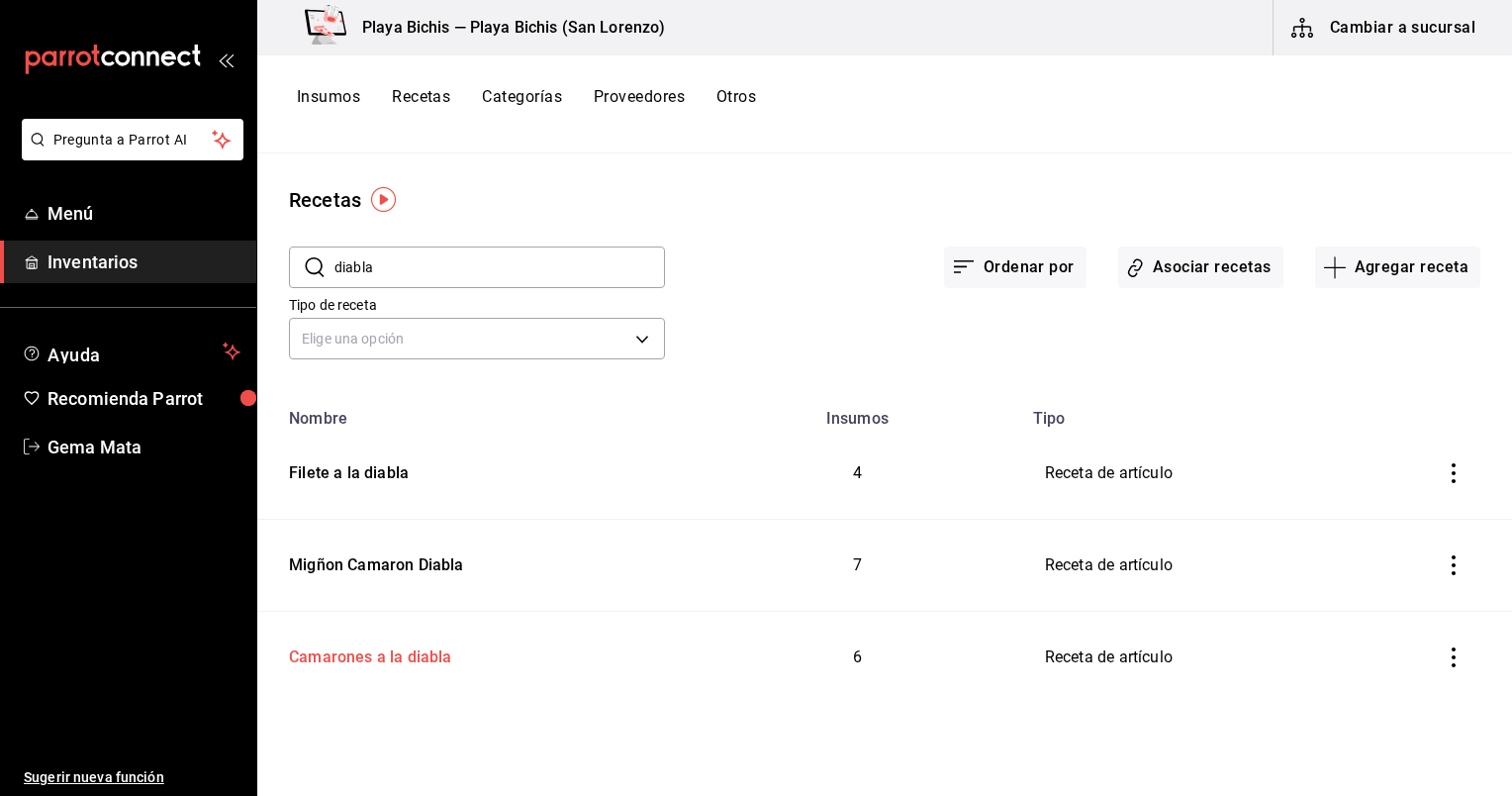 click on "Camarones a la diabla" at bounding box center (366, 653) 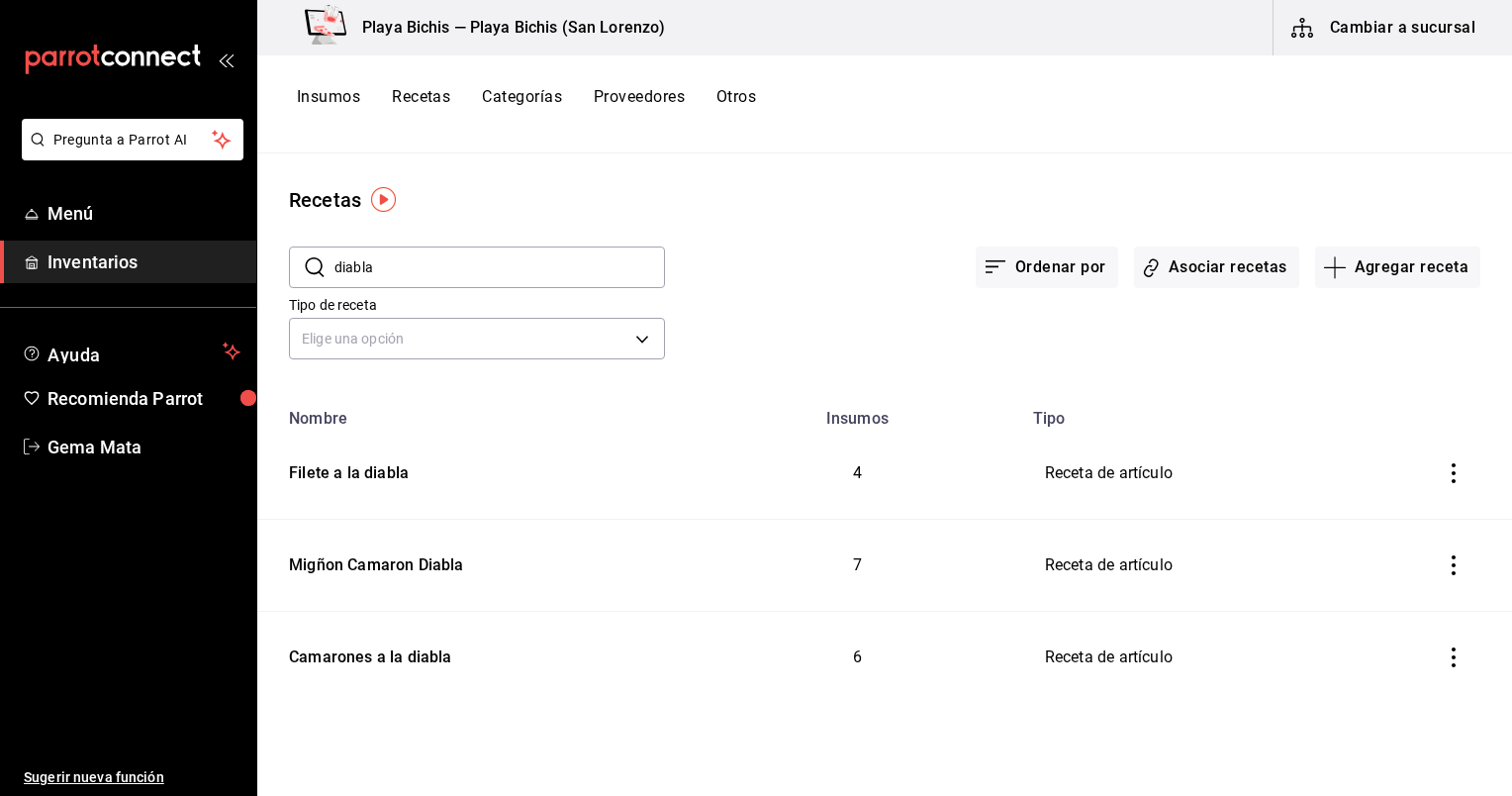 type on "Camarones a la diabla" 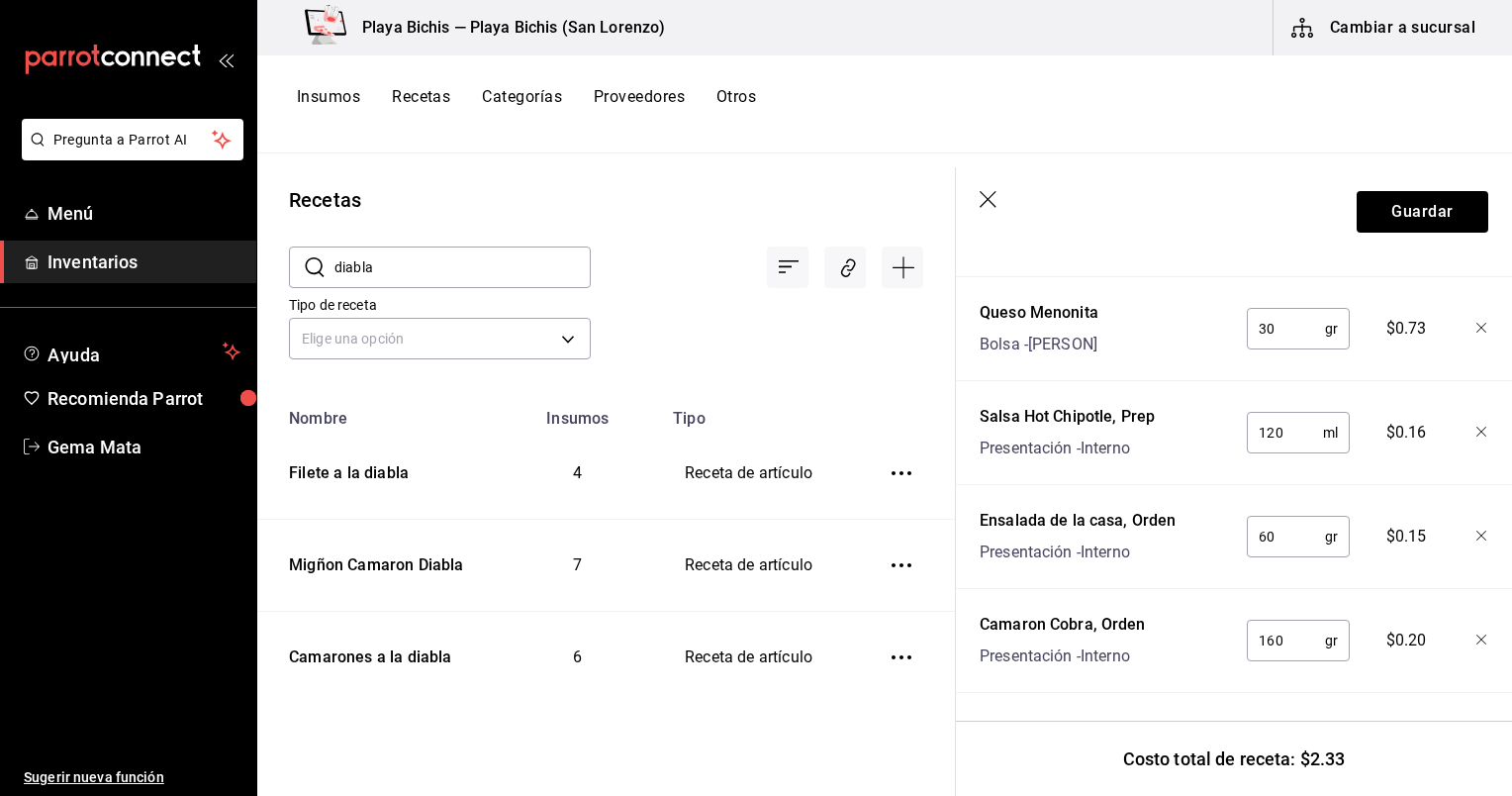 scroll, scrollTop: 741, scrollLeft: 0, axis: vertical 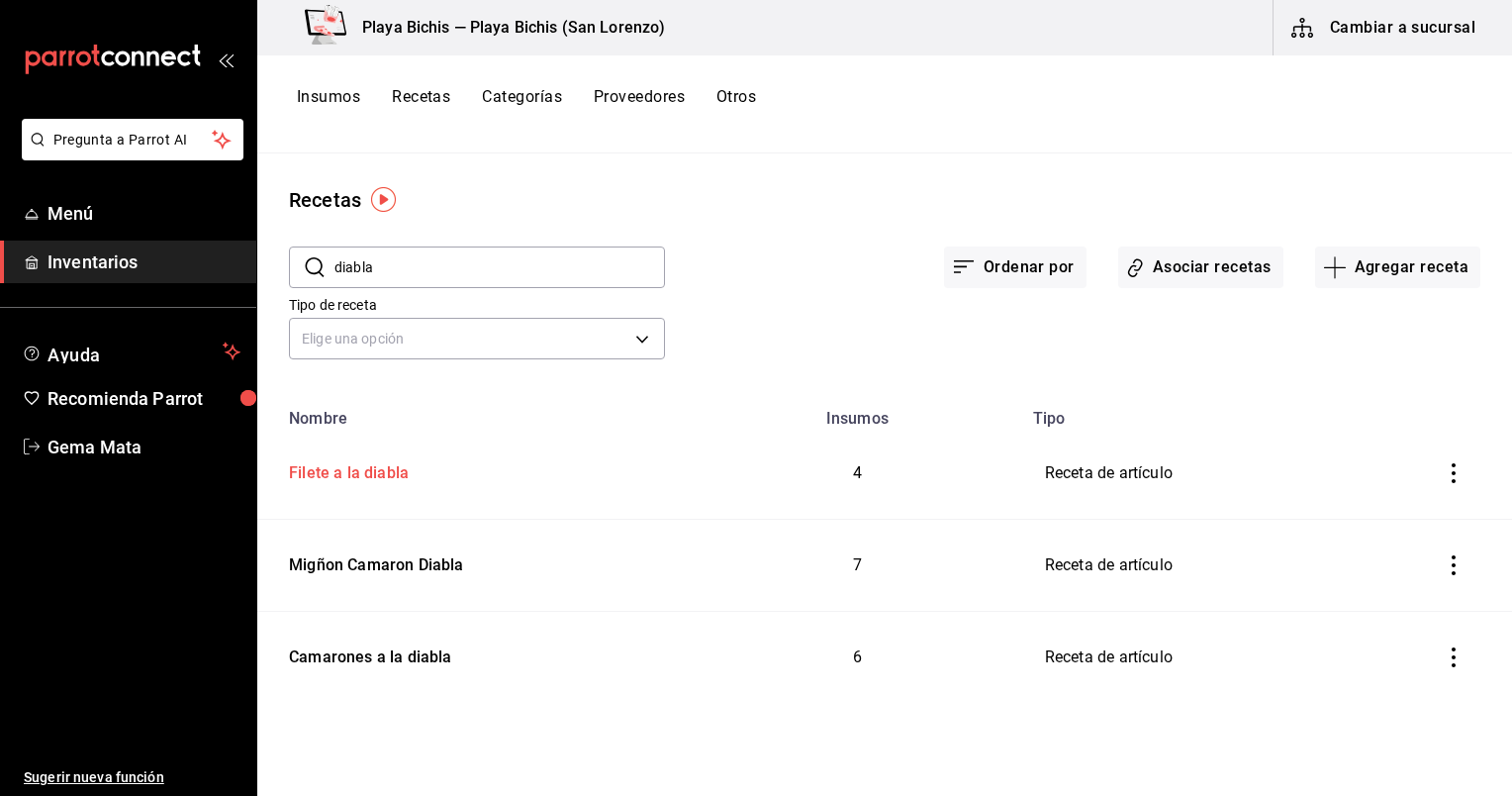 click on "Filete a la diabla" at bounding box center (344, 469) 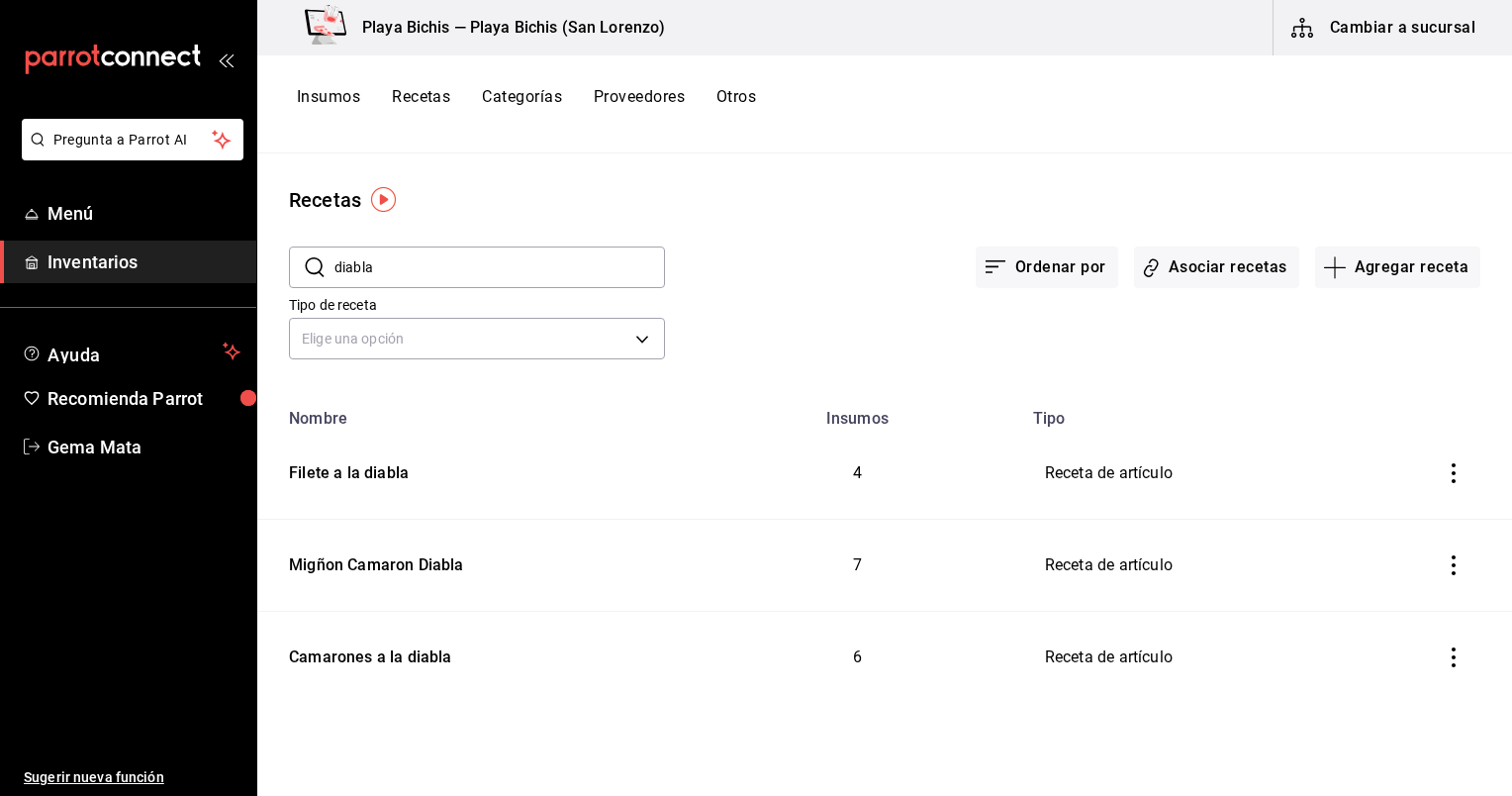 type on "Filete a la diabla" 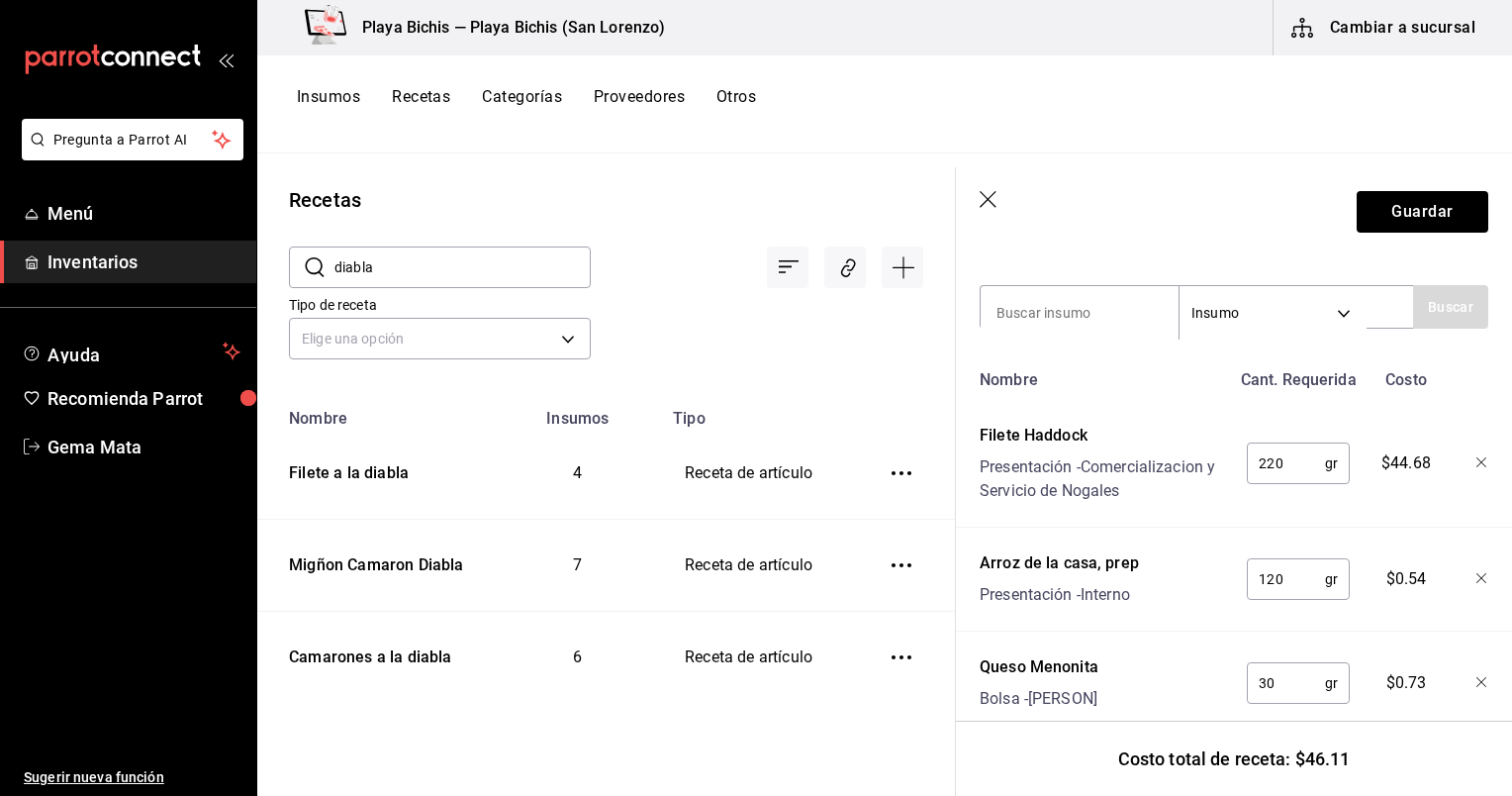 scroll, scrollTop: 400, scrollLeft: 0, axis: vertical 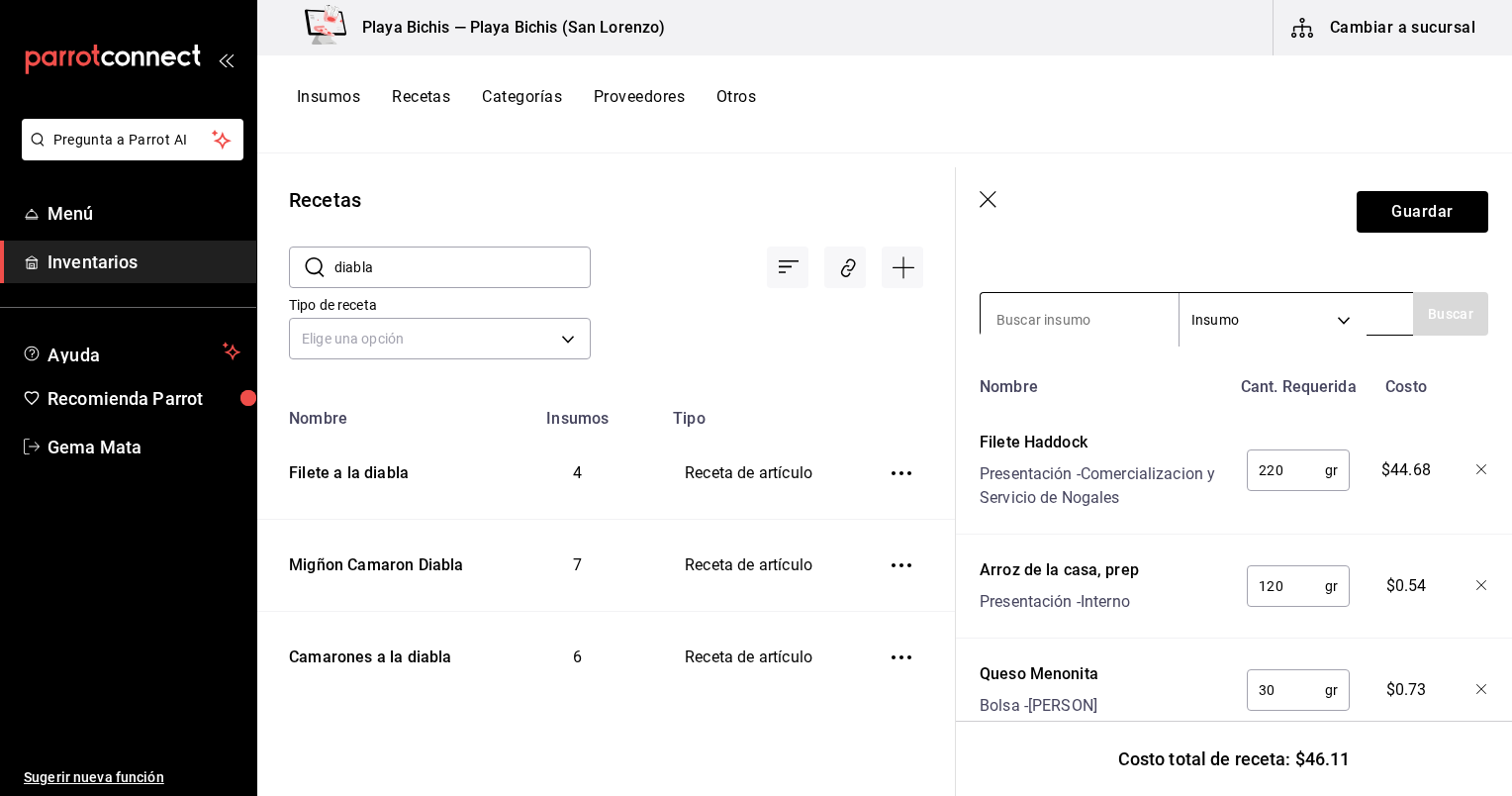 click at bounding box center (1080, 320) 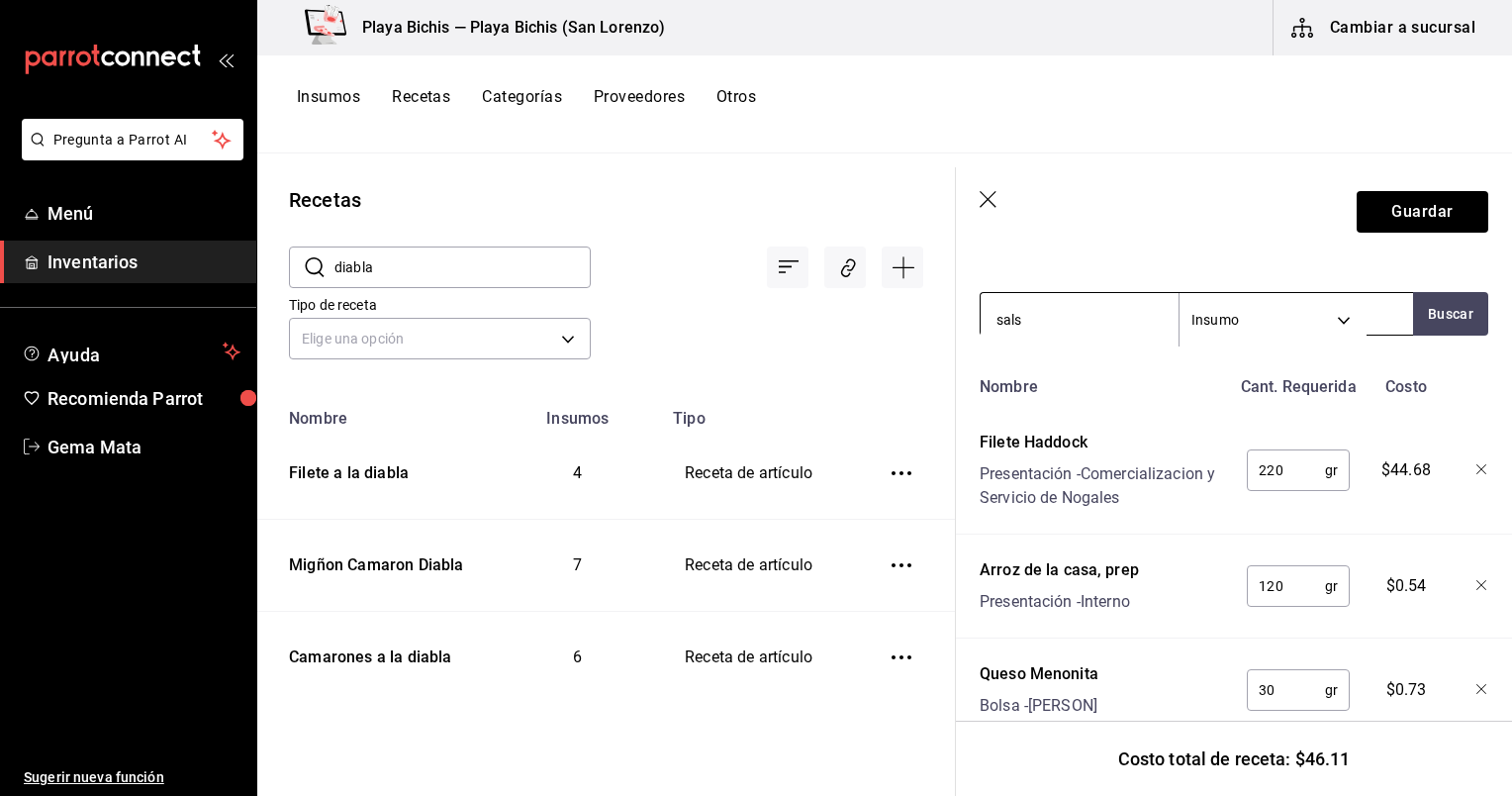 type on "salsa" 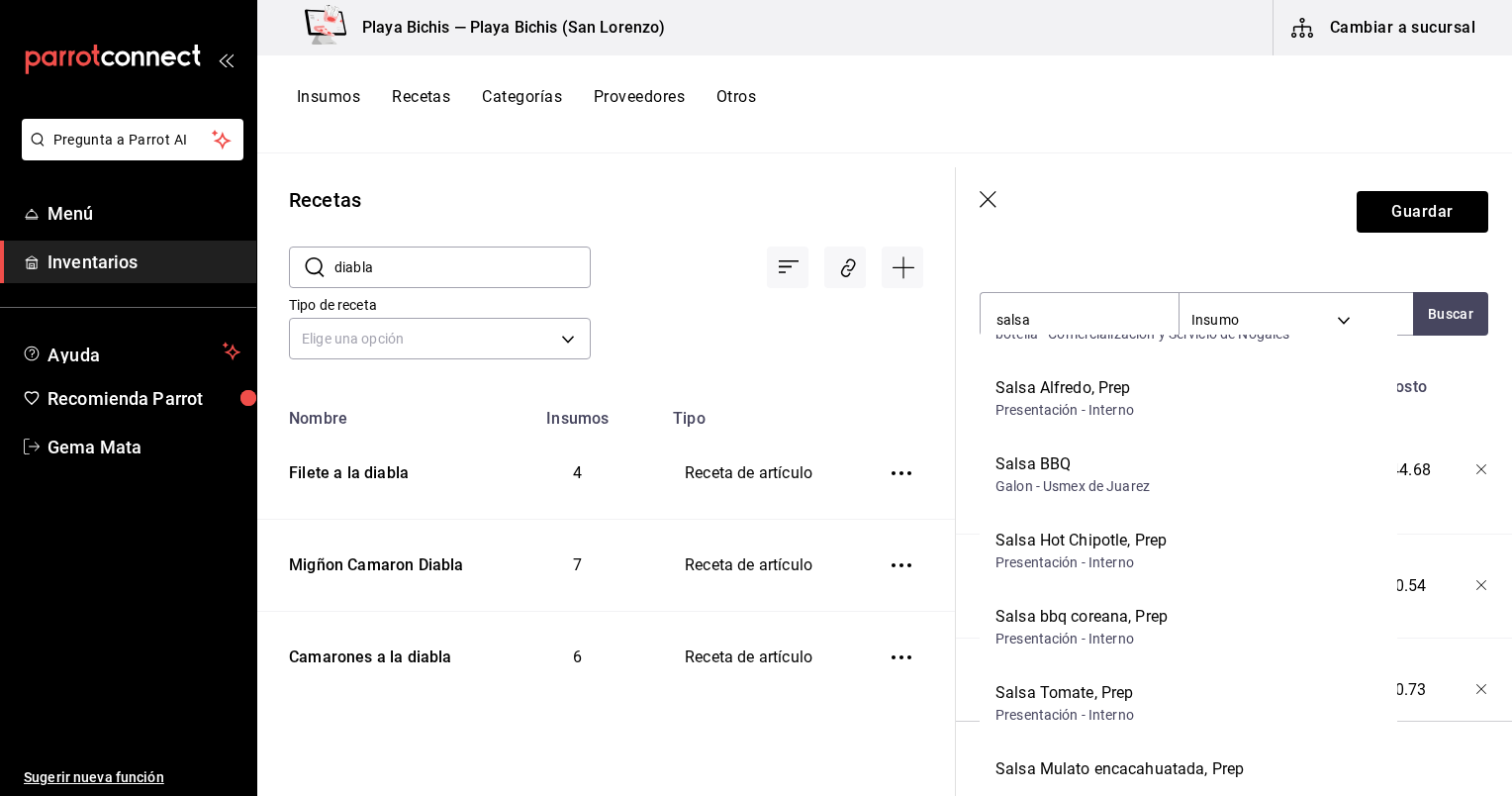 scroll, scrollTop: 1053, scrollLeft: 0, axis: vertical 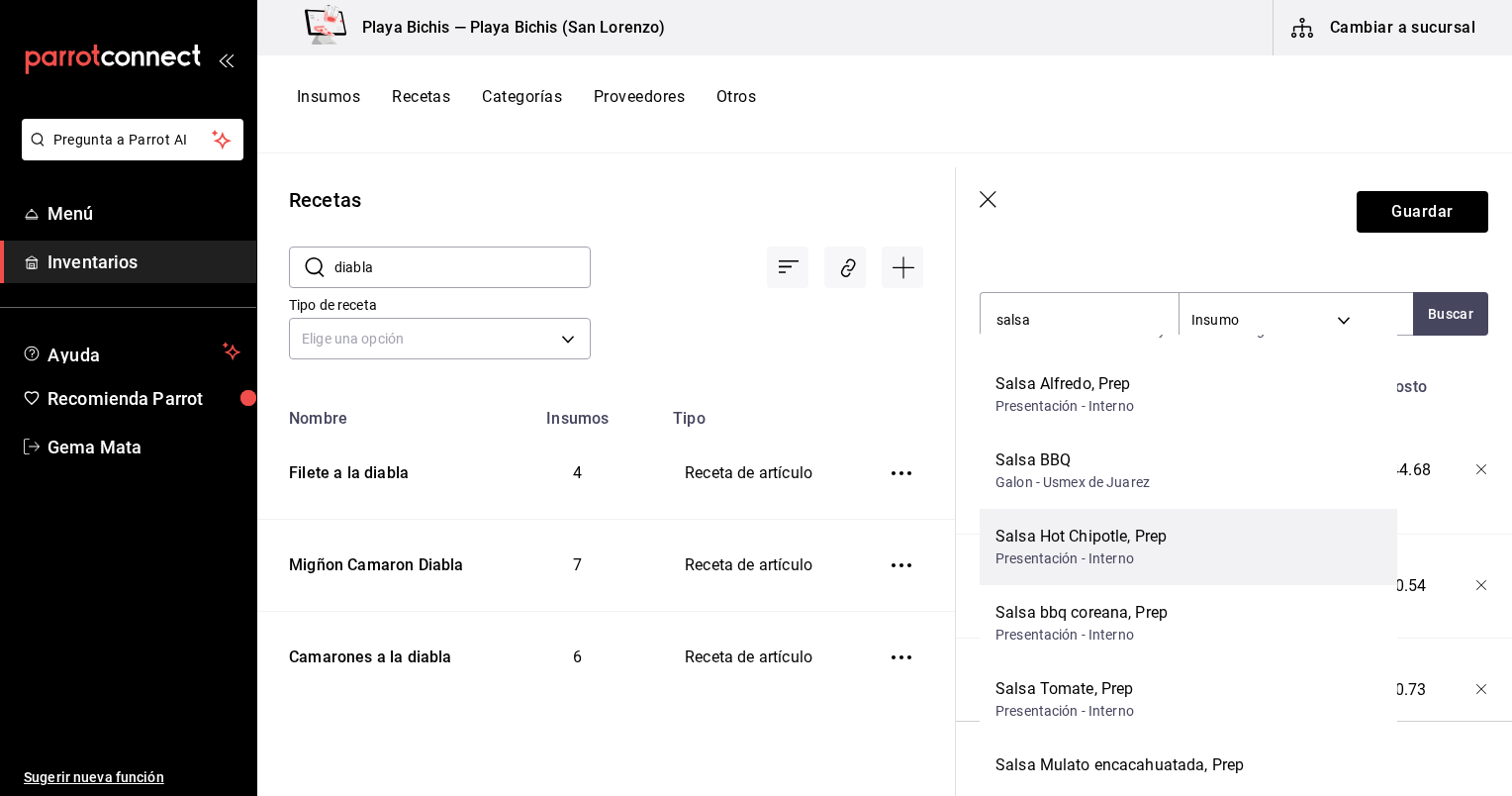 click on "Salsa Hot Chipotle, Prep" at bounding box center (1081, 537) 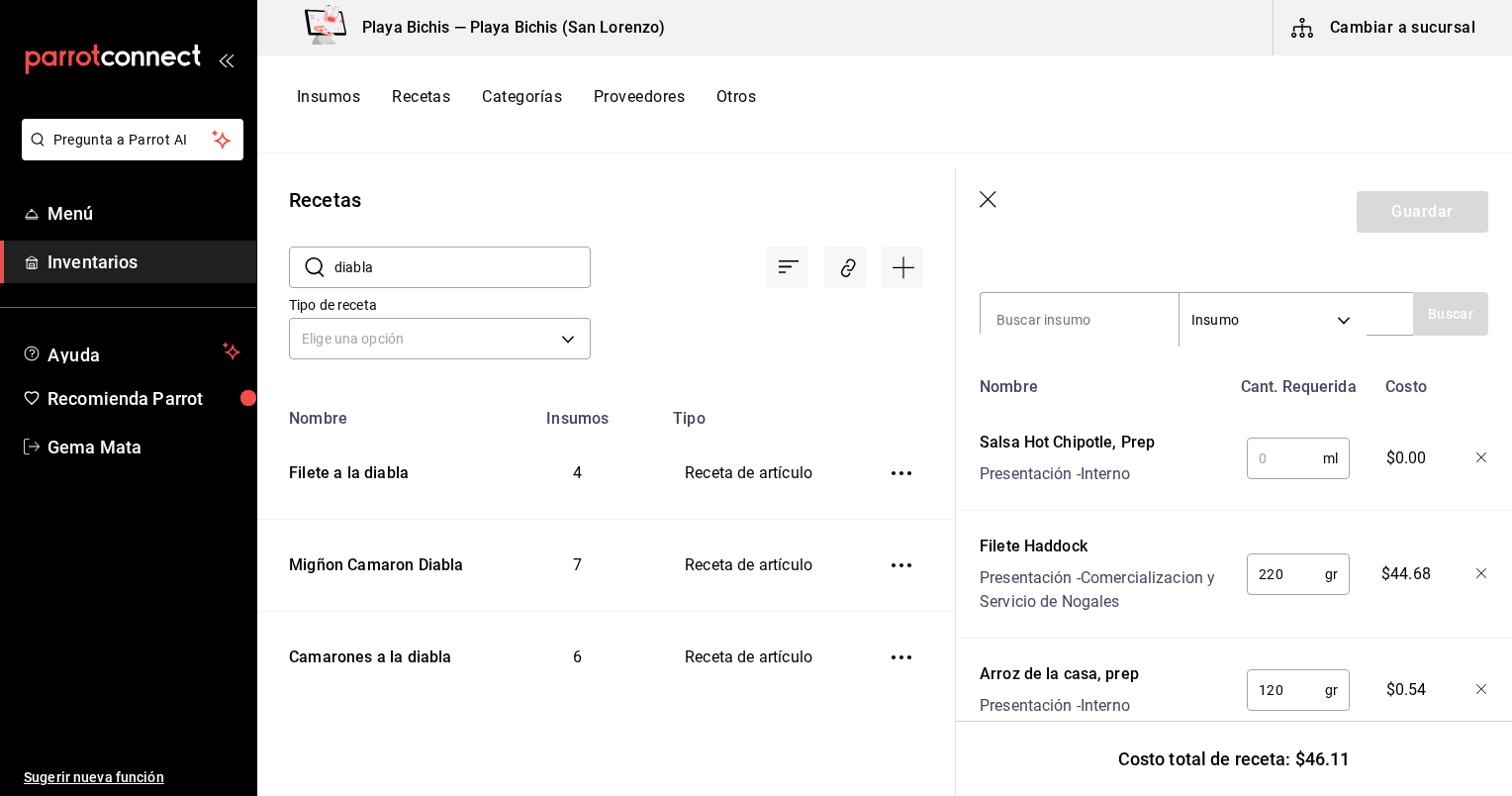 click at bounding box center (1284, 458) 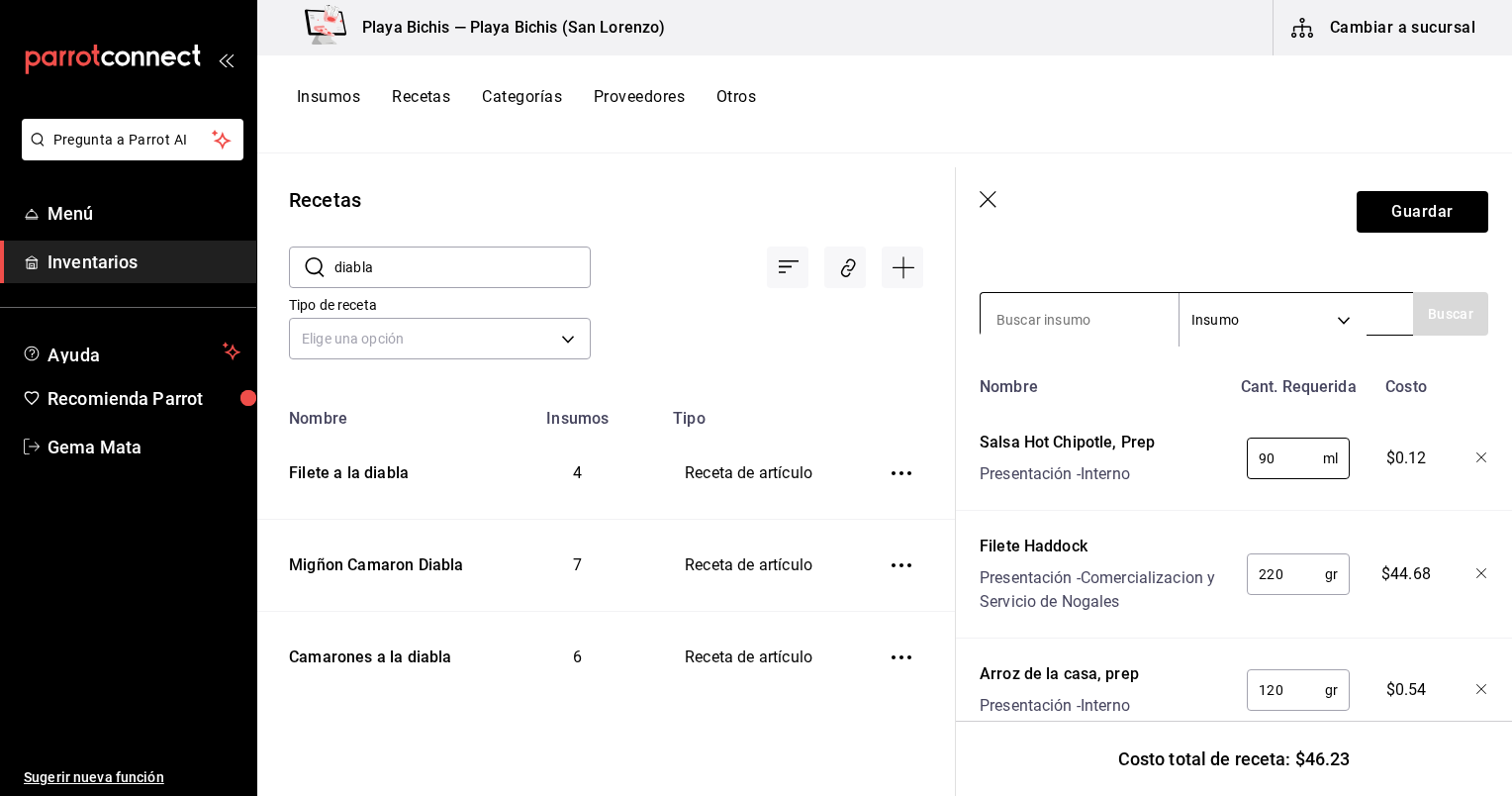 type on "90" 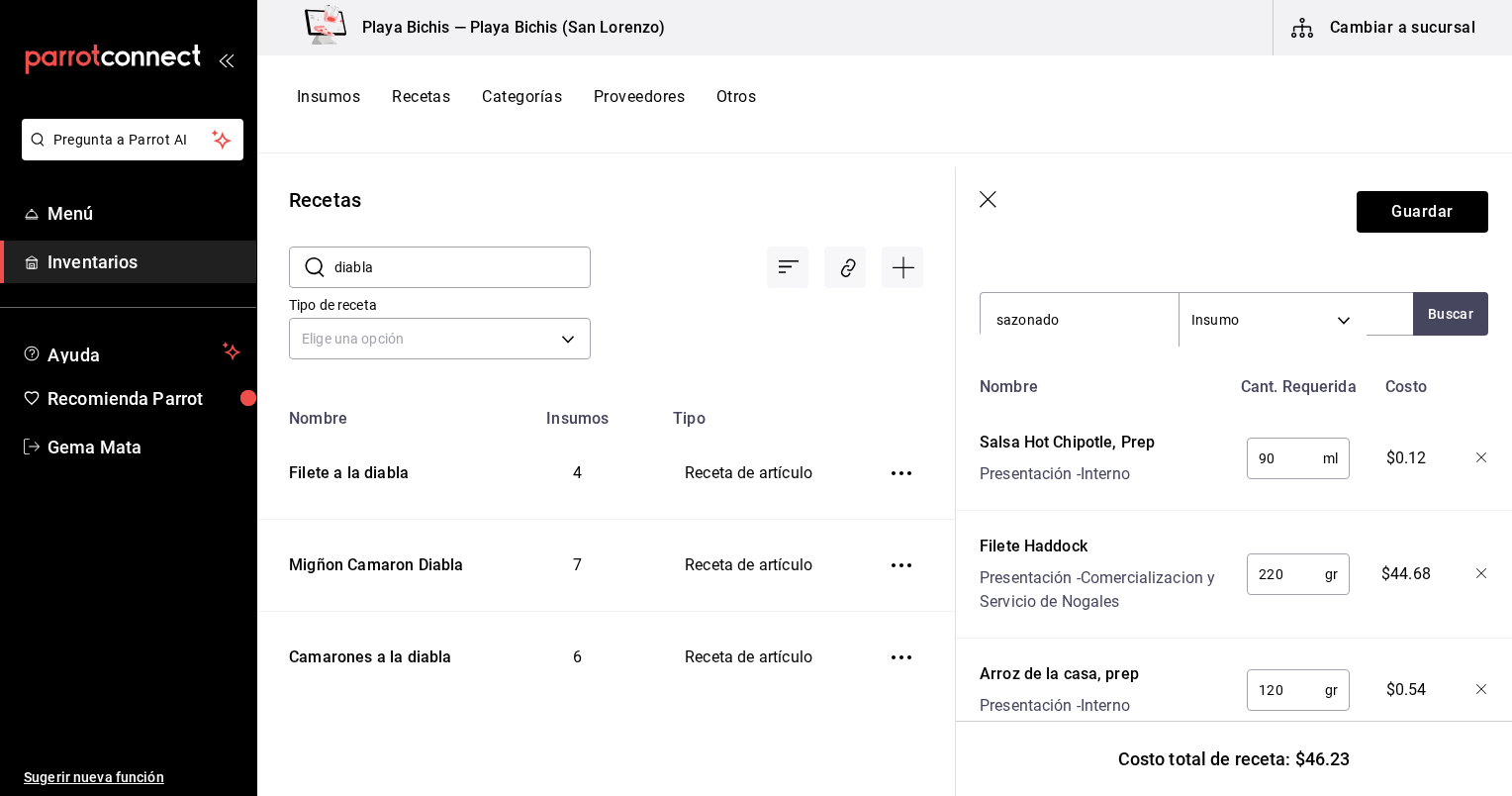 type on "sazonador" 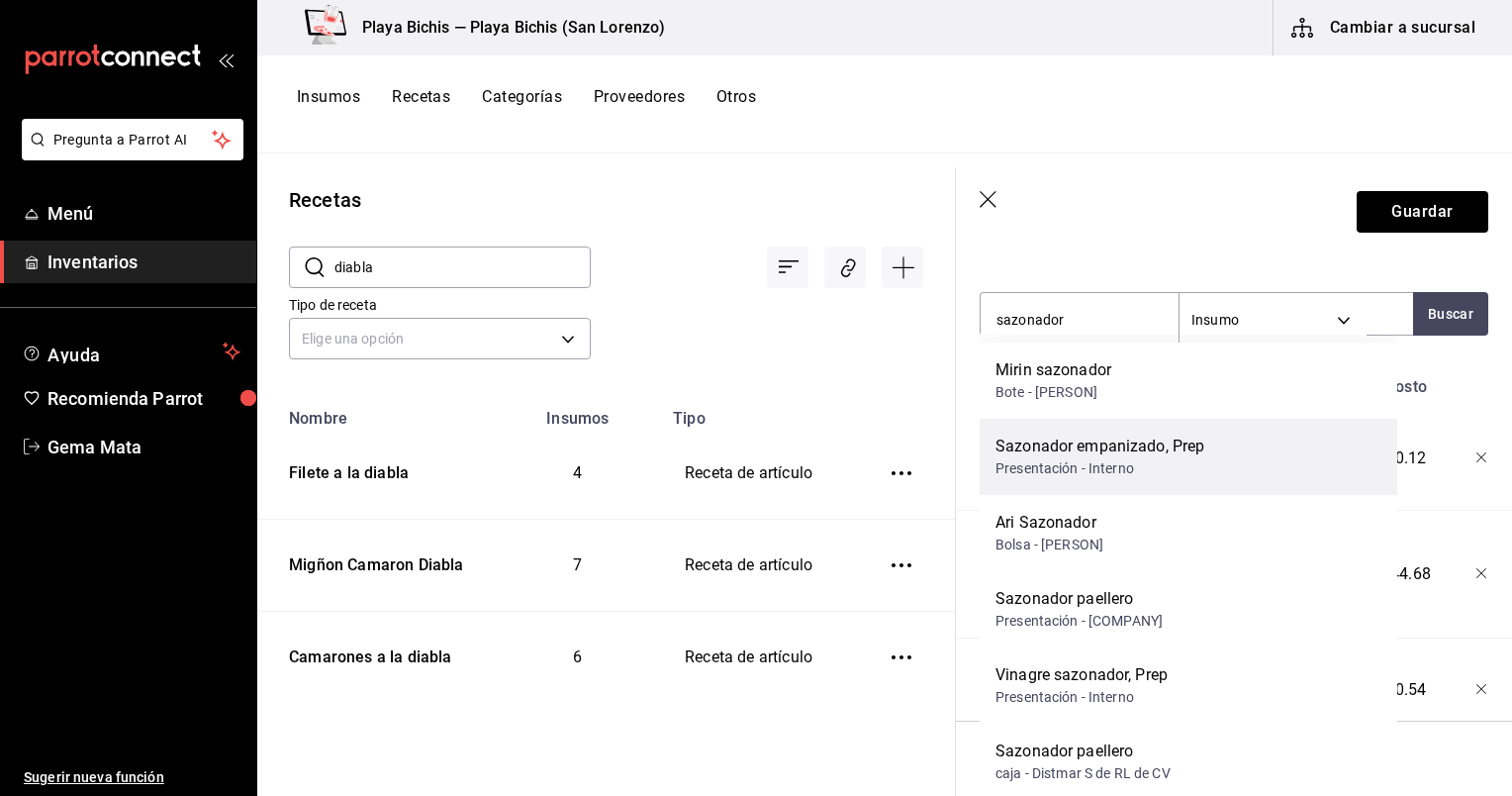 click on "Presentación - Interno" at bounding box center [1099, 468] 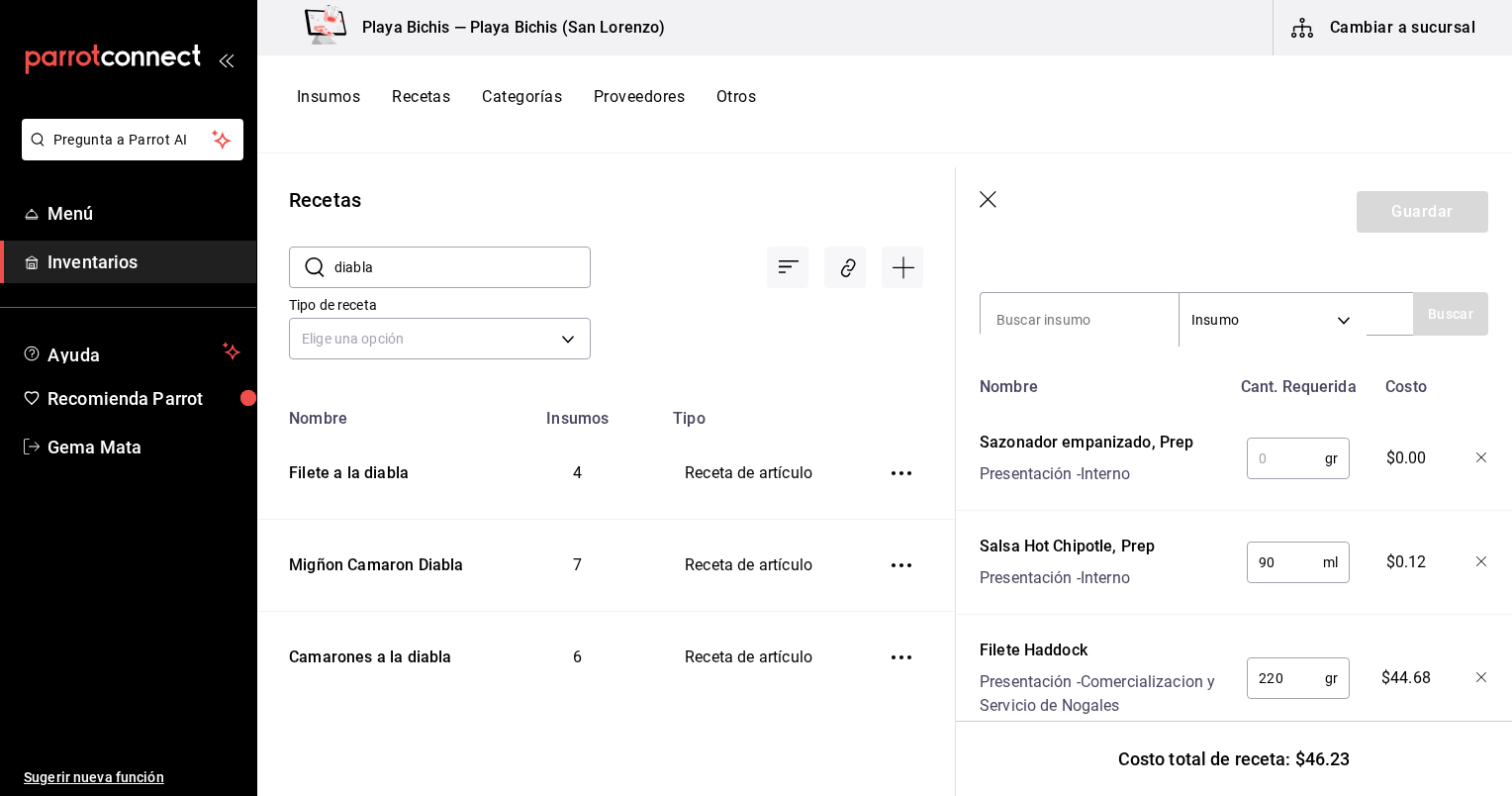click at bounding box center [1285, 458] 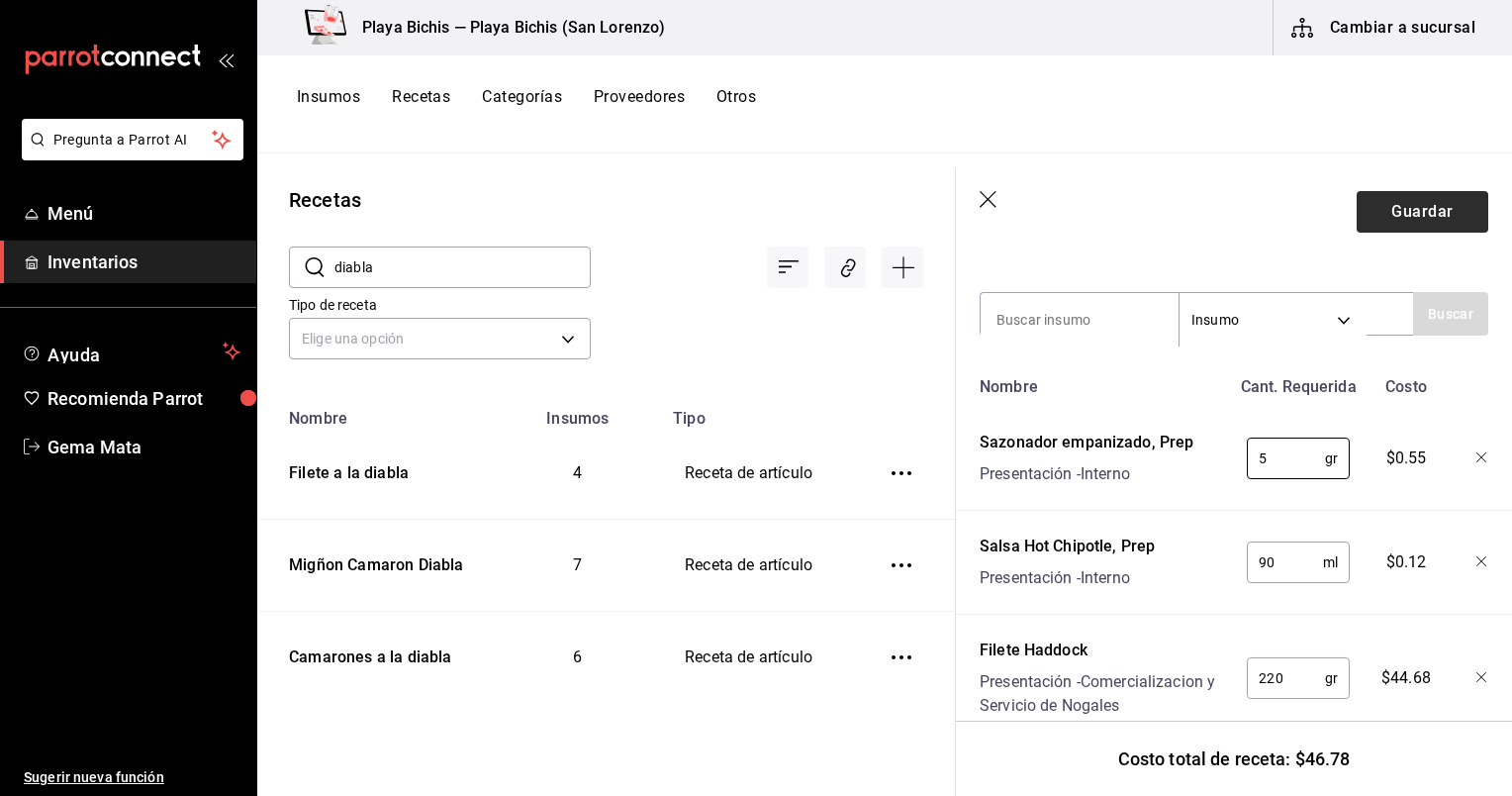 type on "5" 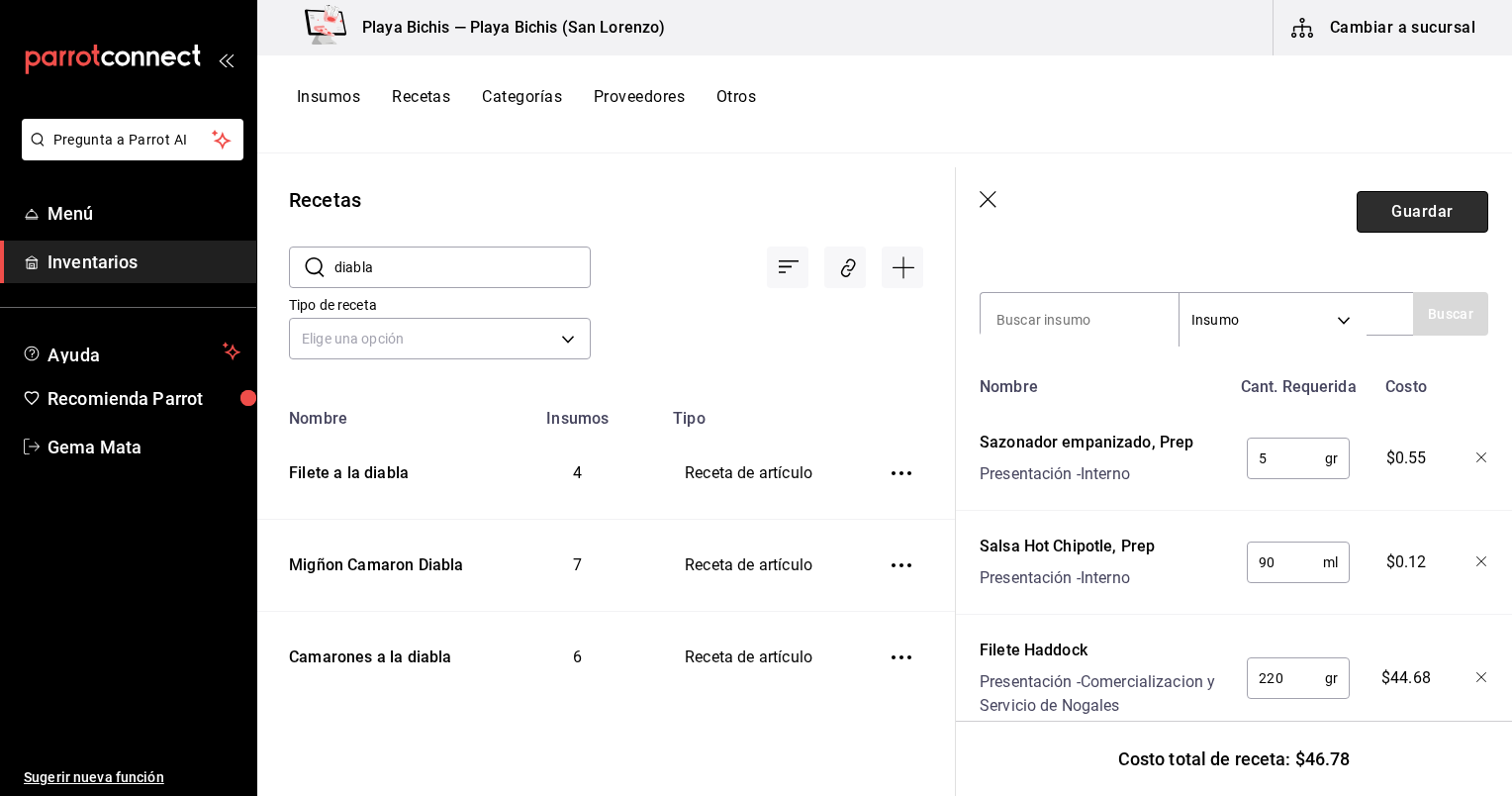 click on "Guardar" at bounding box center (1422, 212) 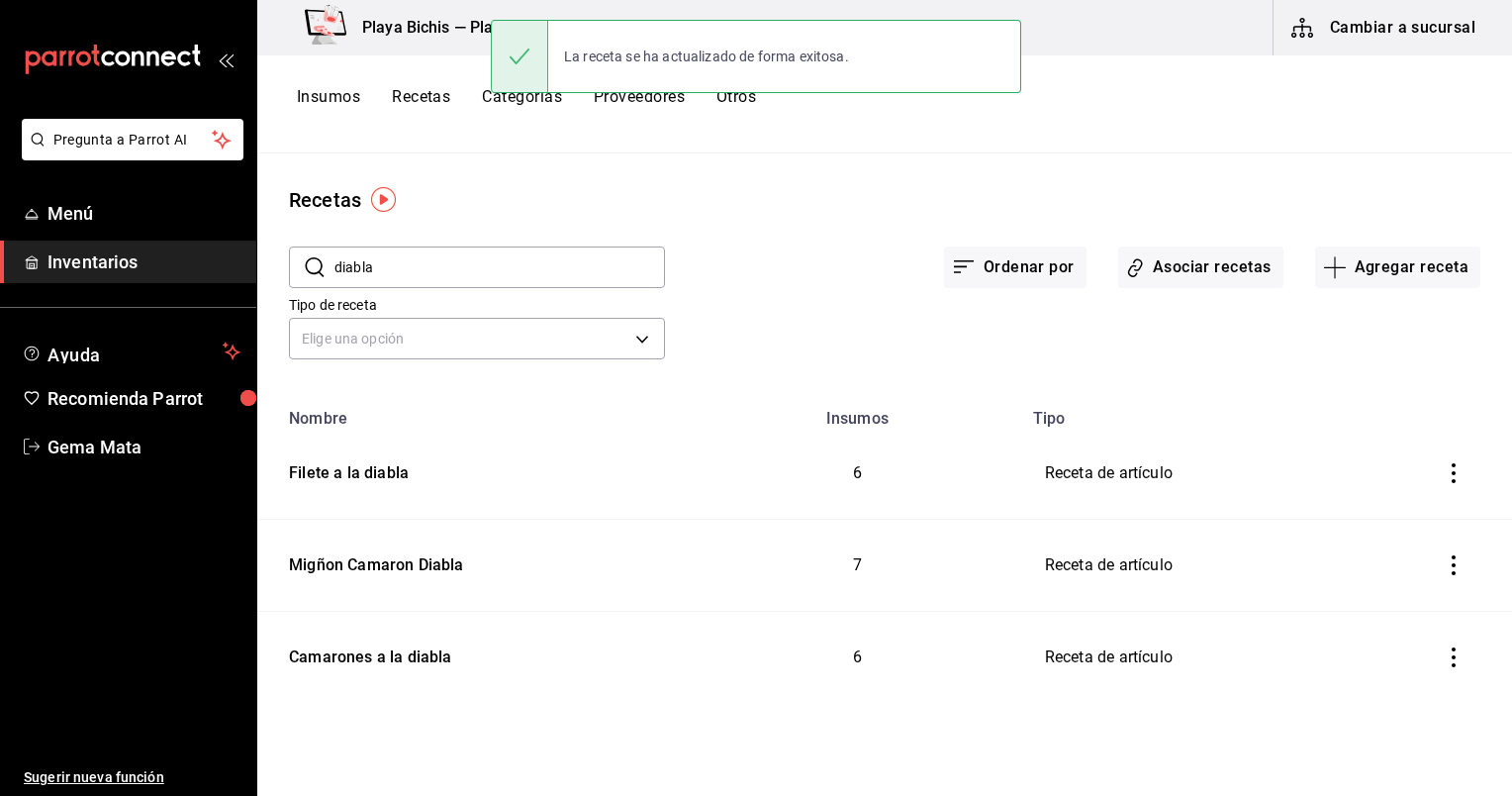 scroll, scrollTop: 0, scrollLeft: 0, axis: both 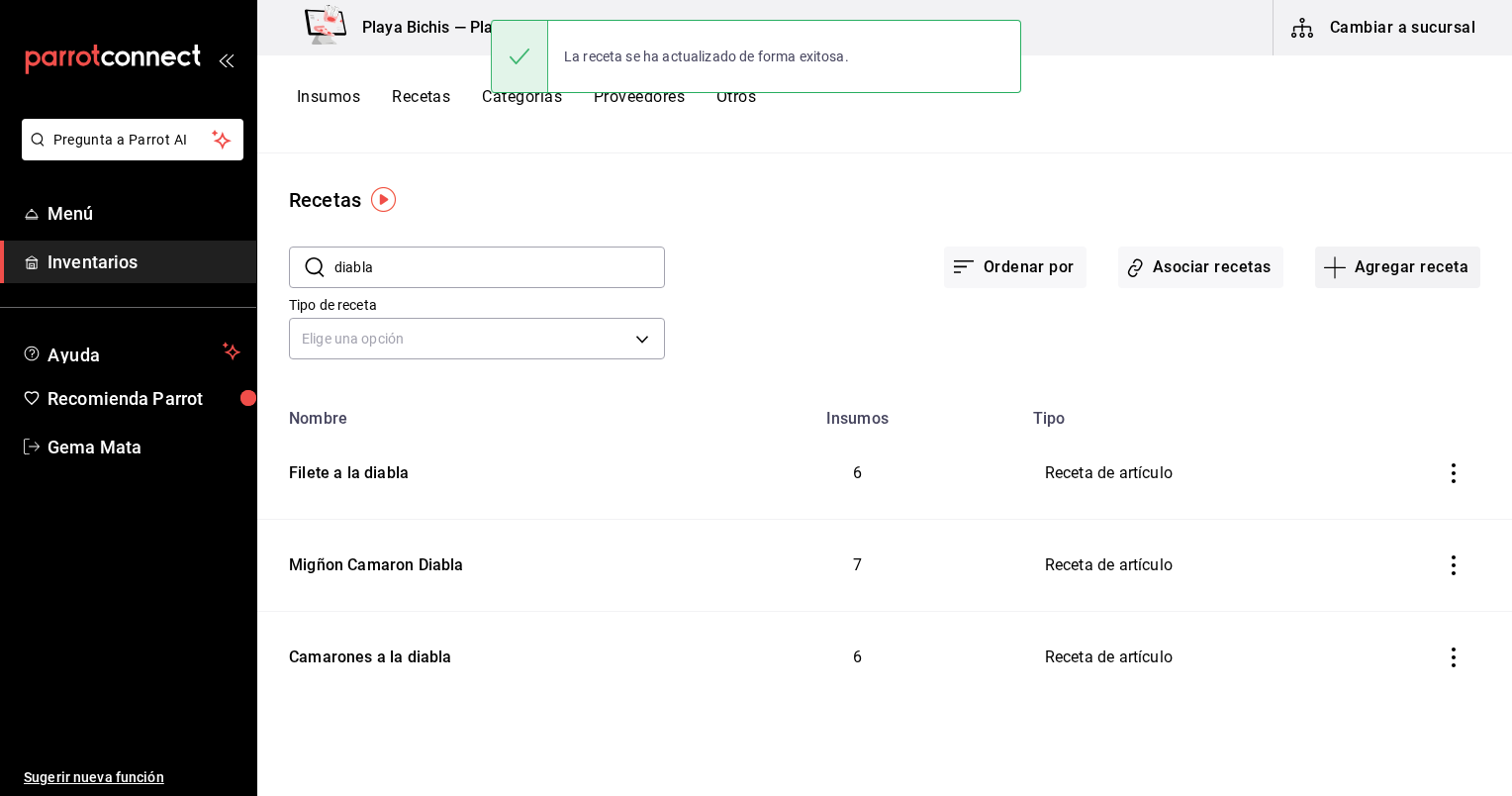 click on "Agregar receta" at bounding box center [1397, 267] 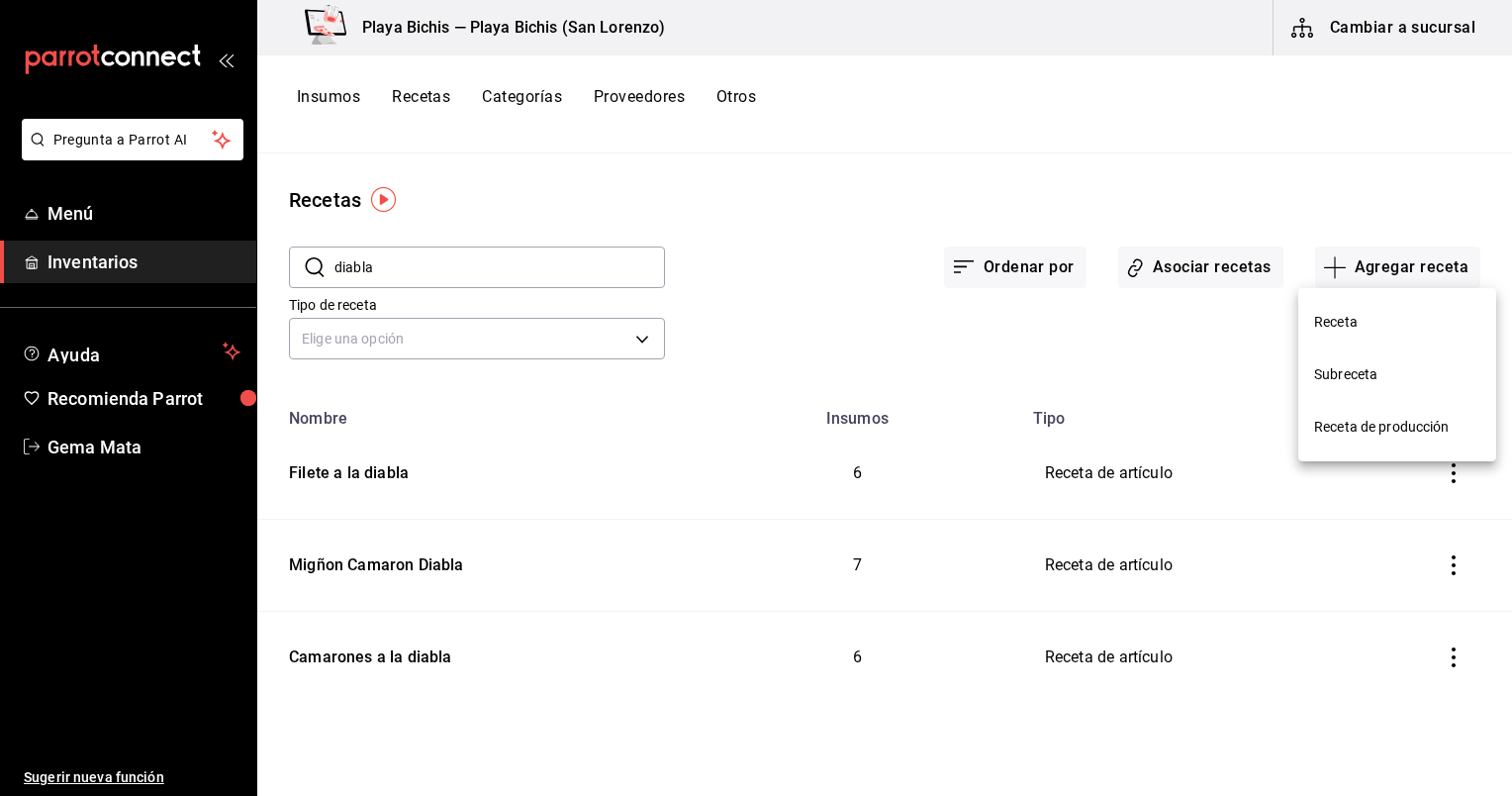 click on "Receta" at bounding box center (1397, 322) 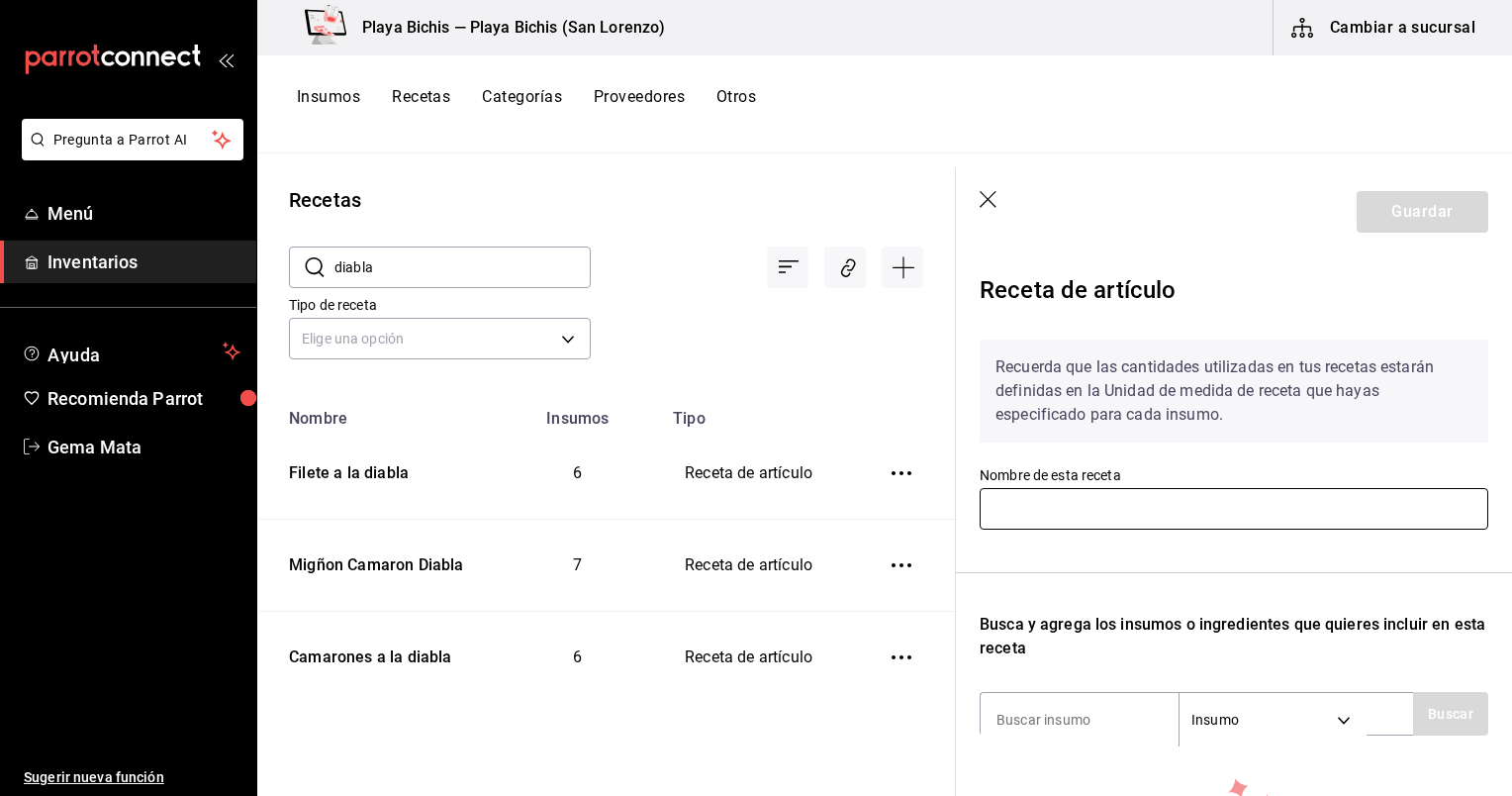 click at bounding box center (1234, 509) 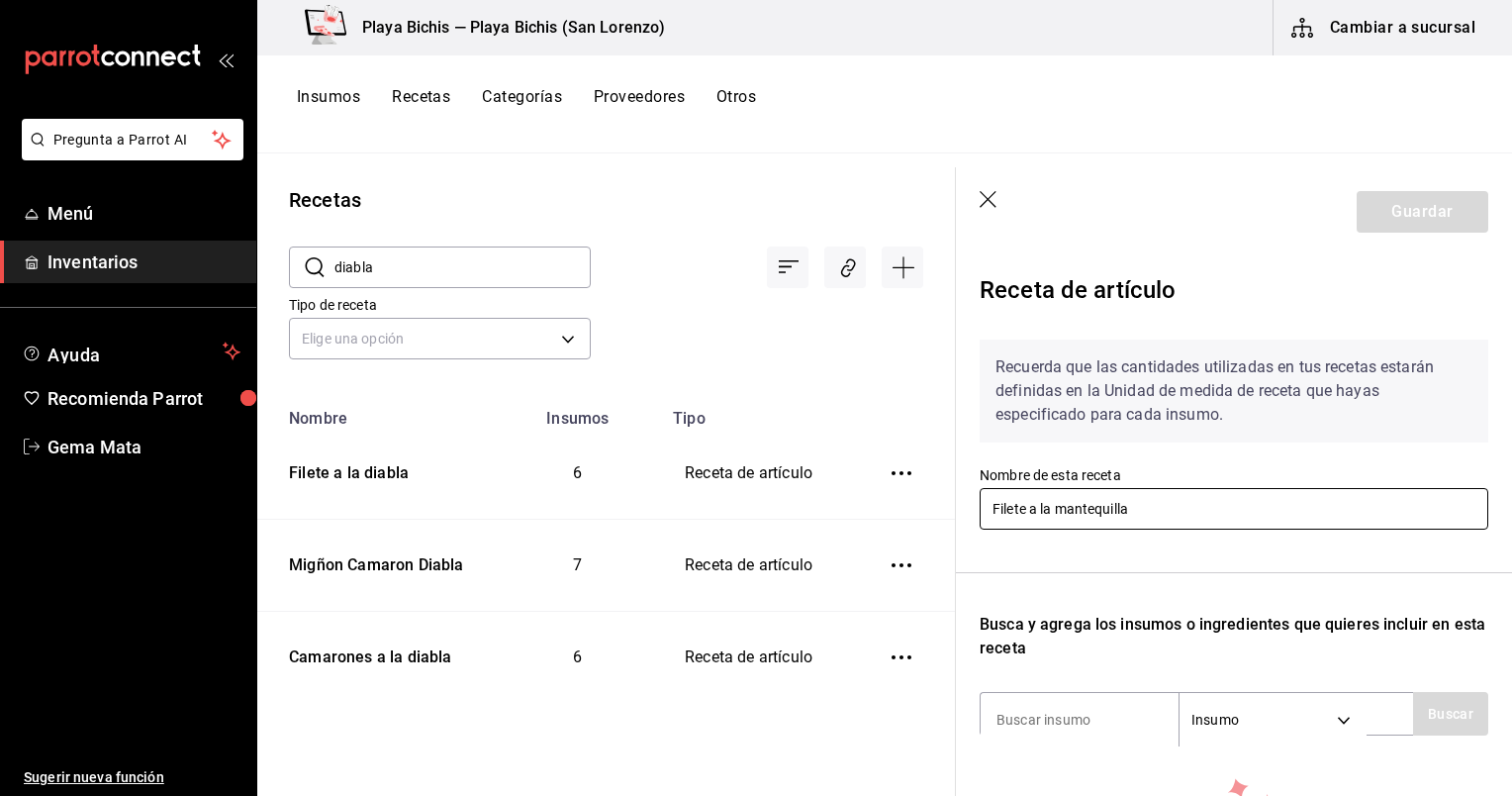 scroll, scrollTop: 263, scrollLeft: 0, axis: vertical 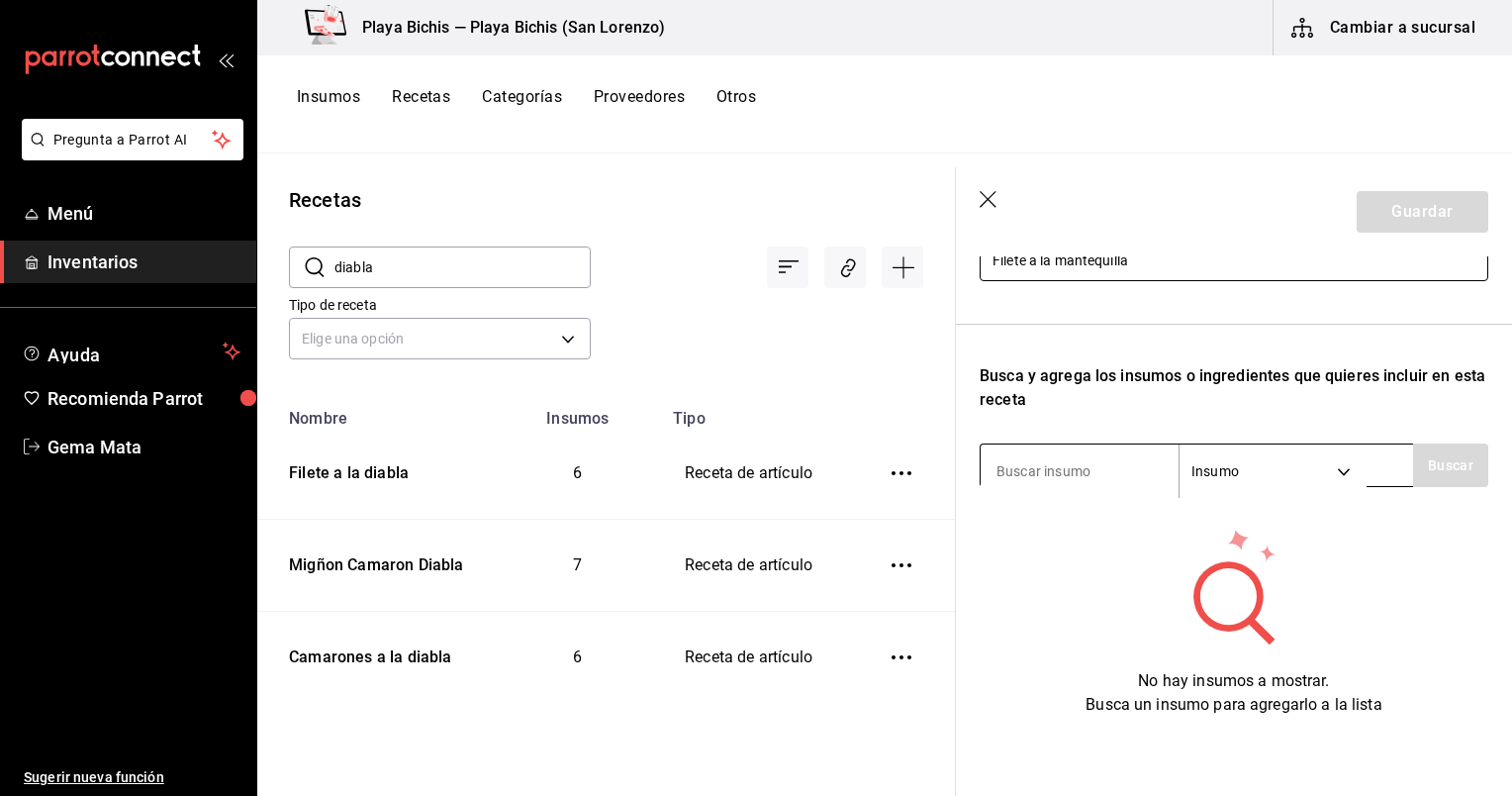 type on "Filete a la mantequilla" 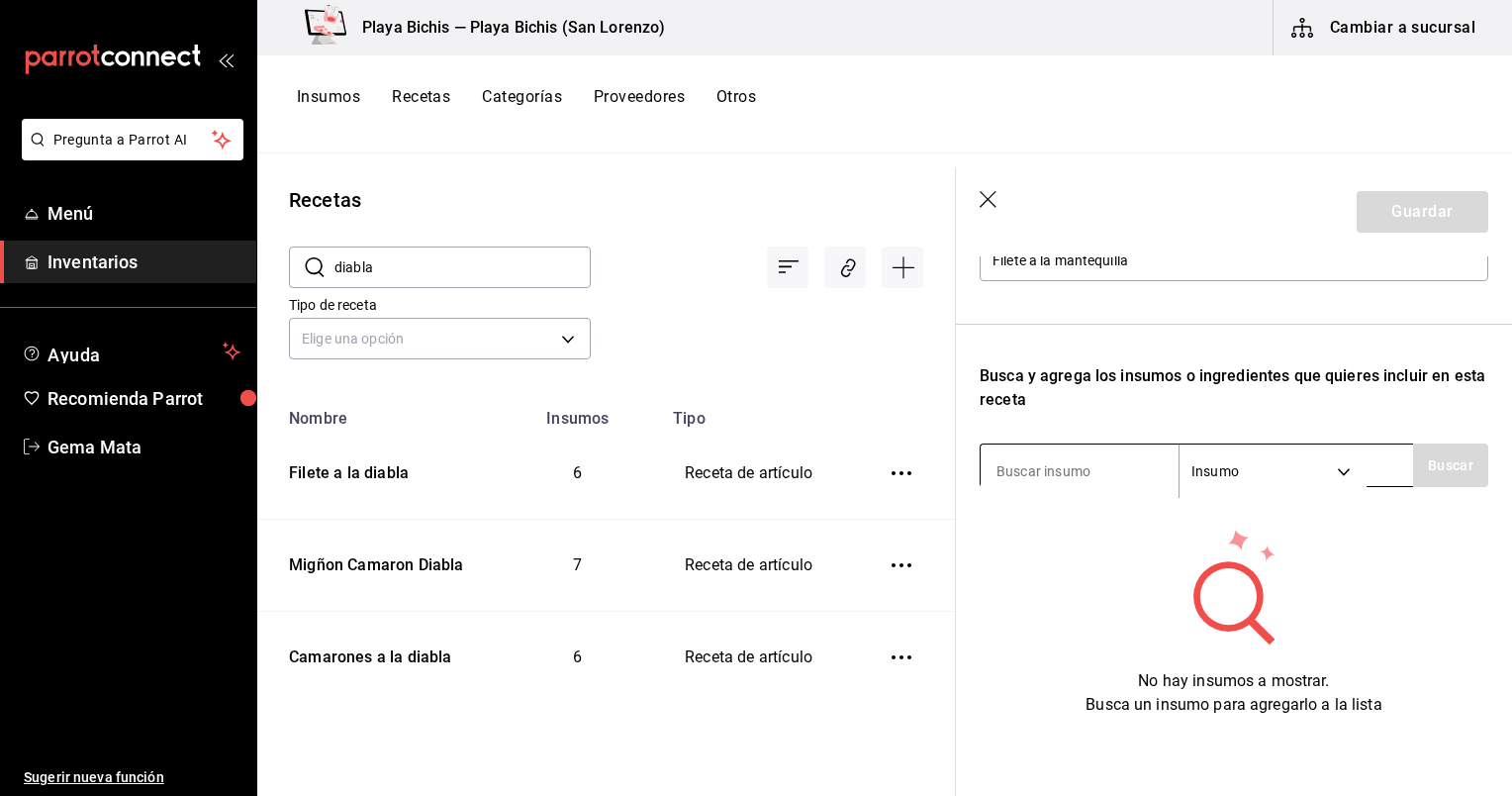 click at bounding box center [1080, 471] 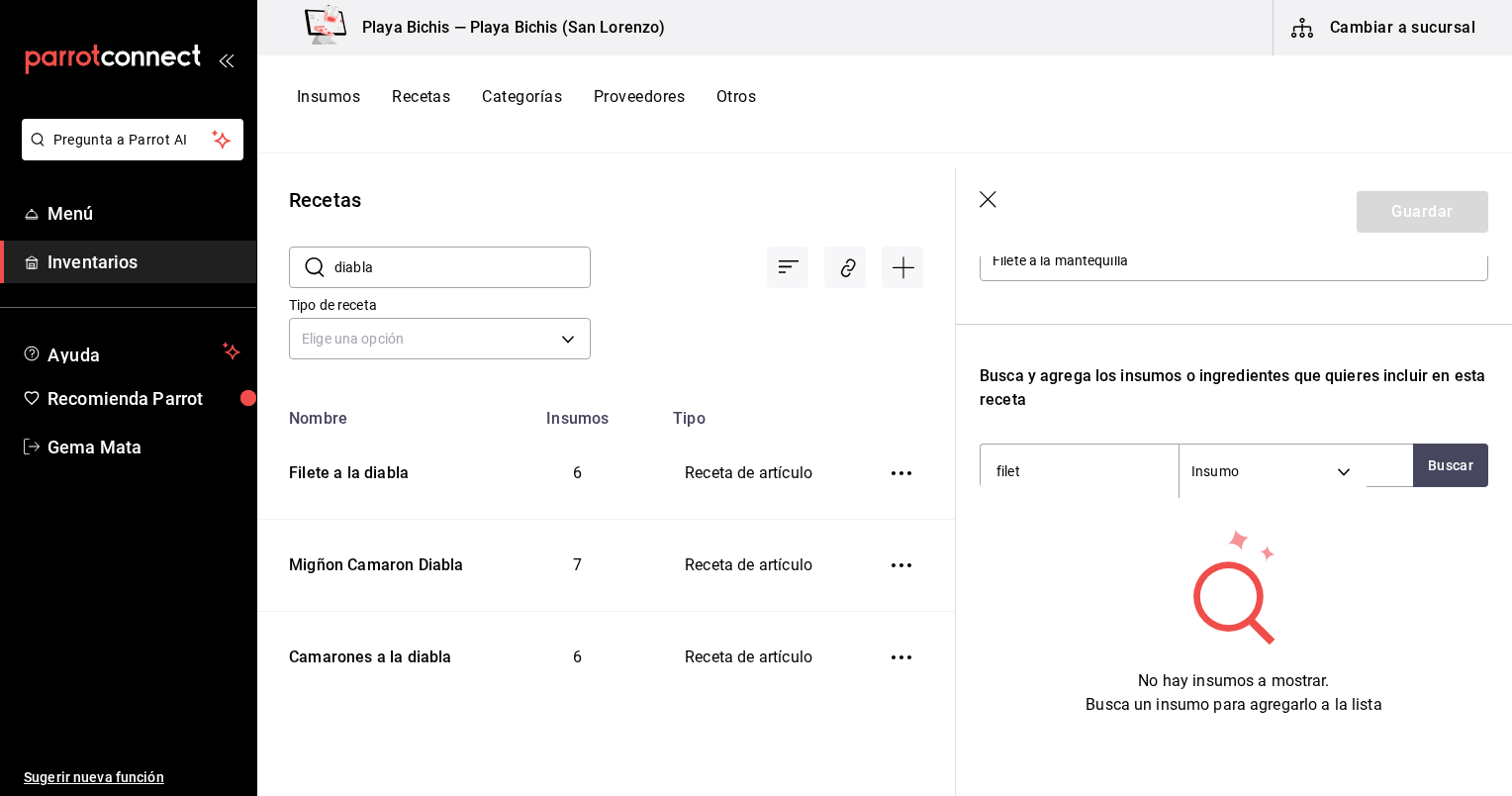 type on "filete" 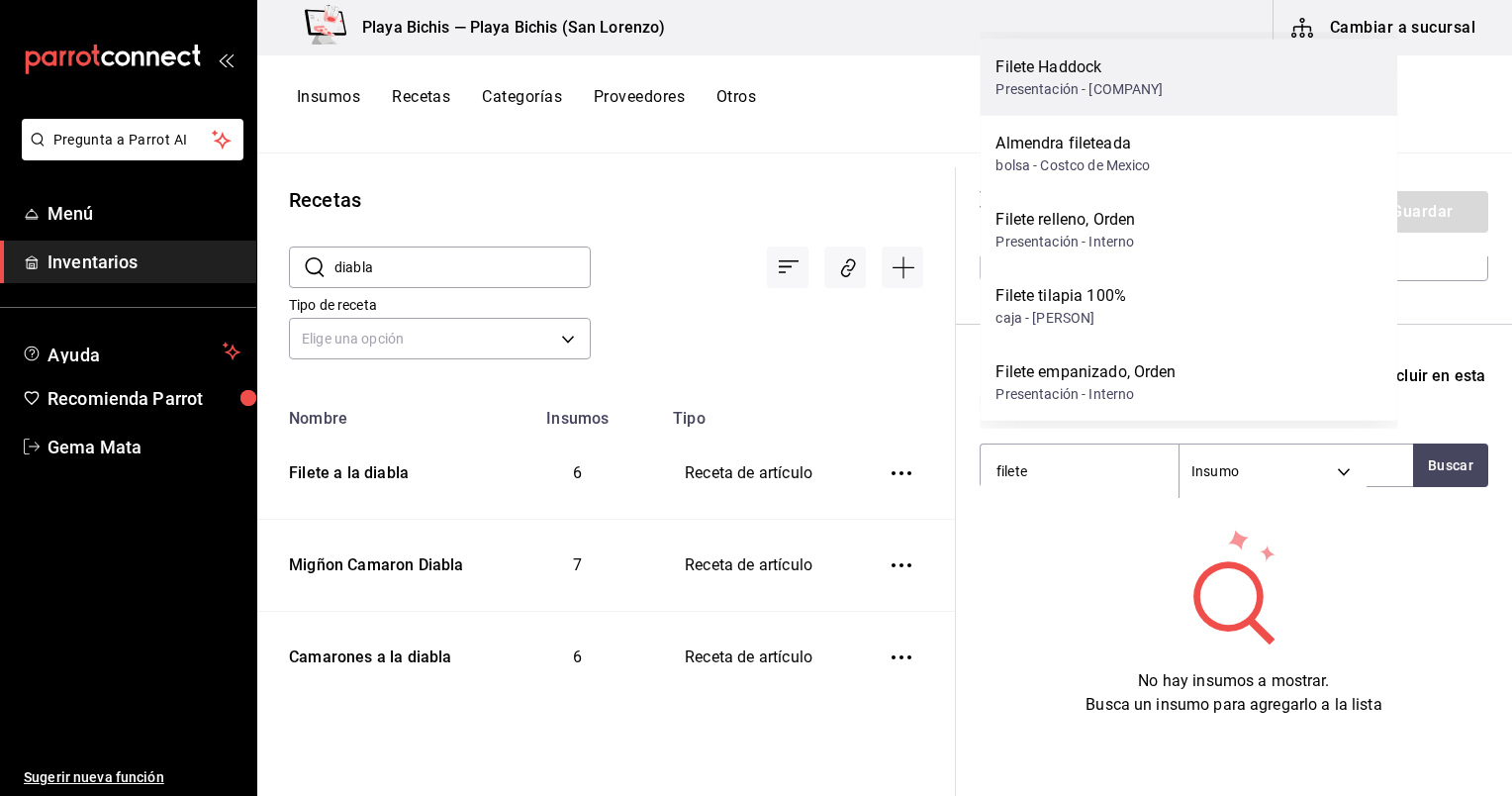 click on "Presentación - Comercializacion y Servicio de Nogales" at bounding box center (1079, 89) 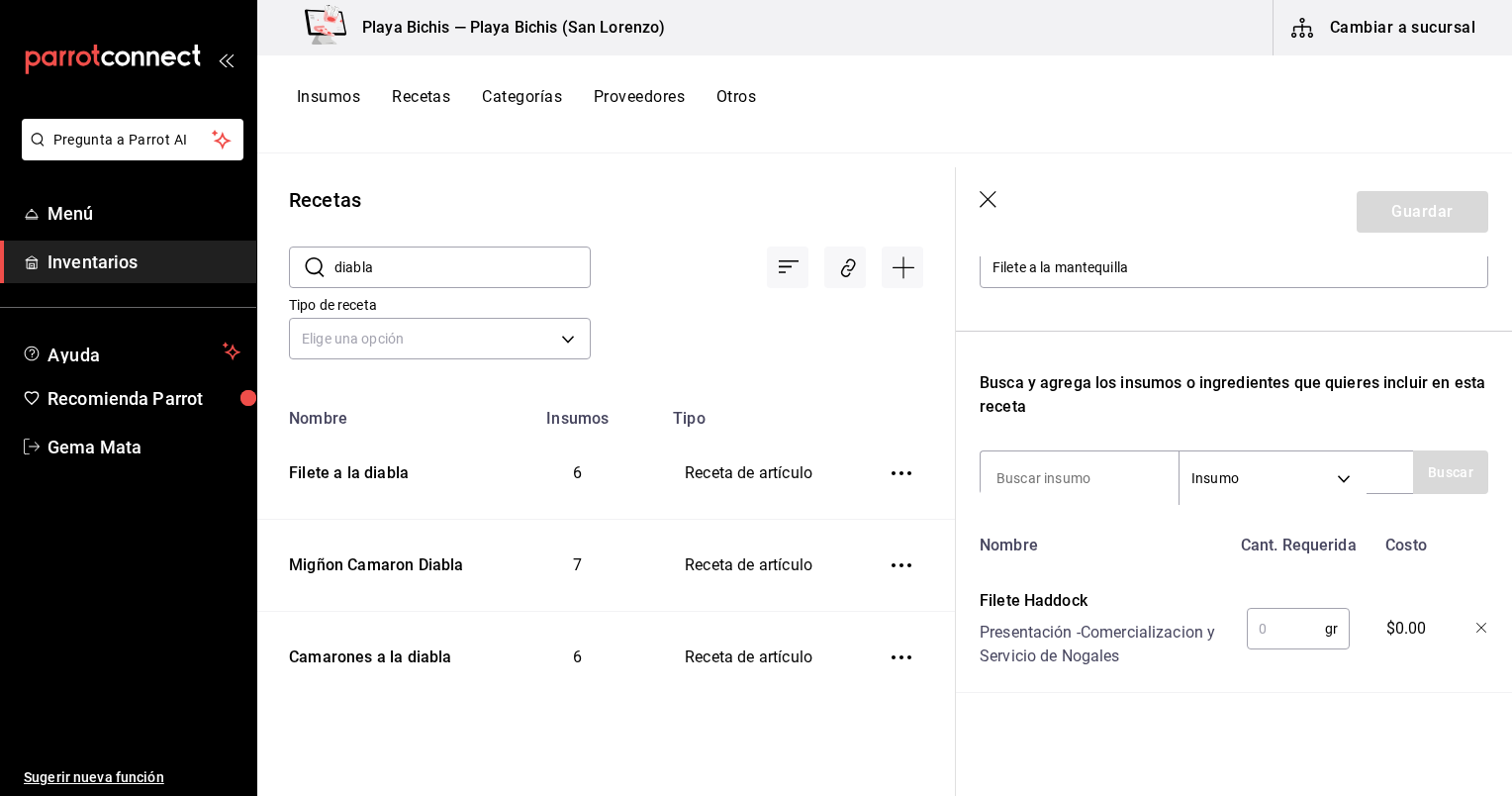 scroll, scrollTop: 256, scrollLeft: 0, axis: vertical 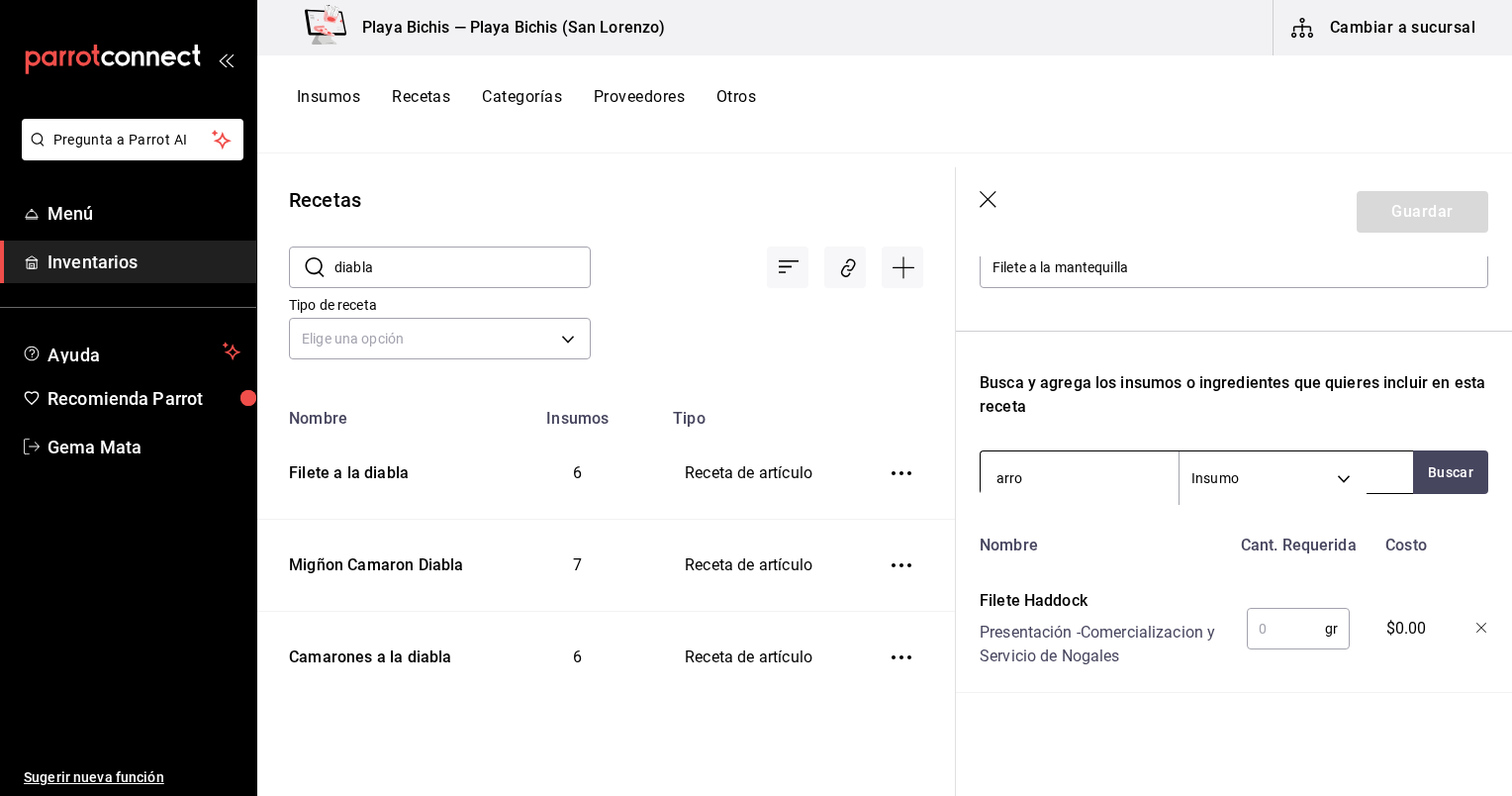 type on "arroz" 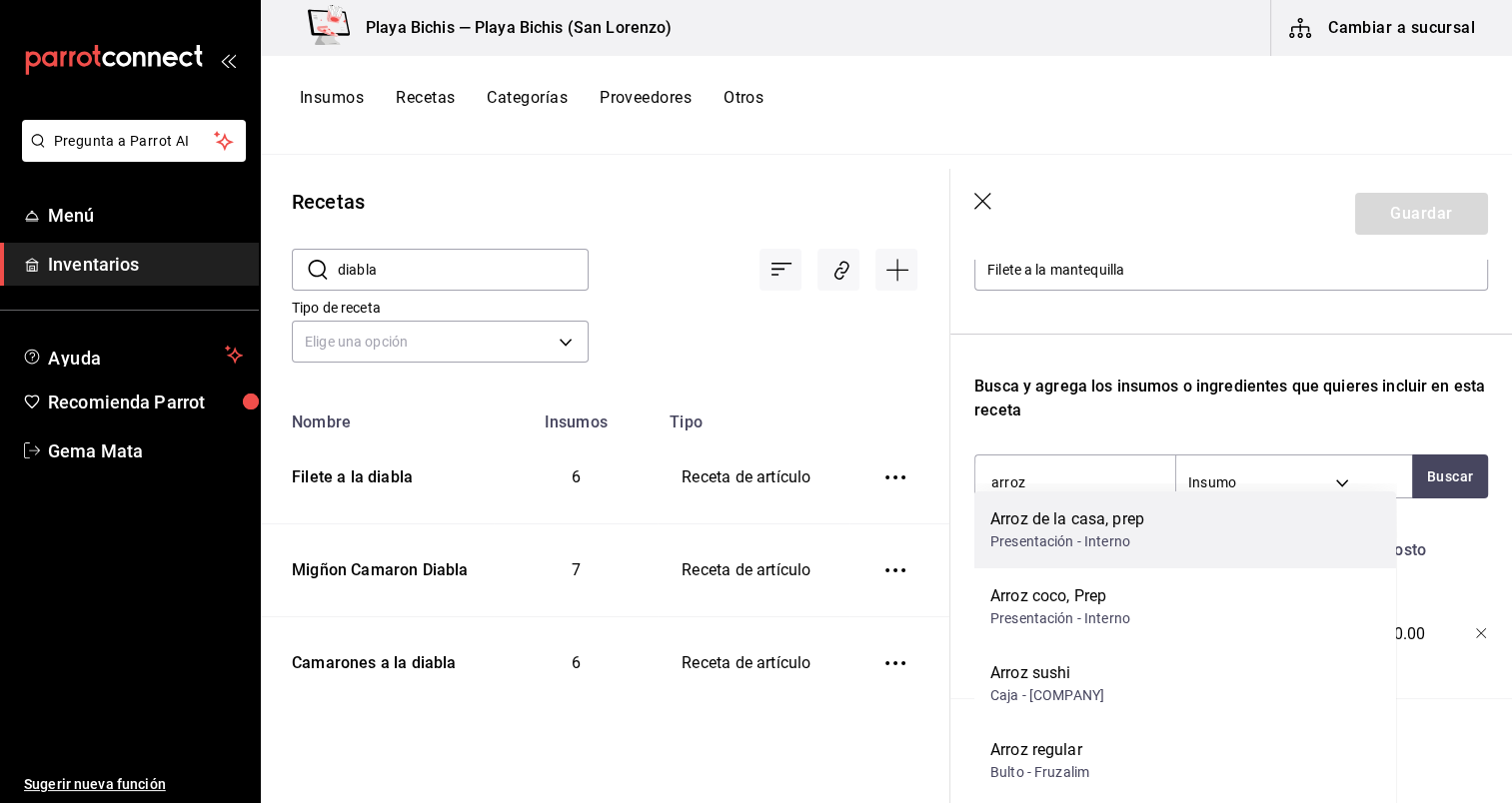 click on "Presentación - Interno" at bounding box center (1067, 541) 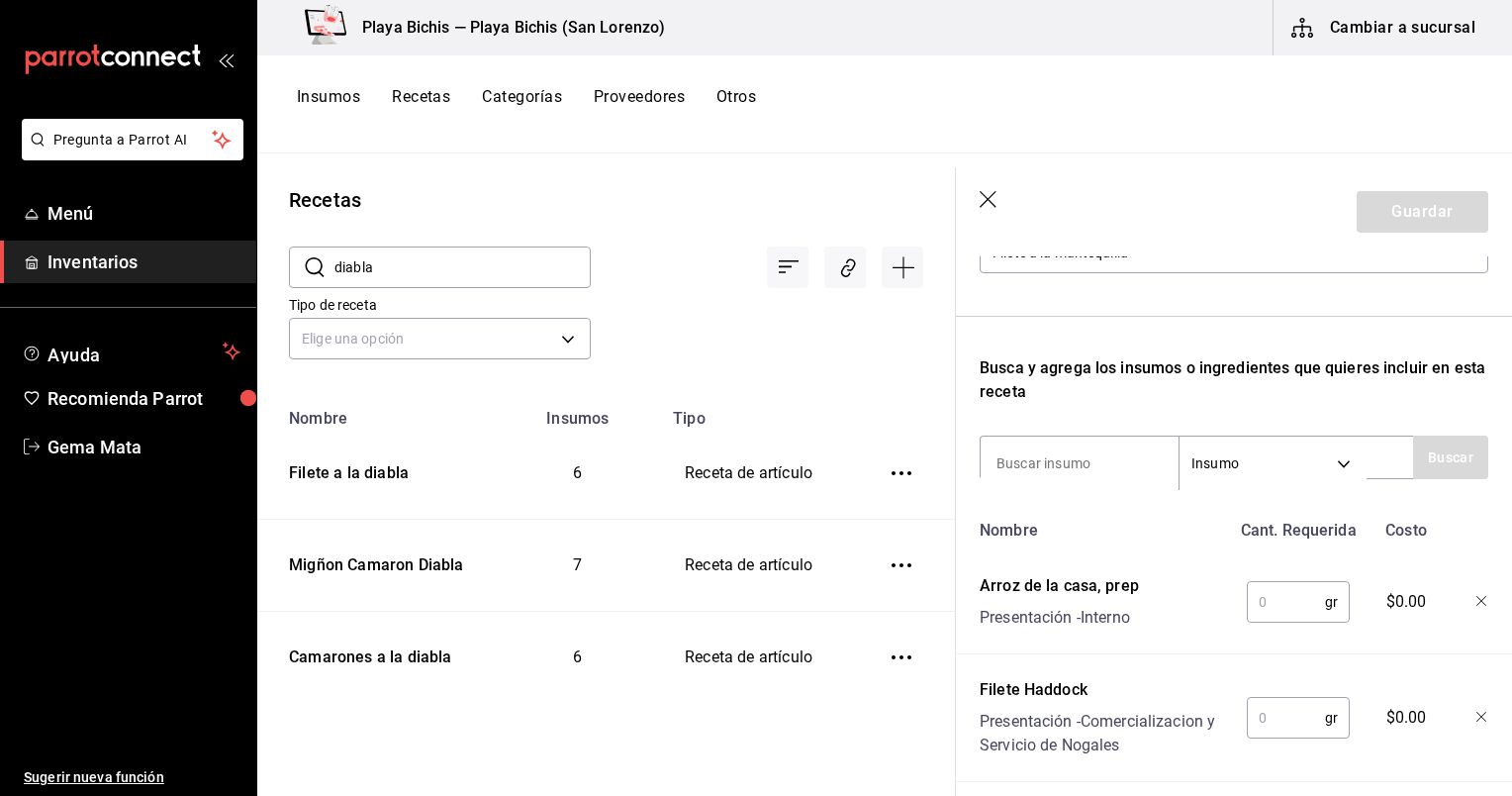 scroll, scrollTop: 263, scrollLeft: 0, axis: vertical 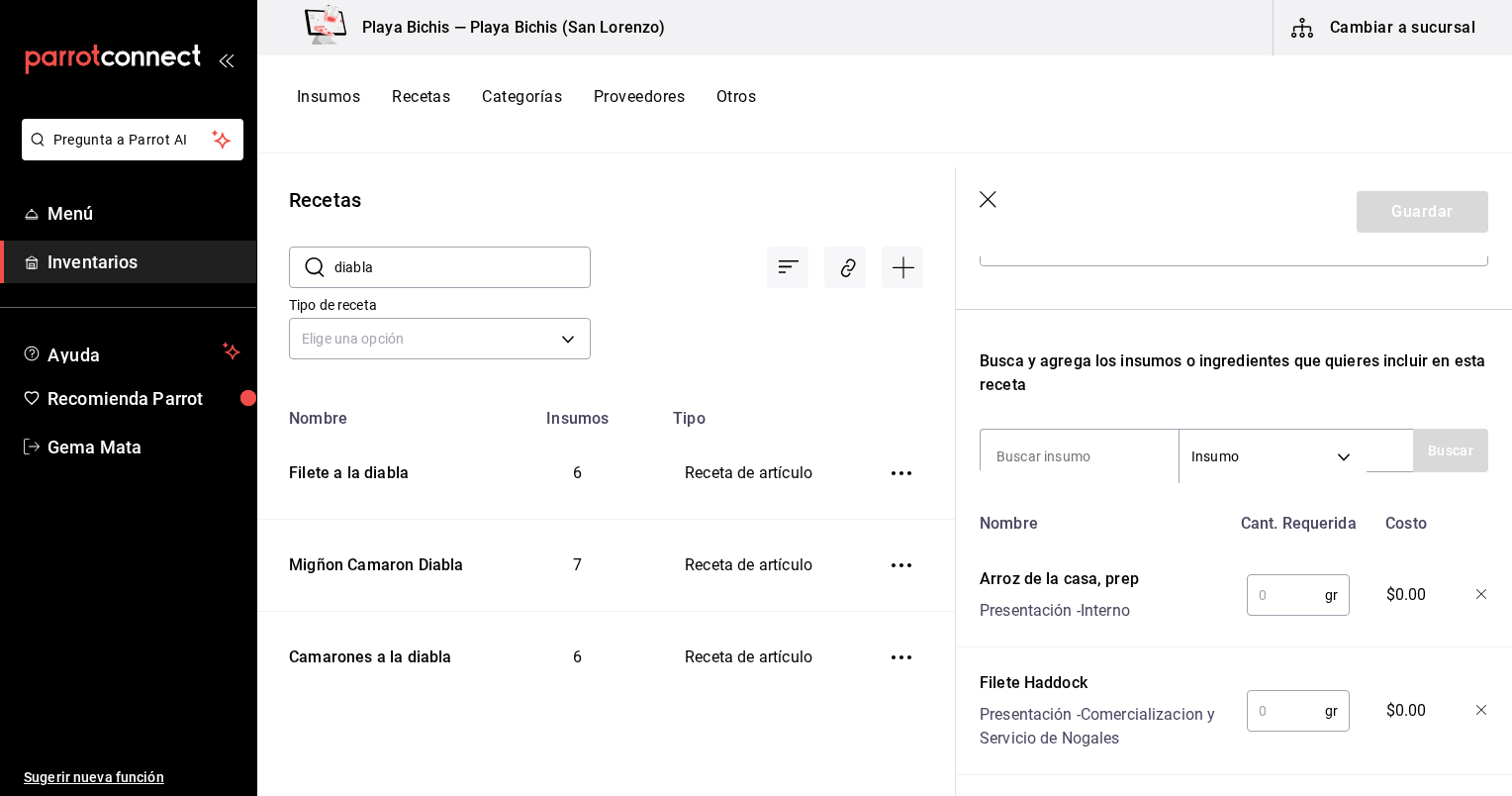 click at bounding box center (1285, 711) 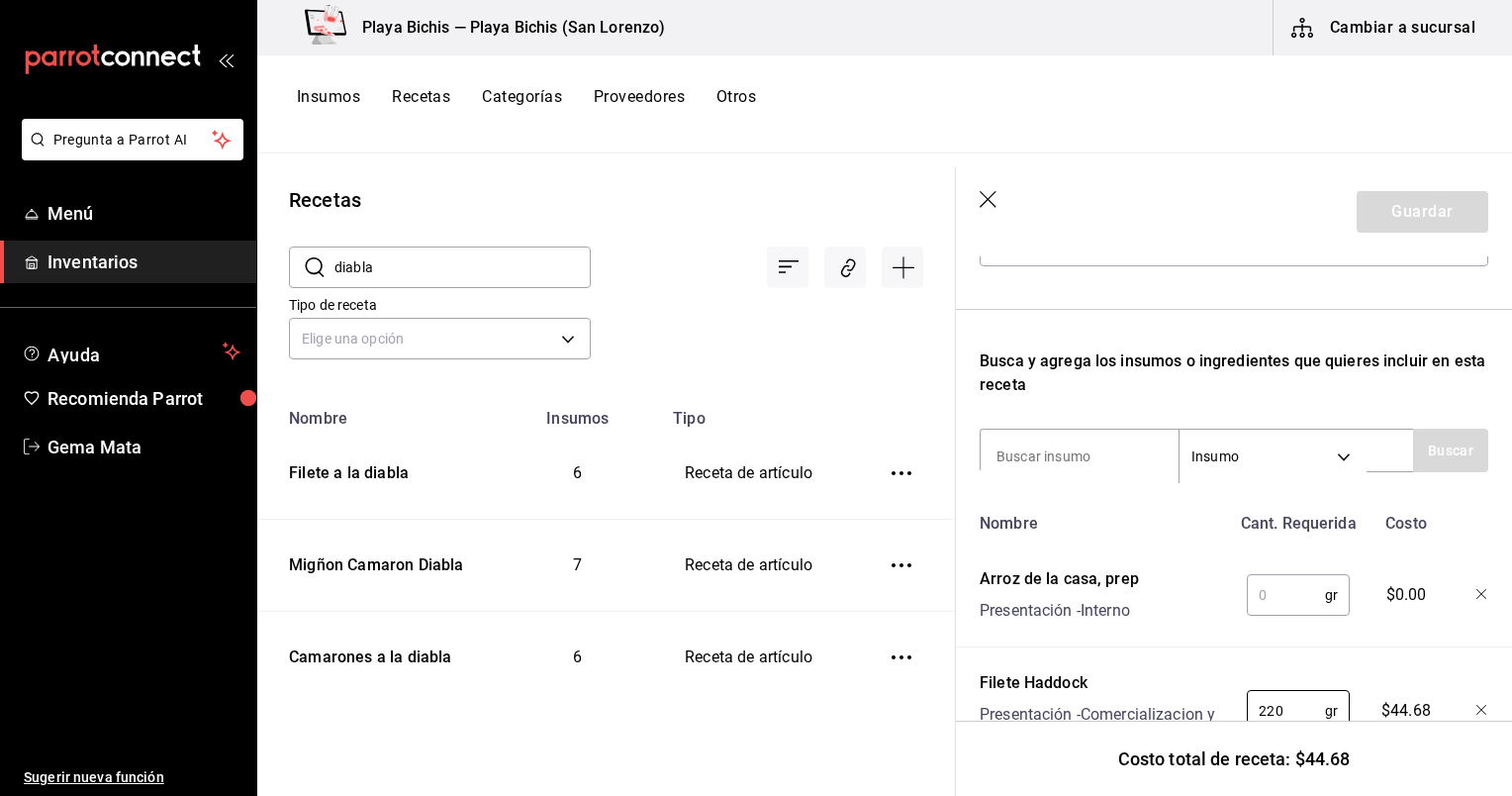 type on "220" 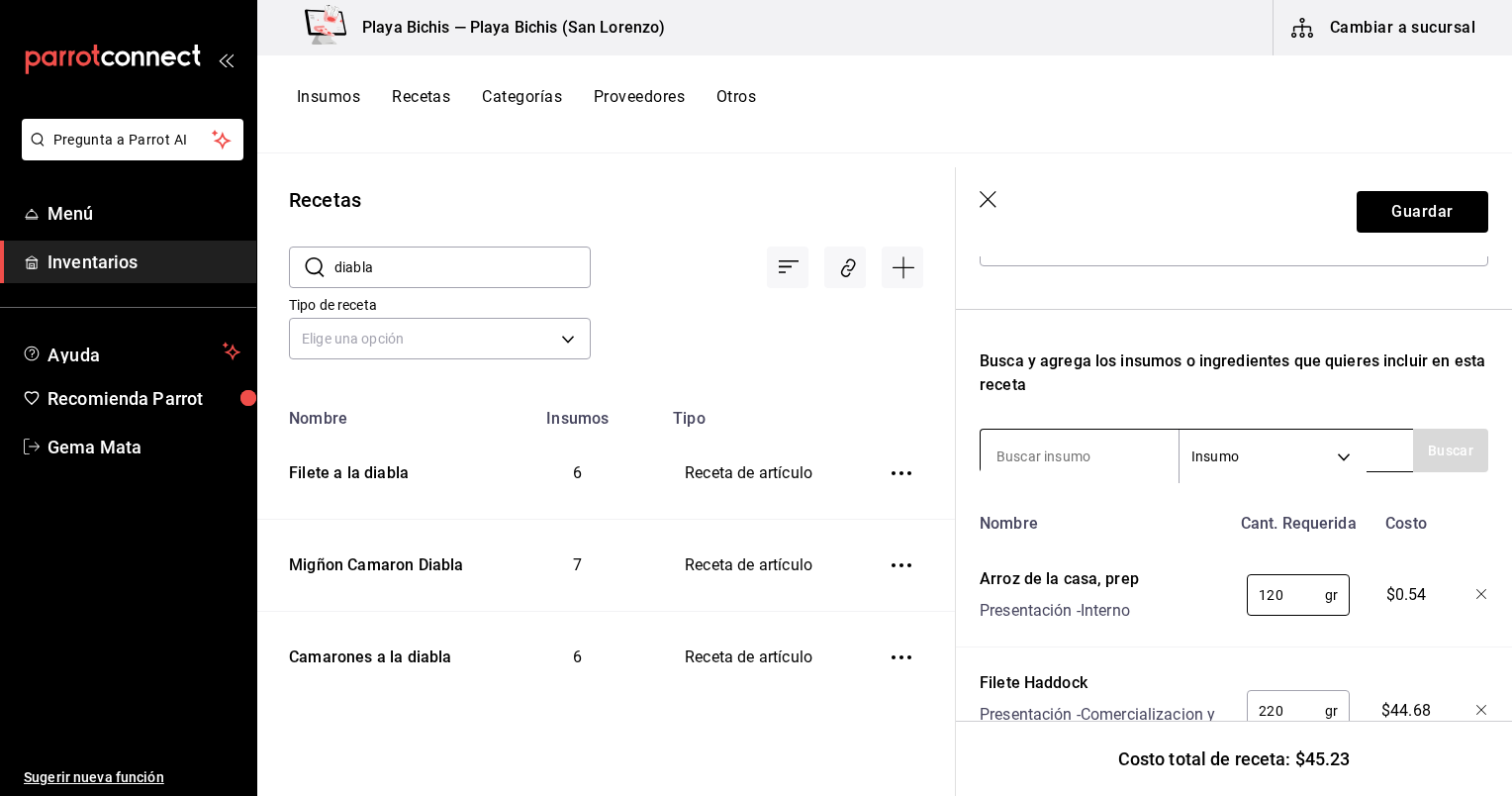 type on "120" 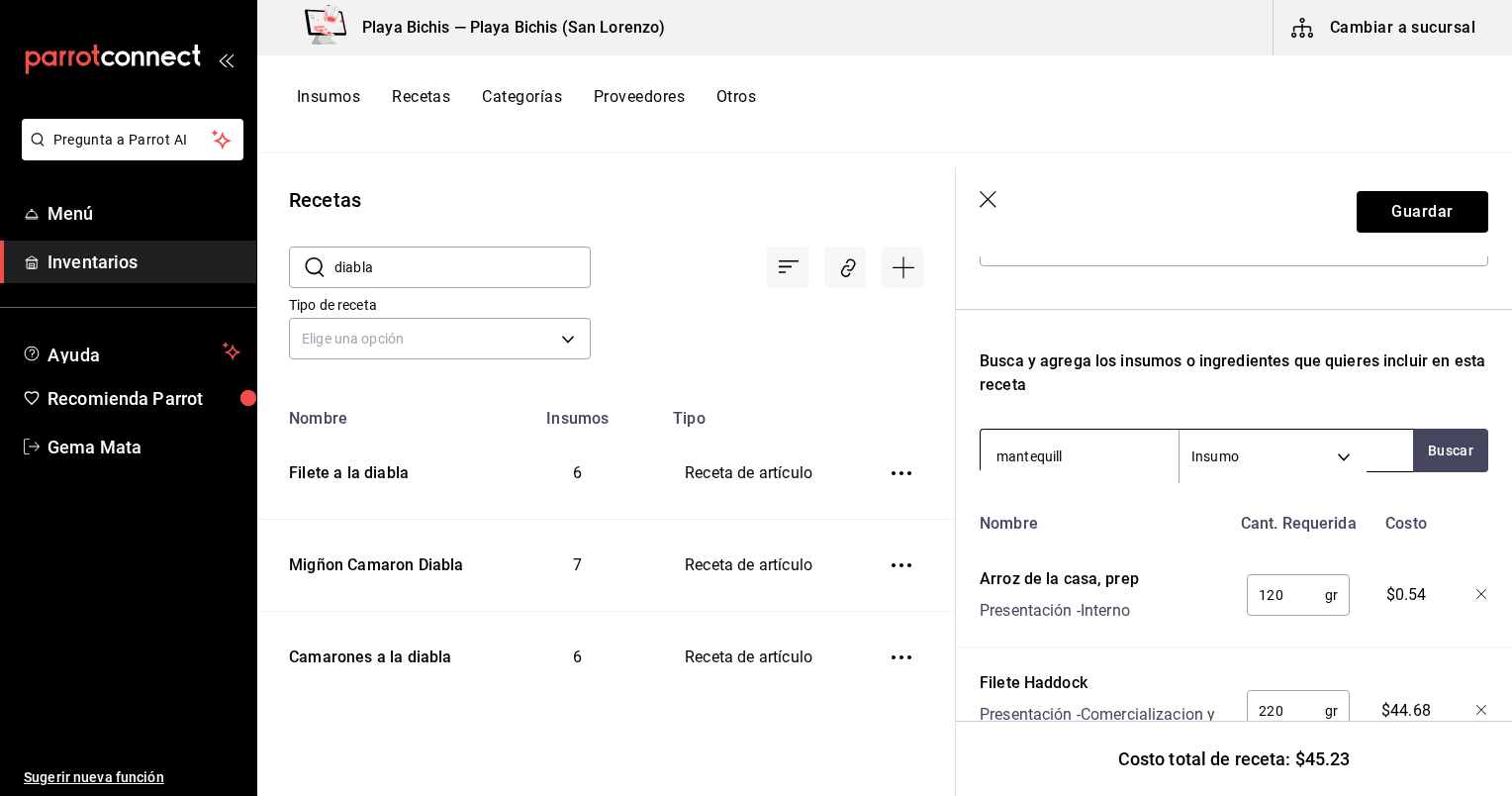 type on "mantequilla" 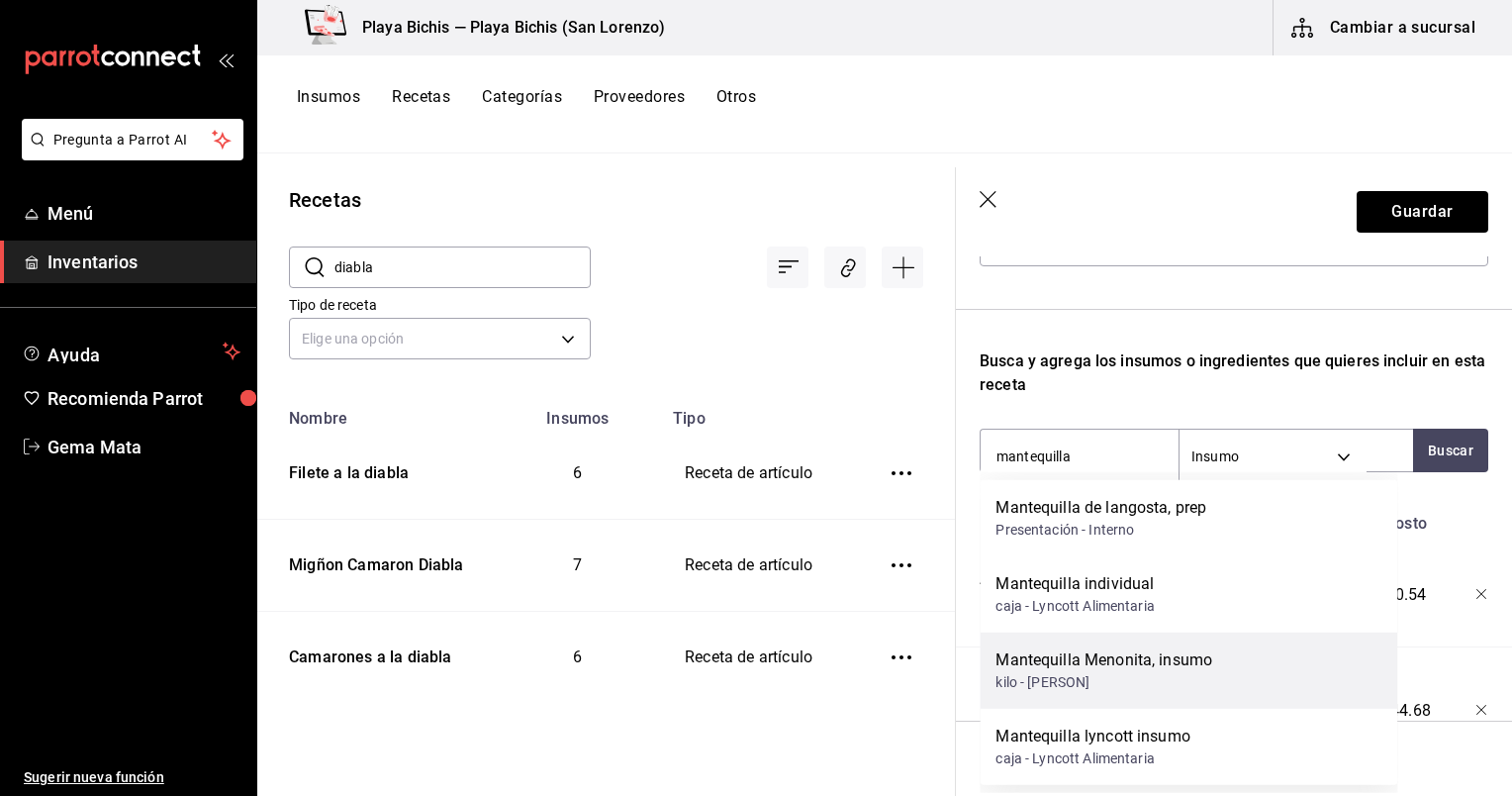 click on "Mantequilla Menonita, insumo" at bounding box center [1103, 660] 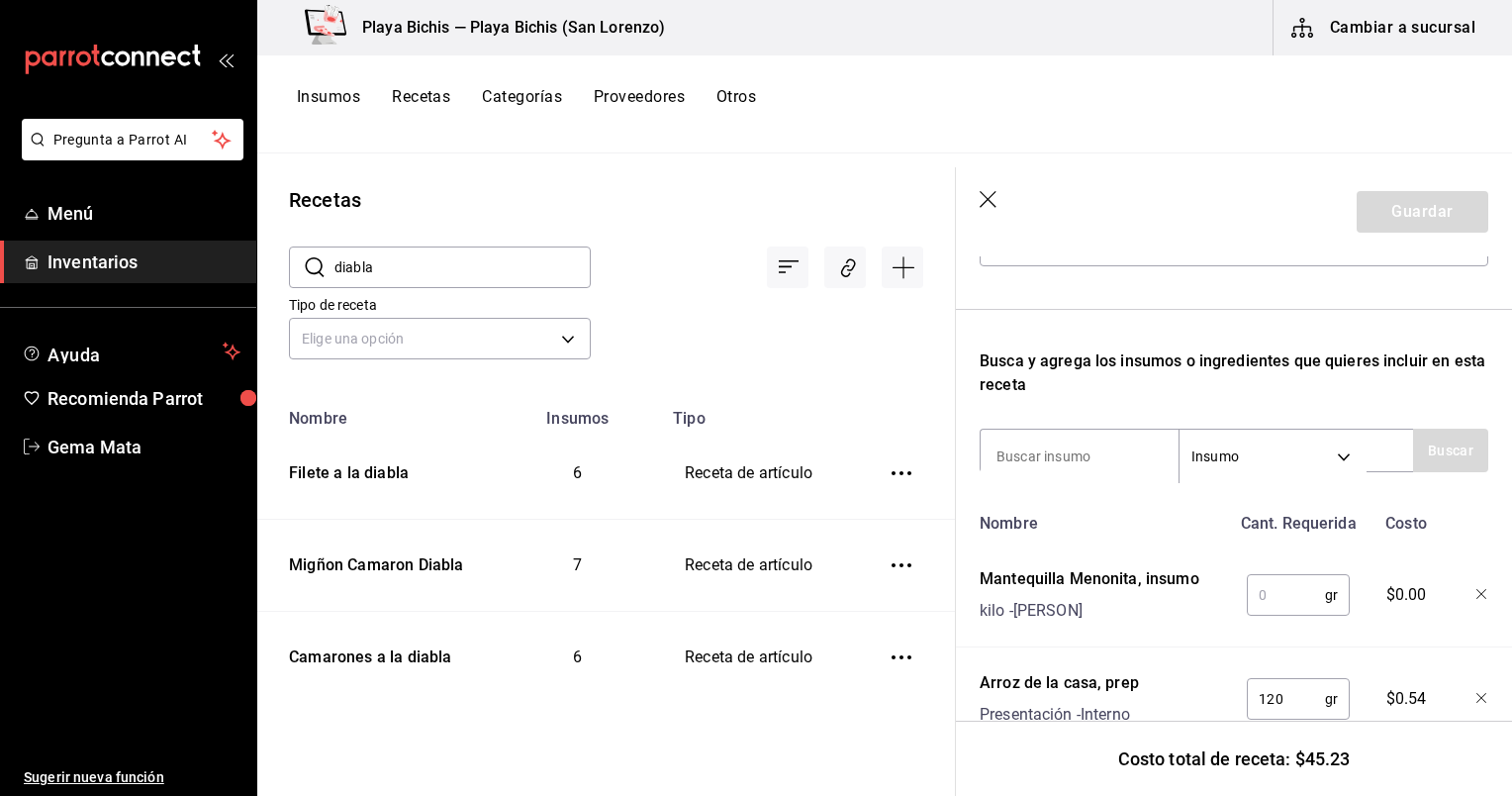 click at bounding box center (1285, 595) 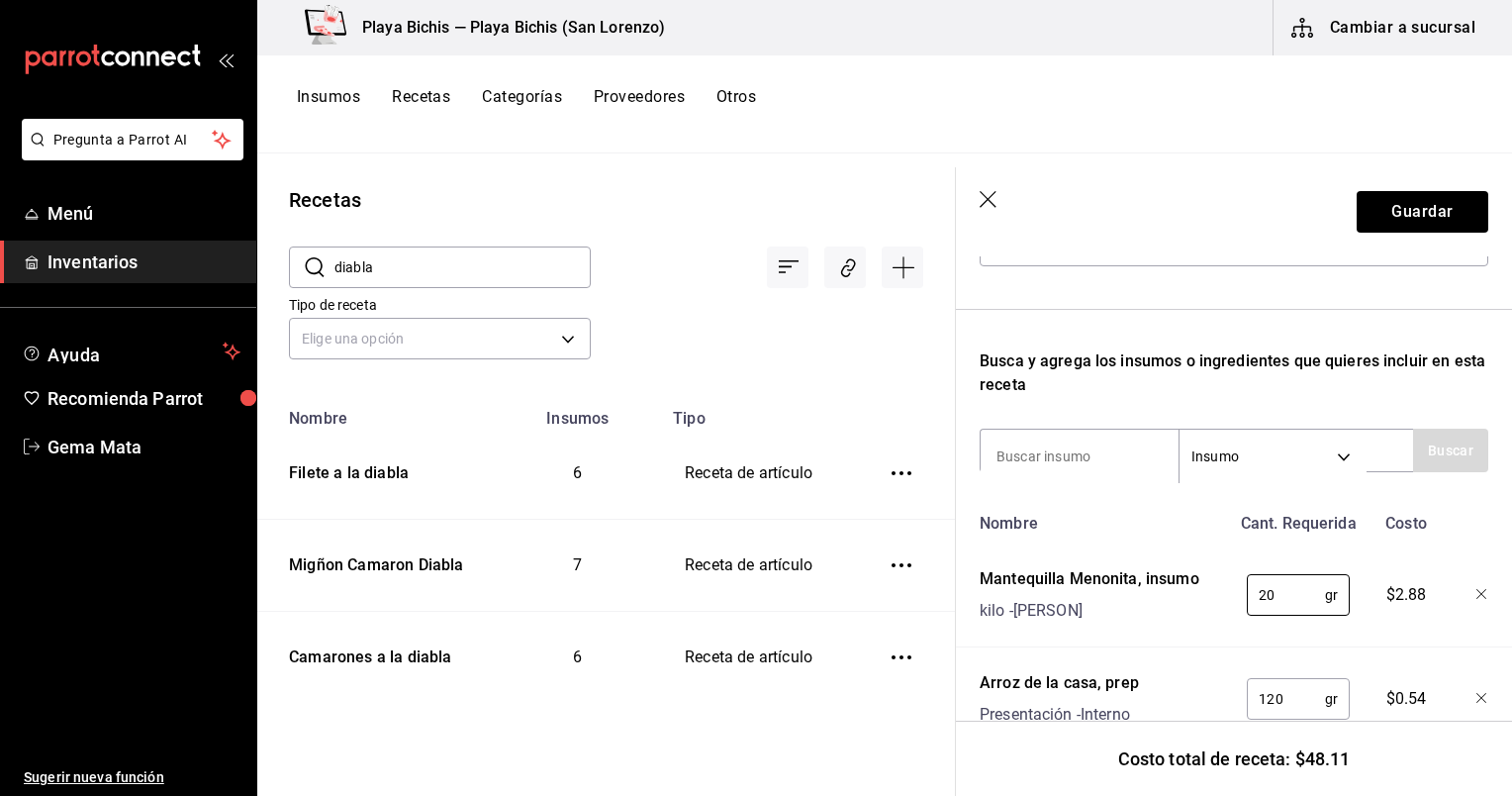 type on "20" 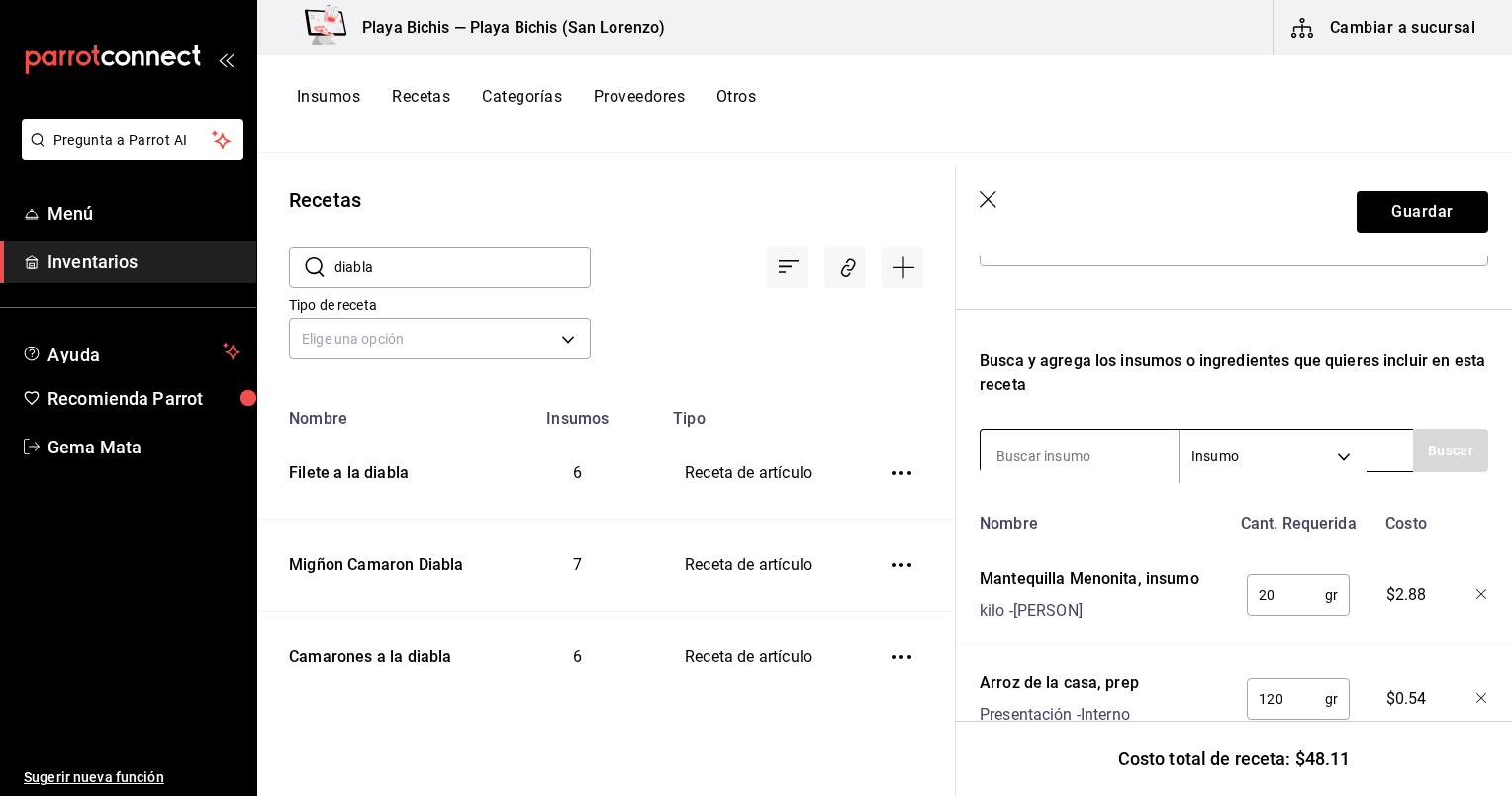 click at bounding box center [1080, 456] 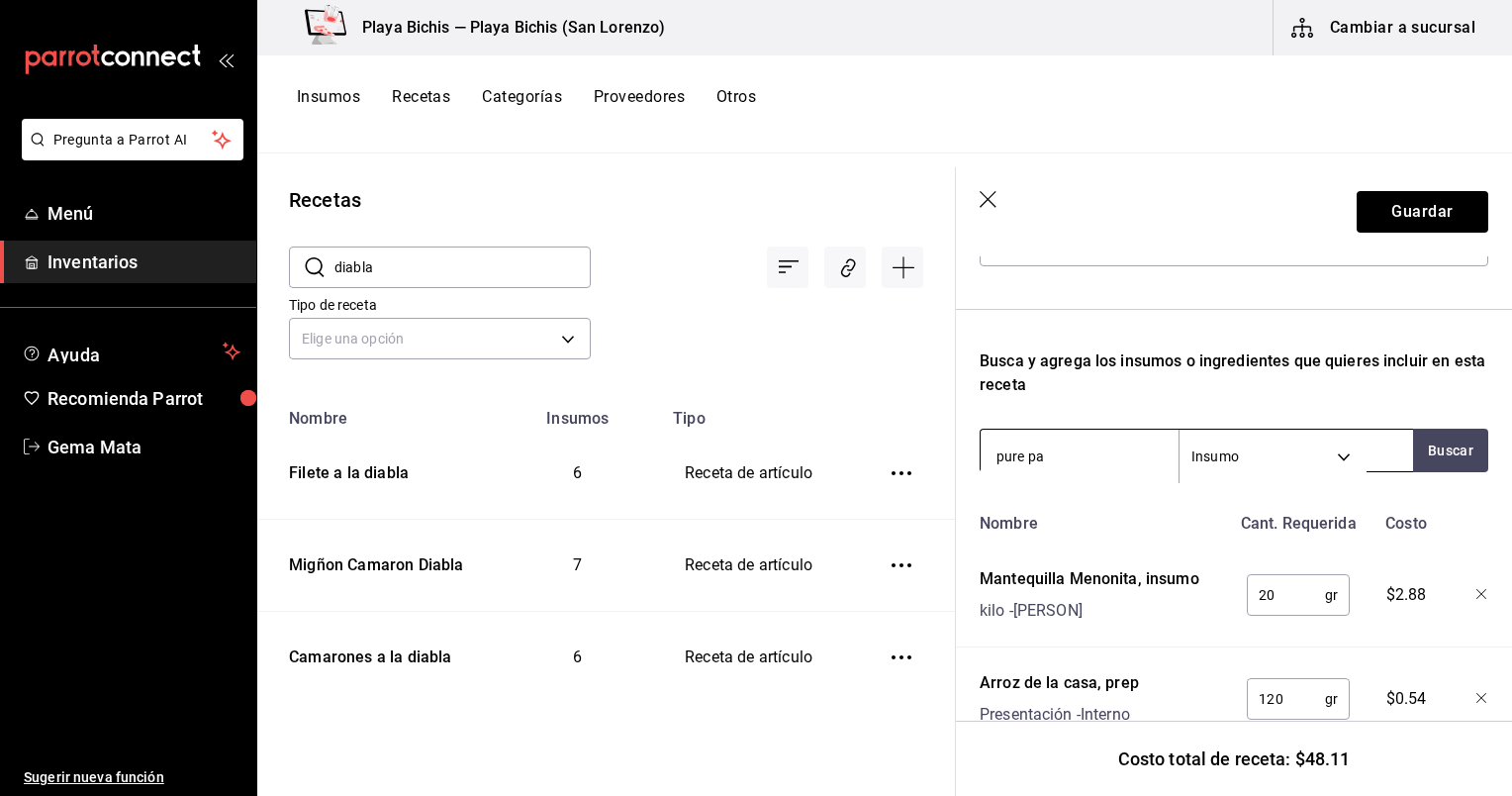 type on "pure pap" 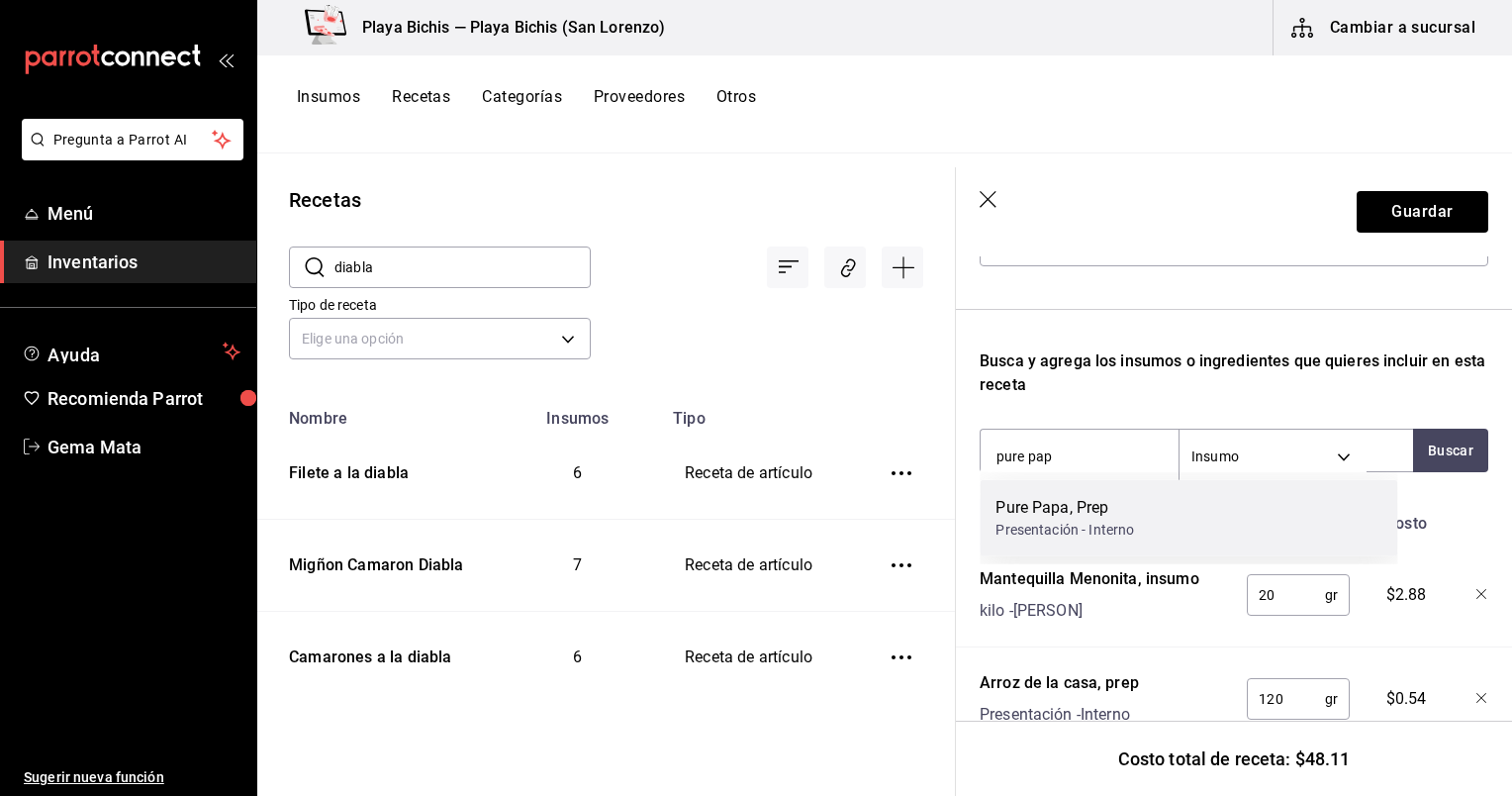 click on "Pure Papa, Prep" at bounding box center [1065, 508] 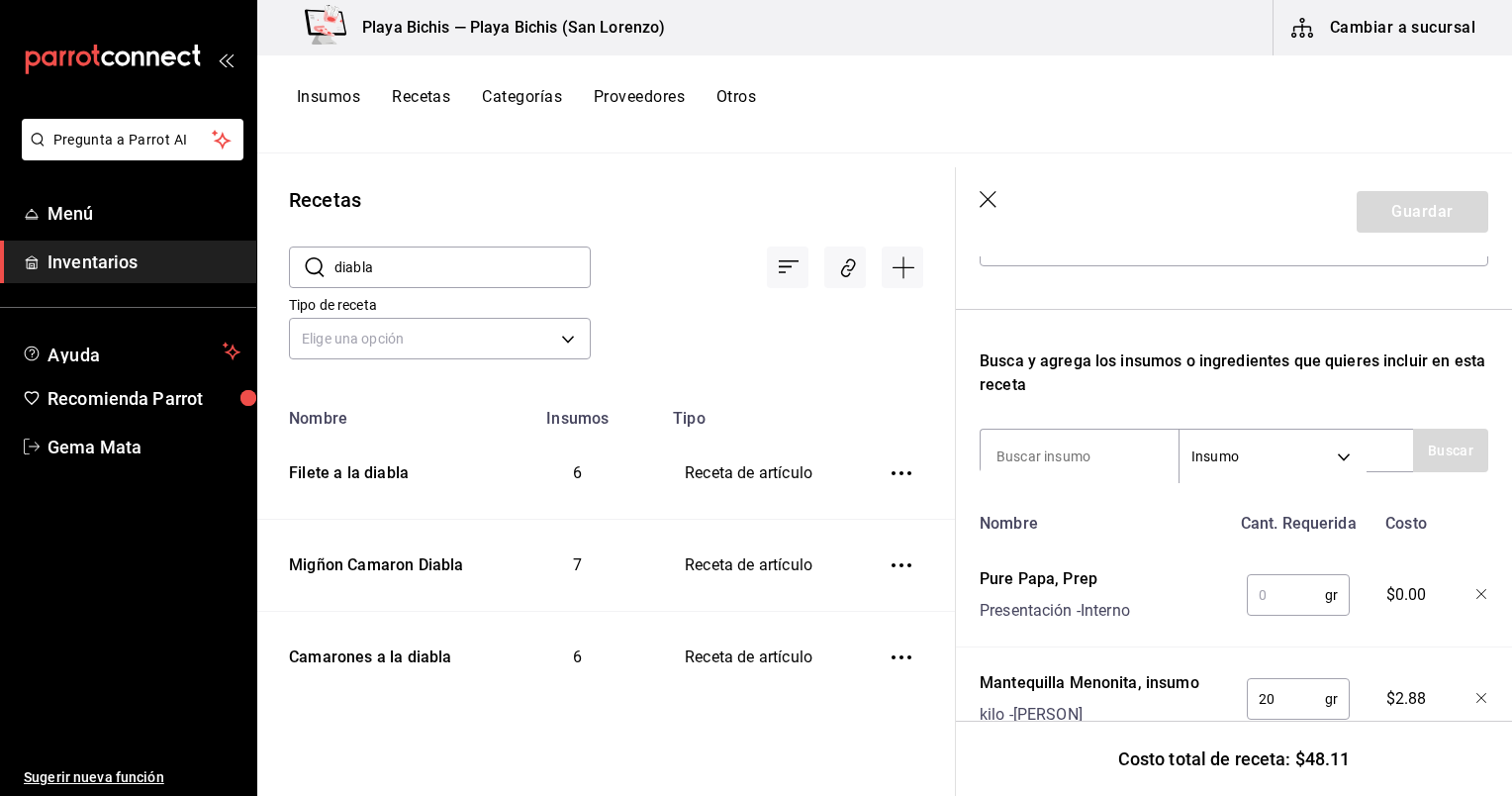 scroll, scrollTop: 411, scrollLeft: 0, axis: vertical 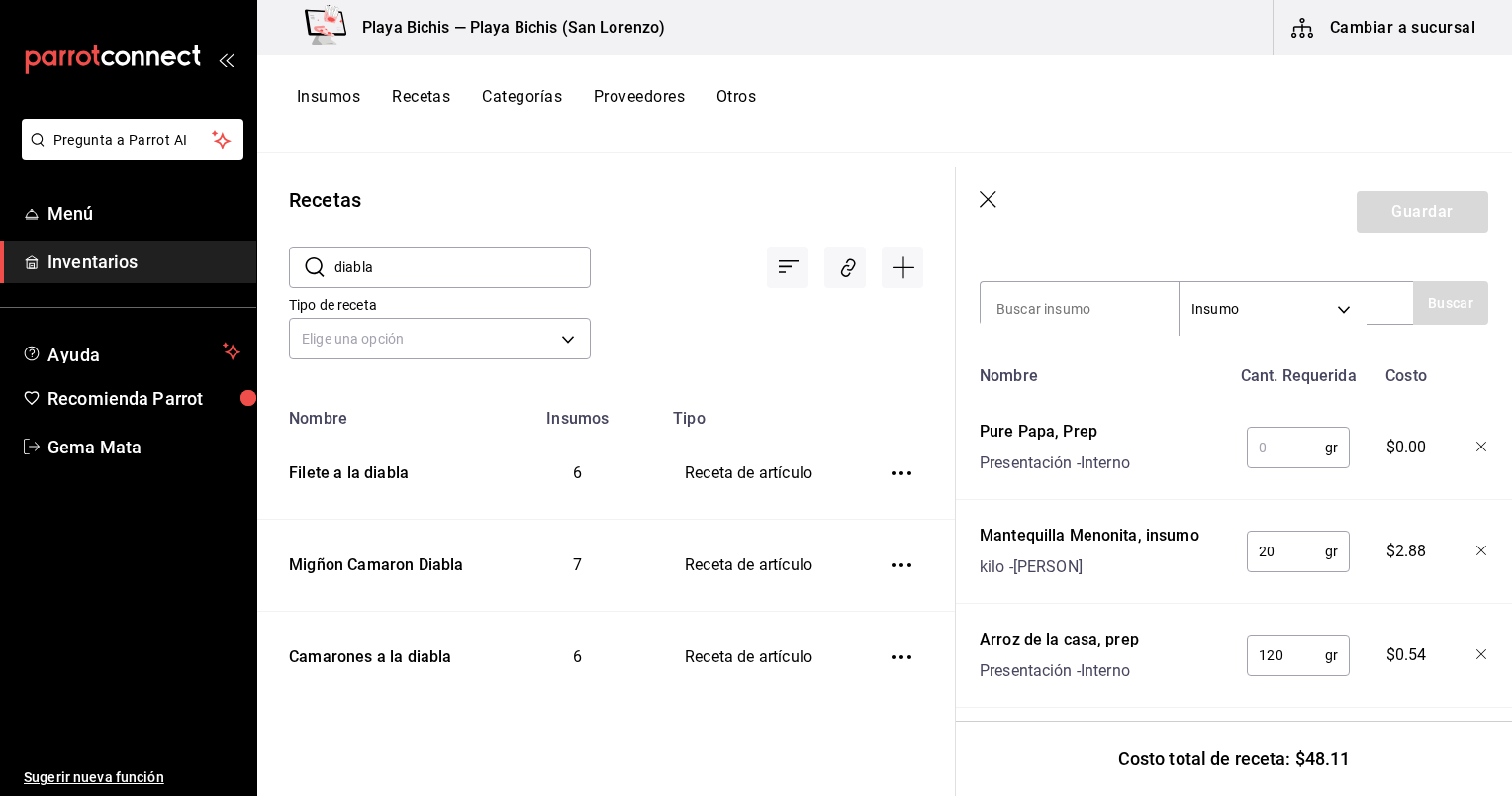 click at bounding box center [1285, 448] 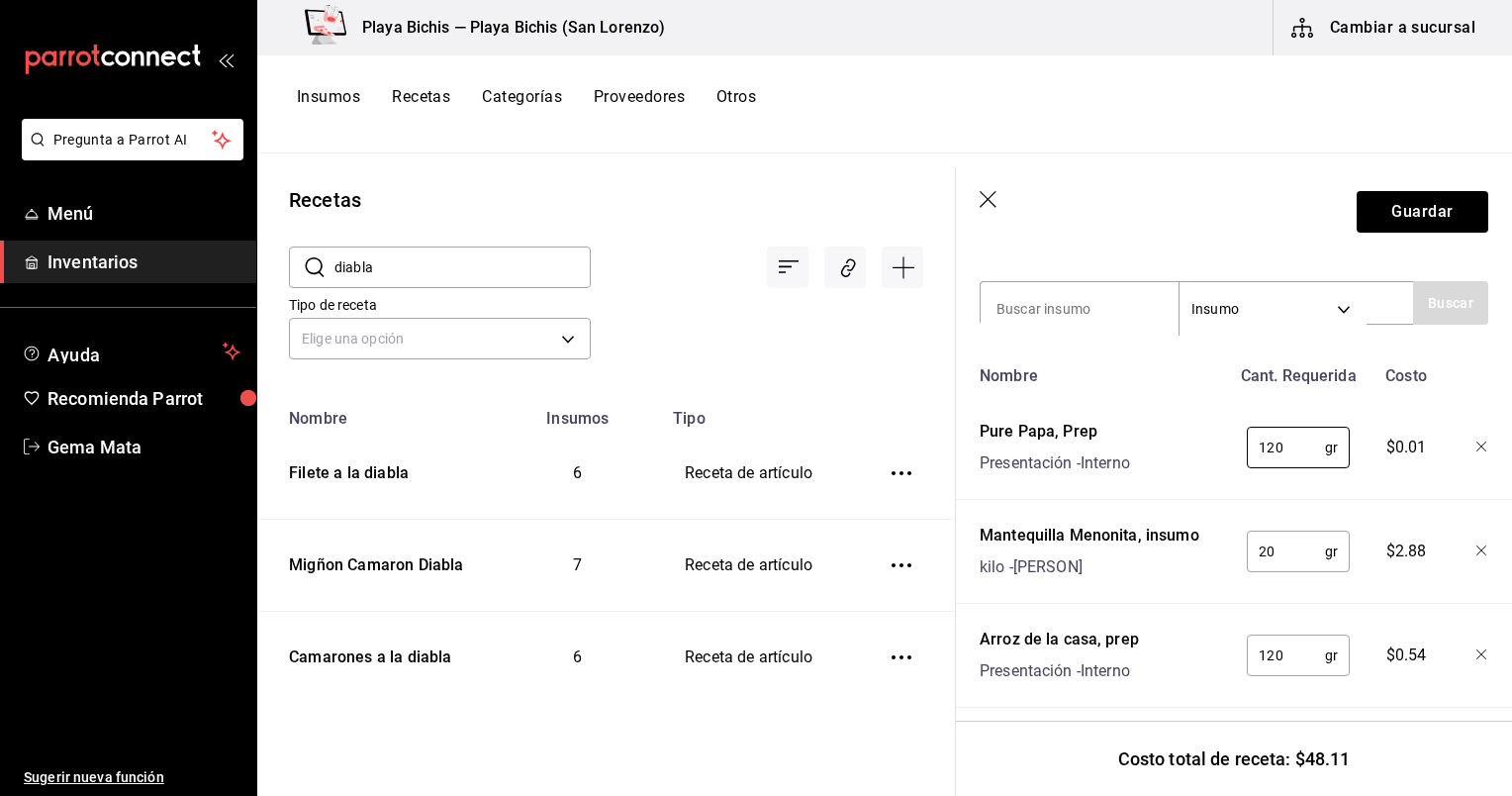 type on "120" 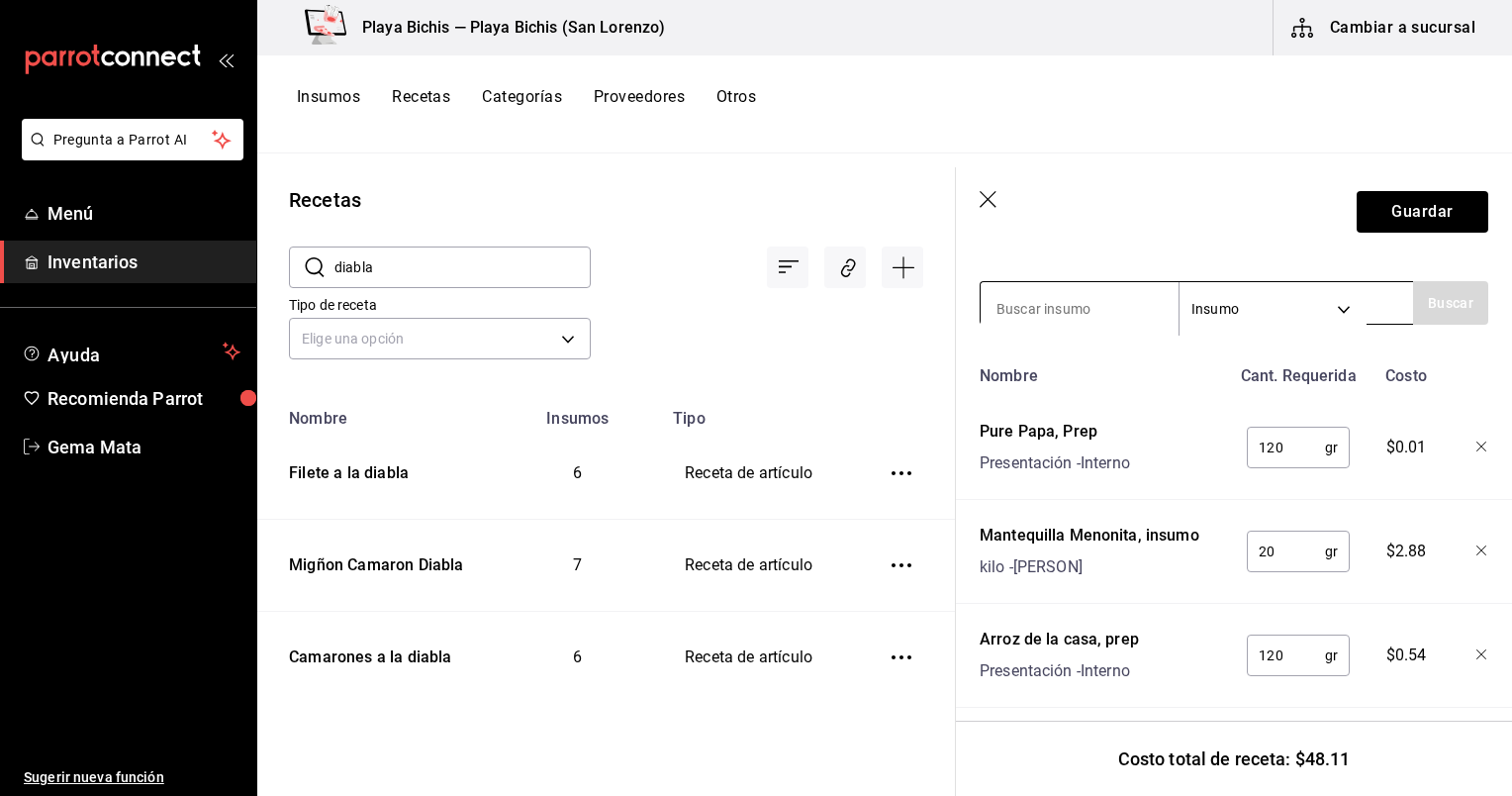 click at bounding box center [1080, 309] 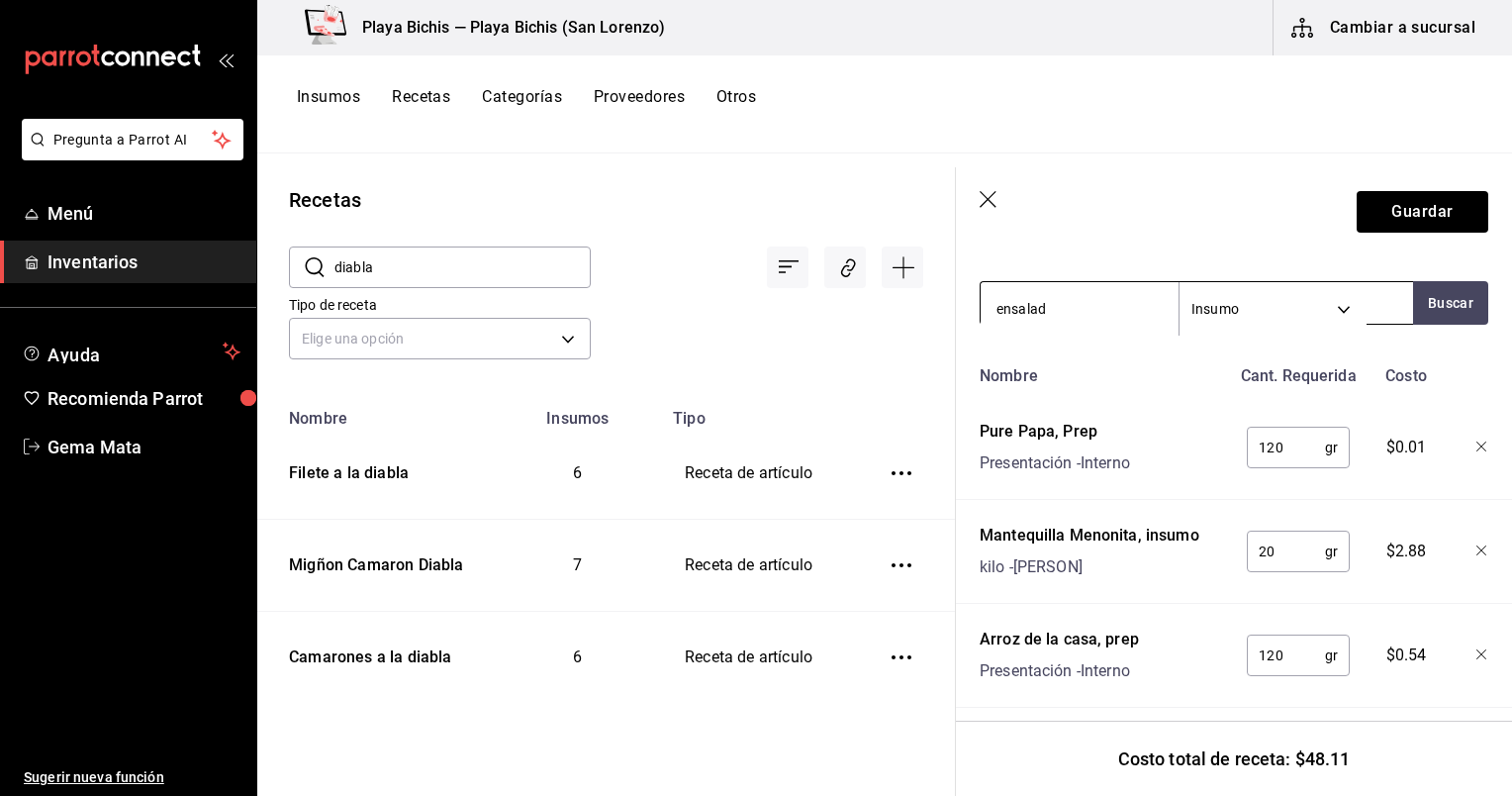 type on "ensalada" 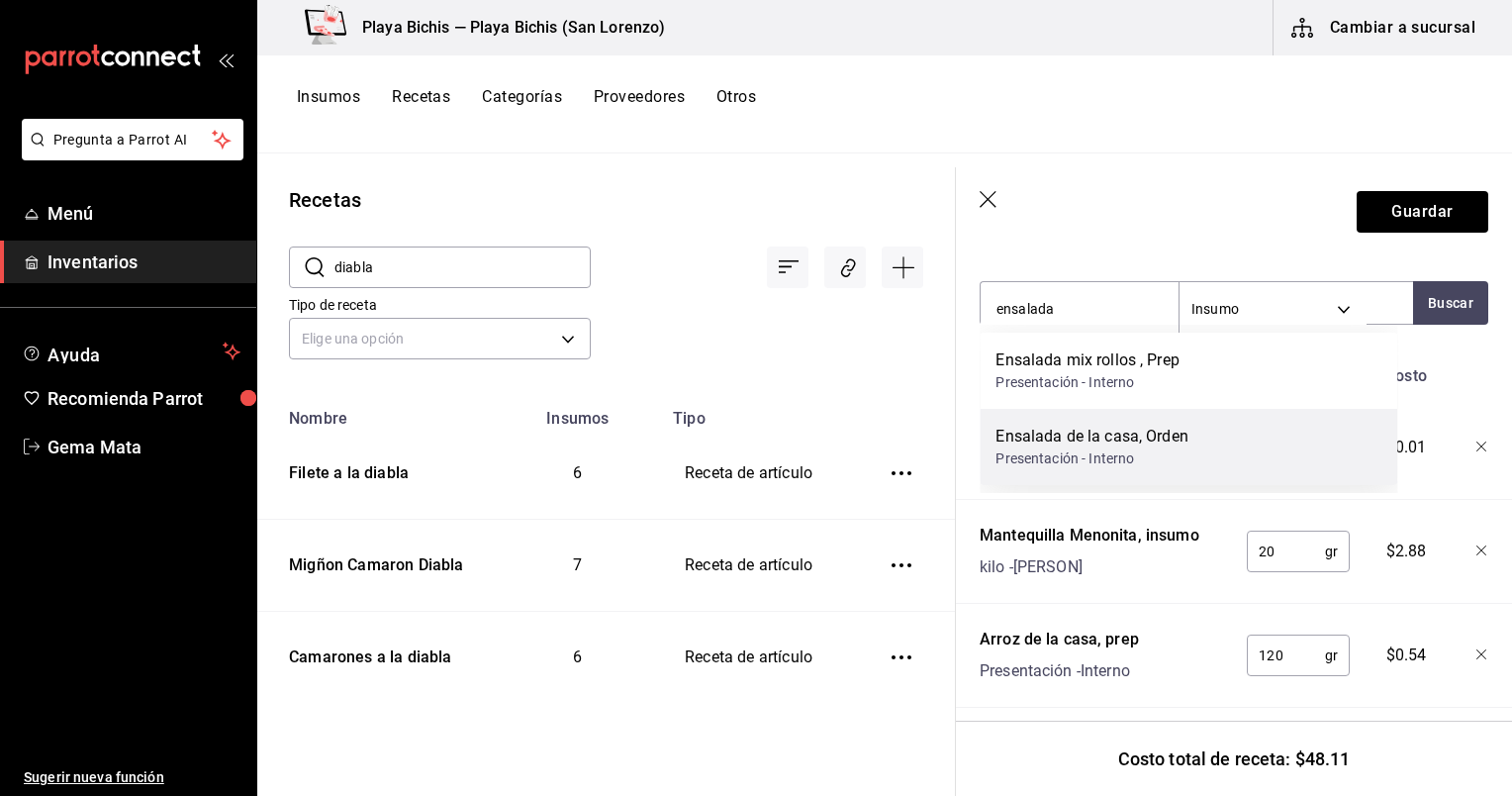 click on "Presentación - Interno" at bounding box center [1091, 458] 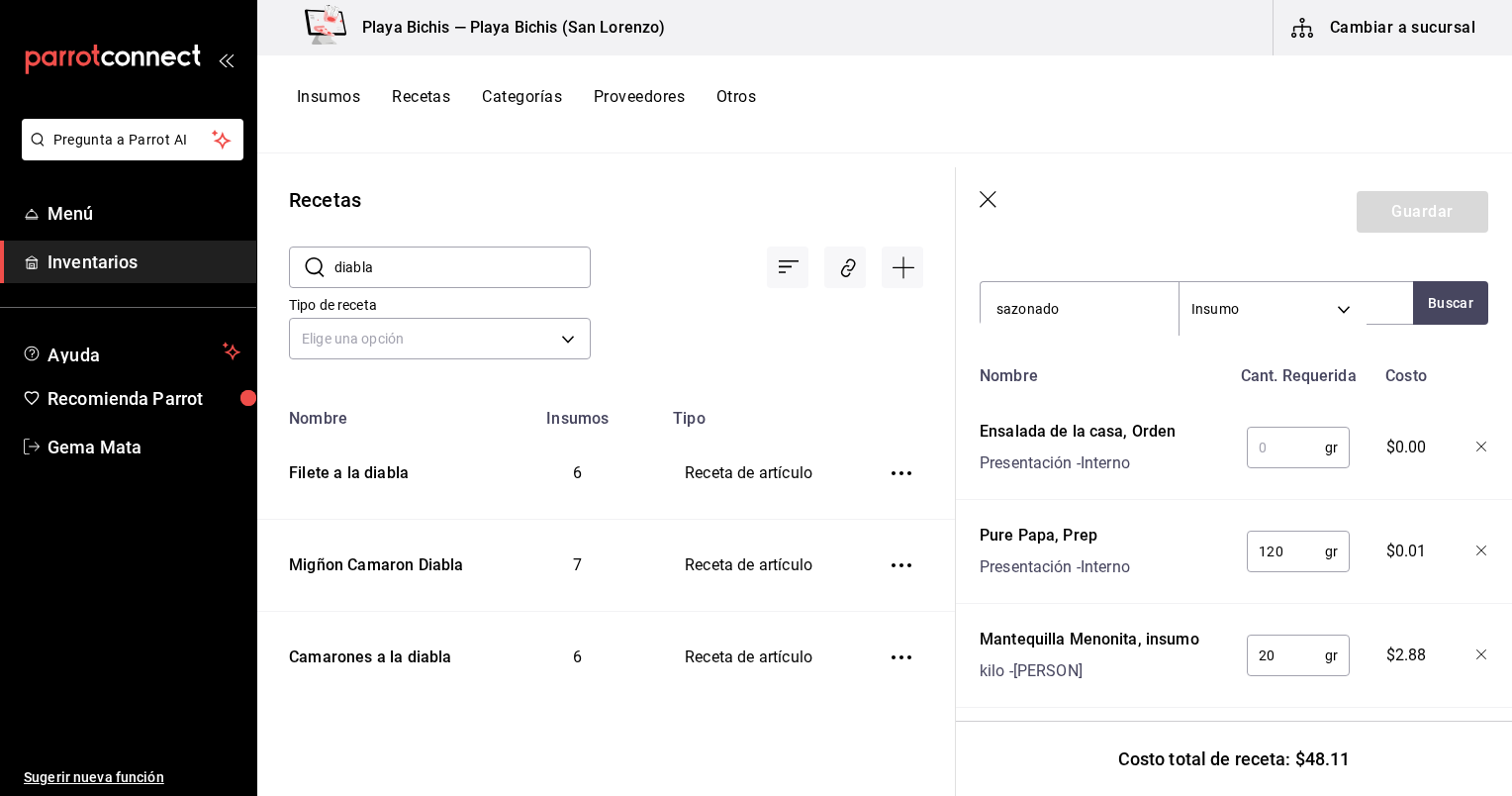 type on "sazonador" 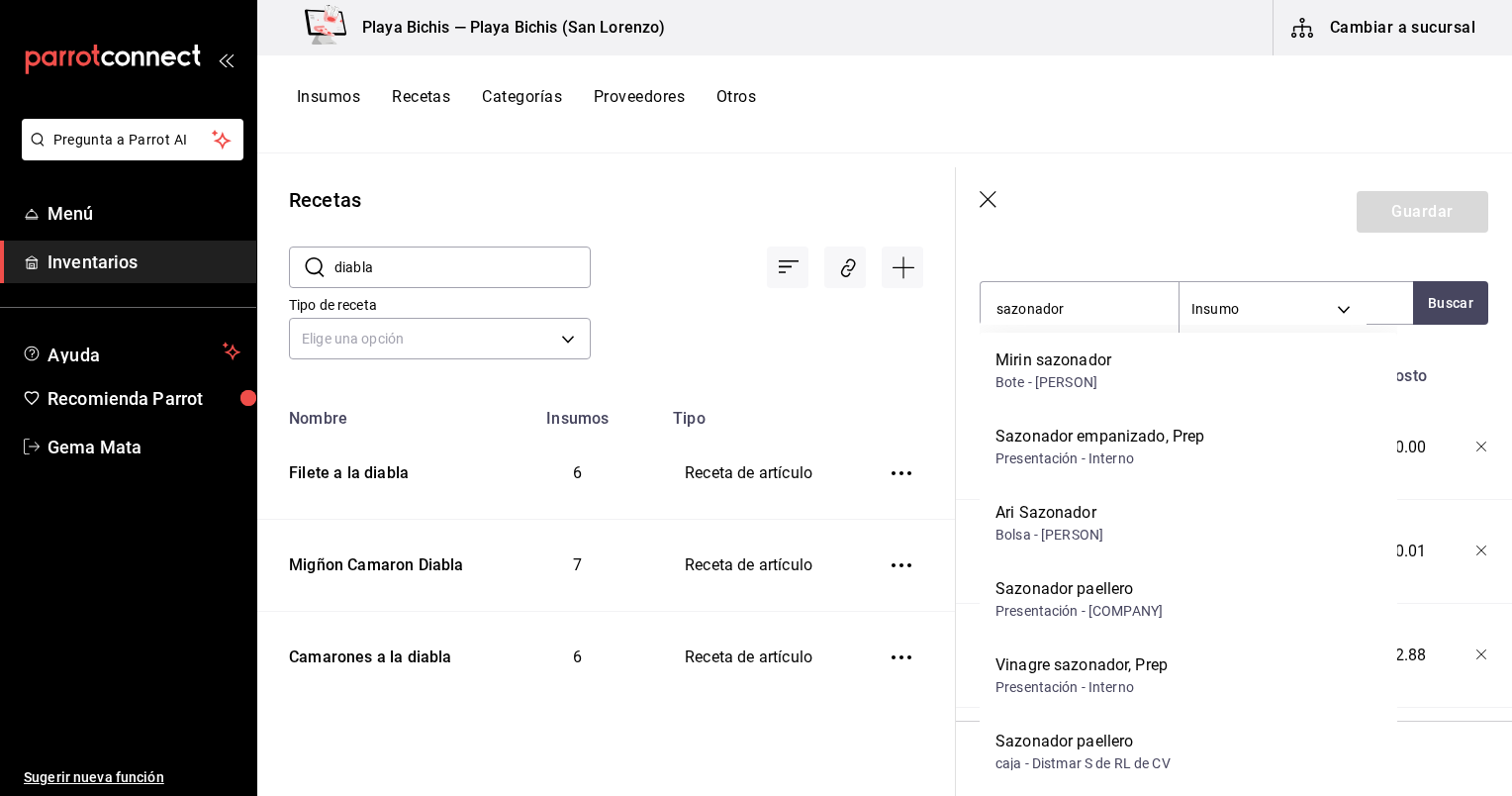 click on "Presentación - Interno" at bounding box center (1099, 458) 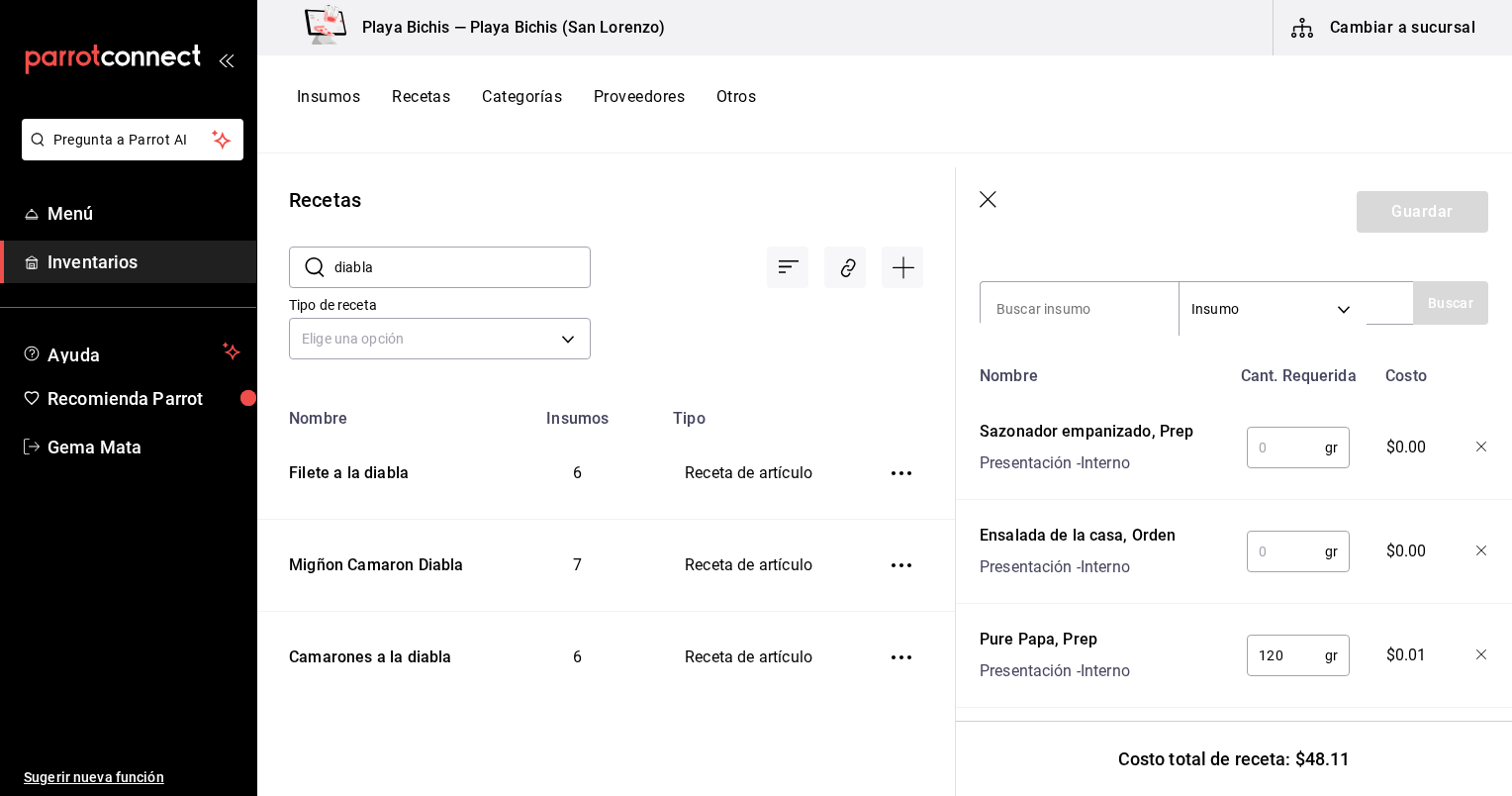 click at bounding box center [1285, 551] 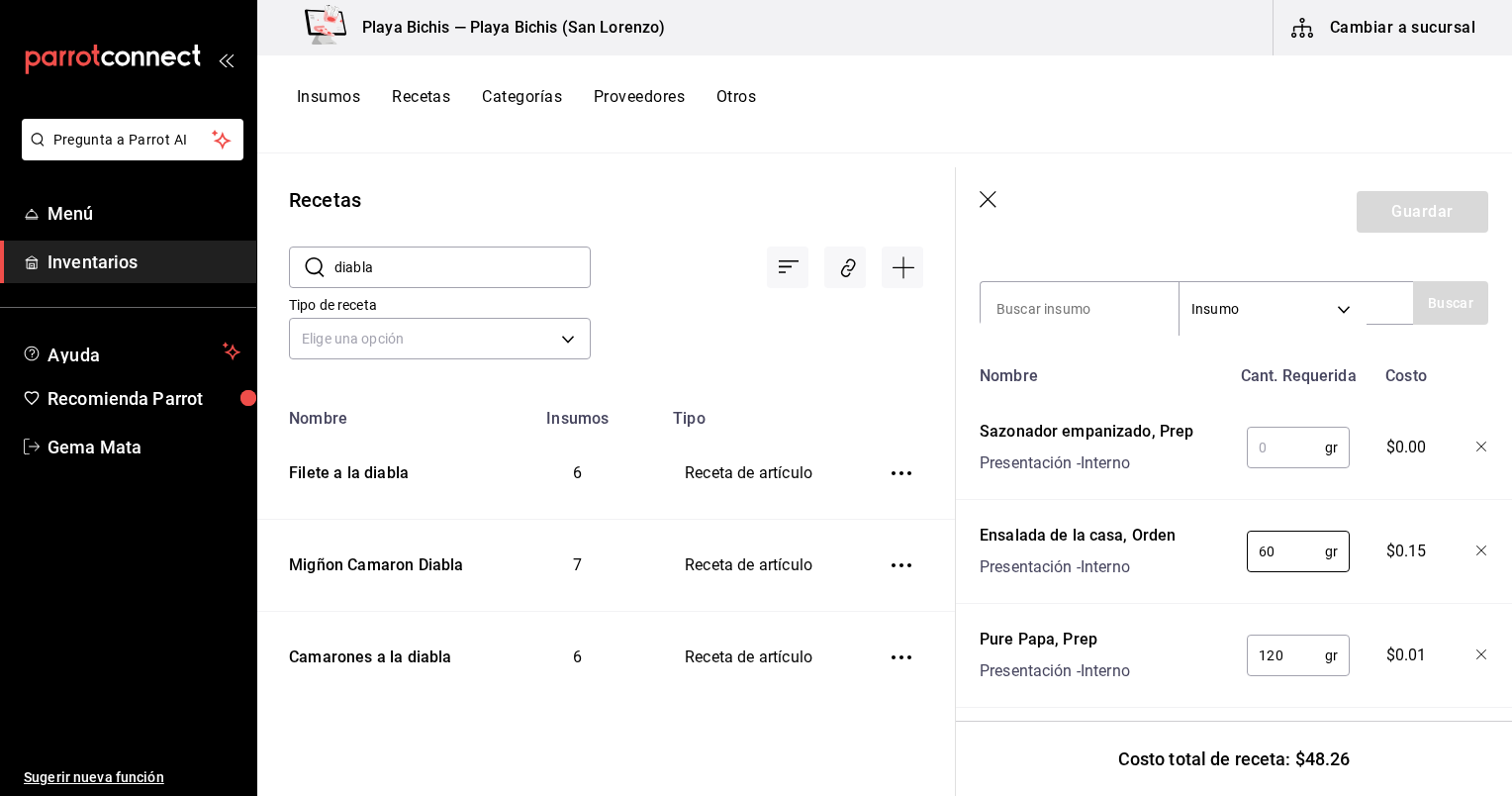 type on "60" 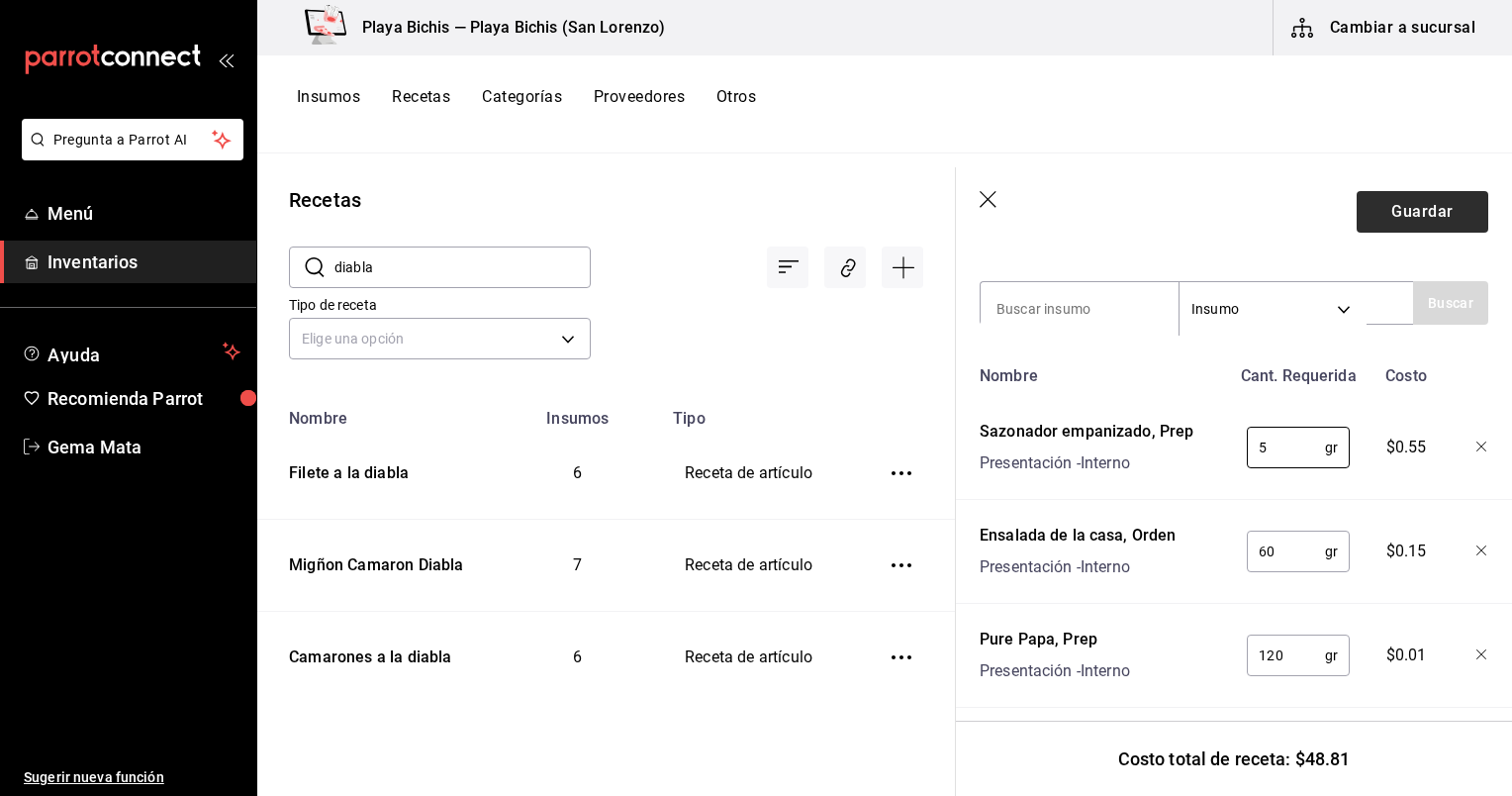 type on "5" 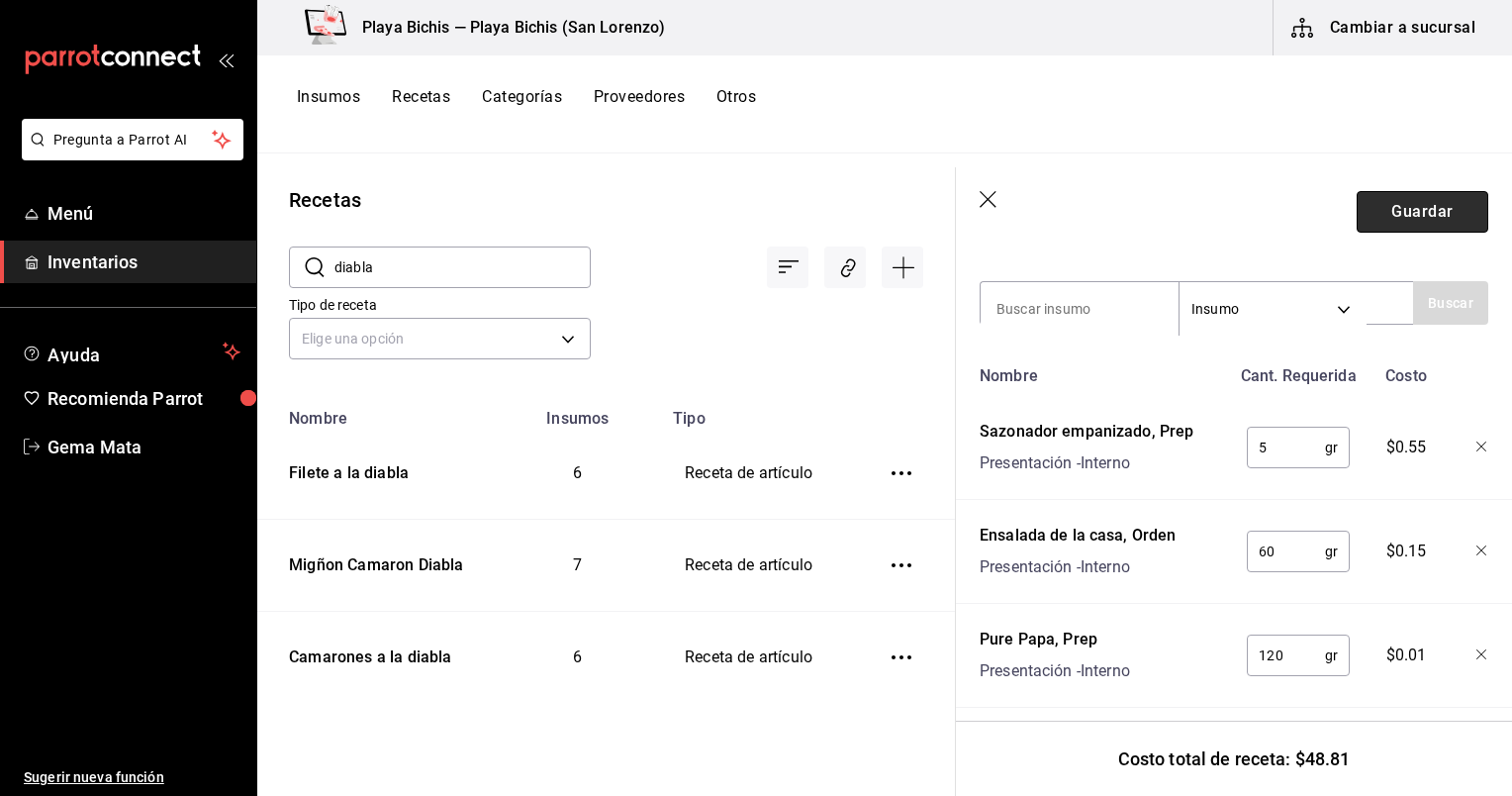 click on "Guardar" at bounding box center (1422, 212) 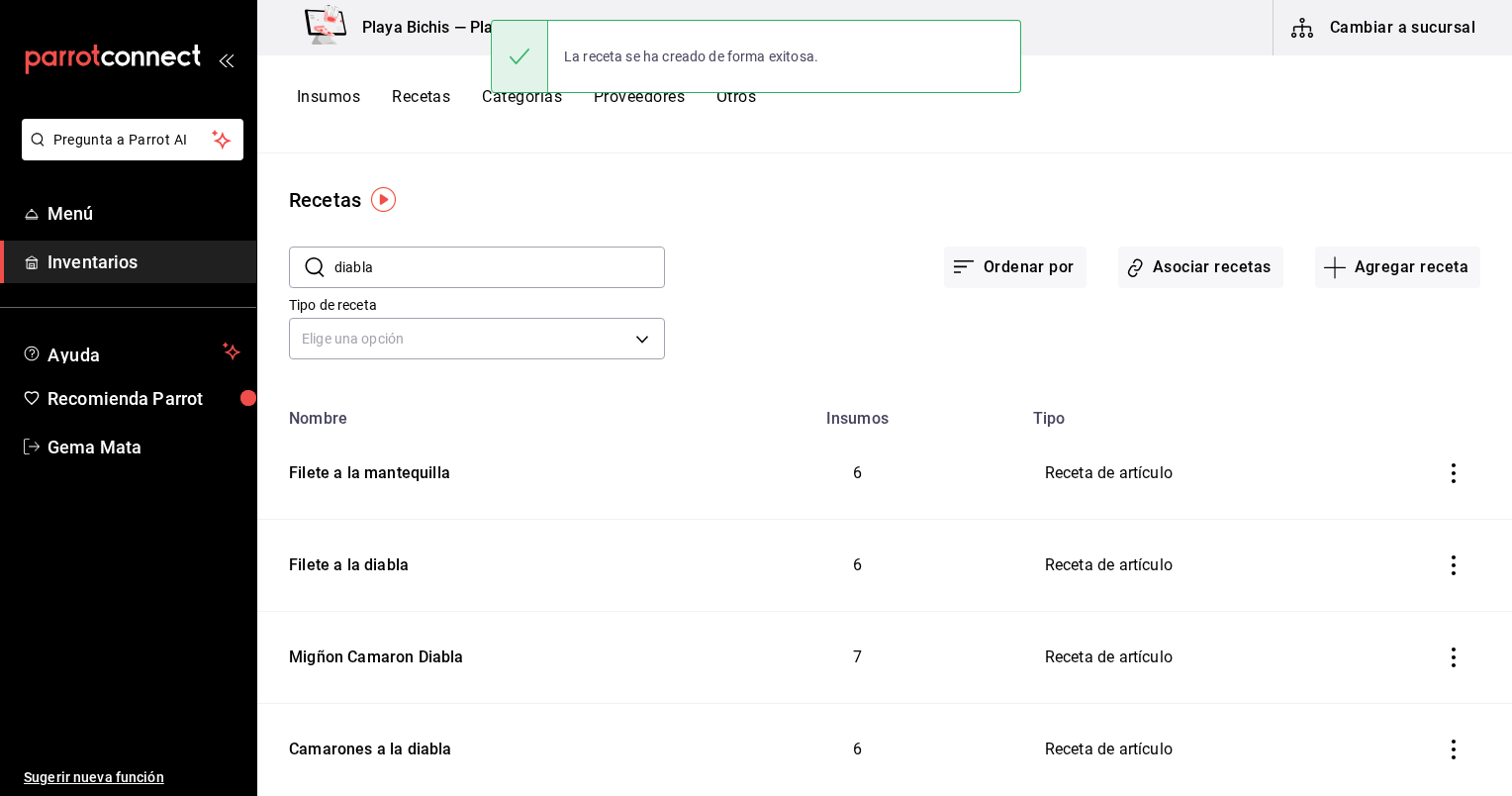 scroll, scrollTop: 0, scrollLeft: 0, axis: both 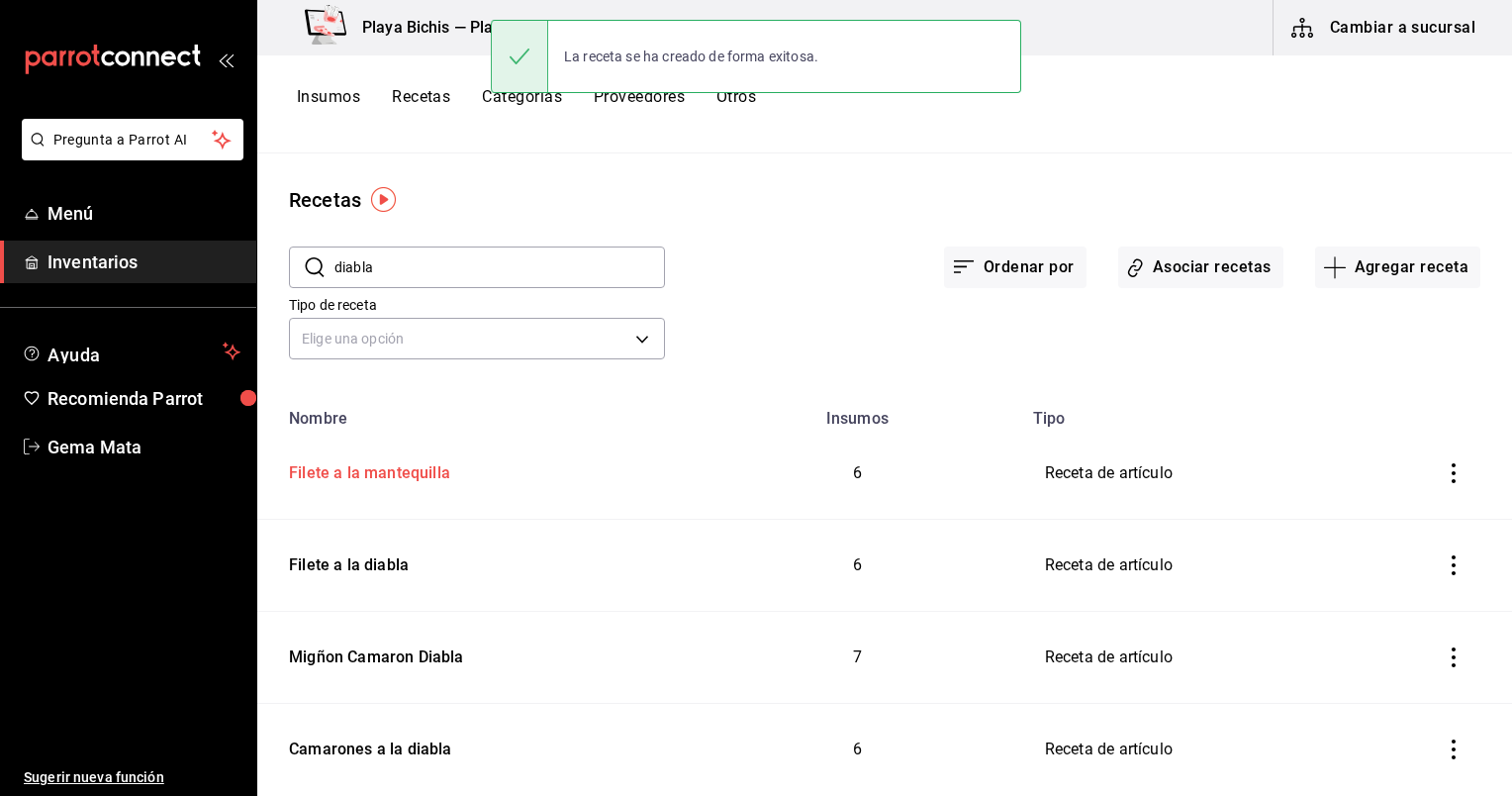 click on "Filete a la mantequilla" at bounding box center (475, 469) 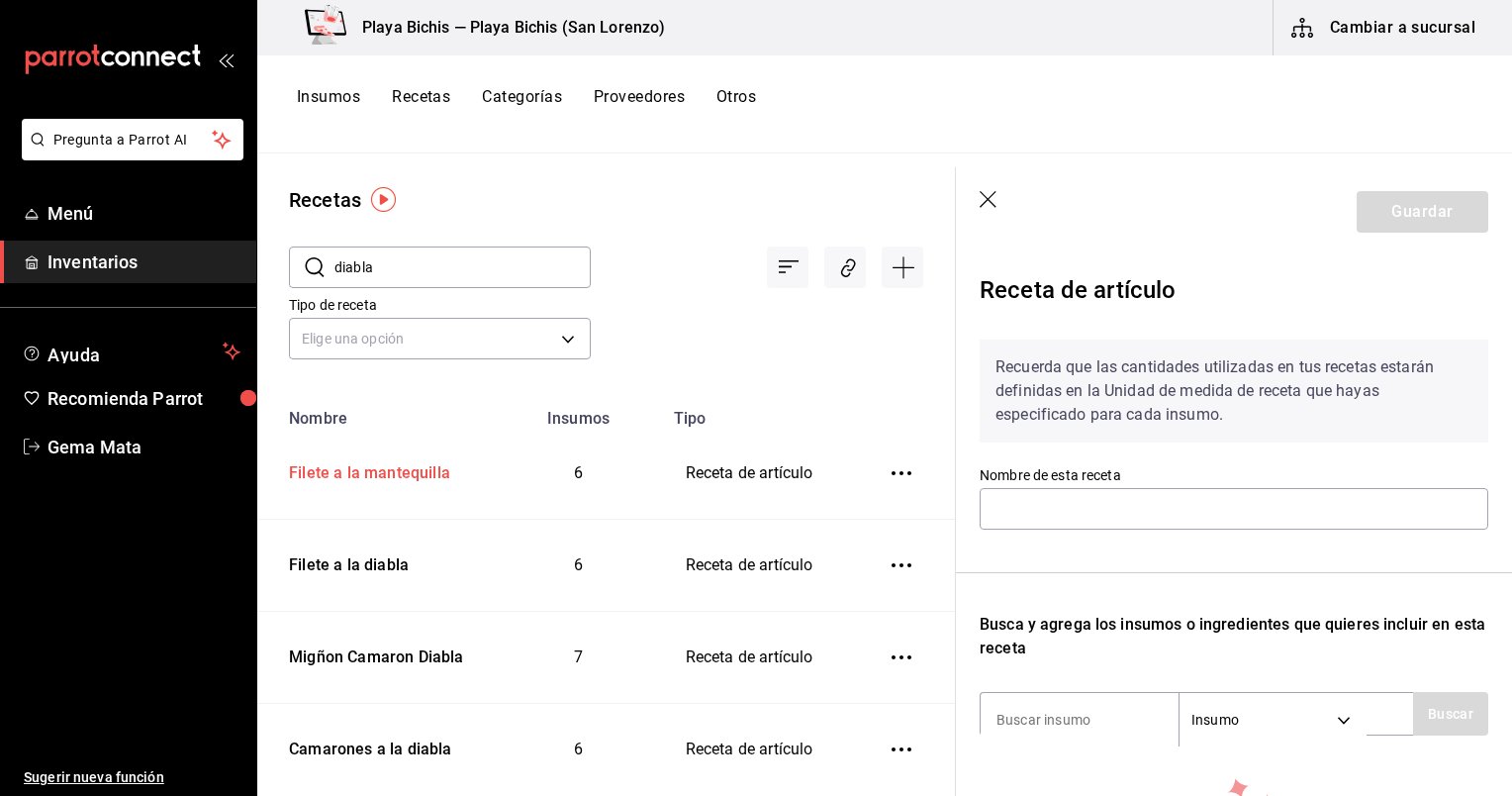 type on "Filete a la mantequilla" 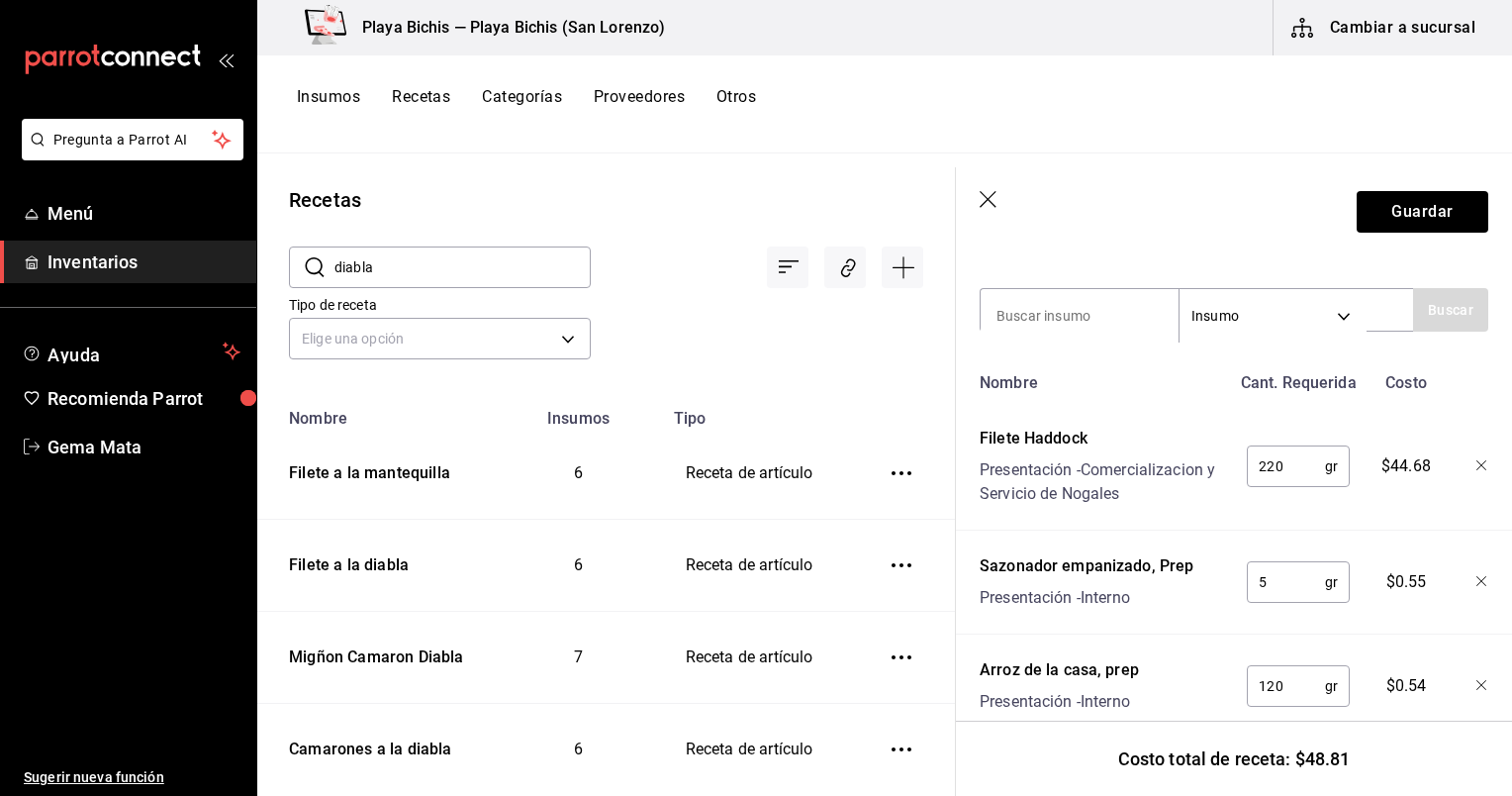 scroll, scrollTop: 776, scrollLeft: 0, axis: vertical 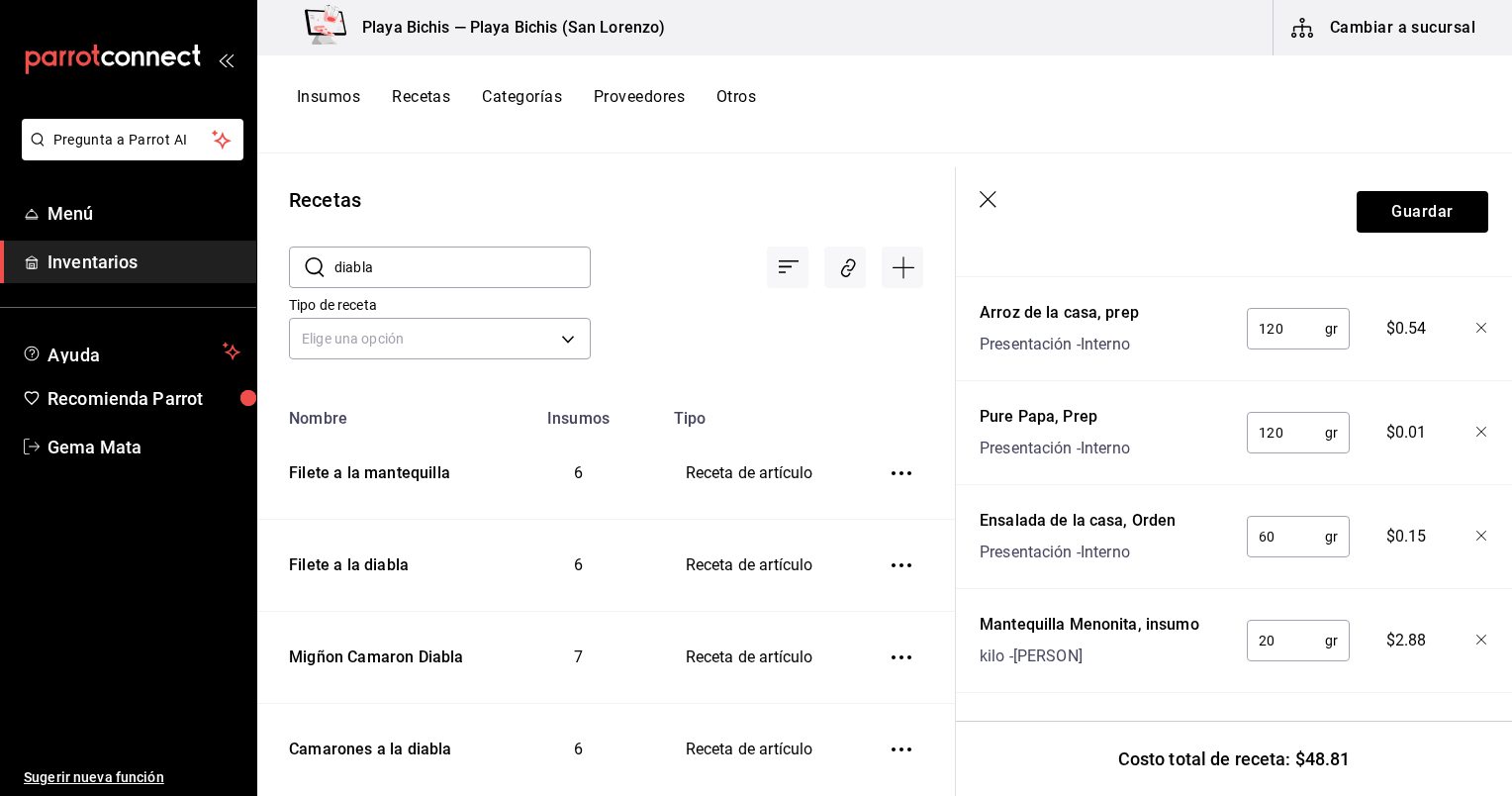 click 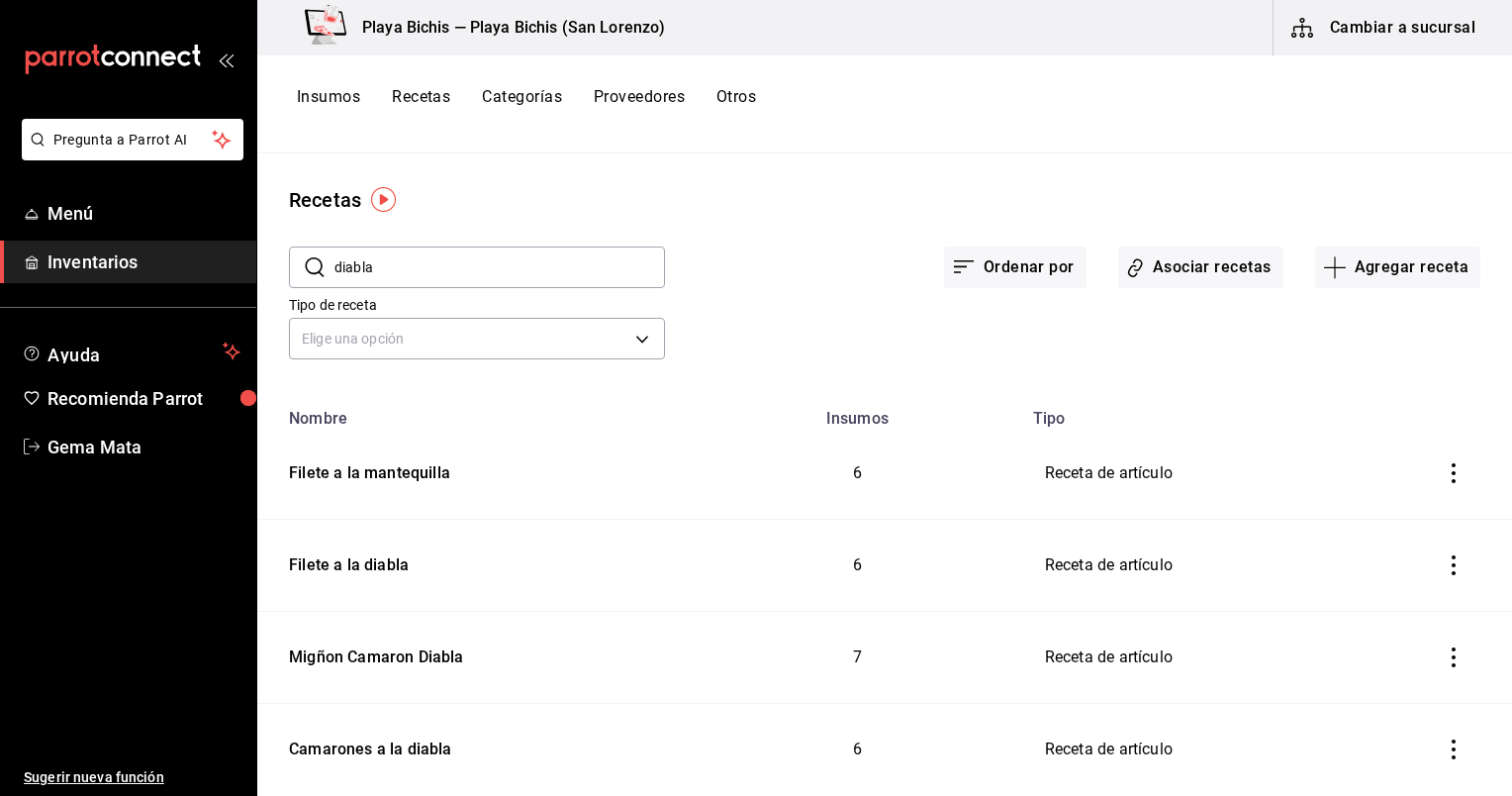 scroll, scrollTop: 0, scrollLeft: 0, axis: both 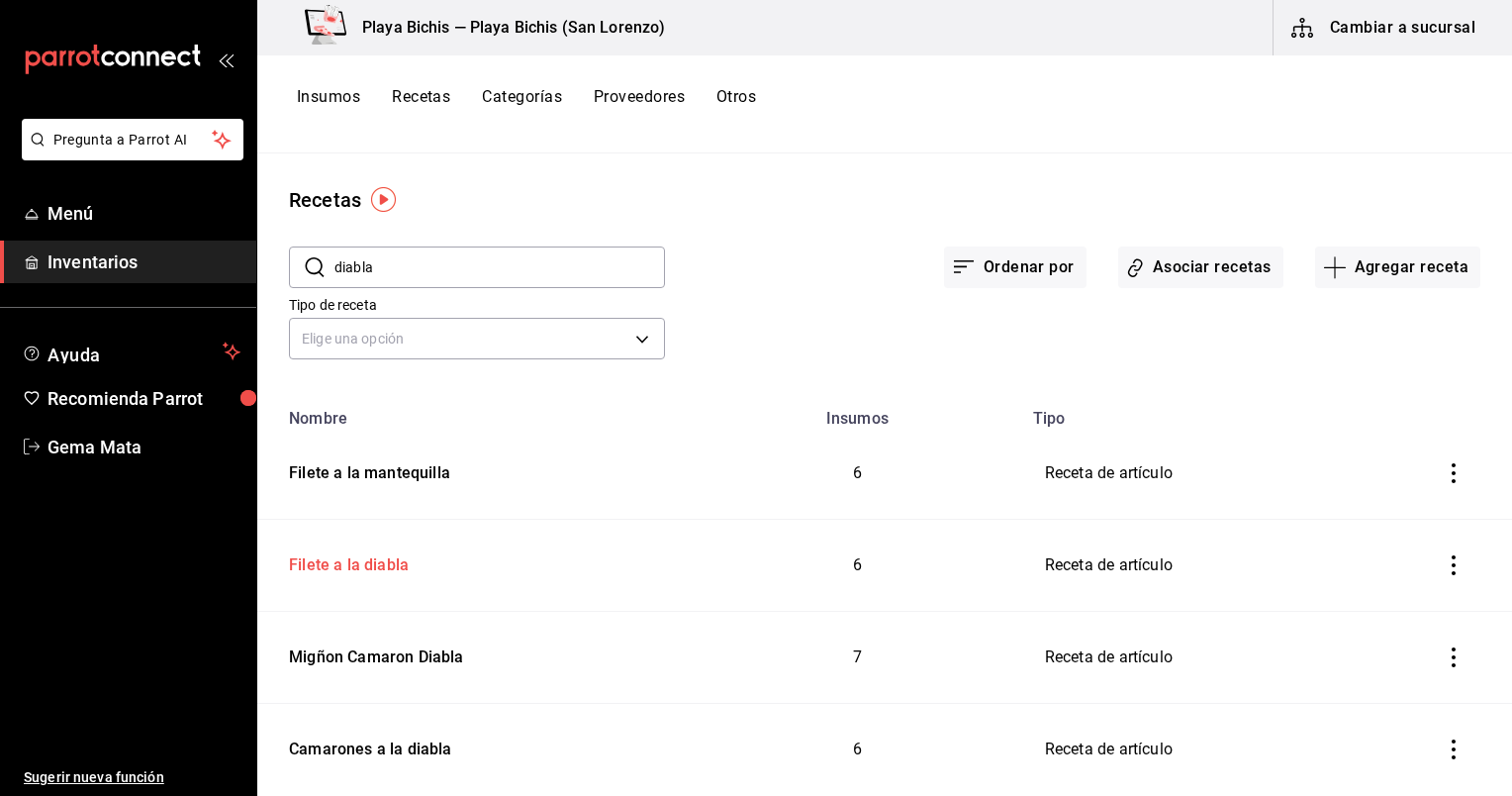 click on "Filete a la diabla" at bounding box center (475, 565) 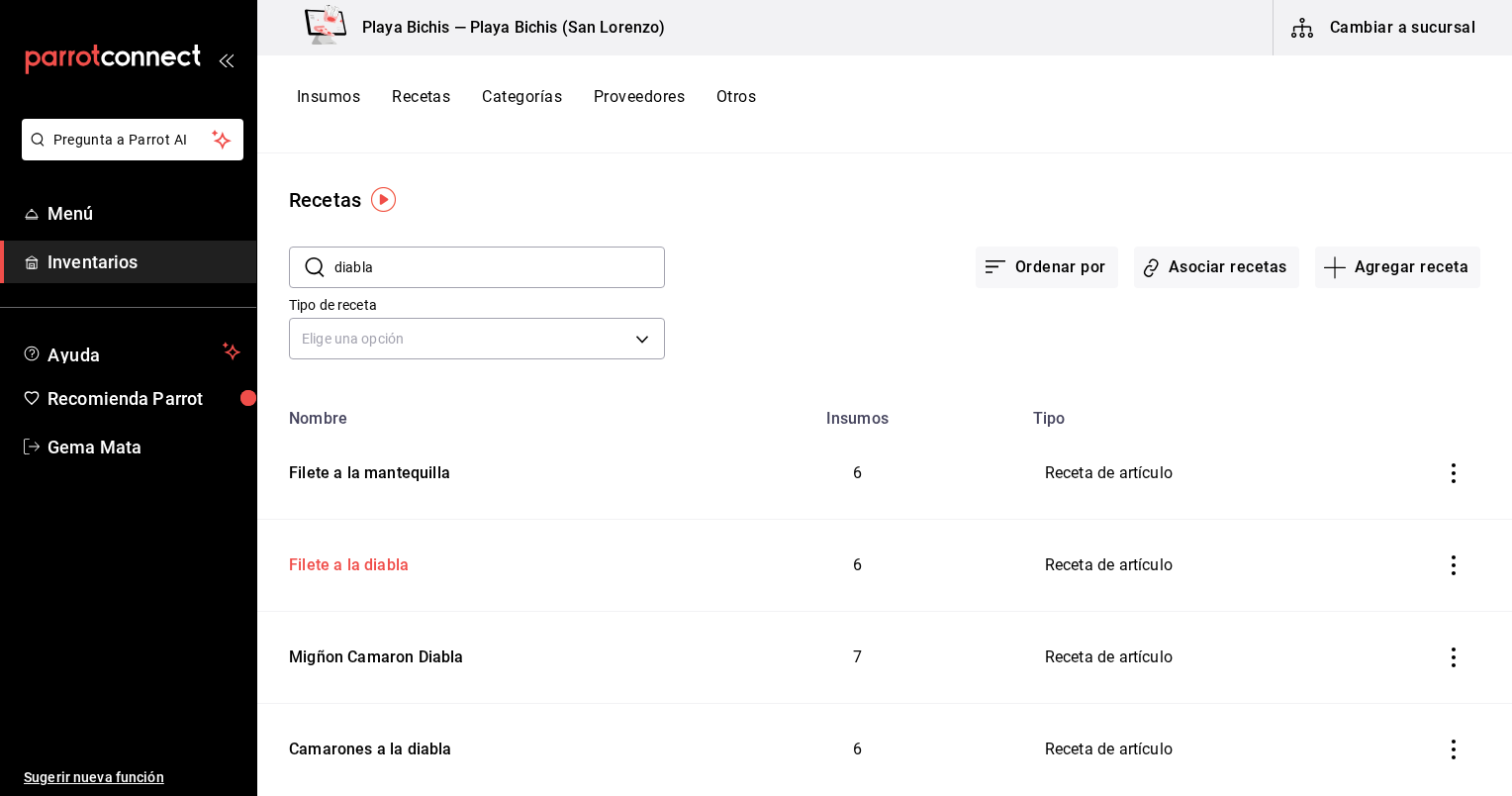 type on "Filete a la diabla" 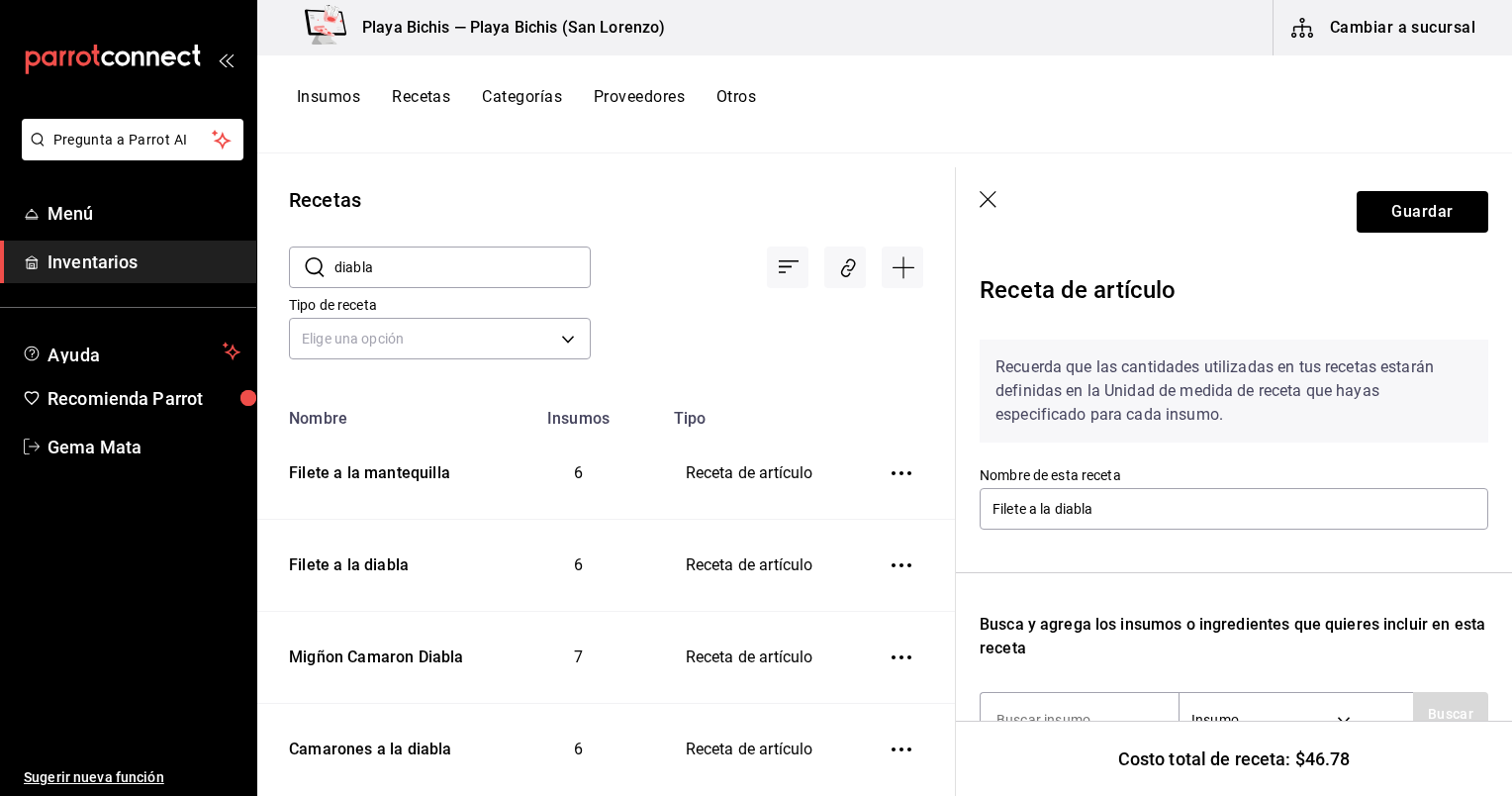 click on "Guardar" at bounding box center [1234, 212] 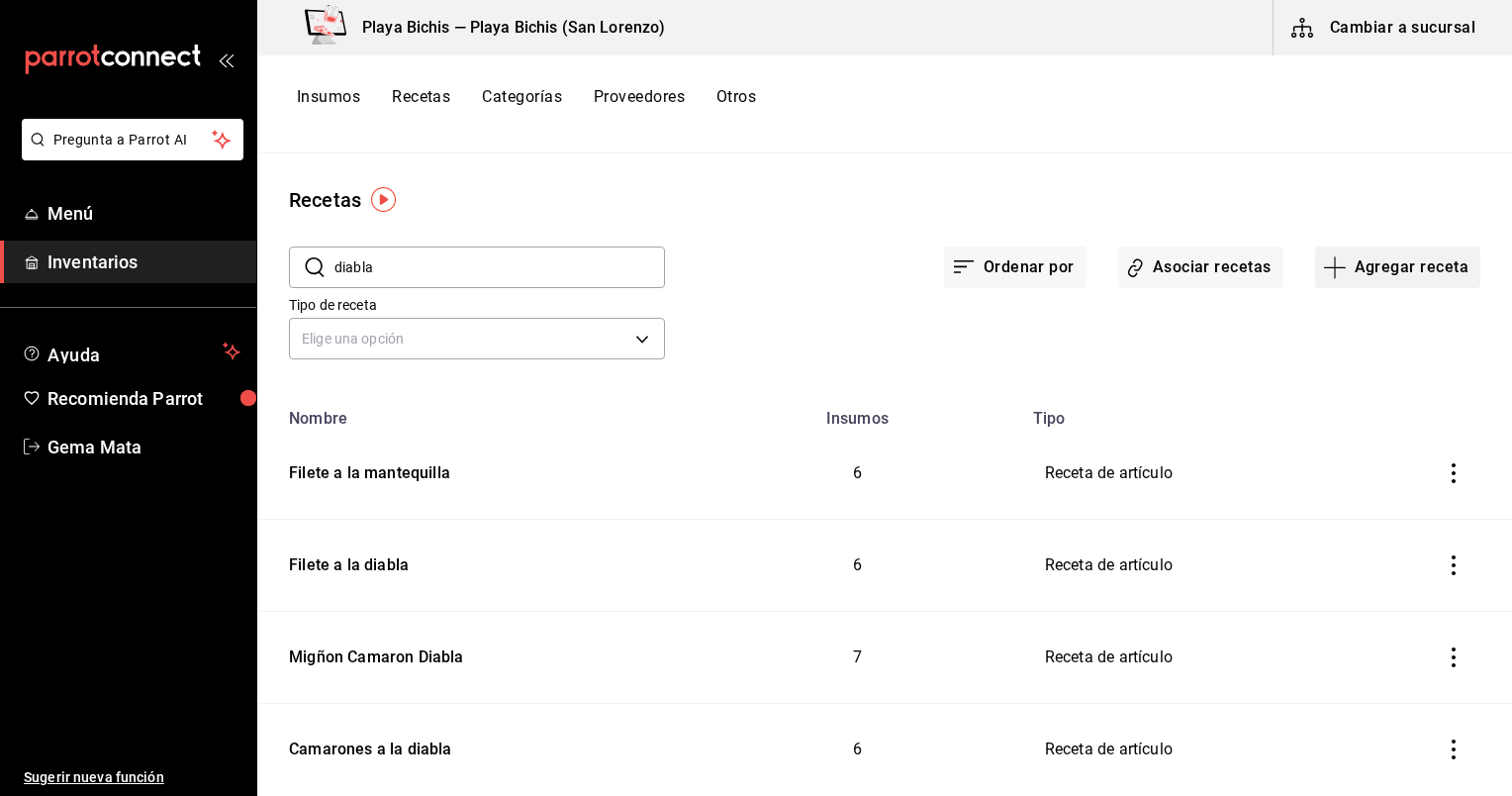 click on "Agregar receta" at bounding box center (1397, 267) 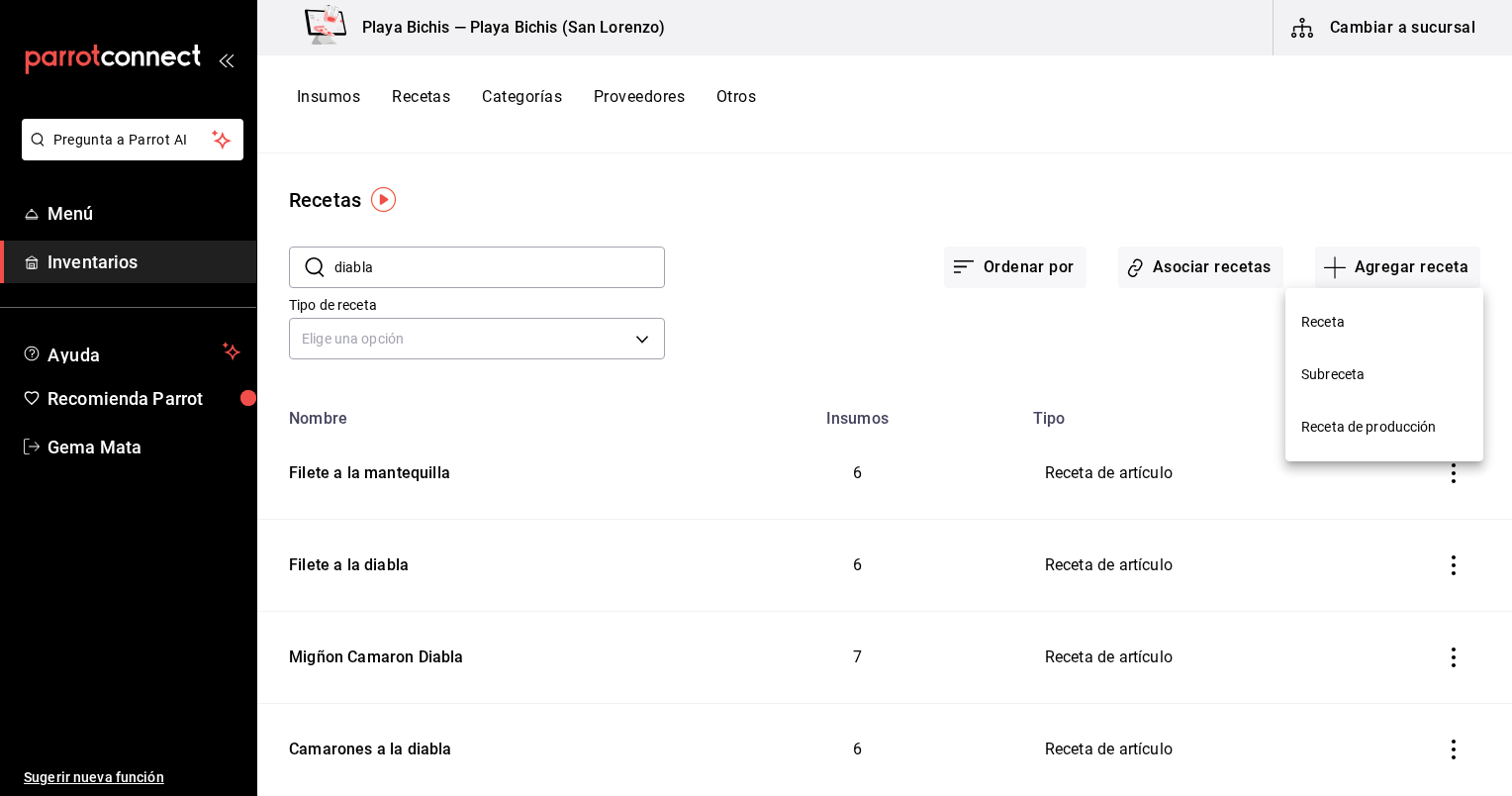 click on "Receta" at bounding box center [1384, 322] 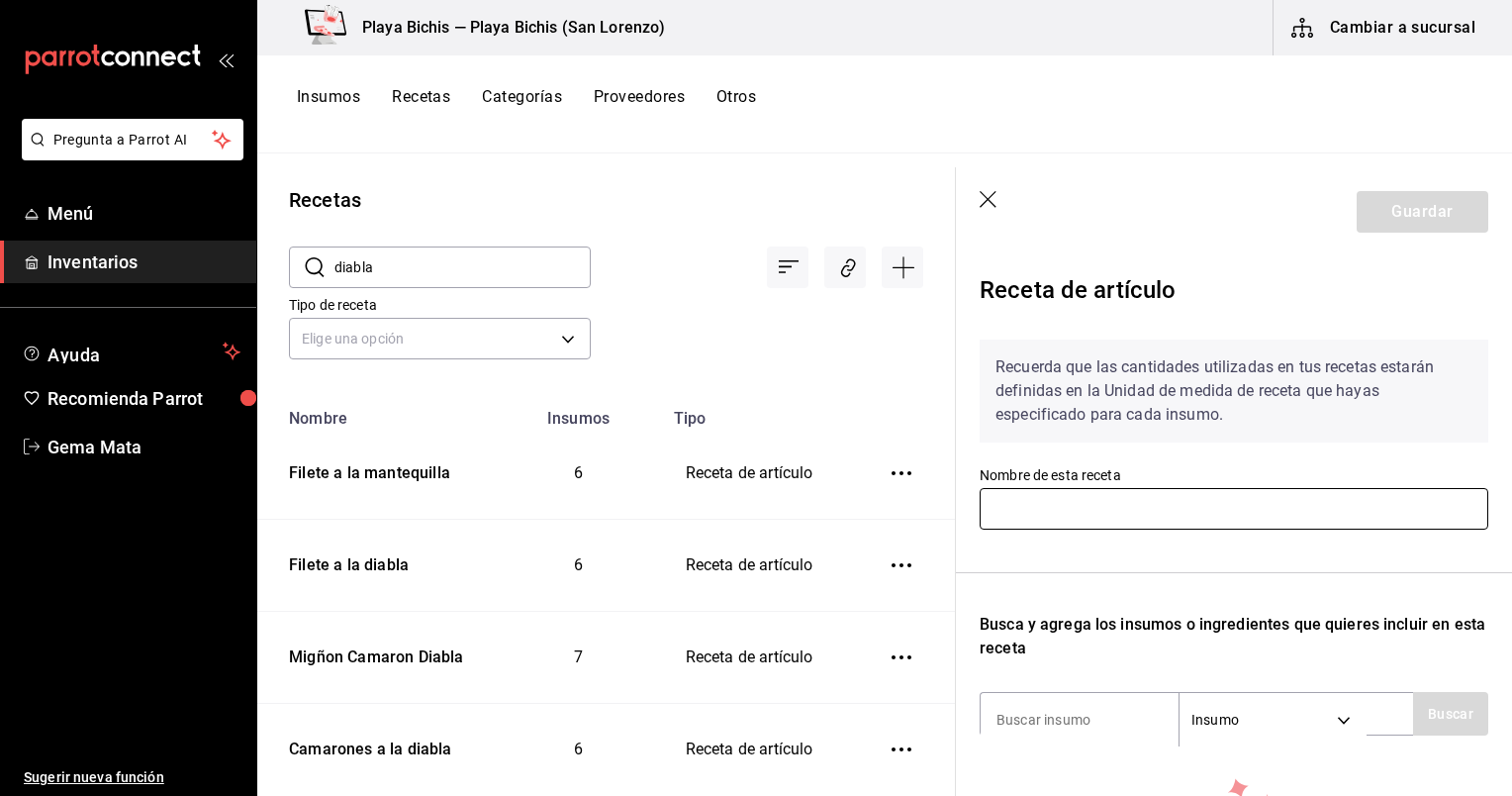 click at bounding box center [1234, 509] 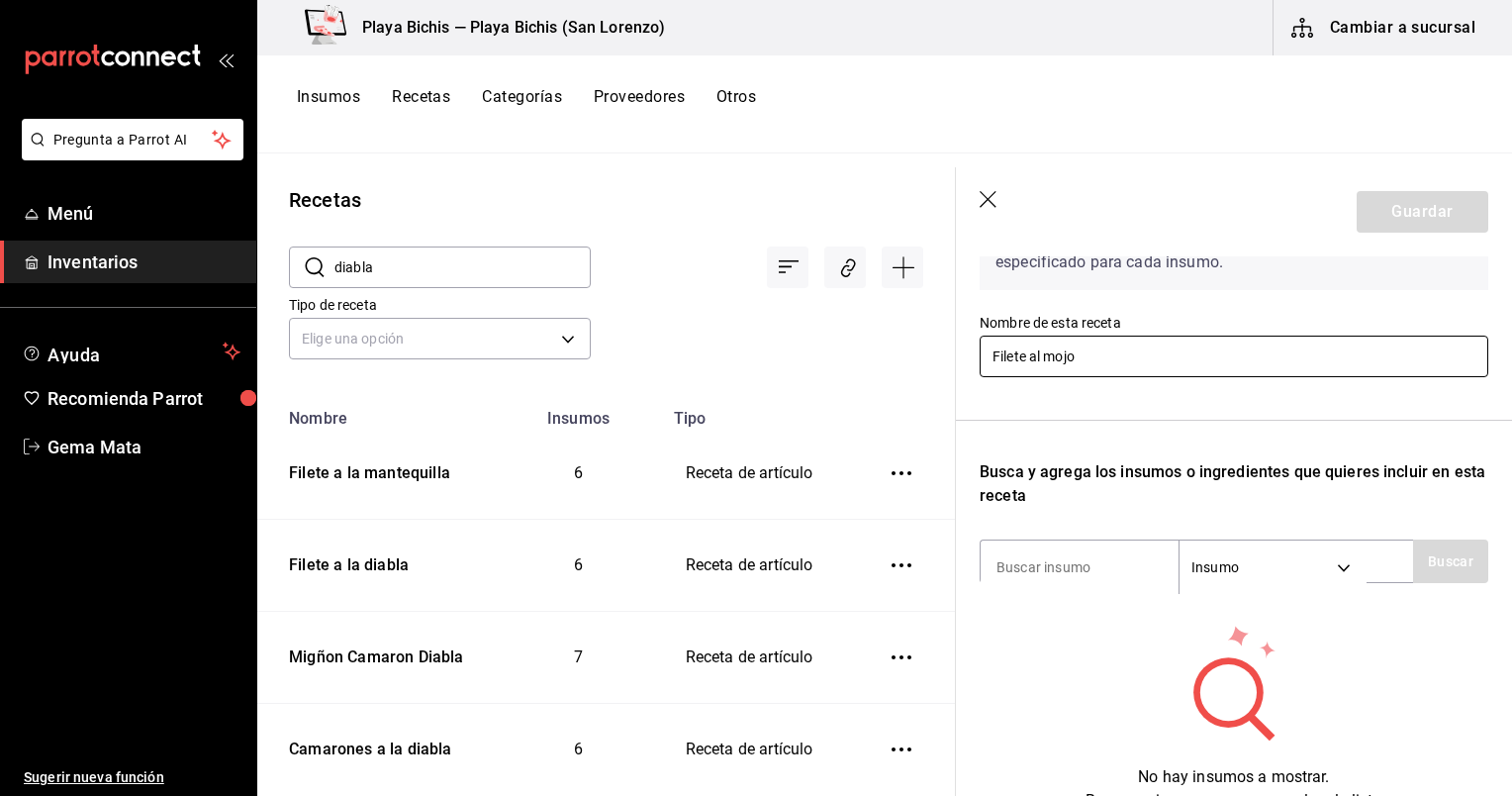 scroll, scrollTop: 153, scrollLeft: 0, axis: vertical 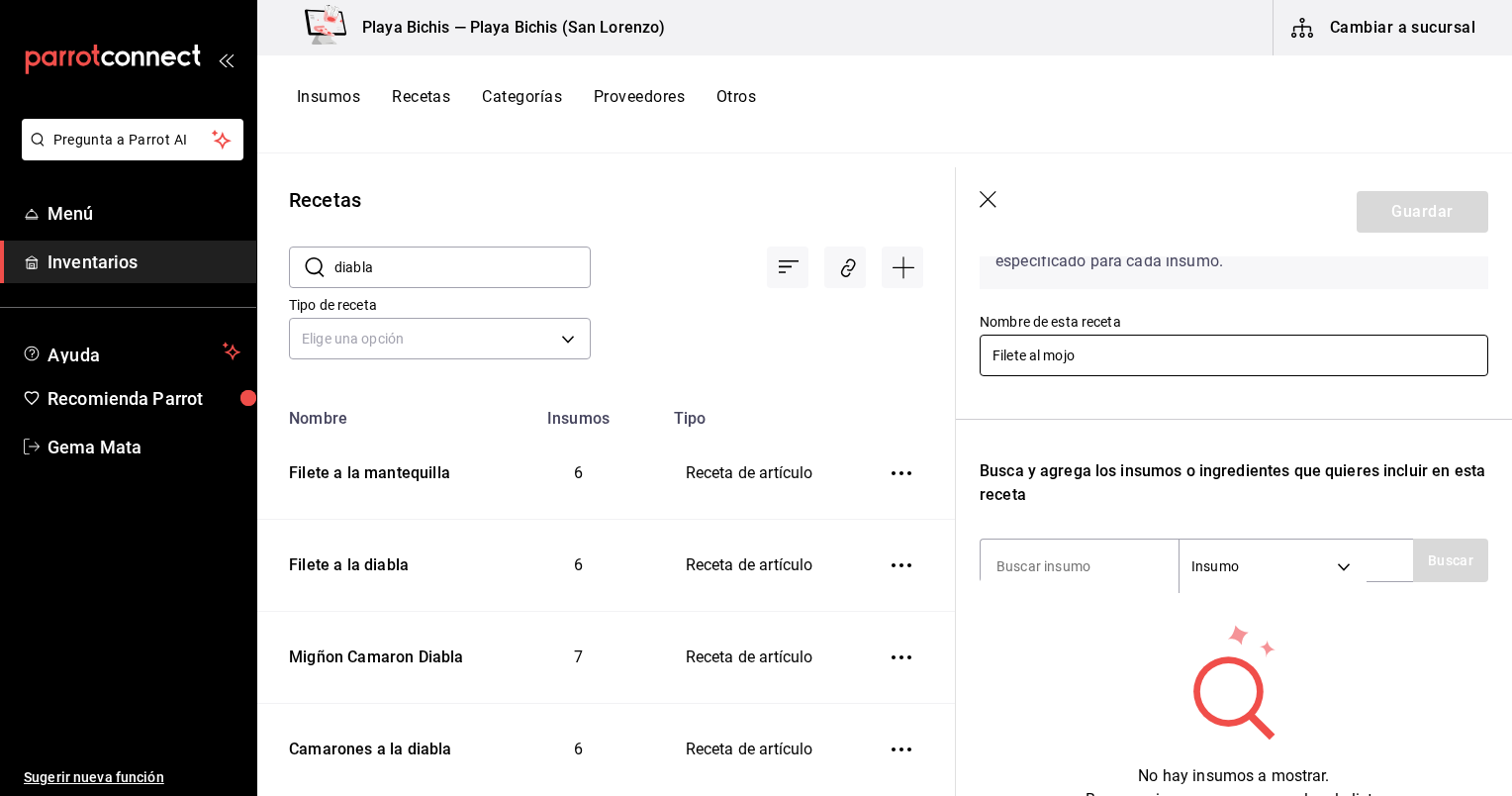 type on "Filete al mojo" 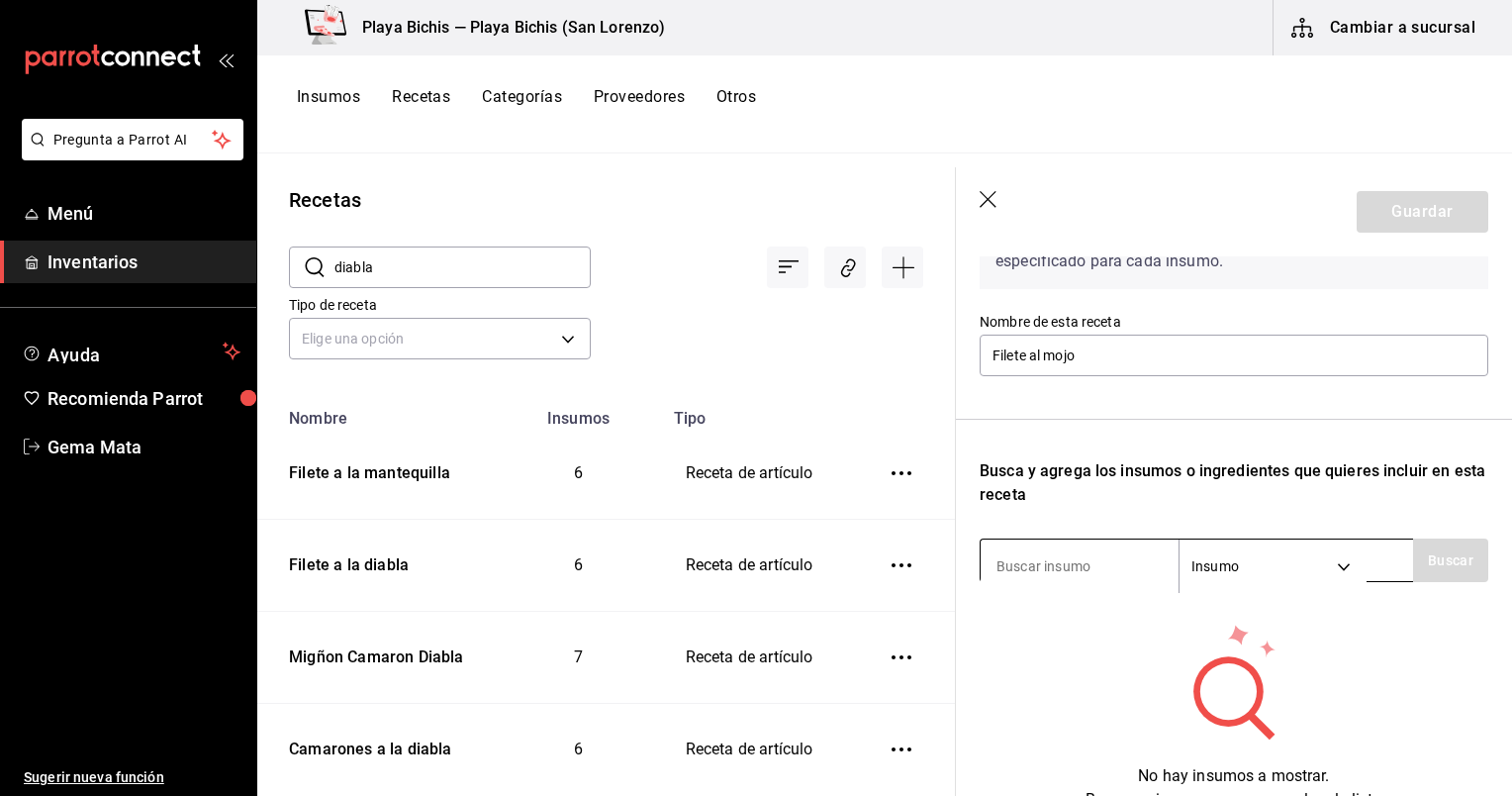 click at bounding box center (1080, 566) 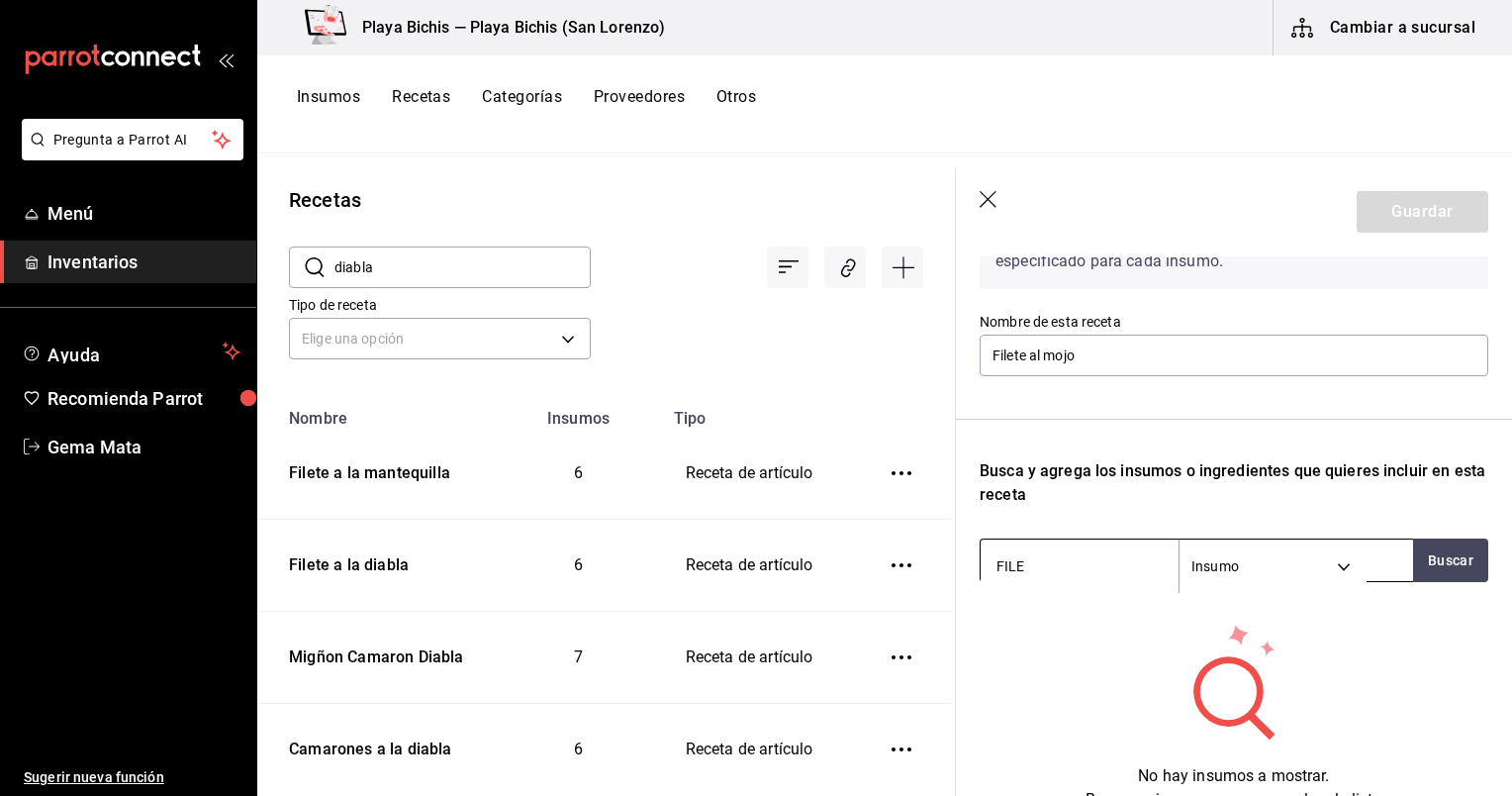 type on "FILET" 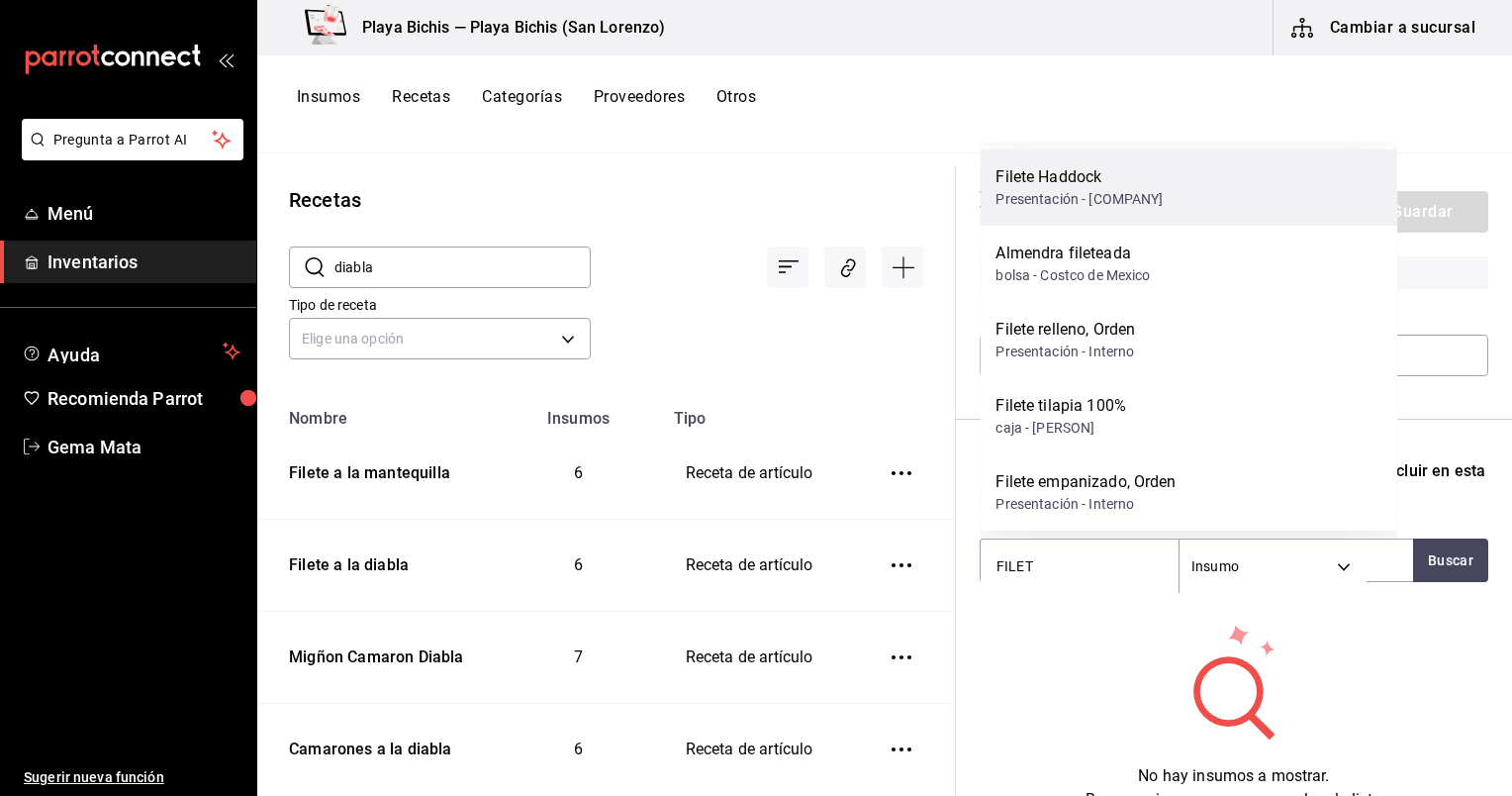 click on "Presentación - Comercializacion y Servicio de Nogales" at bounding box center [1079, 199] 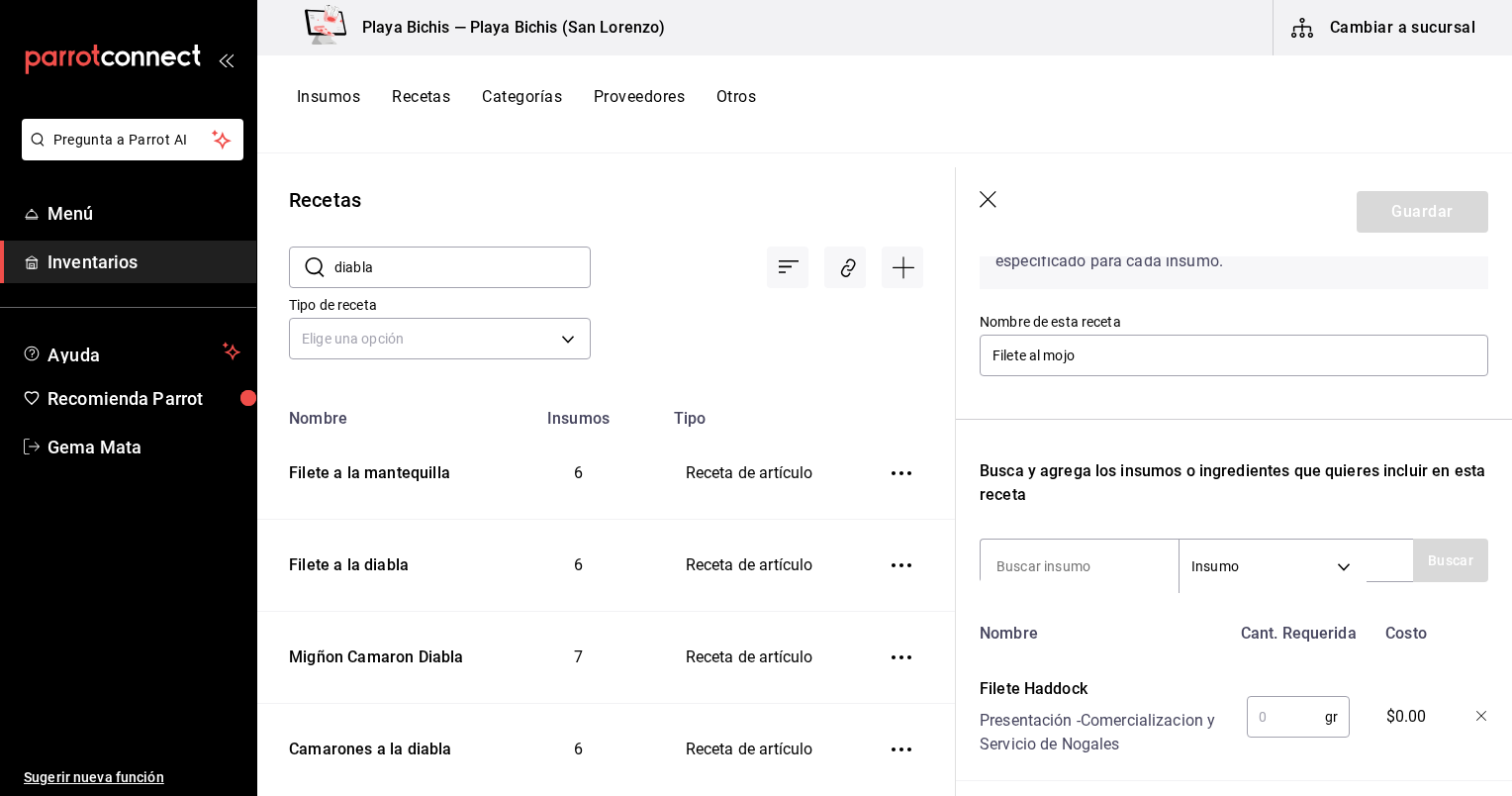 click at bounding box center (1285, 717) 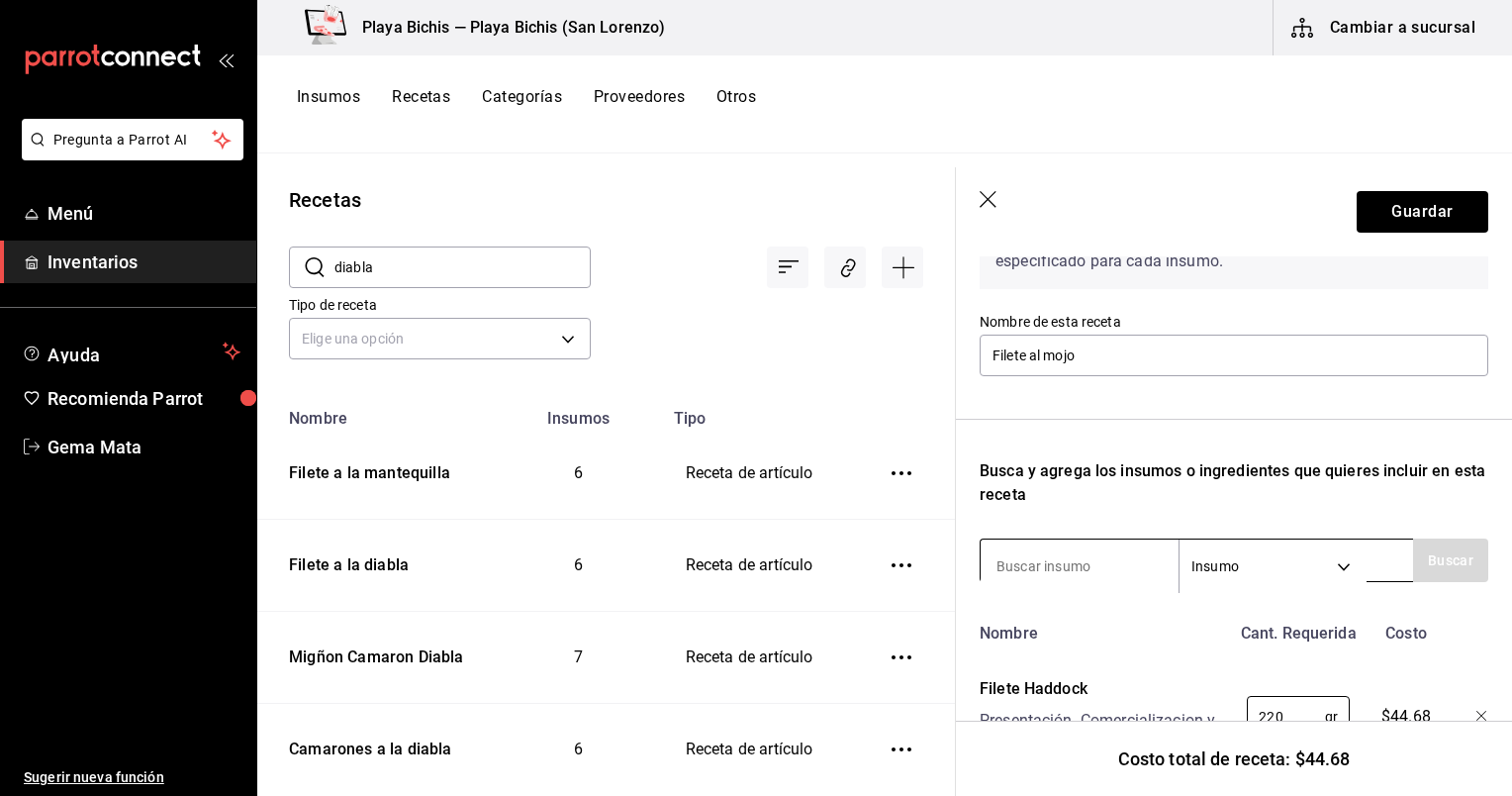 type on "220" 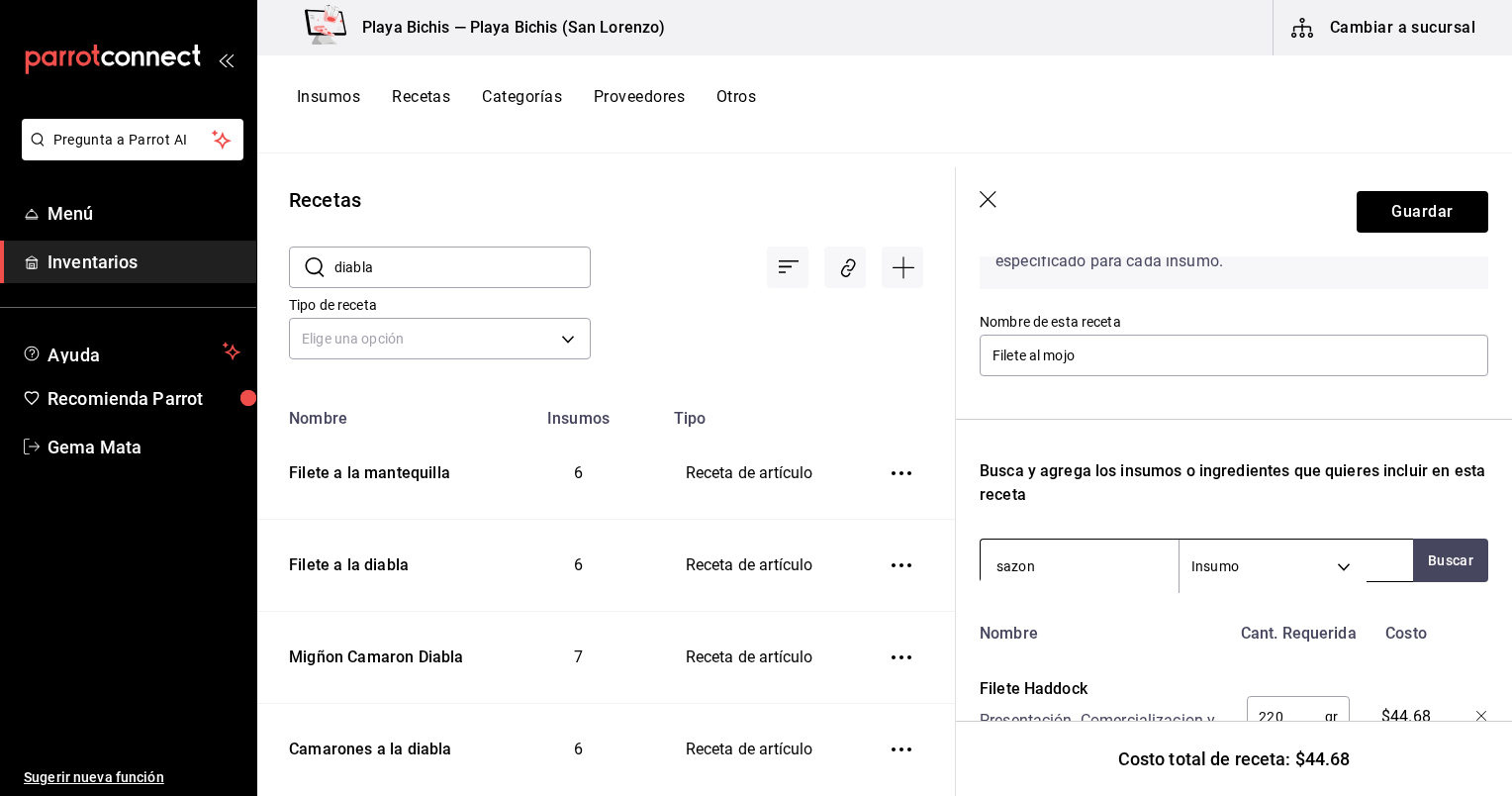 type on "sazona" 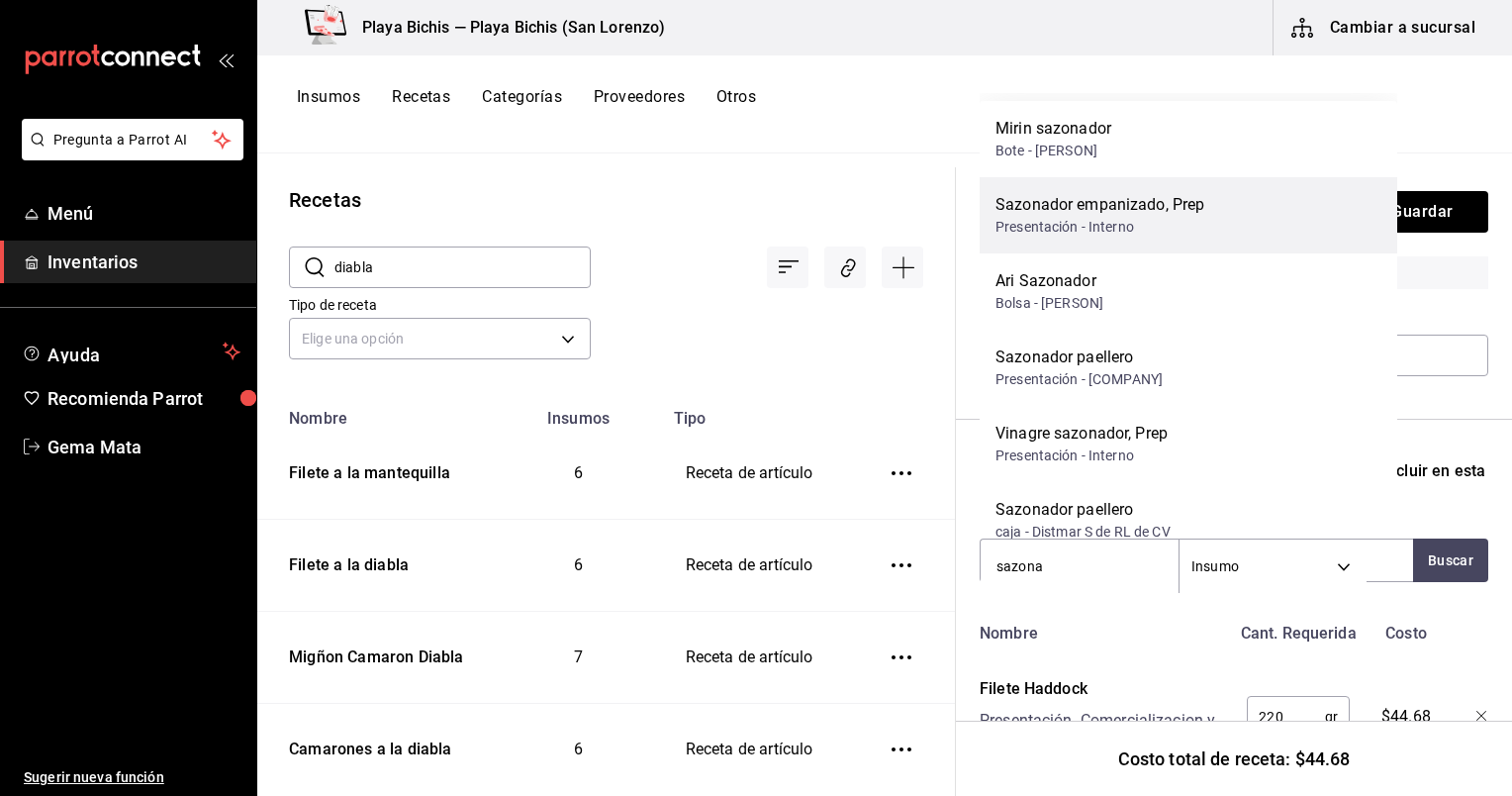 click on "Presentación - Interno" at bounding box center [1099, 227] 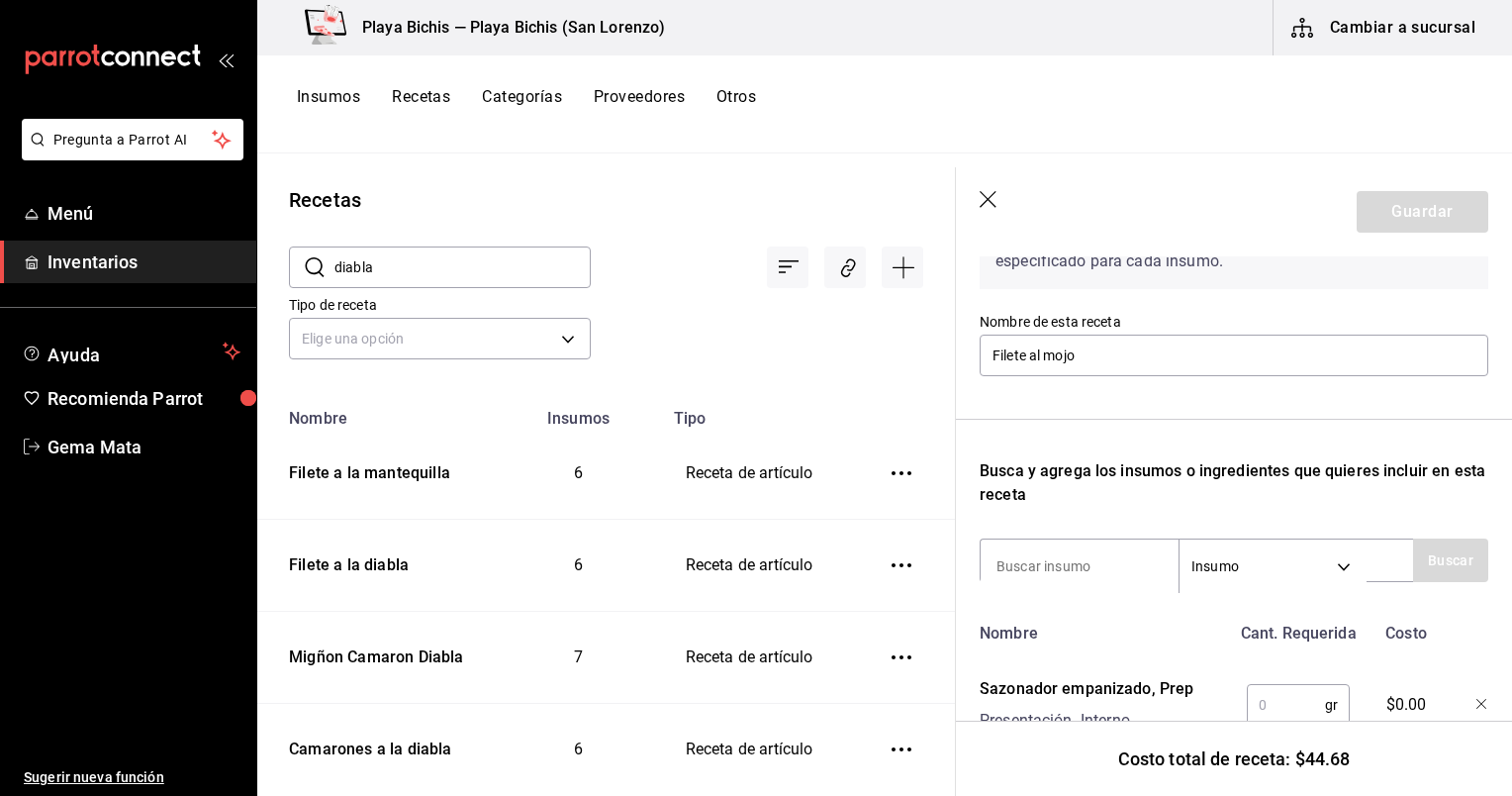 scroll, scrollTop: 360, scrollLeft: 0, axis: vertical 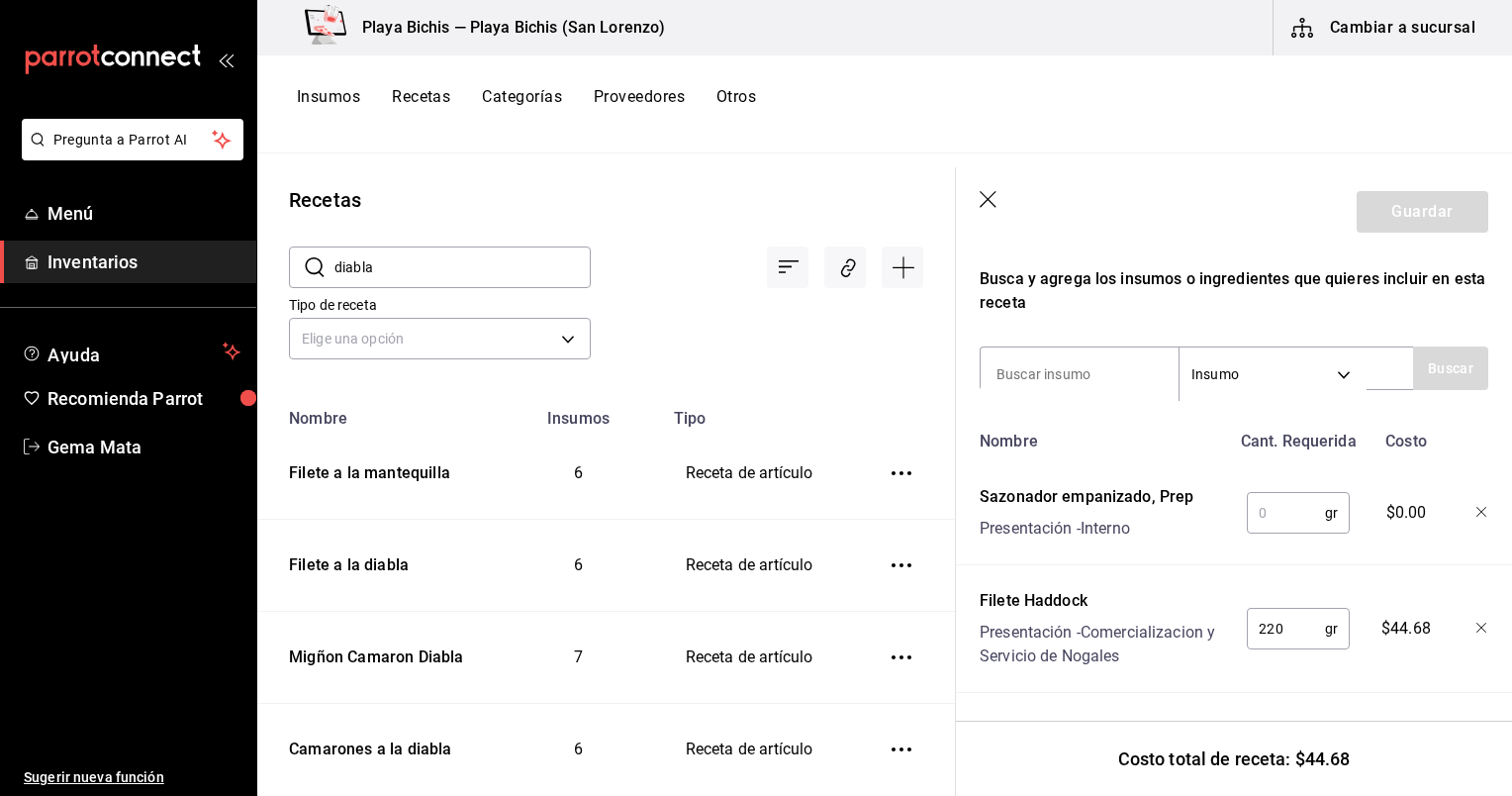 click at bounding box center (1285, 513) 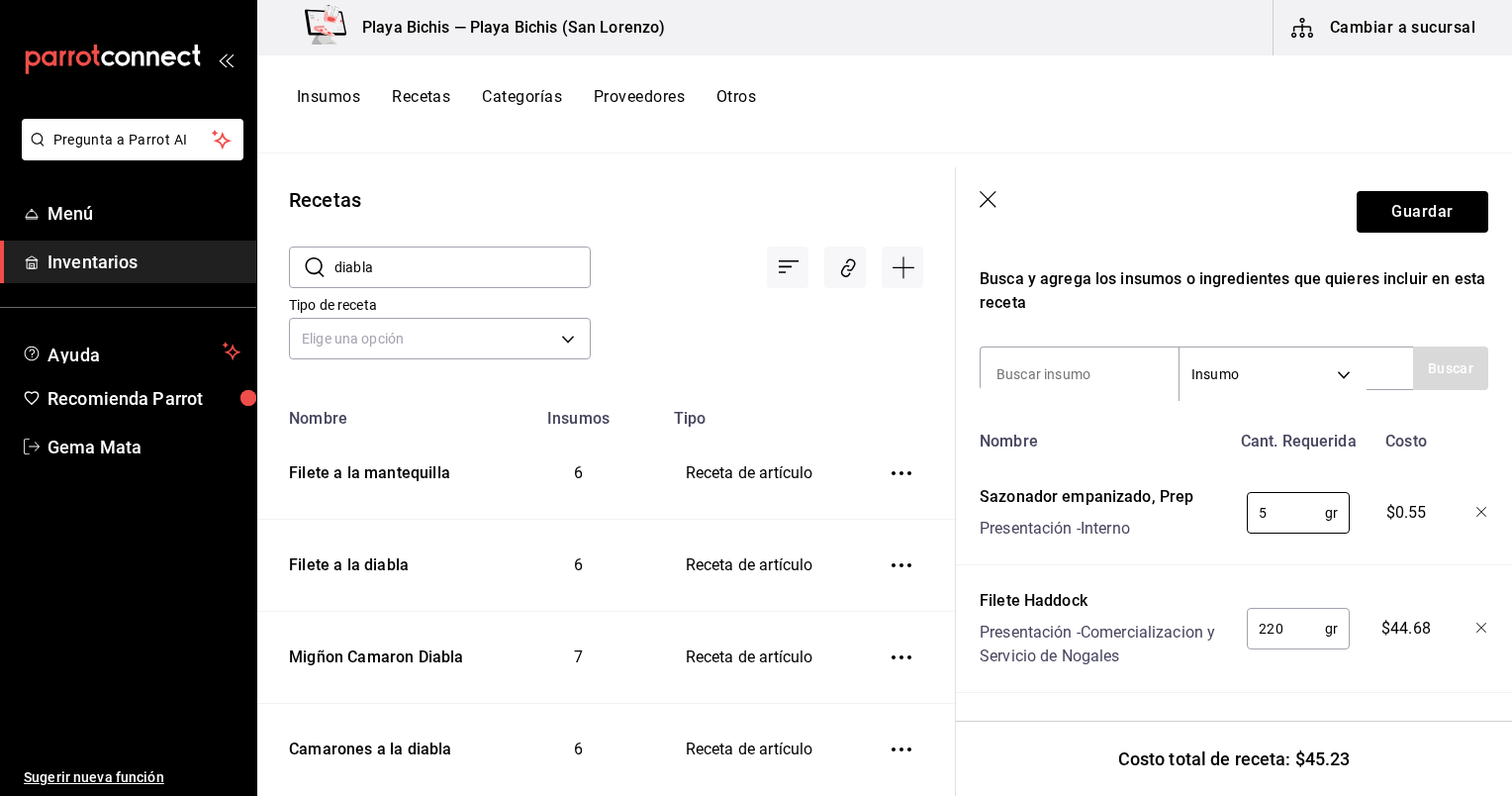 type on "5" 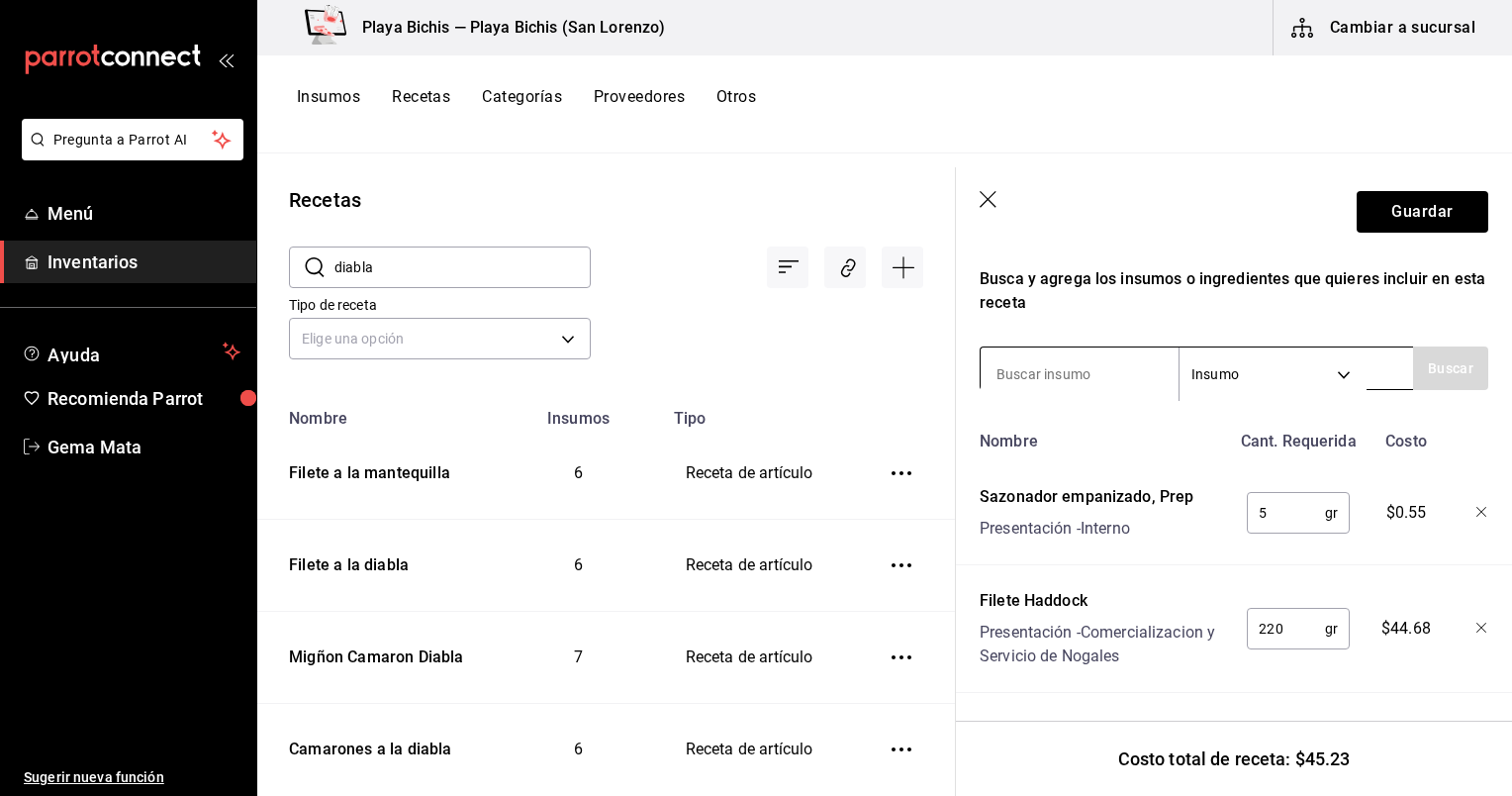 click at bounding box center (1080, 374) 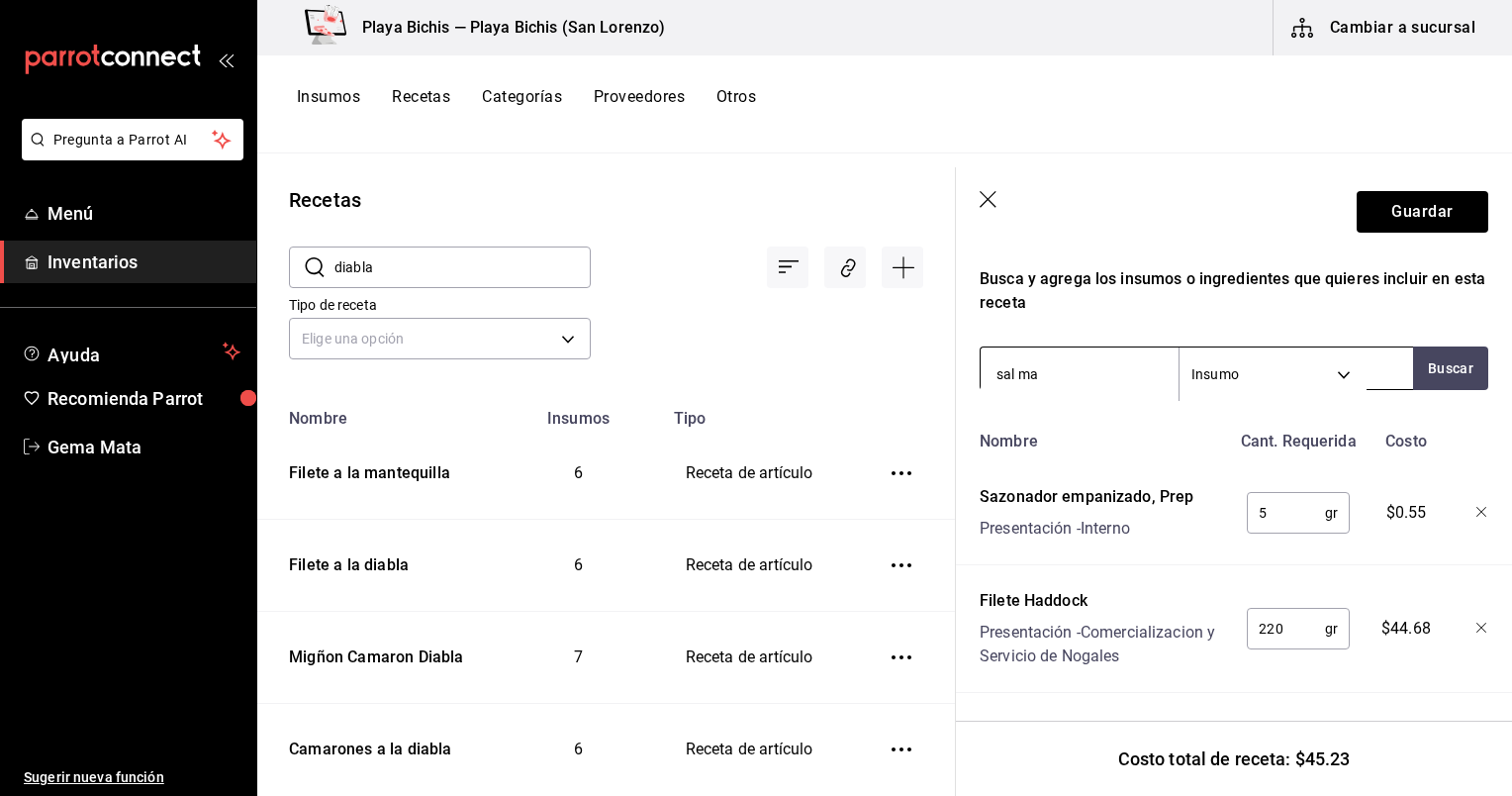 type on "sal mal" 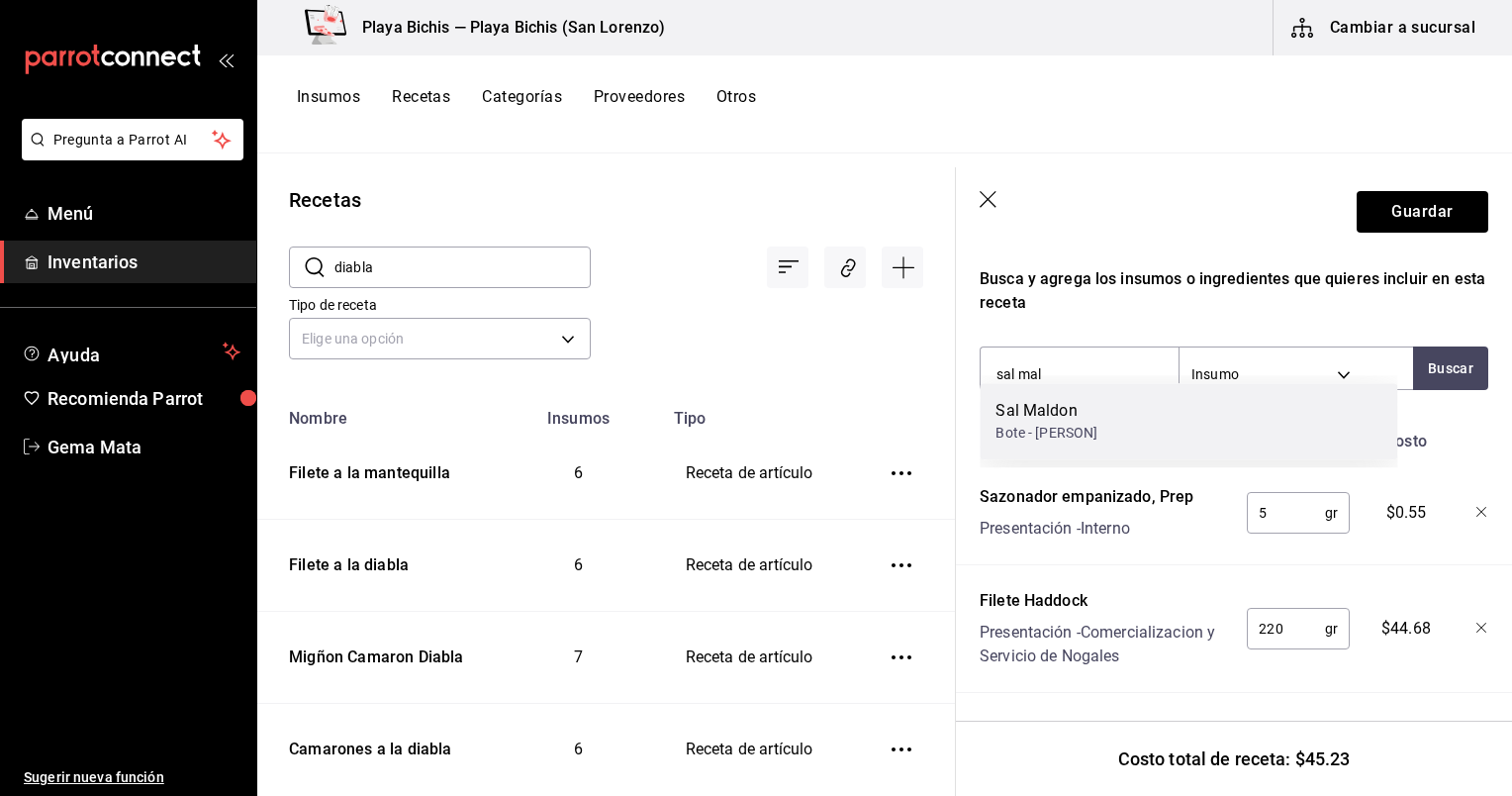 click on "Sal Maldon" at bounding box center [1046, 411] 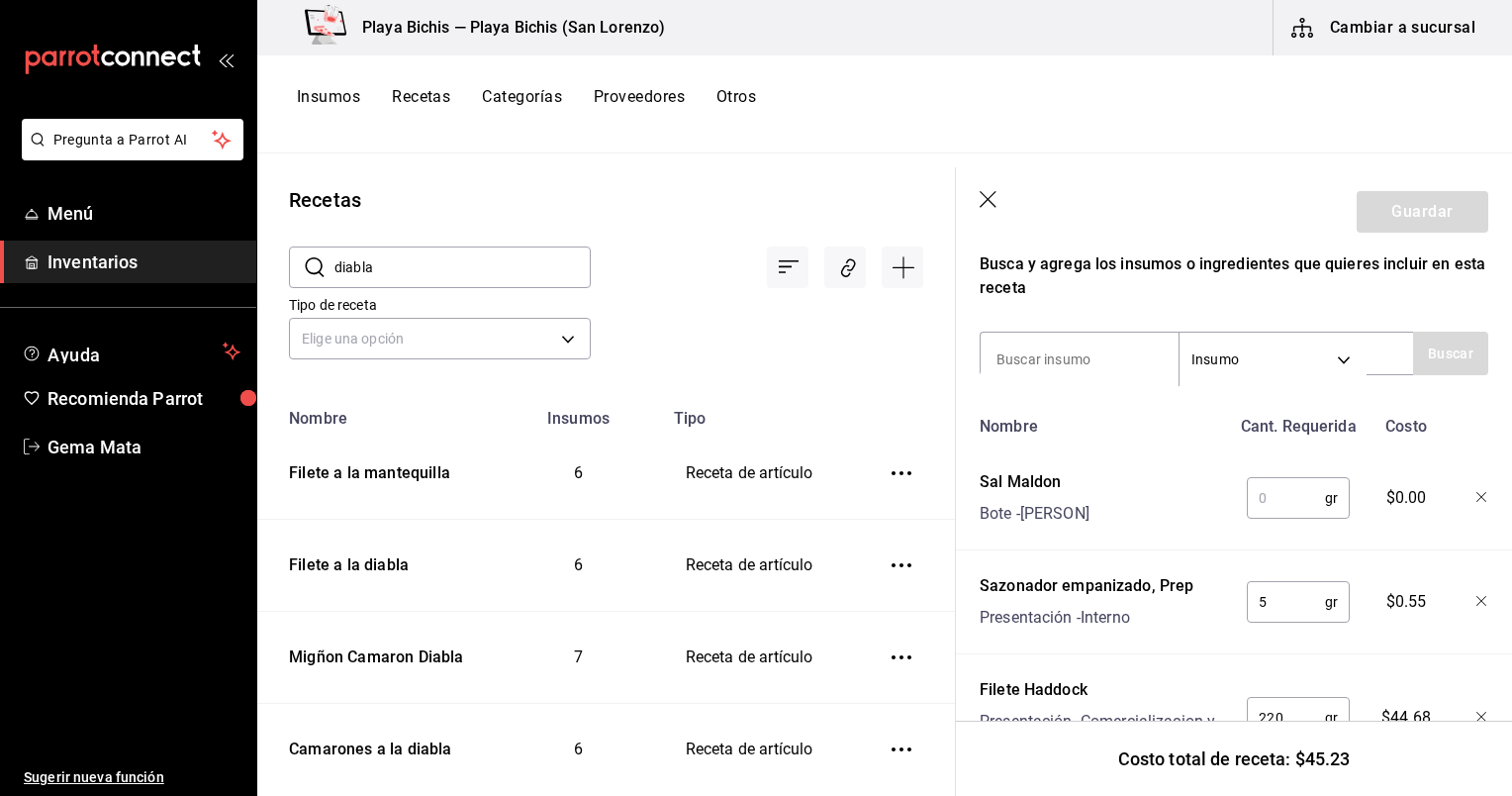 click at bounding box center (1285, 498) 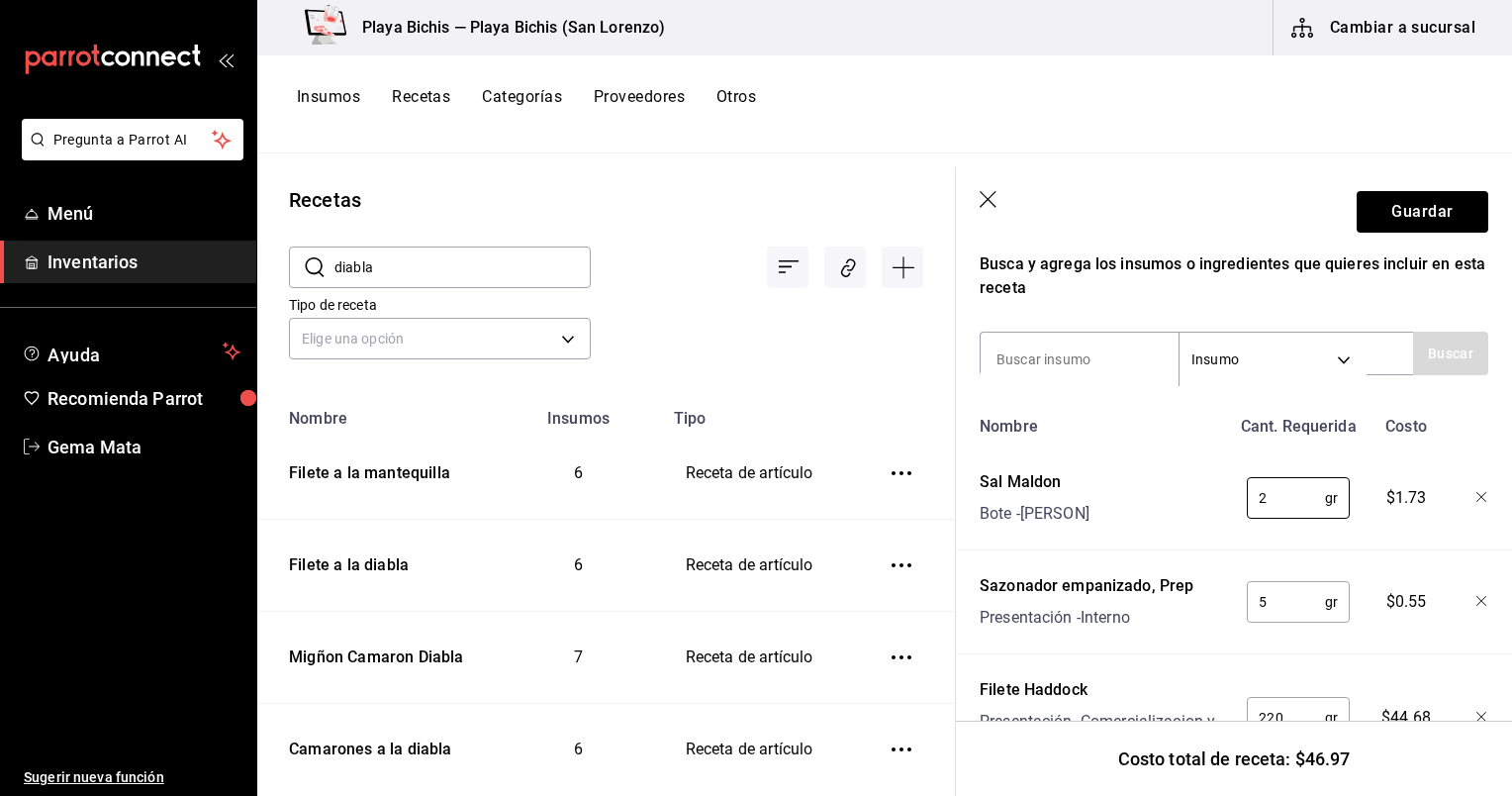 type on "2" 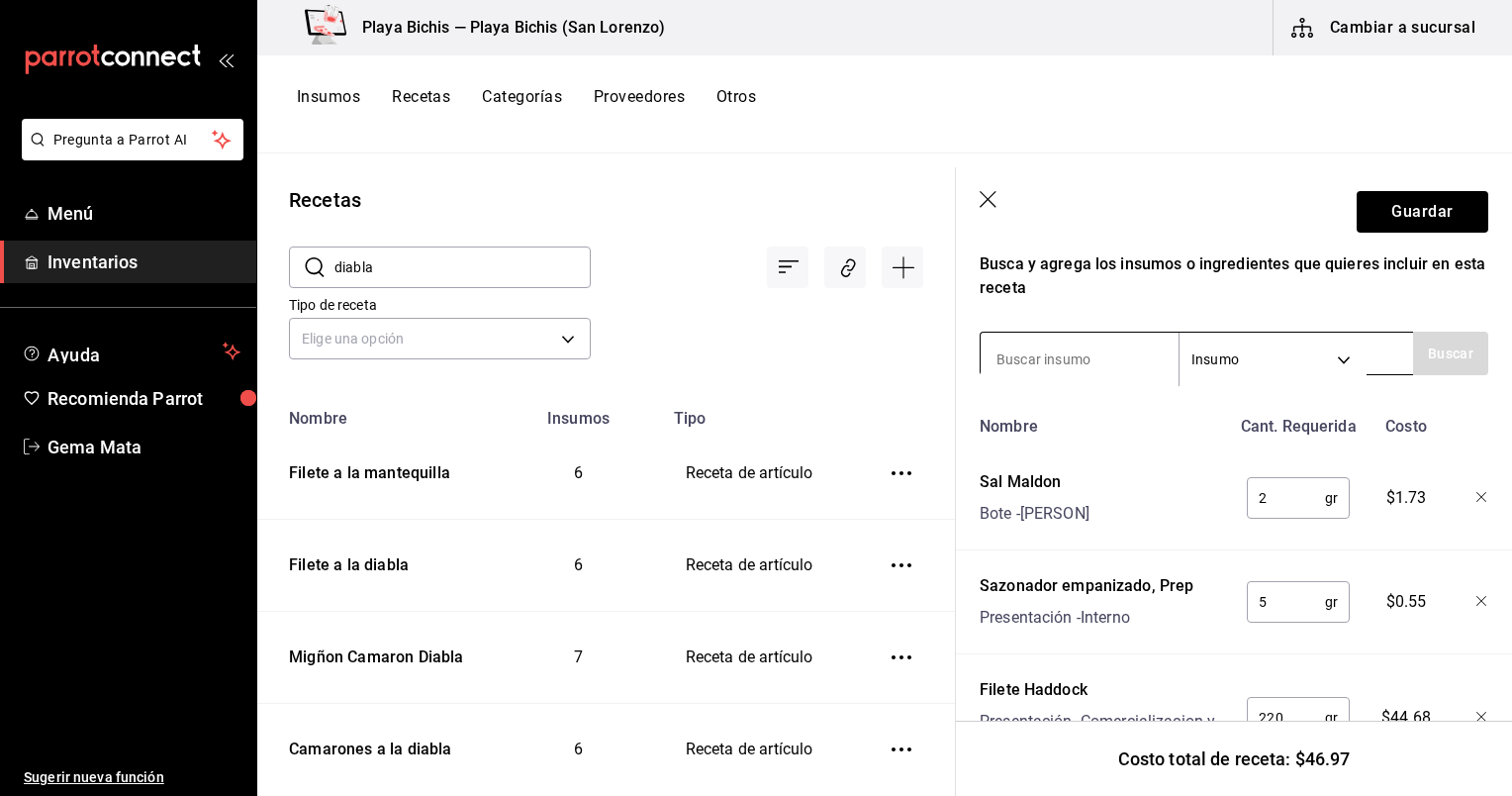 click at bounding box center (1080, 359) 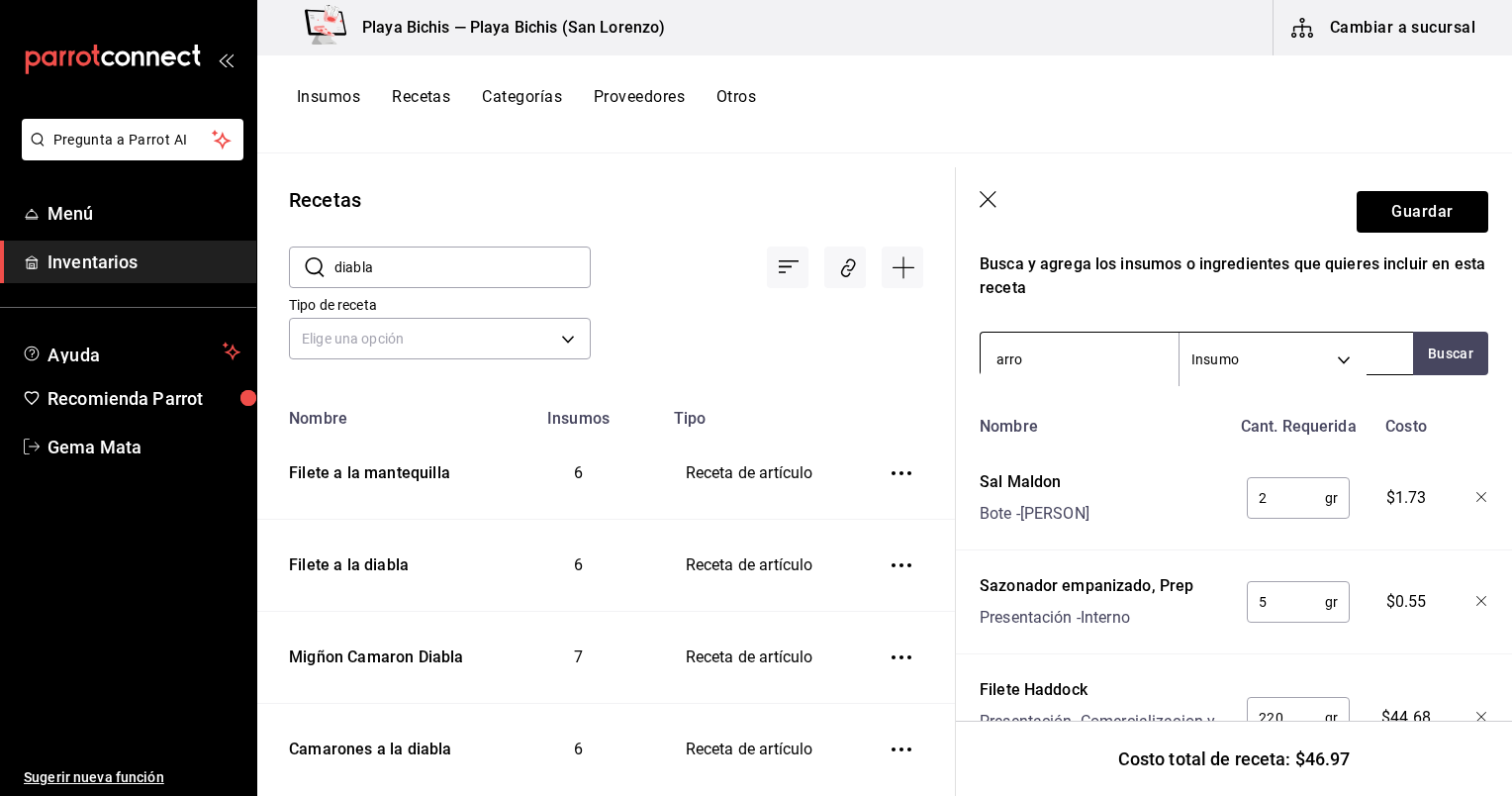 type on "arroz" 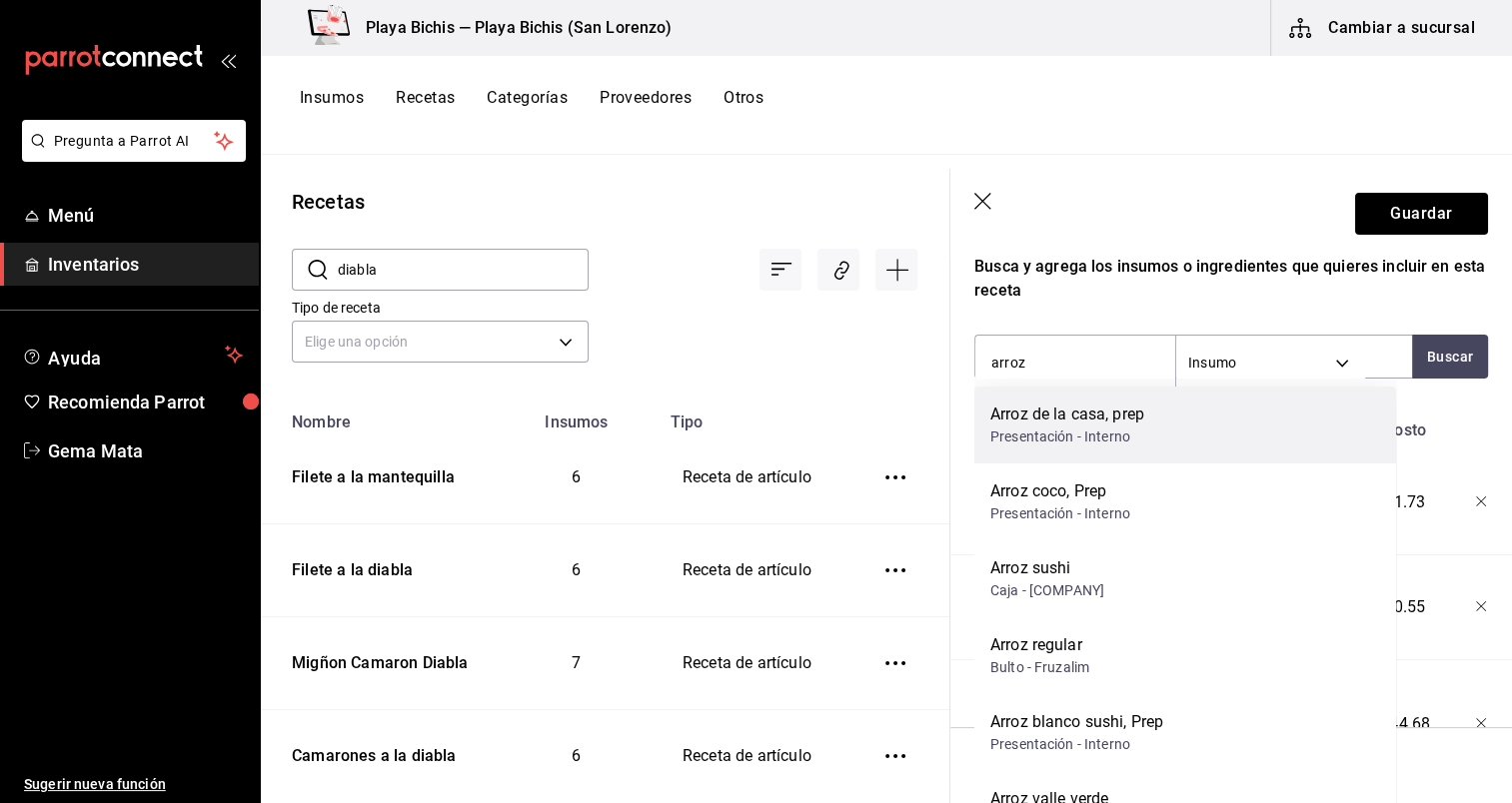 click on "Arroz  de la casa, prep" at bounding box center [1067, 414] 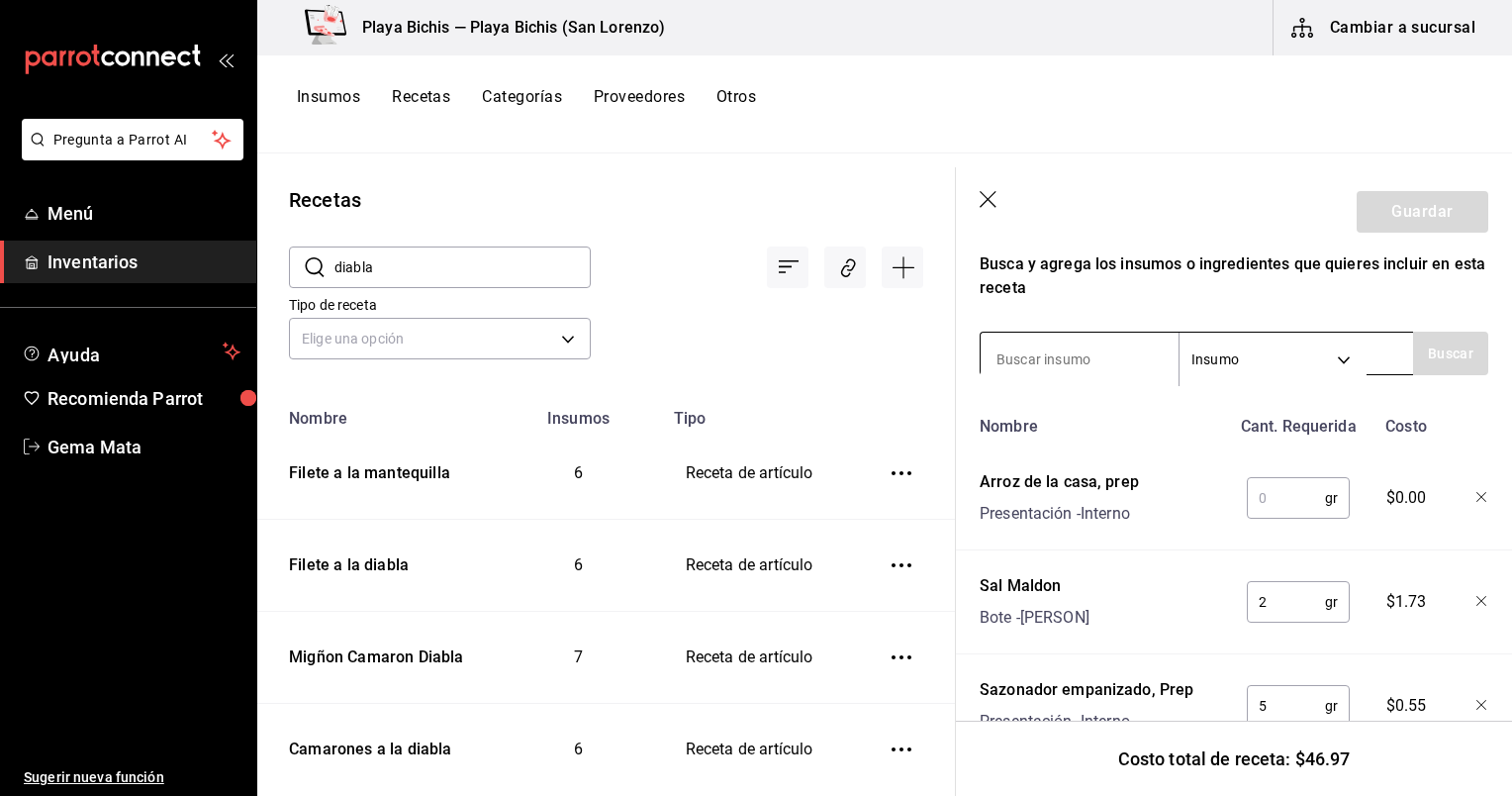 type on "r" 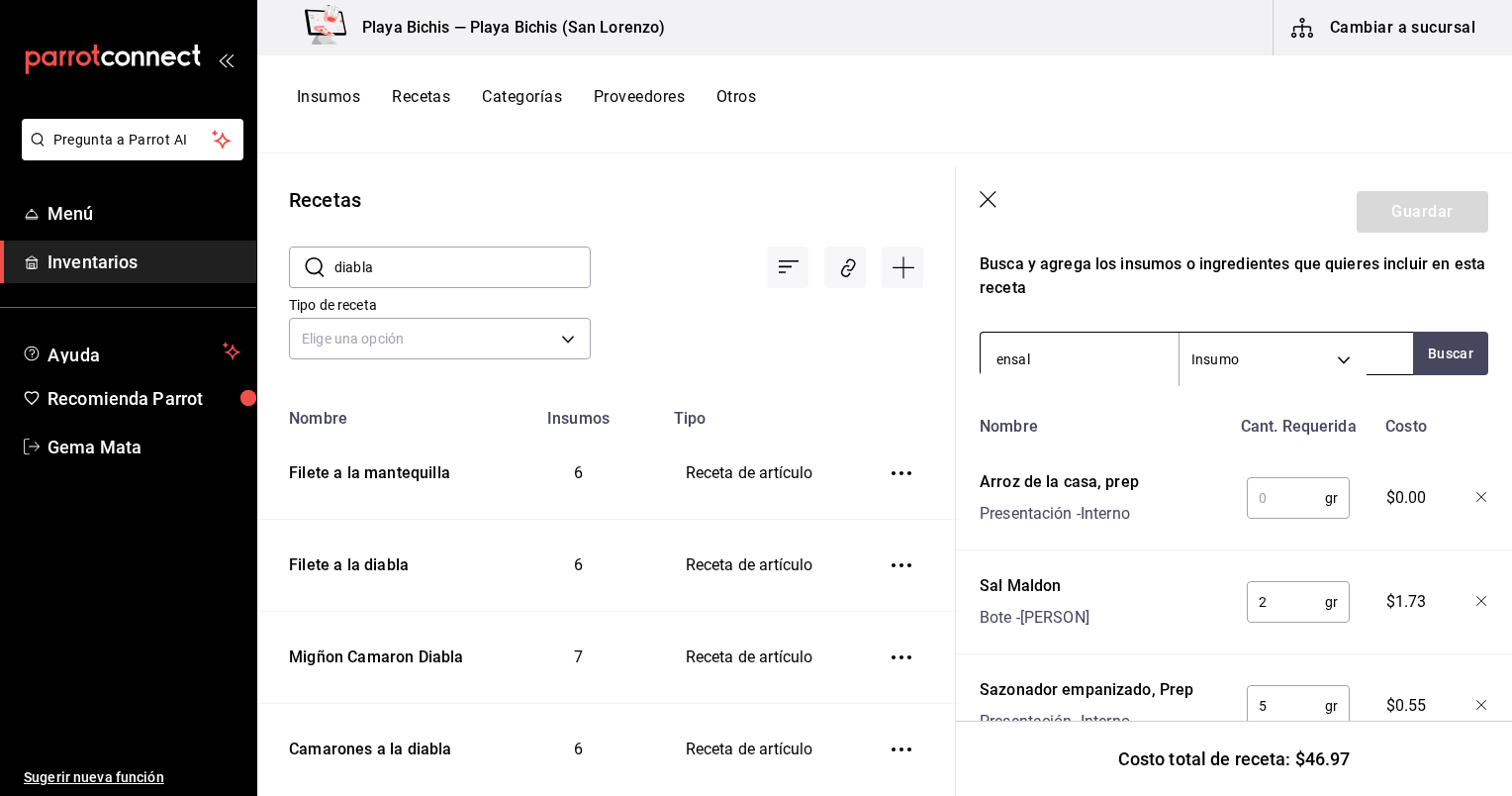 type on "ensala" 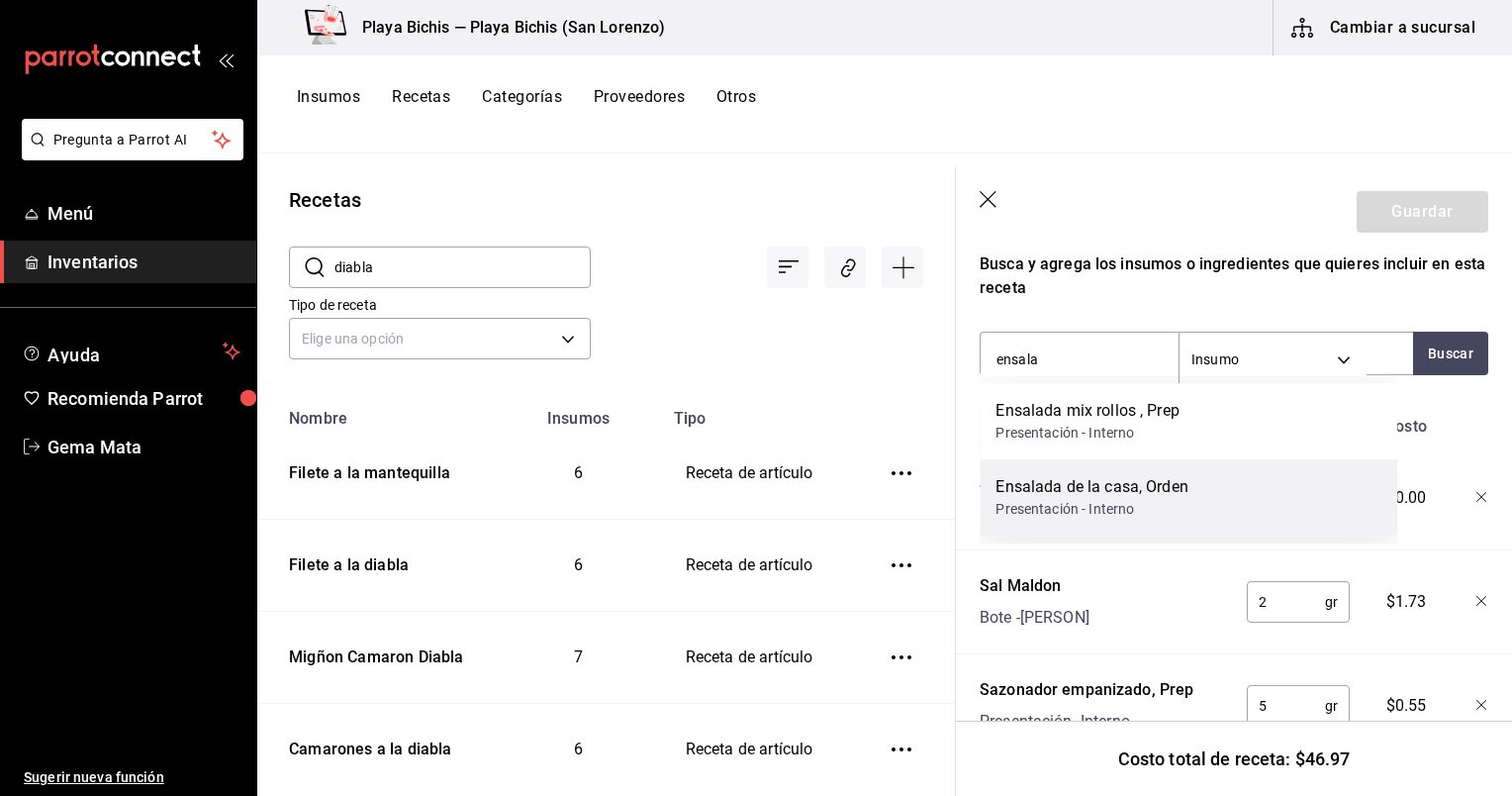 click on "Ensalada de la casa, Orden" at bounding box center (1091, 487) 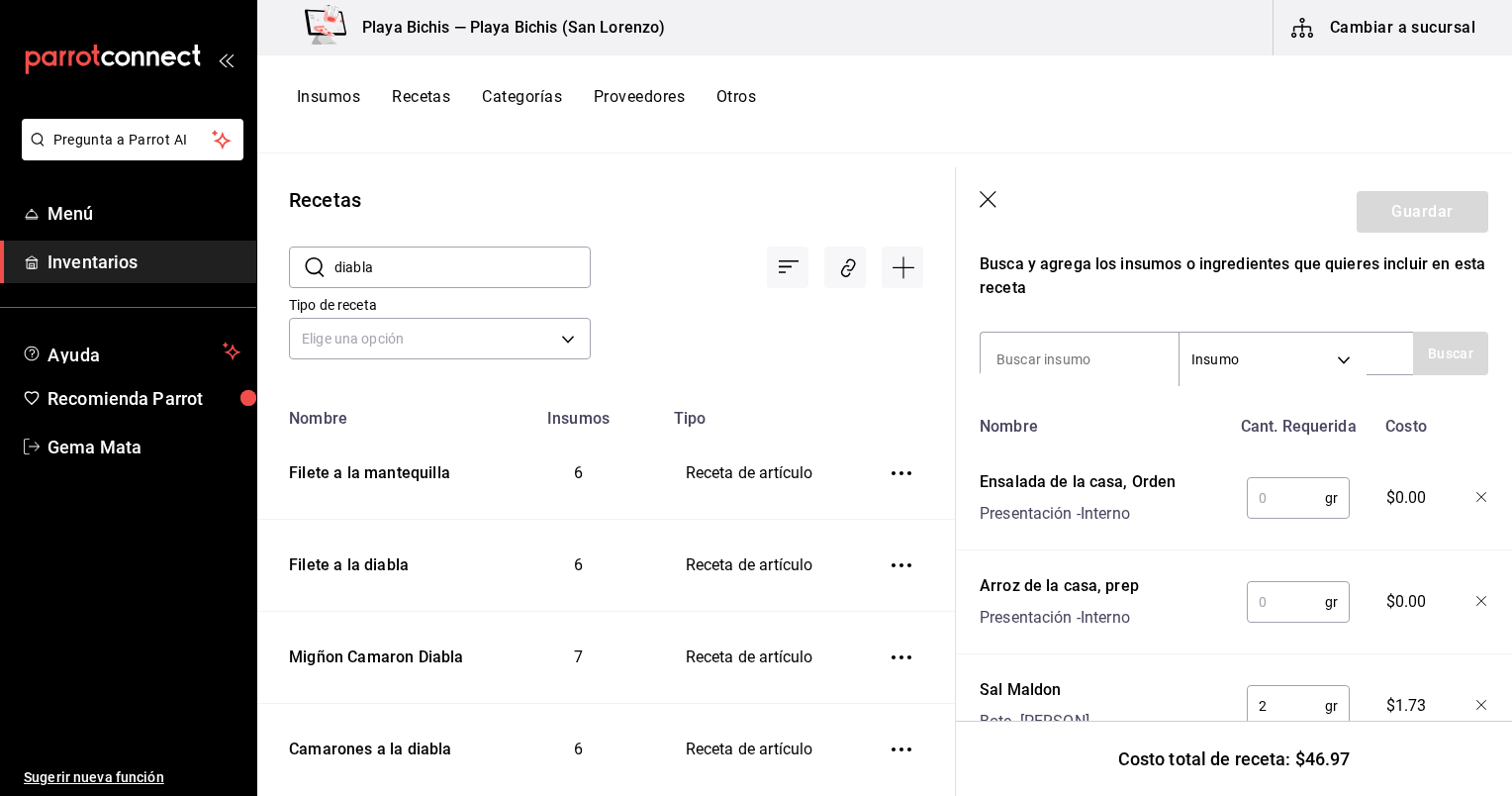 click at bounding box center (1285, 602) 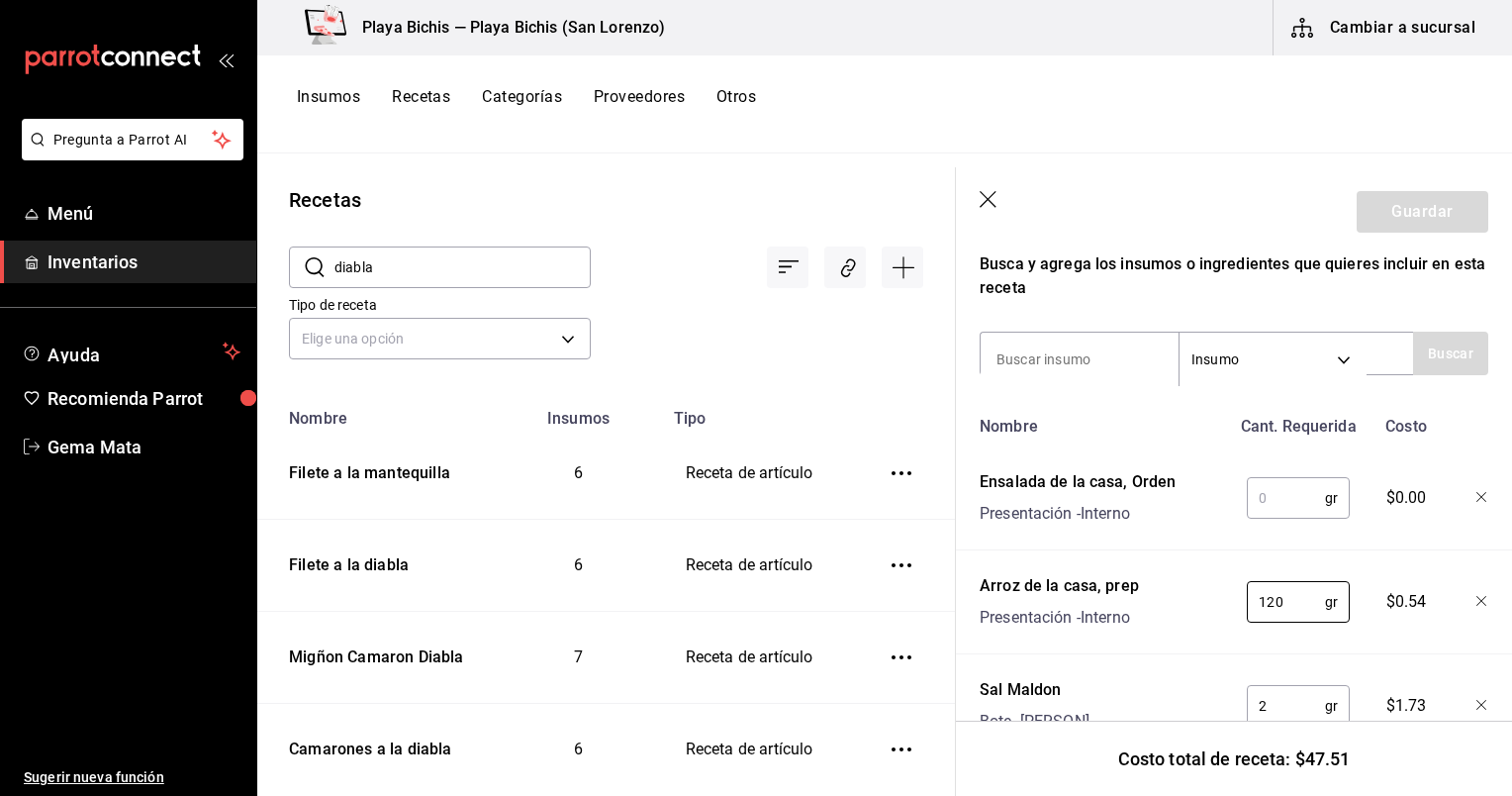 type on "120" 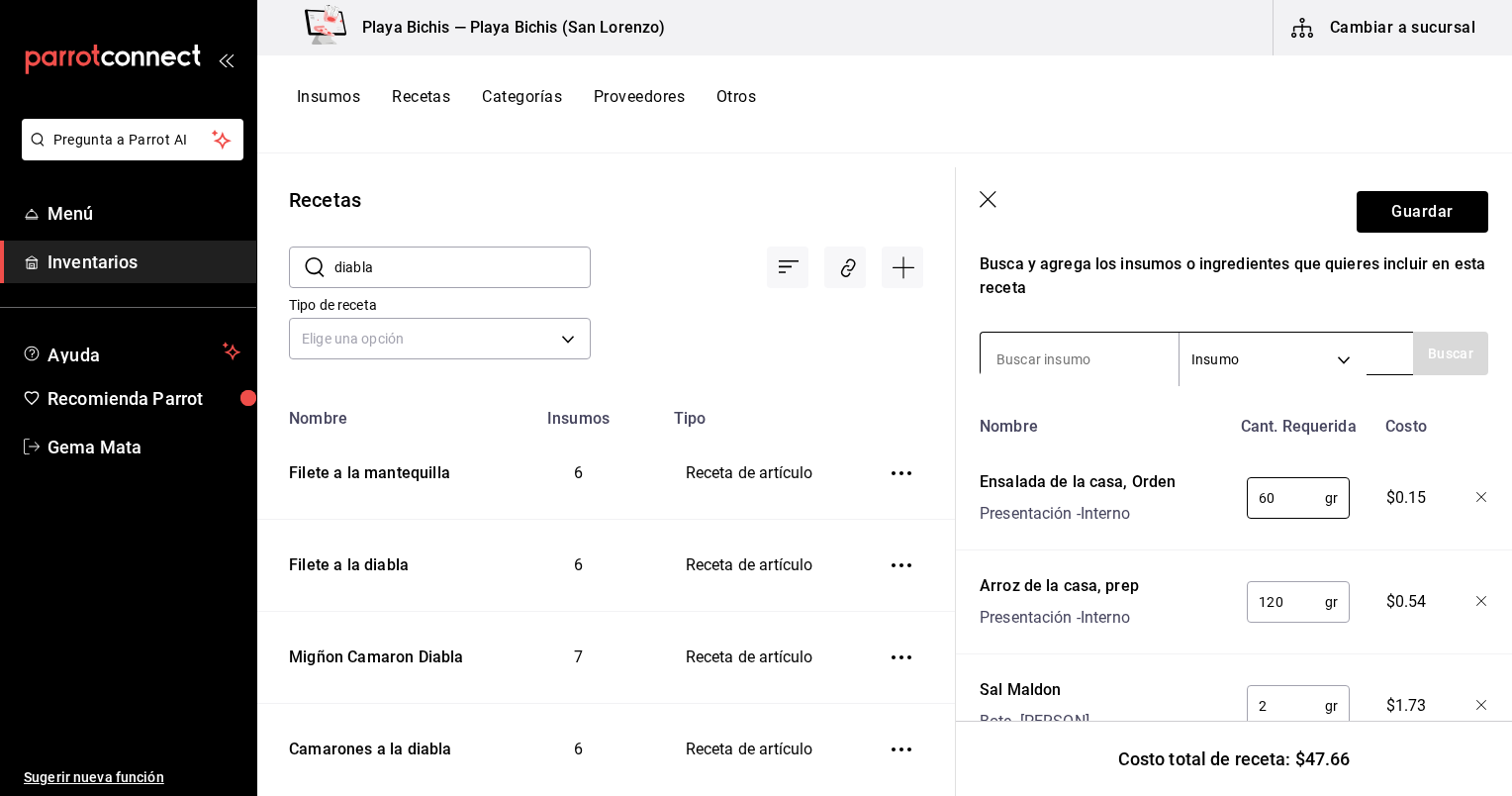 type on "60" 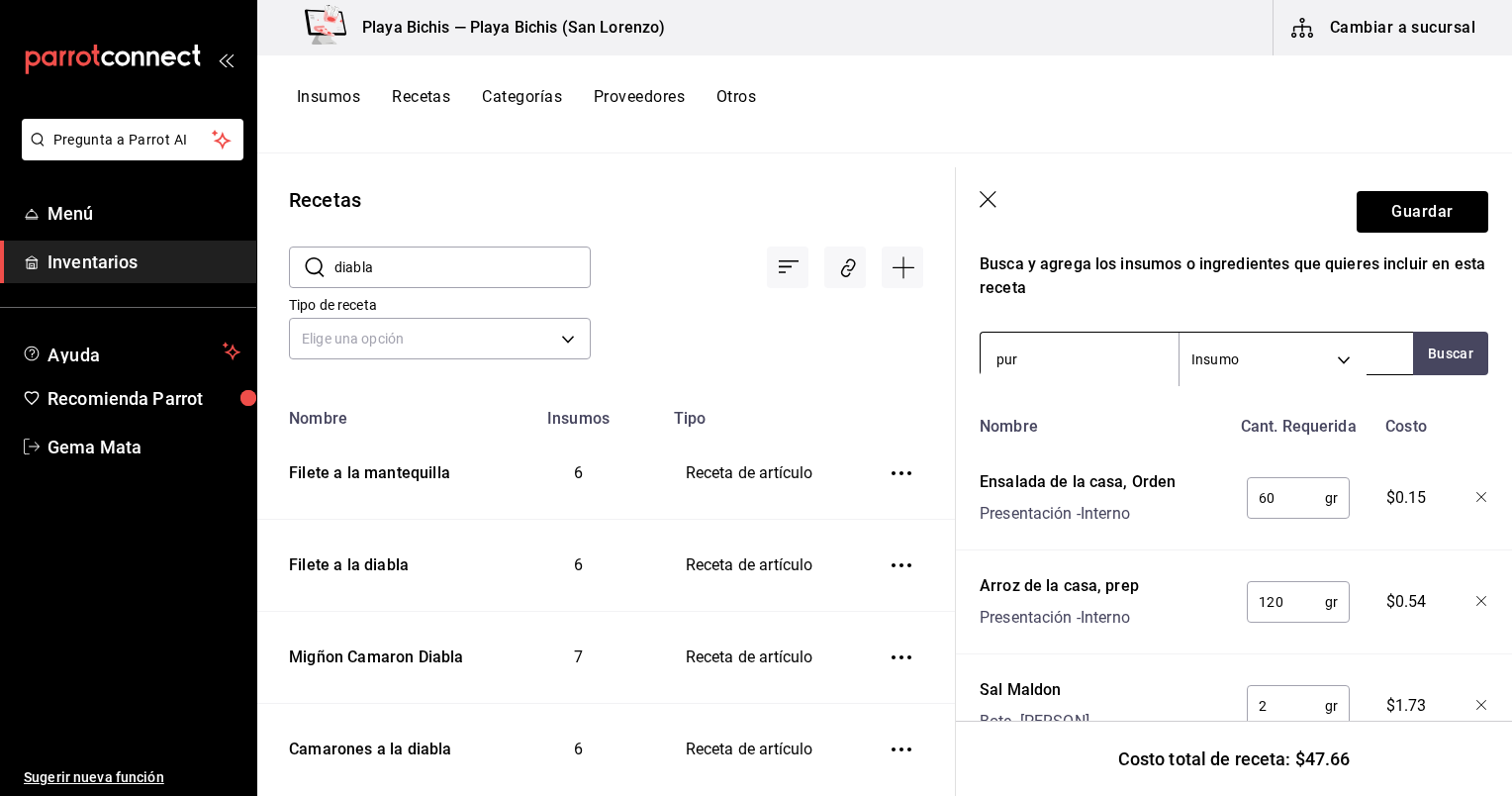 type on "pure" 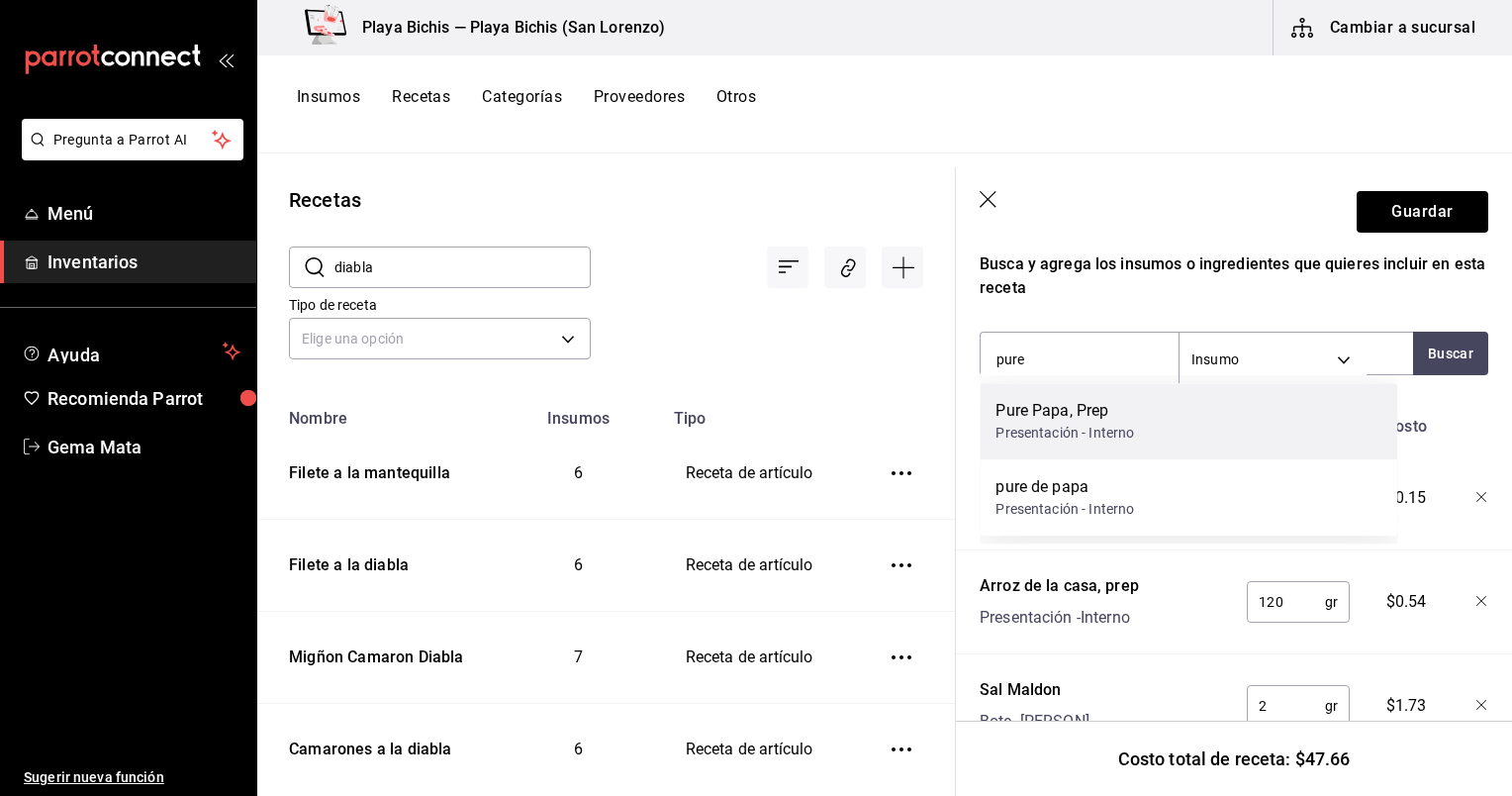 click on "Pure Papa, Prep Presentación - Interno" at bounding box center (1188, 421) 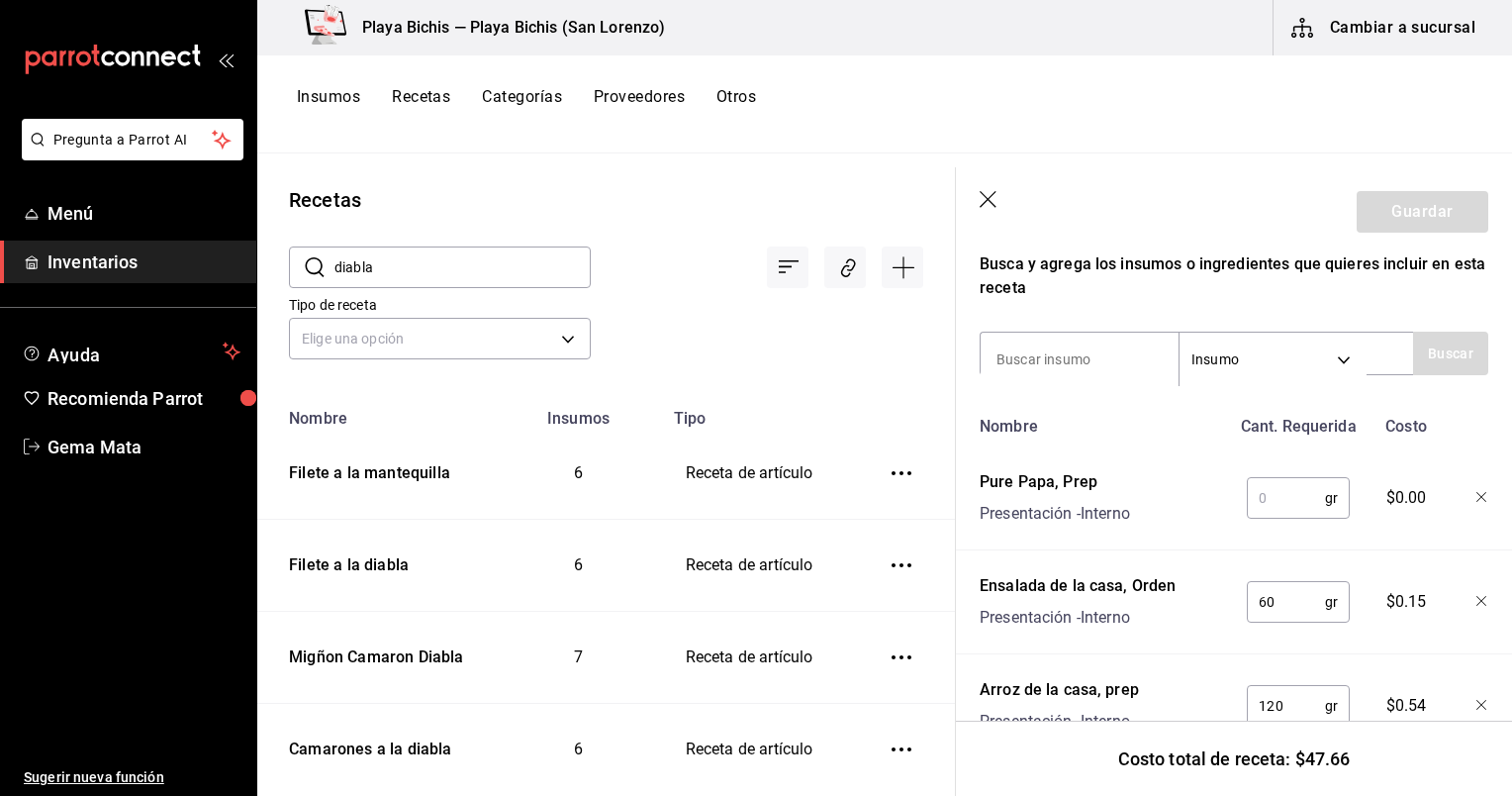 click at bounding box center [1285, 498] 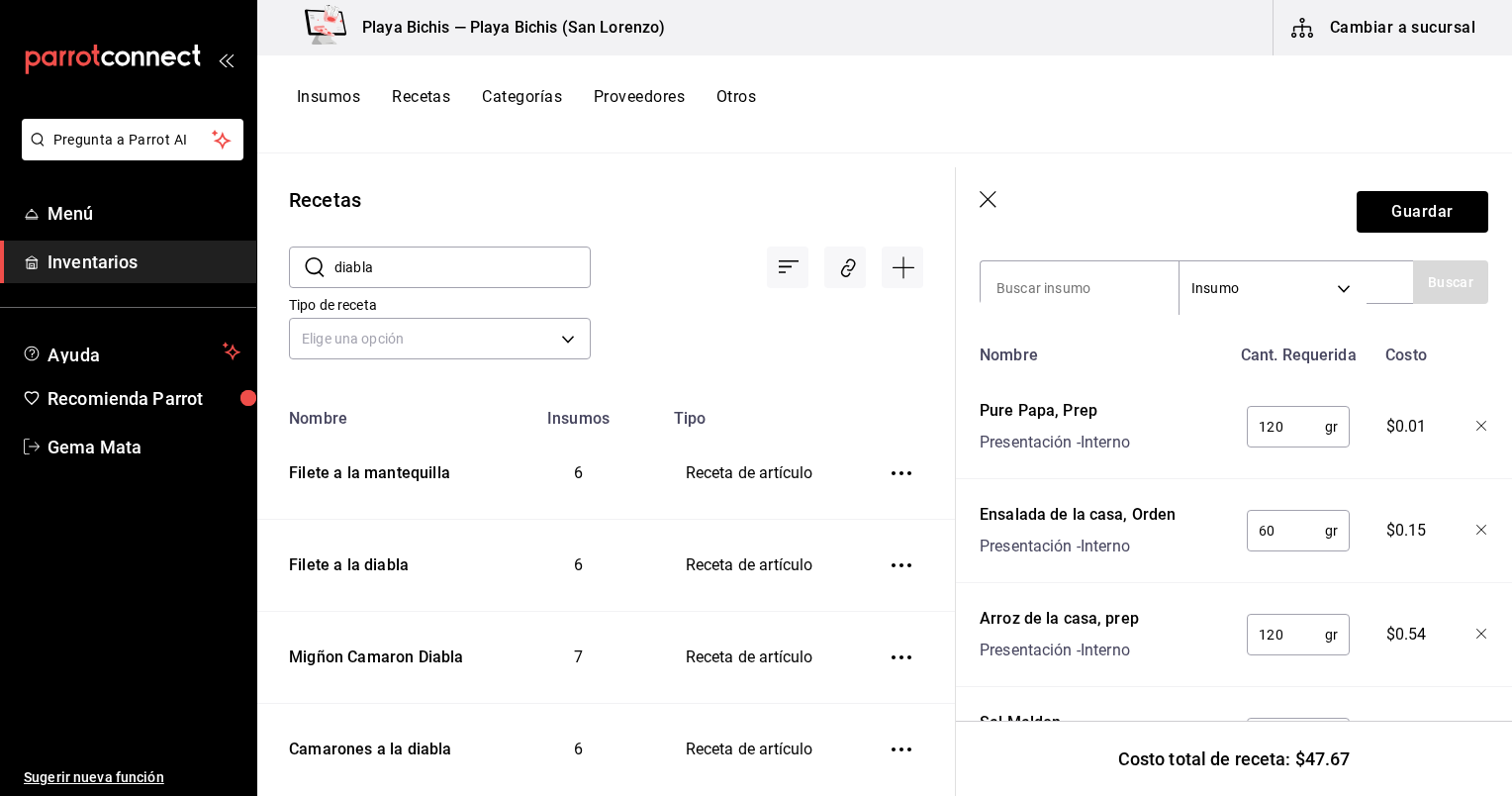 scroll, scrollTop: 436, scrollLeft: 0, axis: vertical 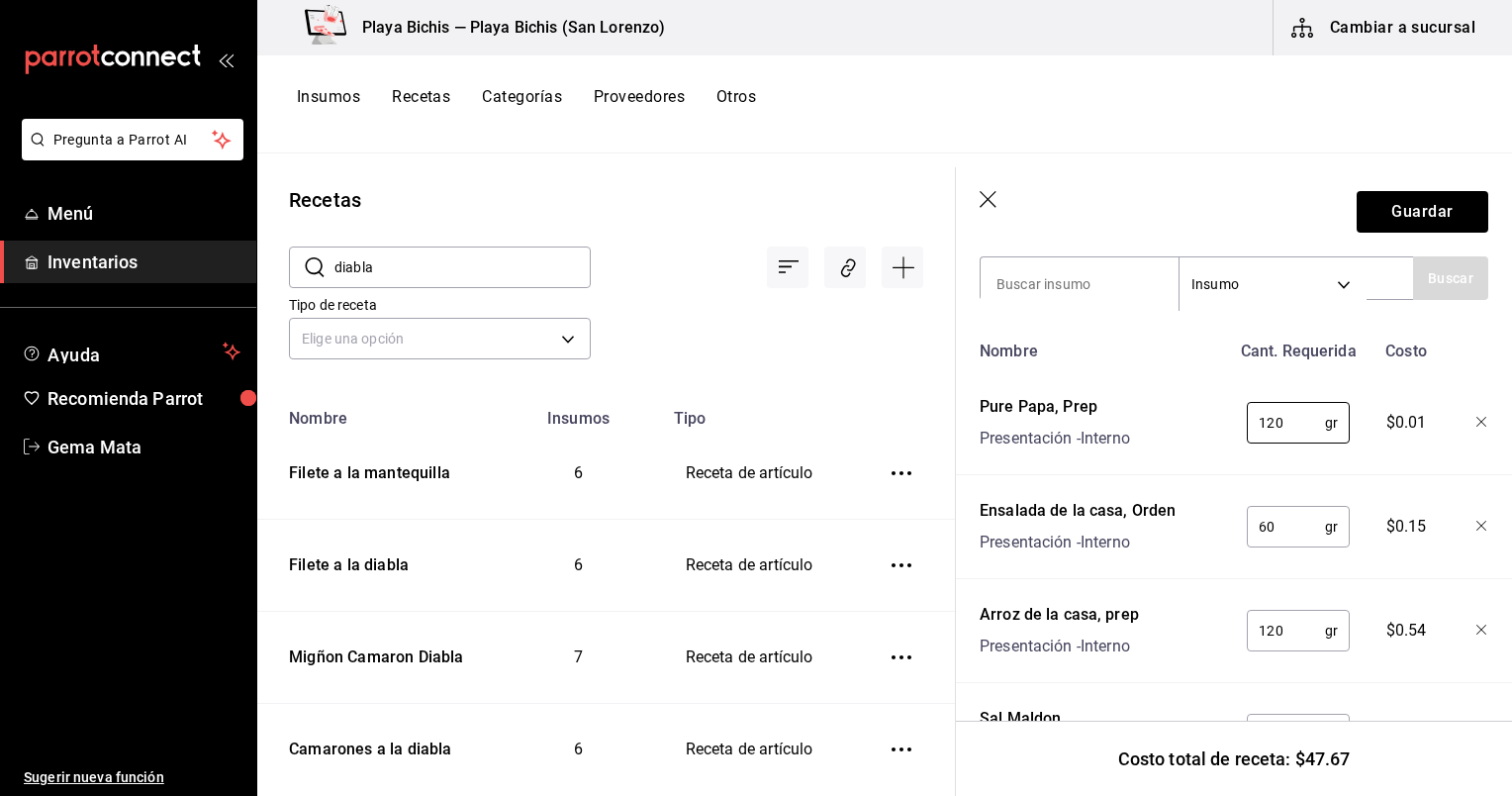 type on "120" 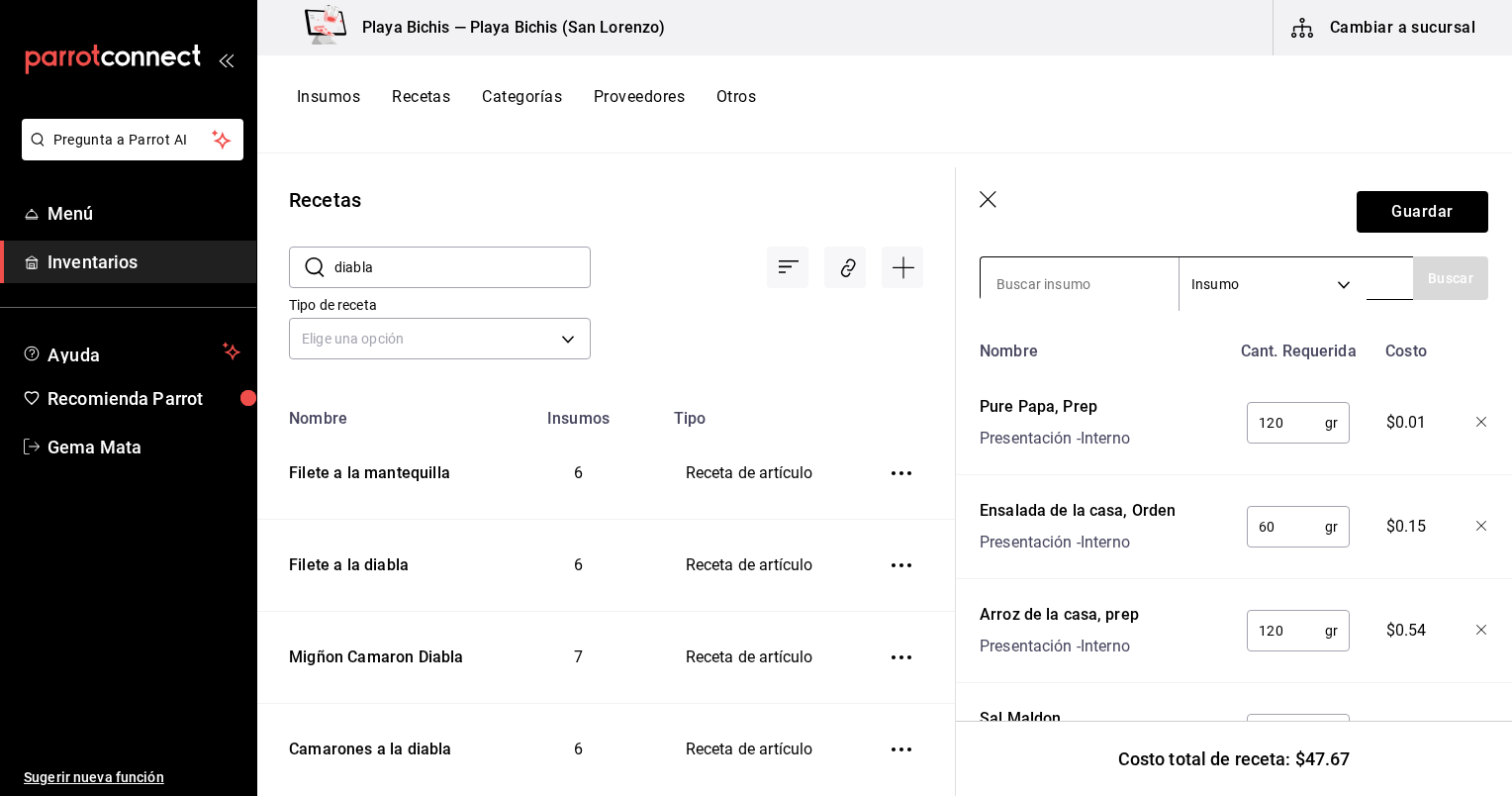 click at bounding box center [1080, 284] 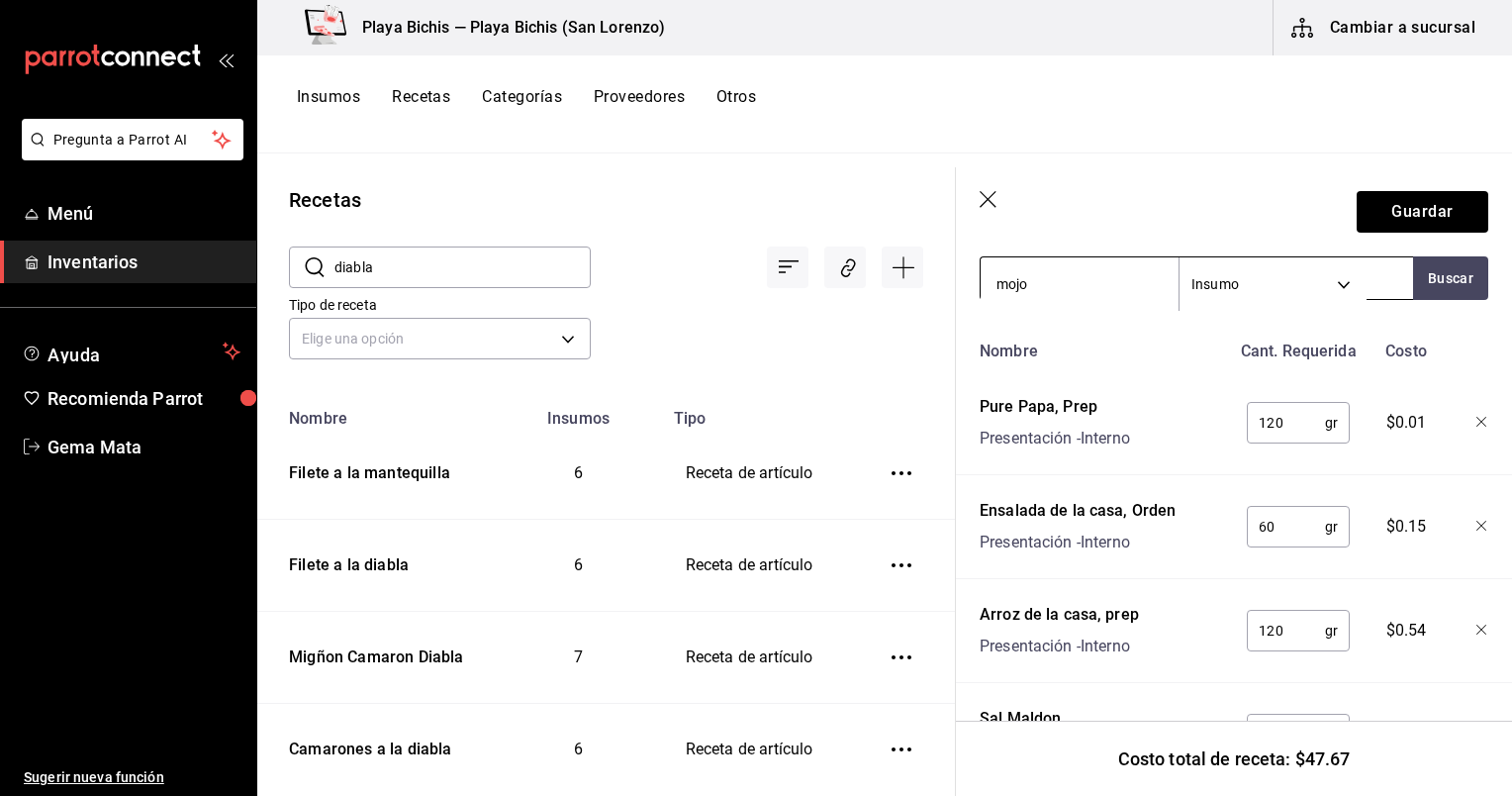 type on "mojo" 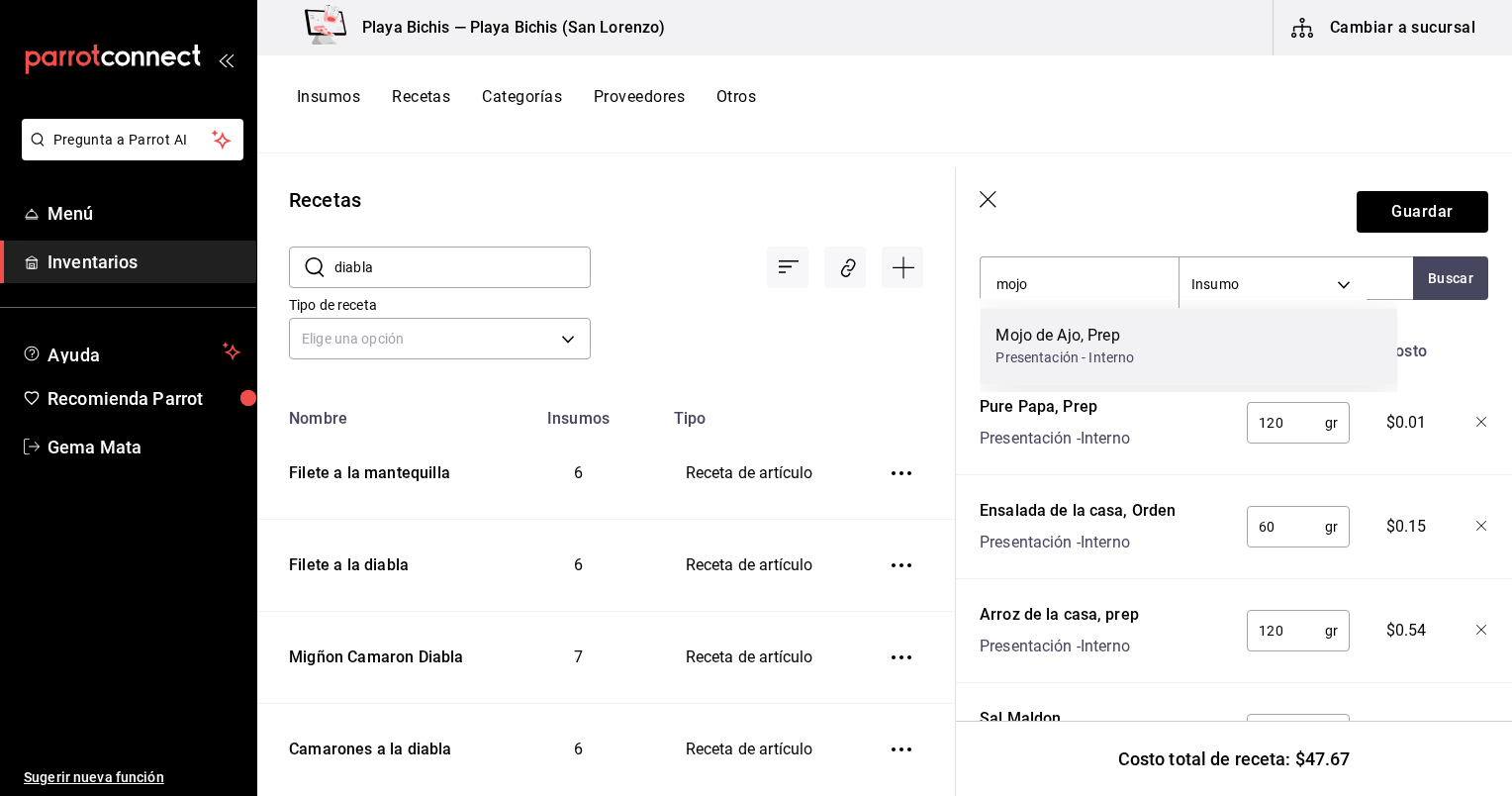 click on "Presentación - Interno" at bounding box center (1065, 357) 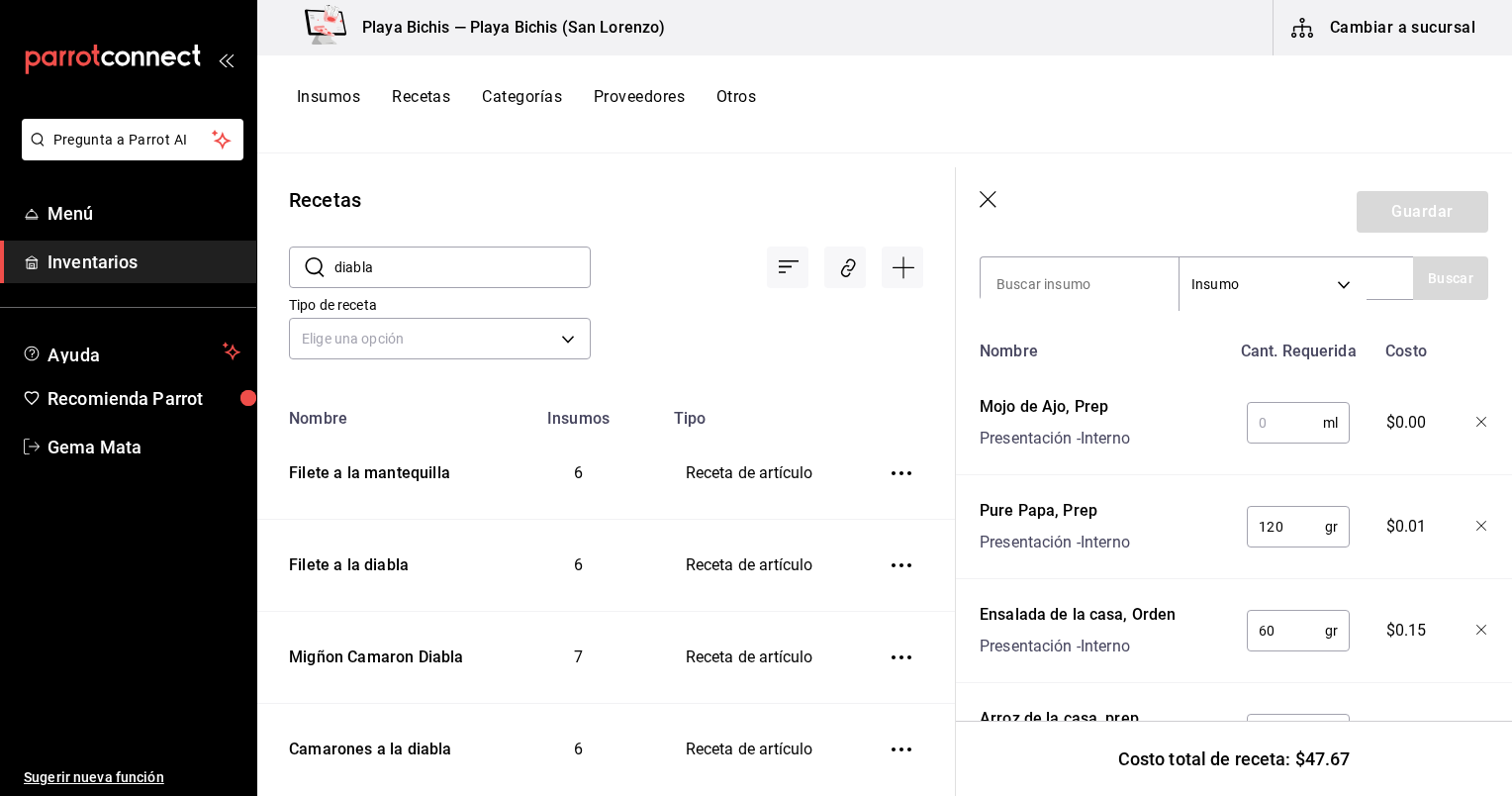 click at bounding box center [1284, 423] 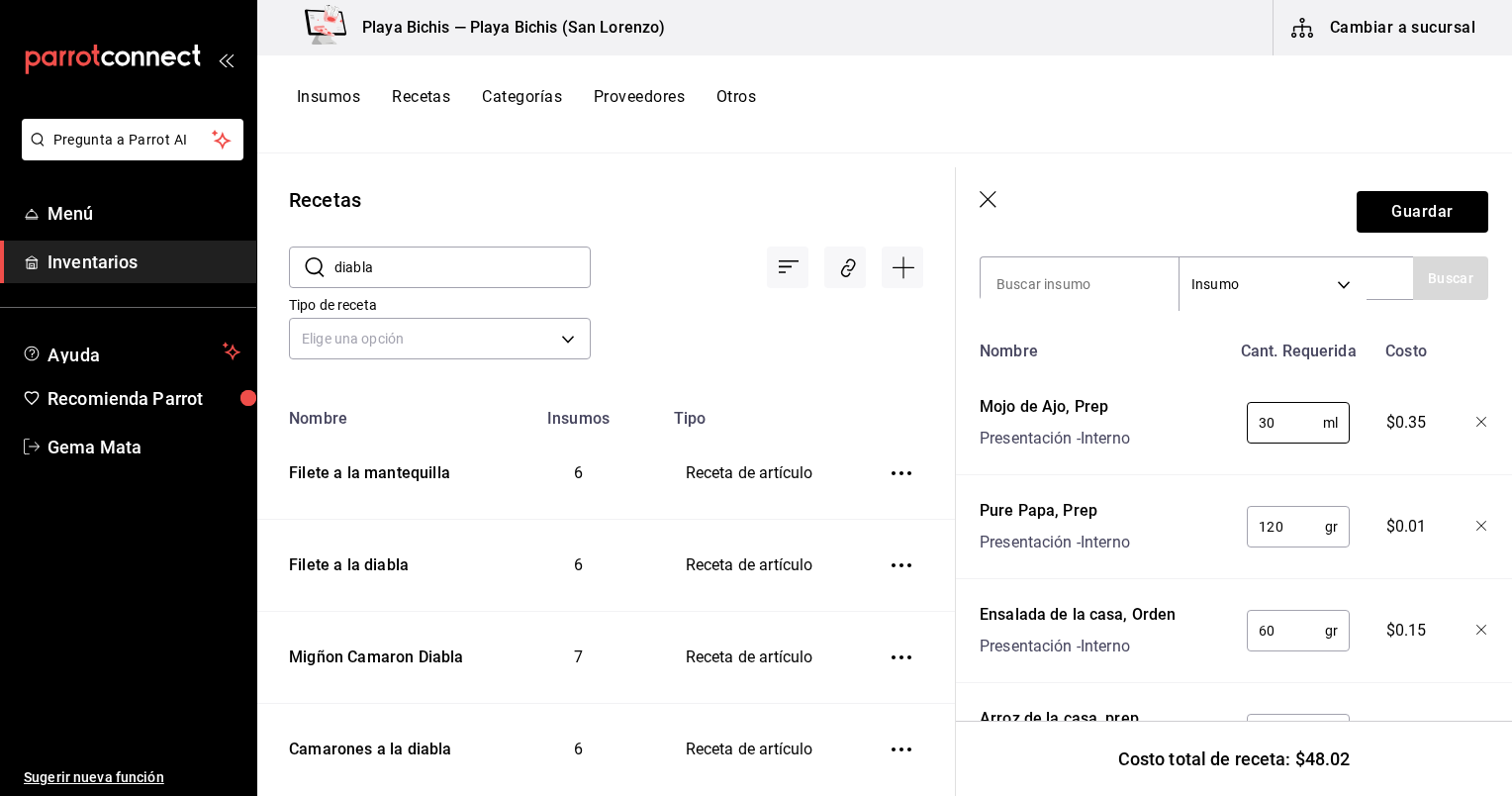 type on "30" 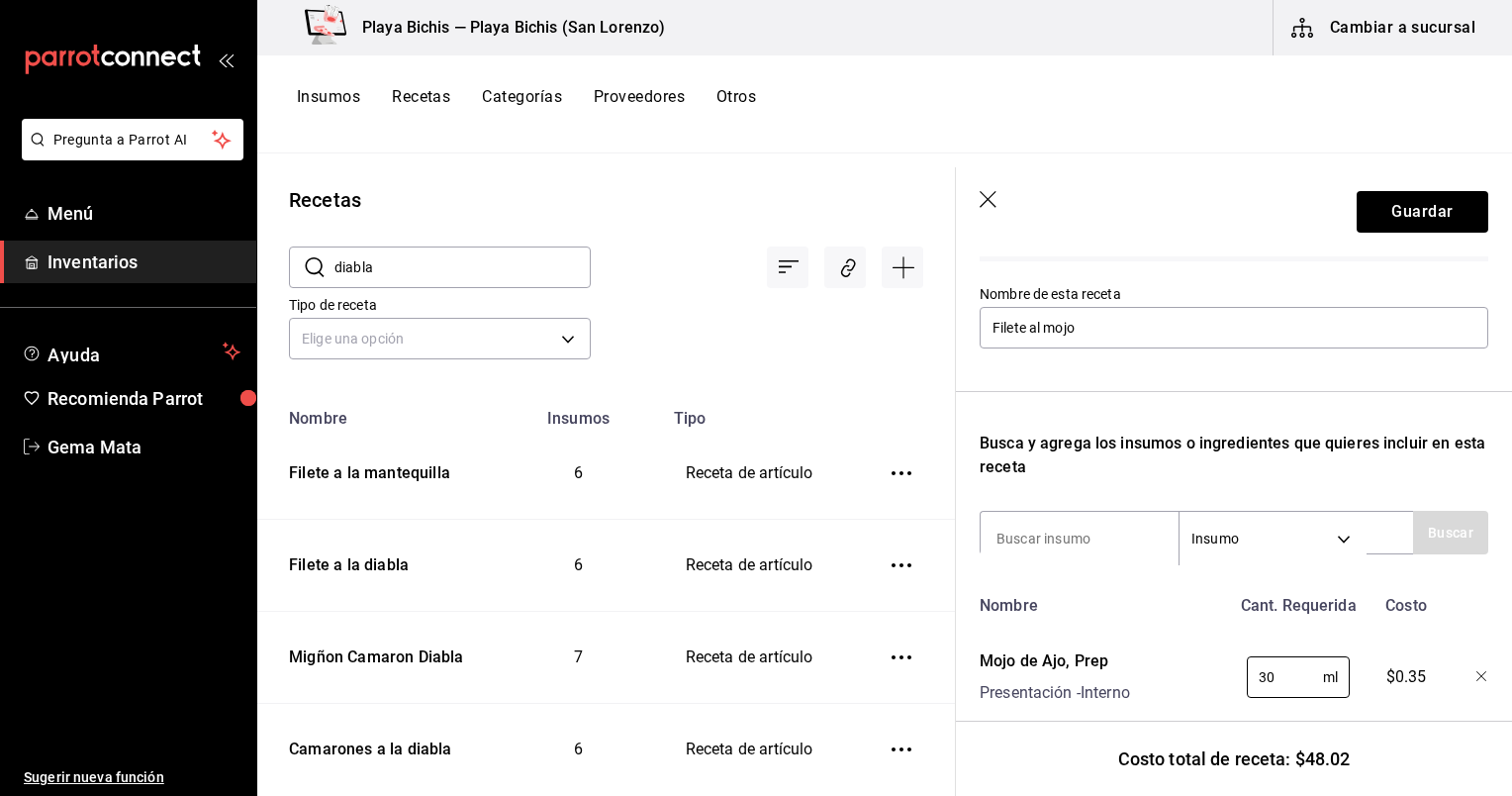 scroll, scrollTop: 170, scrollLeft: 0, axis: vertical 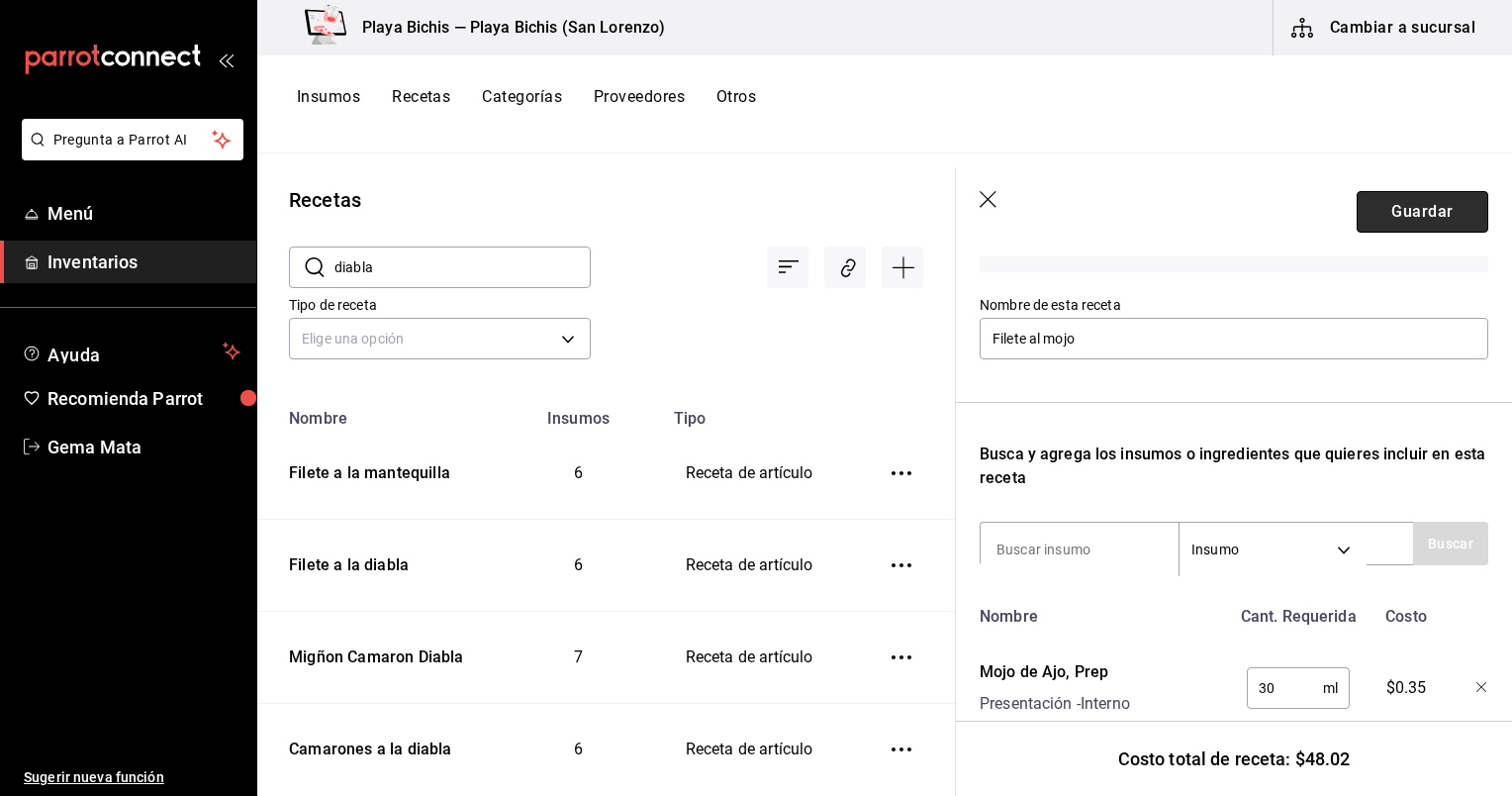 click on "Guardar" at bounding box center (1422, 212) 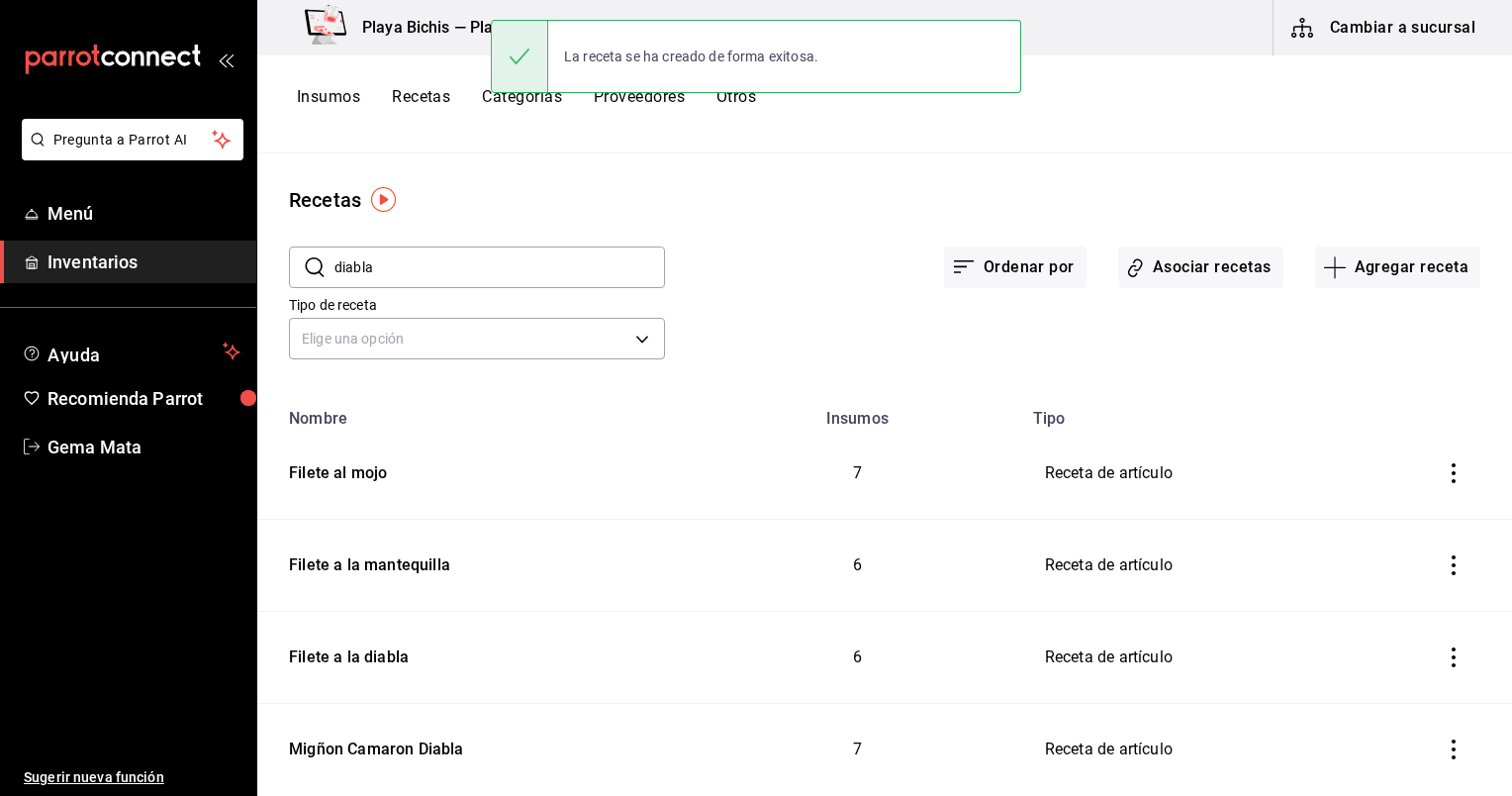 scroll, scrollTop: 0, scrollLeft: 0, axis: both 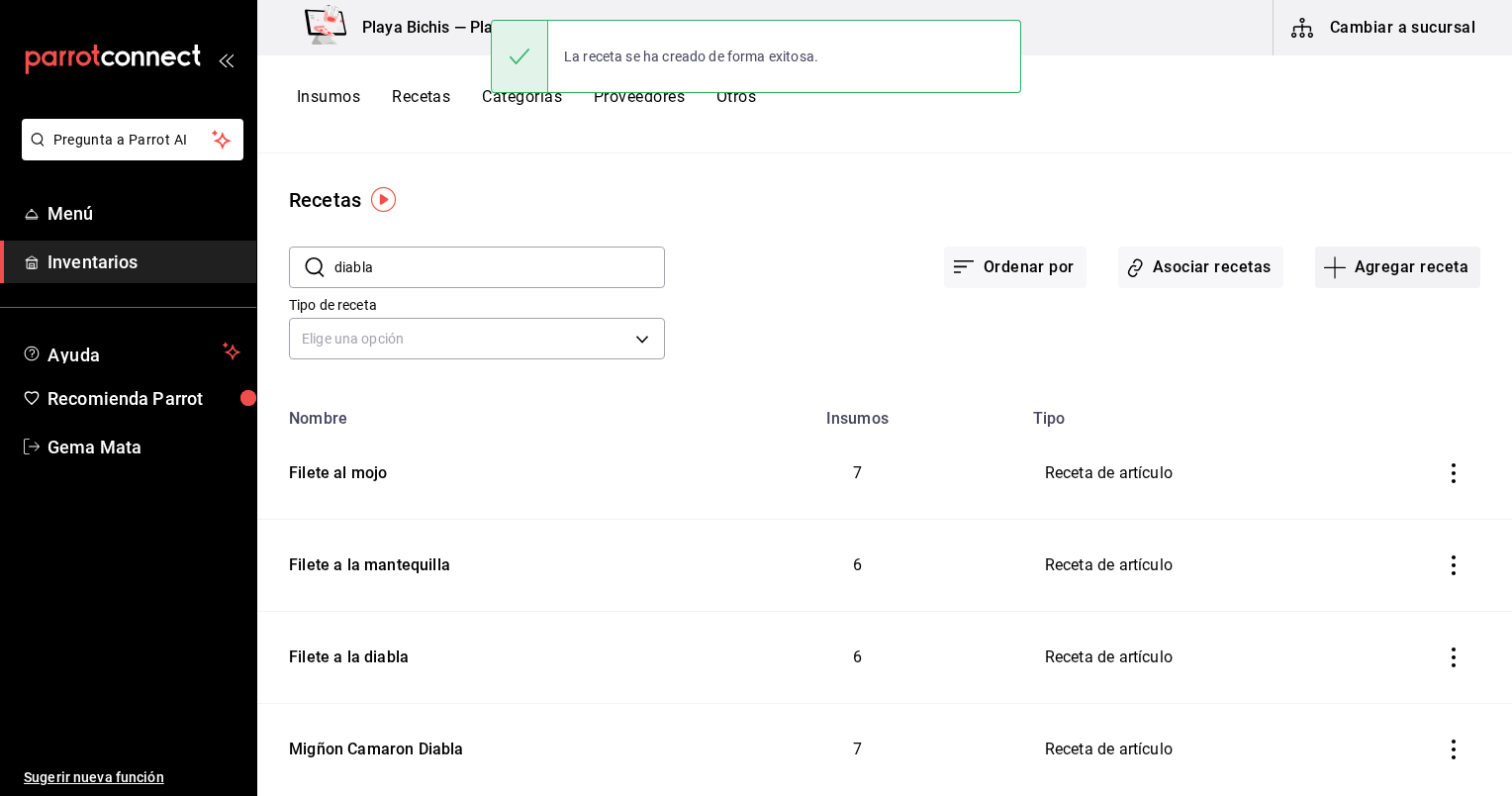 click on "Agregar receta" at bounding box center [1397, 267] 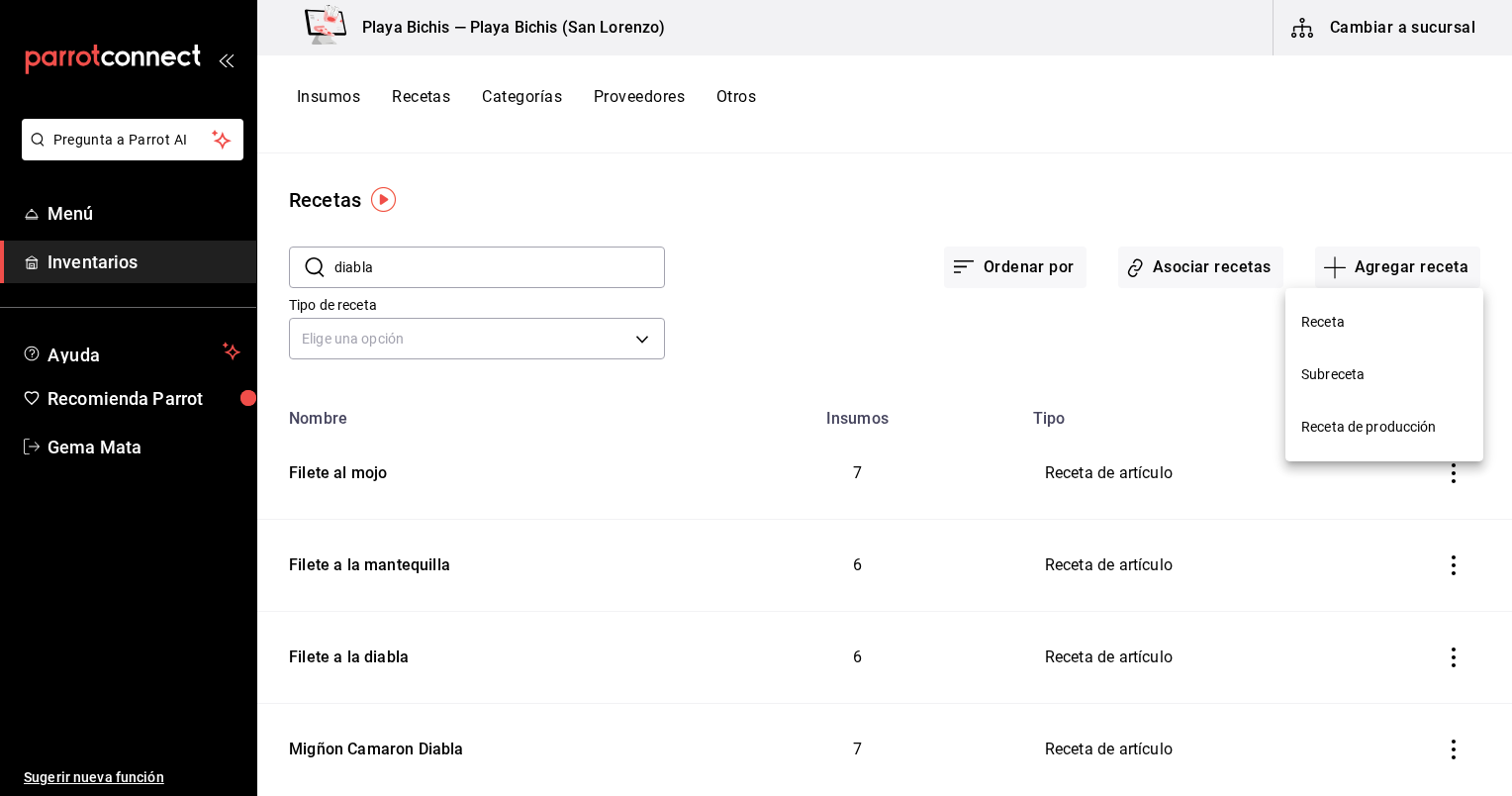 click on "Receta" at bounding box center [1384, 322] 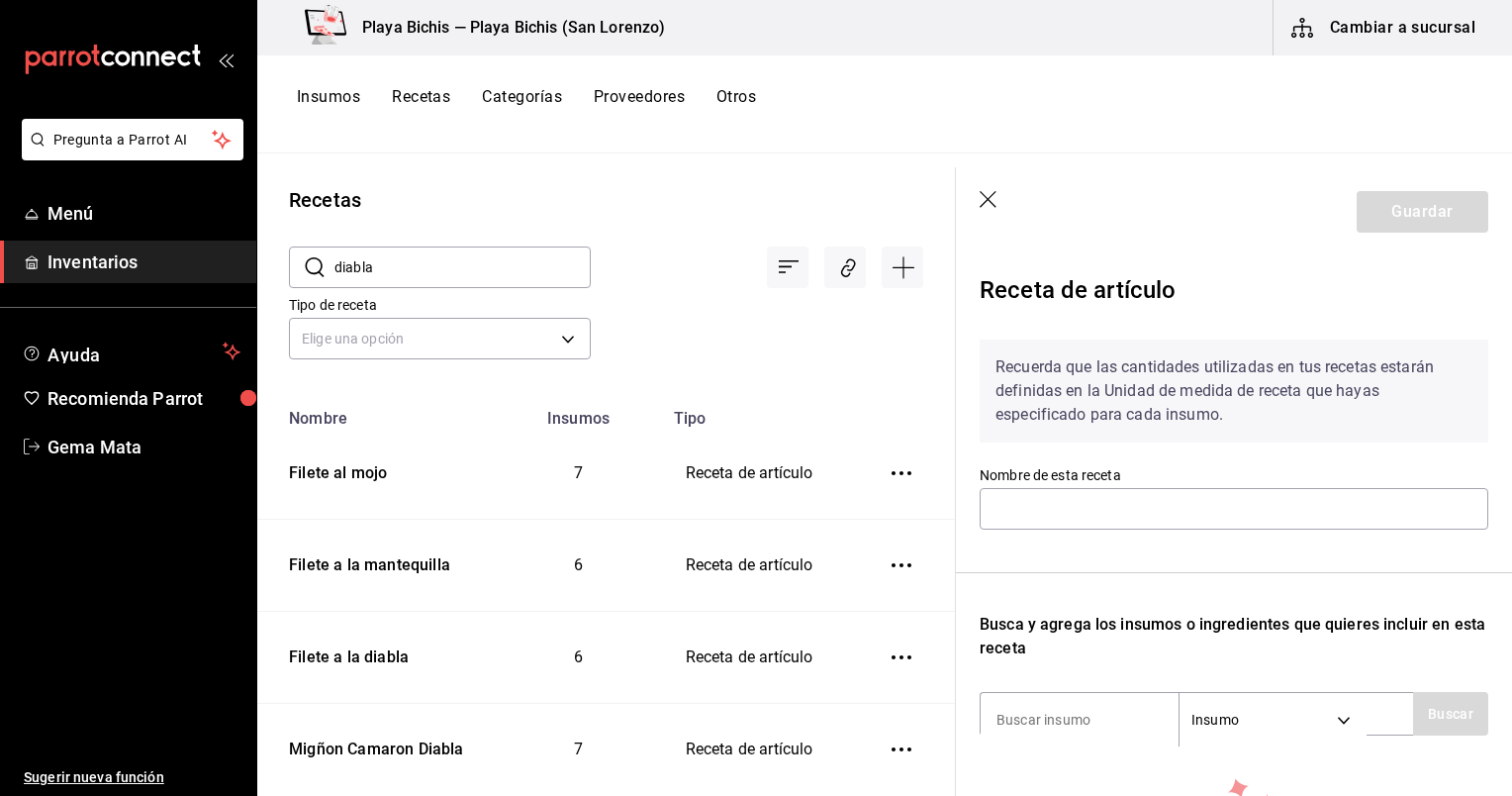 click 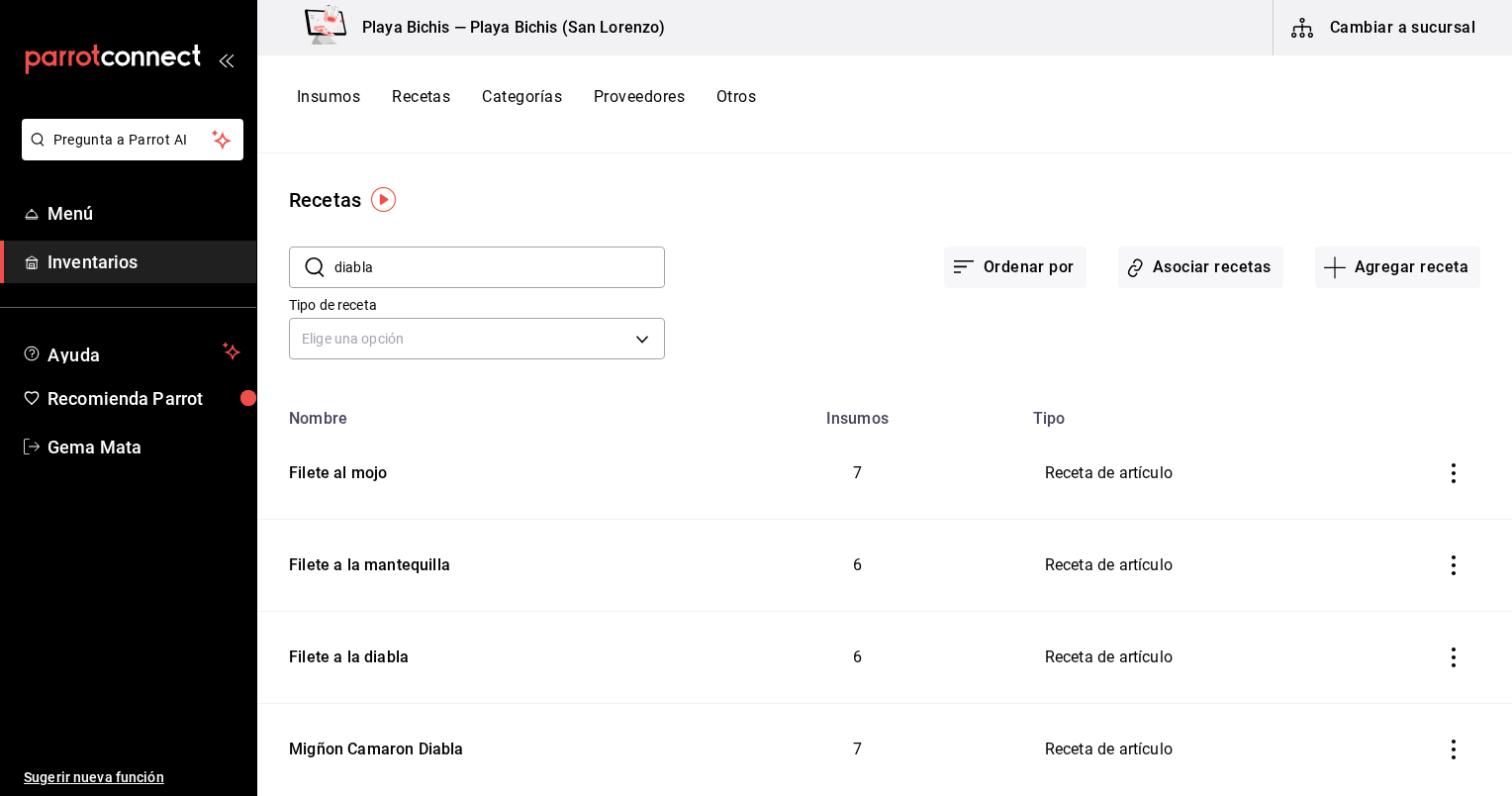 click on "diabla" at bounding box center (500, 267) 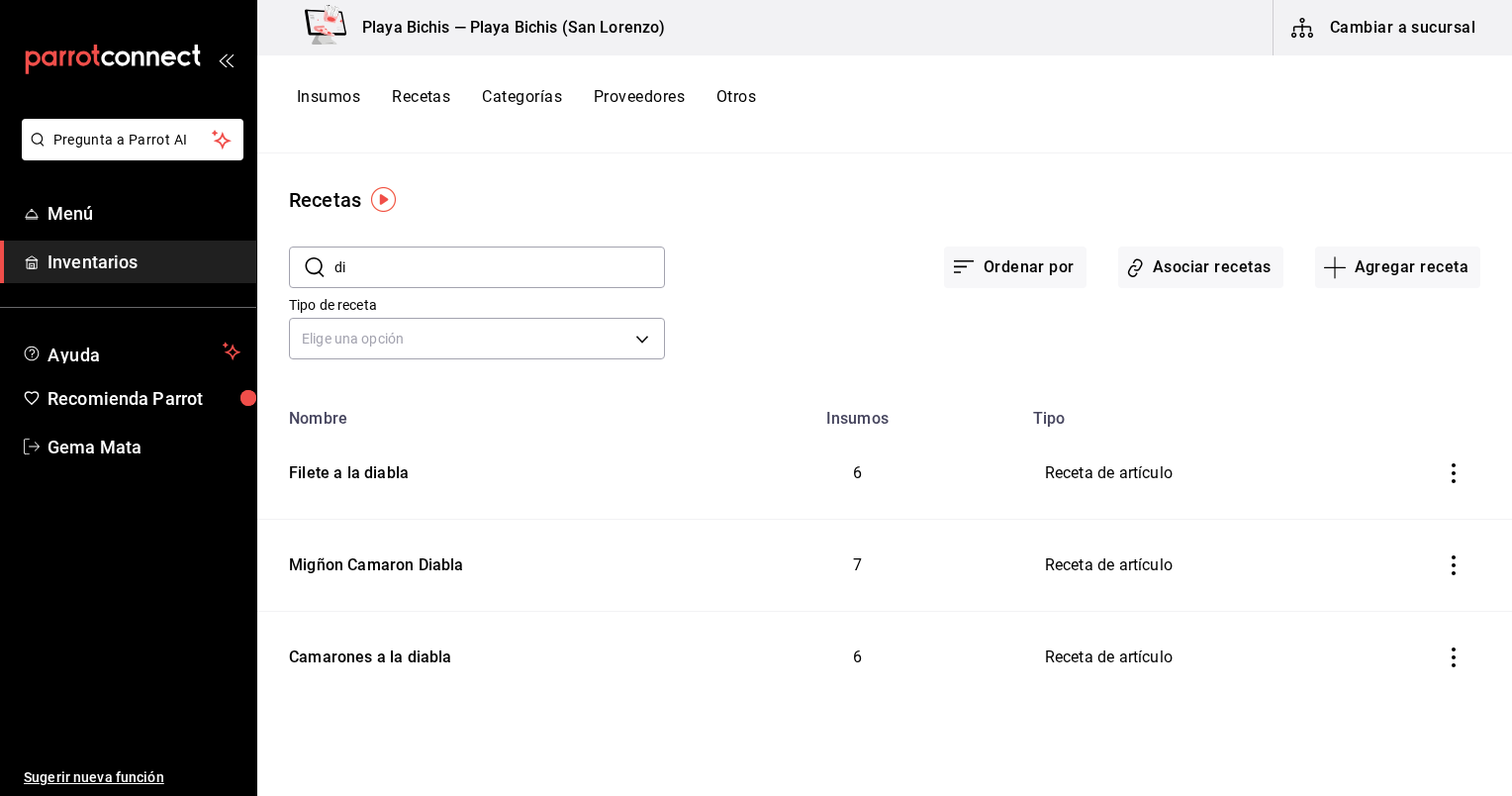type on "d" 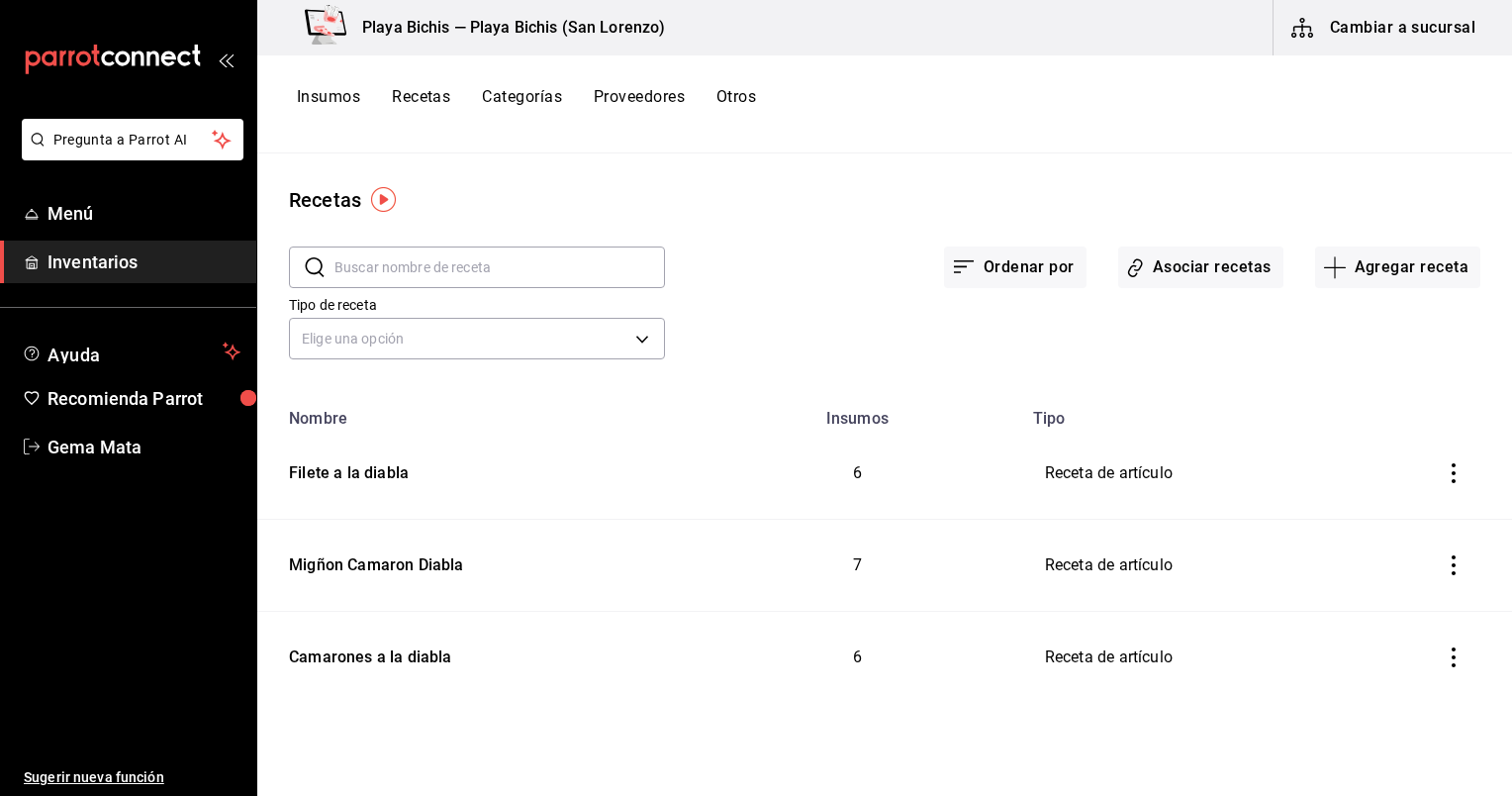 paste on "Filete zarandeado" 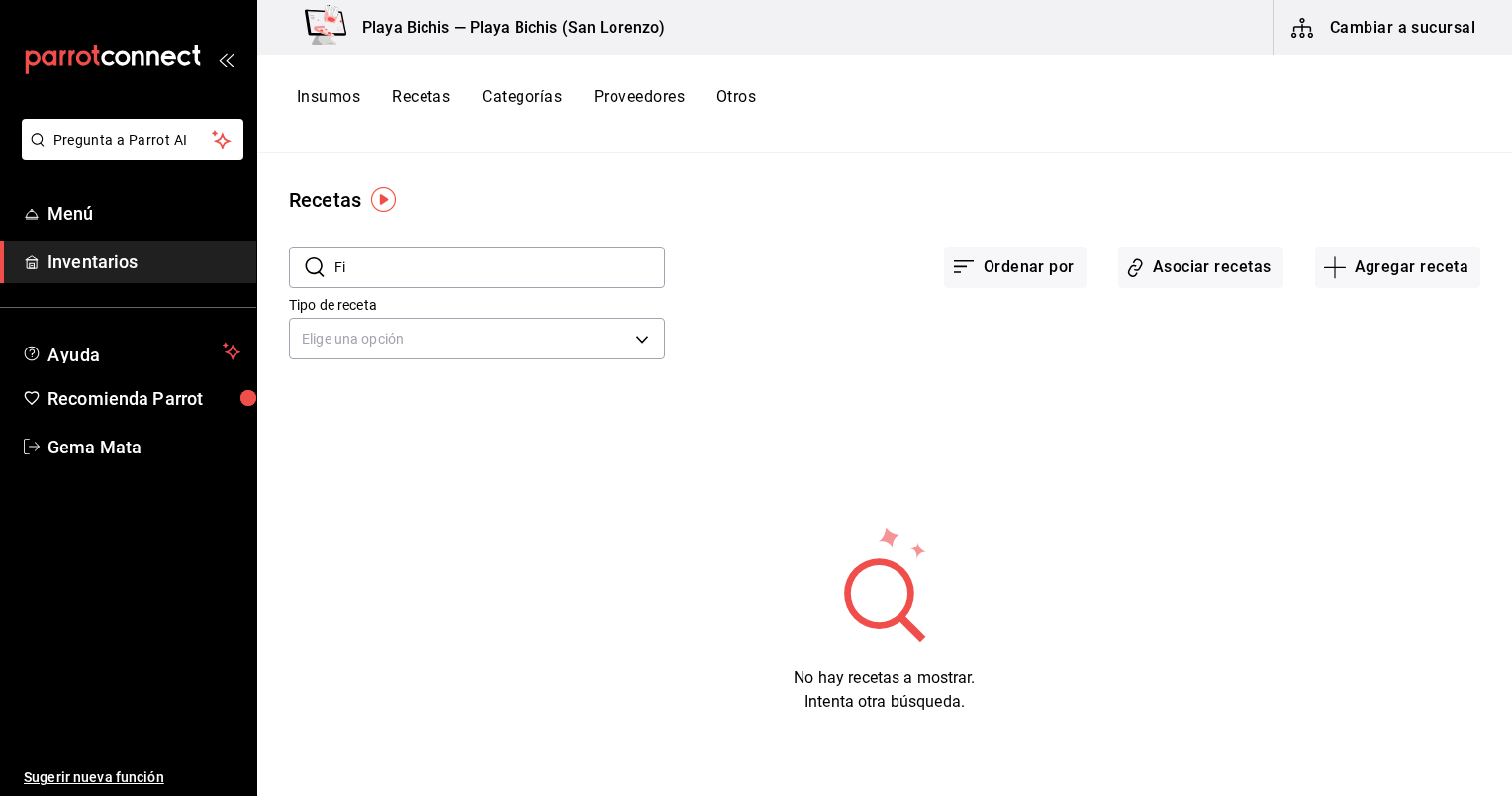 type on "F" 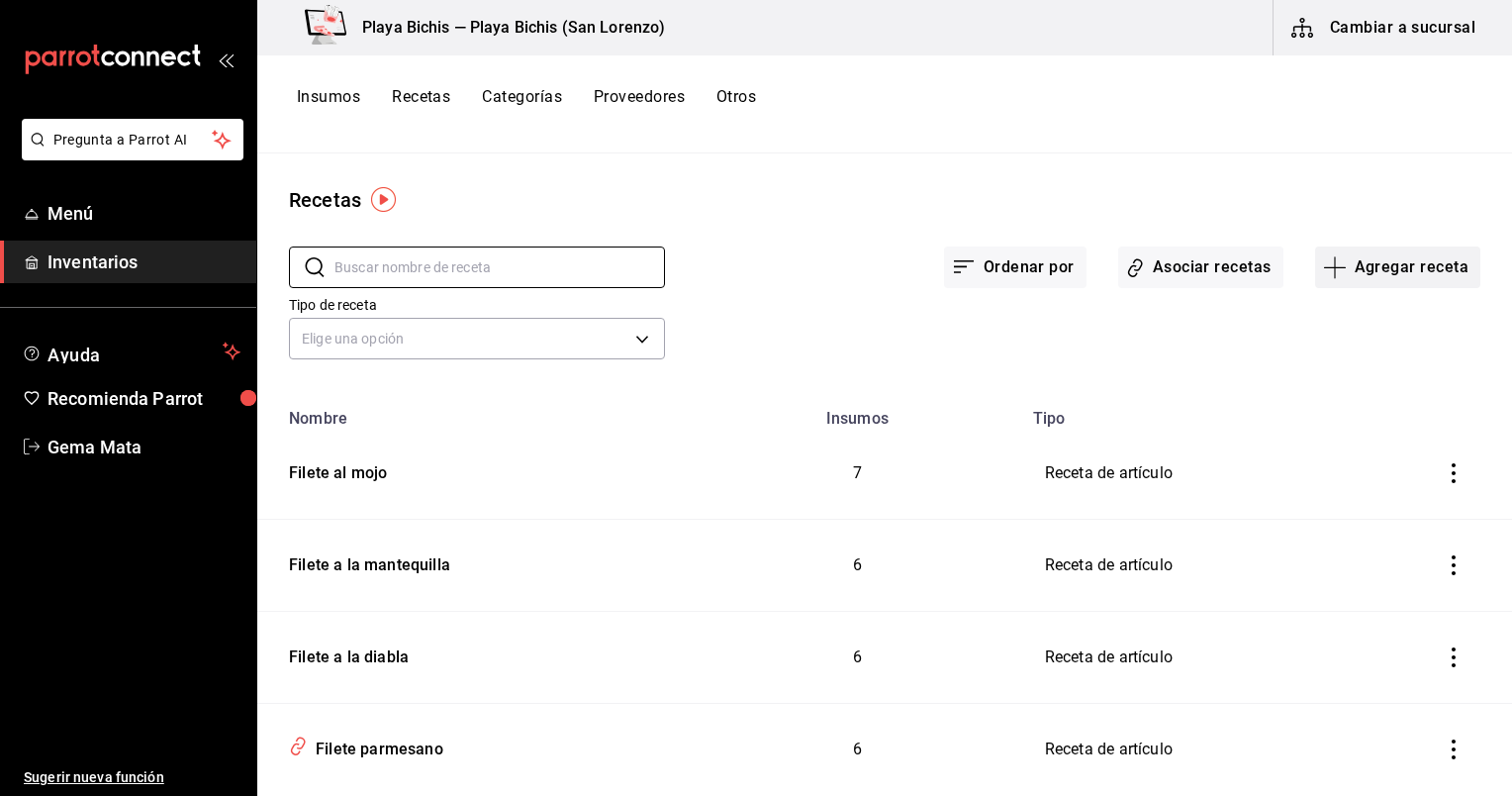 type 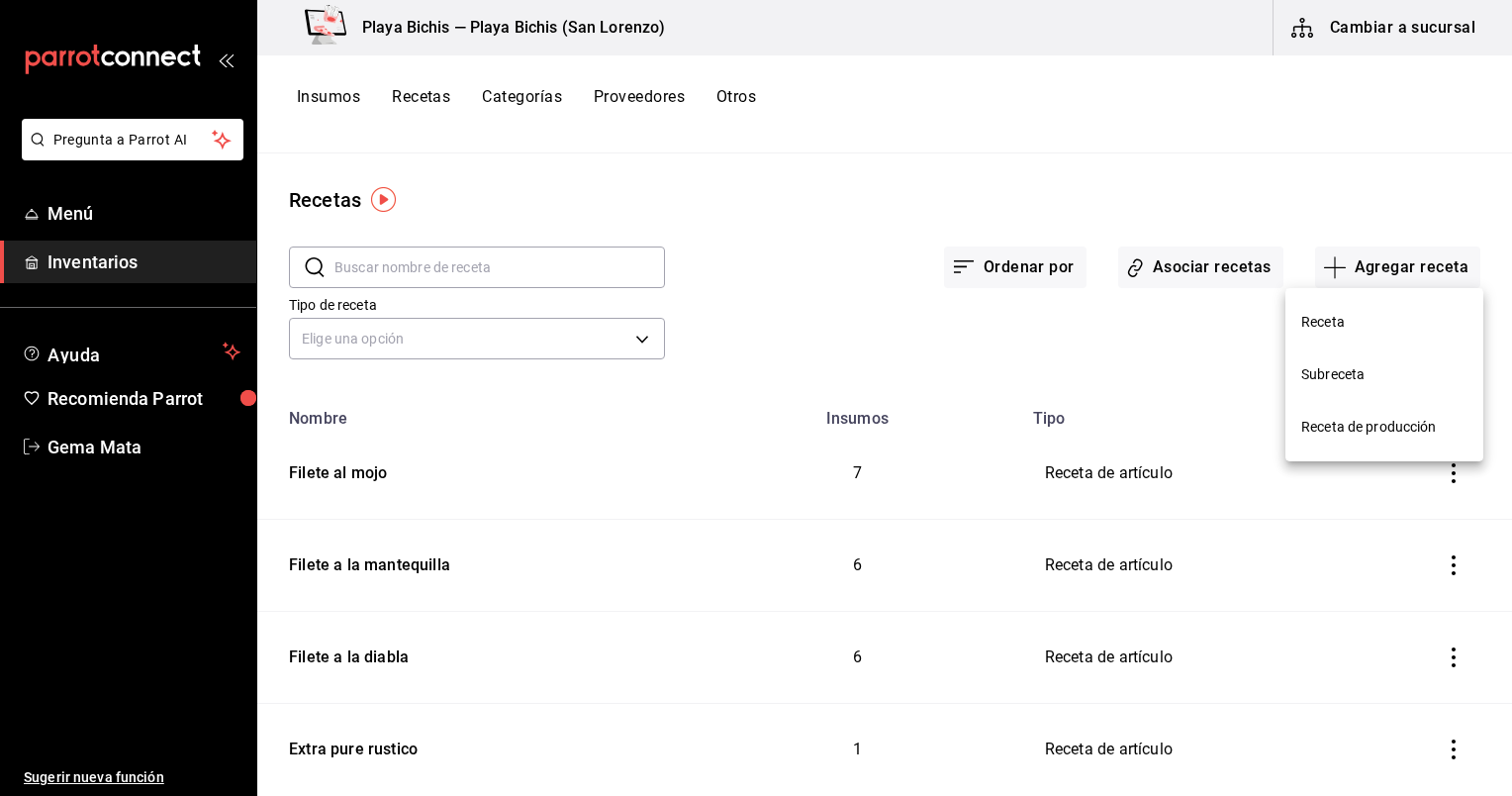 click at bounding box center [756, 398] 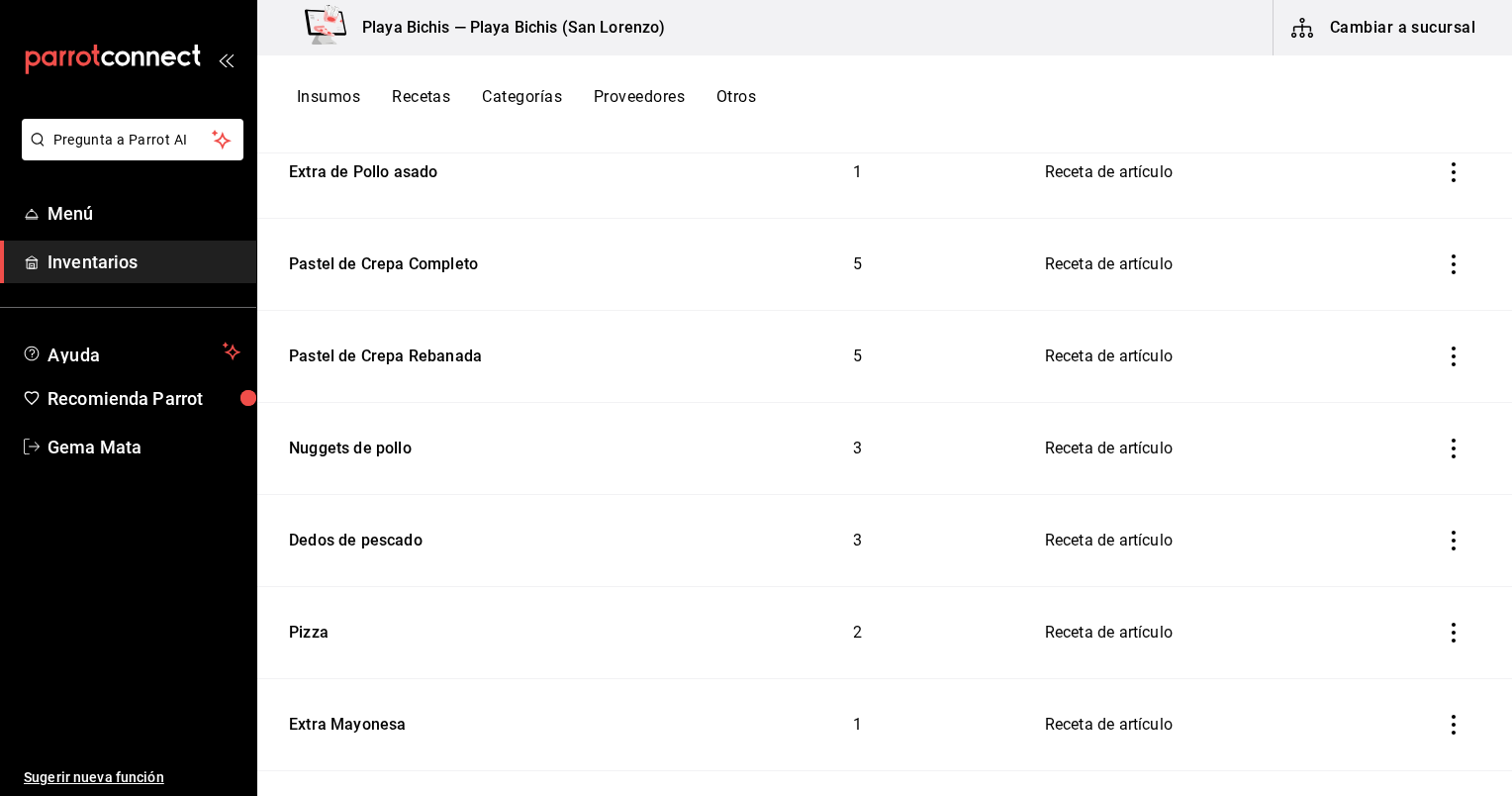 scroll, scrollTop: 0, scrollLeft: 0, axis: both 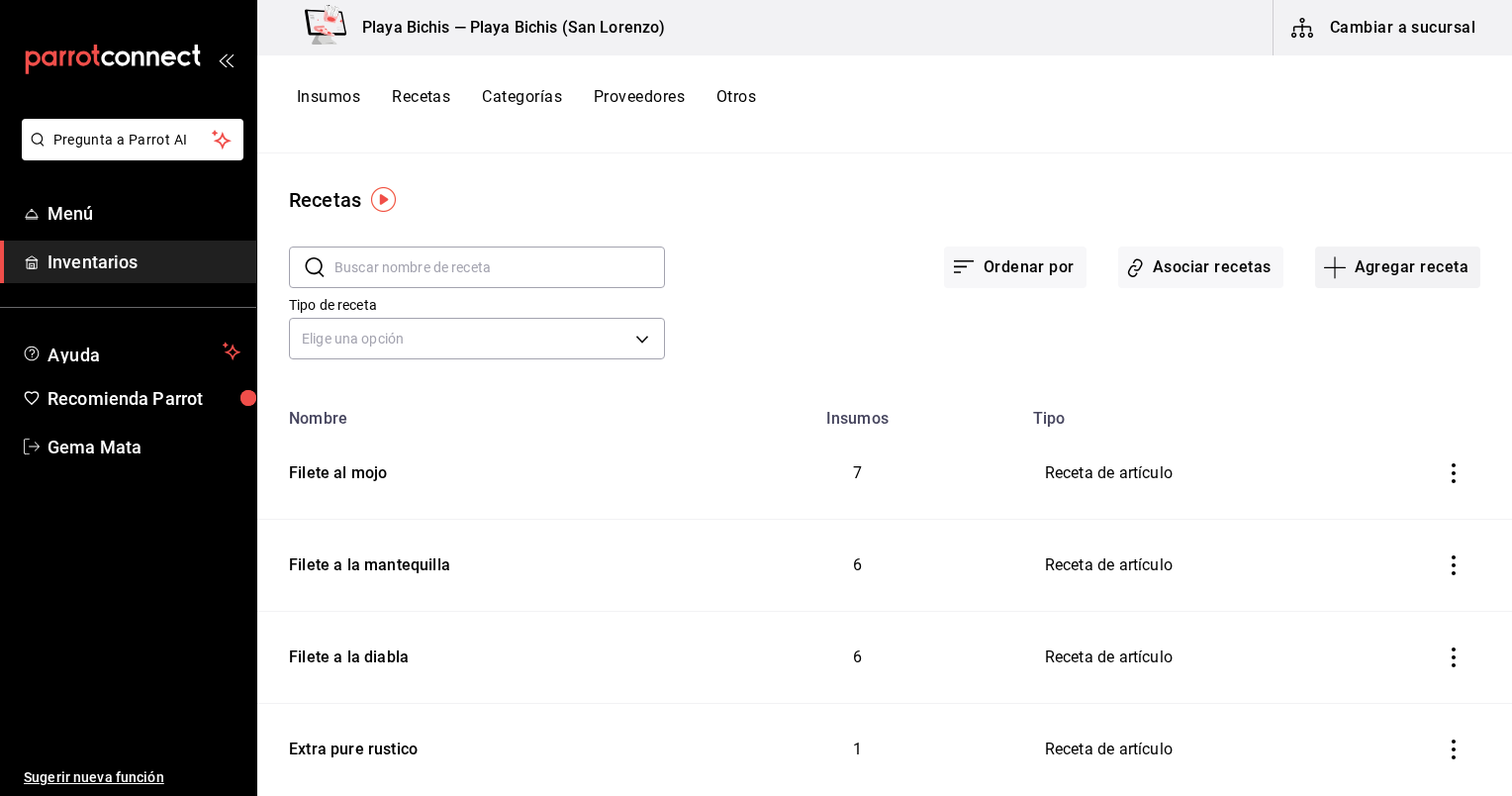 click on "Agregar receta" at bounding box center [1397, 267] 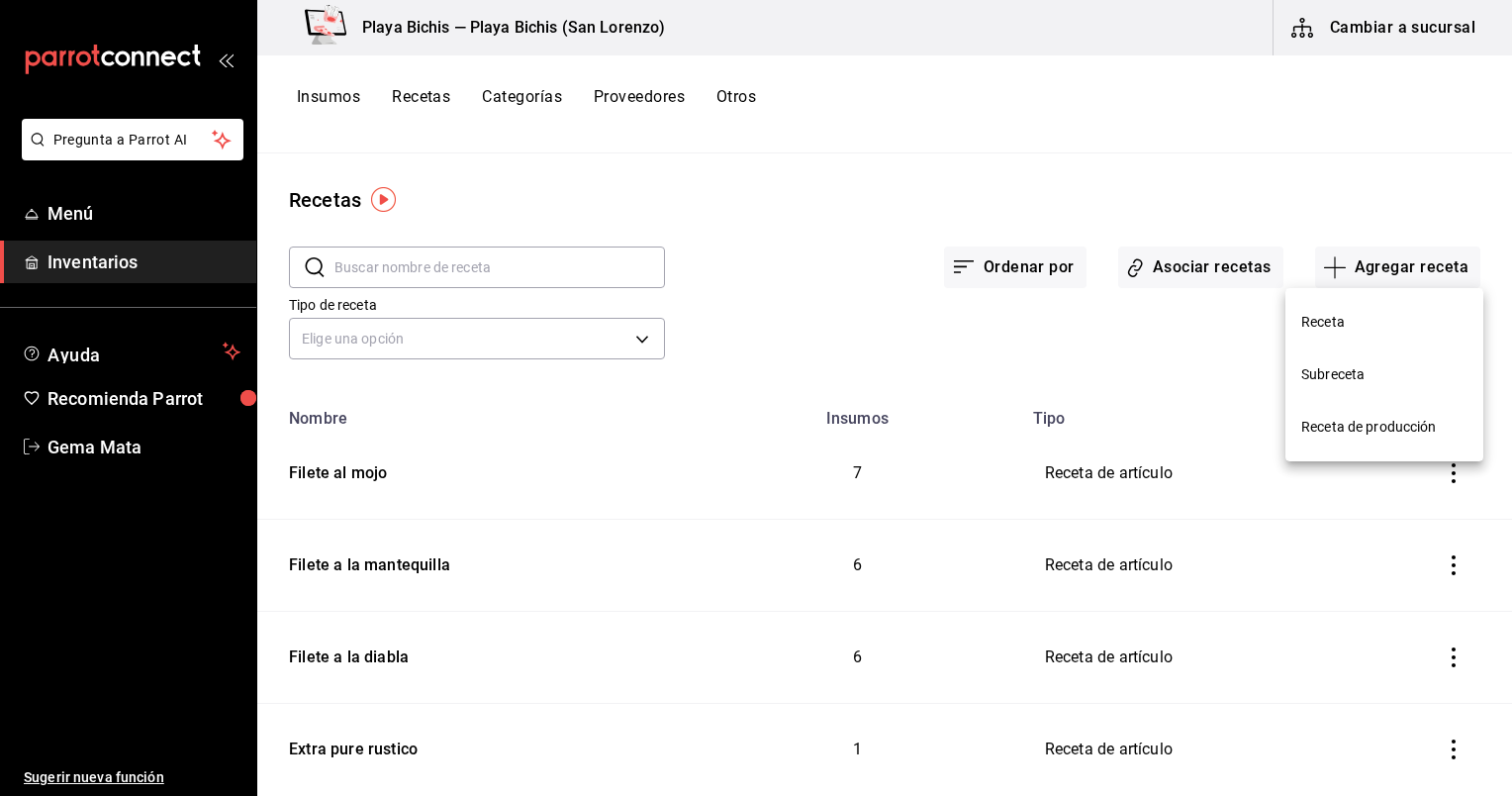 click on "Receta" at bounding box center (1384, 322) 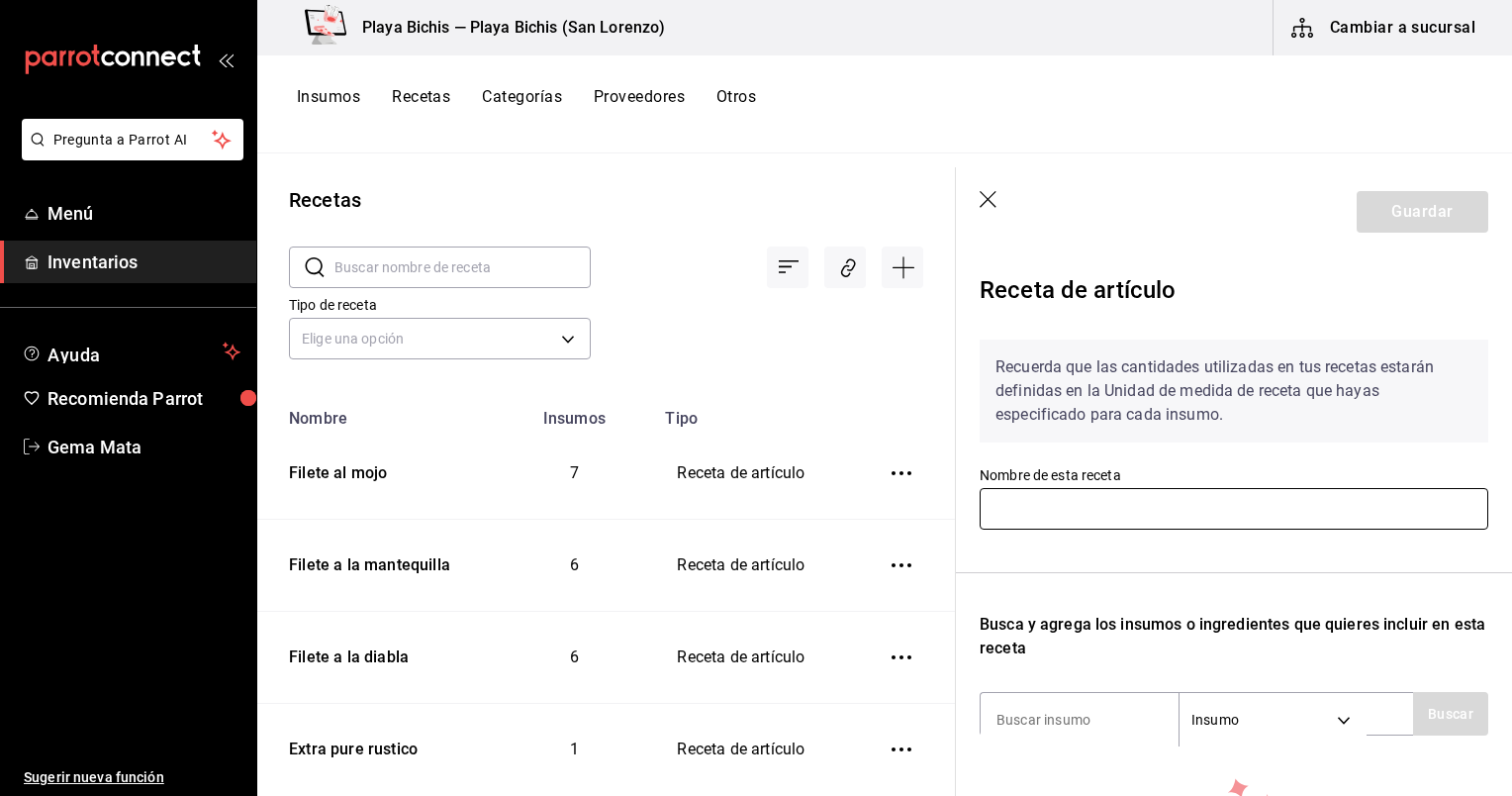 click at bounding box center [1234, 509] 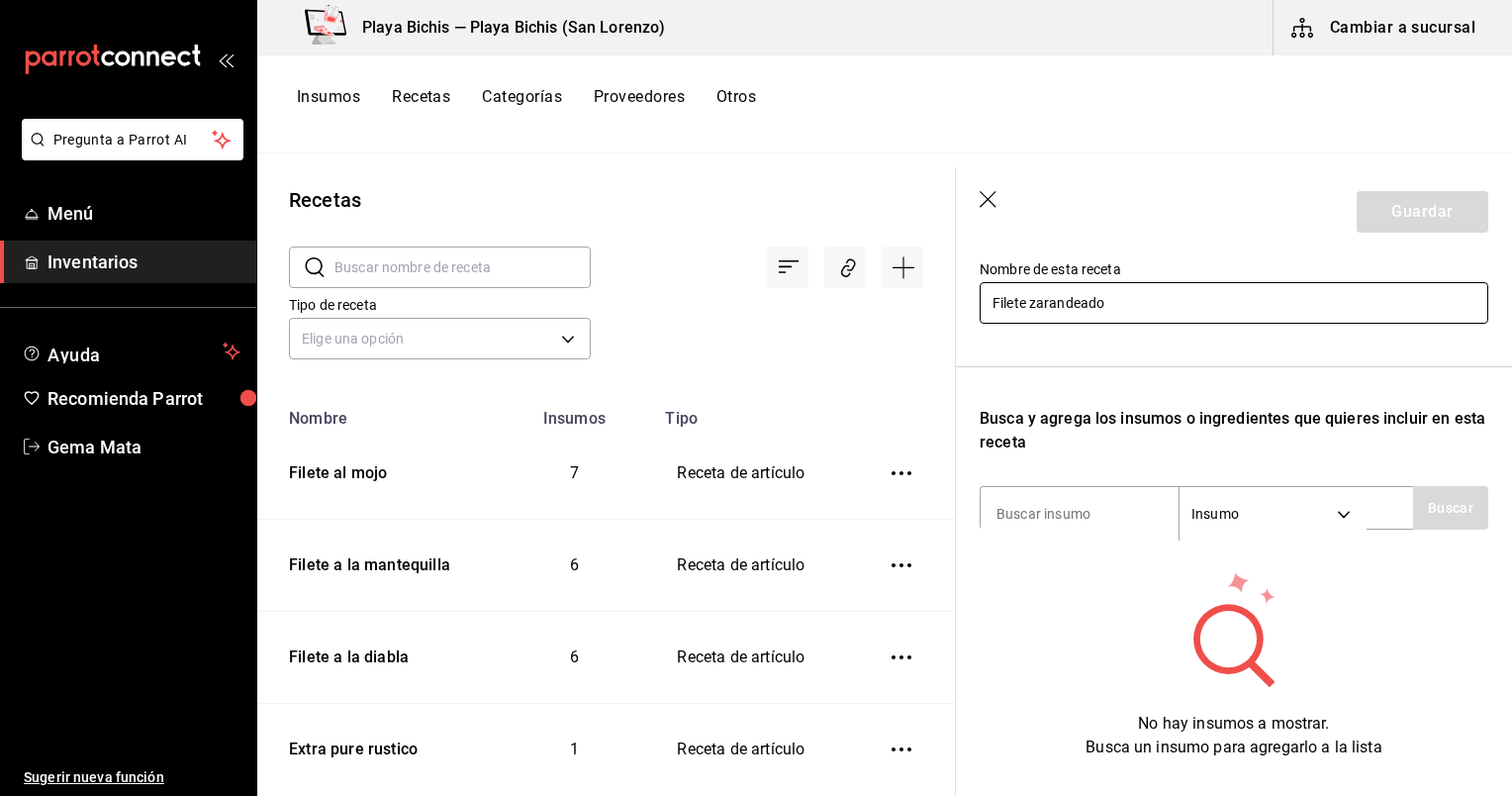 scroll, scrollTop: 244, scrollLeft: 0, axis: vertical 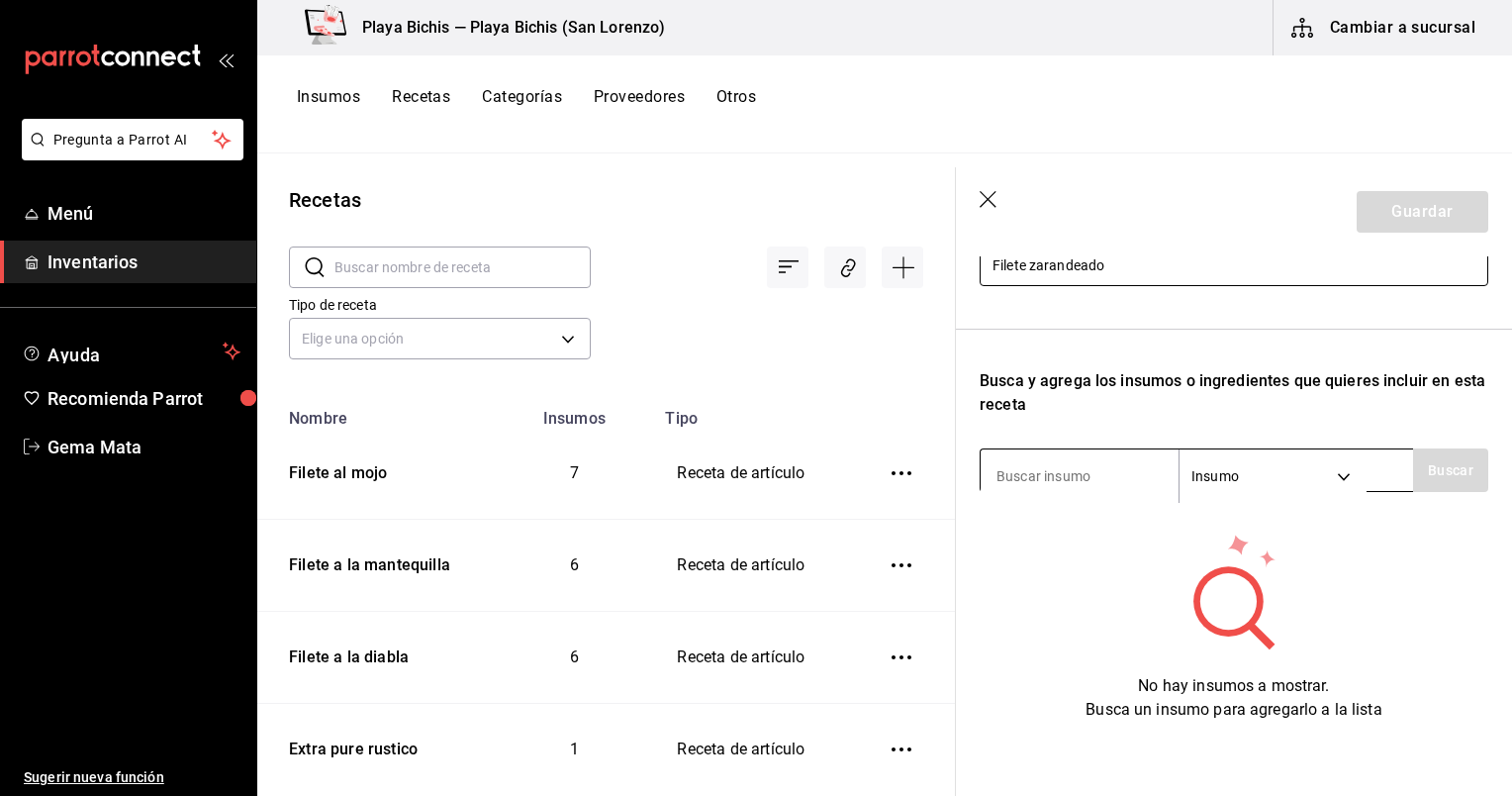 type on "Filete zarandeado" 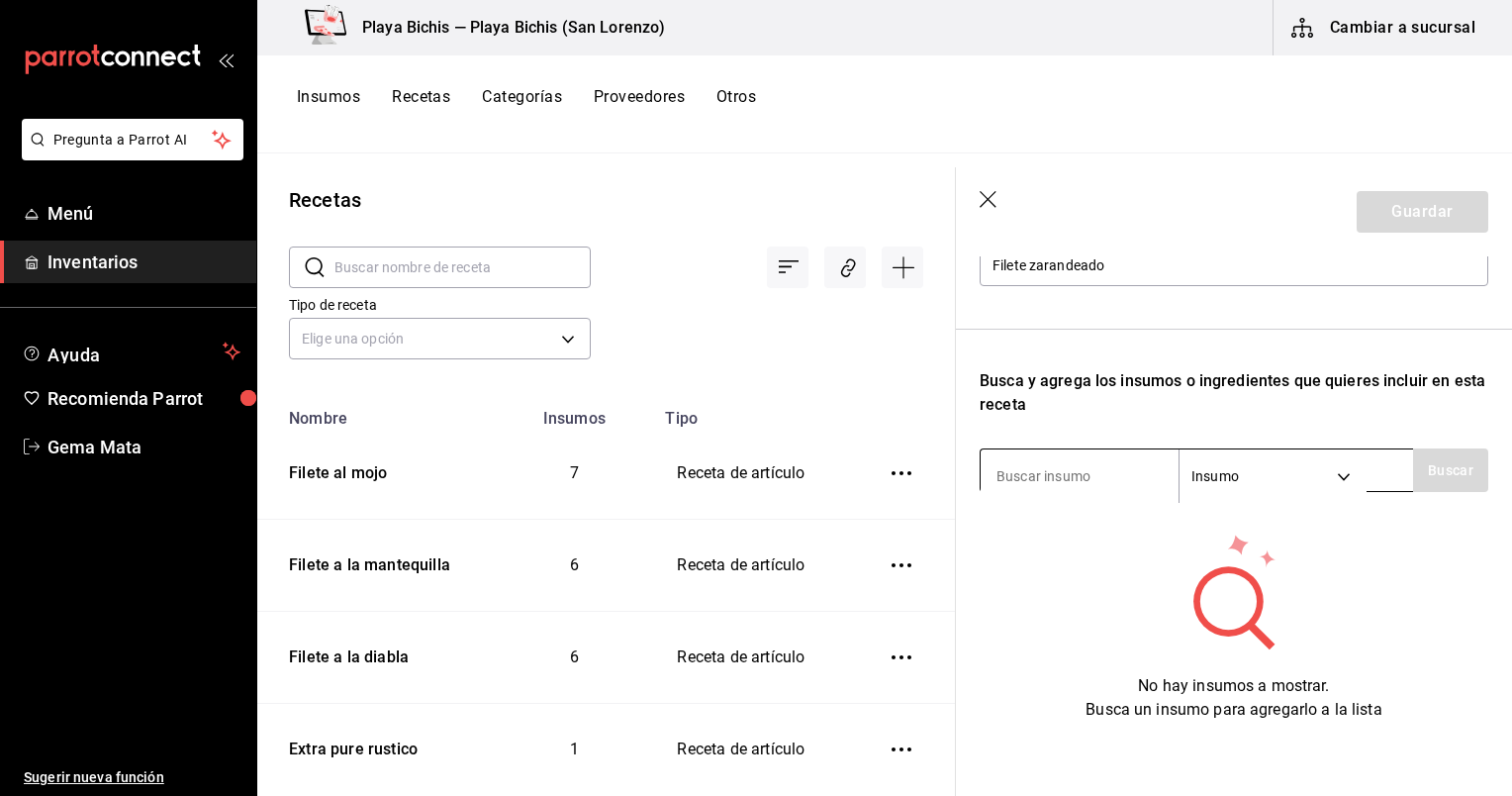 click at bounding box center (1080, 476) 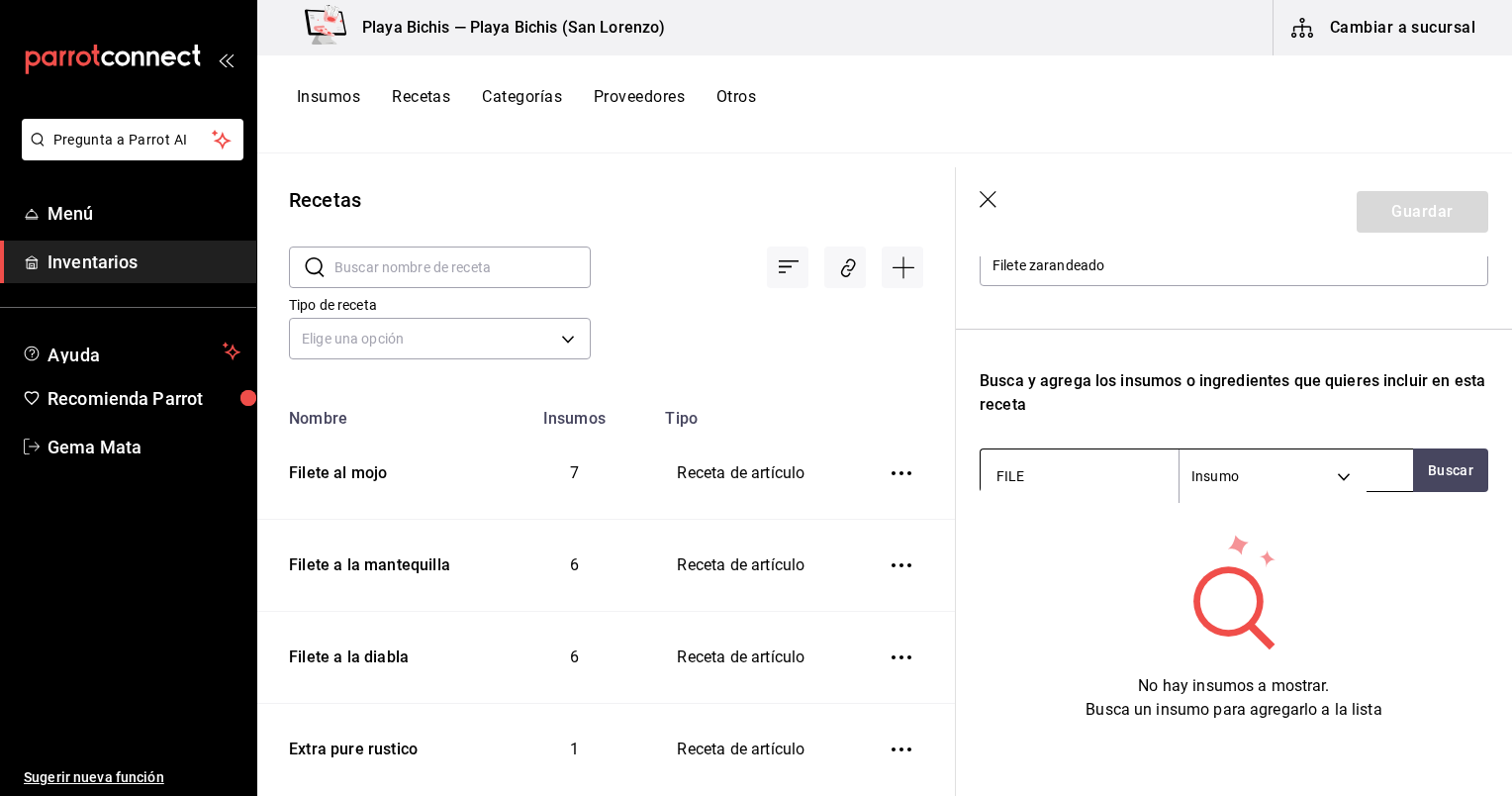 type on "FILET" 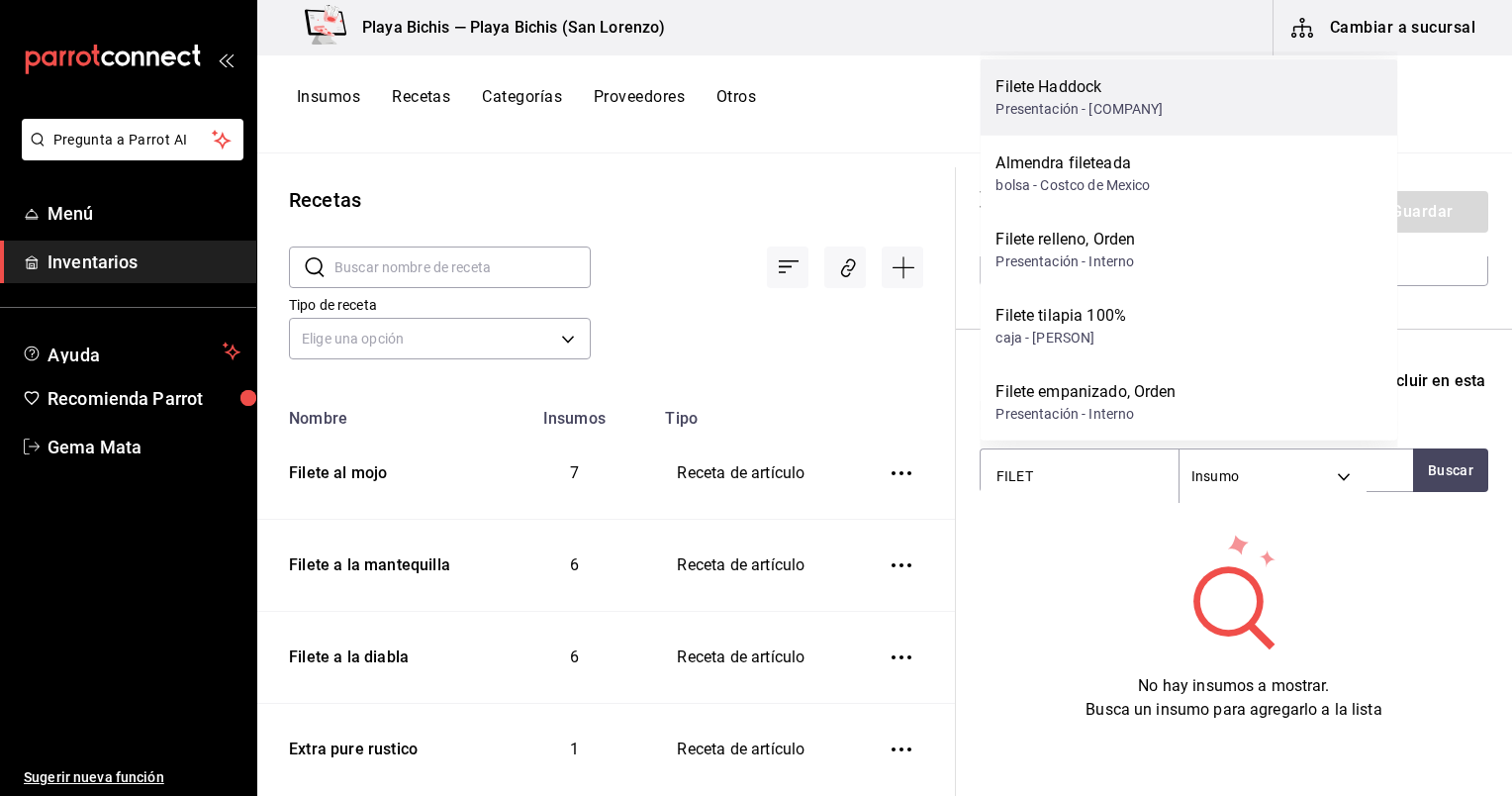 click on "Presentación - Comercializacion y Servicio de Nogales" at bounding box center (1079, 109) 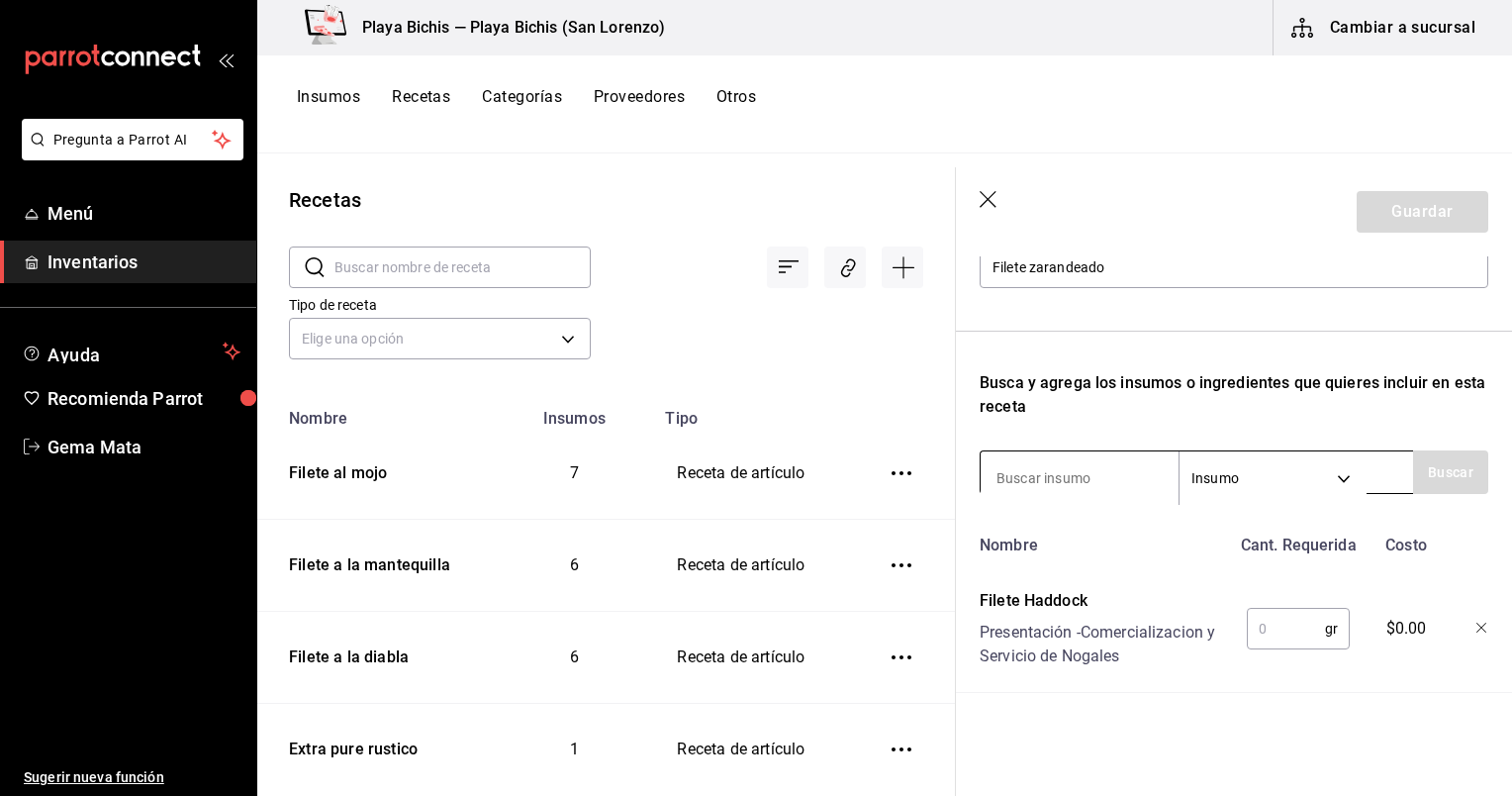 click at bounding box center (1080, 478) 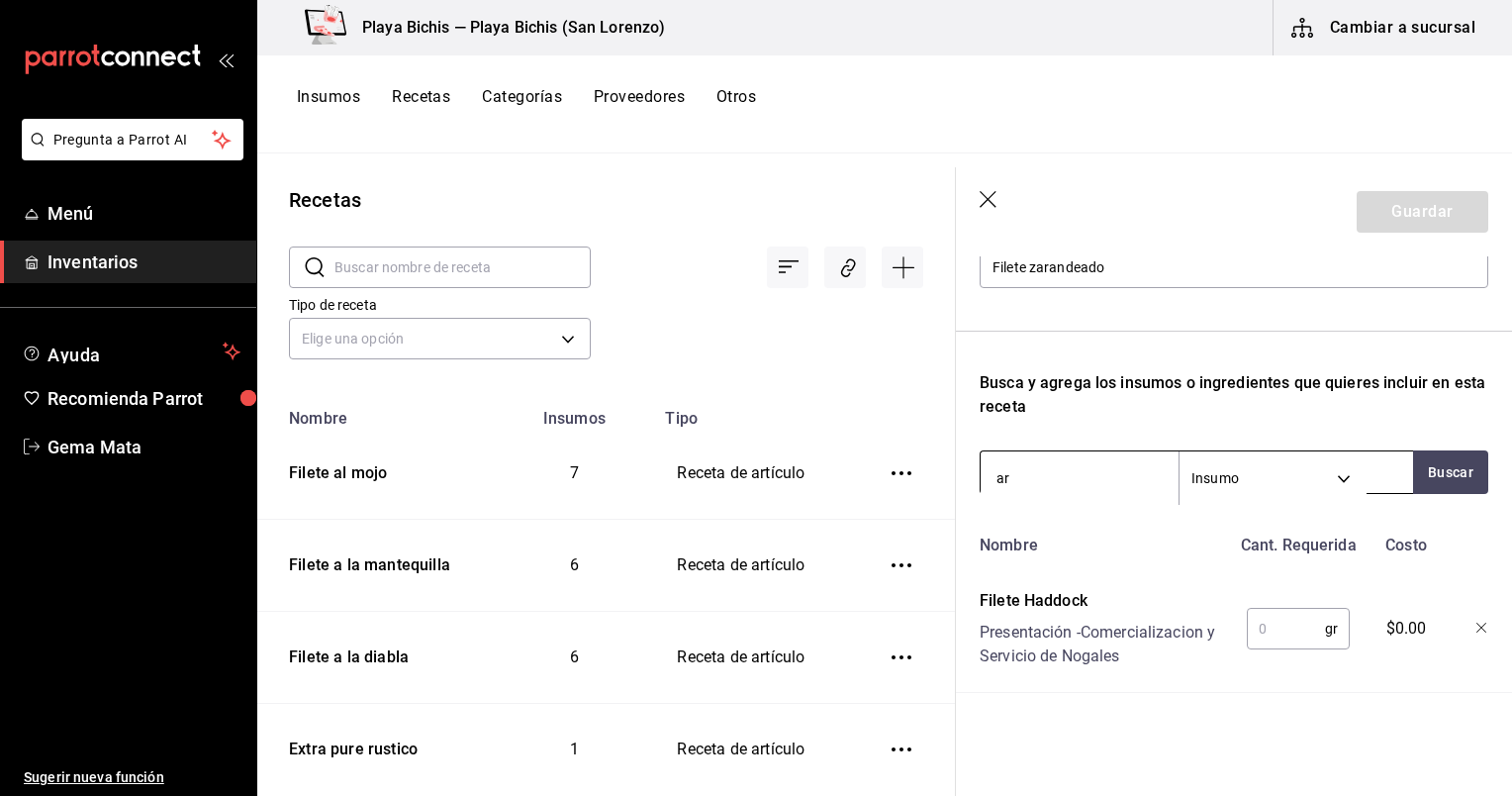 type on "arr" 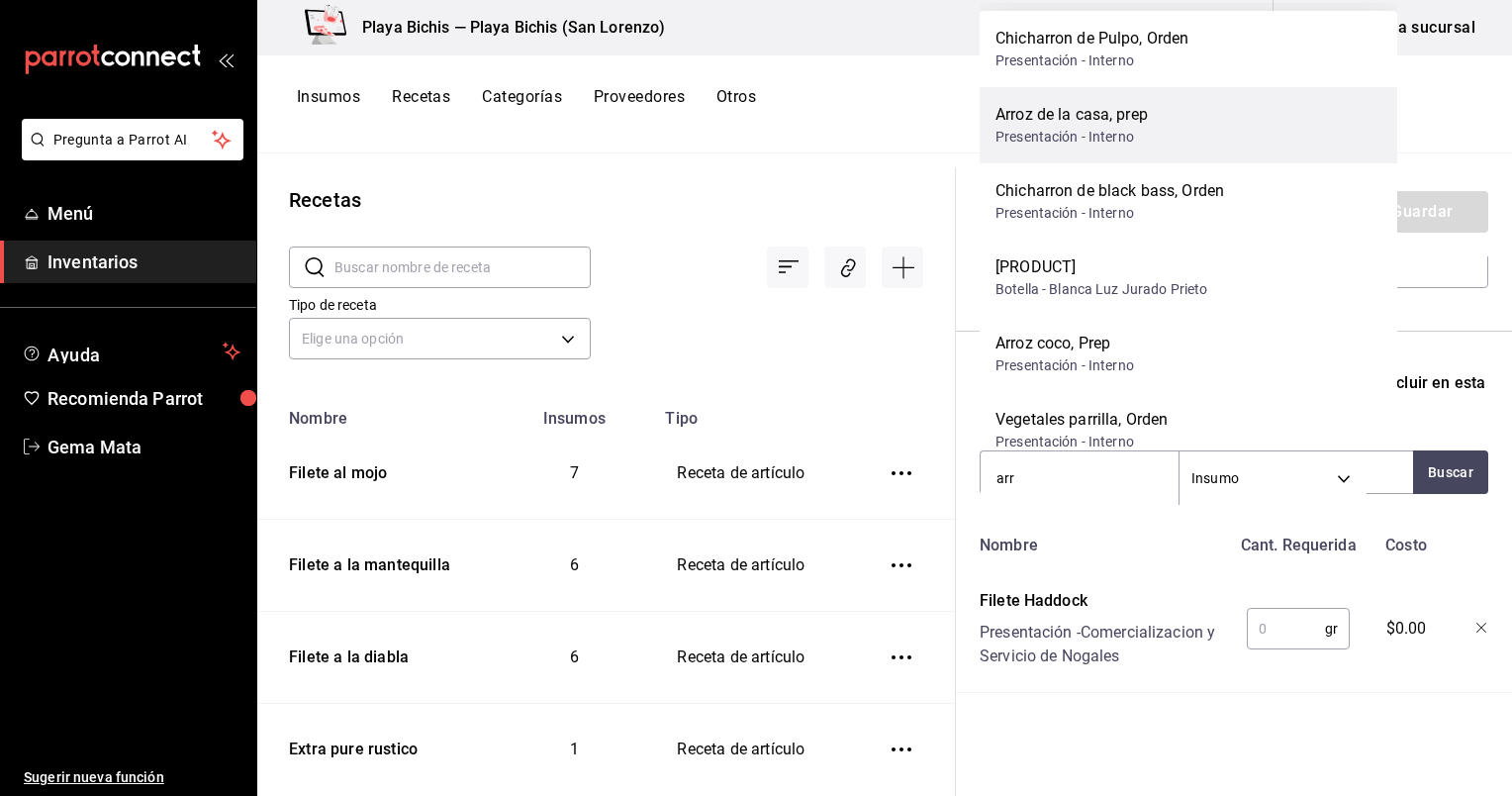 click on "Arroz  de la casa, prep Presentación - Interno" at bounding box center (1188, 125) 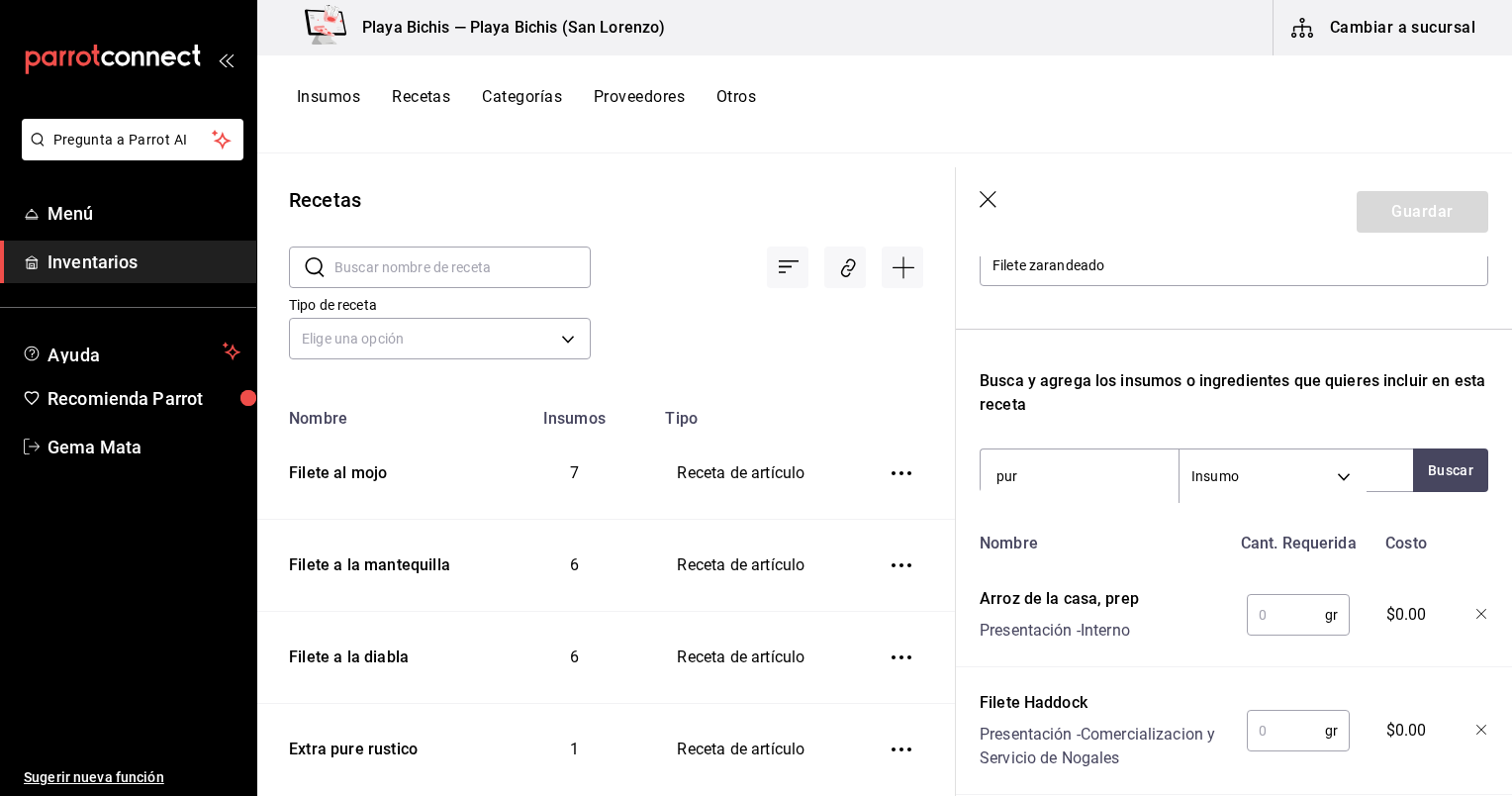 type on "pure" 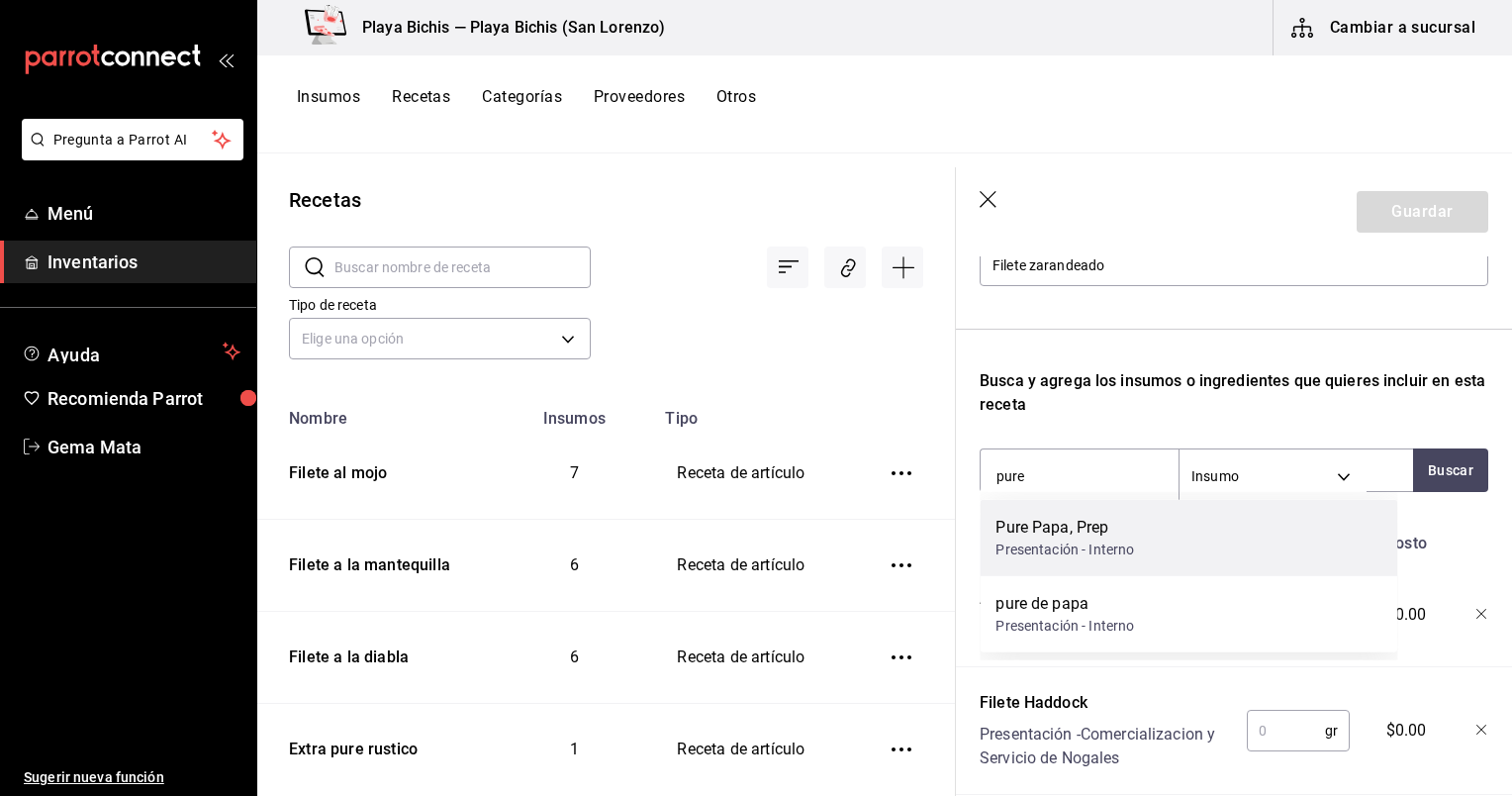 click on "Pure Papa, Prep" at bounding box center [1065, 528] 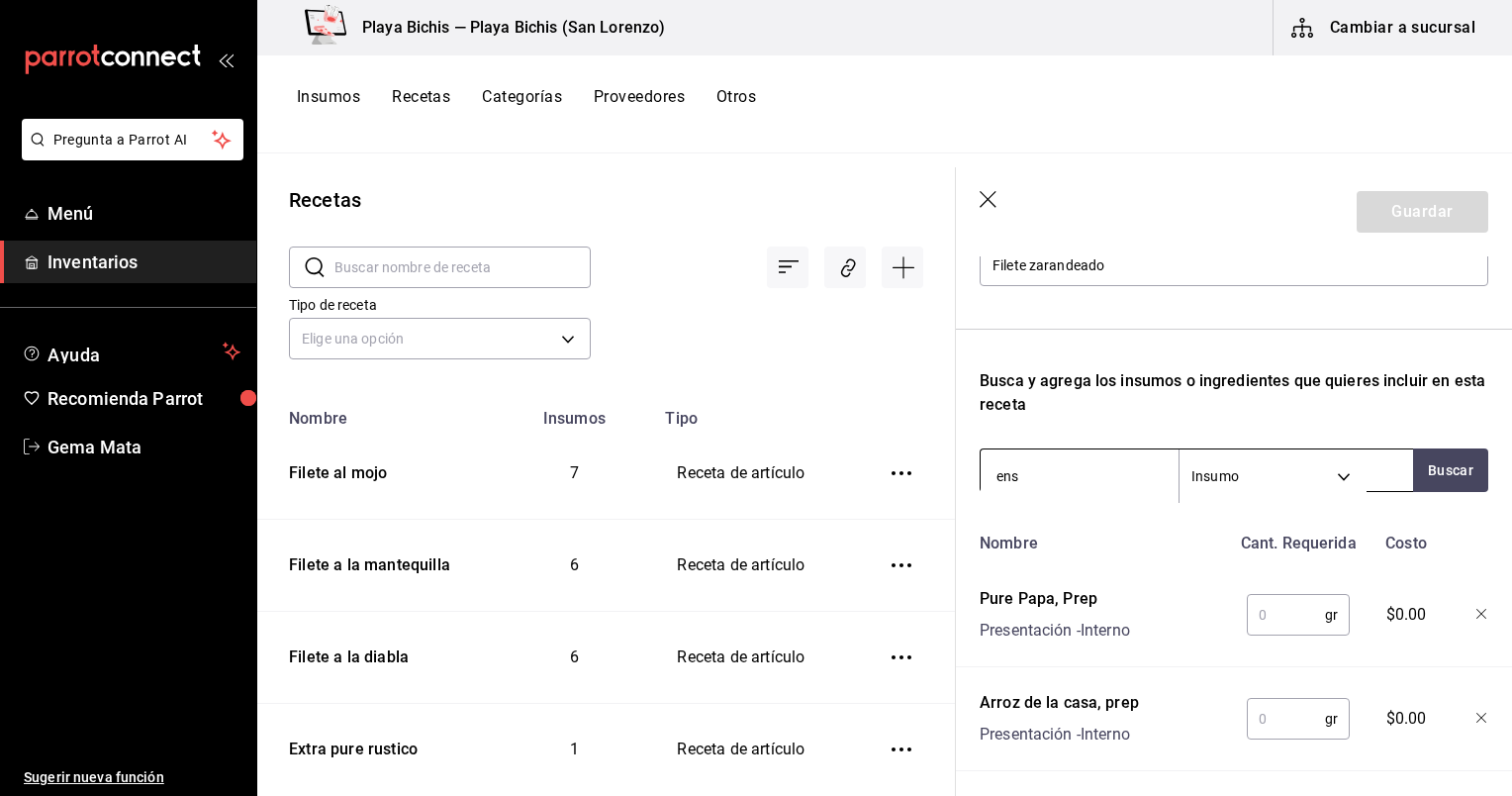 type on "ensa" 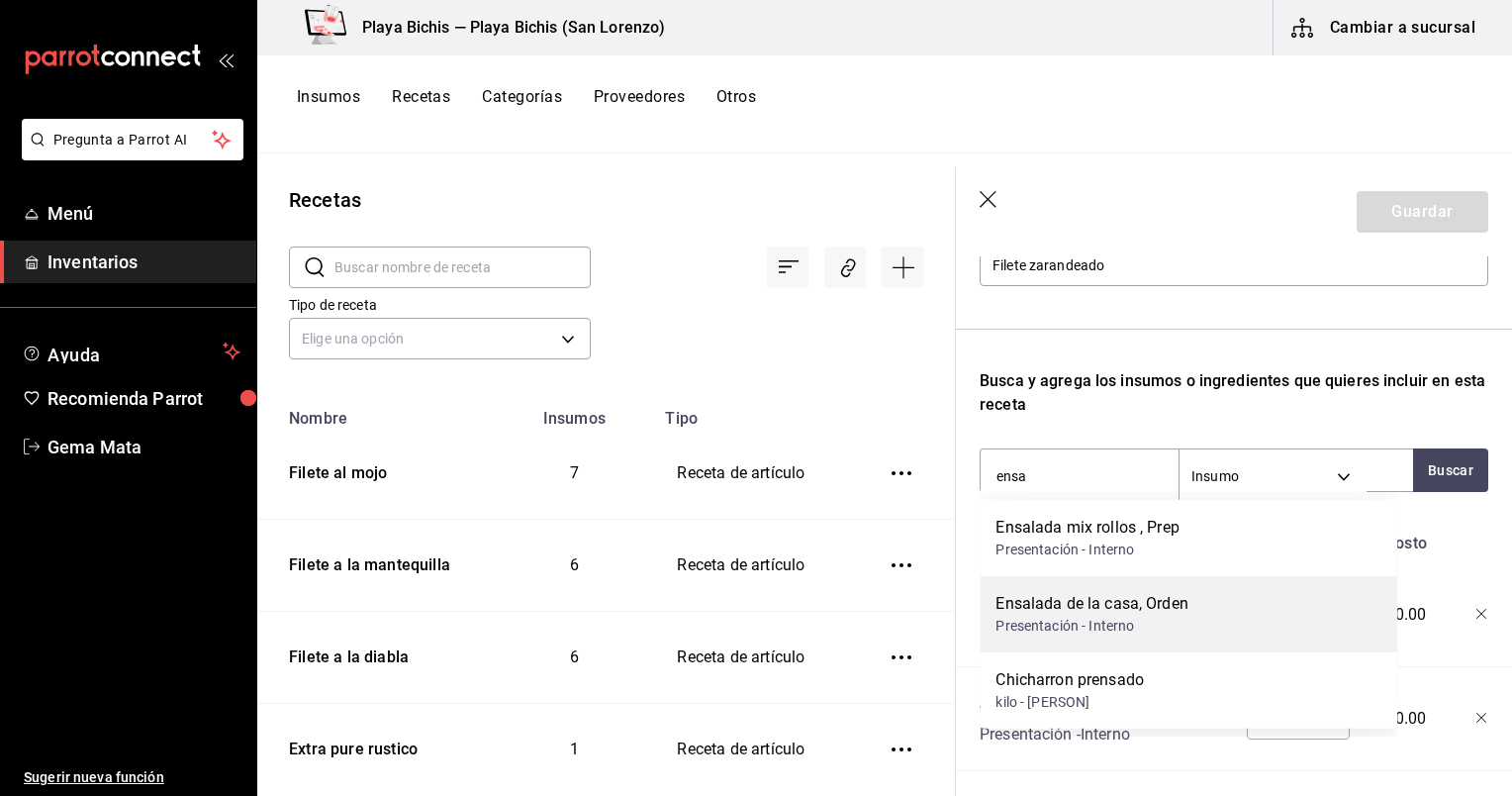 click on "Ensalada de la casa, Orden" at bounding box center (1091, 604) 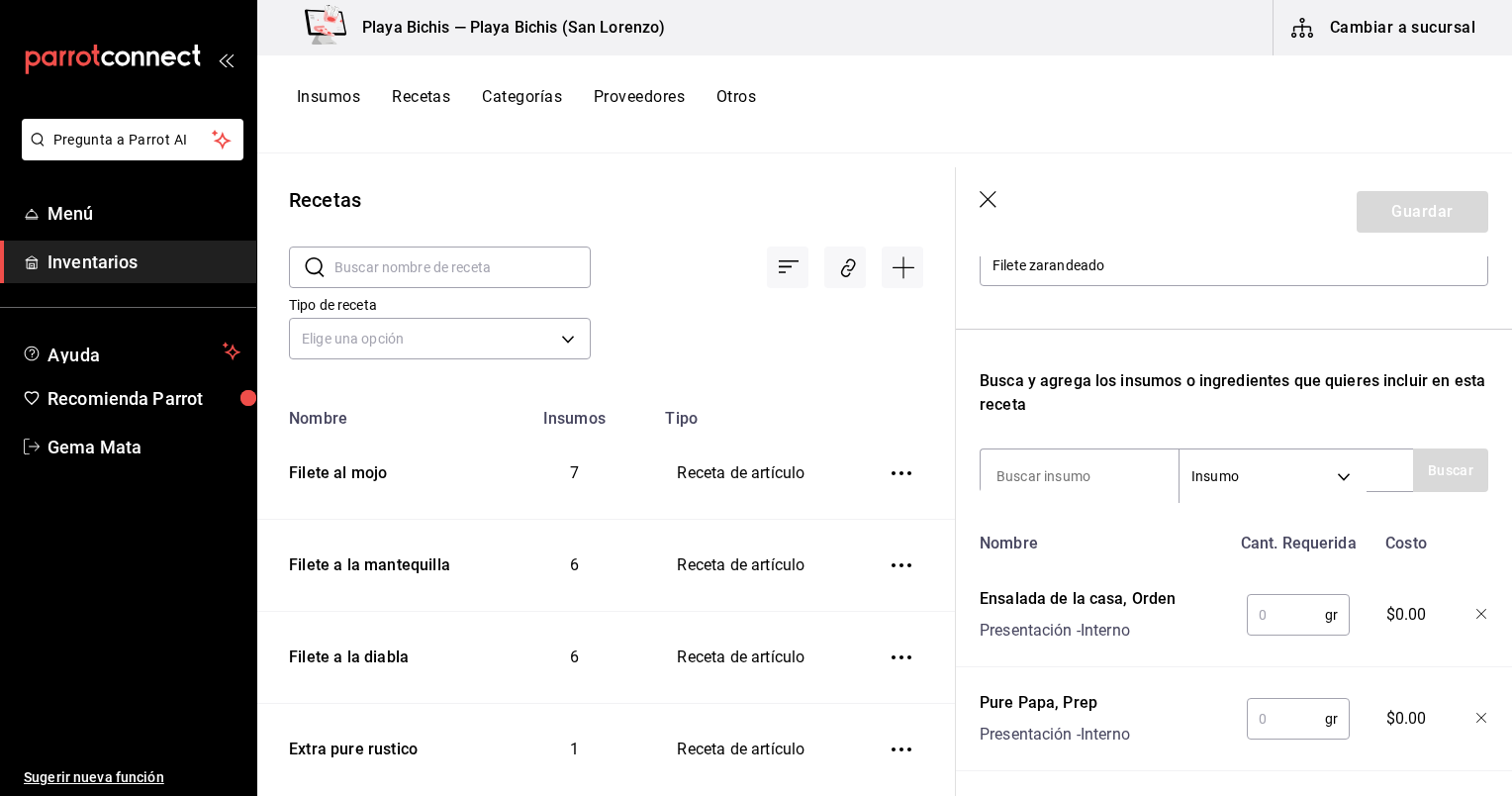 scroll, scrollTop: 568, scrollLeft: 0, axis: vertical 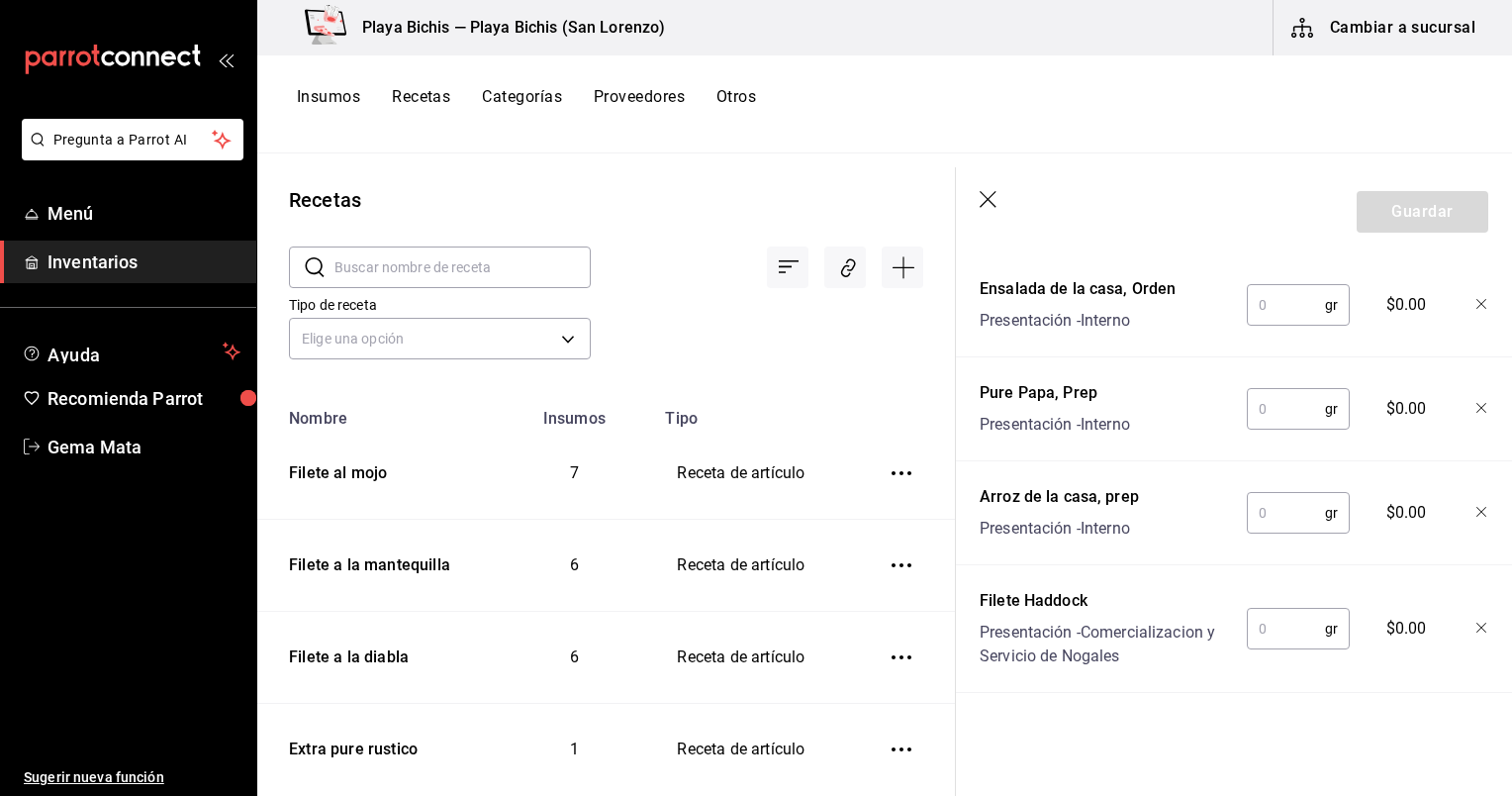 click at bounding box center (1285, 629) 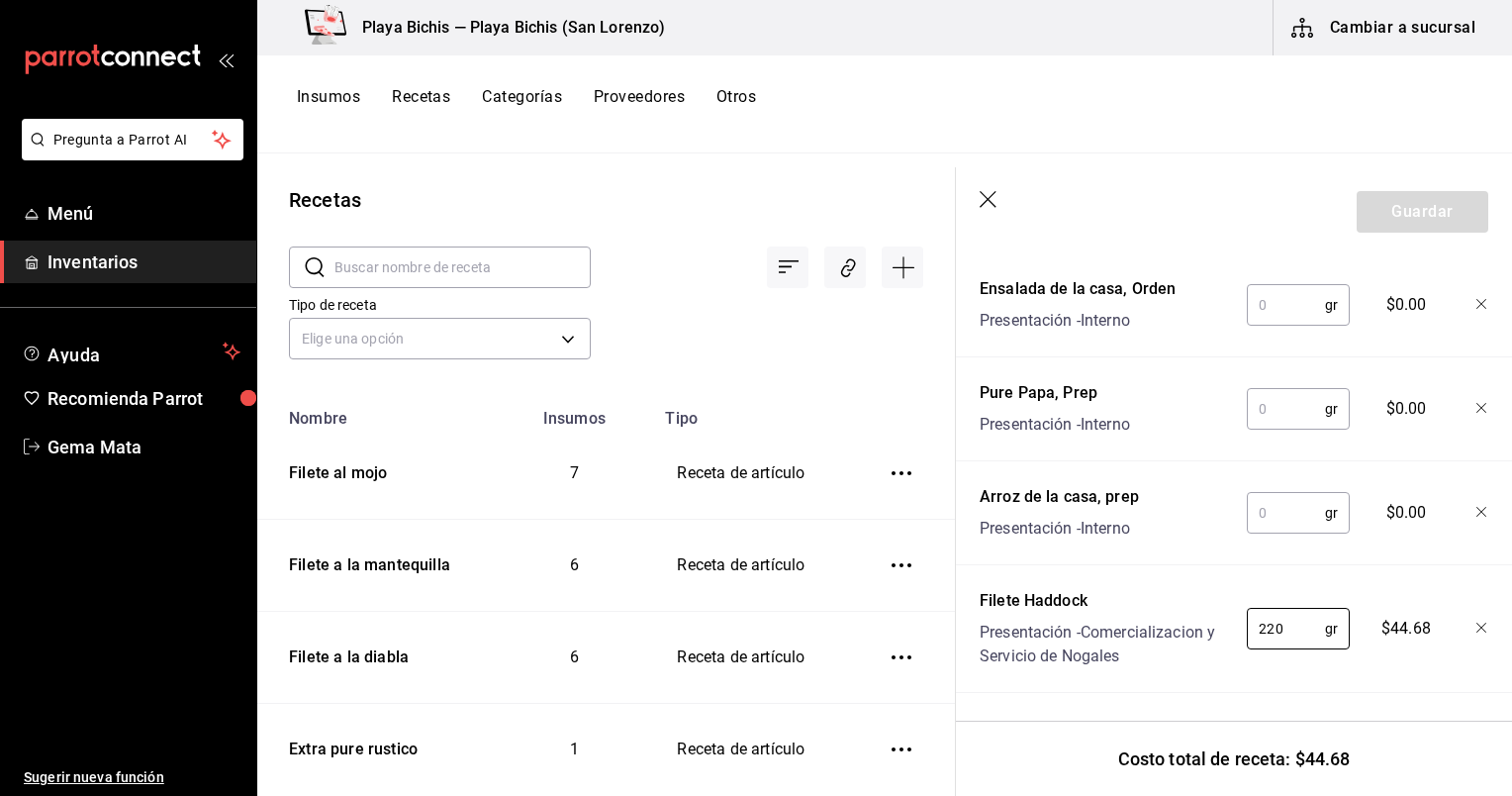 type on "220" 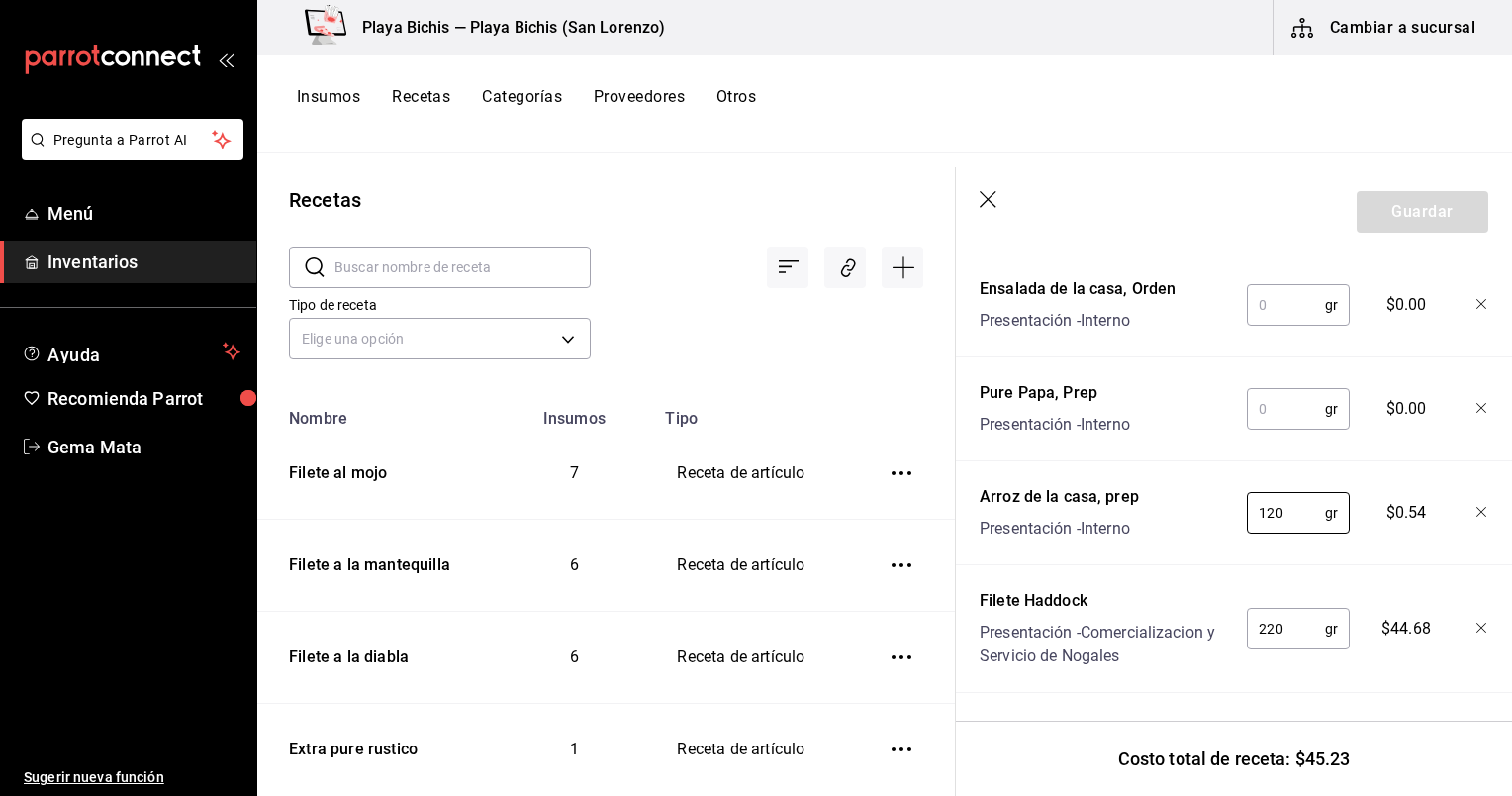 type on "120" 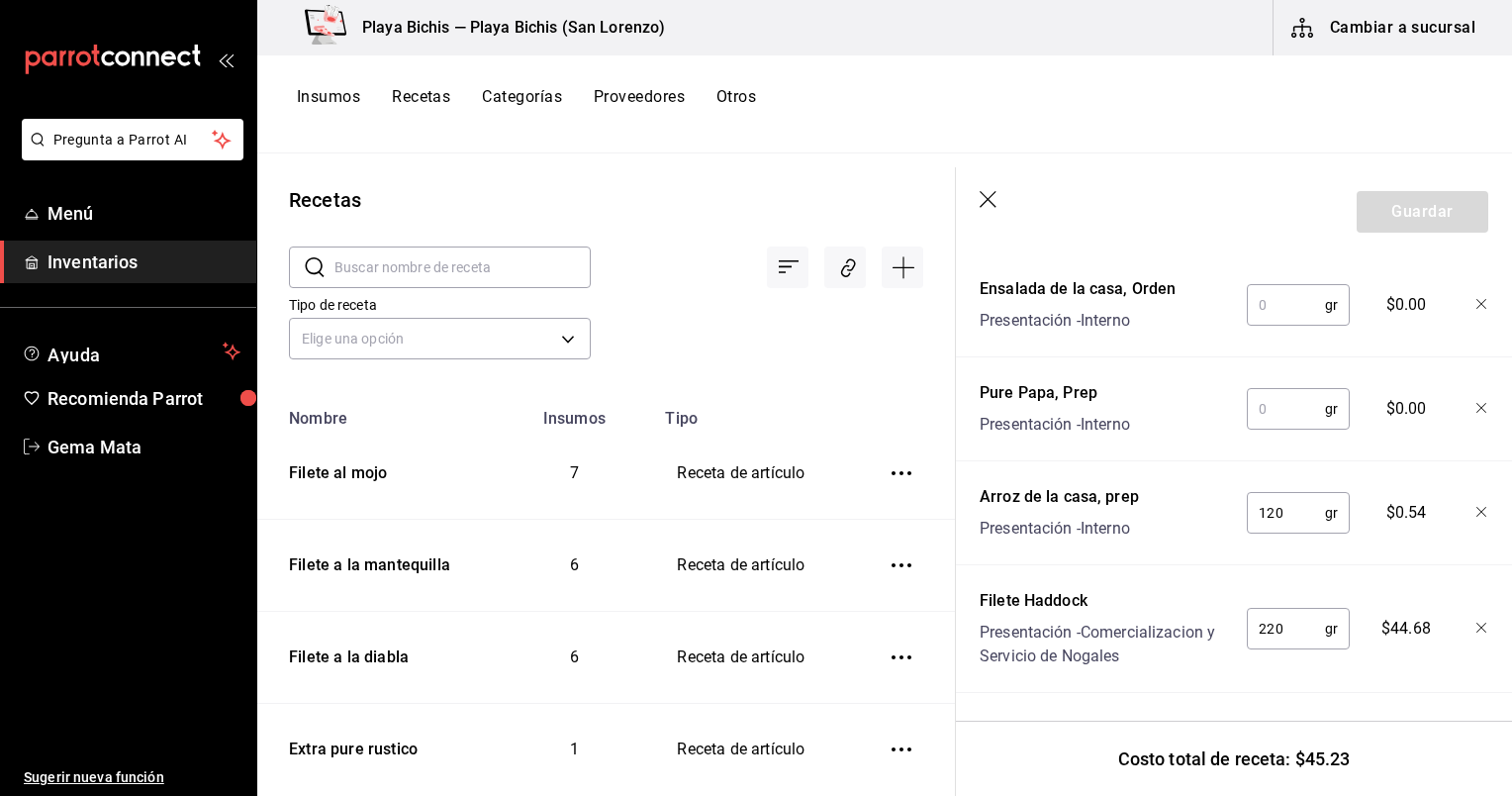 click at bounding box center [1285, 409] 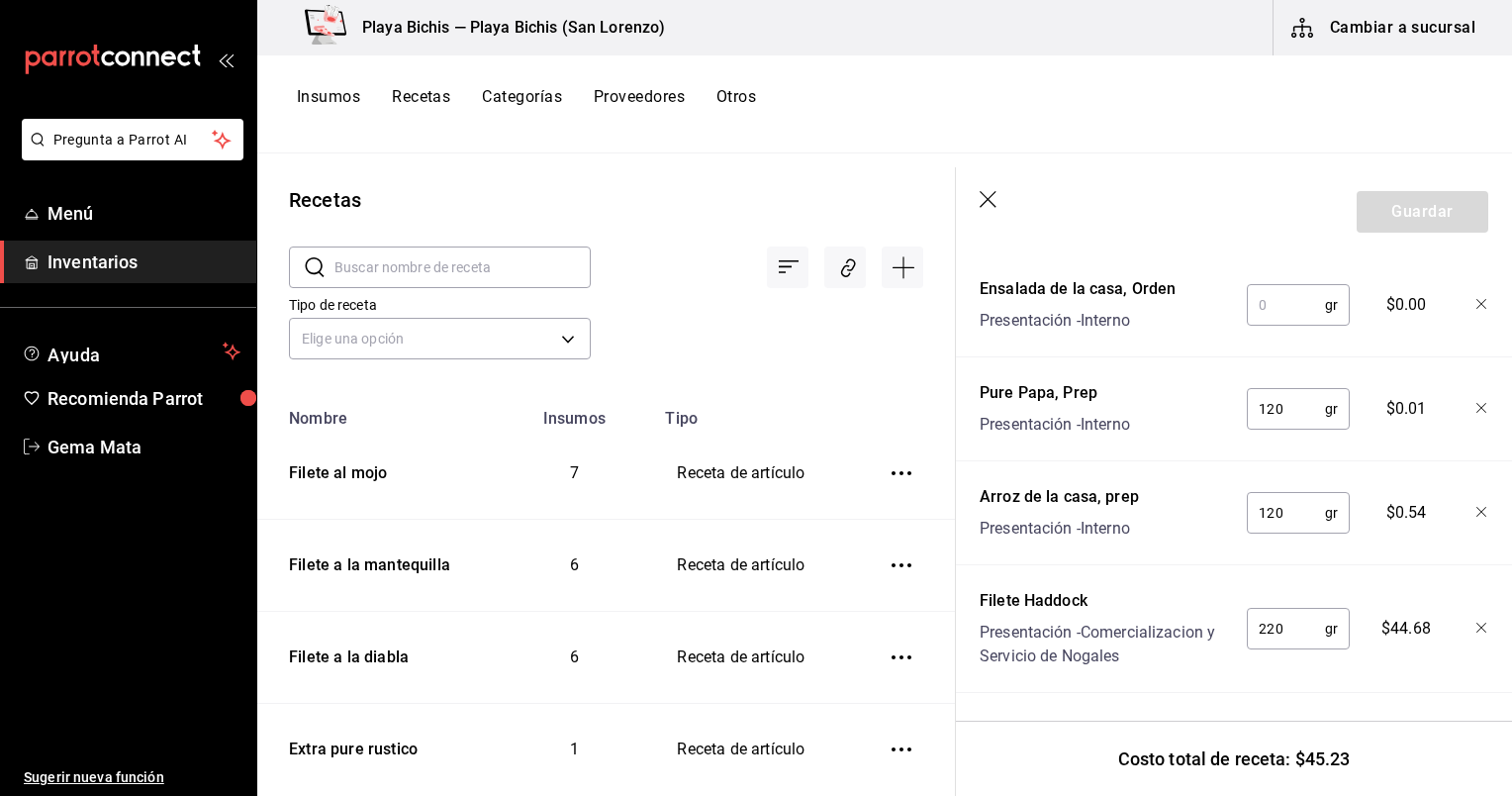 scroll, scrollTop: 500, scrollLeft: 0, axis: vertical 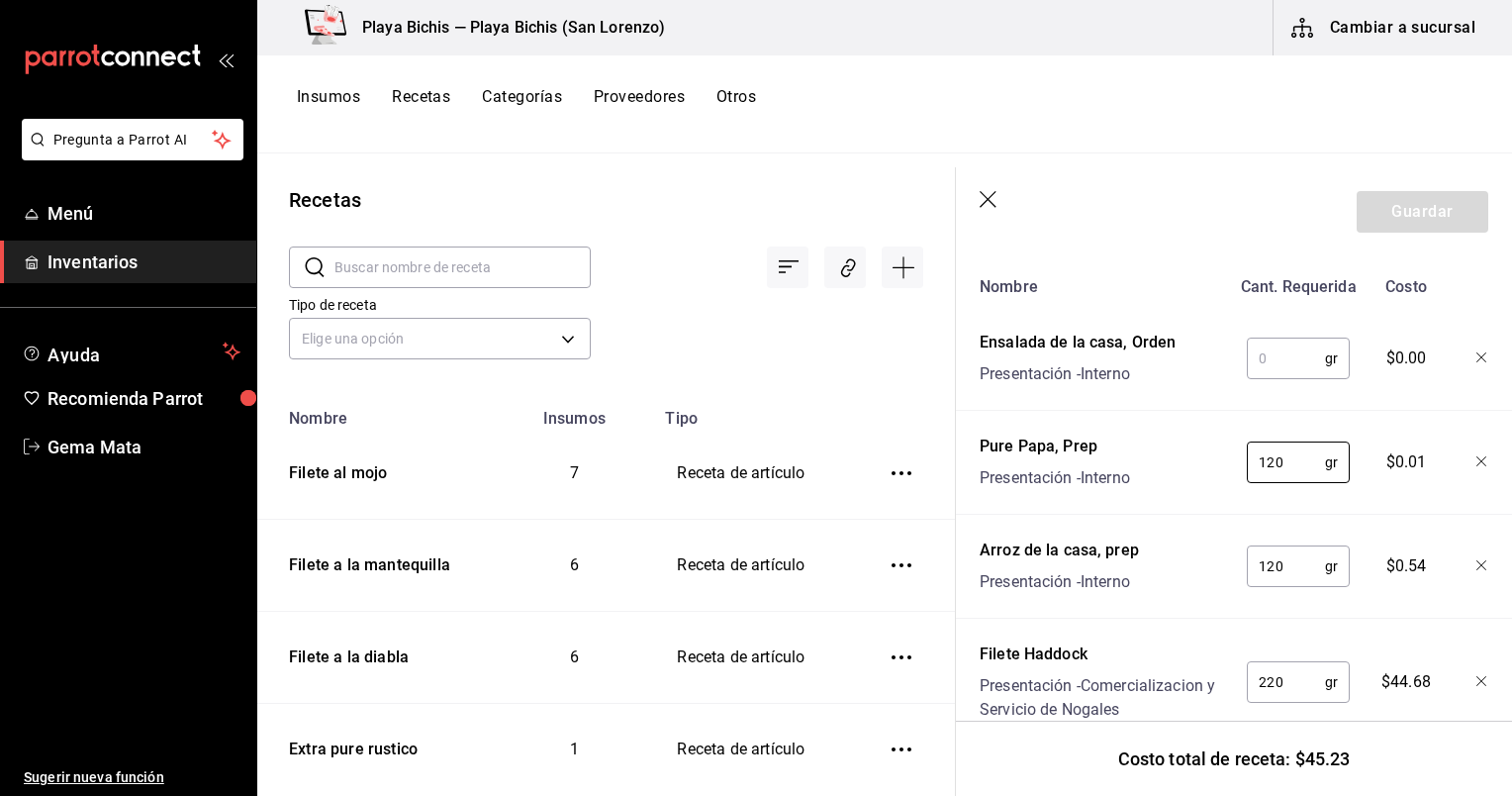 type on "120" 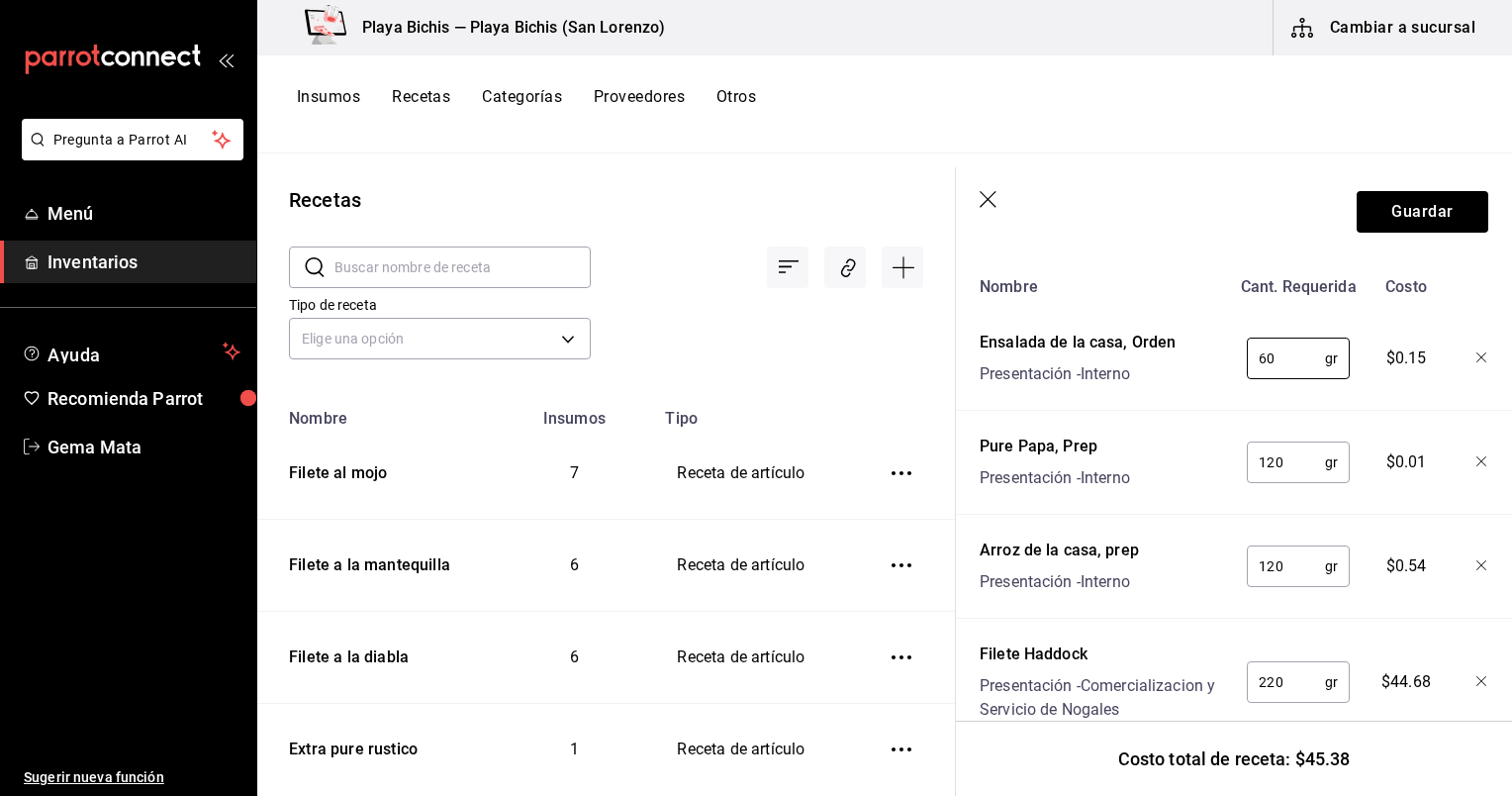 type on "60" 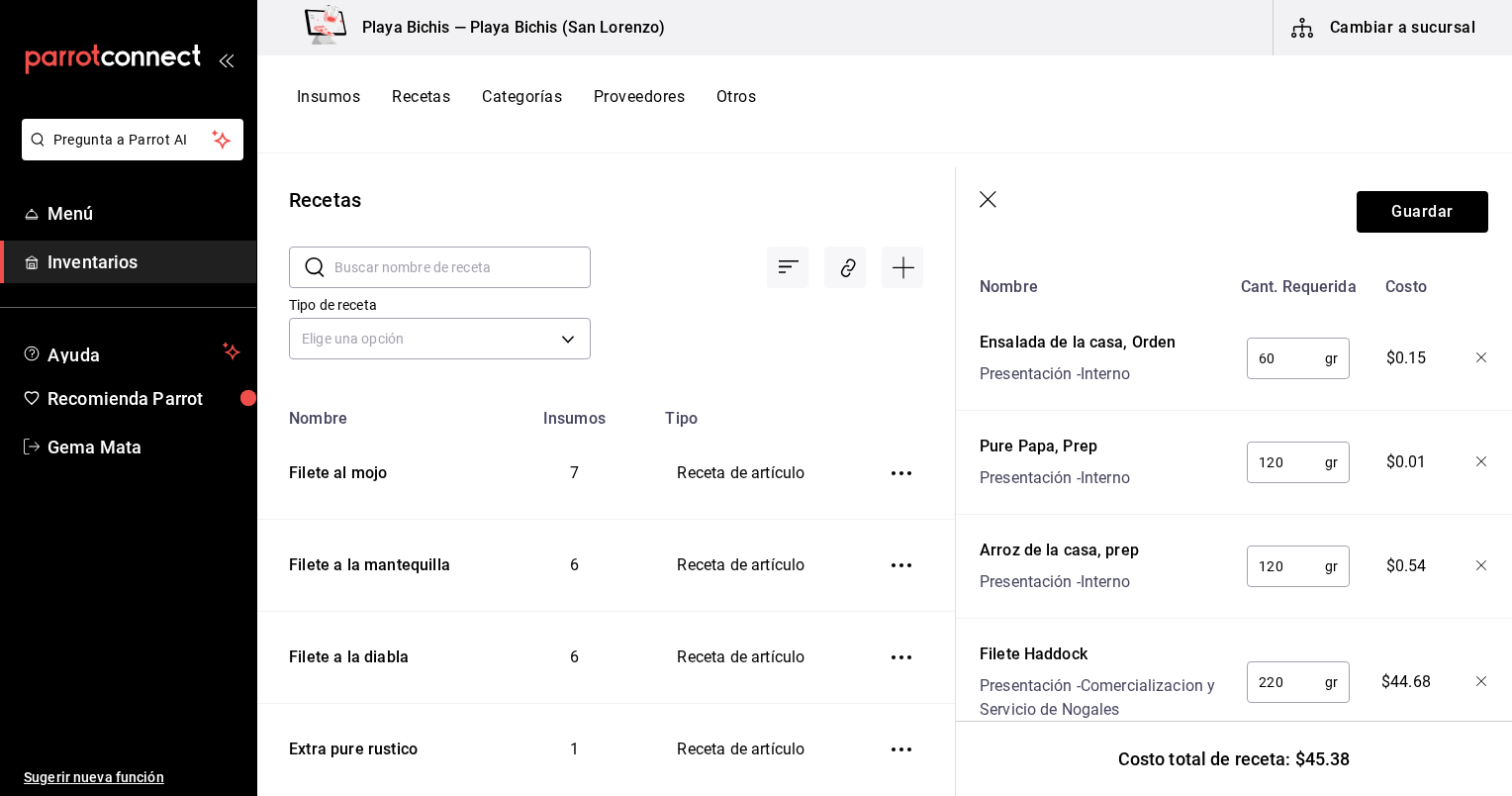 click 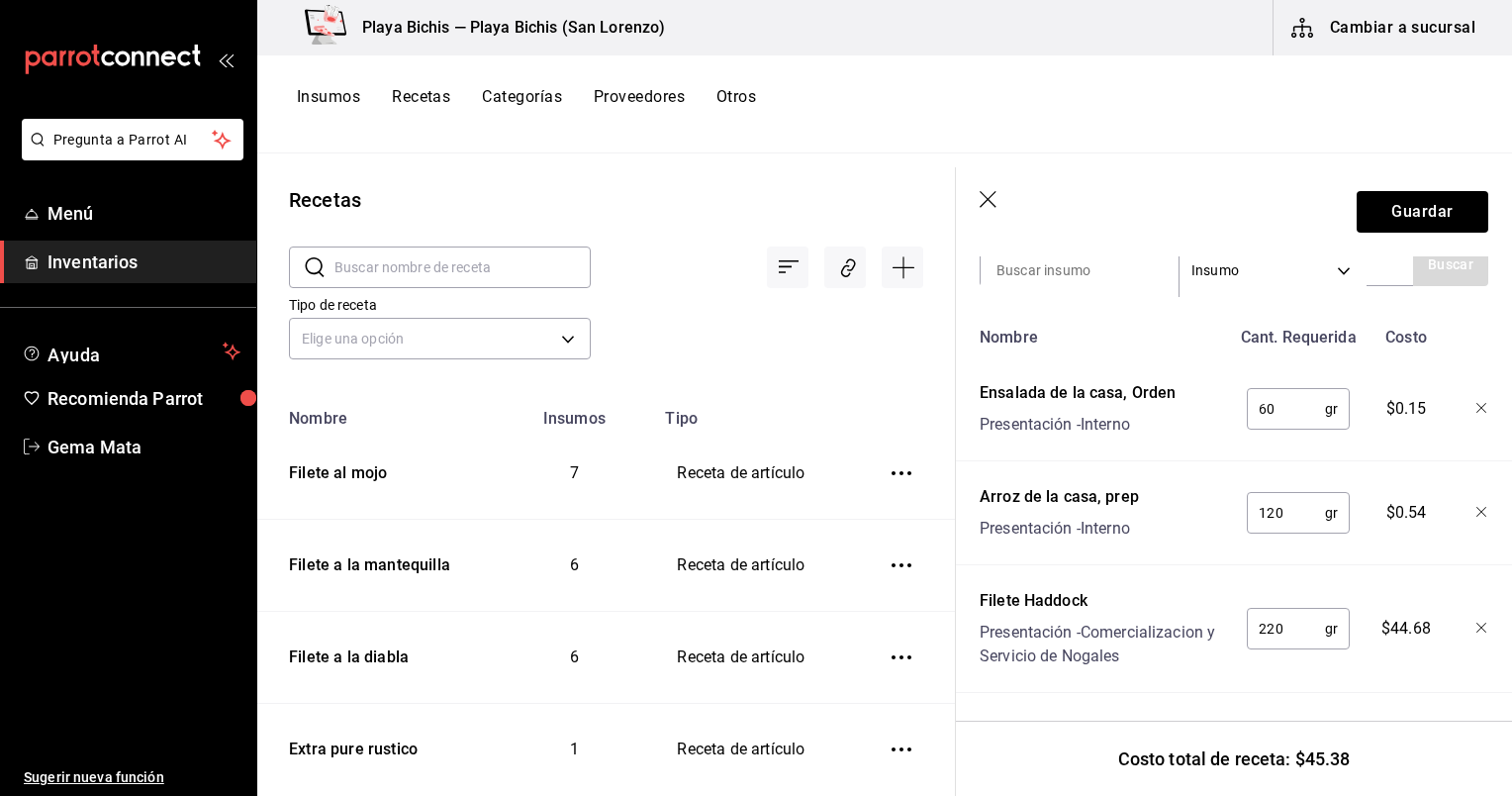 scroll, scrollTop: 452, scrollLeft: 0, axis: vertical 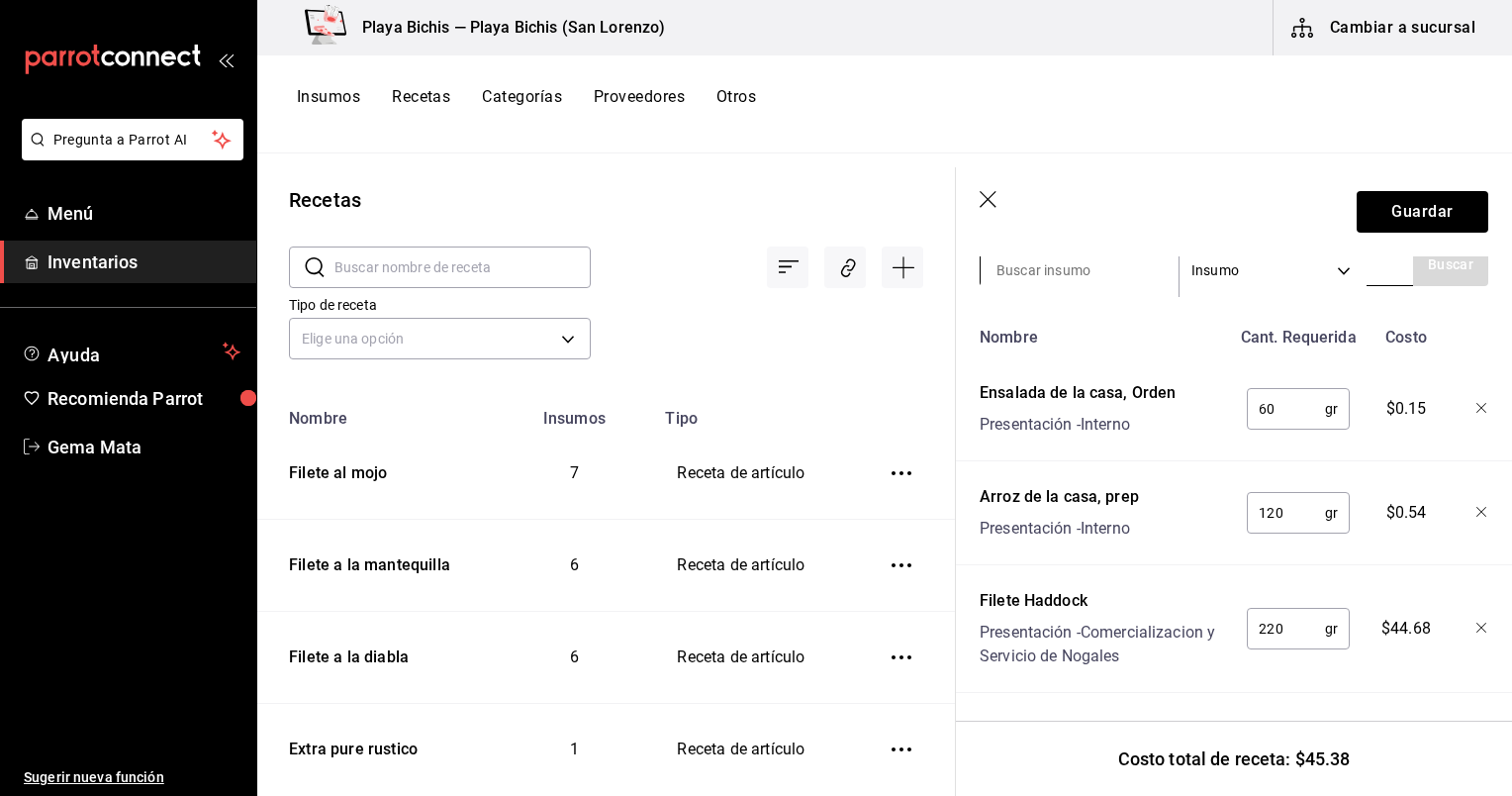 click at bounding box center [1080, 270] 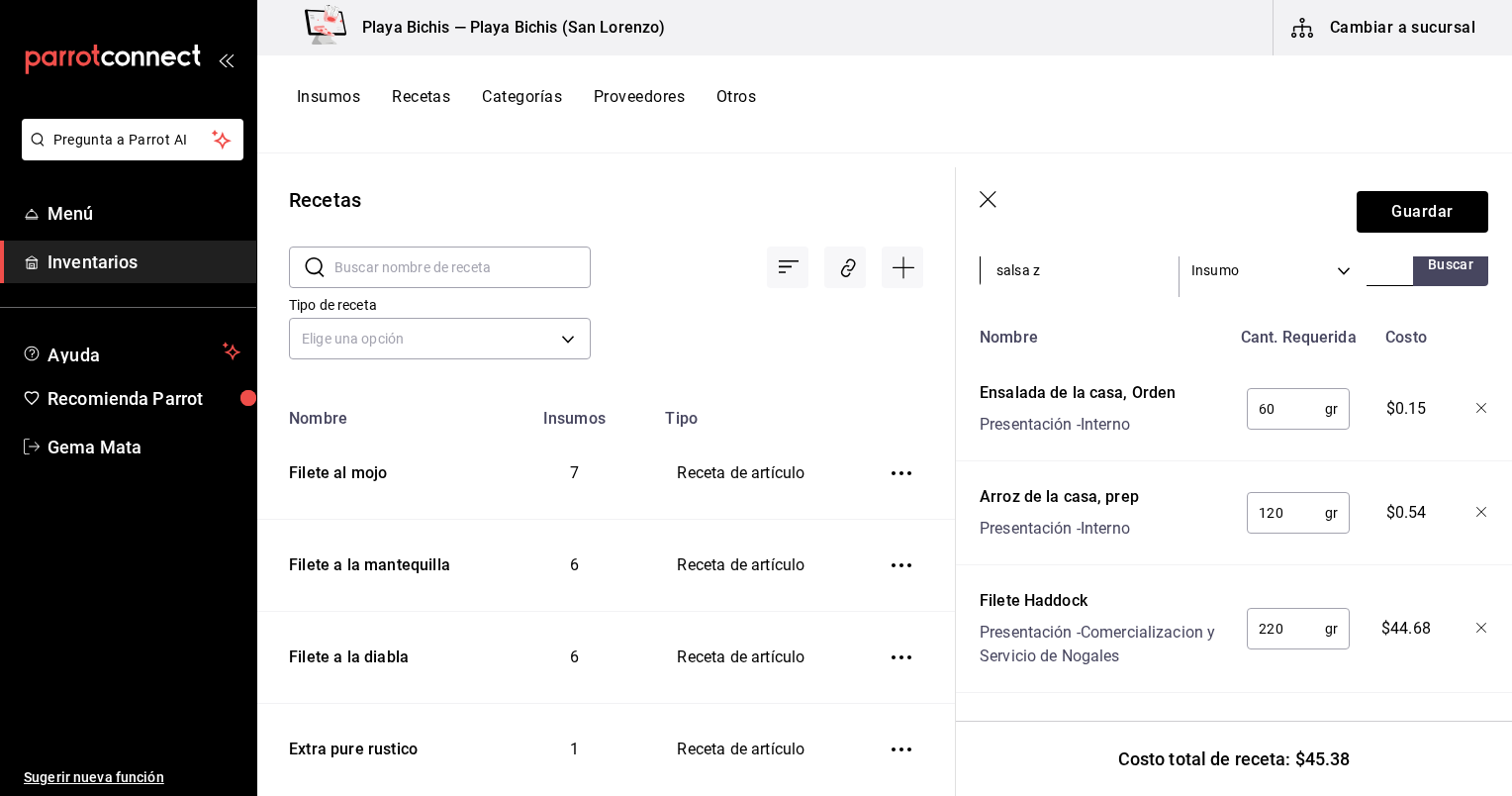 type on "salsa za" 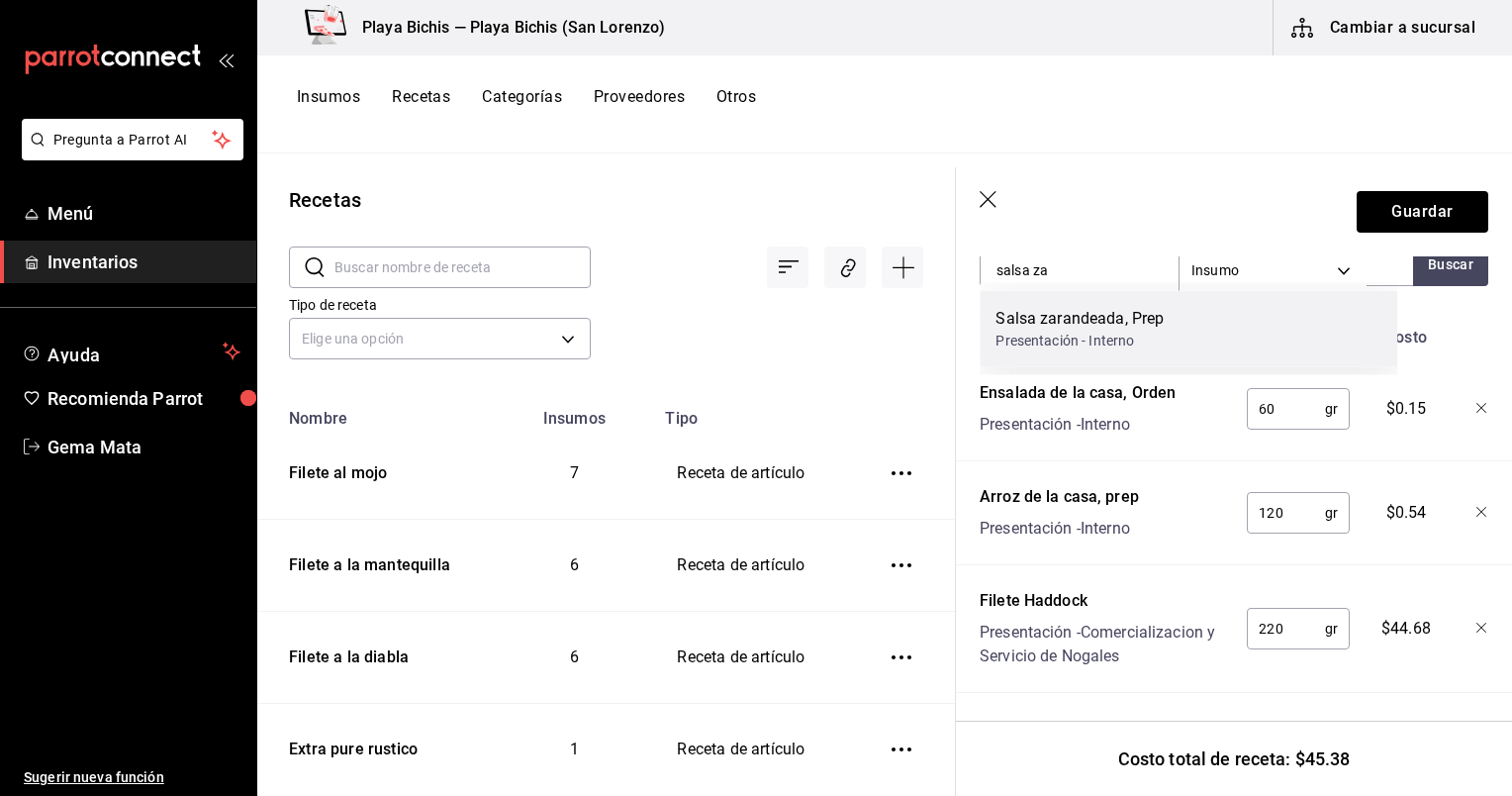click on "Salsa zarandeada, Prep" at bounding box center [1080, 319] 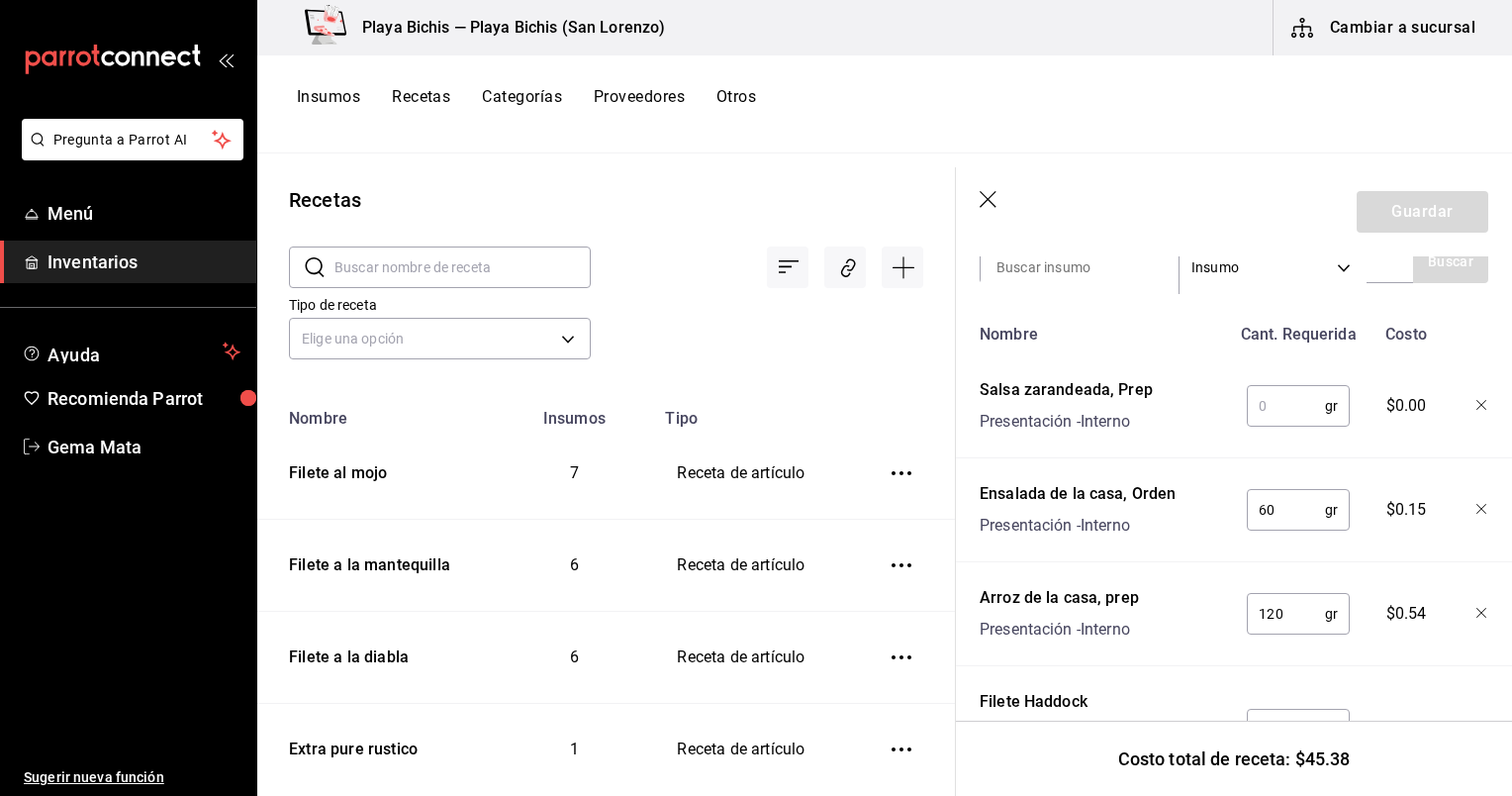 click at bounding box center [1285, 406] 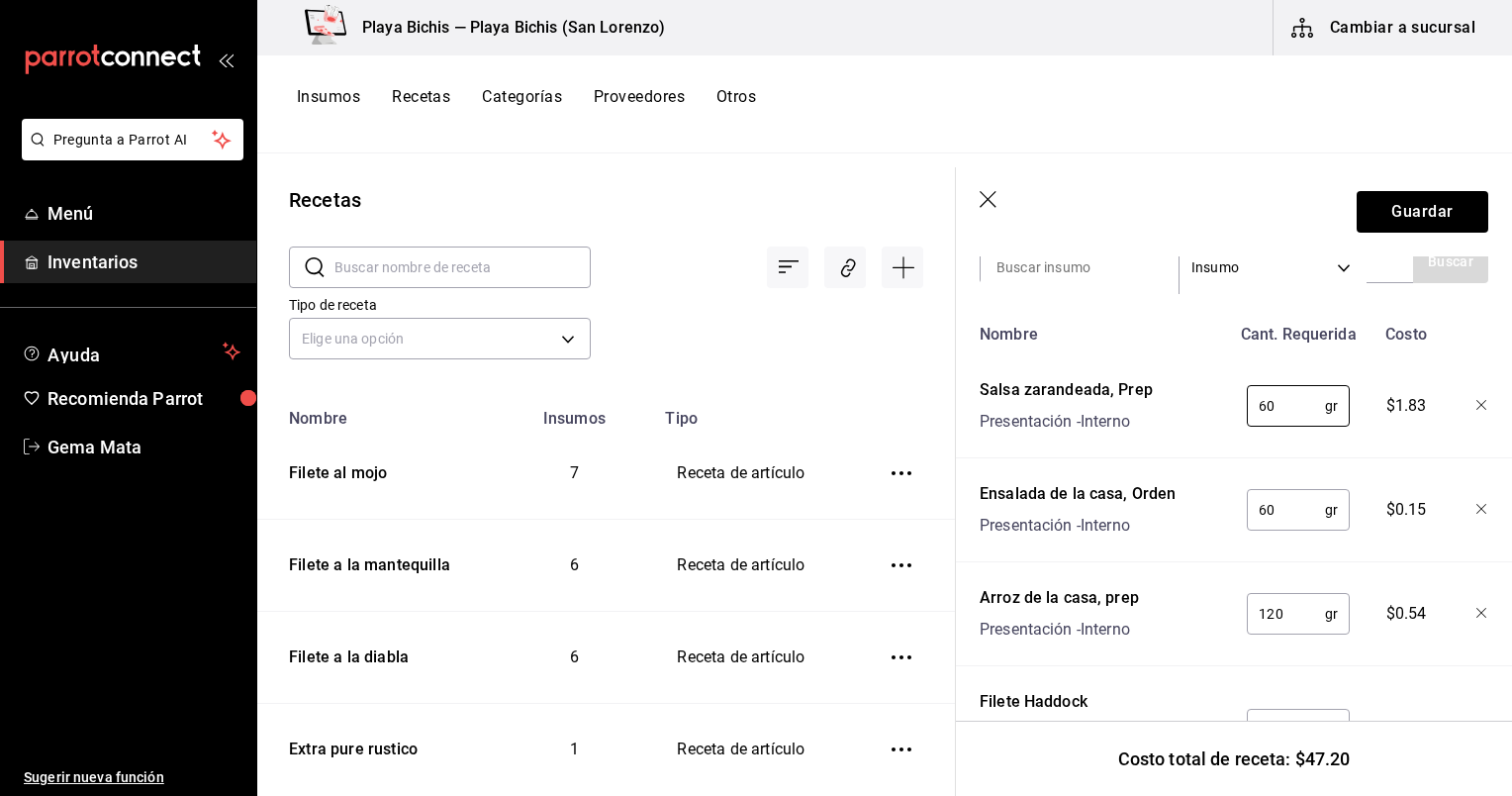 type on "60" 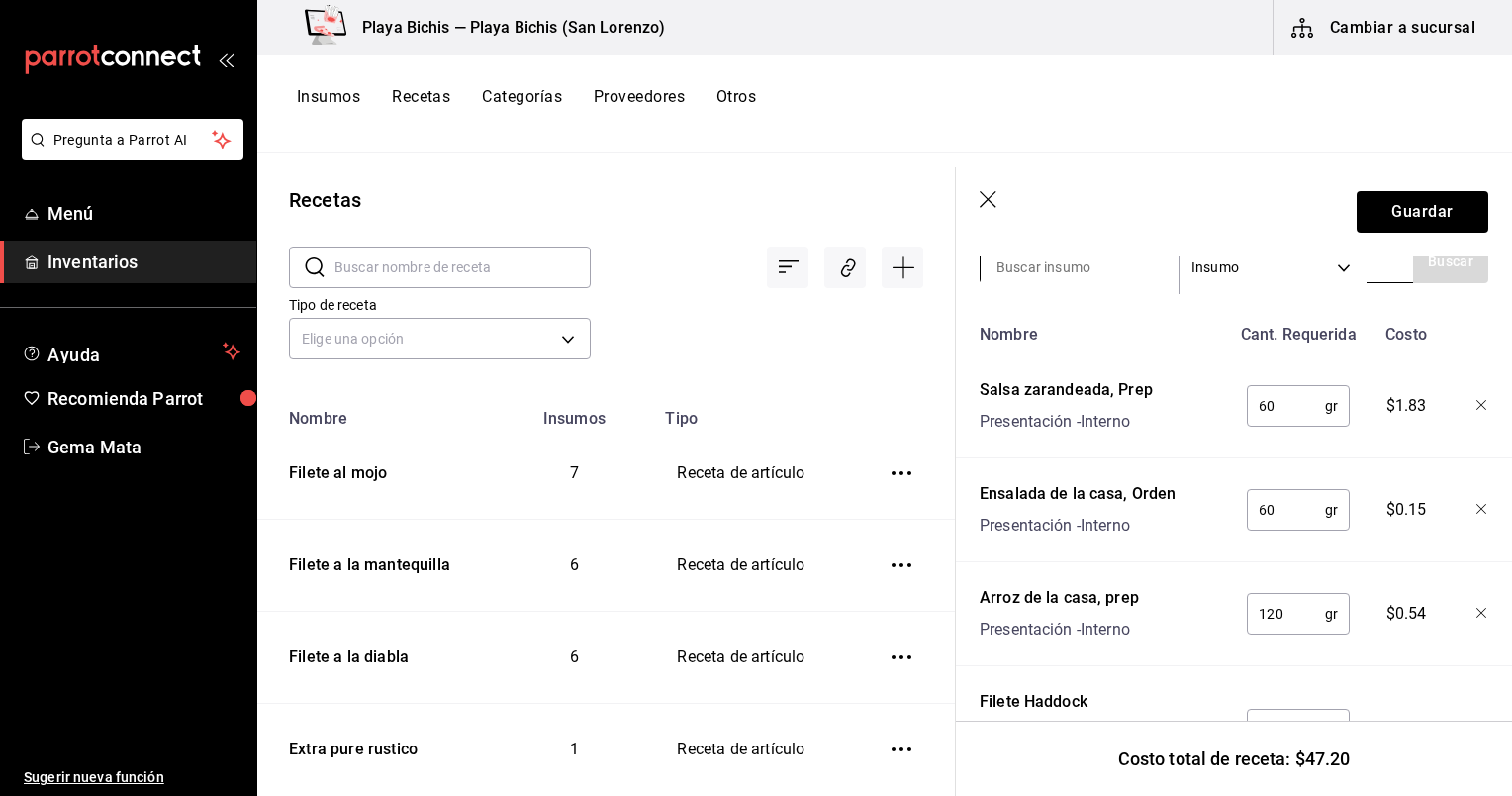 click at bounding box center (1080, 267) 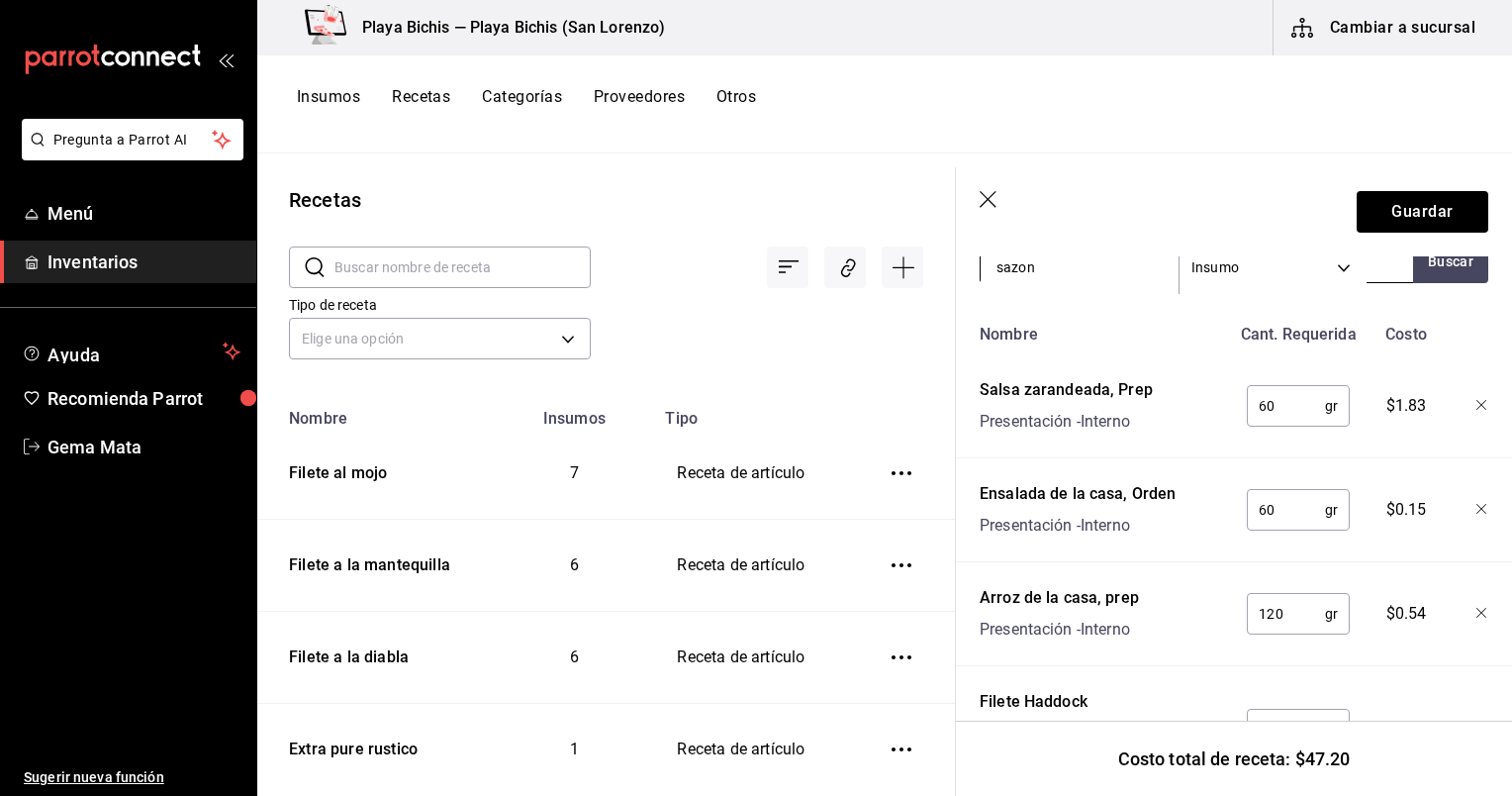 type on "sazona" 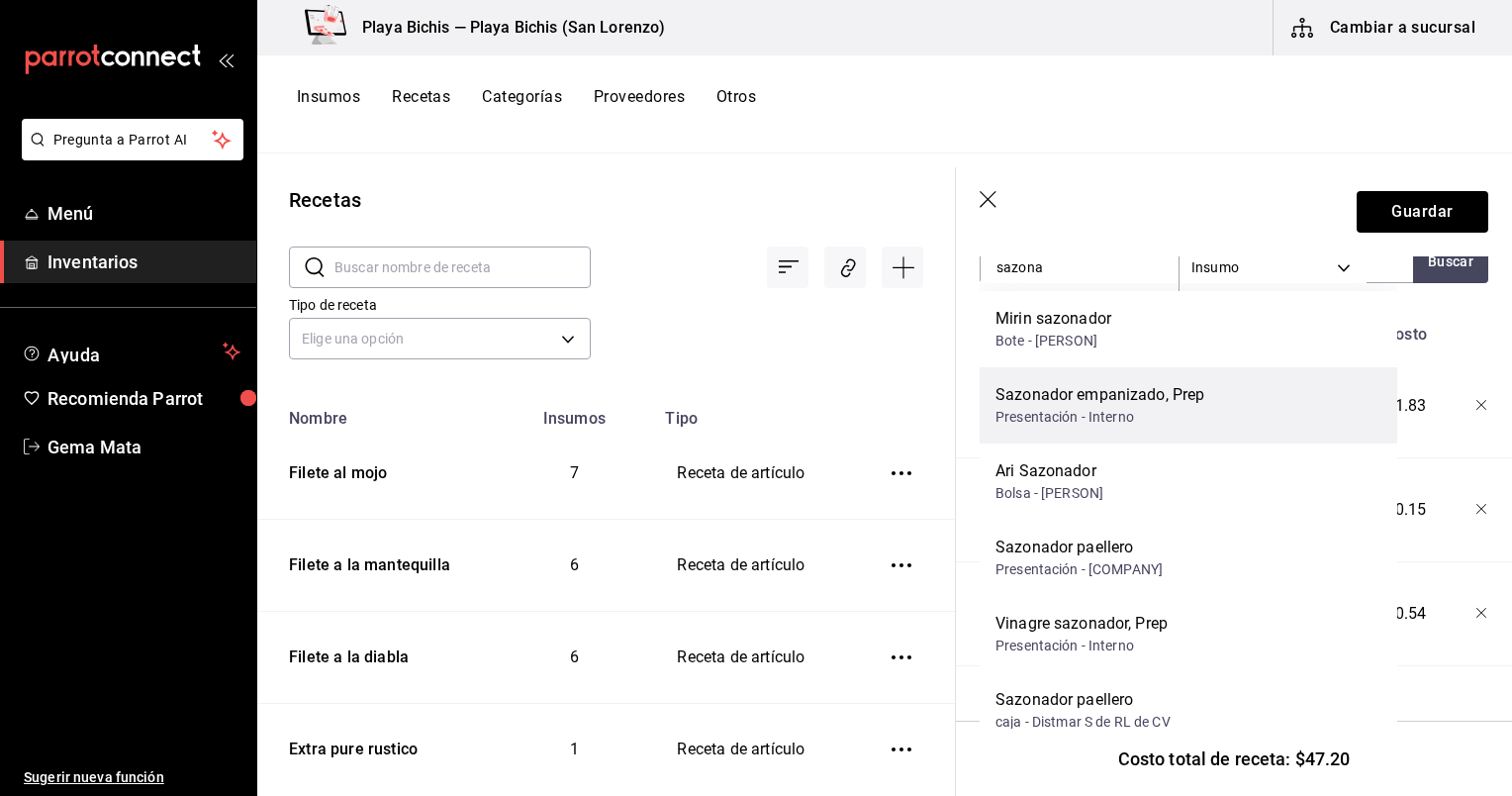 click on "Sazonador empanizado, Prep" at bounding box center (1099, 395) 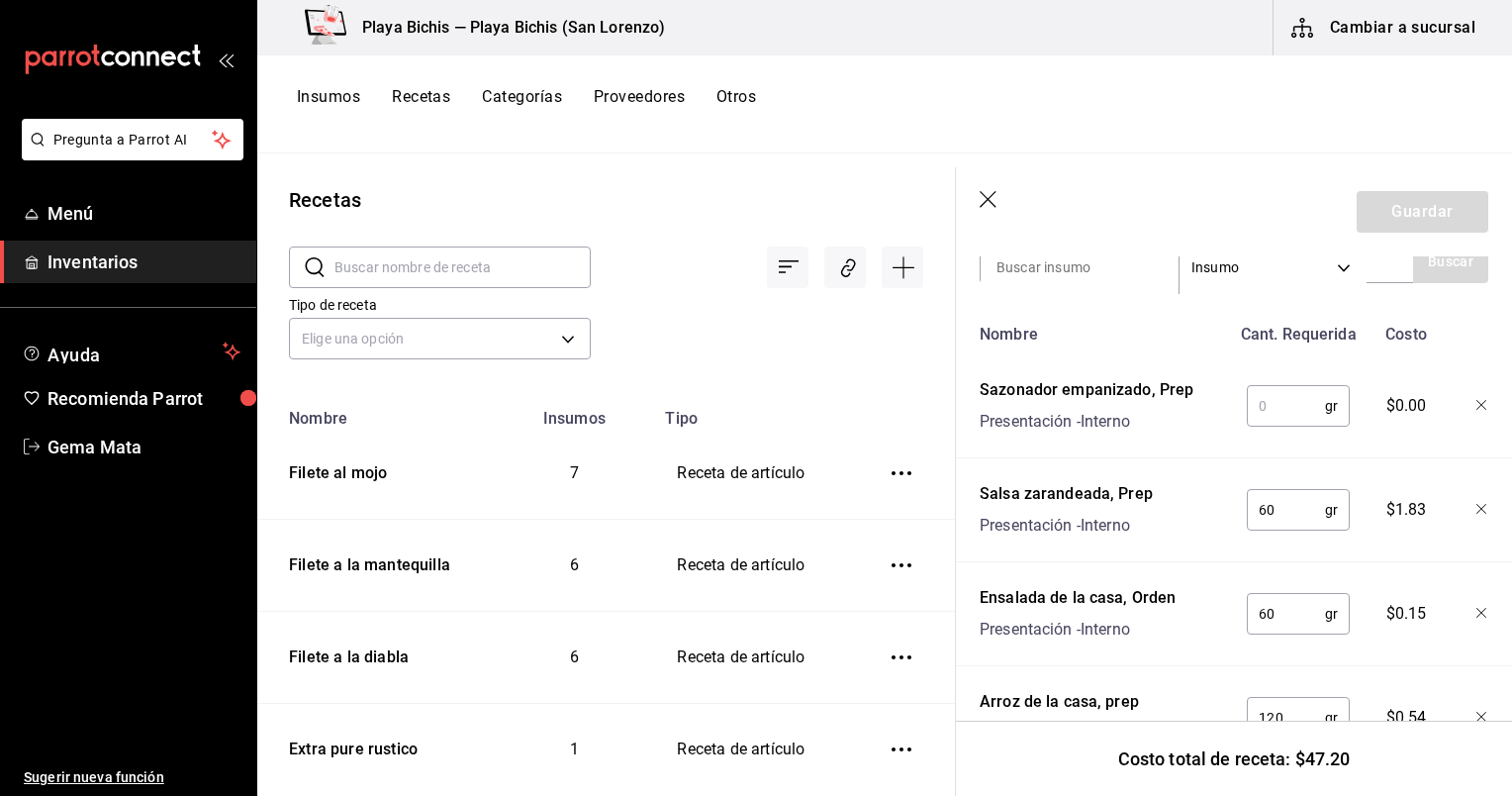 click at bounding box center (1285, 406) 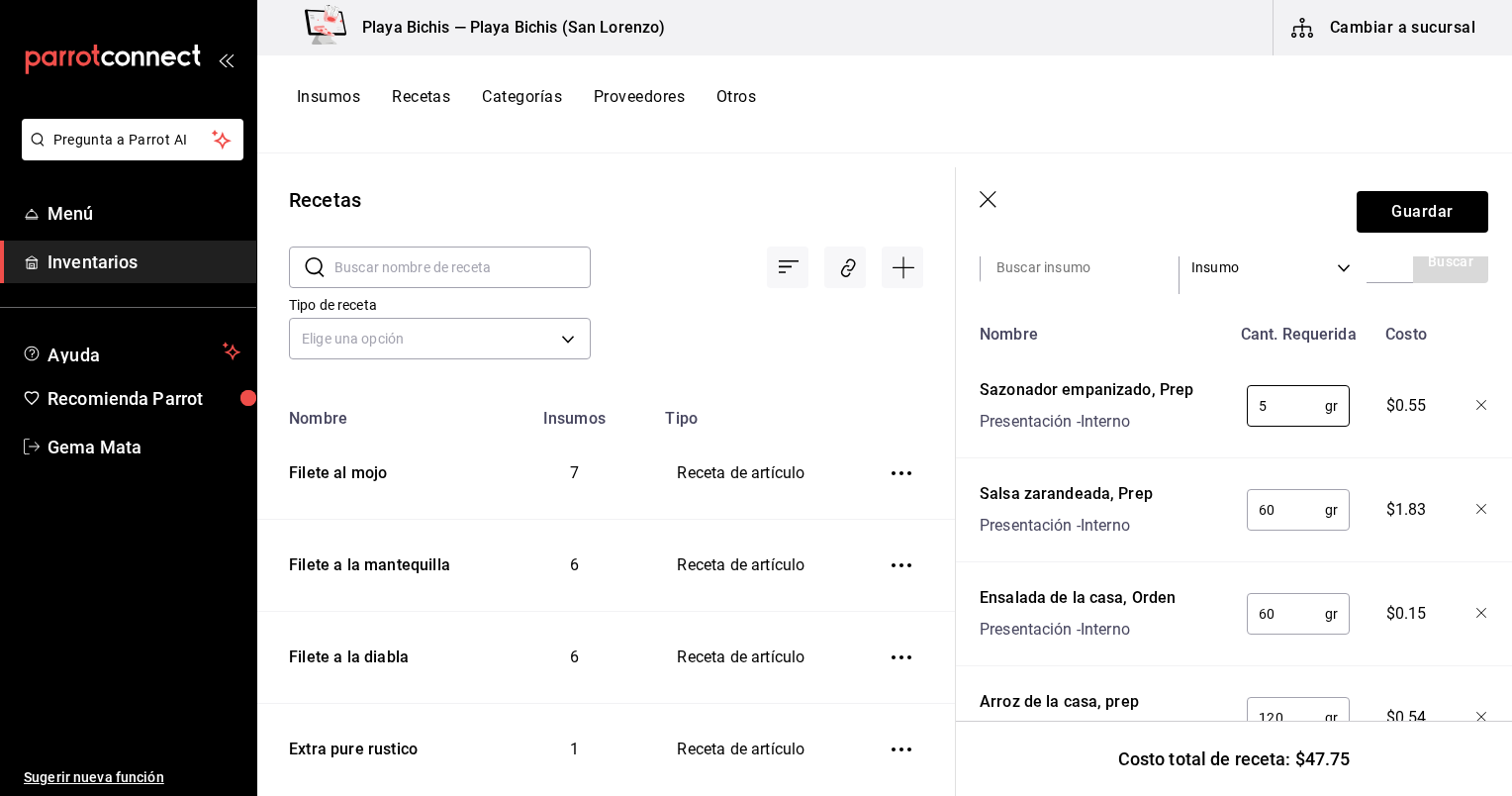 type on "5" 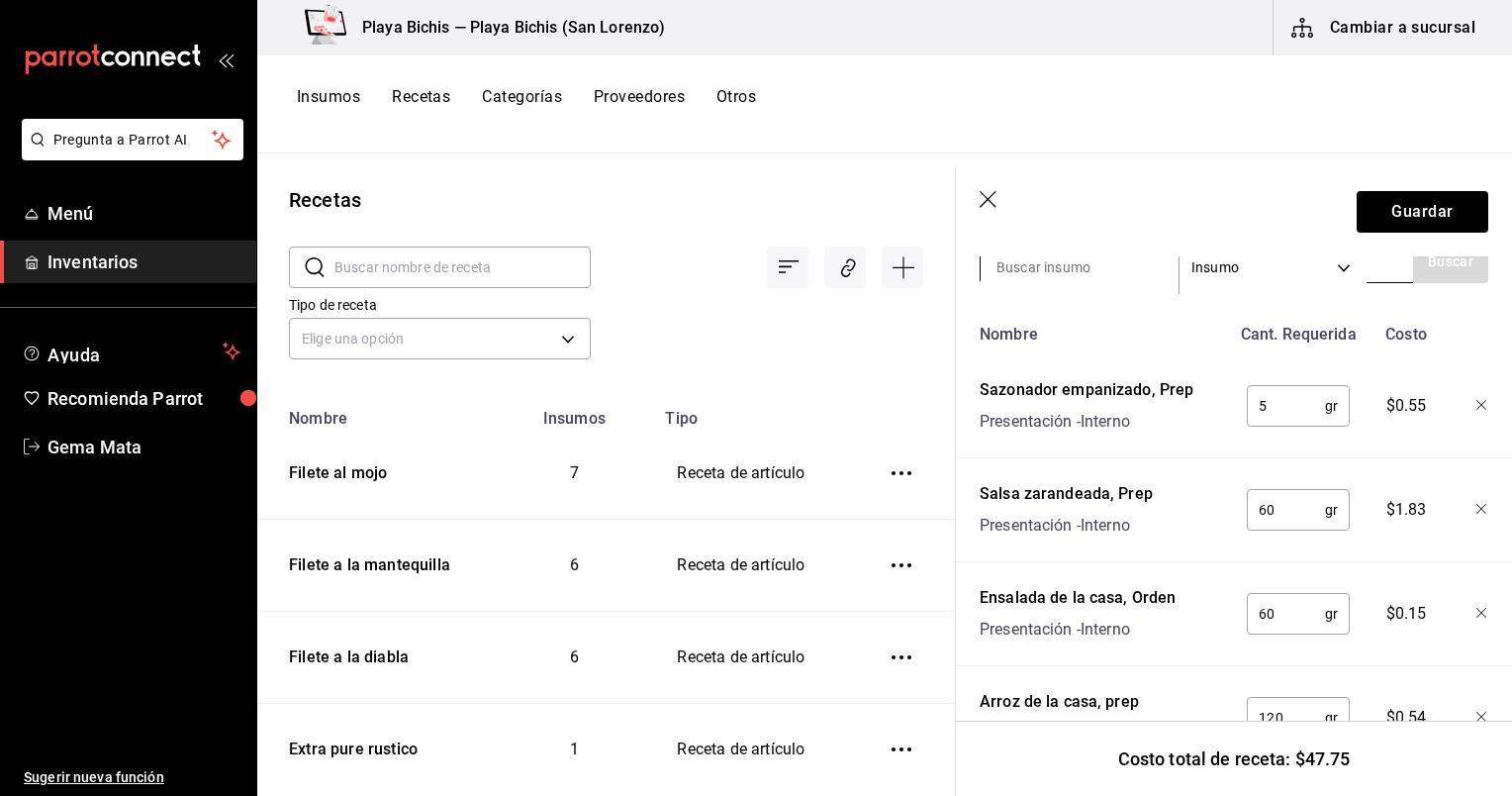 click at bounding box center [1080, 267] 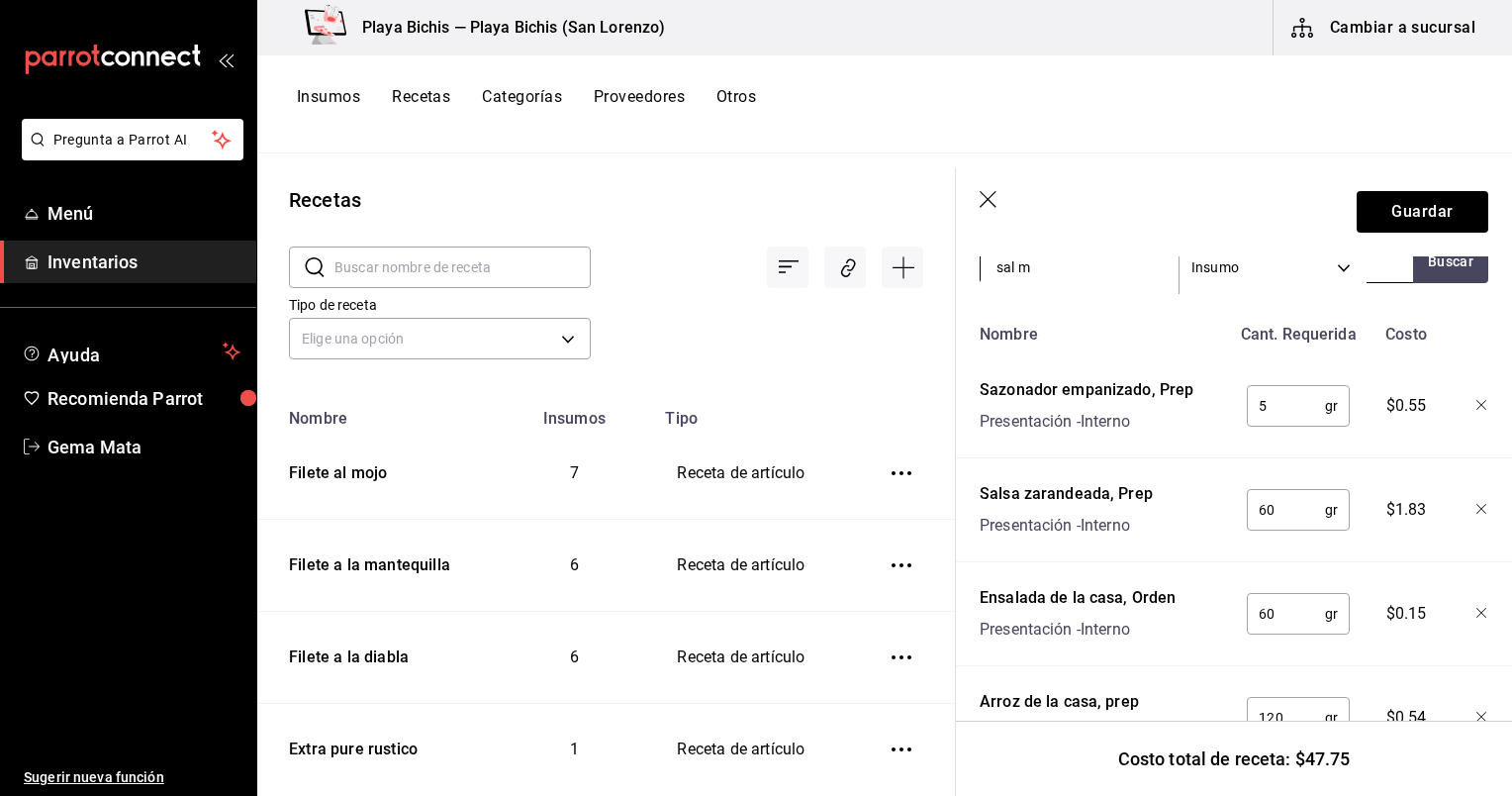 type on "sal ma" 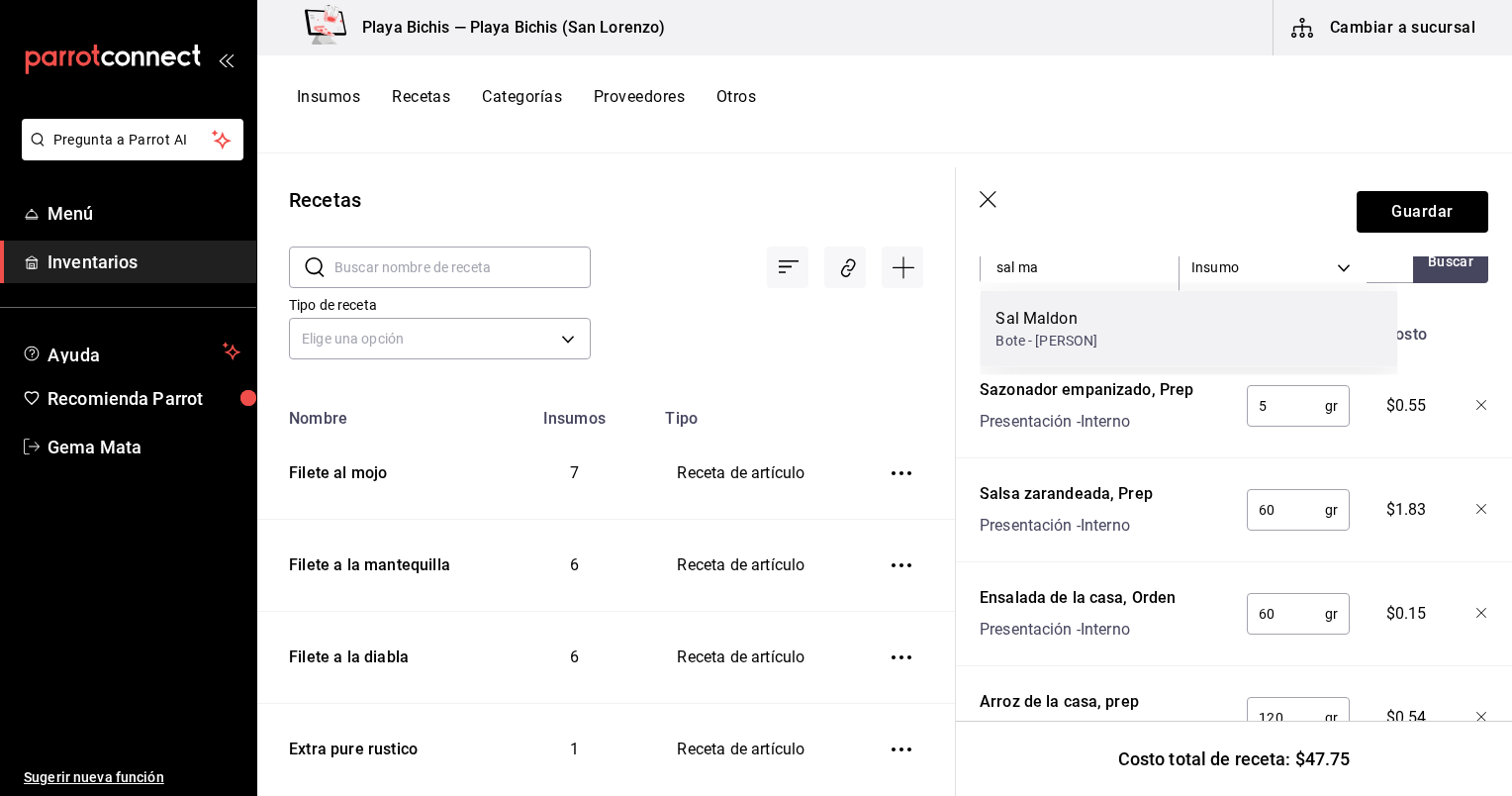 click on "Bote - Corina Benavides Heira" at bounding box center [1046, 341] 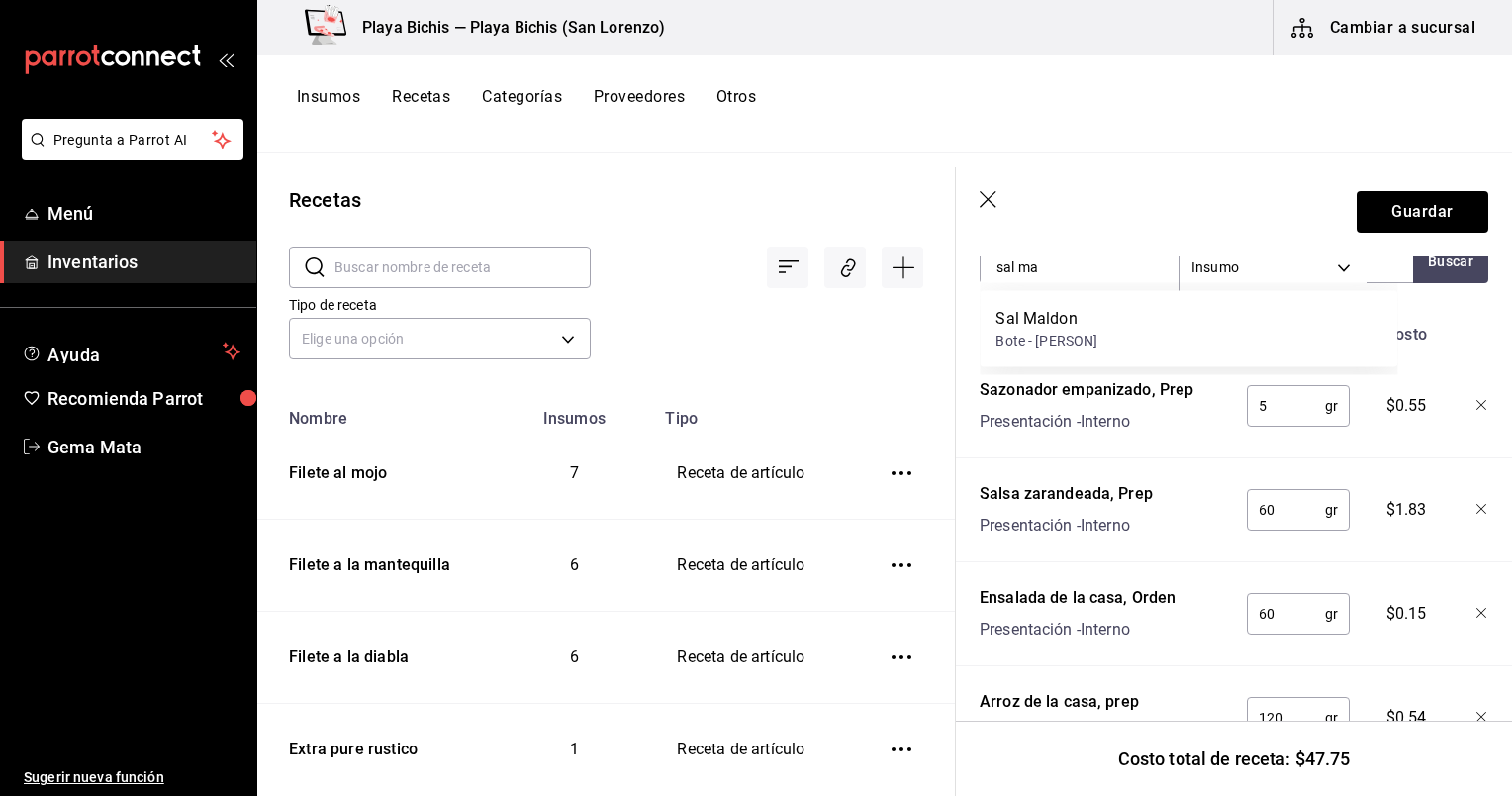 type 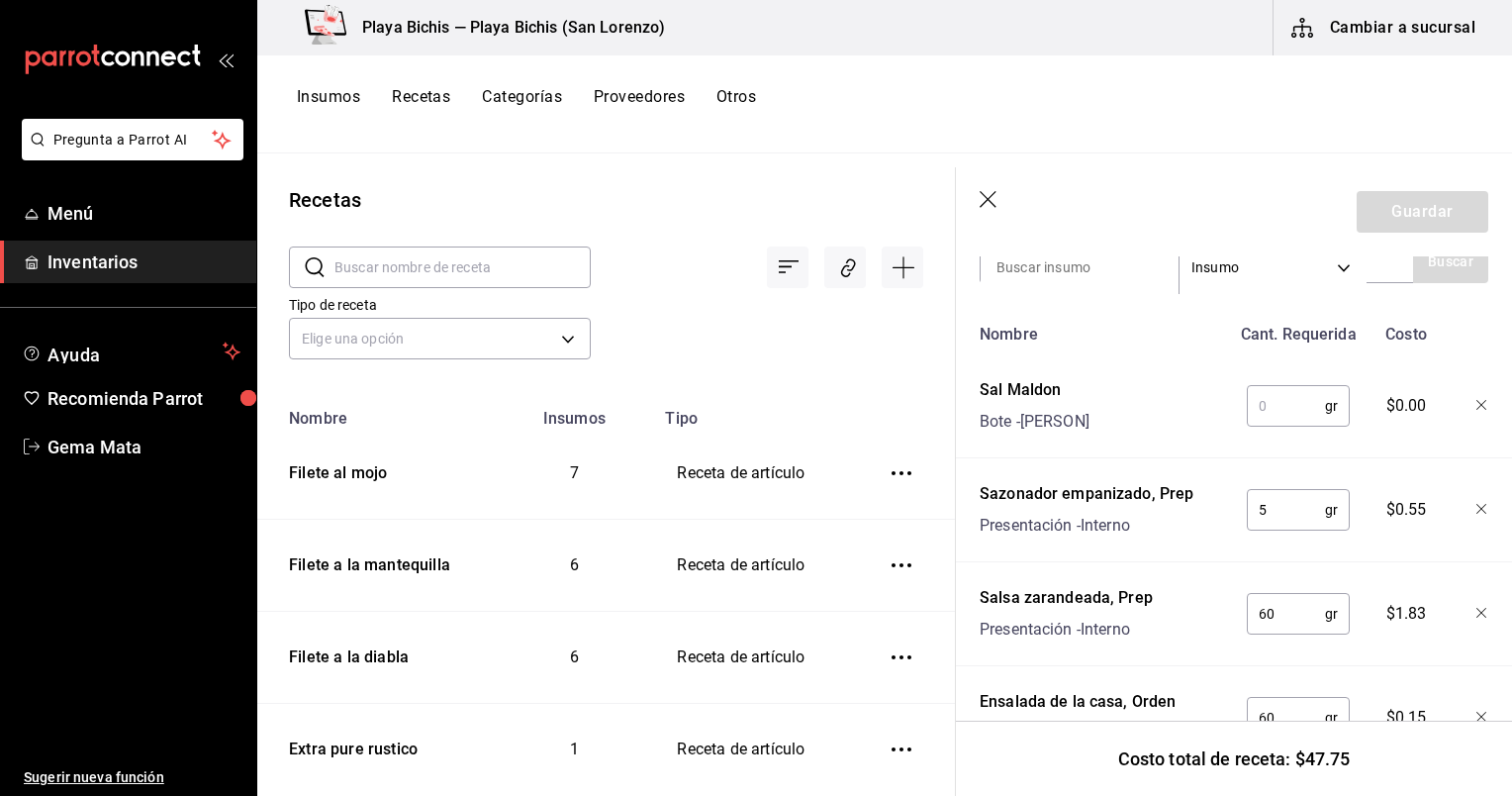 click at bounding box center (1285, 406) 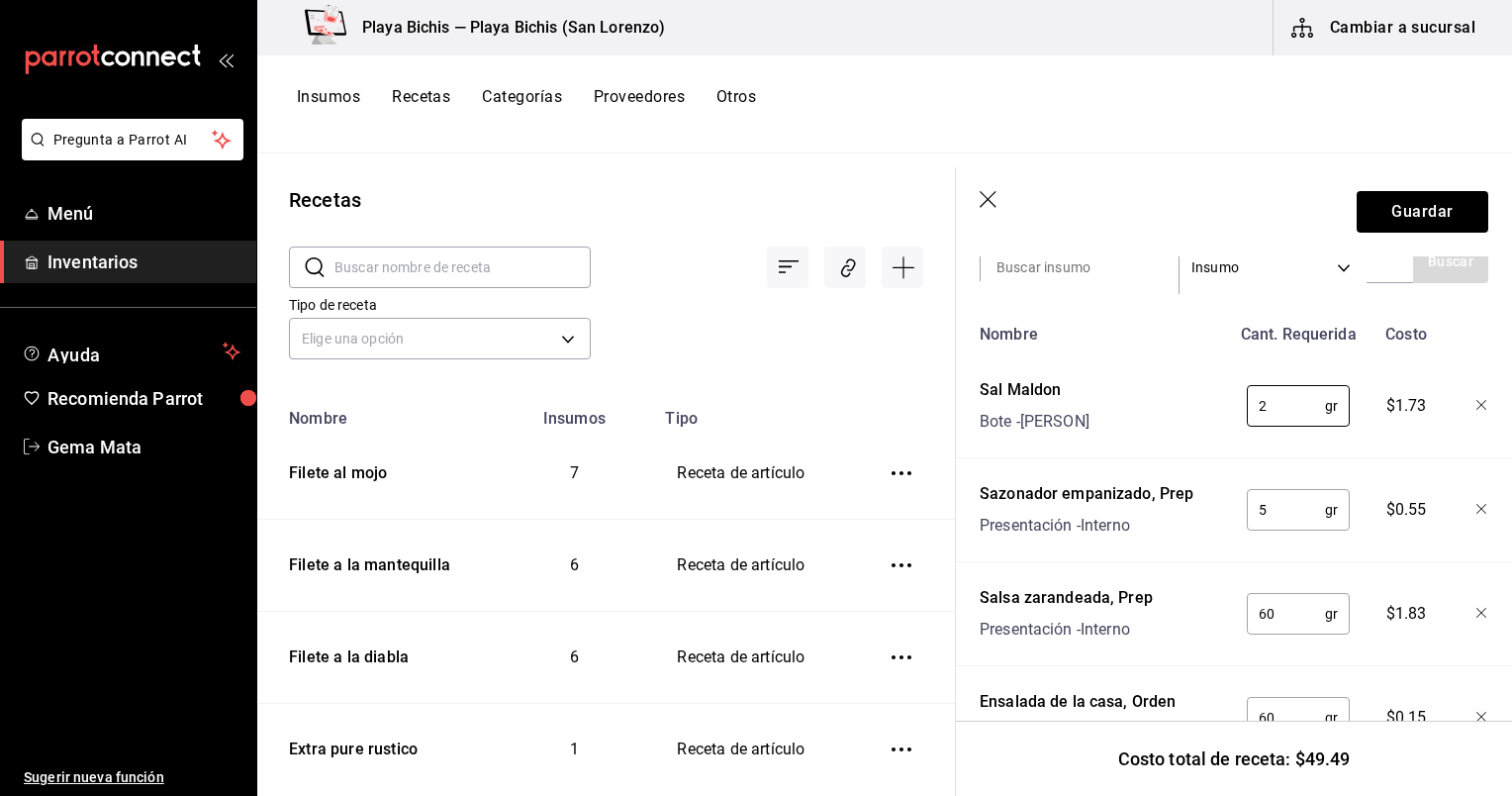 type on "2" 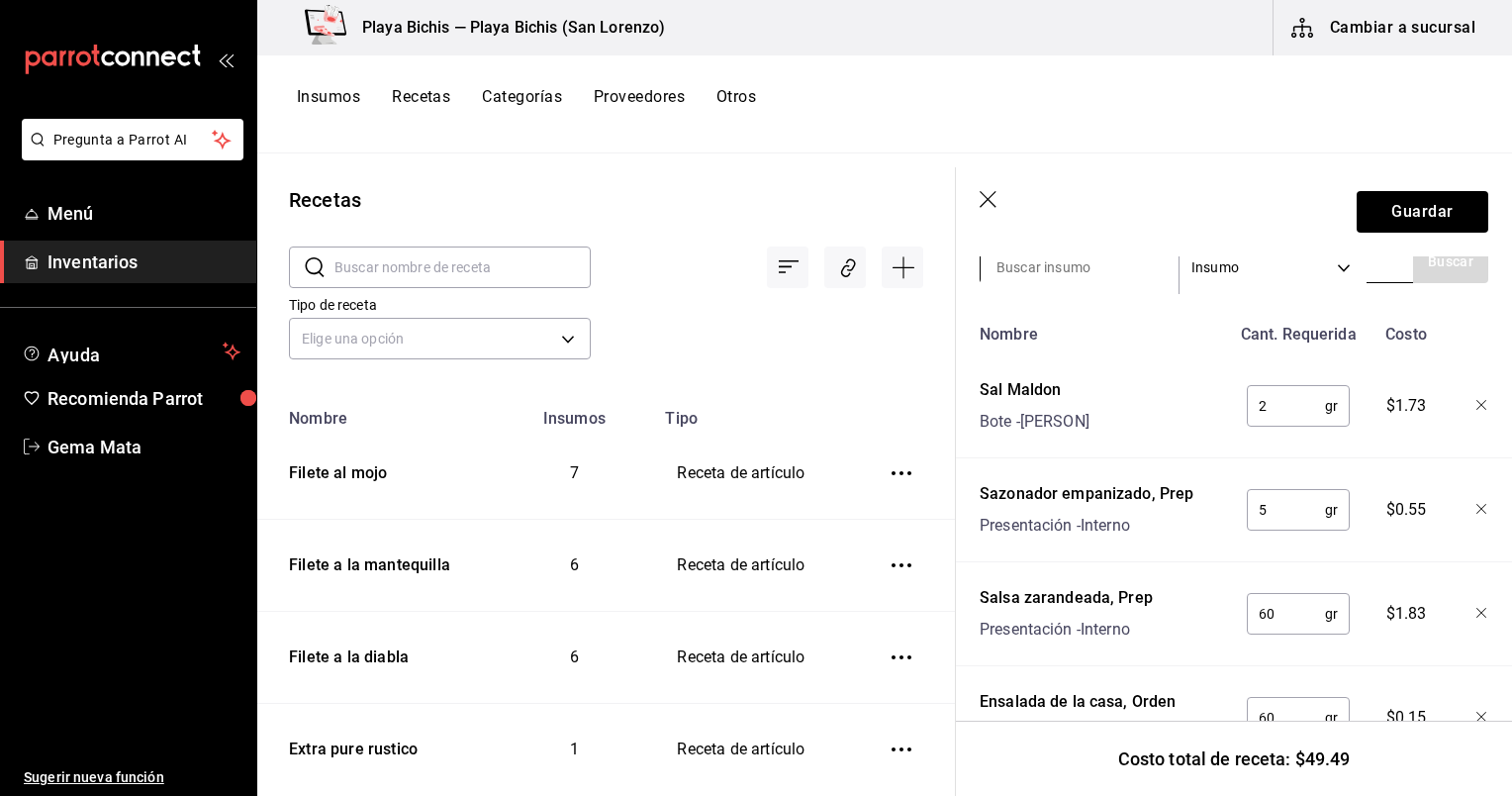 click at bounding box center [1080, 267] 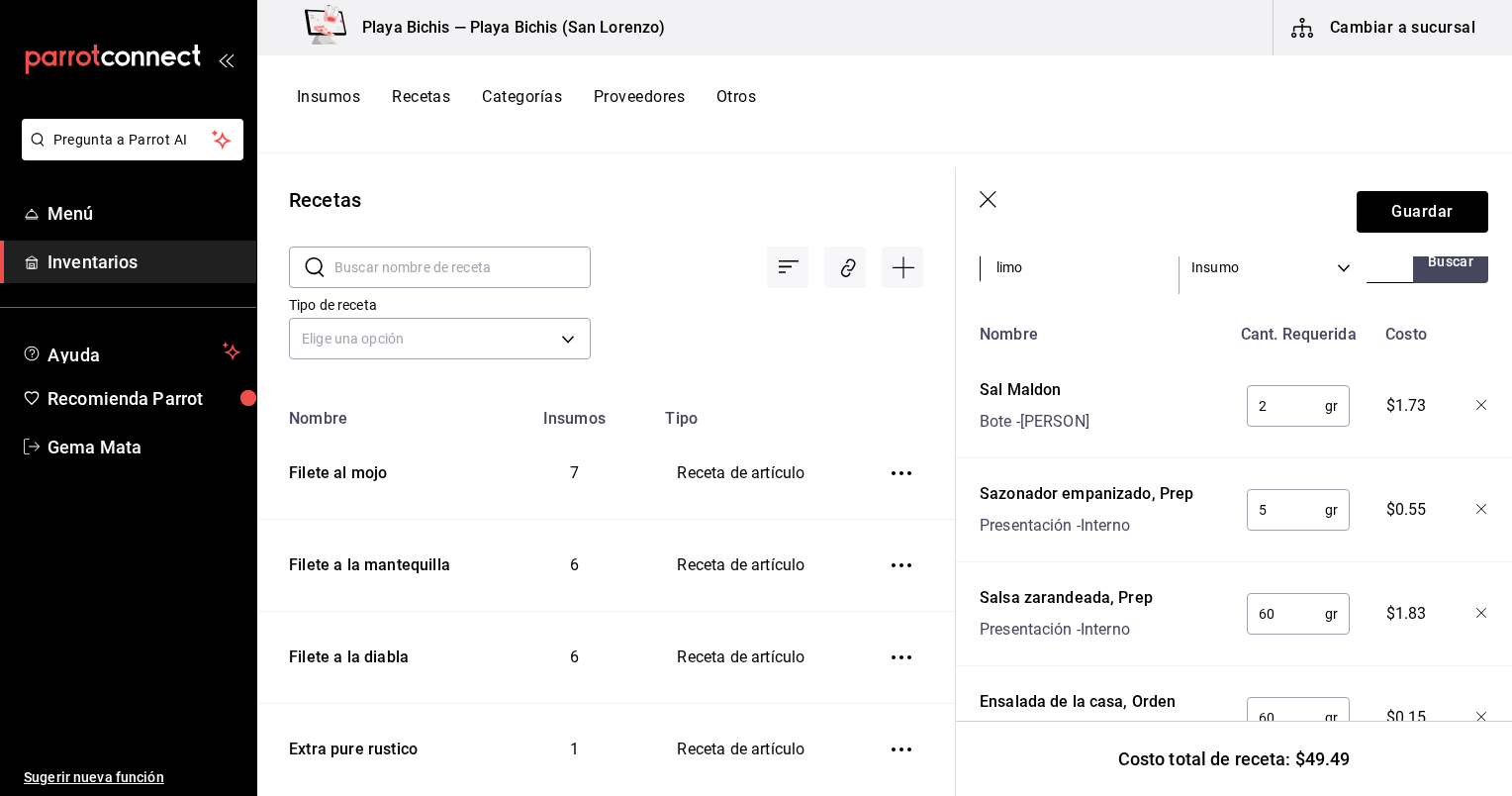 type on "limon" 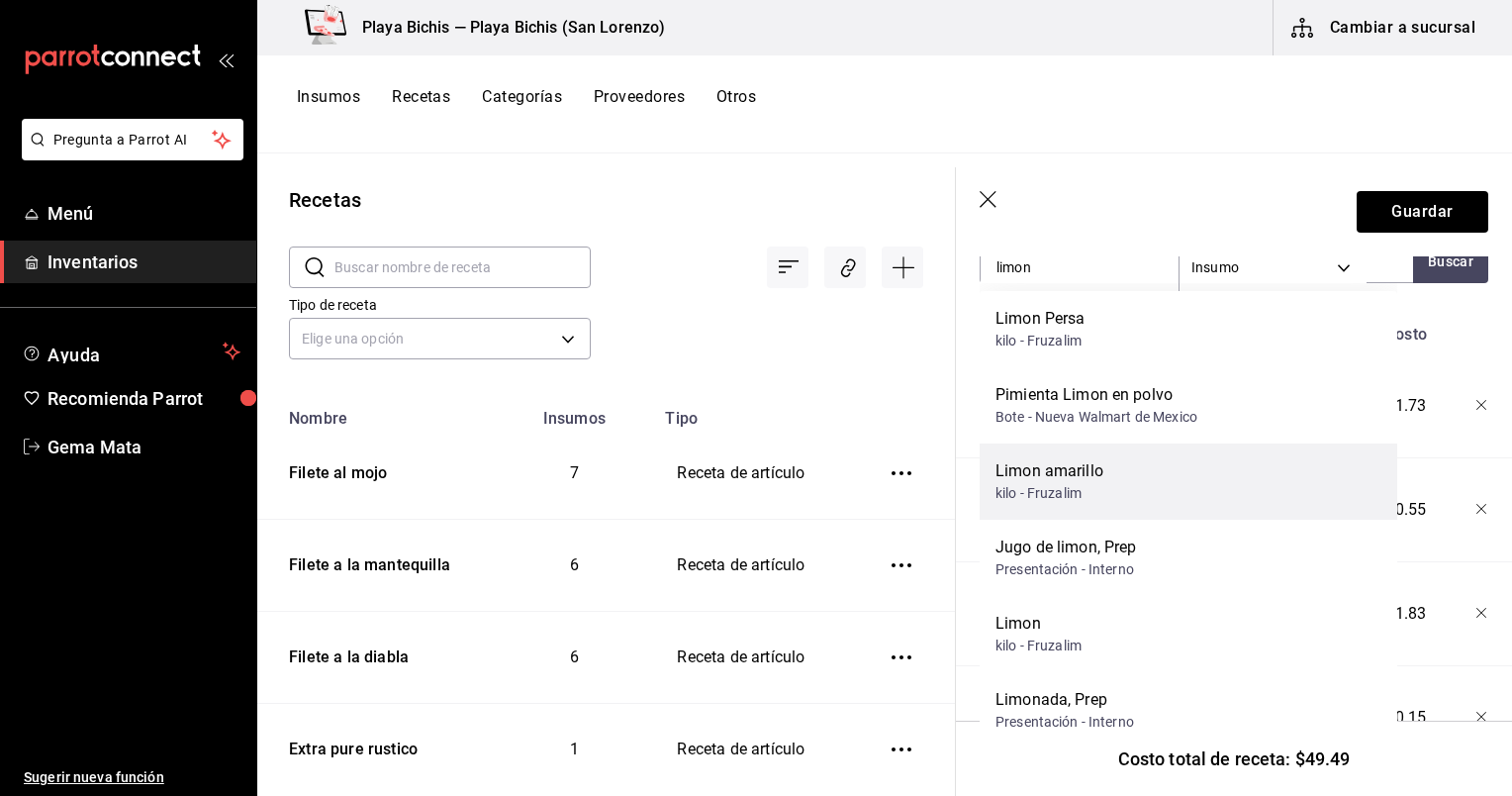 click on "Limon amarillo kilo - Fruzalim" at bounding box center (1188, 481) 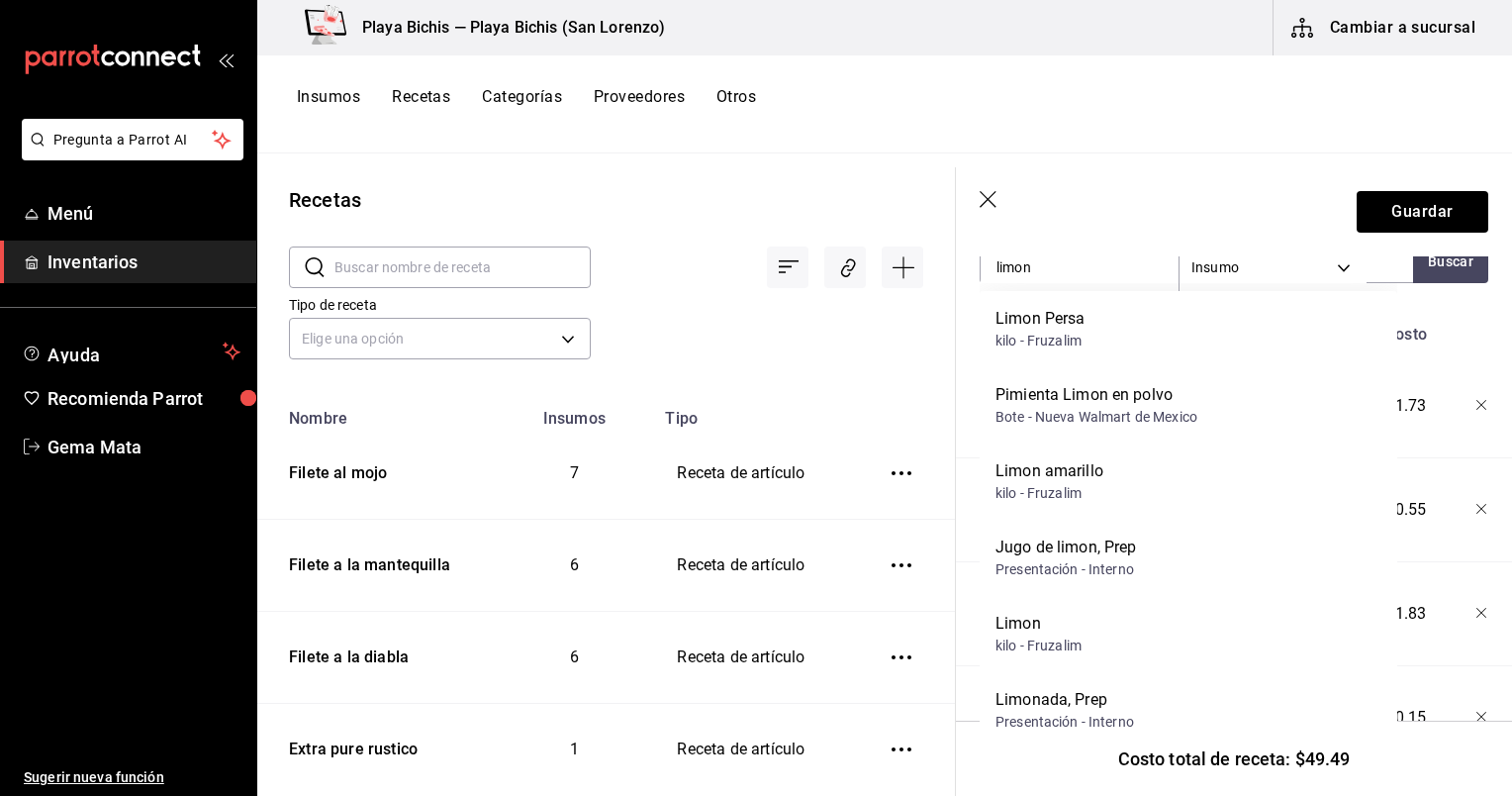 type 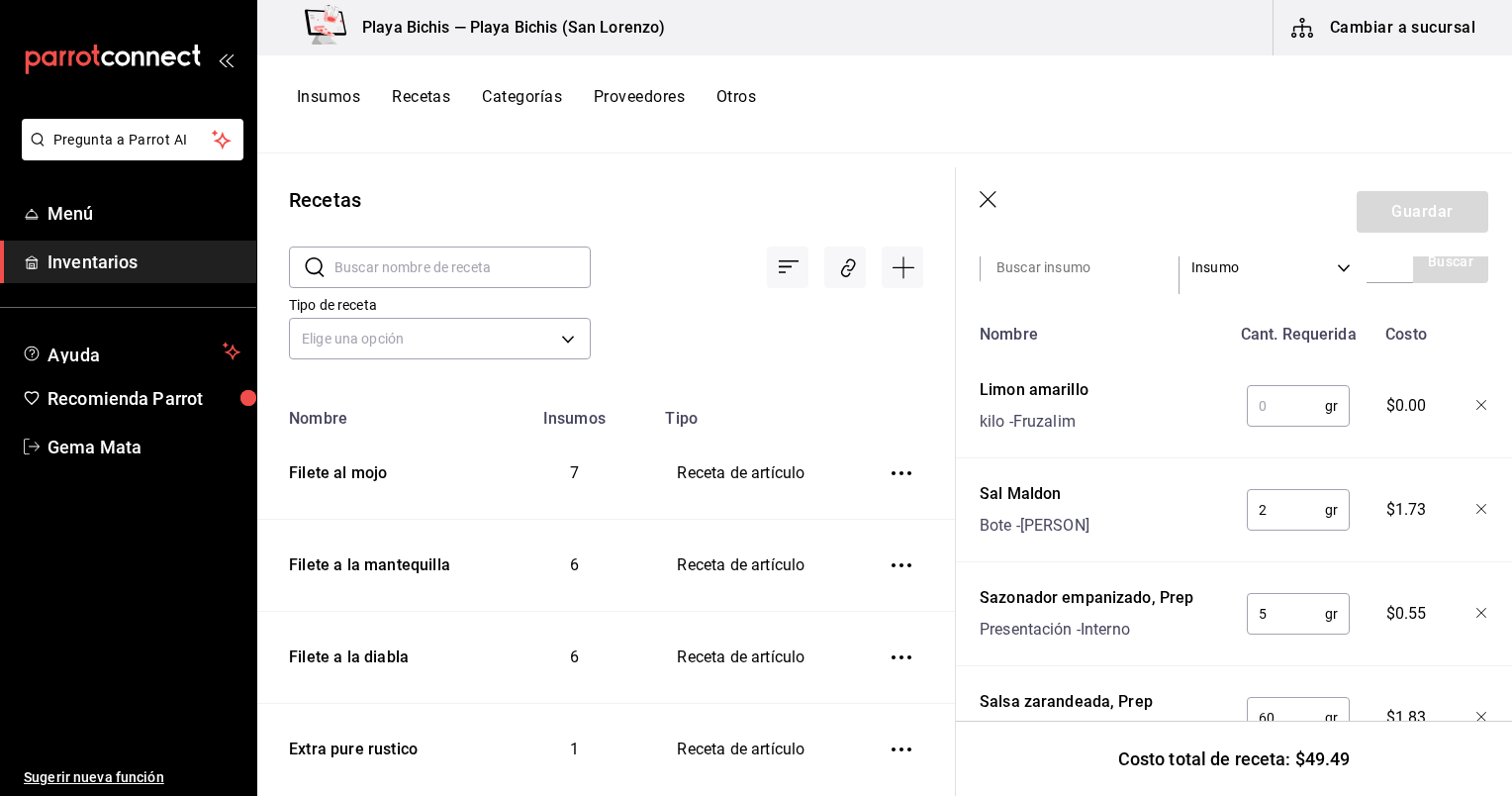 click at bounding box center (1285, 406) 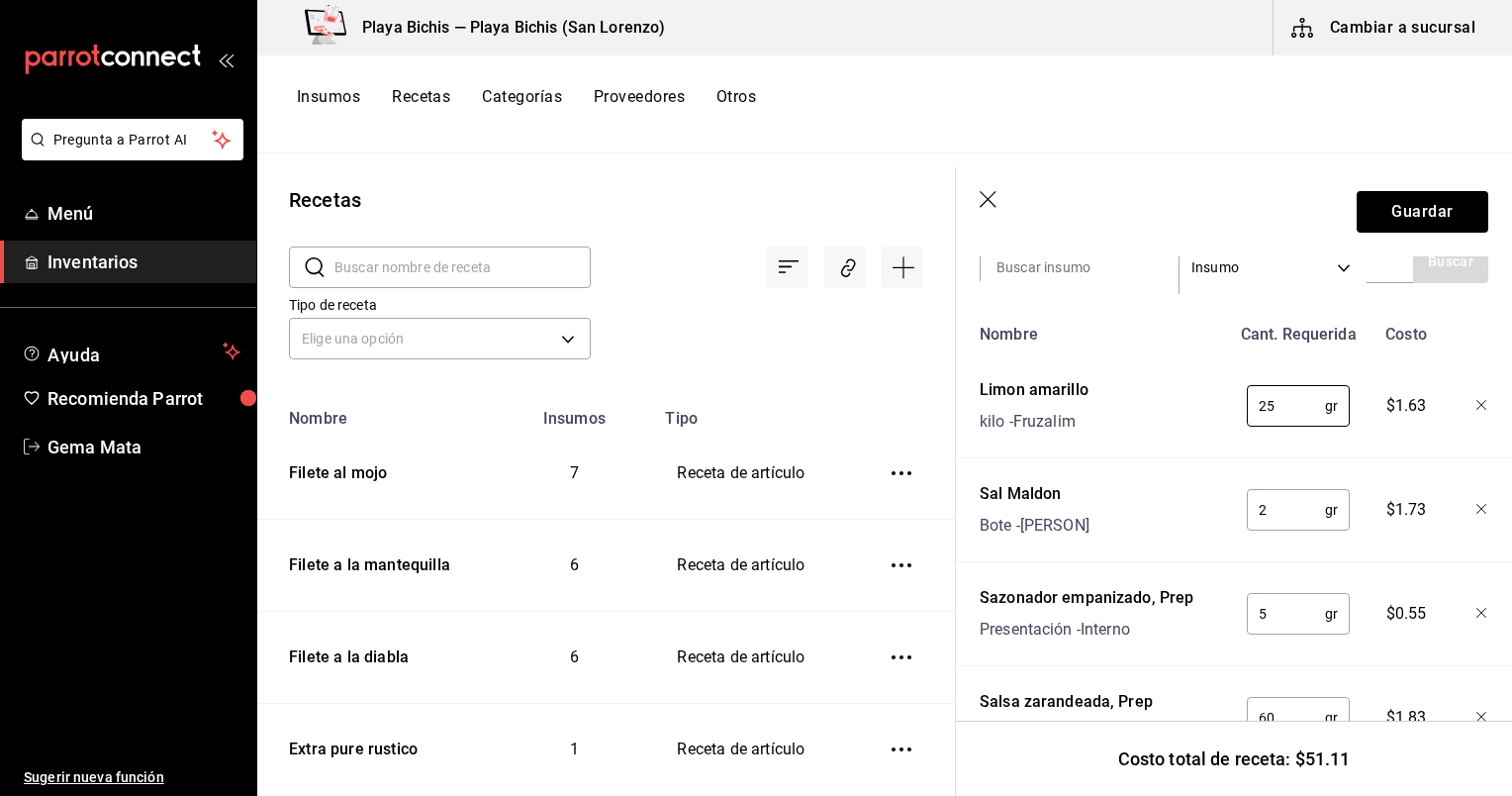 type on "25" 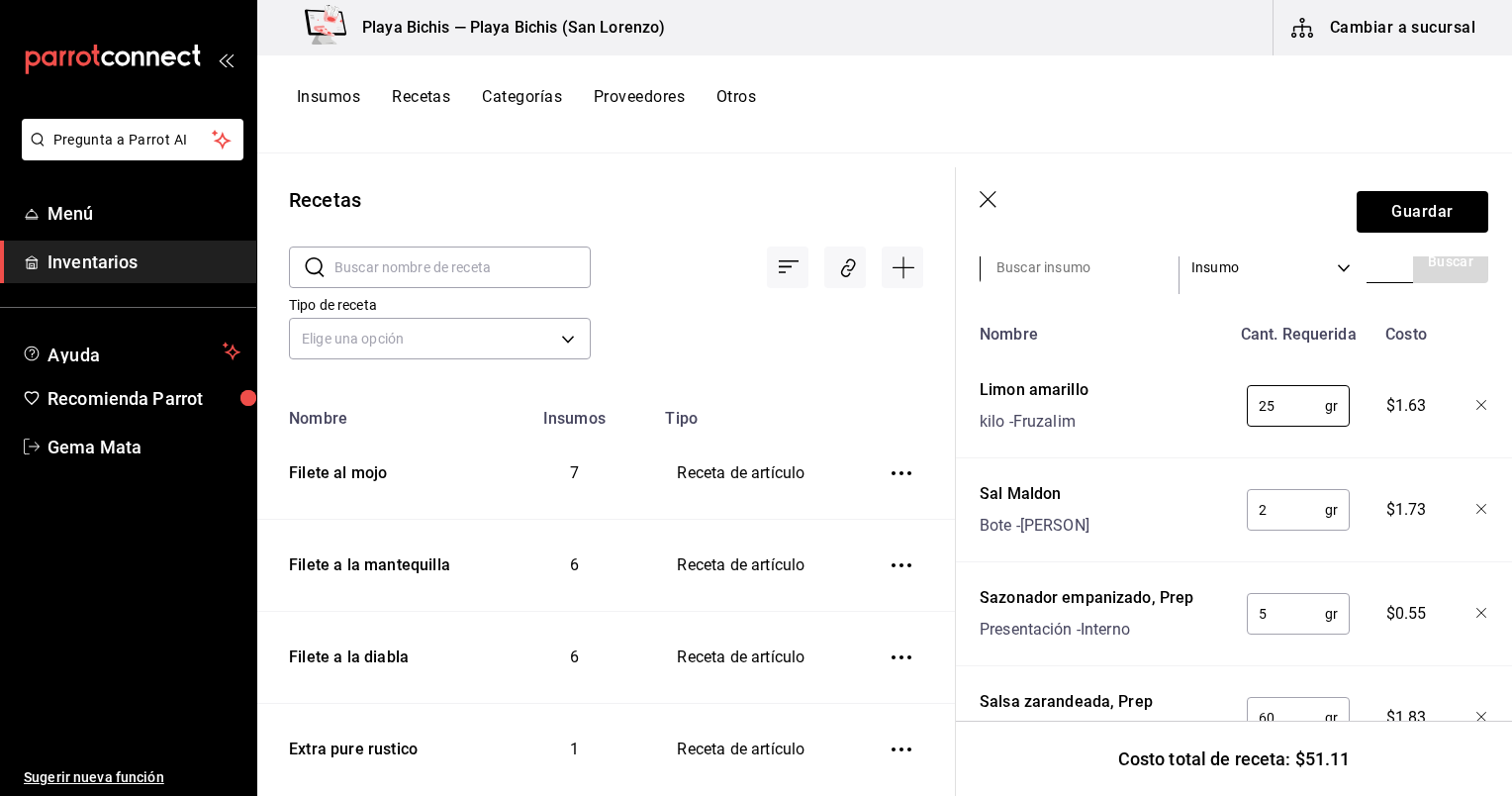 click at bounding box center [1080, 267] 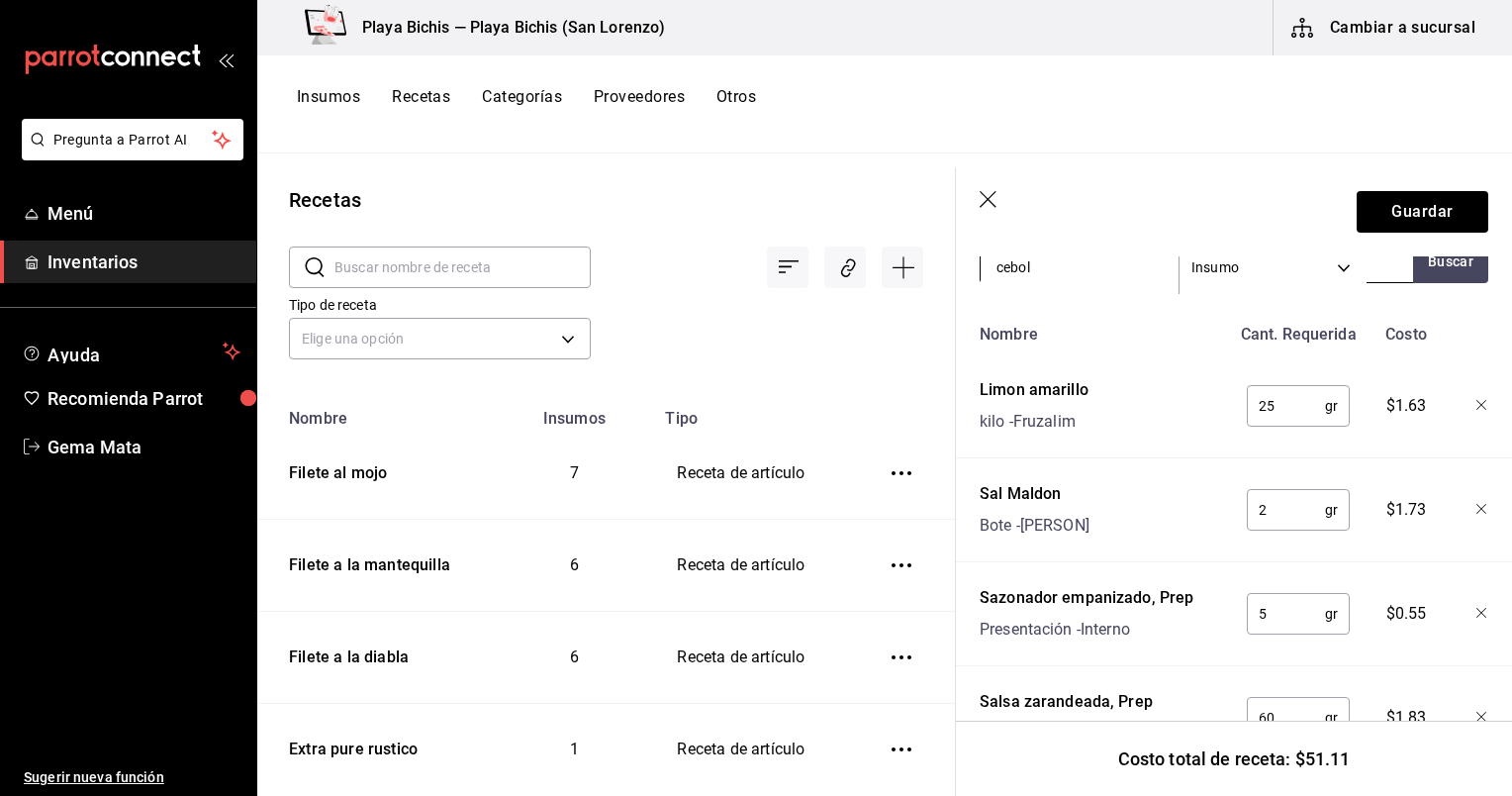type on "ceboll" 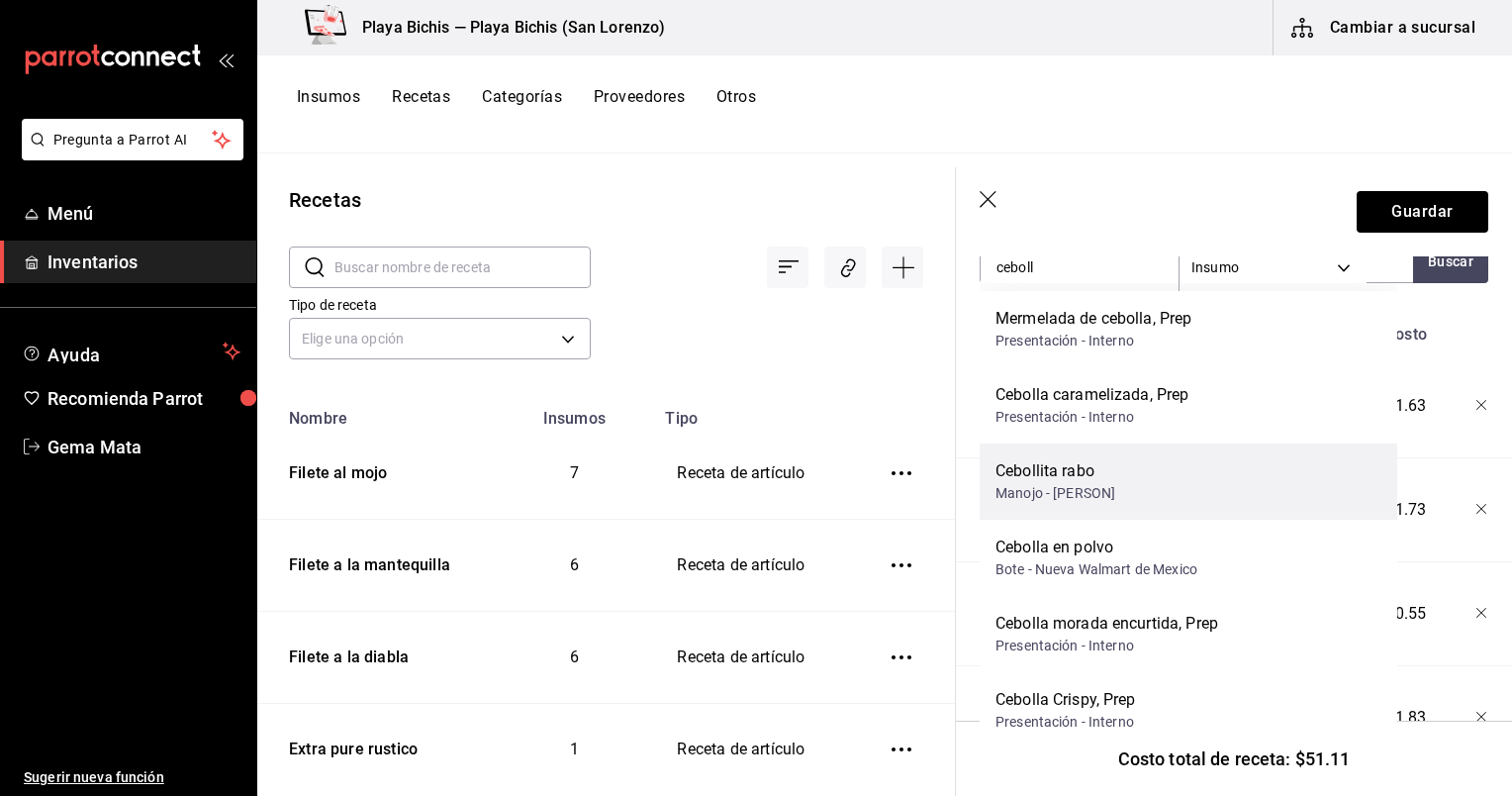 click on "Manojo - Fruzalim" at bounding box center [1055, 493] 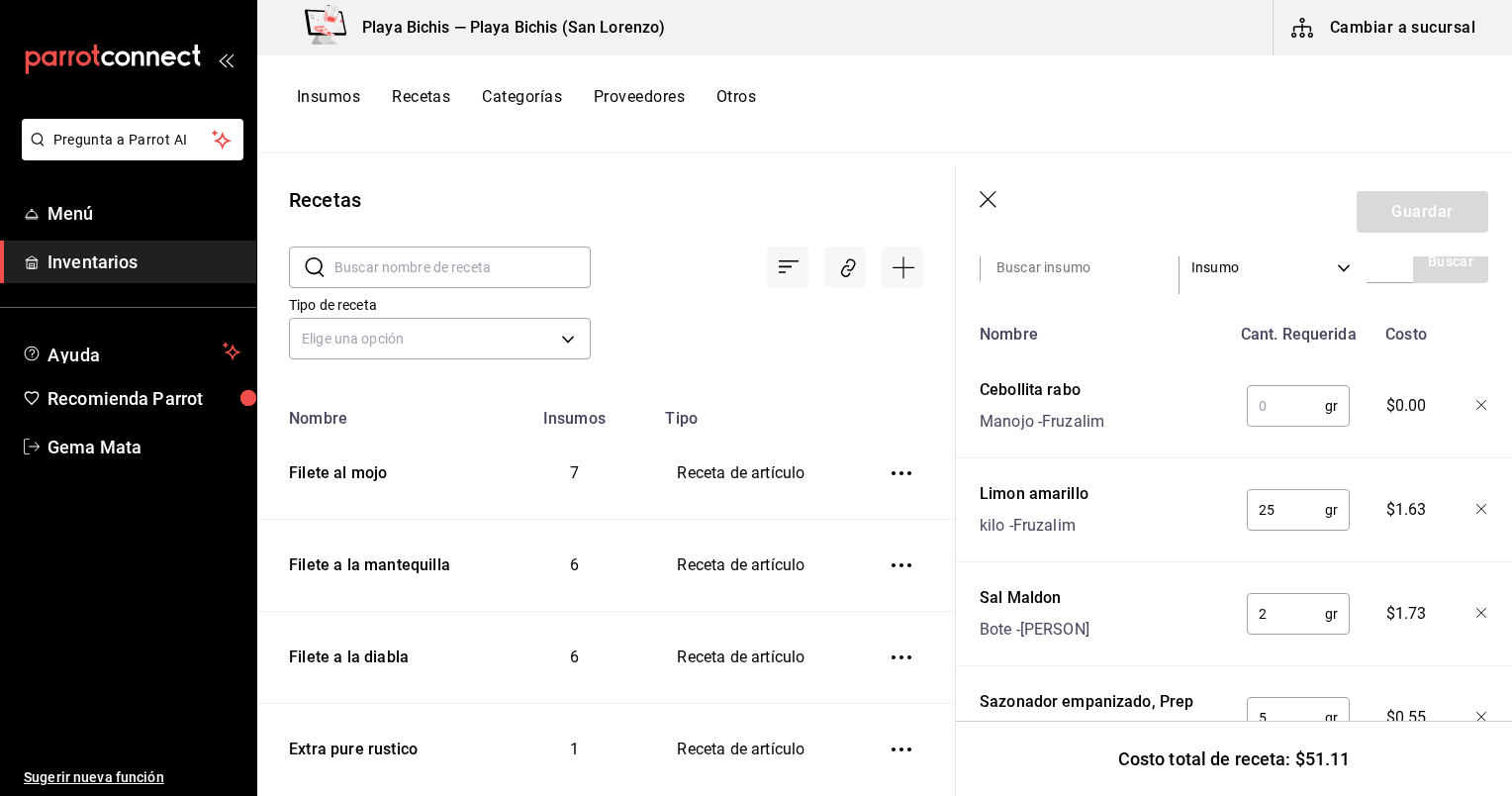 click at bounding box center [1285, 406] 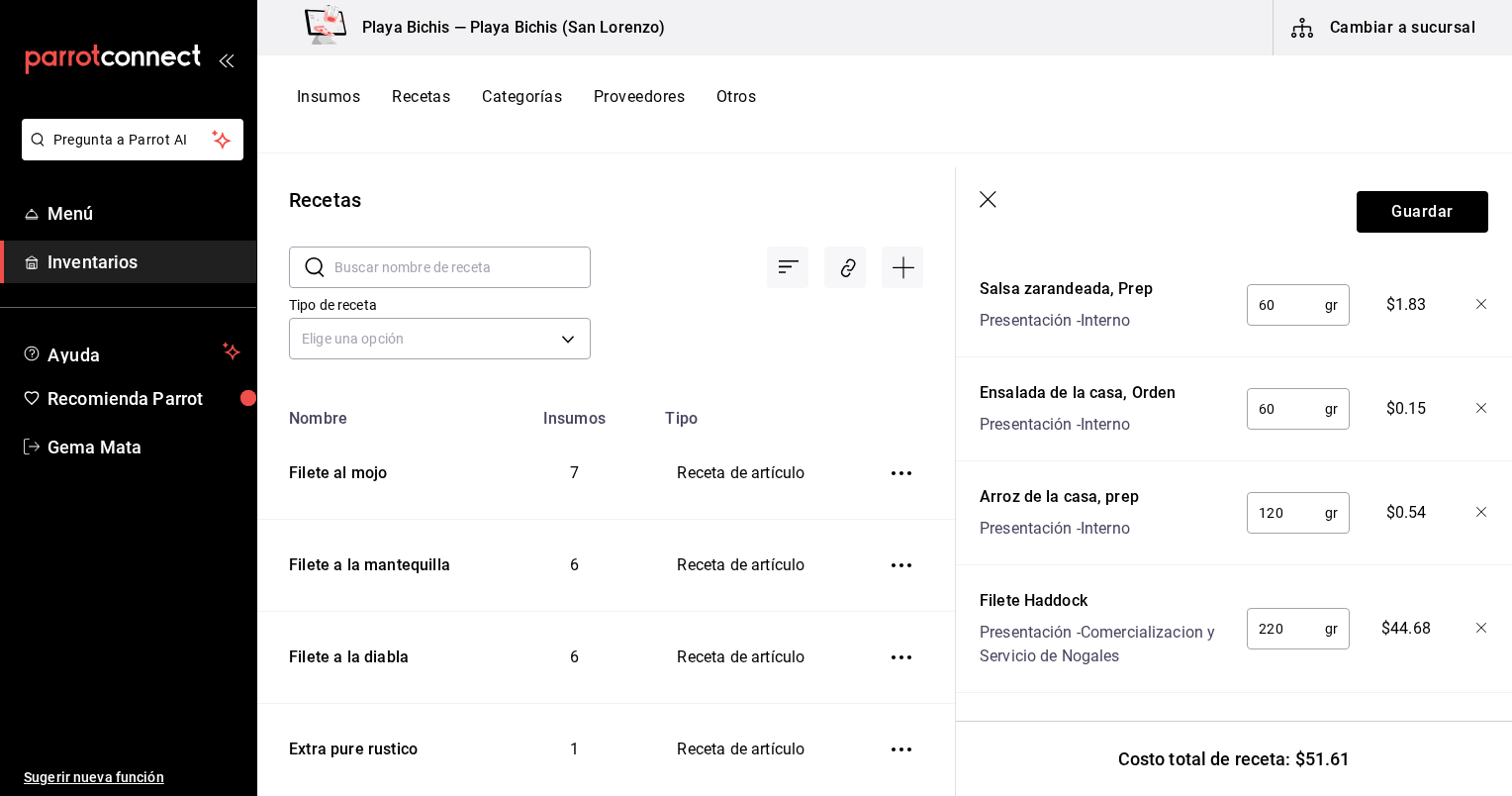 scroll, scrollTop: 984, scrollLeft: 0, axis: vertical 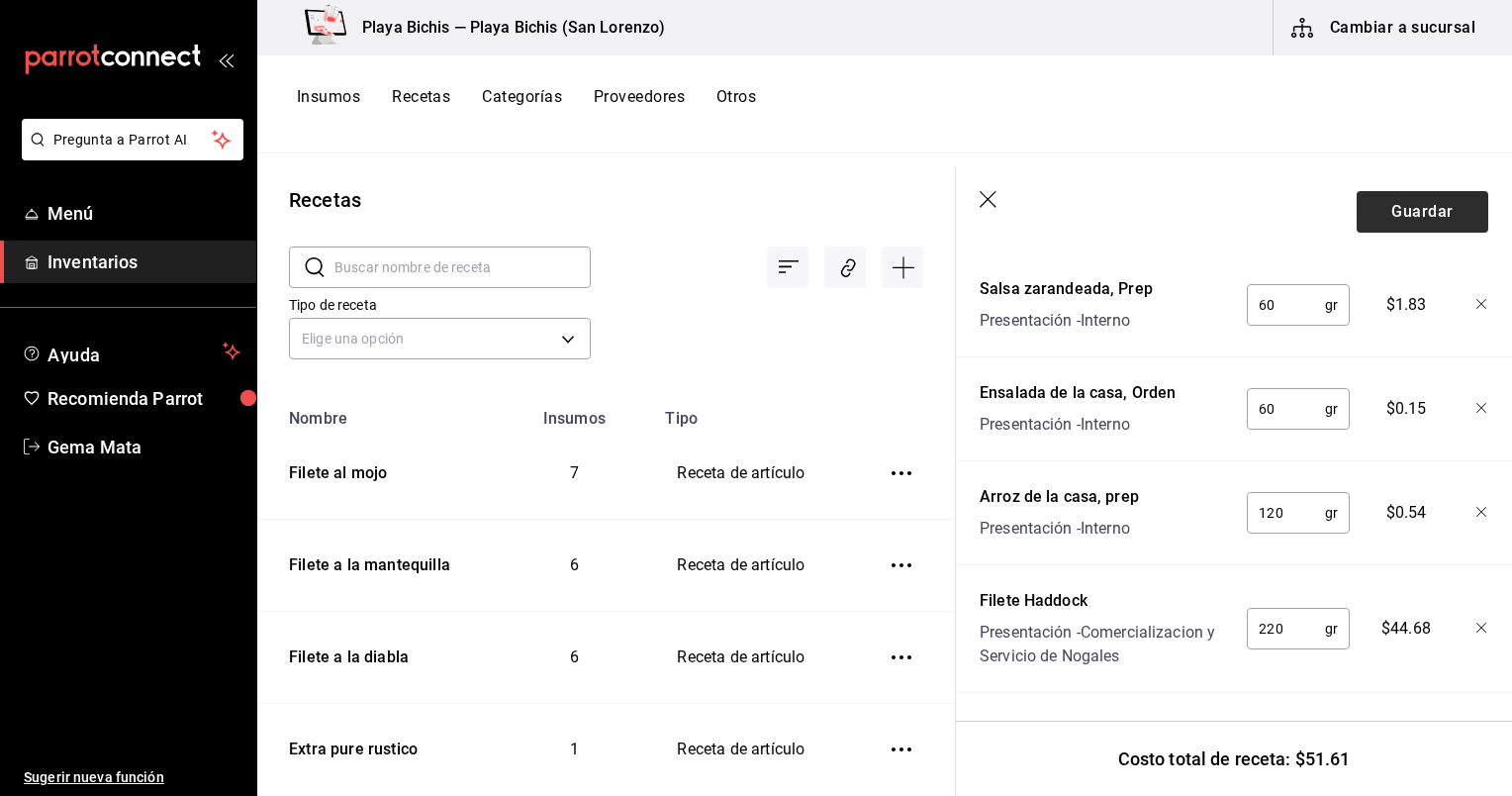 type on "5" 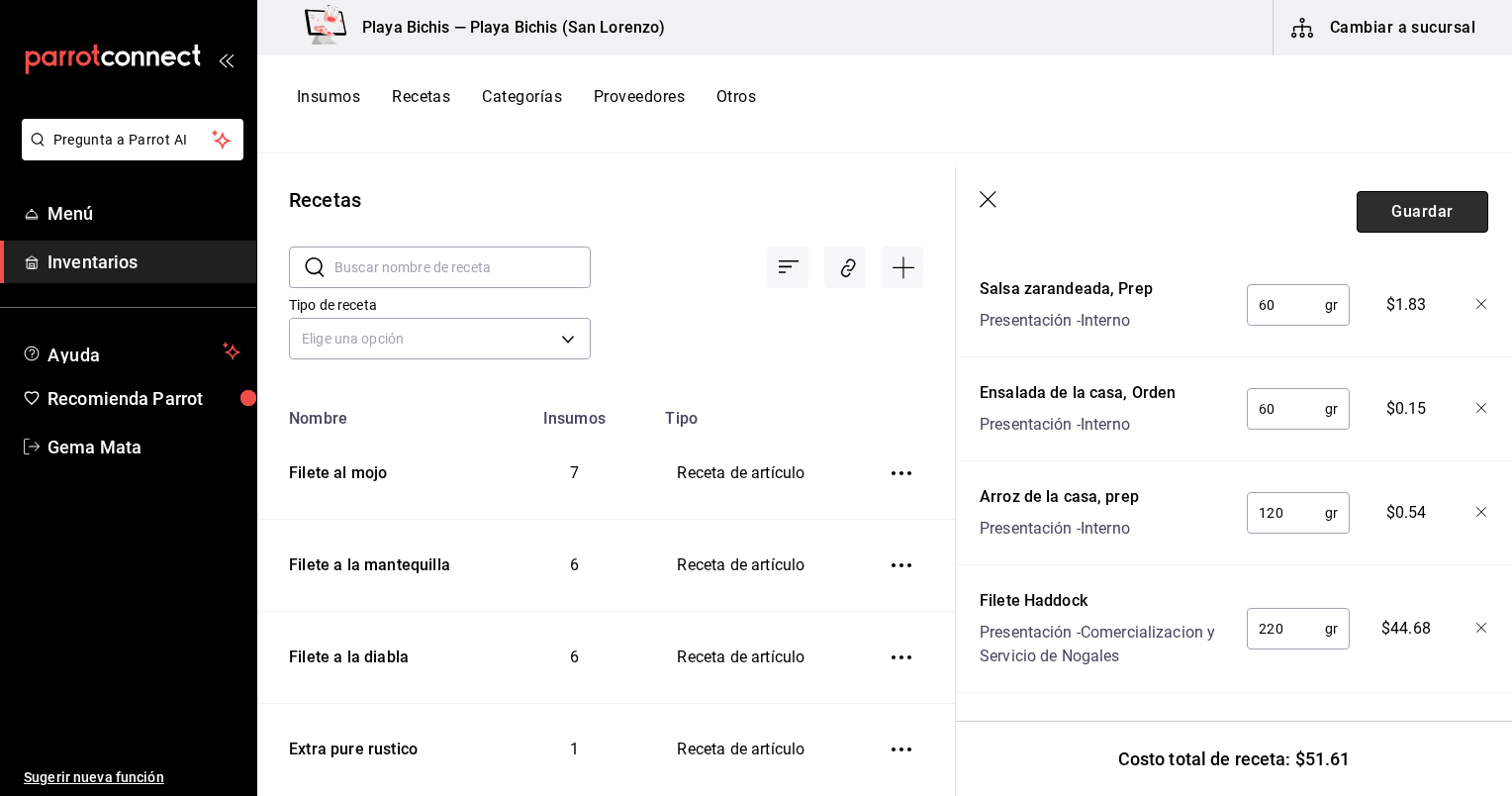 click on "Guardar" at bounding box center [1422, 212] 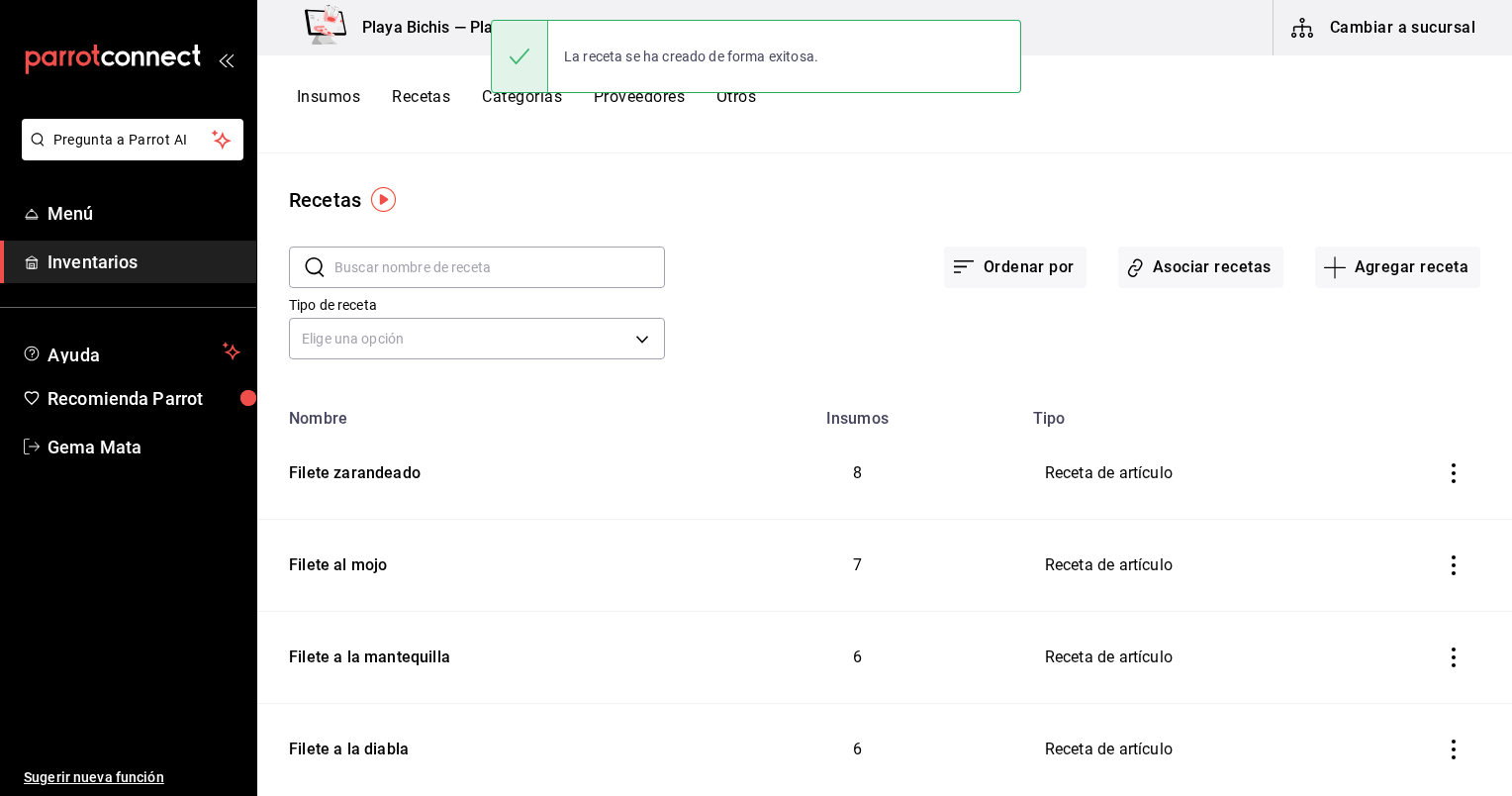 scroll, scrollTop: 0, scrollLeft: 0, axis: both 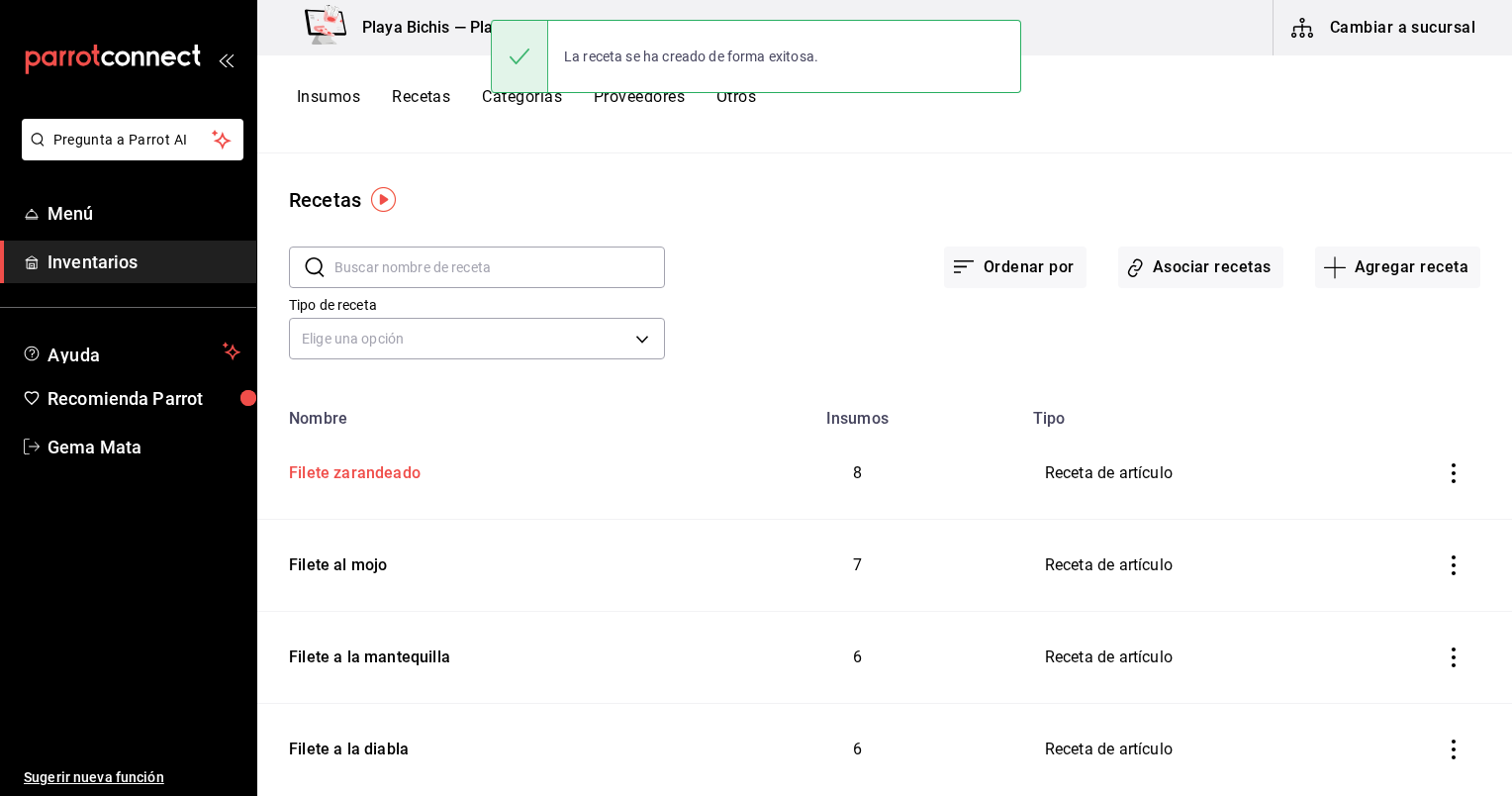 click on "Filete zarandeado" at bounding box center (475, 469) 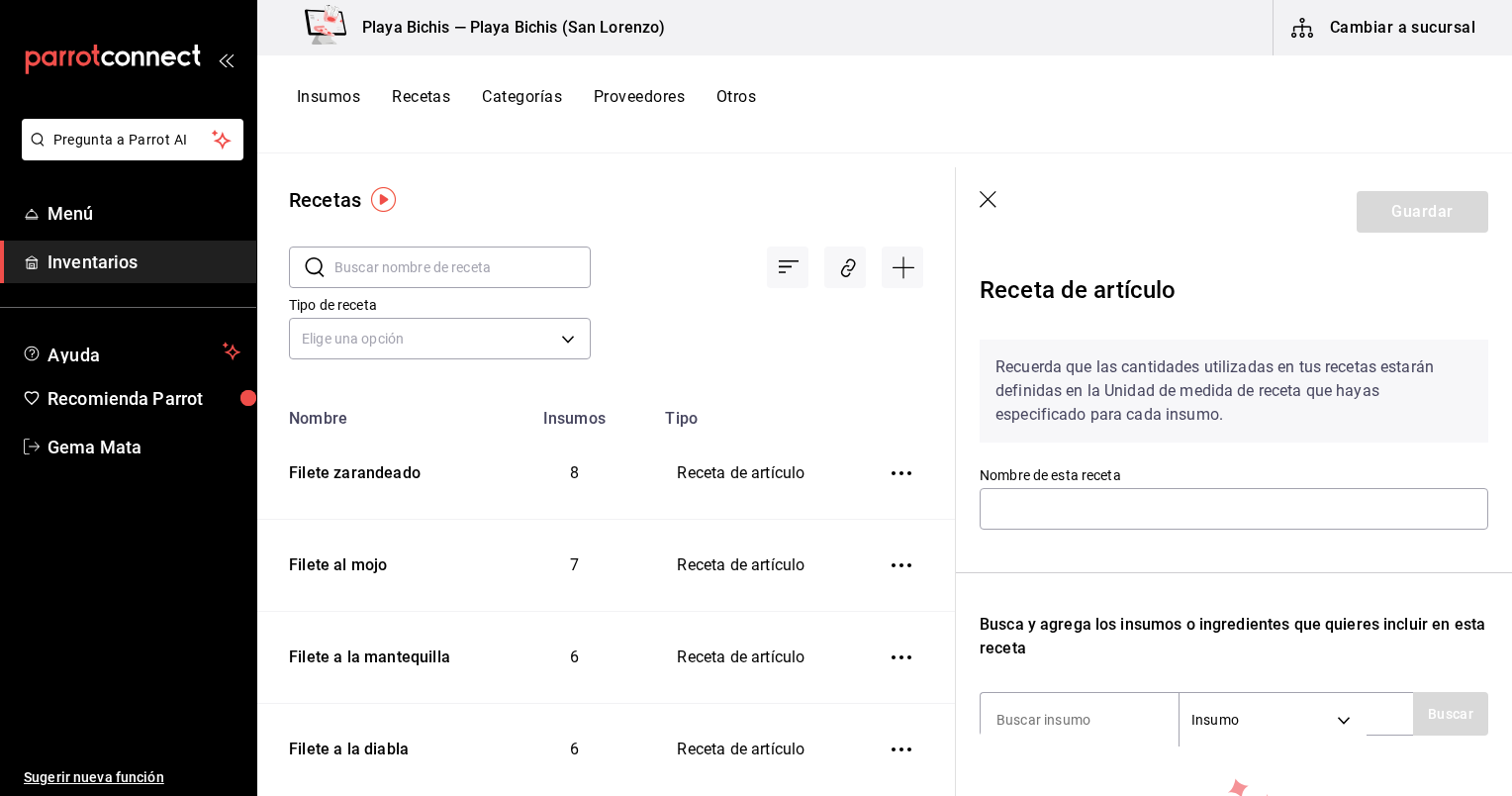 type on "Filete zarandeado" 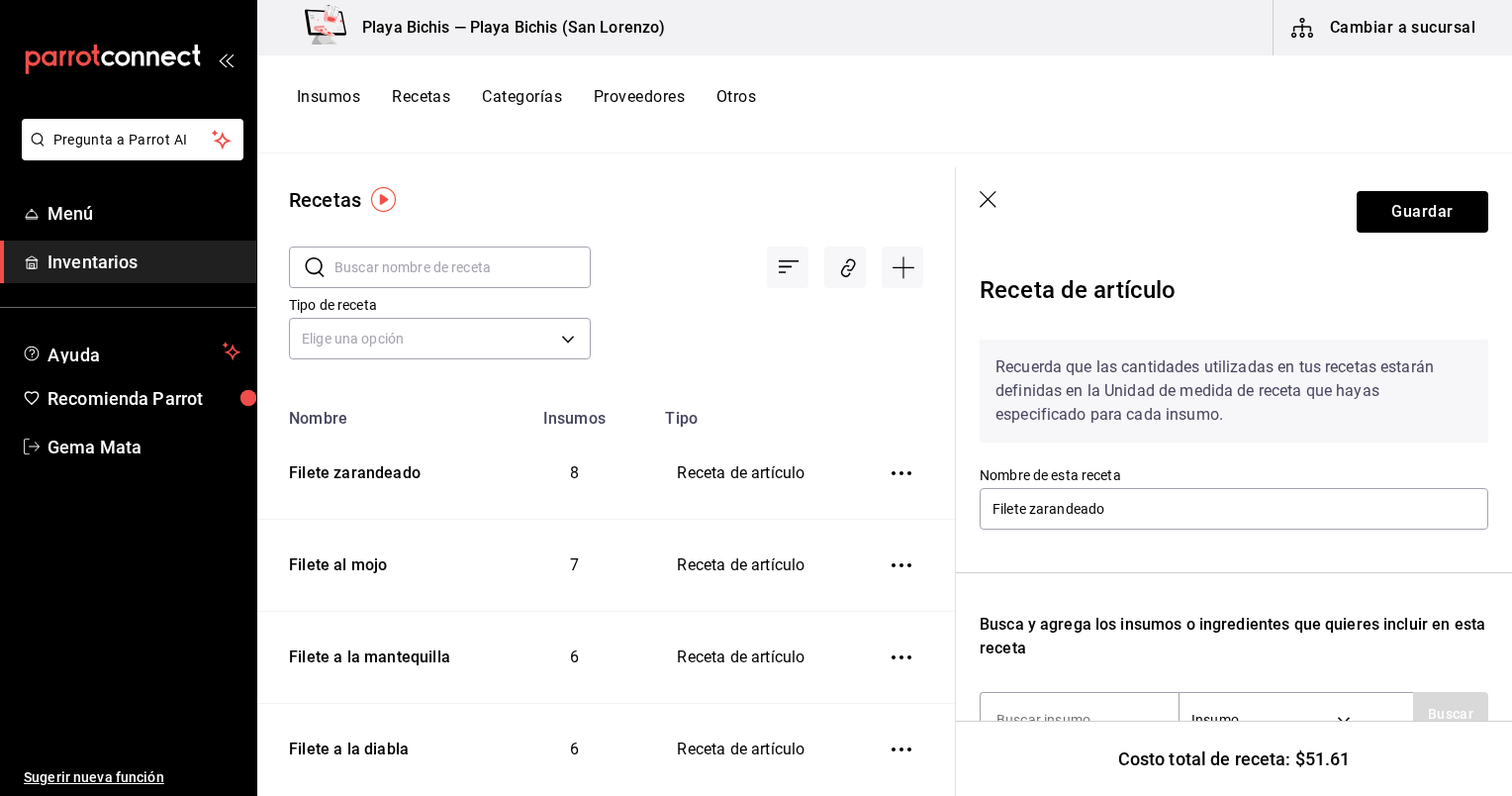click 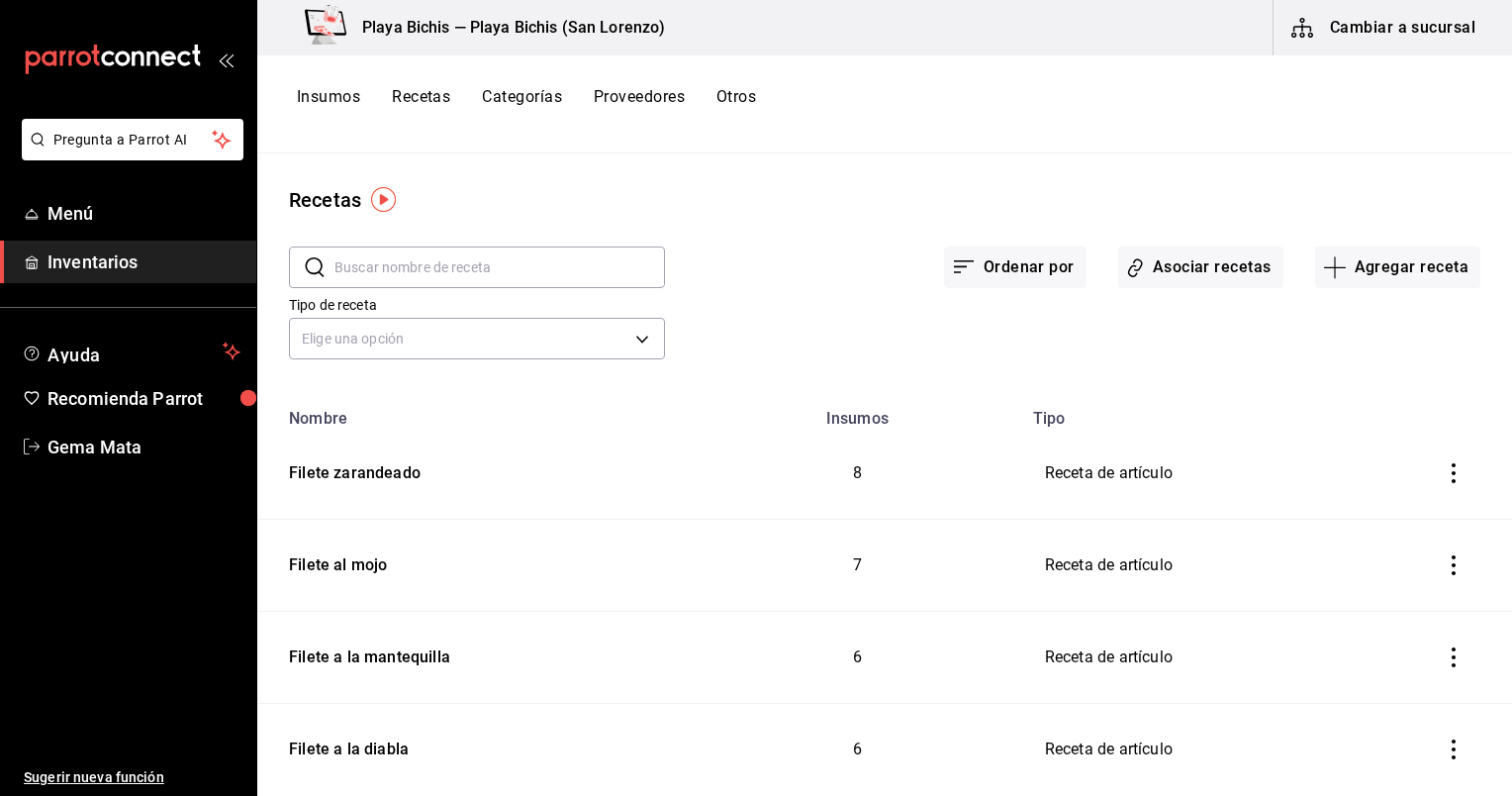 click on "Tipo de receta Elige una opción default" at bounding box center [461, 315] 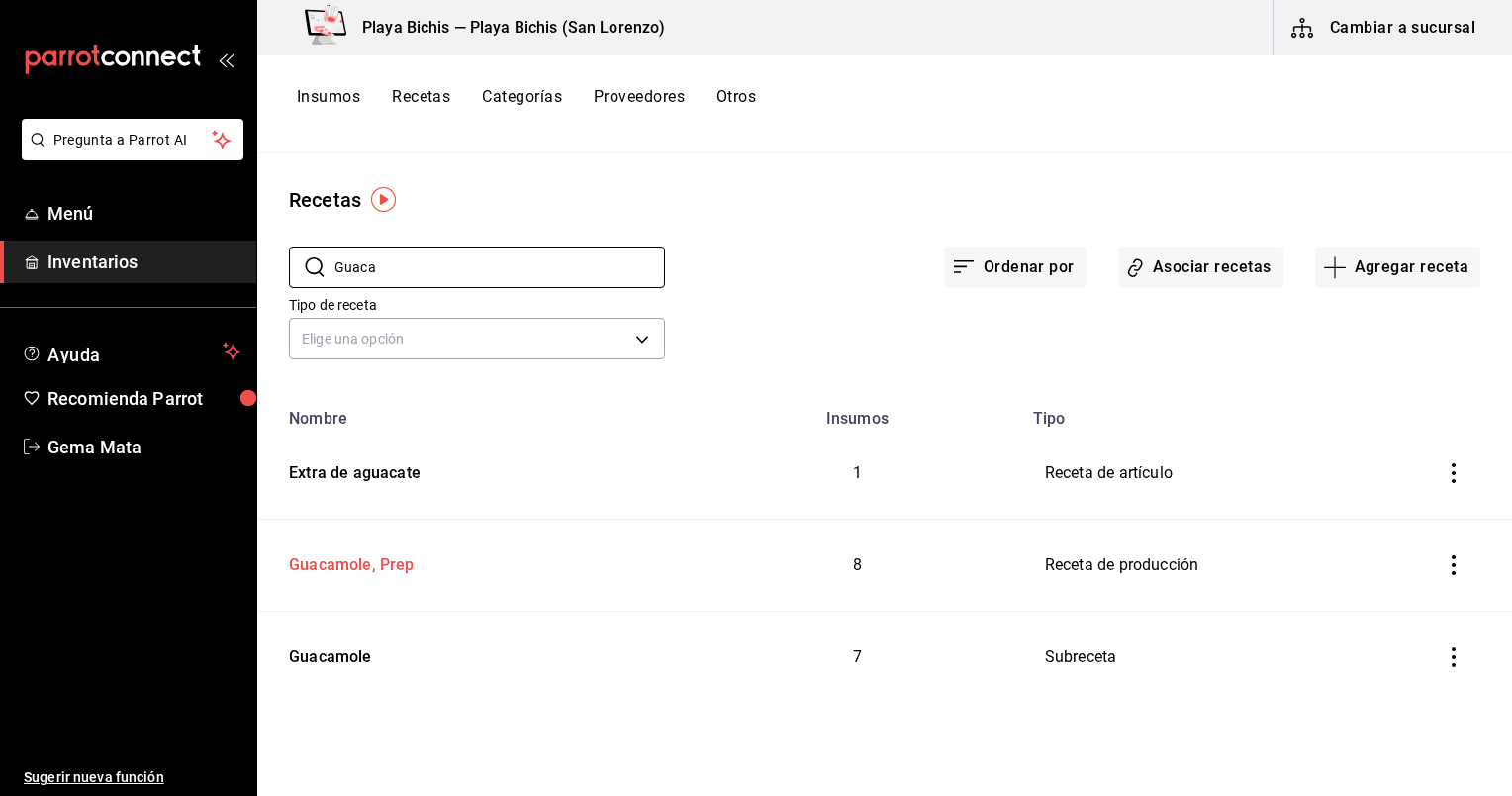 type on "Guaca" 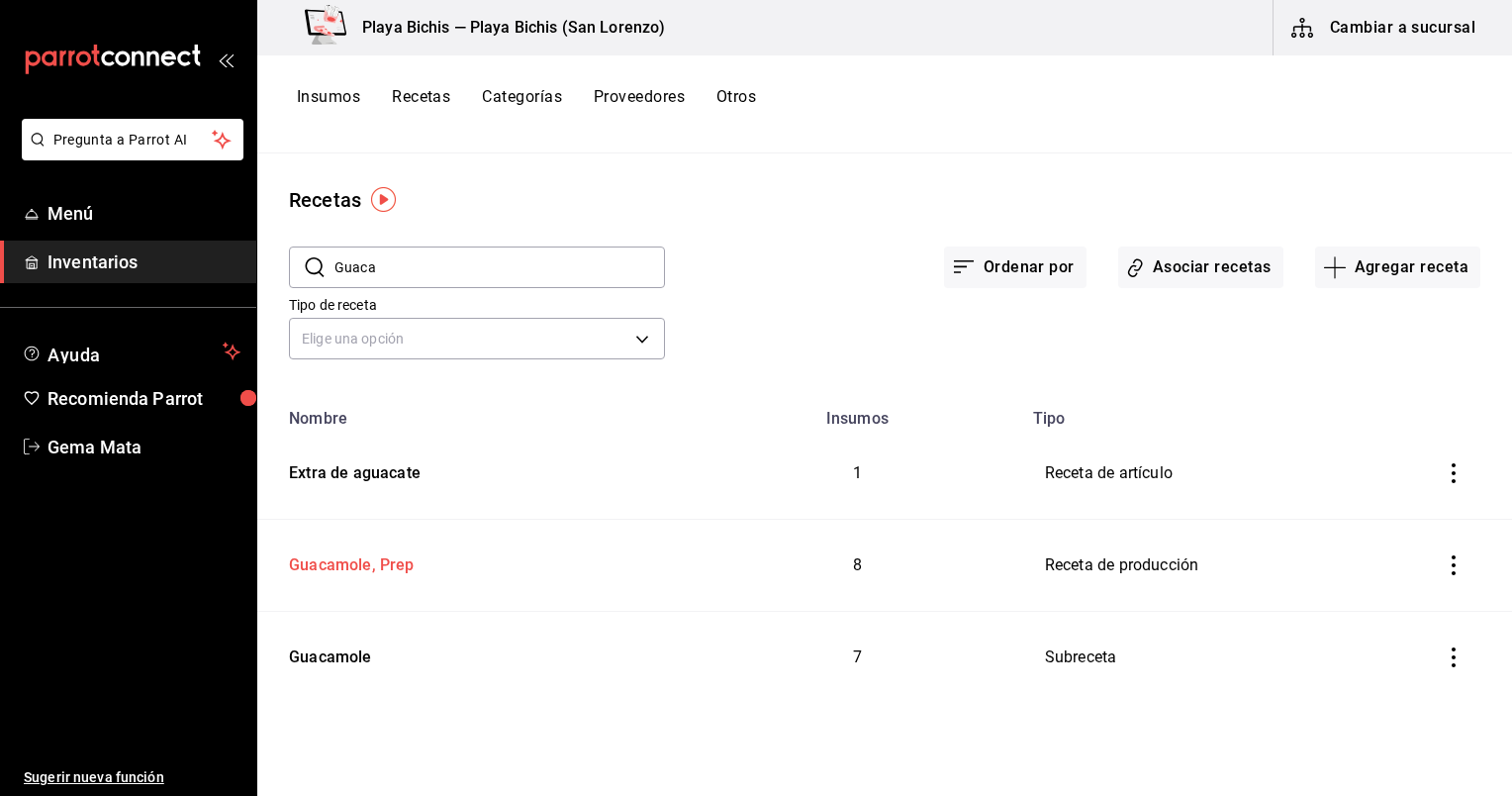 click on "Guacamole, Prep" at bounding box center [347, 561] 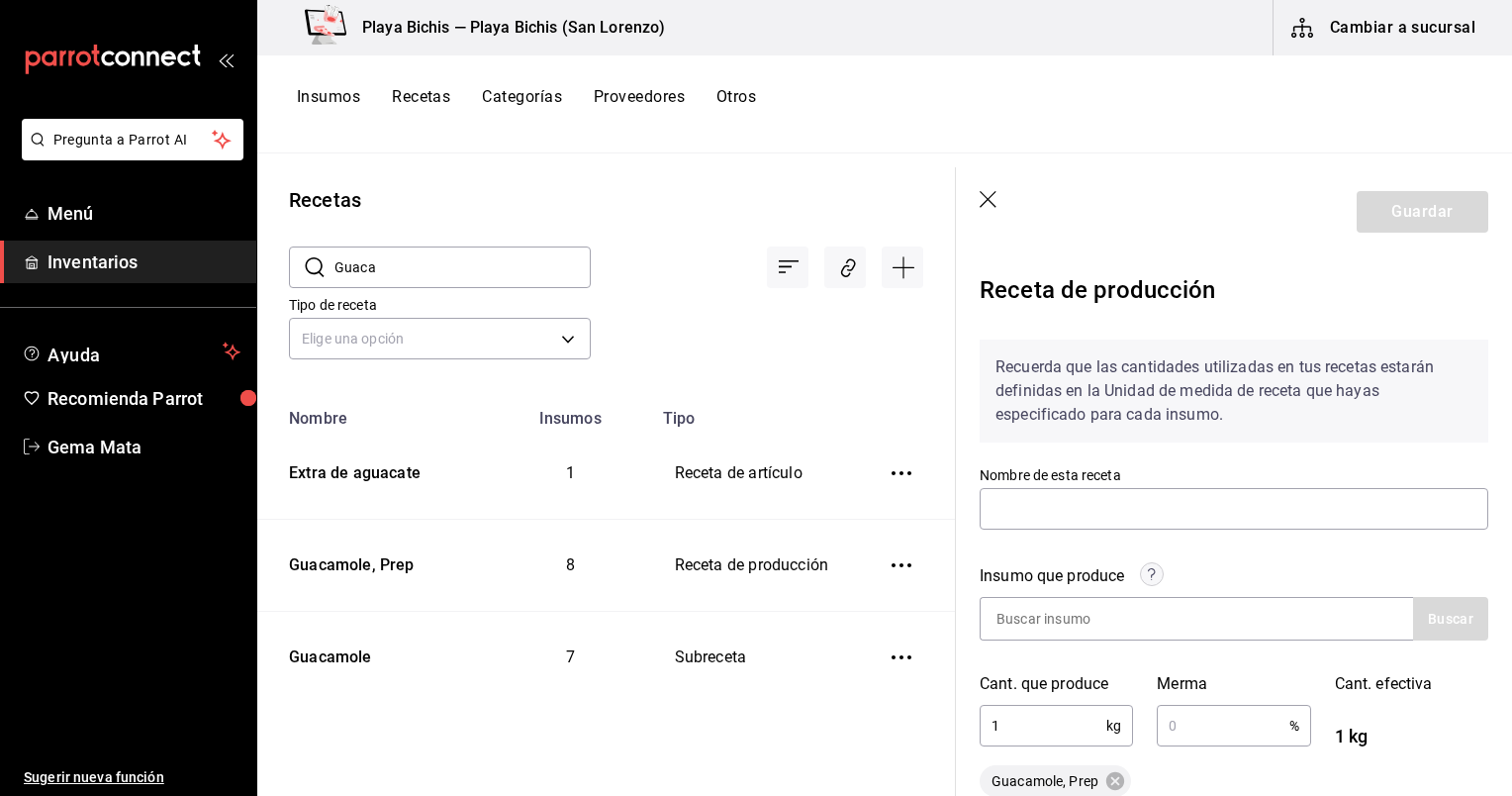 type on "Guacamole, Prep" 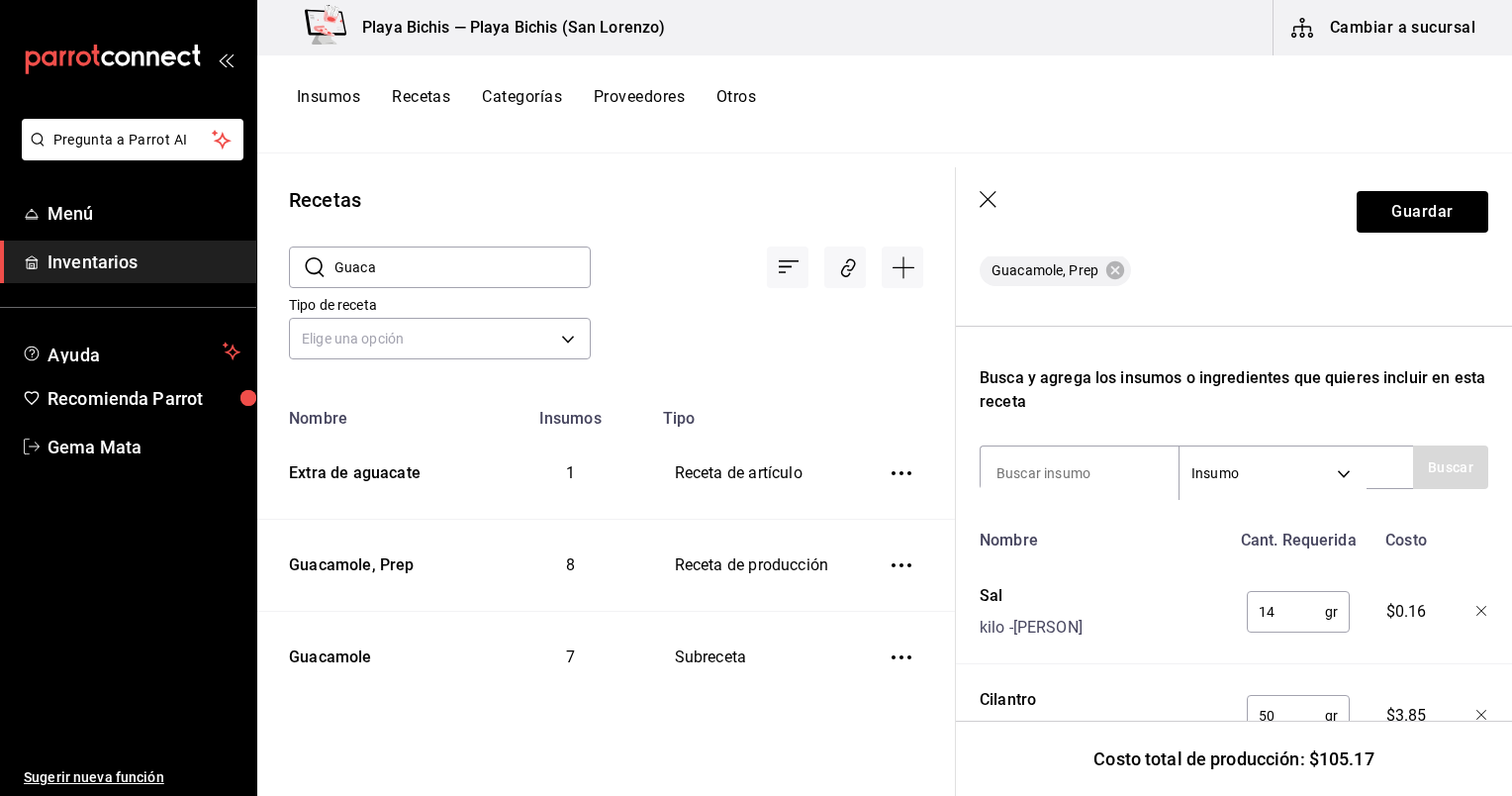 scroll, scrollTop: 511, scrollLeft: 0, axis: vertical 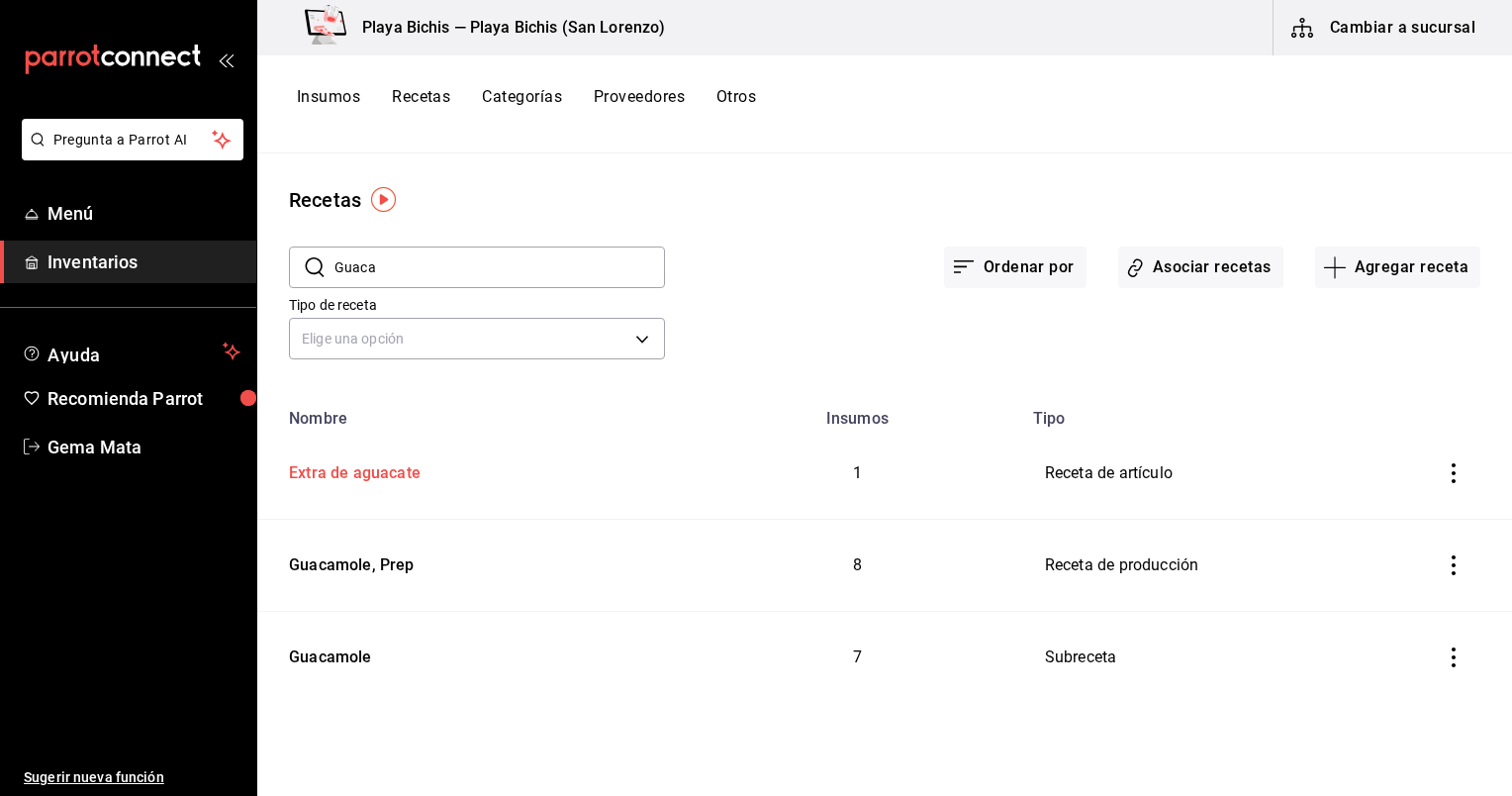 click on "Extra de aguacate" at bounding box center [350, 469] 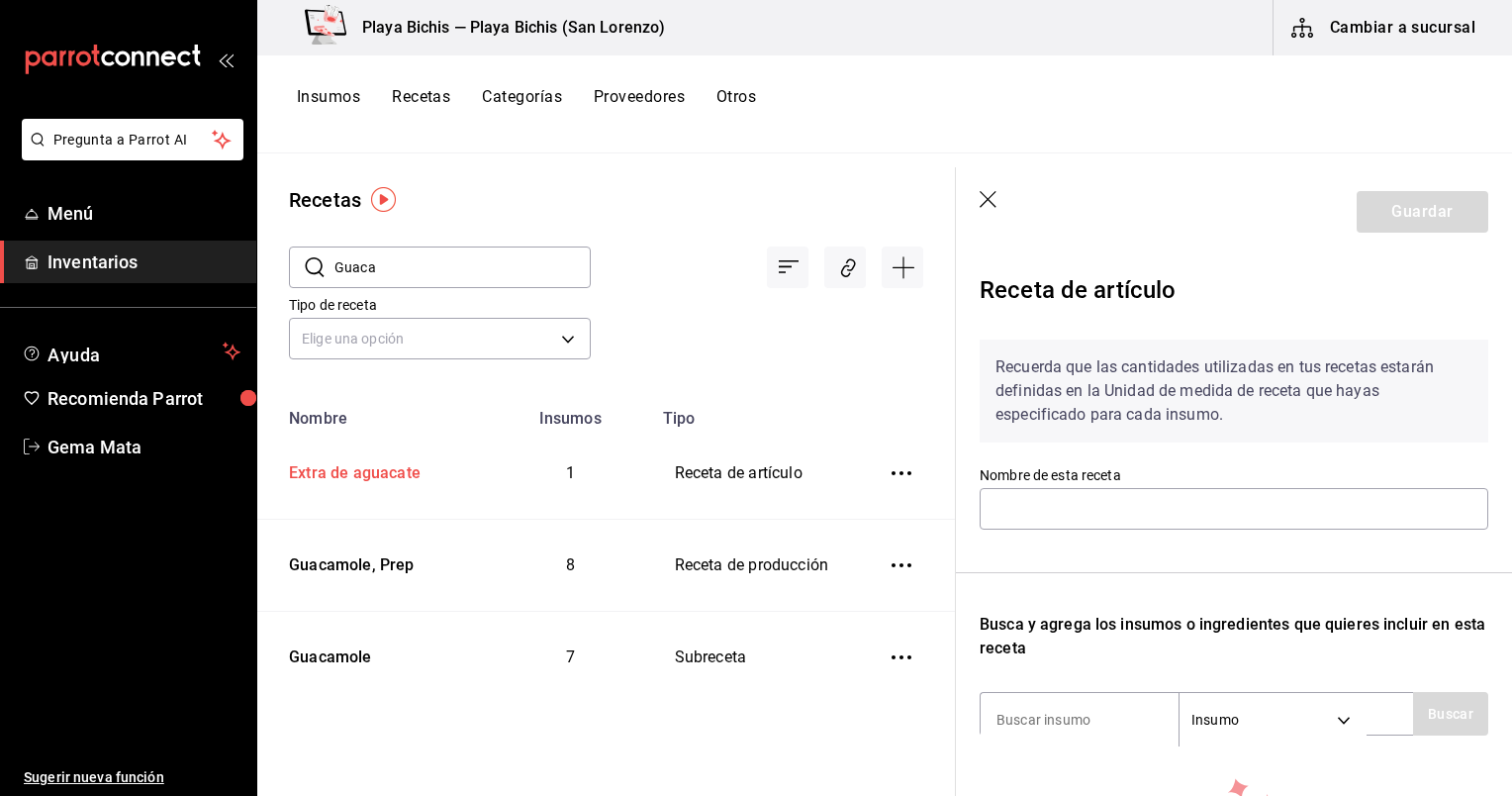 type on "Extra de aguacate" 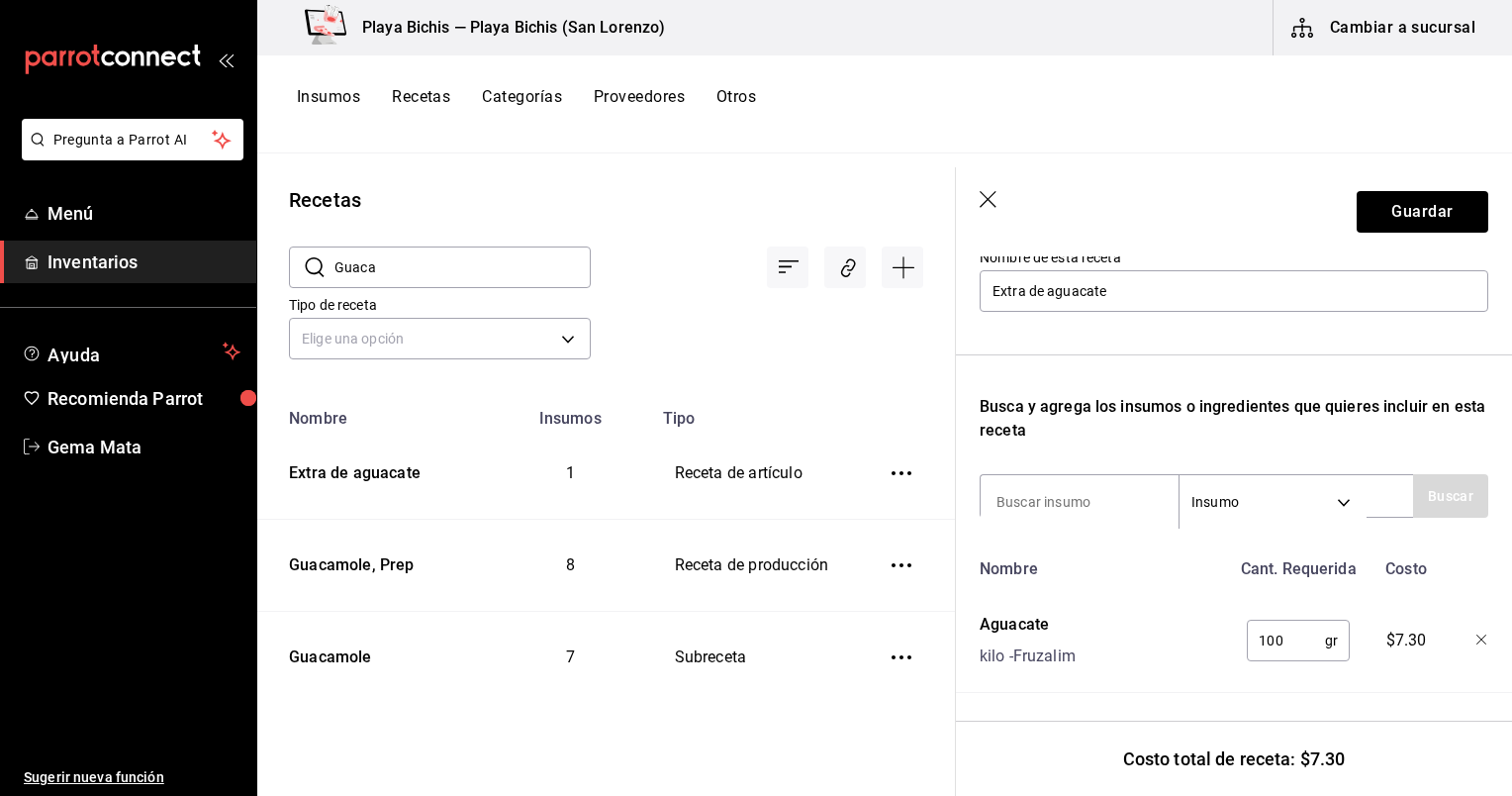 scroll, scrollTop: 233, scrollLeft: 0, axis: vertical 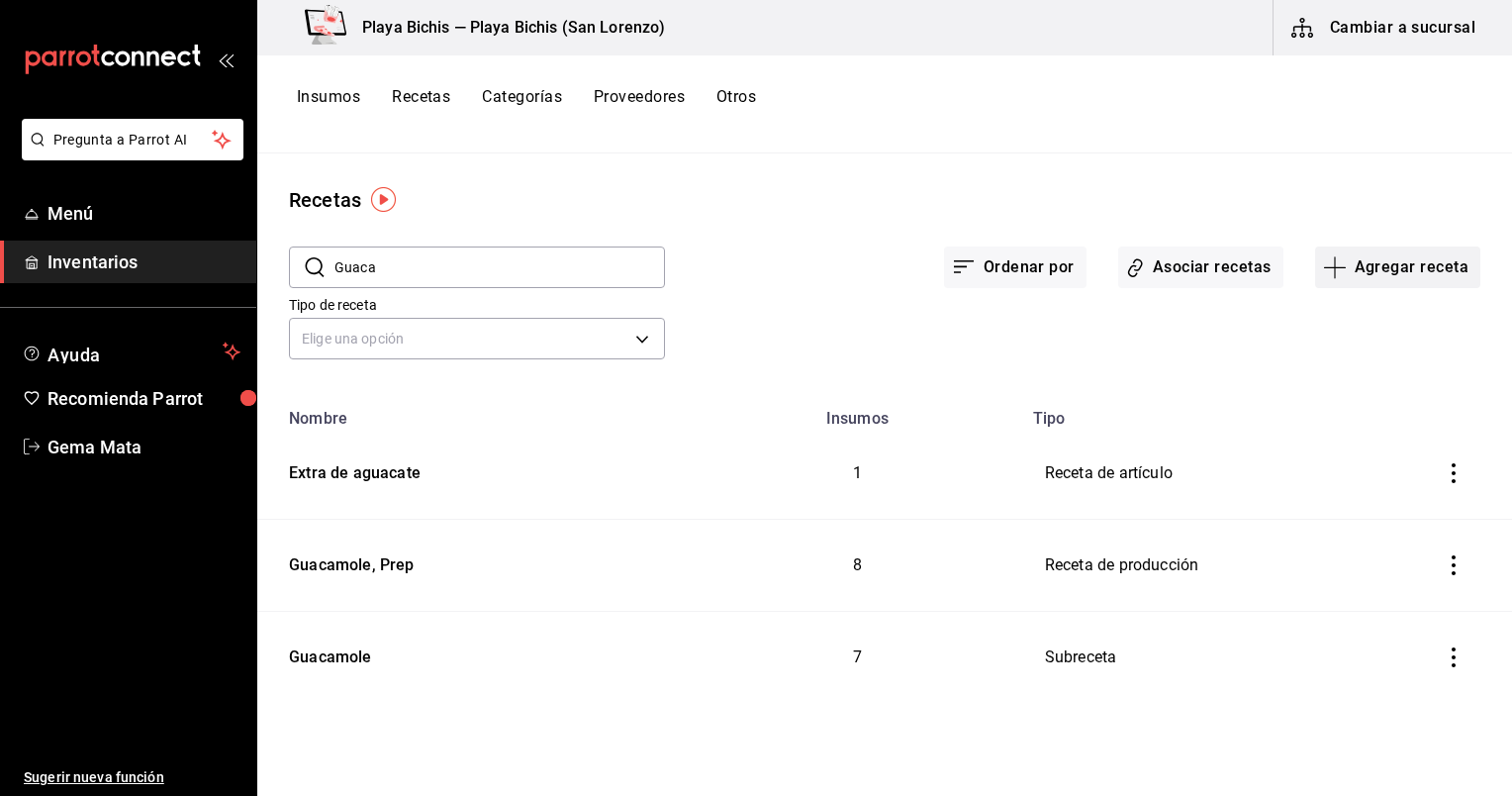 click on "Agregar receta" at bounding box center (1397, 267) 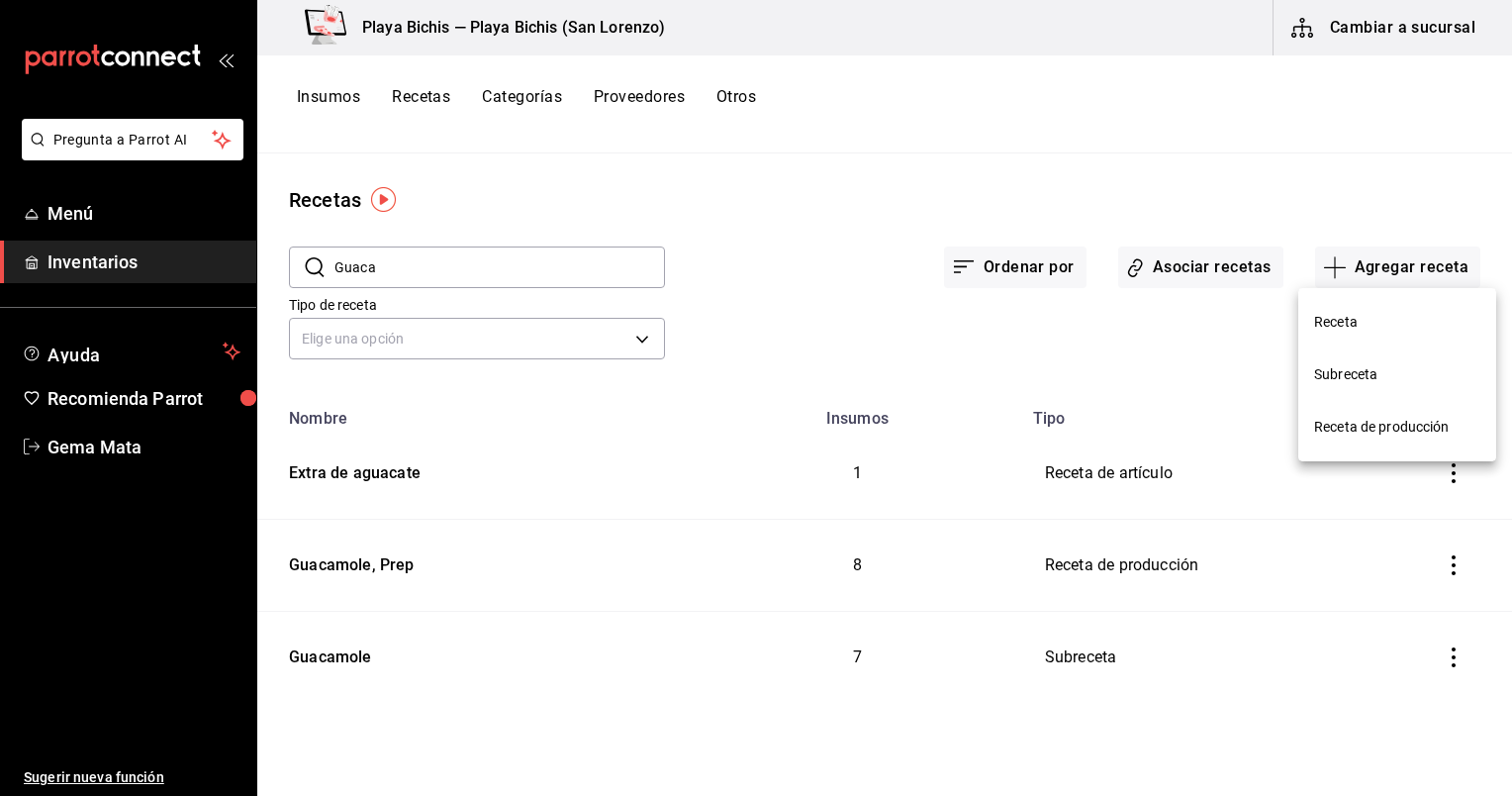 click on "Receta" at bounding box center (1397, 322) 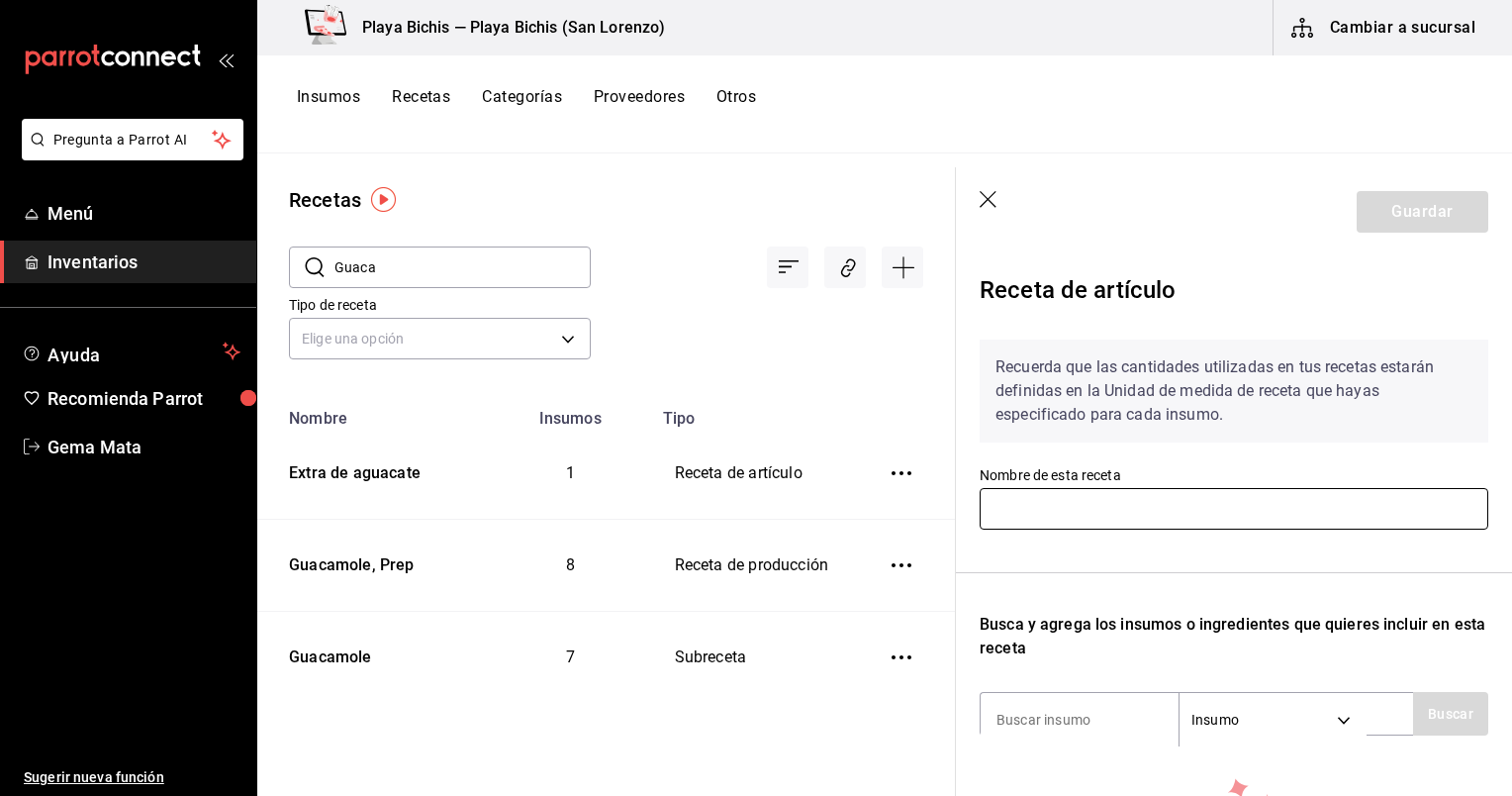 click at bounding box center (1234, 509) 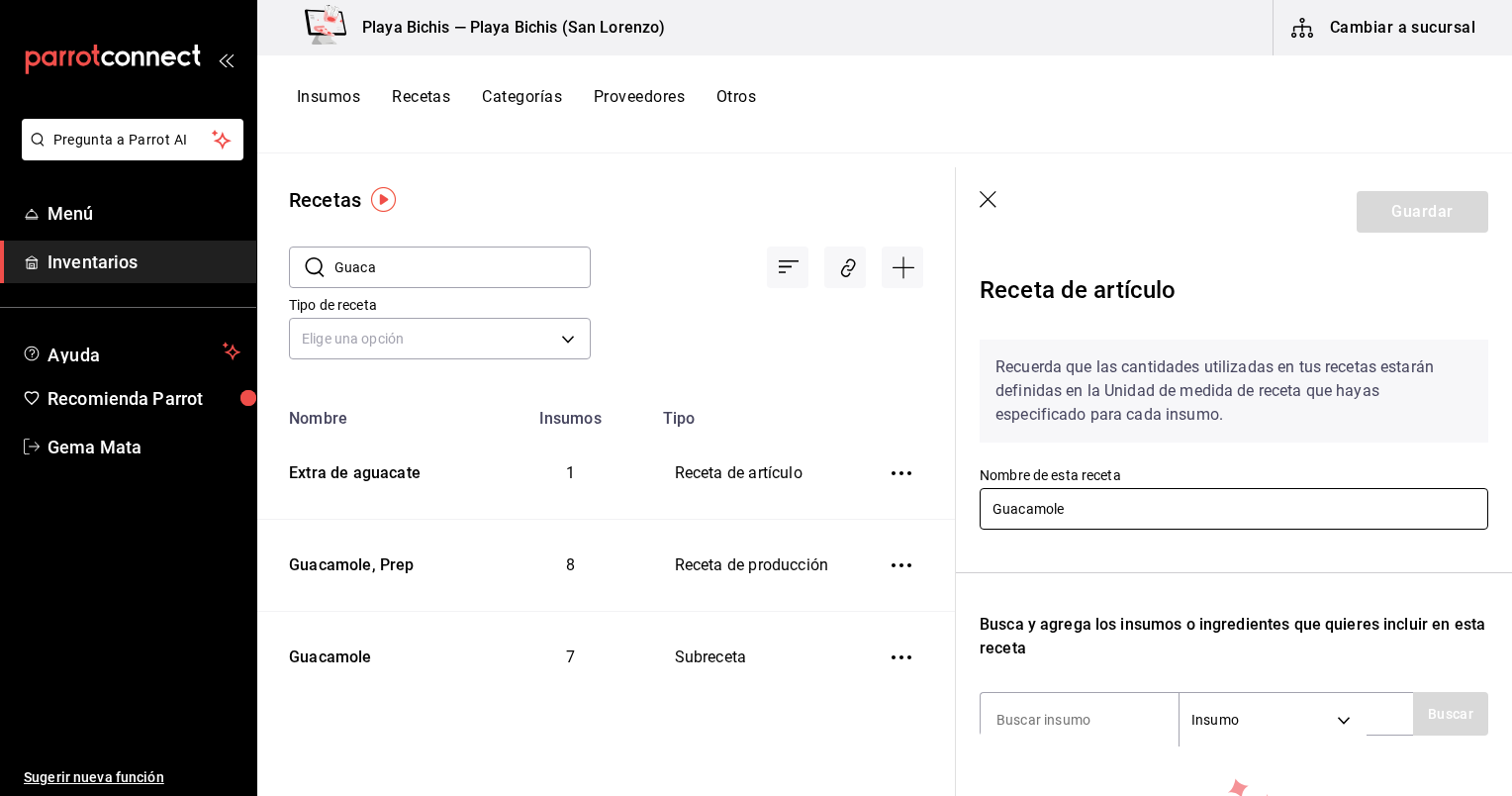 type on "Guacamole" 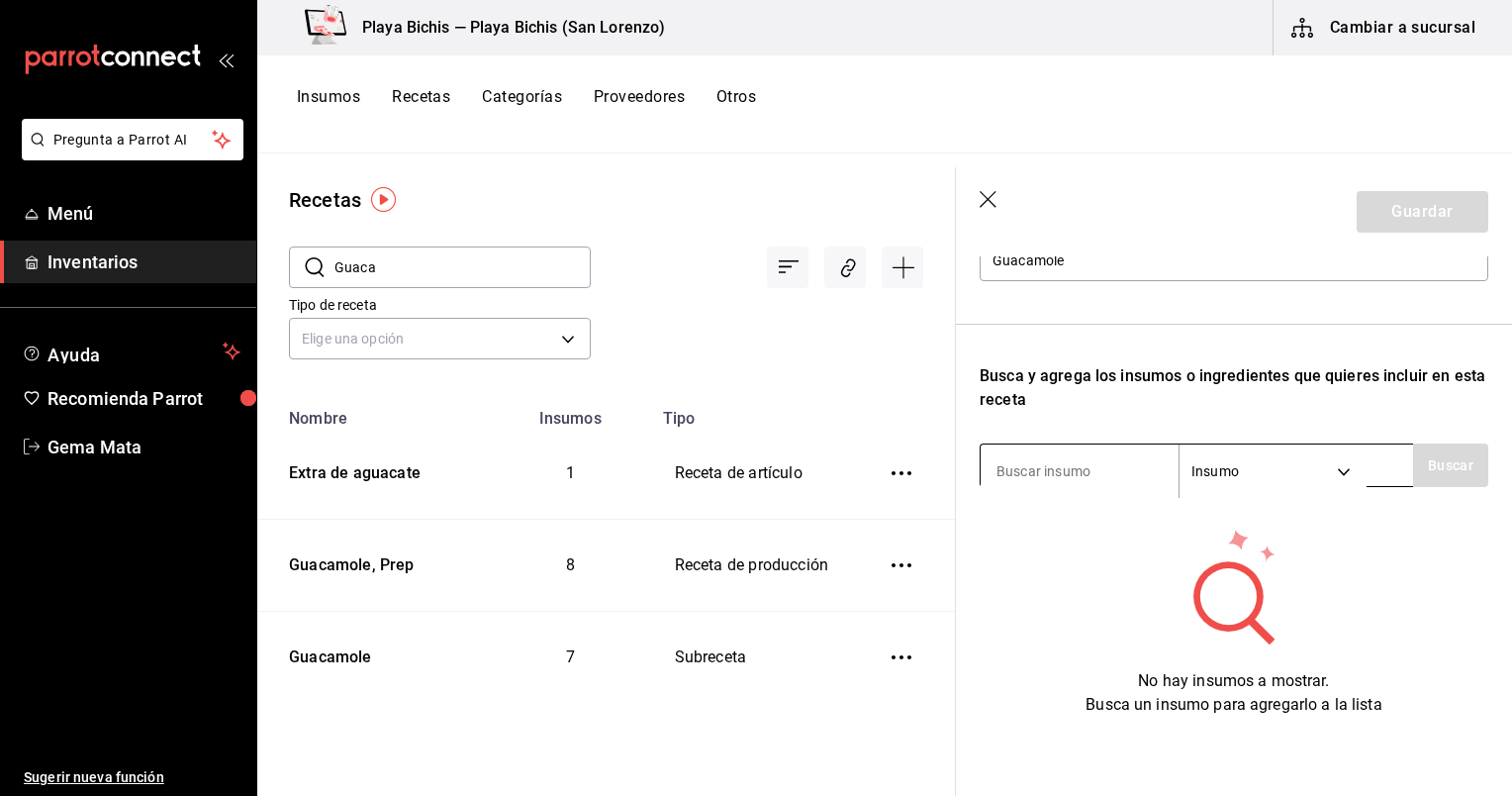 click at bounding box center [1080, 471] 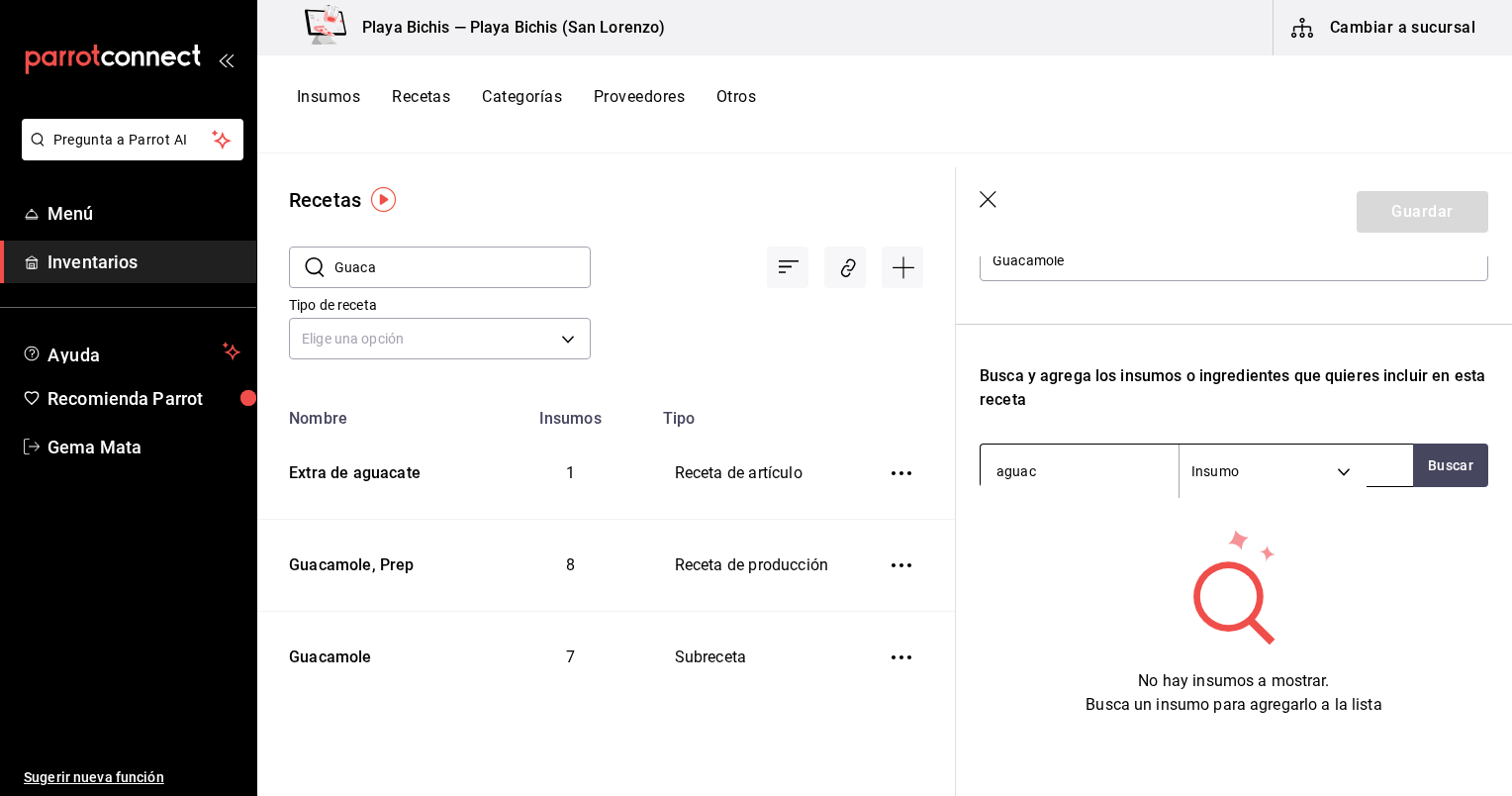 type on "aguaca" 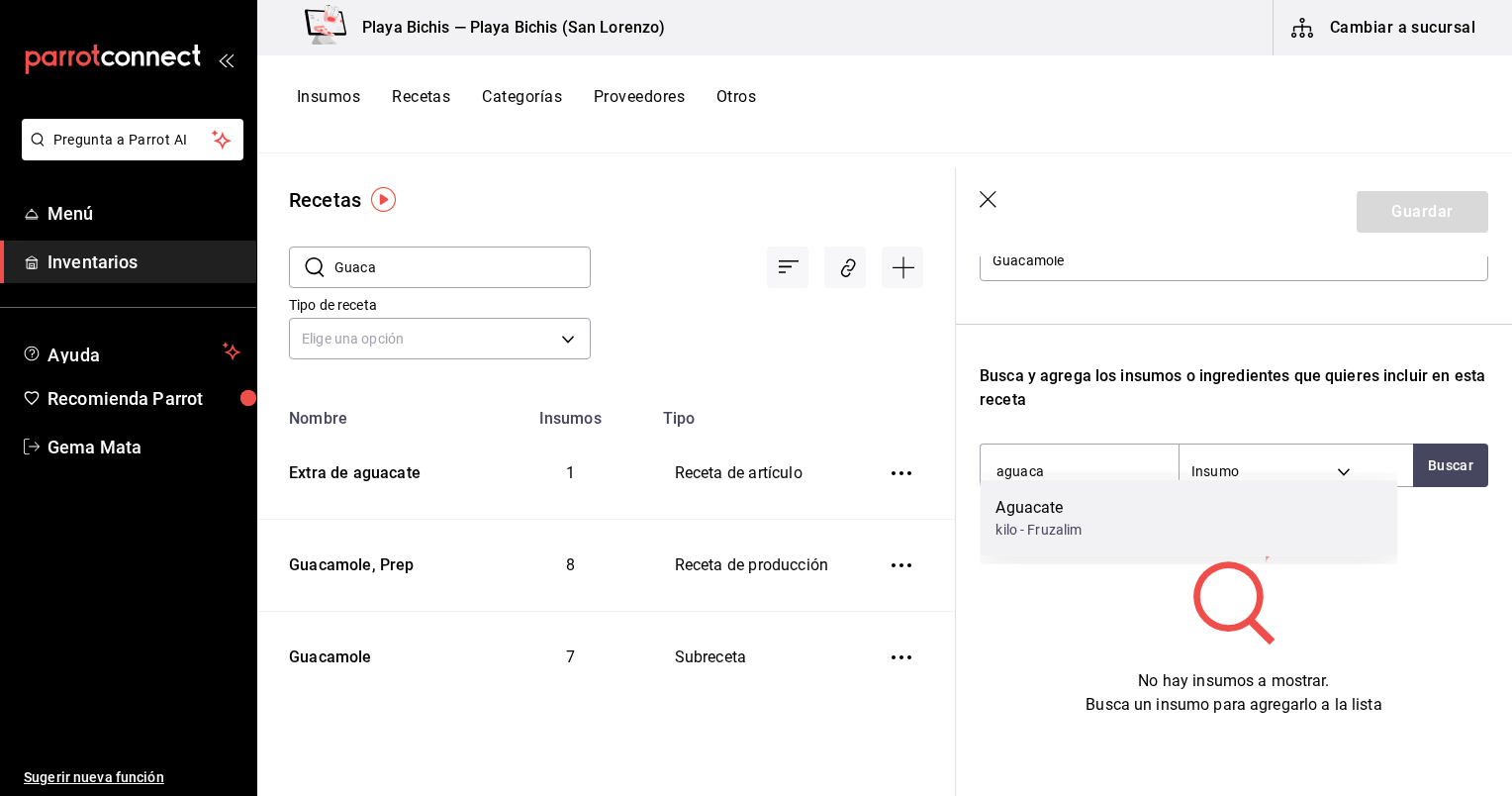 click on "Aguacate kilo - Fruzalim" at bounding box center (1188, 518) 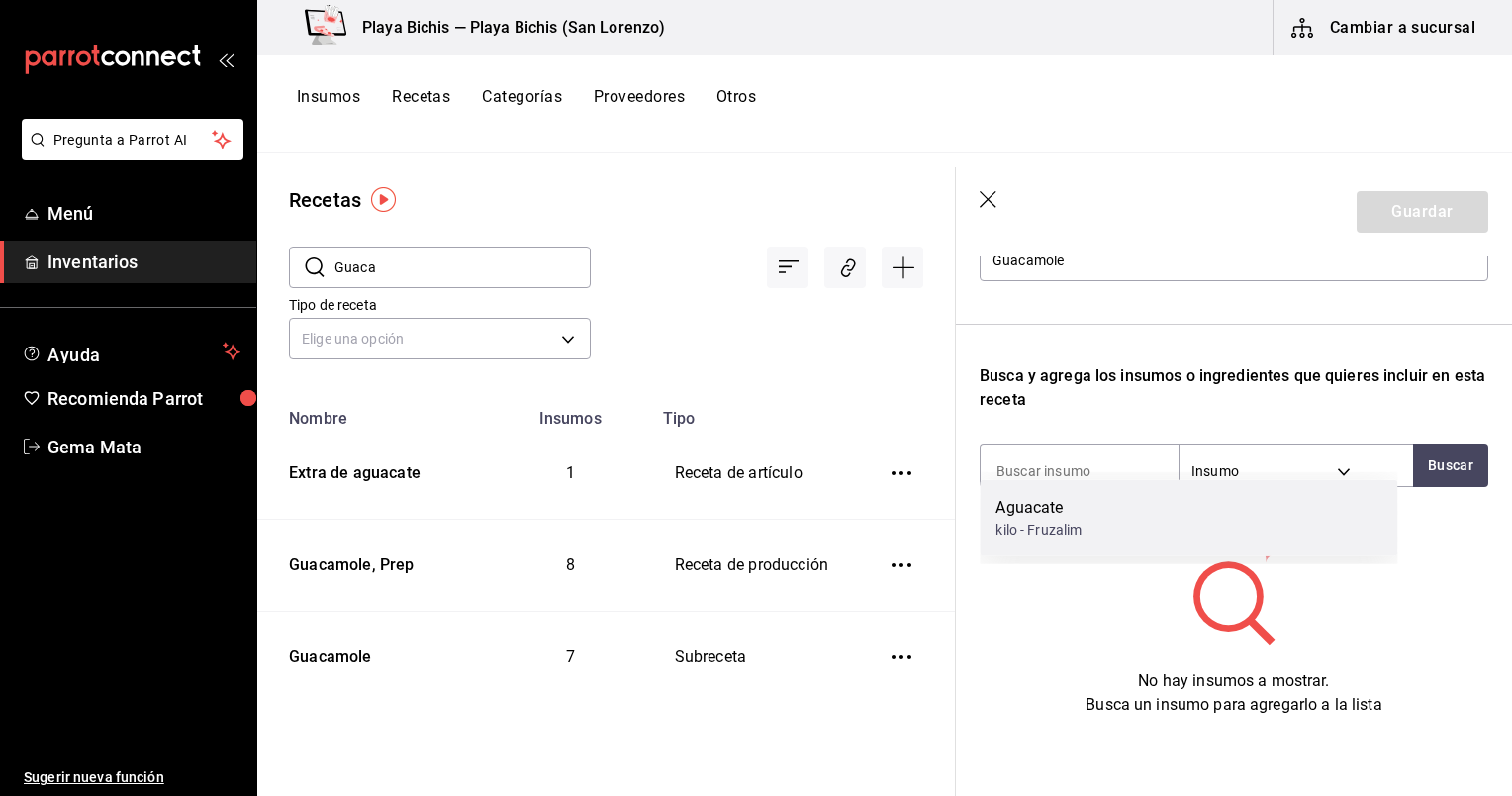 scroll, scrollTop: 233, scrollLeft: 0, axis: vertical 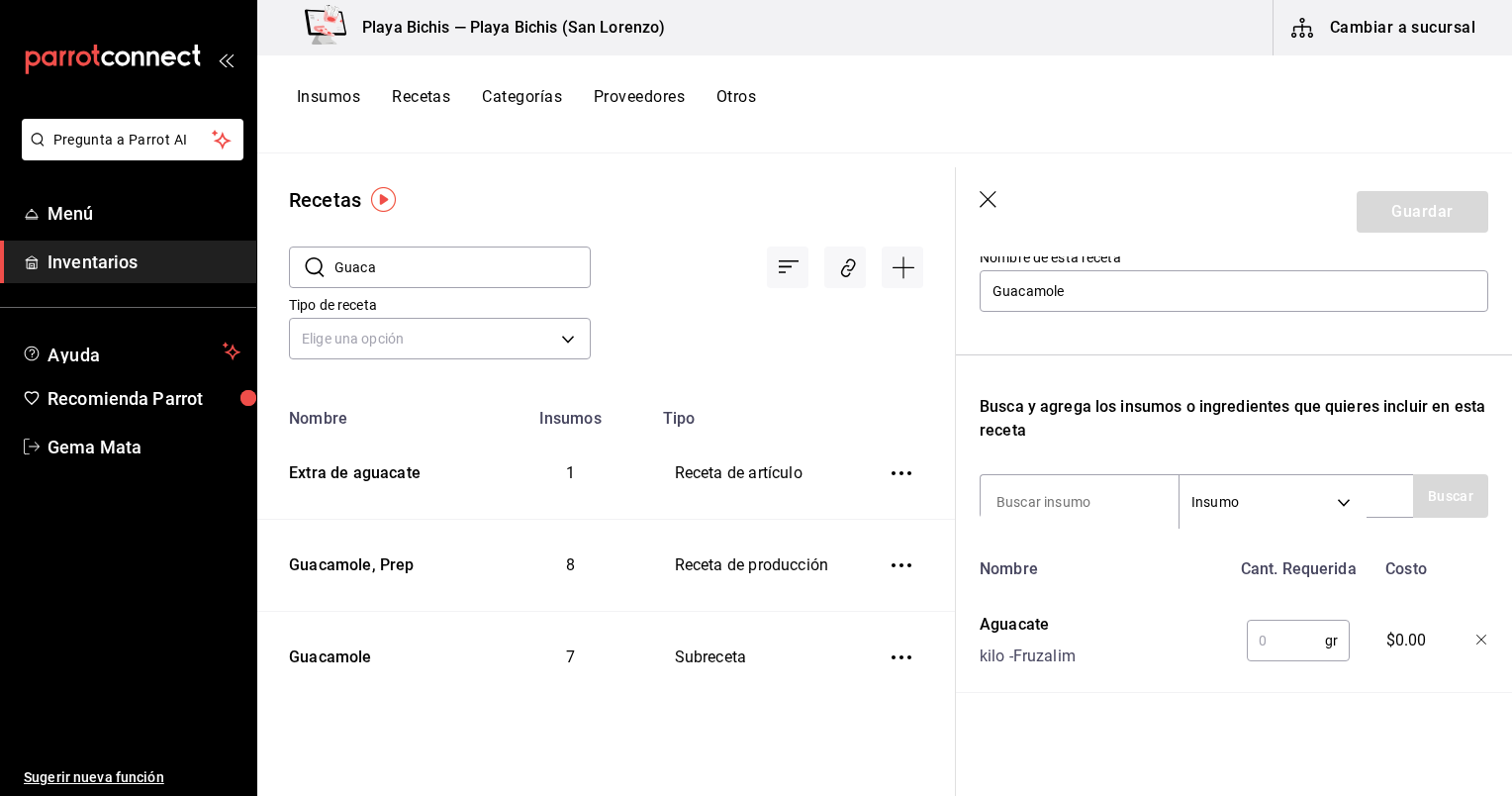 click at bounding box center [1285, 641] 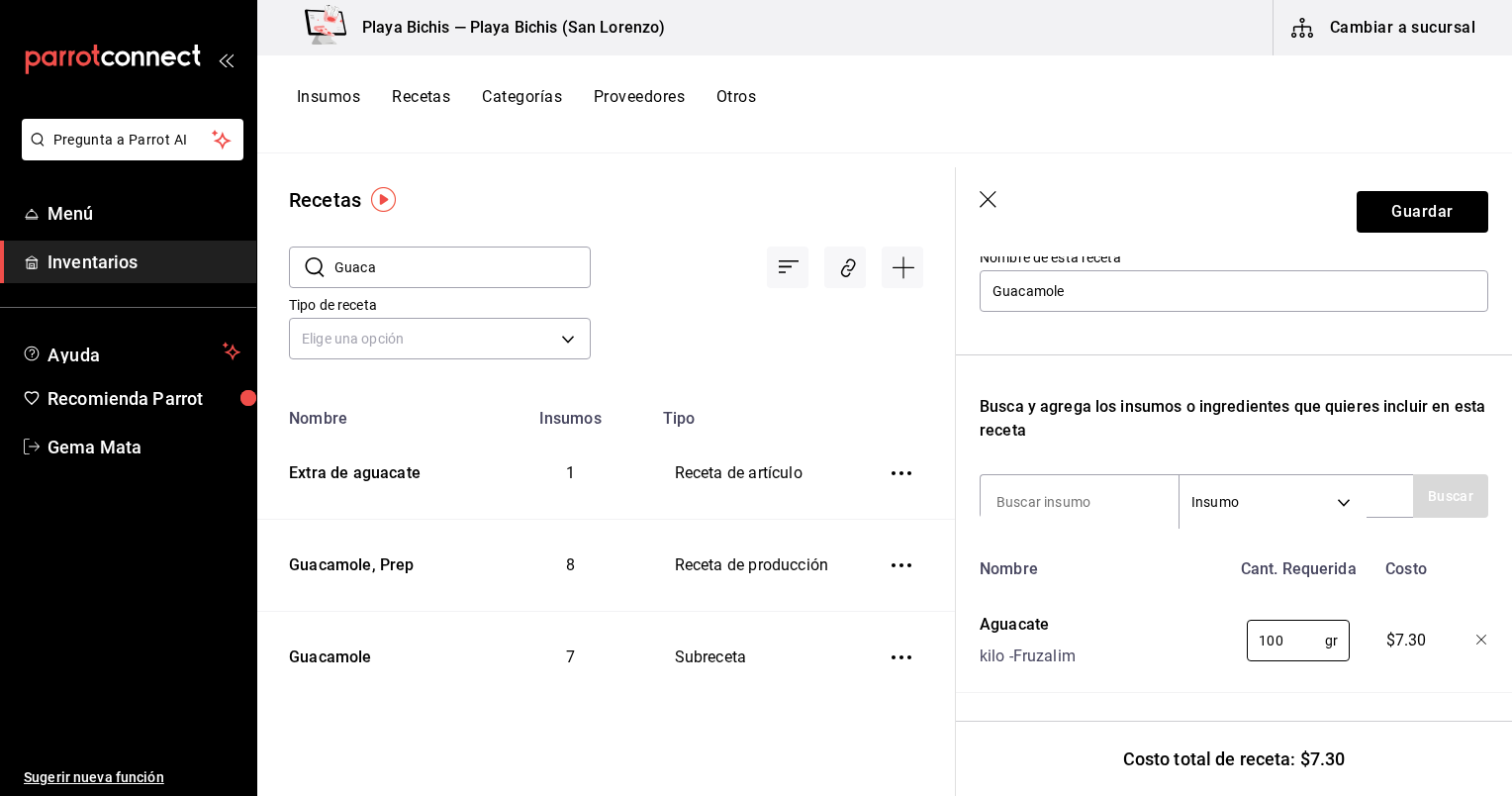 type on "100" 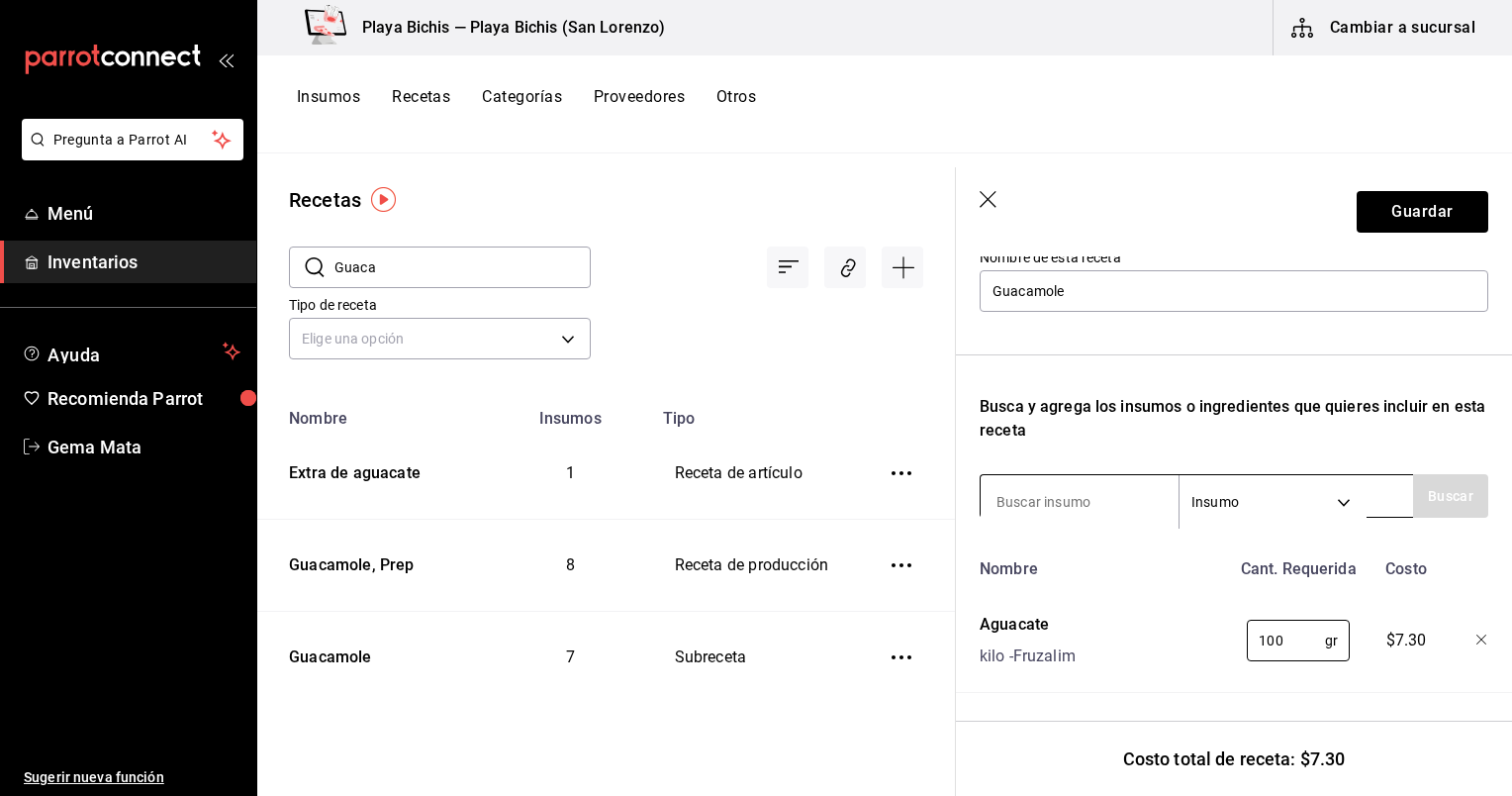 click at bounding box center [1080, 502] 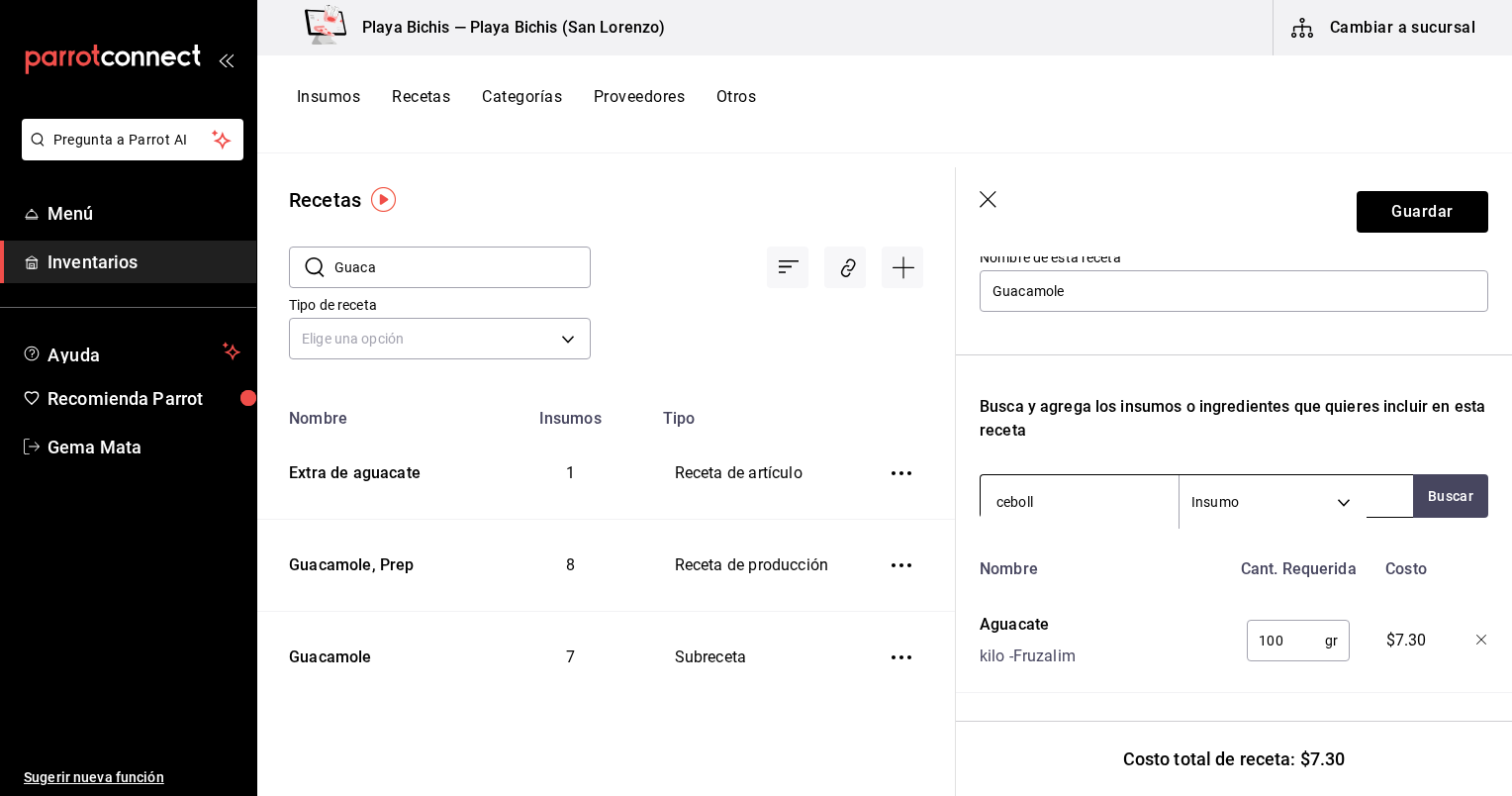 type on "cebolla" 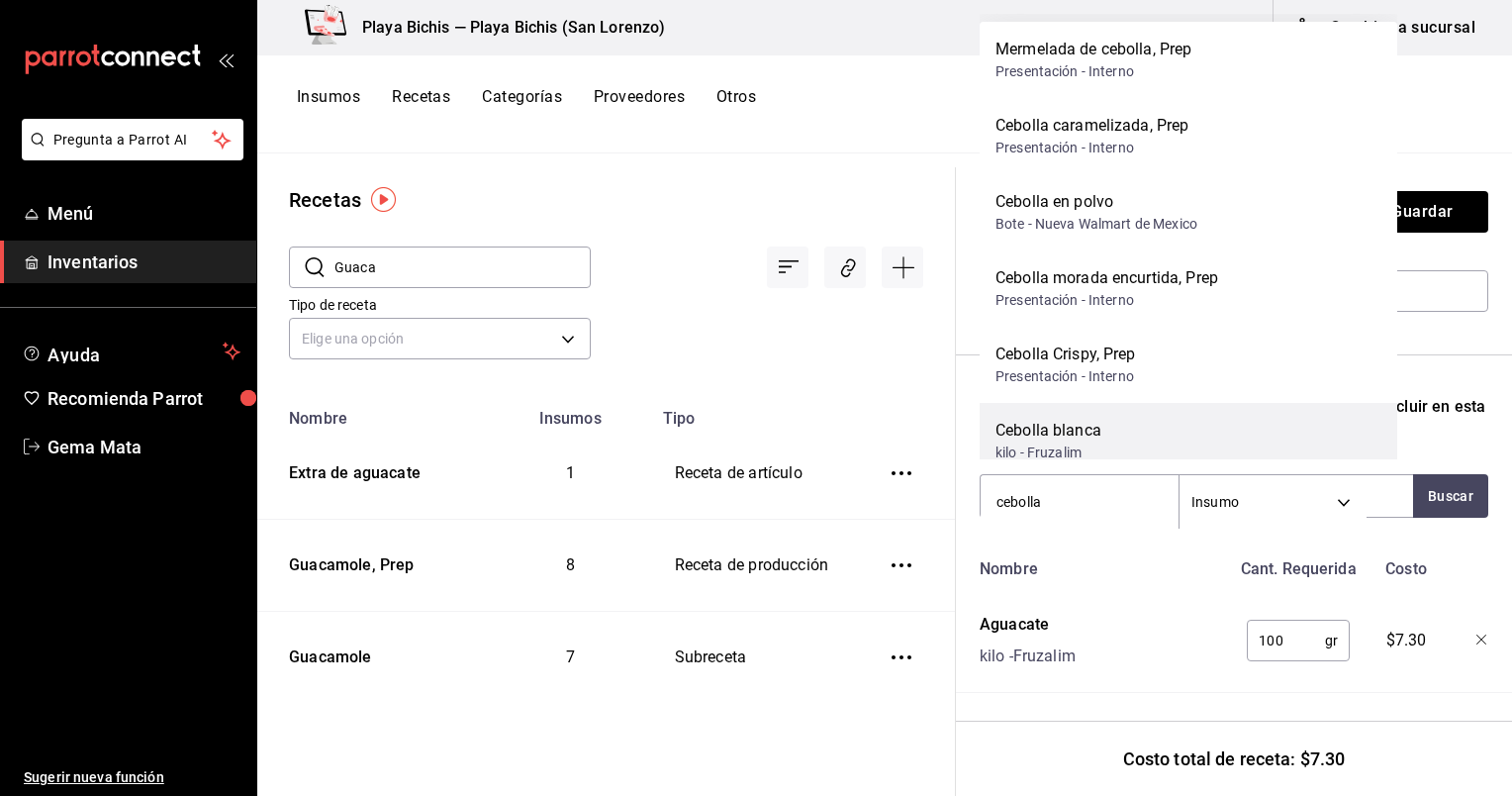 click on "Cebolla blanca kilo - Fruzalim" at bounding box center [1188, 441] 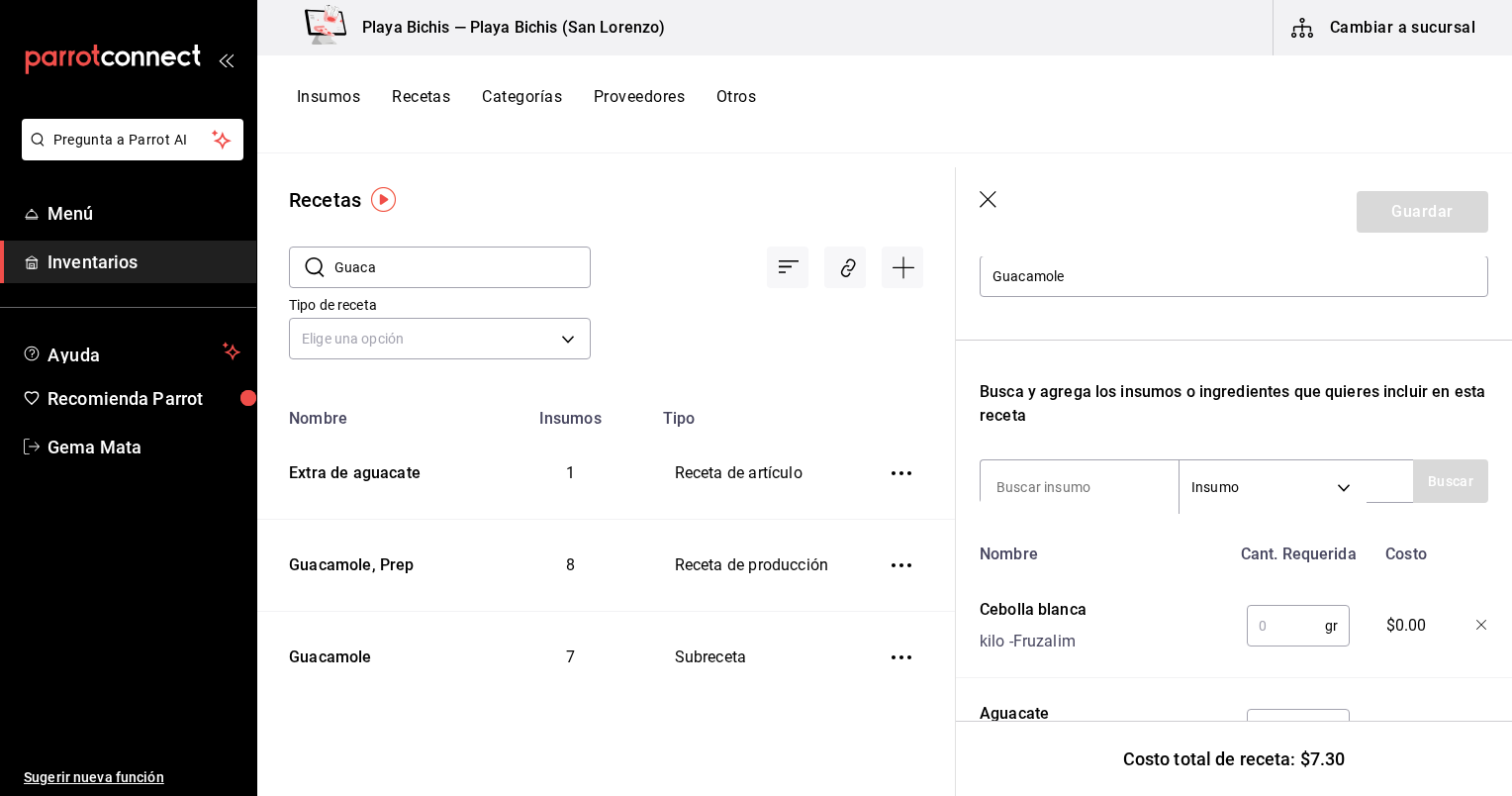 click at bounding box center (1285, 626) 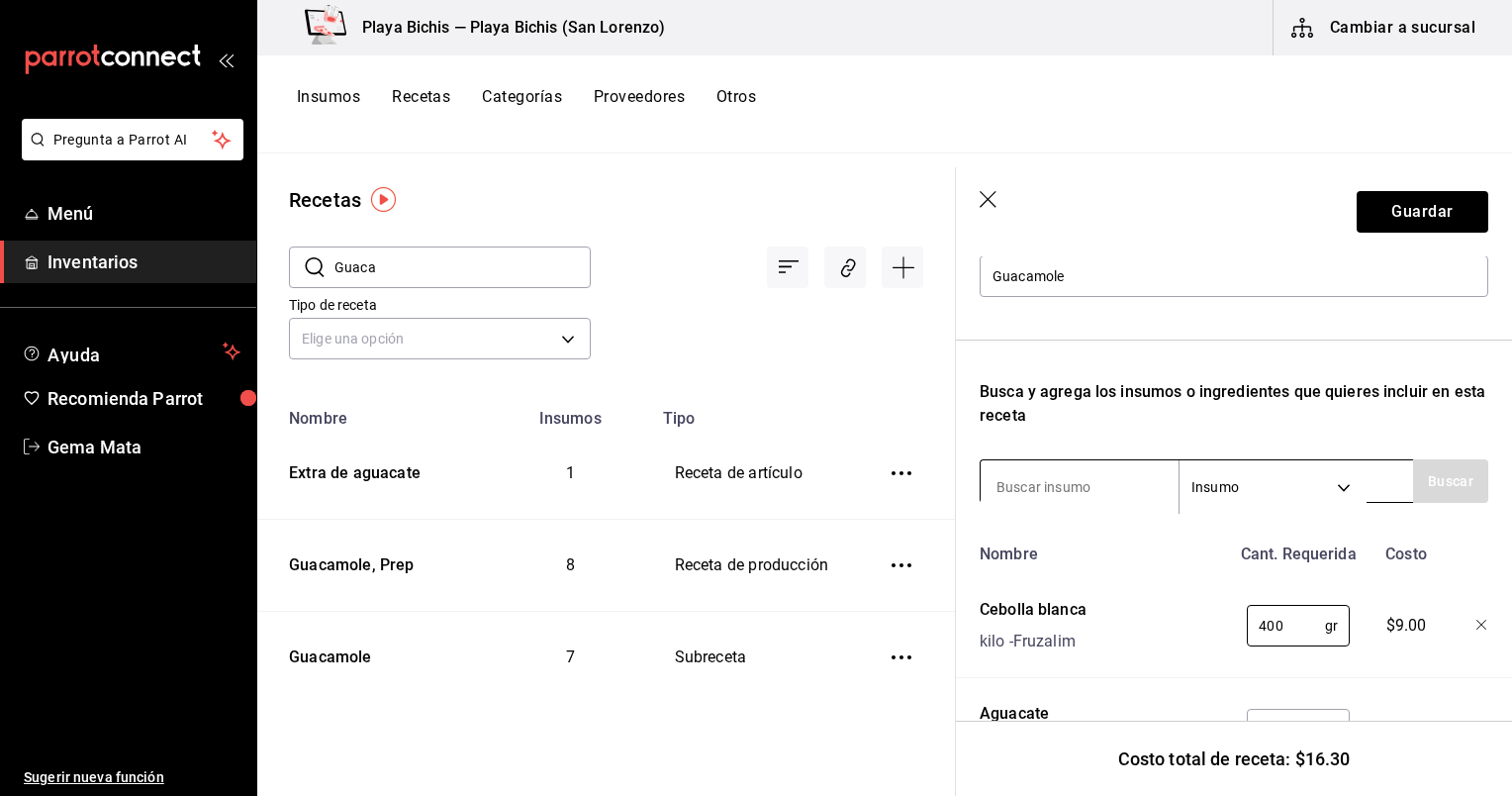 type on "400" 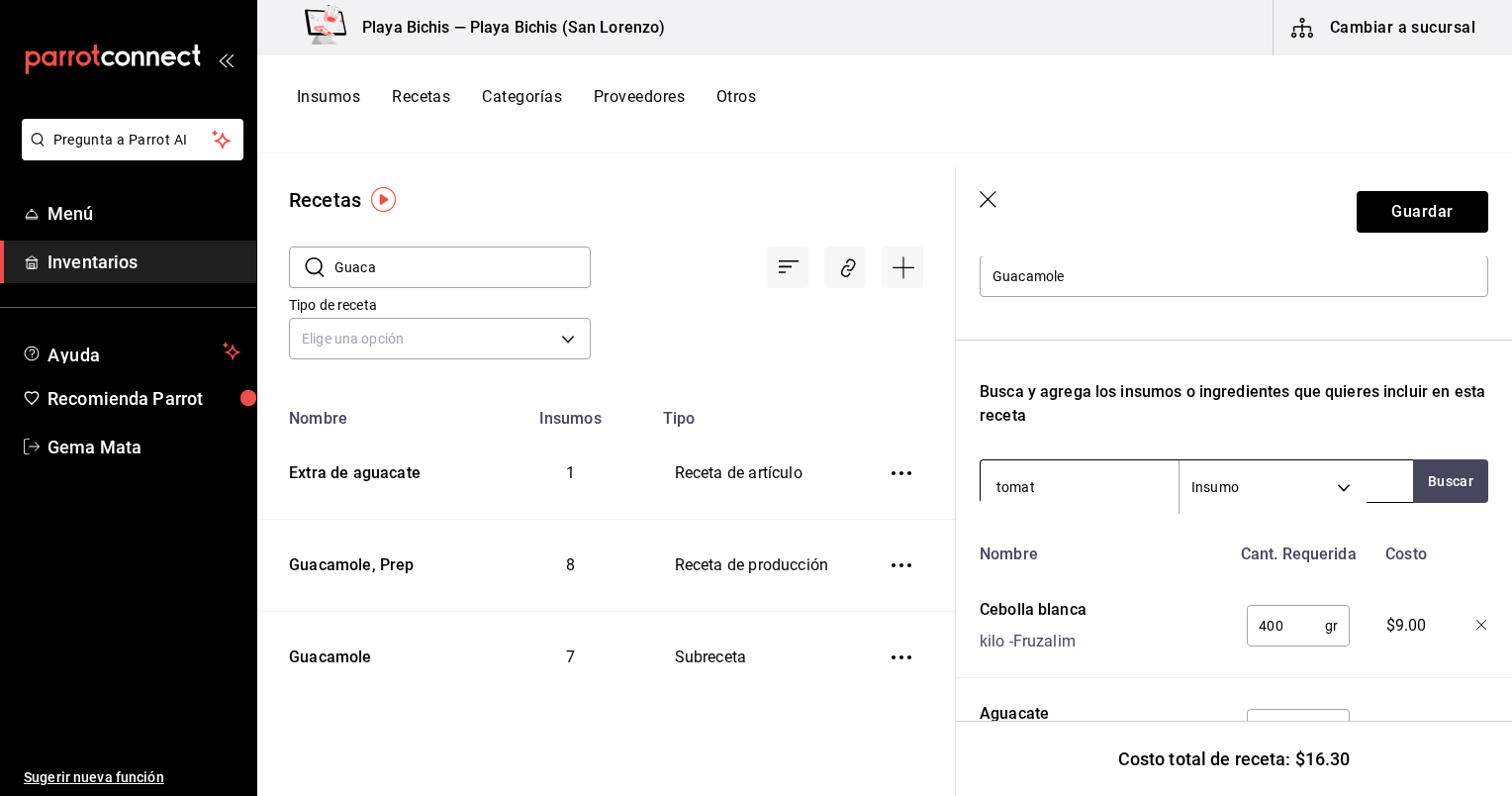 type on "tomate" 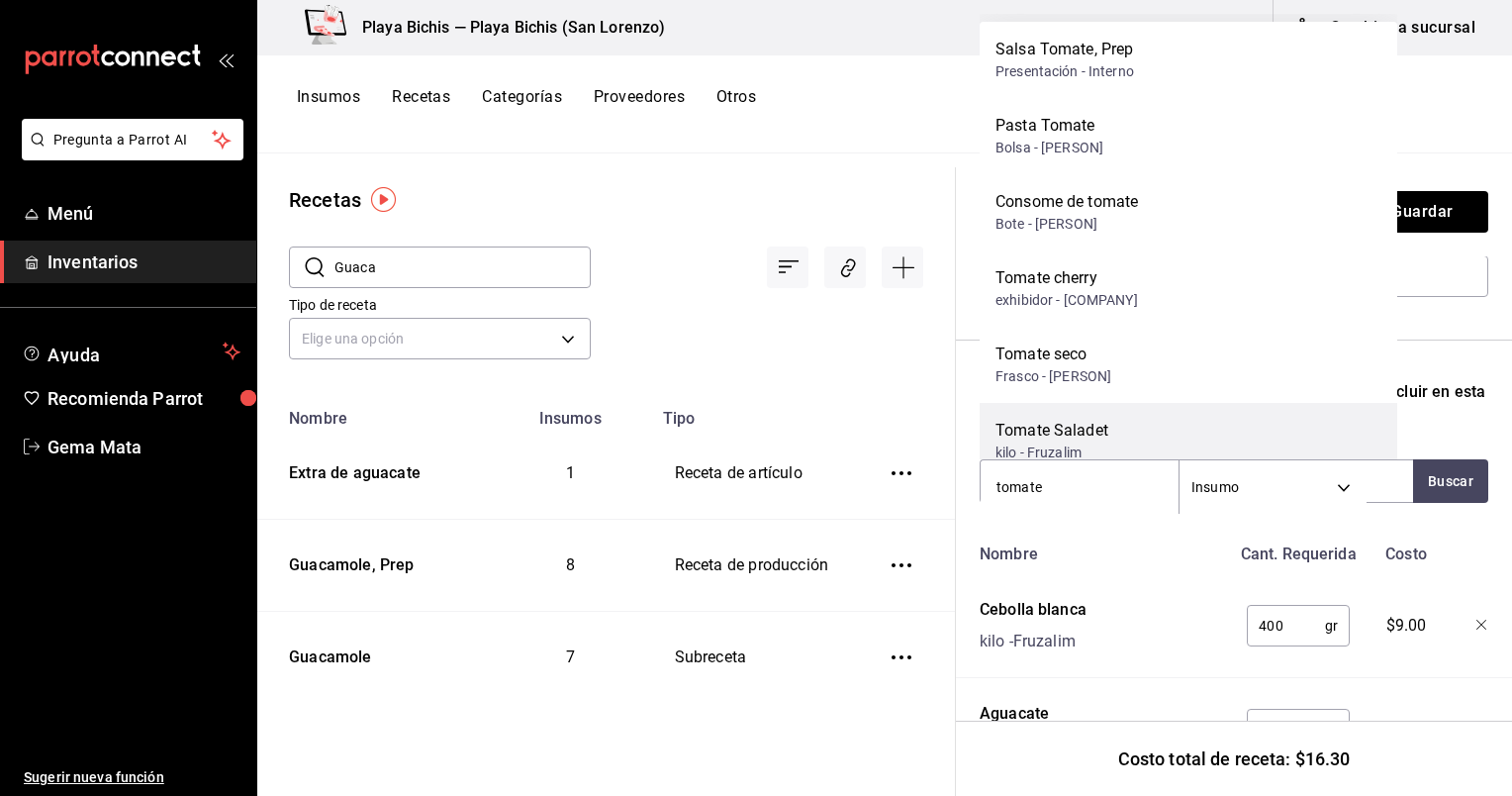 click on "Tomate Saladet kilo - Fruzalim" at bounding box center [1188, 441] 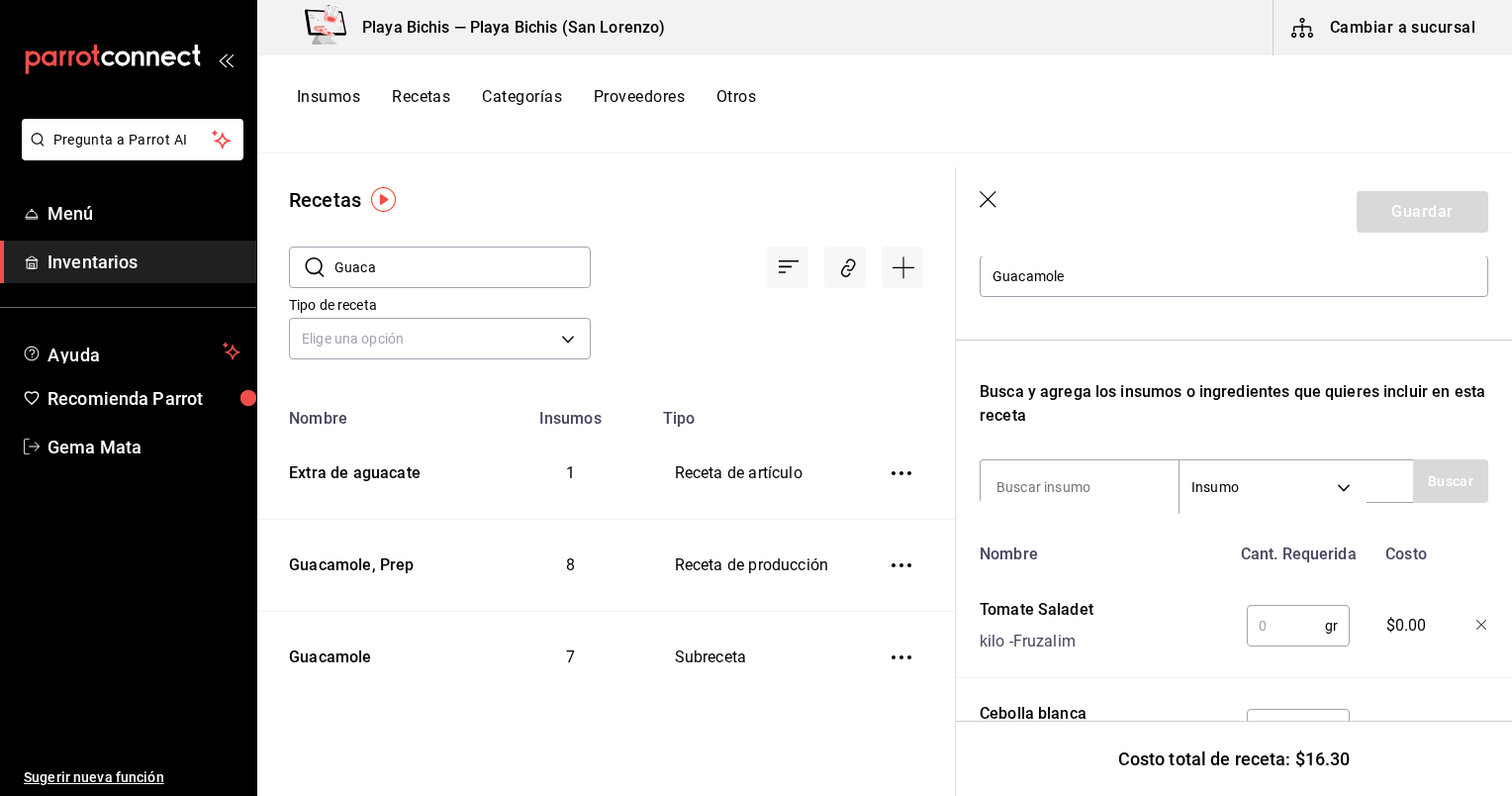 click at bounding box center (1285, 626) 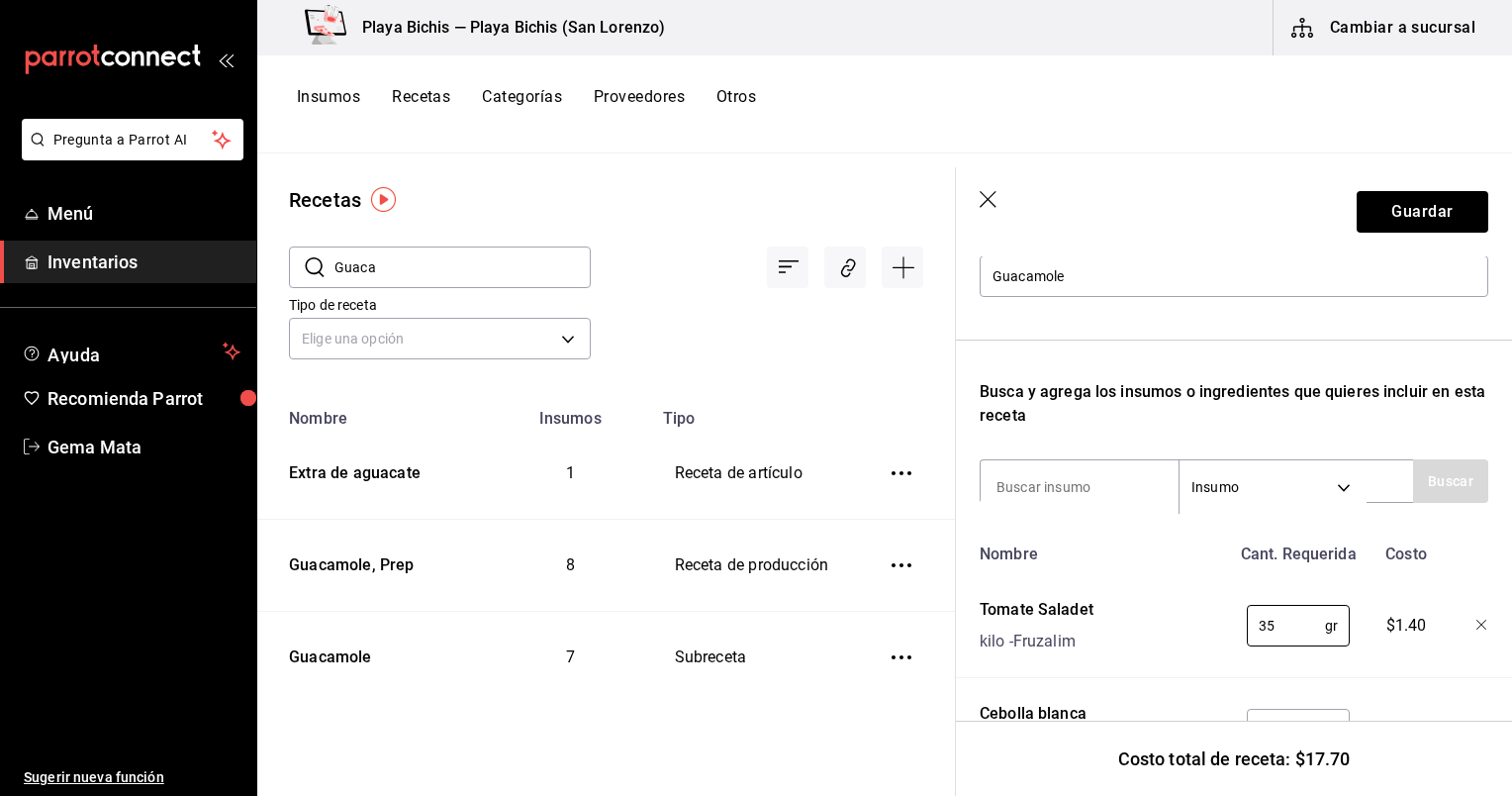 type on "35" 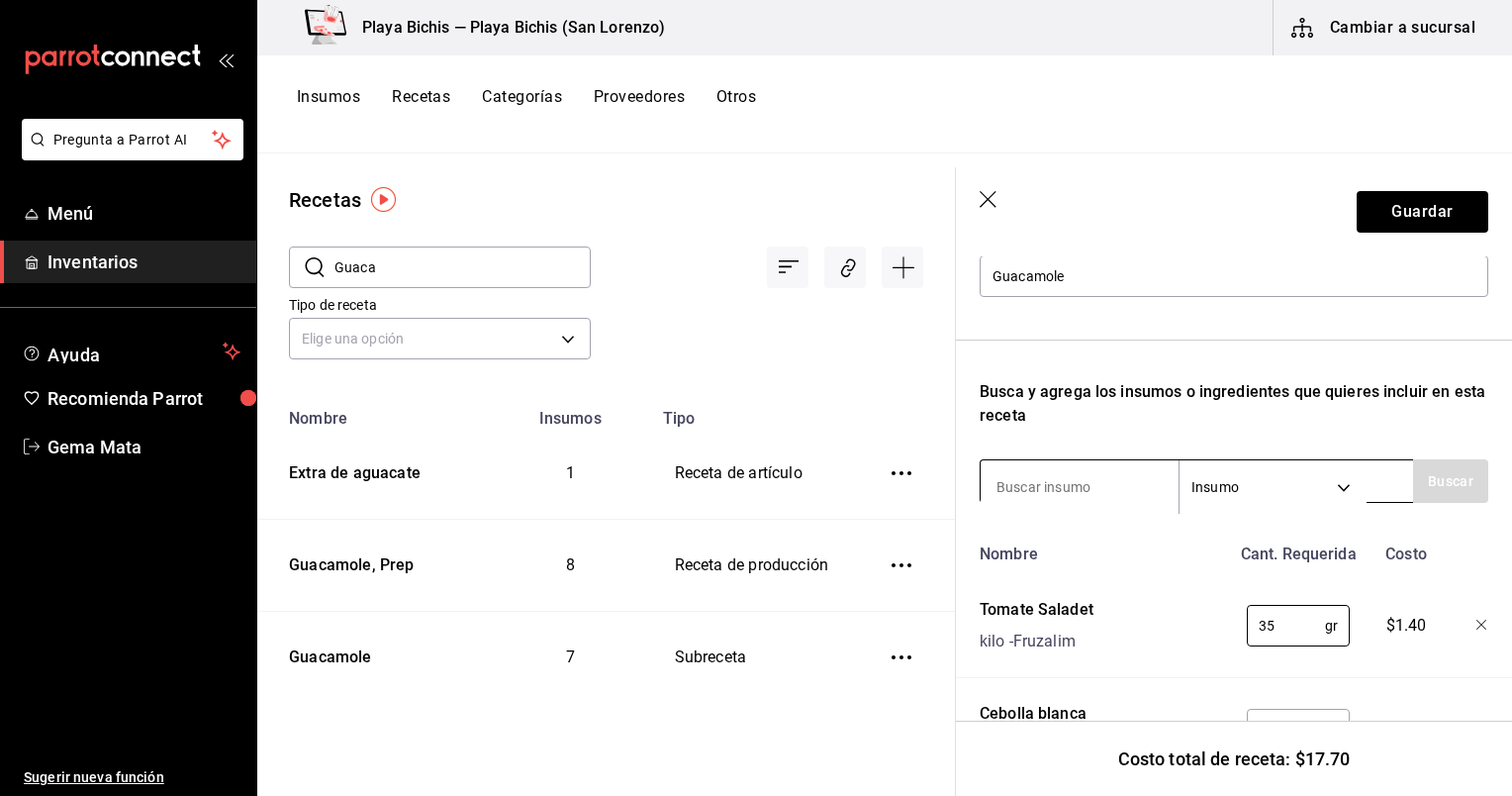 click at bounding box center [1080, 487] 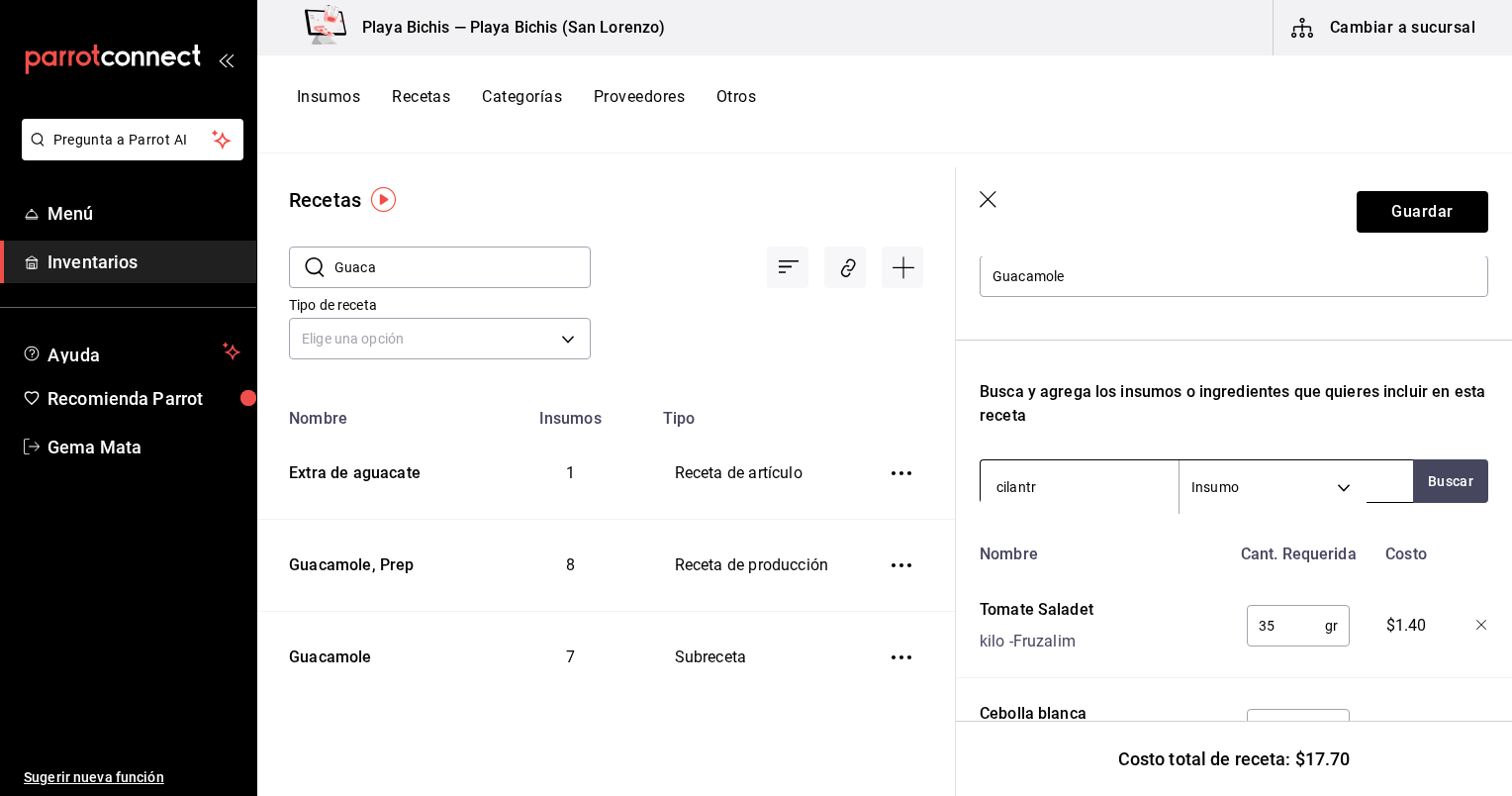 type on "cilantro" 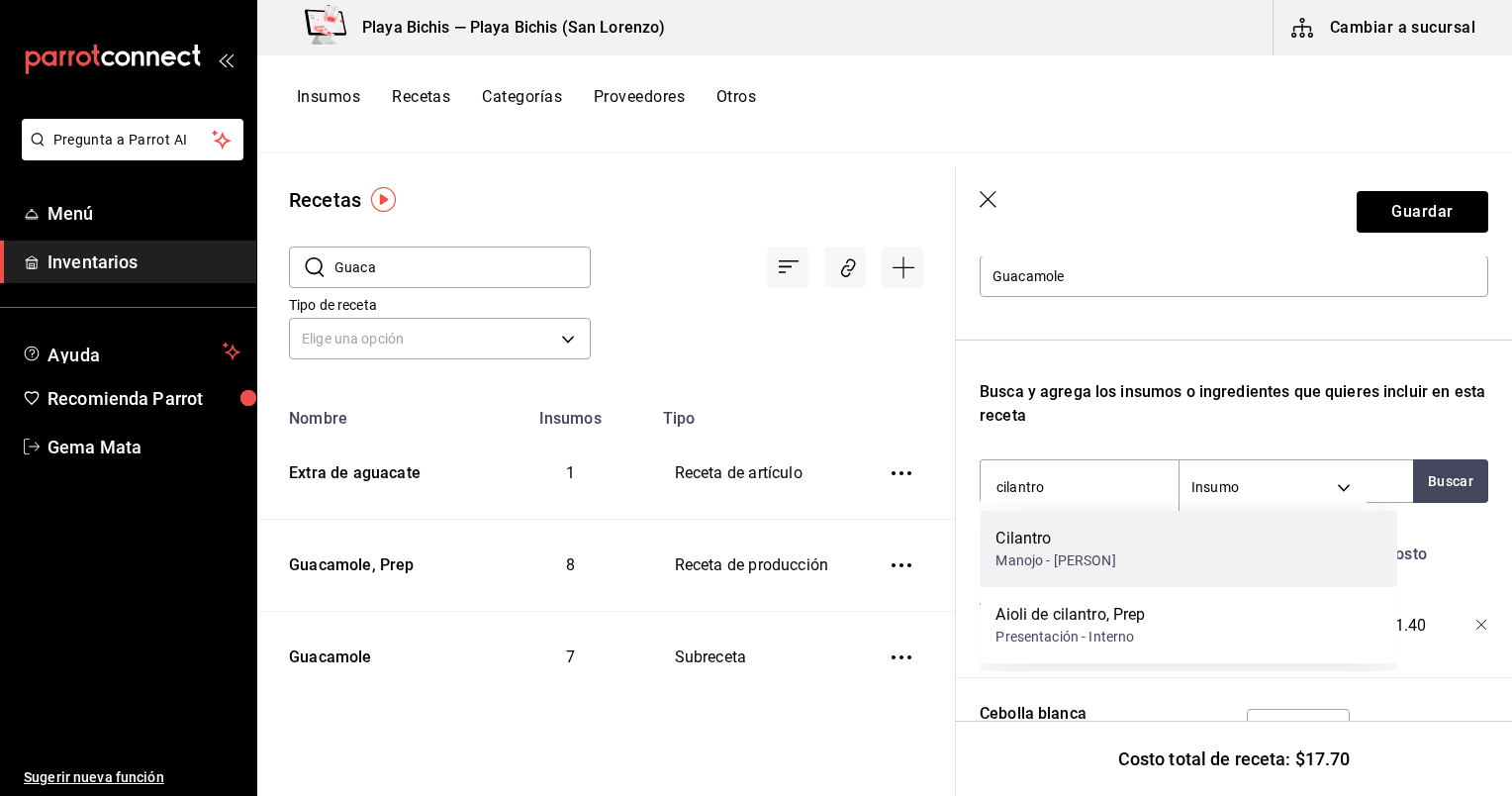 click on "Cilantro" at bounding box center (1055, 539) 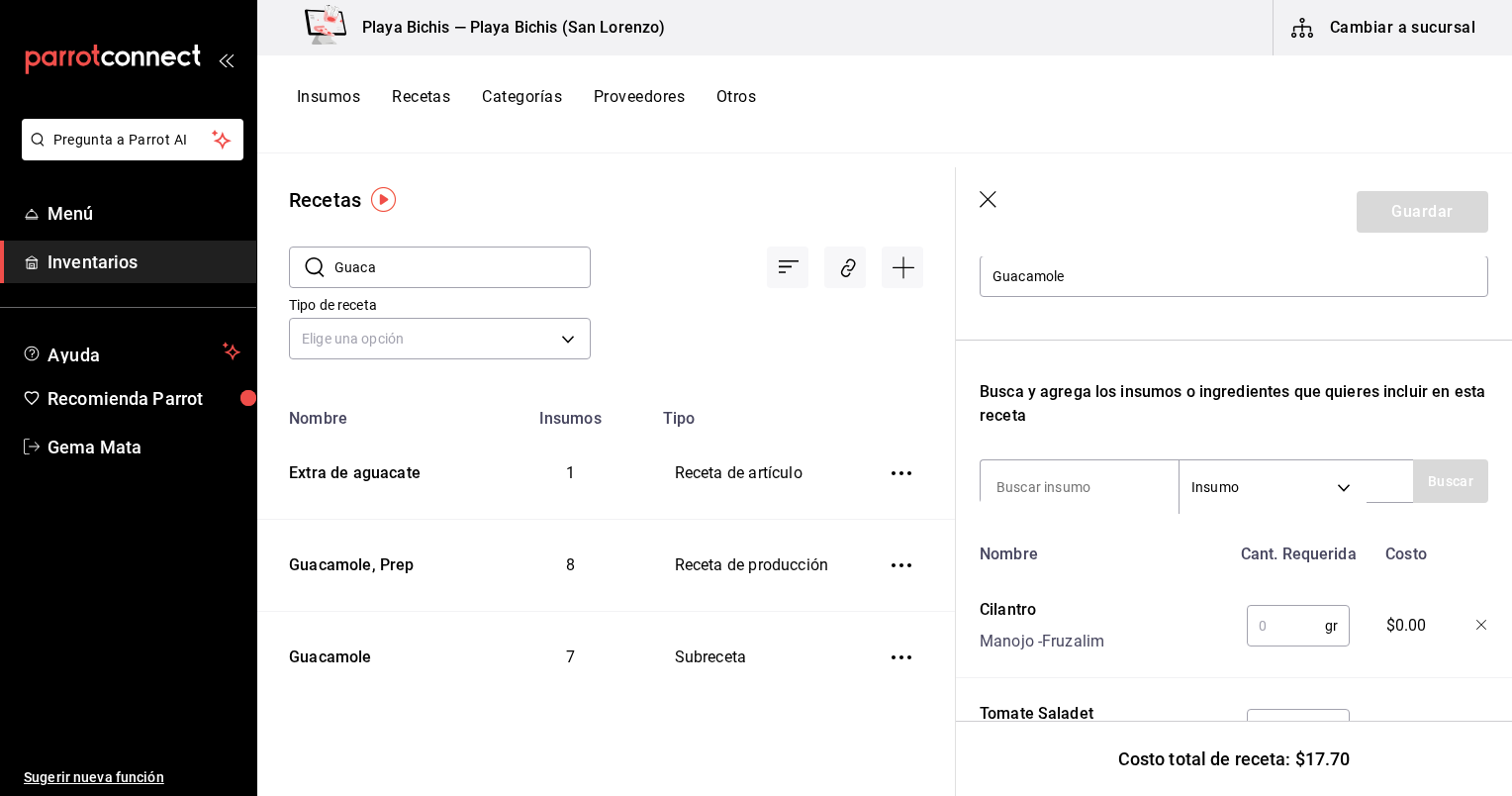 click at bounding box center (1285, 626) 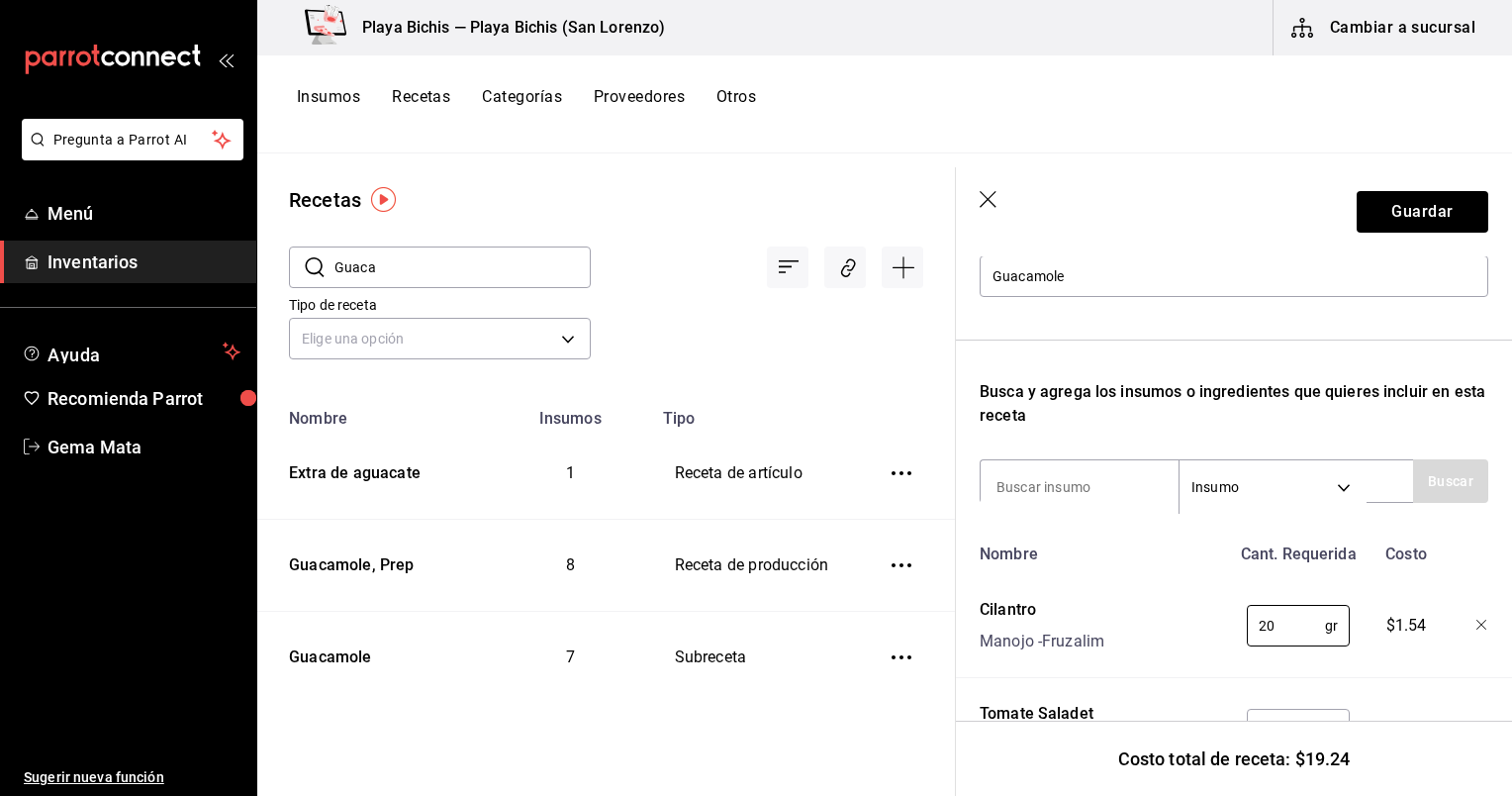 type on "20" 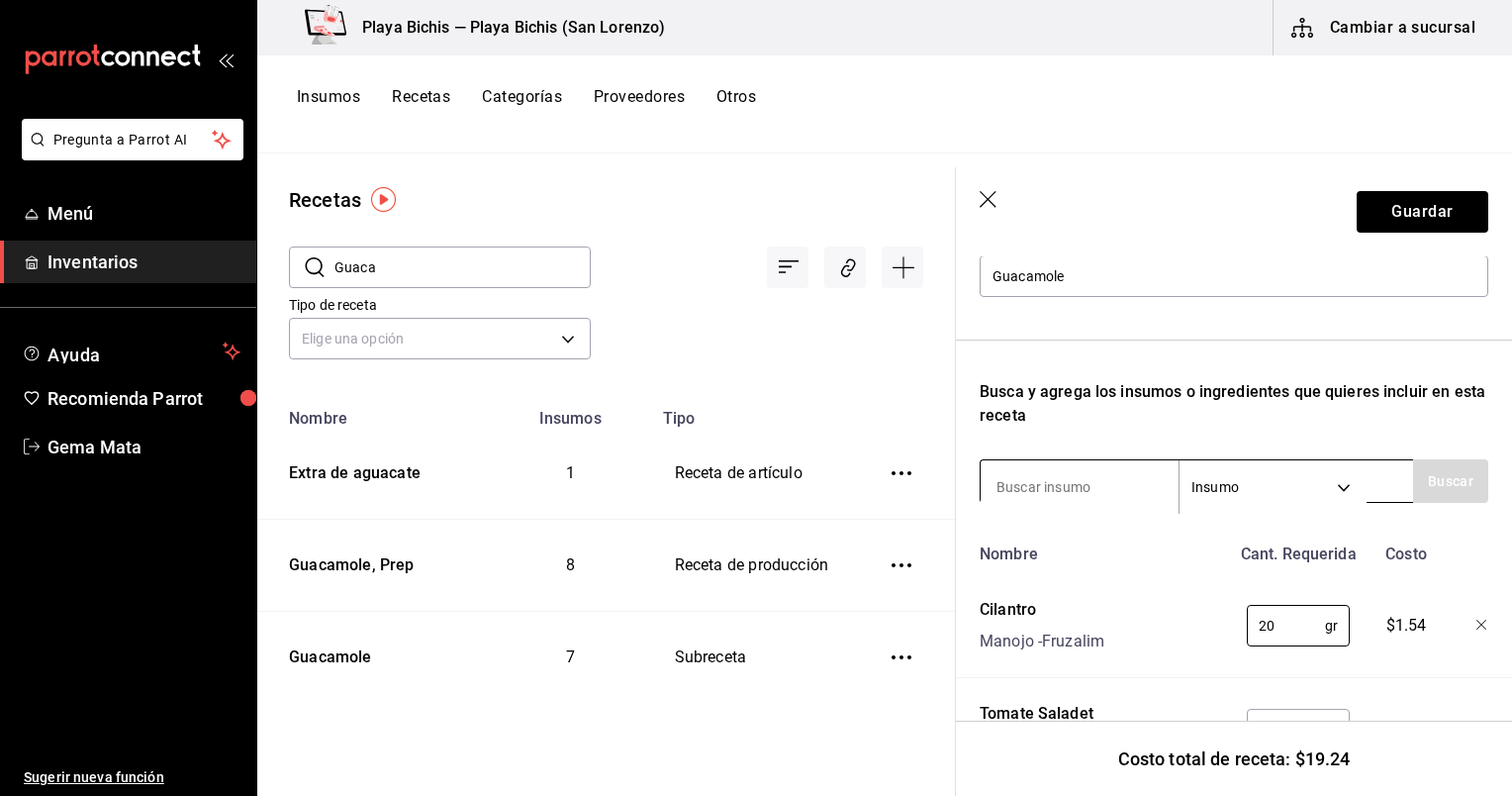 click at bounding box center (1080, 487) 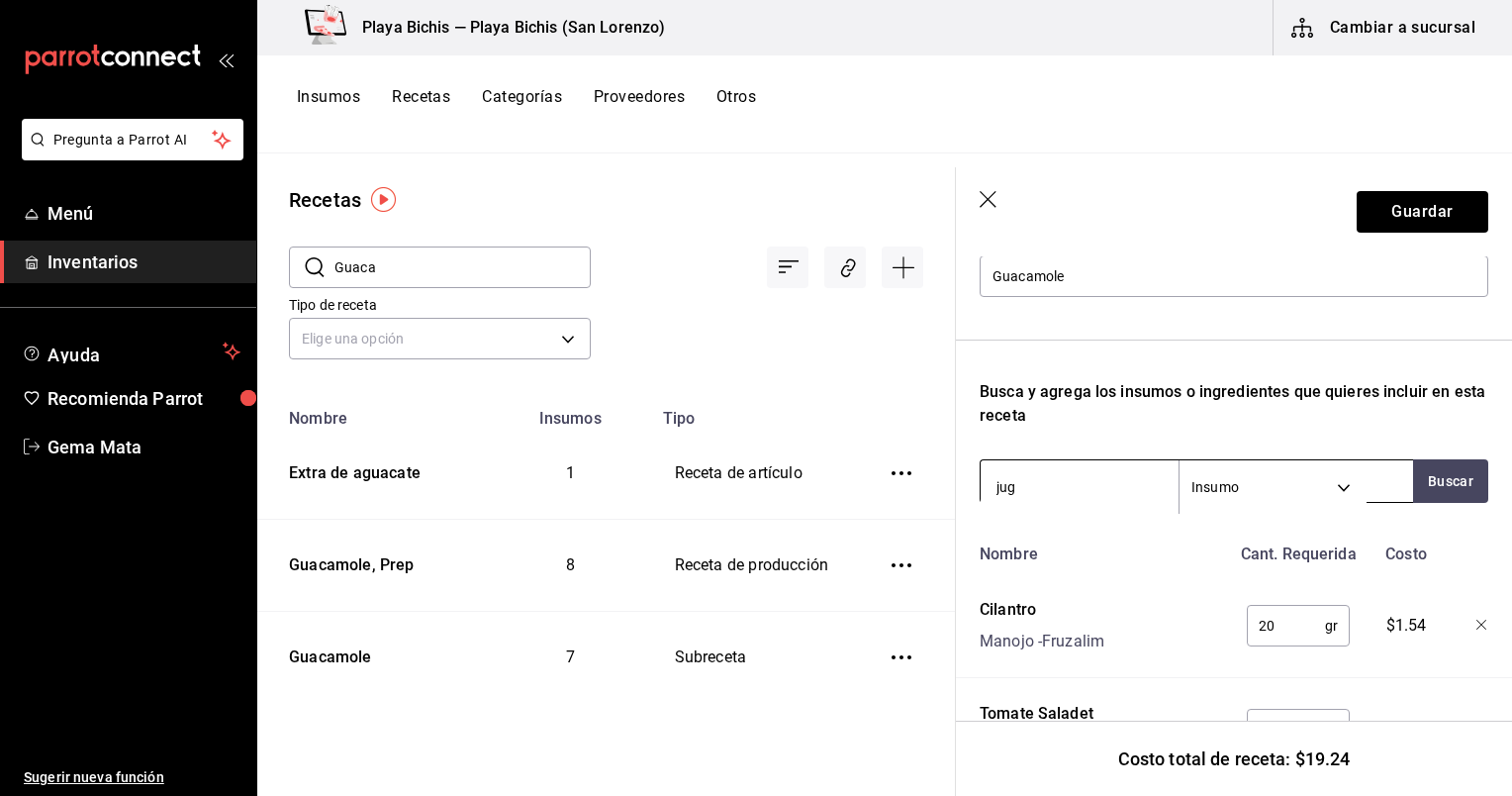 type on "jugo" 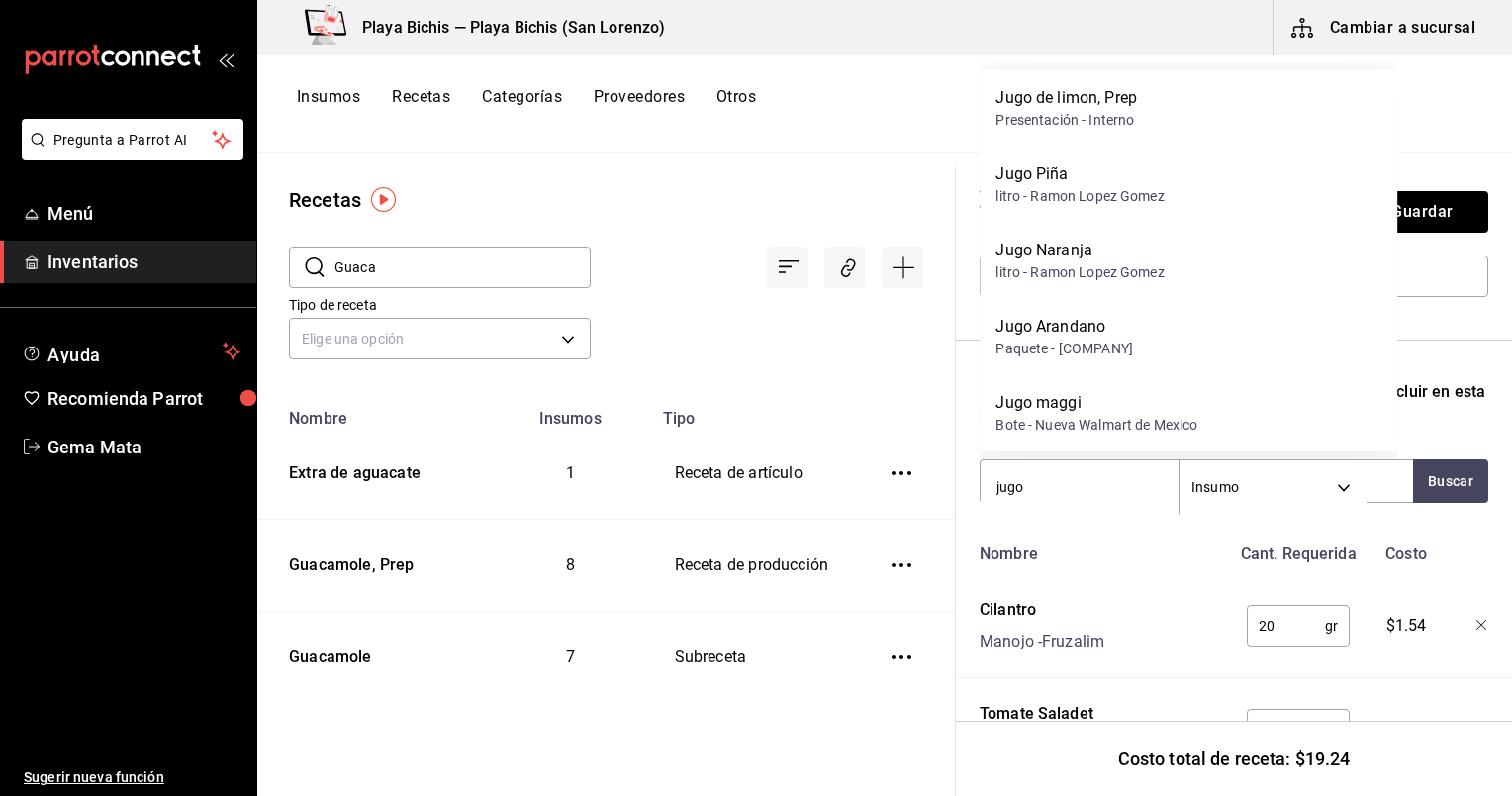 click on "Jugo de limon, Prep" at bounding box center [1066, 98] 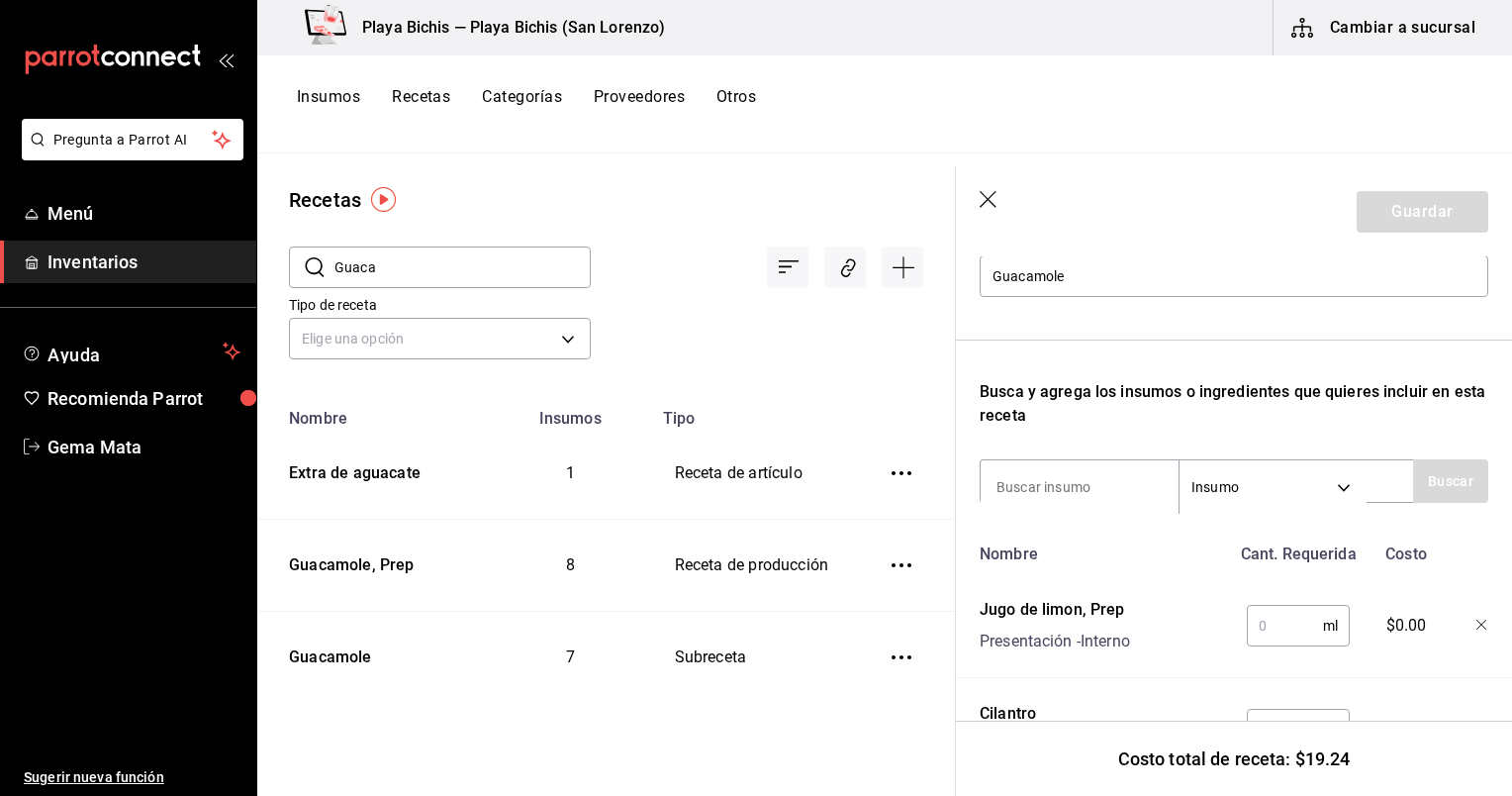 click on "ml ​" at bounding box center (1298, 626) 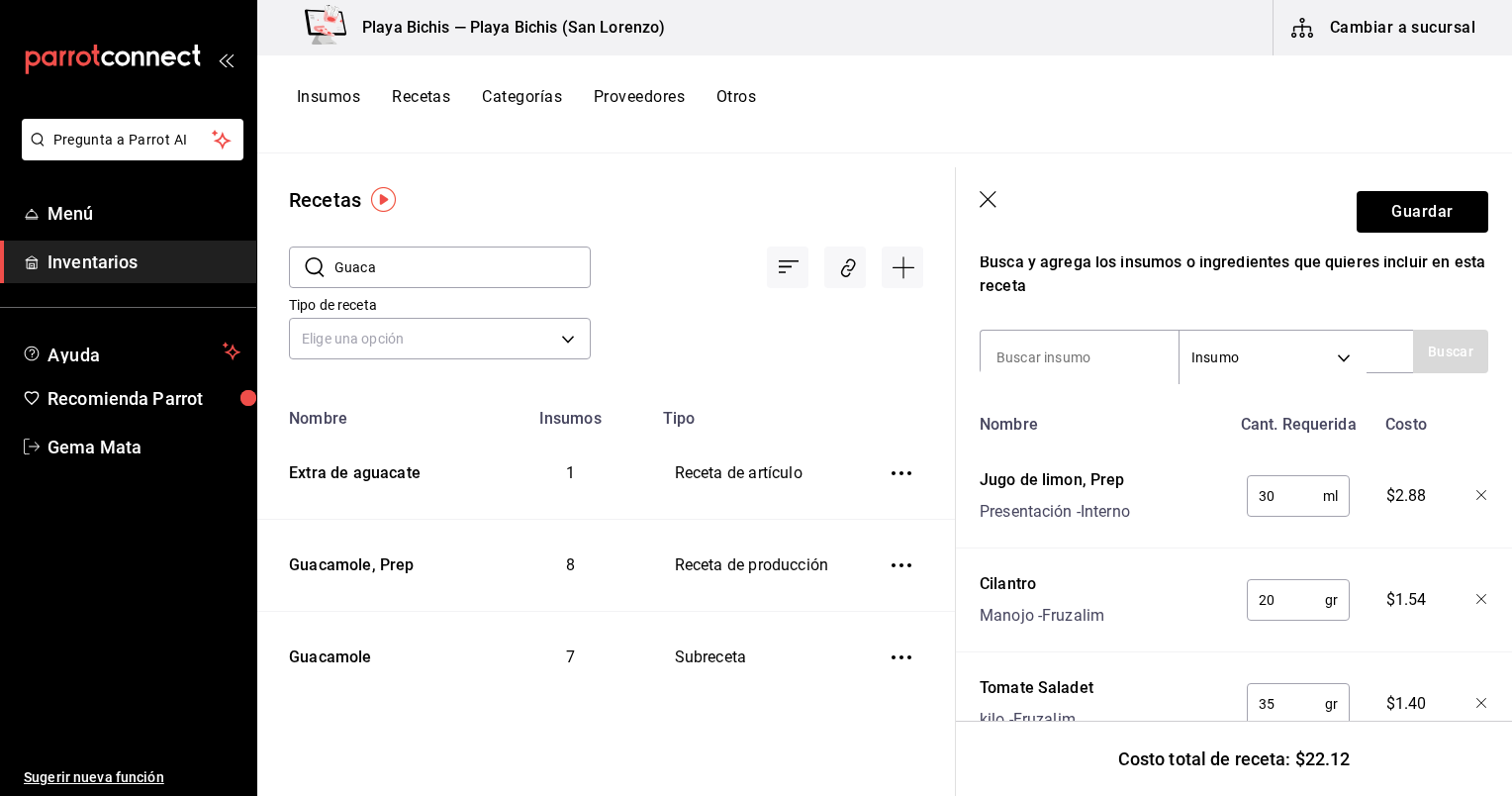 scroll, scrollTop: 363, scrollLeft: 0, axis: vertical 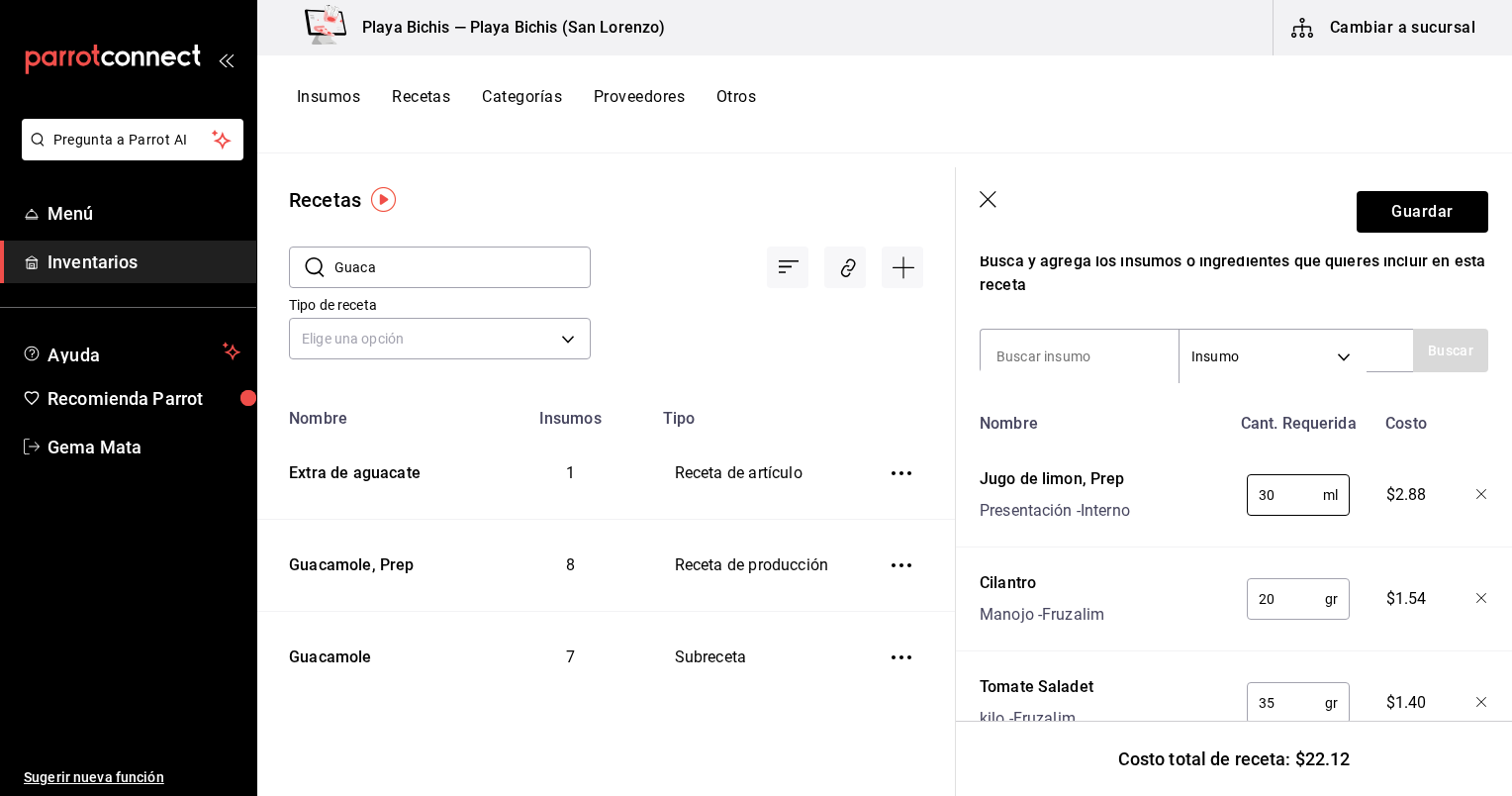 type on "30" 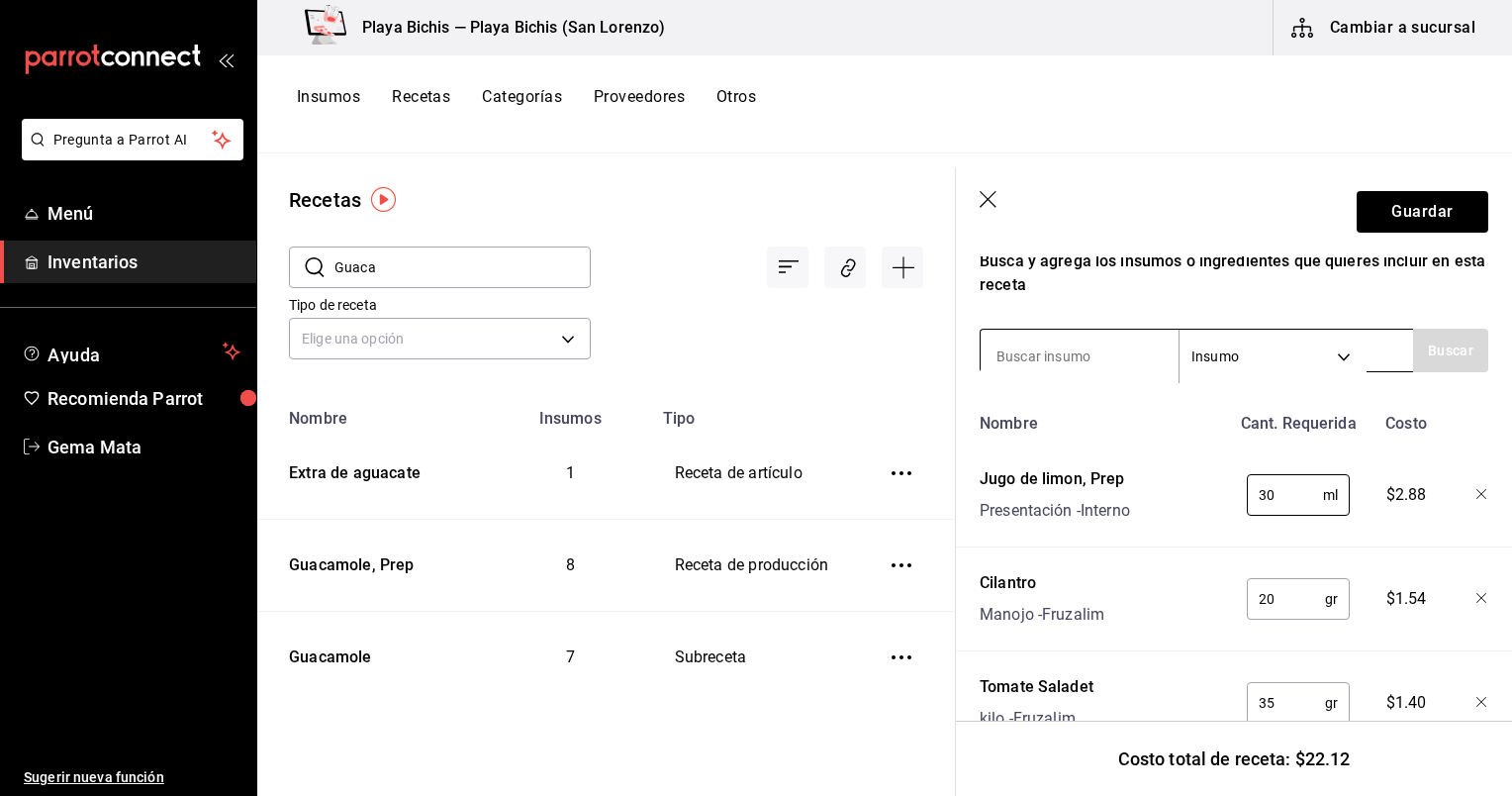 click at bounding box center (1080, 356) 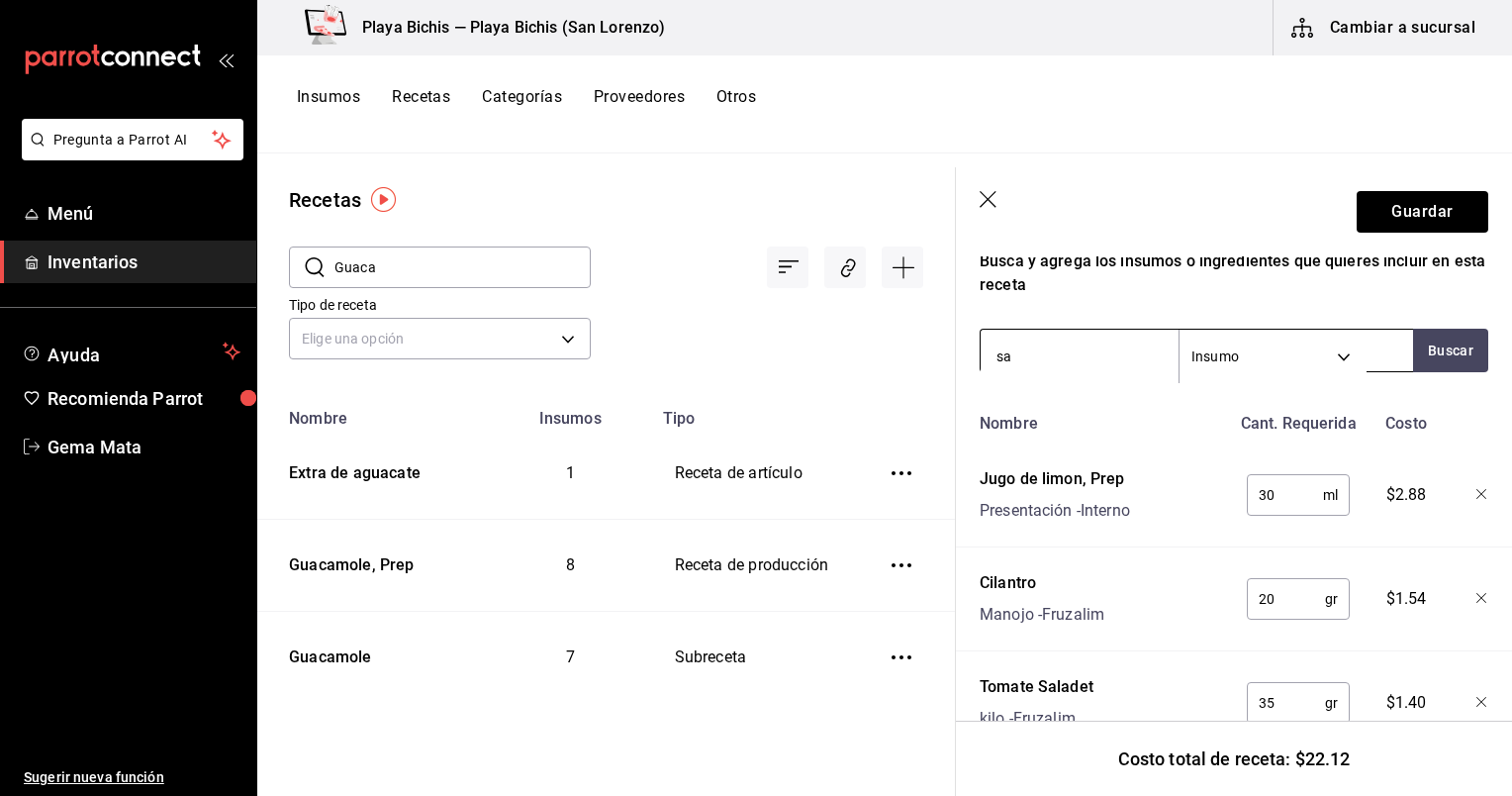 type on "sal" 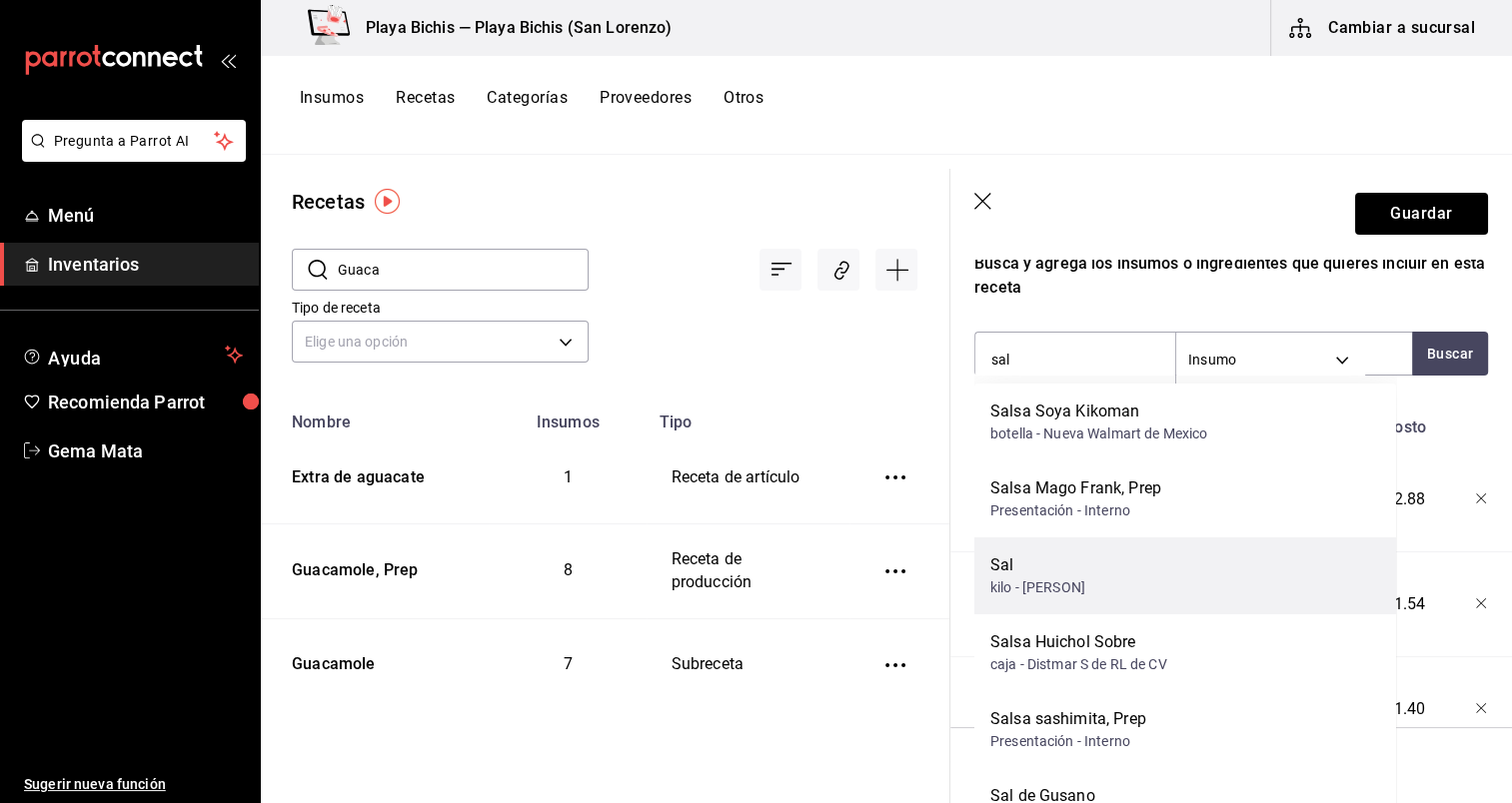 click on "Sal kilo - Ramon Lopez Gomez" at bounding box center (1185, 575) 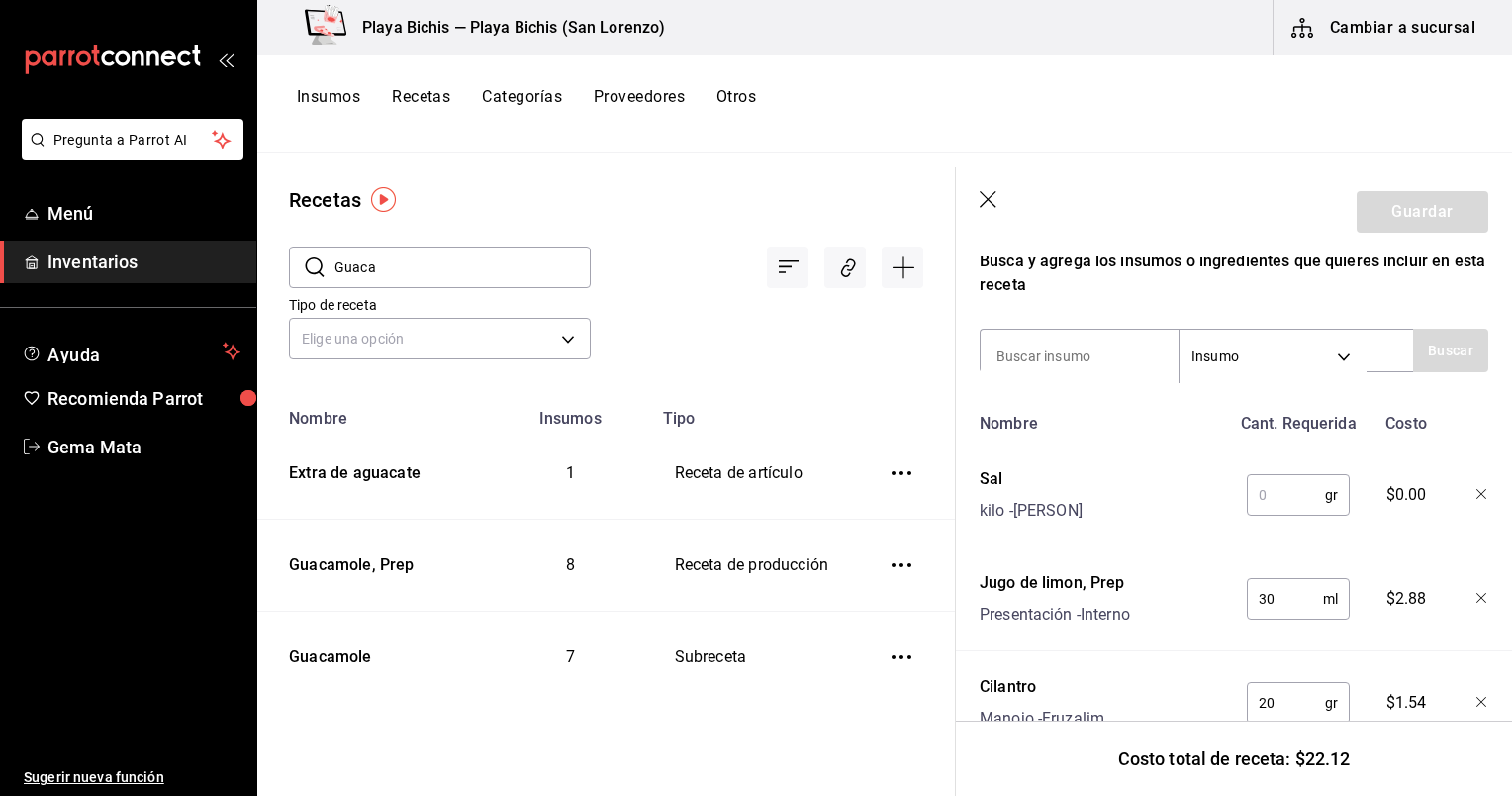 click at bounding box center (1285, 495) 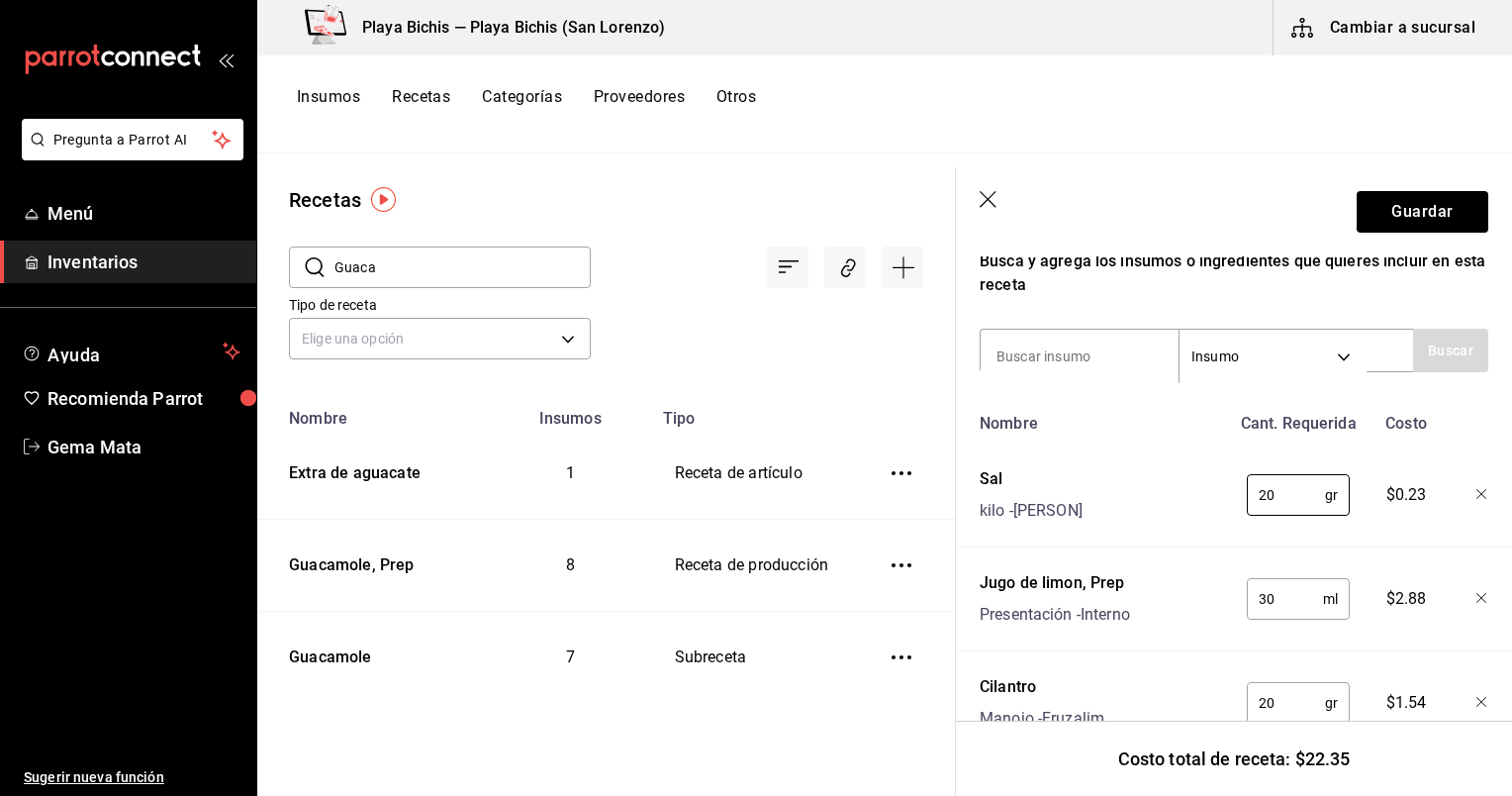type on "20" 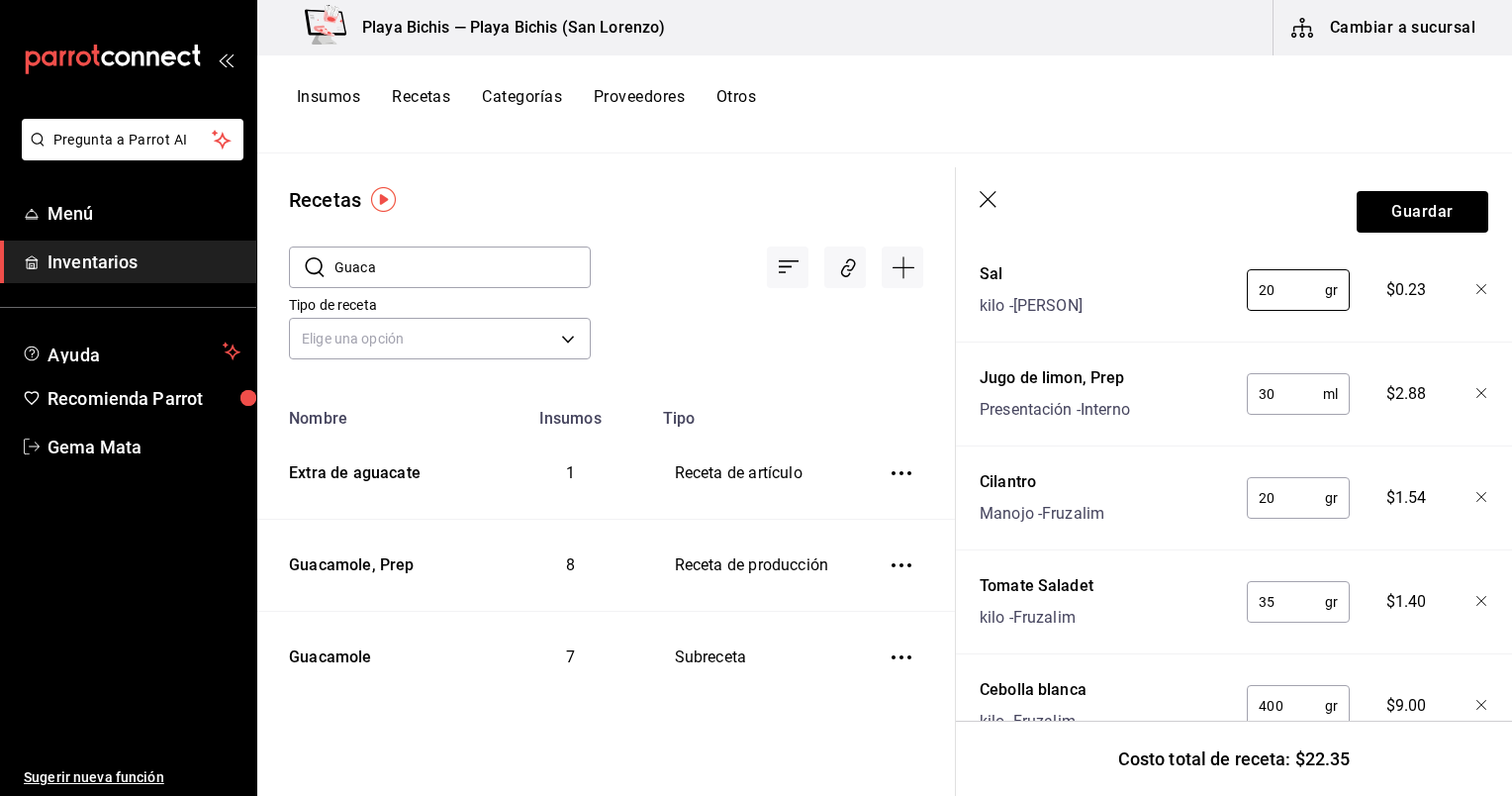 scroll, scrollTop: 752, scrollLeft: 0, axis: vertical 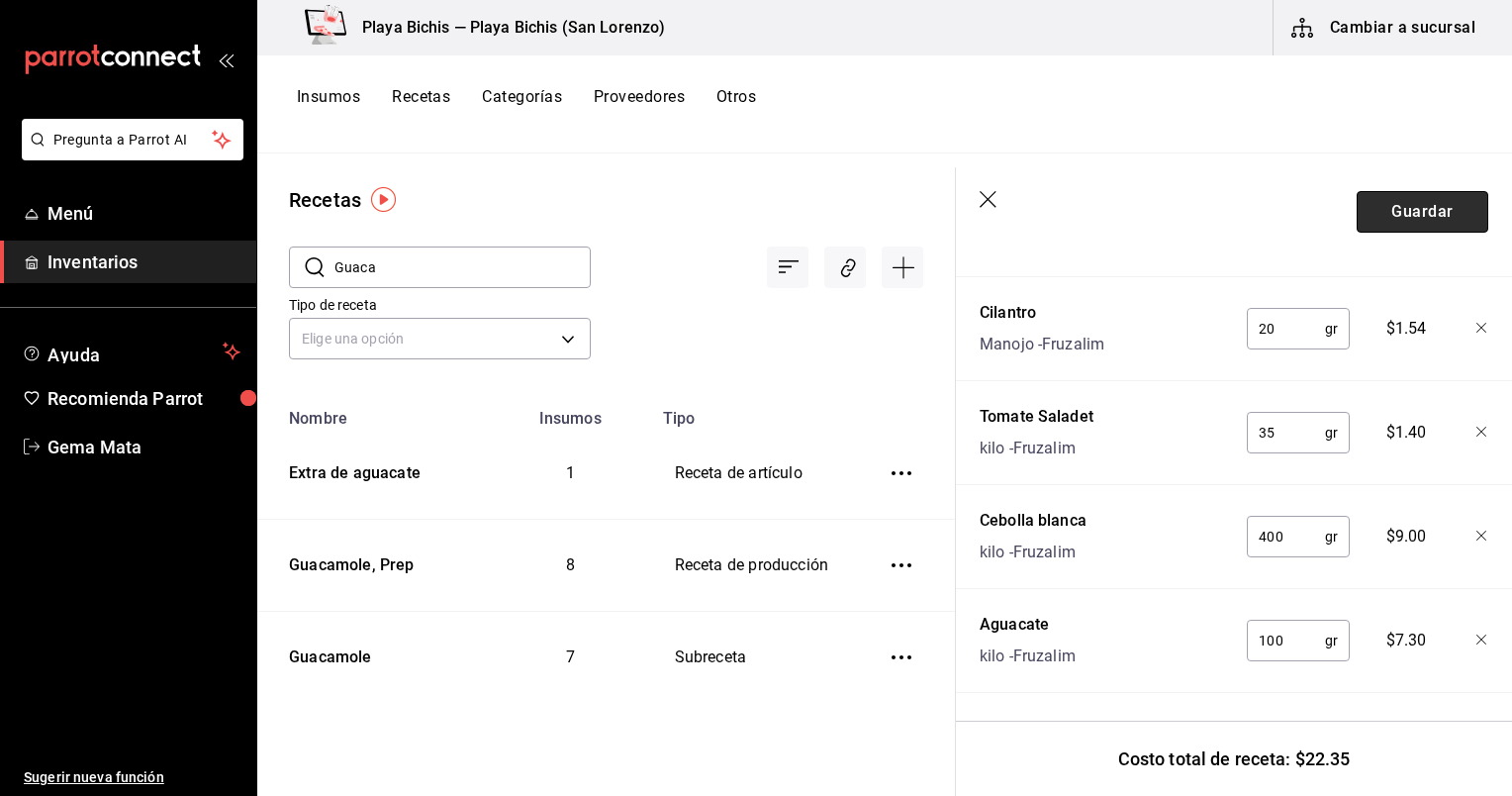 click on "Guardar" at bounding box center [1422, 212] 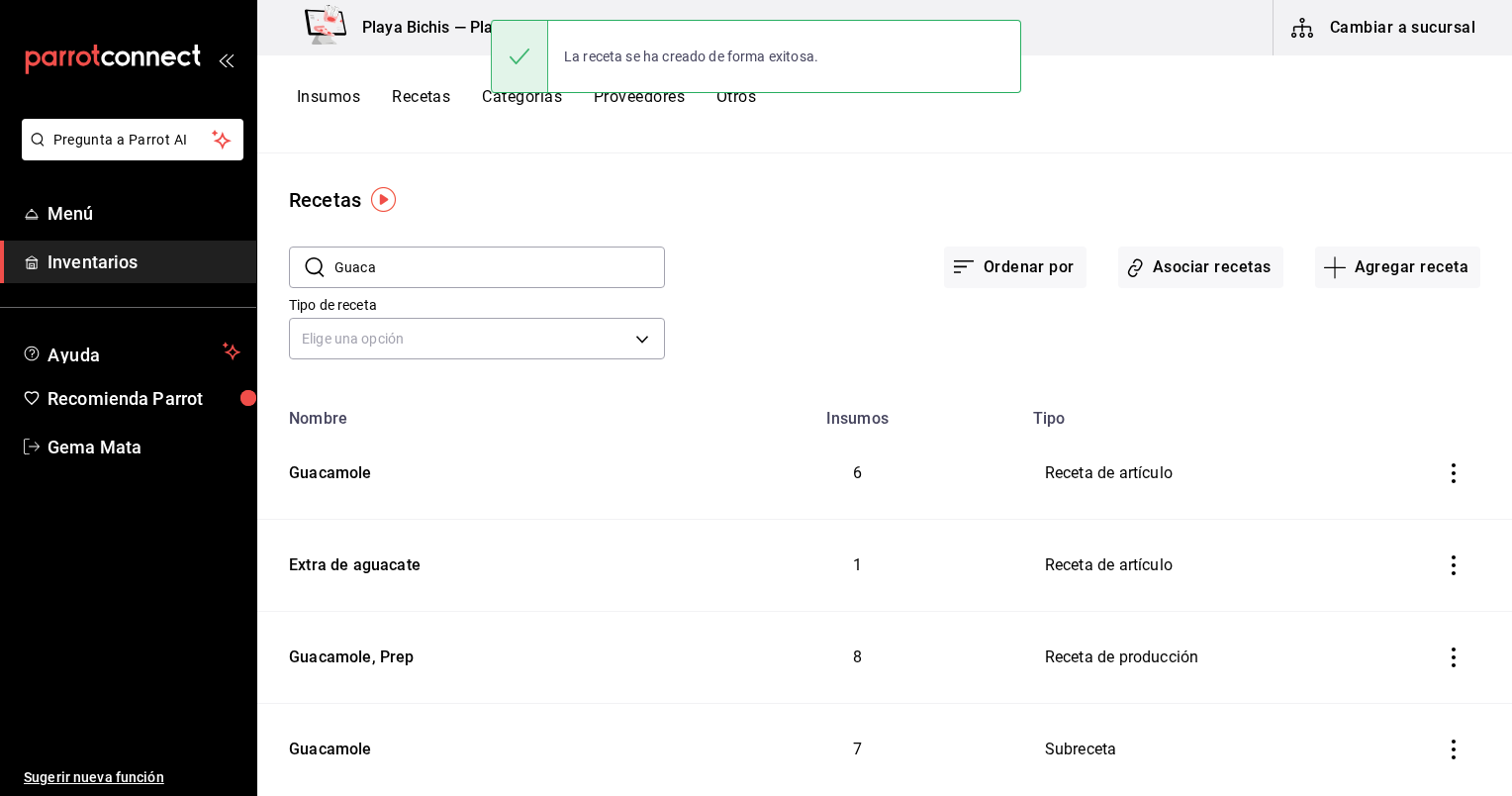 scroll, scrollTop: 0, scrollLeft: 0, axis: both 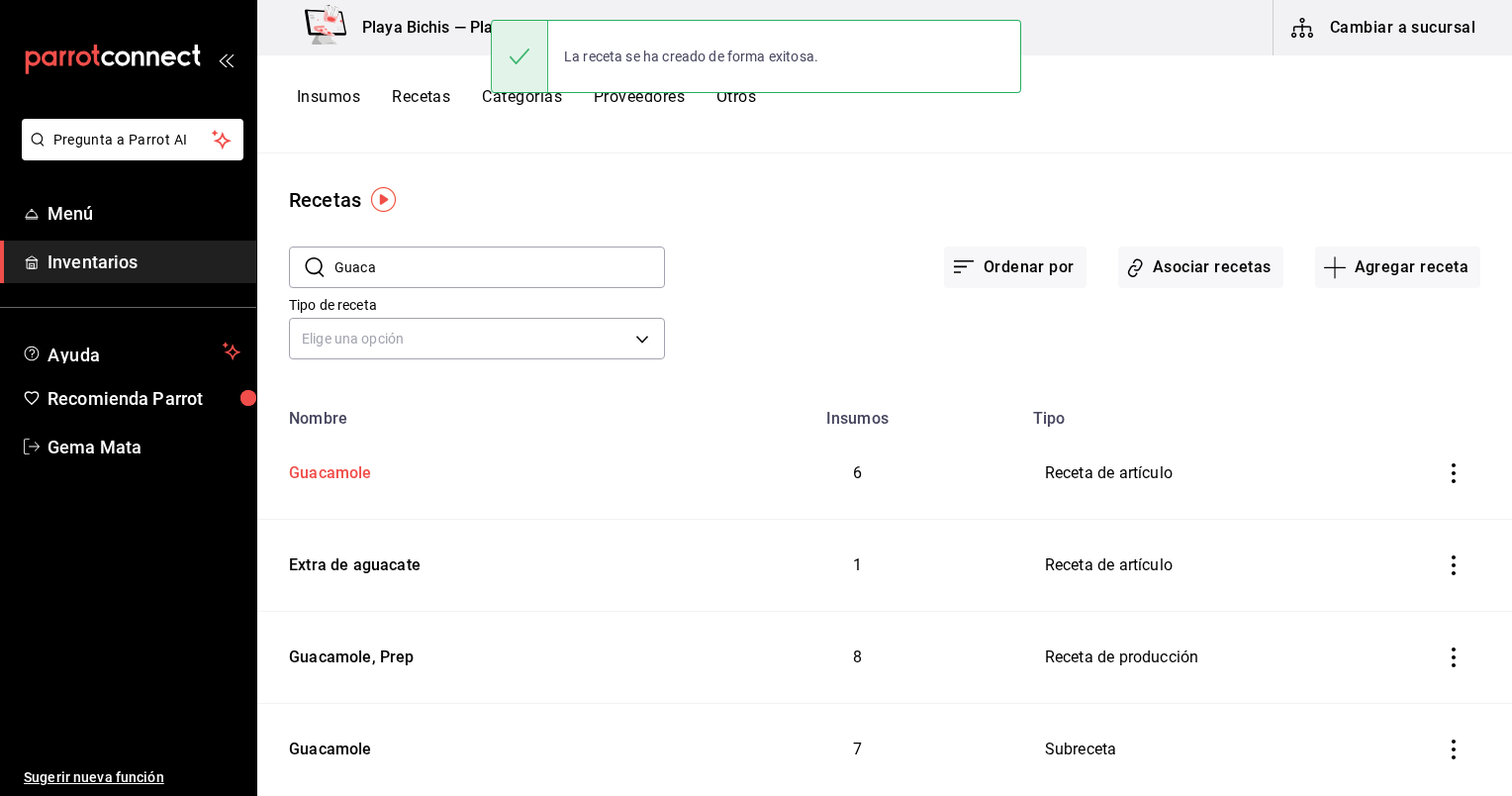 click on "Guacamole" at bounding box center (475, 473) 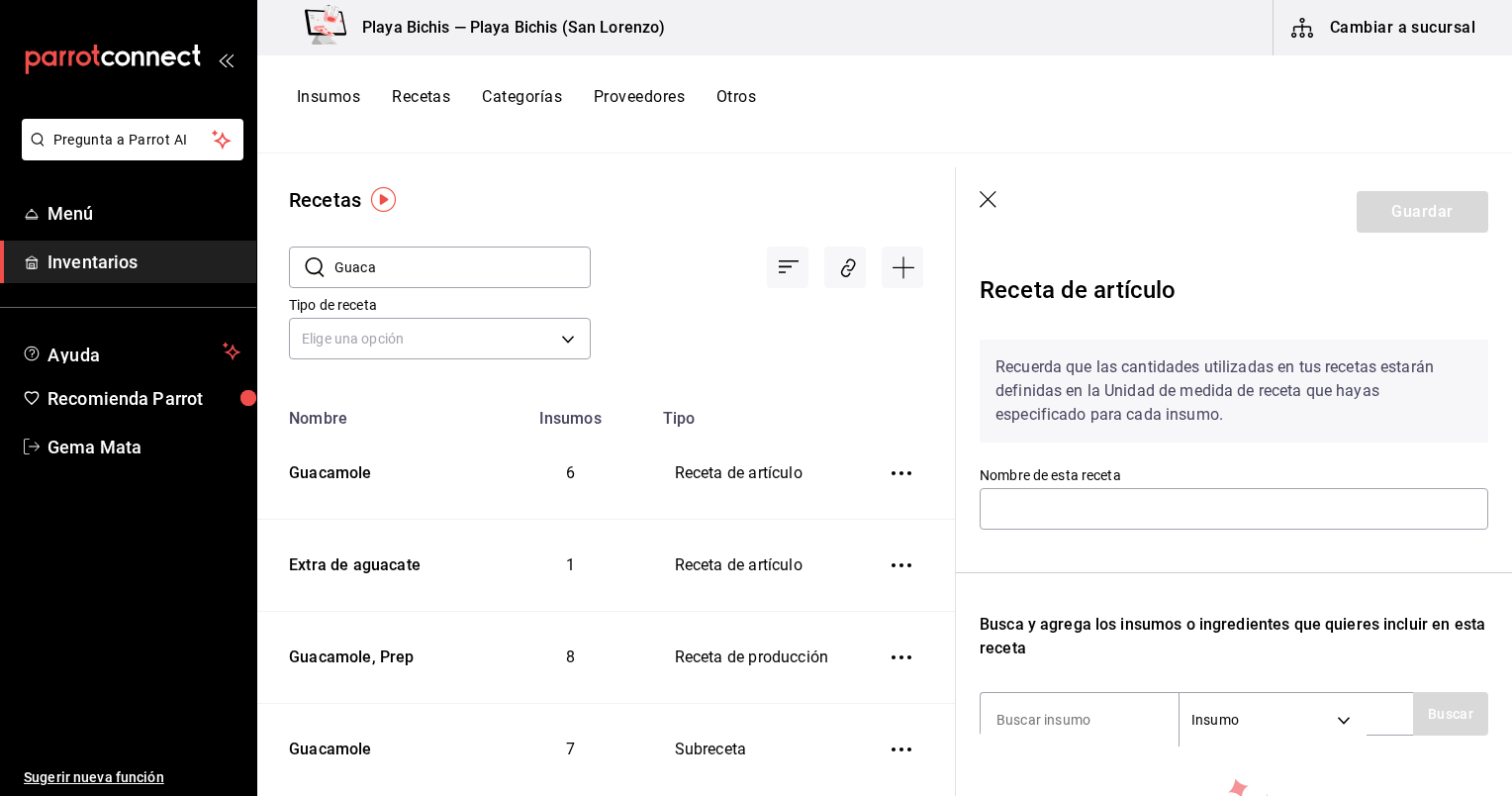 type on "Guacamole" 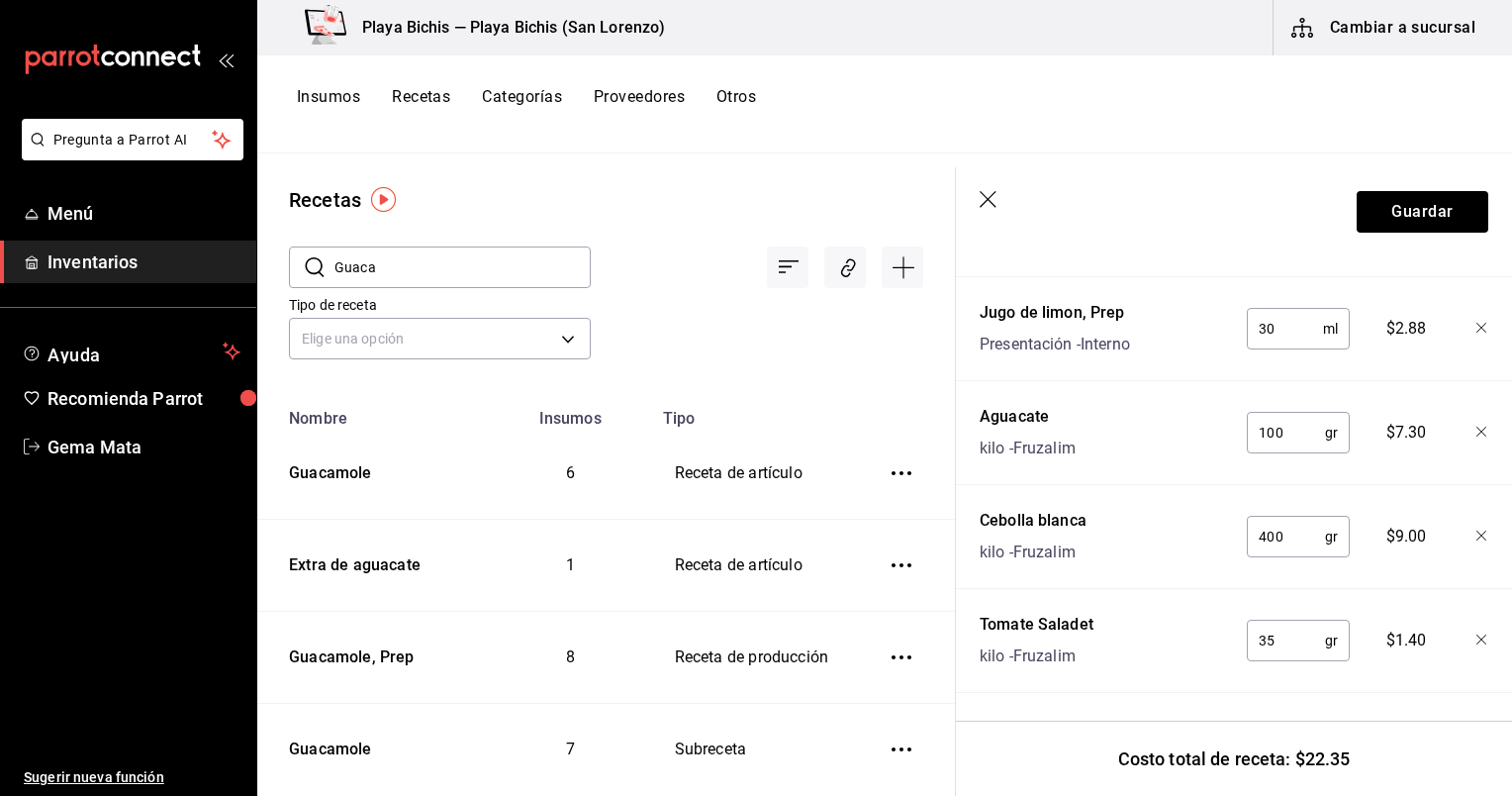 scroll, scrollTop: 752, scrollLeft: 0, axis: vertical 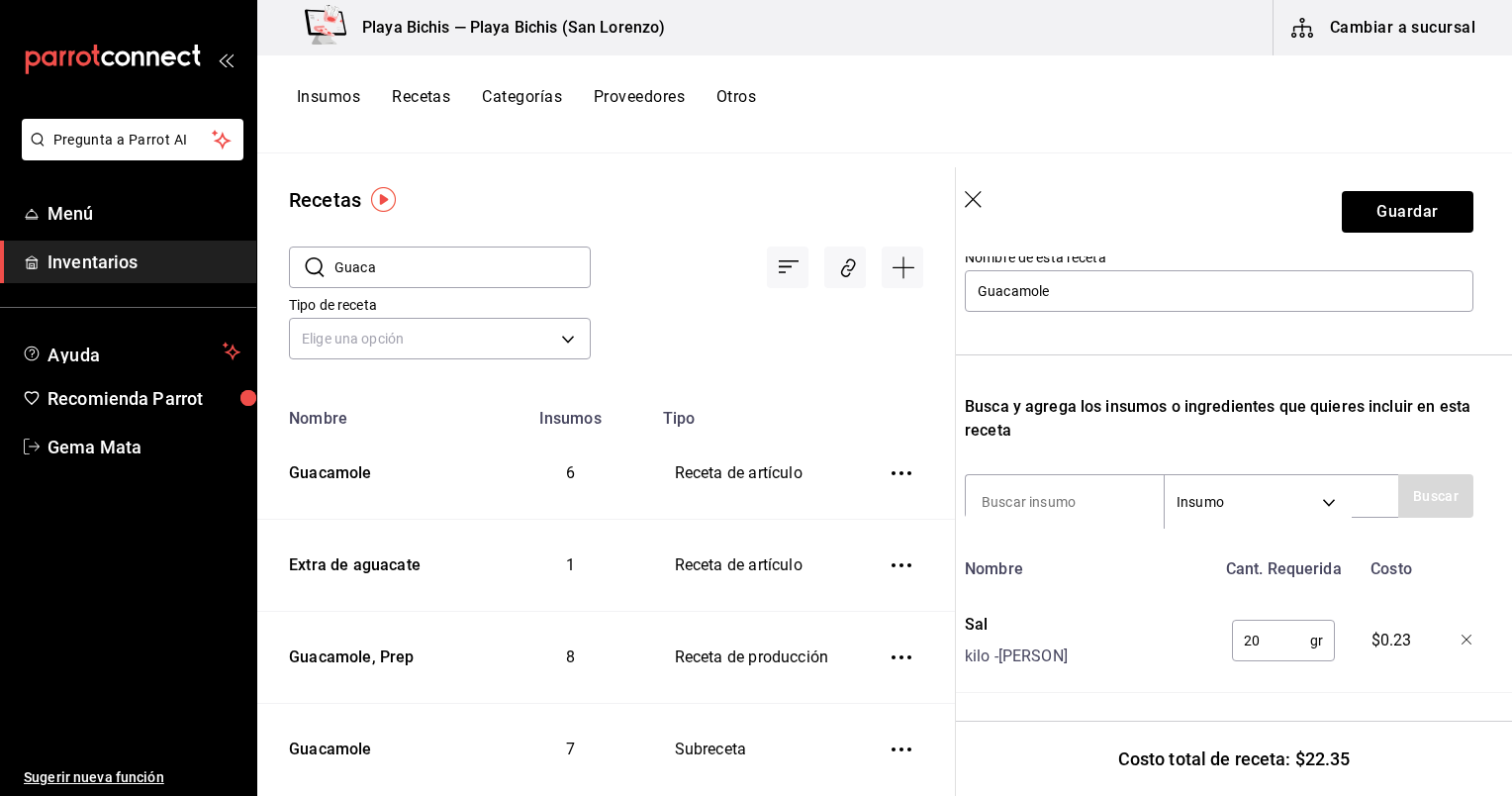 click 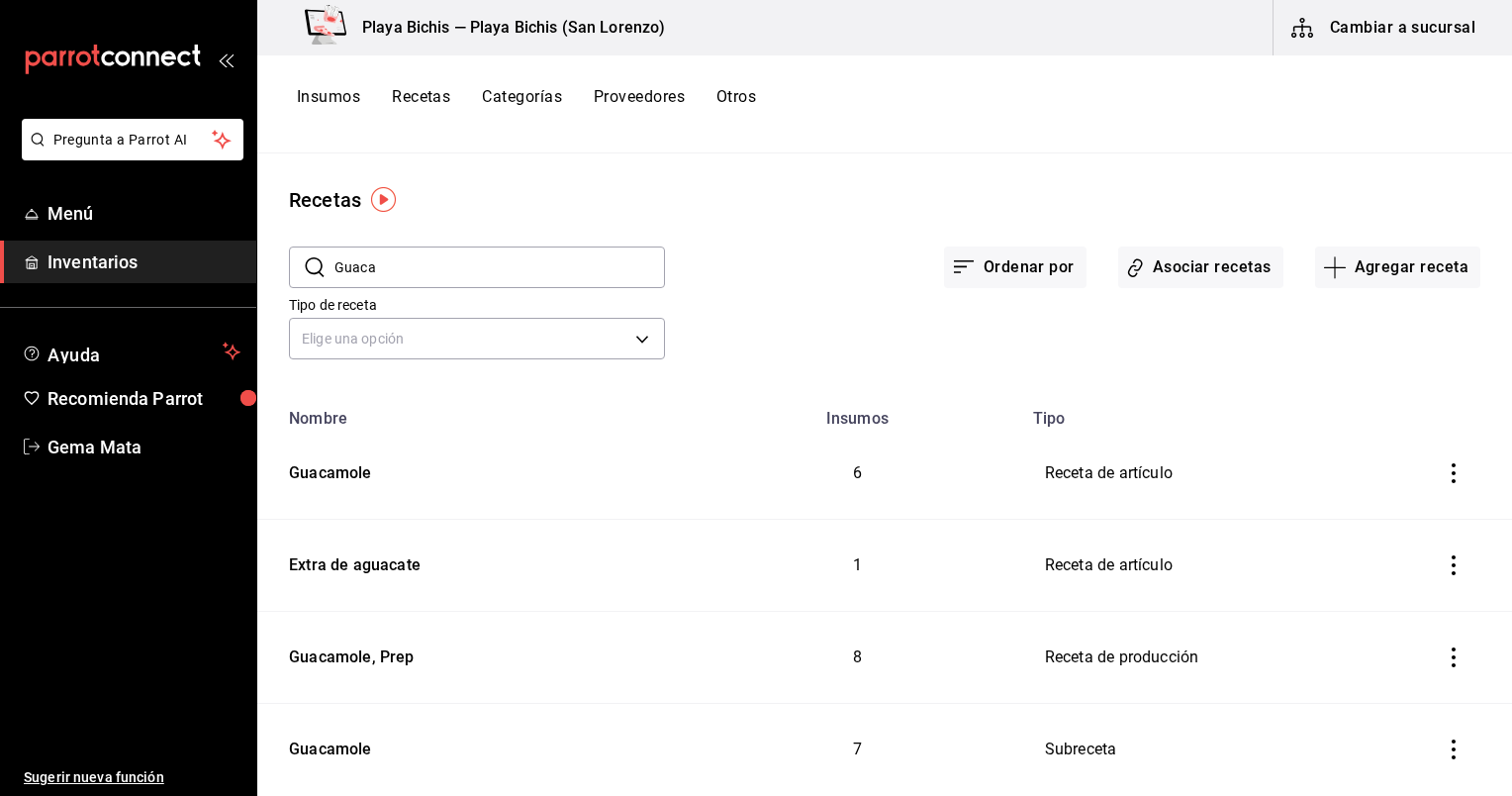 scroll, scrollTop: 0, scrollLeft: 0, axis: both 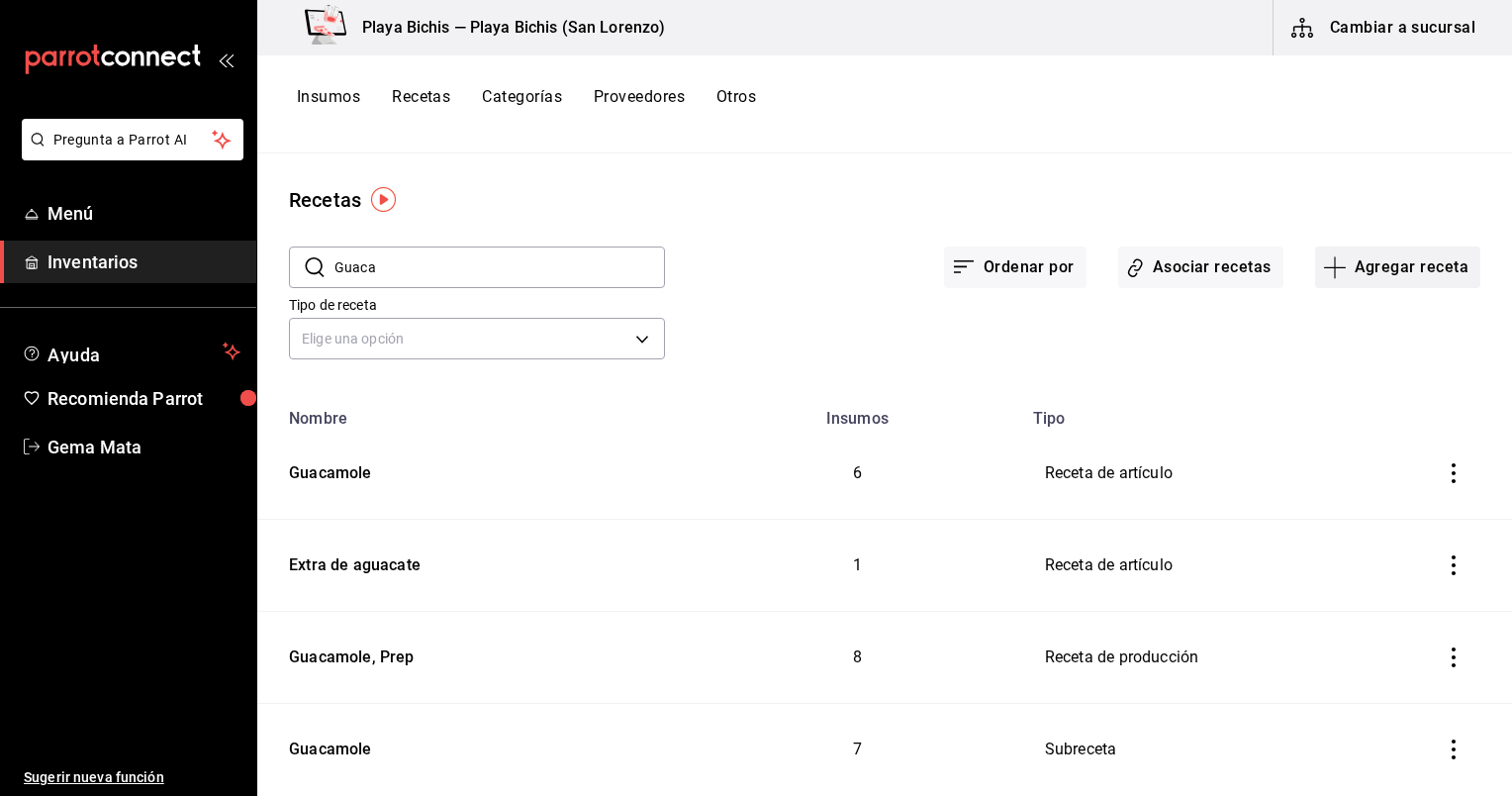 click on "Agregar receta" at bounding box center (1397, 267) 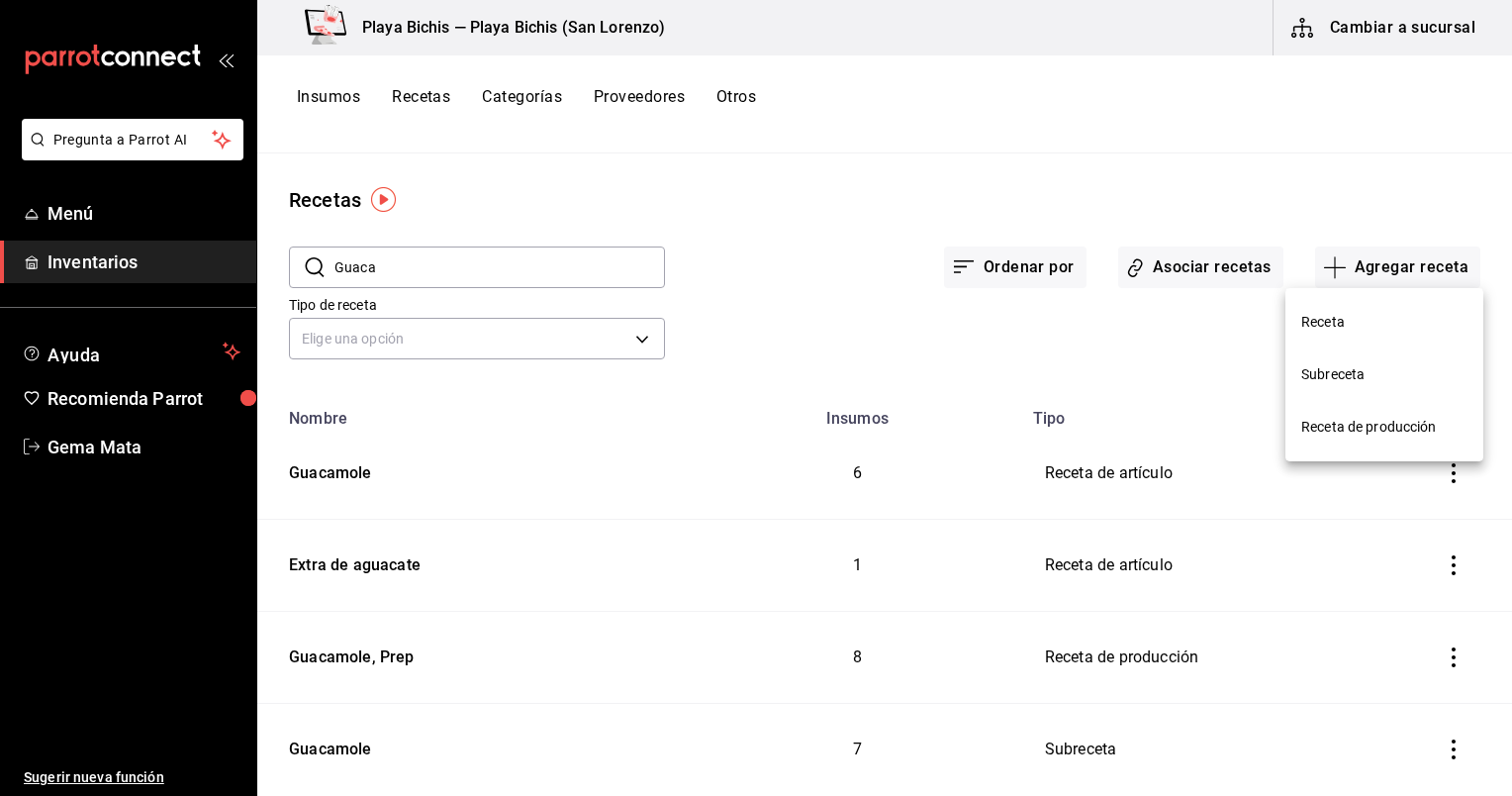 click on "Receta" at bounding box center (1384, 322) 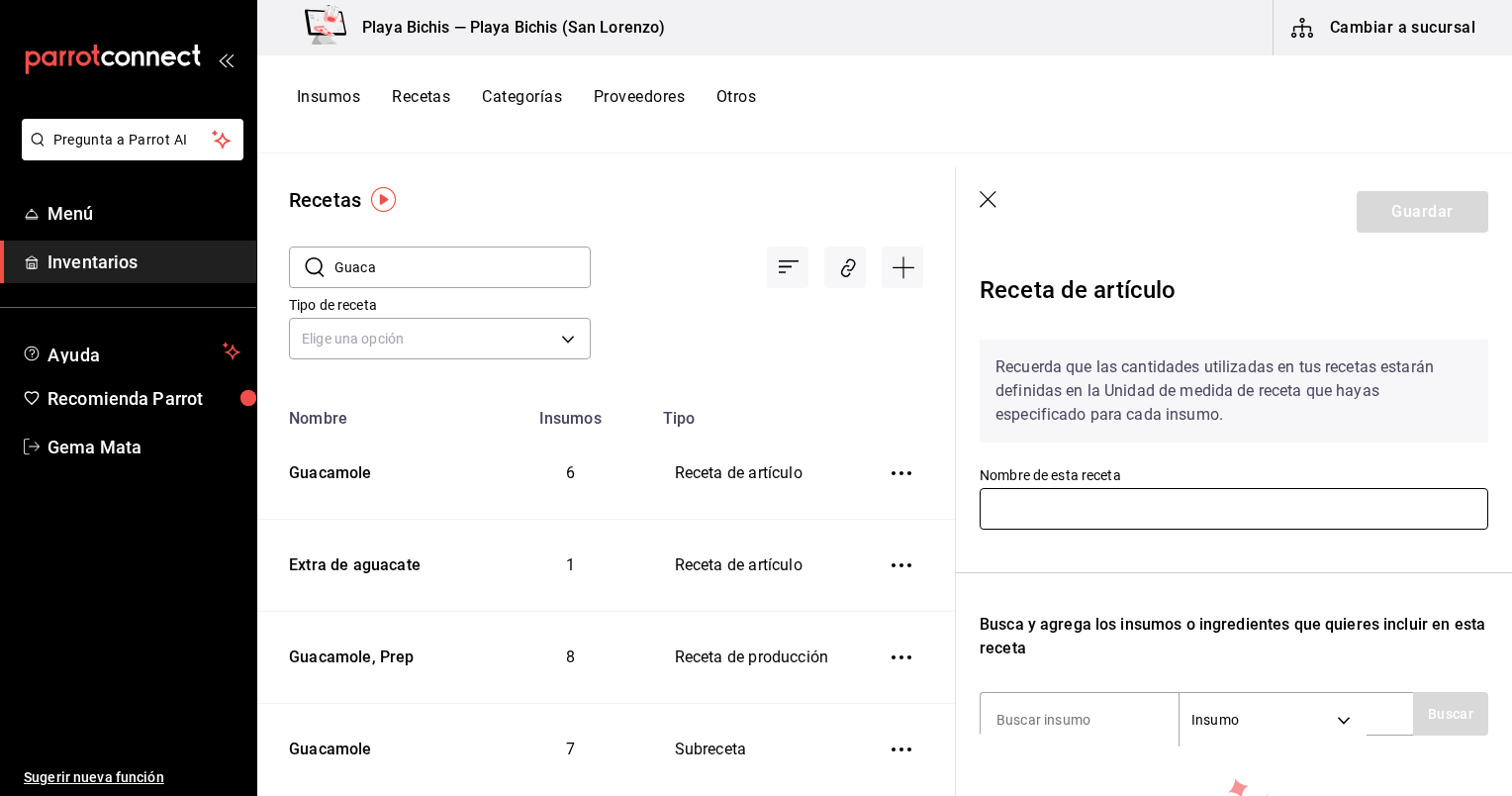 click at bounding box center (1234, 509) 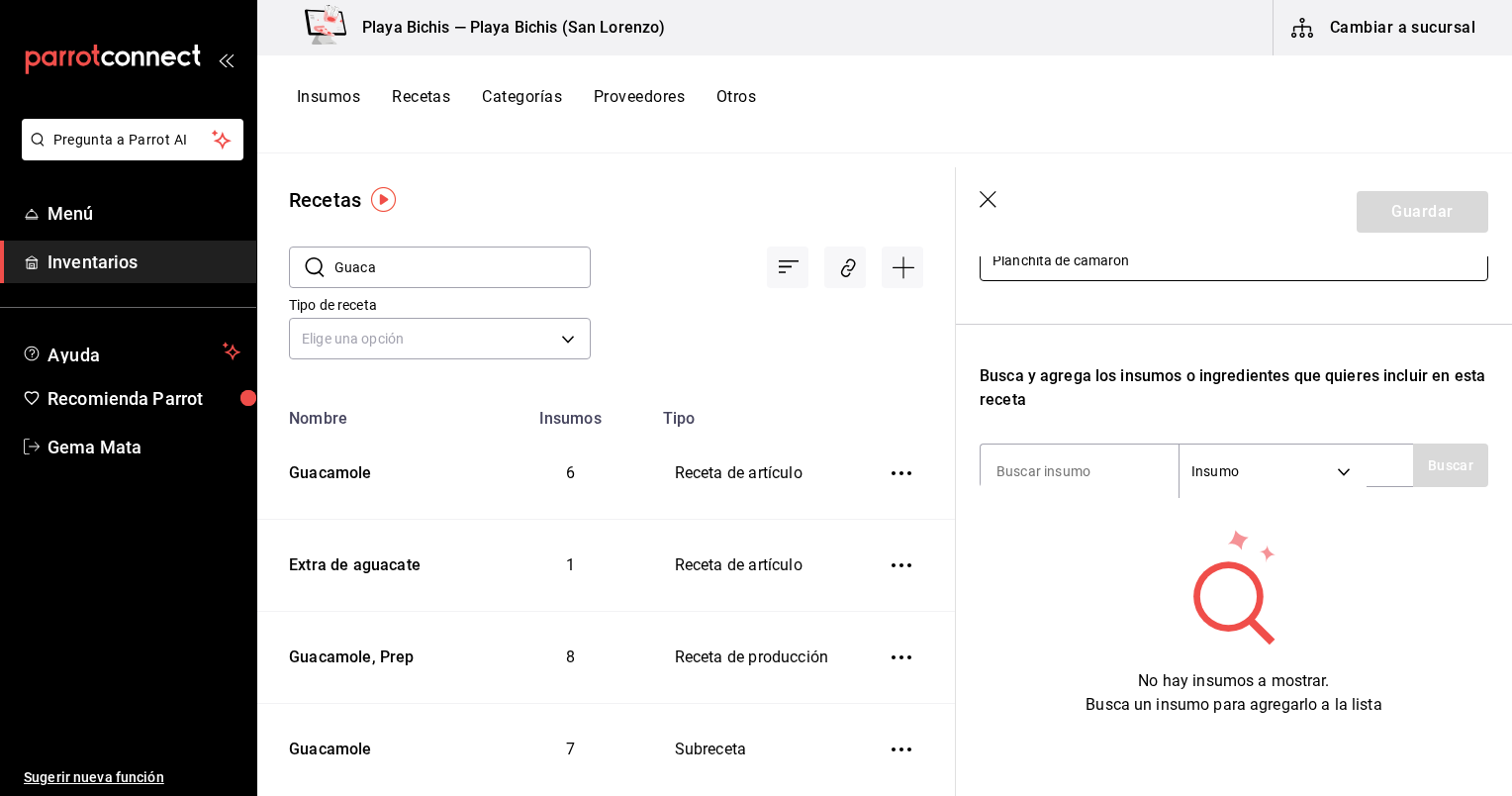scroll, scrollTop: 257, scrollLeft: 0, axis: vertical 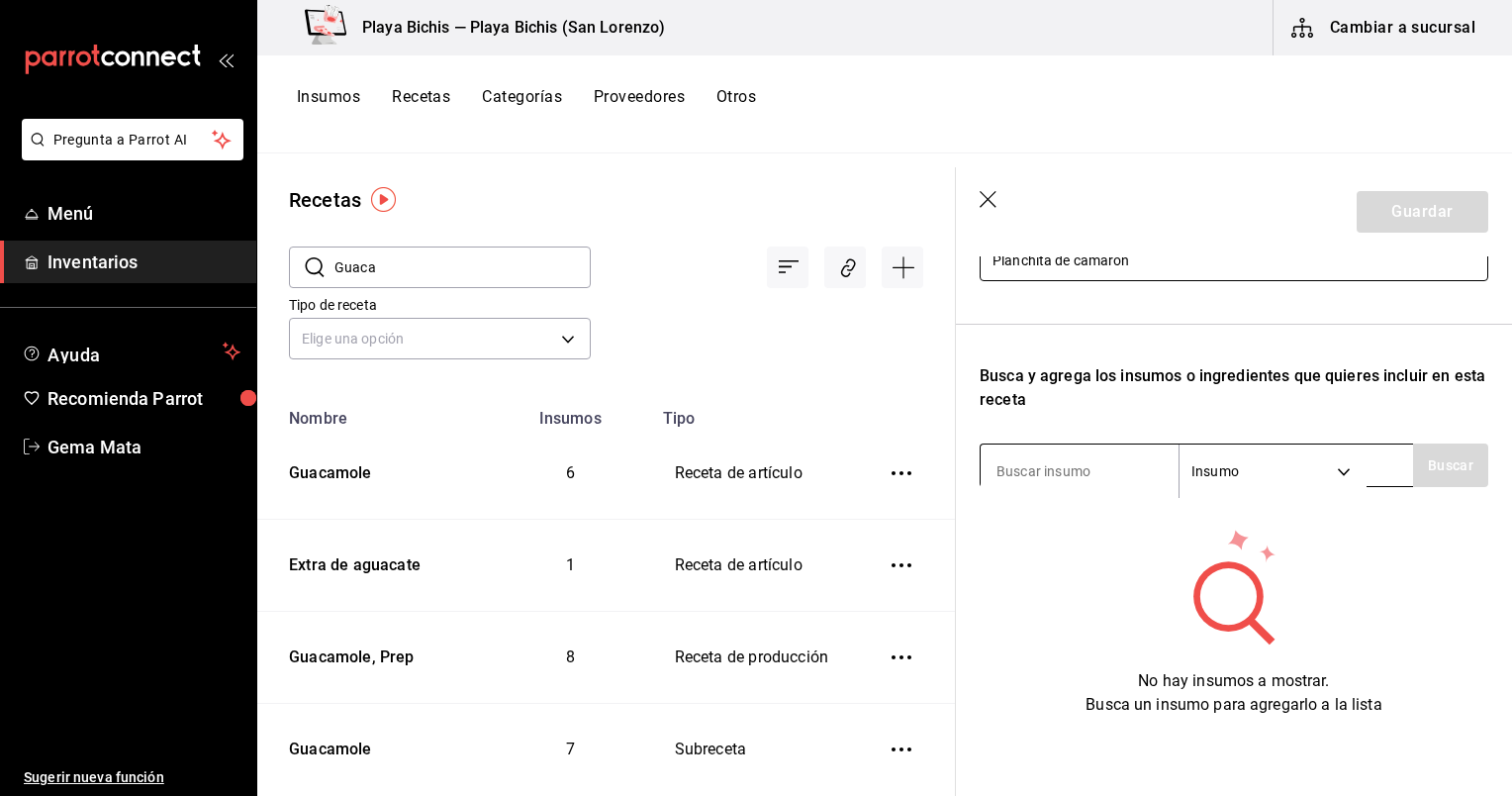 type on "Planchita de camaron" 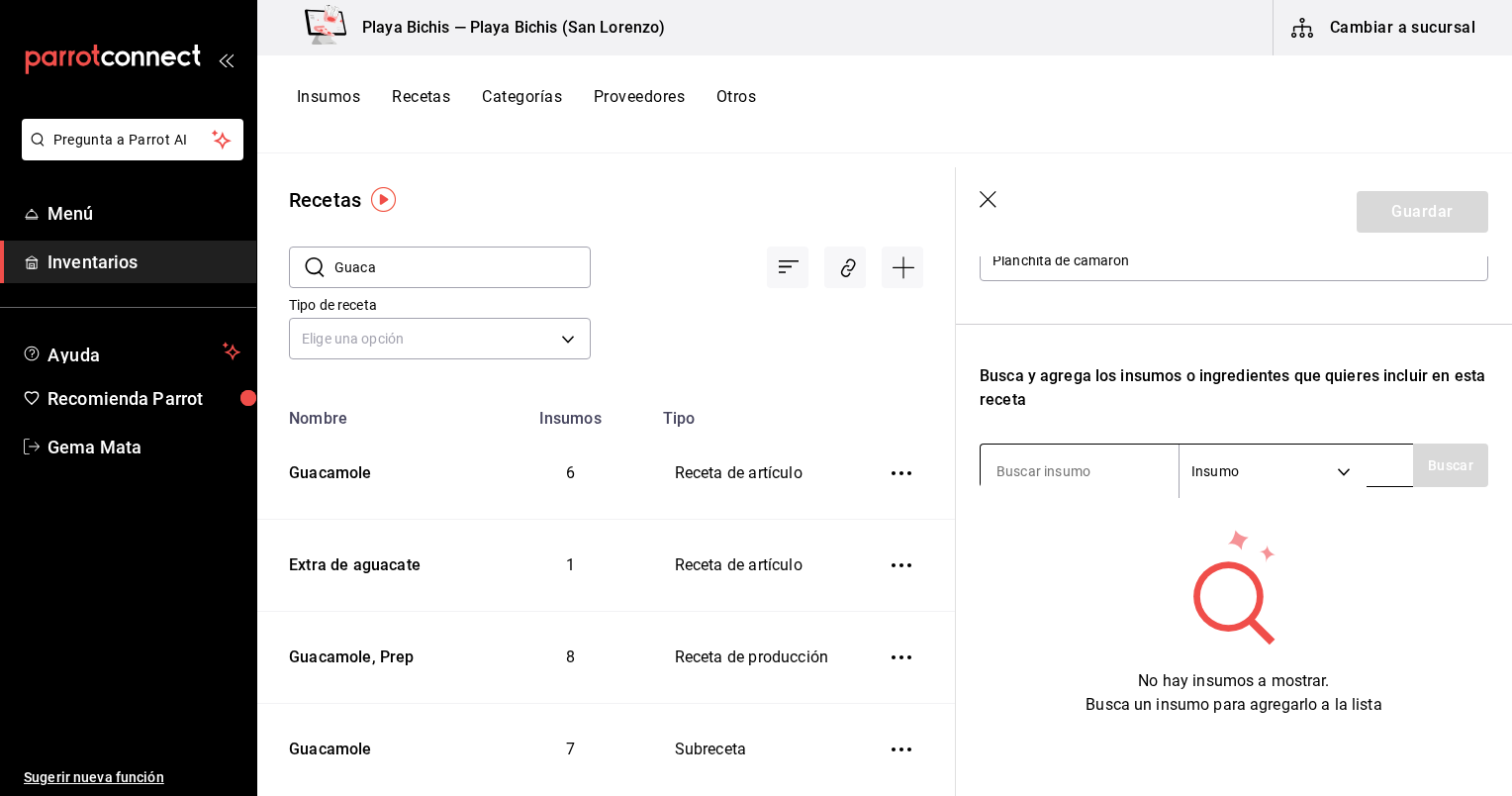 click at bounding box center [1080, 471] 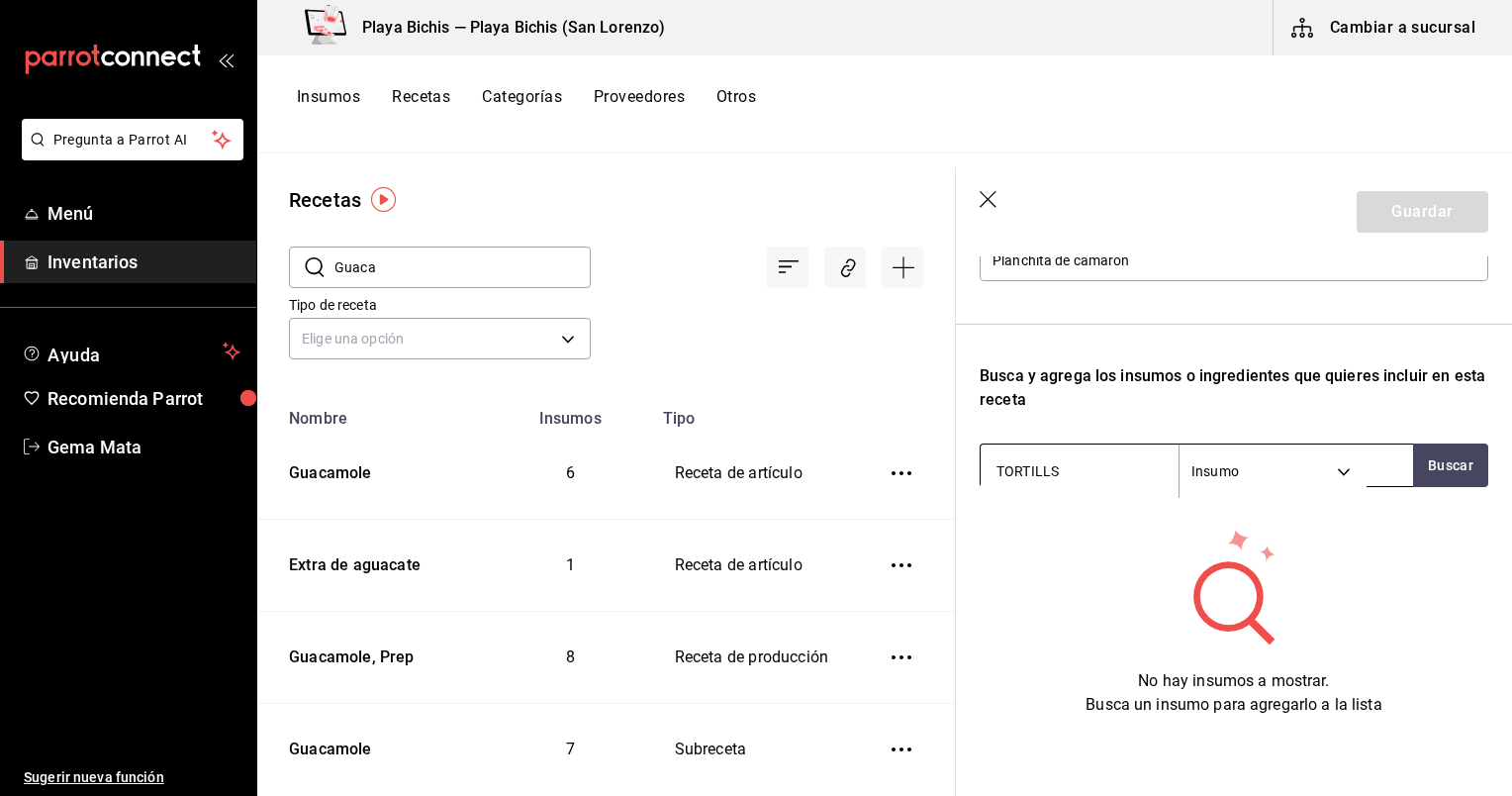 type on "TORTILL" 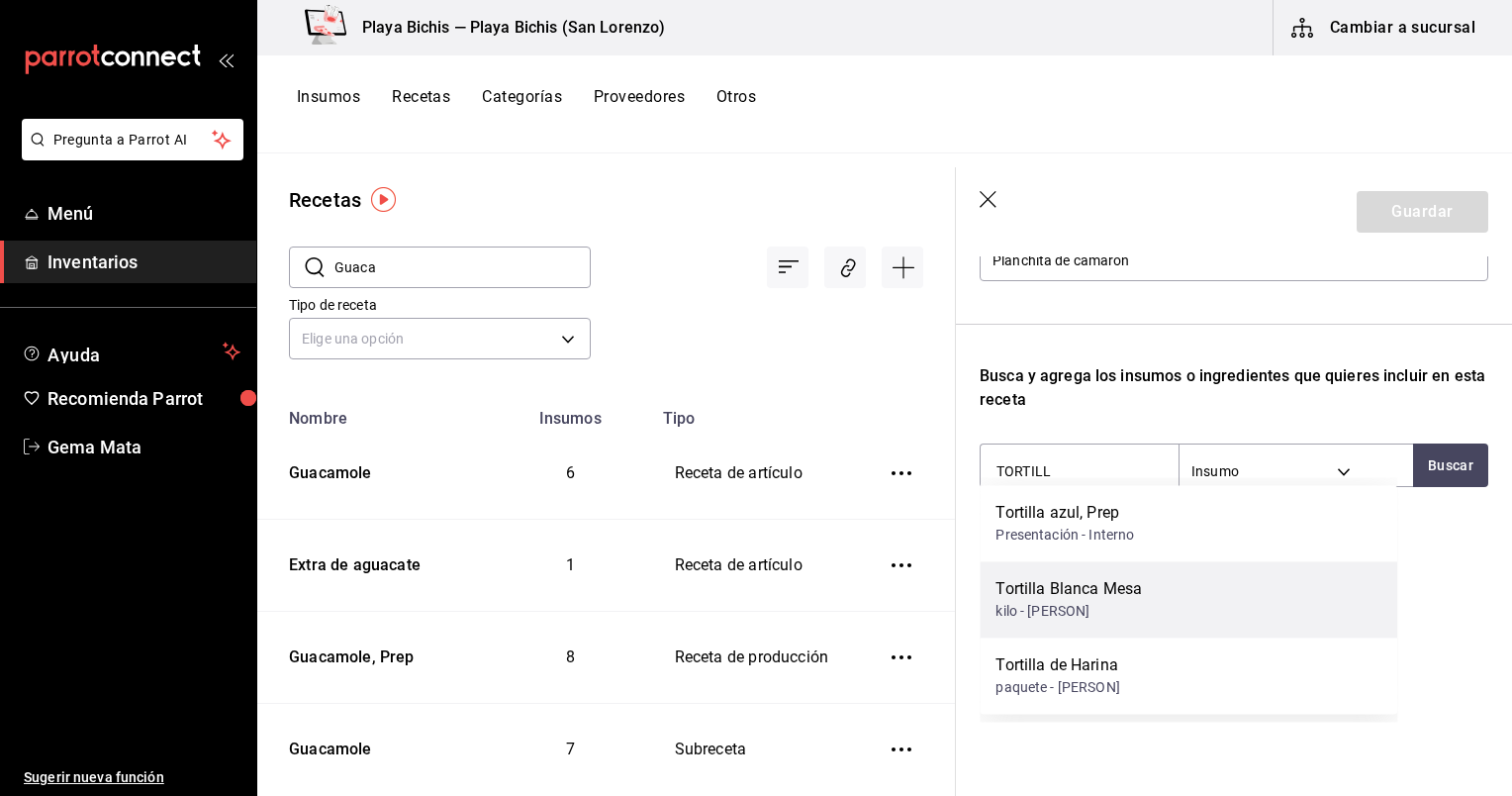 click on "Tortilla Blanca Mesa kilo - Marcelino Porcayo Gomez" at bounding box center (1188, 599) 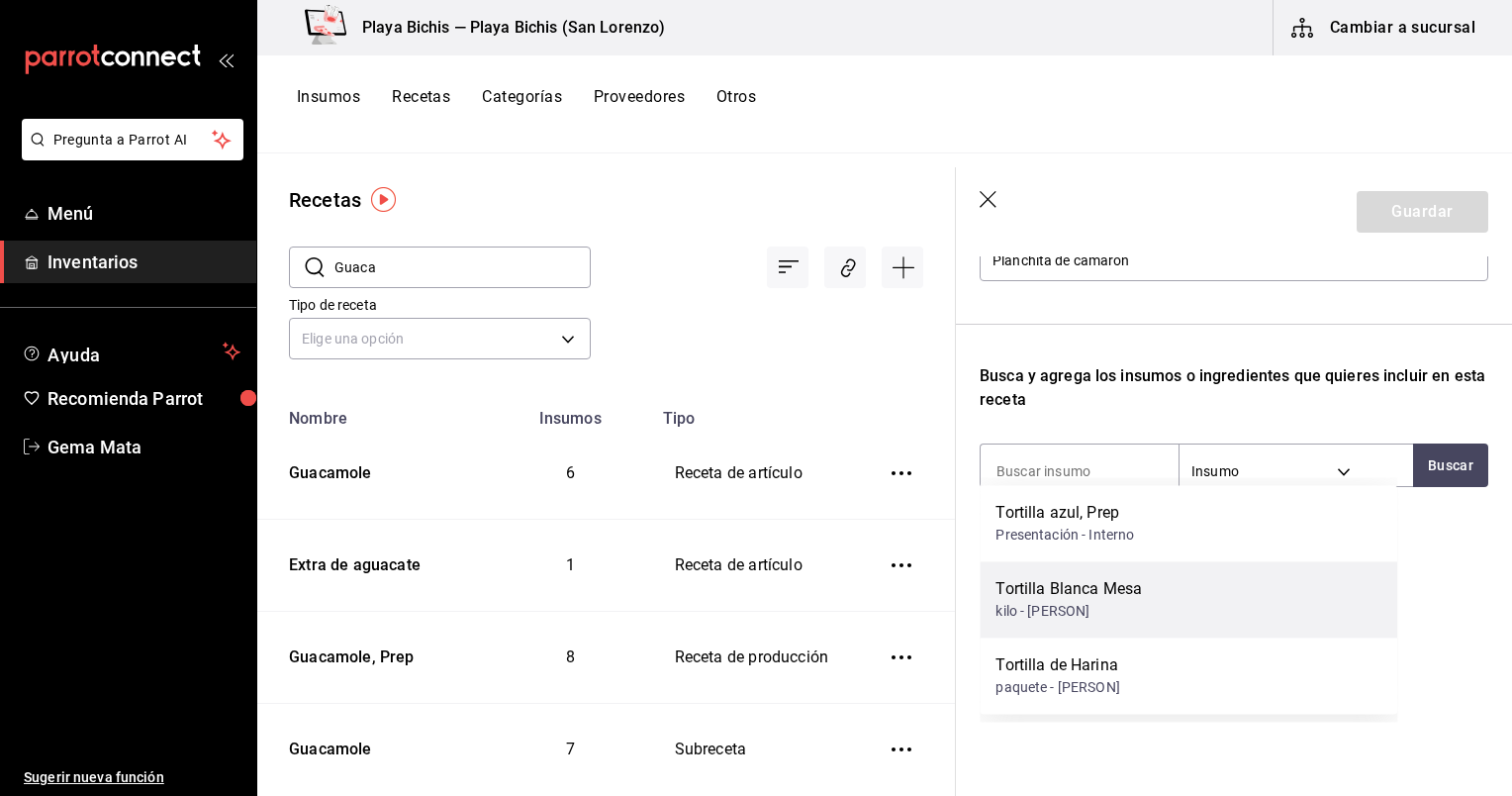 scroll, scrollTop: 233, scrollLeft: 0, axis: vertical 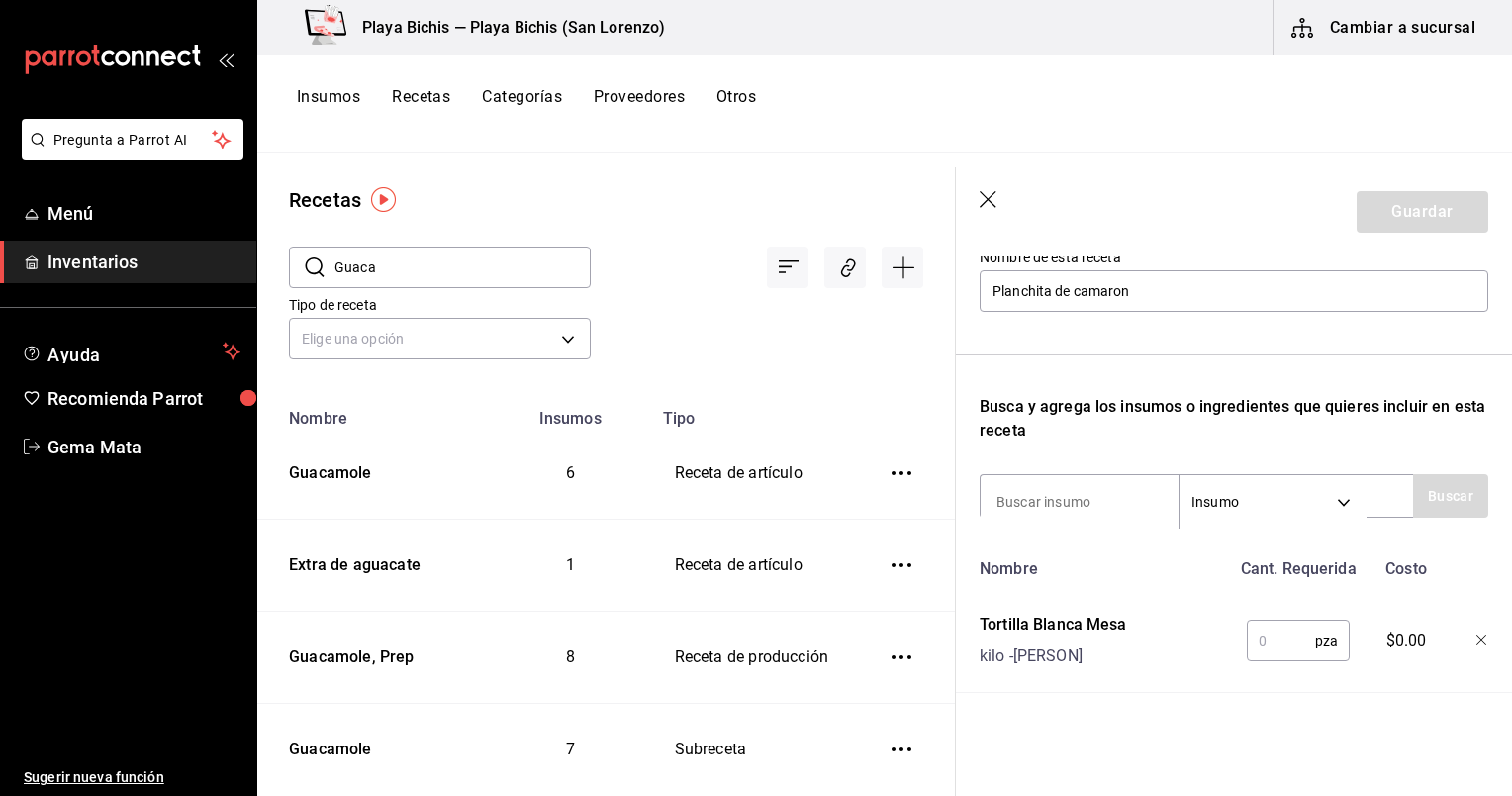 click at bounding box center (1280, 641) 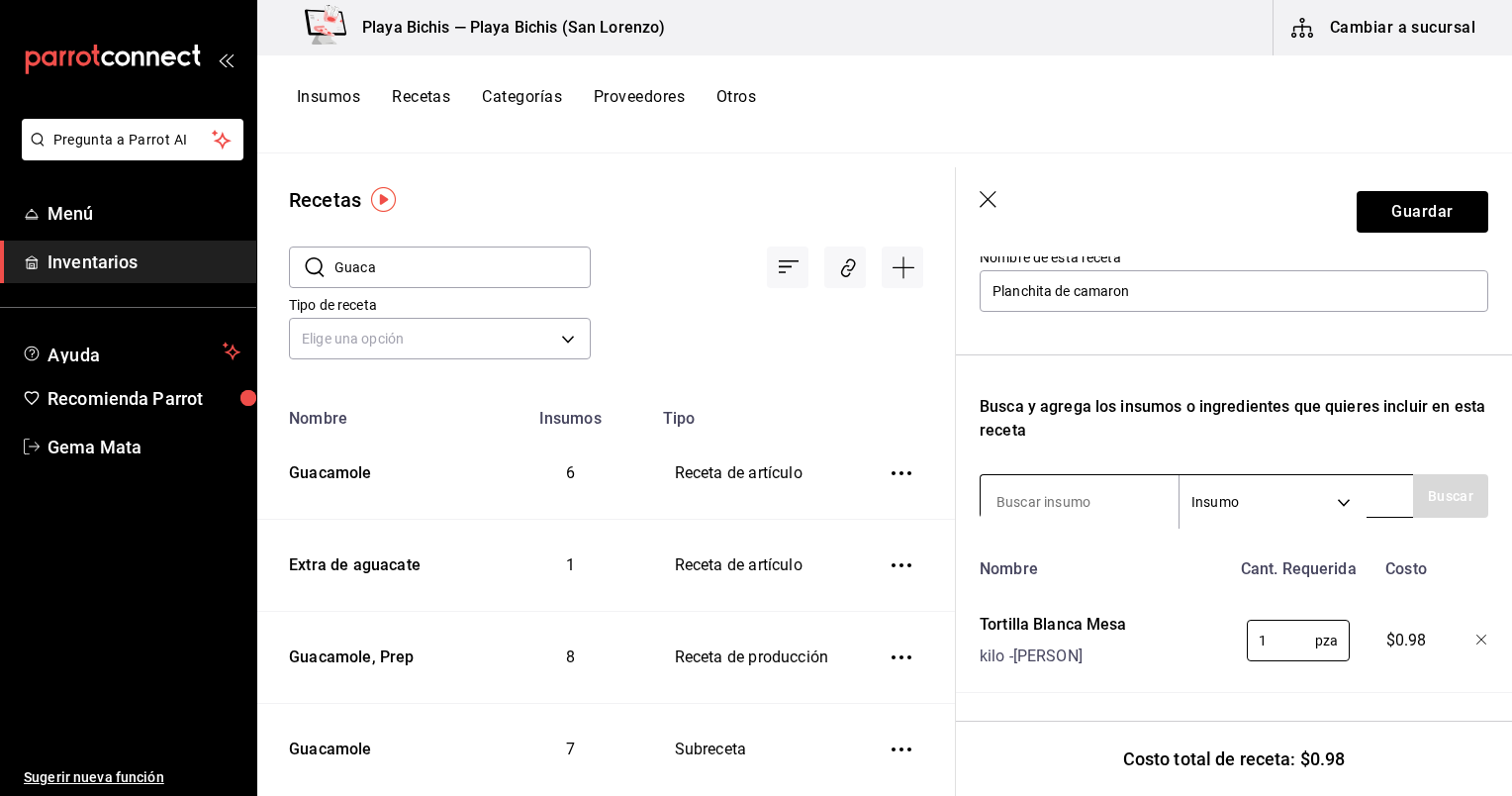 type on "1" 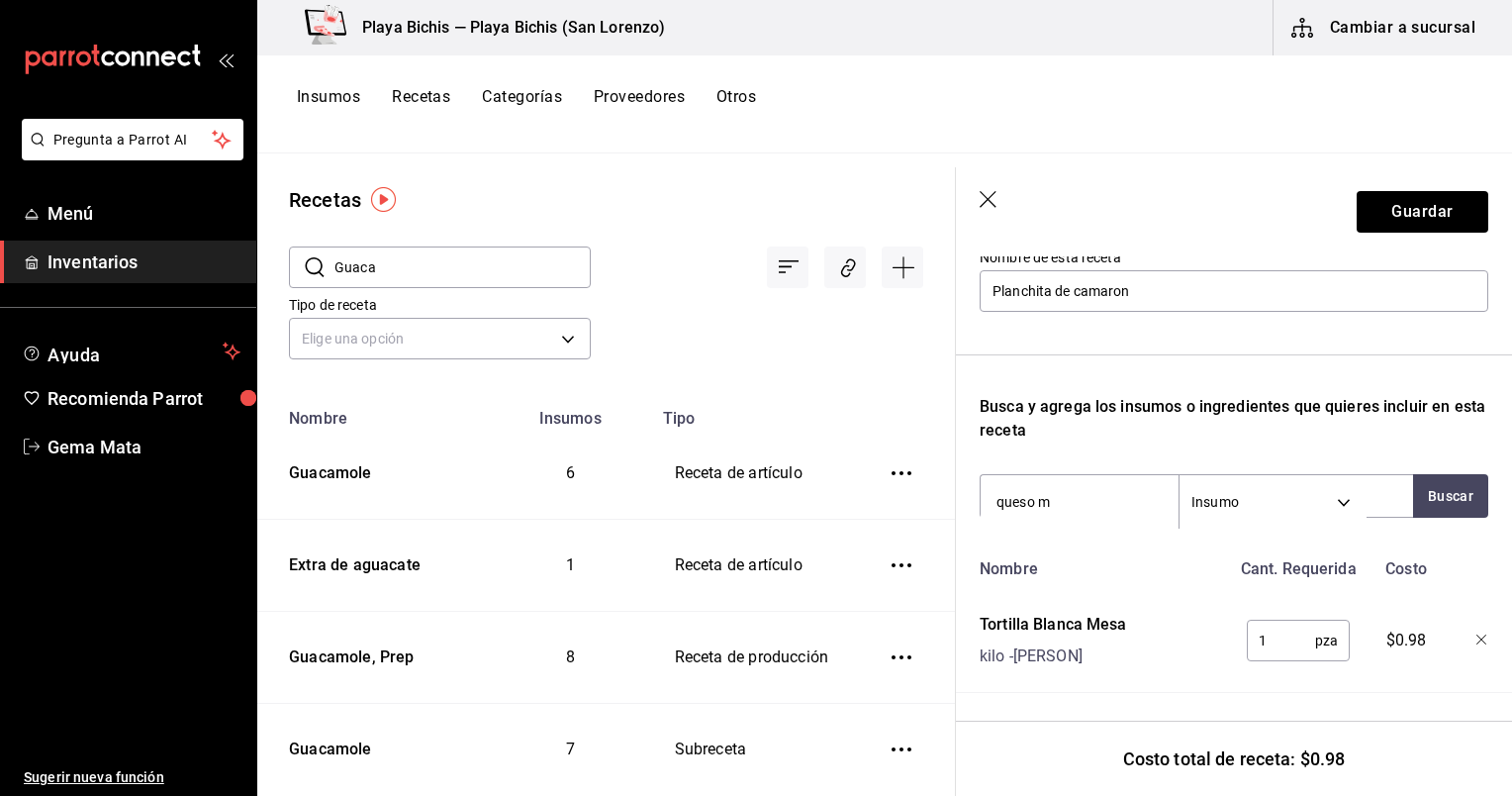 type on "queso me" 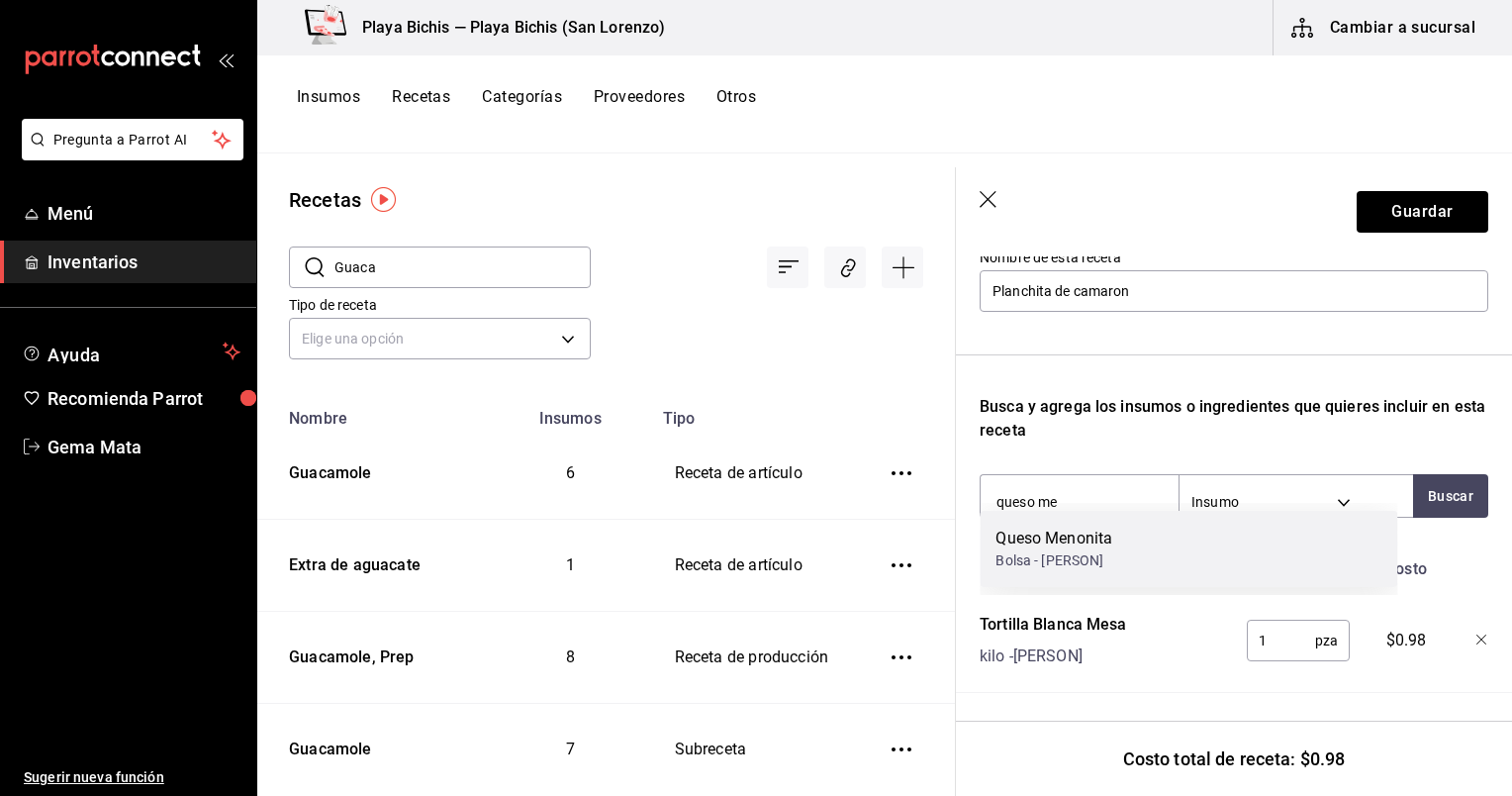 click on "Queso Menonita" at bounding box center [1054, 539] 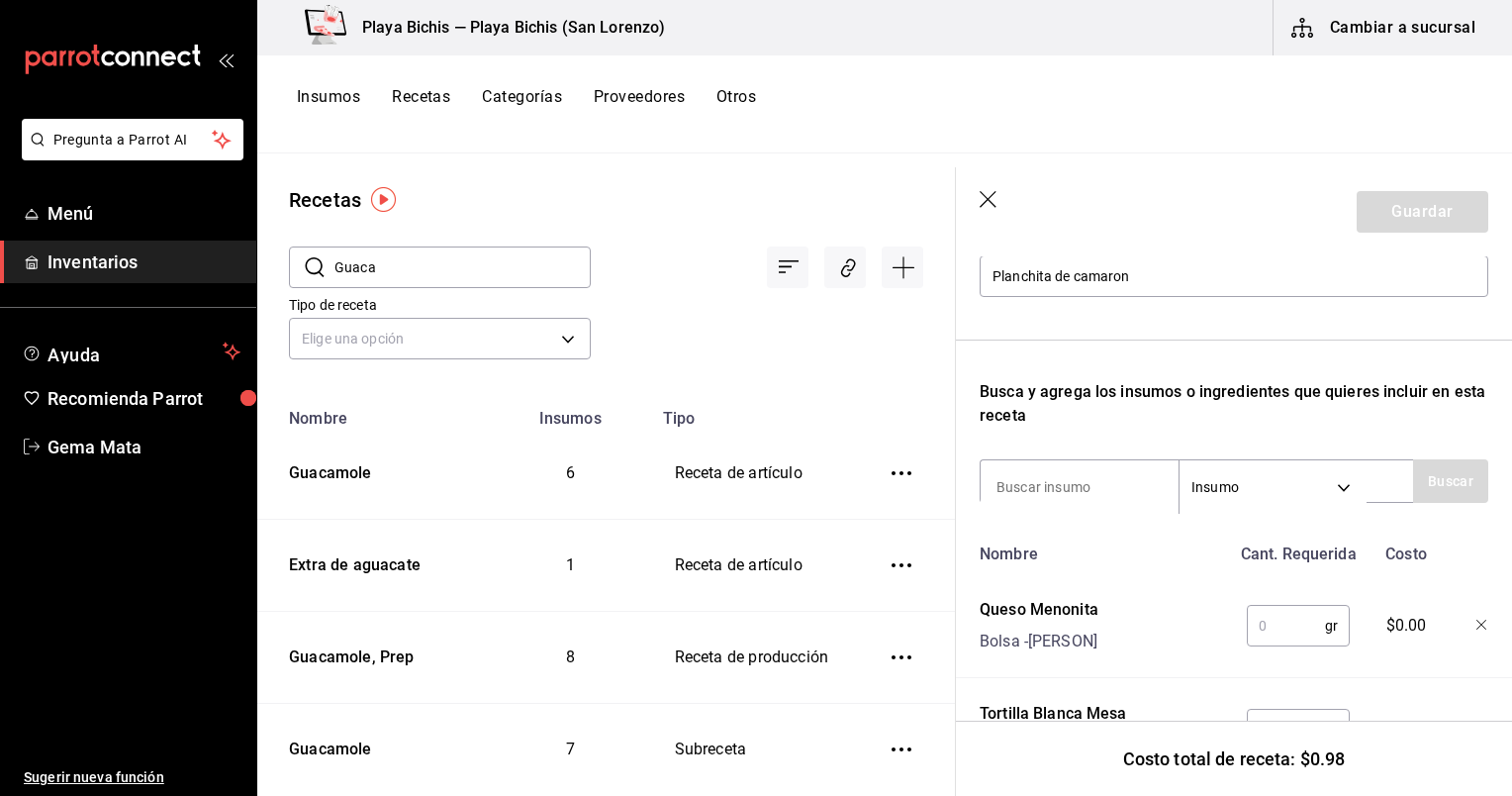 click on "gr ​" at bounding box center [1294, 622] 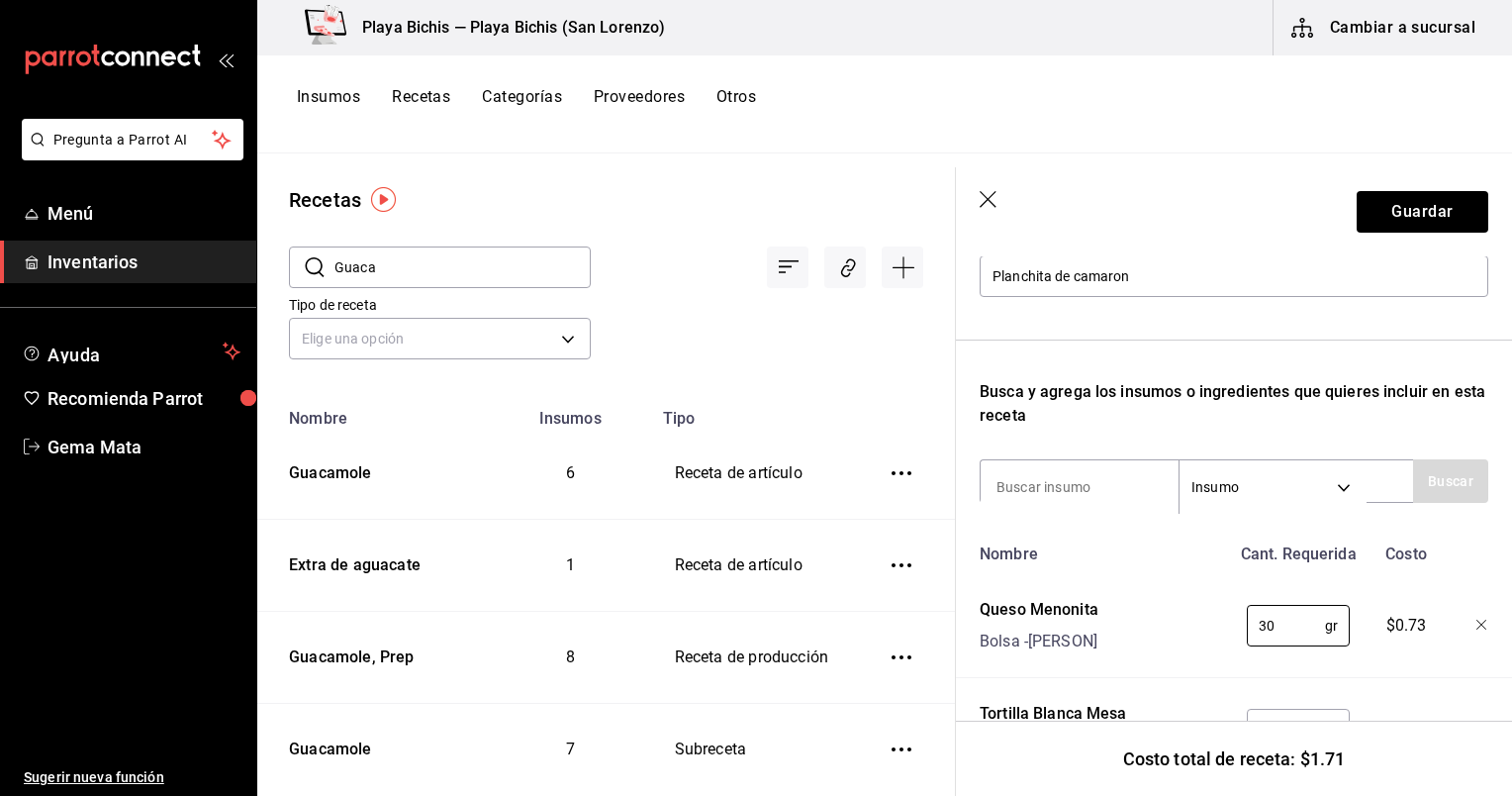 type on "30" 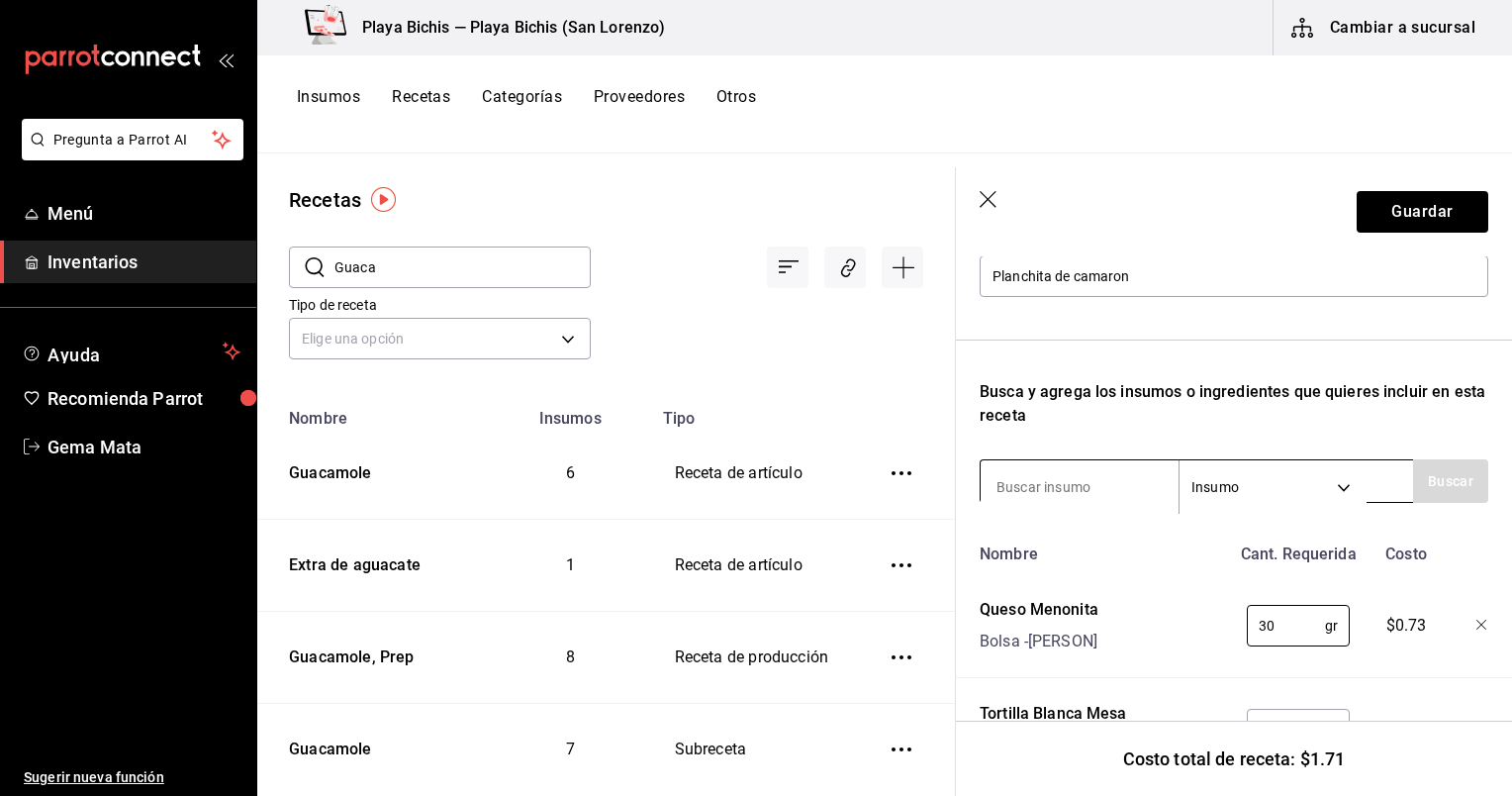 click at bounding box center [1080, 487] 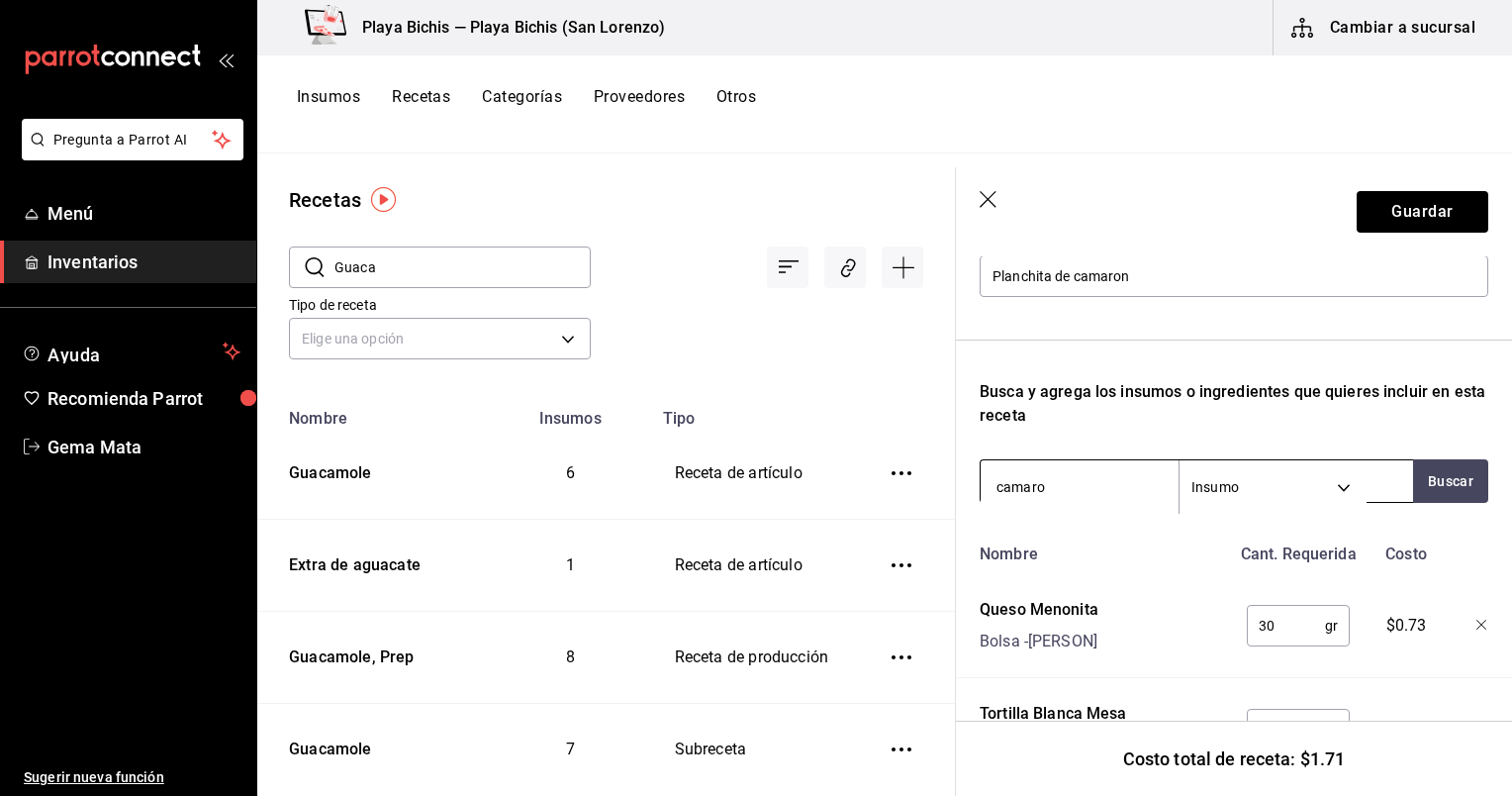 type on "camaron" 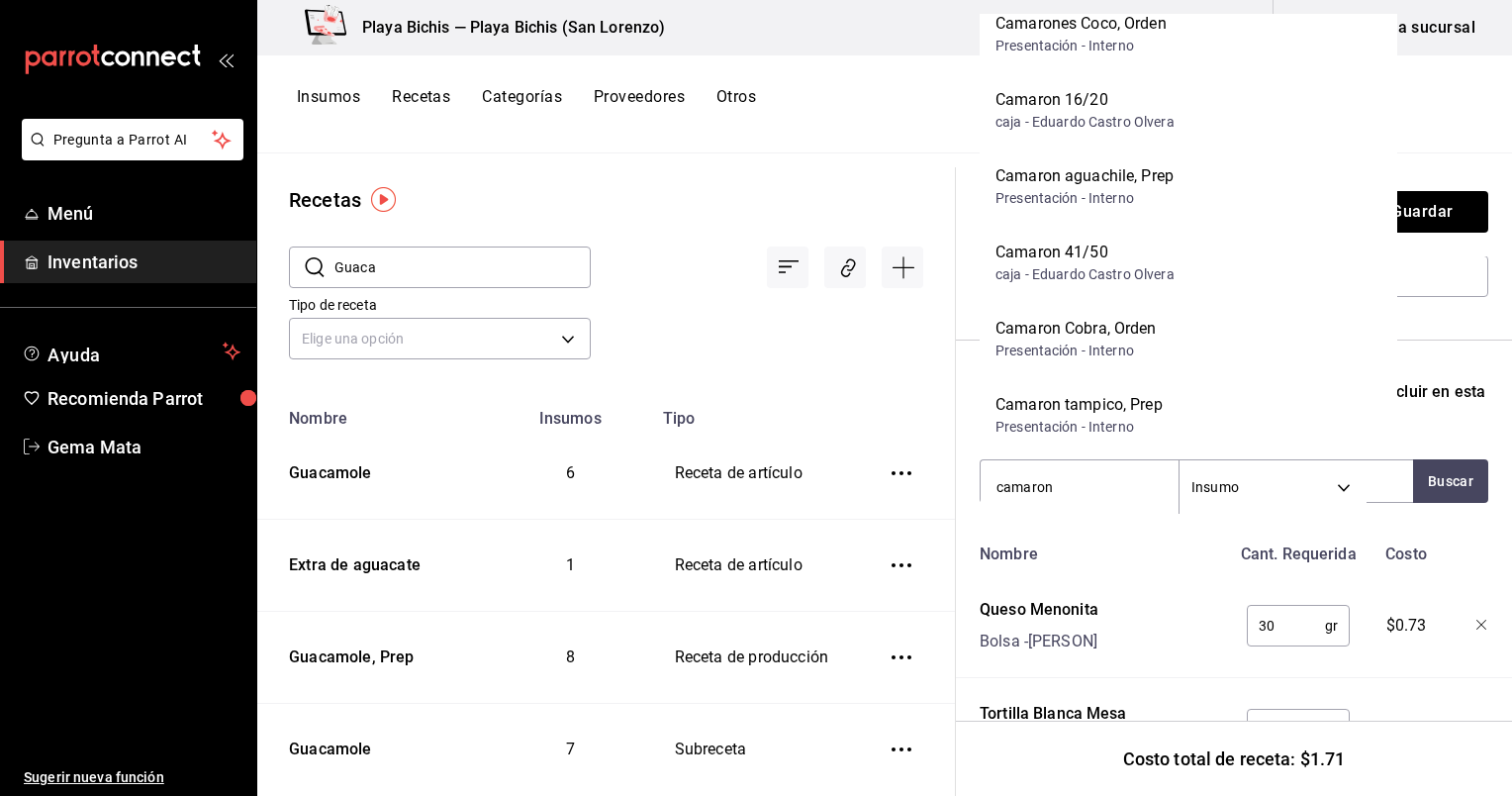 scroll, scrollTop: 0, scrollLeft: 0, axis: both 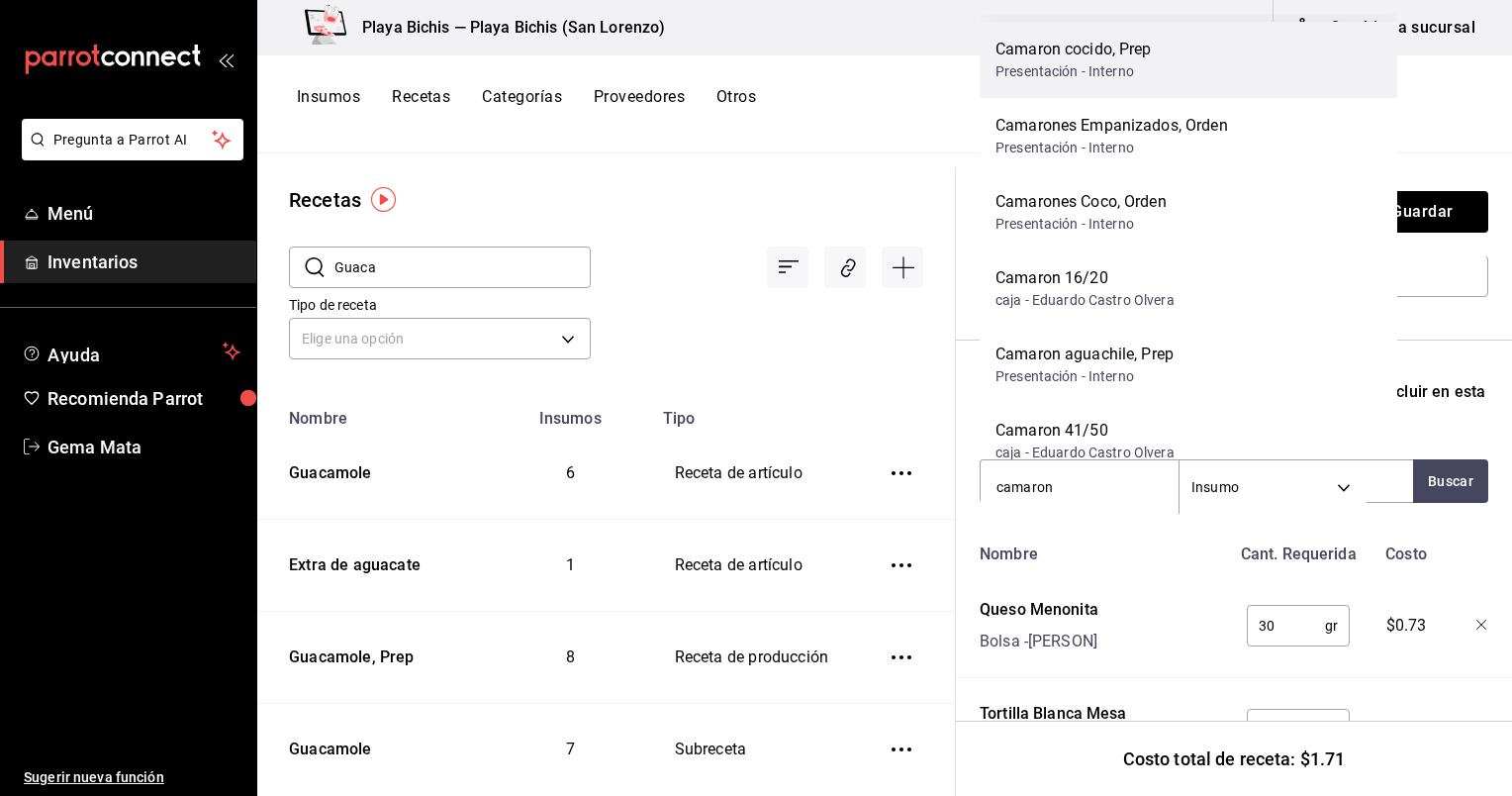 click on "Presentación - Interno" at bounding box center [1074, 71] 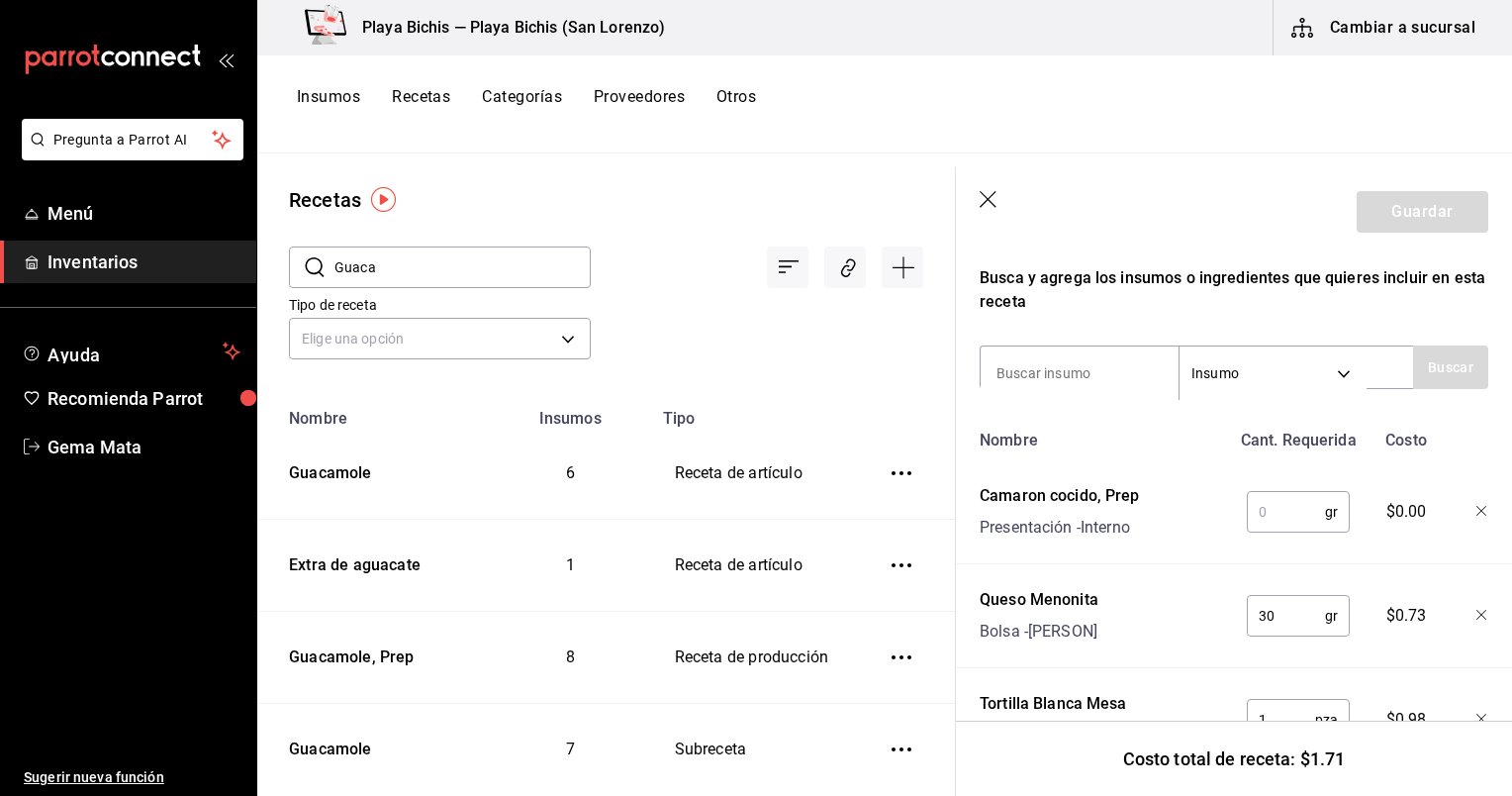 scroll, scrollTop: 440, scrollLeft: 0, axis: vertical 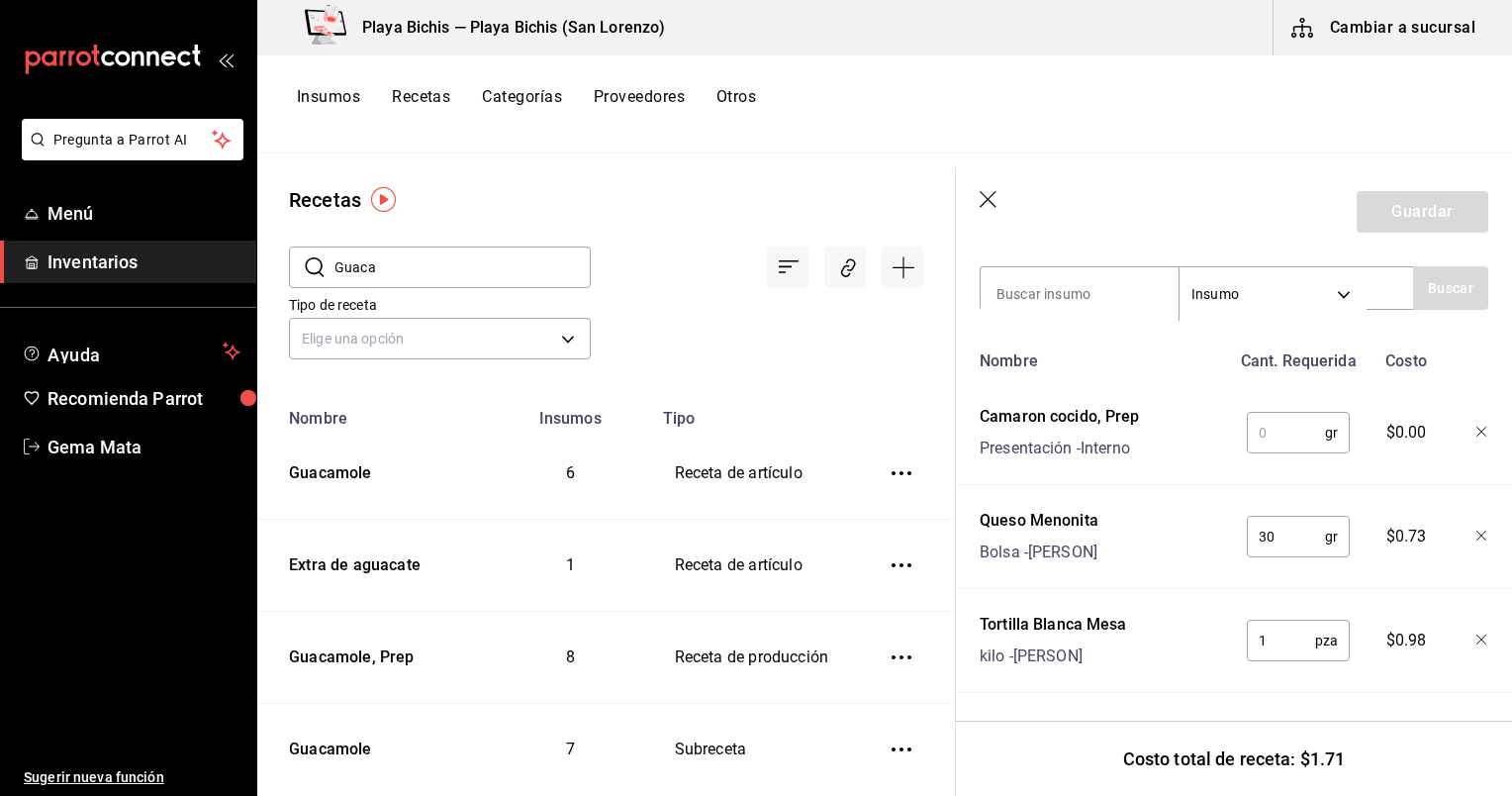 click at bounding box center (1285, 433) 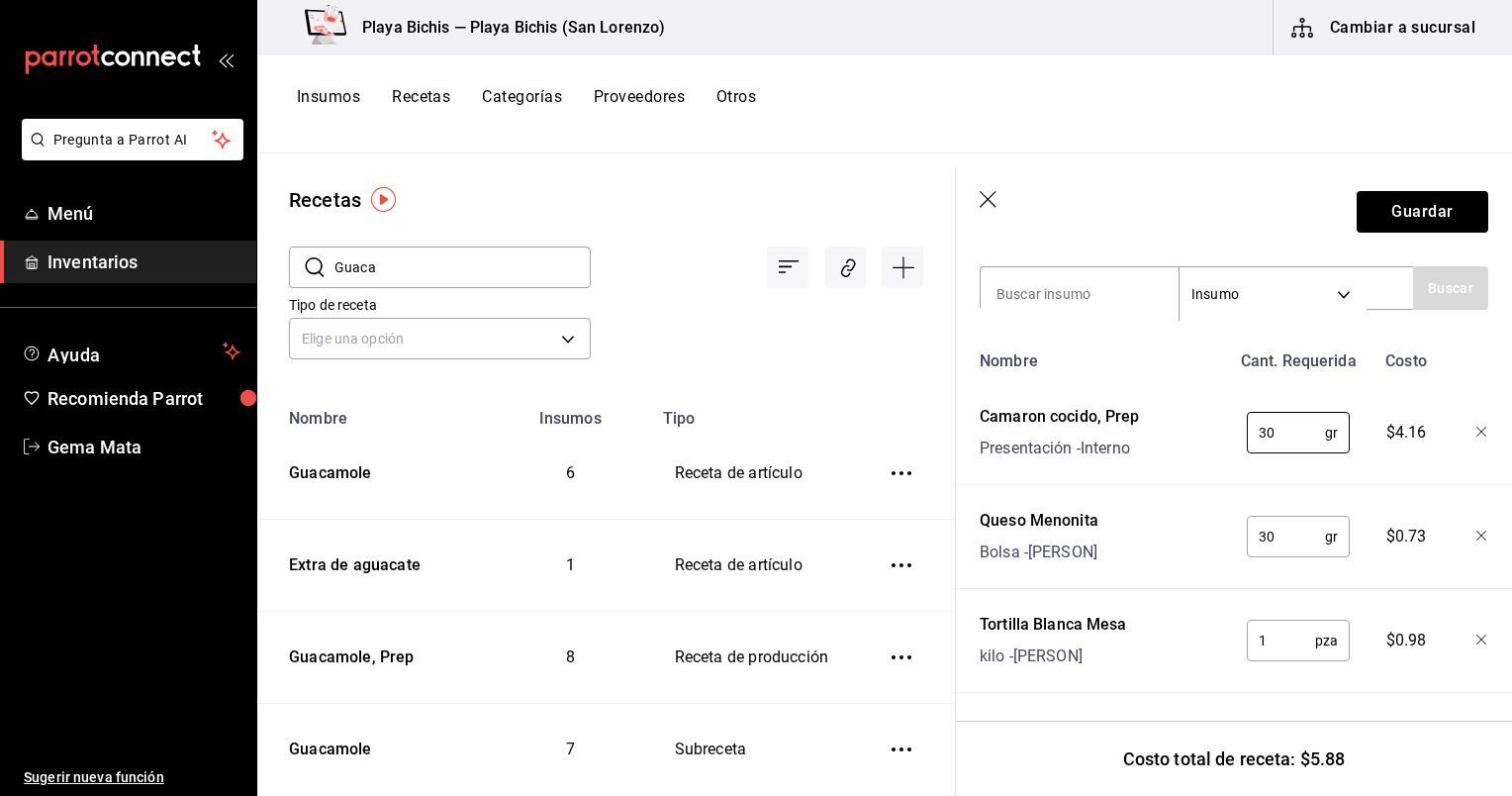 type on "30" 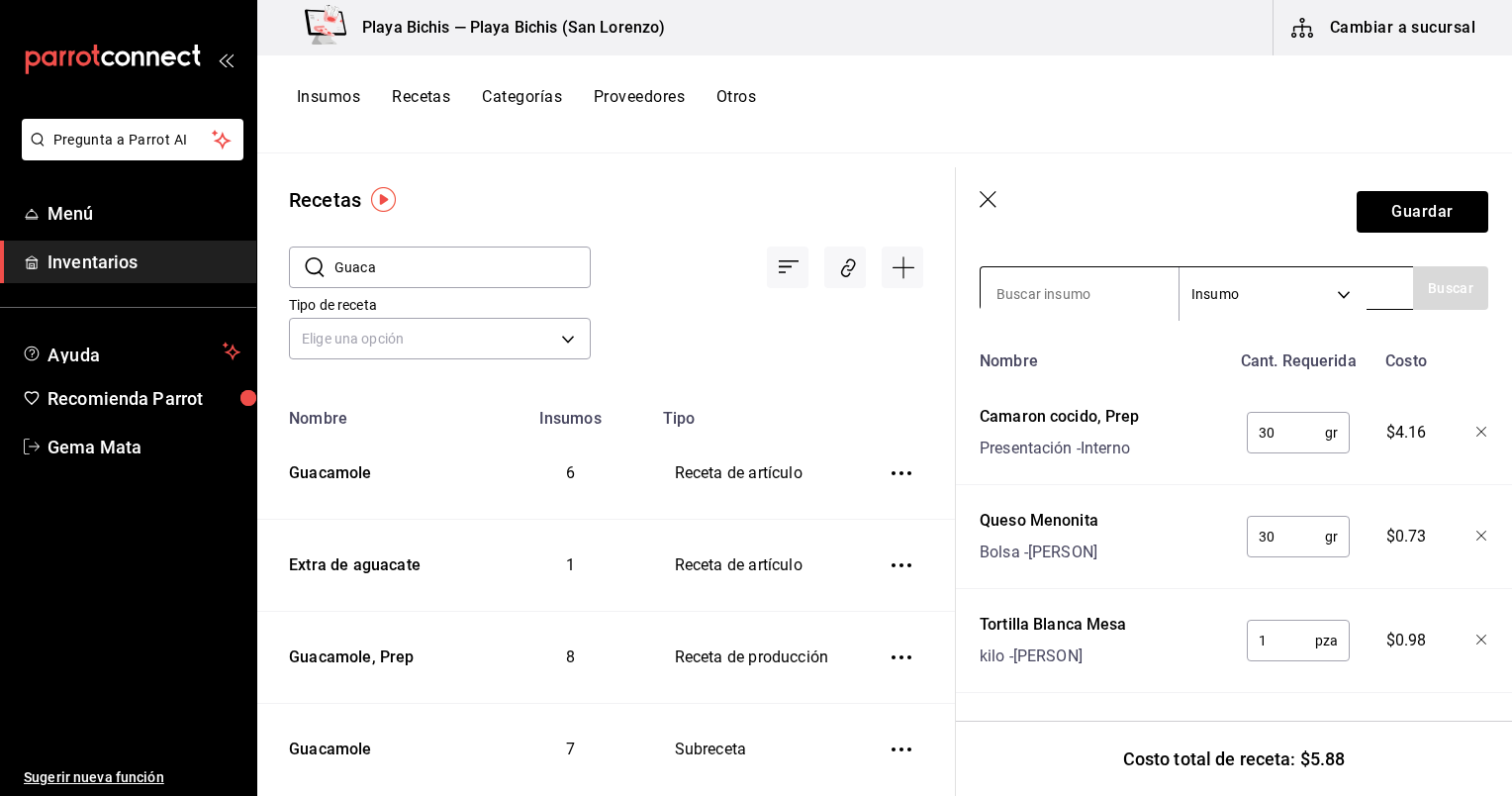 click at bounding box center [1080, 294] 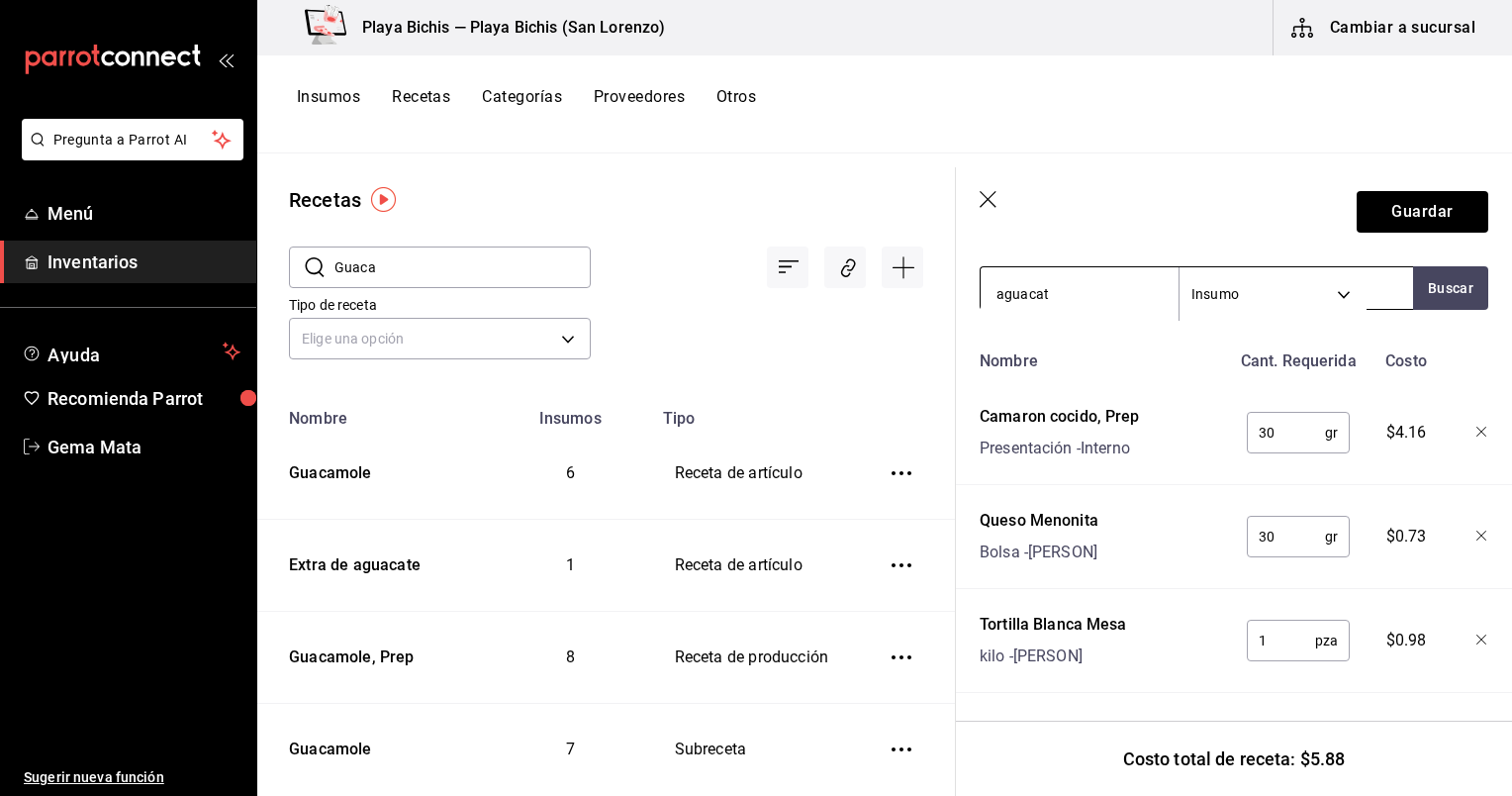 type on "aguacate" 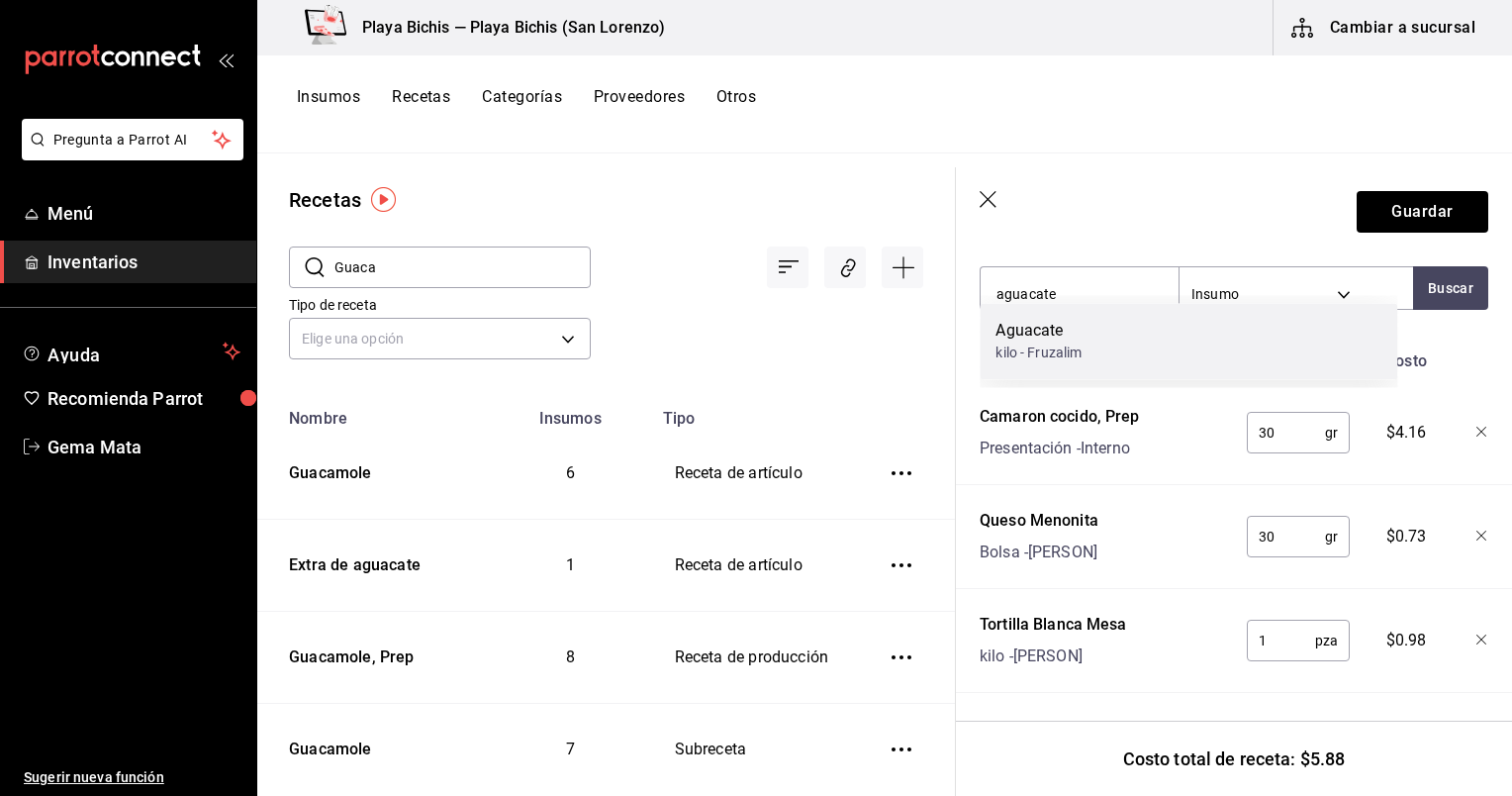 click on "Aguacate" at bounding box center [1038, 331] 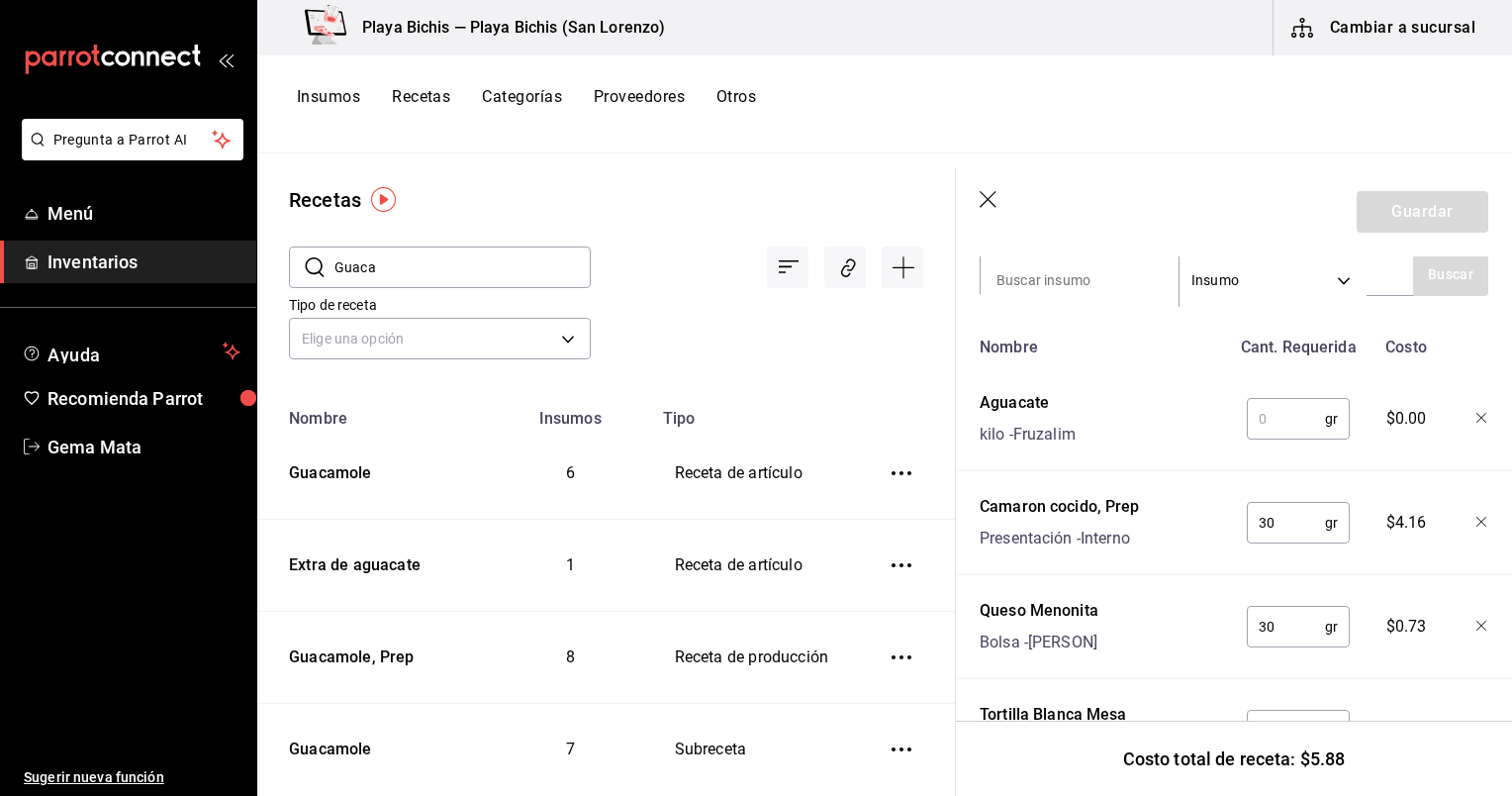 click at bounding box center (1285, 419) 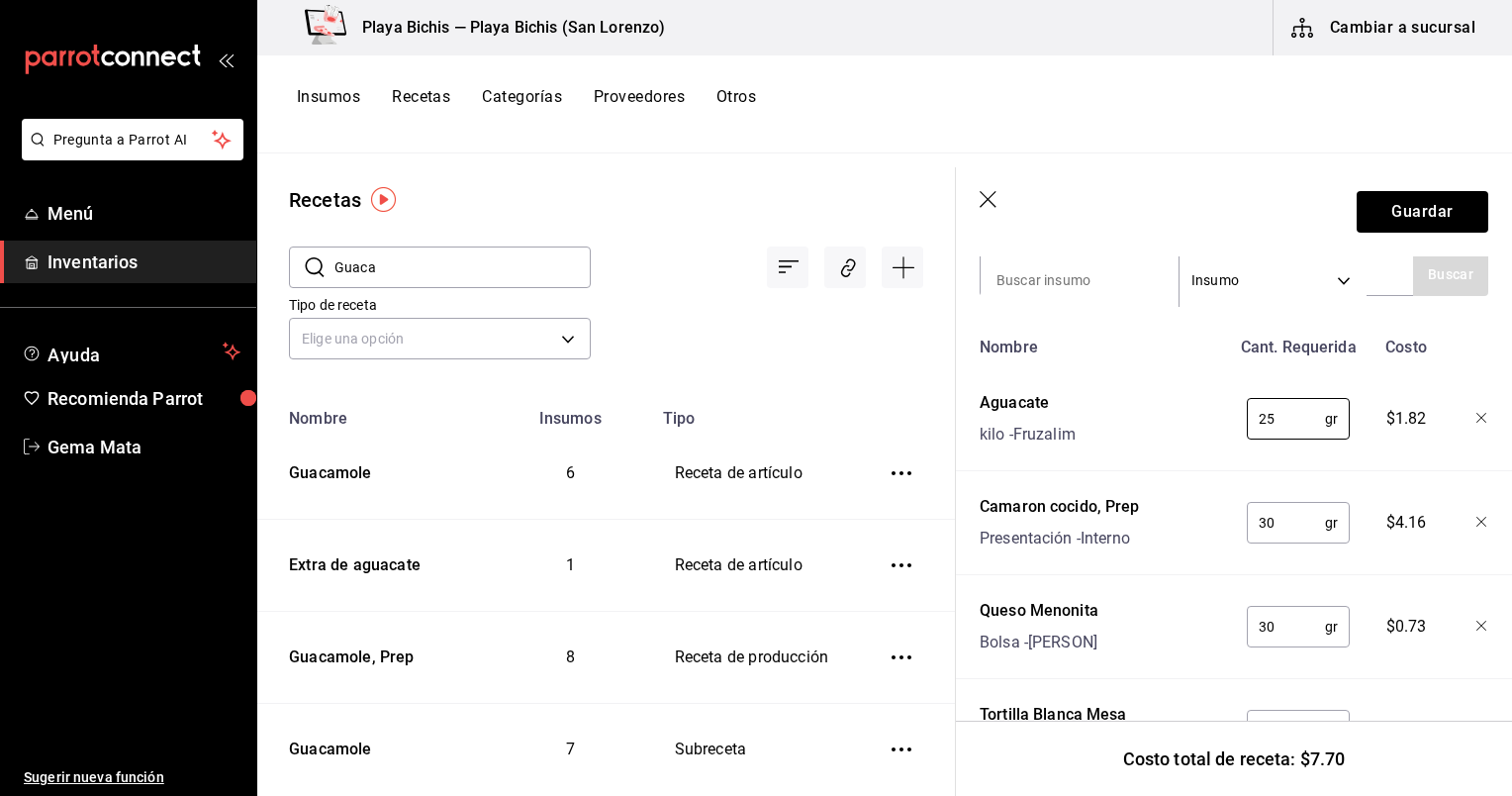 type on "25" 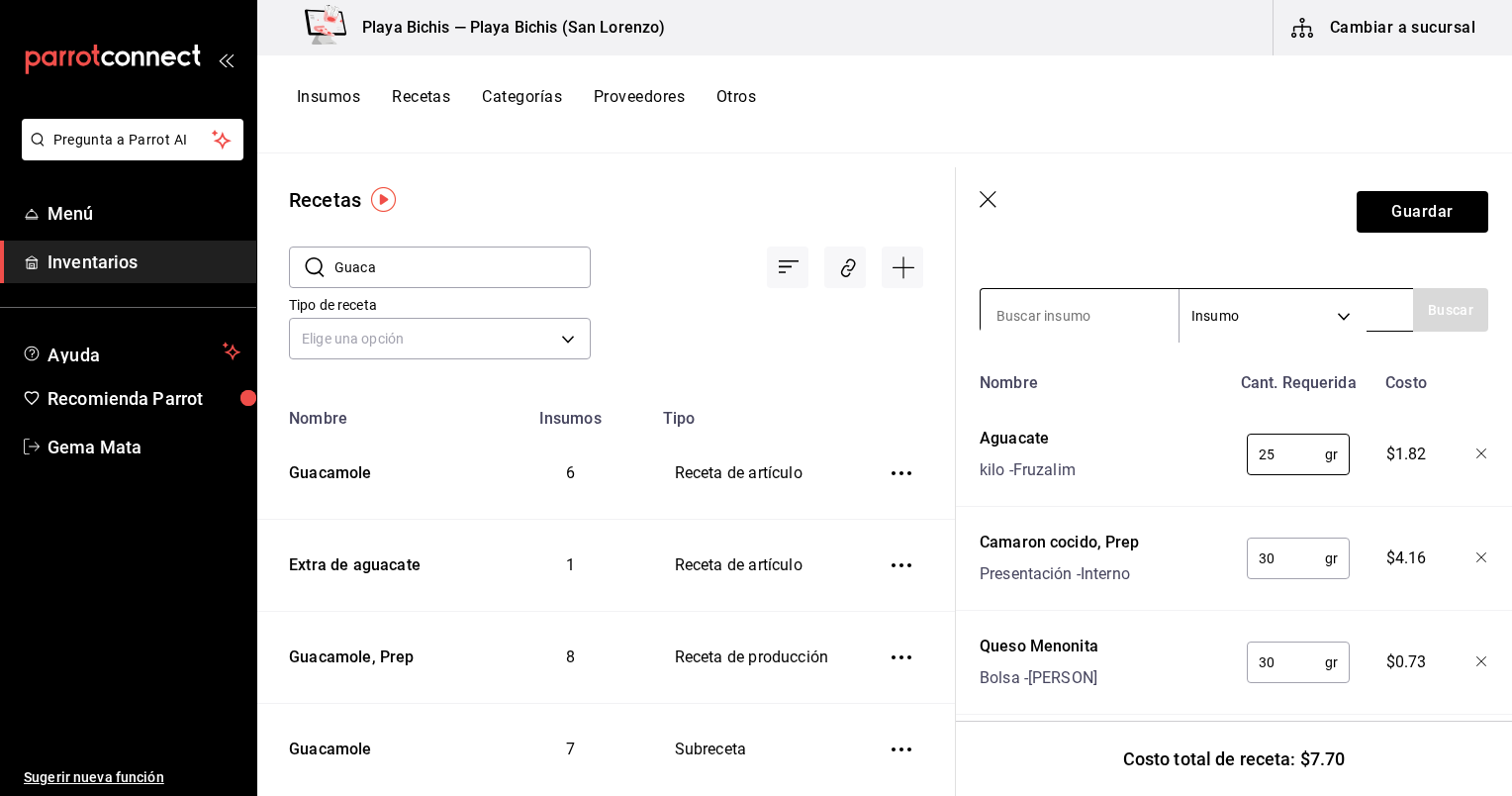click at bounding box center (1080, 316) 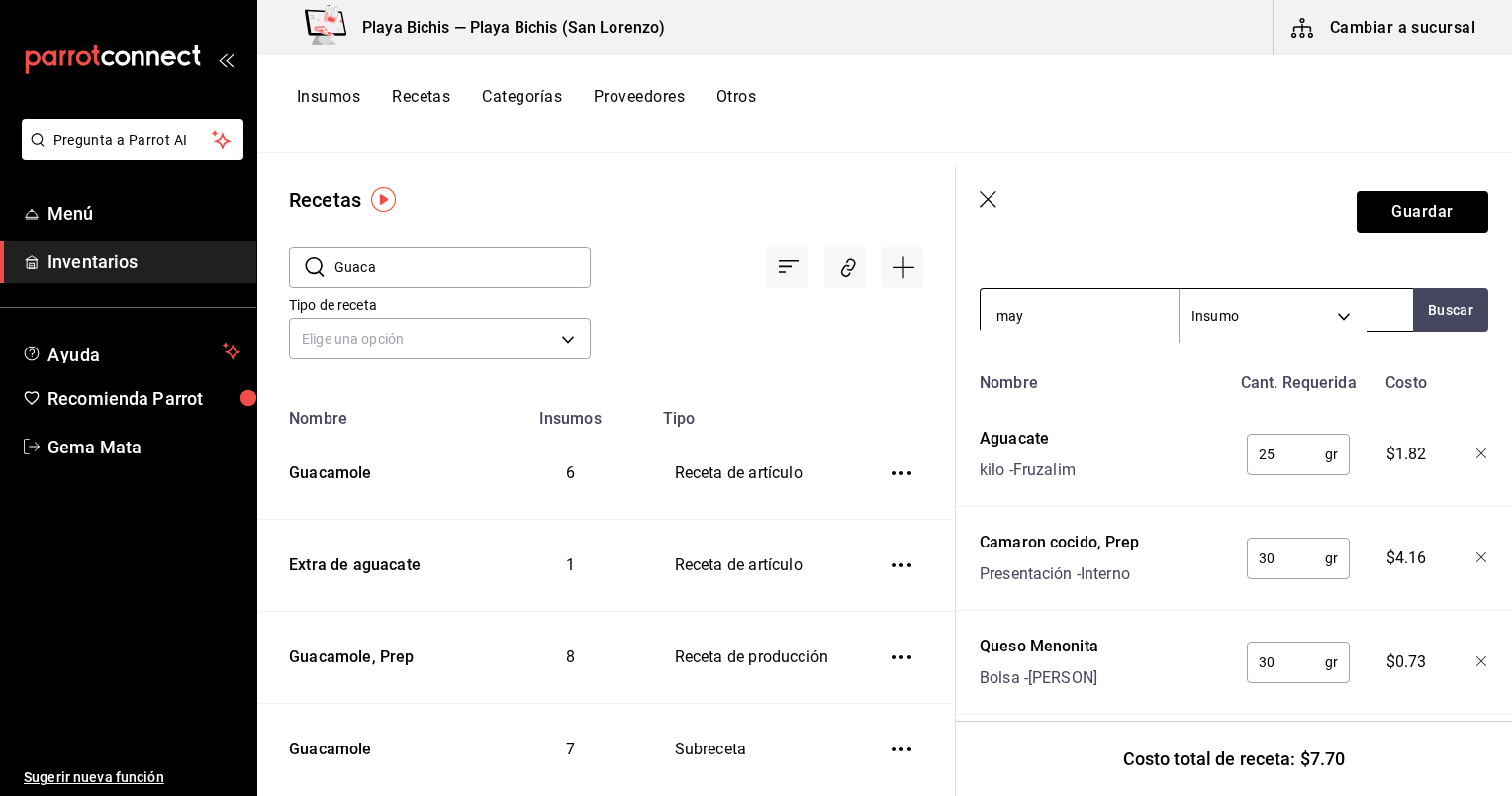 type on "mayo" 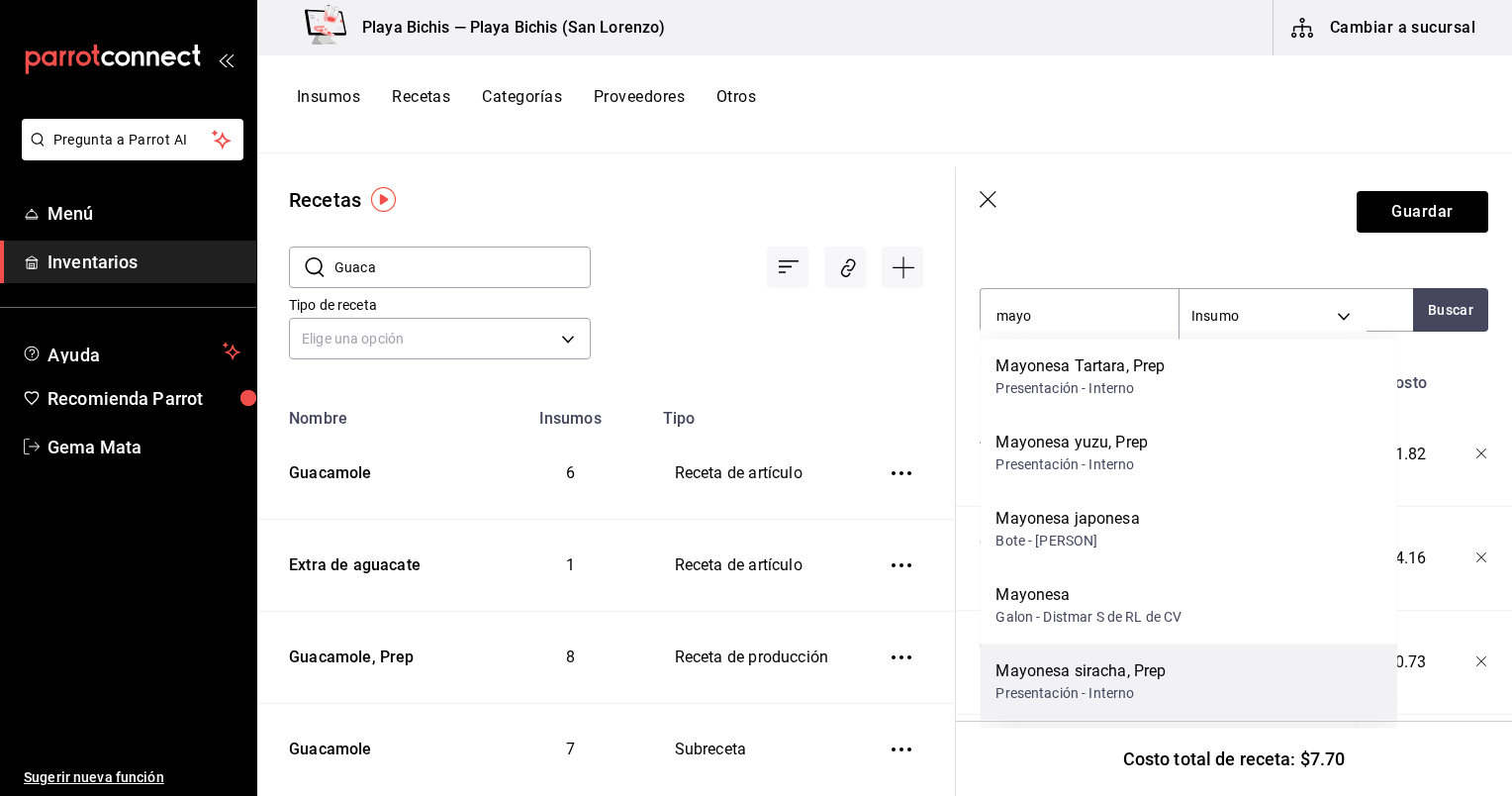 click on "Mayonesa siracha, Prep" at bounding box center [1081, 671] 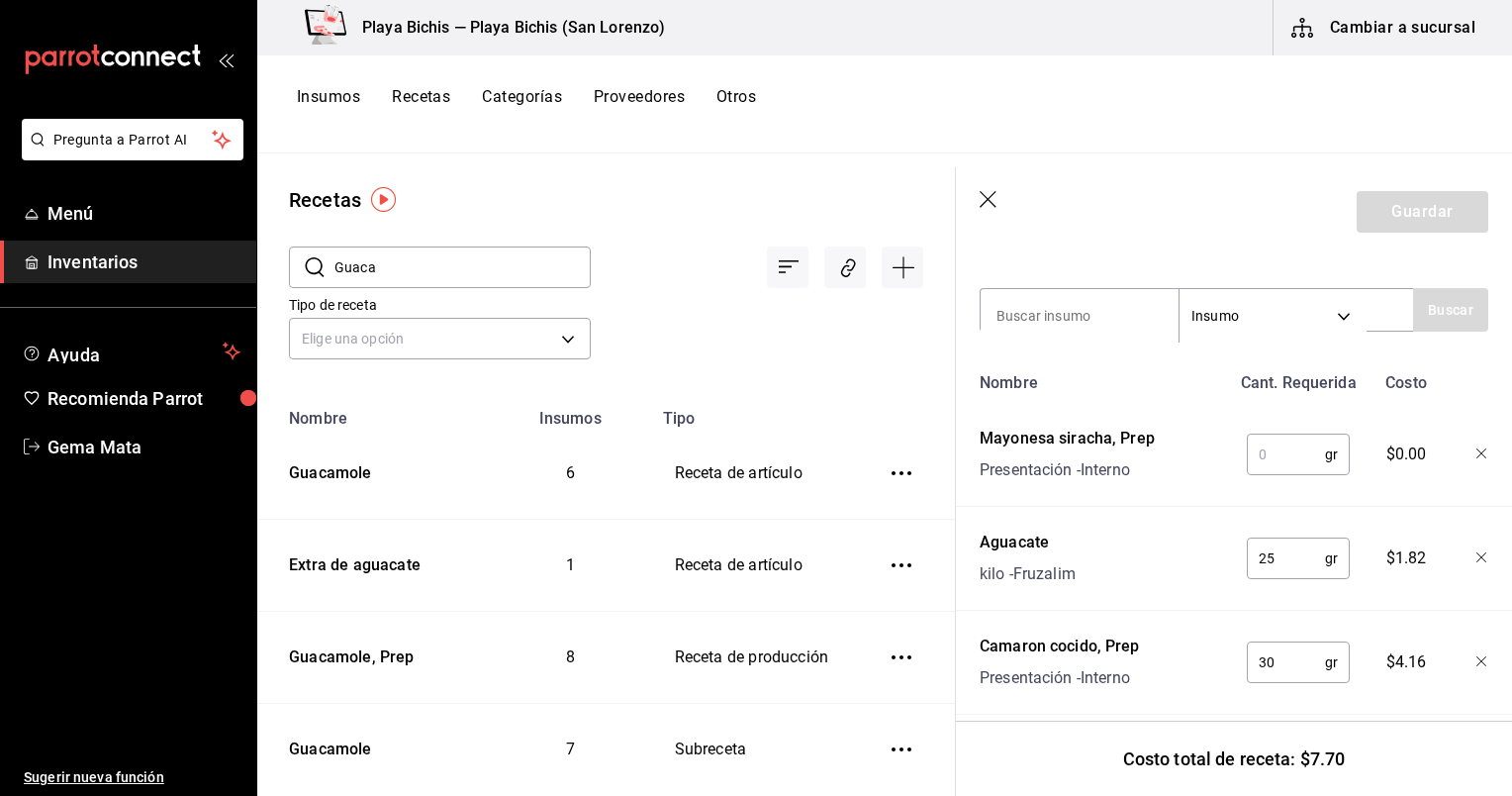 click at bounding box center (1285, 454) 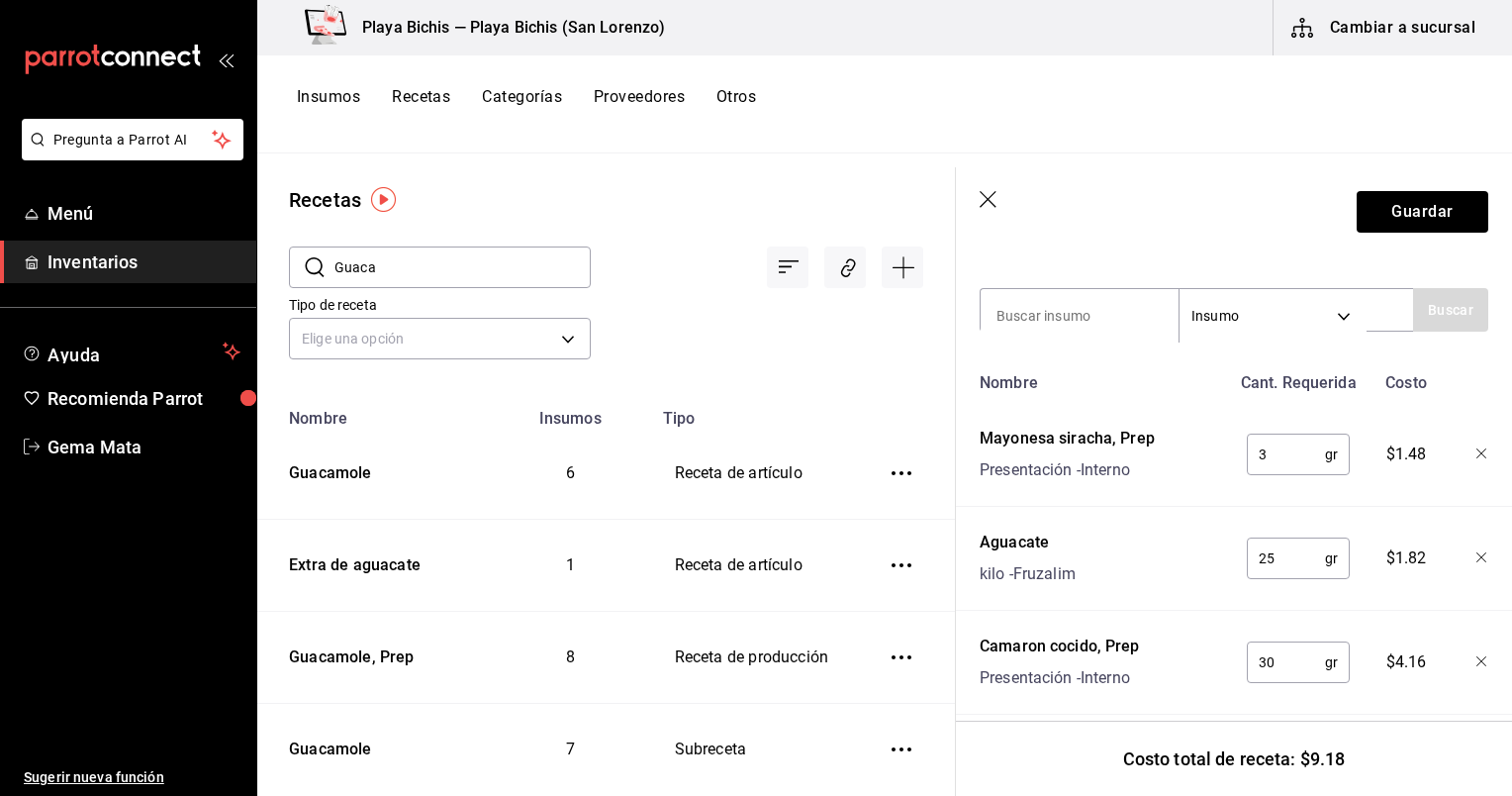 type on "3" 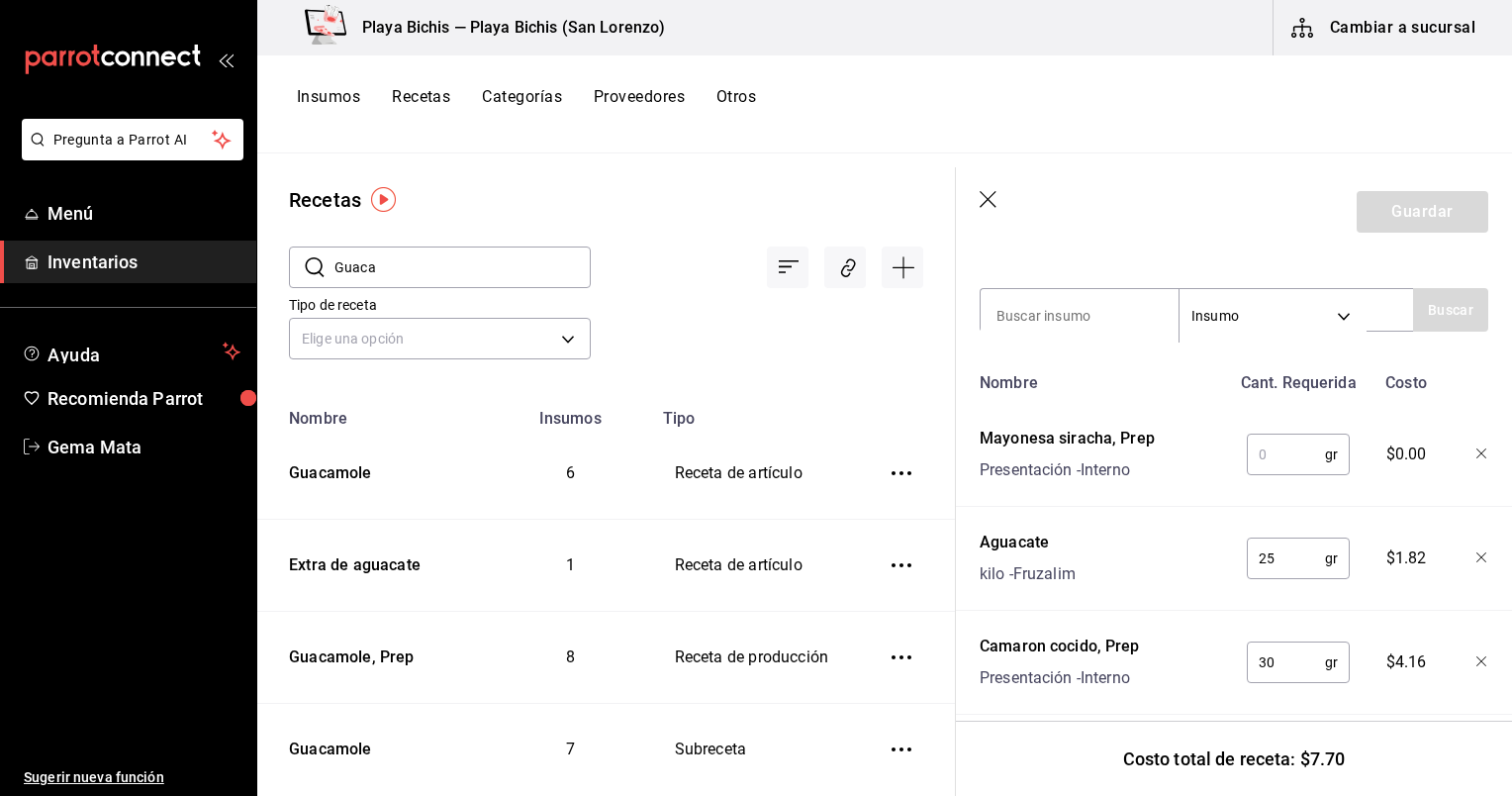 type on "0" 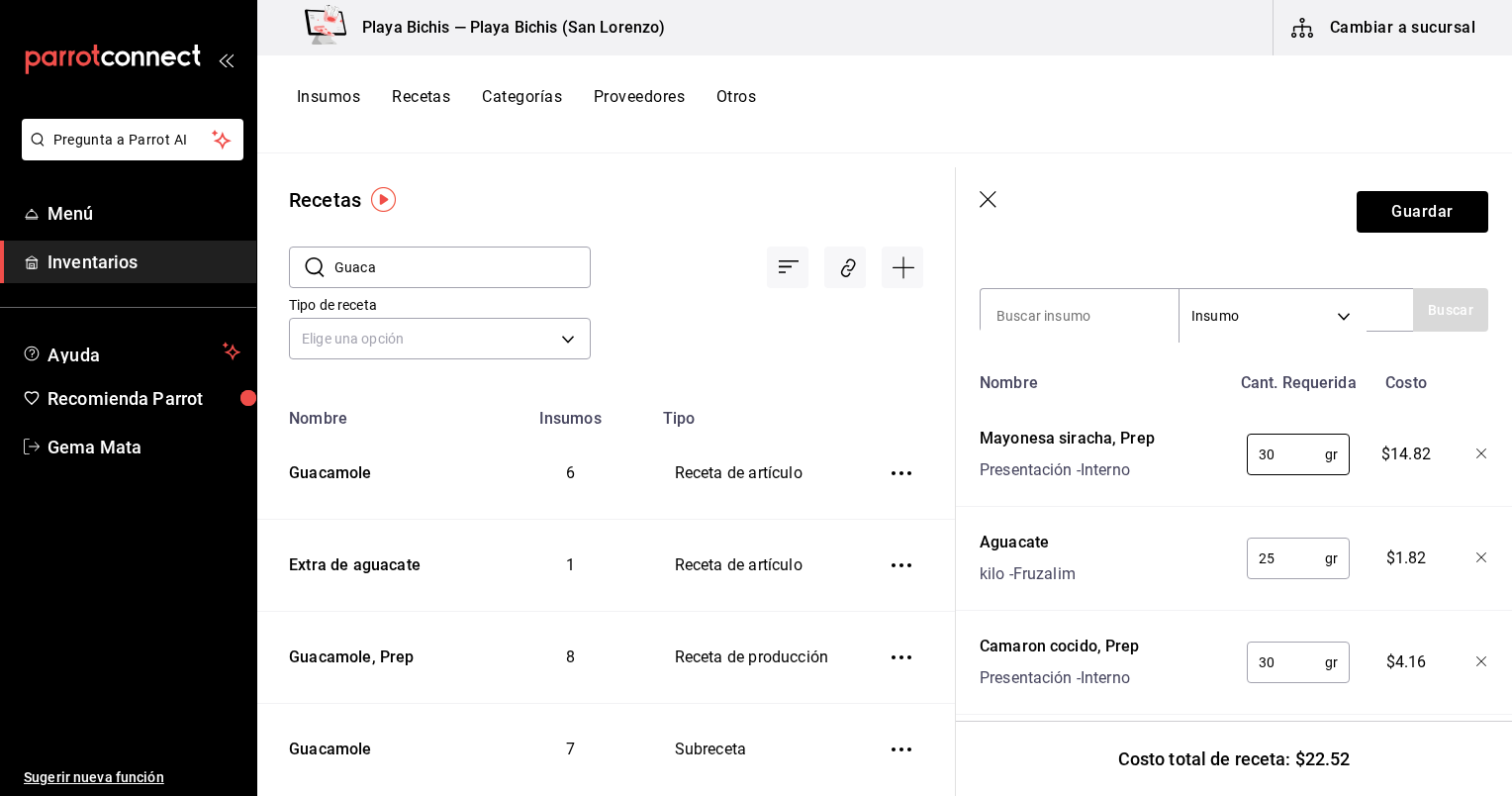 type on "30" 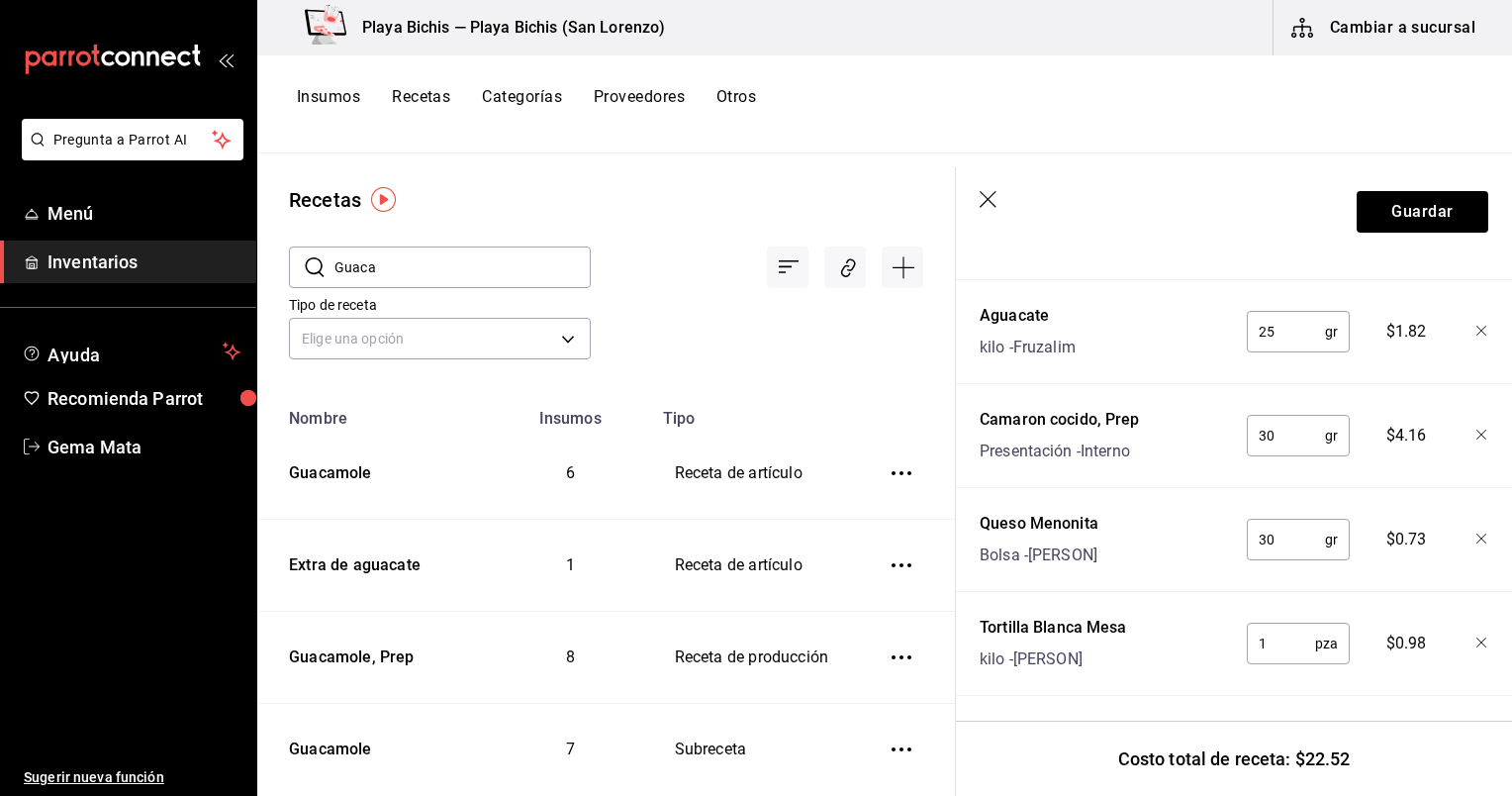 scroll, scrollTop: 648, scrollLeft: 0, axis: vertical 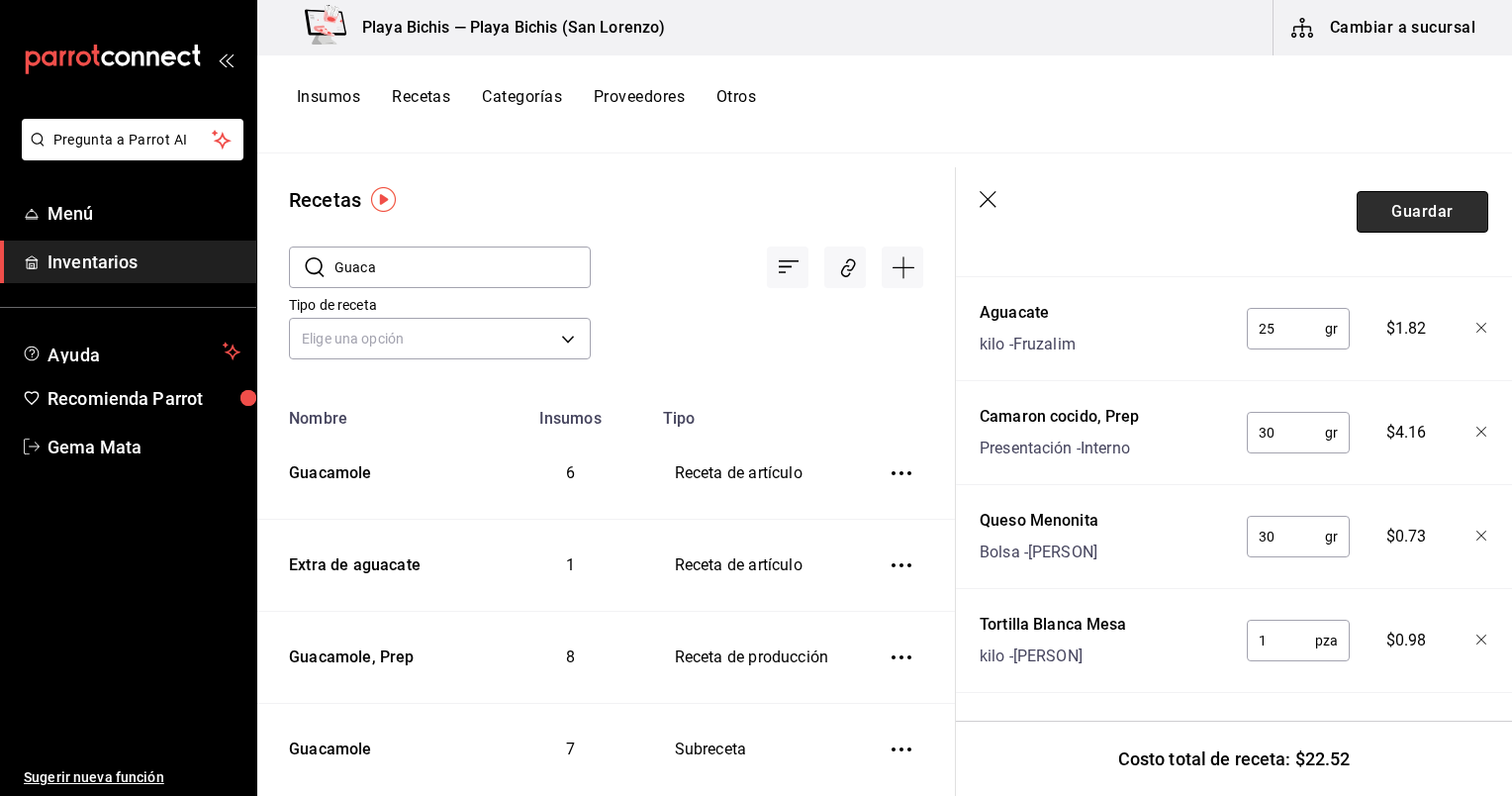 click on "Guardar" at bounding box center [1422, 212] 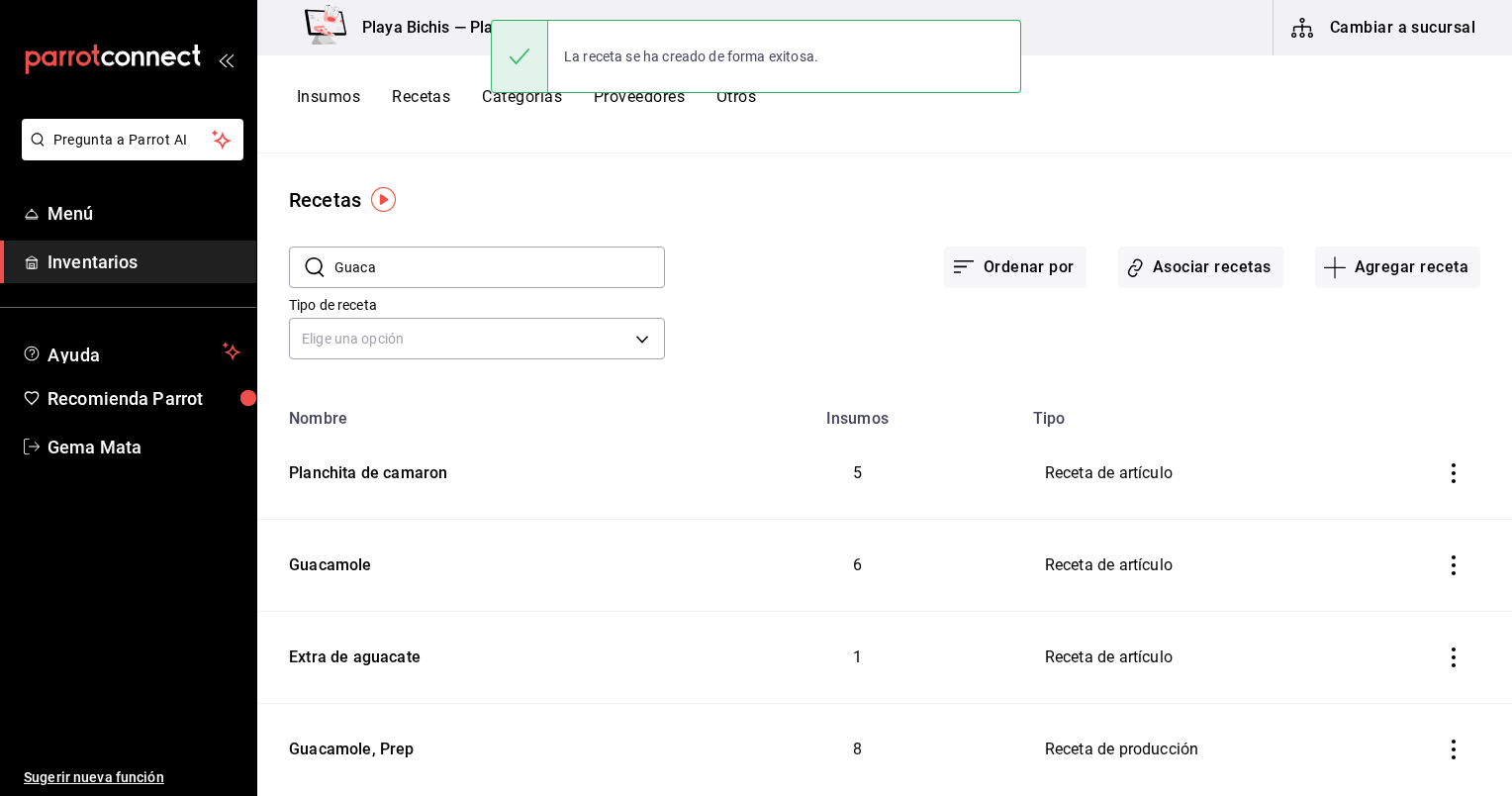 scroll, scrollTop: 0, scrollLeft: 0, axis: both 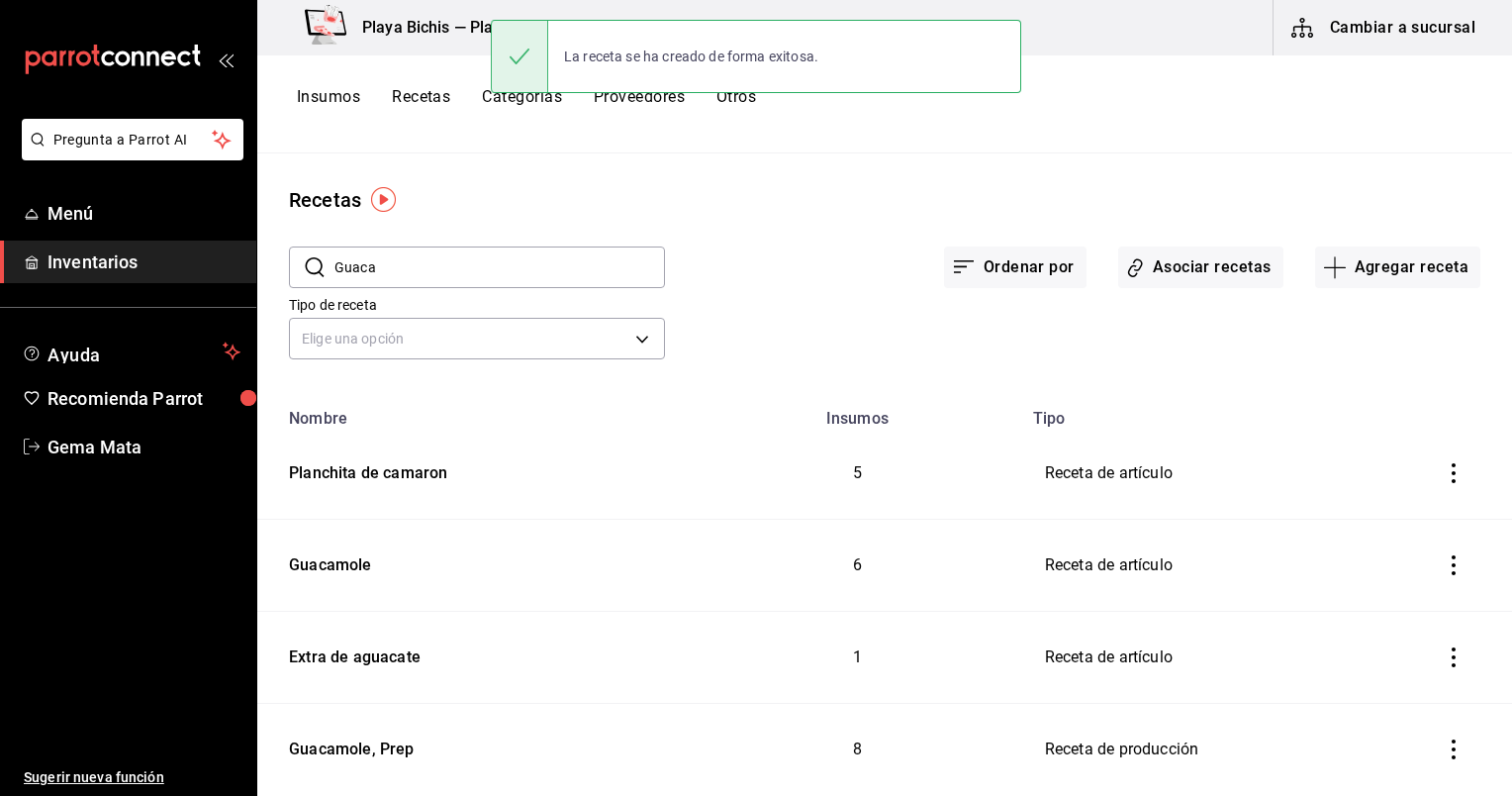 click on "Guaca" at bounding box center (500, 267) 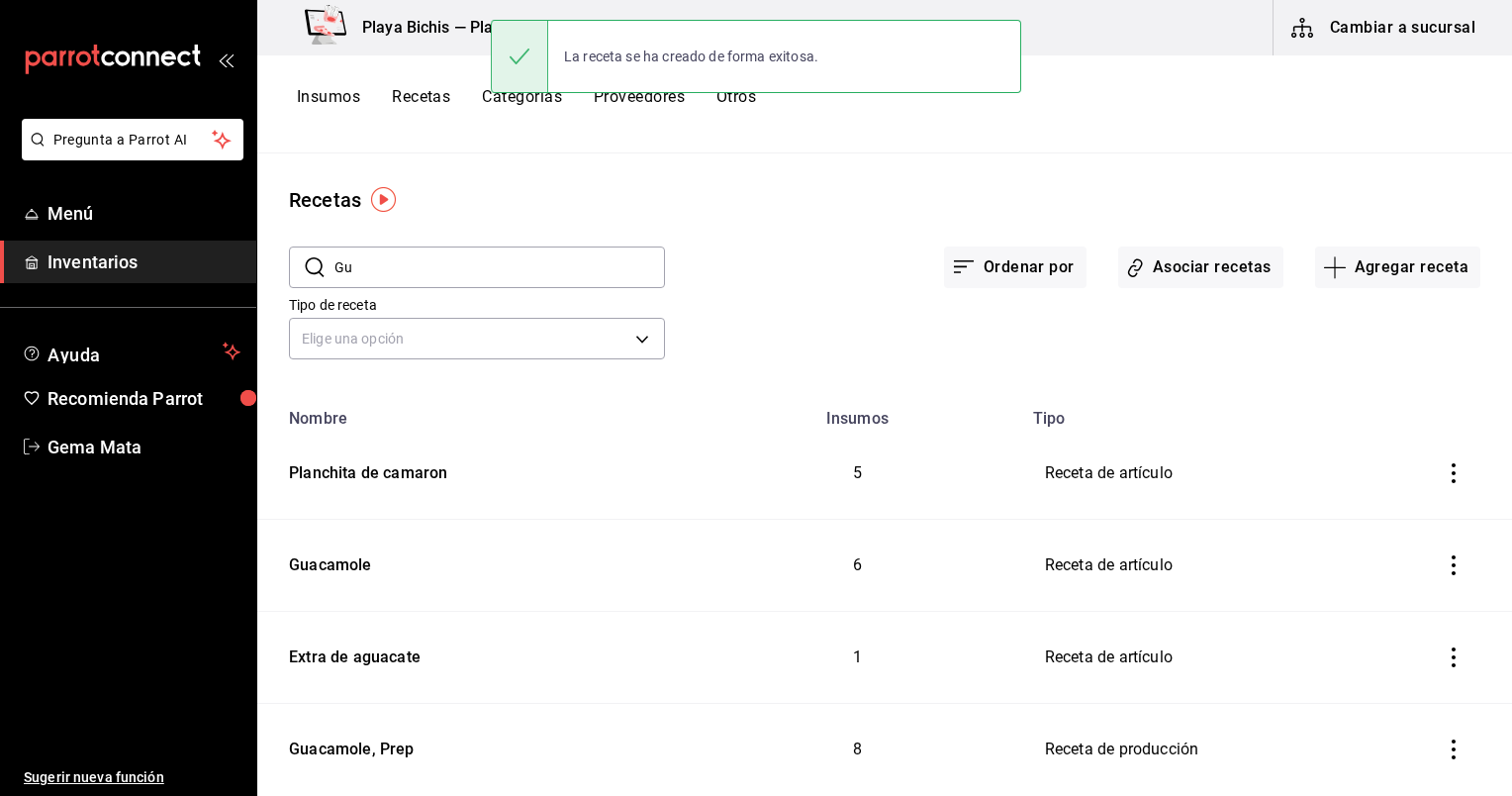 type on "G" 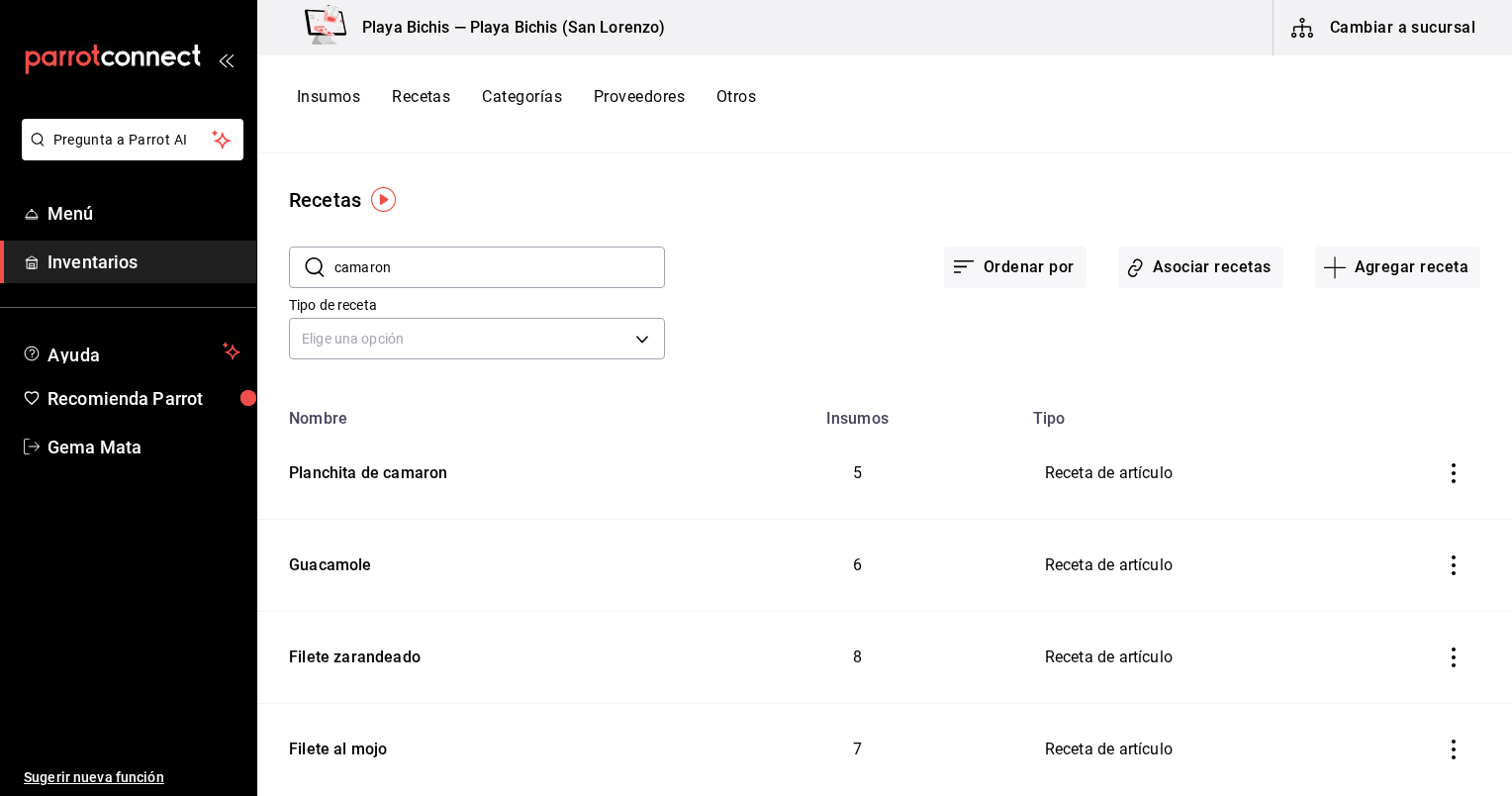 type on "camaron" 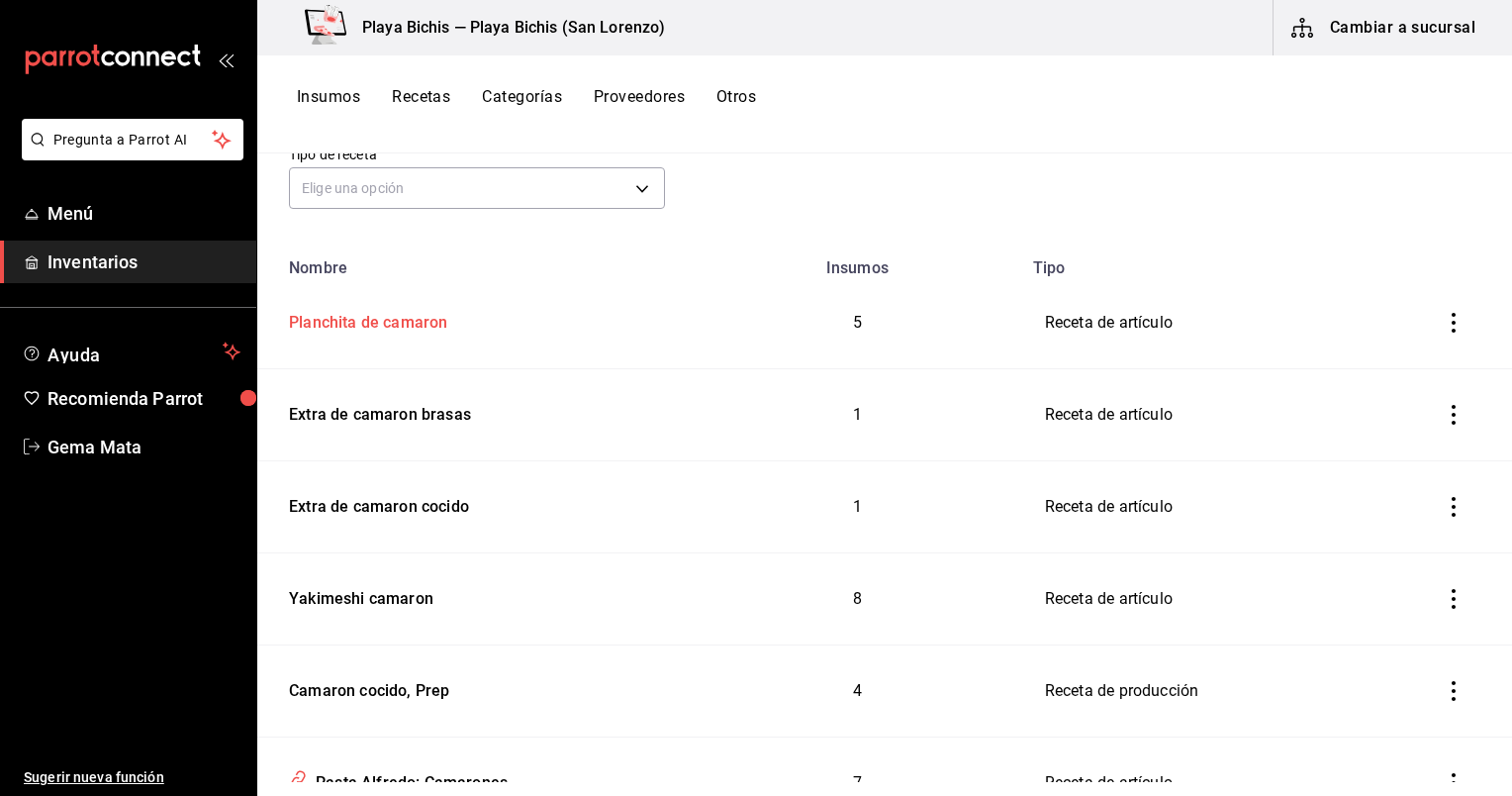 scroll, scrollTop: 149, scrollLeft: 0, axis: vertical 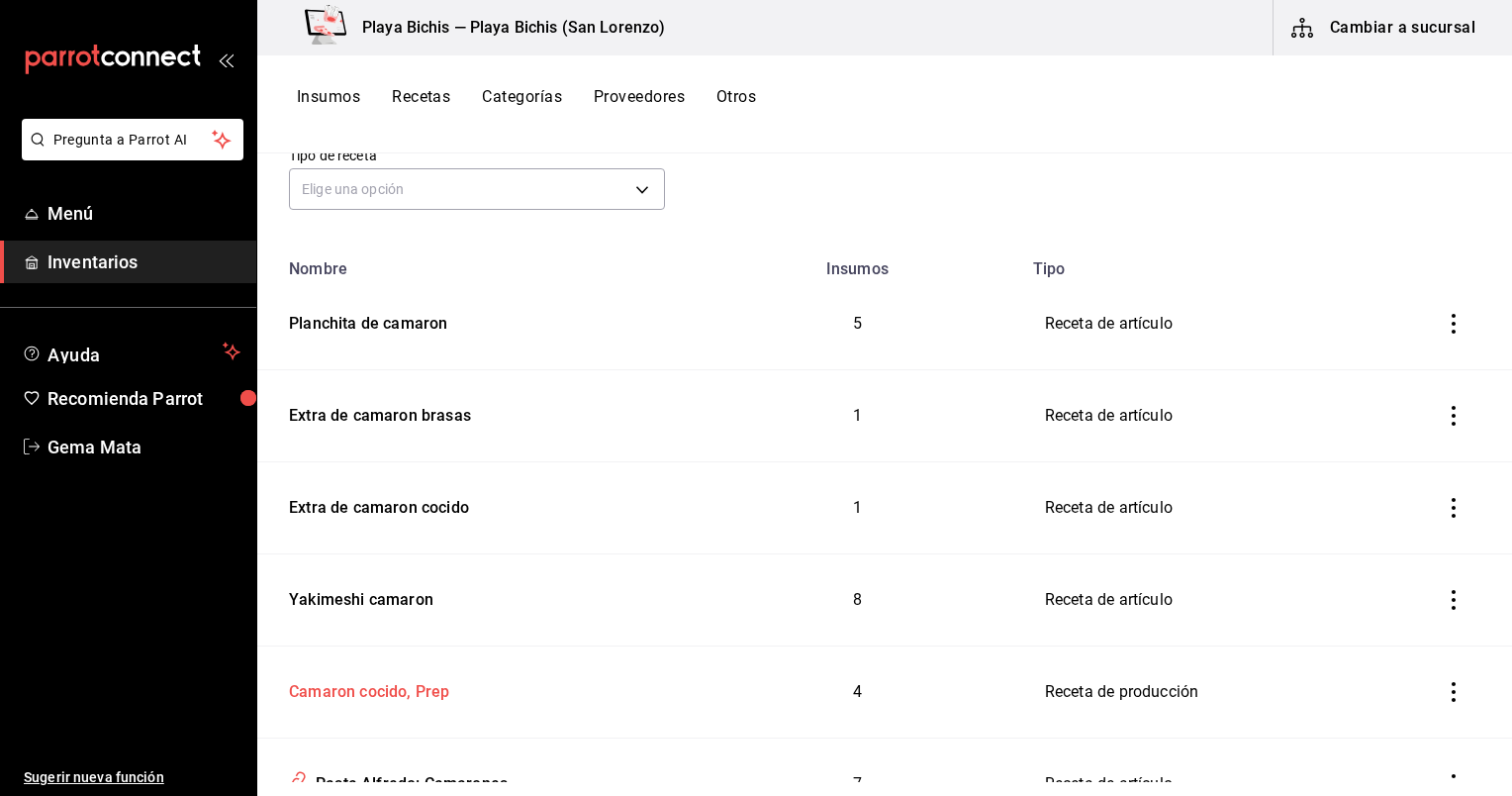 click on "Camaron cocido, Prep" at bounding box center [365, 688] 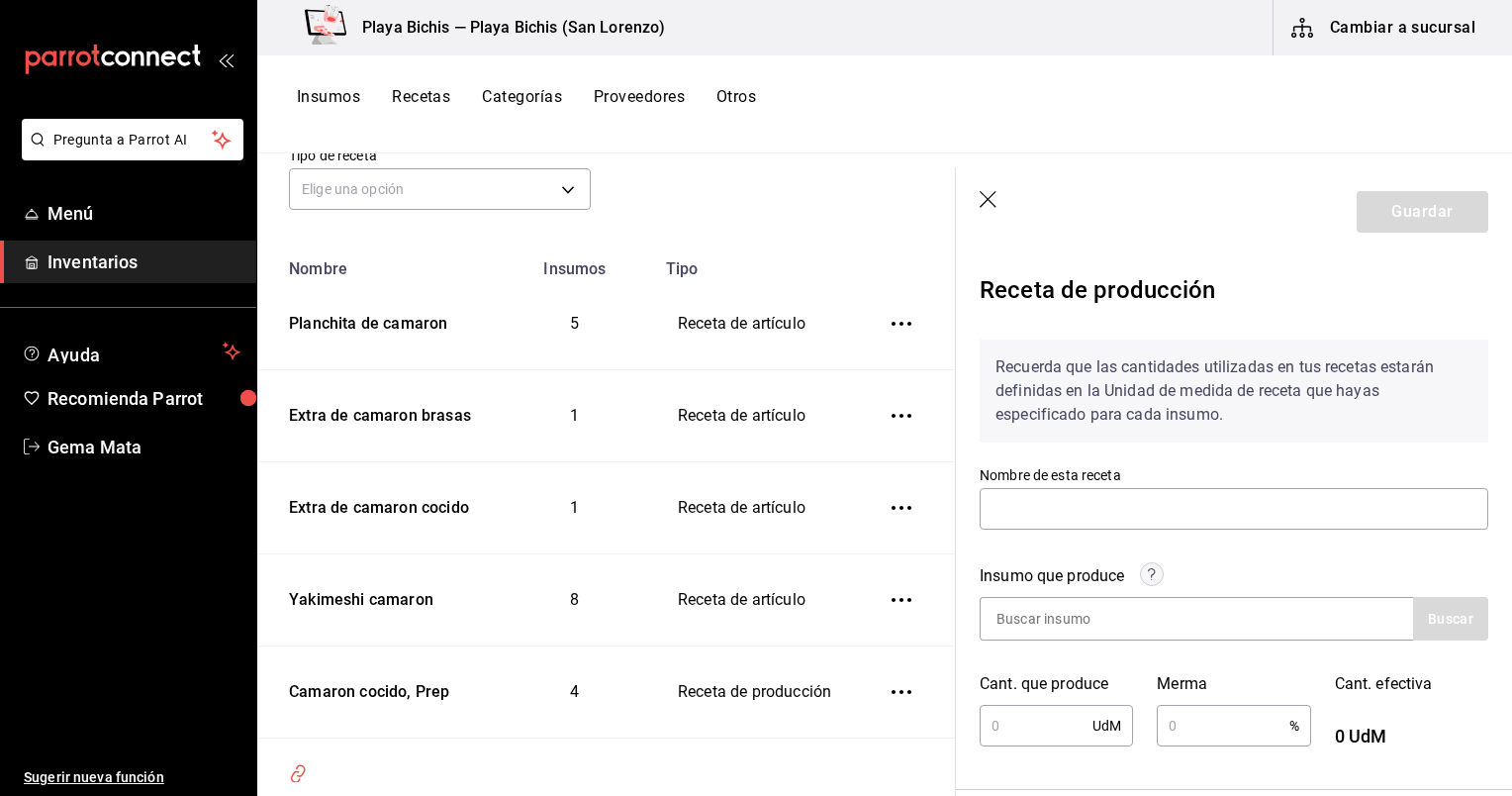 type on "Camaron cocido, Prep" 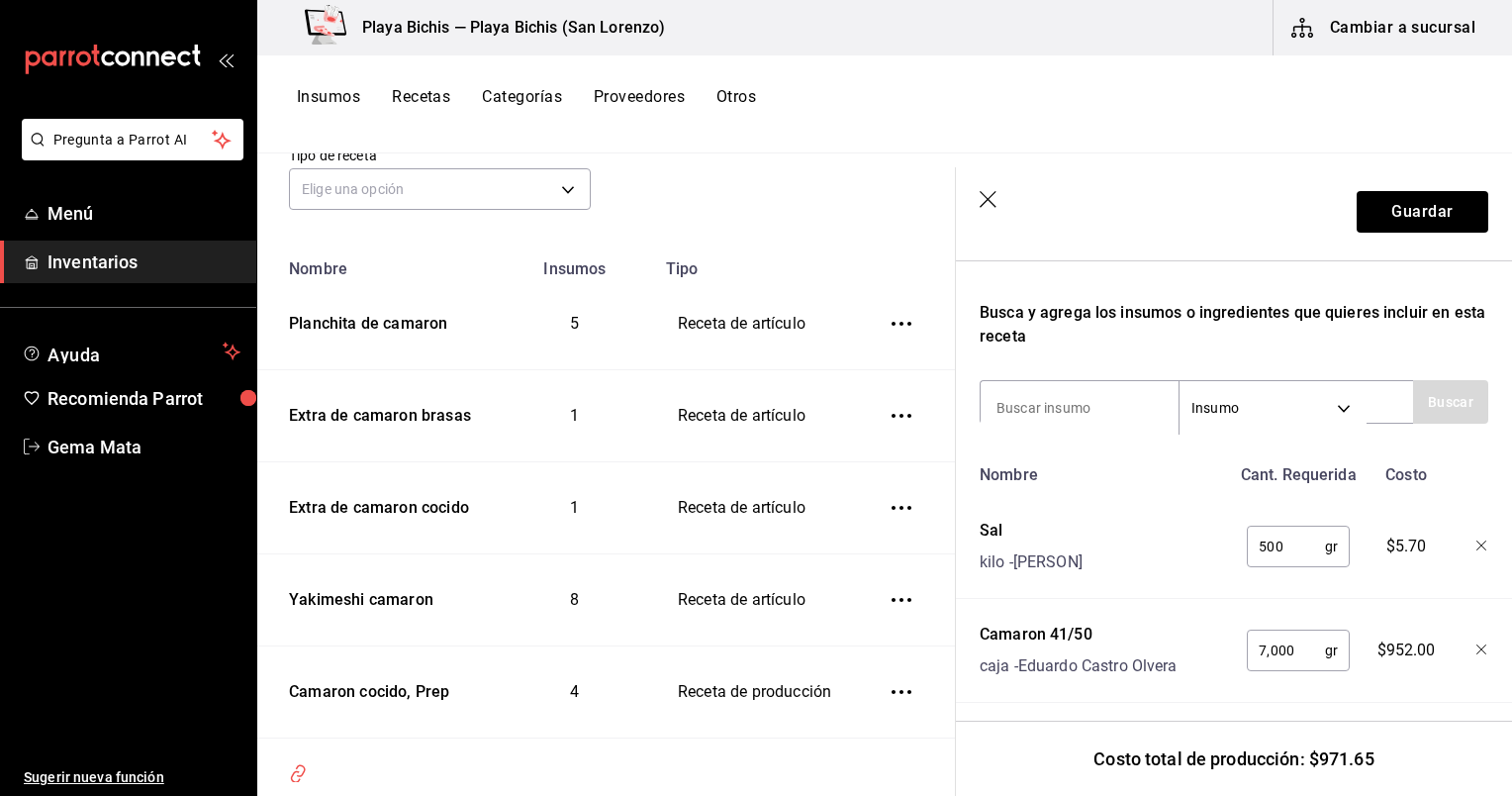 scroll, scrollTop: 577, scrollLeft: 0, axis: vertical 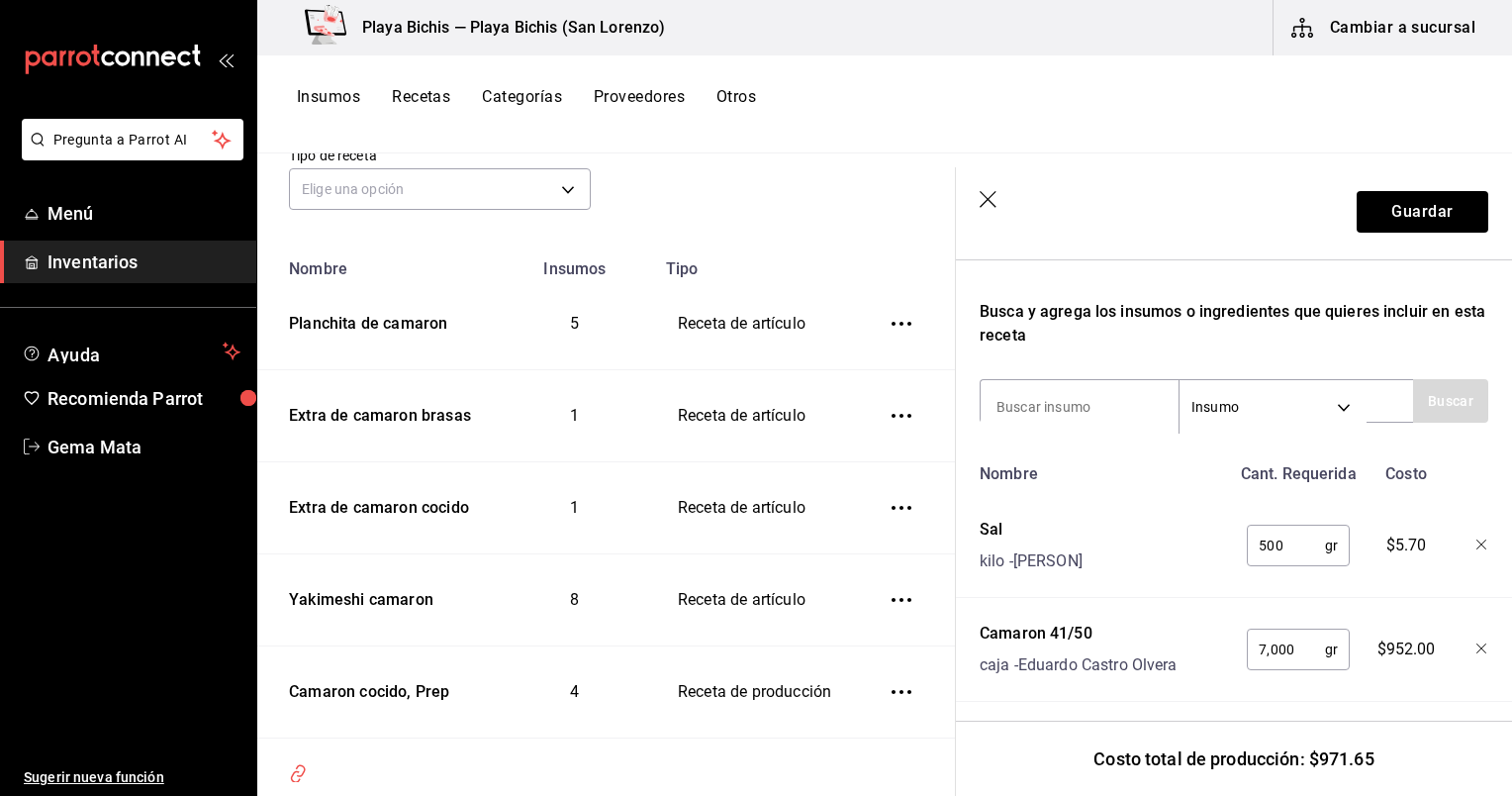 click 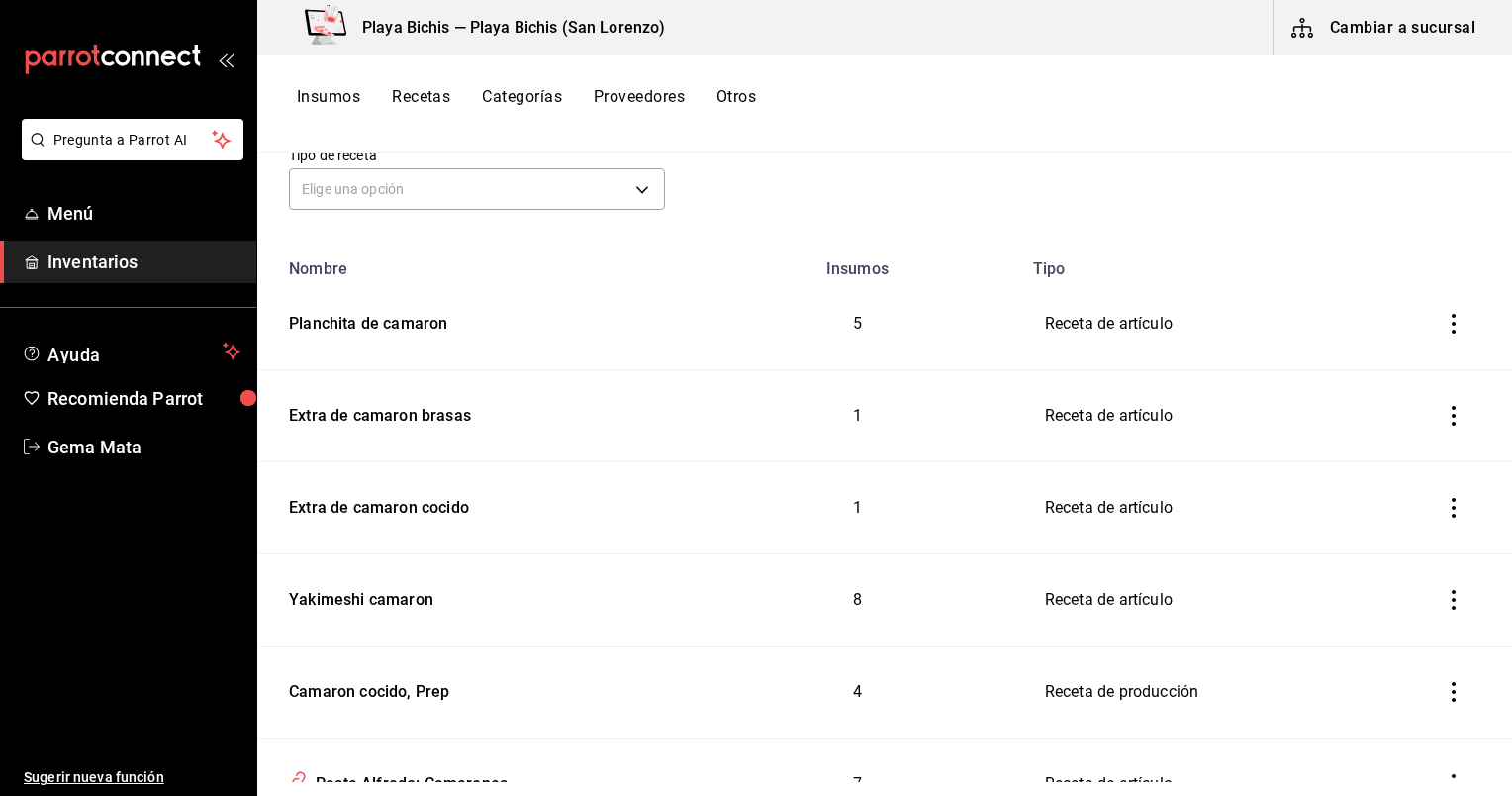 scroll, scrollTop: 0, scrollLeft: 0, axis: both 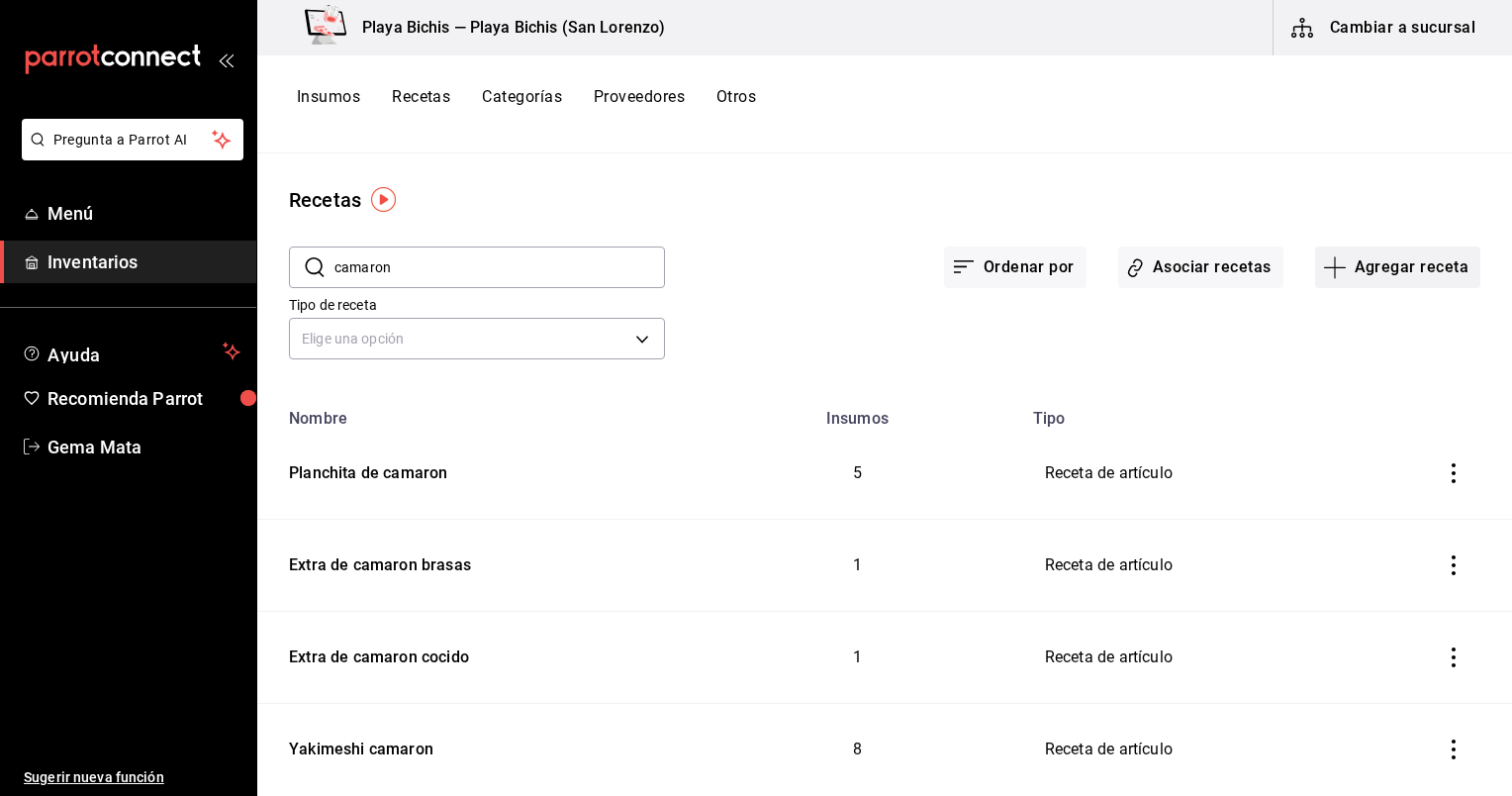 click on "Agregar receta" at bounding box center [1397, 267] 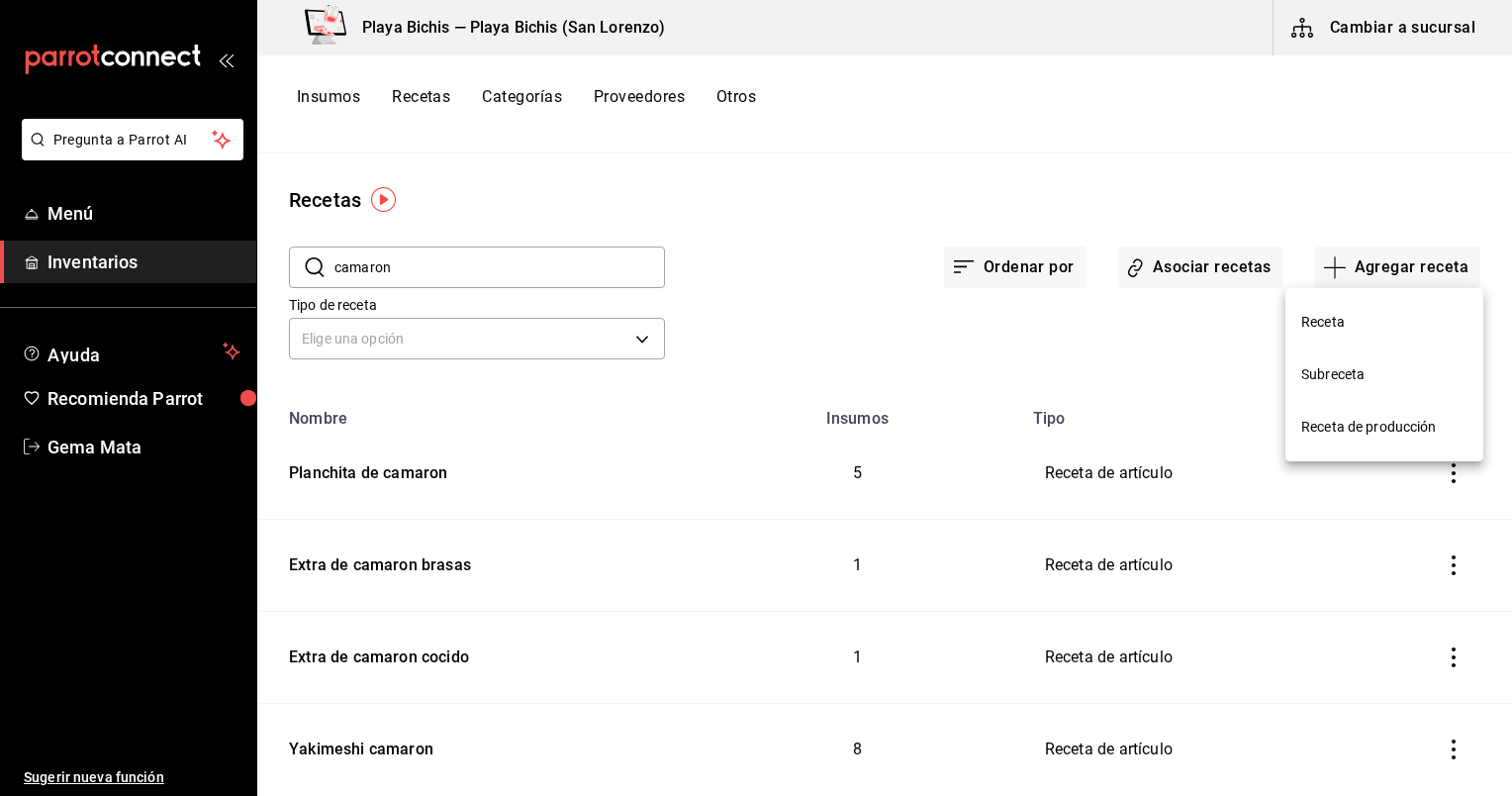 click on "Receta" at bounding box center [1384, 322] 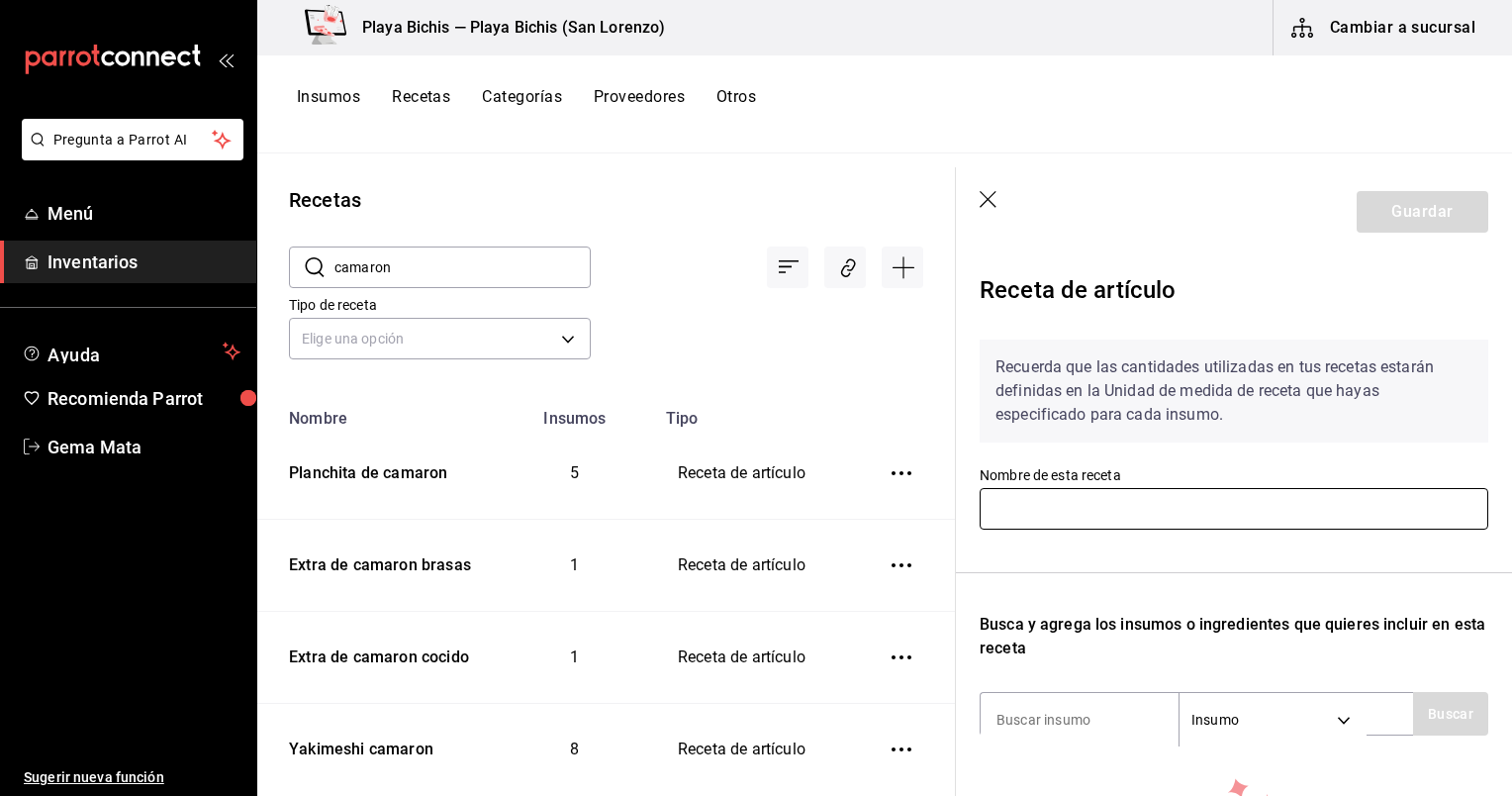 click at bounding box center [1234, 509] 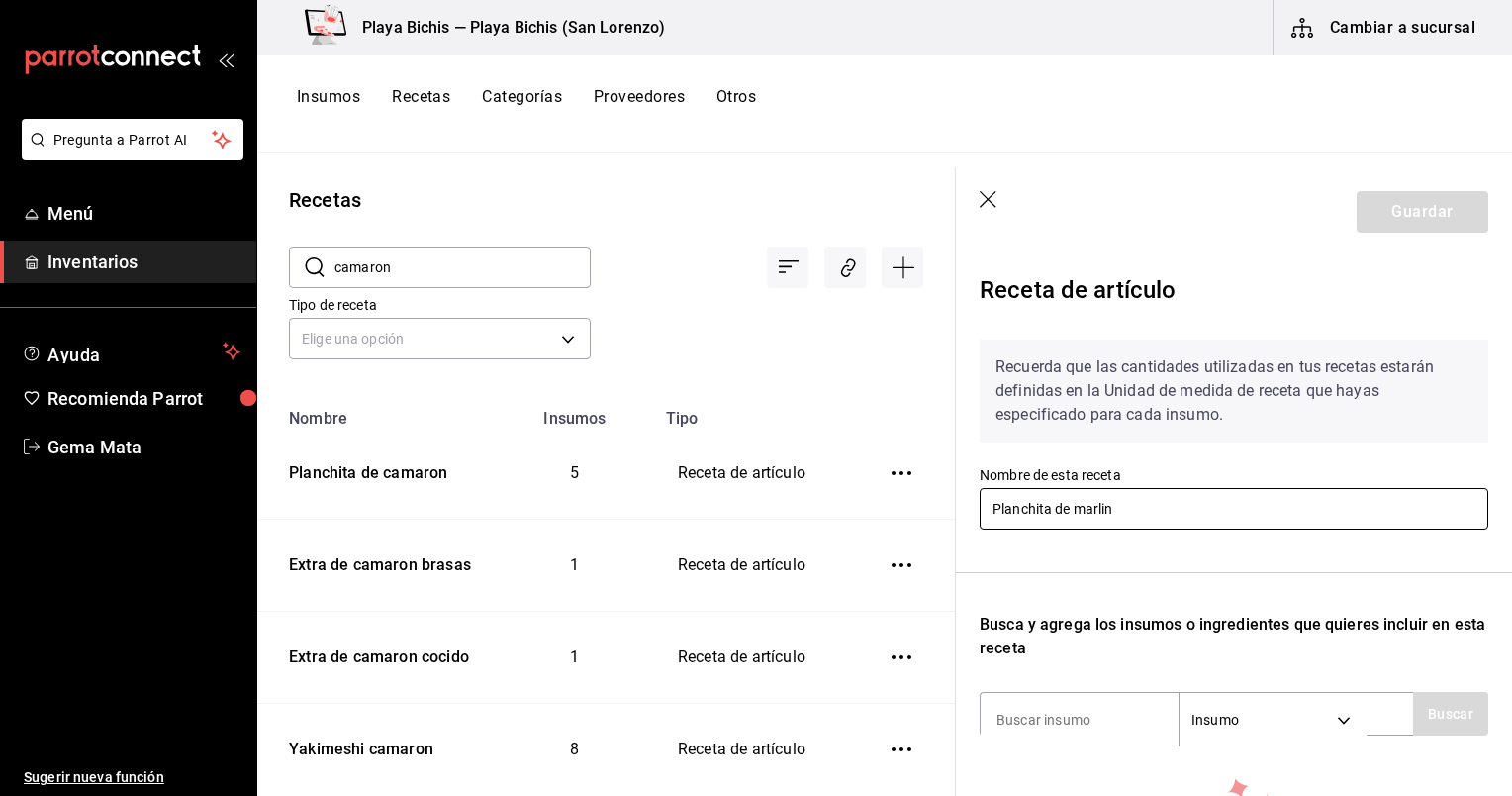 scroll, scrollTop: 263, scrollLeft: 0, axis: vertical 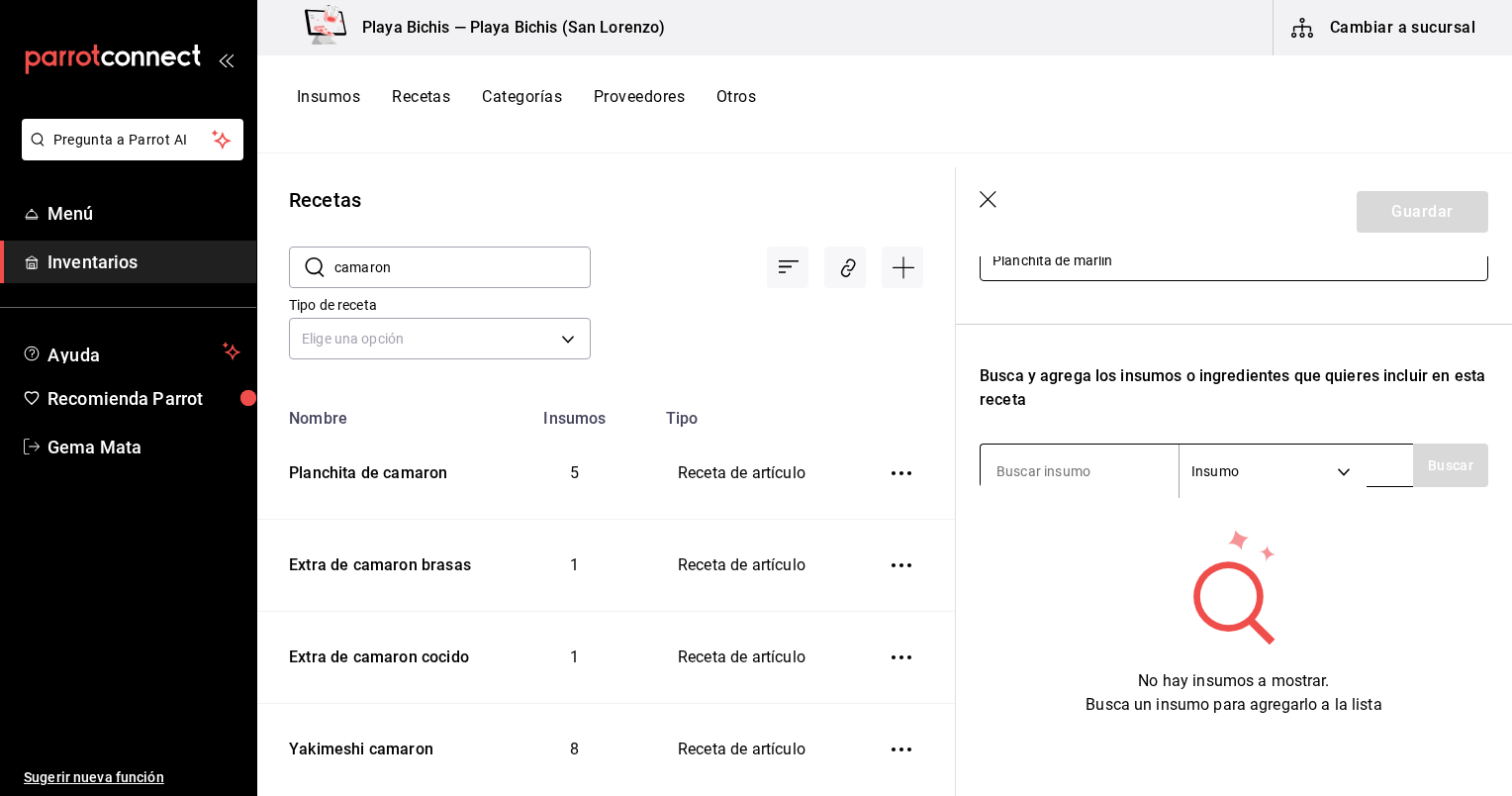type on "Planchita de marlin" 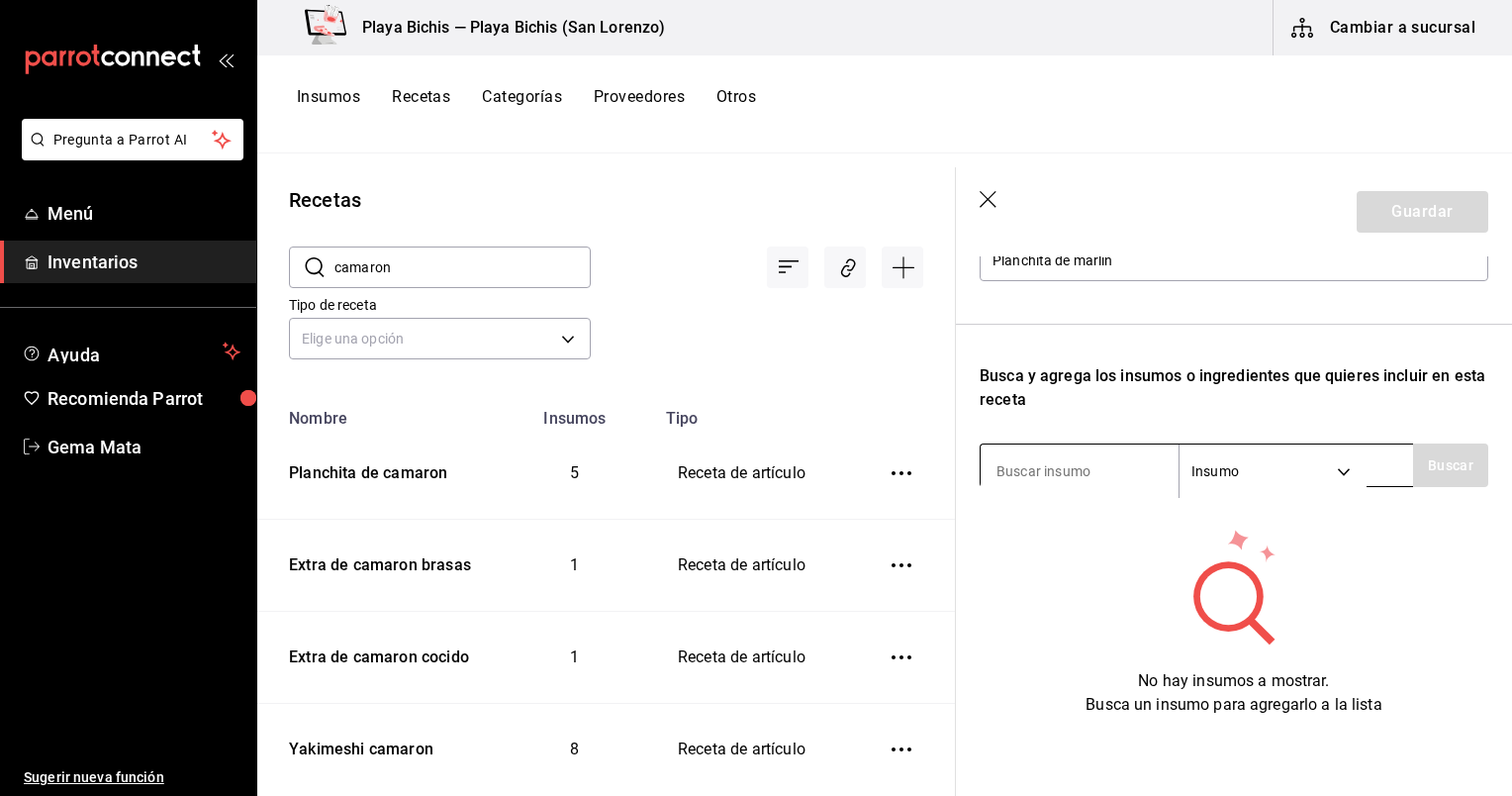 click at bounding box center [1080, 471] 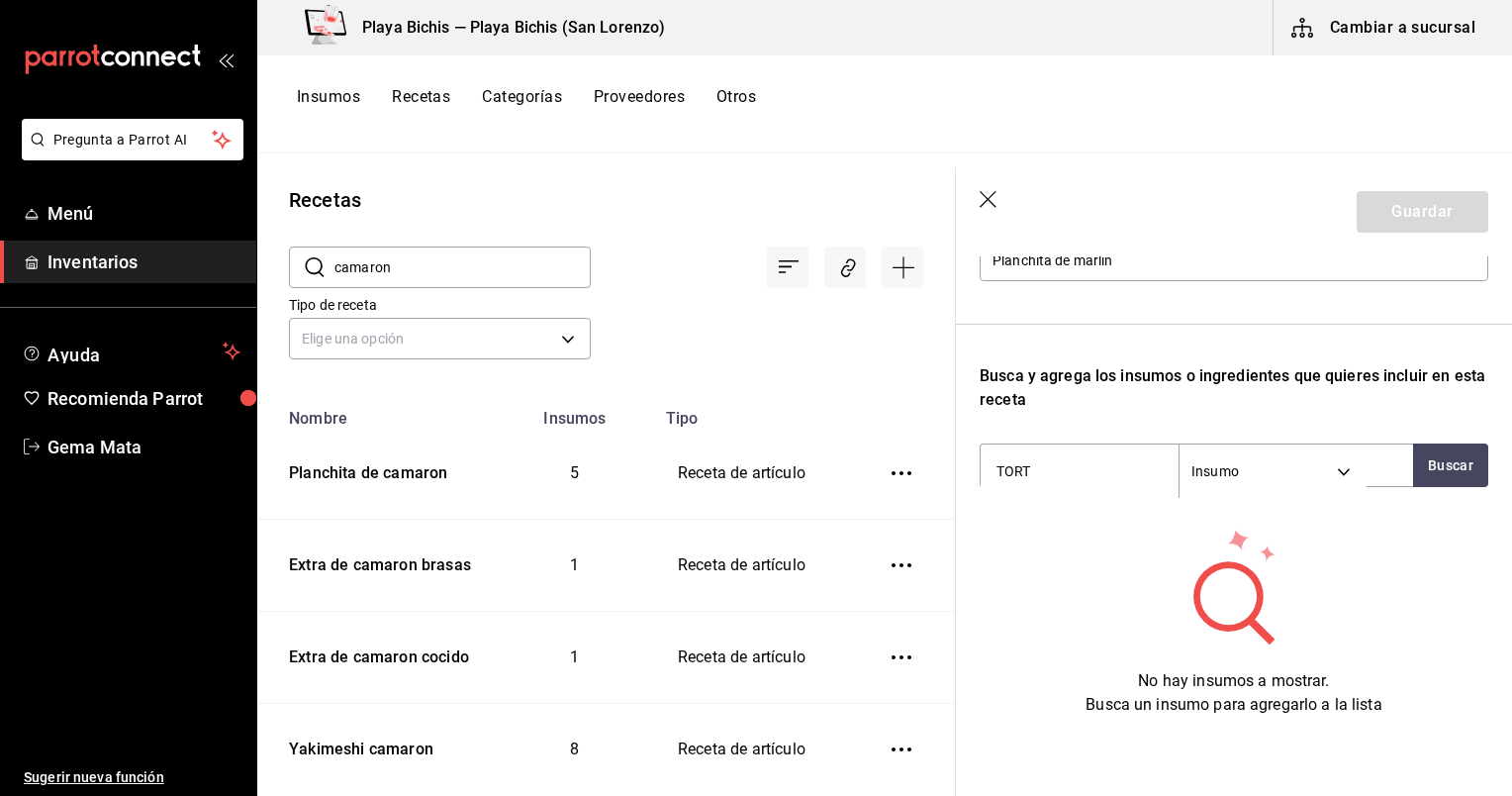 type on "TORTI" 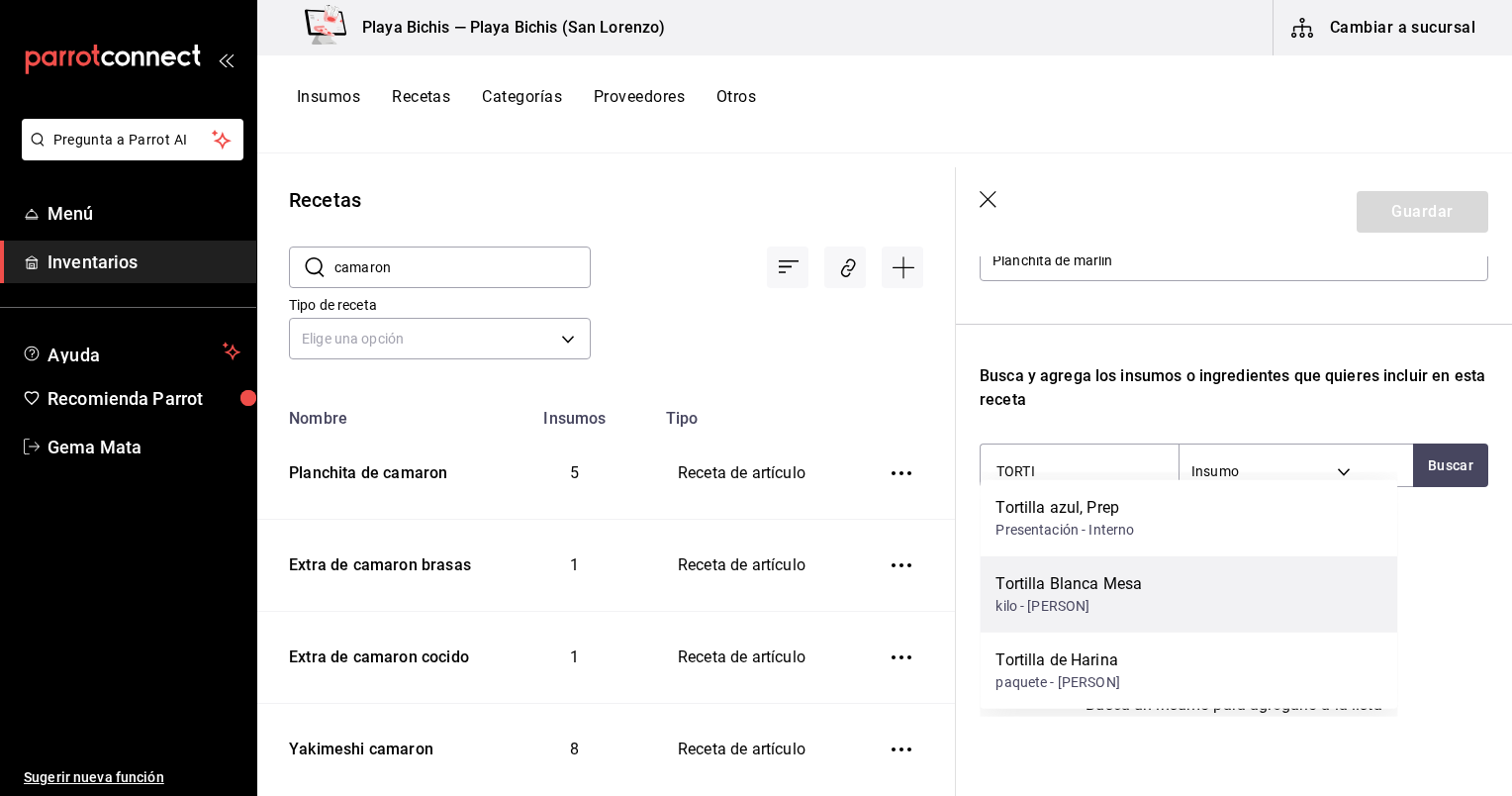 click on "kilo - [FIRST] [LAST]" at bounding box center (1069, 606) 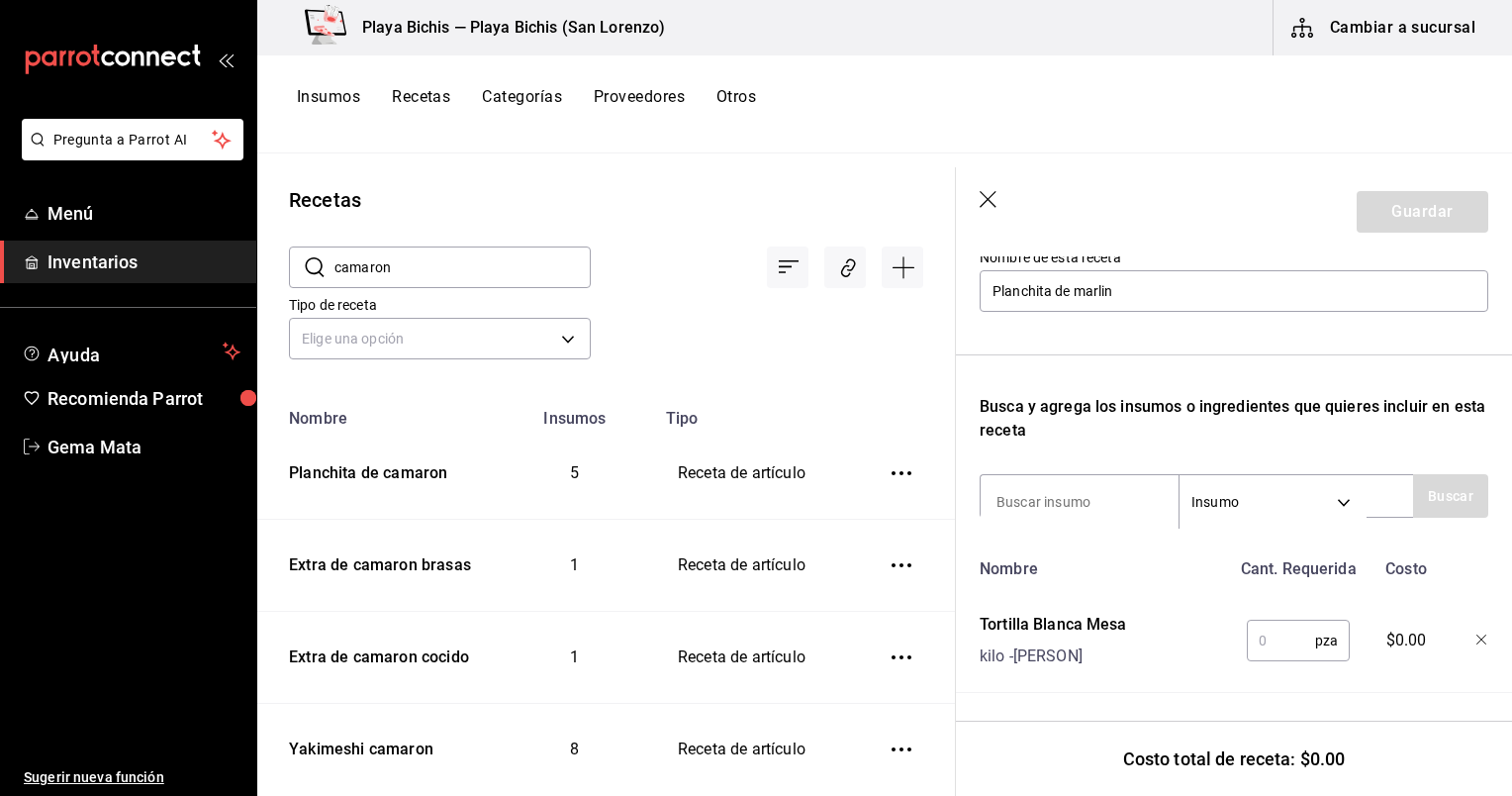 scroll, scrollTop: 233, scrollLeft: 0, axis: vertical 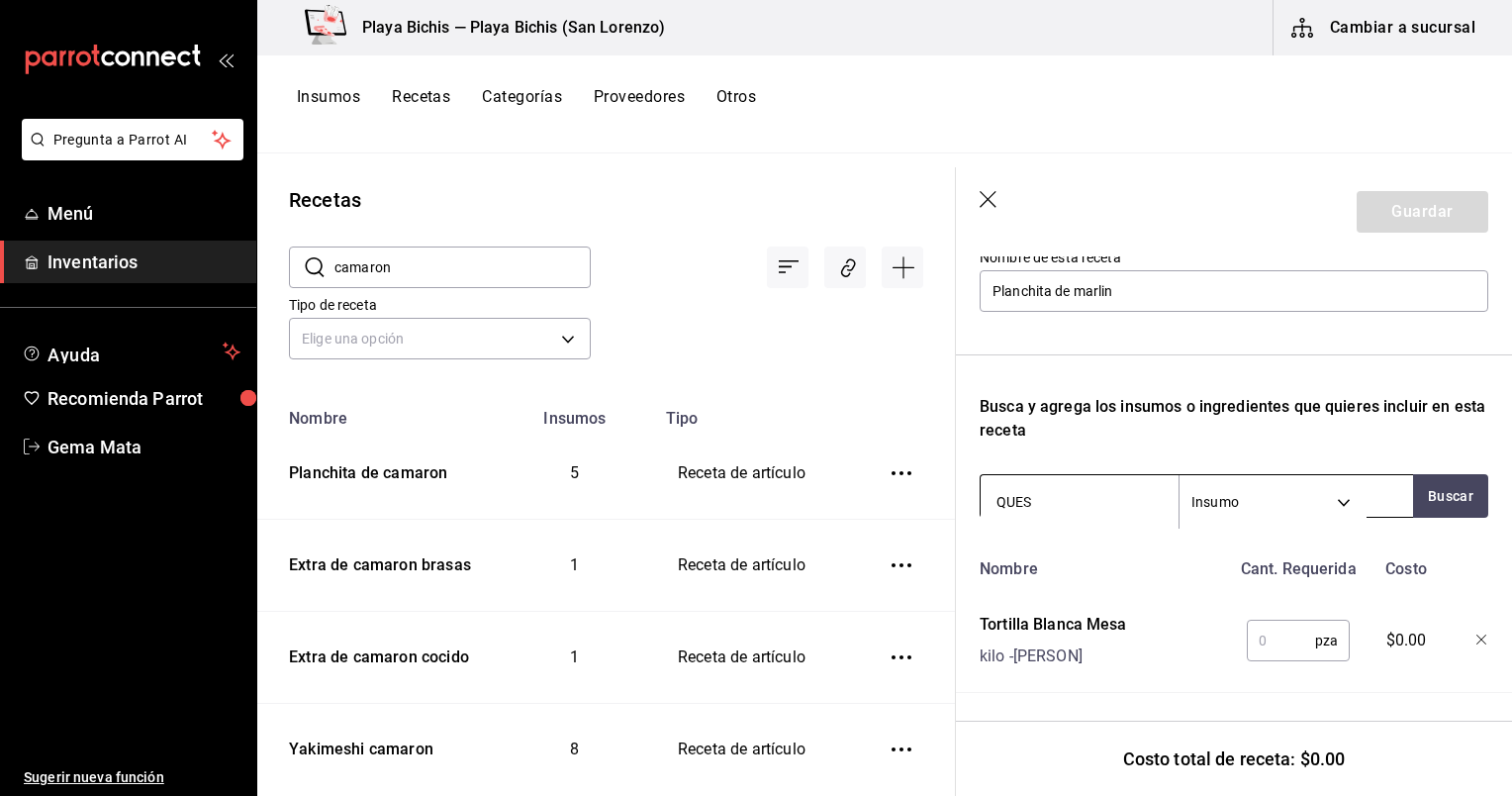 type on "QUESO" 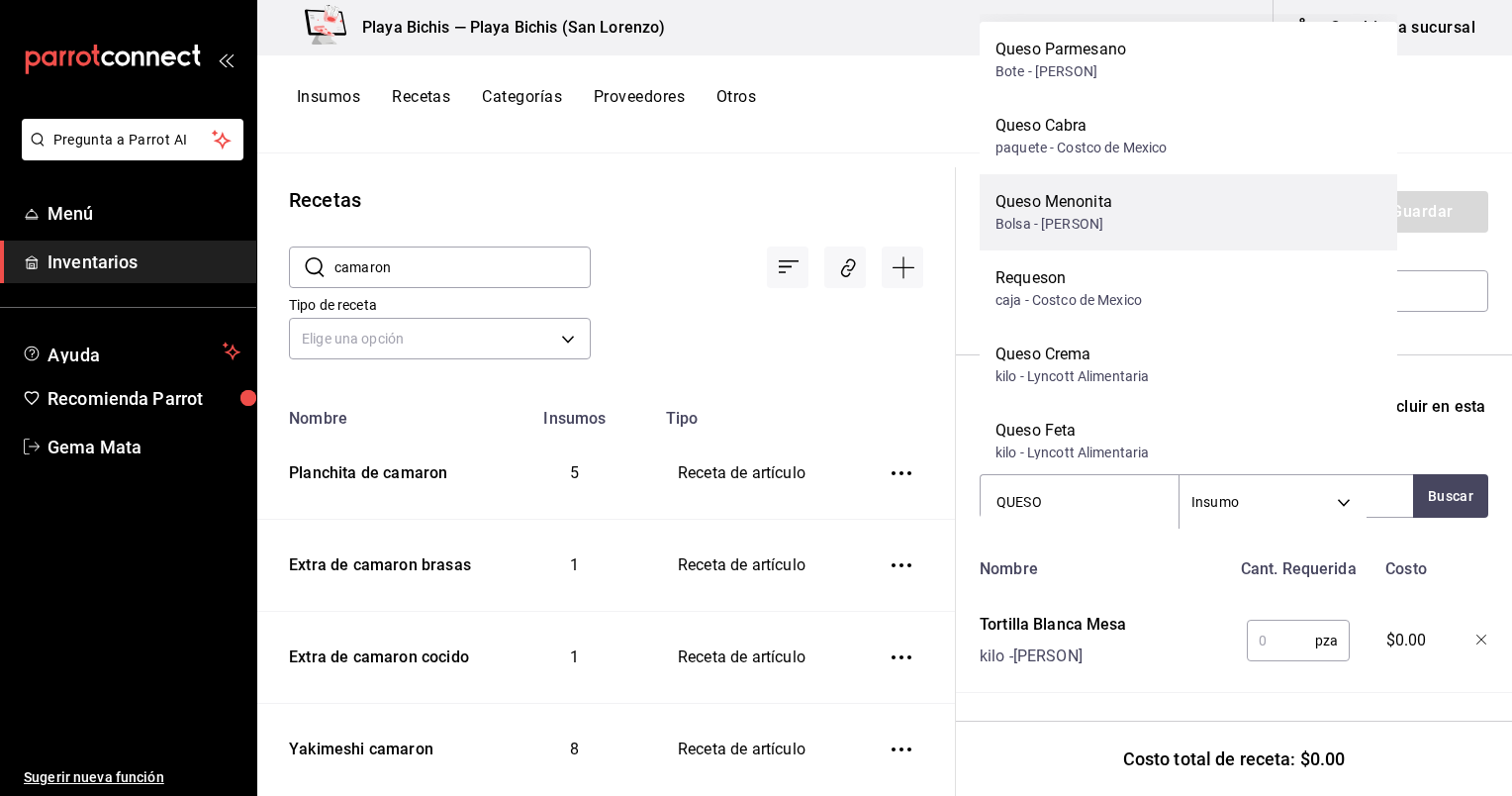 click on "Queso Menonita Bolsa - Arturo Peinado Garcia" at bounding box center [1188, 212] 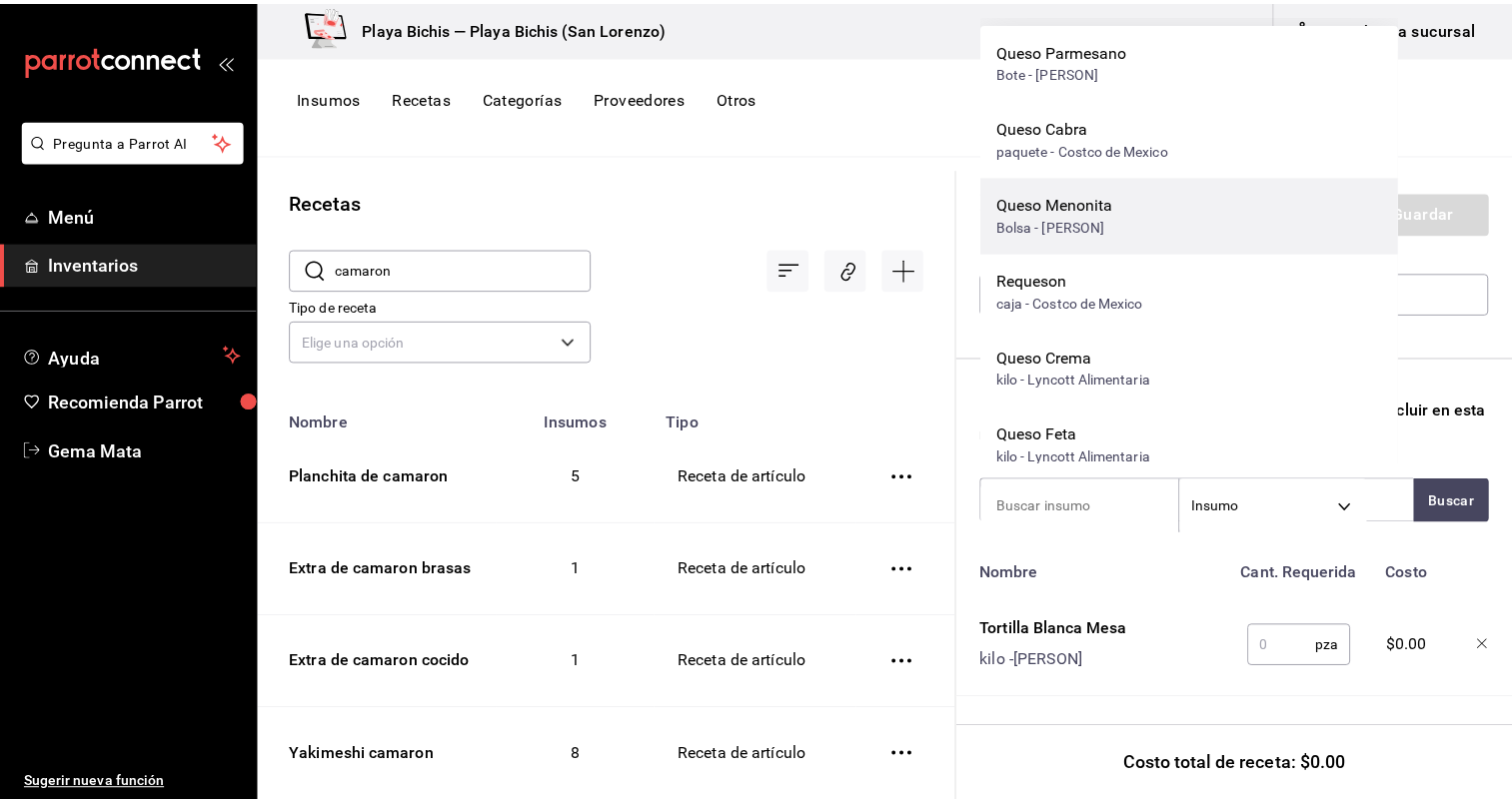 scroll, scrollTop: 266, scrollLeft: 0, axis: vertical 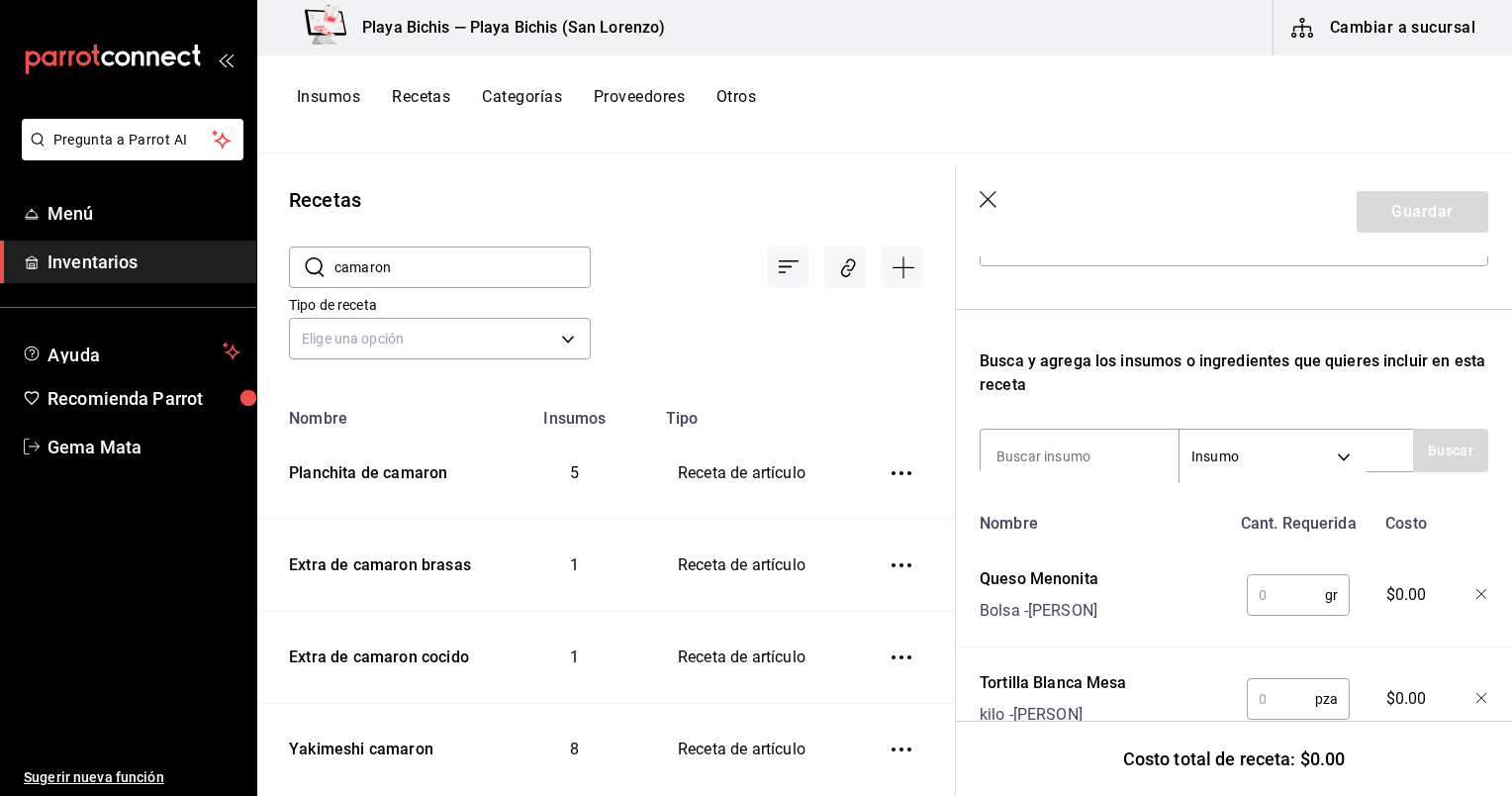 click at bounding box center (1280, 699) 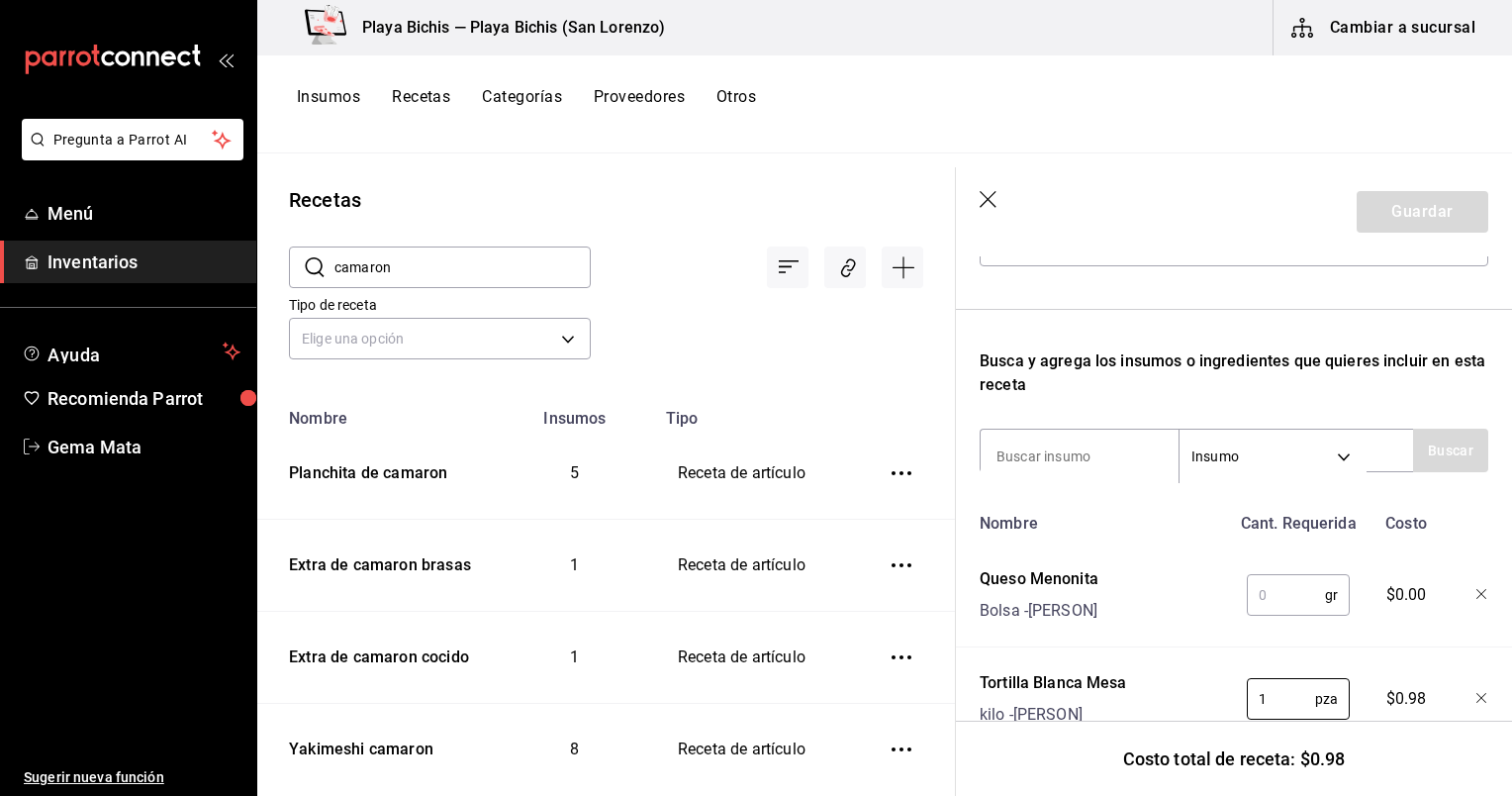 type on "1" 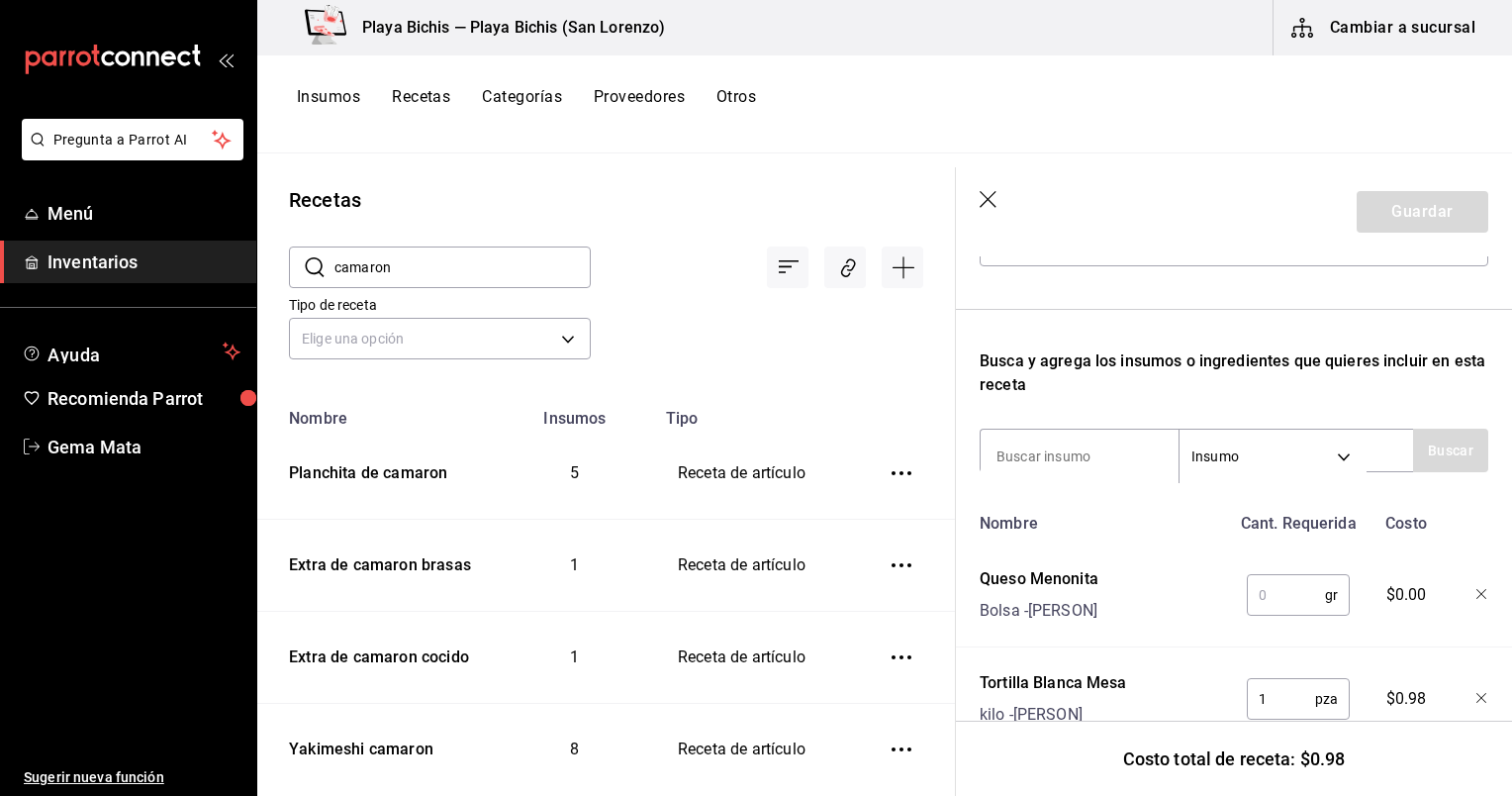 click at bounding box center [1285, 595] 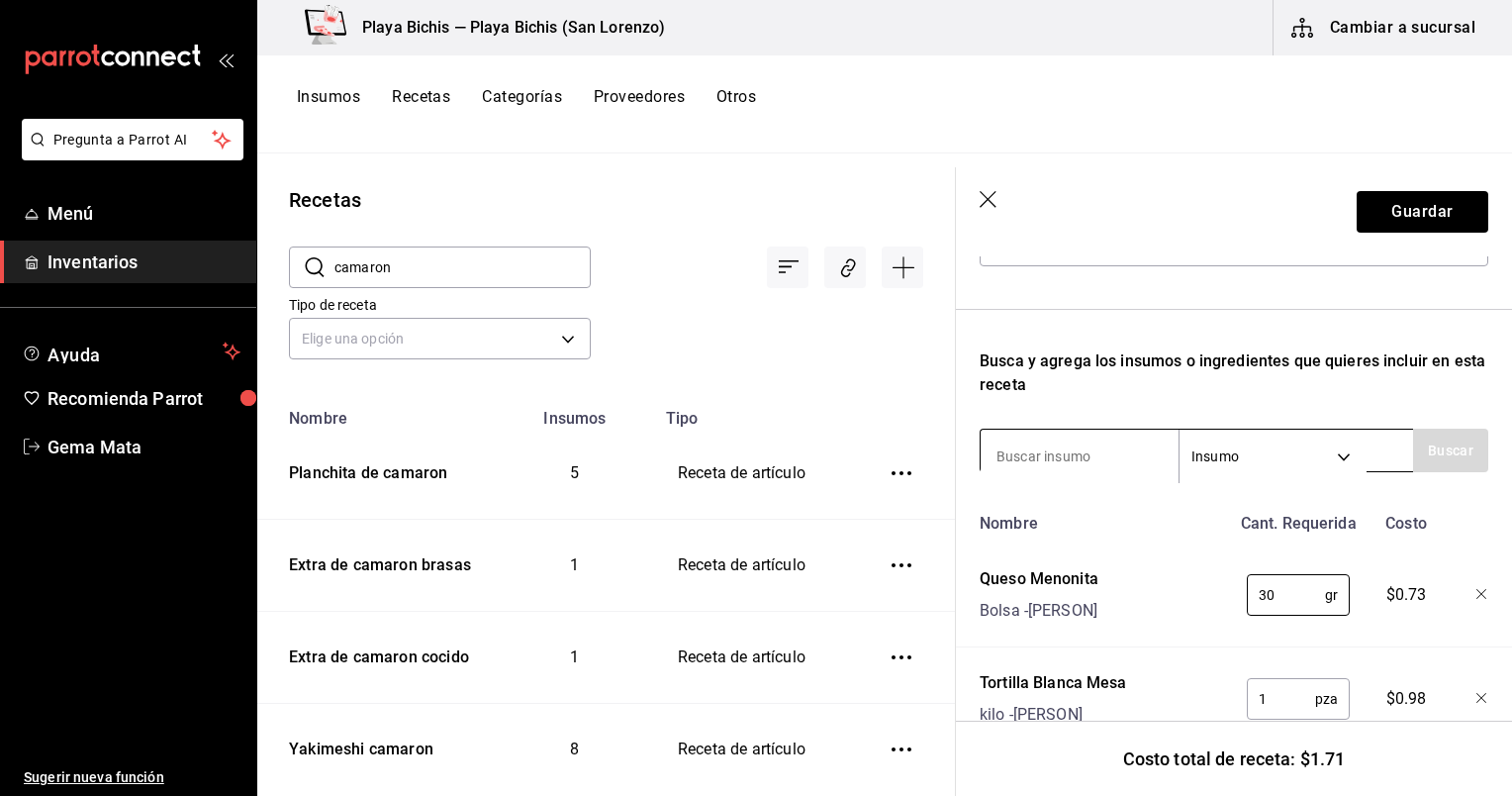 type on "30" 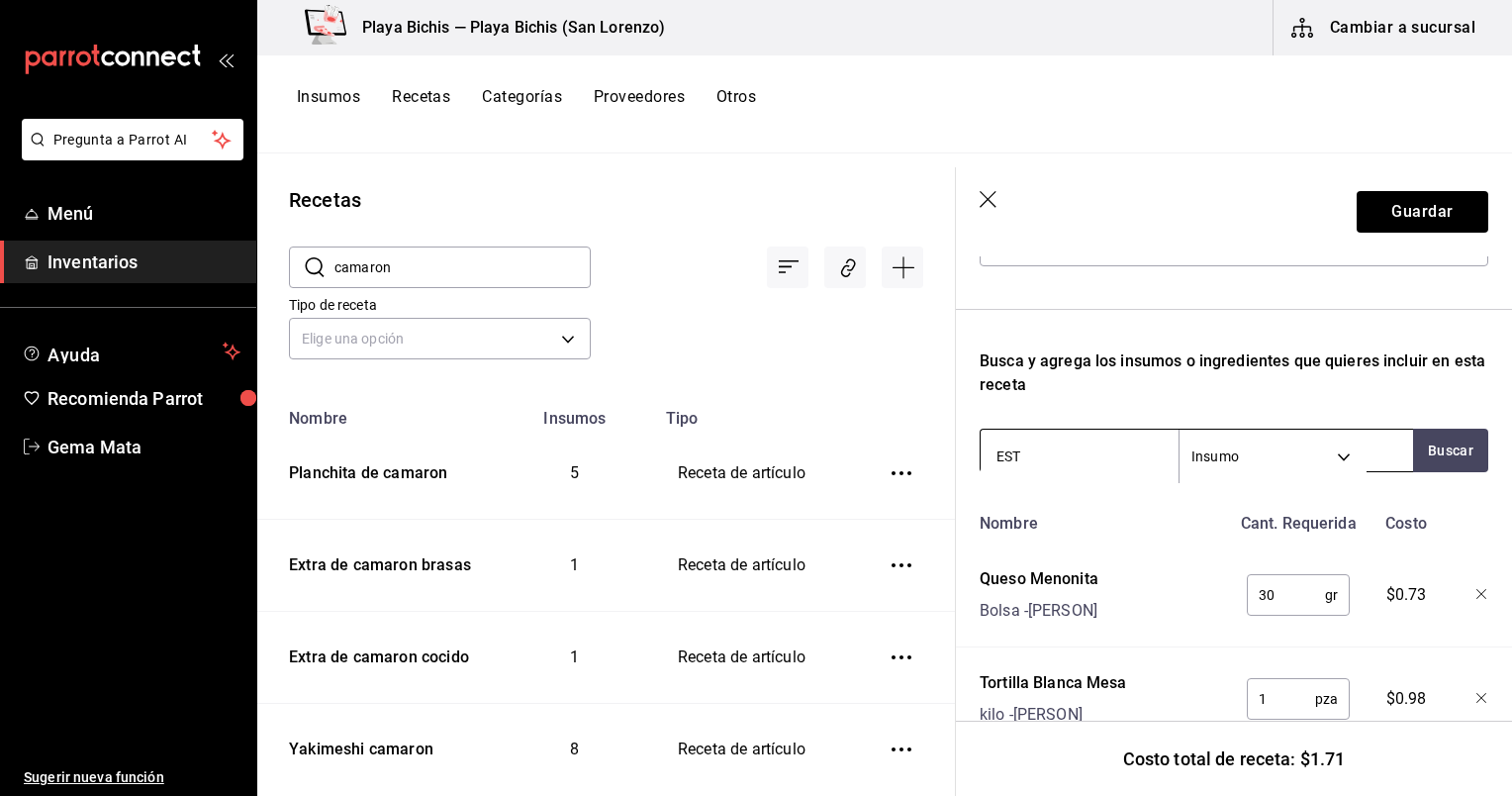 type on "ESTO" 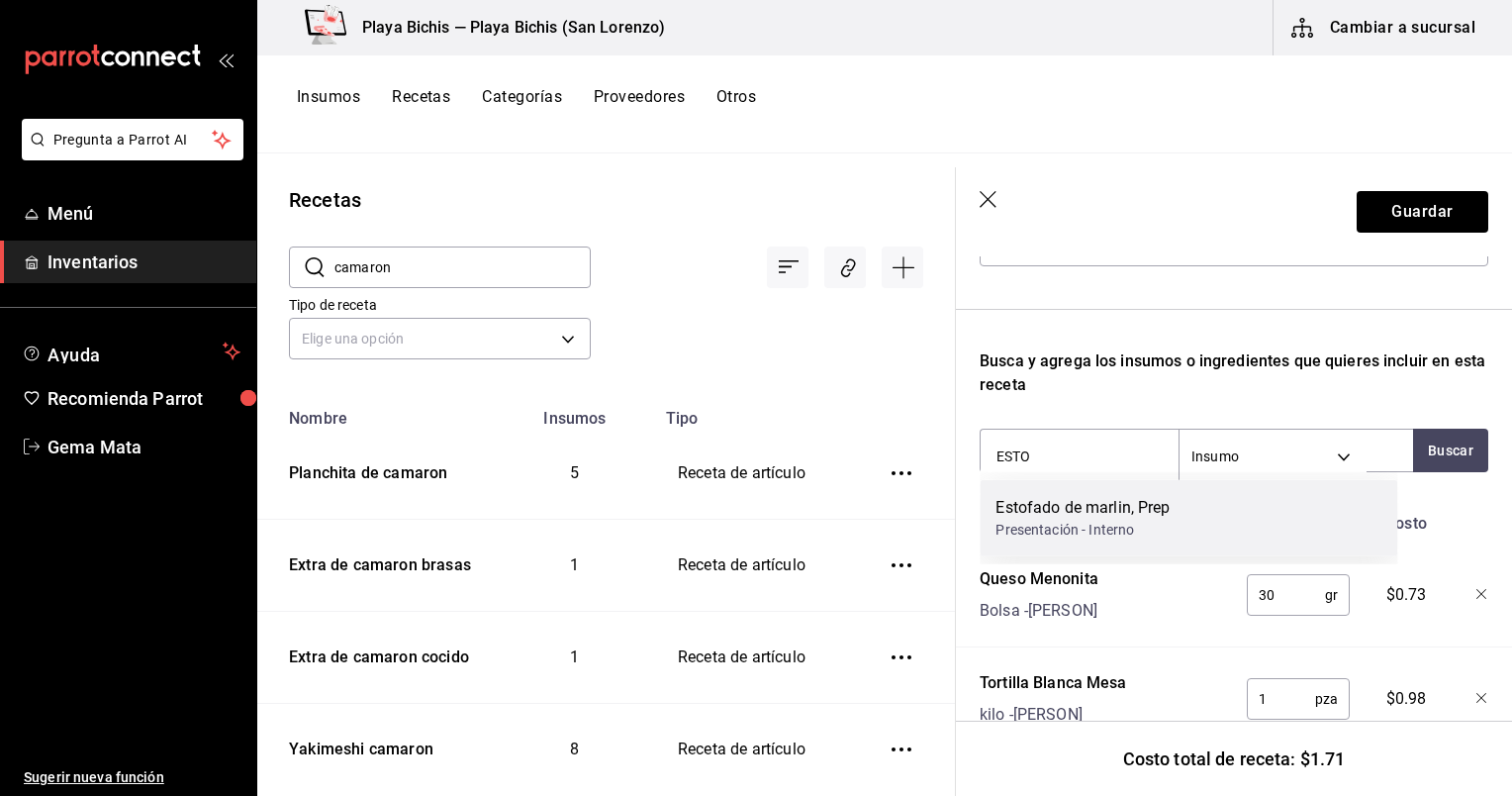 click on "Estofado de marlin, Prep Presentación - Interno" at bounding box center [1188, 518] 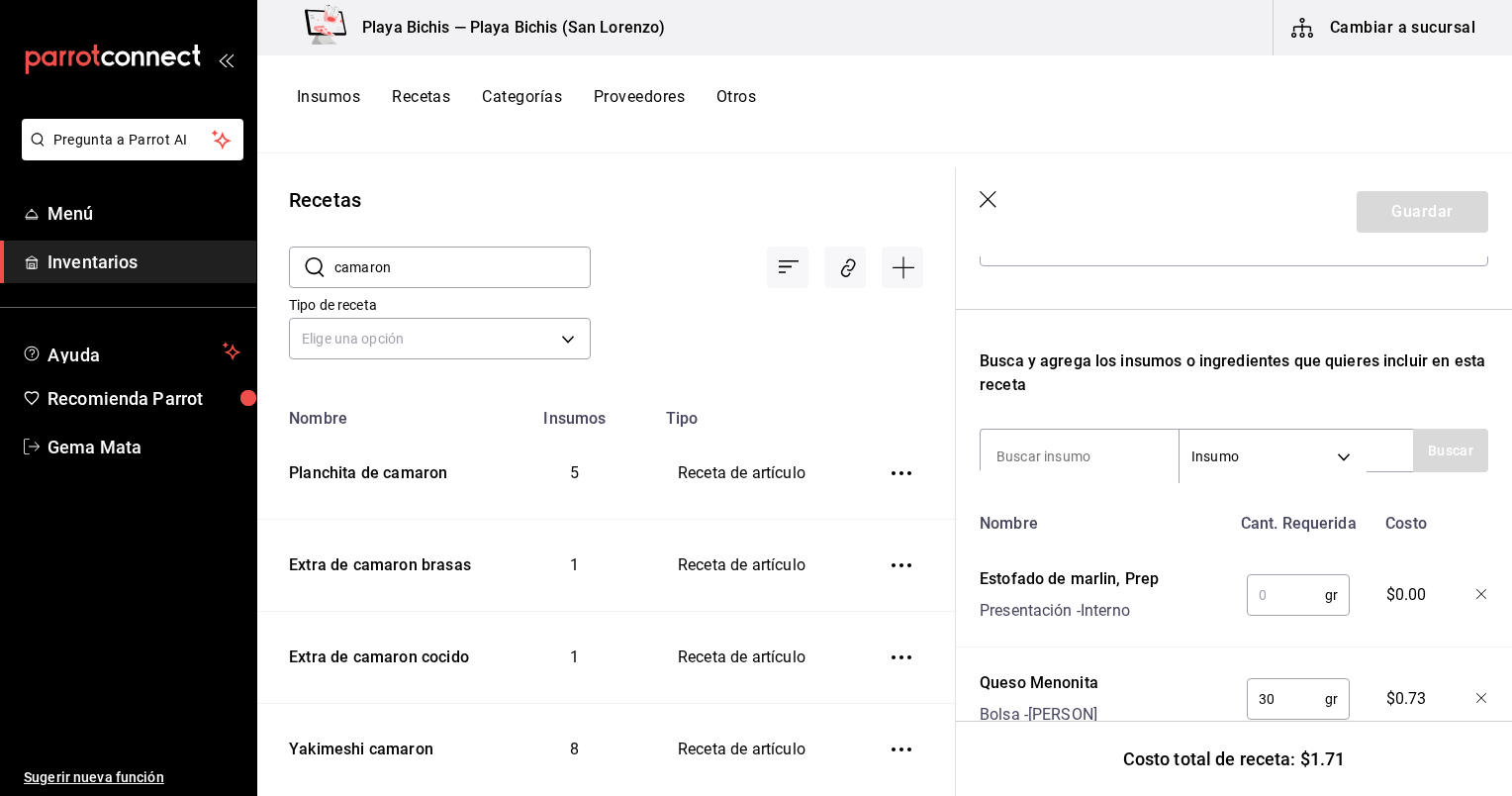 click on "gr ​" at bounding box center [1294, 591] 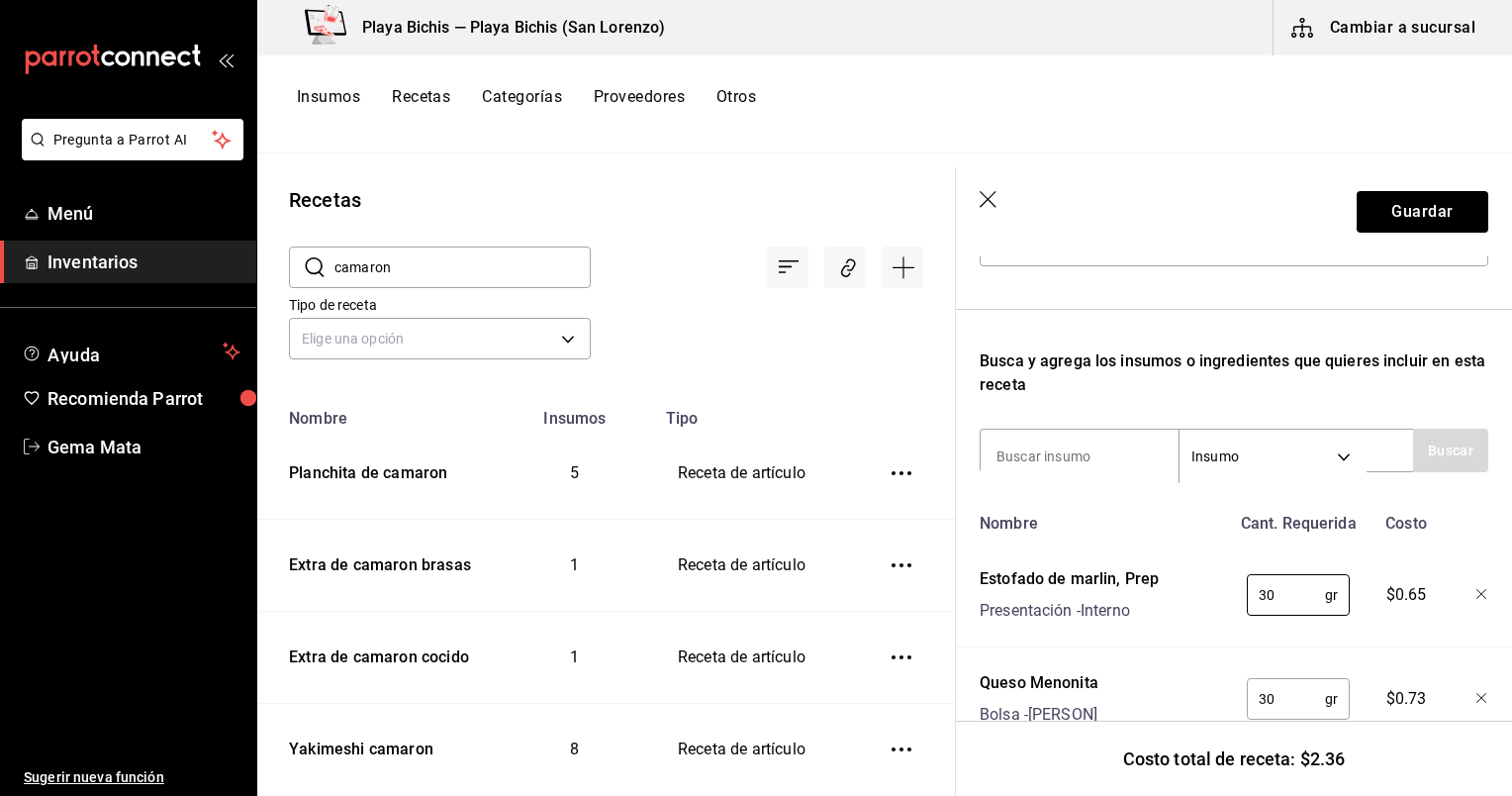 type on "30" 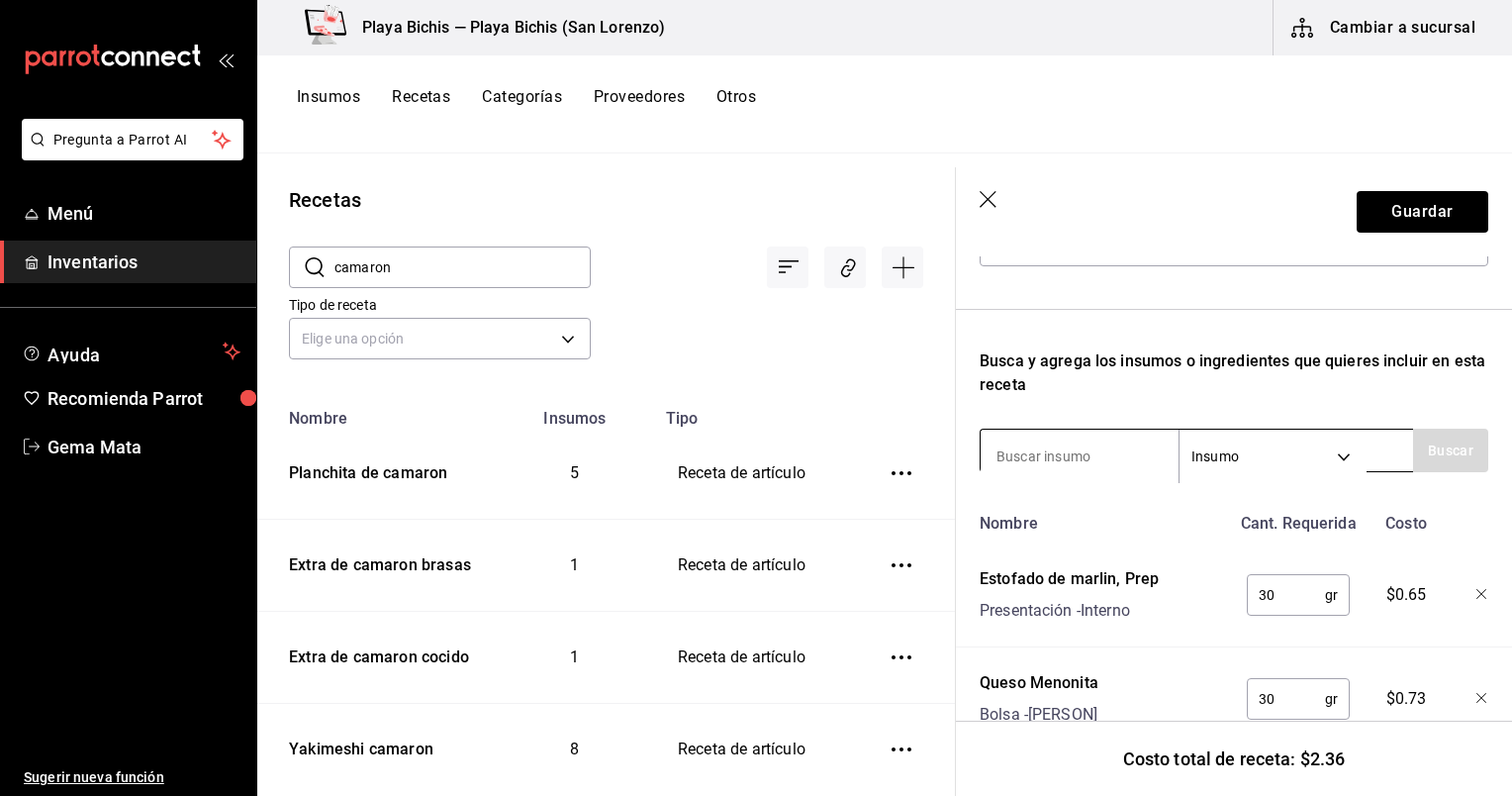 click at bounding box center (1080, 456) 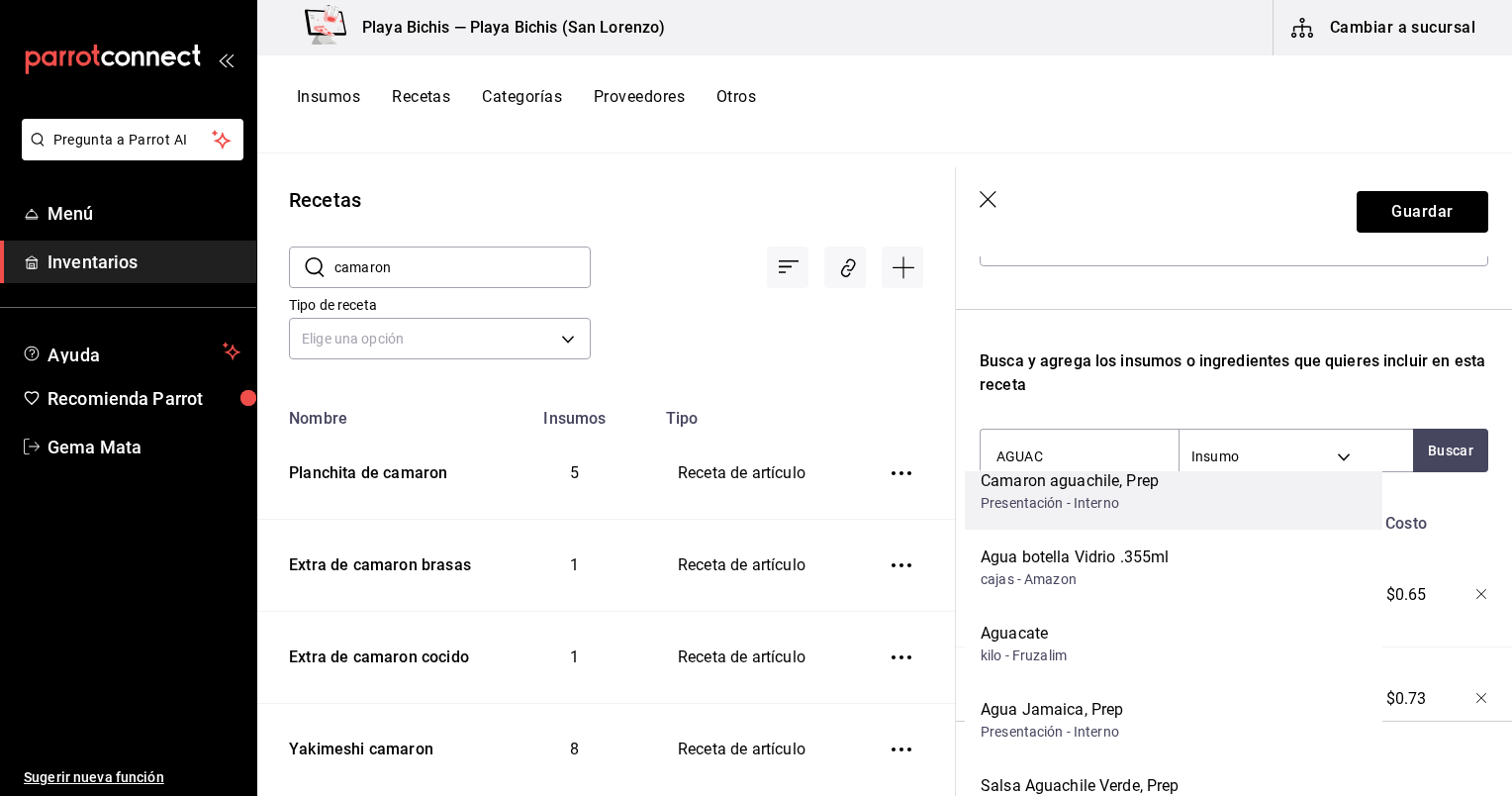 scroll, scrollTop: 0, scrollLeft: 0, axis: both 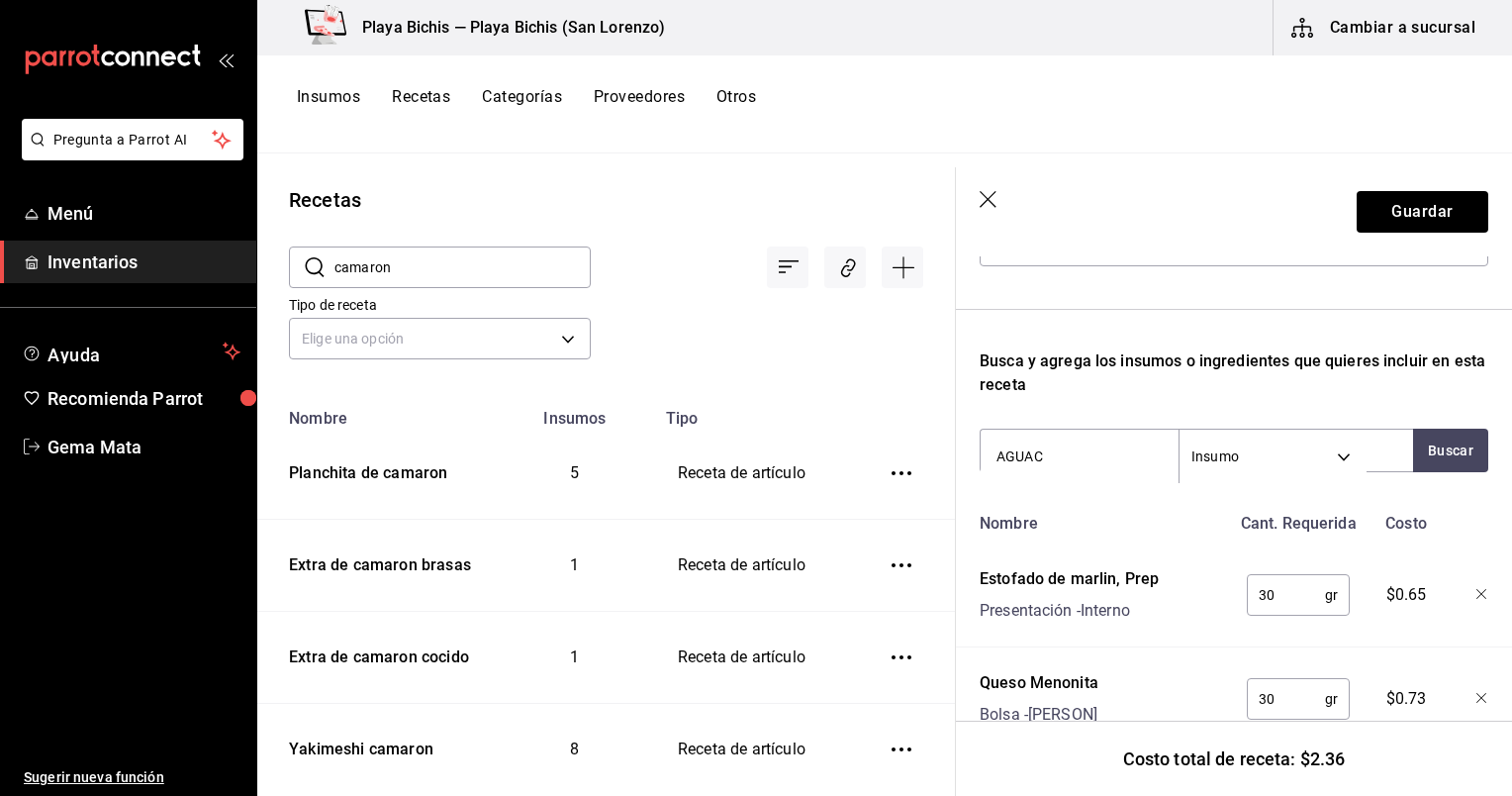 type on "AGUACA" 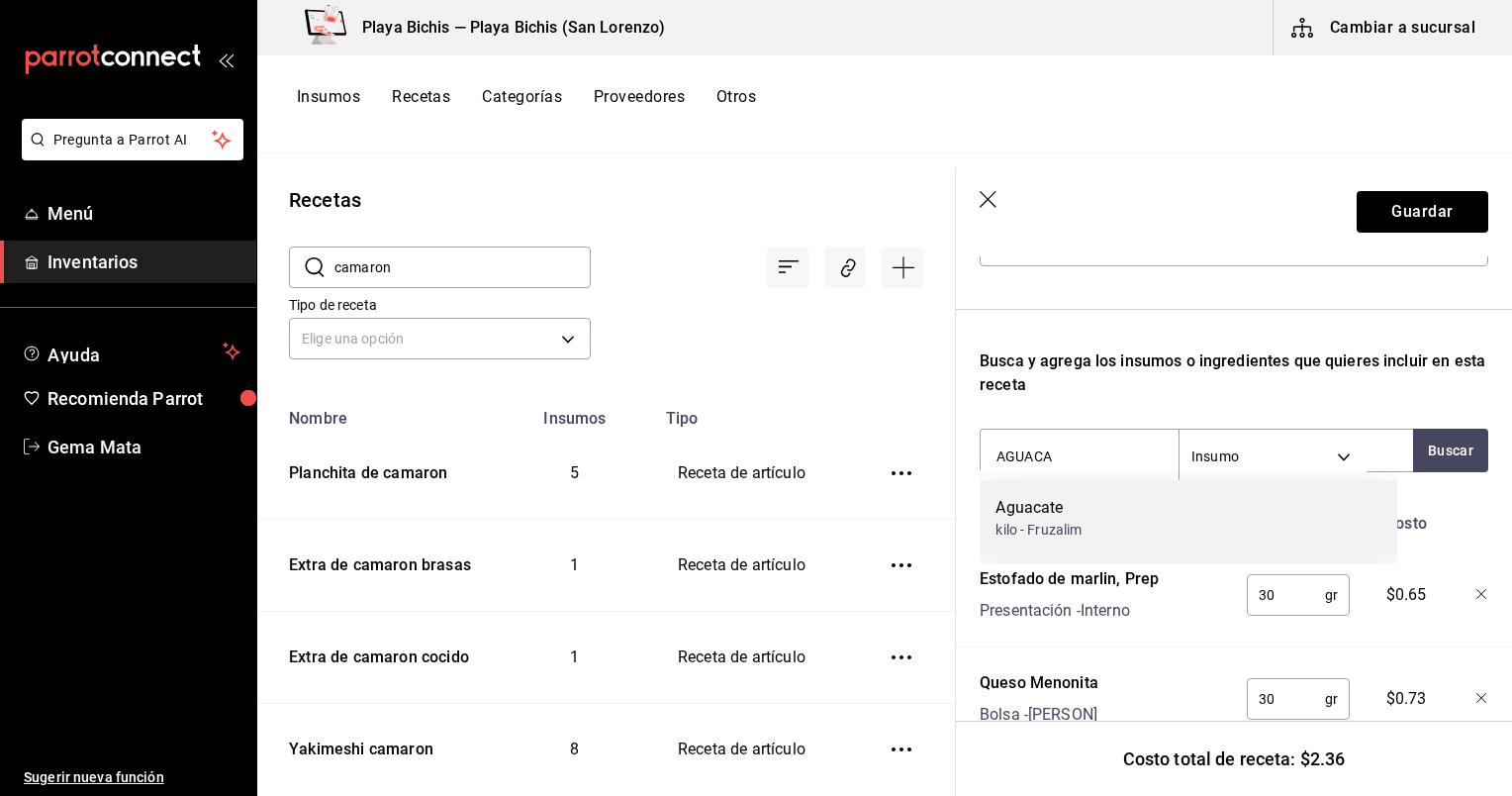 click on "Aguacate" at bounding box center (1038, 508) 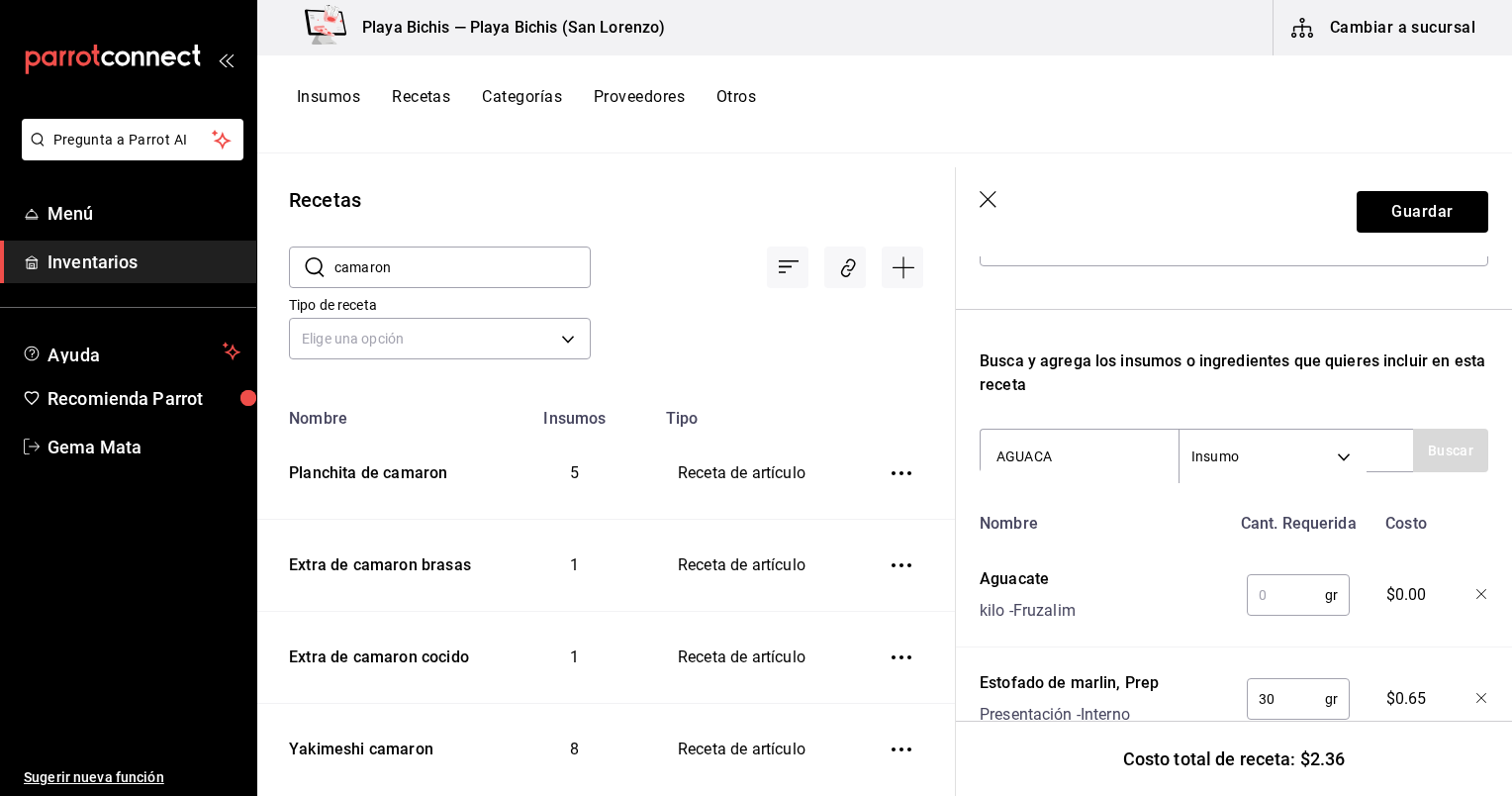 type 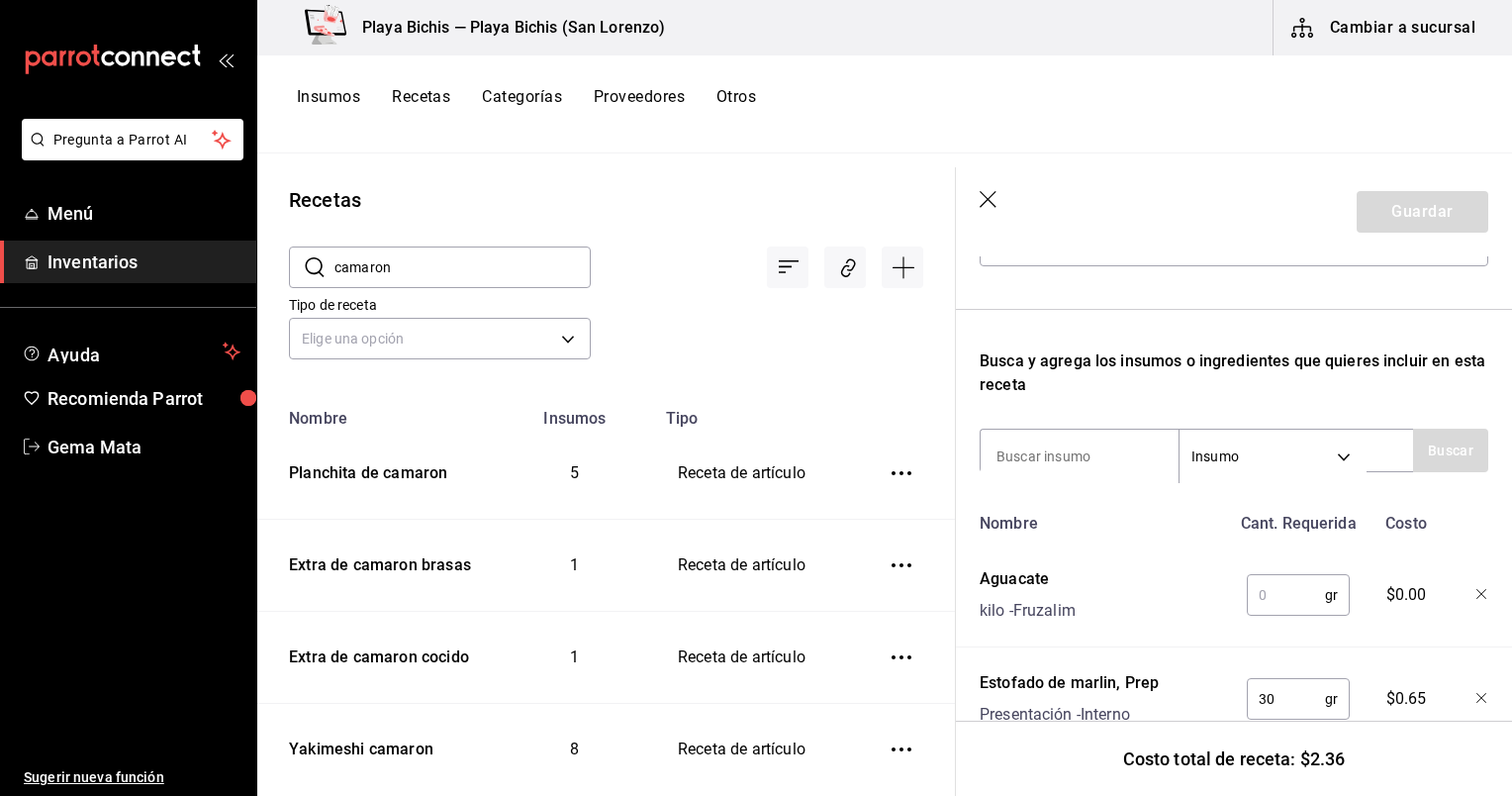 click at bounding box center [1285, 595] 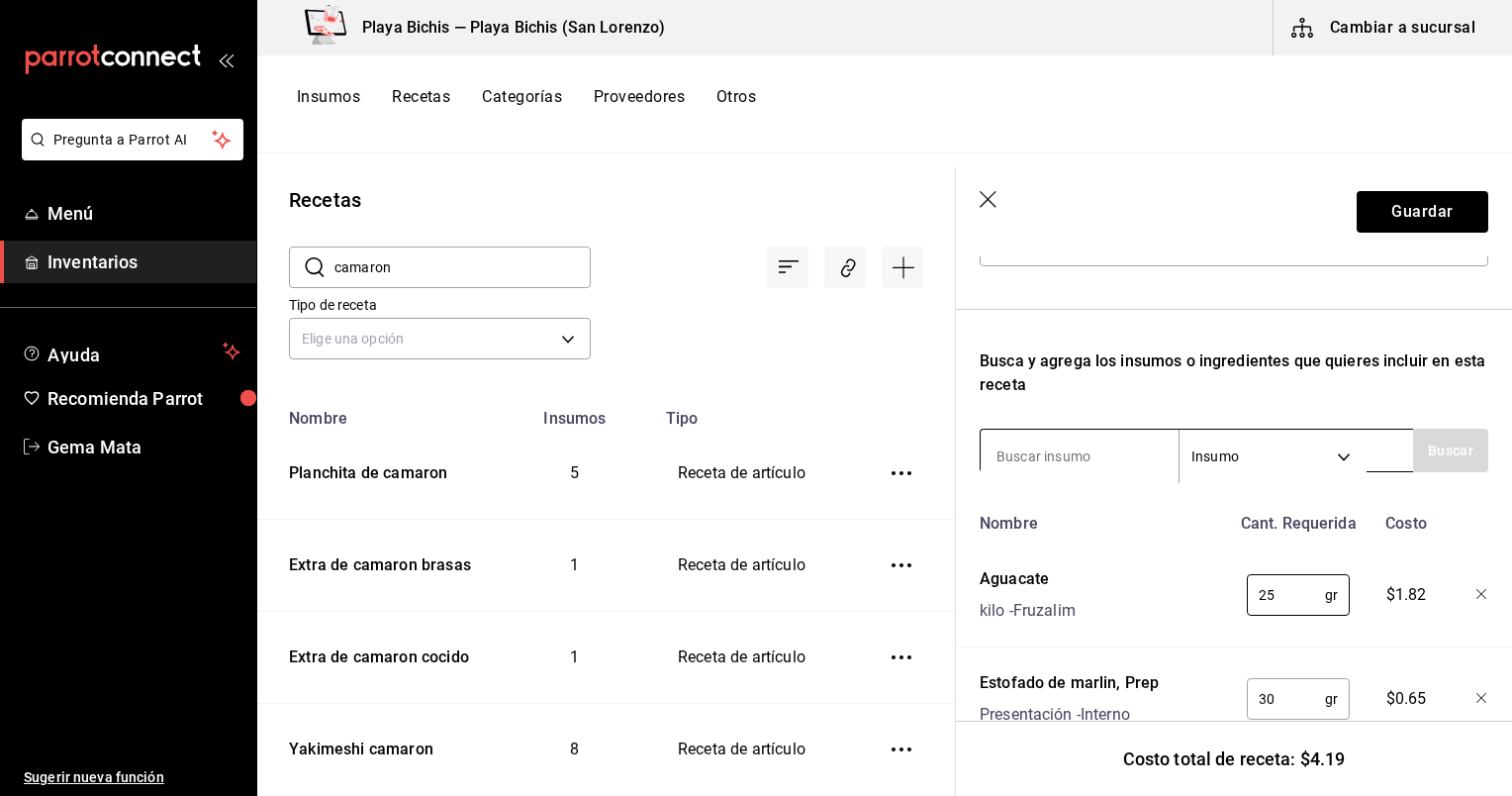 type on "25" 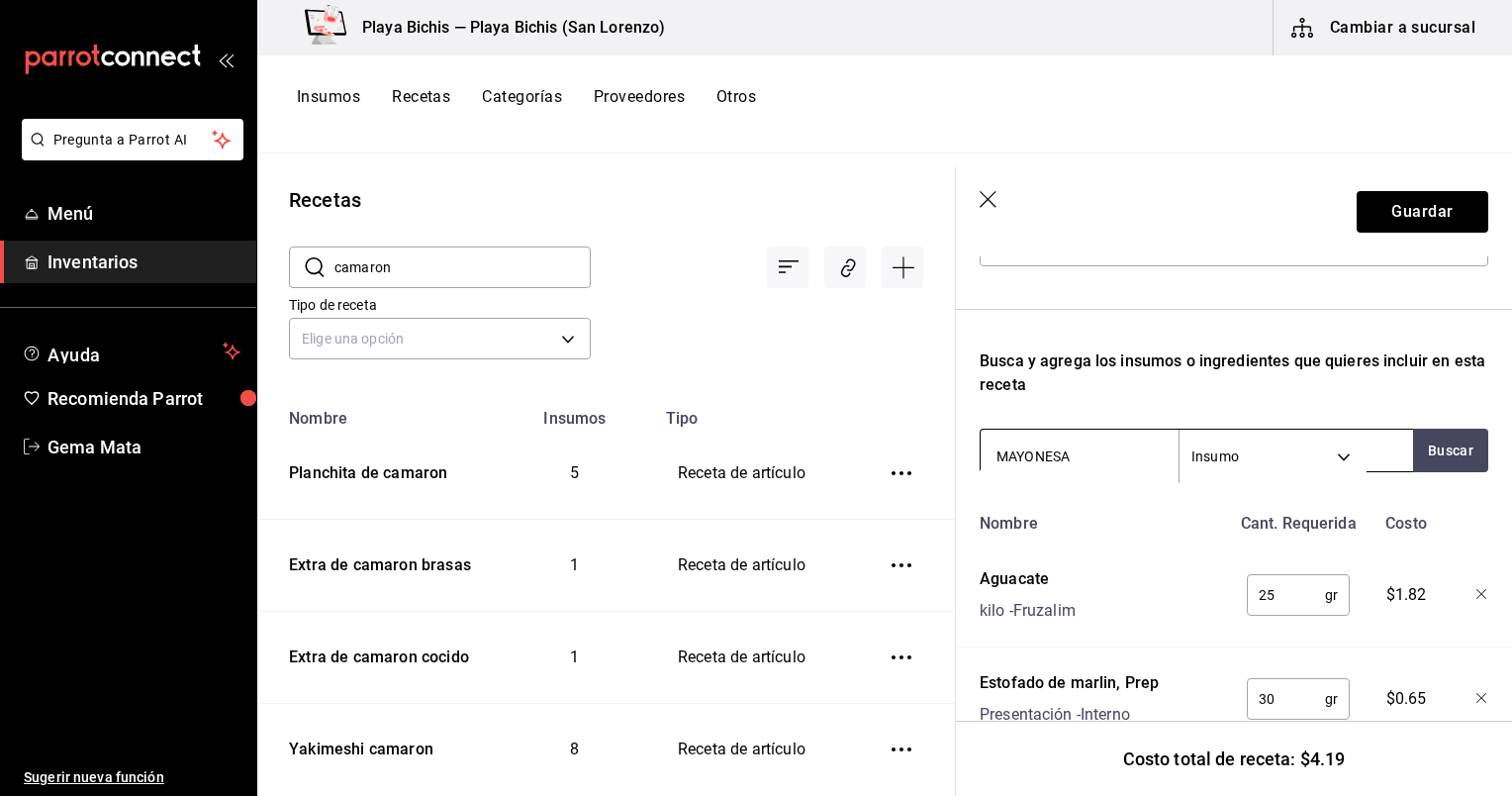 type on "MAYONESA S" 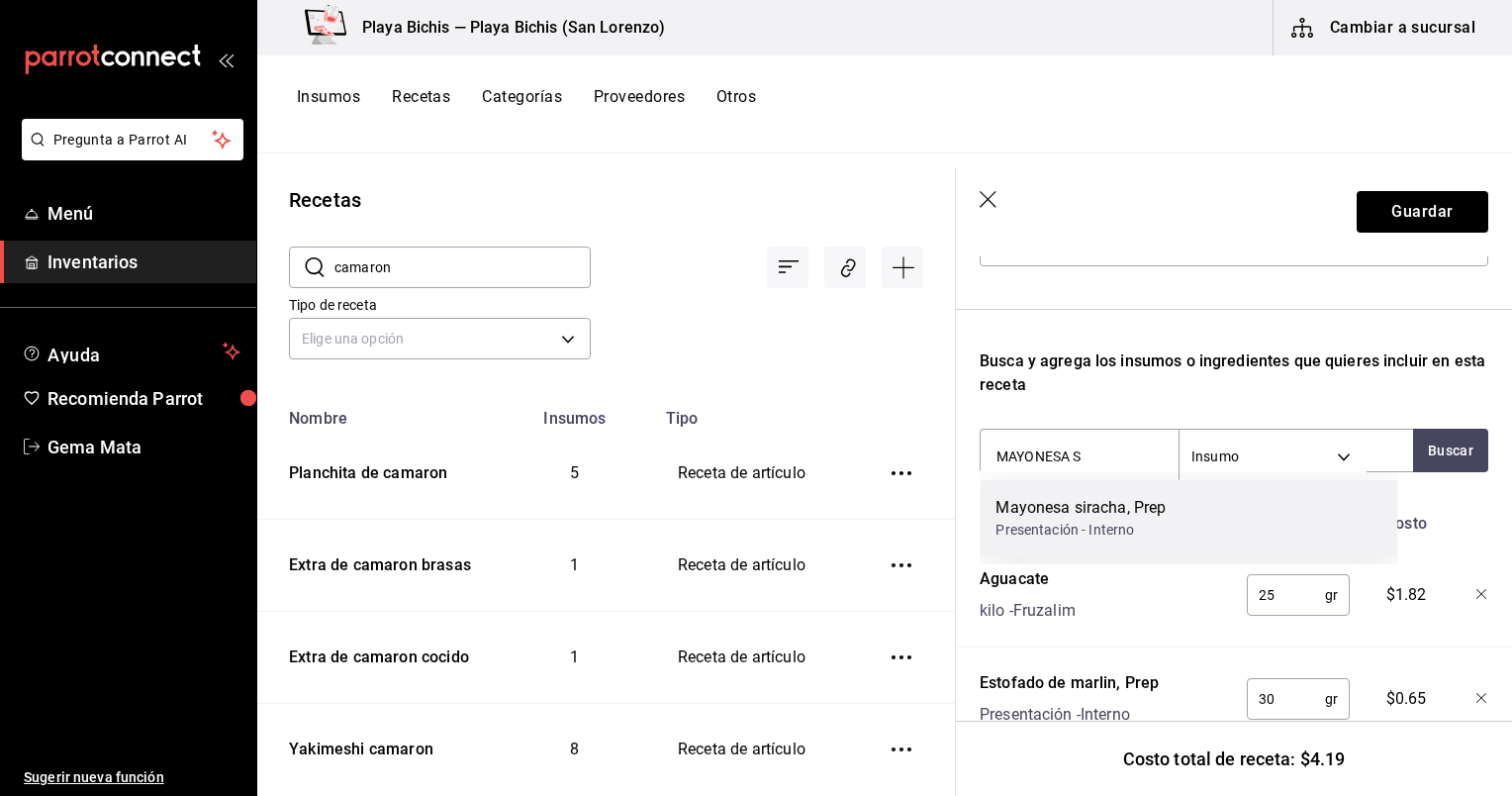 click on "Presentación - Interno" at bounding box center [1081, 530] 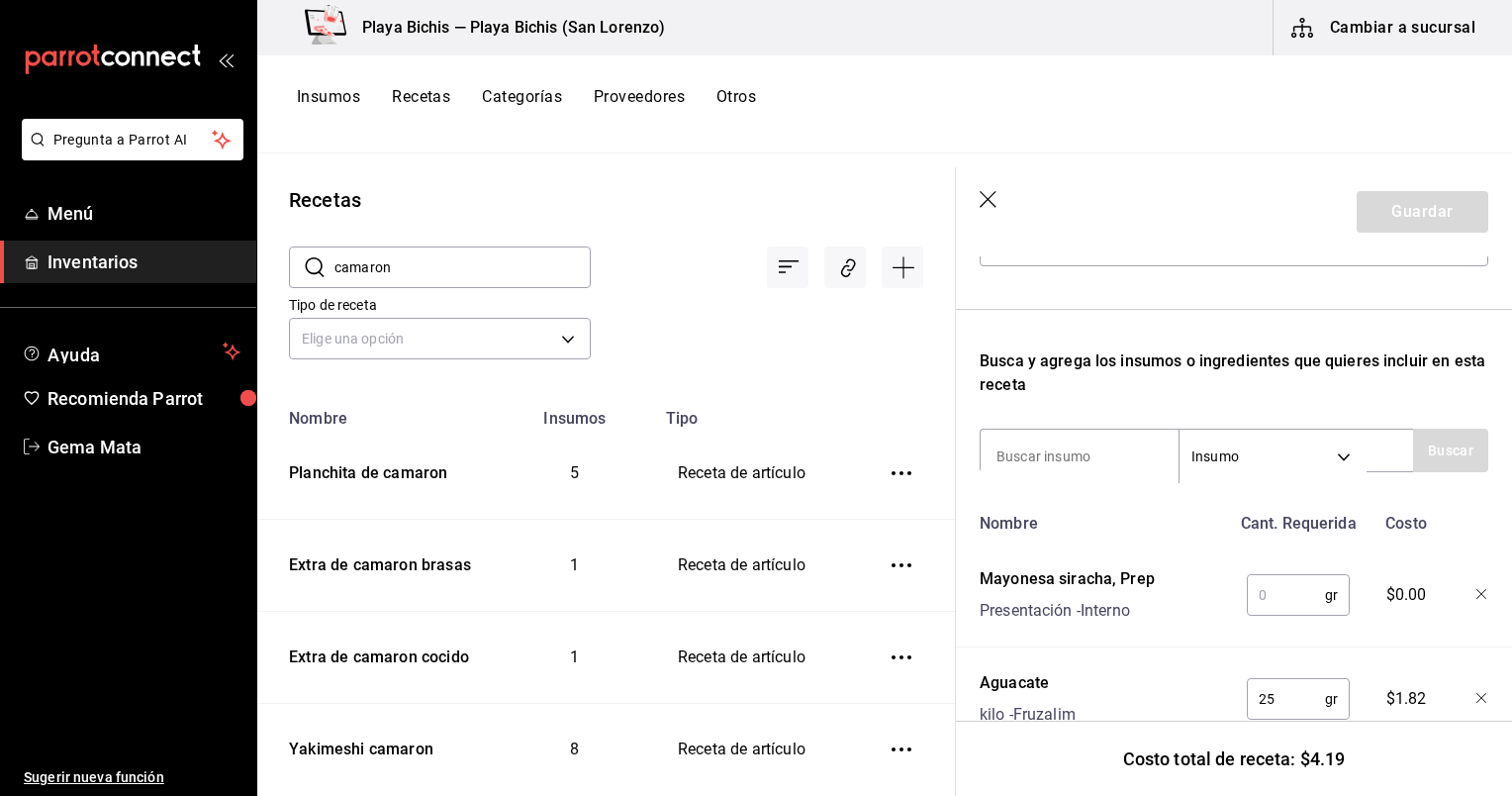 click at bounding box center (1285, 595) 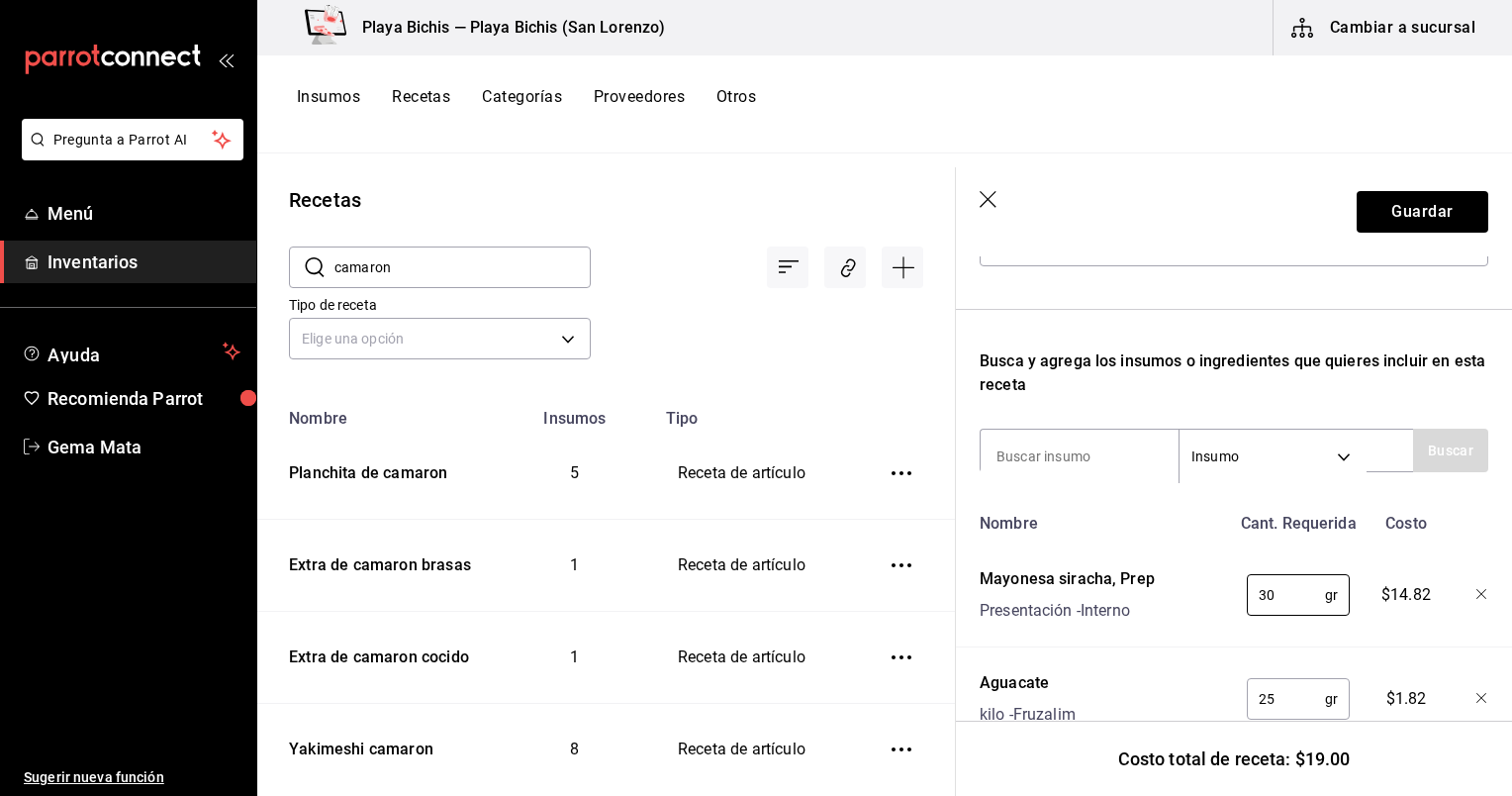 type on "30" 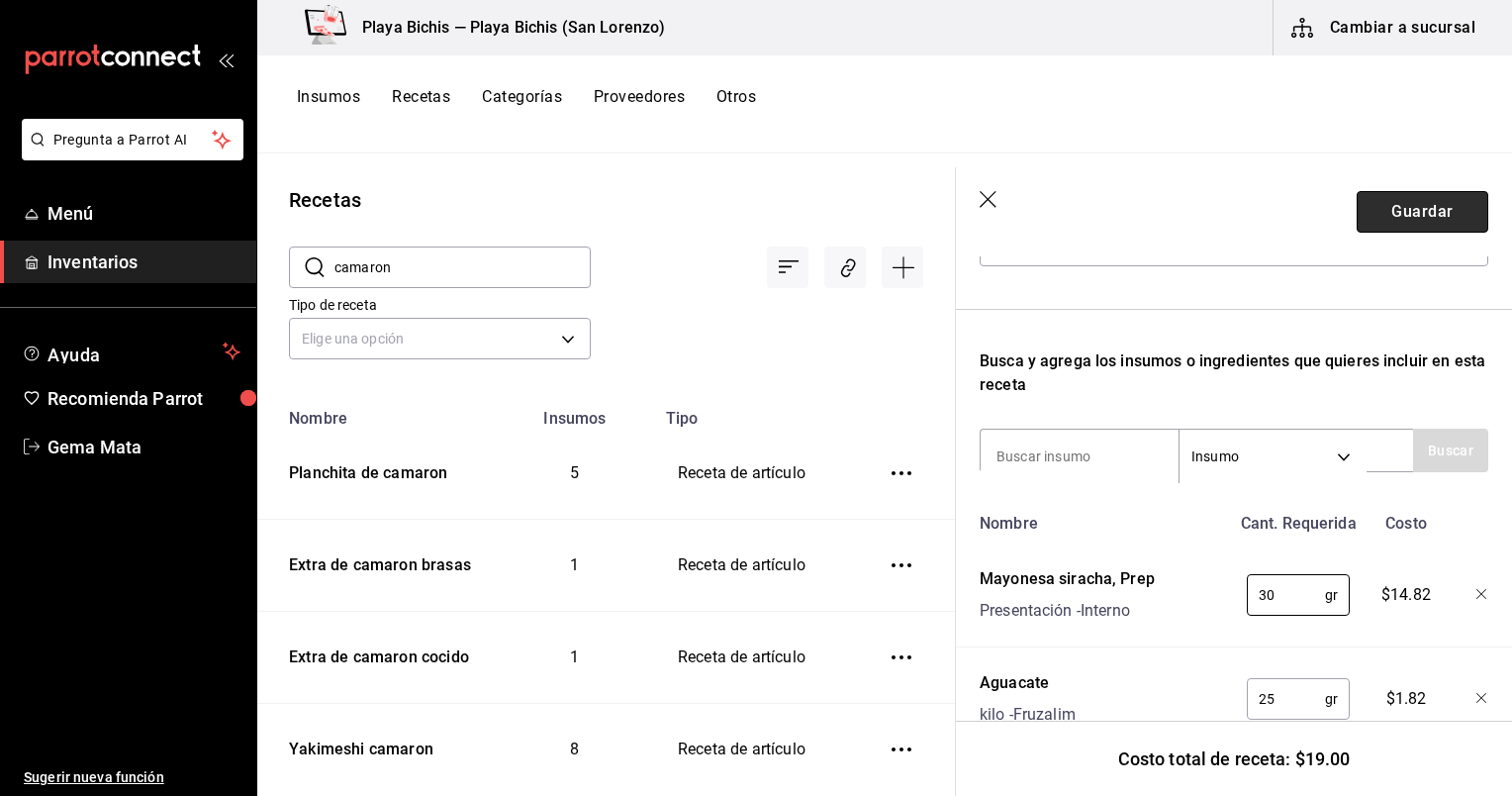 click on "Guardar" at bounding box center [1422, 212] 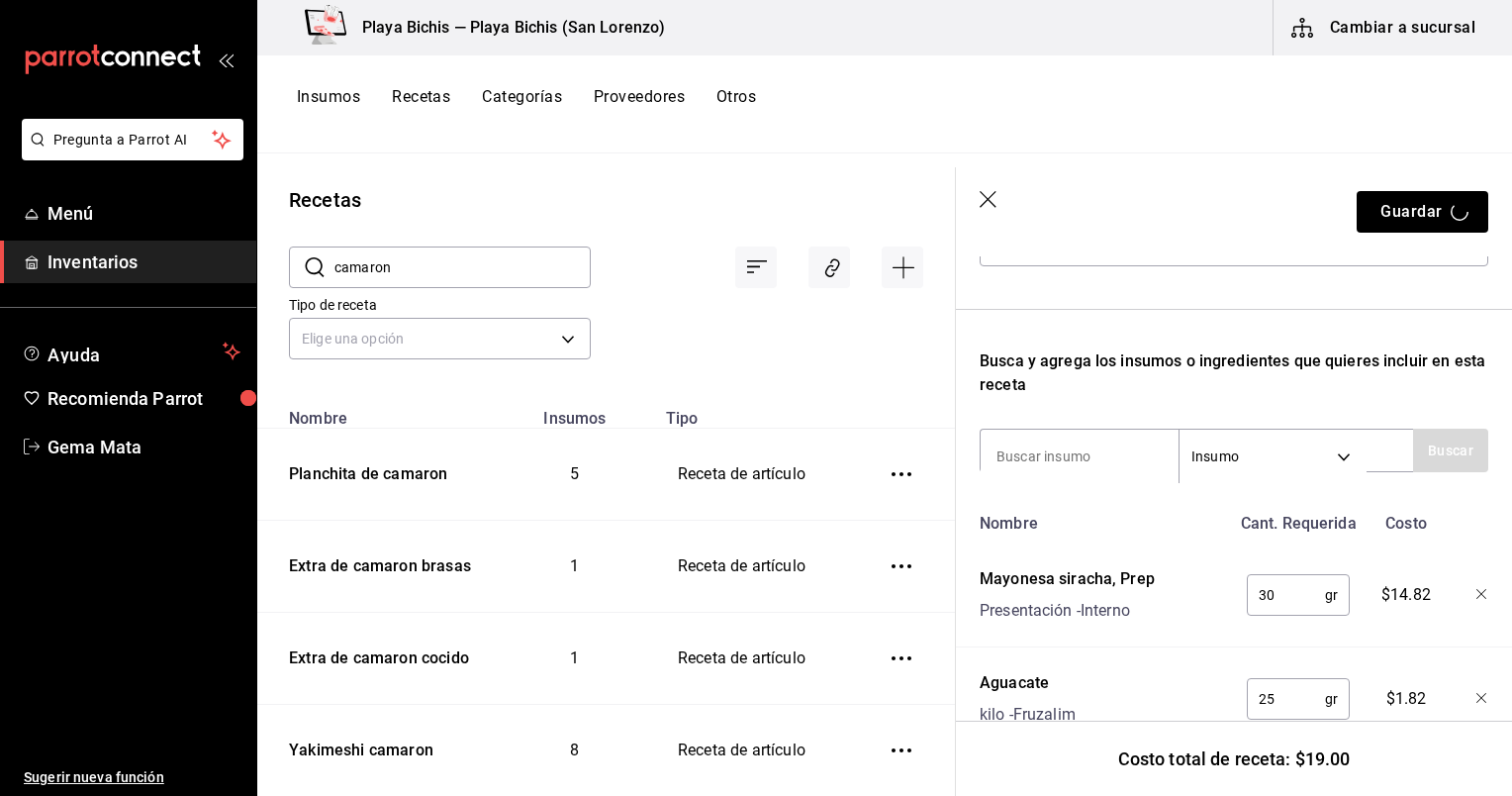 scroll, scrollTop: 0, scrollLeft: 0, axis: both 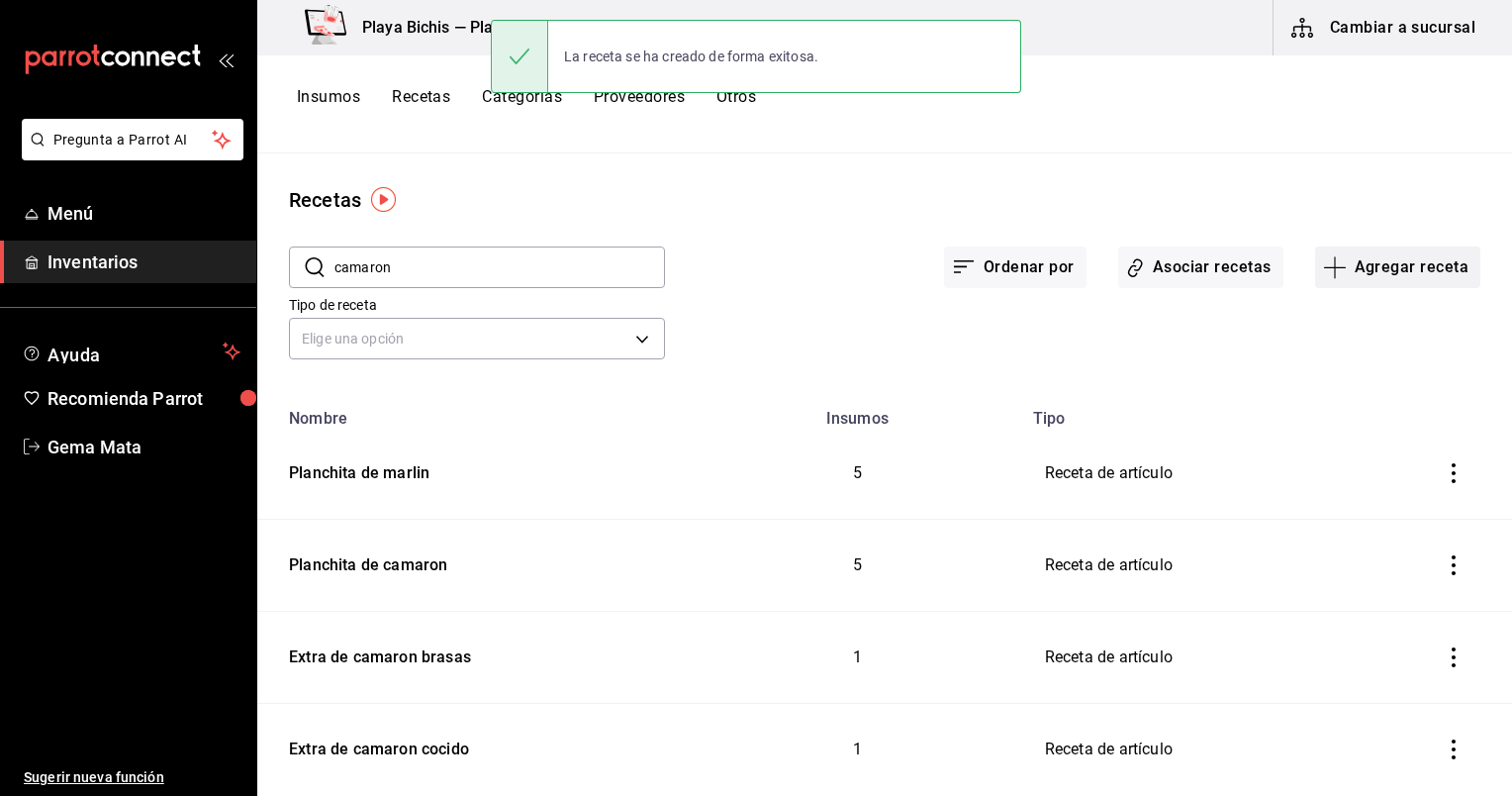 click on "Agregar receta" at bounding box center (1397, 267) 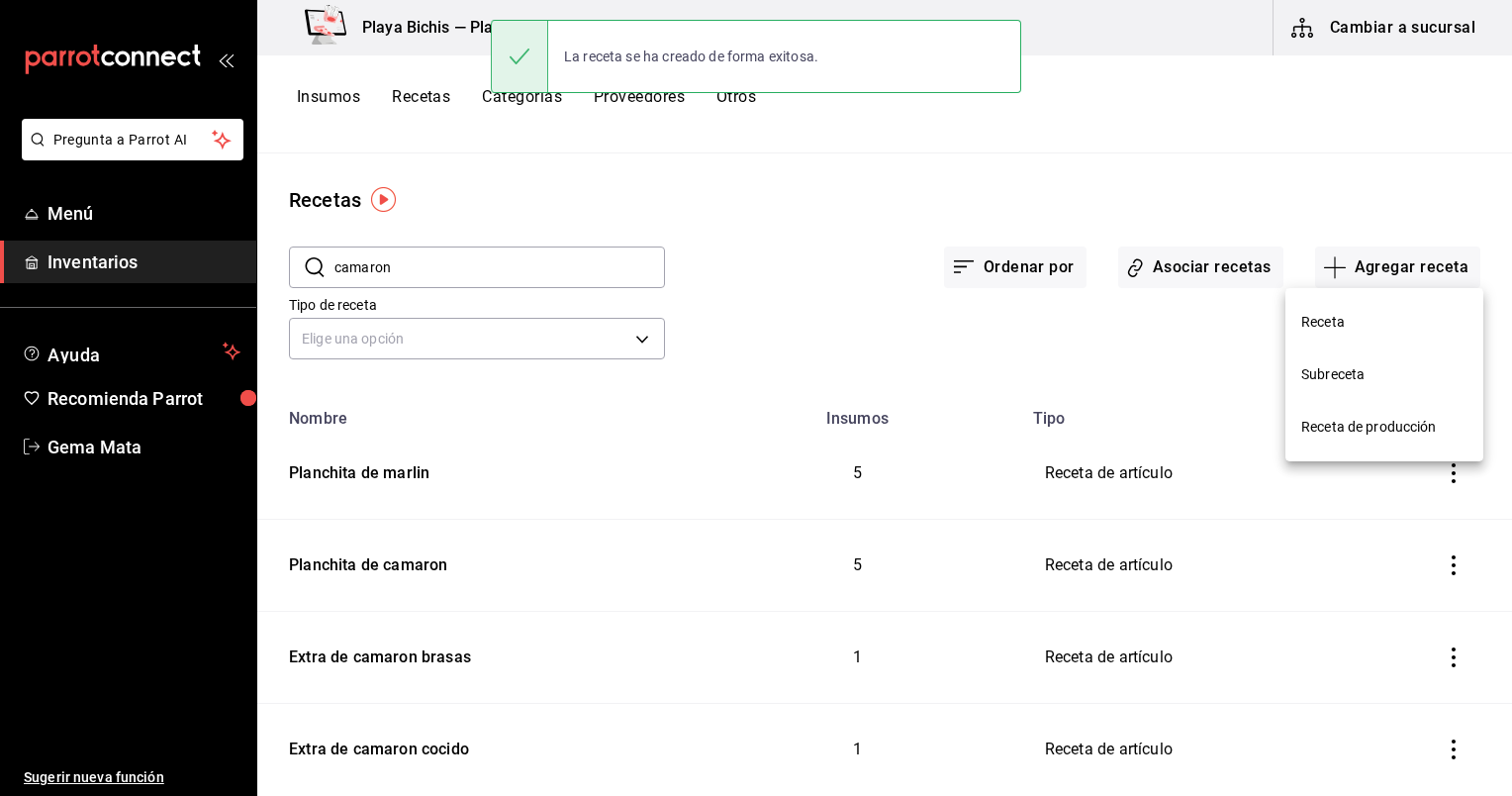 click on "Receta" at bounding box center (1384, 322) 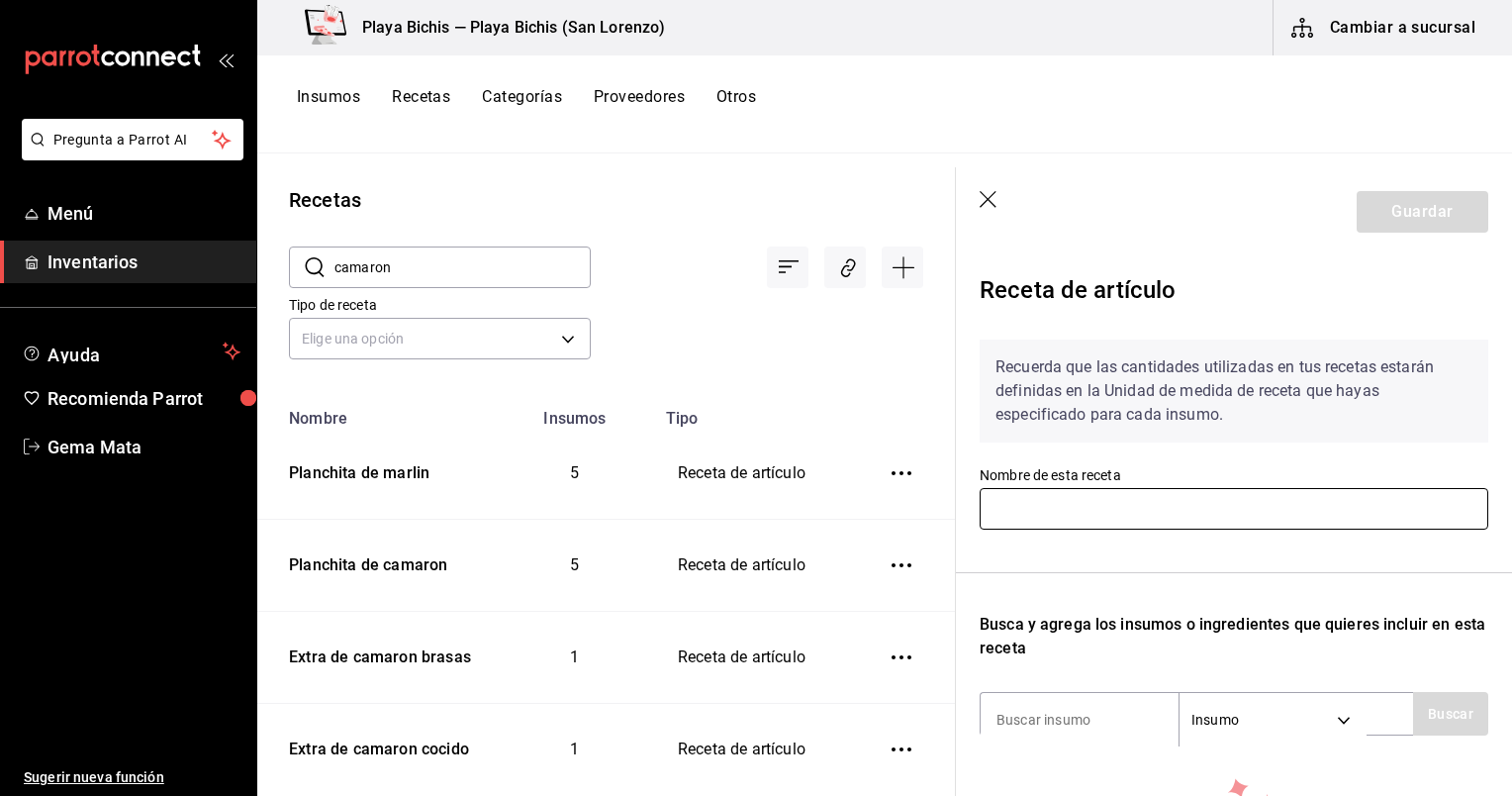 click at bounding box center (1234, 509) 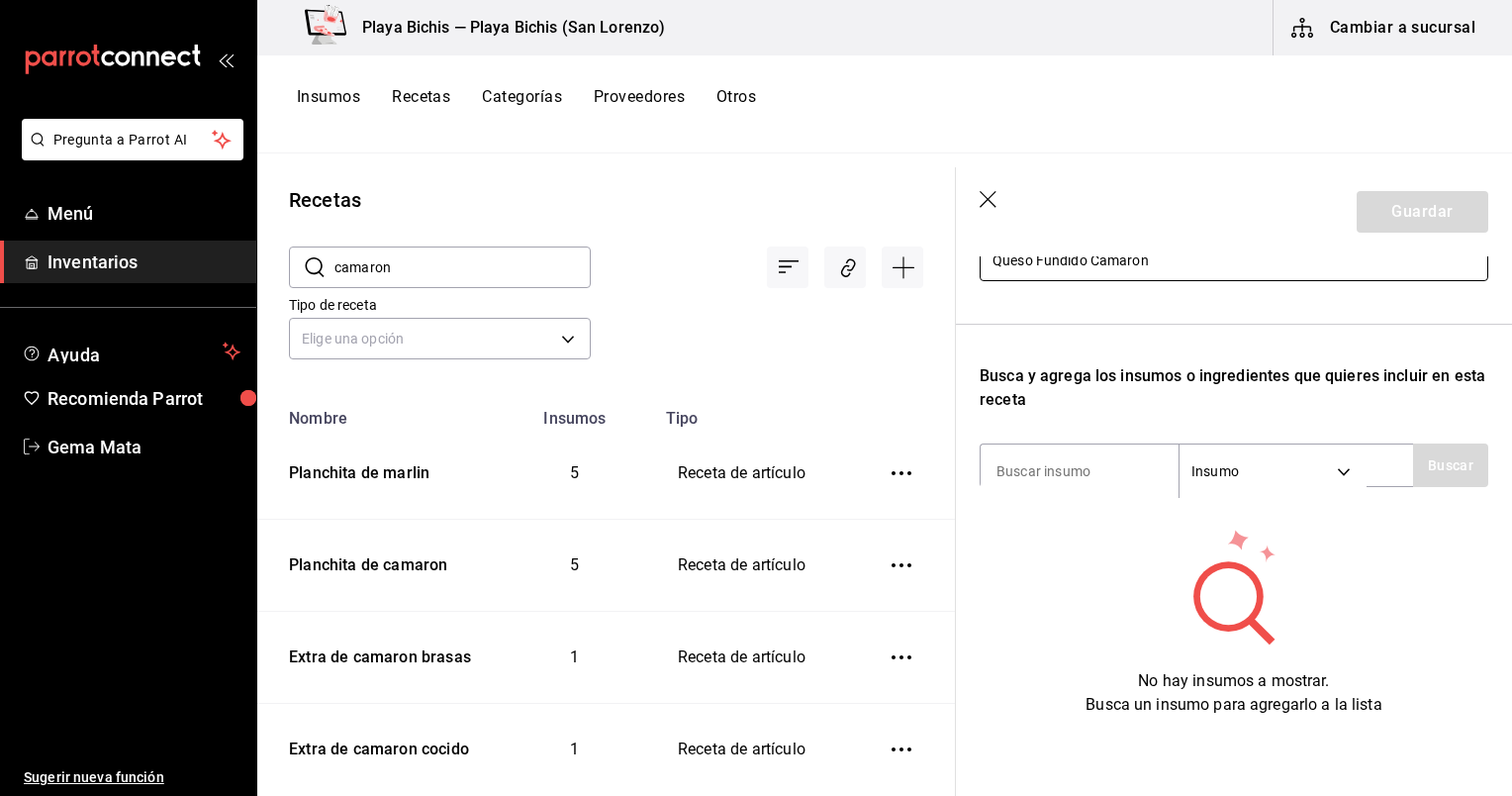 scroll, scrollTop: 261, scrollLeft: 0, axis: vertical 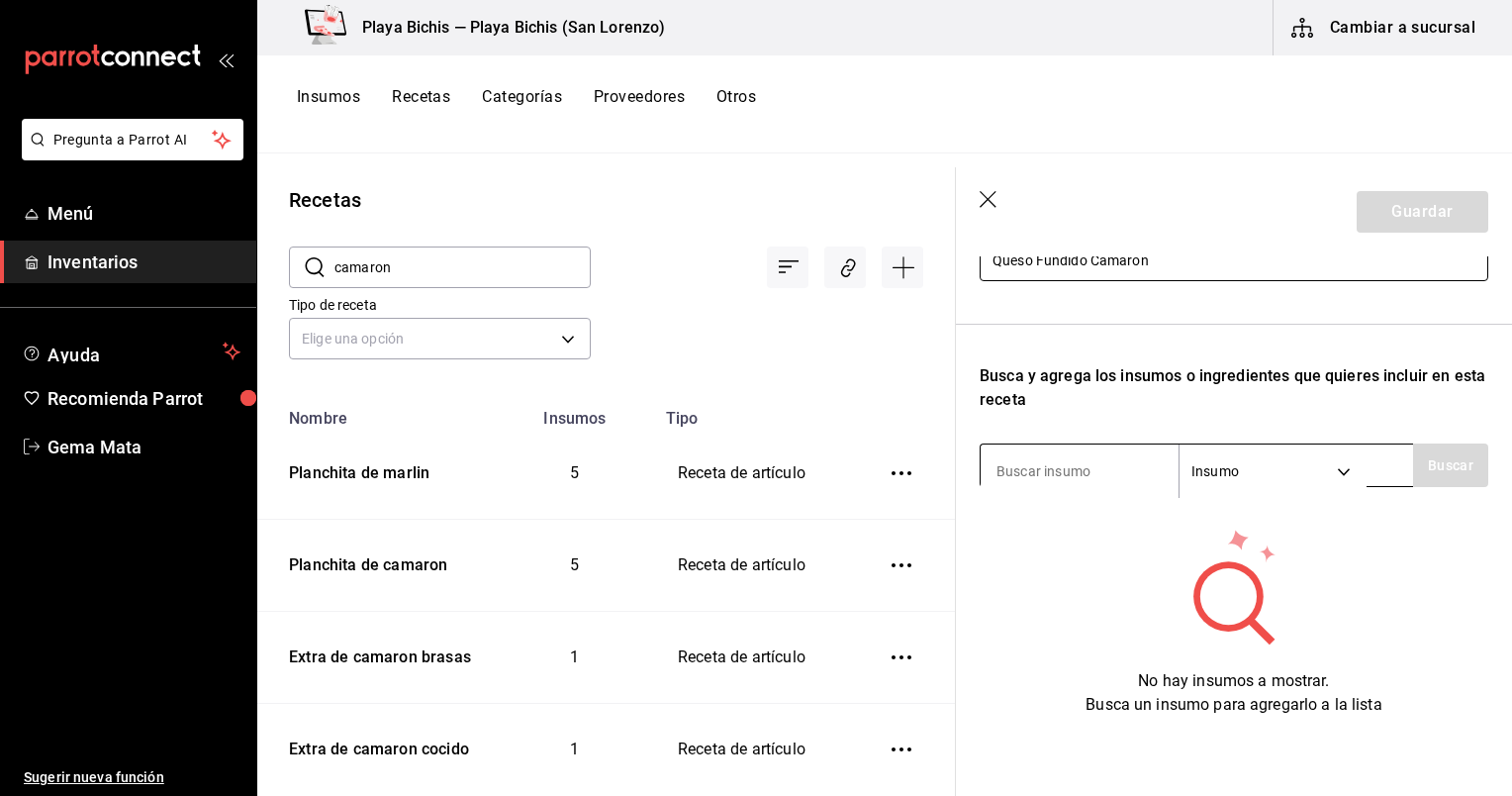 type on "Queso Fundido Camaron" 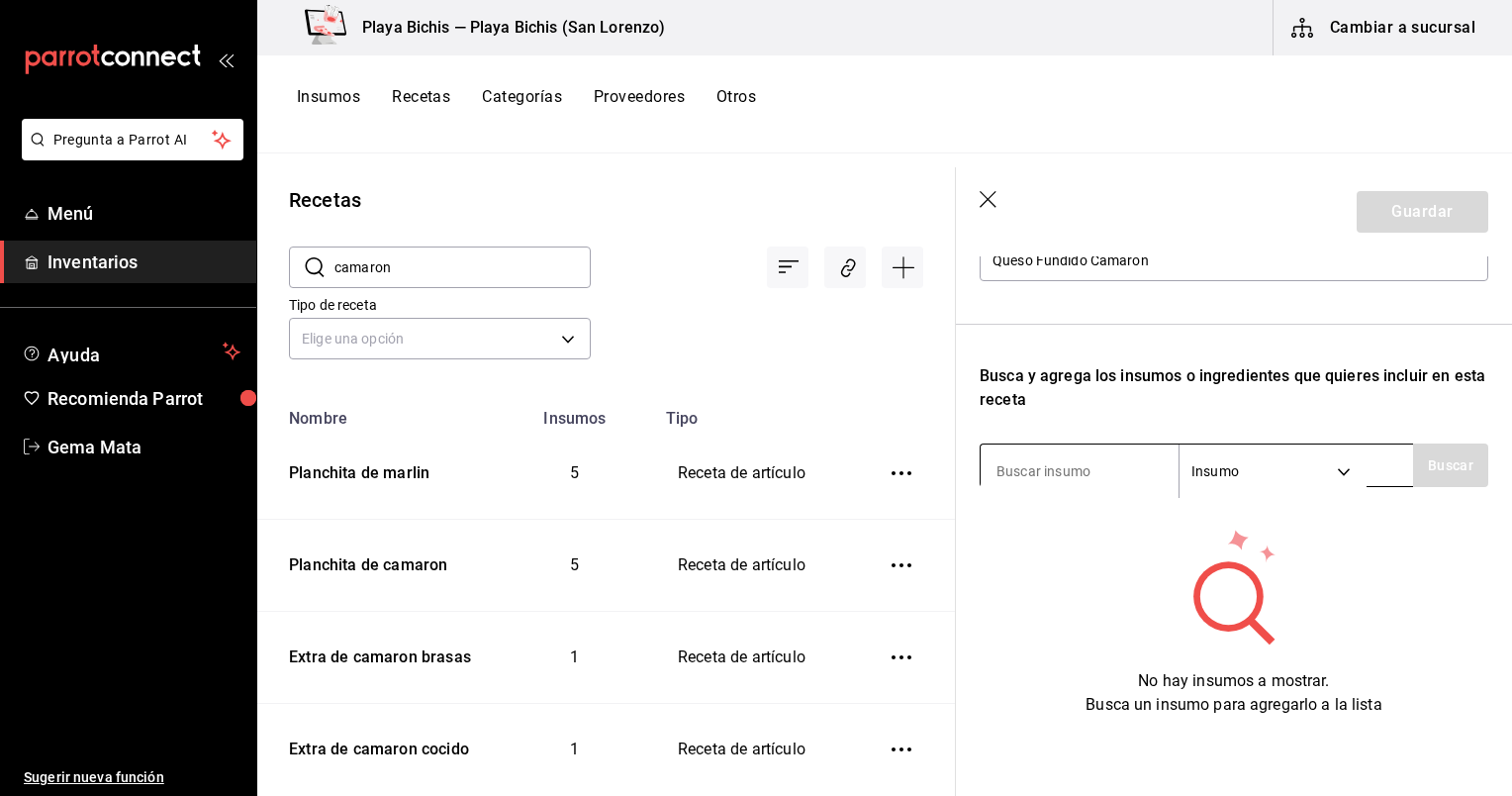 click at bounding box center [1080, 471] 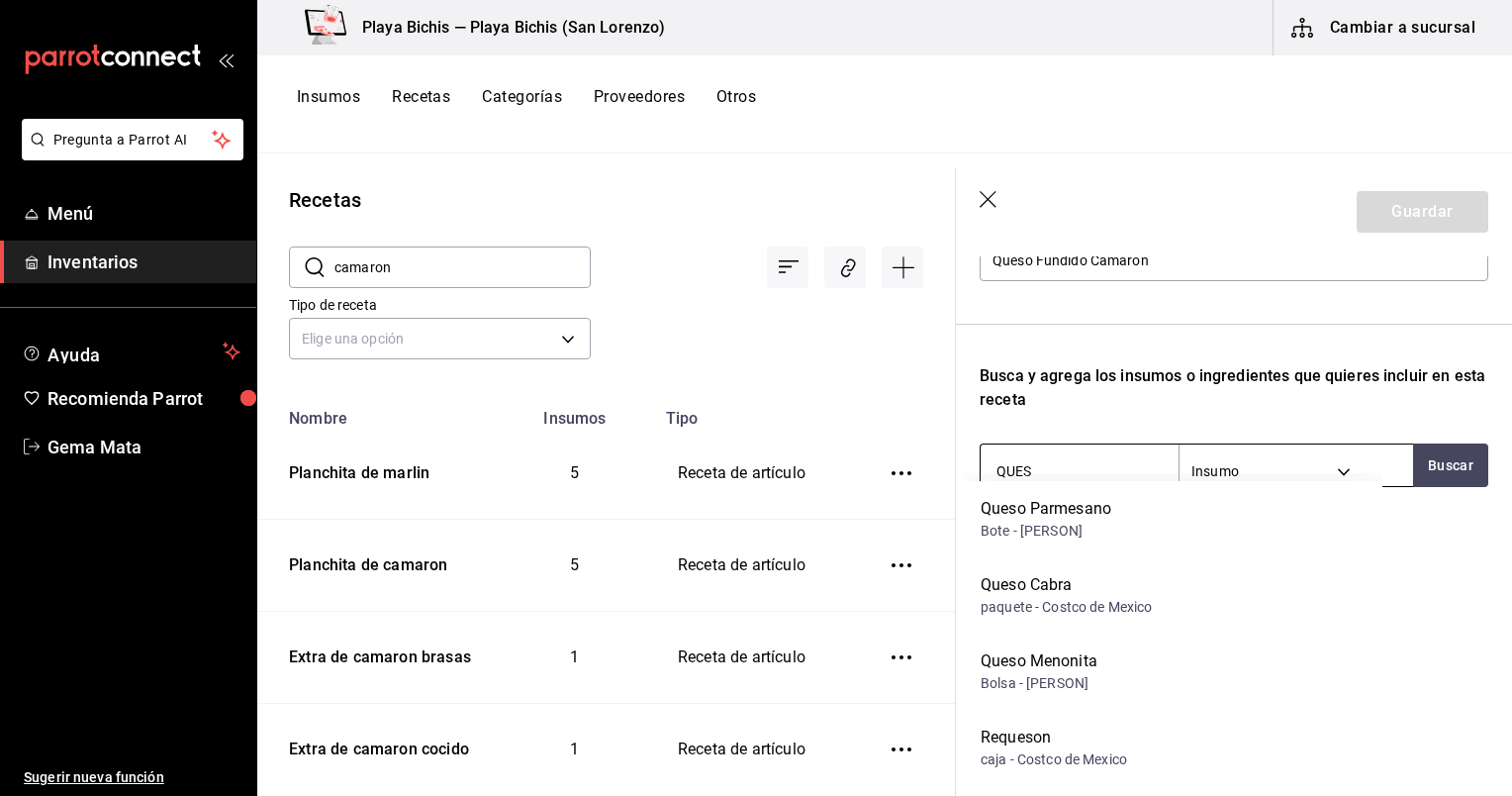 type on "QUESO" 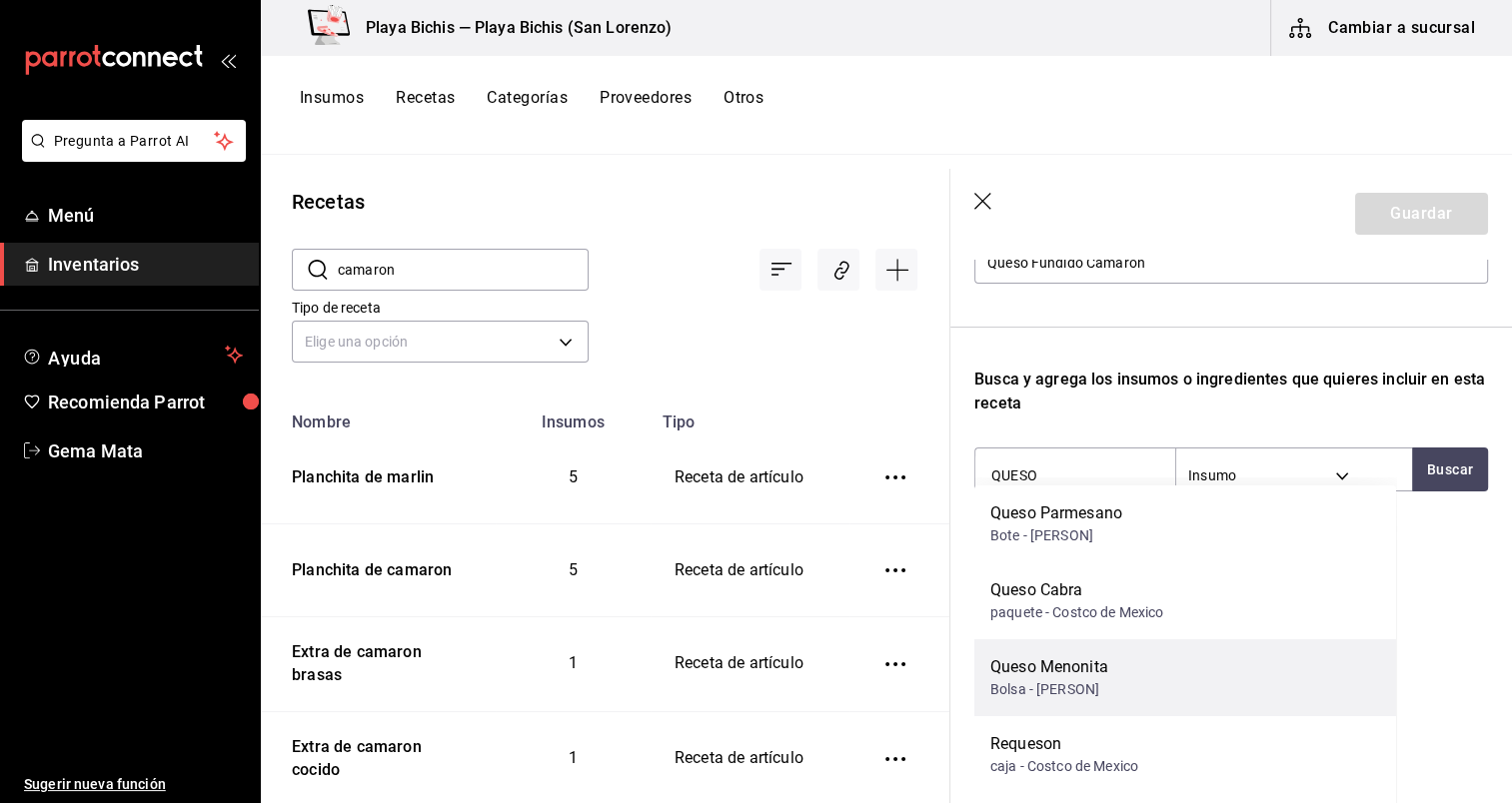 click on "Queso Menonita" at bounding box center [1049, 667] 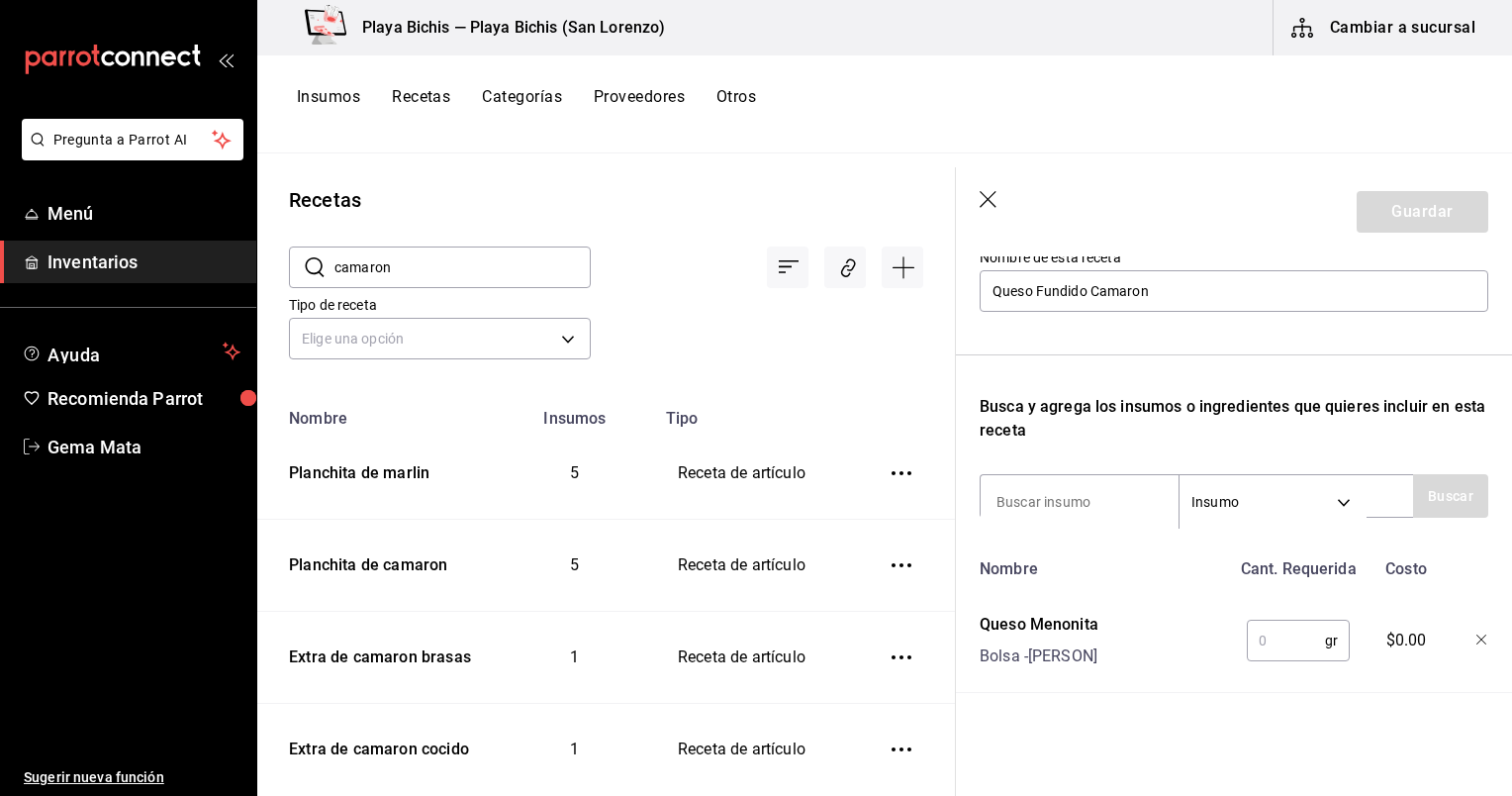 scroll, scrollTop: 233, scrollLeft: 0, axis: vertical 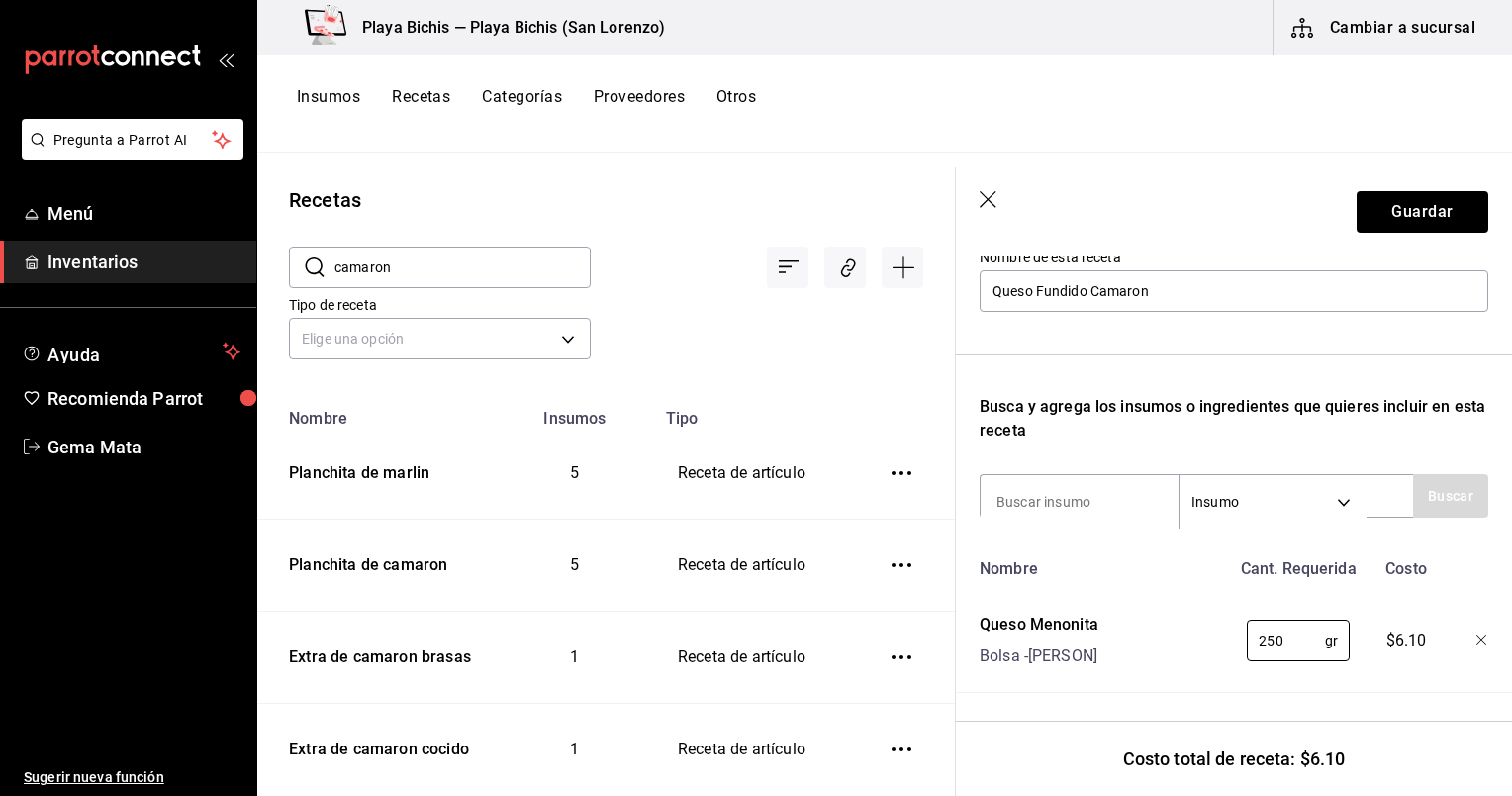 type on "250" 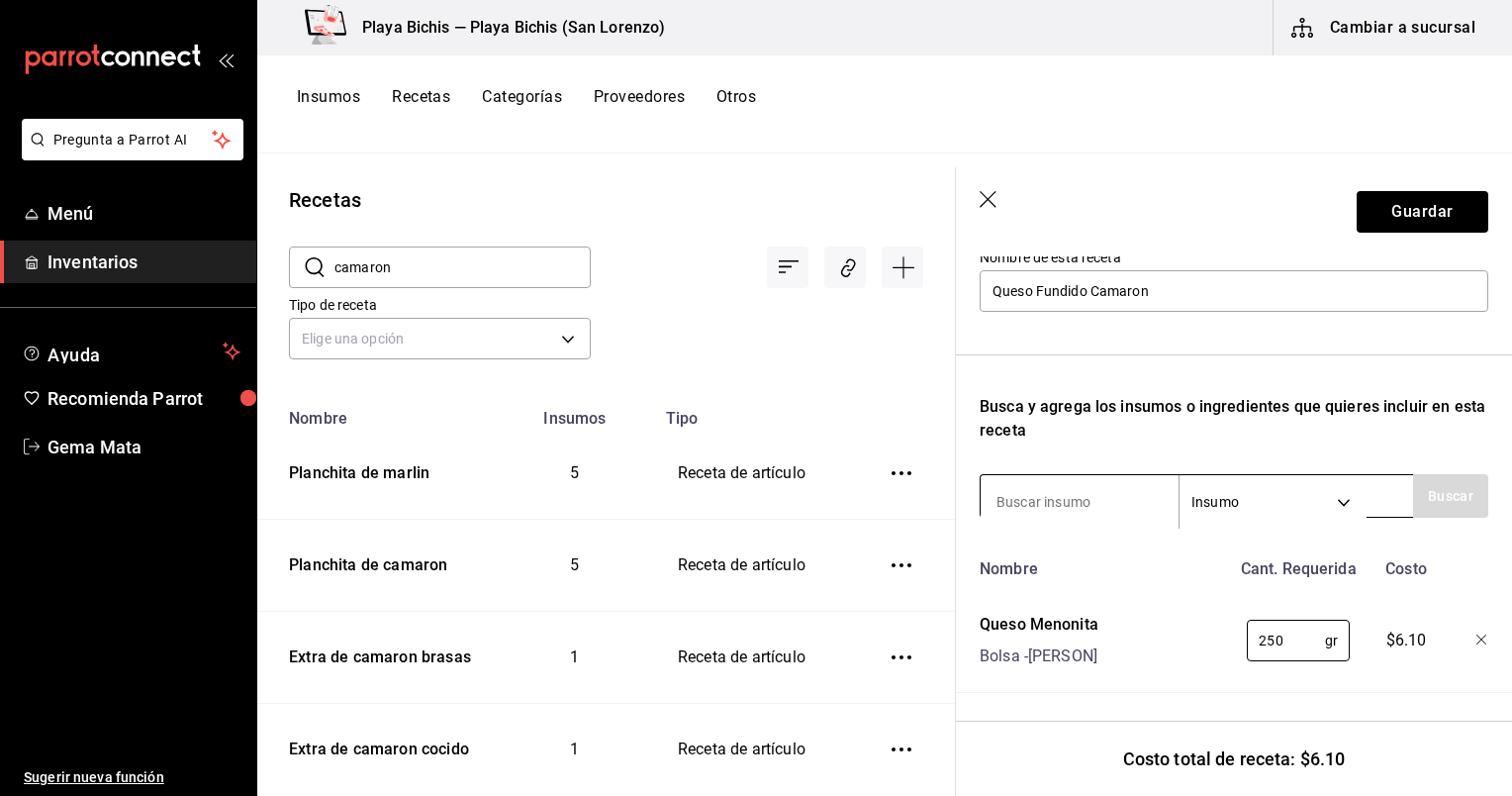 click at bounding box center [1080, 502] 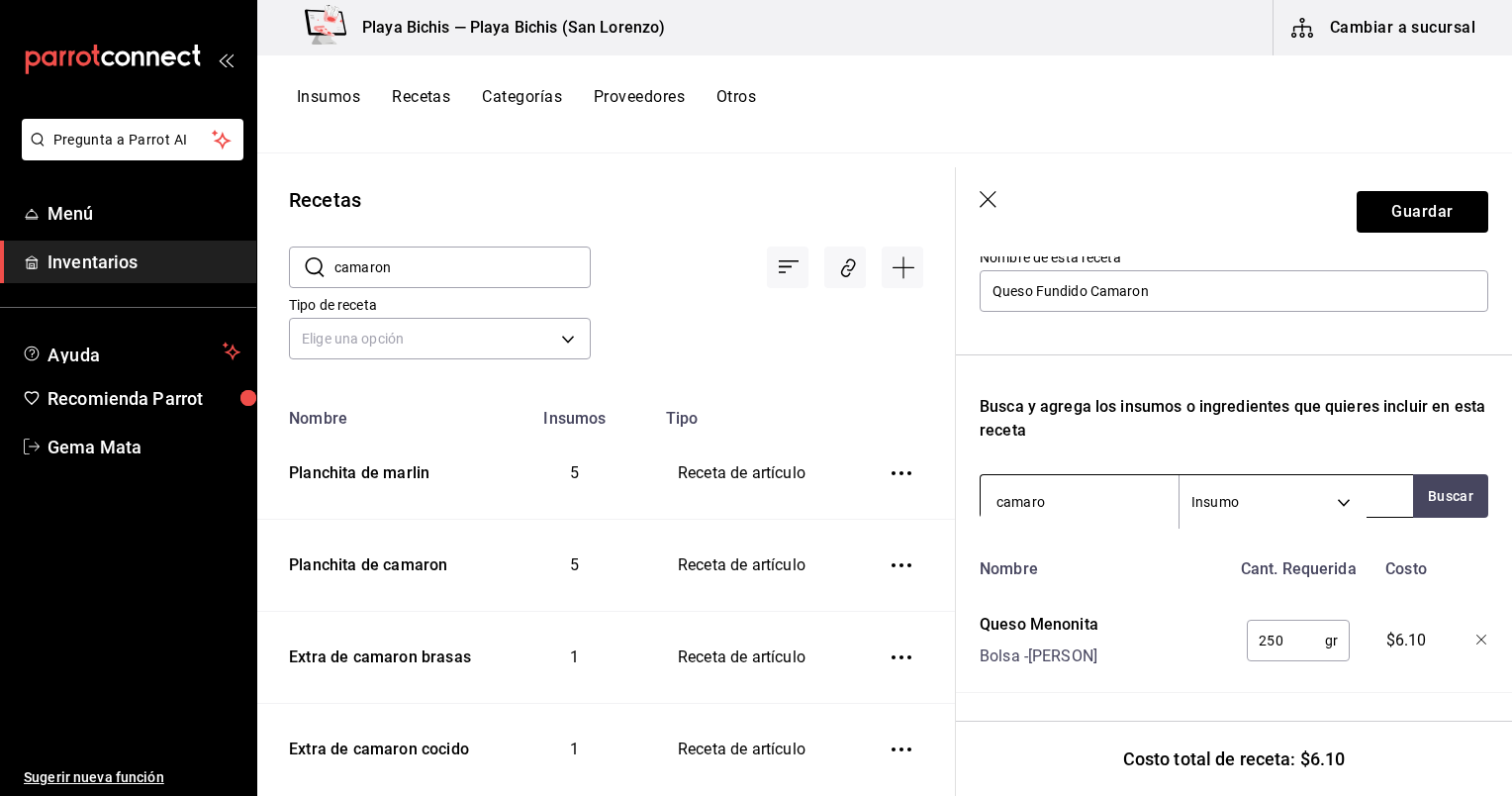 type on "camaron" 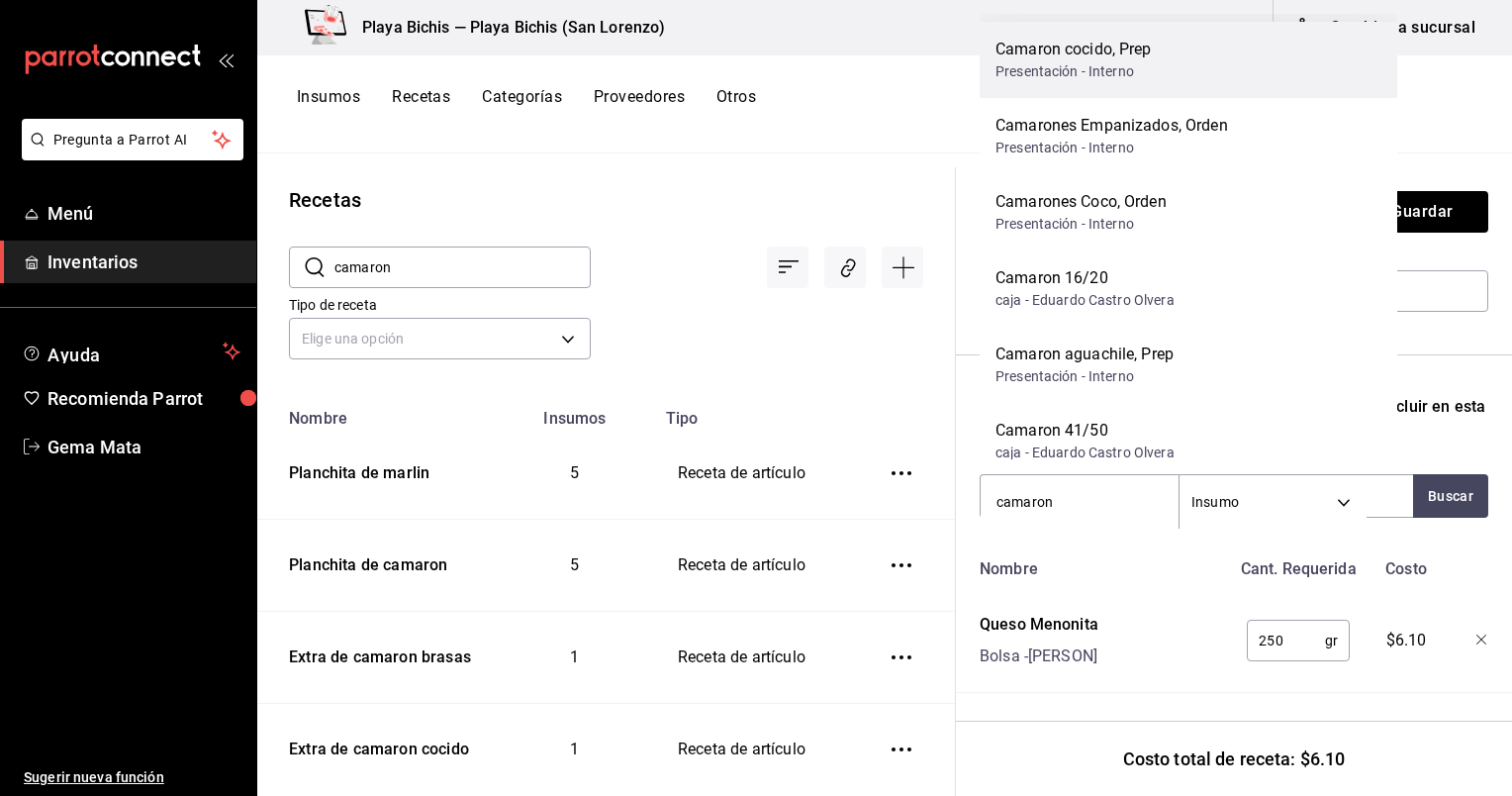 click on "Presentación - Interno" at bounding box center (1074, 71) 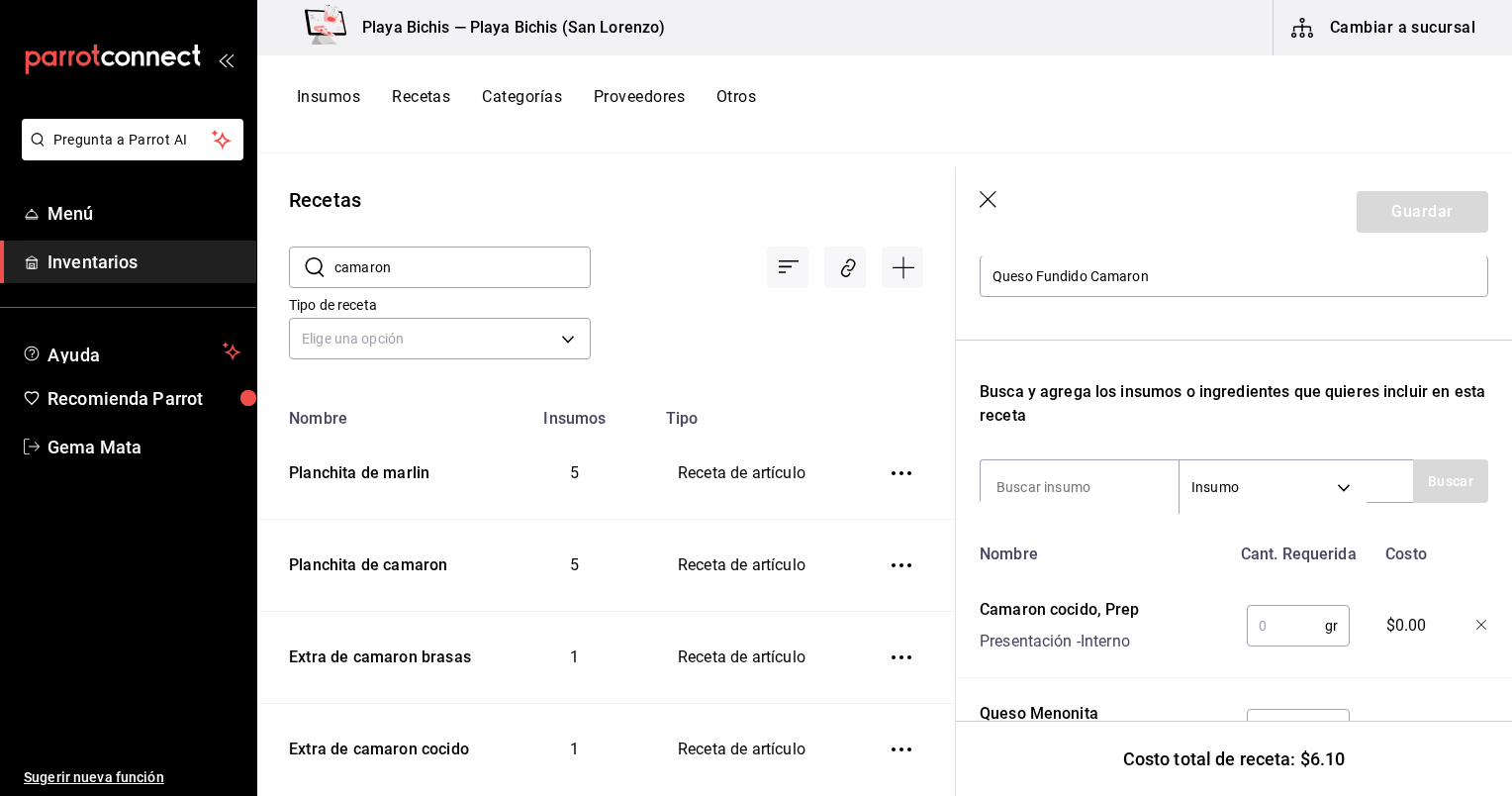 click at bounding box center [1285, 626] 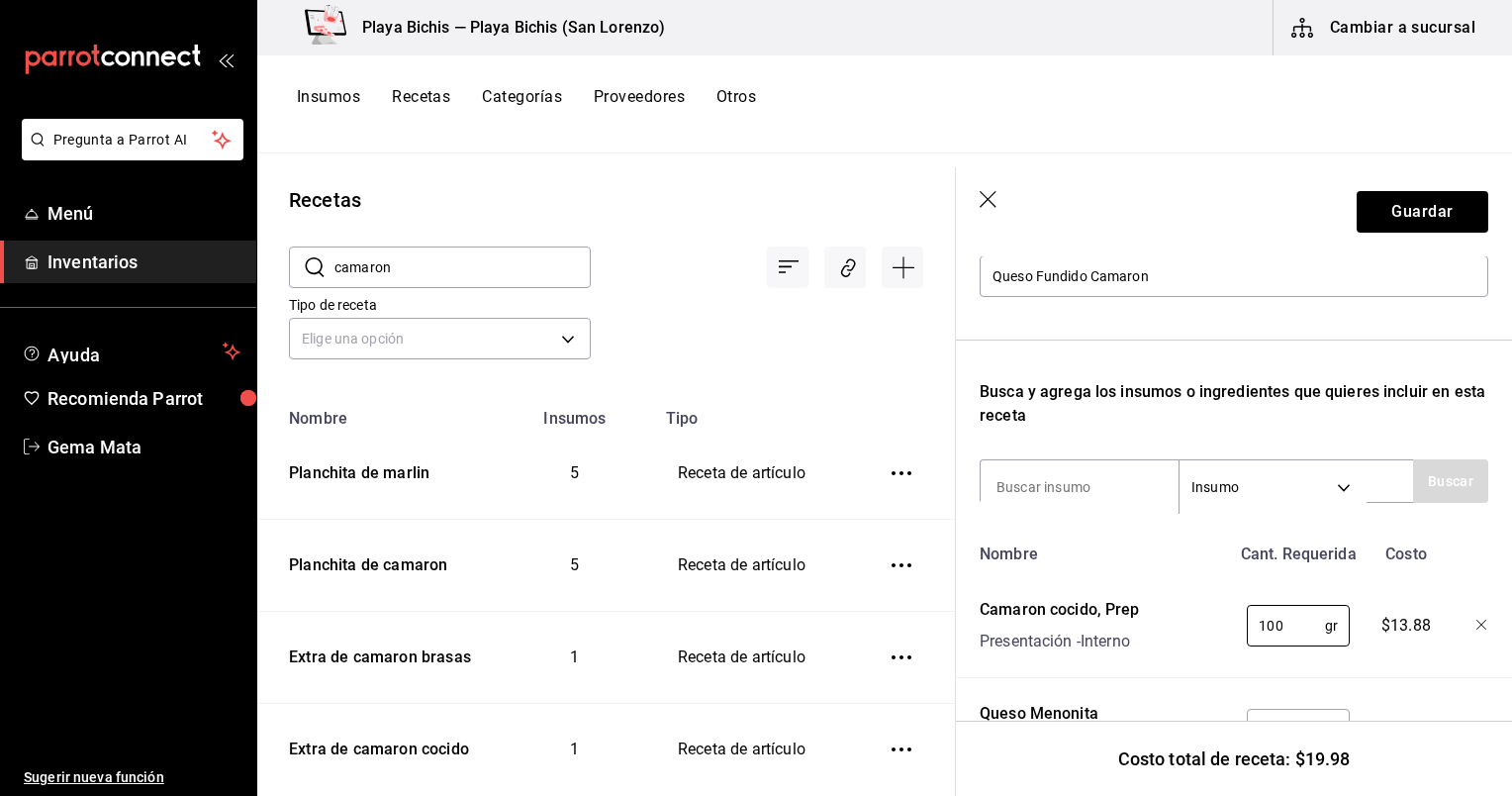 type on "100" 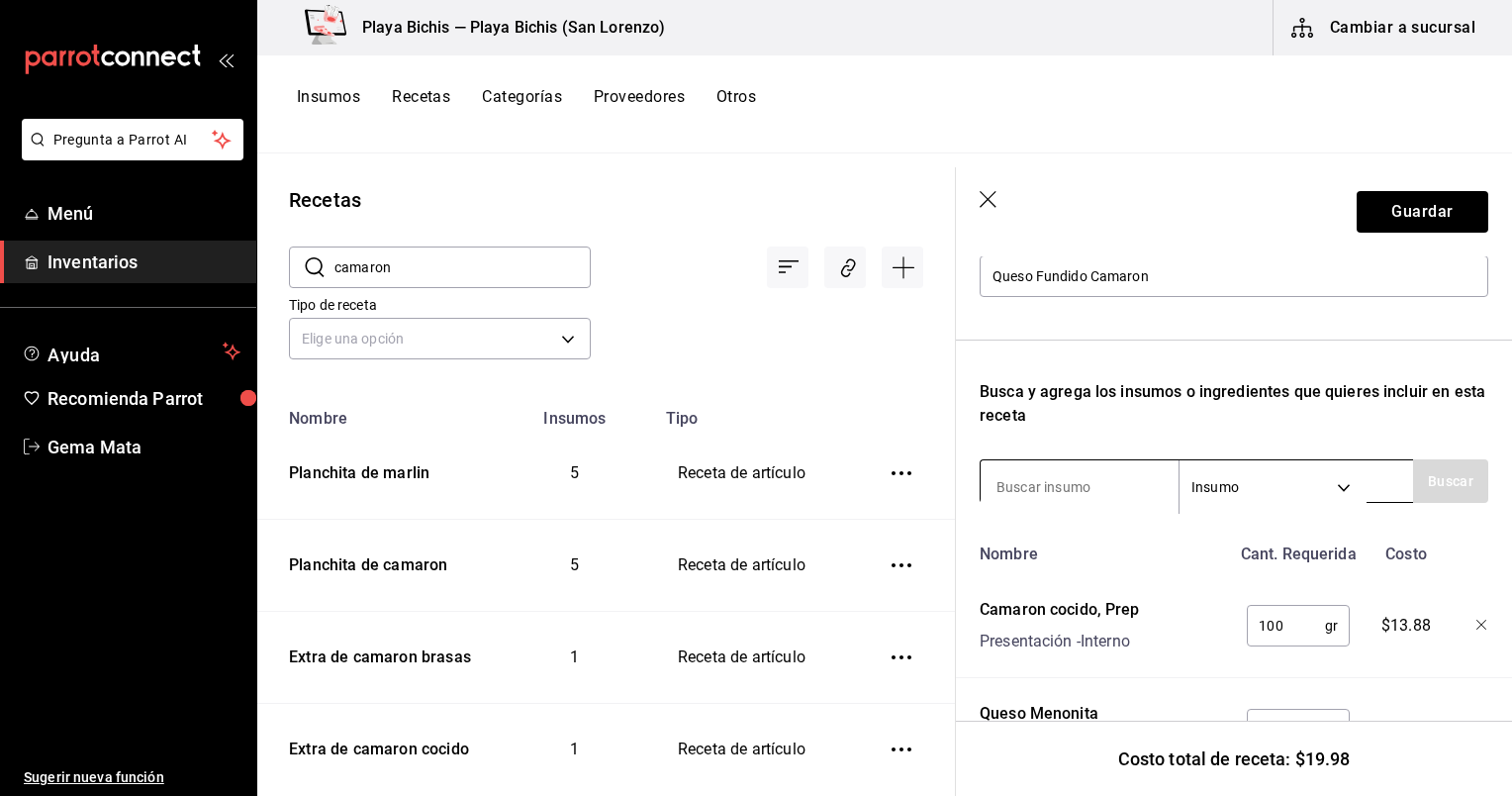 click at bounding box center (1080, 487) 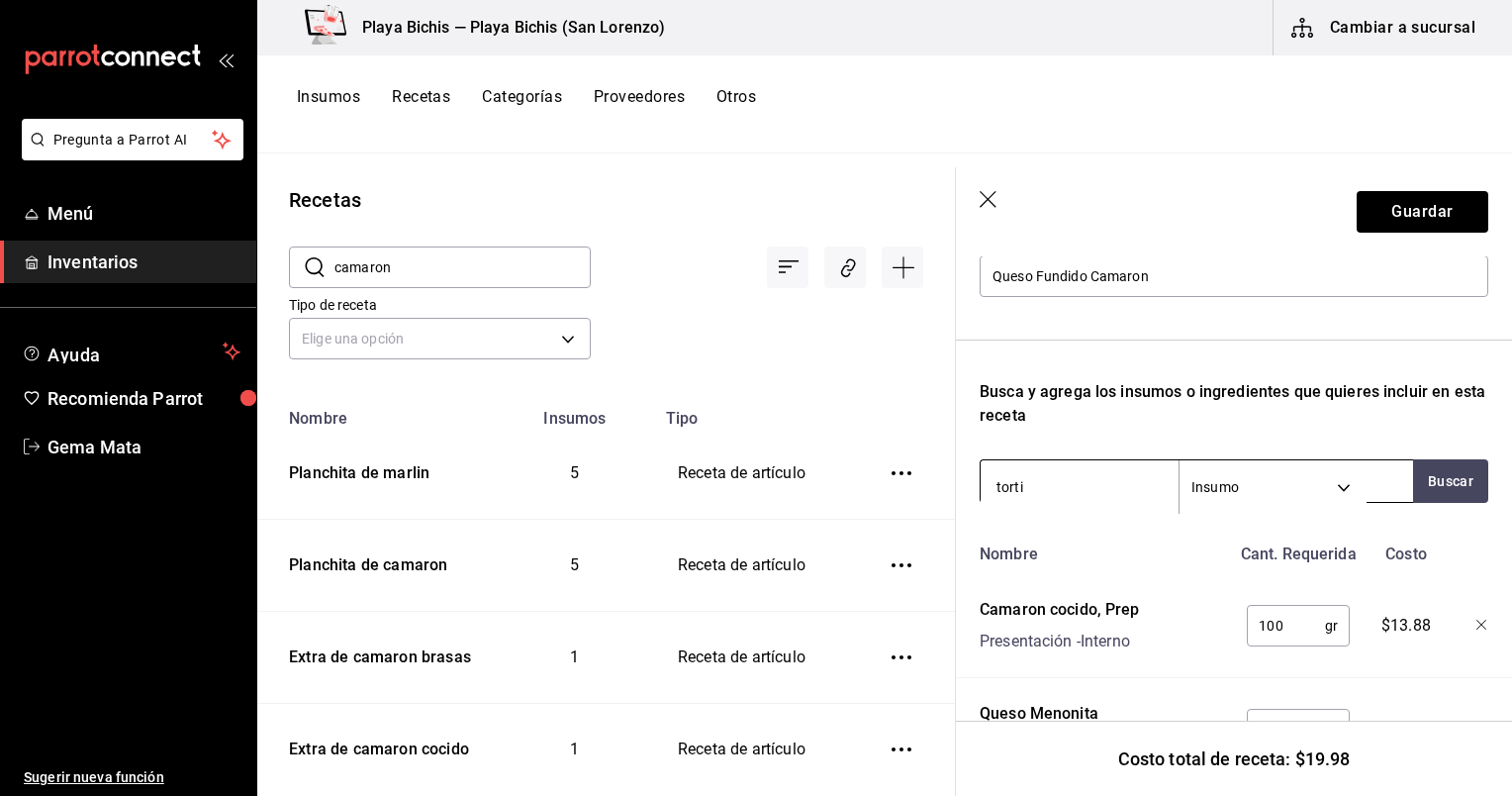 type on "tortil" 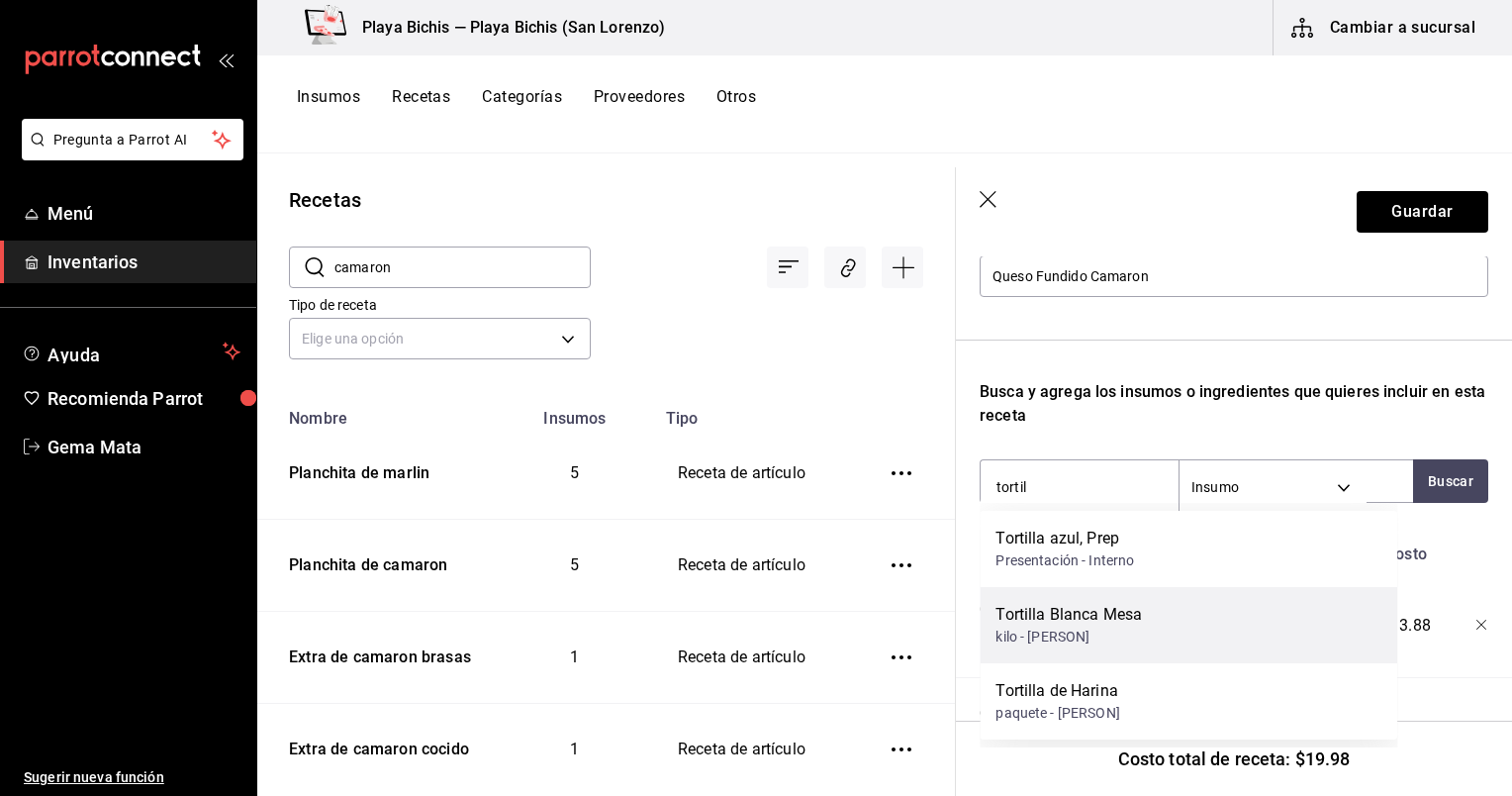 click on "kilo - [FIRST] [LAST]" at bounding box center [1069, 637] 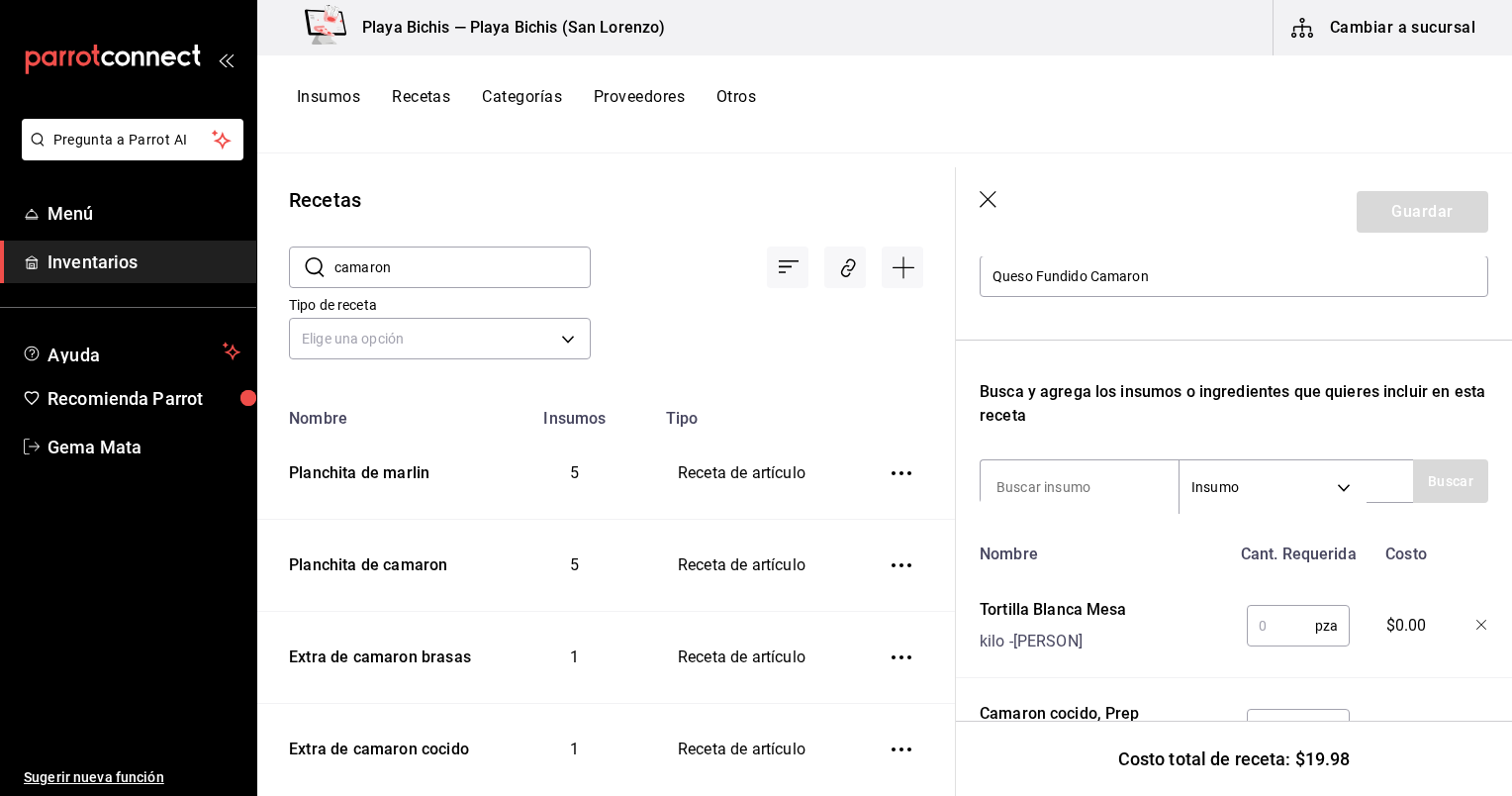 click on "pza ​" at bounding box center [1294, 622] 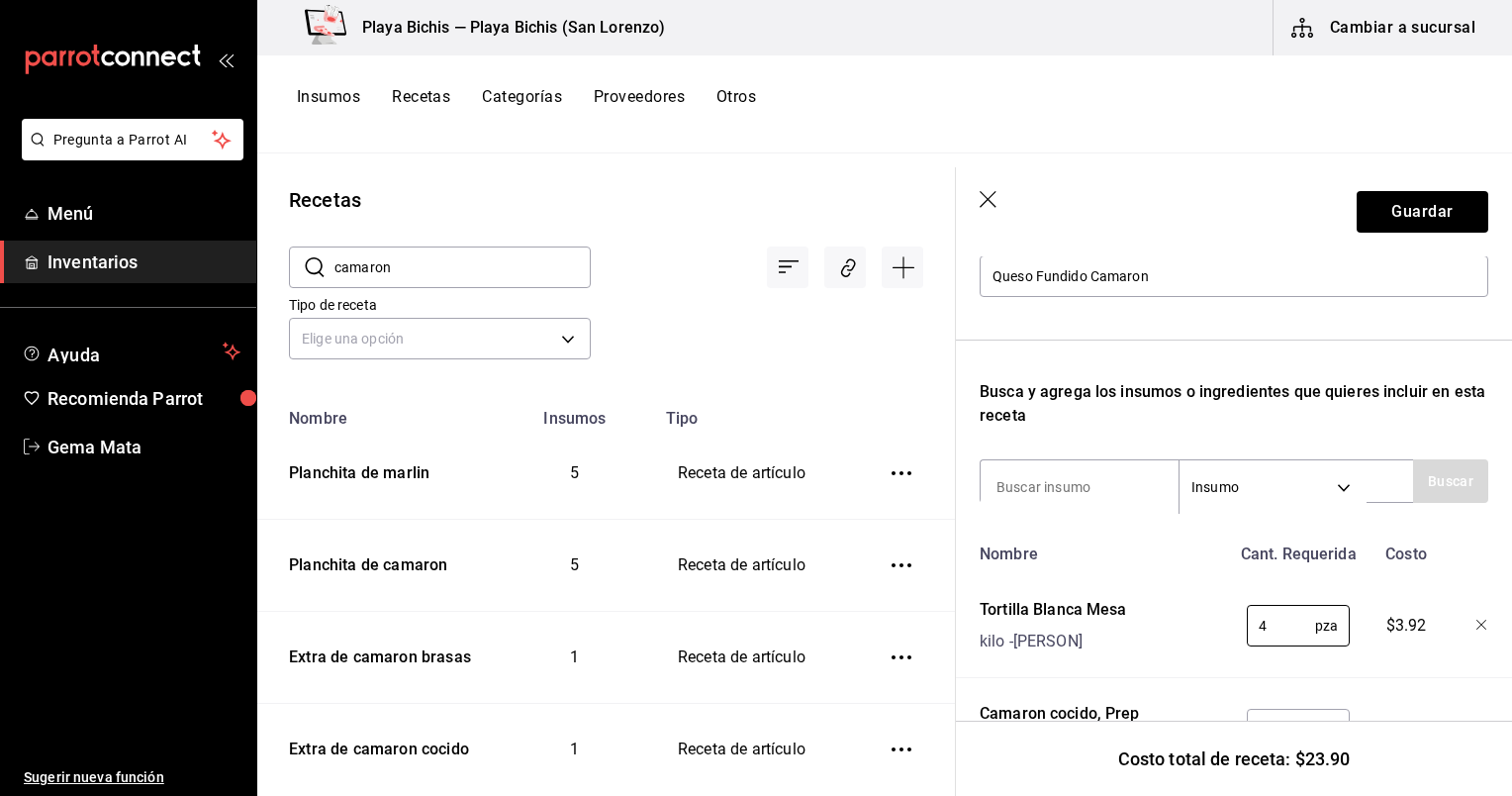 type on "4" 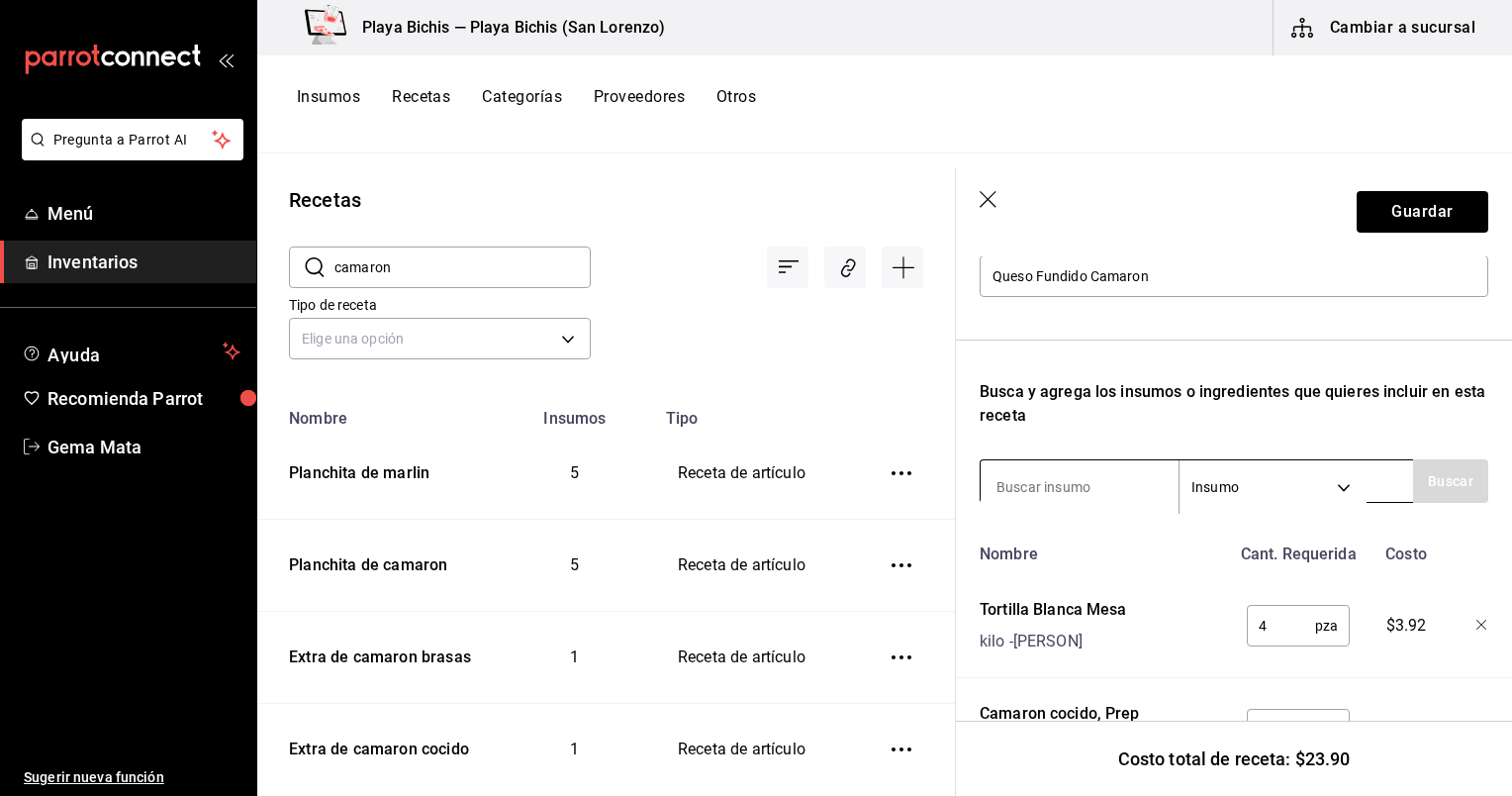 click at bounding box center (1080, 487) 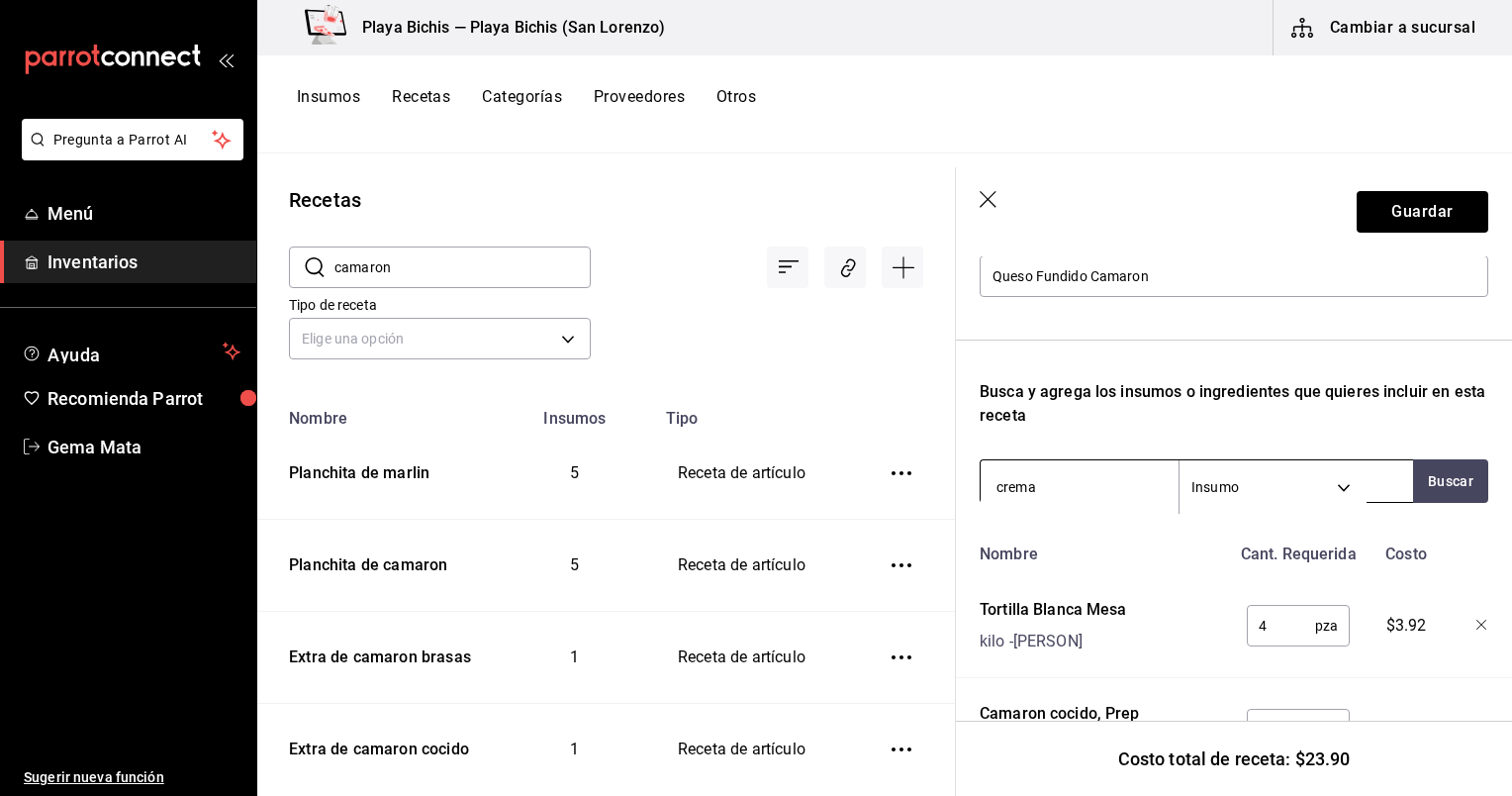 type 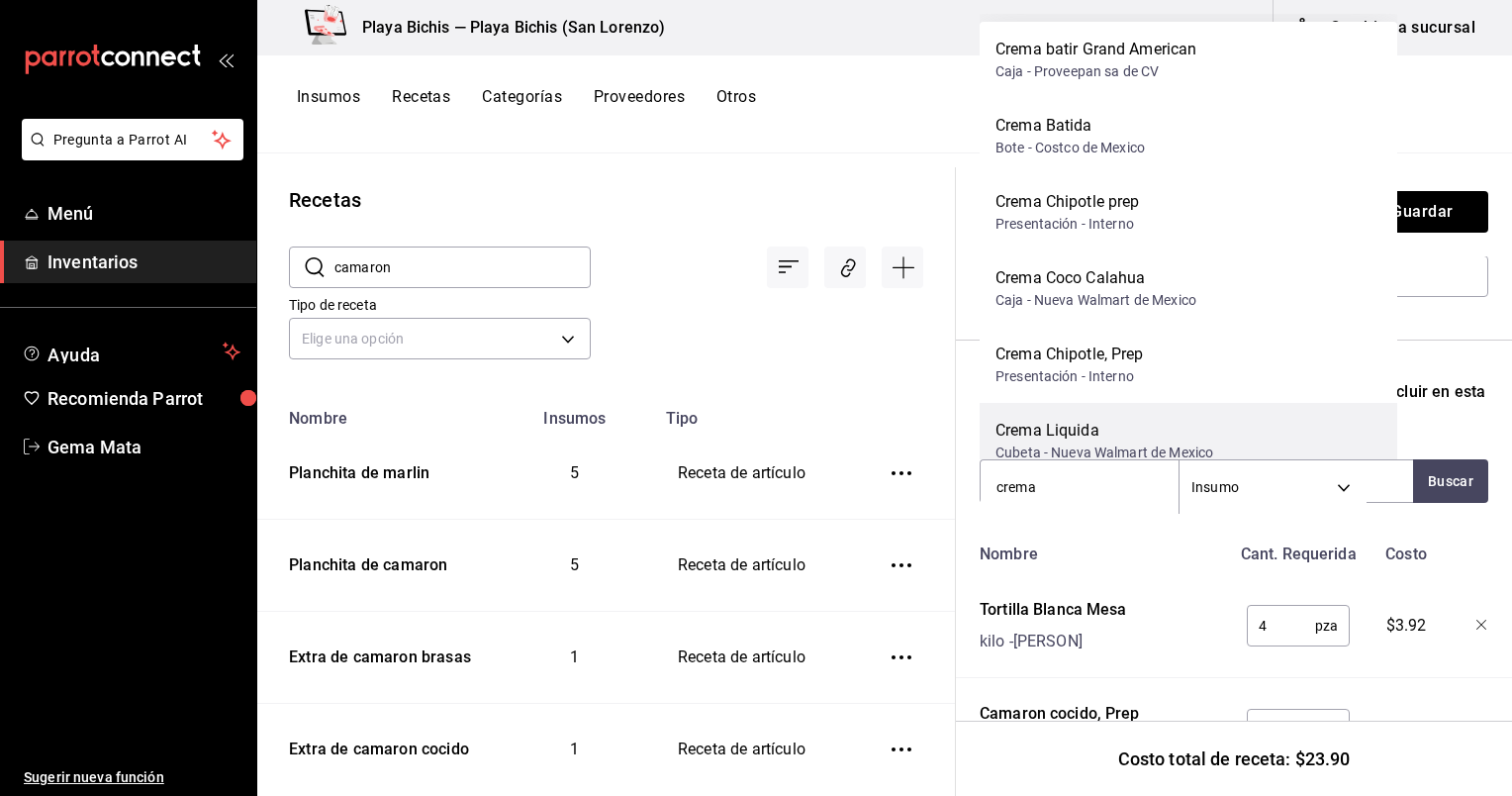 click on "Cubeta - Nueva Walmart de Mexico" at bounding box center (1104, 452) 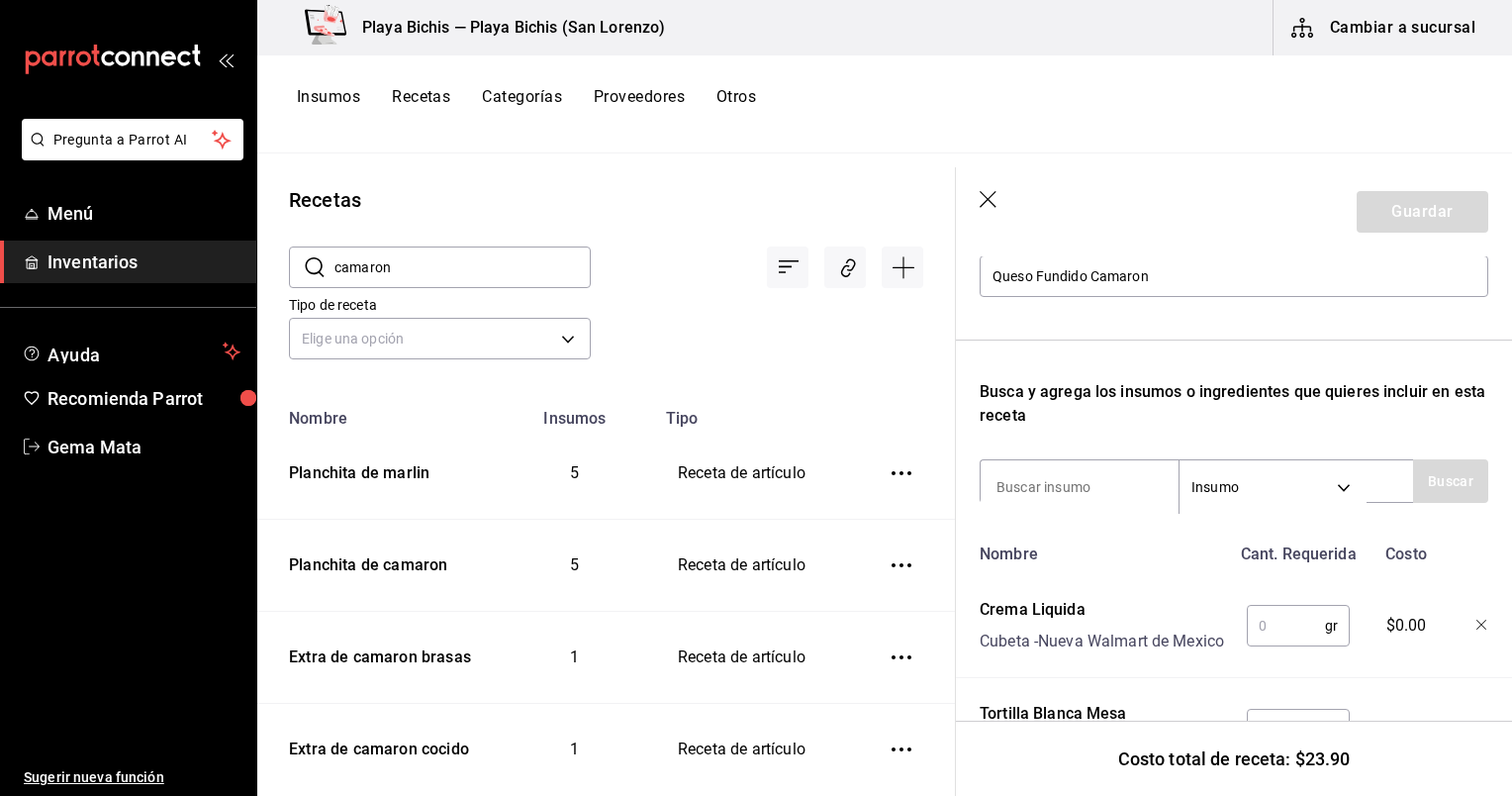 click at bounding box center [1285, 626] 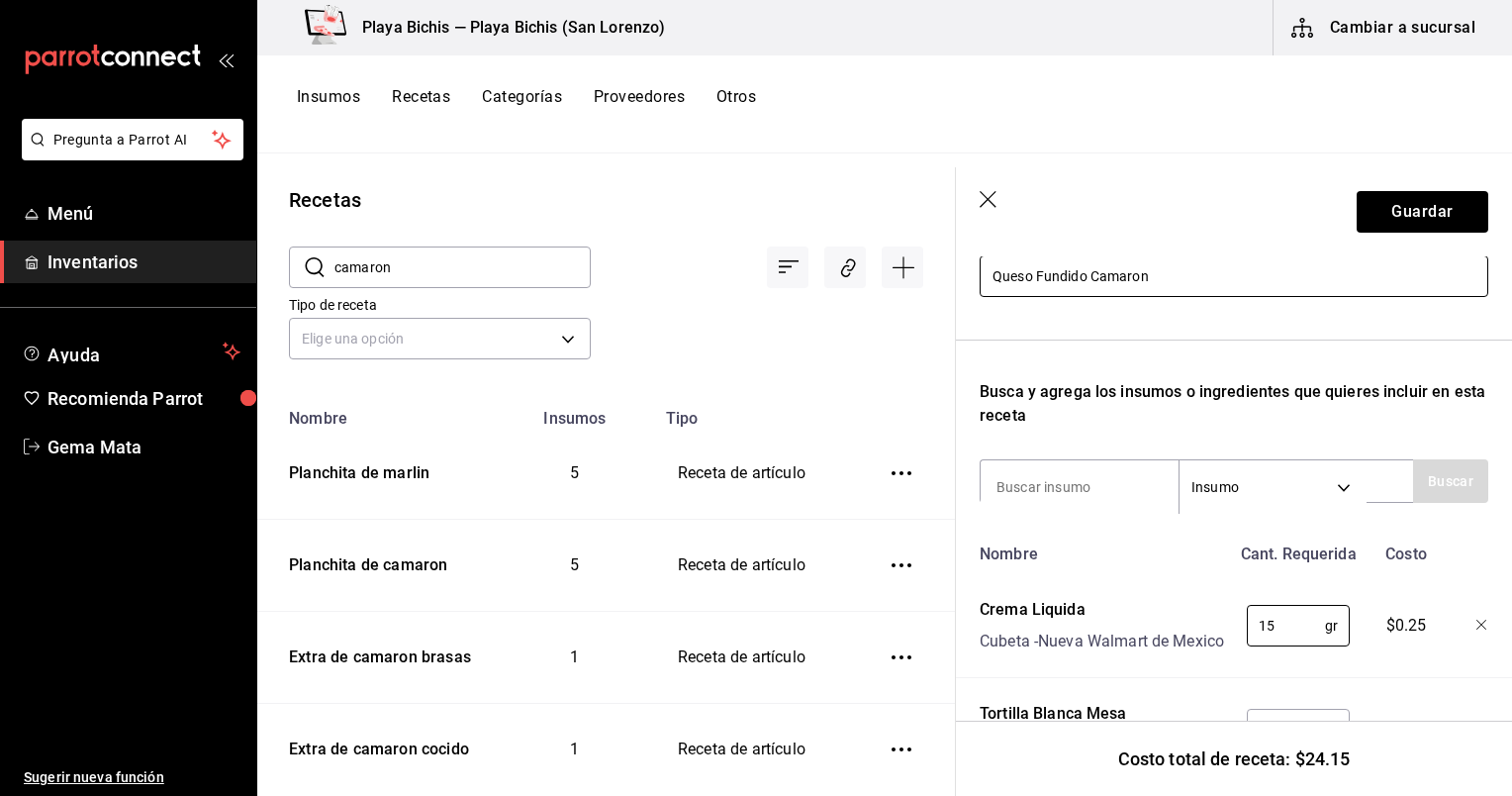 scroll, scrollTop: 388, scrollLeft: 0, axis: vertical 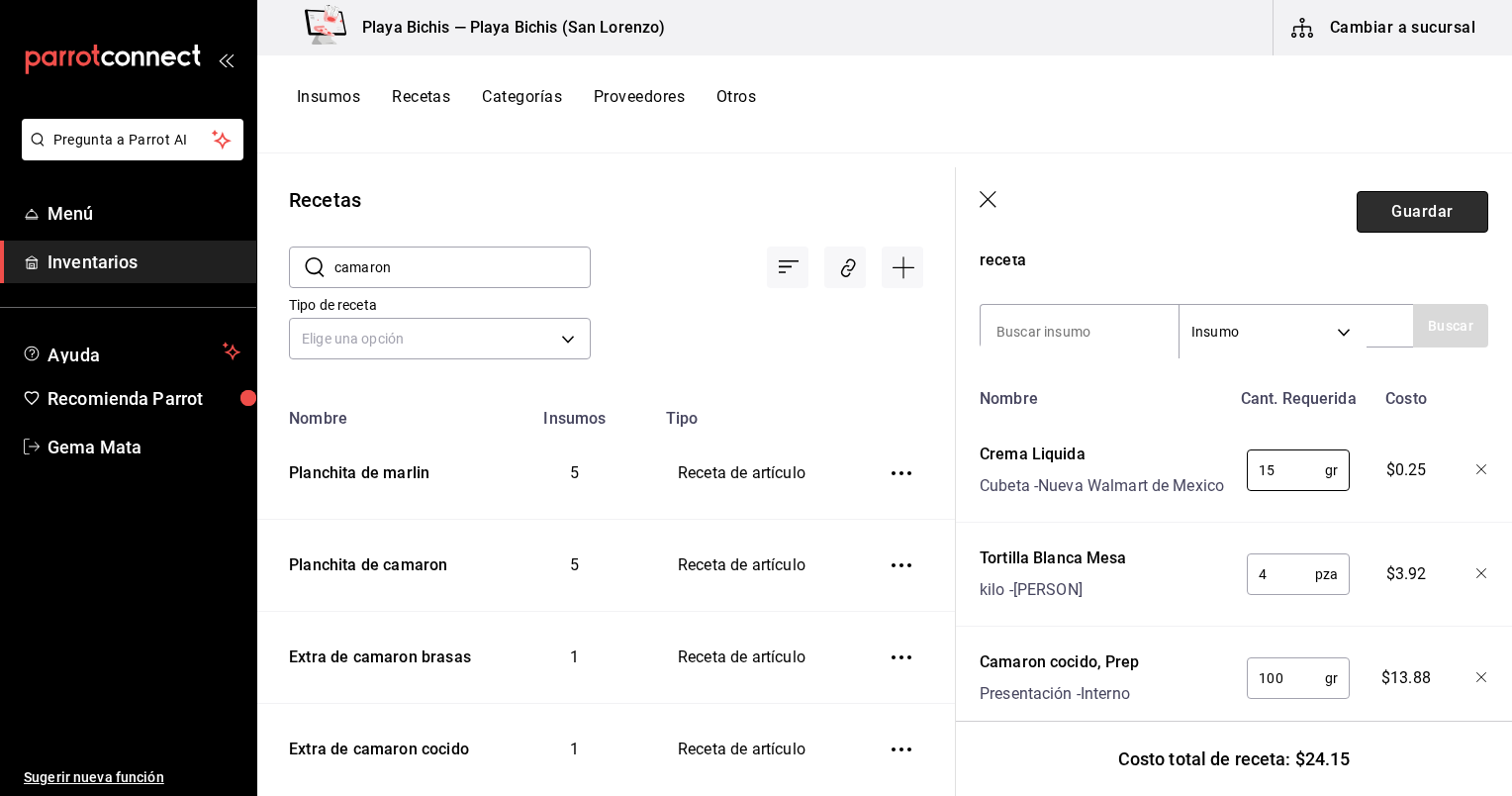 click on "Guardar" at bounding box center [1422, 212] 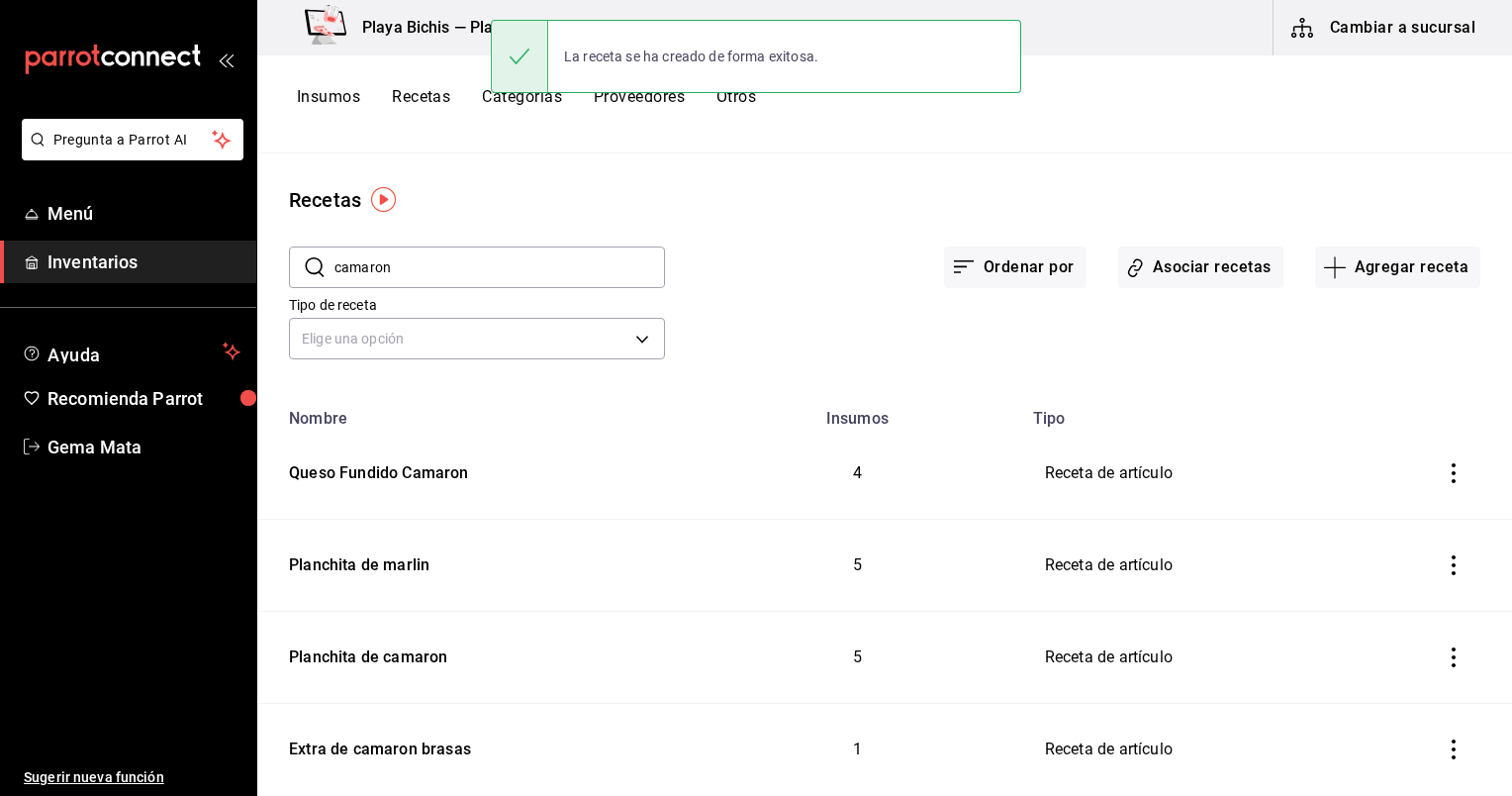 scroll, scrollTop: 0, scrollLeft: 0, axis: both 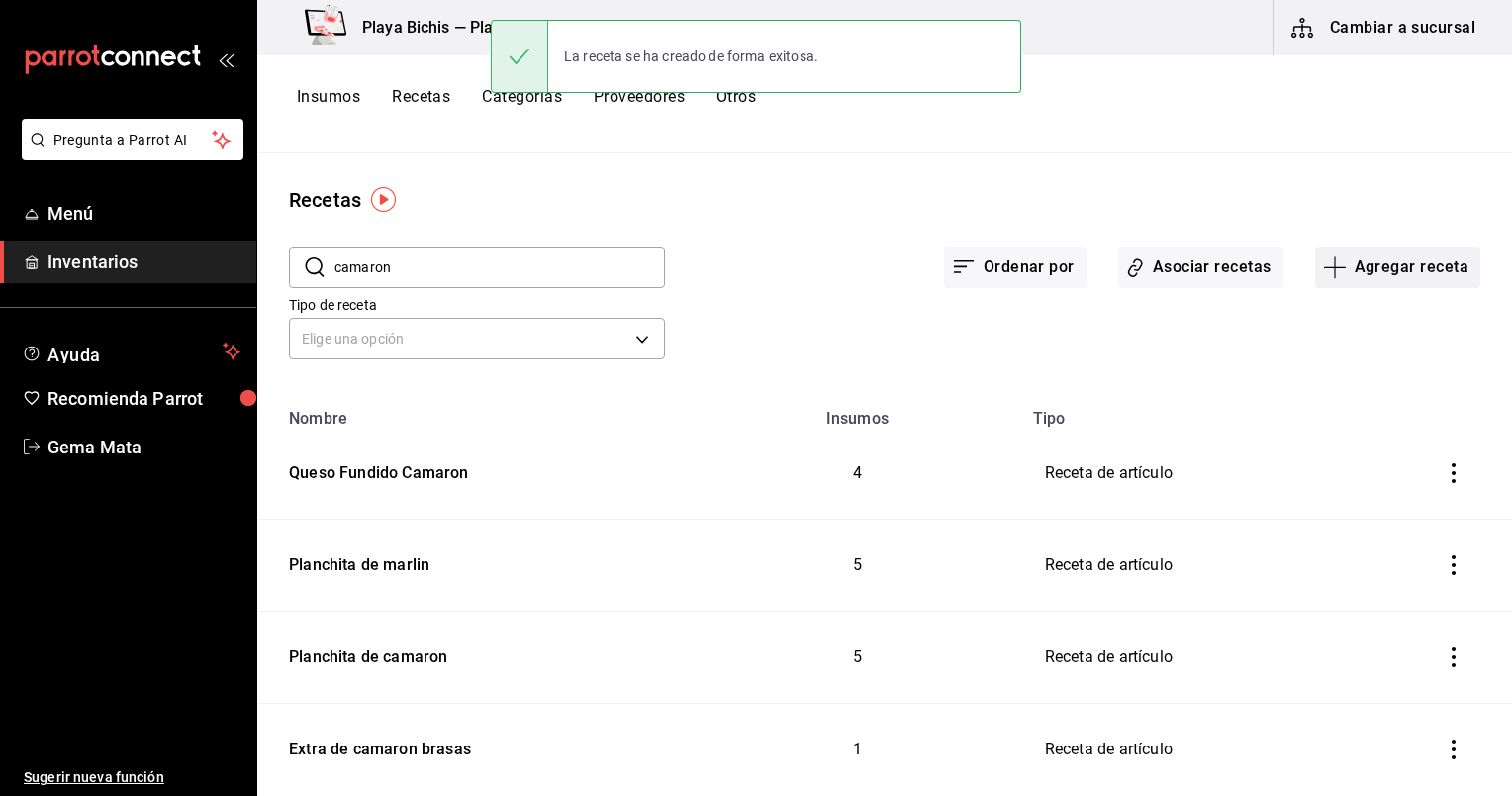 click on "Agregar receta" at bounding box center (1397, 267) 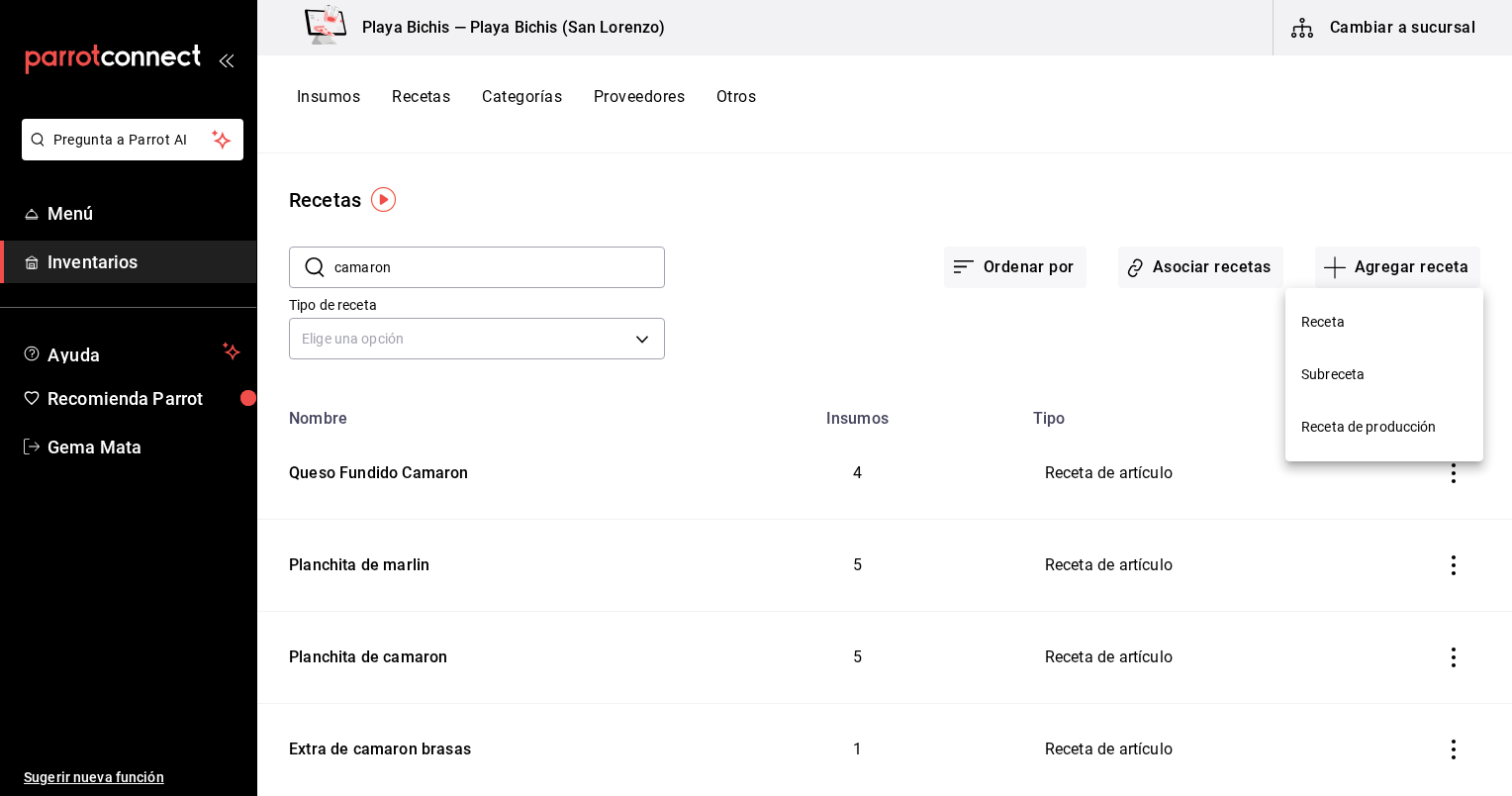 click on "Receta" at bounding box center [1384, 322] 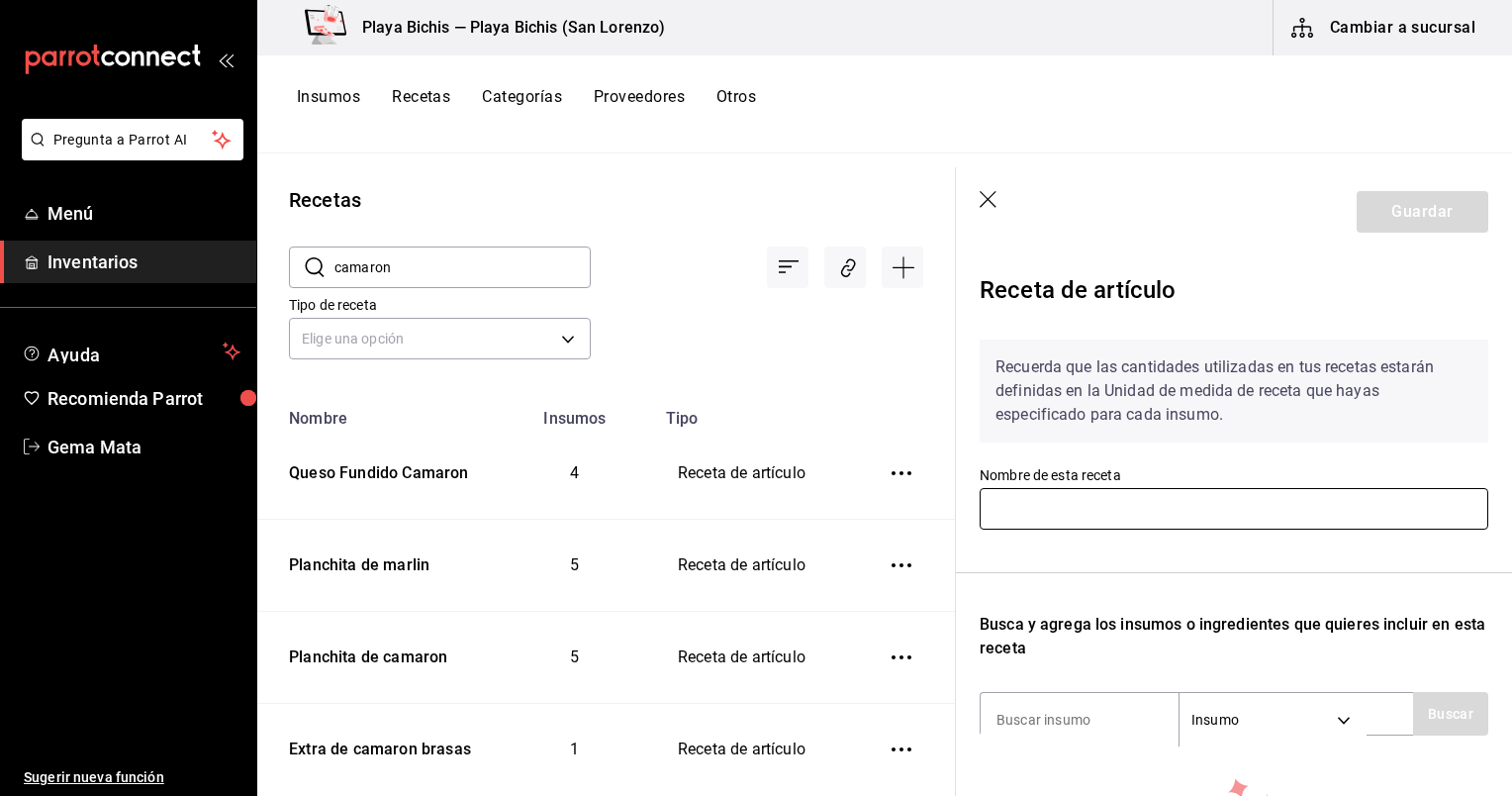 click at bounding box center [1234, 509] 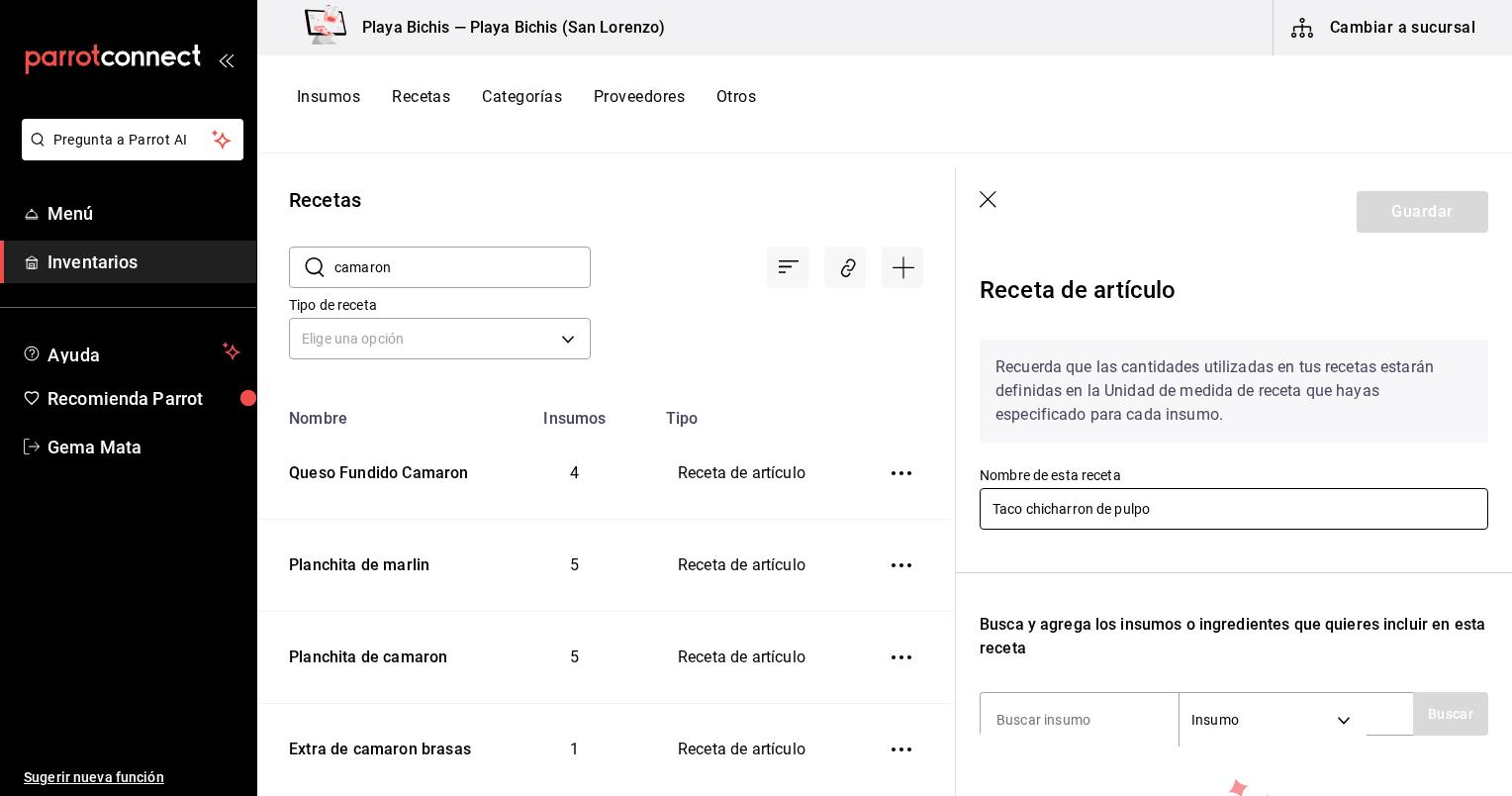 scroll, scrollTop: 263, scrollLeft: 0, axis: vertical 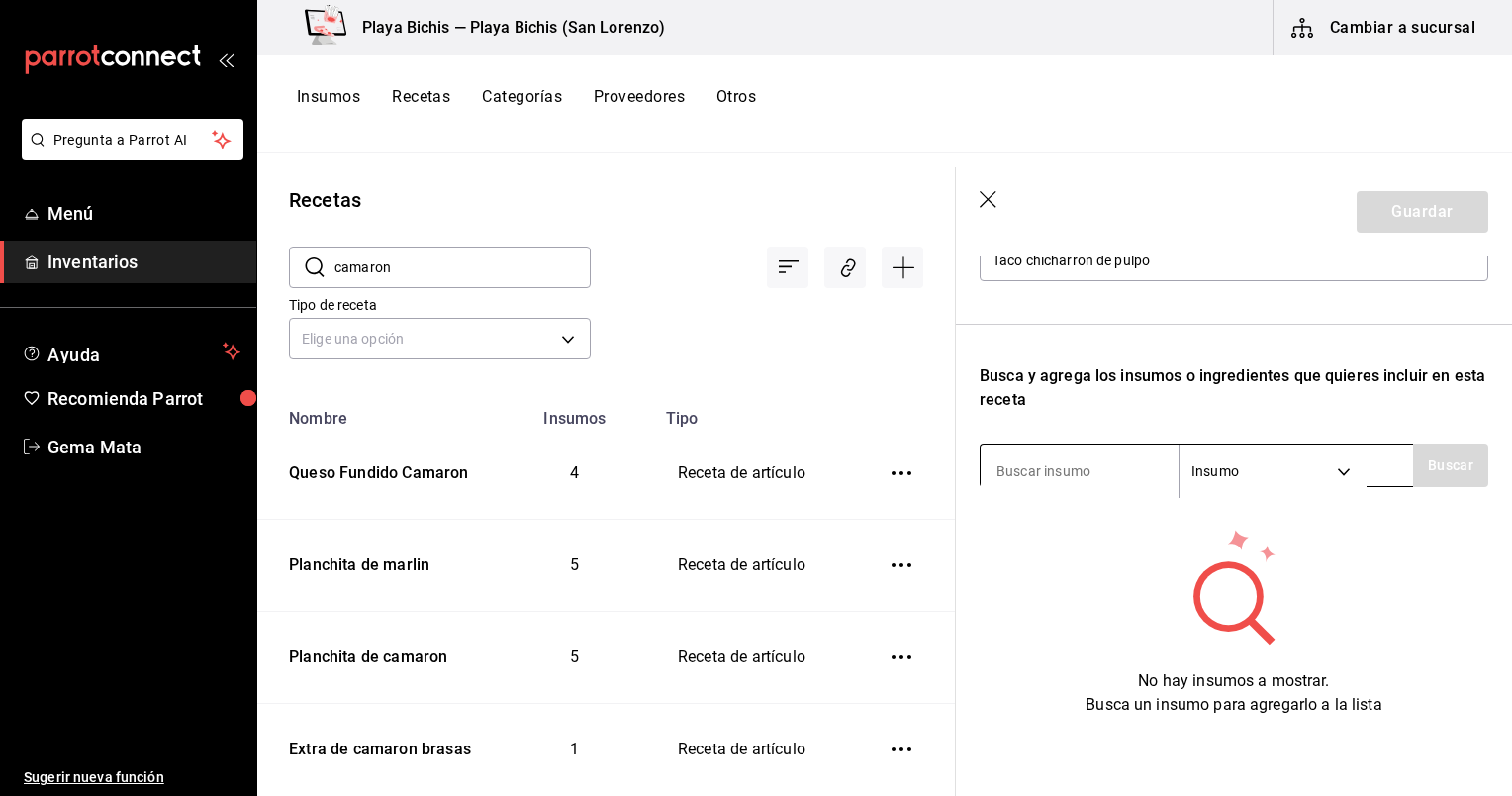drag, startPoint x: 1070, startPoint y: 443, endPoint x: 1047, endPoint y: 459, distance: 28.017851 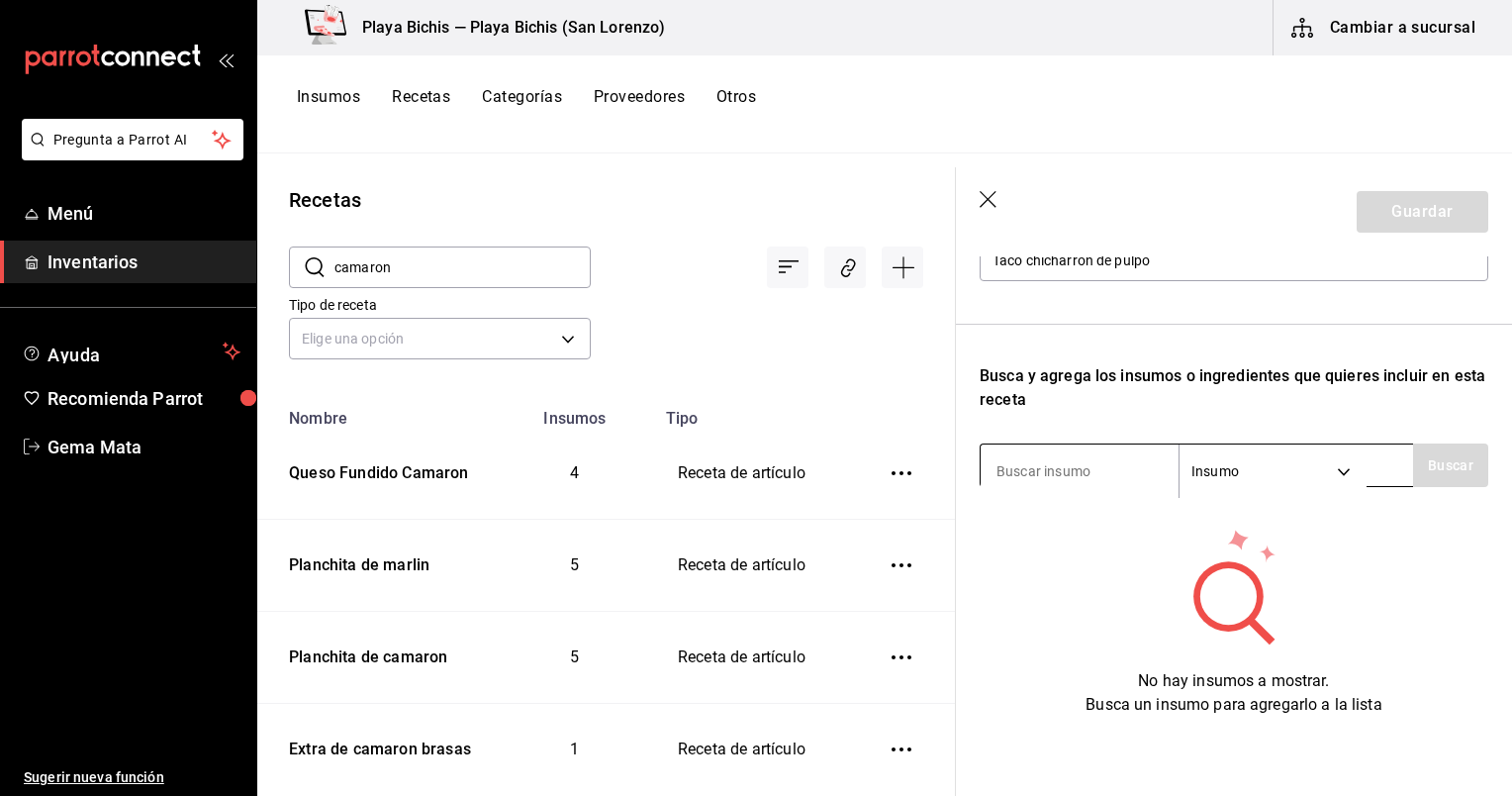 click at bounding box center [1080, 471] 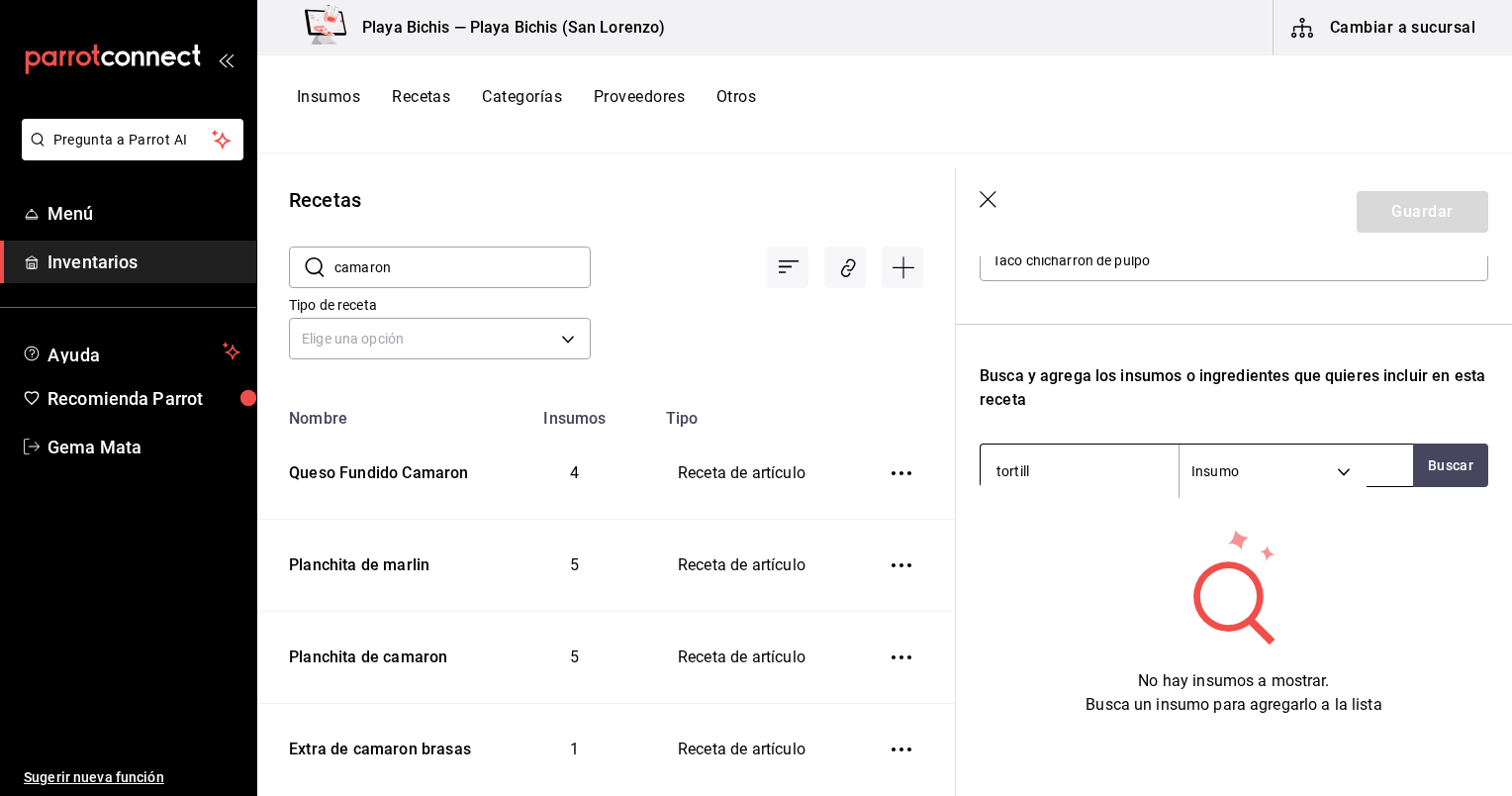 type on "tortilla" 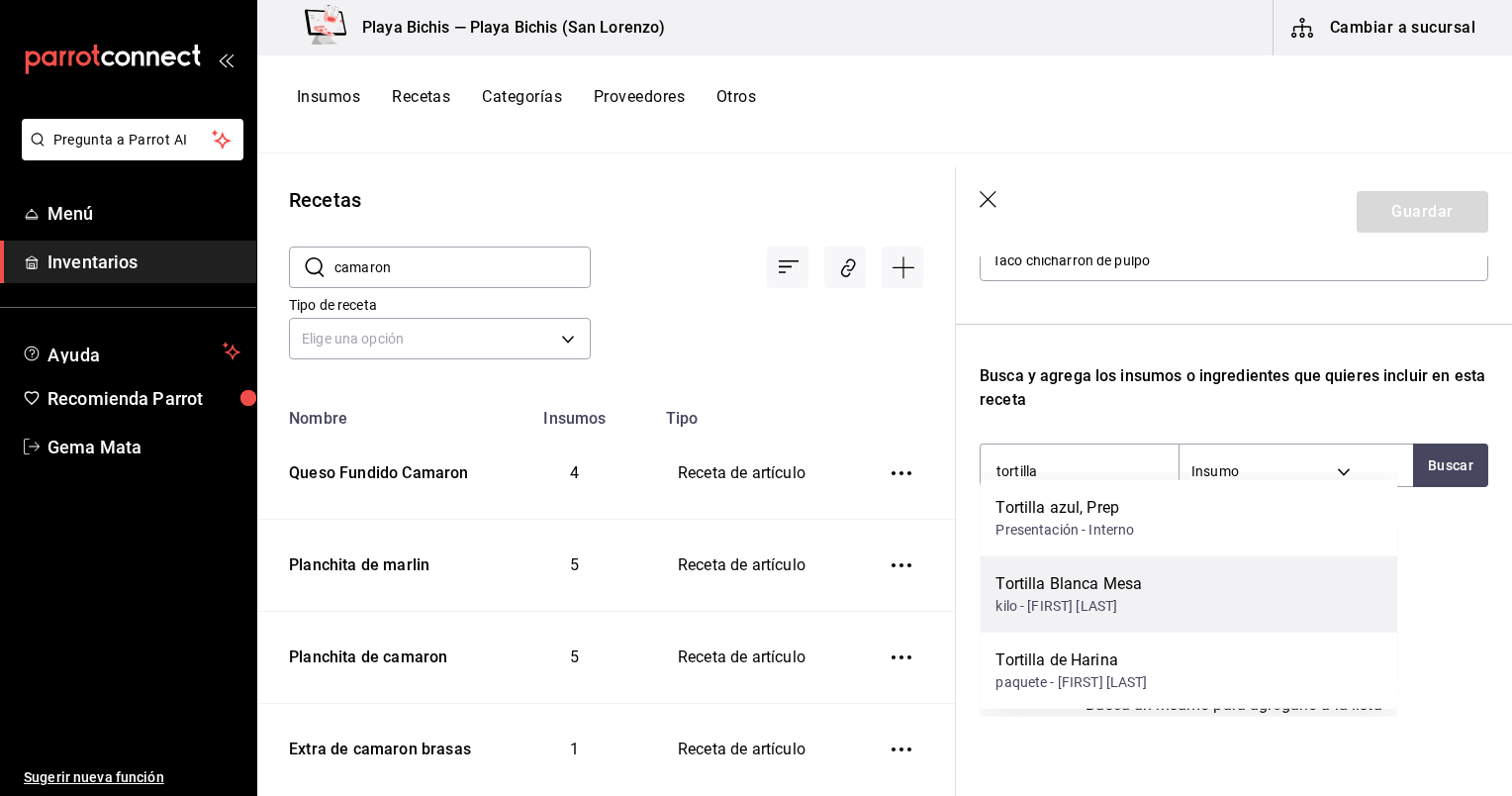 click on "Tortilla Blanca Mesa" at bounding box center [1069, 584] 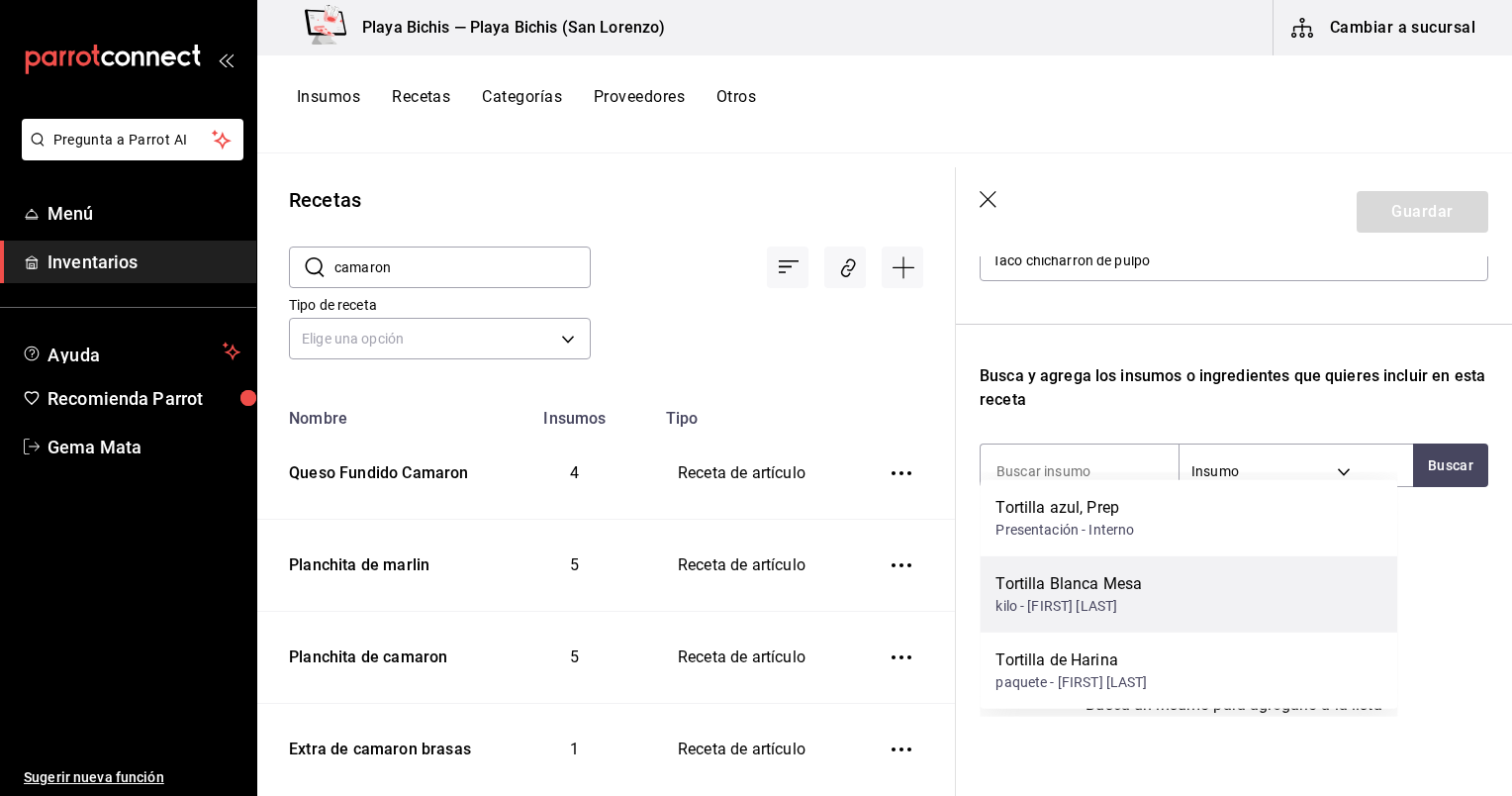 scroll, scrollTop: 233, scrollLeft: 0, axis: vertical 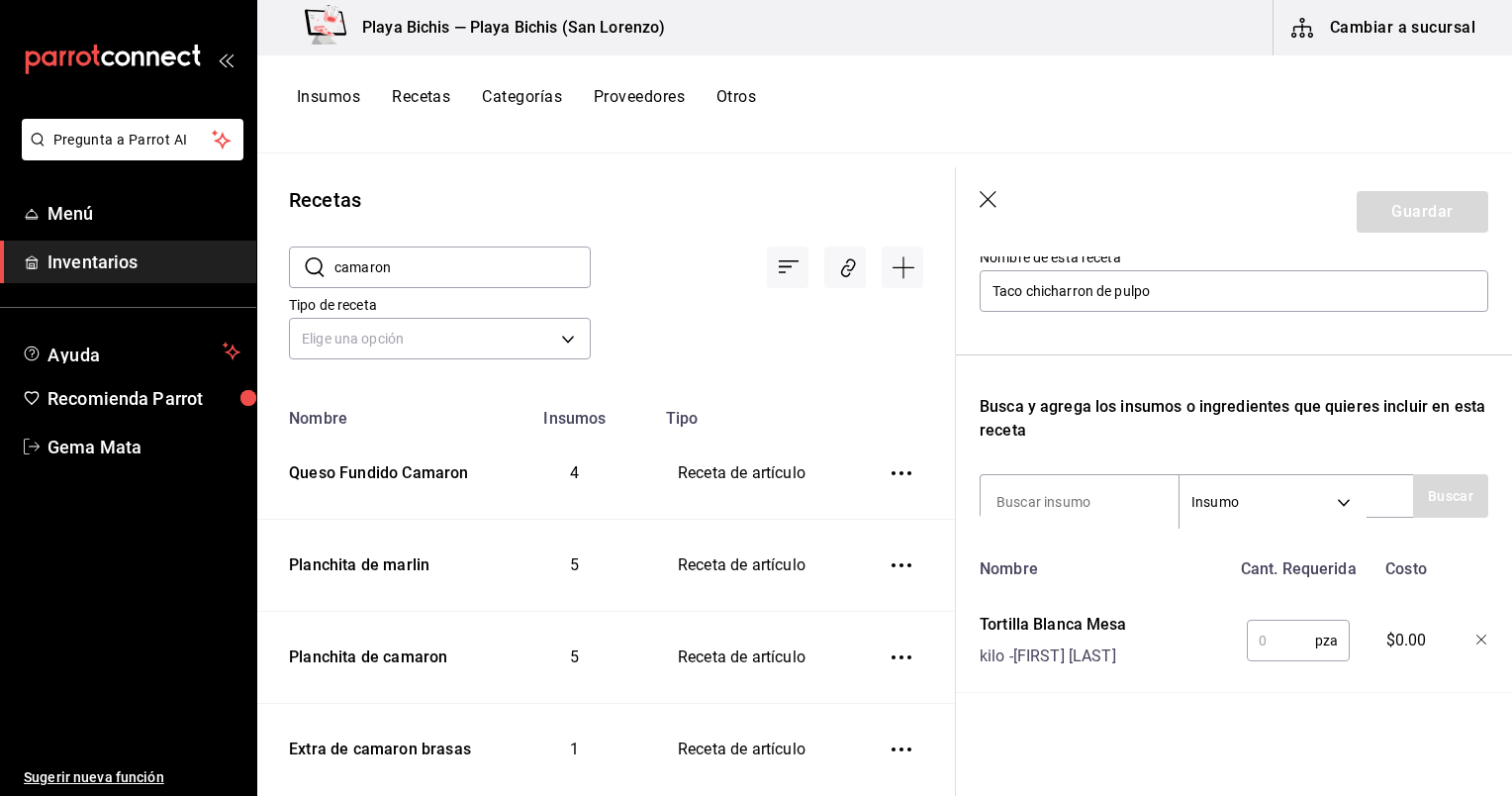 click at bounding box center [1280, 641] 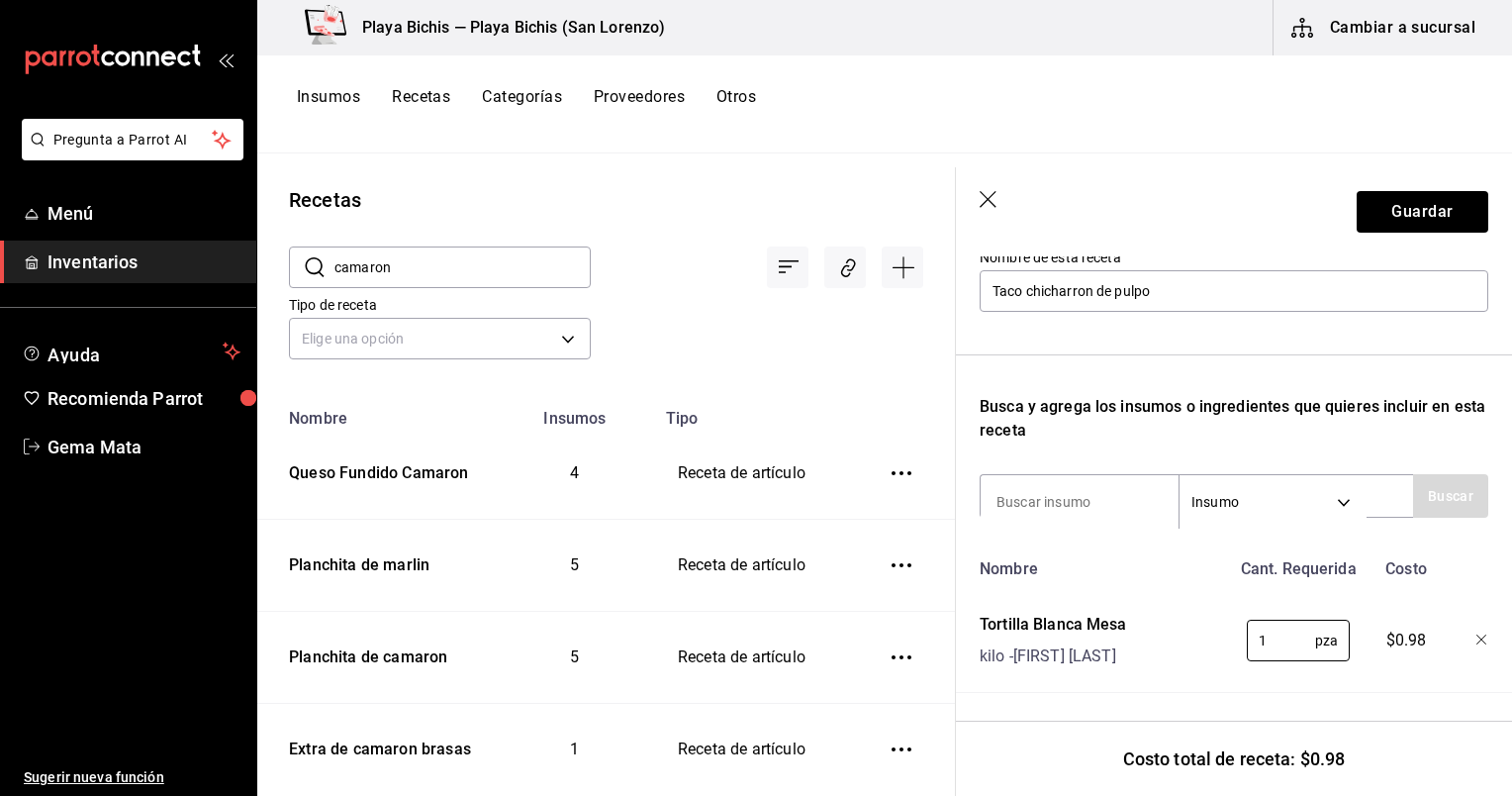 type on "1" 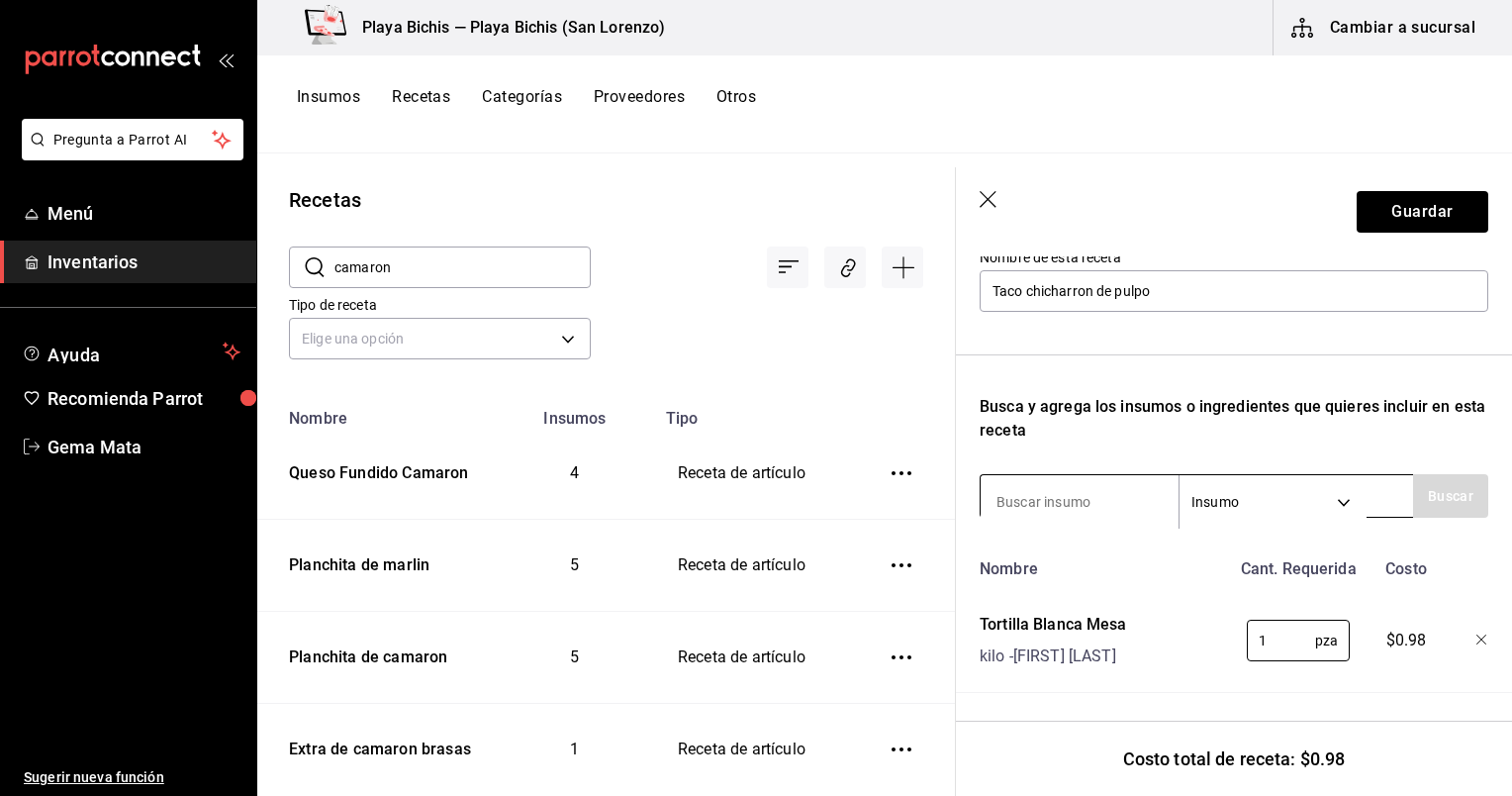 click at bounding box center (1080, 502) 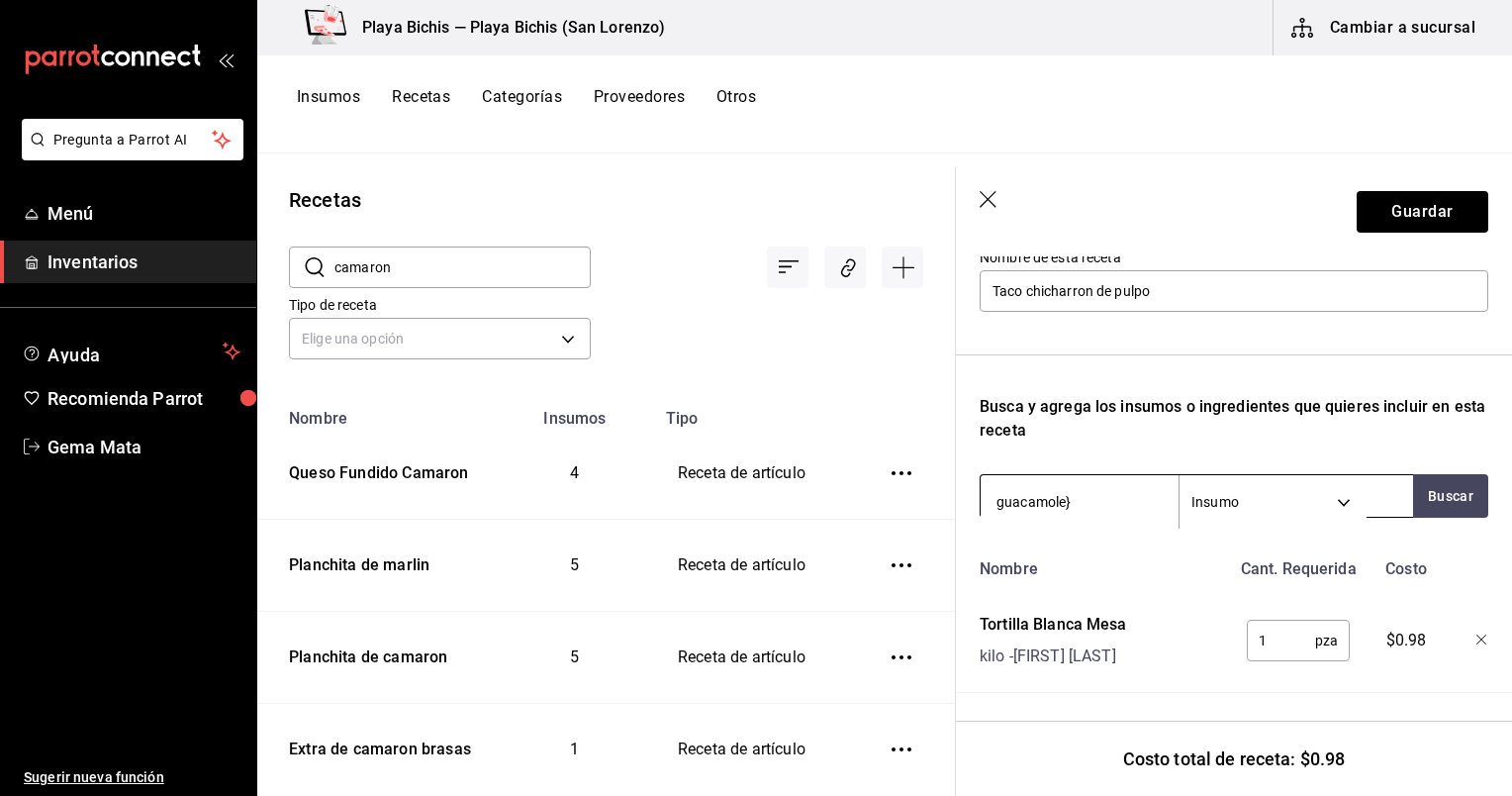 type on "guacamole" 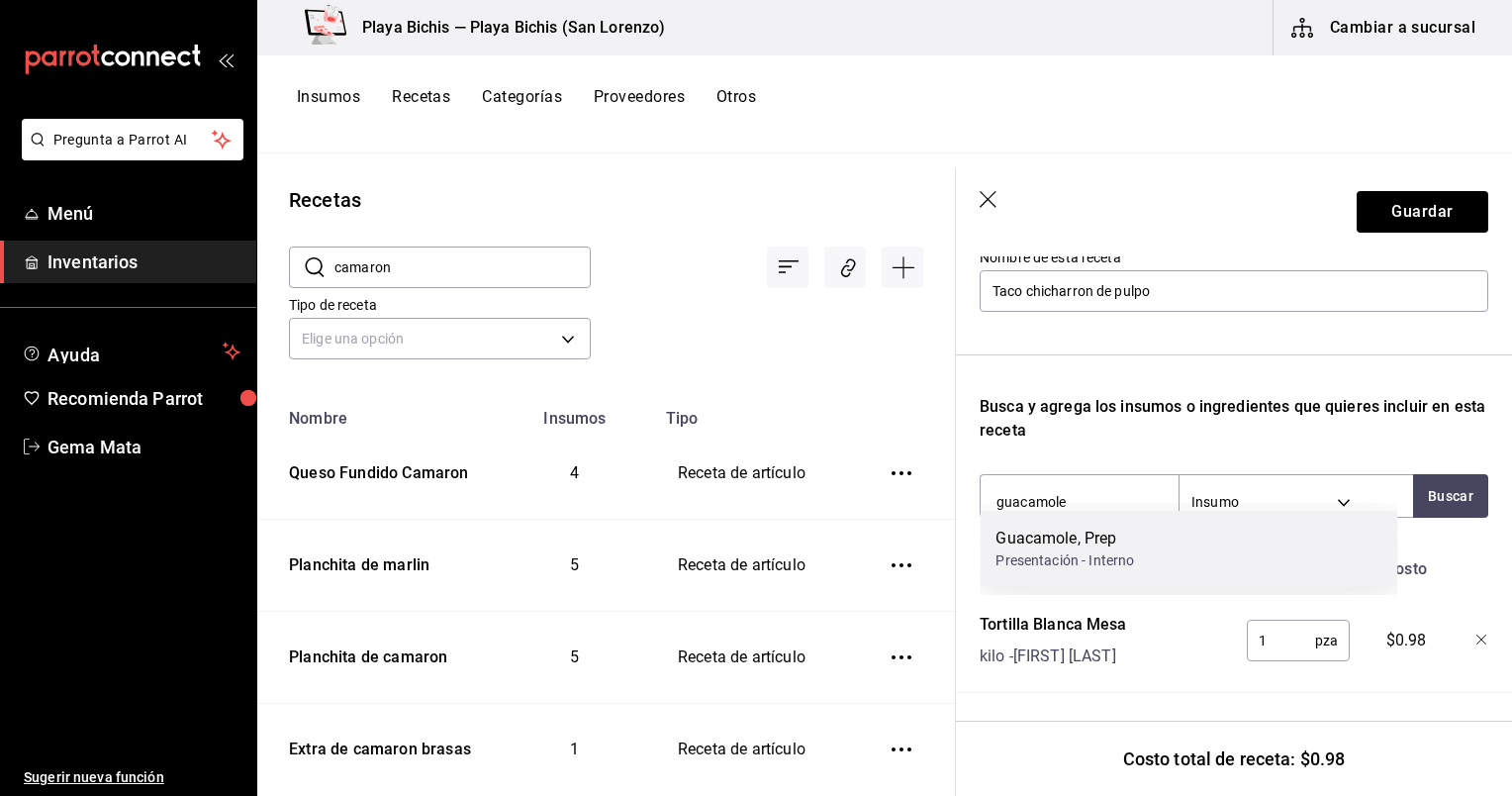 click on "Guacamole, Prep" at bounding box center [1065, 539] 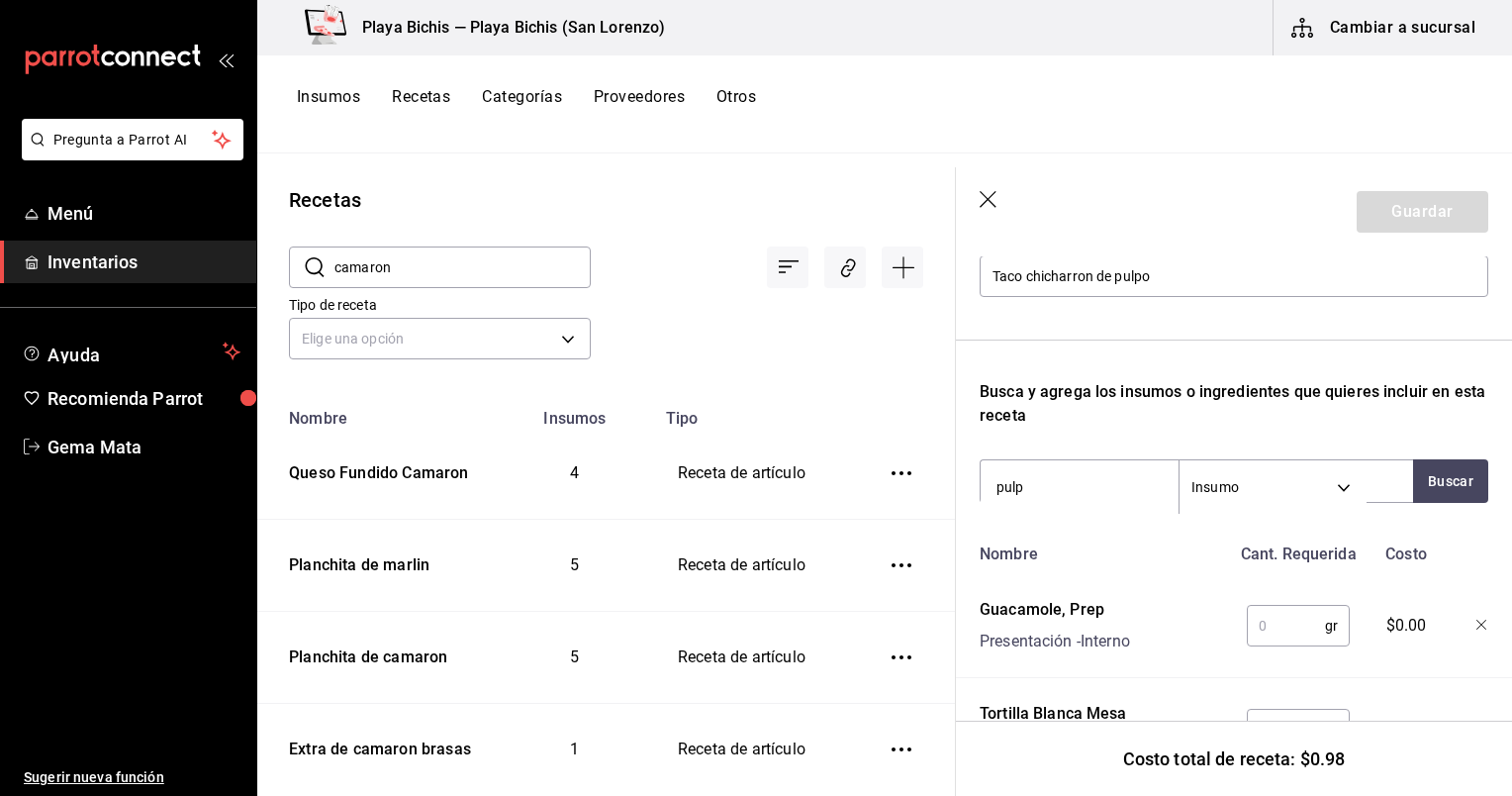 type on "pulpo" 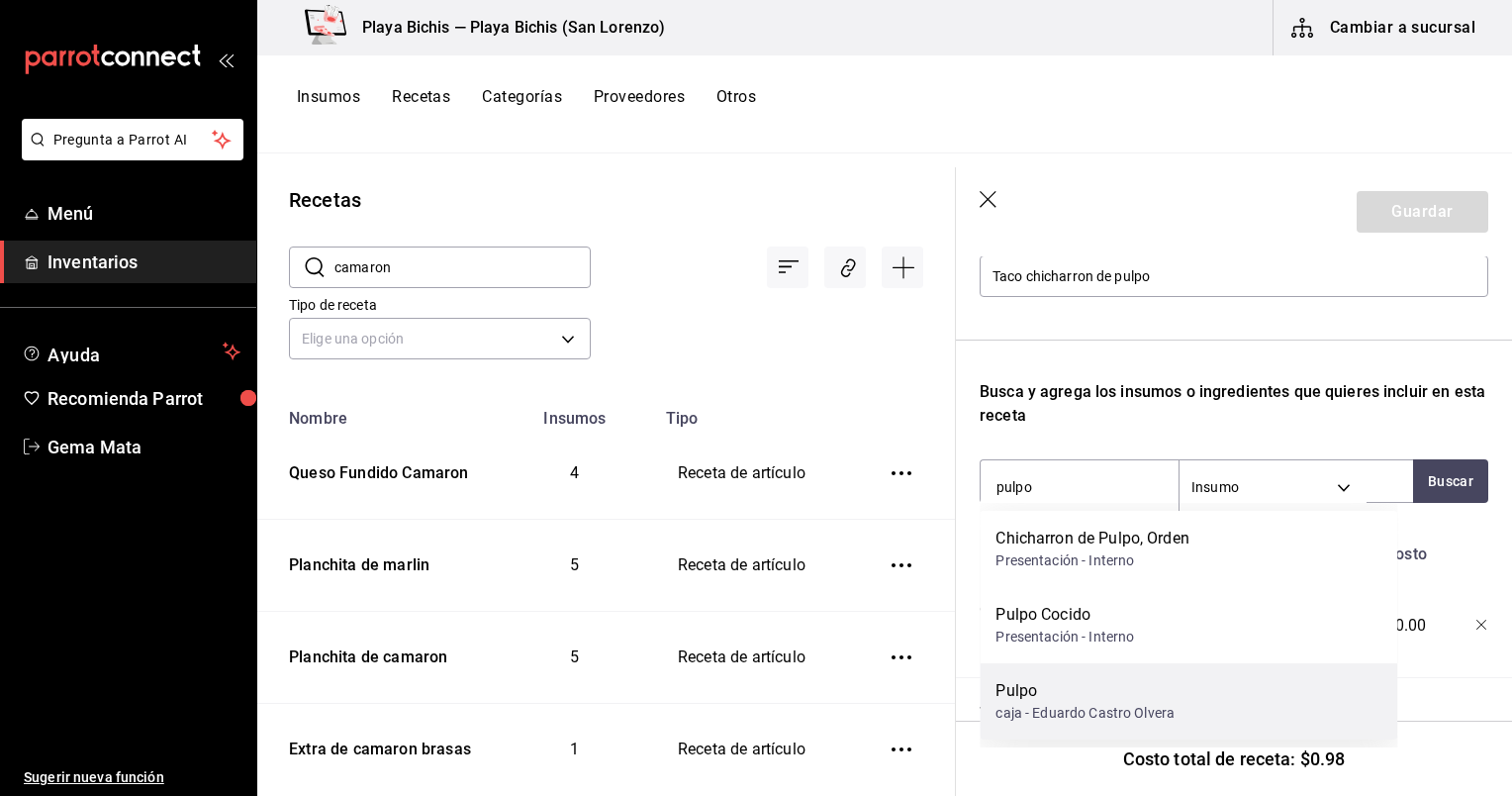 click on "Pulpo" at bounding box center (1085, 691) 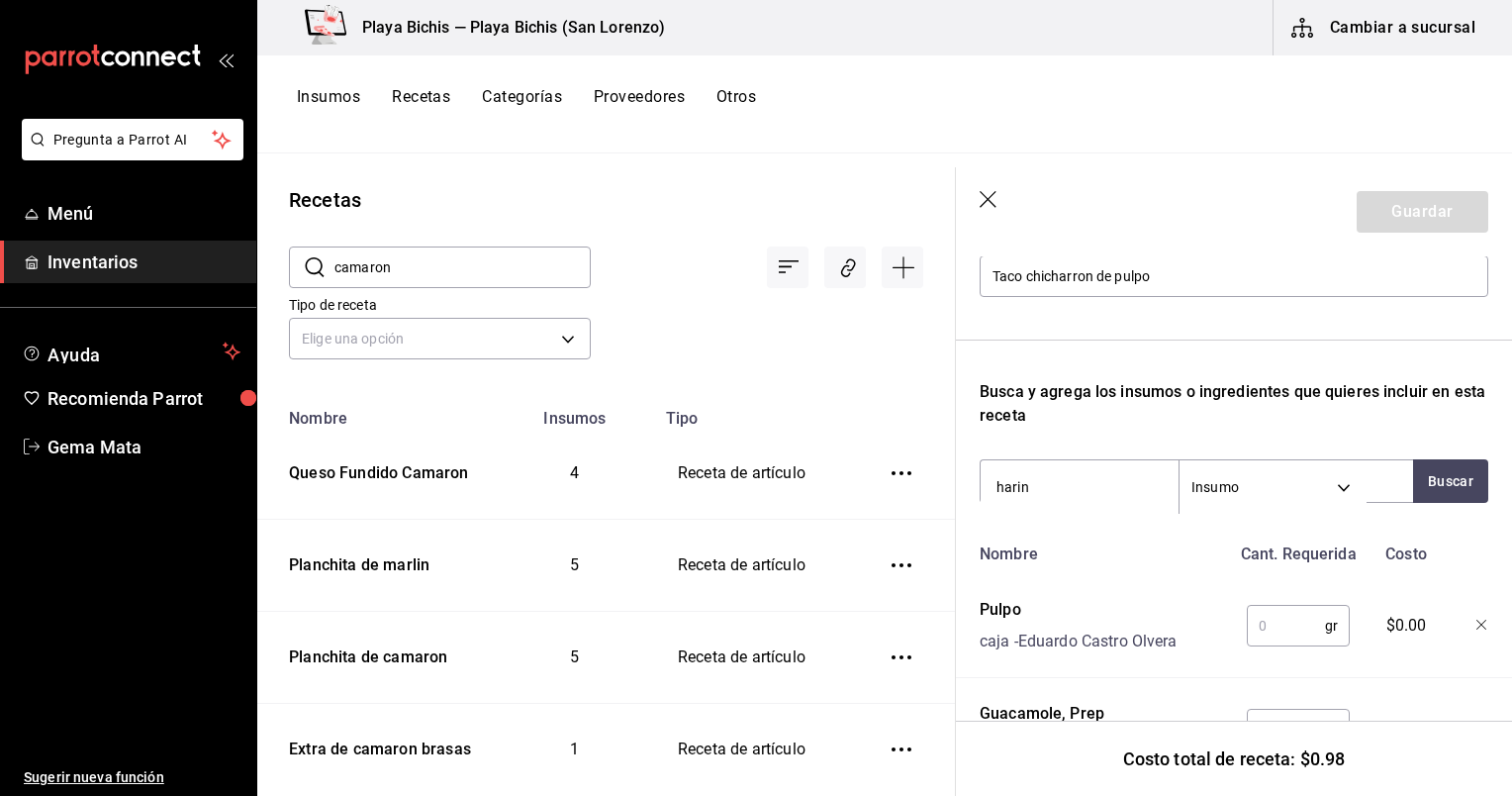 type on "harina" 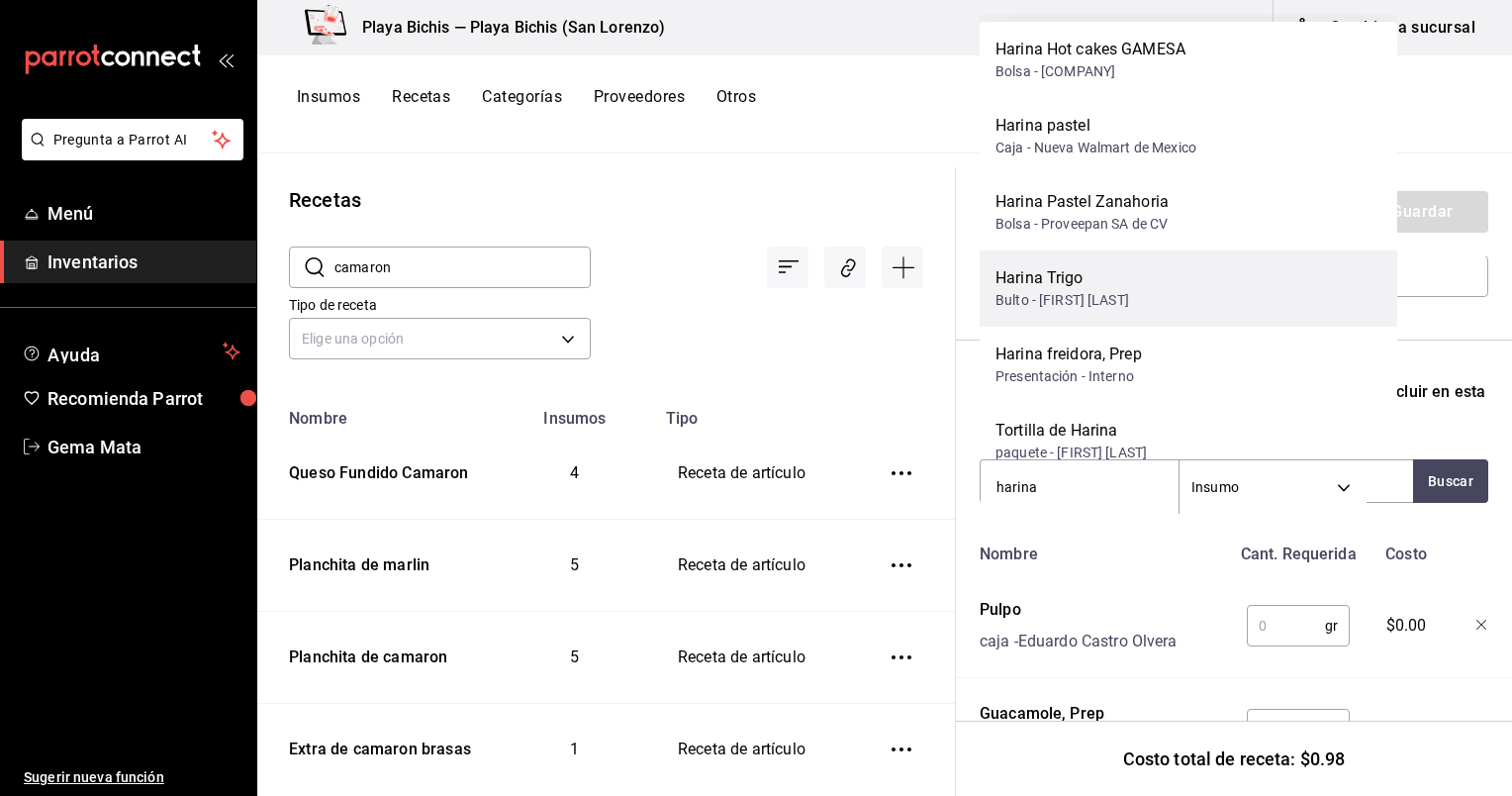 click on "Bulto - [FIRST] [LAST]" at bounding box center (1062, 300) 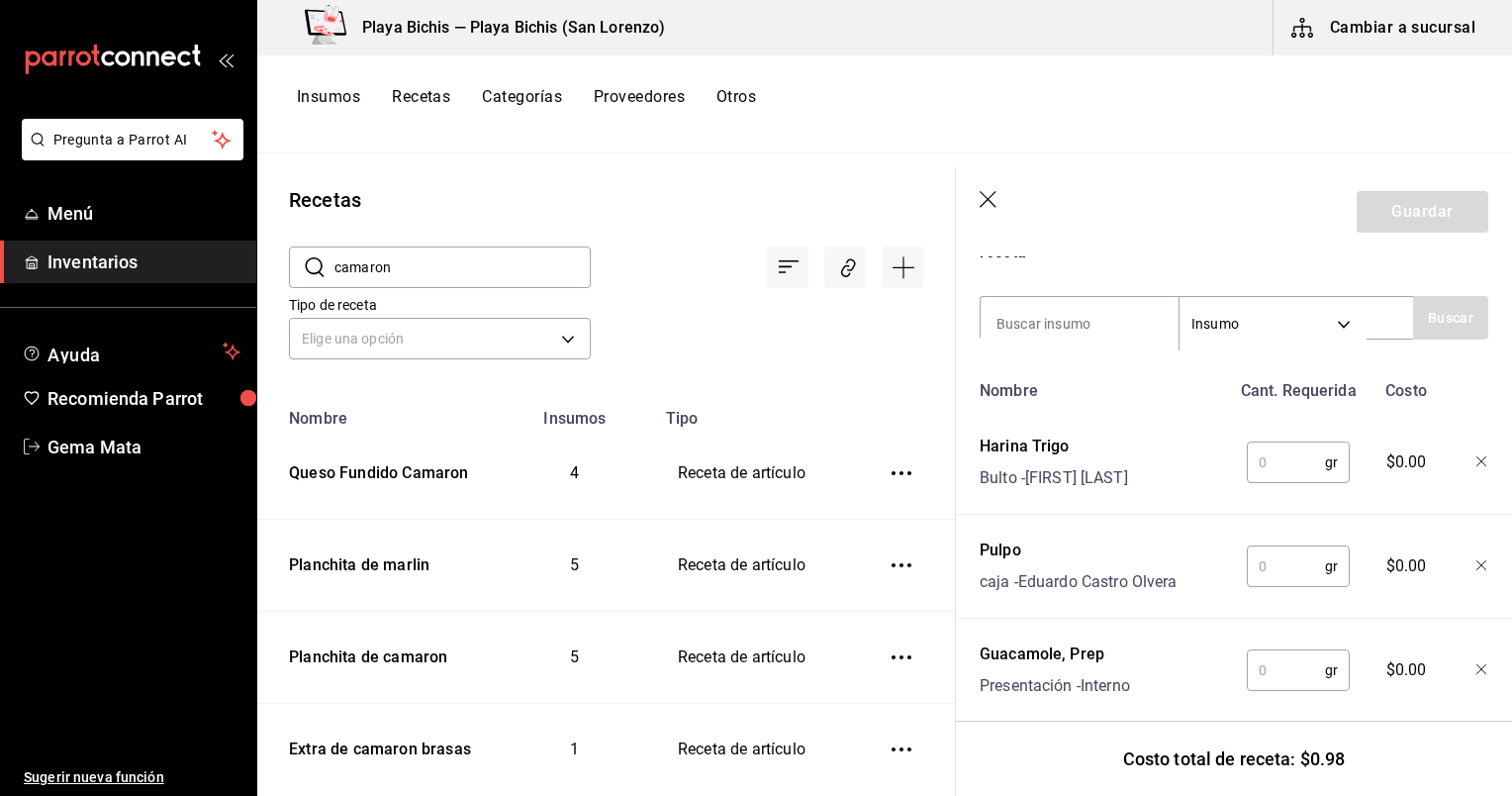 scroll, scrollTop: 397, scrollLeft: 0, axis: vertical 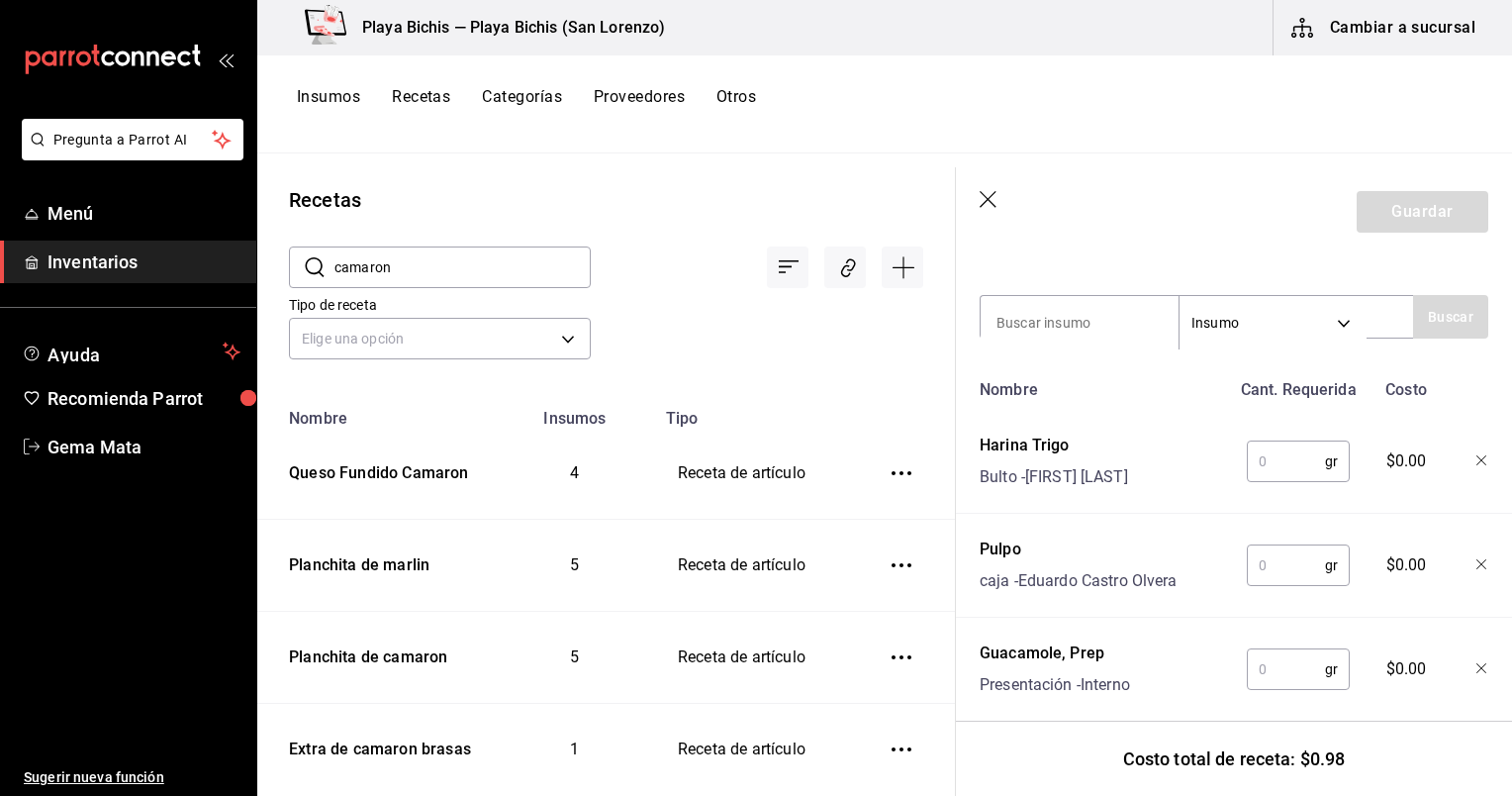 click at bounding box center [1285, 669] 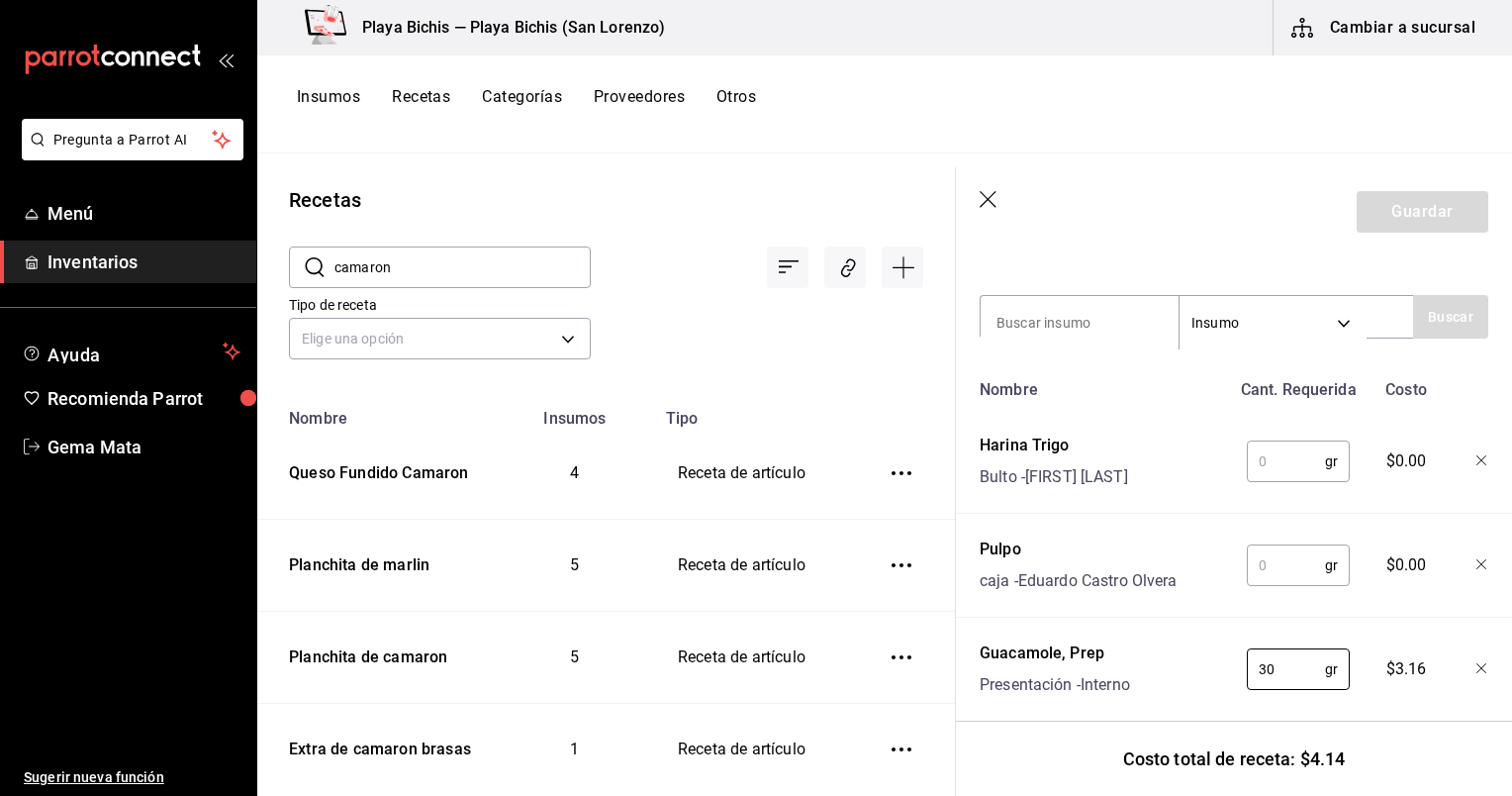 type on "30" 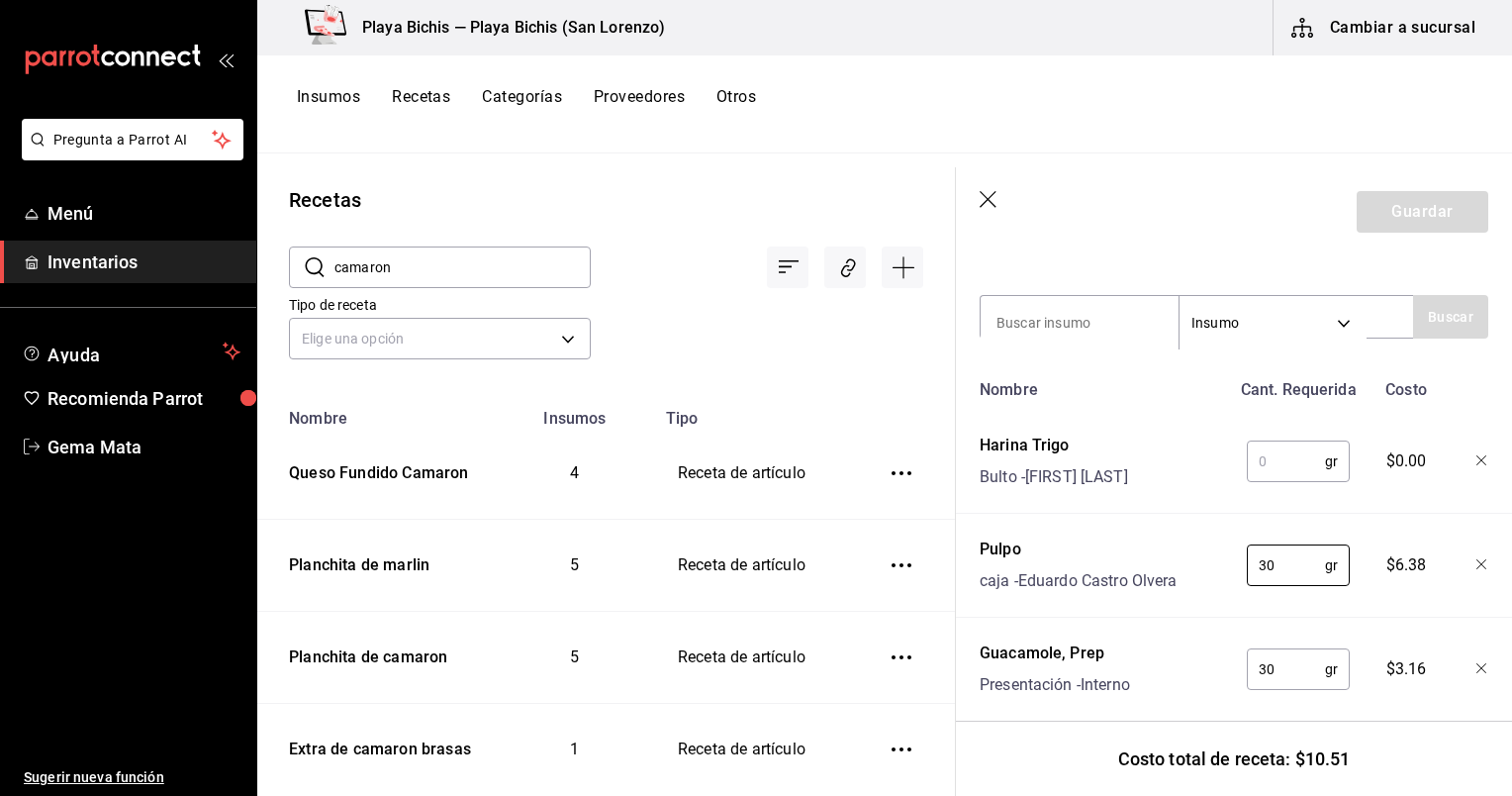 type on "30" 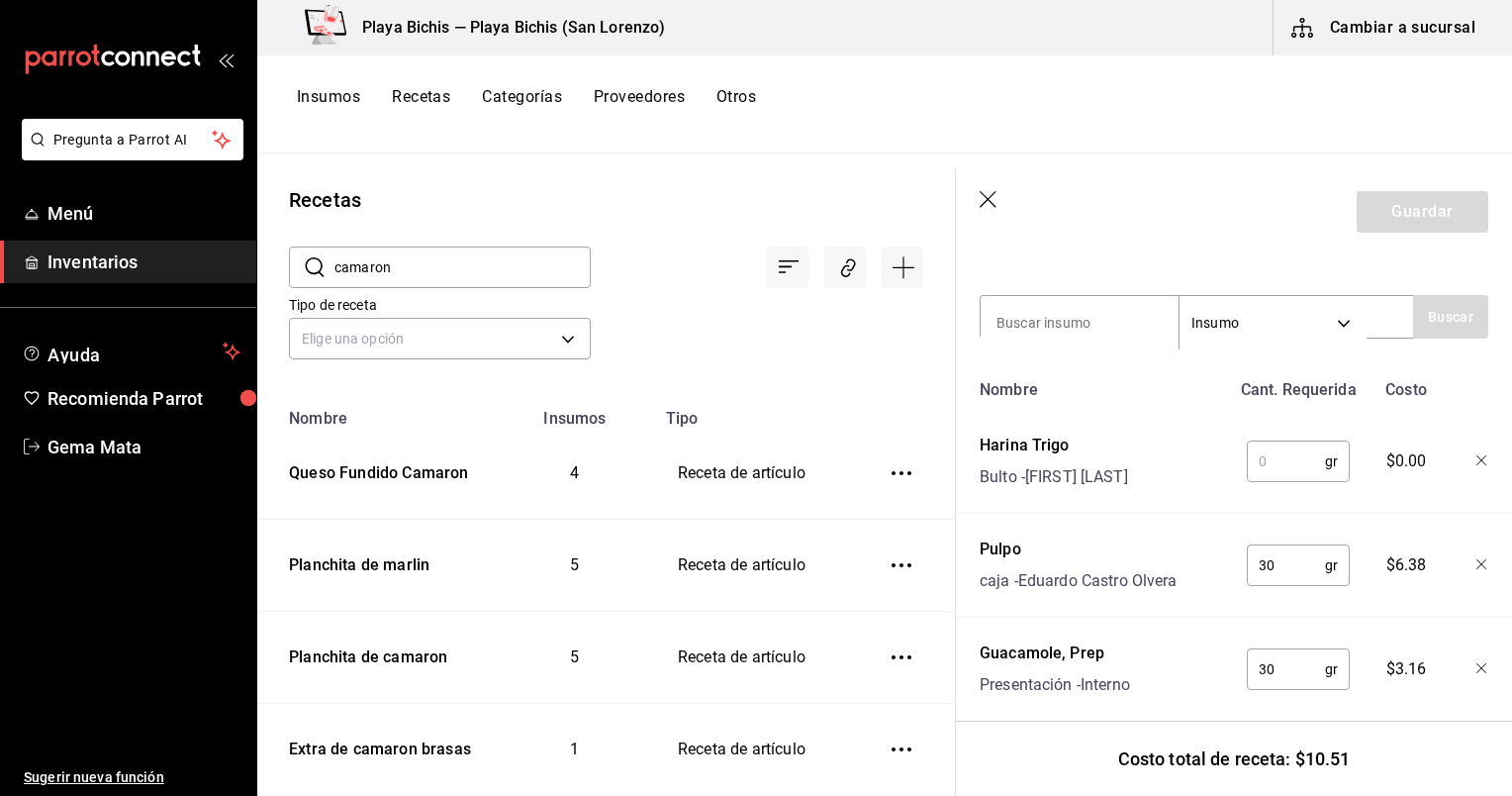 click on "gr ​" at bounding box center (1294, 457) 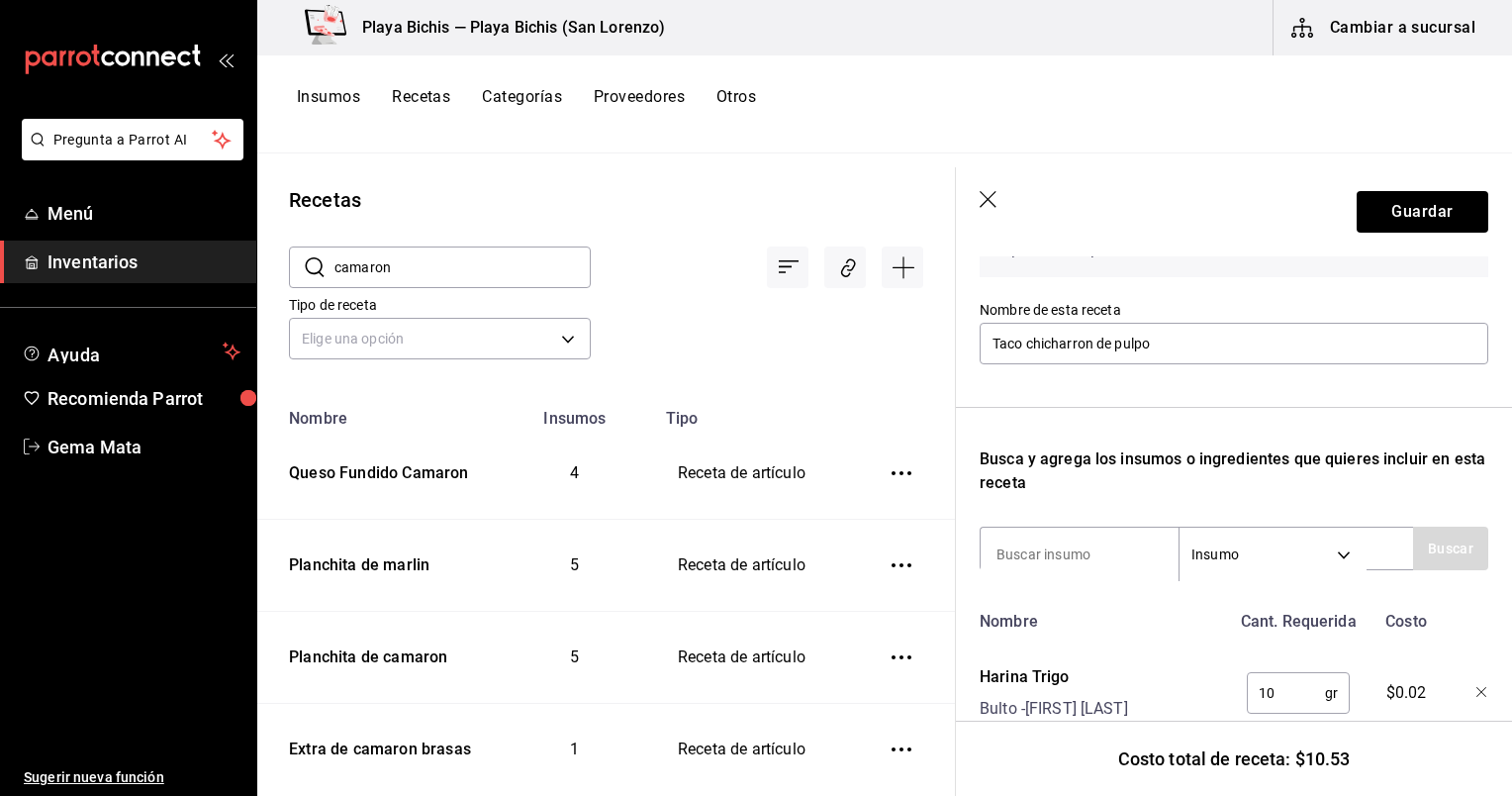 scroll, scrollTop: 133, scrollLeft: 0, axis: vertical 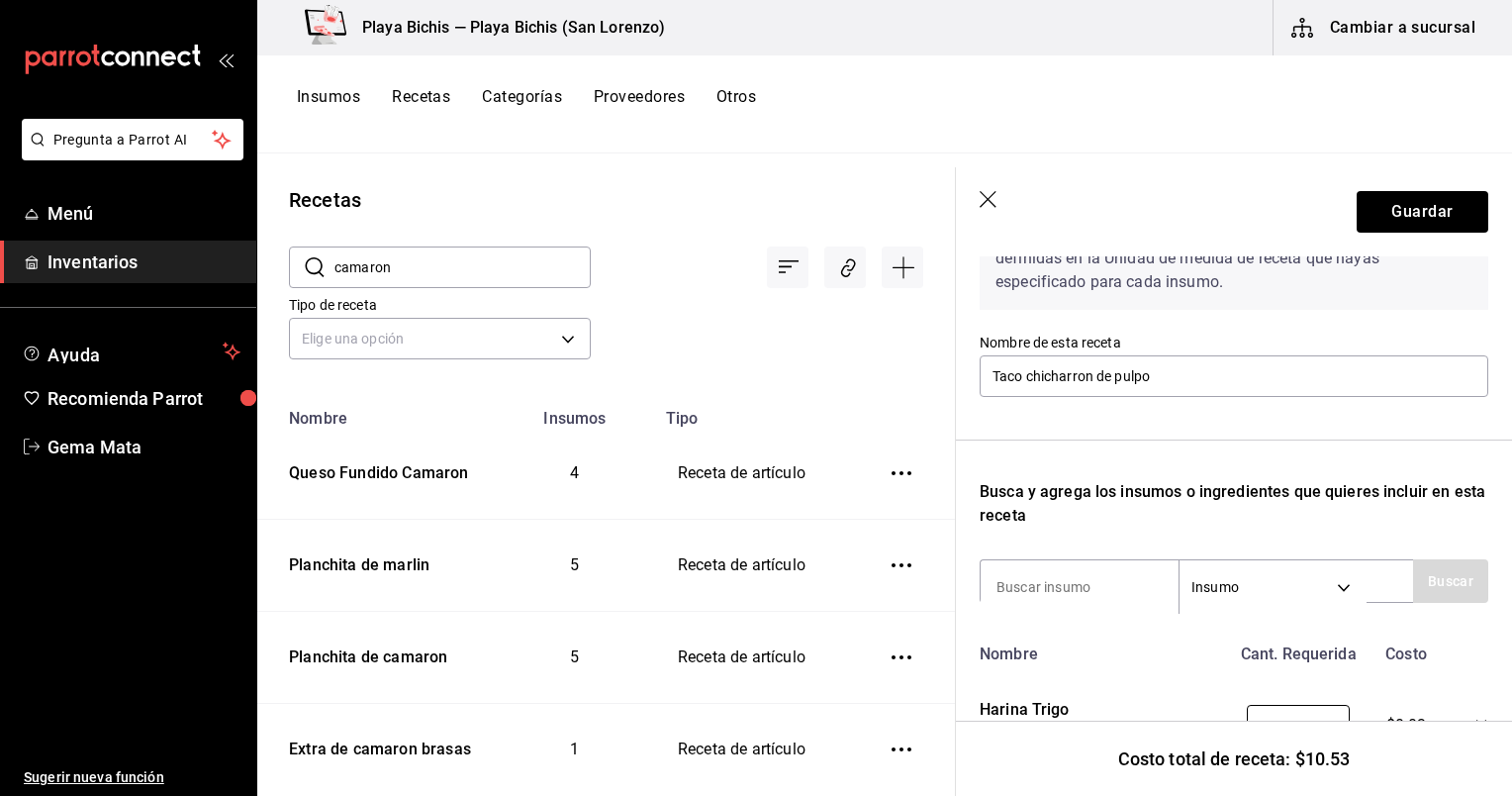 type on "10" 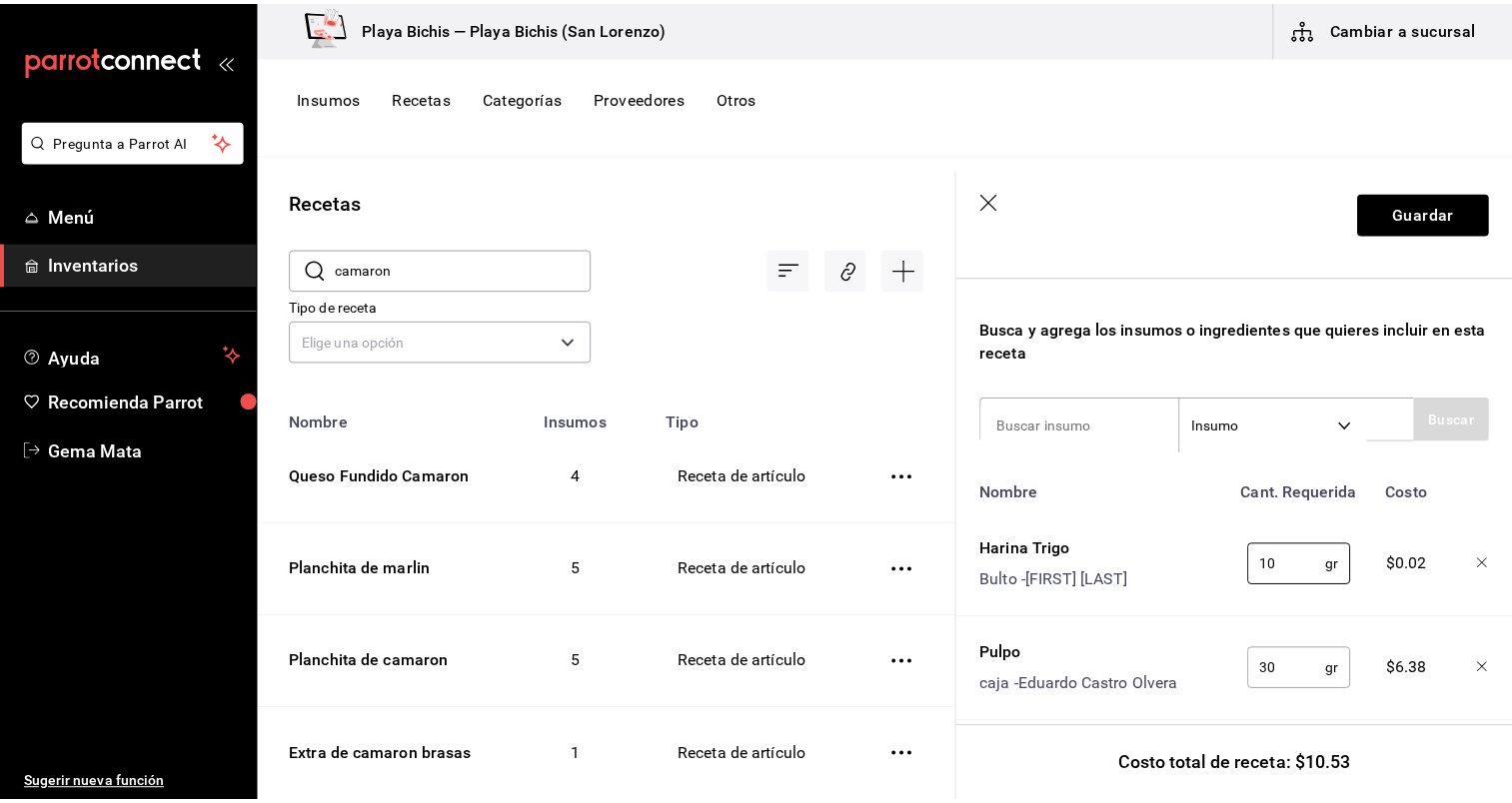 scroll, scrollTop: 300, scrollLeft: 0, axis: vertical 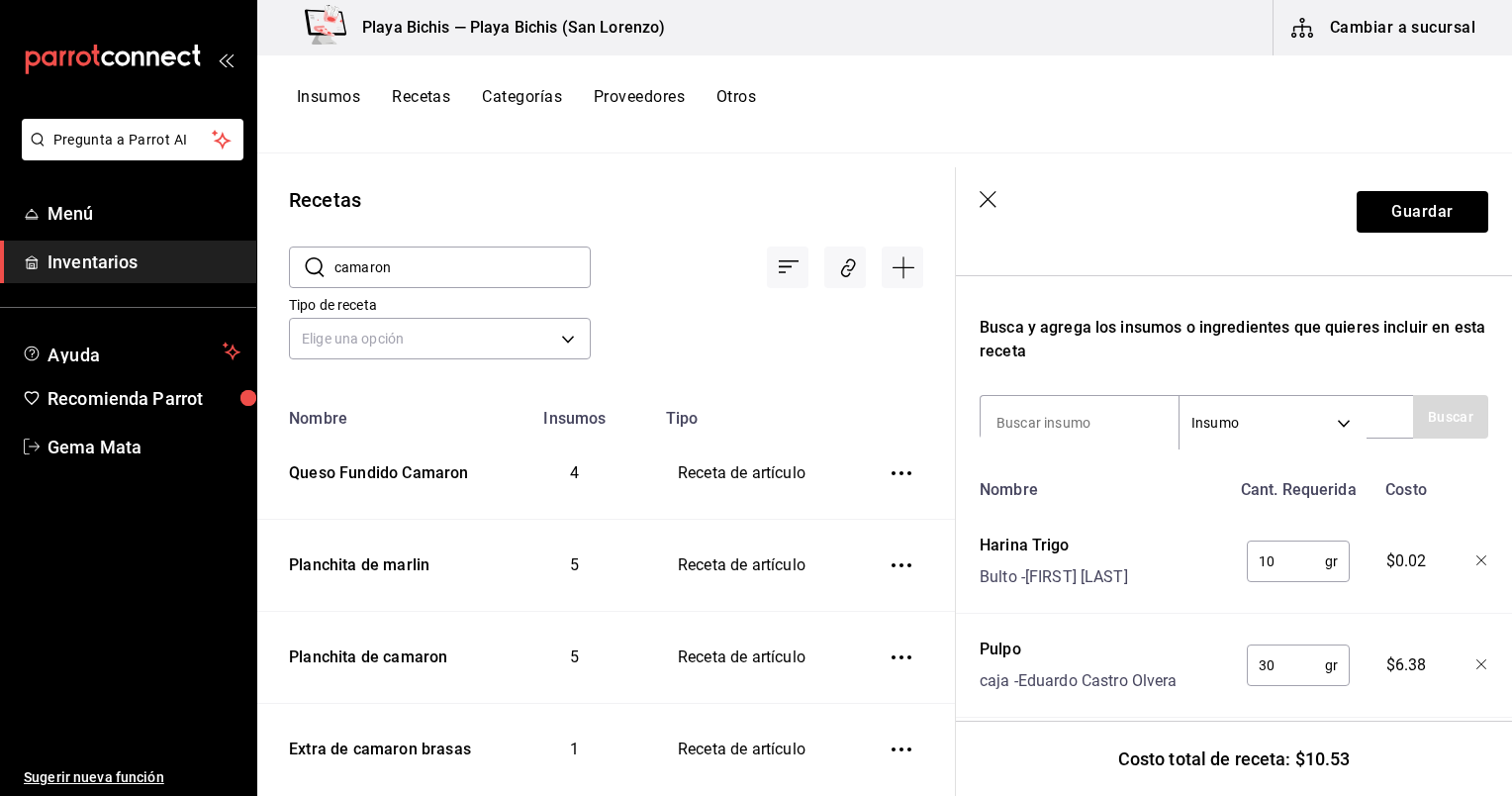 click on "Recuerda que las cantidades utilizadas en tus recetas estarán definidas en la Unidad de medida de receta que hayas especificado para cada insumo. Nombre de esta receta Taco chicharron de pulpo Busca y agrega los insumos o ingredientes que quieres incluir en esta receta Insumo SUPPLY Buscar Nombre Cant. Requerida Costo Harina Trigo Bulto -  [COMPANY] 10 gr ​ $0.02 Pulpo caja -  [COMPANY] 30 gr ​ $6.38 Guacamole, Prep Presentación -  Interno 30 gr ​ $3.16 Tortilla Blanca Mesa kilo -  [COMPANY] 1 pza ​ $0.98" at bounding box center (1234, 476) 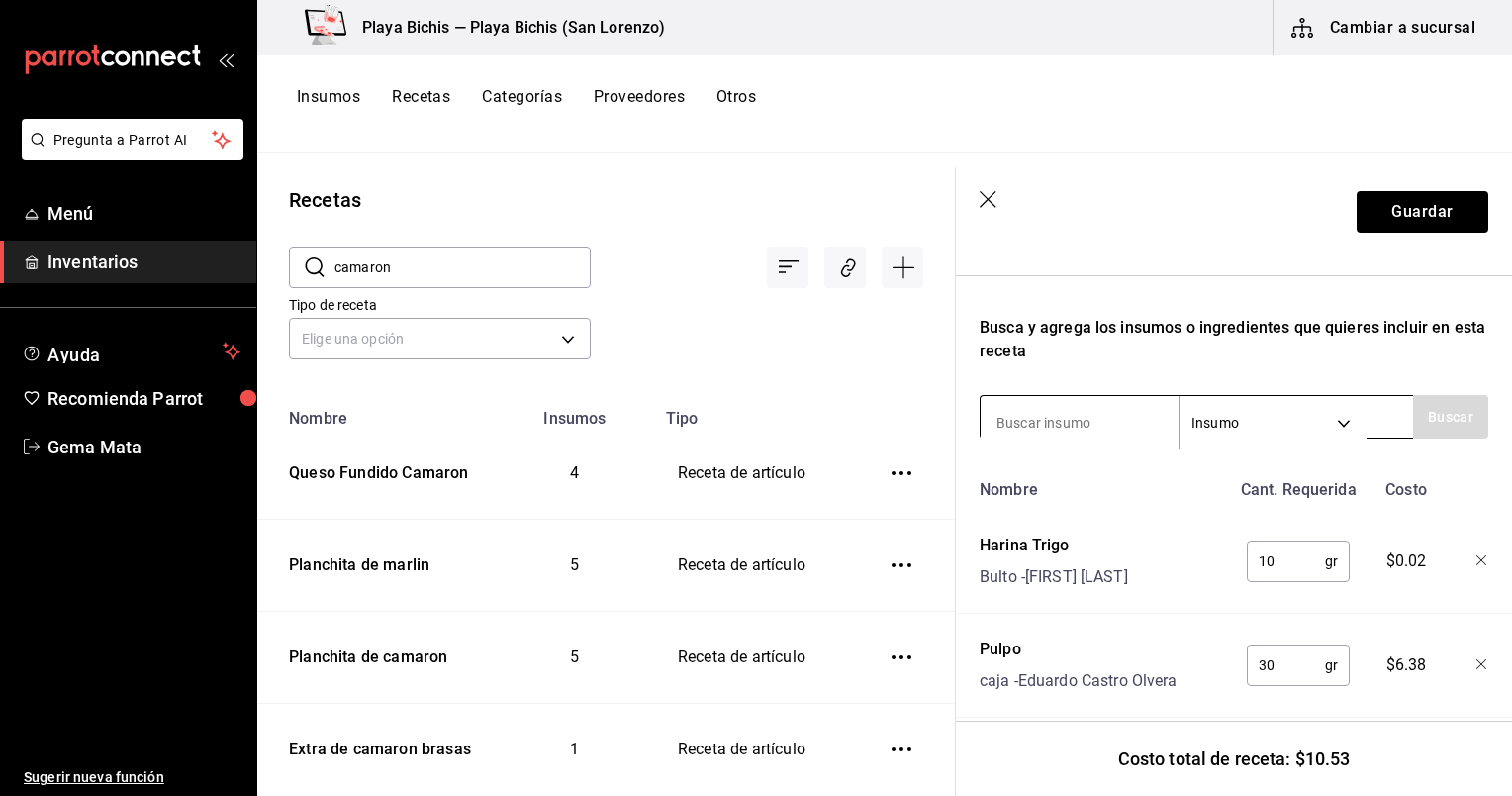 click at bounding box center [1080, 423] 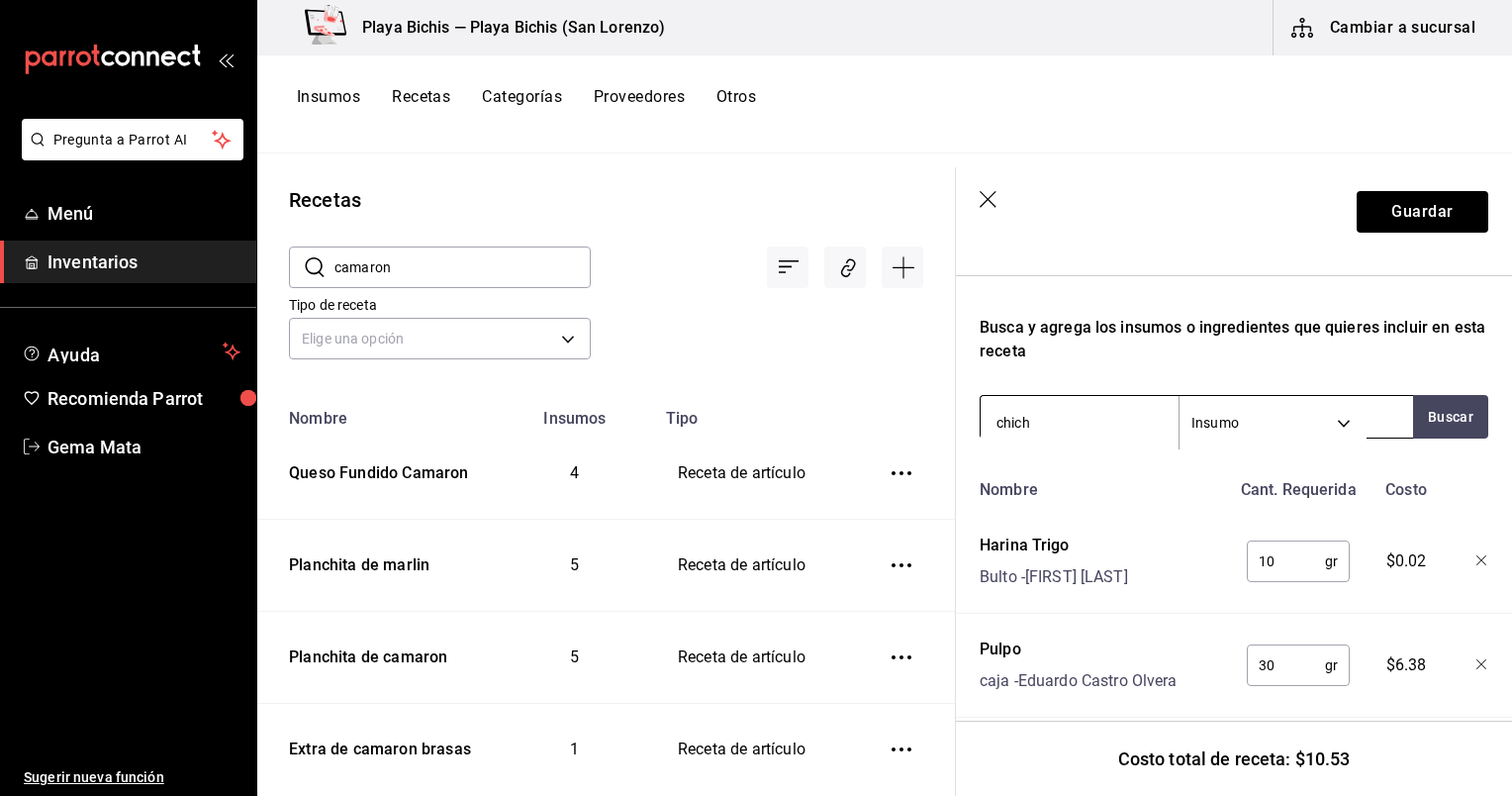 type on "chicha" 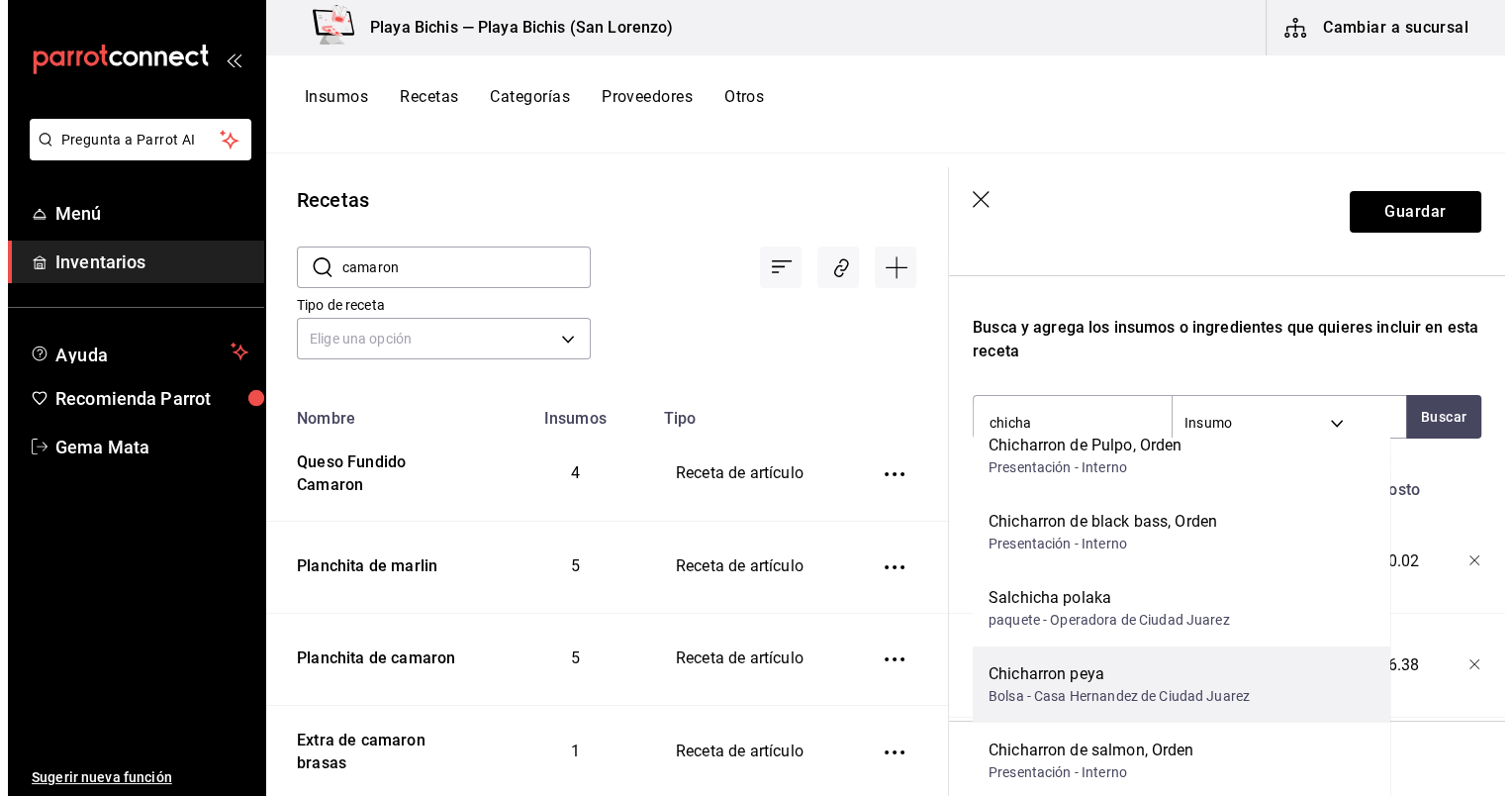 scroll, scrollTop: 20, scrollLeft: 0, axis: vertical 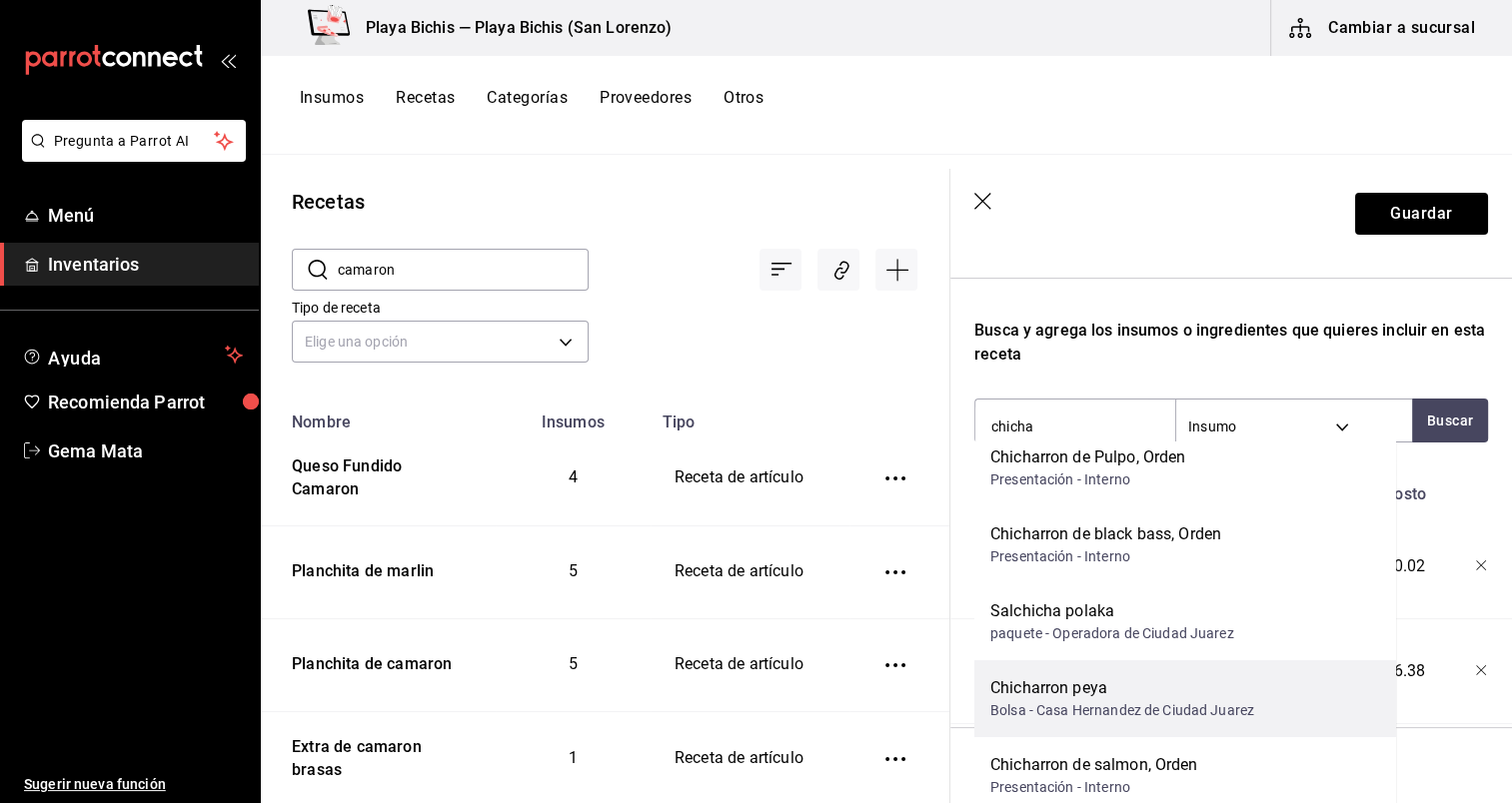 click on "Bolsa - Casa Hernandez de Ciudad Juarez" at bounding box center (1122, 710) 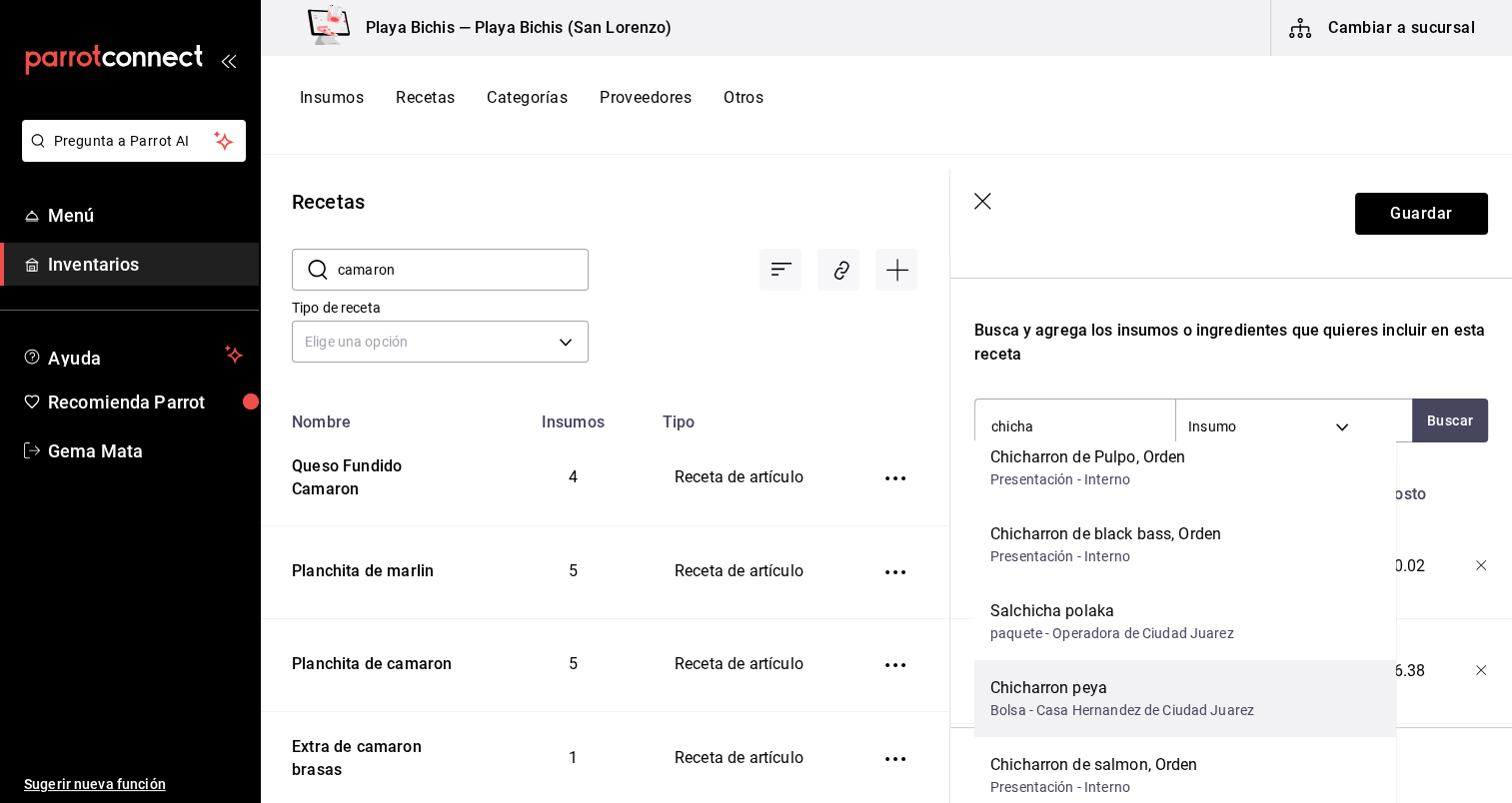 type 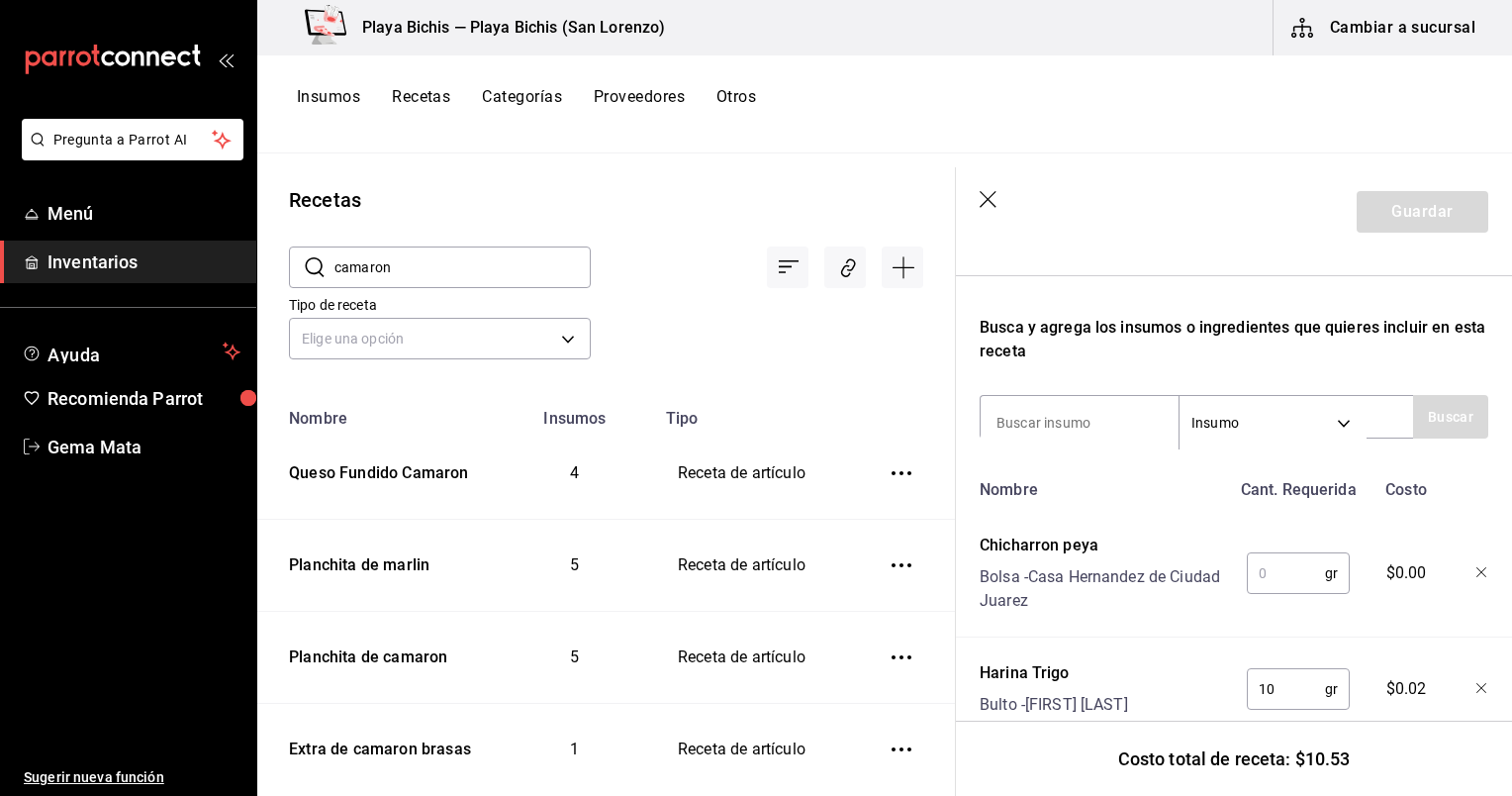 click at bounding box center [1285, 573] 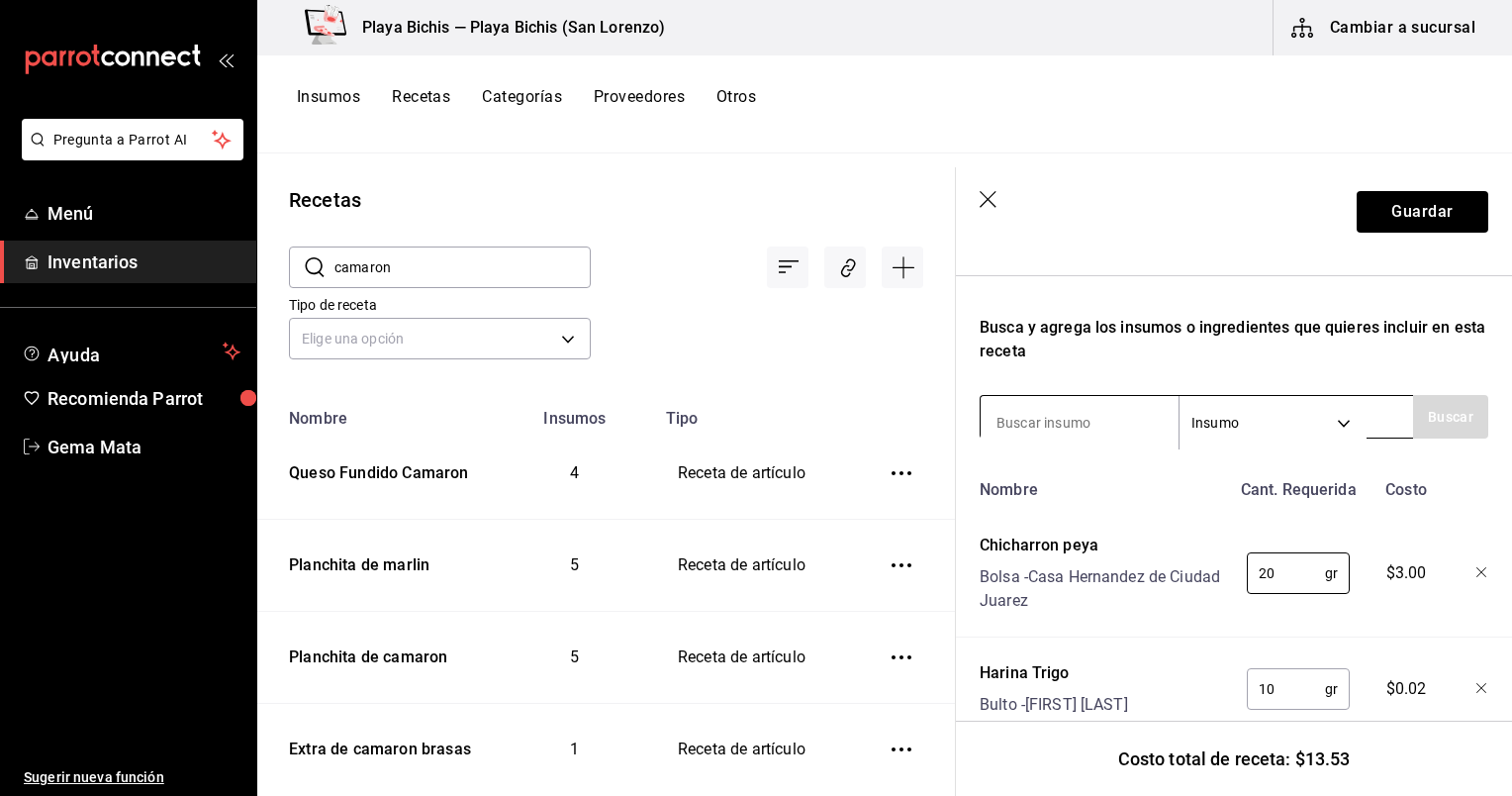 type on "20" 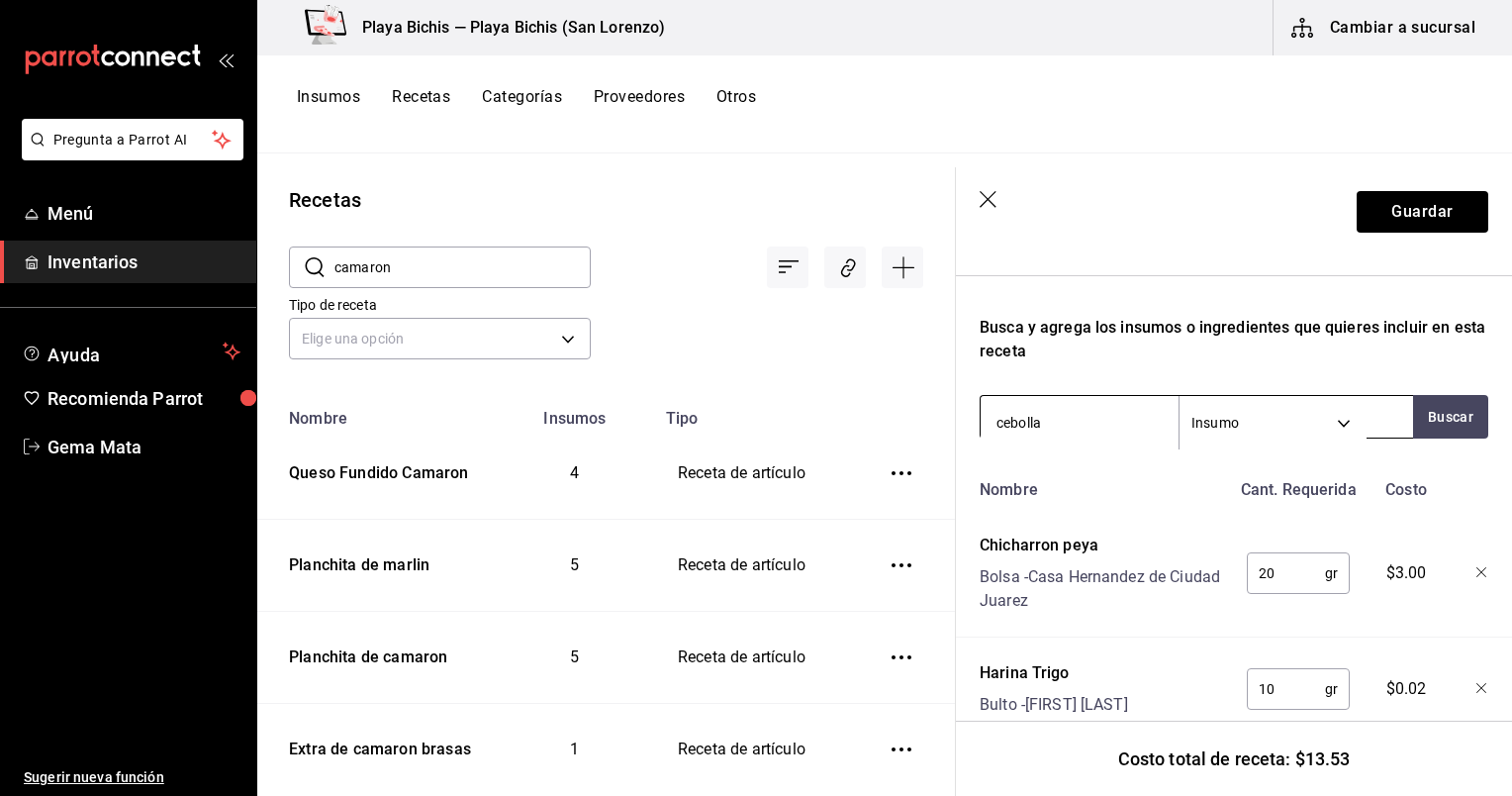 type on "cebolla m" 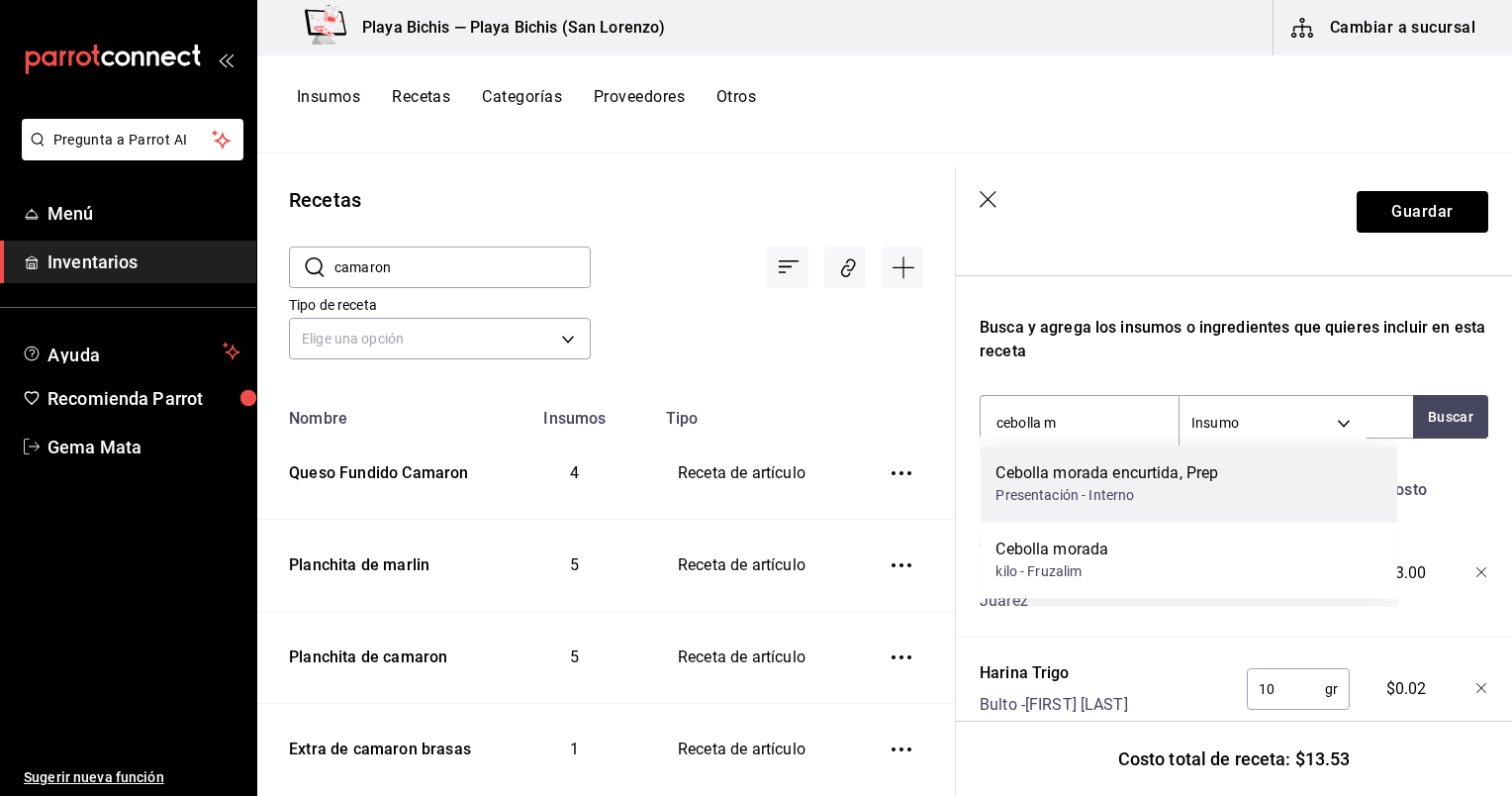 click on "Cebolla morada encurtida, Prep" at bounding box center (1106, 473) 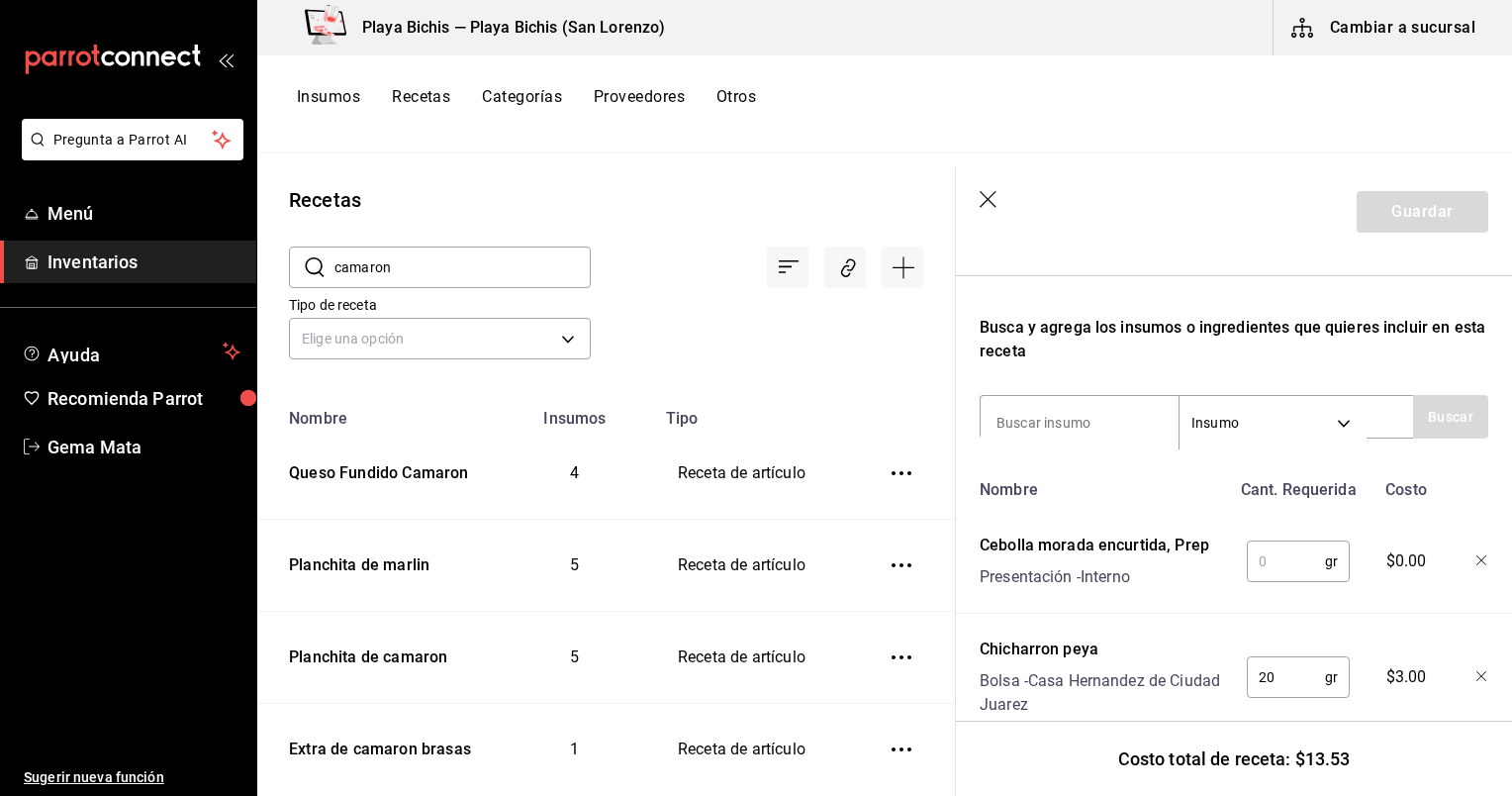 click at bounding box center [1285, 561] 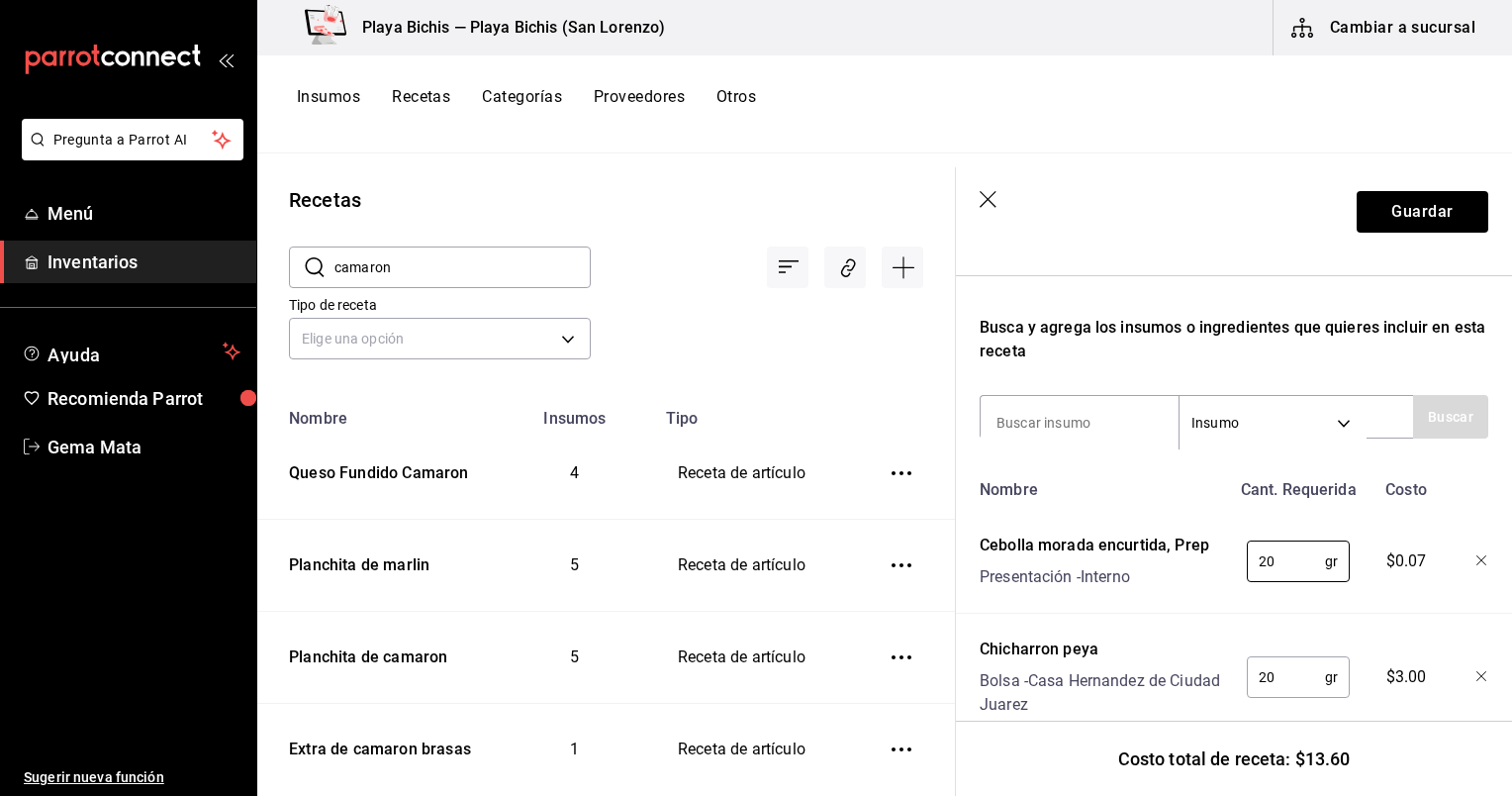 type on "20" 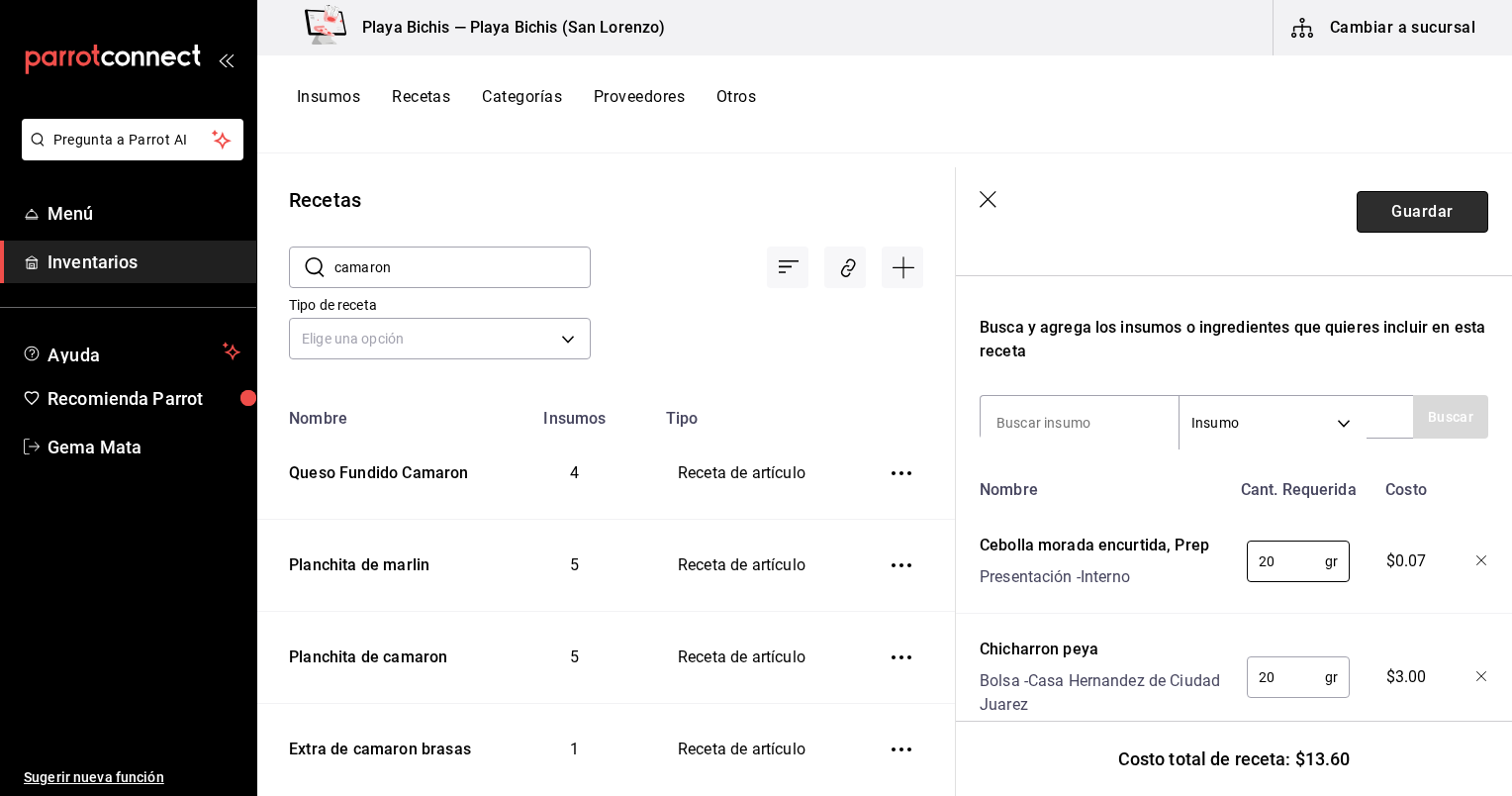 click on "Guardar" at bounding box center [1422, 212] 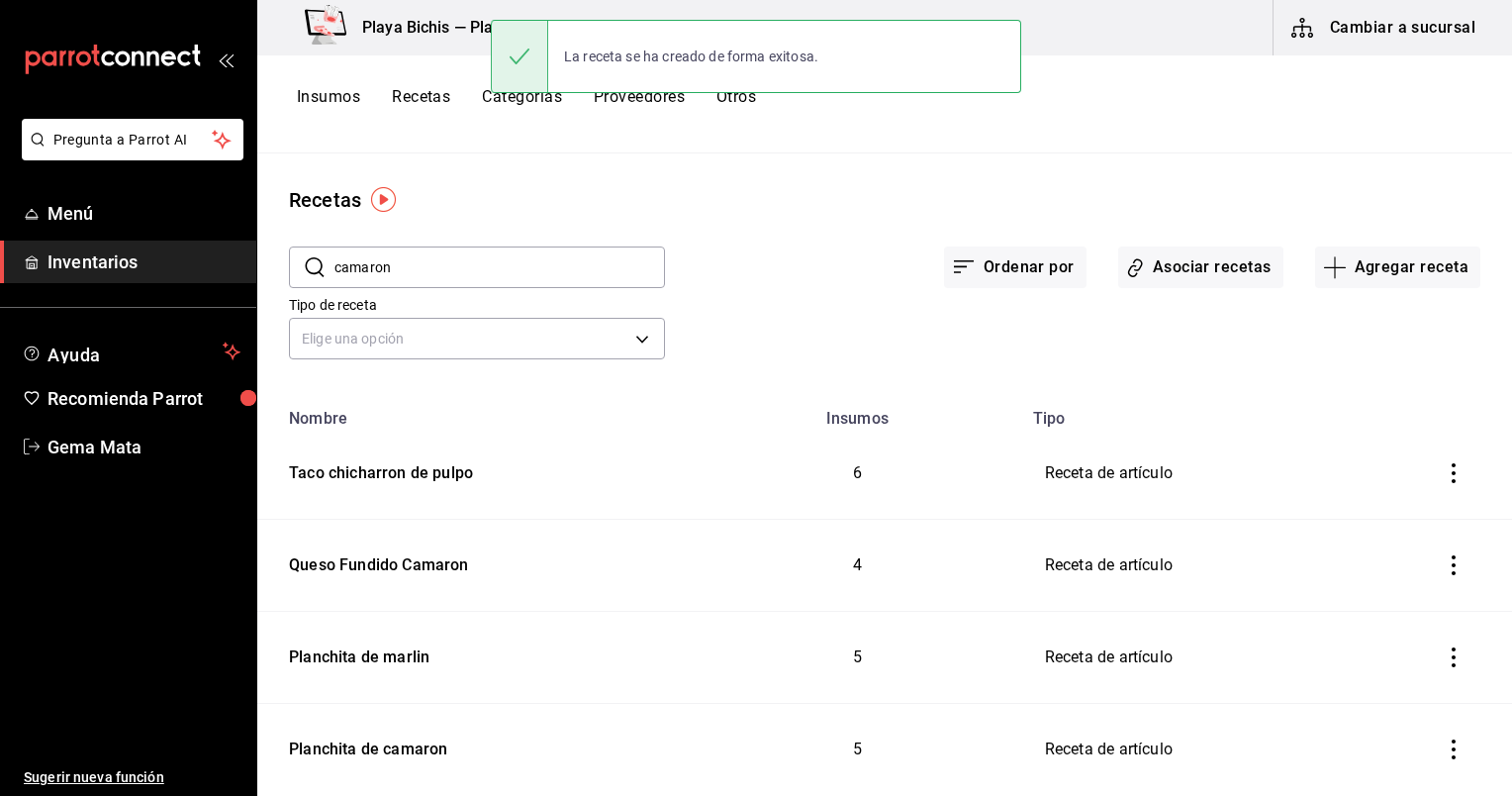 scroll, scrollTop: 0, scrollLeft: 0, axis: both 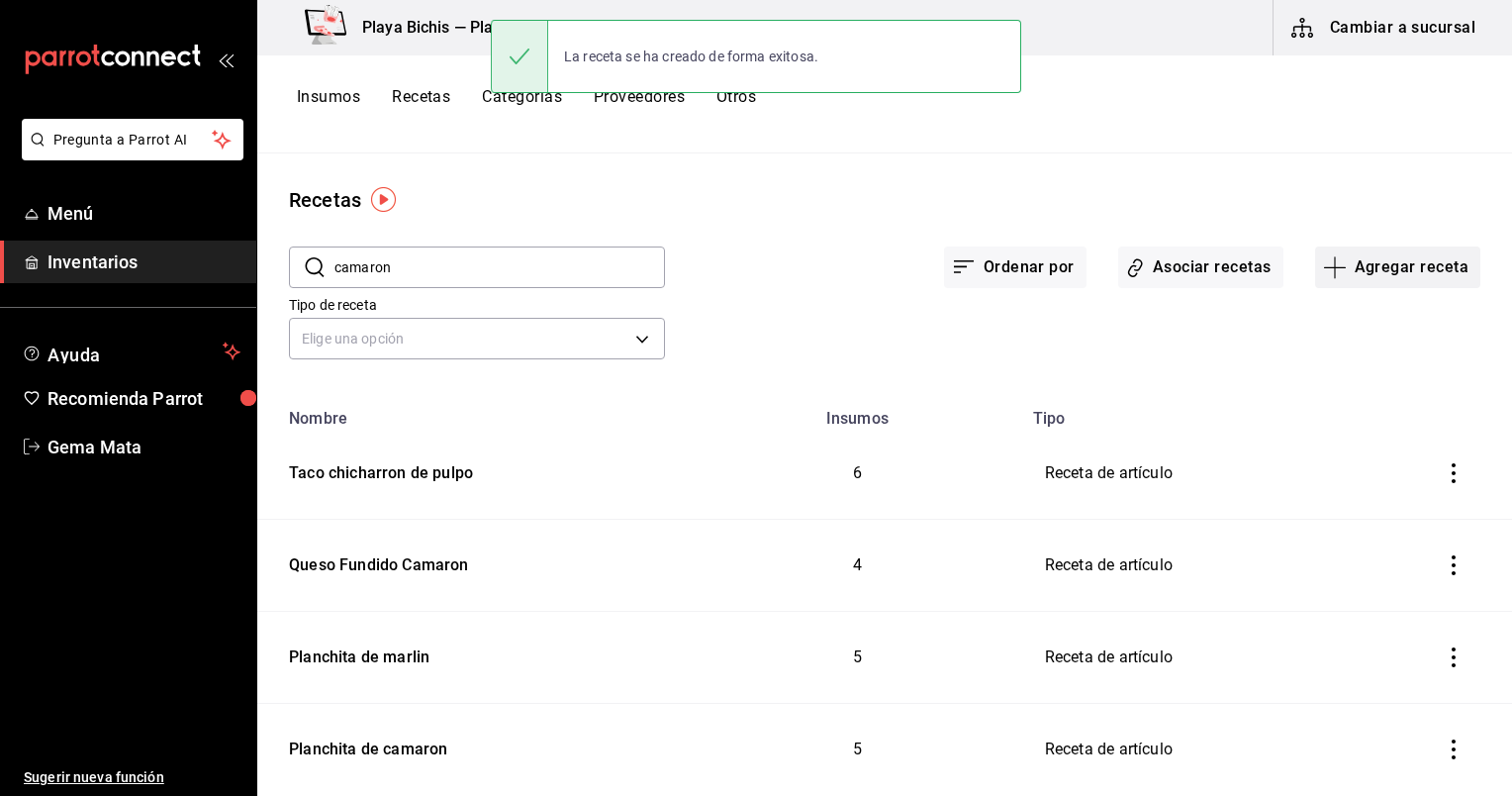 click on "Agregar receta" at bounding box center (1397, 267) 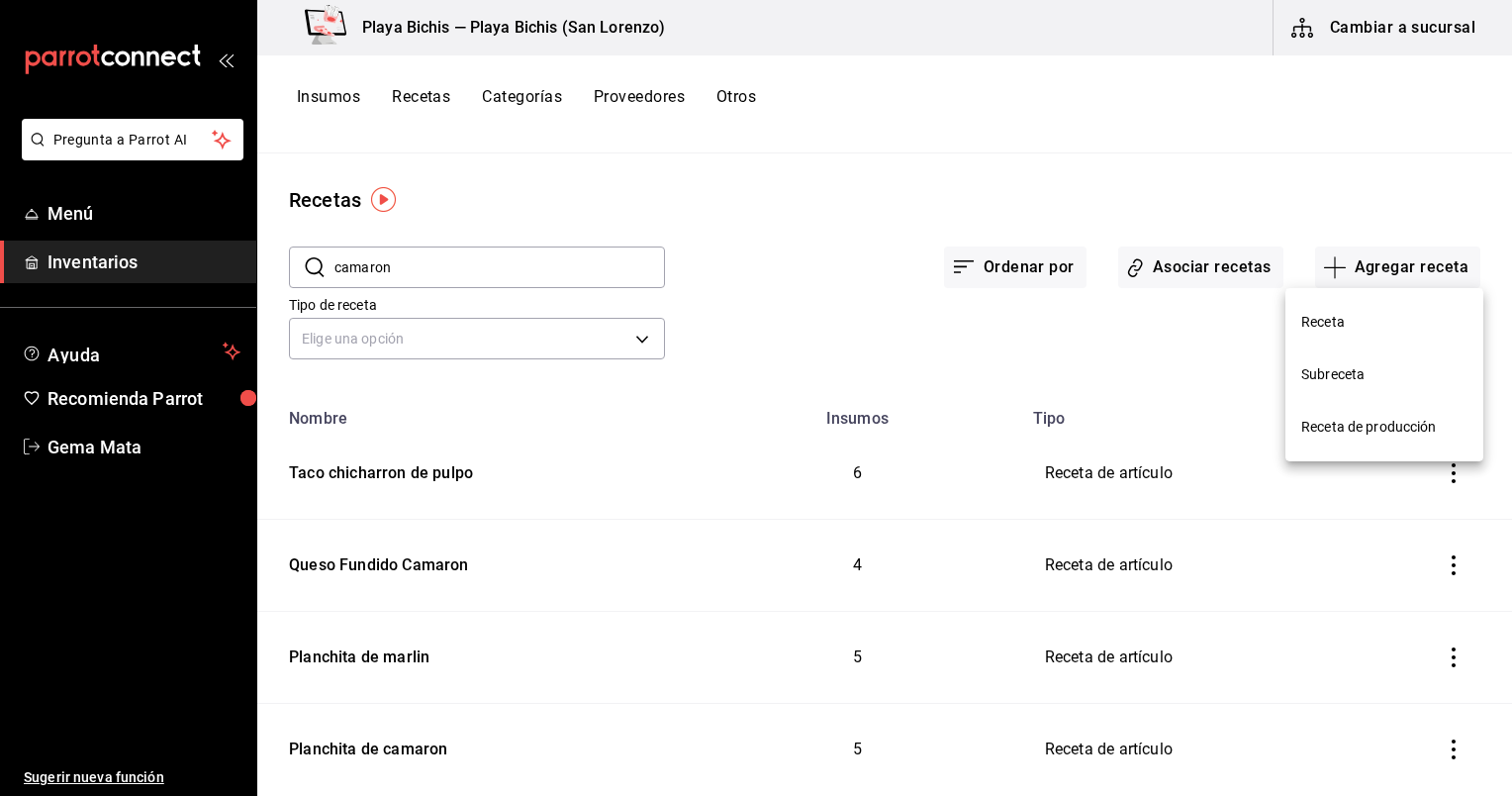 click on "Receta" at bounding box center (1384, 322) 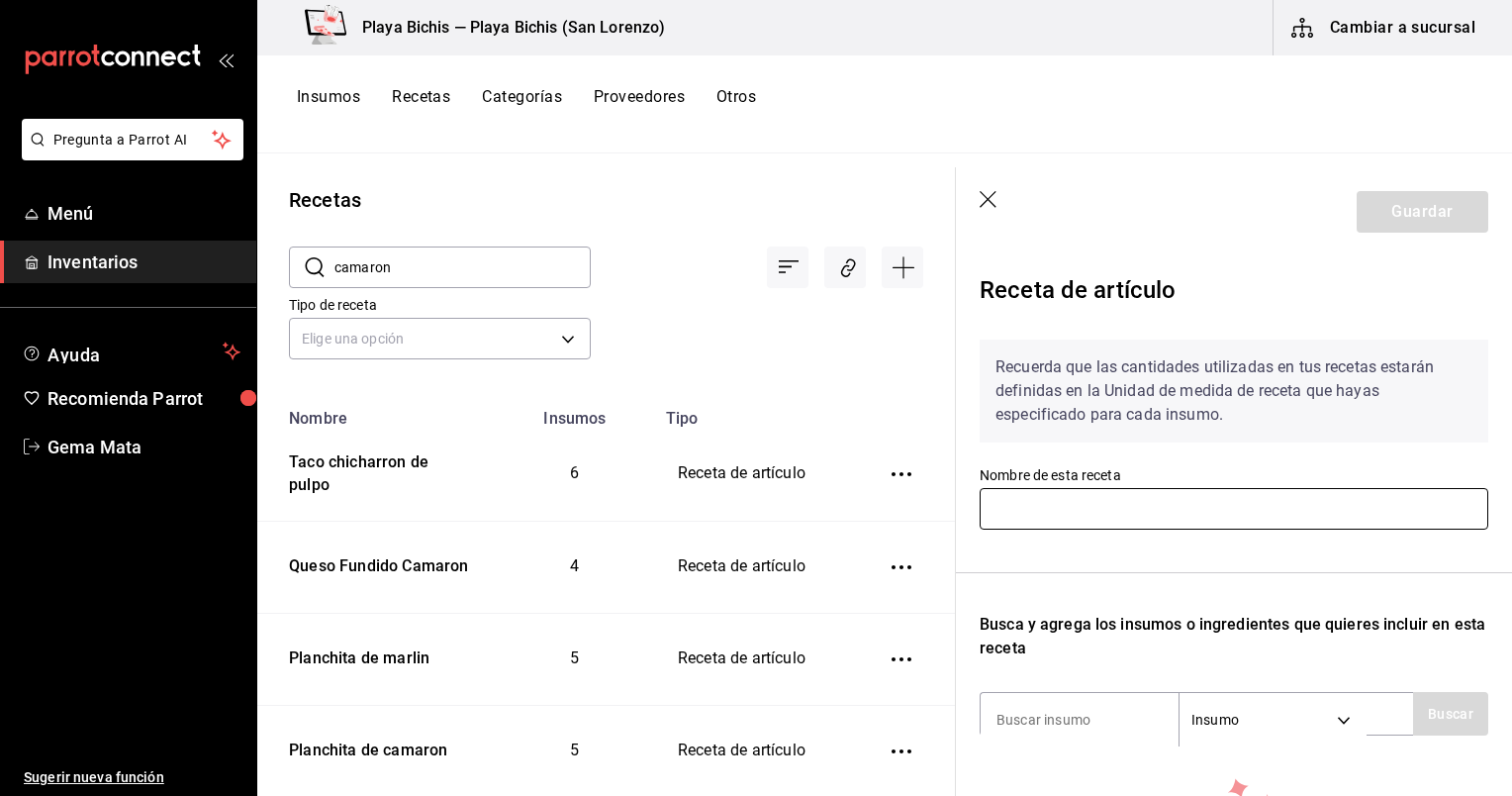click at bounding box center [1234, 509] 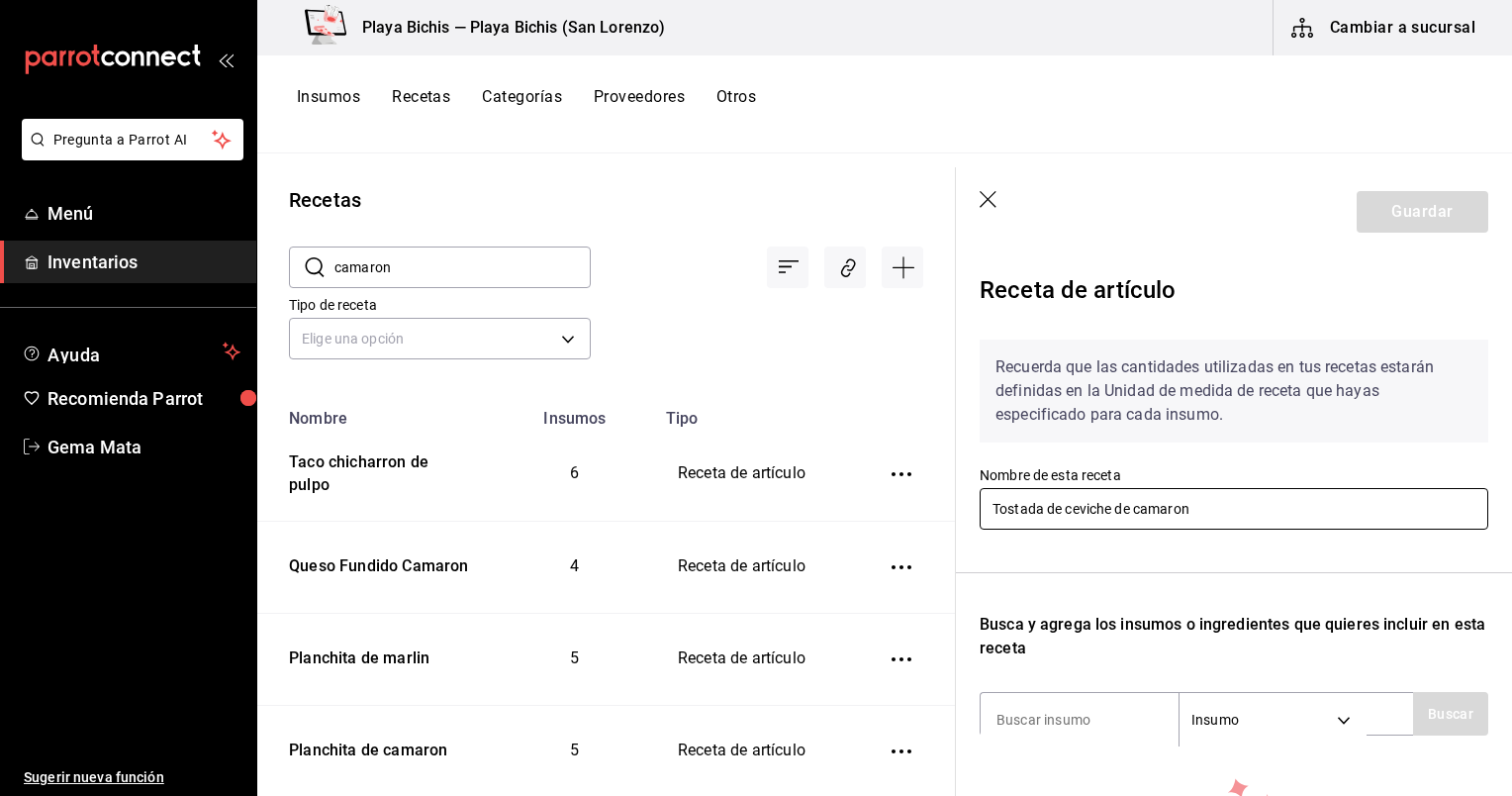 scroll, scrollTop: 95, scrollLeft: 0, axis: vertical 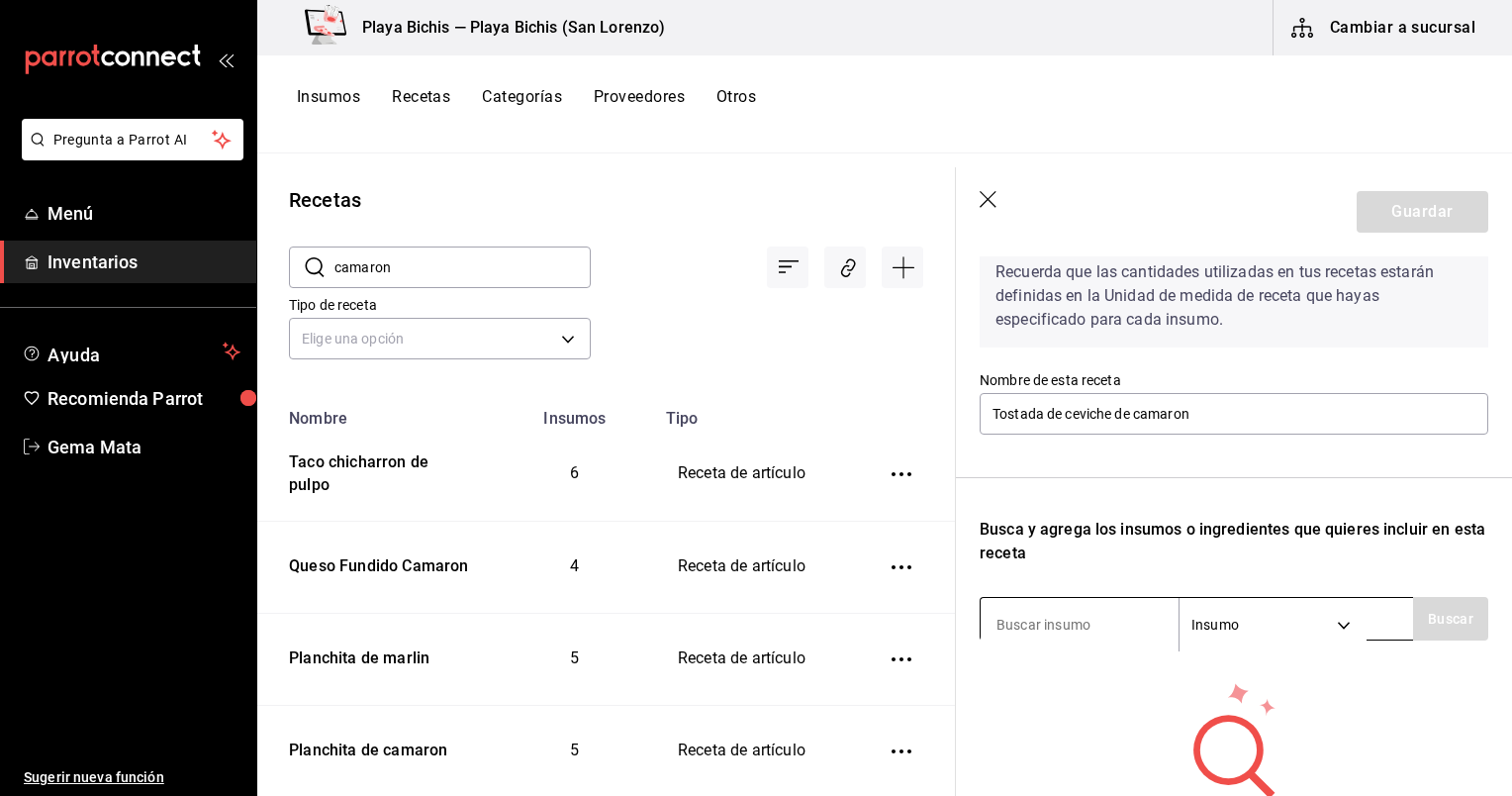 click at bounding box center (1080, 625) 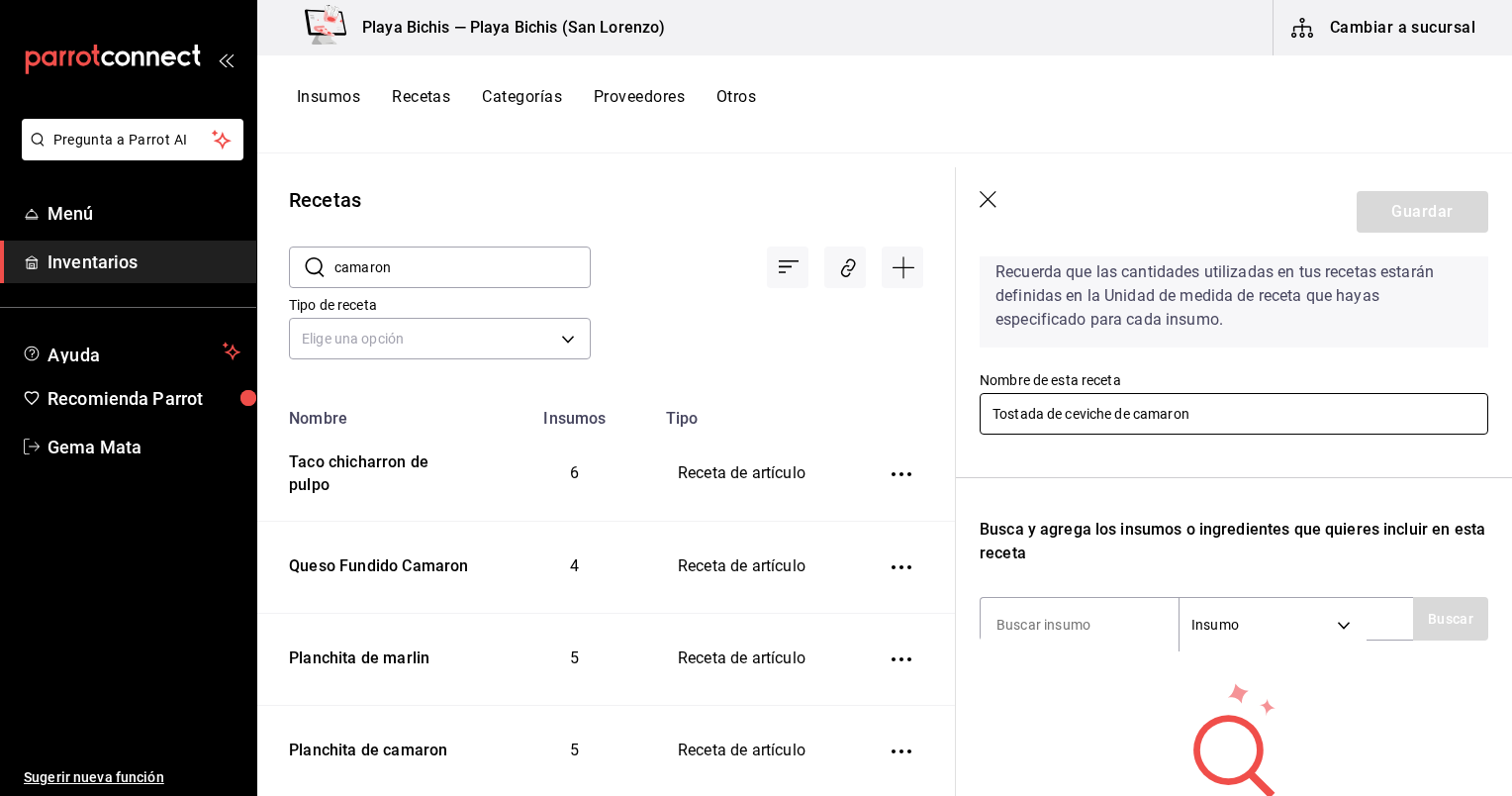 click on "Tostada de ceviche de camaron" at bounding box center (1234, 414) 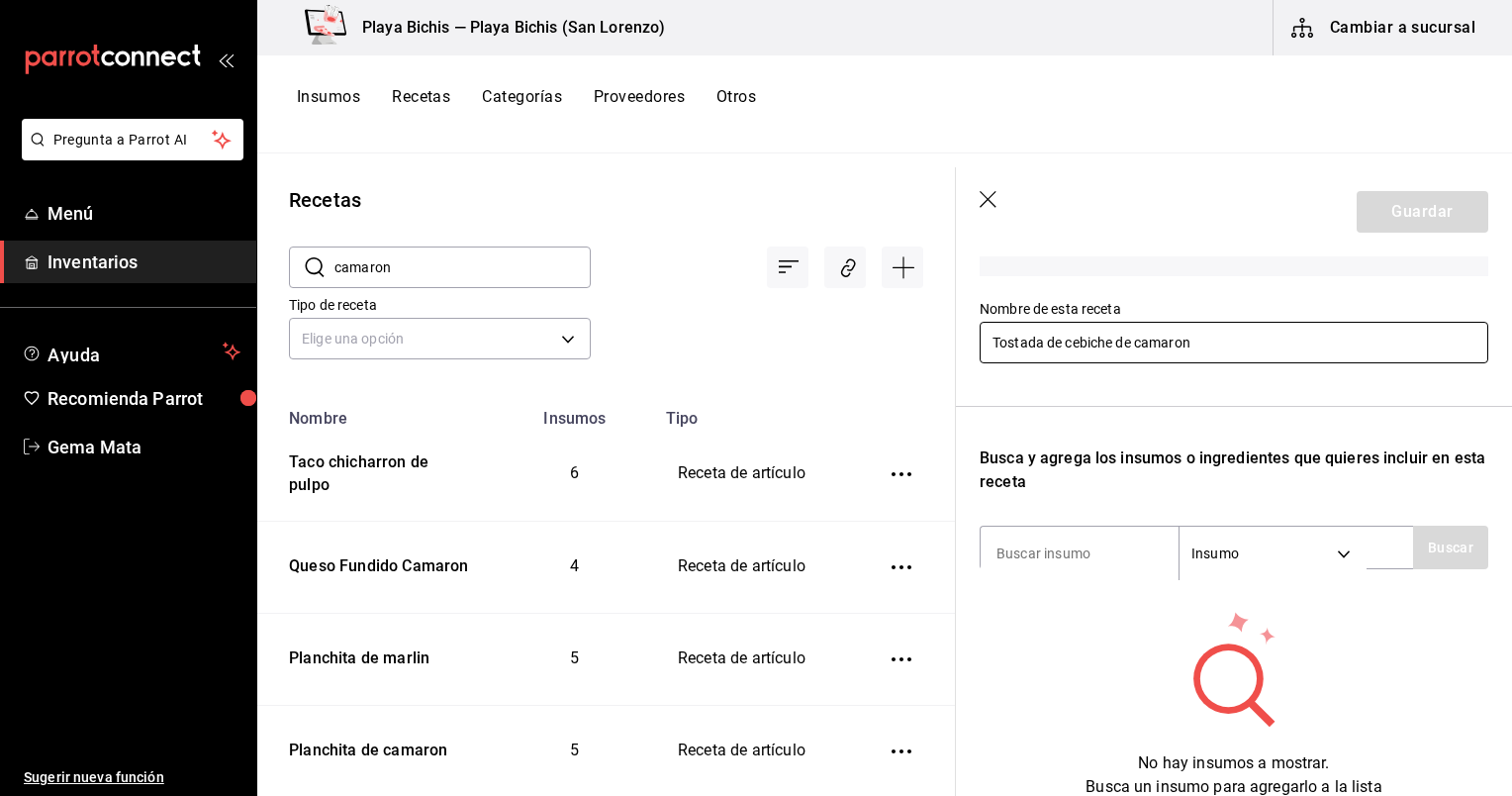 scroll, scrollTop: 158, scrollLeft: 0, axis: vertical 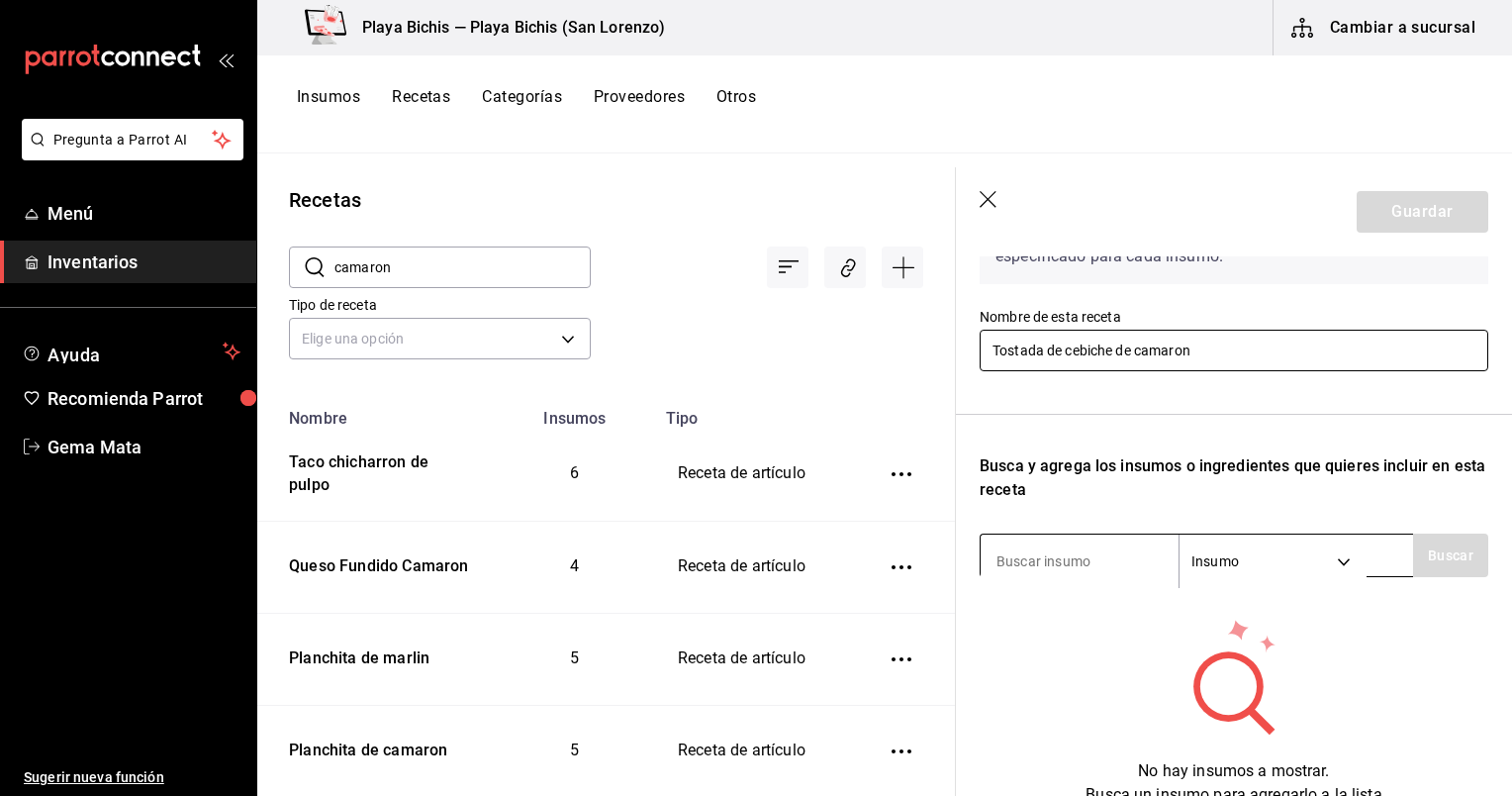 type on "Tostada de cebiche de camaron" 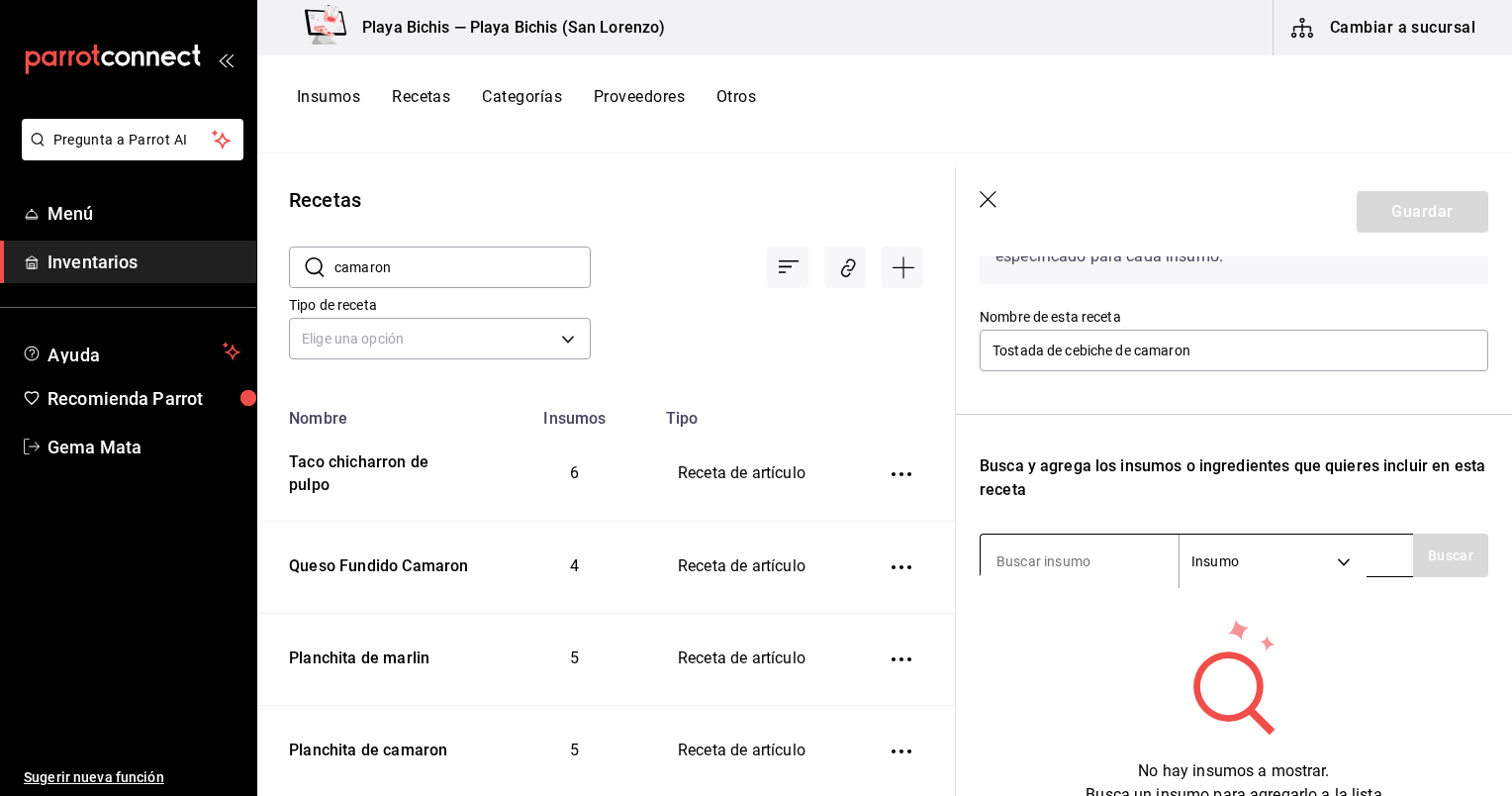 click at bounding box center (1080, 561) 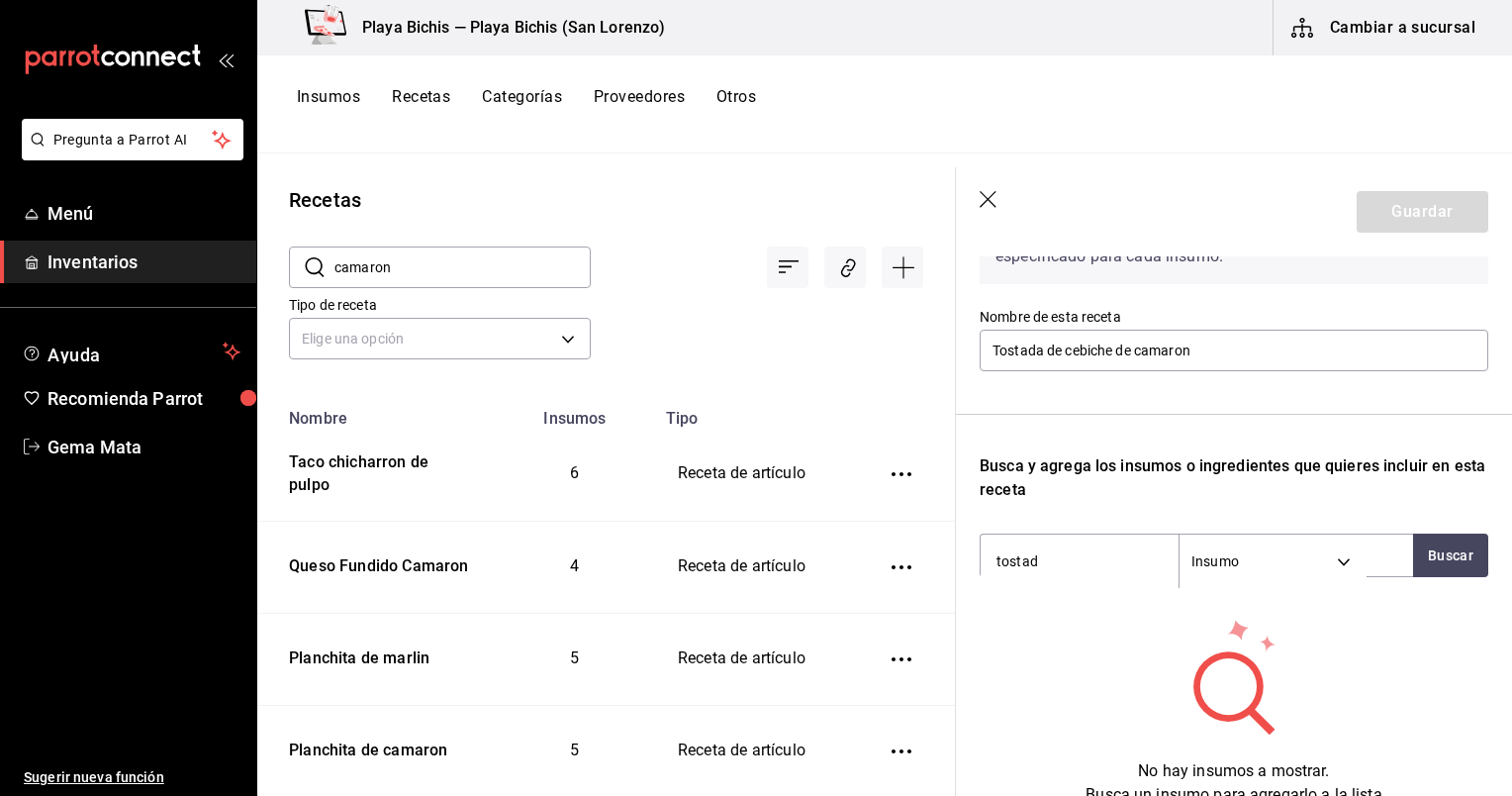 type on "tostada" 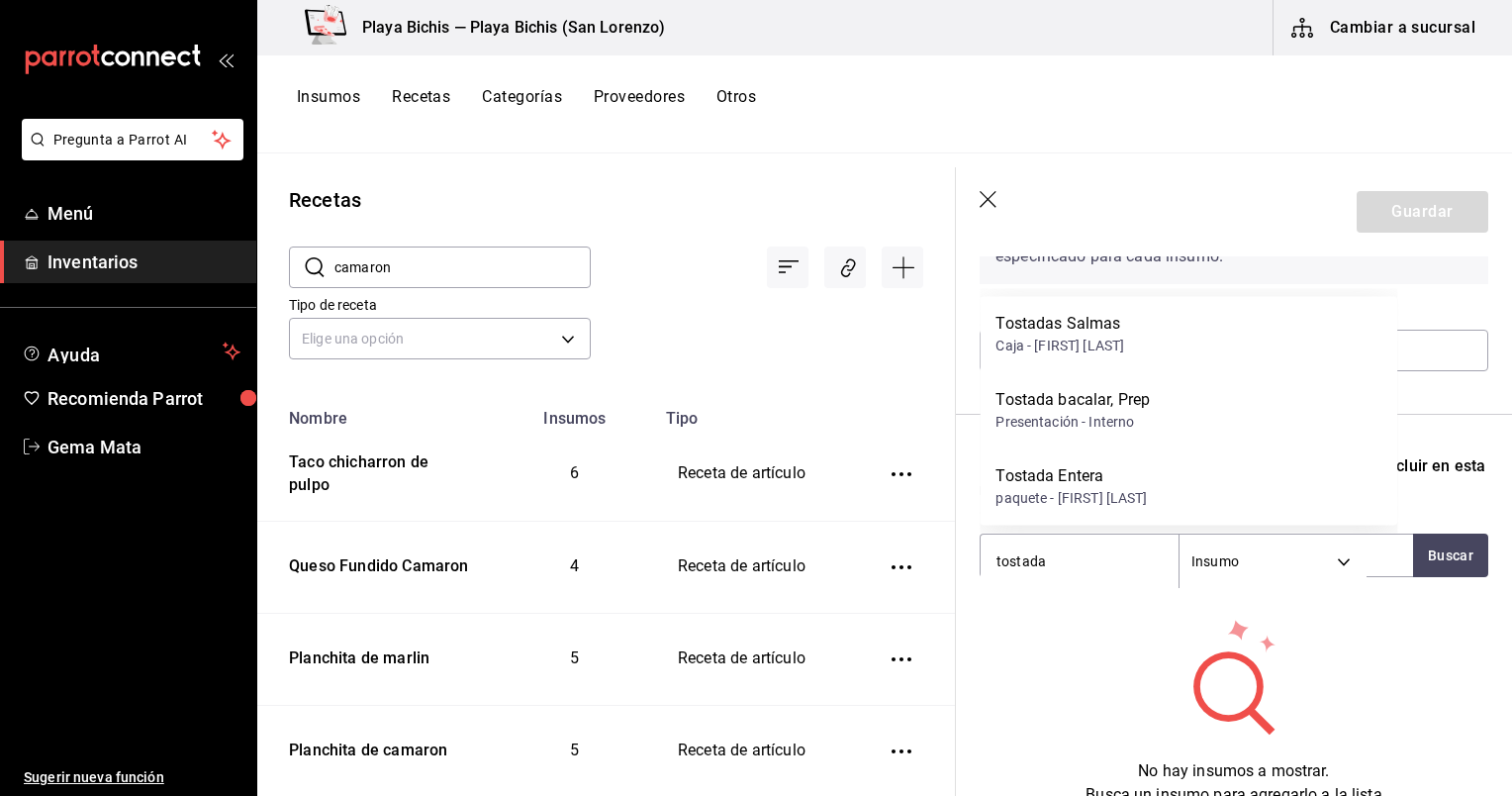 click on "Tostada Entera" at bounding box center [1071, 476] 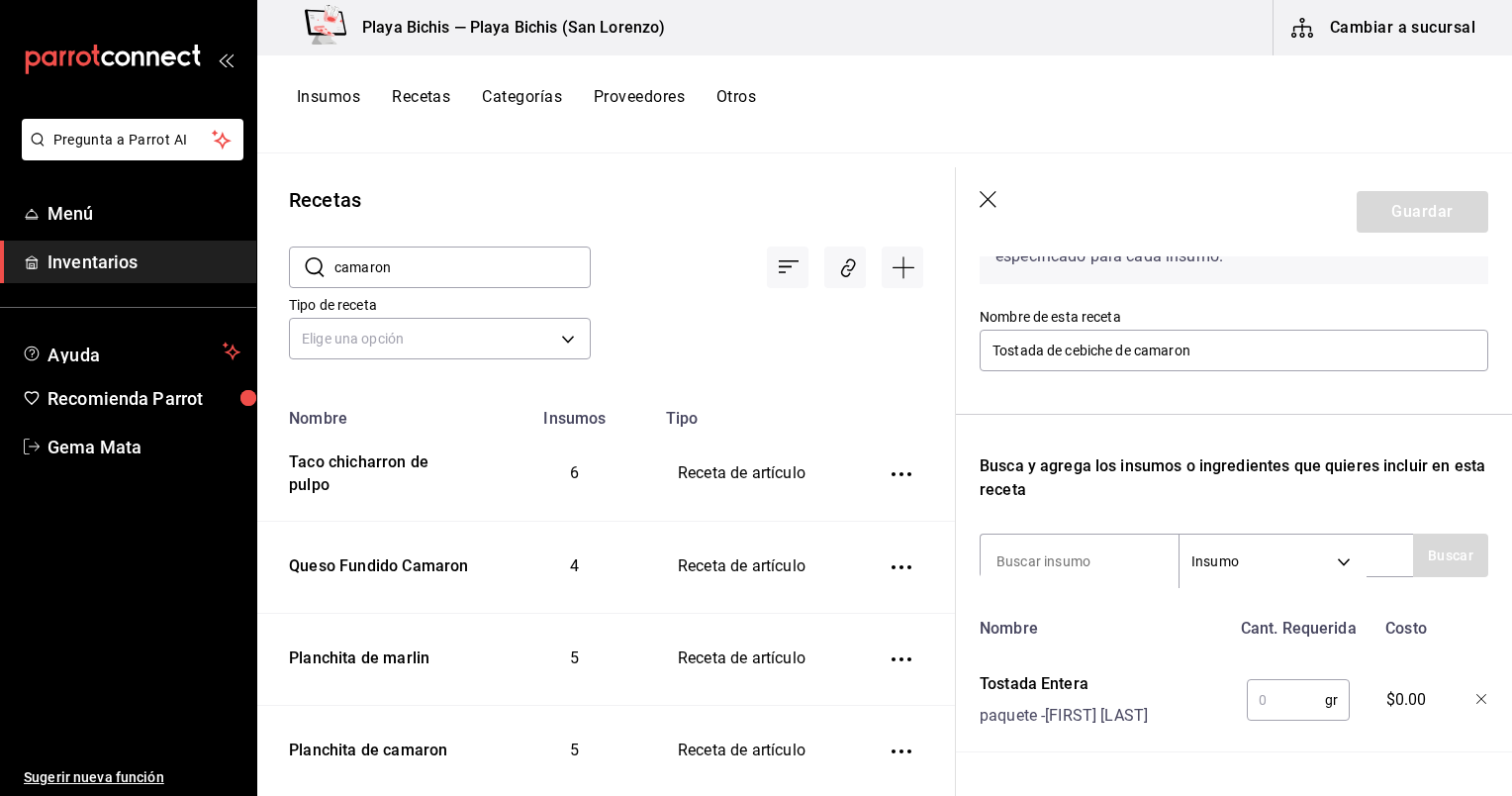 click at bounding box center [1285, 700] 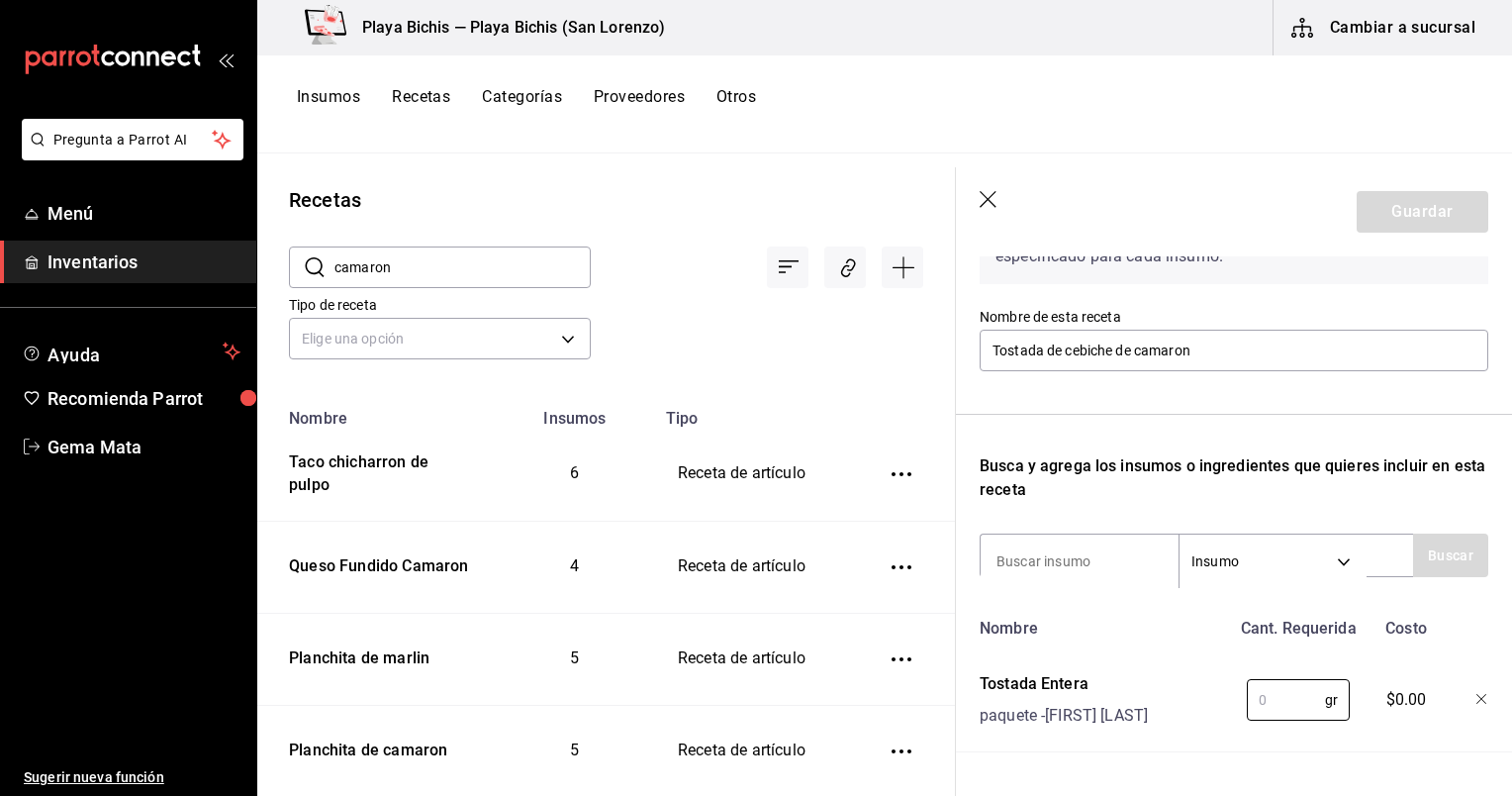 click 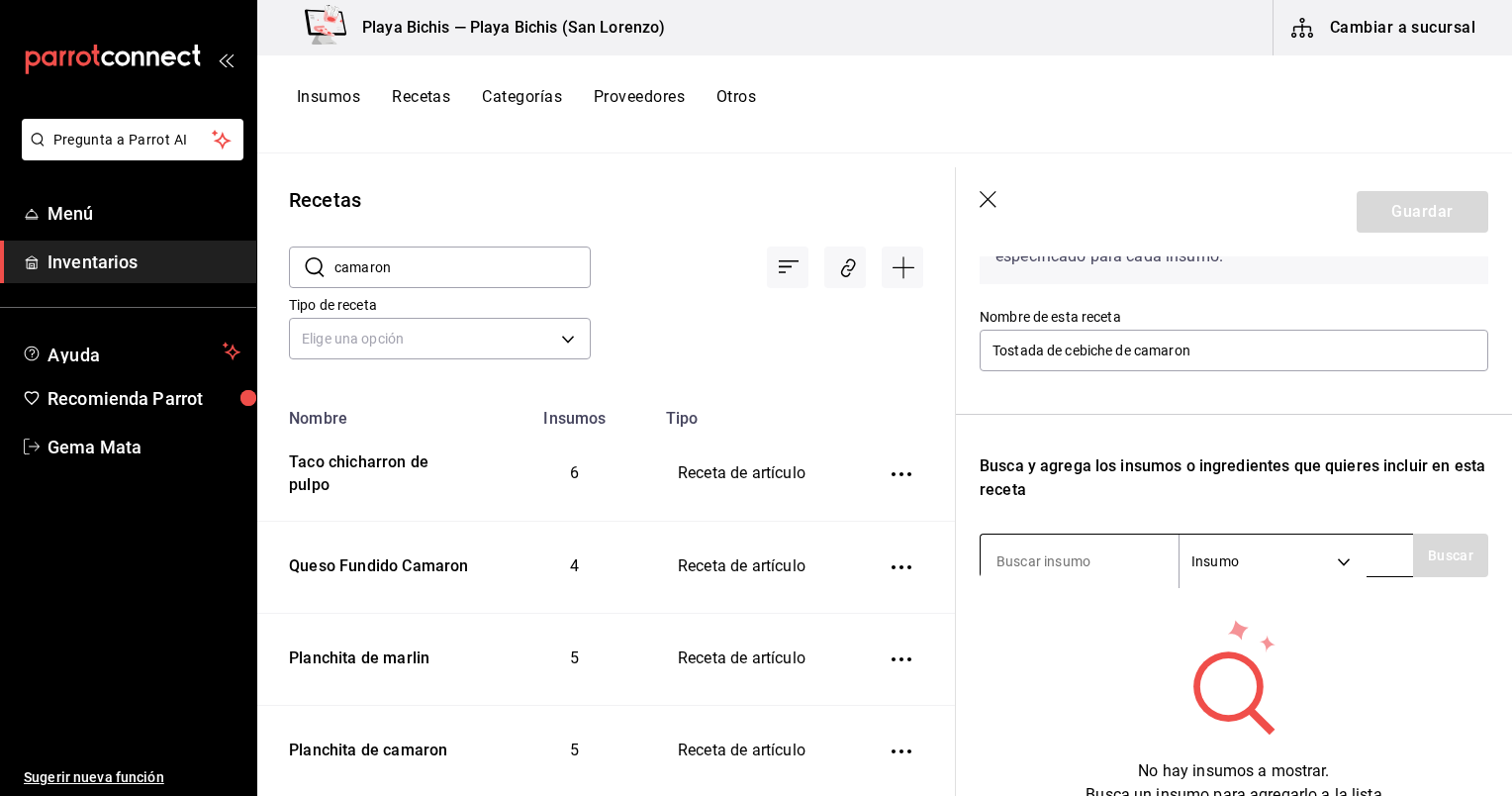 click at bounding box center (1080, 561) 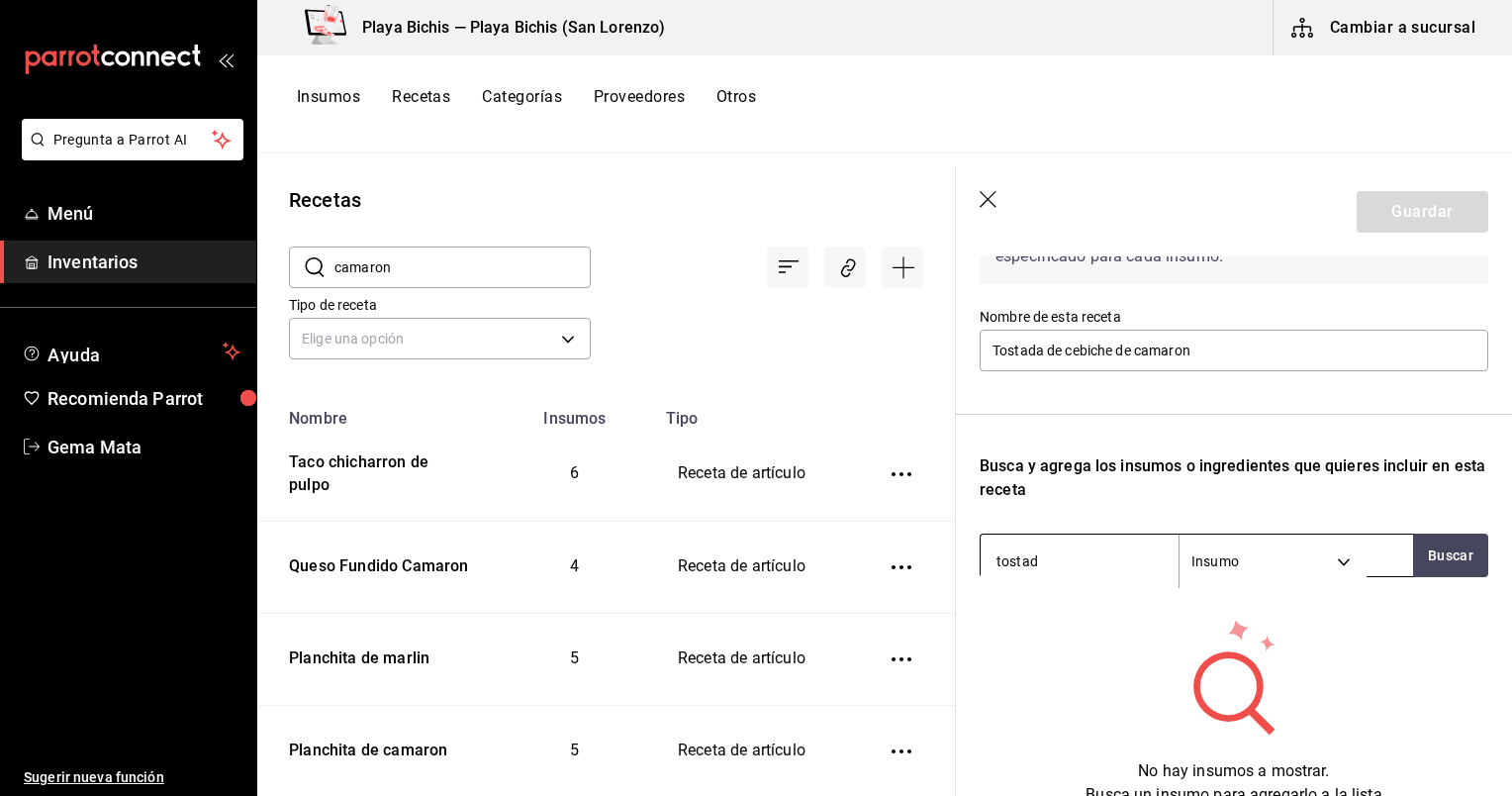 type on "tostada" 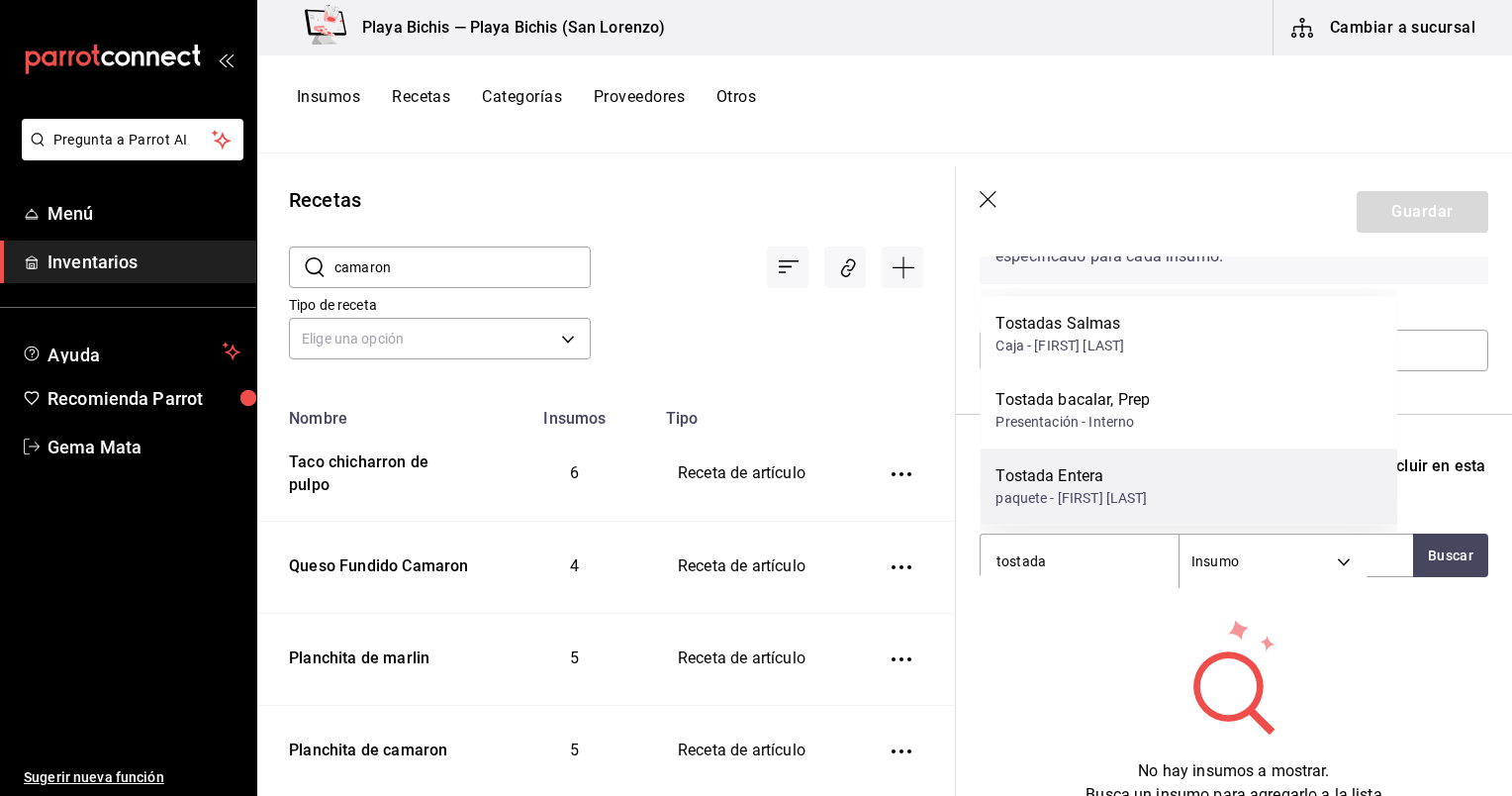 click on "paquete - [FIRST] [LAST]" at bounding box center (1071, 498) 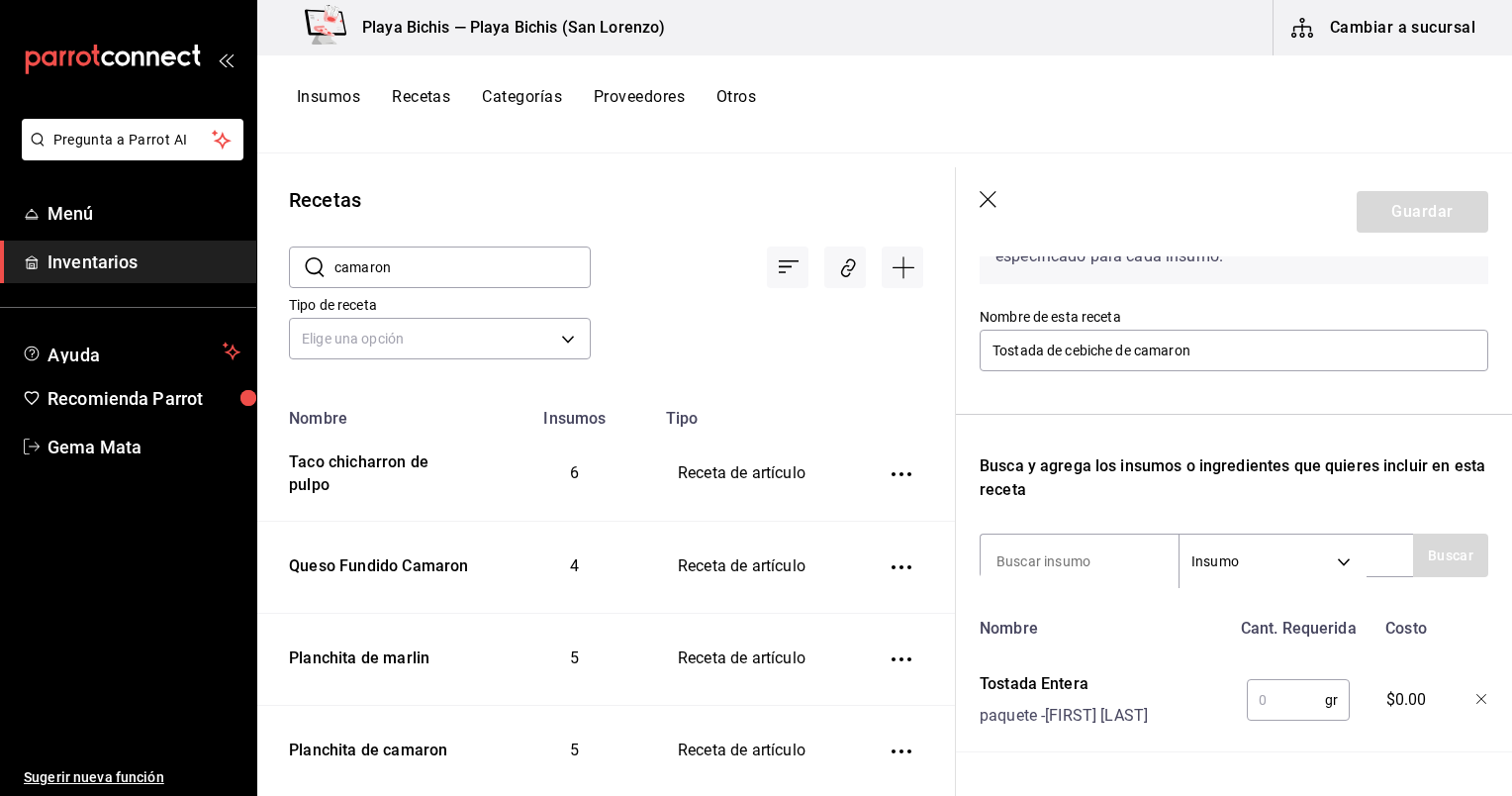 click at bounding box center [1285, 700] 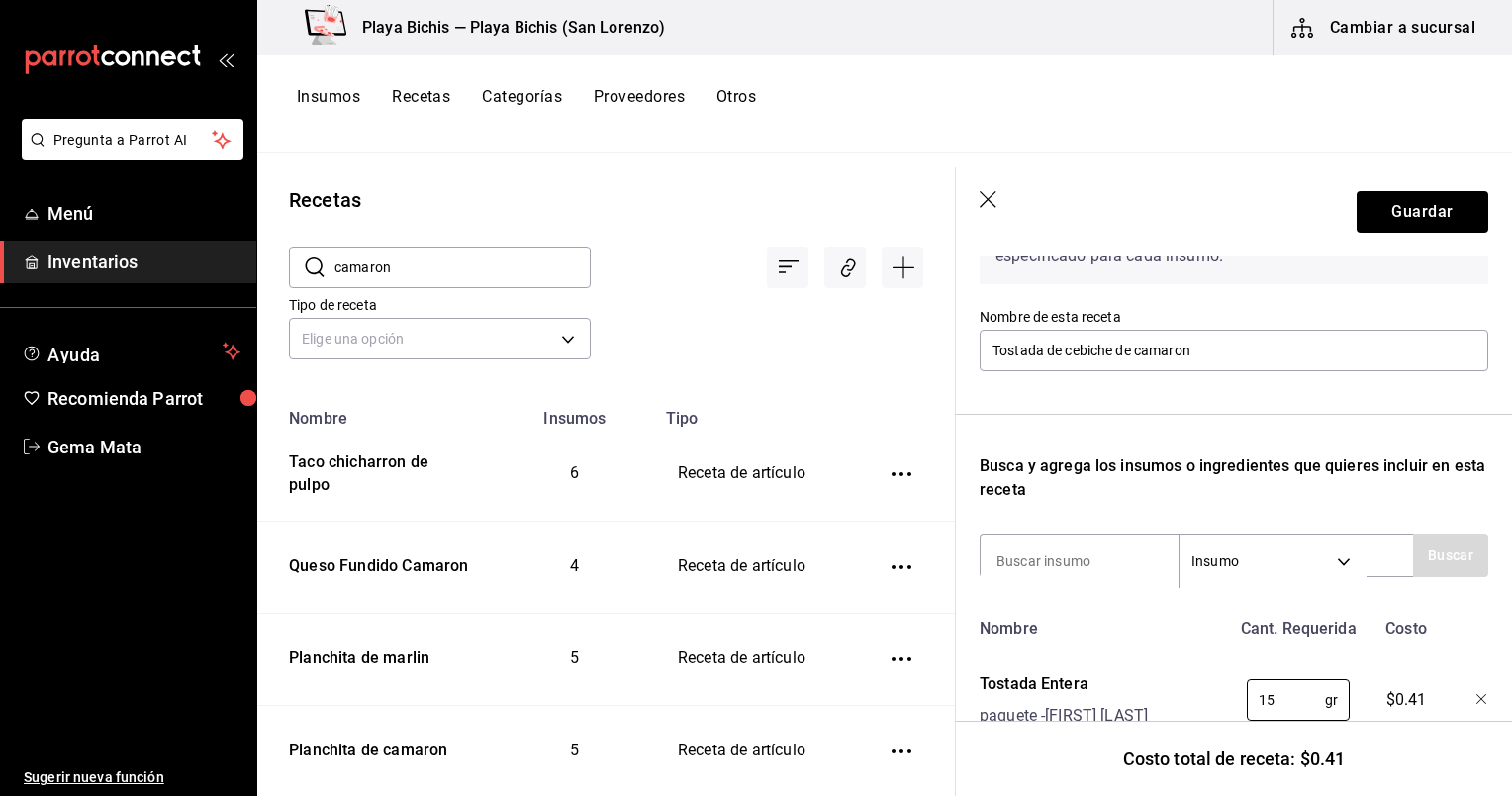 type on "15" 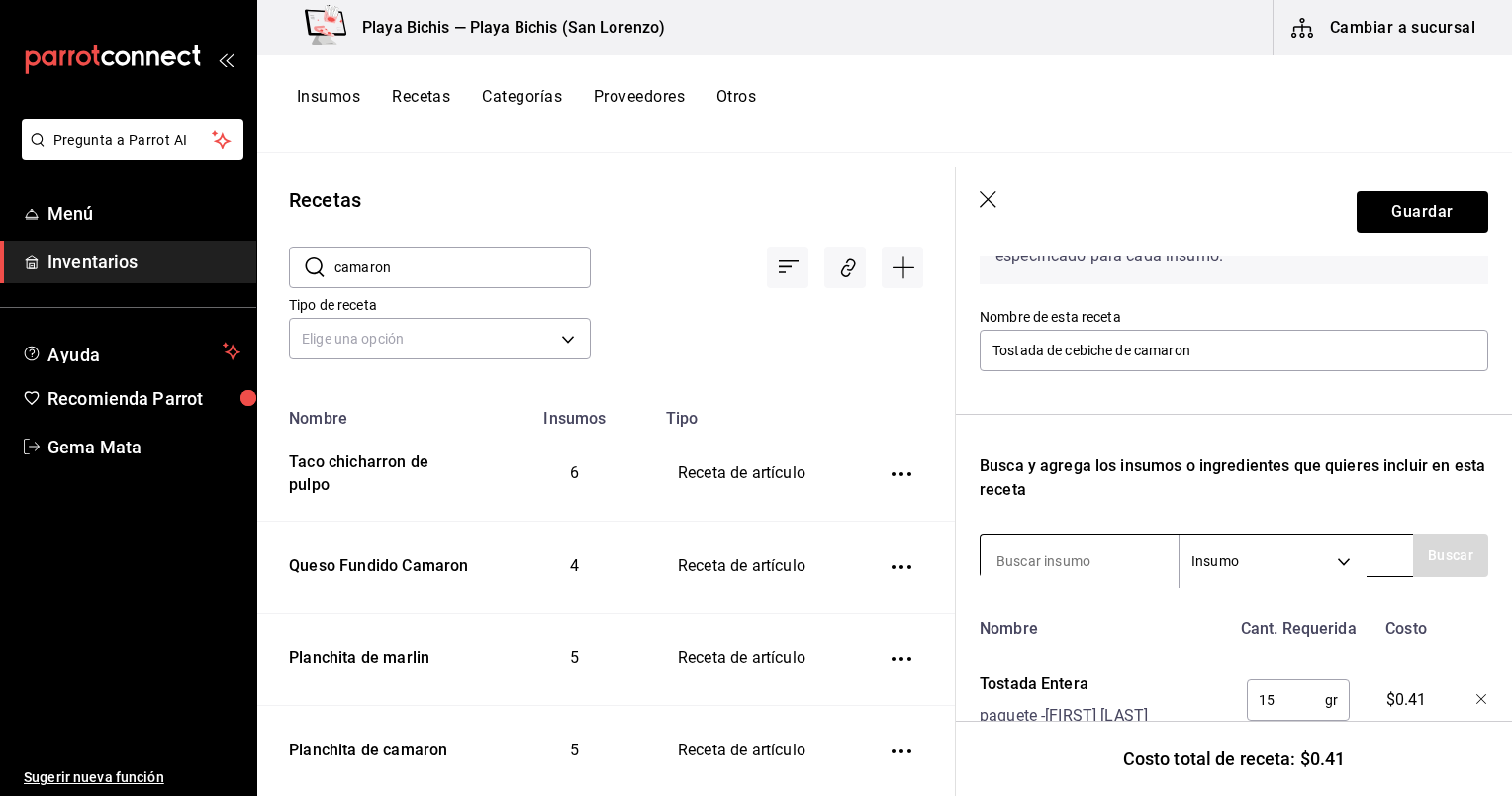 click on "Insumo SUPPLY" at bounding box center [1196, 555] 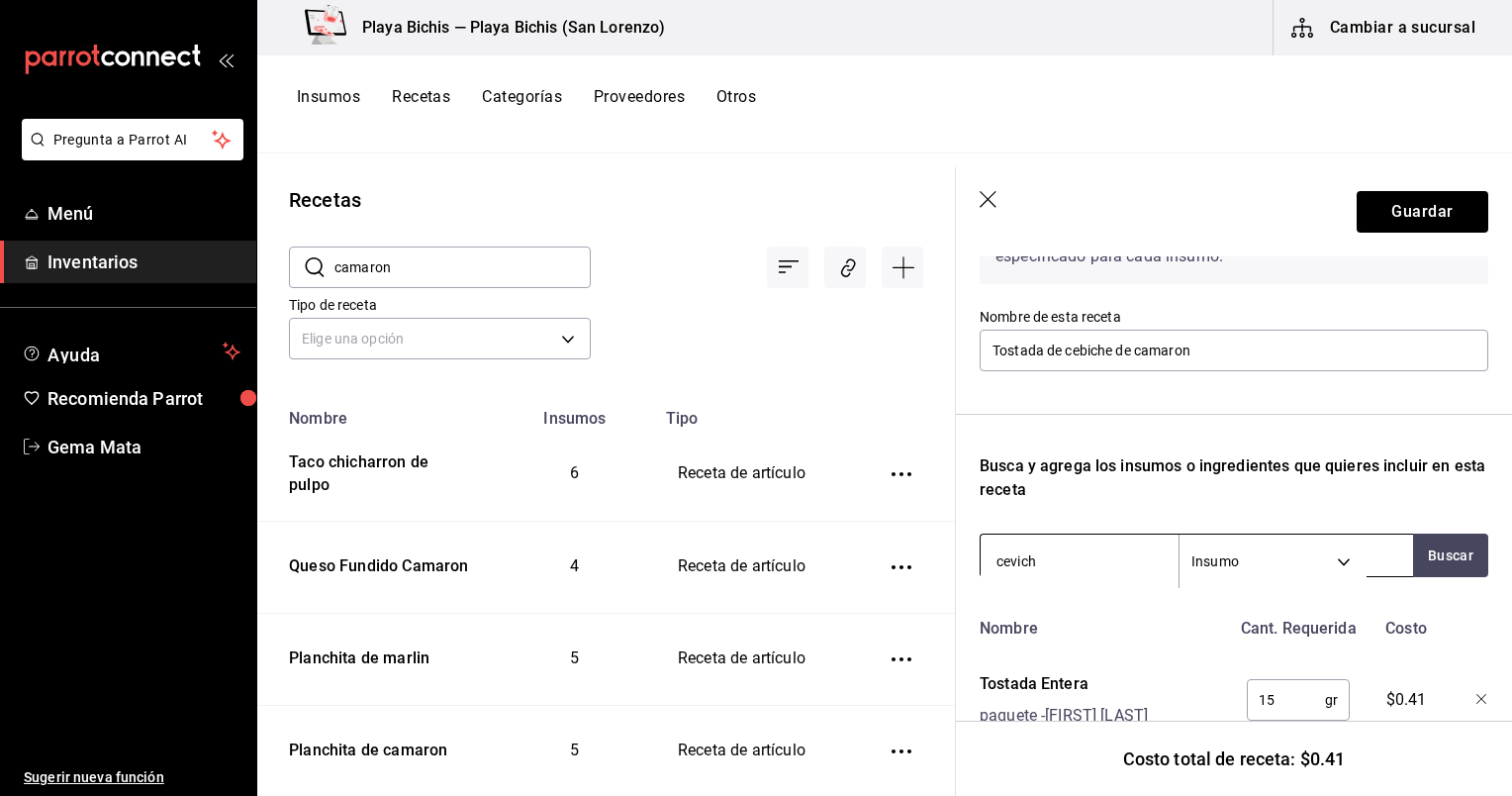 type on "ceviche" 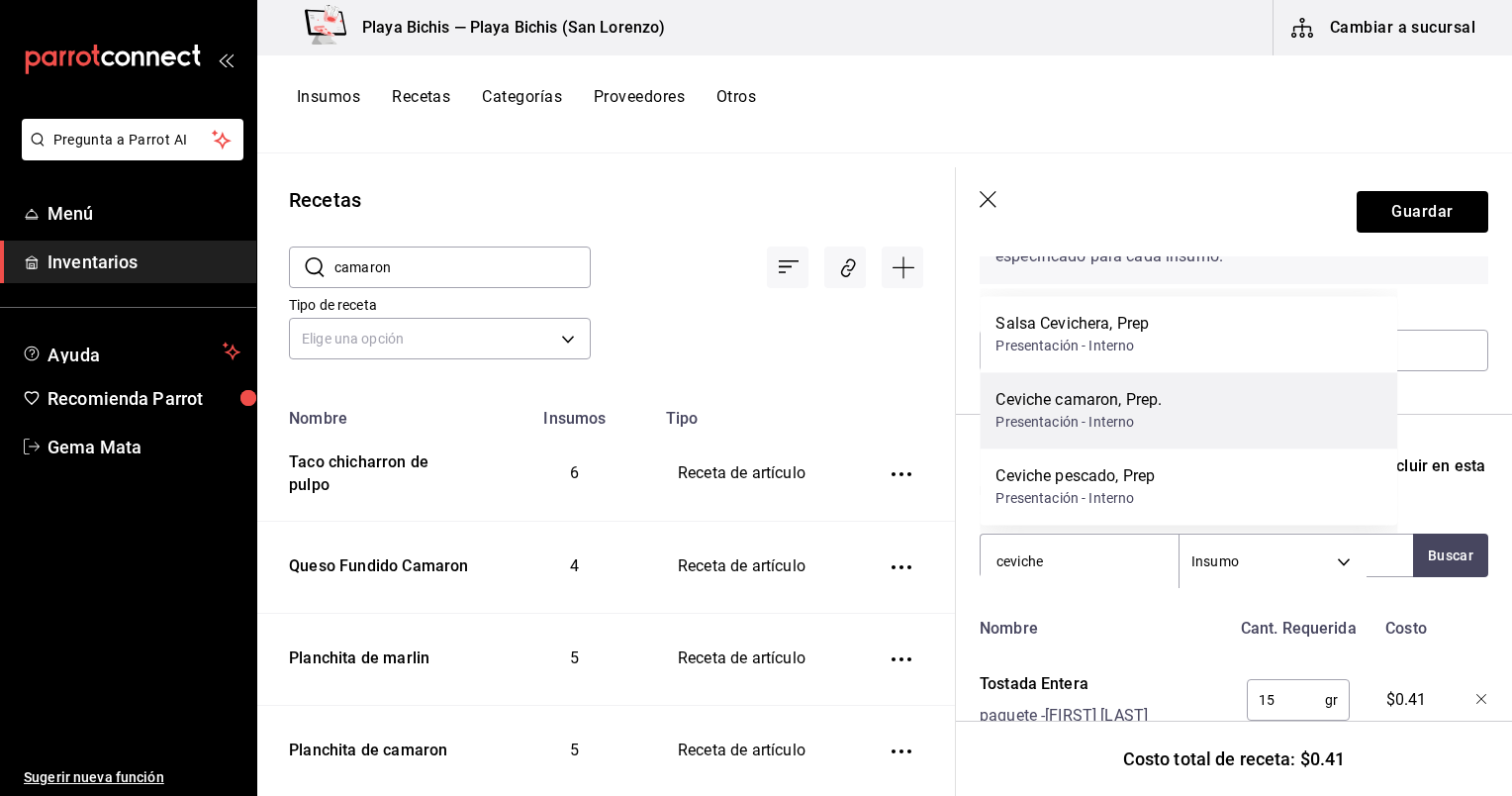 click on "Presentación - Interno" at bounding box center [1079, 422] 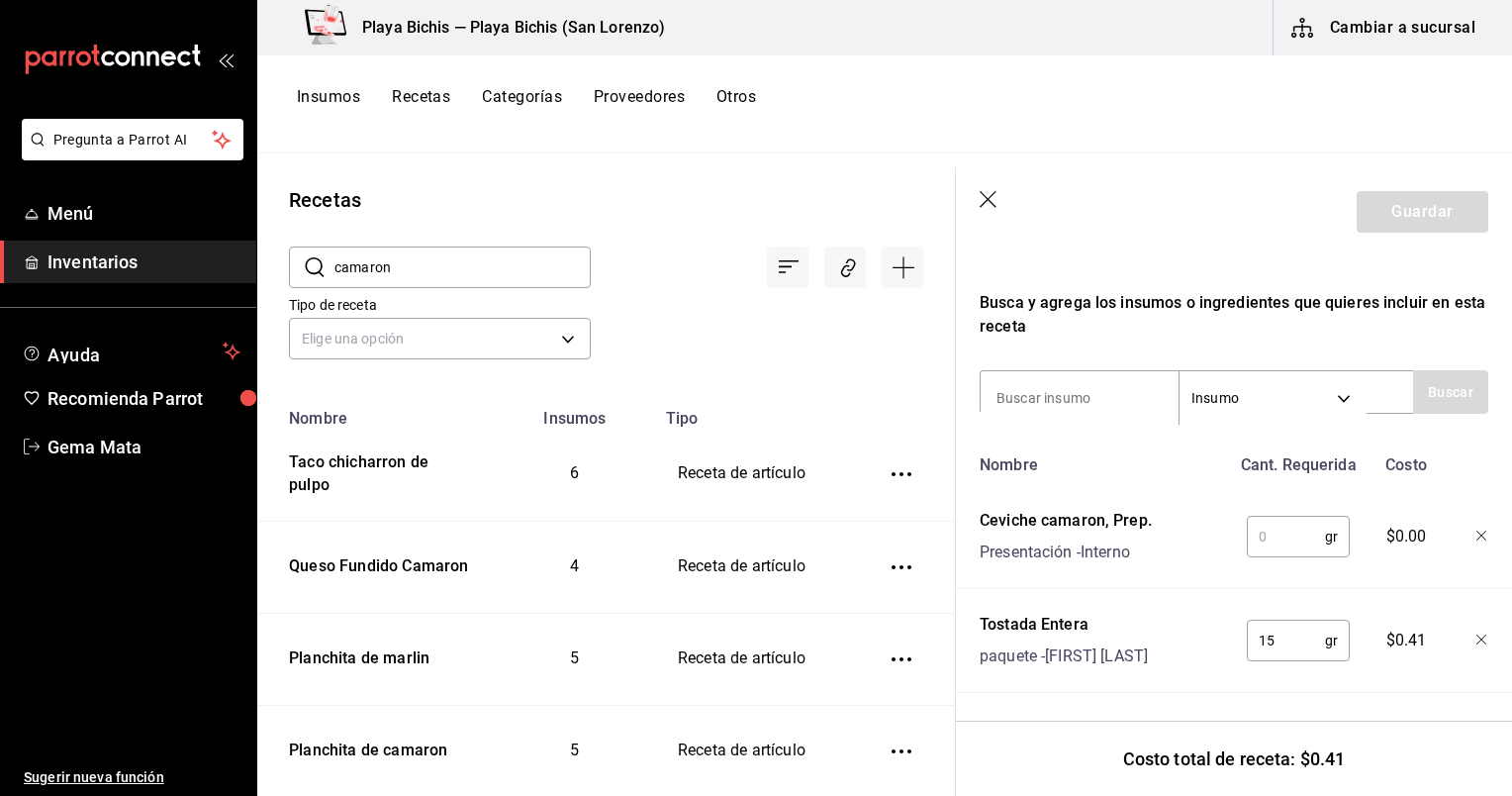 scroll, scrollTop: 360, scrollLeft: 0, axis: vertical 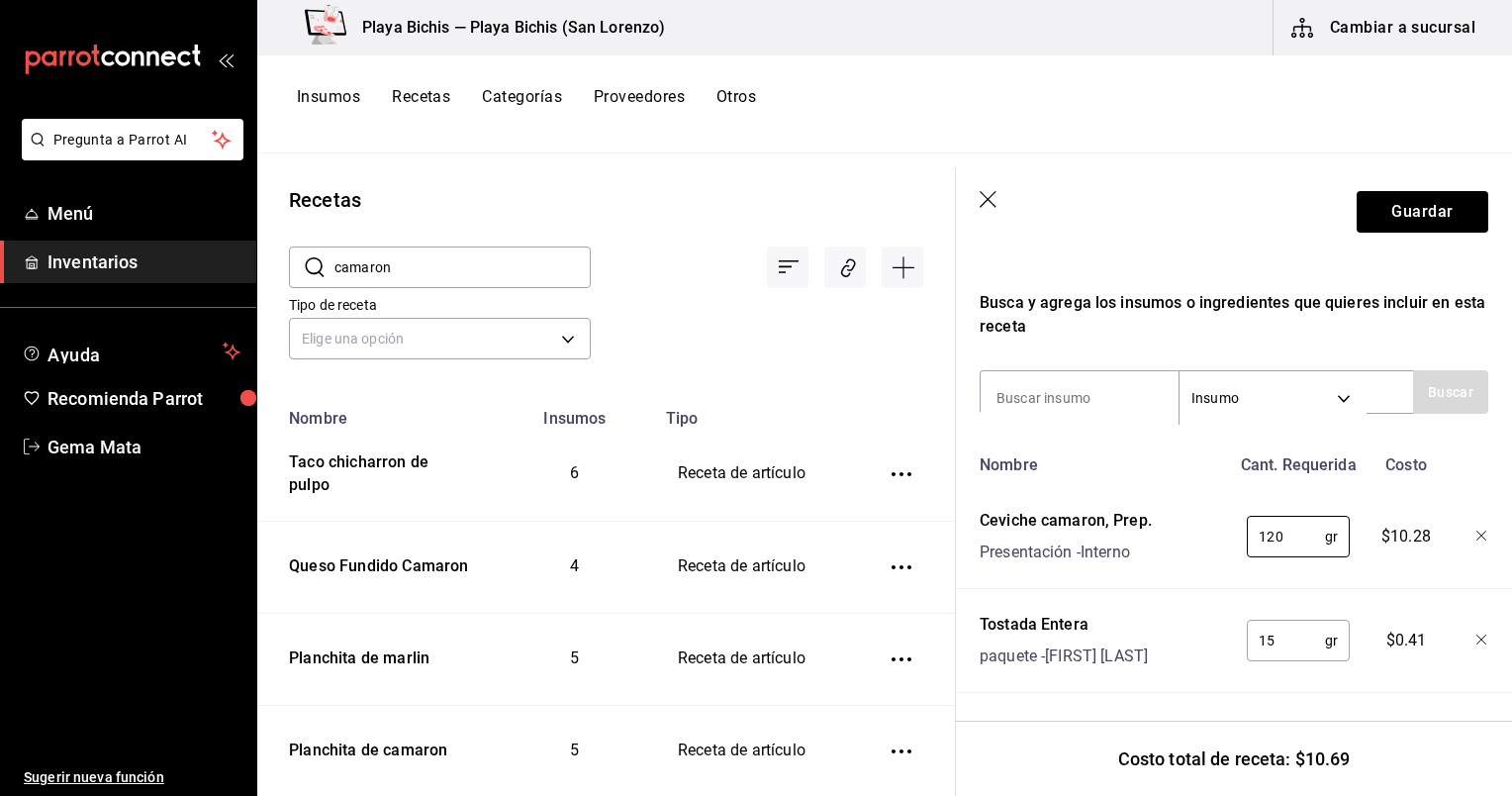 type on "120" 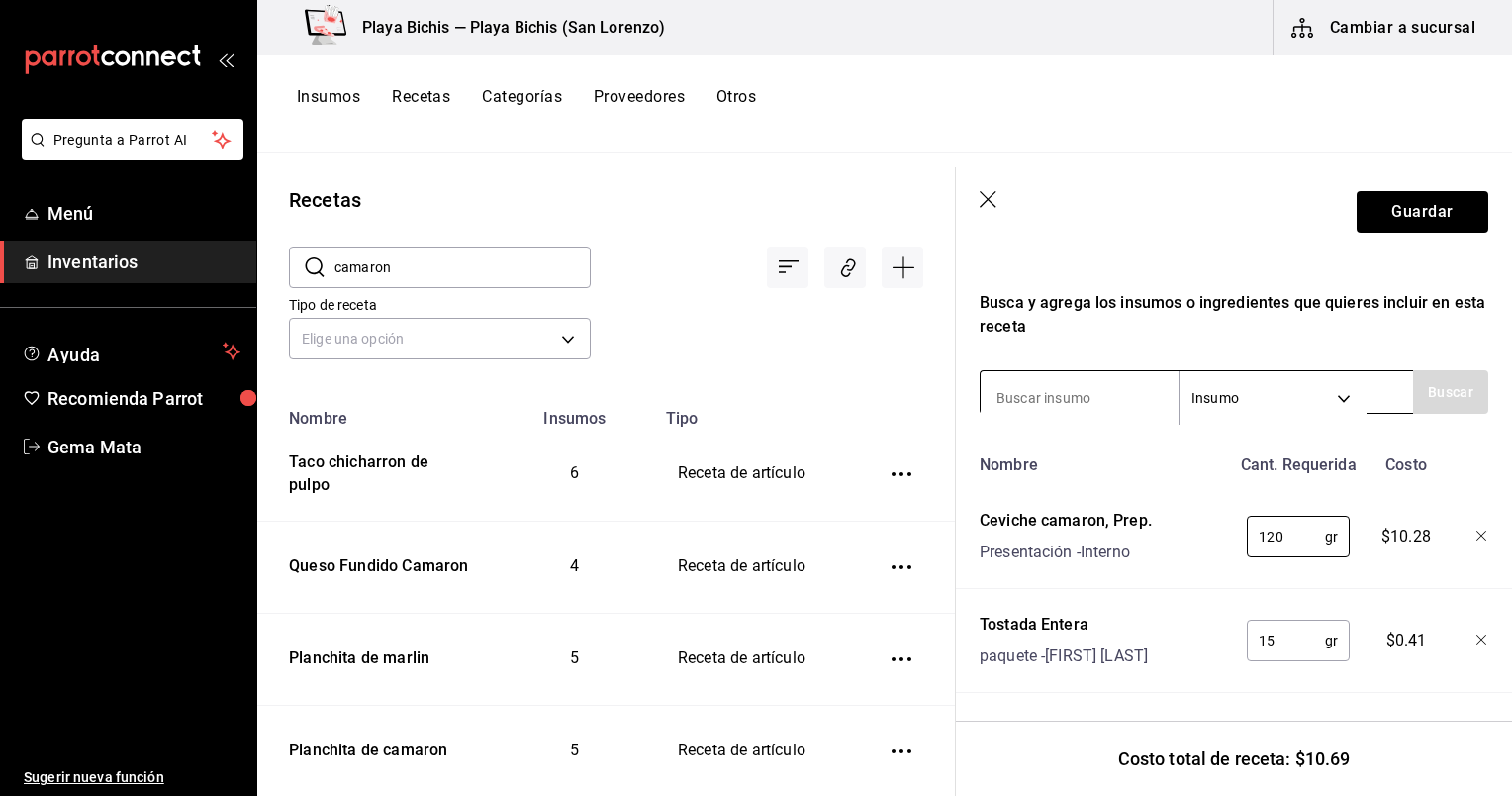 click at bounding box center [1080, 398] 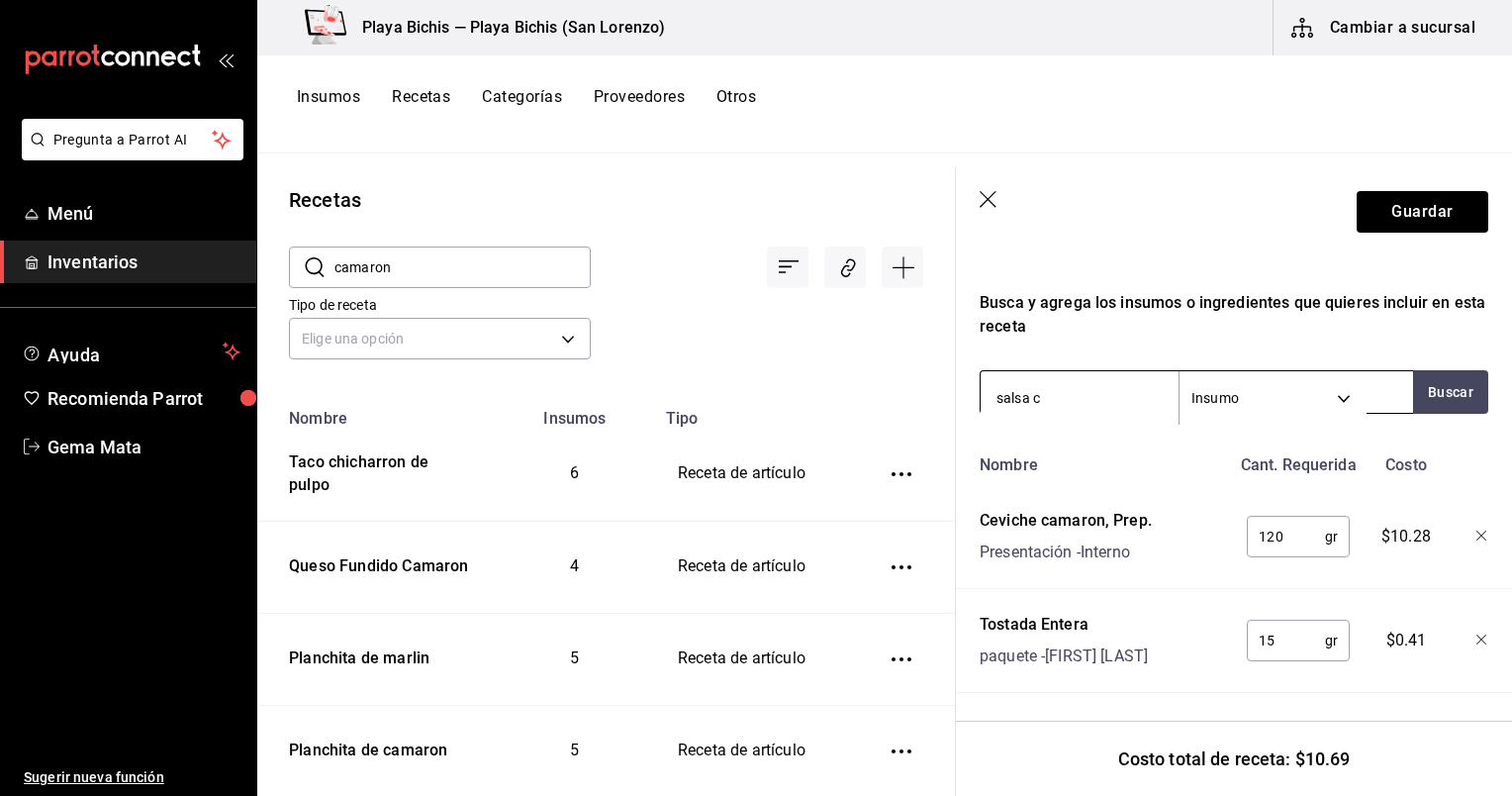 type on "salsa ce" 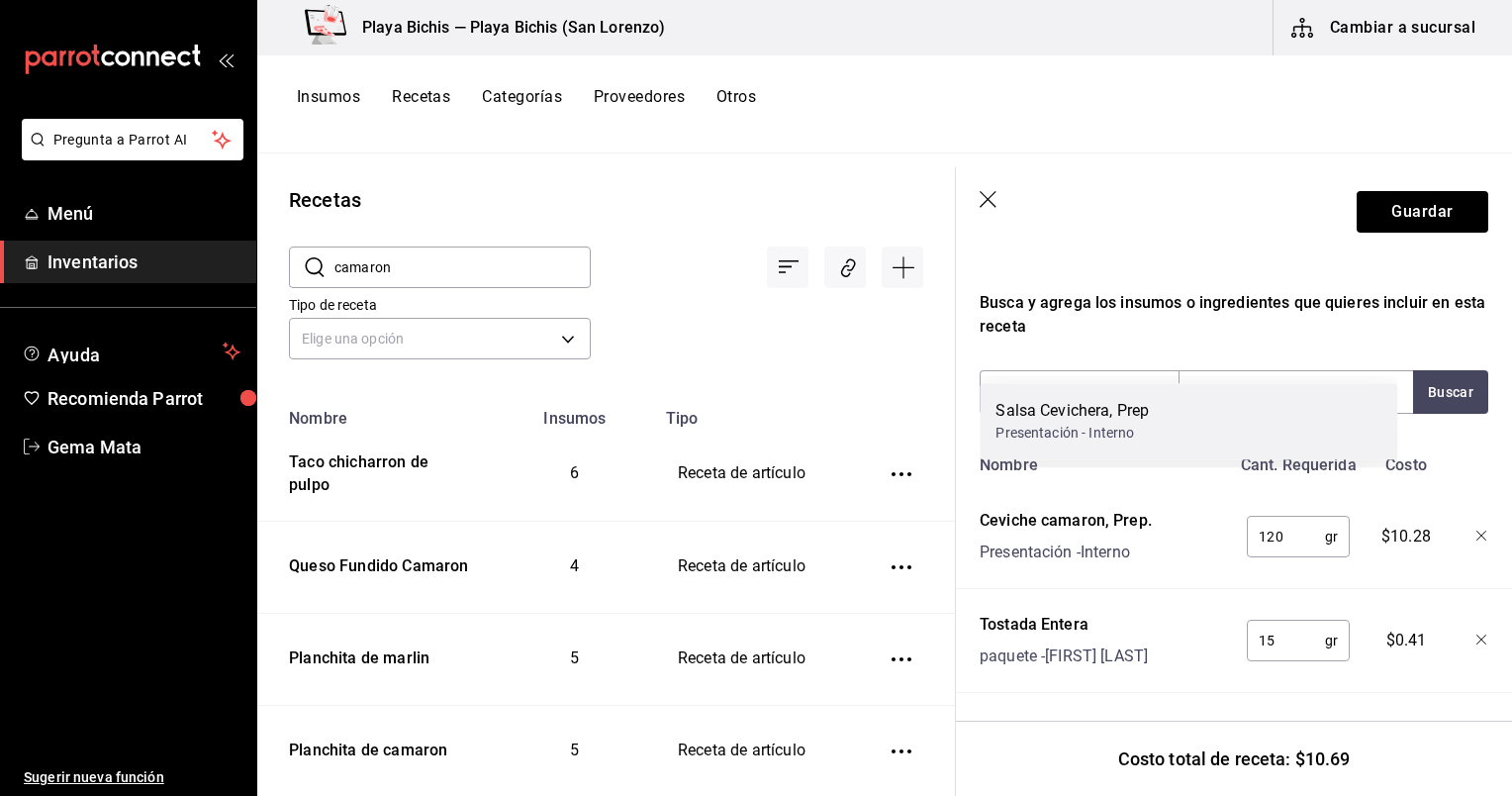 click on "Salsa Cevichera, Prep" at bounding box center [1072, 411] 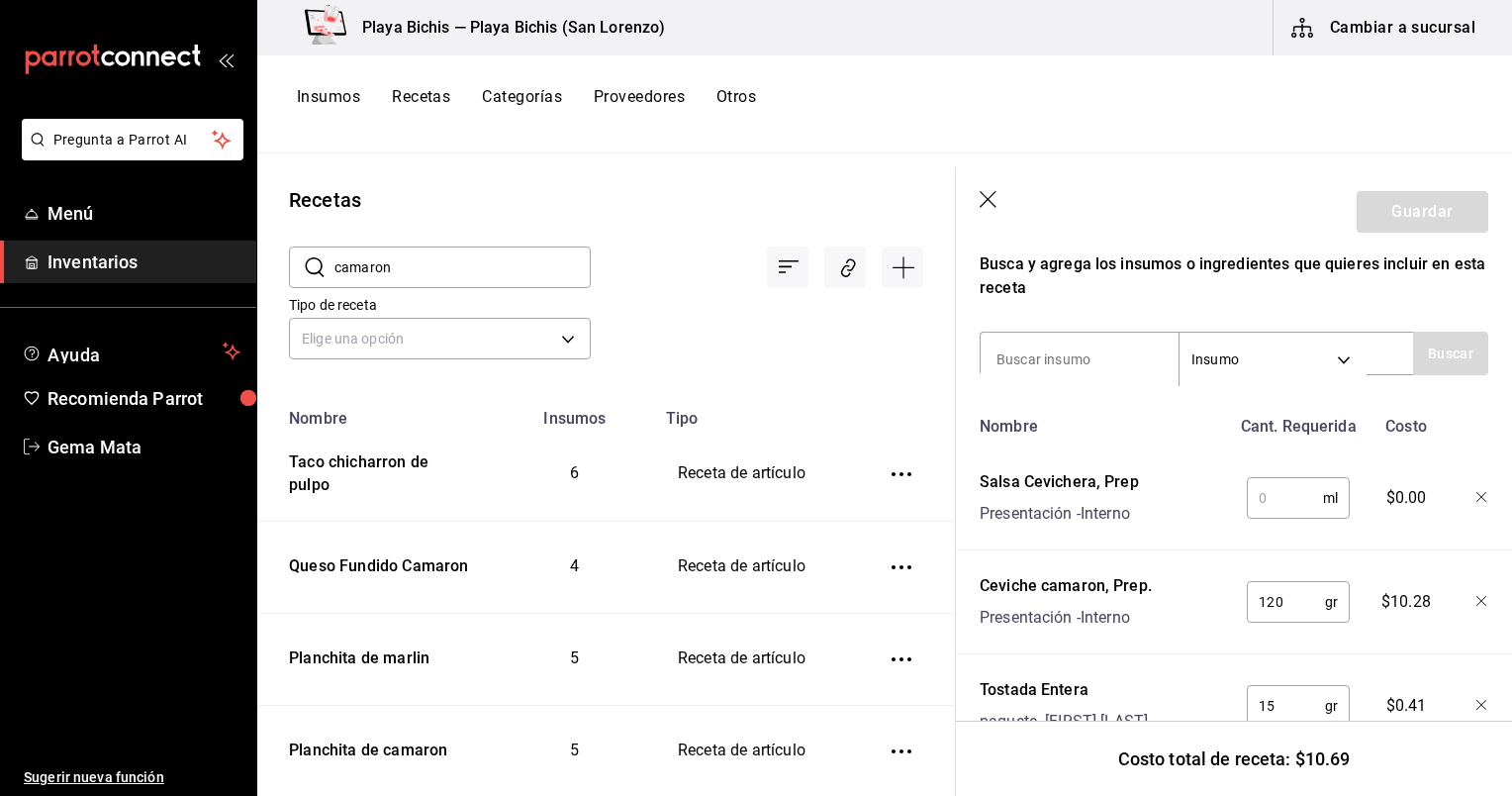 click at bounding box center (1284, 498) 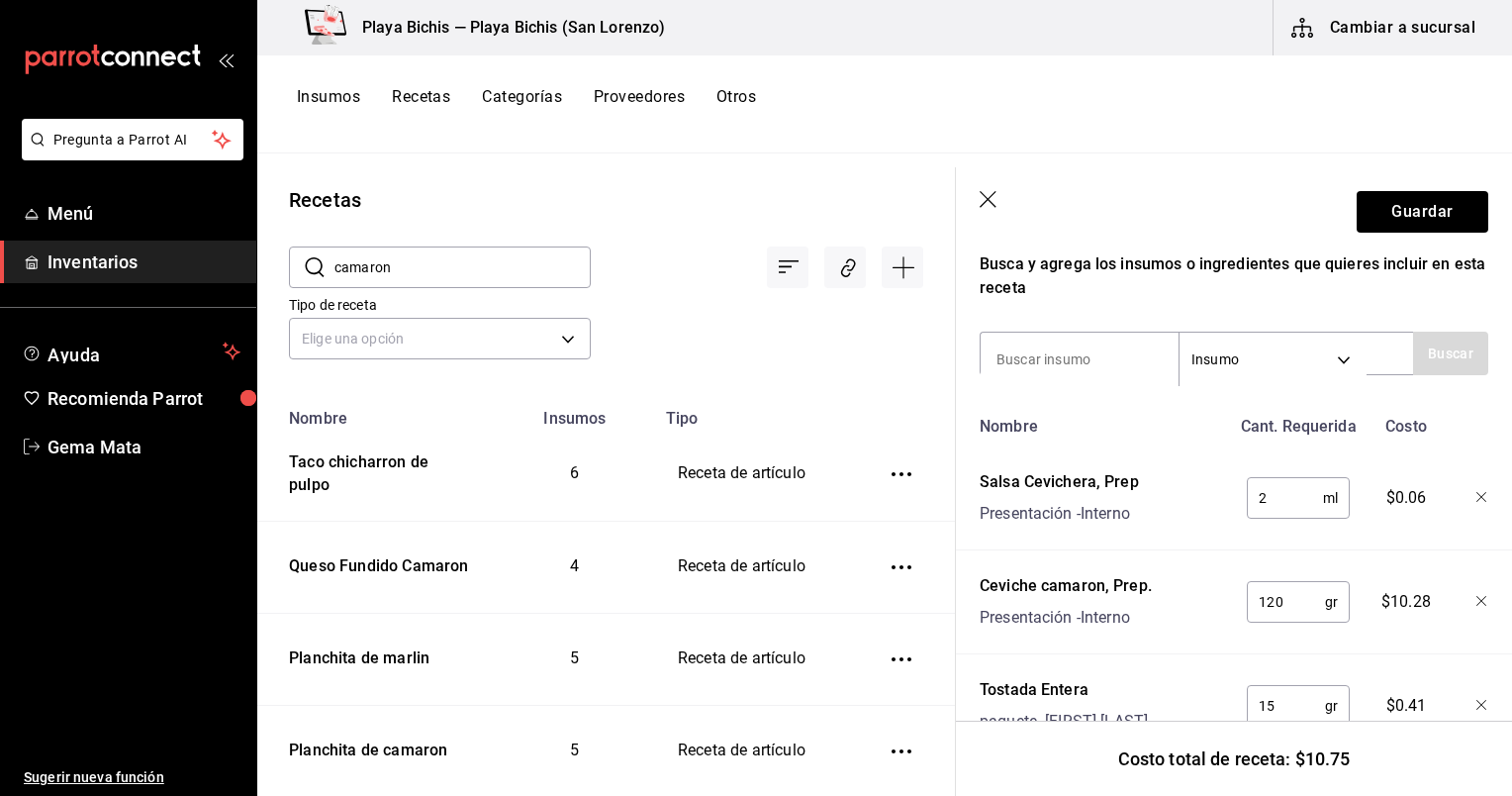 type on "2" 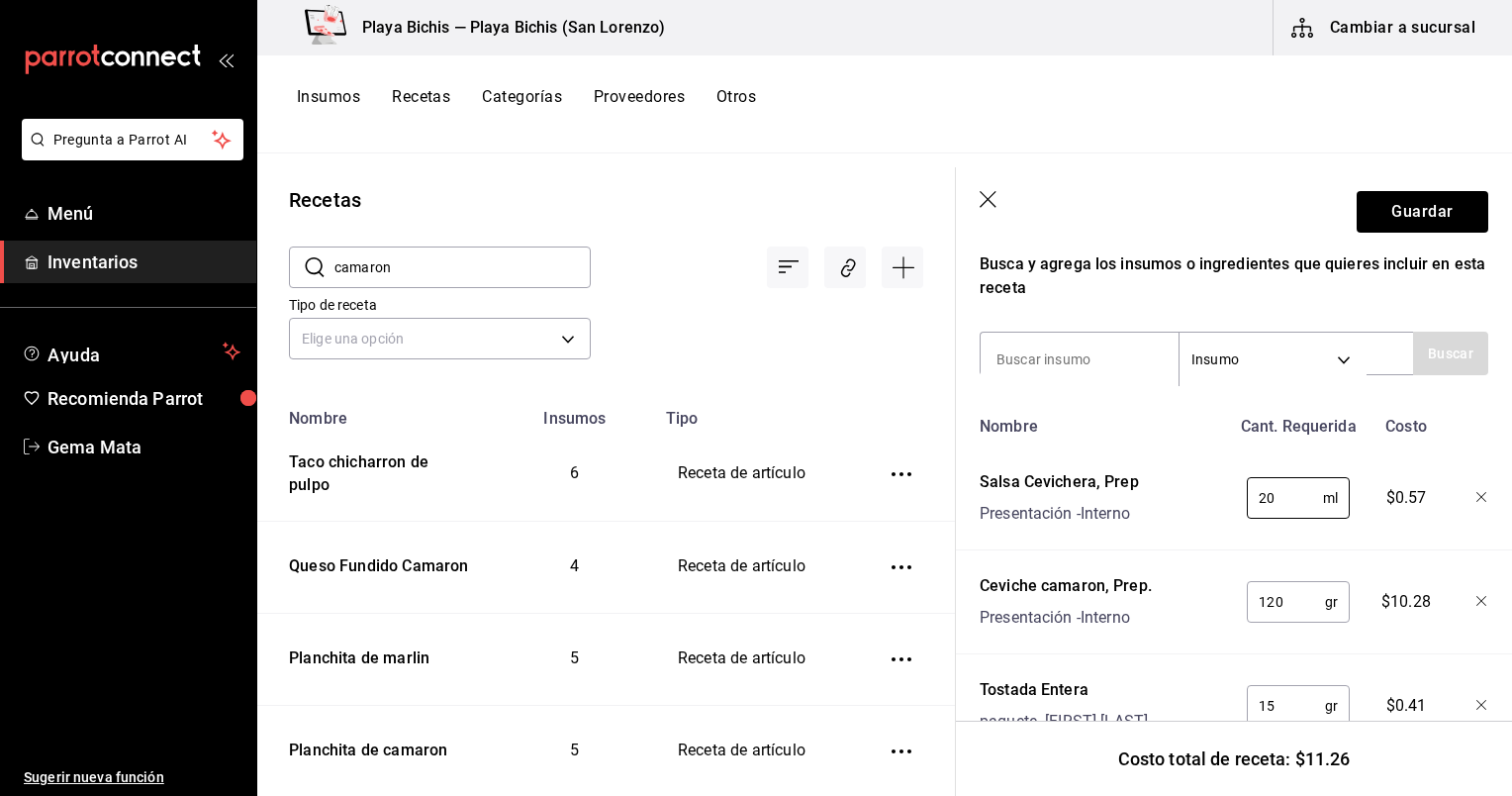 type on "20" 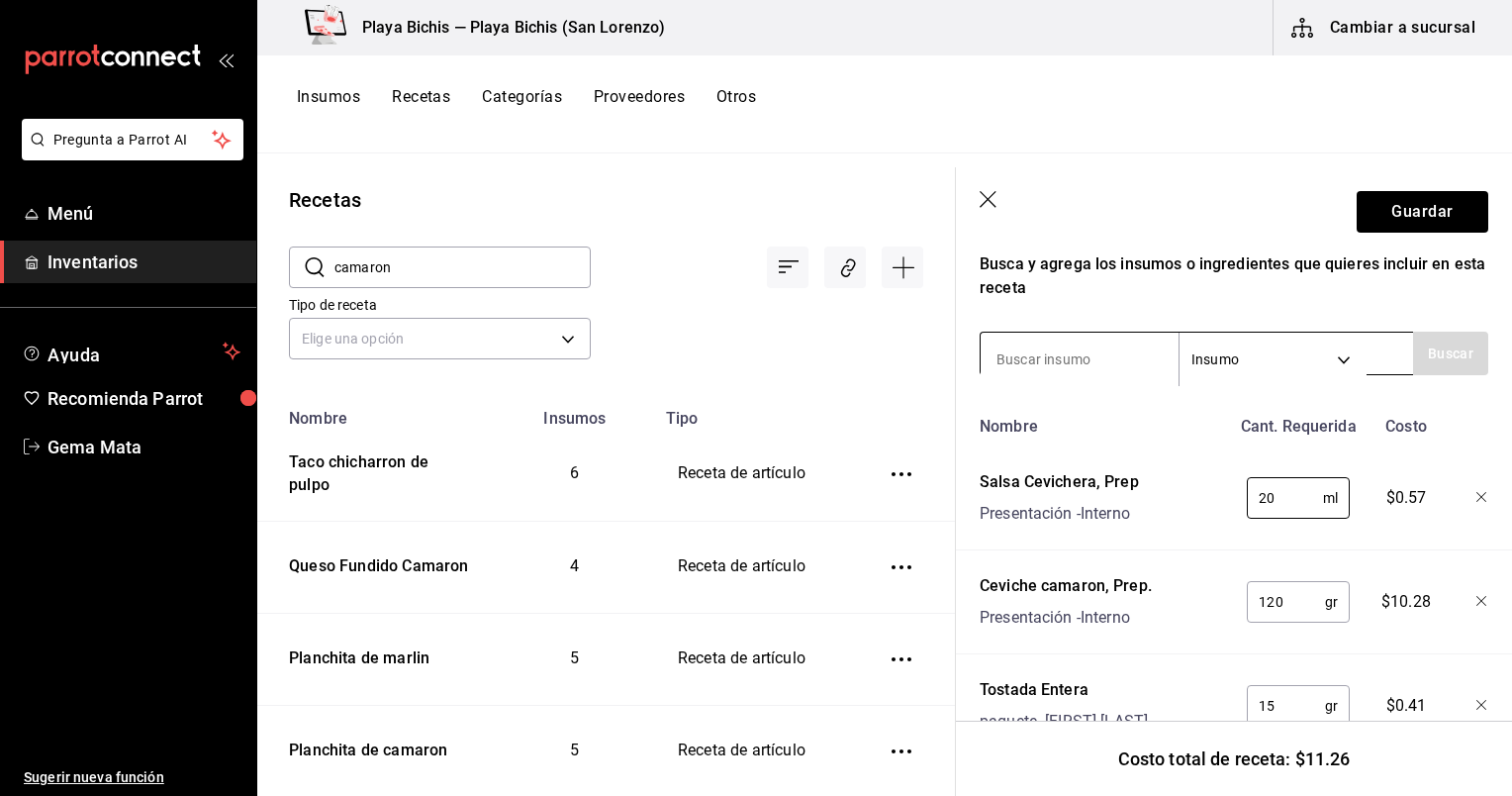 click at bounding box center (1080, 359) 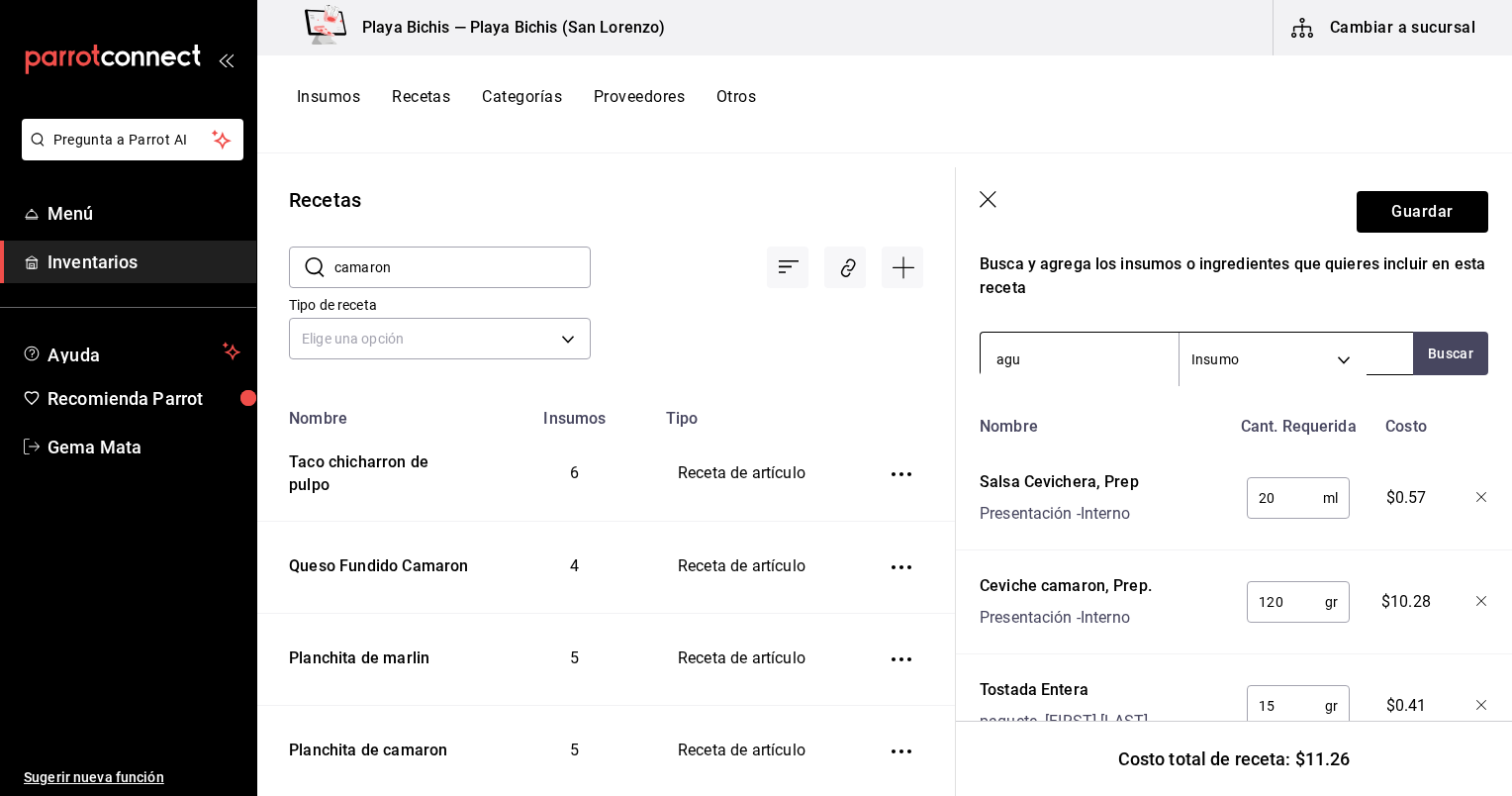 type on "agua" 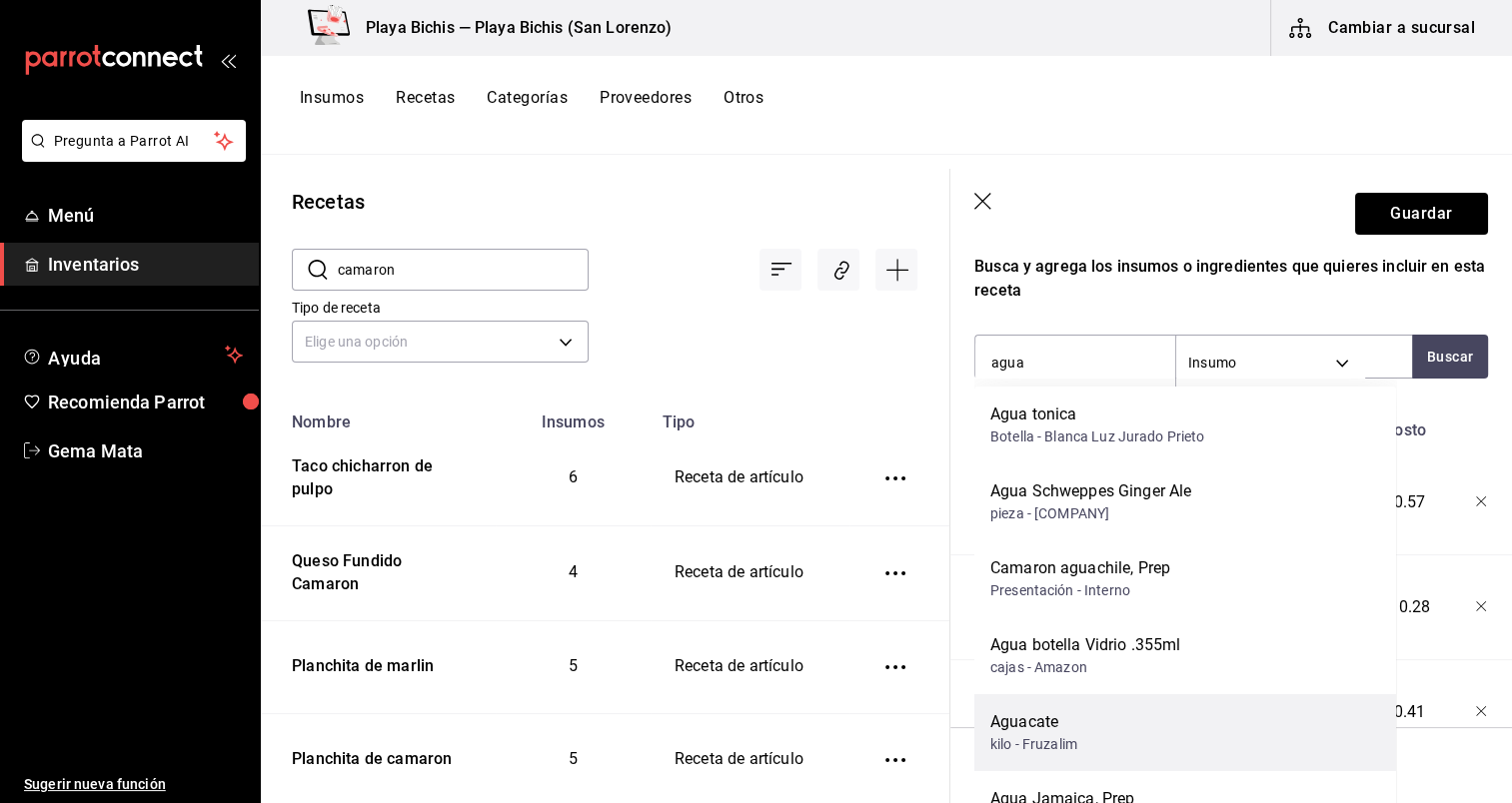 click on "Aguacate kilo - Fruzalim" at bounding box center (1185, 732) 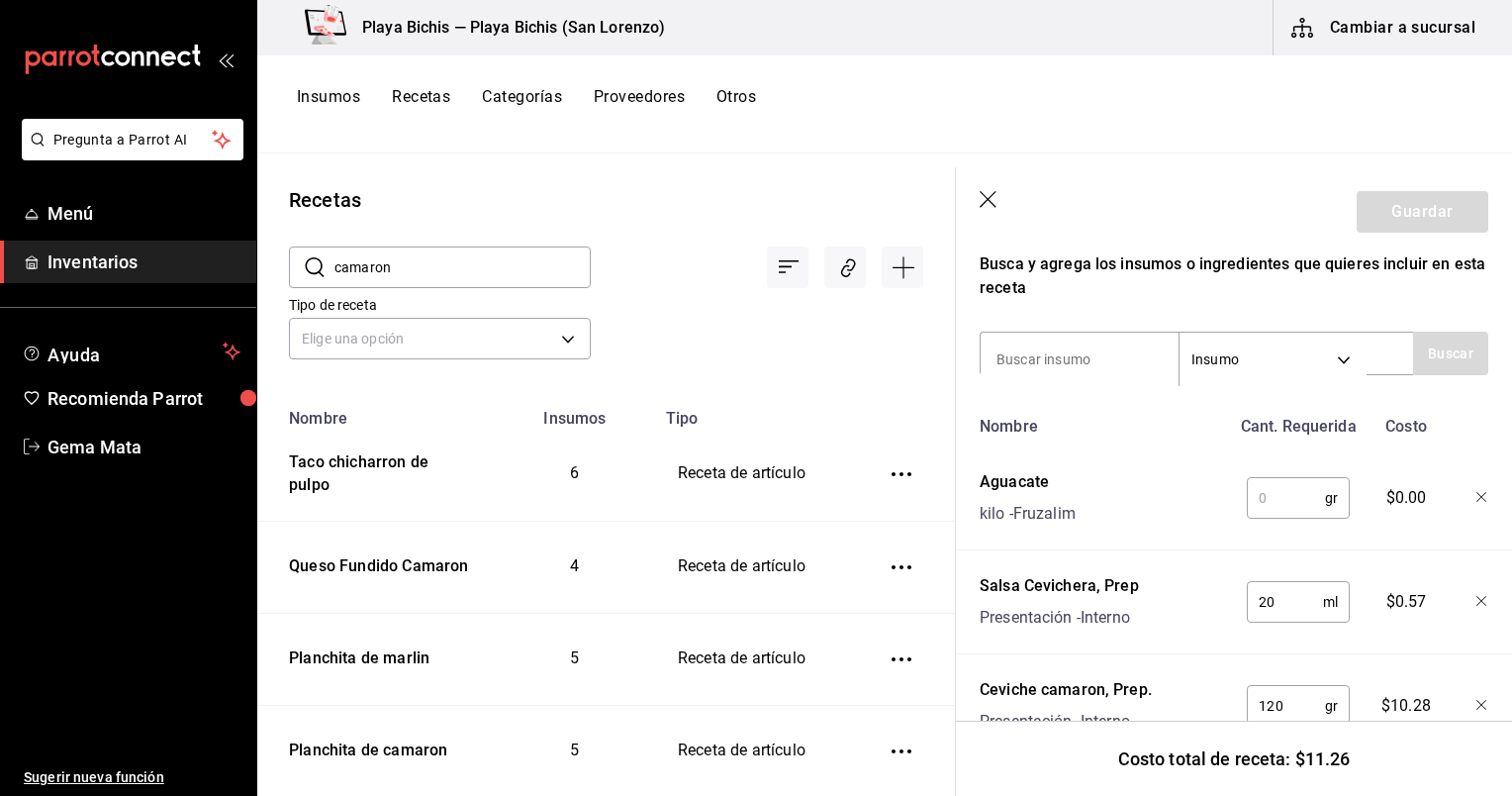 click at bounding box center (1285, 498) 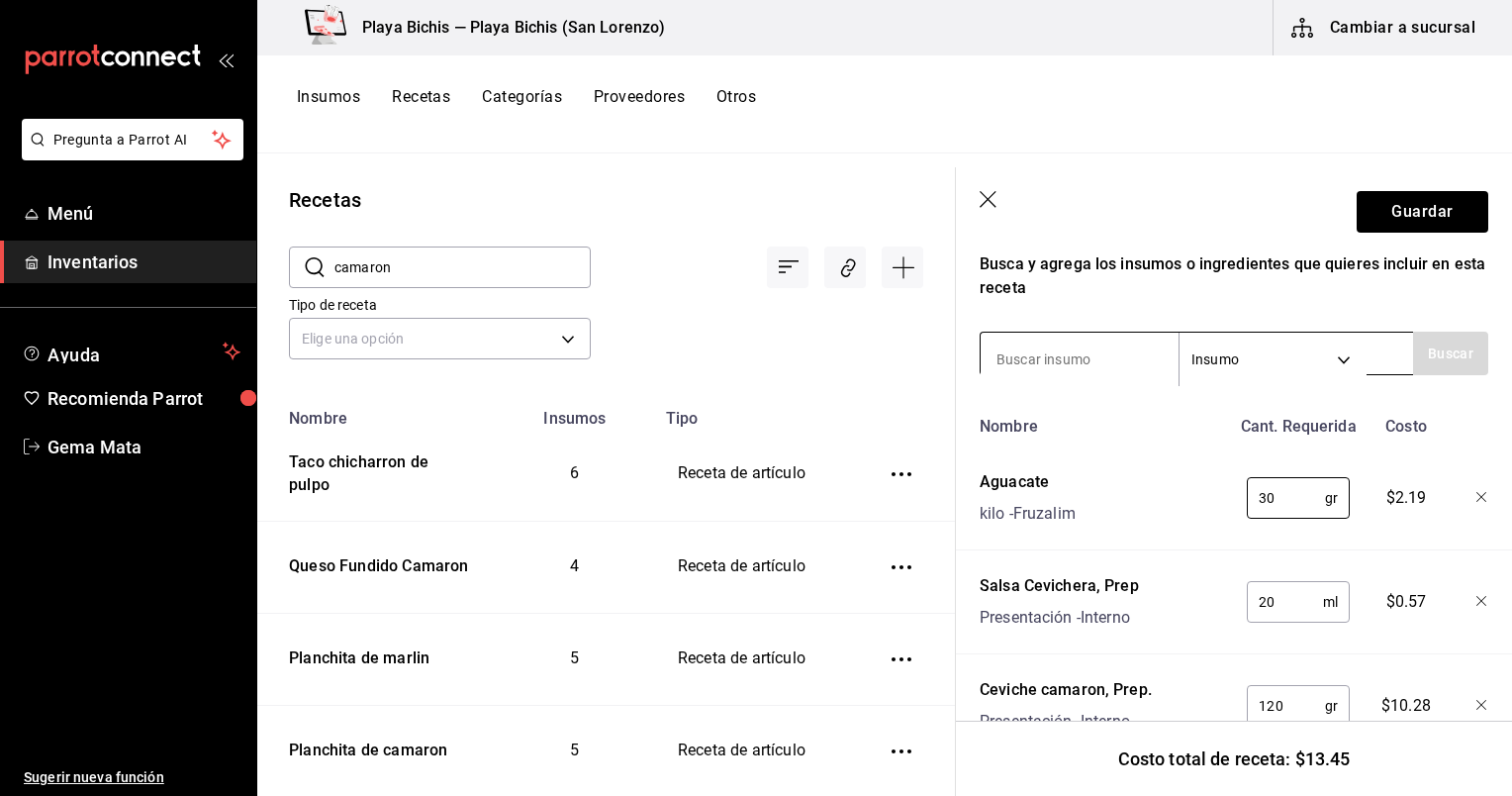 type on "30" 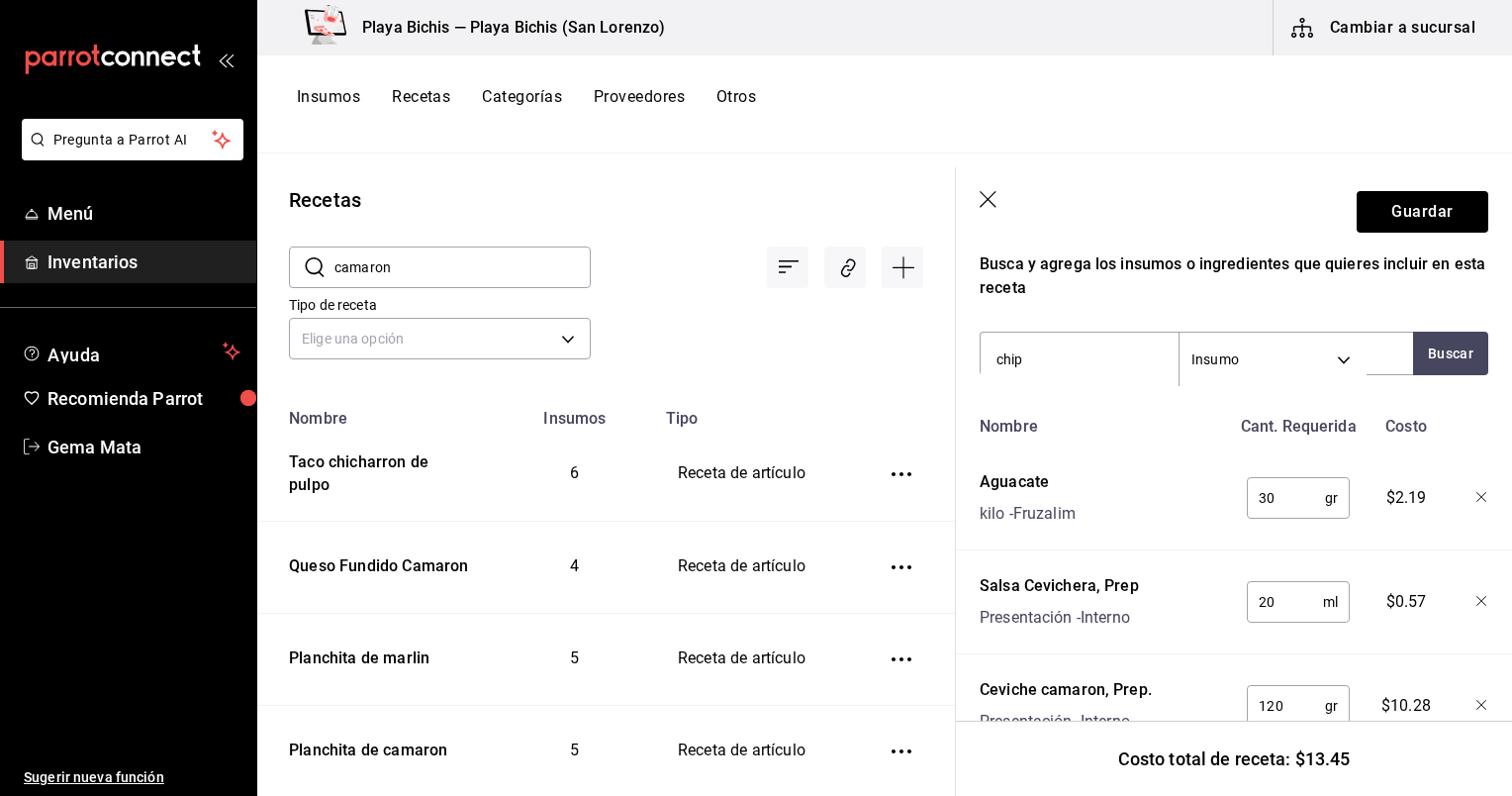 type on "chipo" 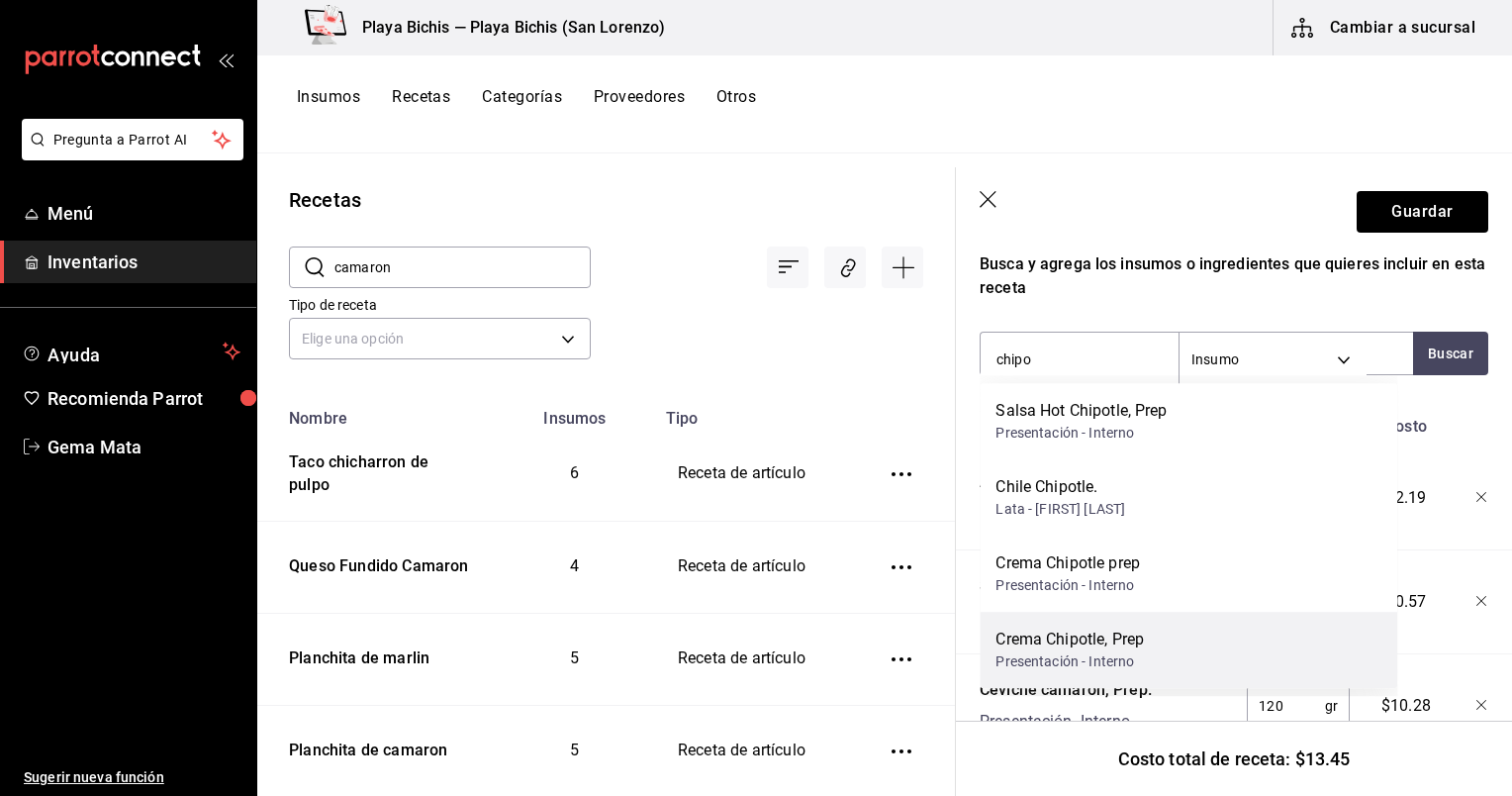 click on "Crema Chipotle, Prep Presentación - Interno" at bounding box center [1188, 649] 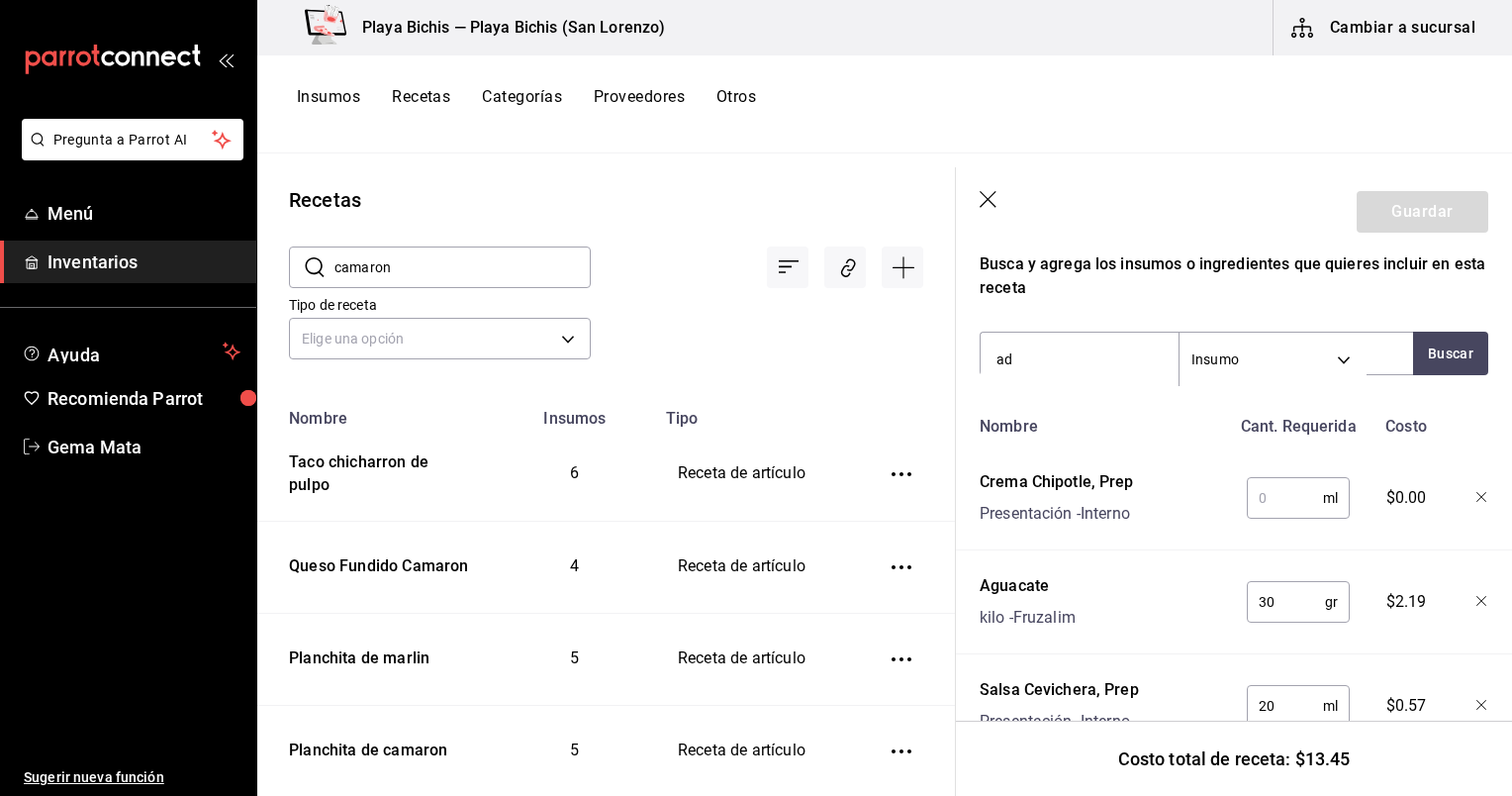 type on "a" 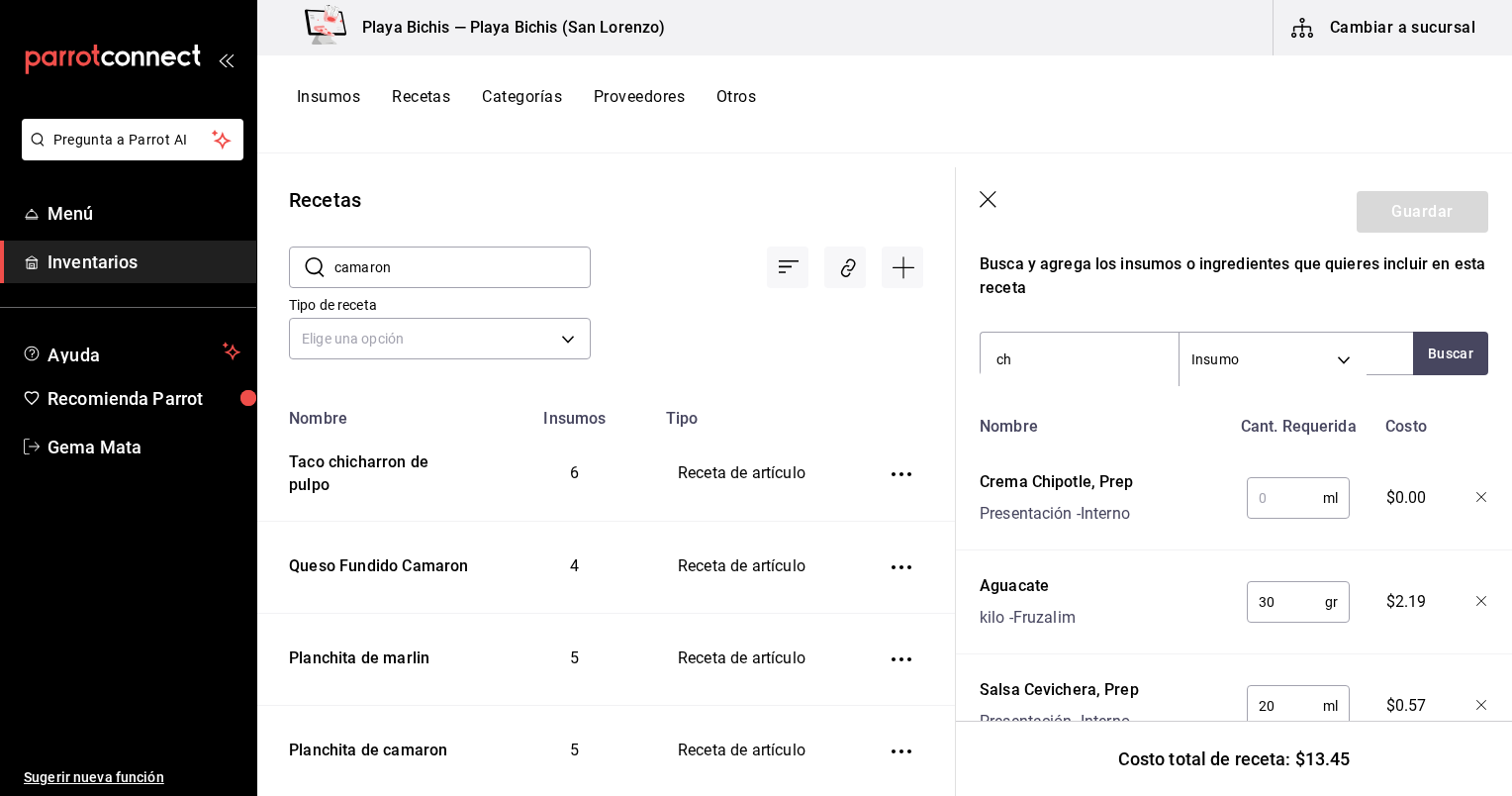 type on "c" 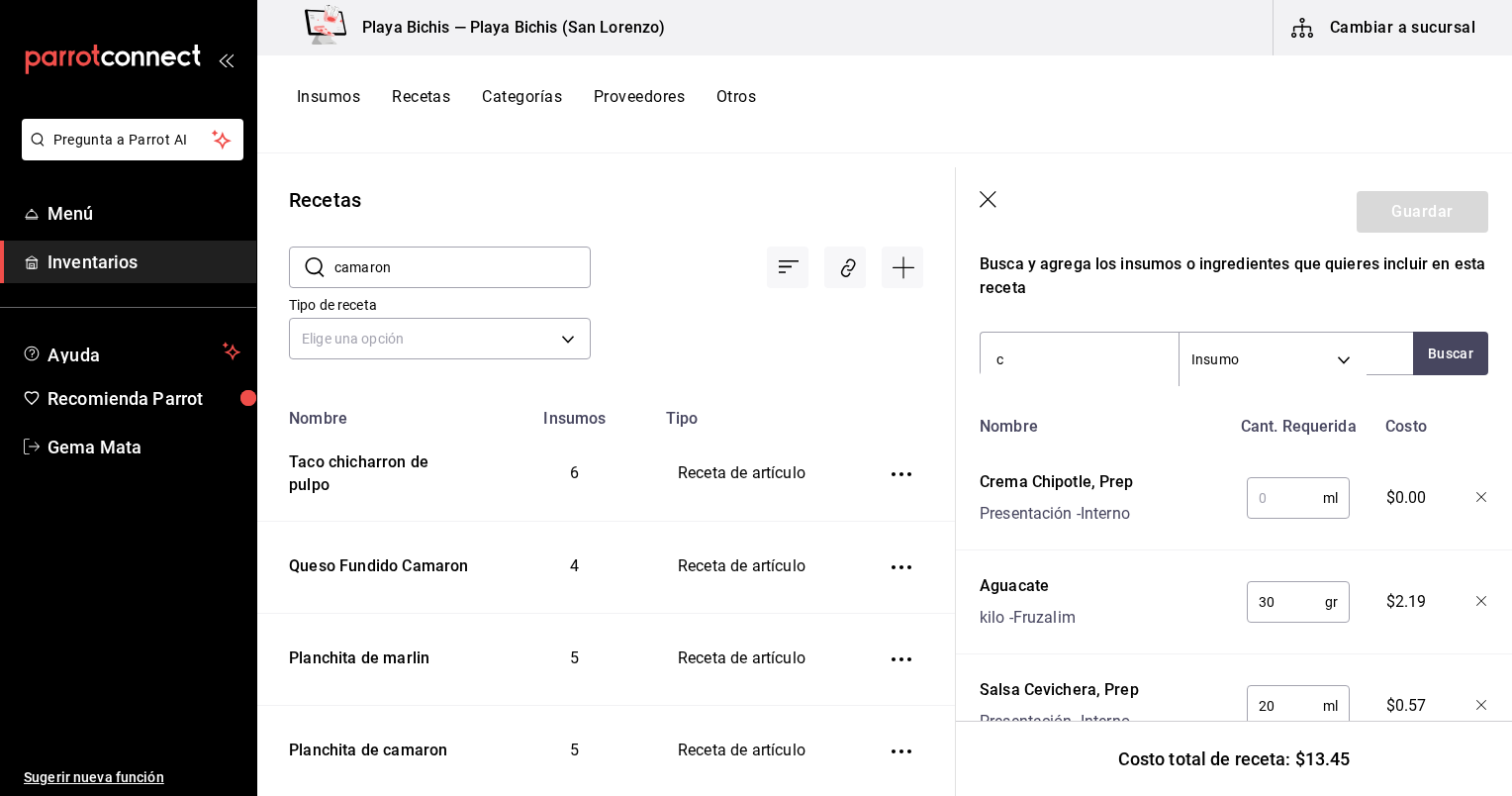 type 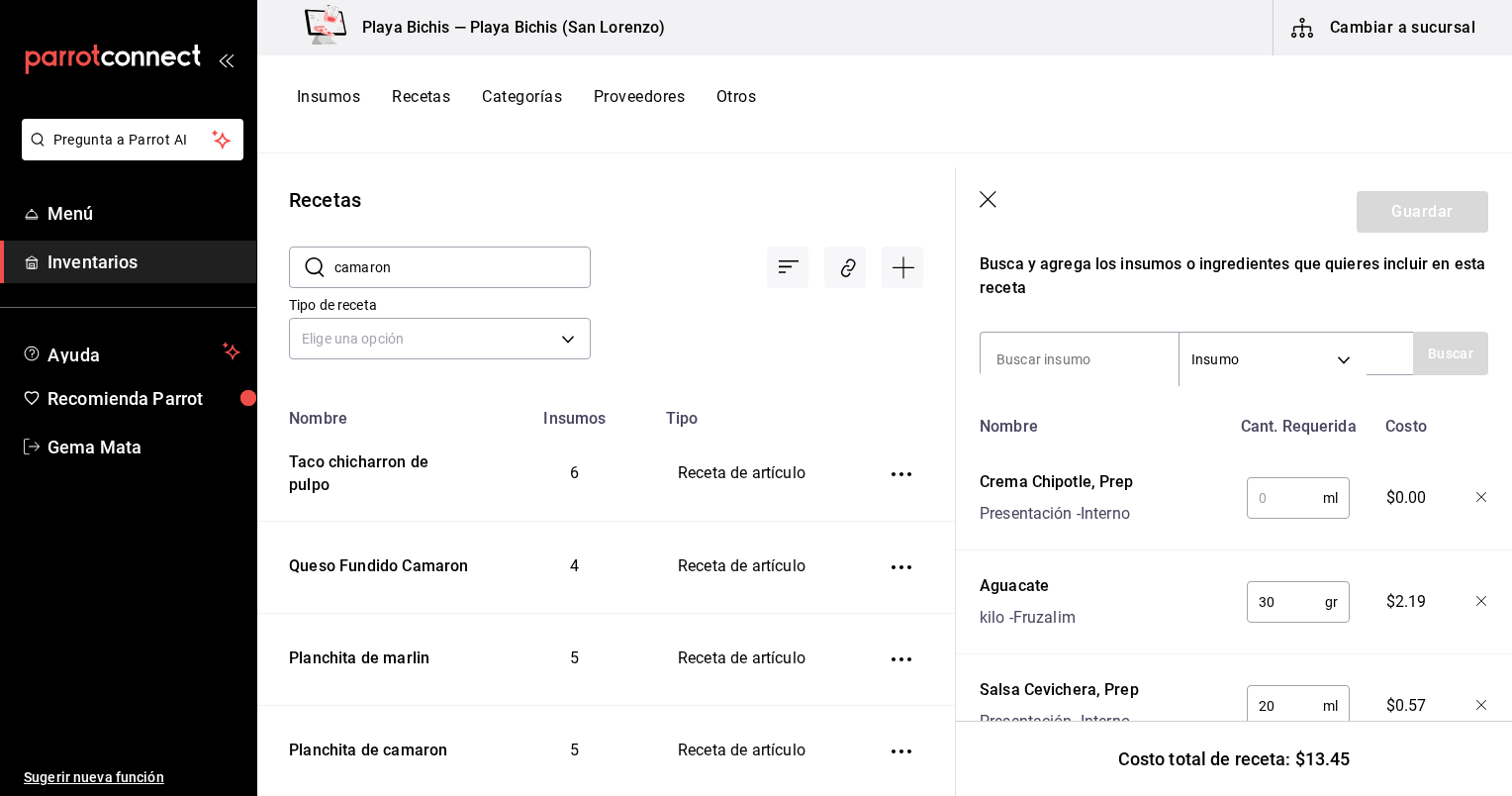 click on "ml ​" at bounding box center (1294, 494) 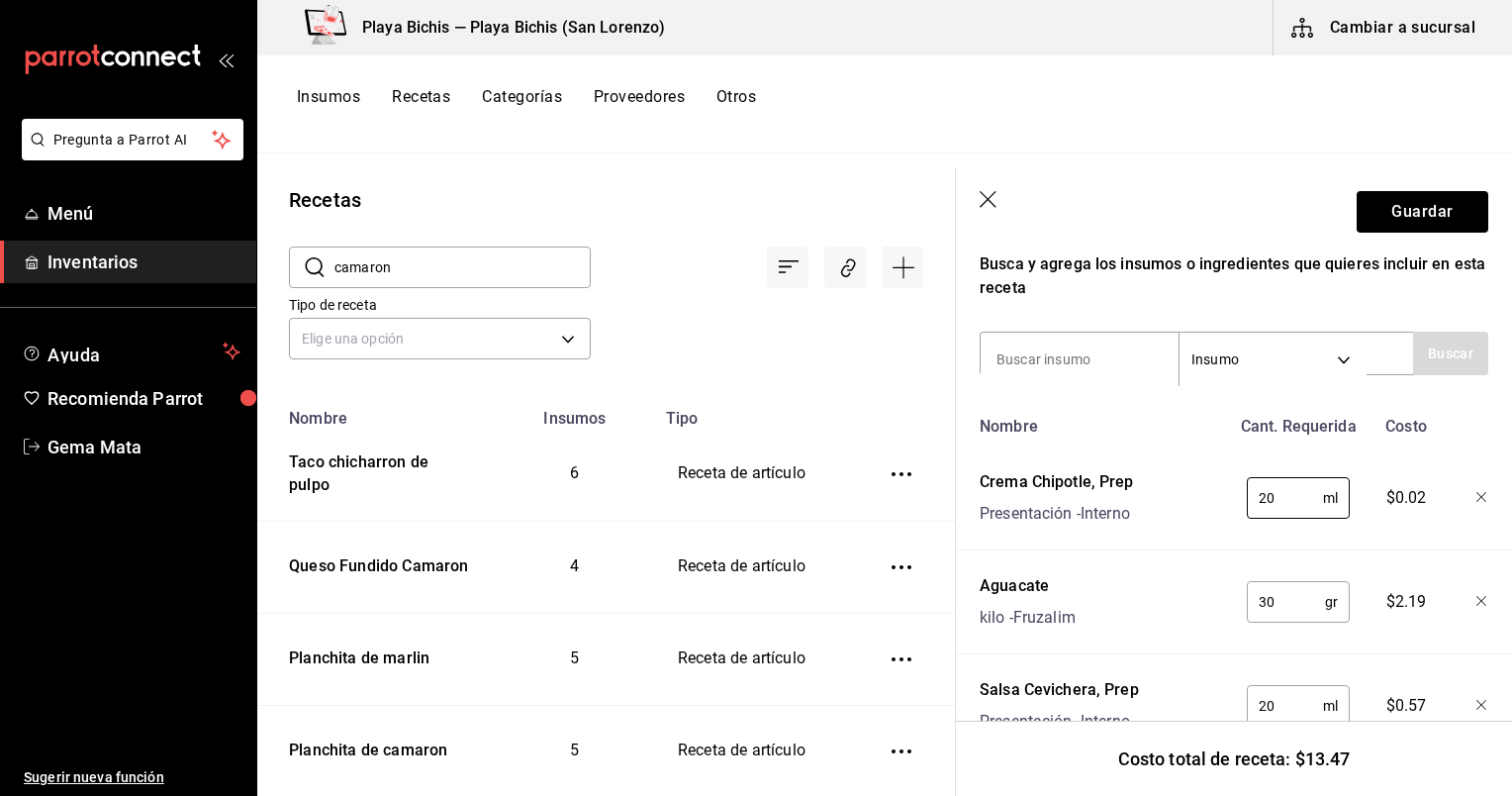 type on "20" 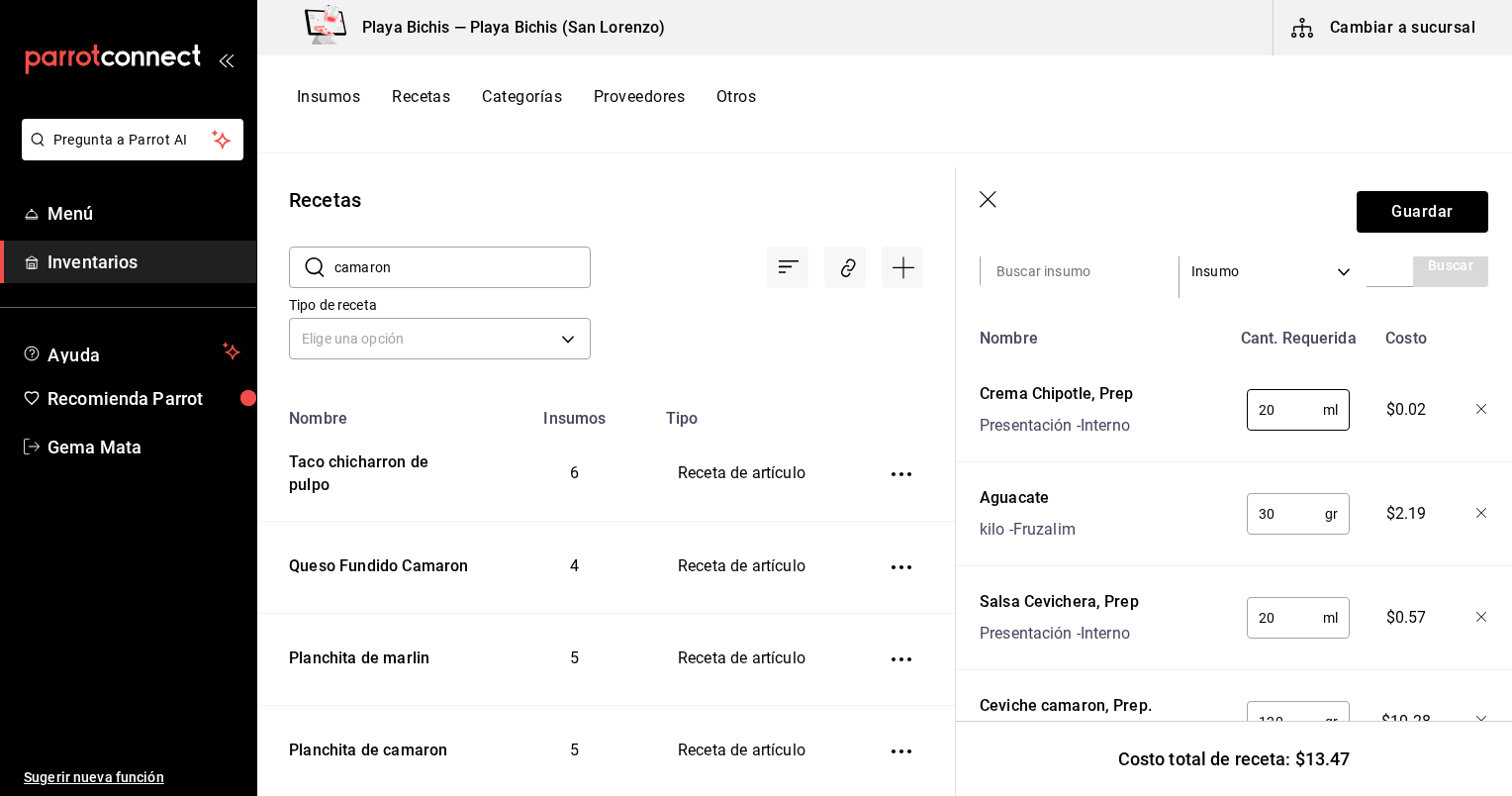scroll, scrollTop: 448, scrollLeft: 0, axis: vertical 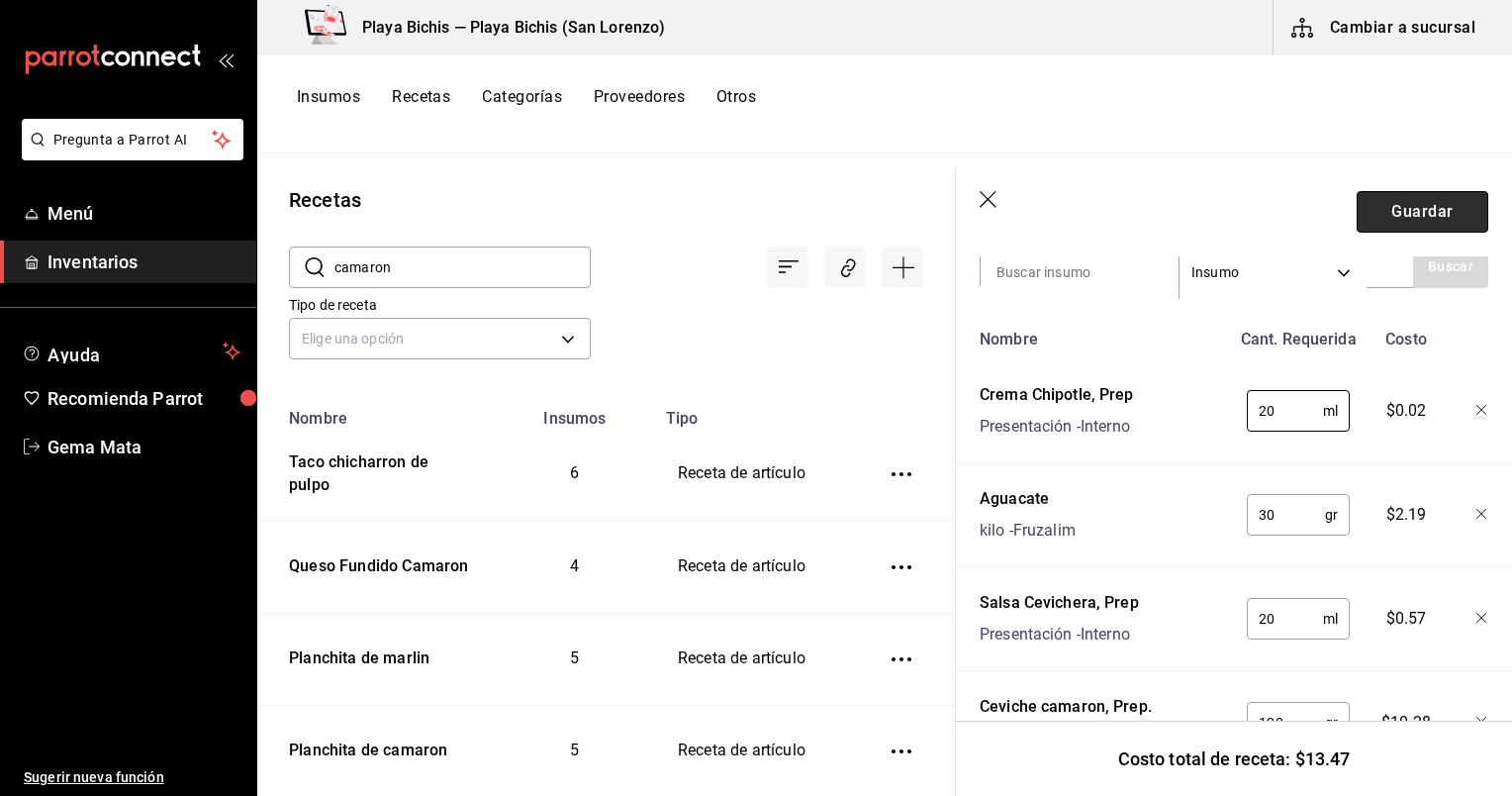 click on "Guardar" at bounding box center (1422, 212) 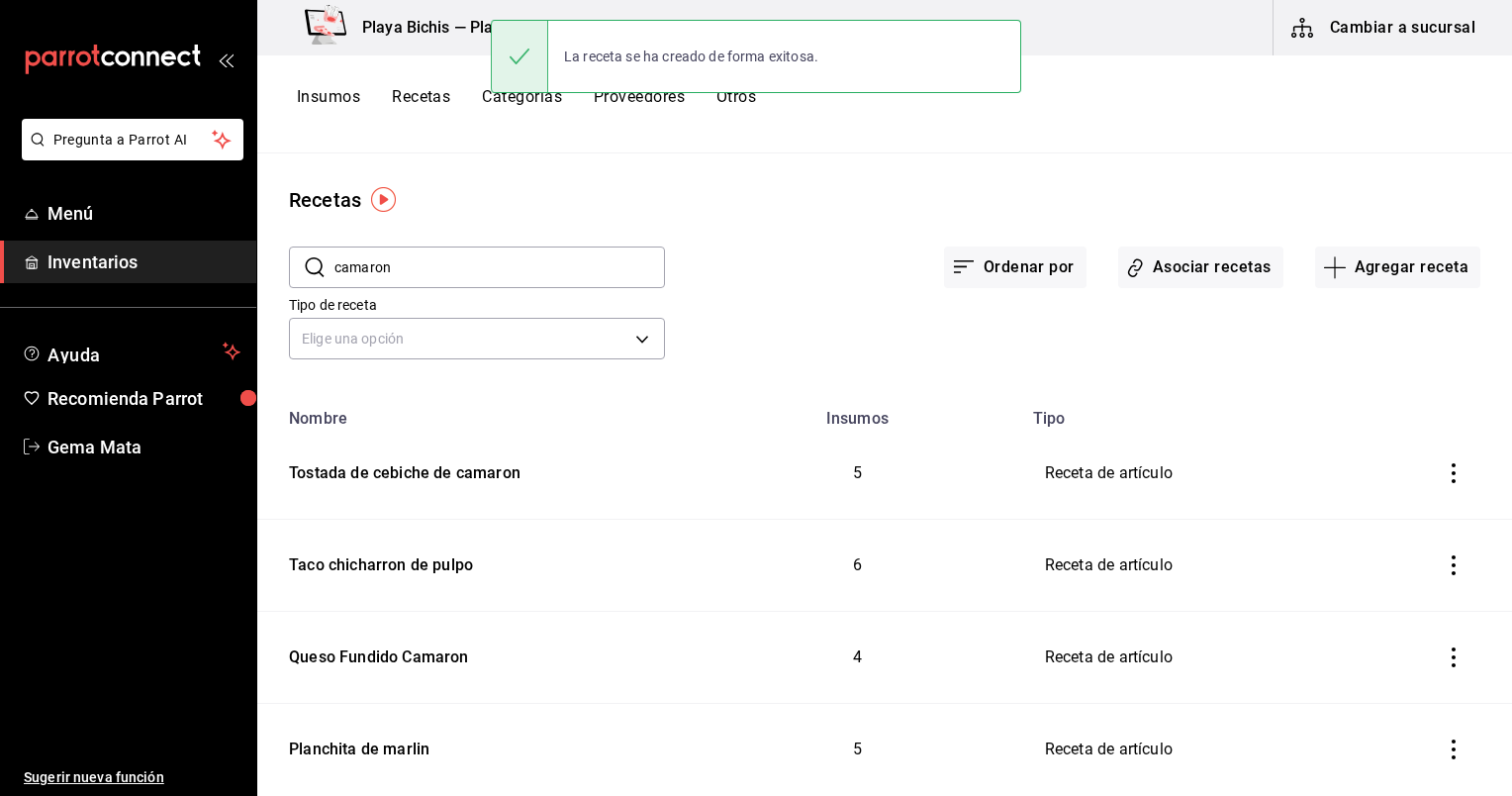 scroll, scrollTop: 0, scrollLeft: 0, axis: both 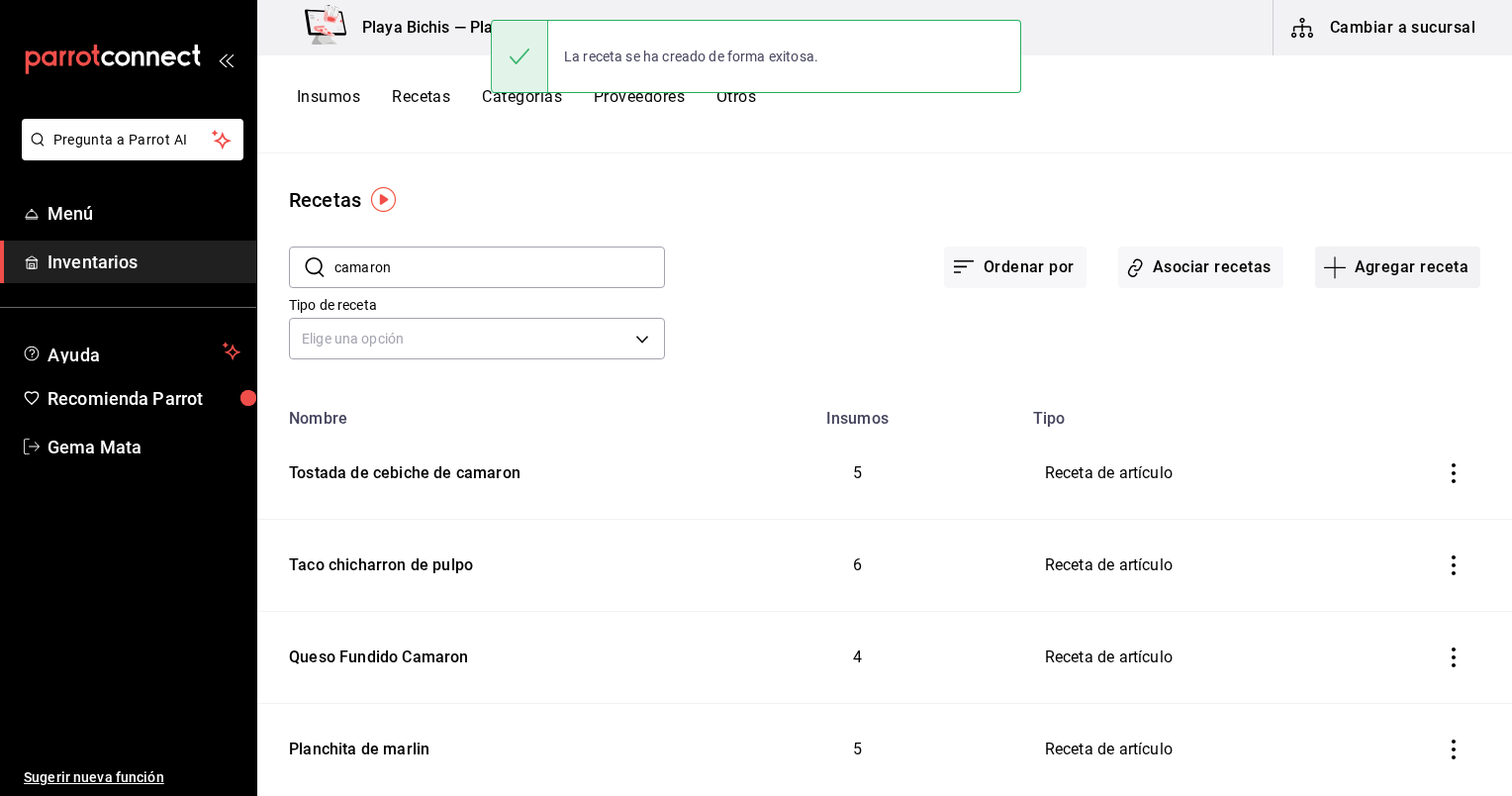 click on "Agregar receta" at bounding box center [1397, 267] 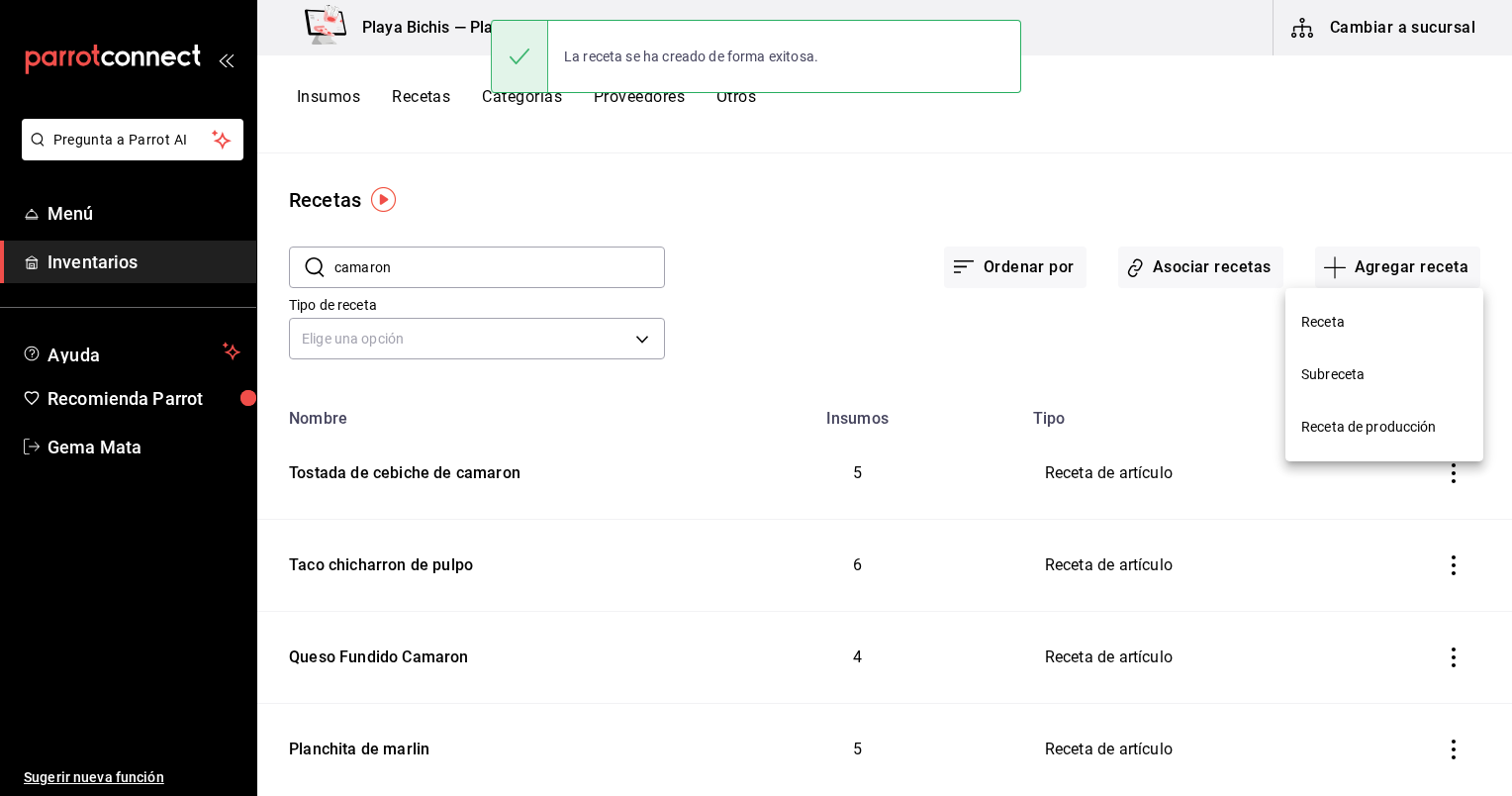 click on "Receta" at bounding box center [1384, 322] 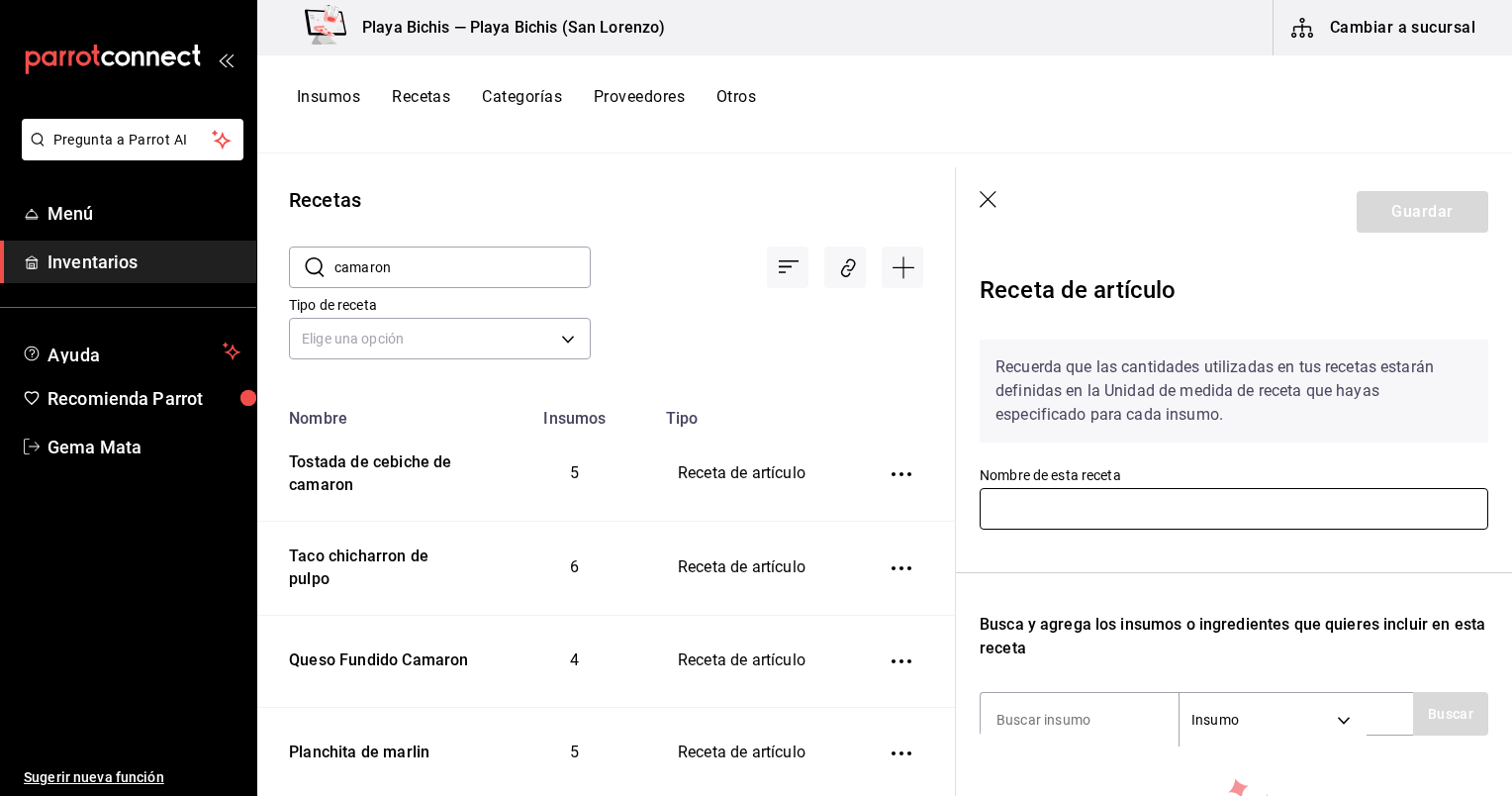 click at bounding box center (1234, 509) 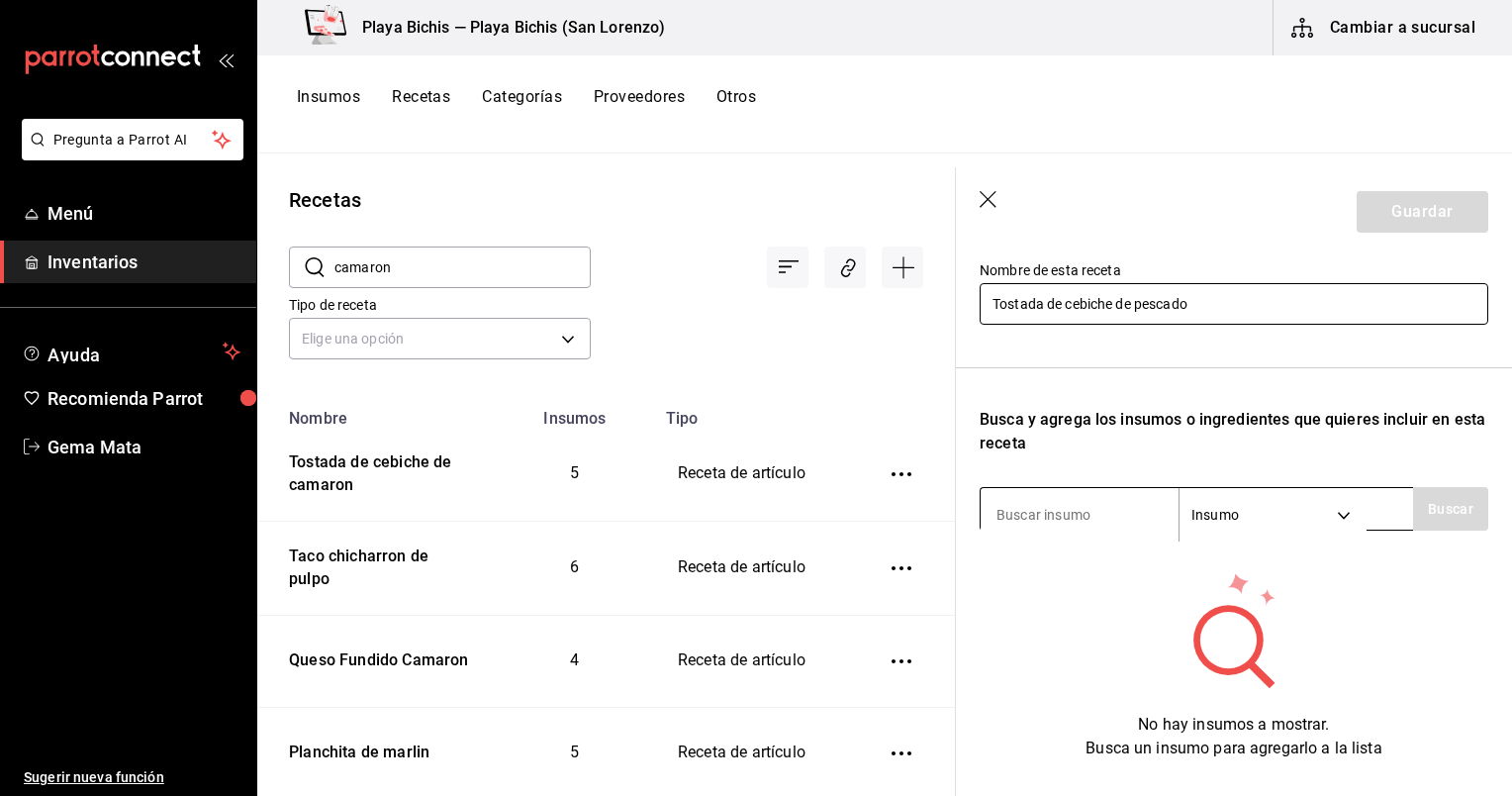 scroll, scrollTop: 202, scrollLeft: 0, axis: vertical 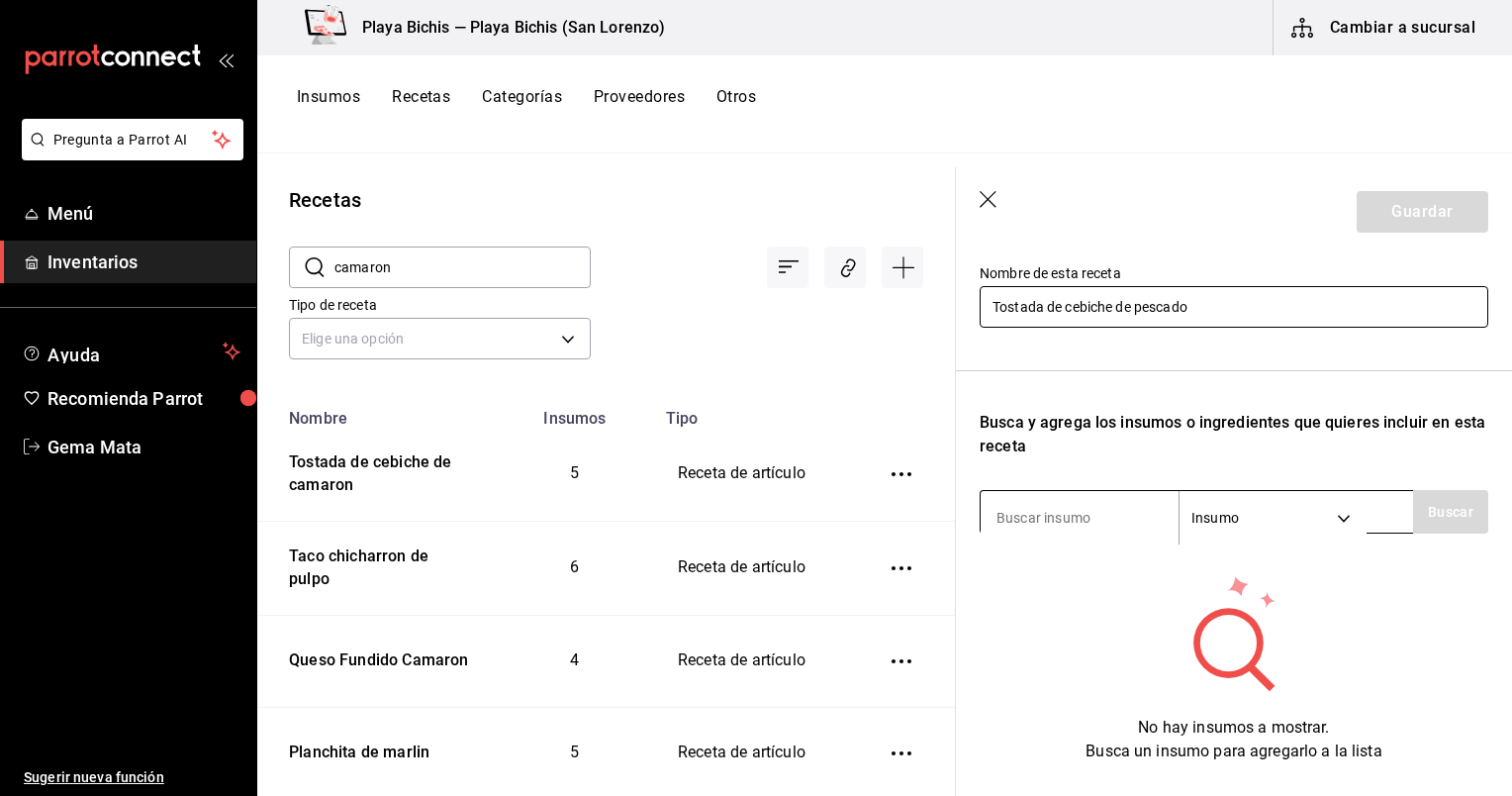 type on "Tostada de cebiche de pescado" 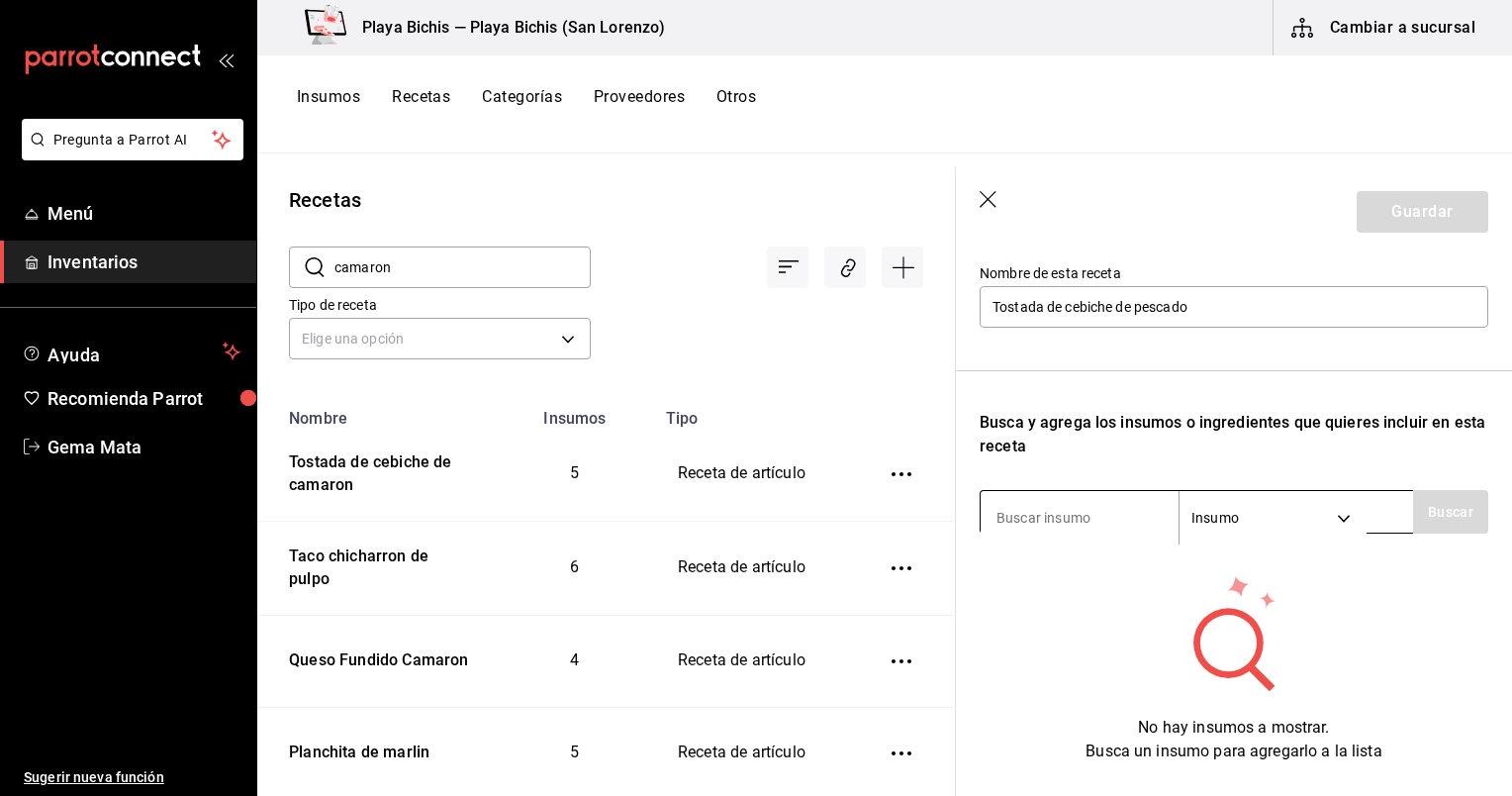 click at bounding box center [1080, 518] 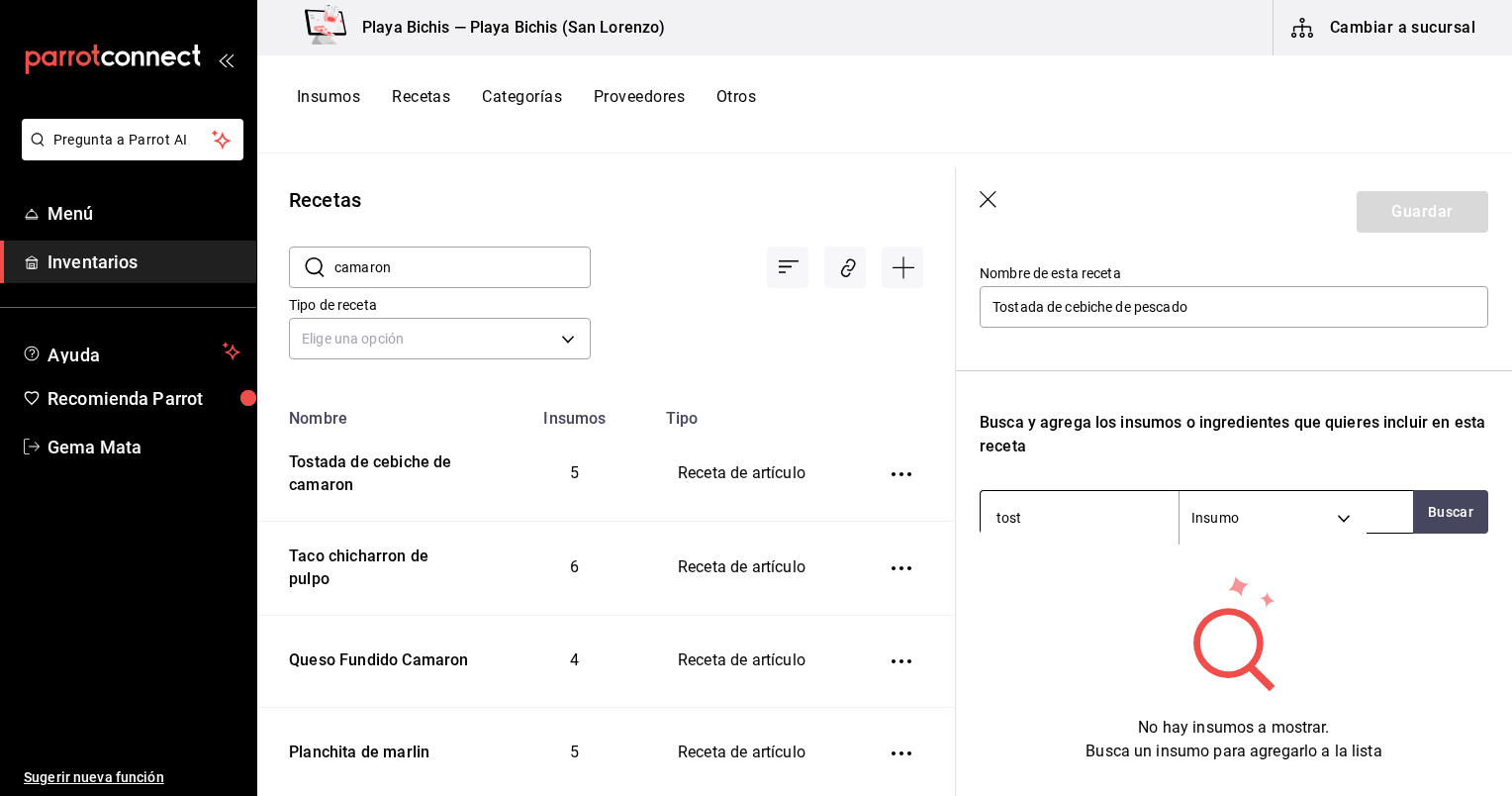 type on "tosta" 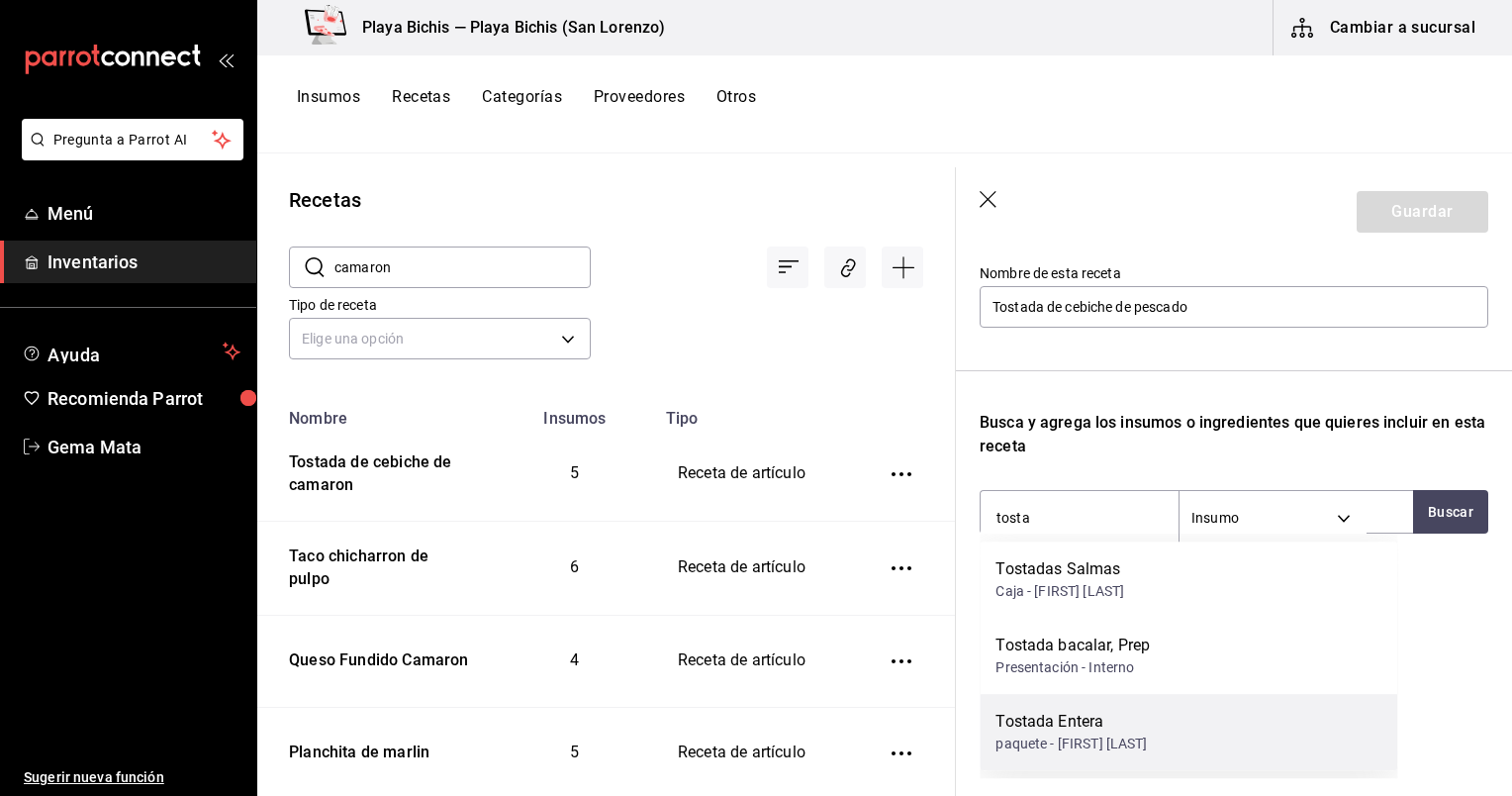 click on "paquete - [FIRST] [LAST]" at bounding box center (1071, 744) 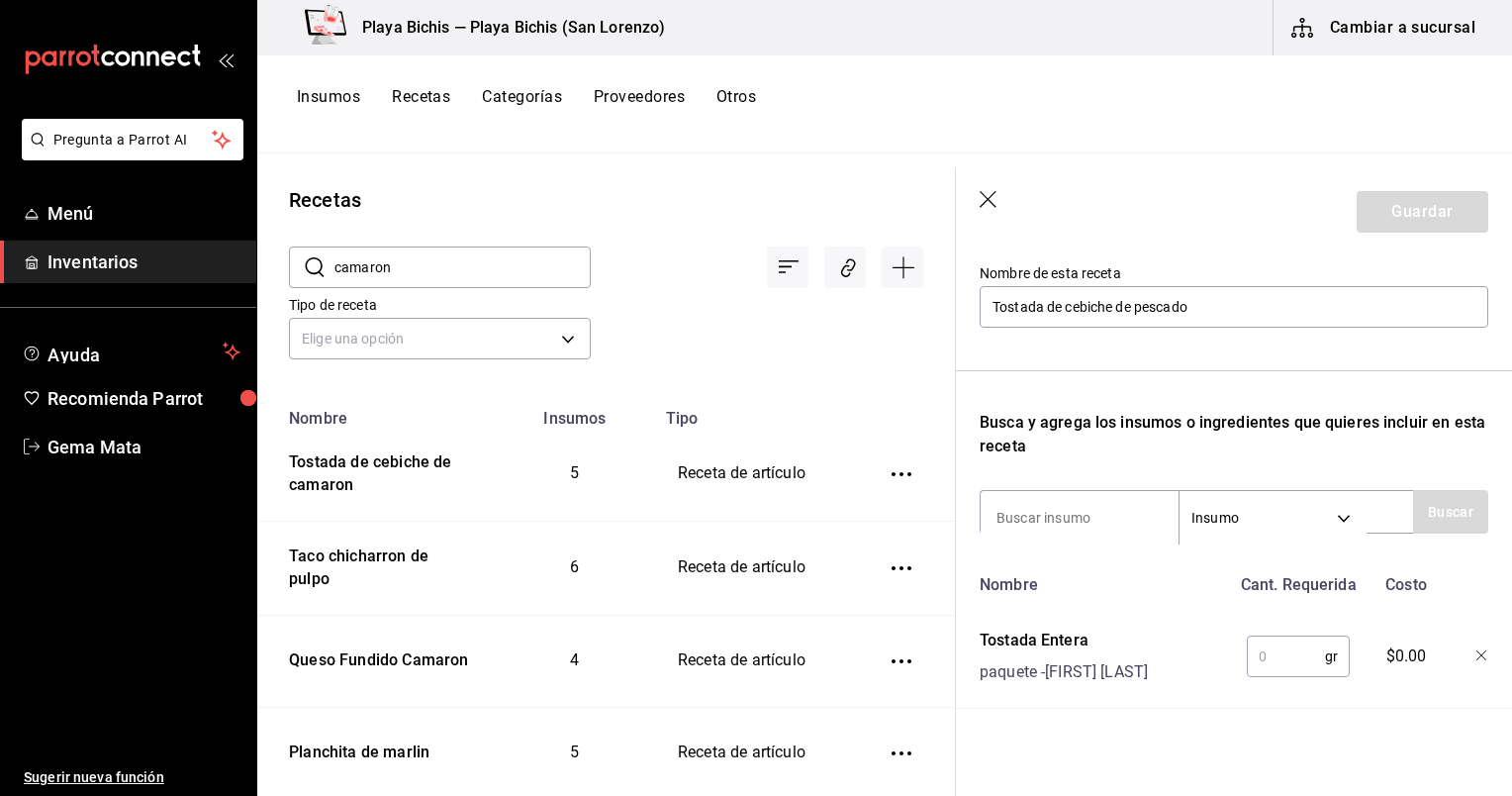 click at bounding box center [1285, 656] 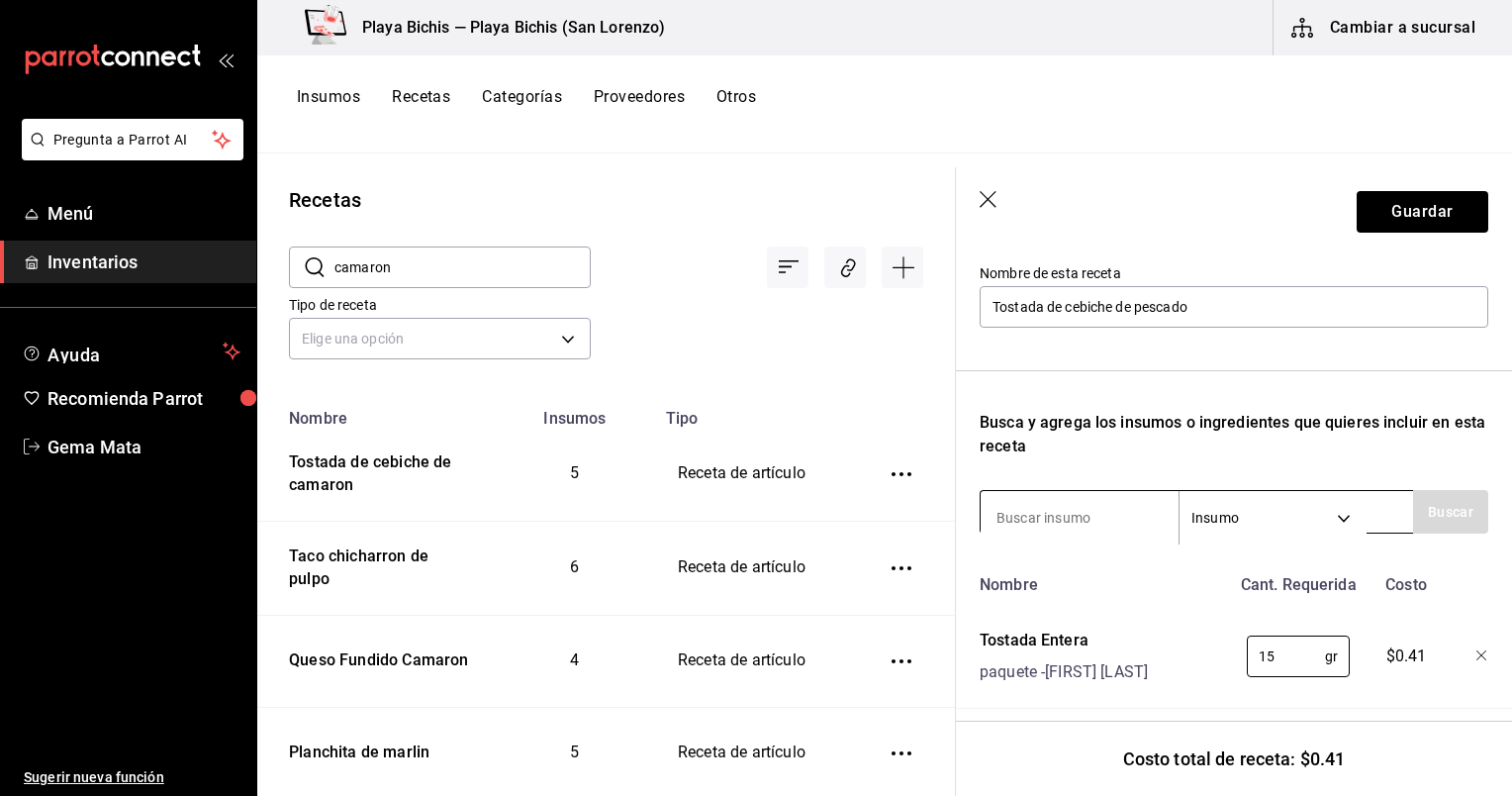 type on "15" 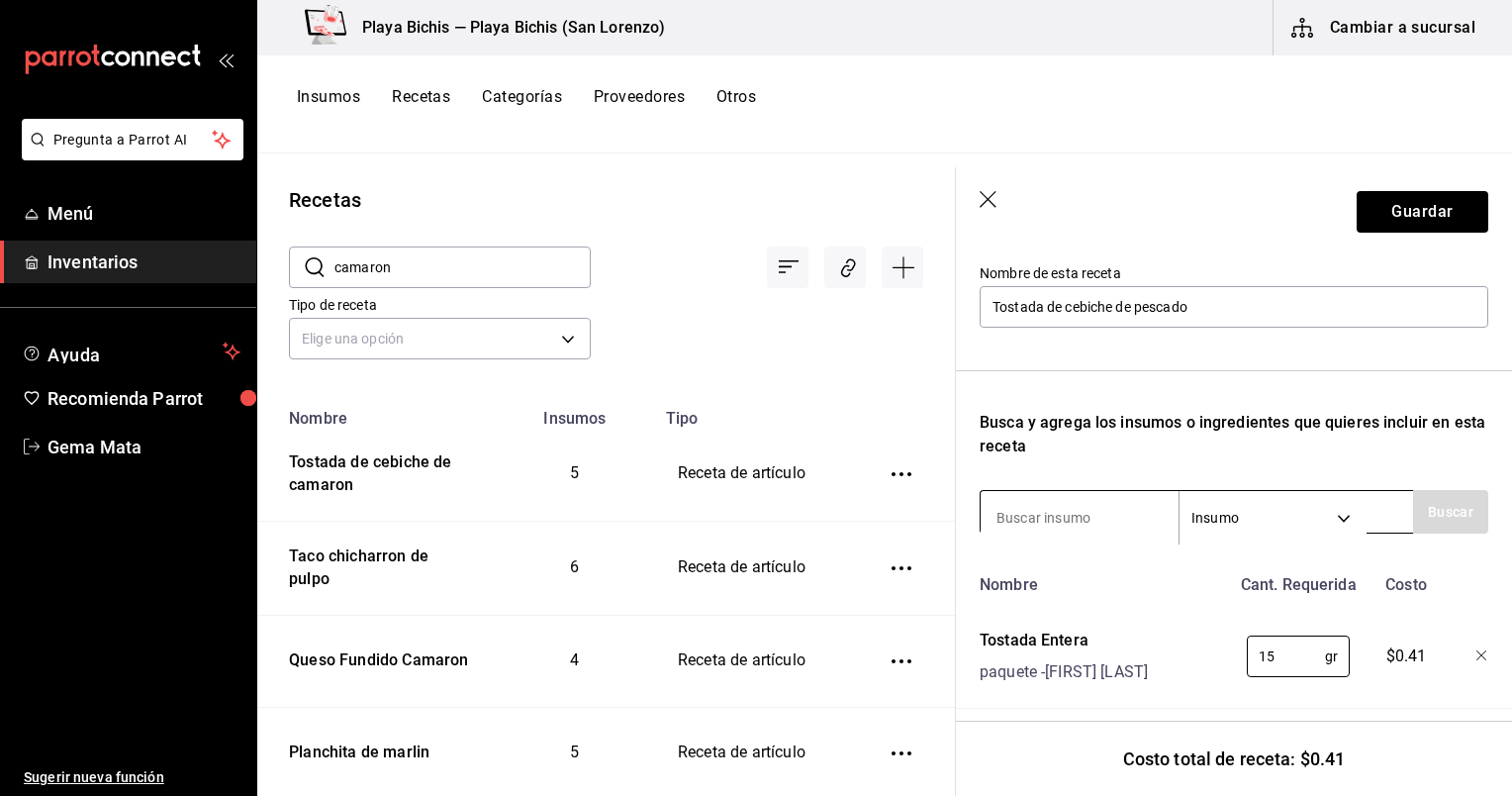 click at bounding box center (1080, 518) 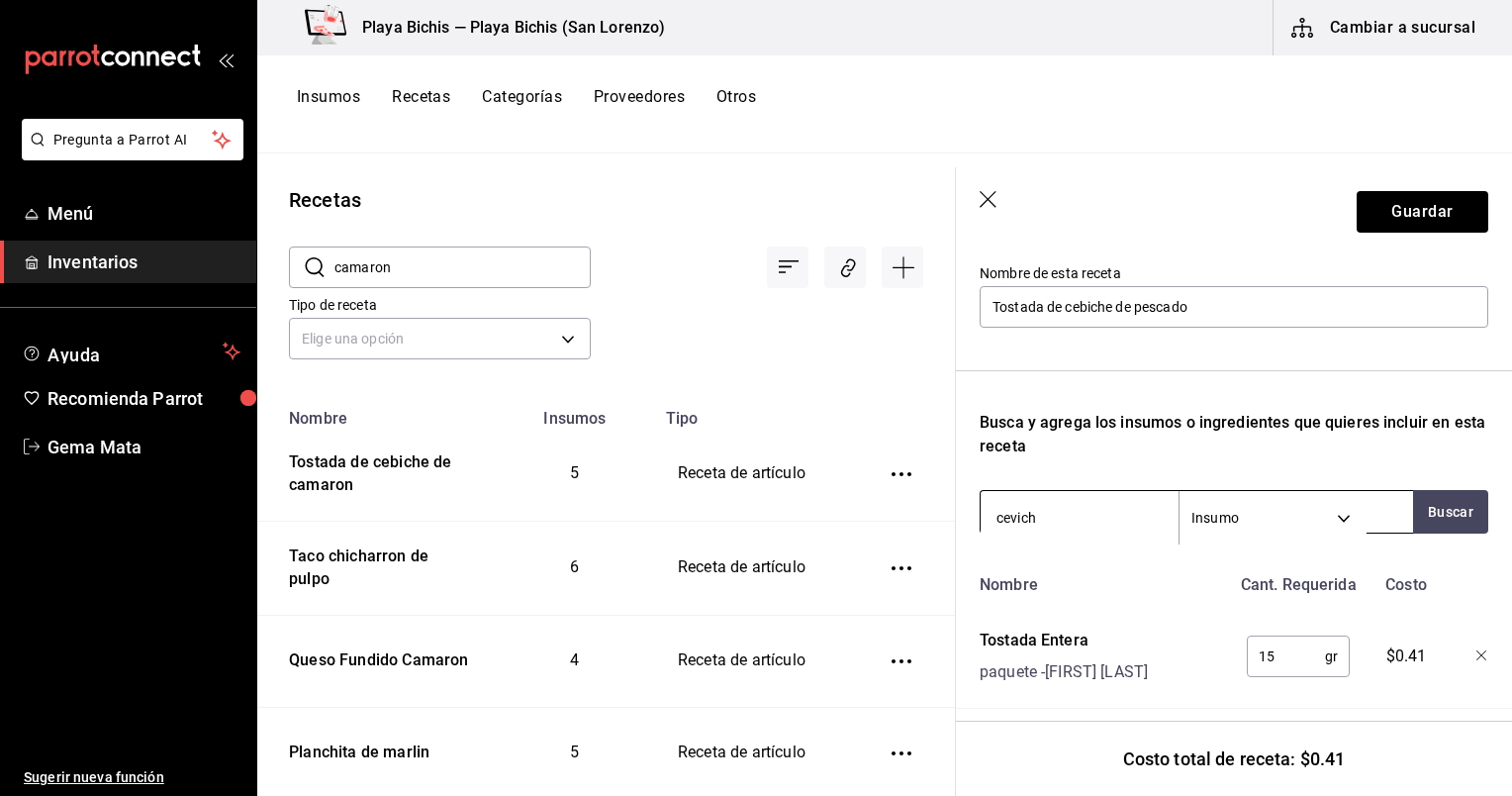 type on "ceviche" 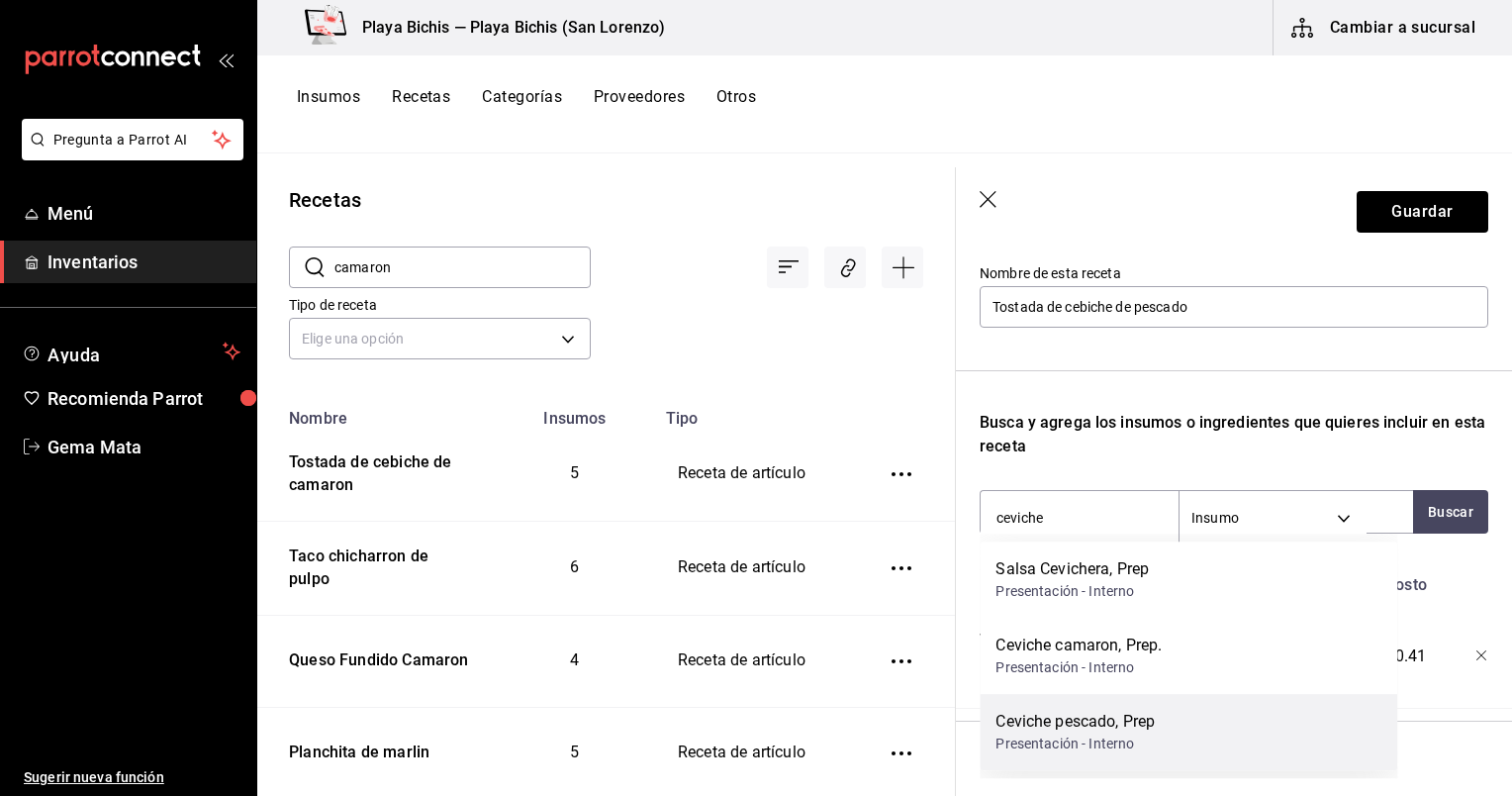 click on "Ceviche pescado, Prep Presentación - Interno" at bounding box center [1188, 732] 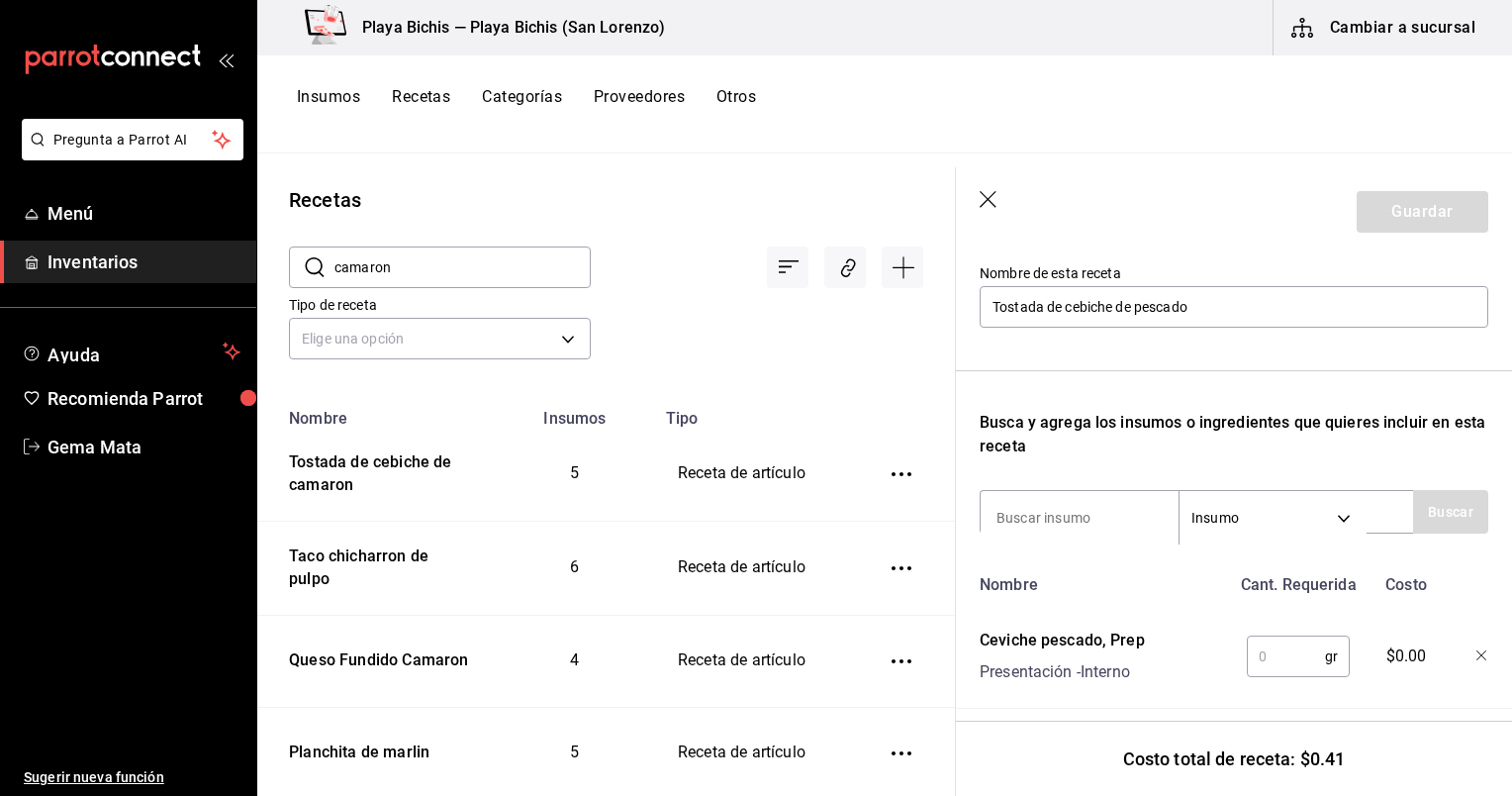 click at bounding box center [1285, 656] 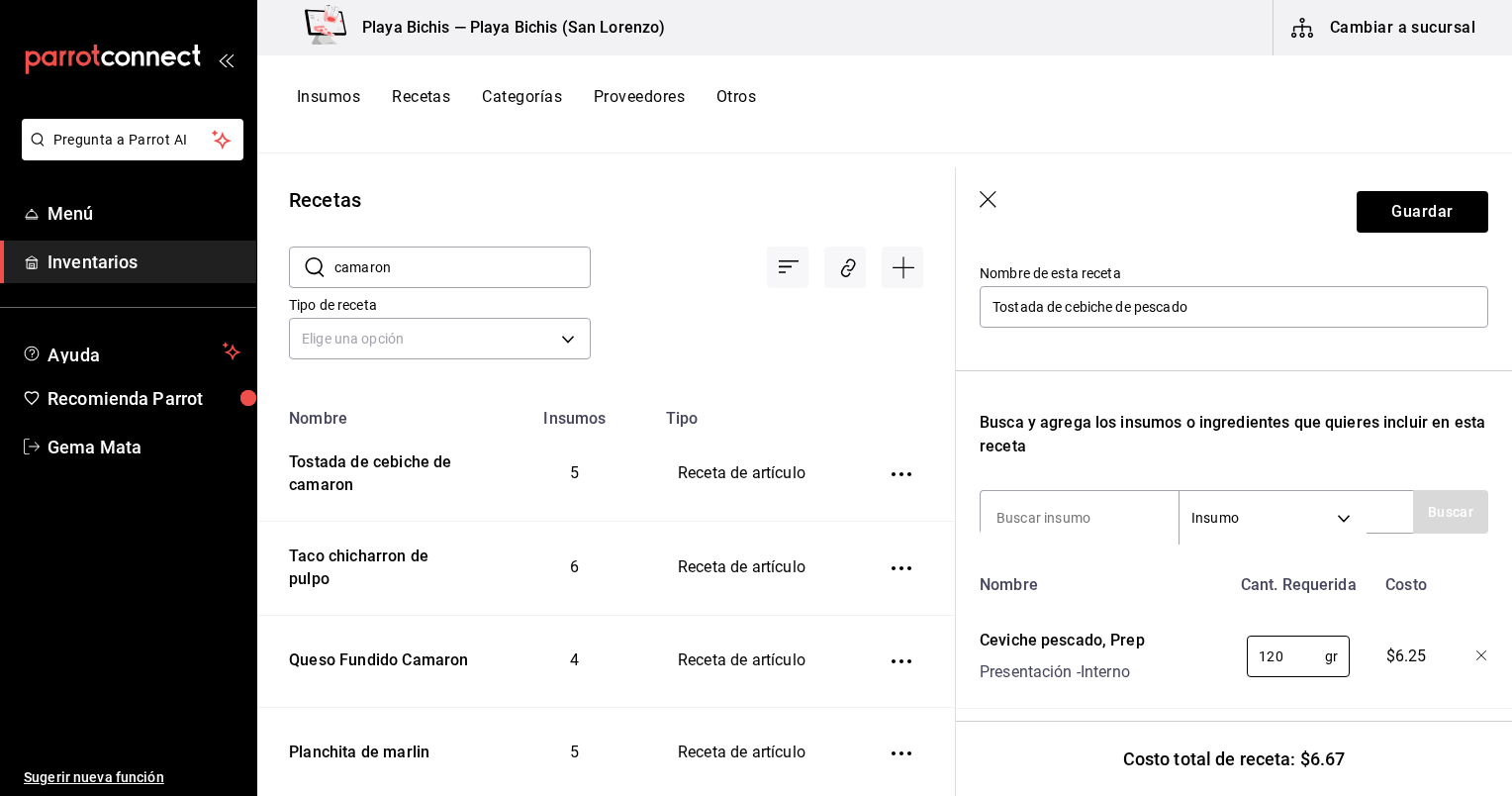 type on "120" 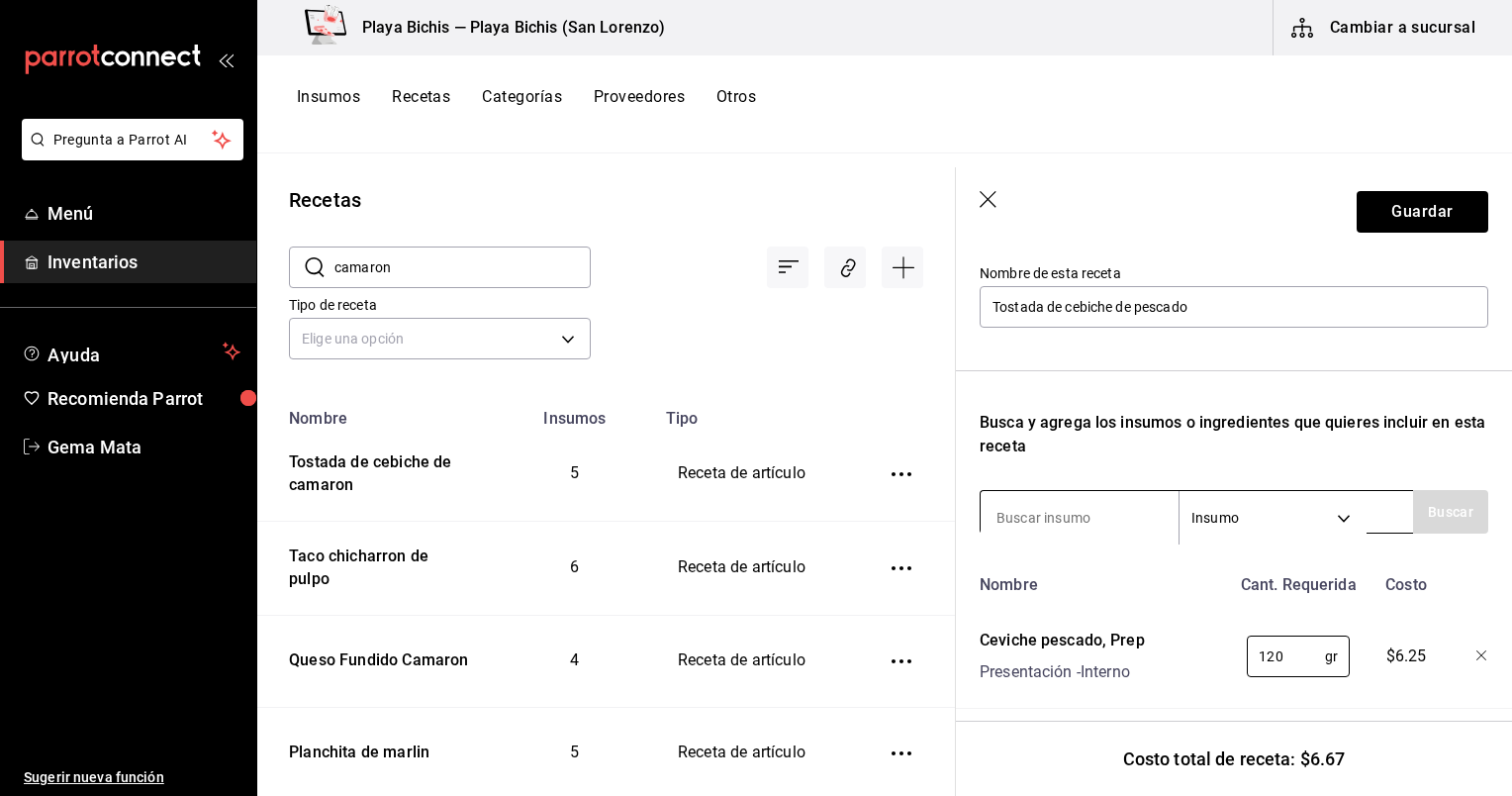 click at bounding box center (1080, 518) 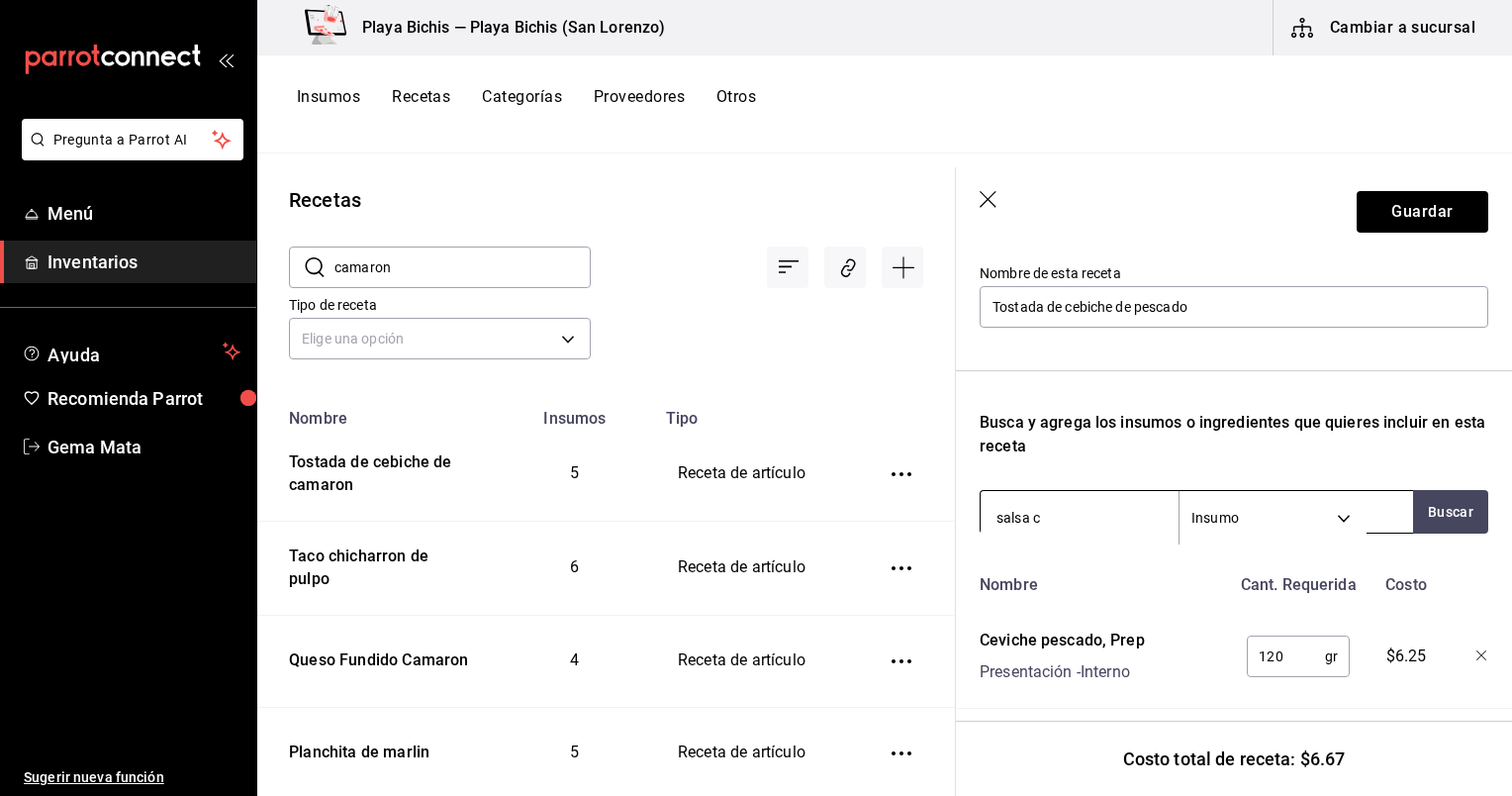 type on "salsa ce" 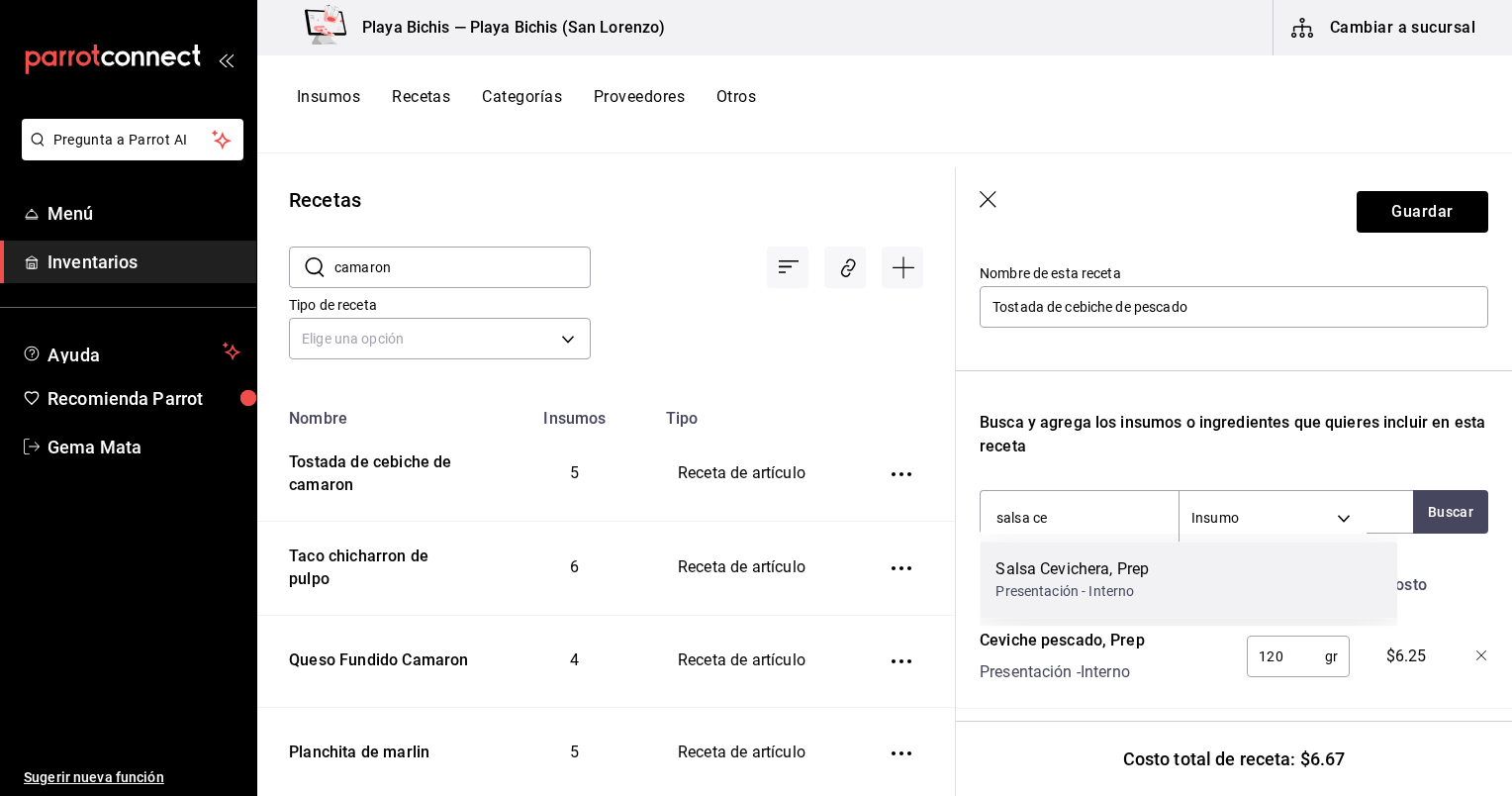 click on "Salsa Cevichera, Prep" at bounding box center (1072, 569) 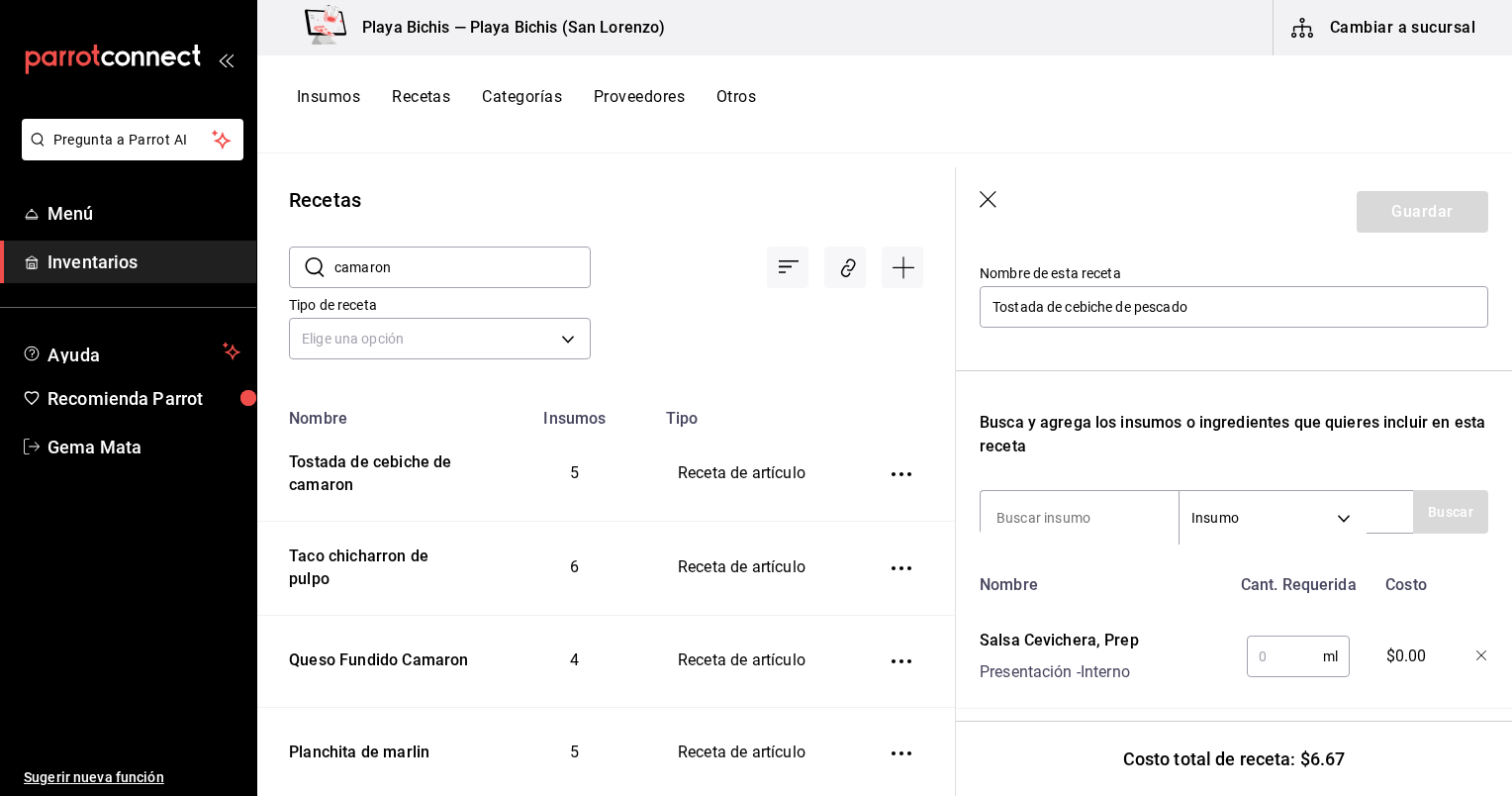 click at bounding box center (1284, 656) 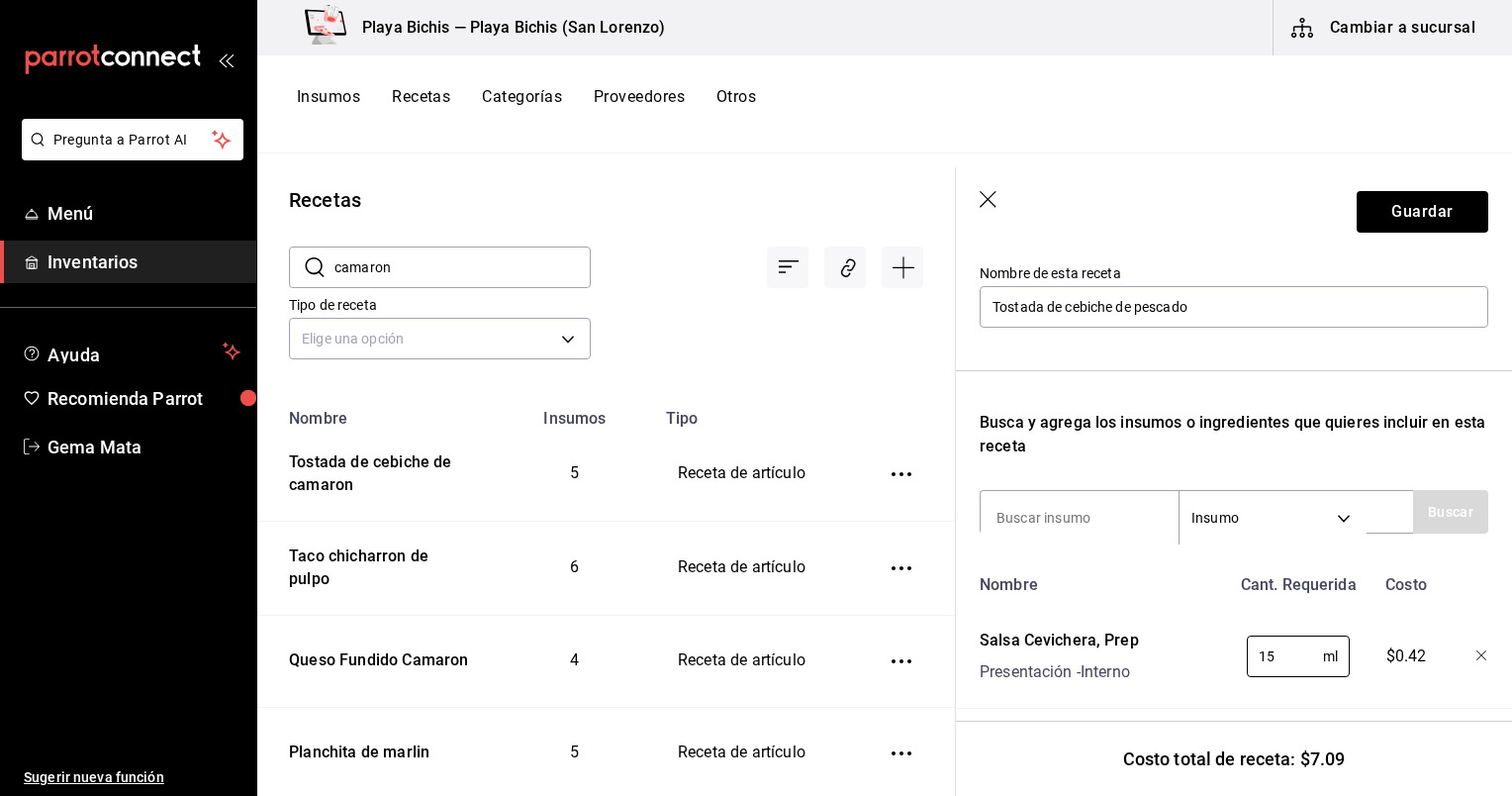 type on "1" 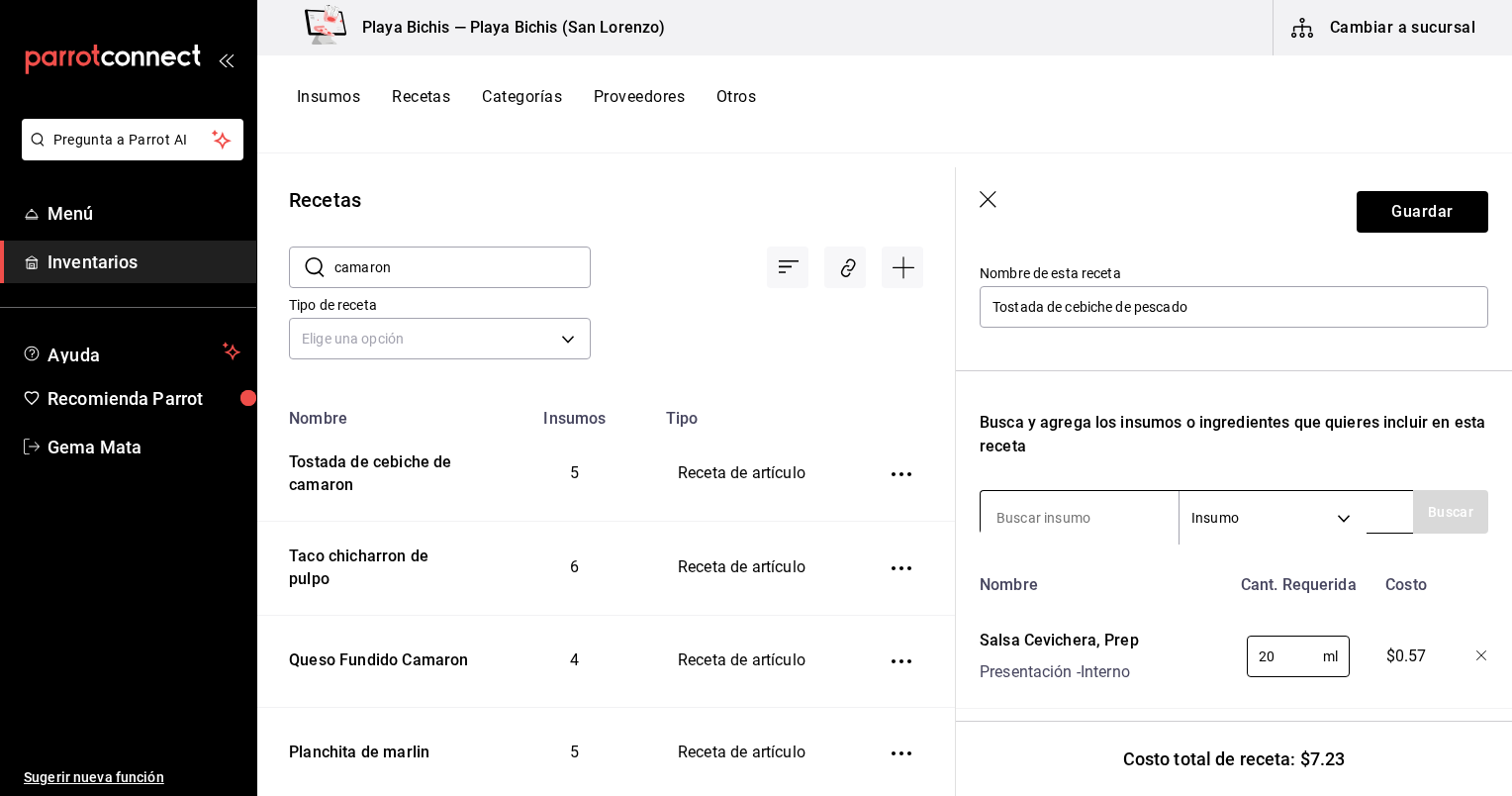 type on "20" 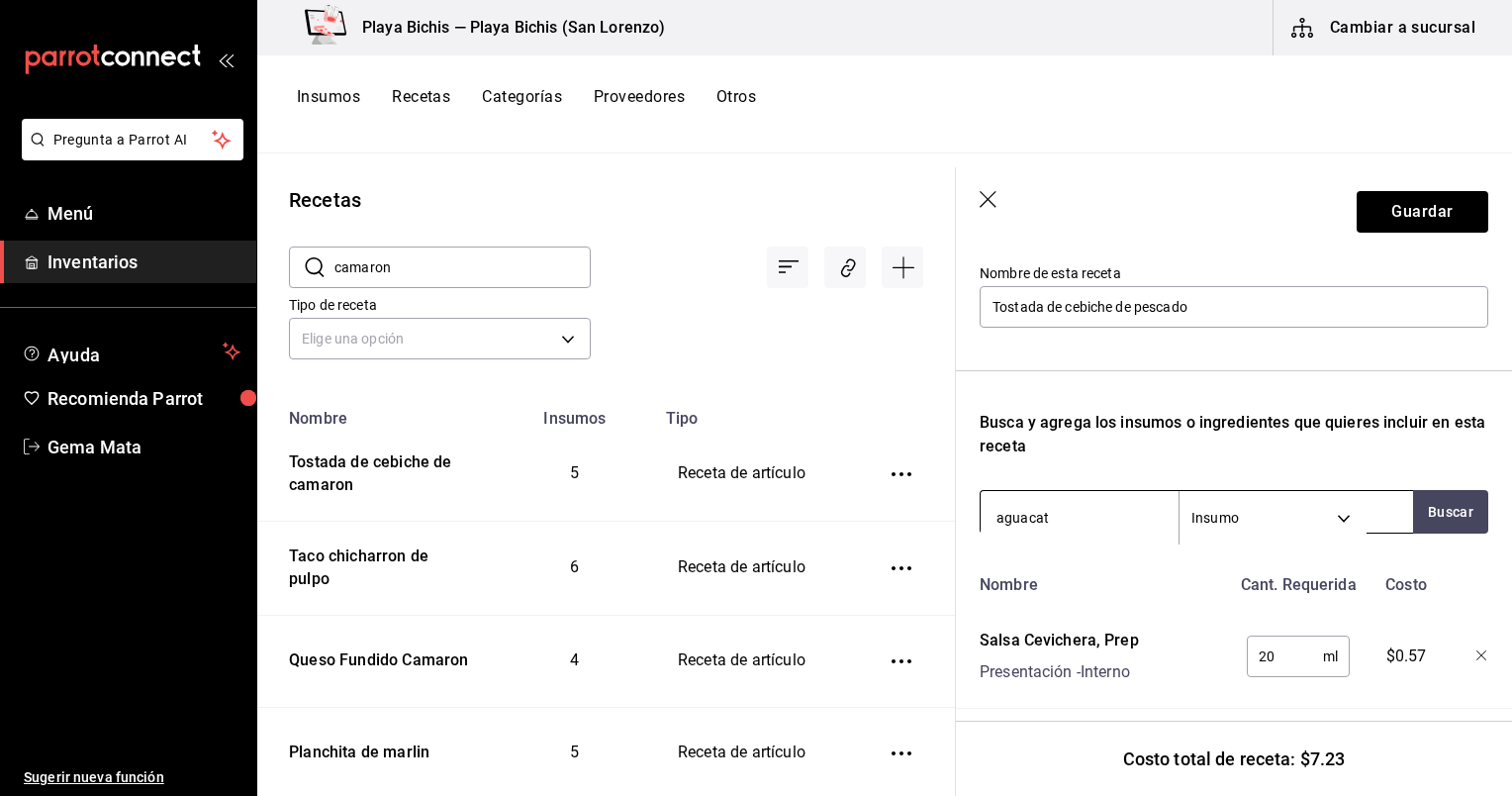 type on "aguacate" 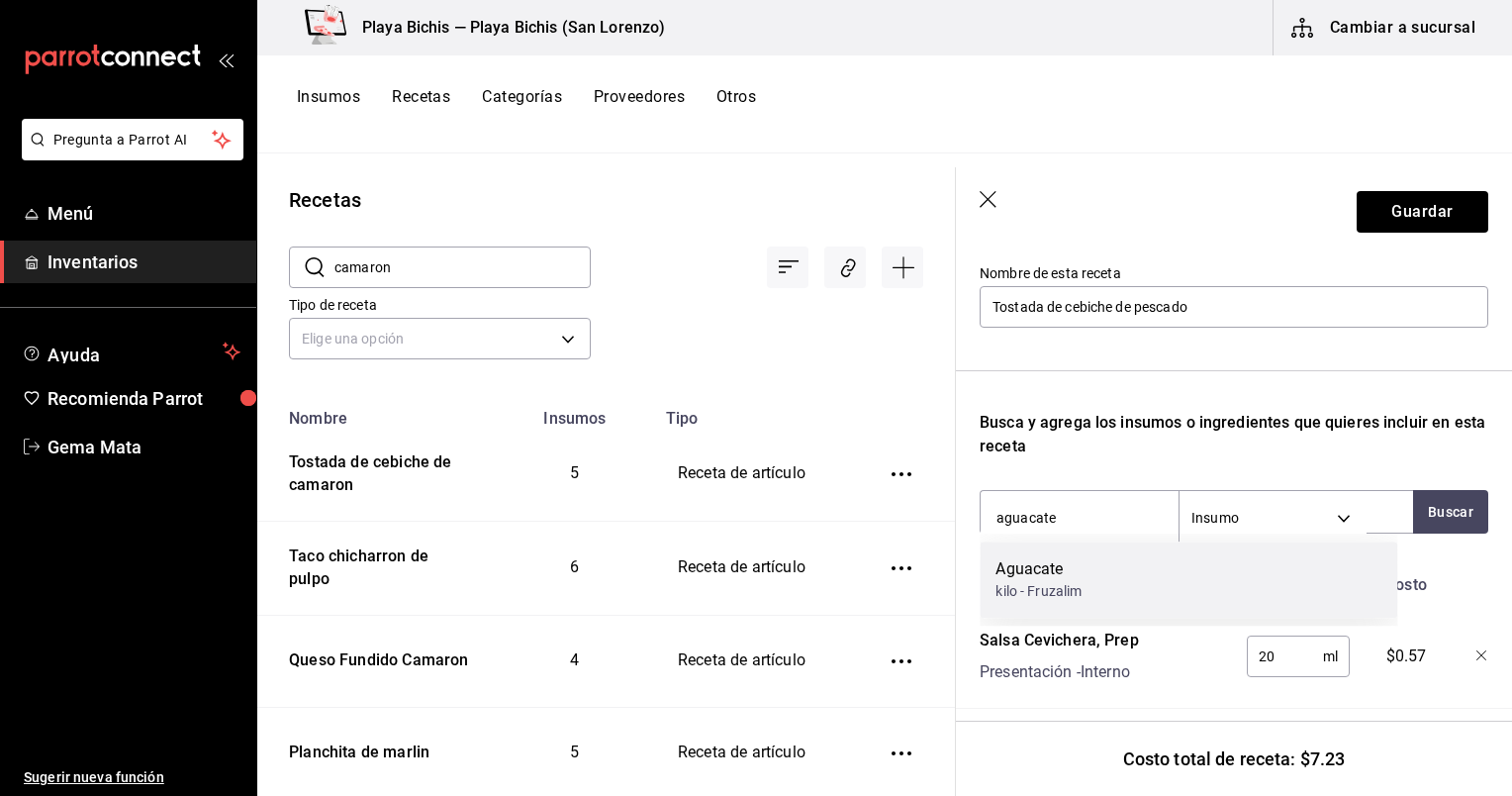 click on "Aguacate kilo - Fruzalim" at bounding box center [1188, 579] 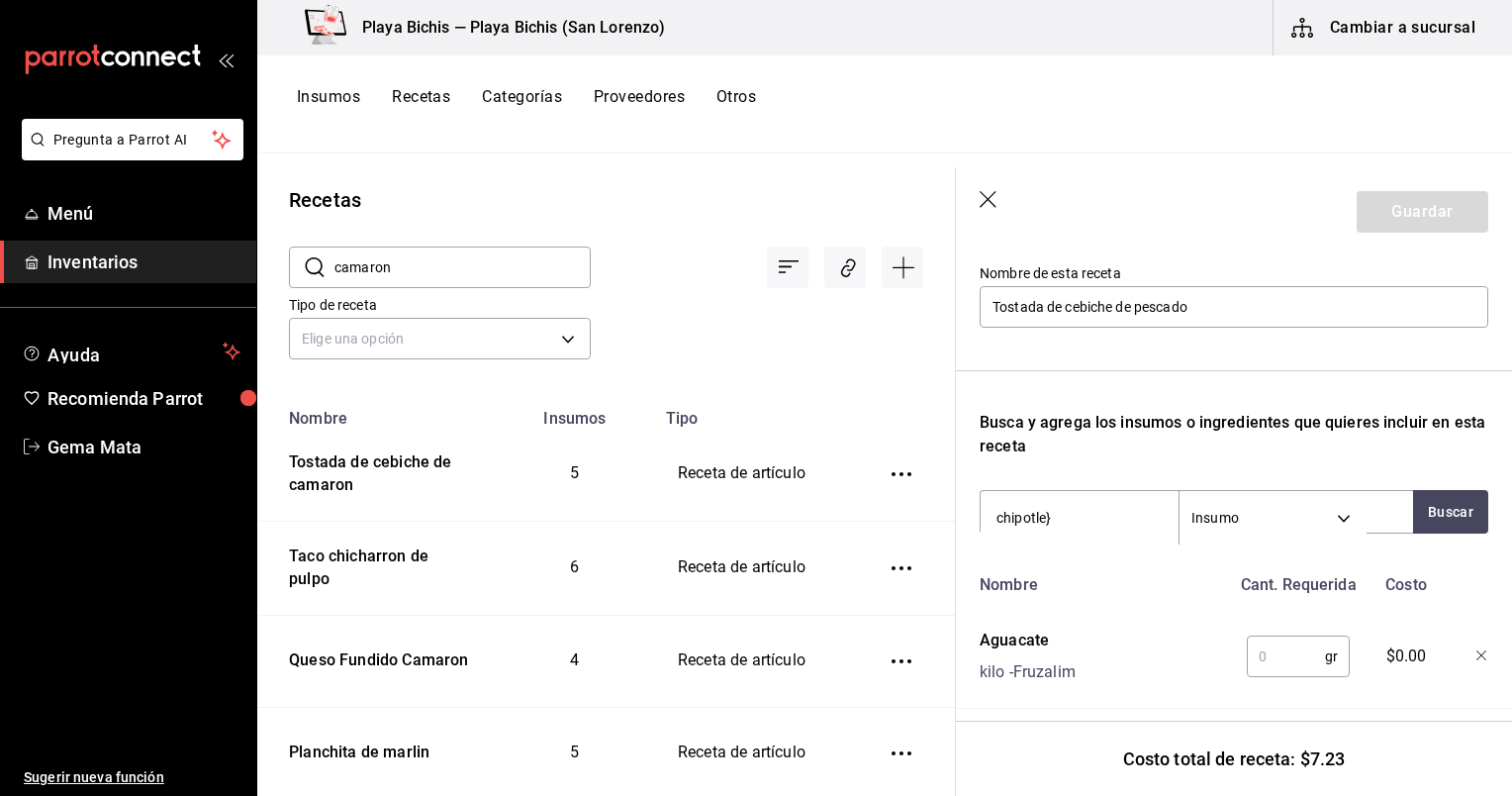 type on "chipotle" 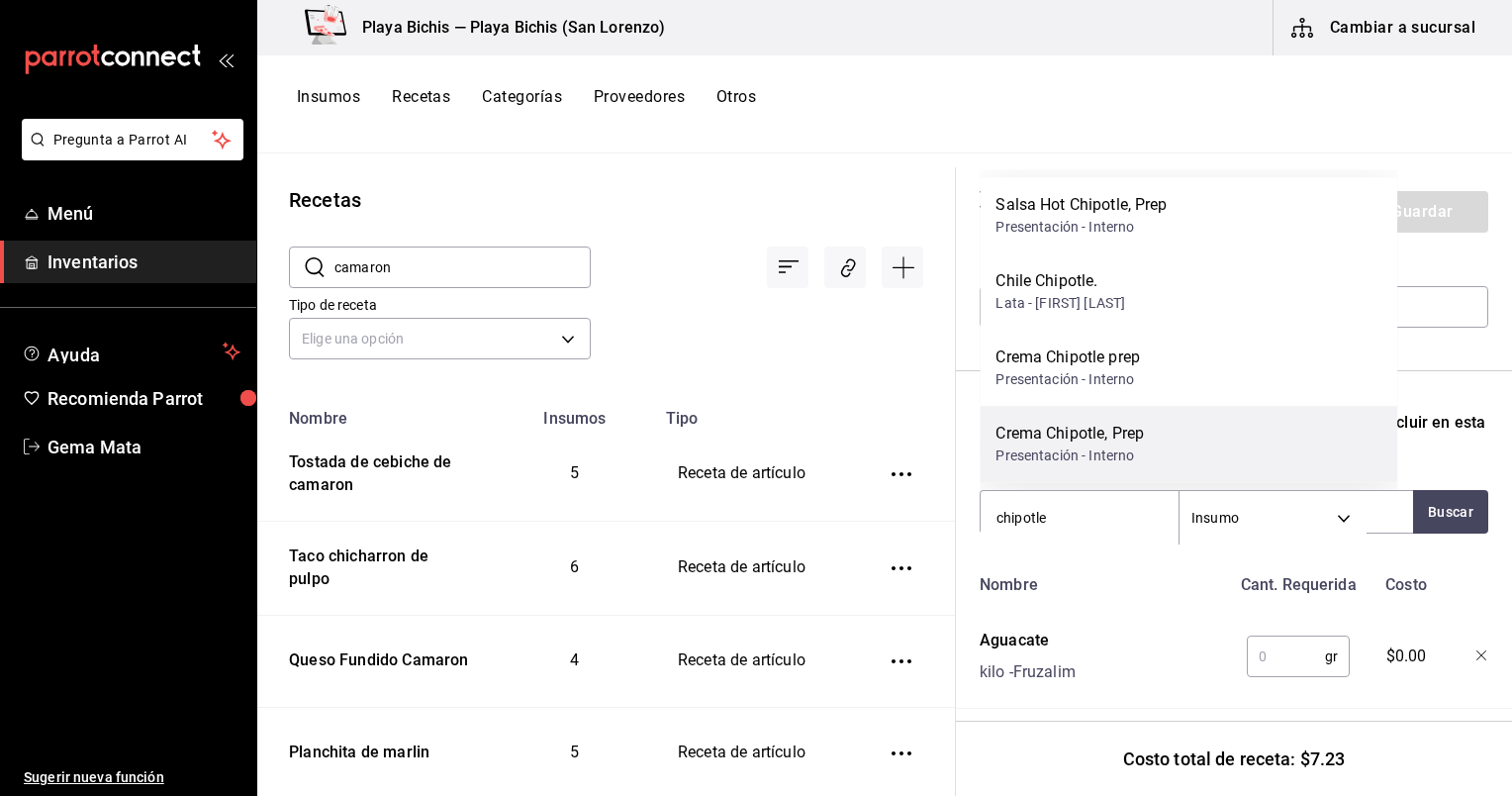 click on "Presentación - Interno" at bounding box center [1070, 455] 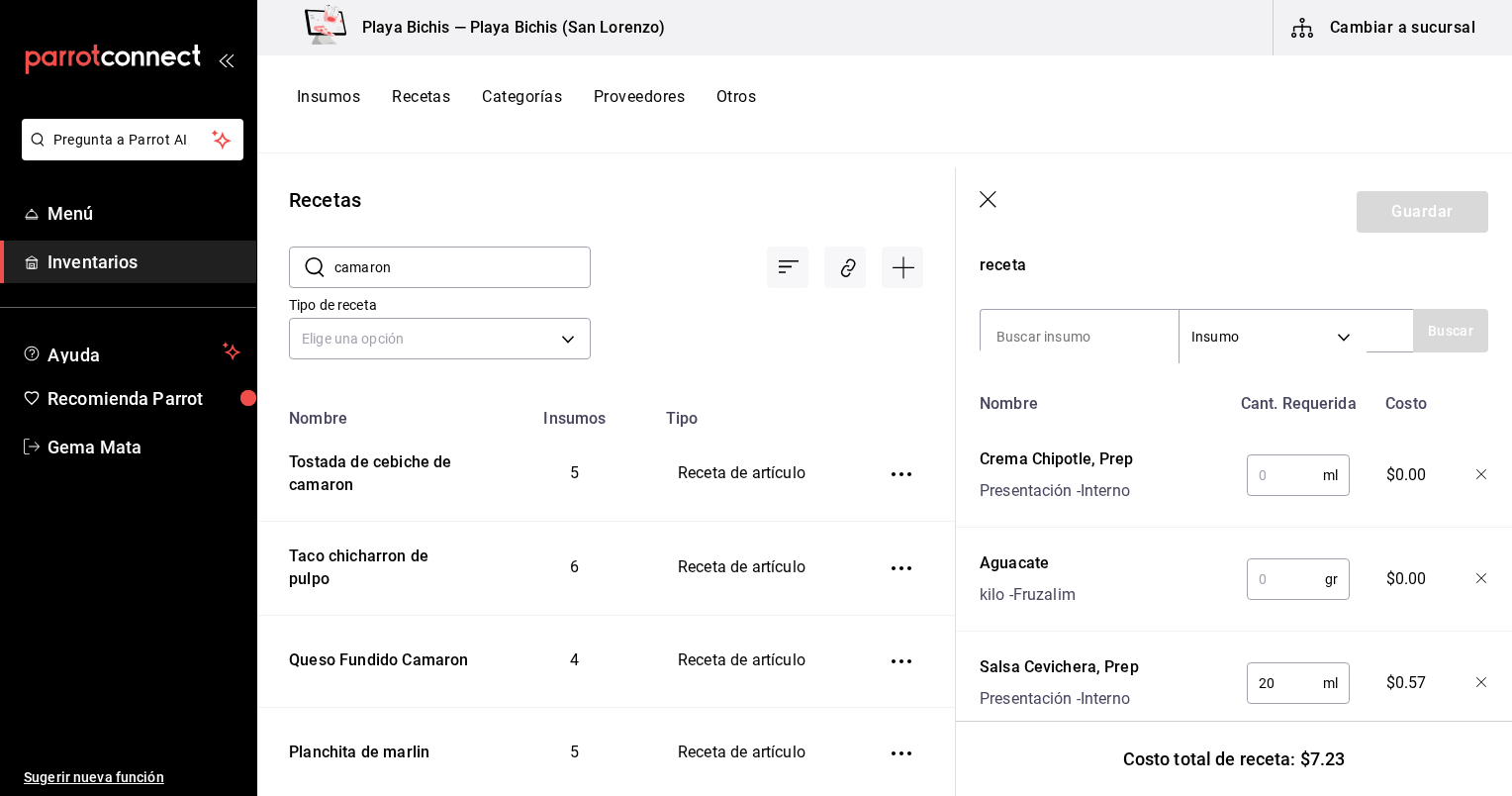 scroll, scrollTop: 384, scrollLeft: 0, axis: vertical 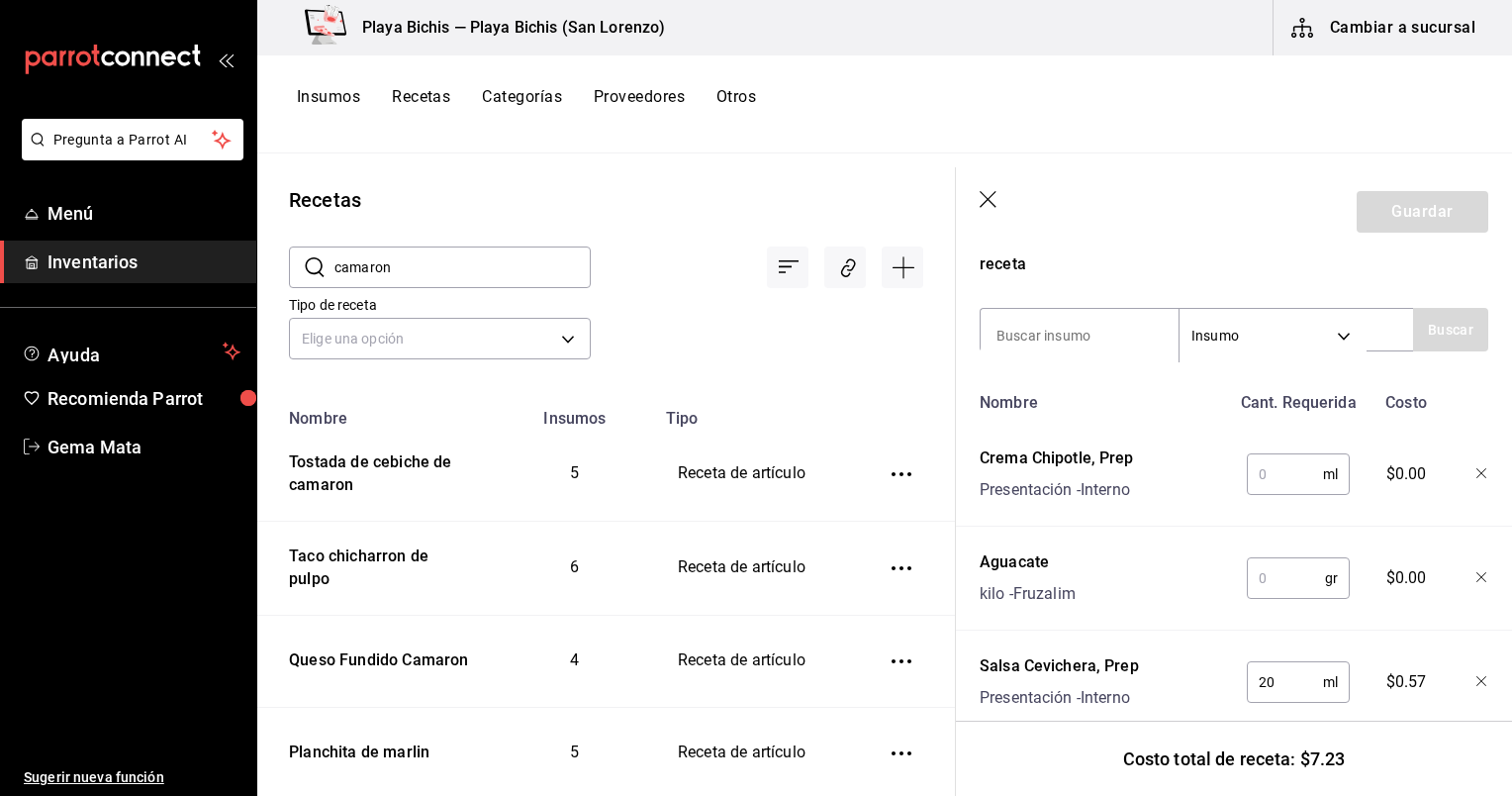 click at bounding box center (1285, 578) 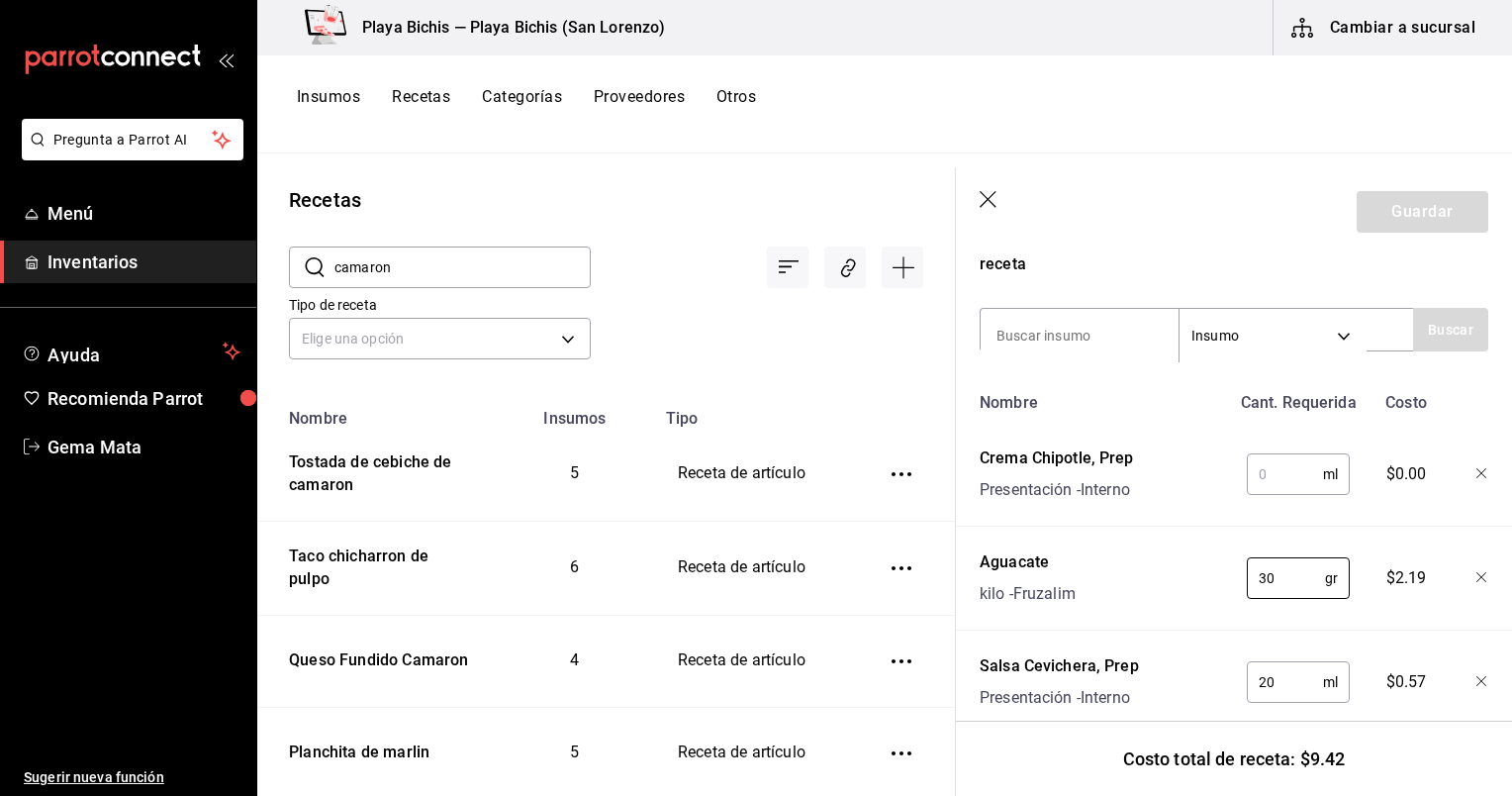 type on "30" 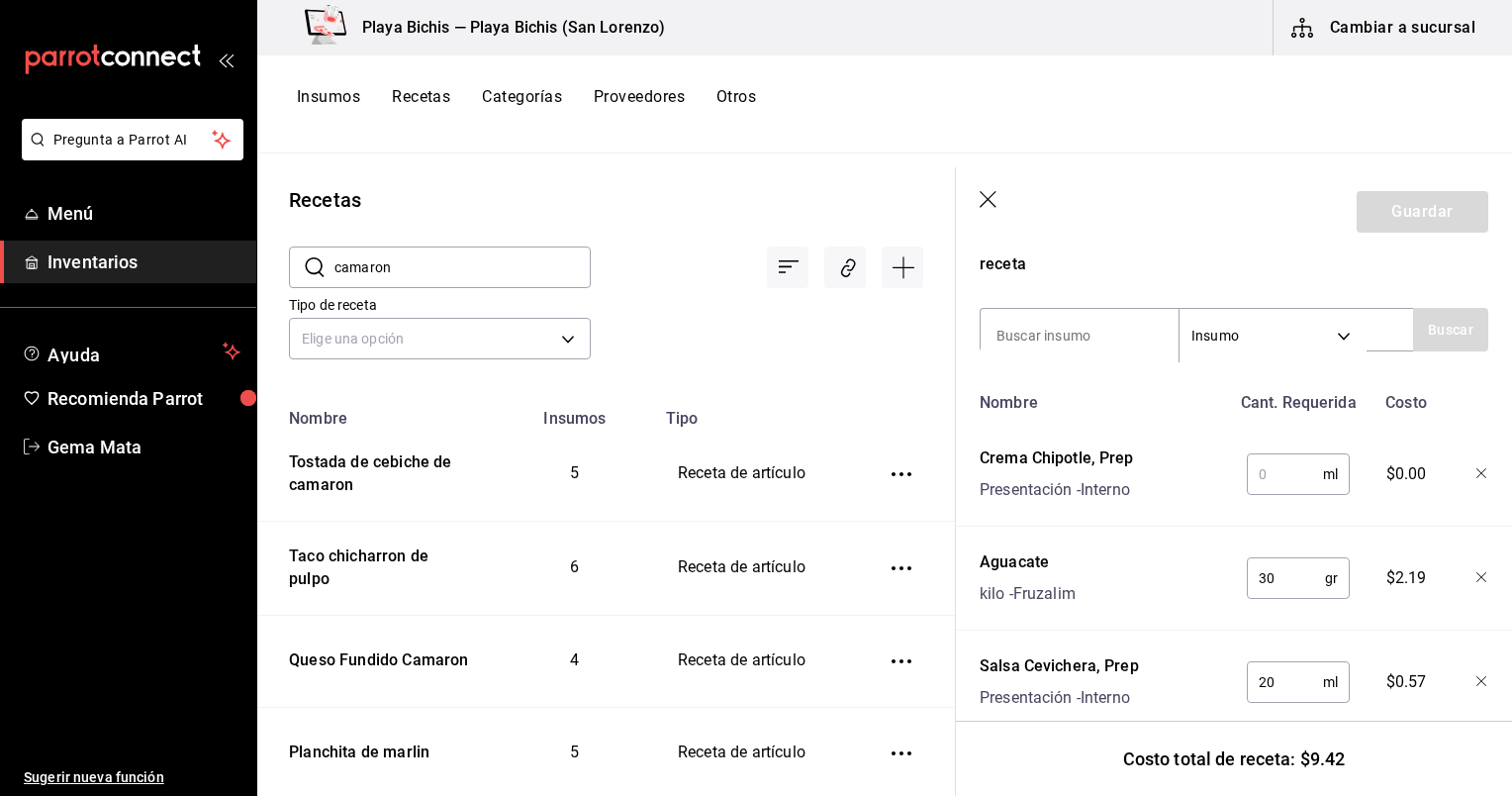 click at bounding box center [1284, 474] 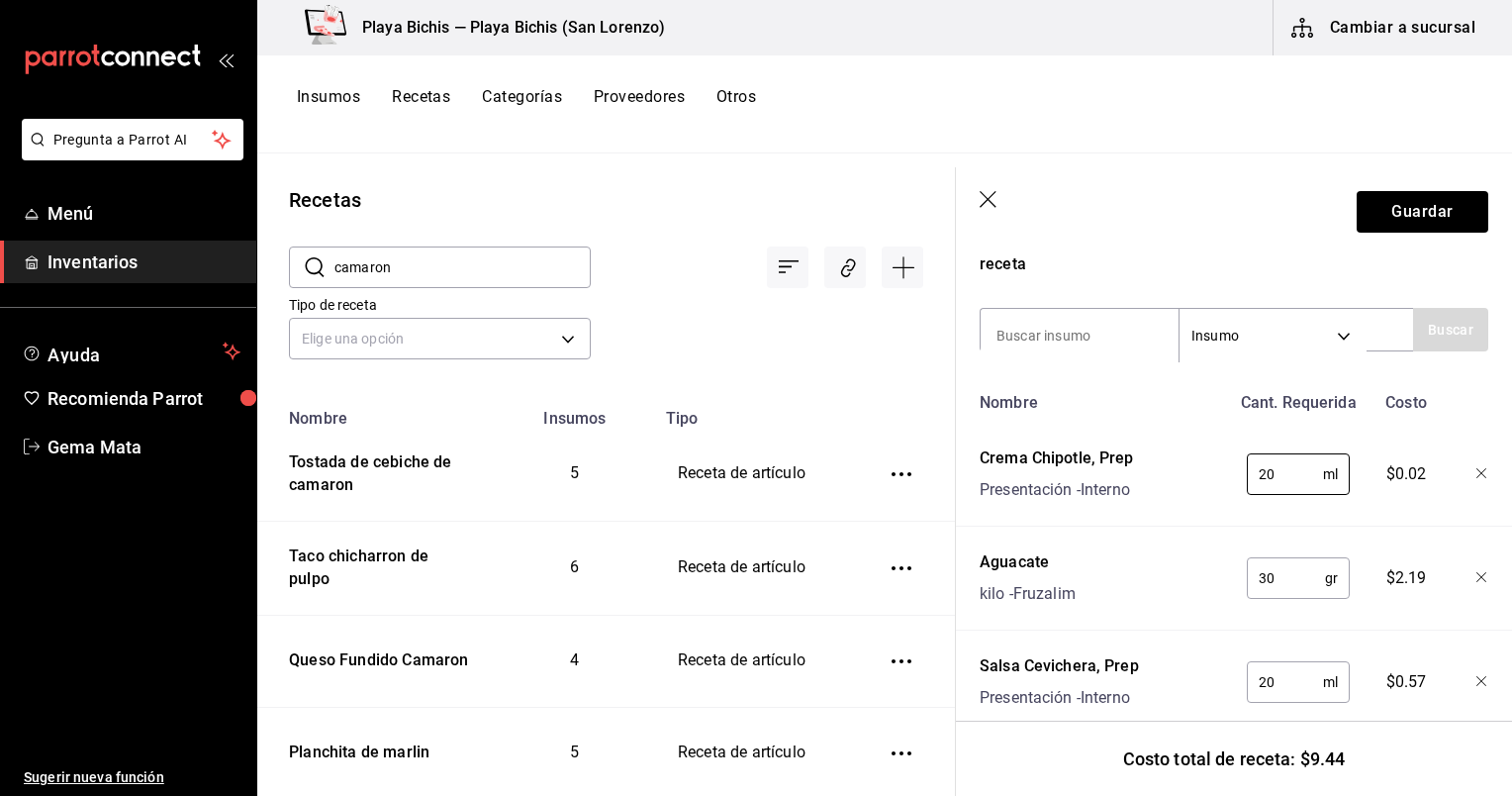 type on "20" 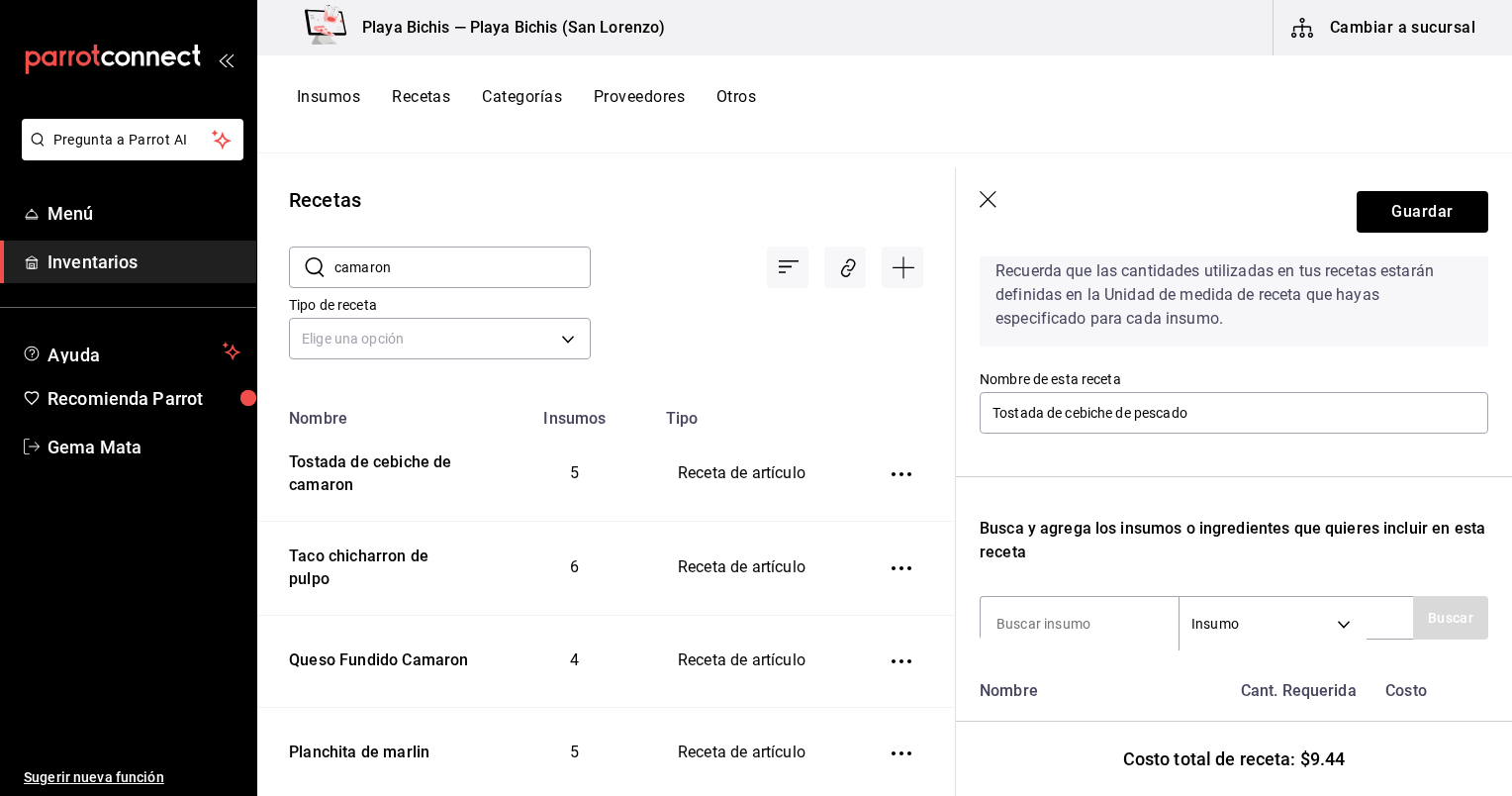 scroll, scrollTop: 92, scrollLeft: 0, axis: vertical 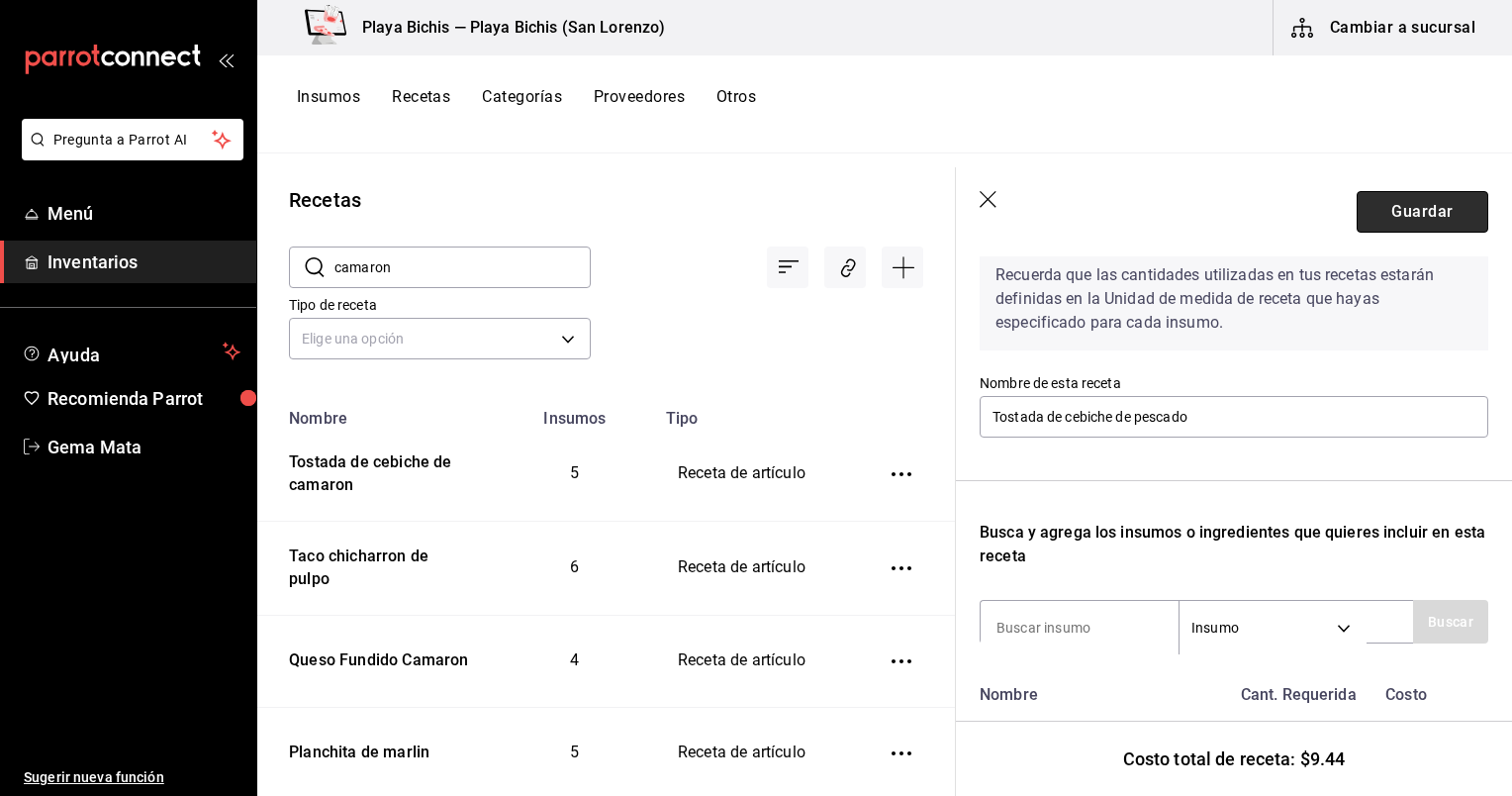click on "Guardar" at bounding box center [1422, 212] 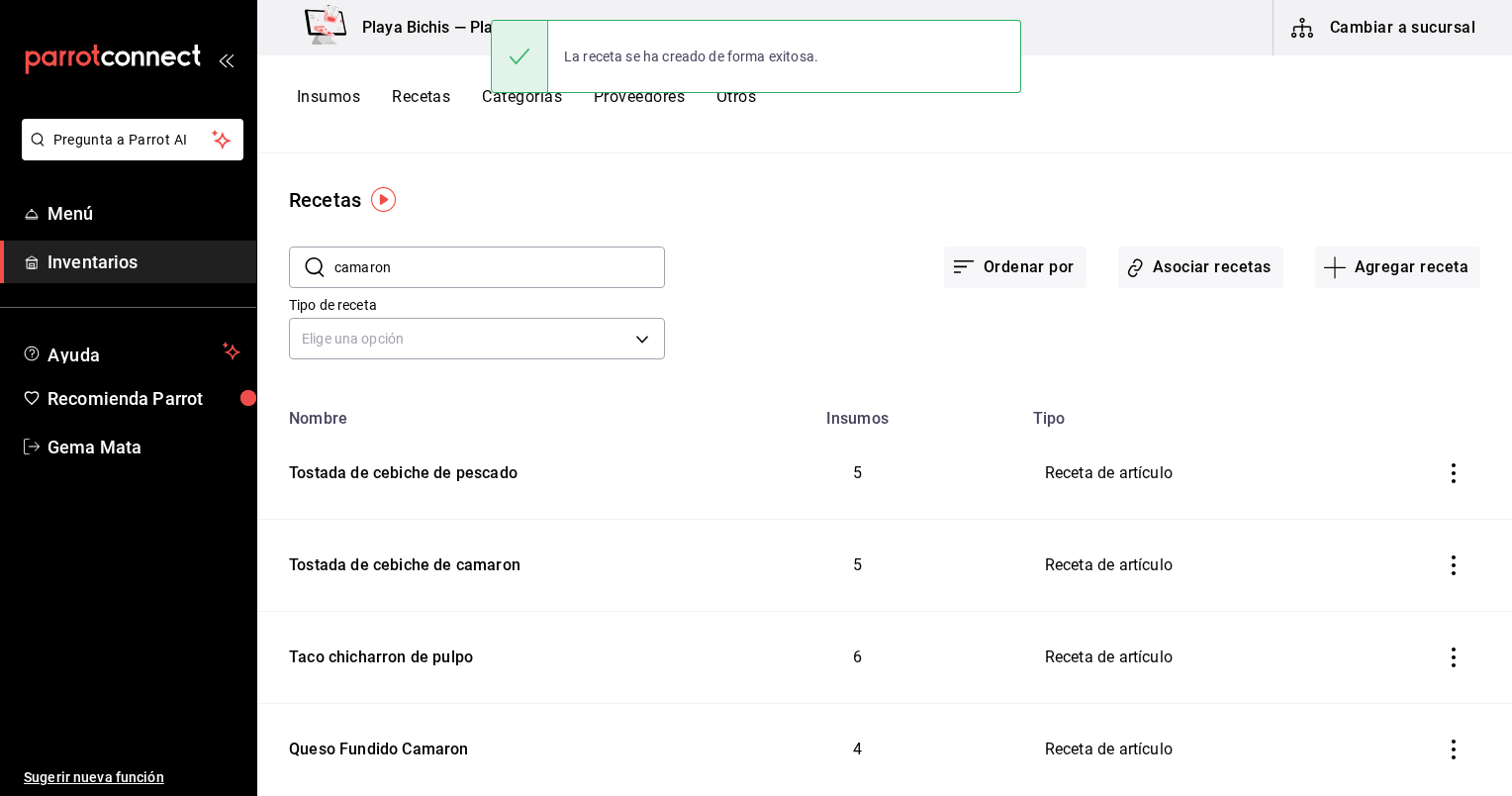 scroll, scrollTop: 0, scrollLeft: 0, axis: both 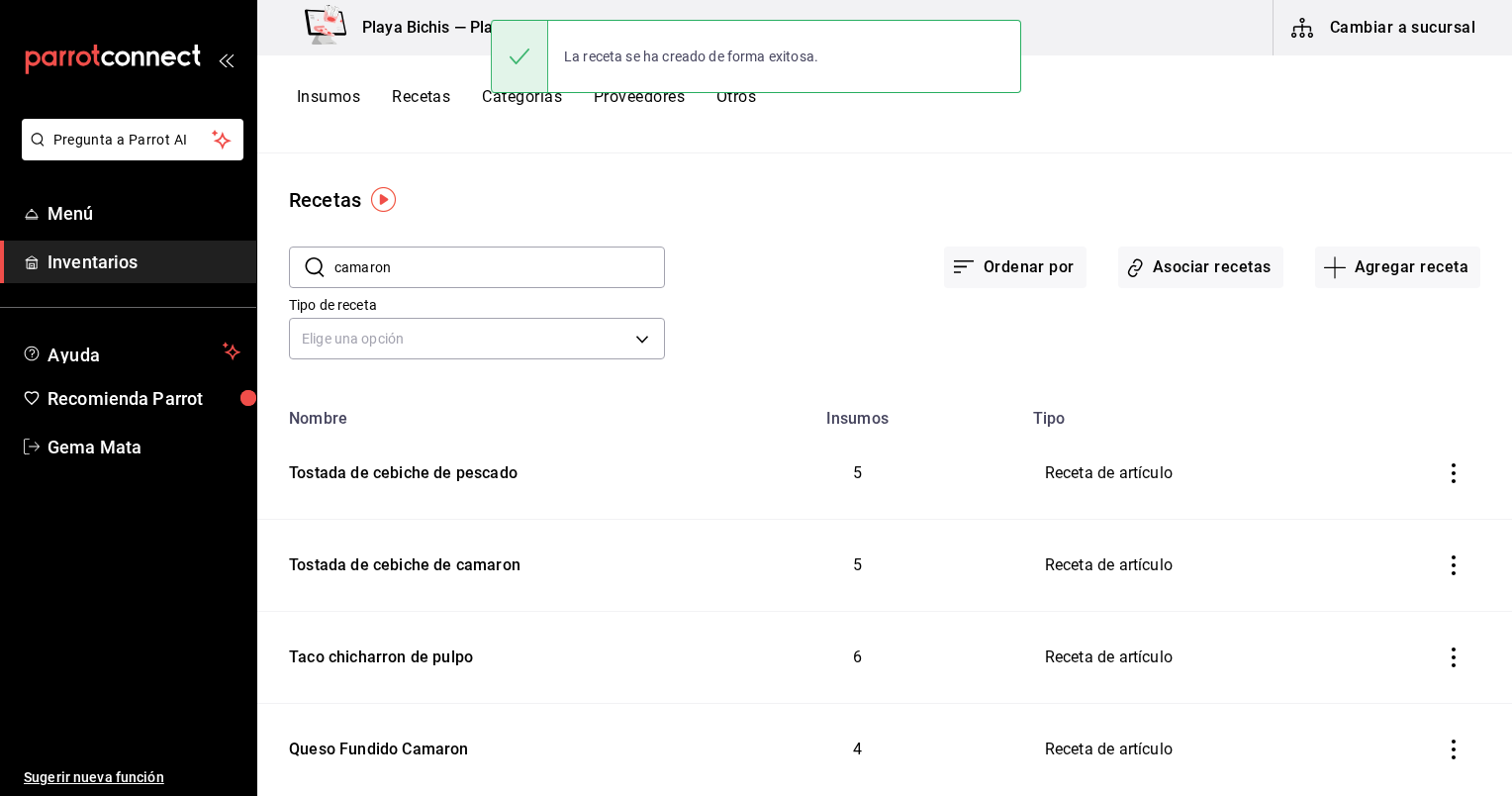 click on "Tipo de receta Elige una opción default" at bounding box center (869, 311) 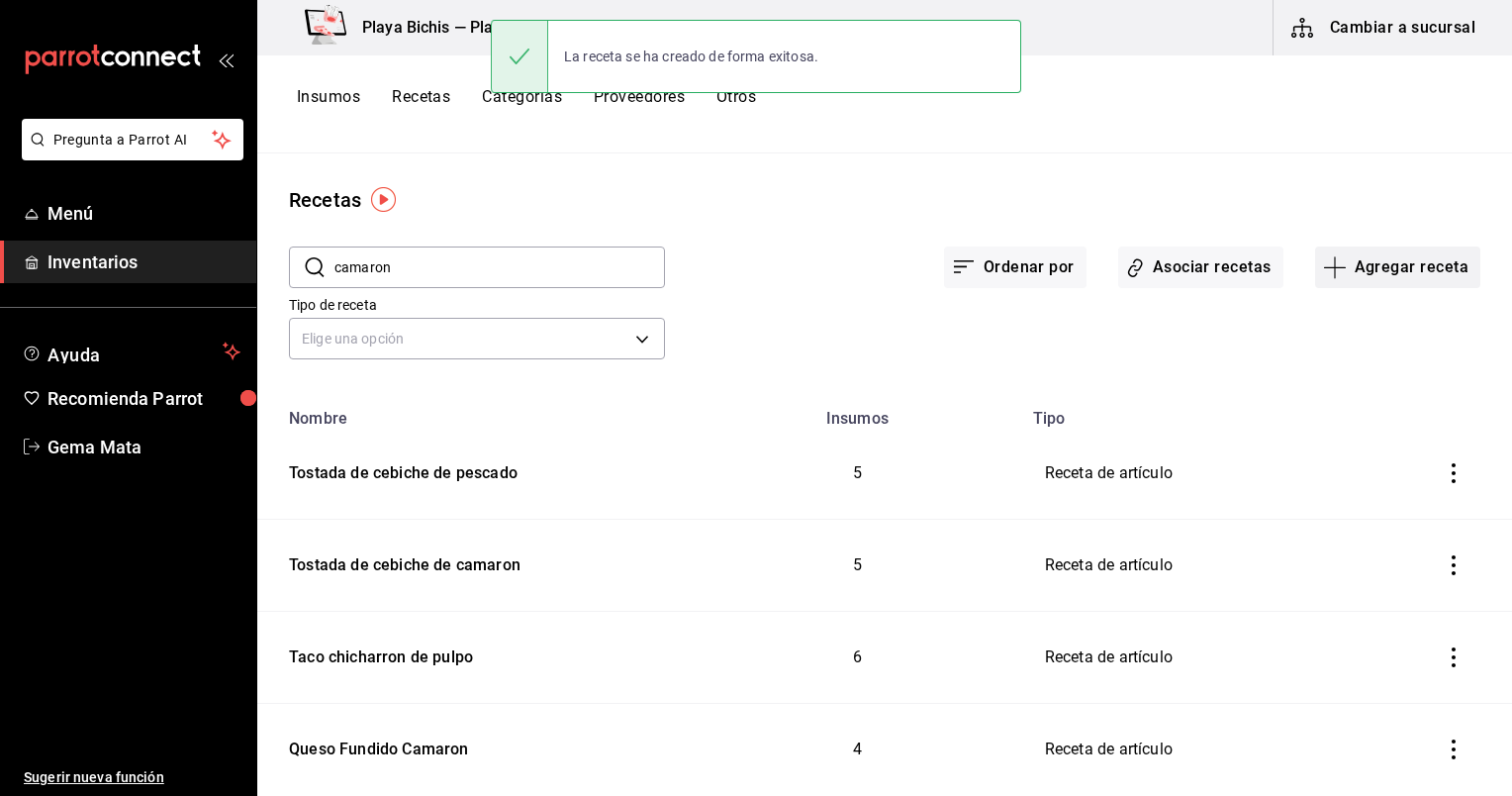 click on "Agregar receta" at bounding box center (1397, 267) 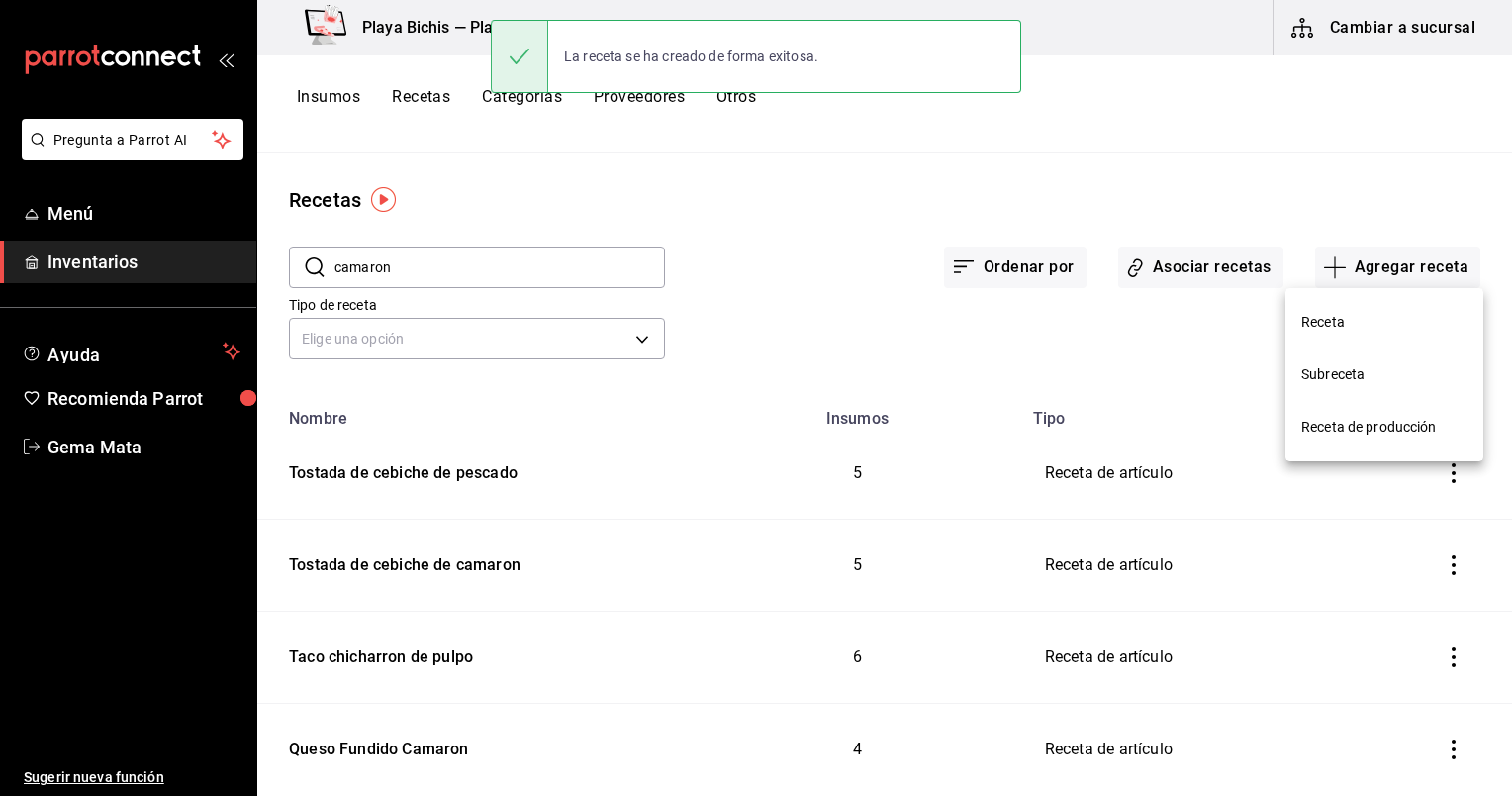 click on "Receta" at bounding box center (1384, 322) 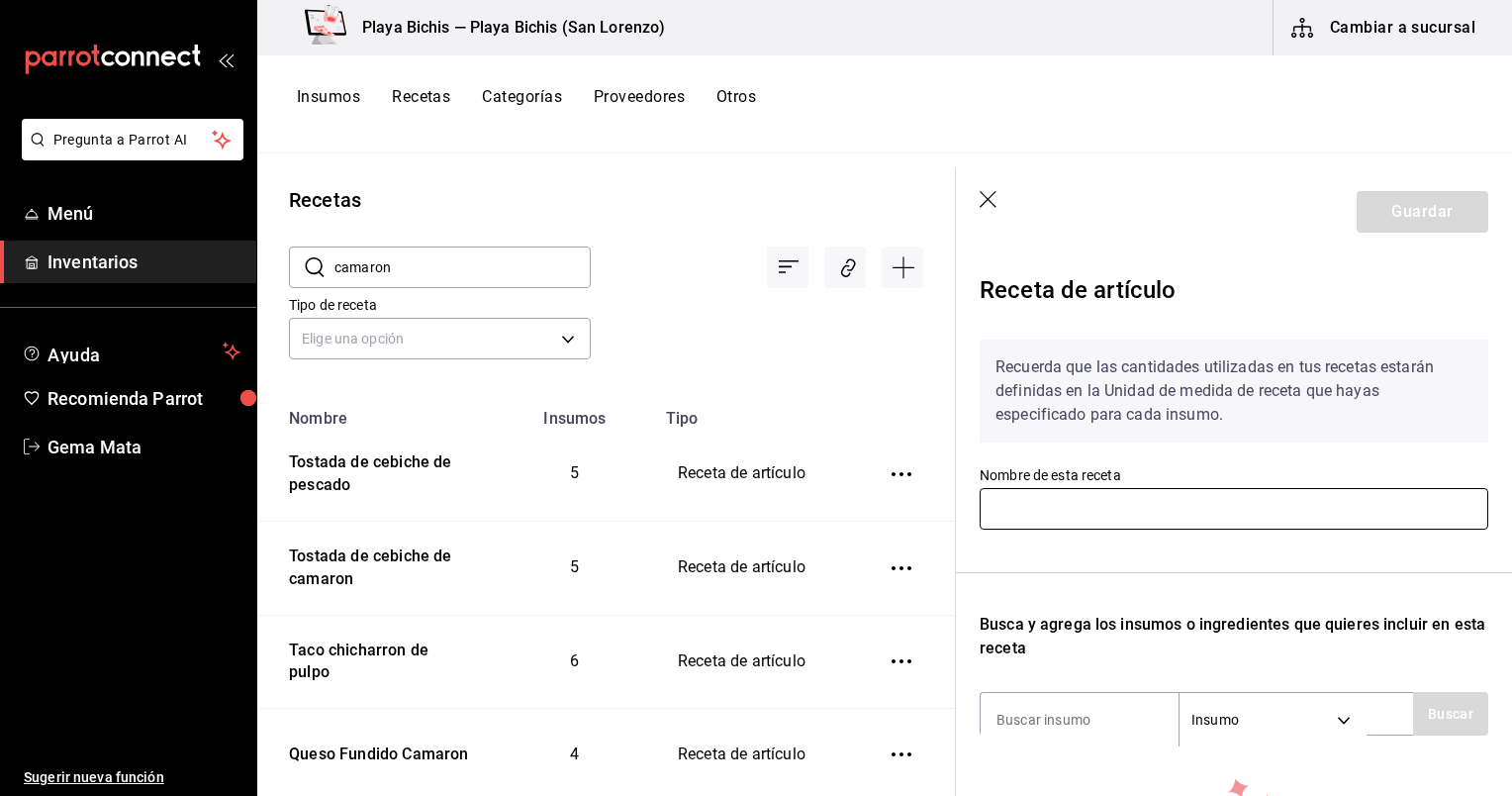 click at bounding box center [1234, 509] 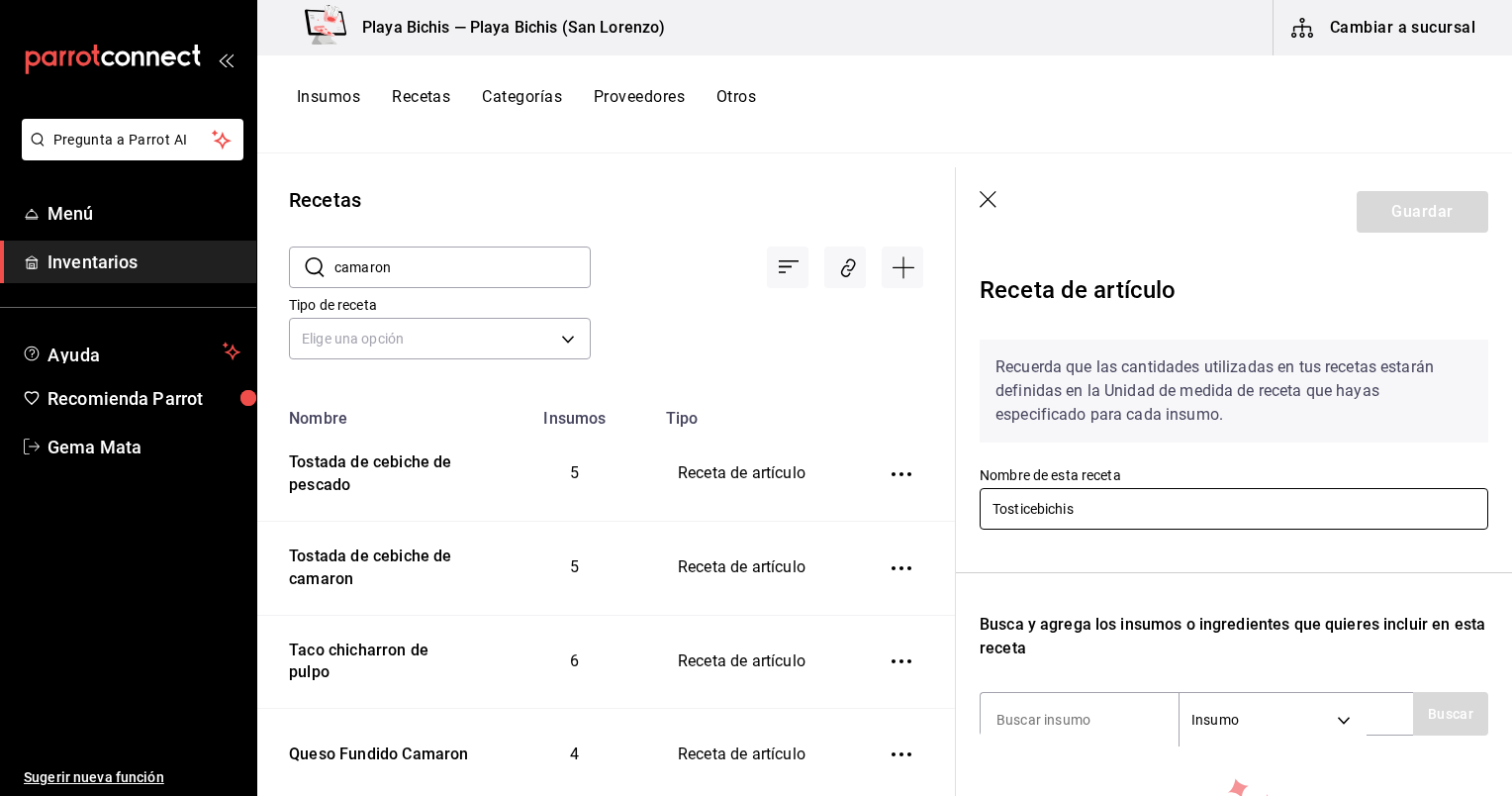 type on "Tosticebichis" 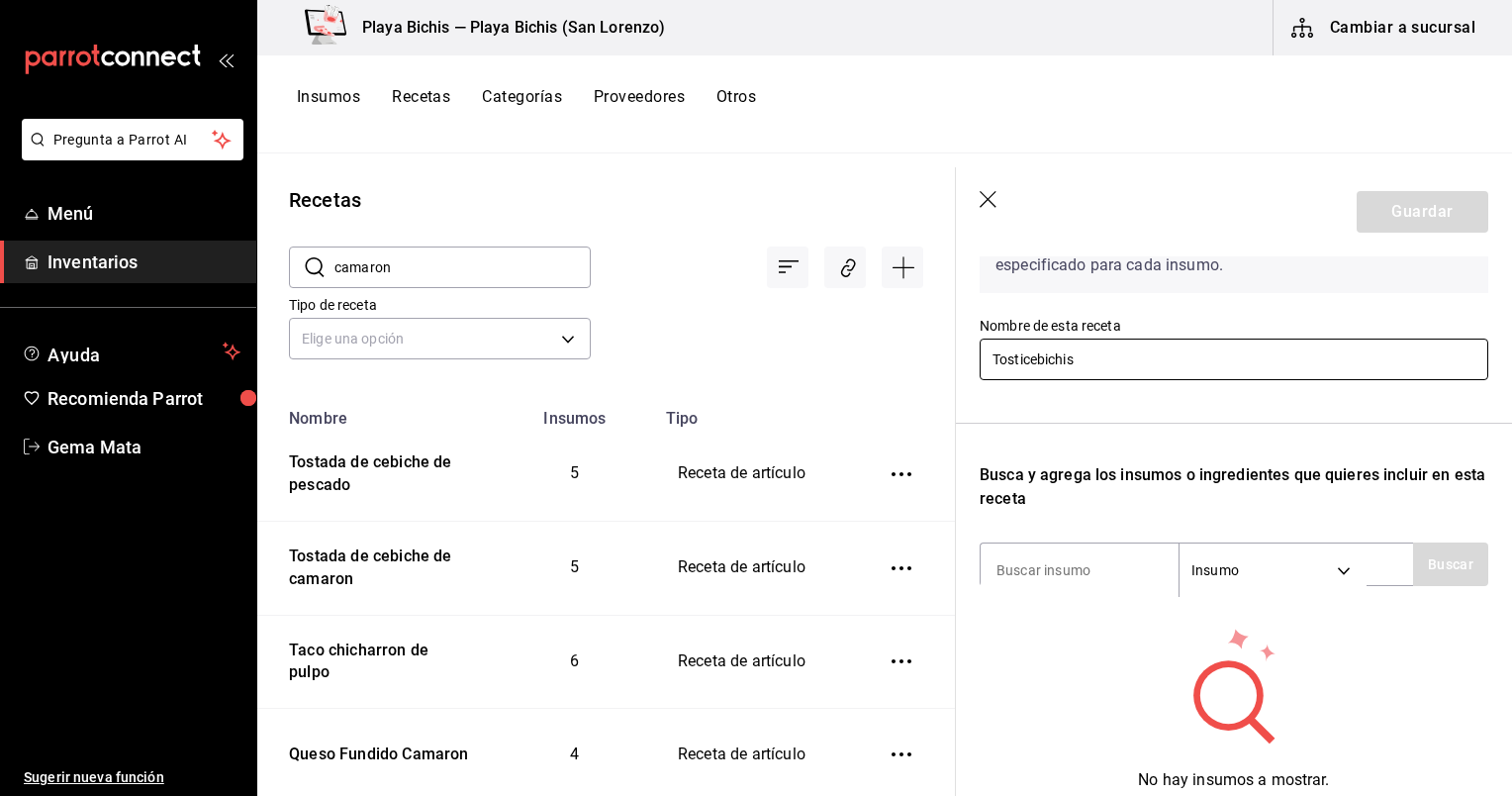 scroll, scrollTop: 152, scrollLeft: 0, axis: vertical 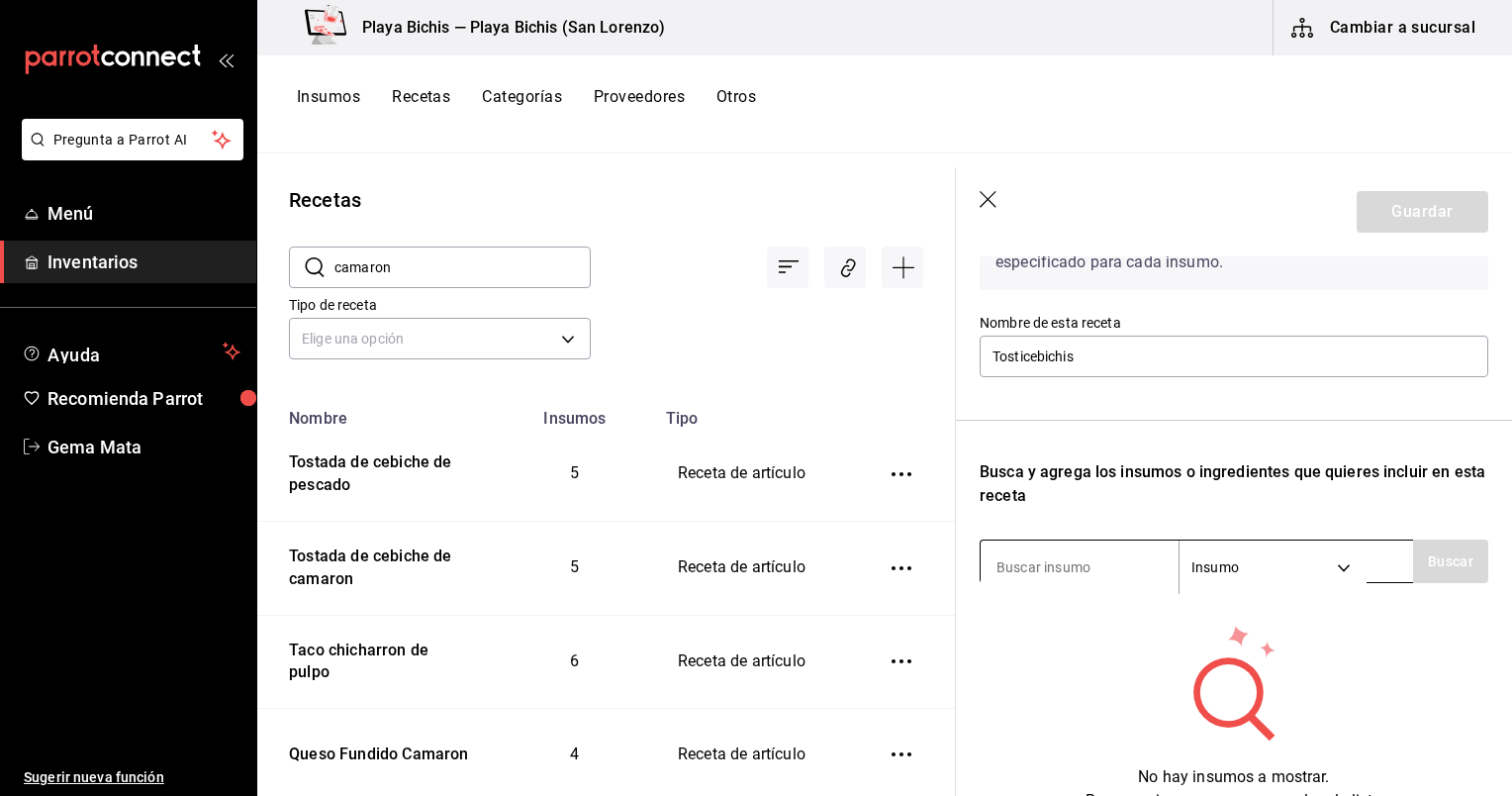 click at bounding box center (1080, 567) 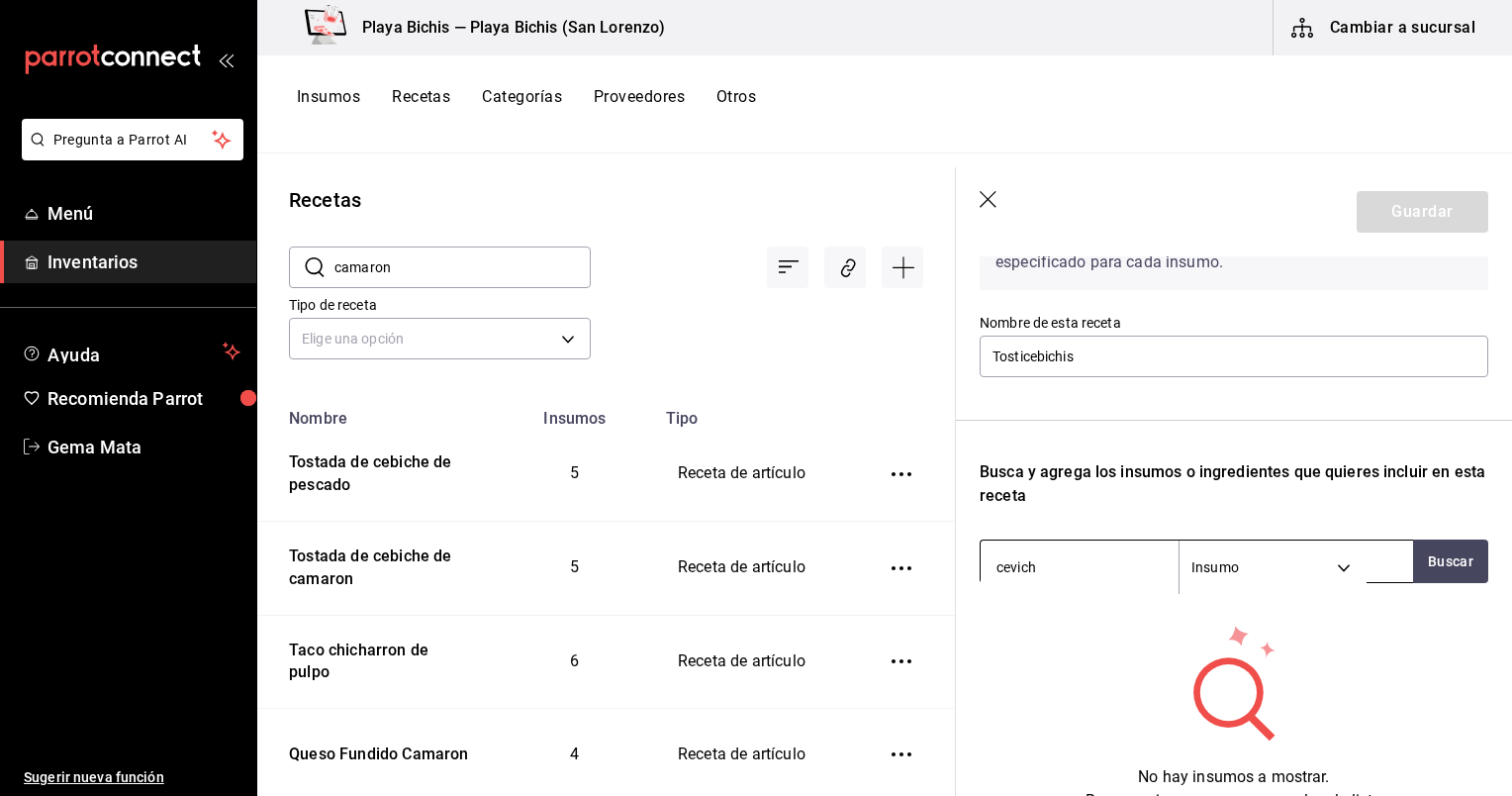 type on "ceviche" 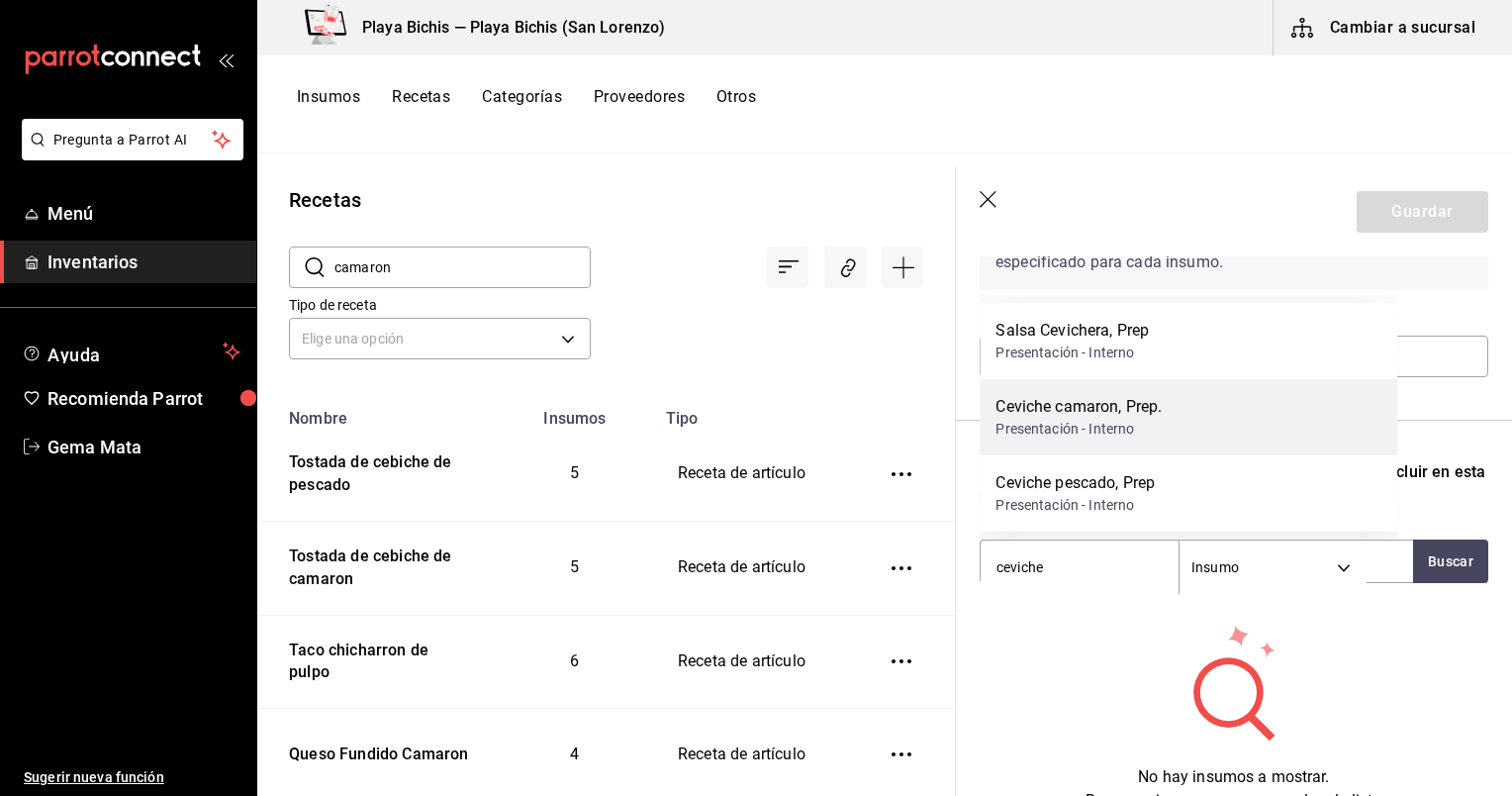 click on "Ceviche camaron, Prep." at bounding box center (1079, 407) 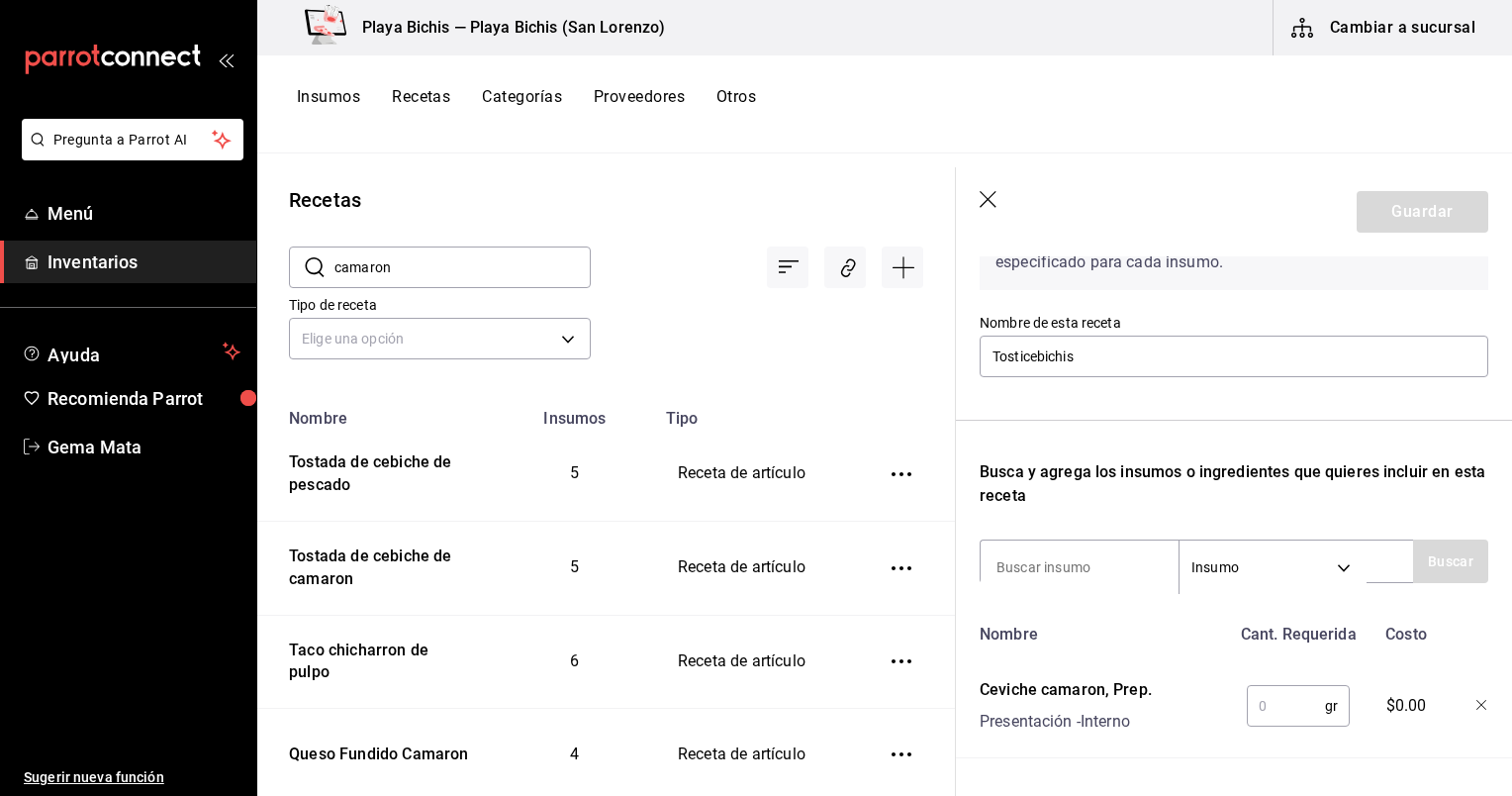 click at bounding box center [1285, 706] 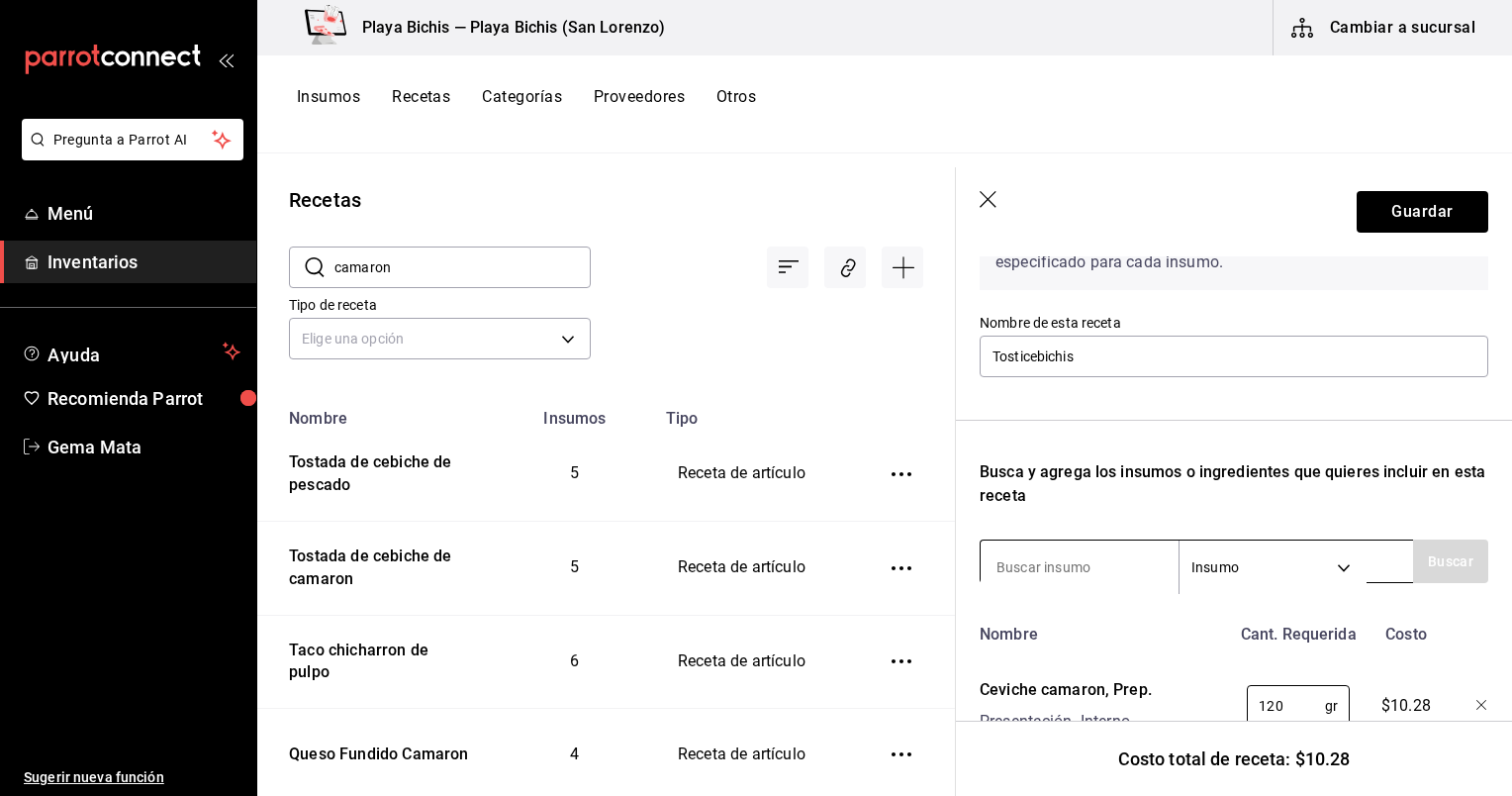 type on "120" 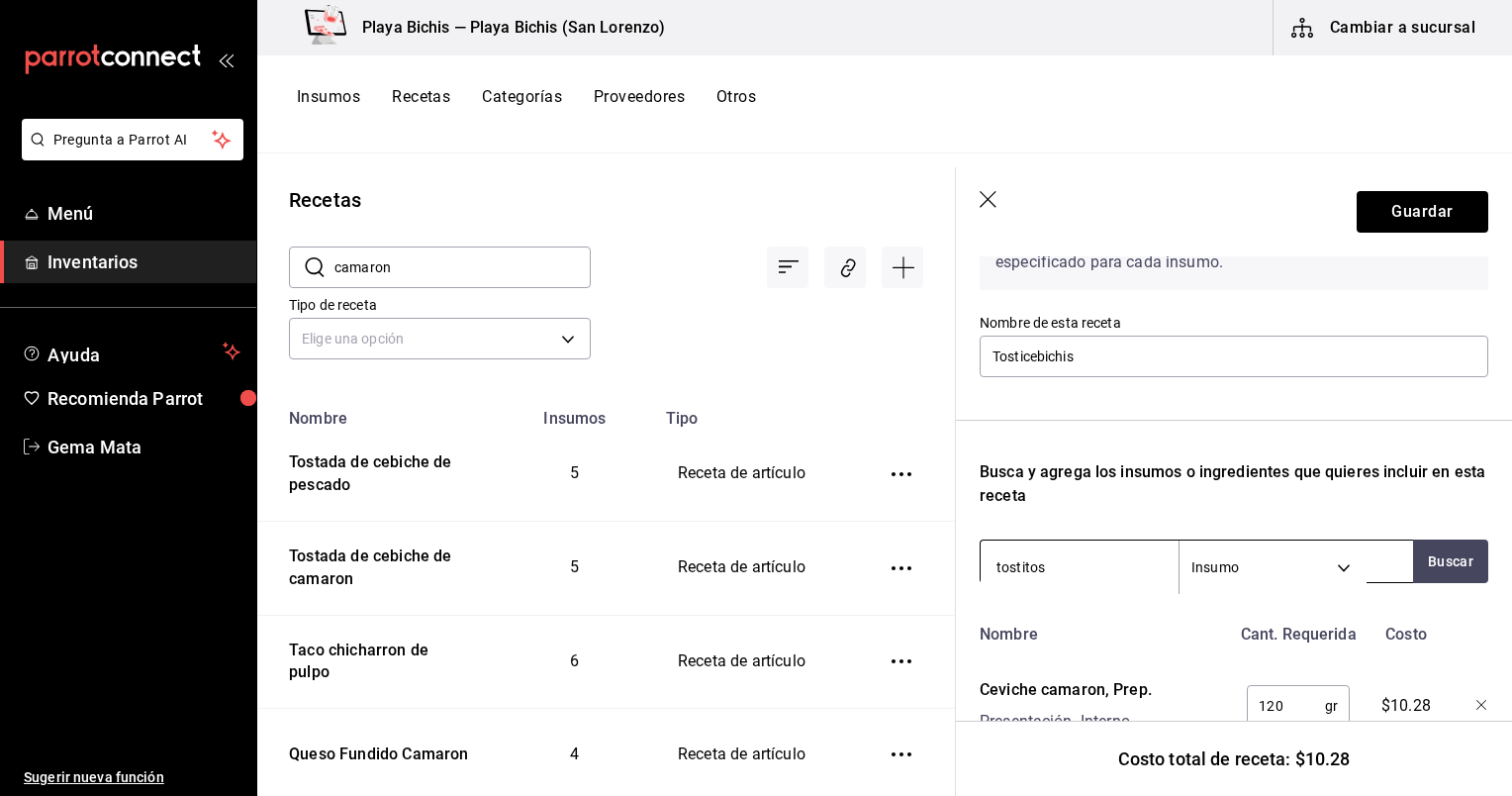 scroll, scrollTop: 233, scrollLeft: 0, axis: vertical 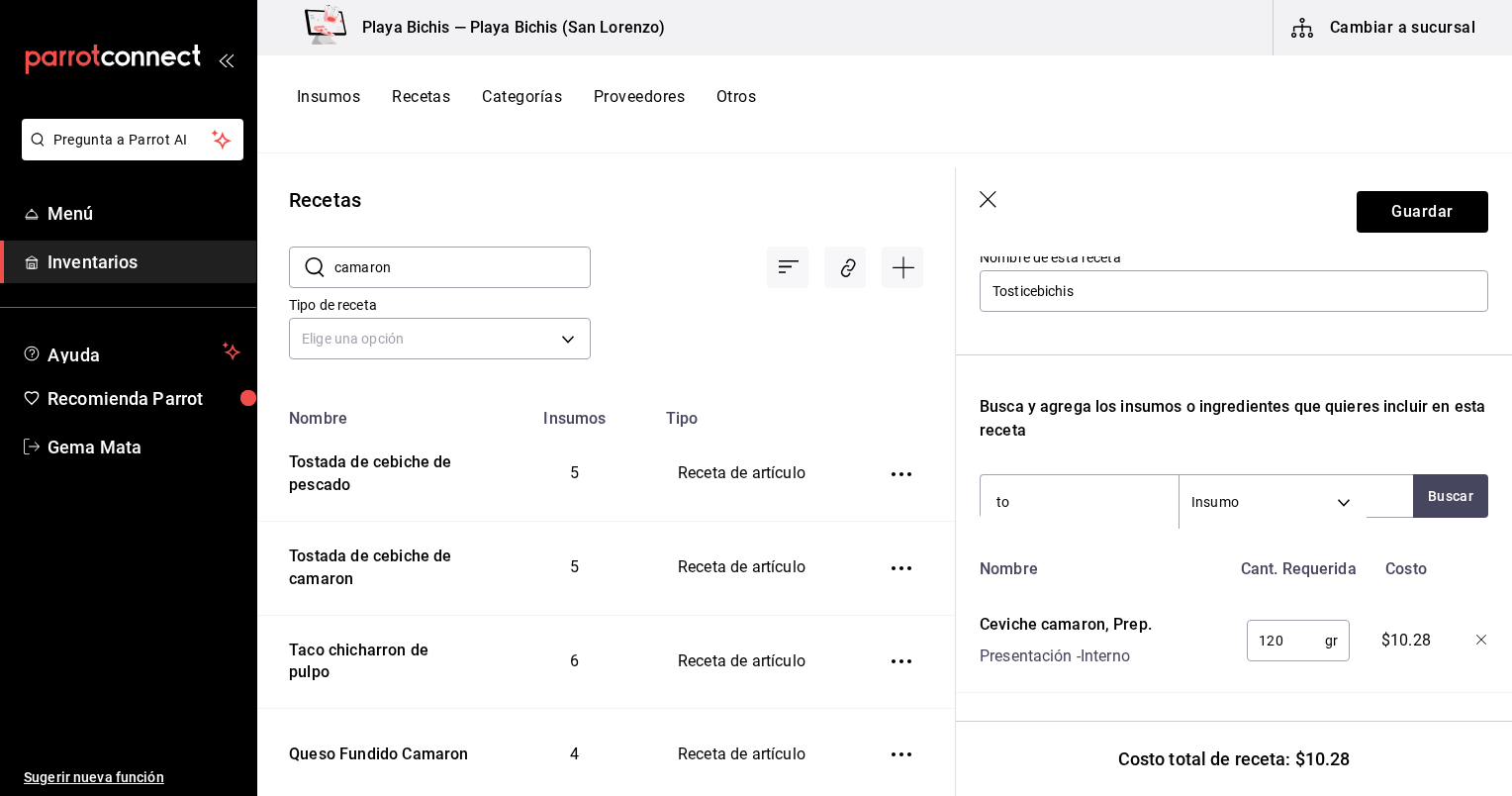 type on "t" 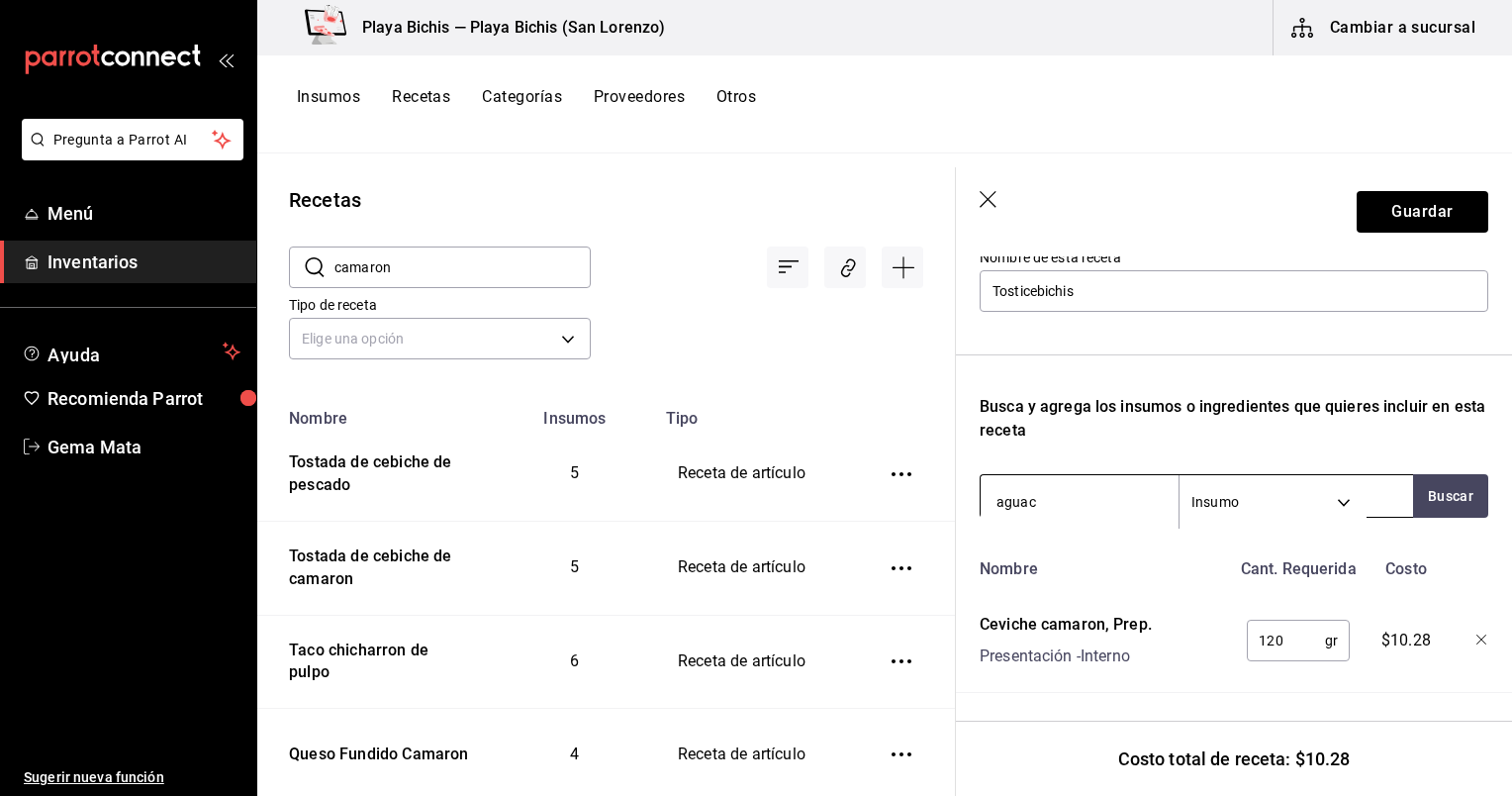 type on "aguaca" 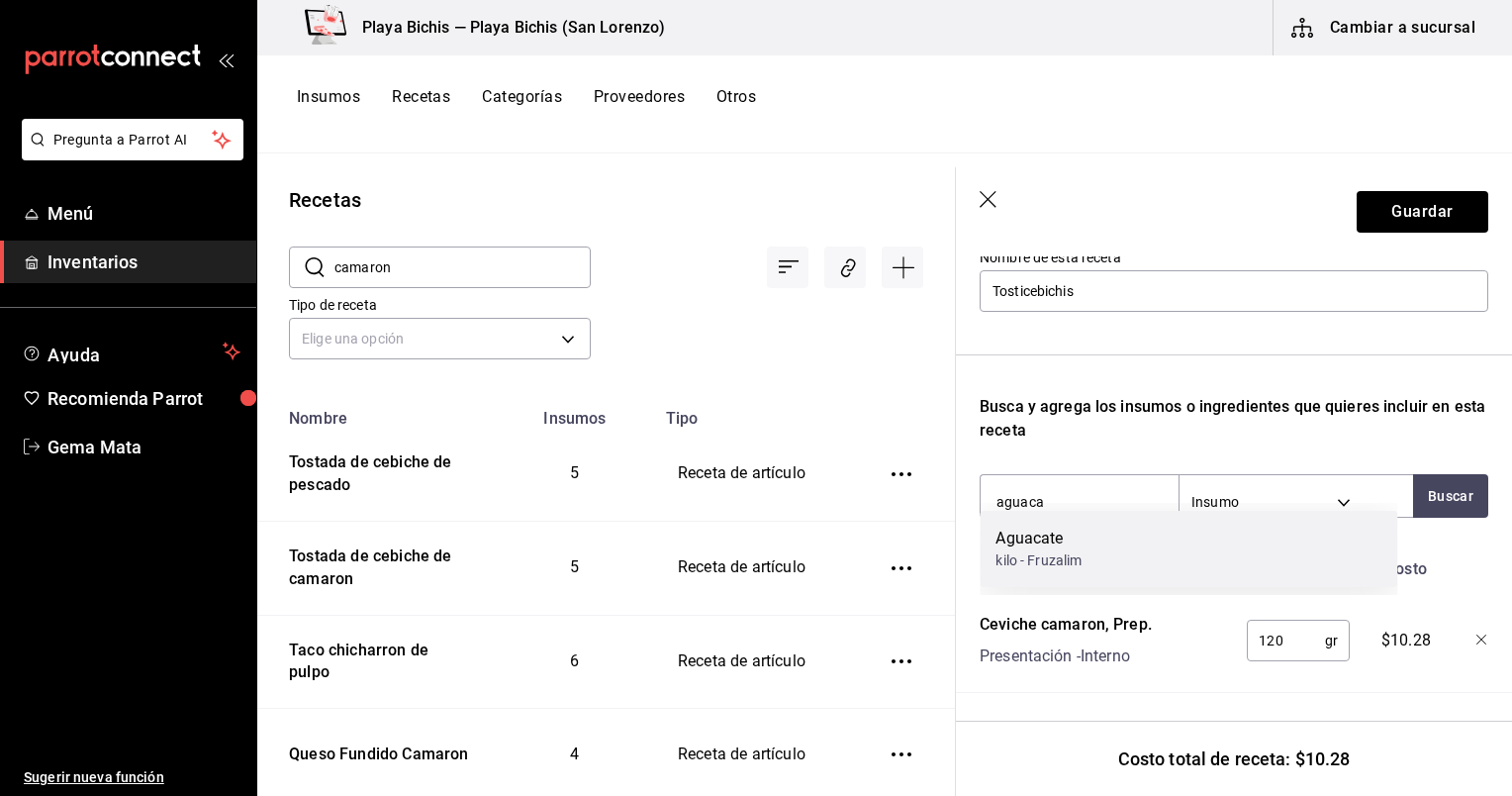click on "Aguacate kilo - Fruzalim" at bounding box center [1188, 548] 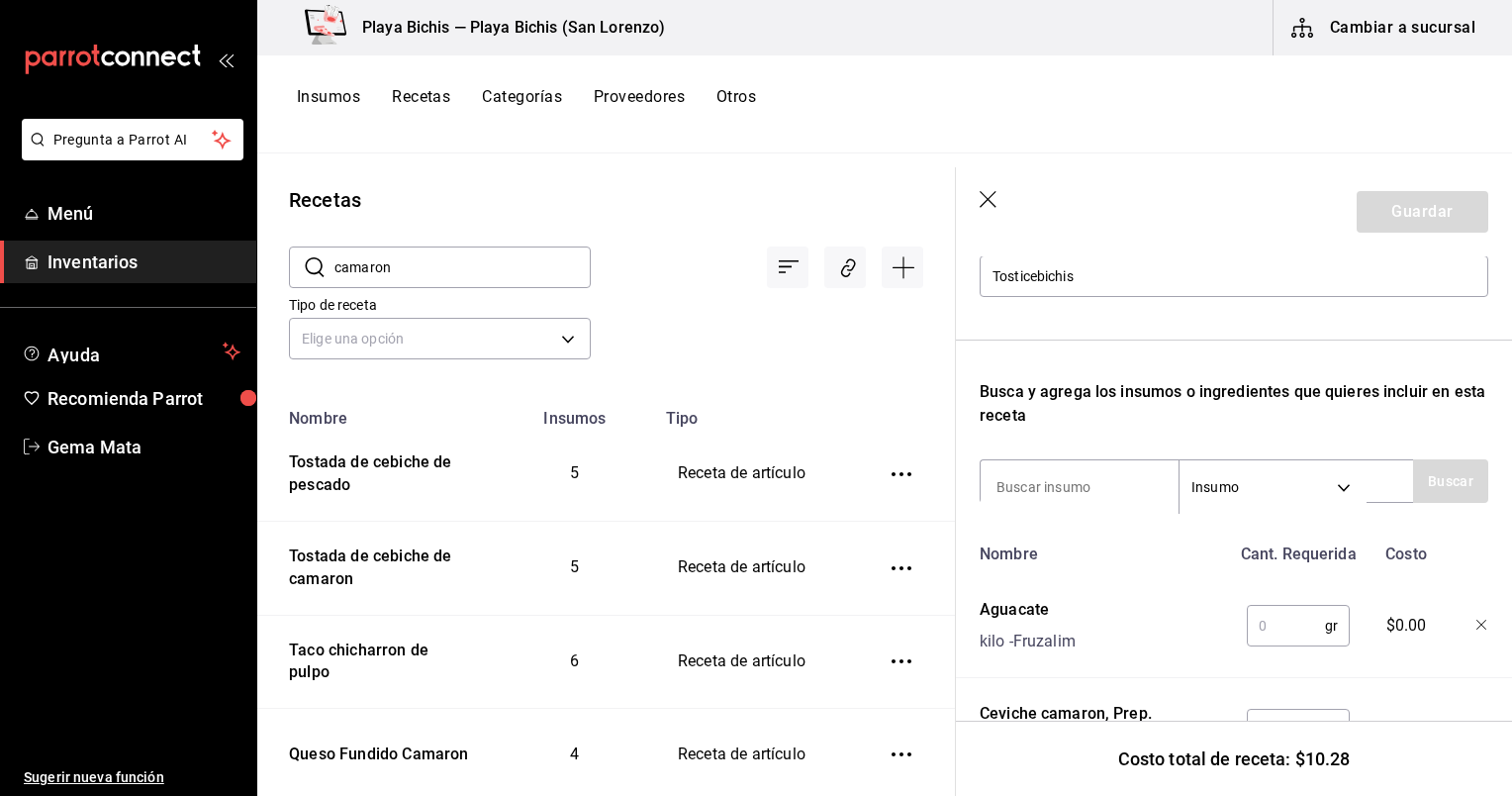 click at bounding box center [1285, 626] 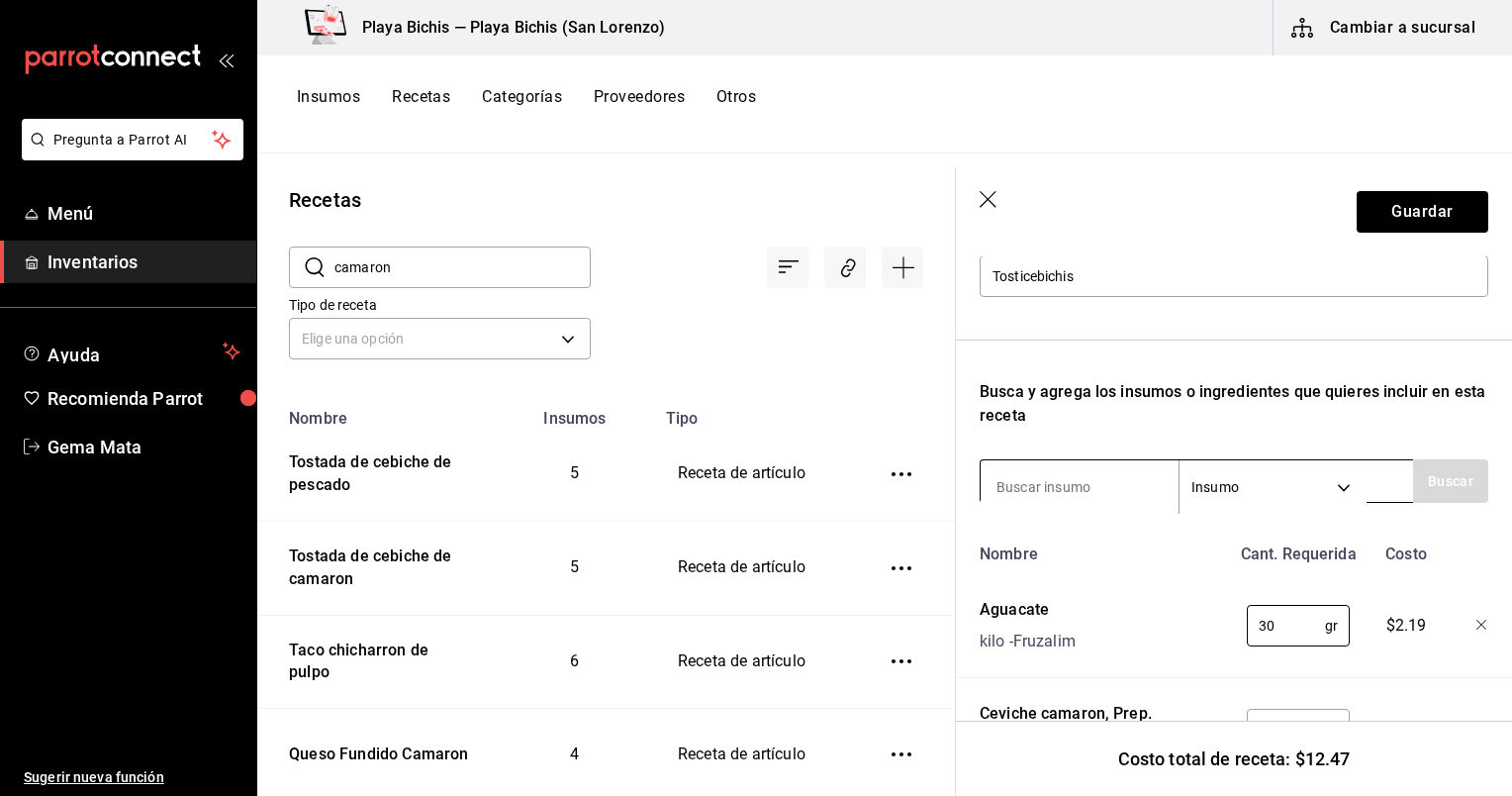 type on "30" 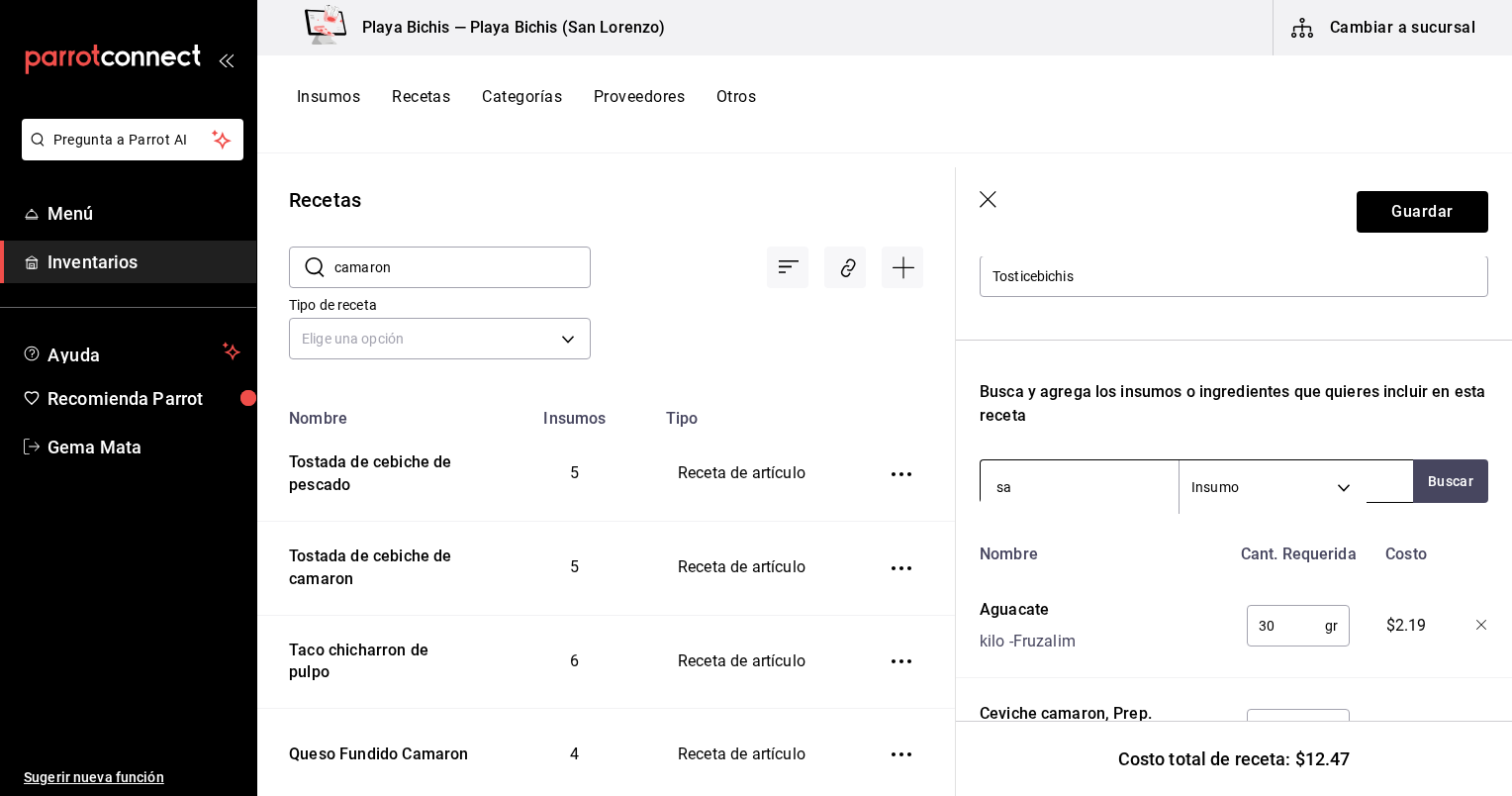 type on "s" 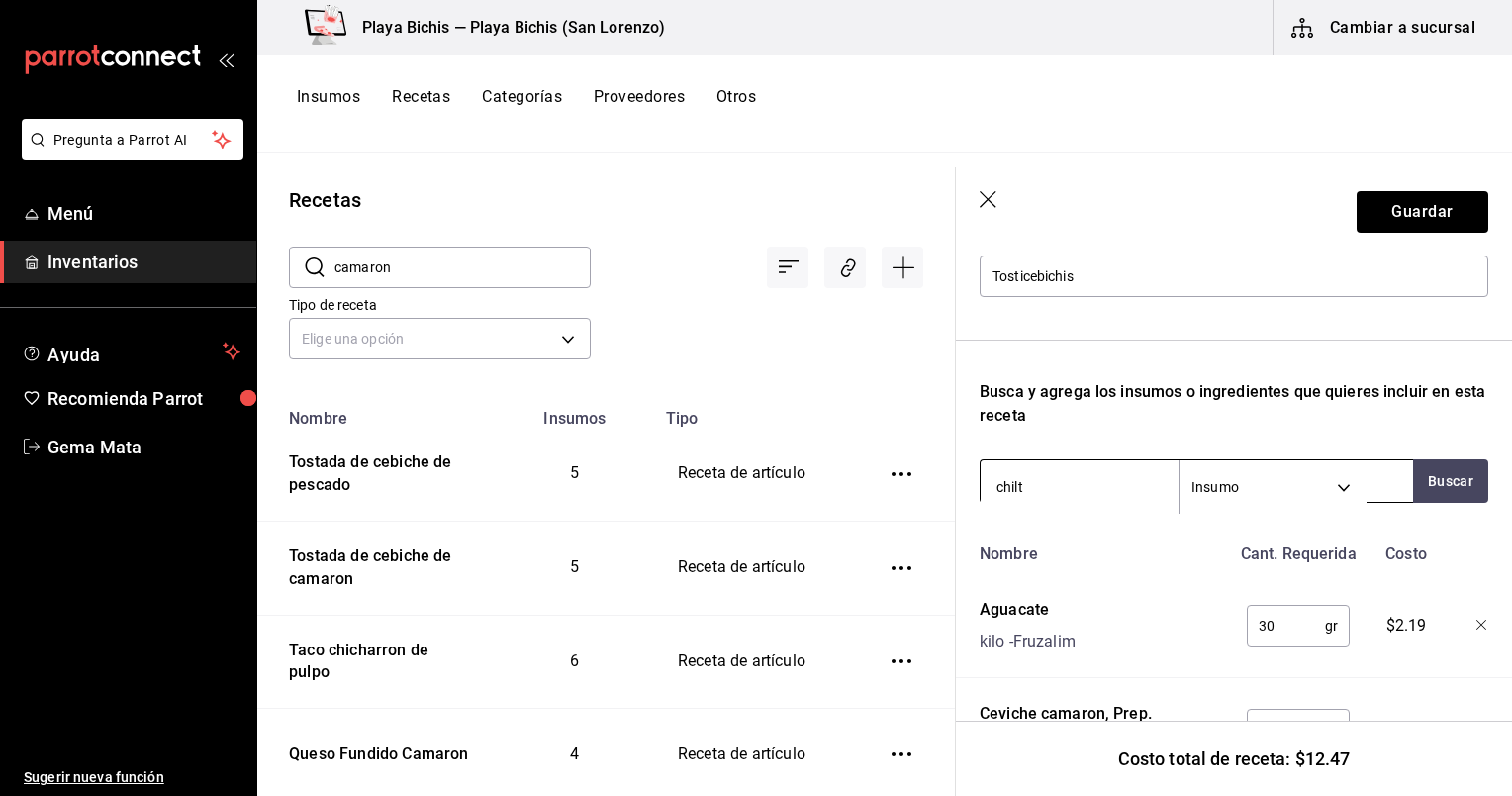 type on "chilte" 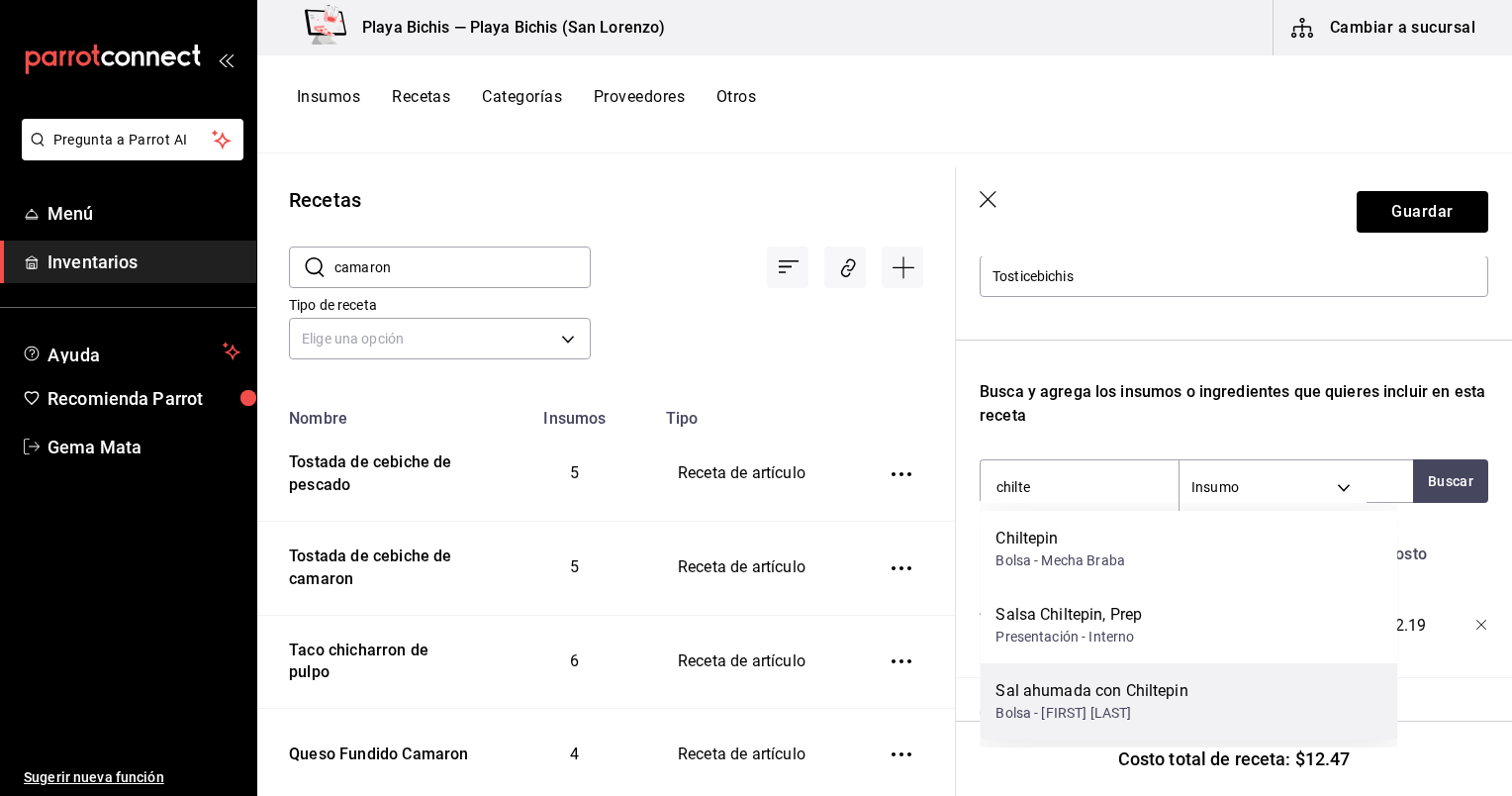 click on "Sal ahumada con Chiltepin Bolsa - [FIRST] [LAST]" at bounding box center (1188, 701) 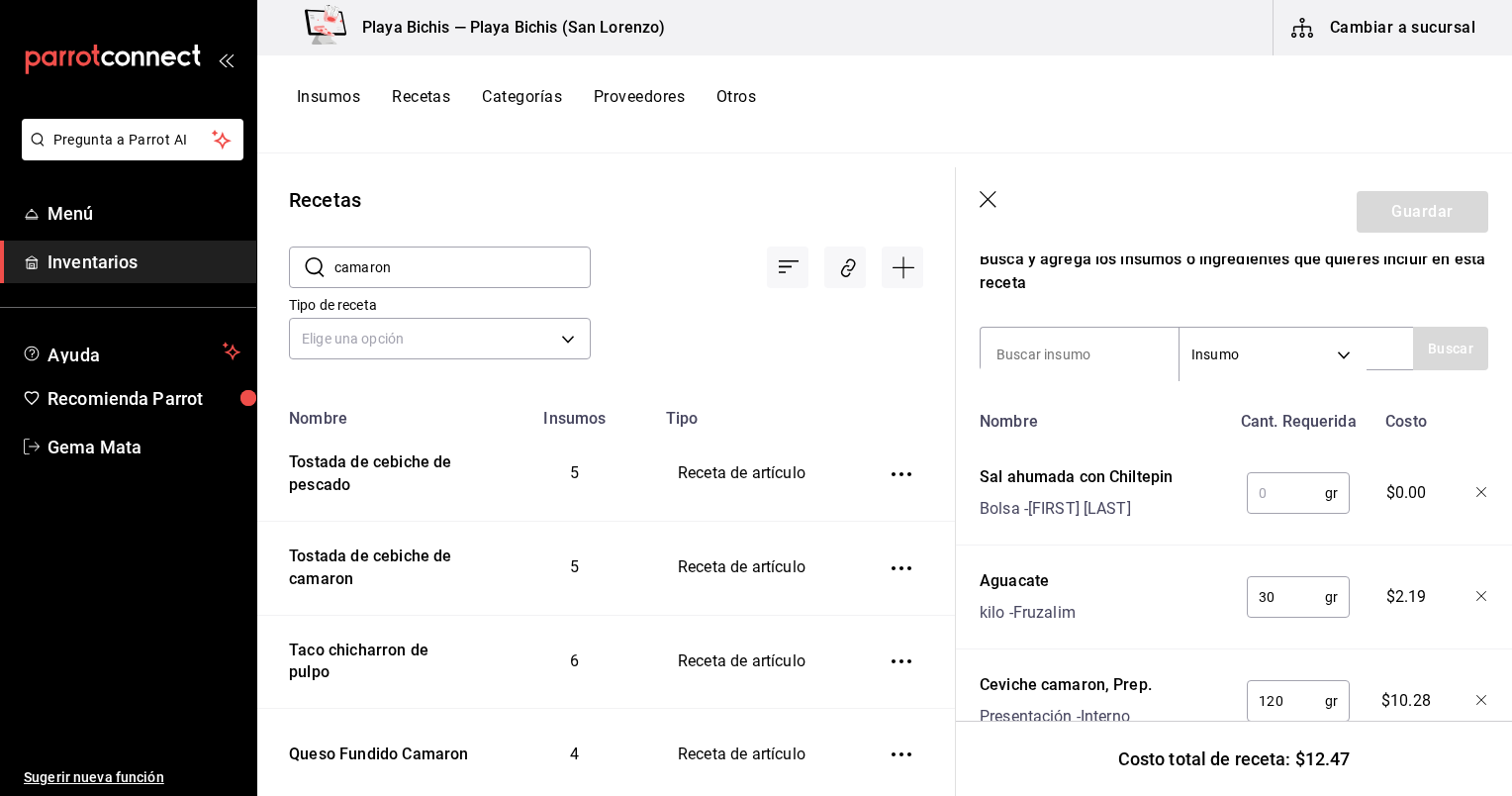 scroll, scrollTop: 370, scrollLeft: 0, axis: vertical 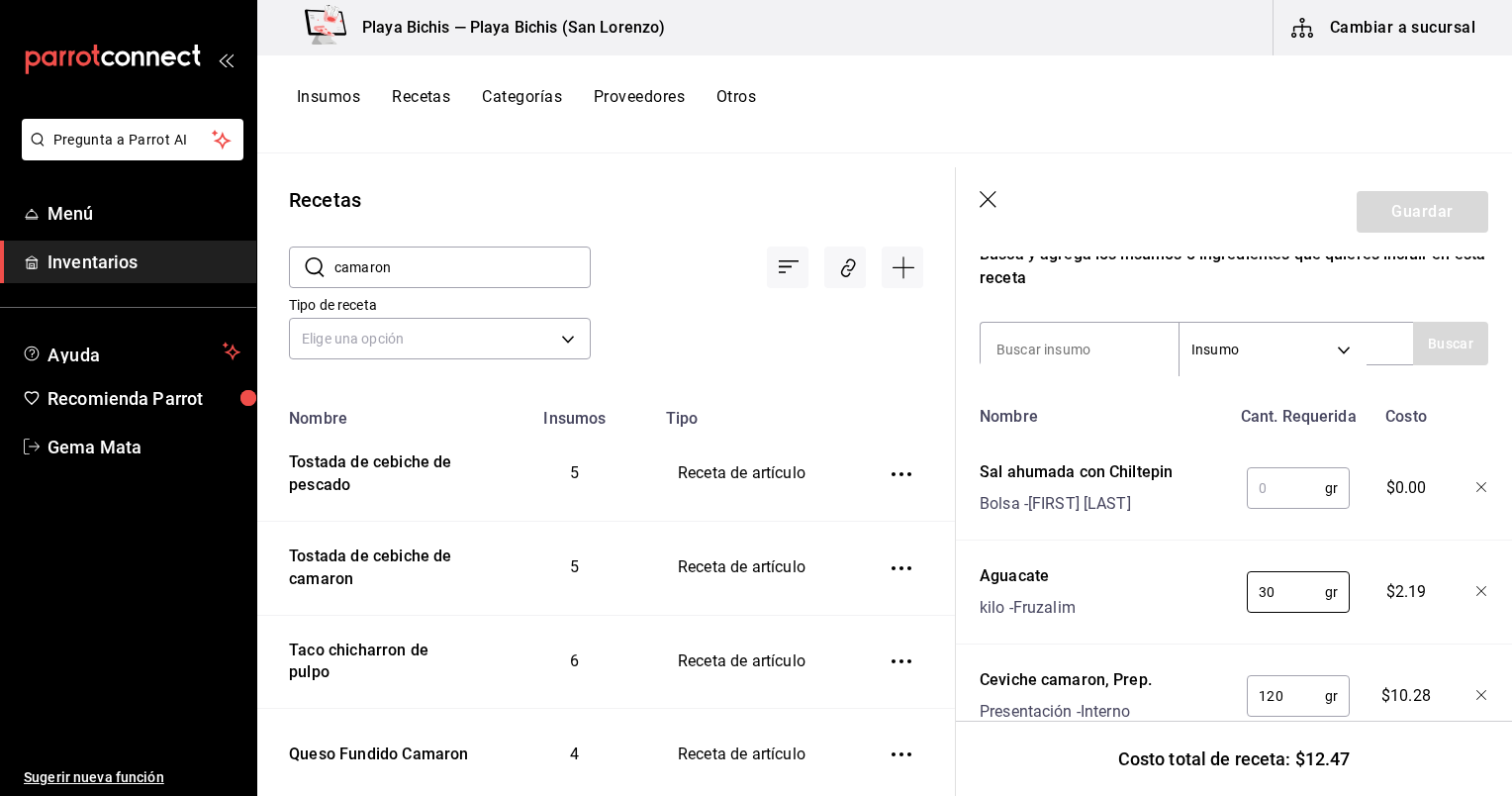 drag, startPoint x: 1283, startPoint y: 598, endPoint x: 1197, endPoint y: 597, distance: 86.005814 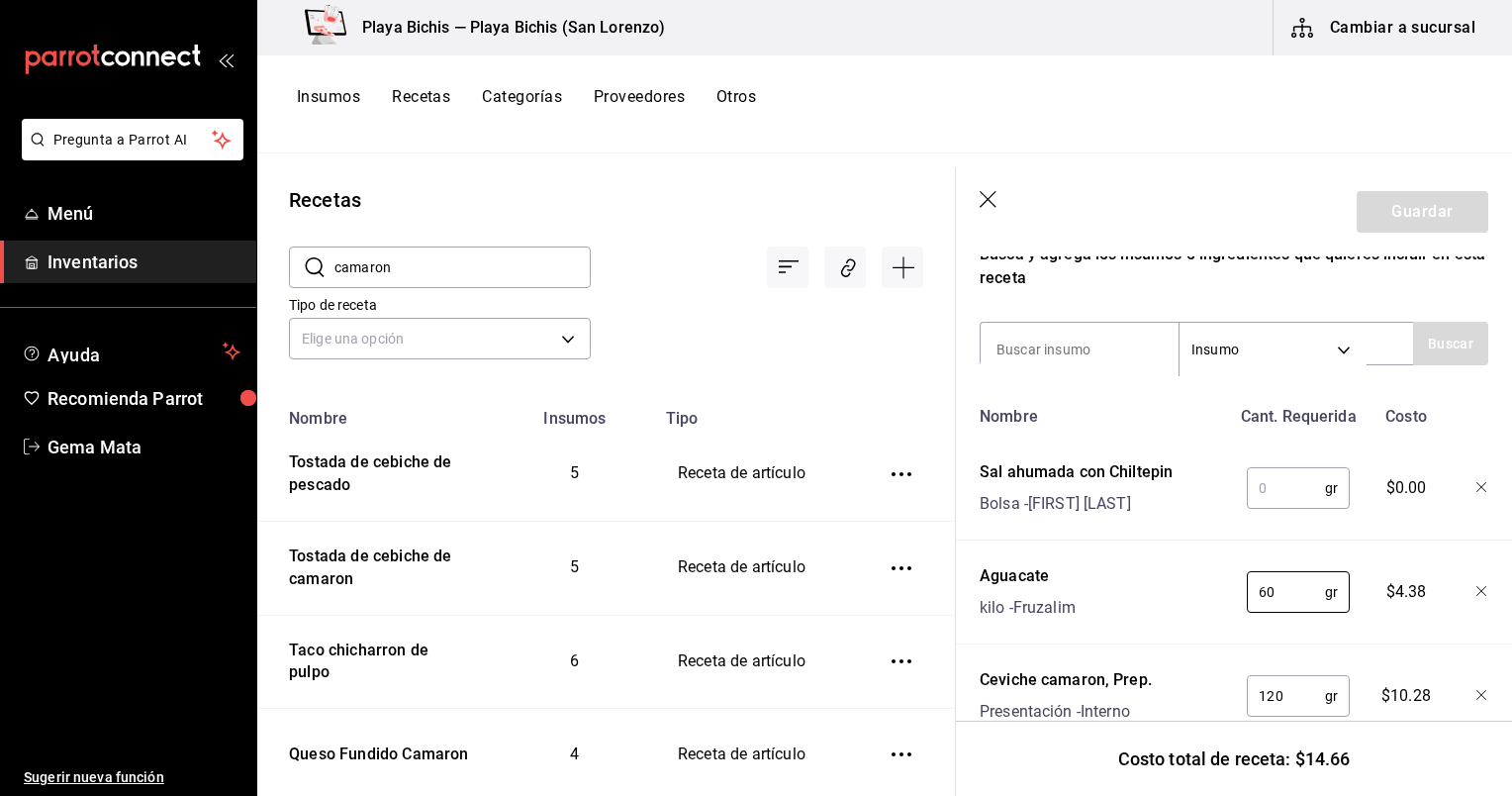type on "60" 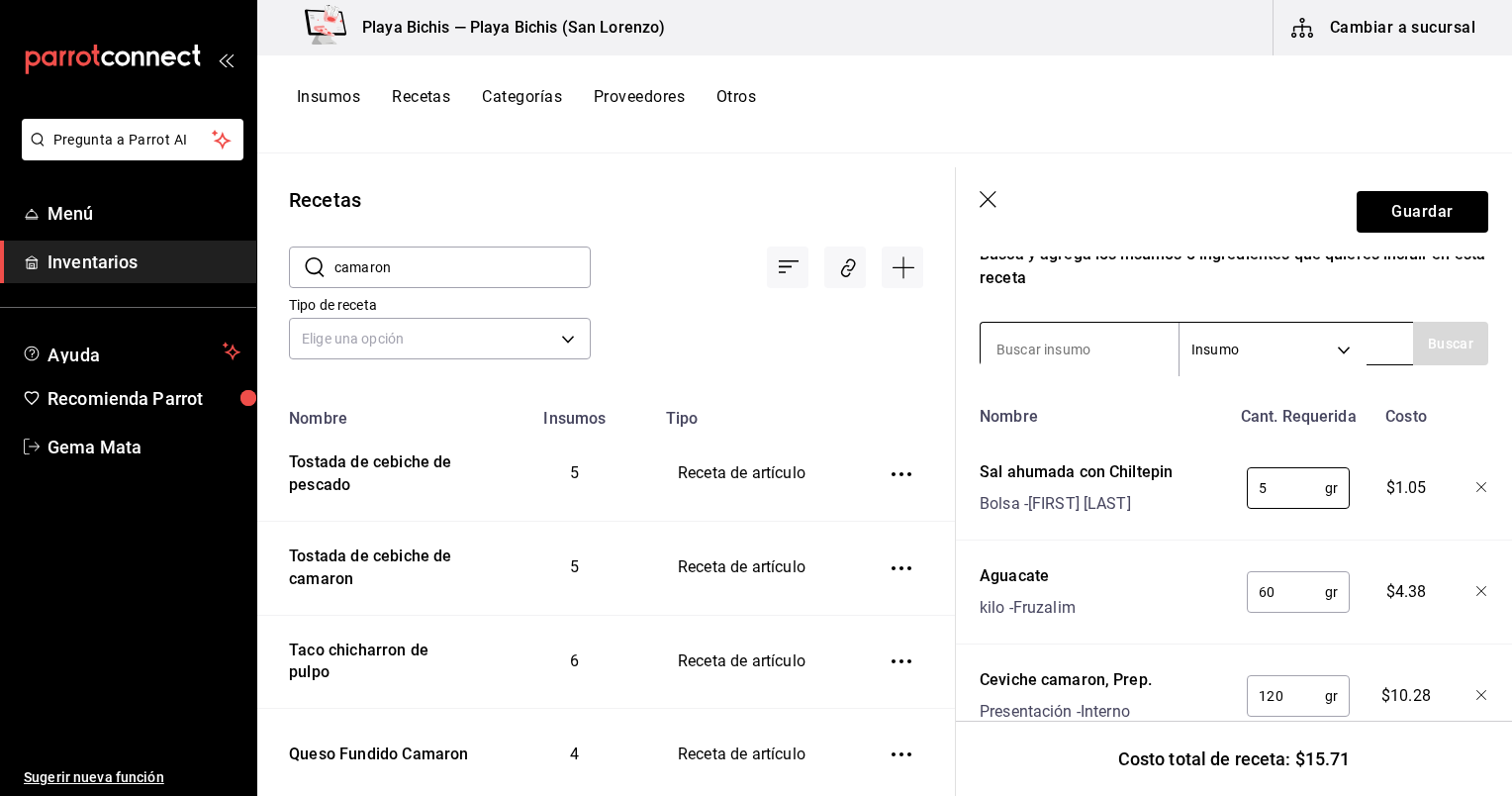 type on "5" 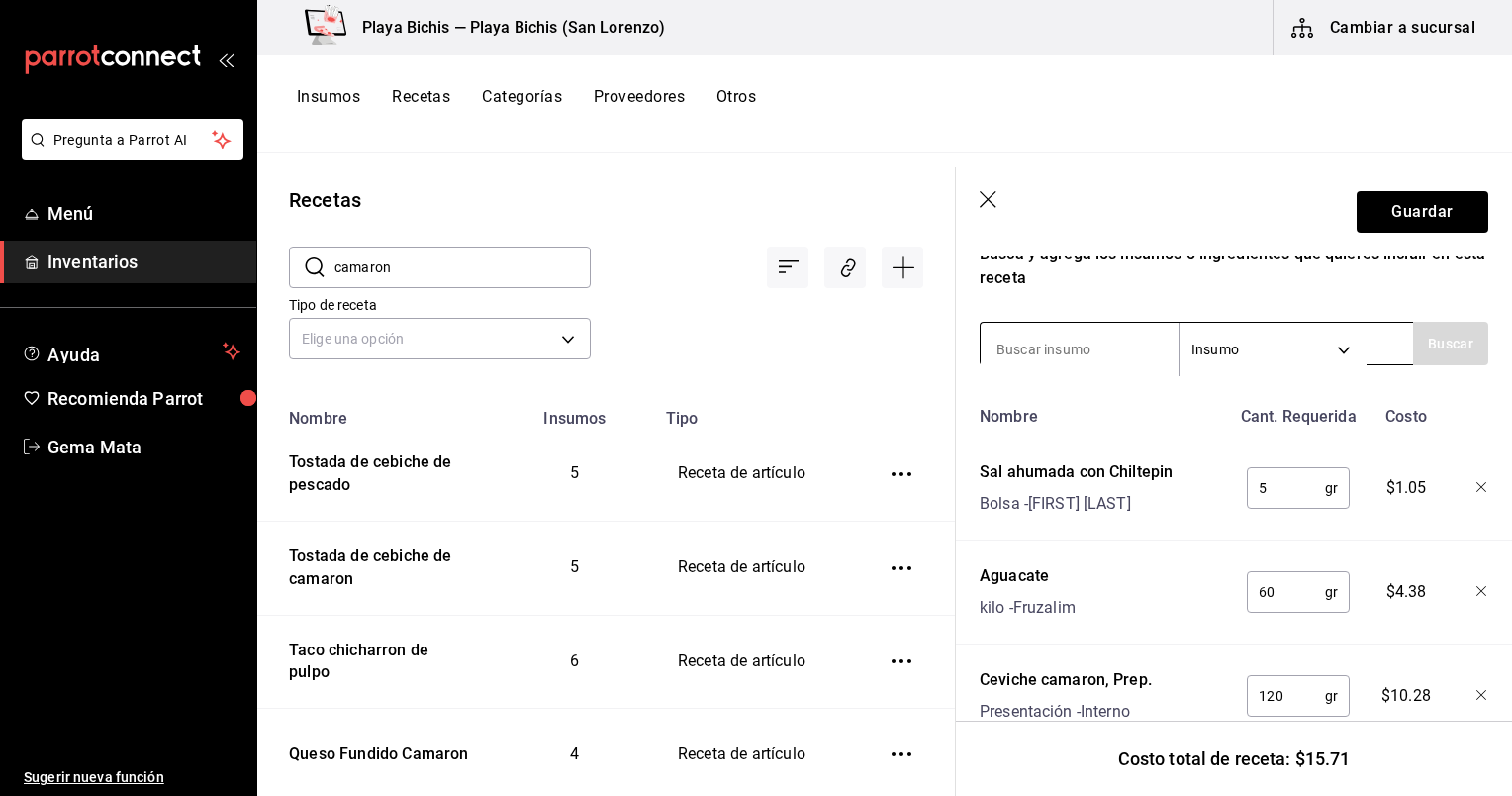 click at bounding box center [1080, 349] 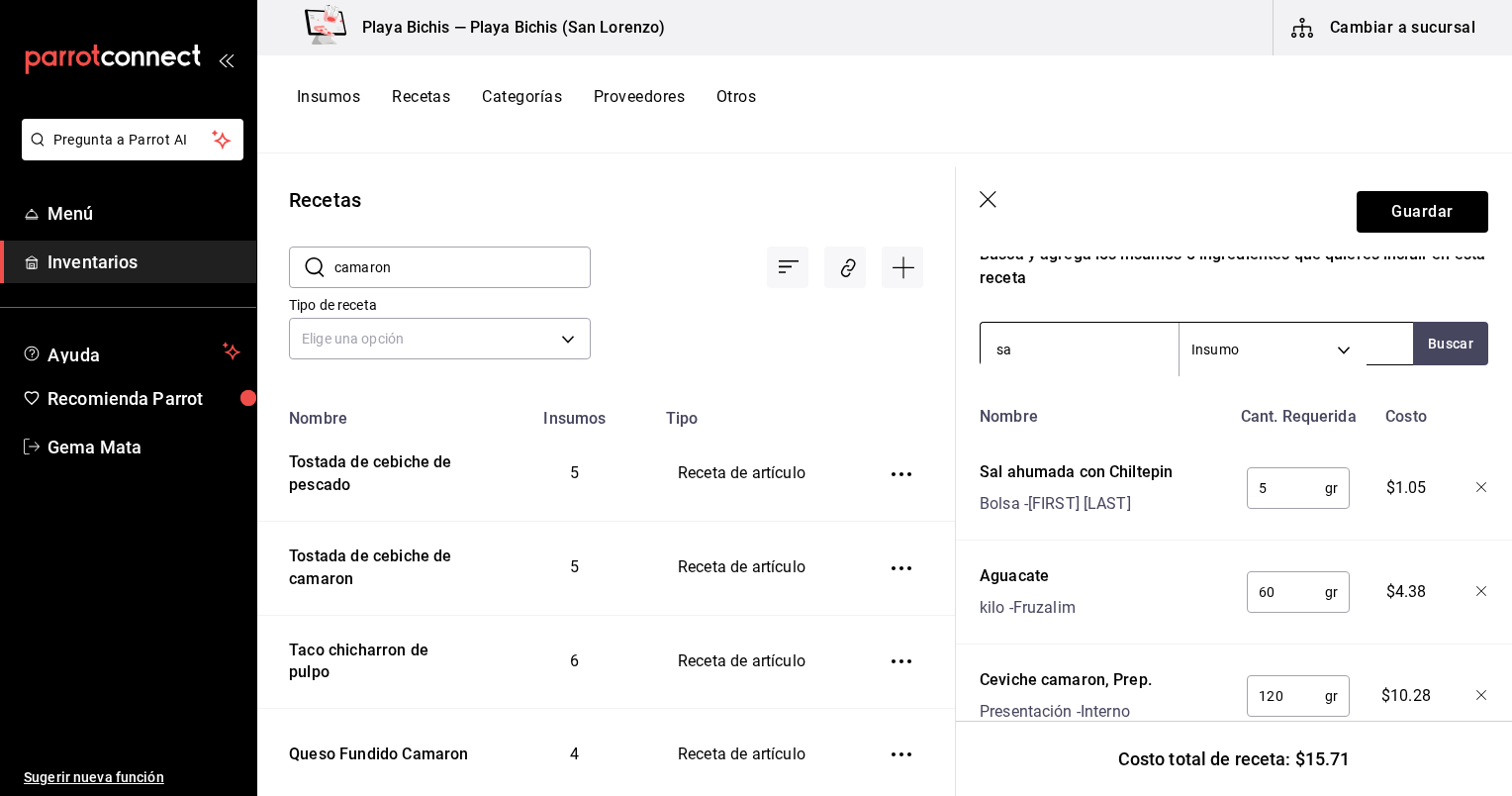 type on "s" 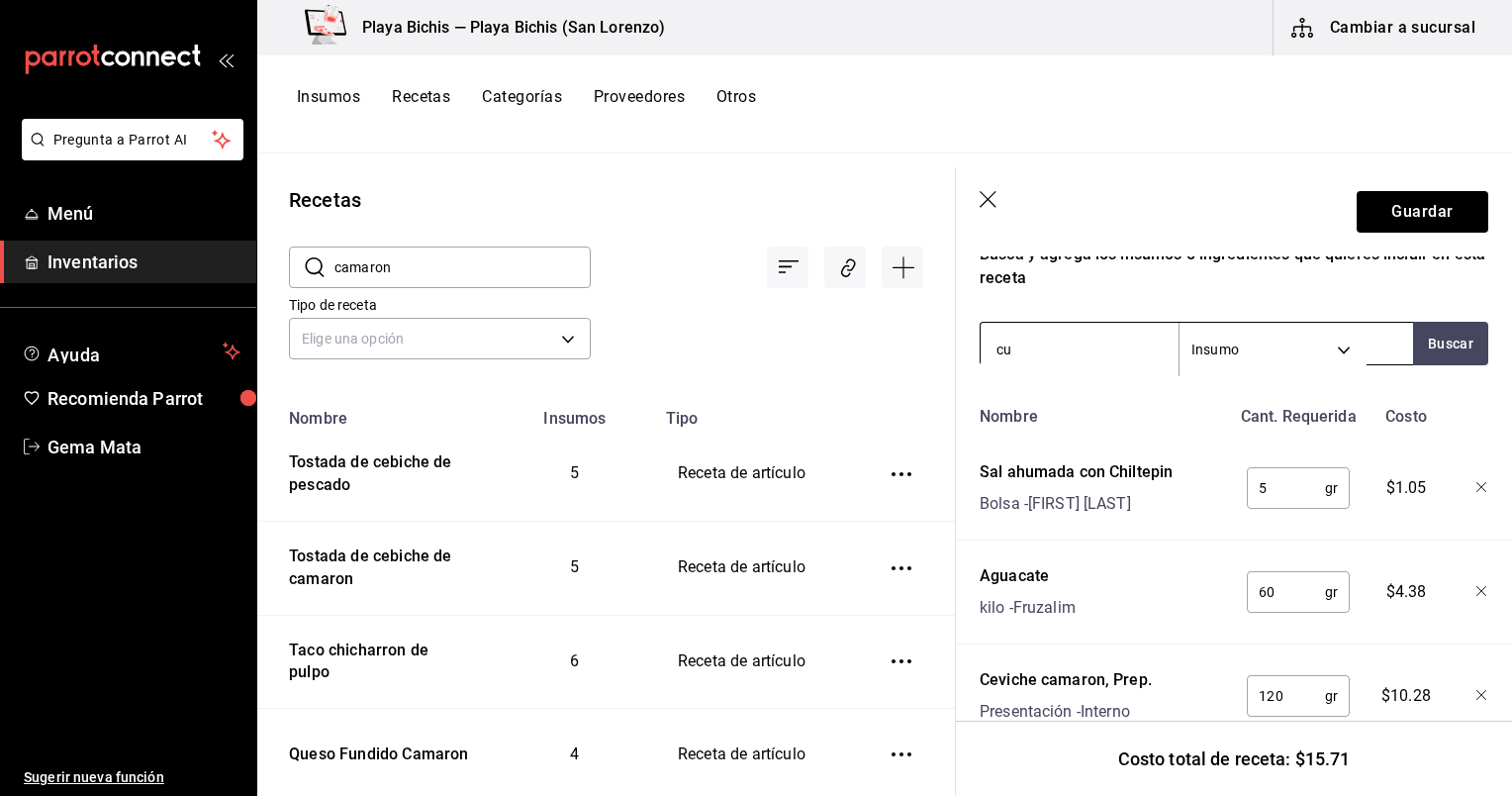 type on "c" 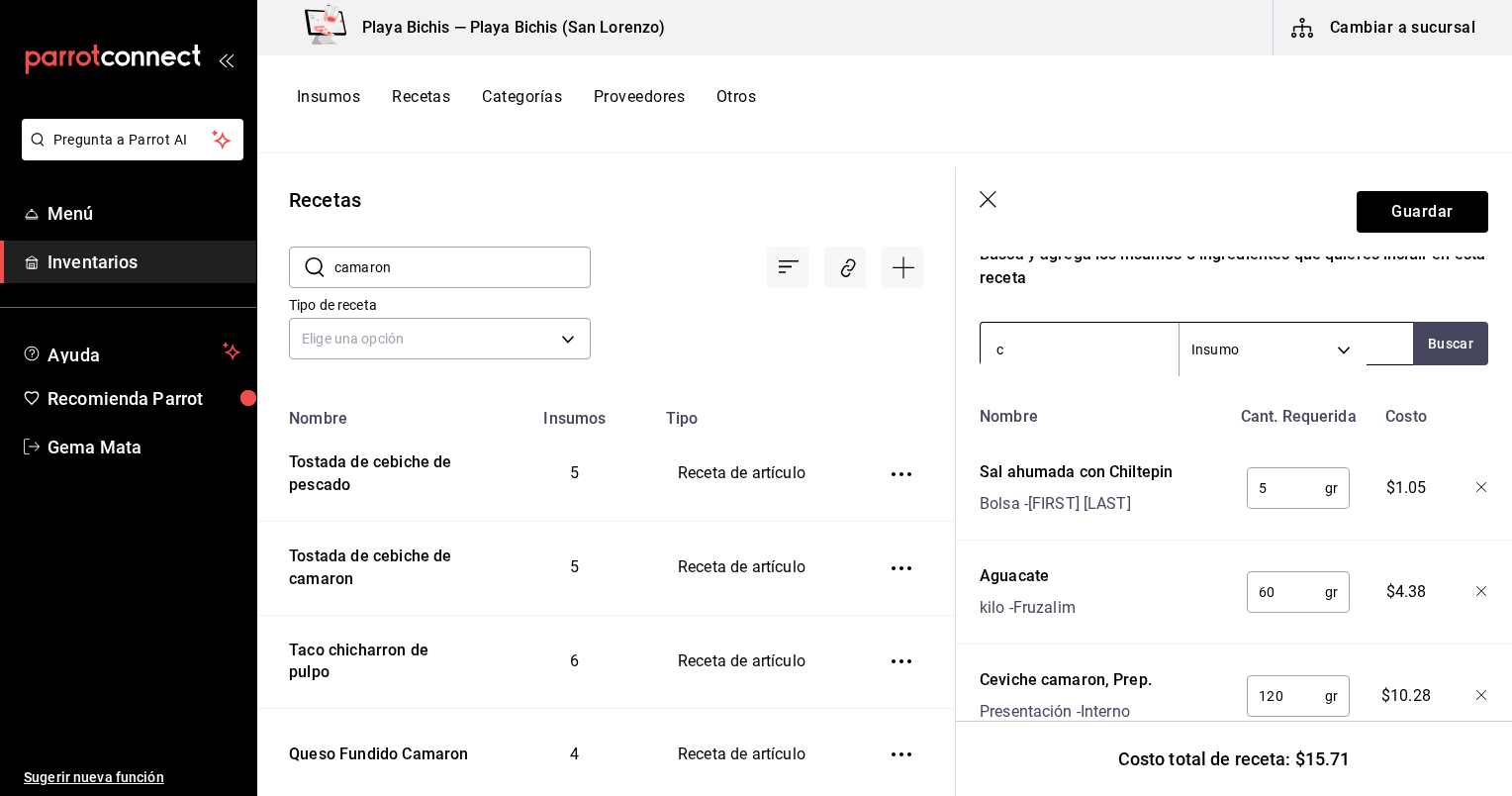 type 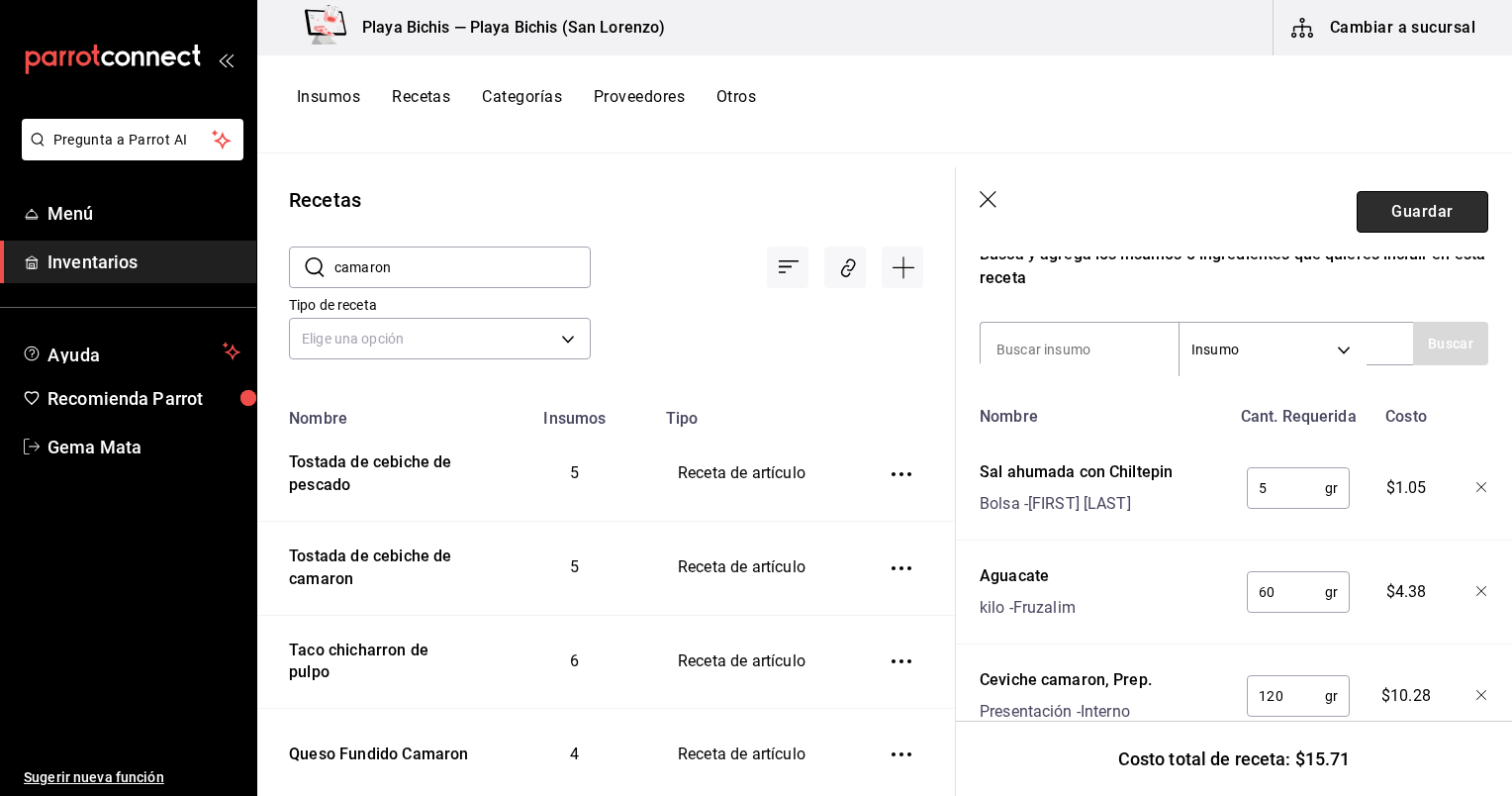 click on "Guardar" at bounding box center (1422, 212) 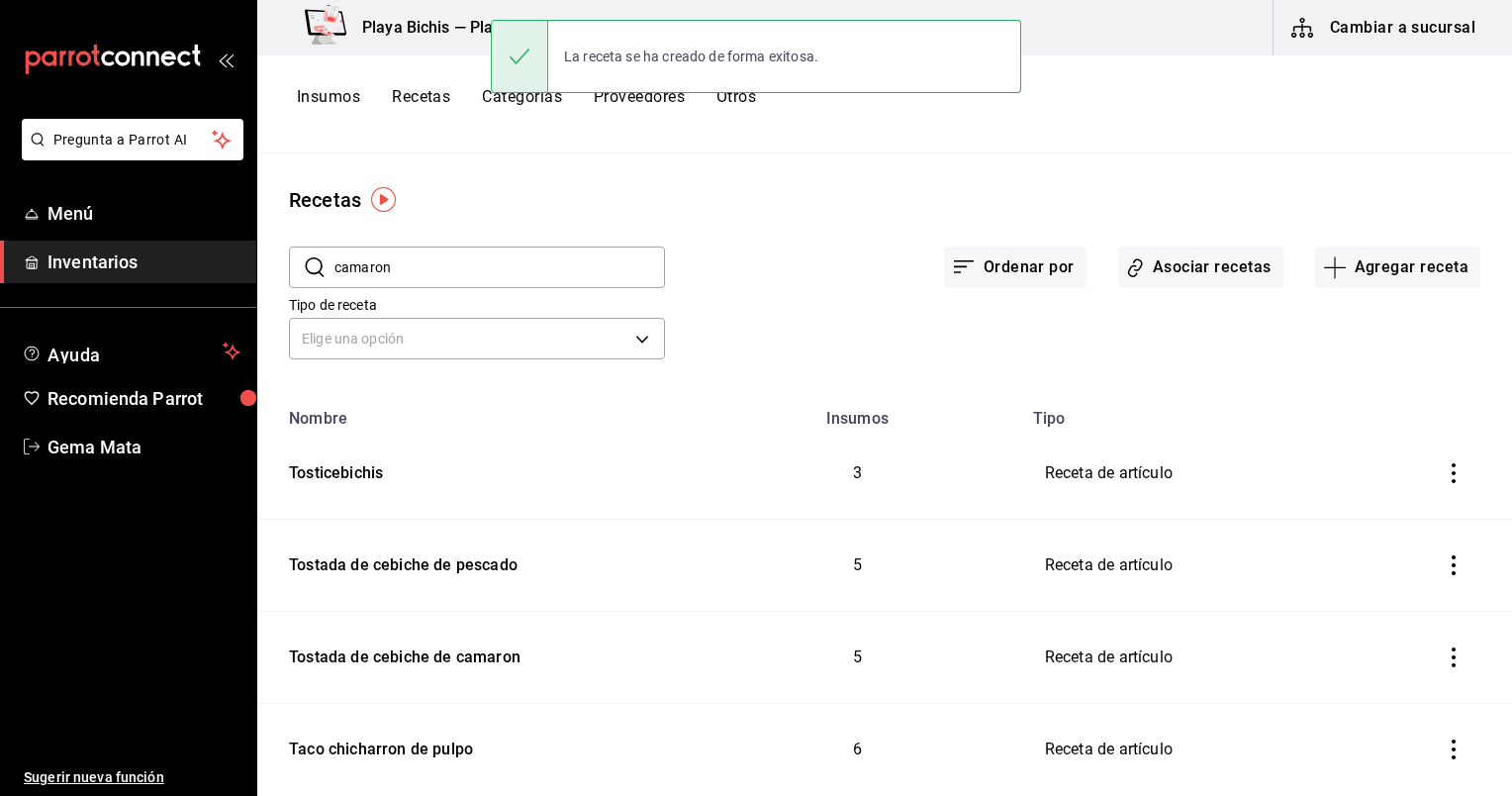 scroll, scrollTop: 0, scrollLeft: 0, axis: both 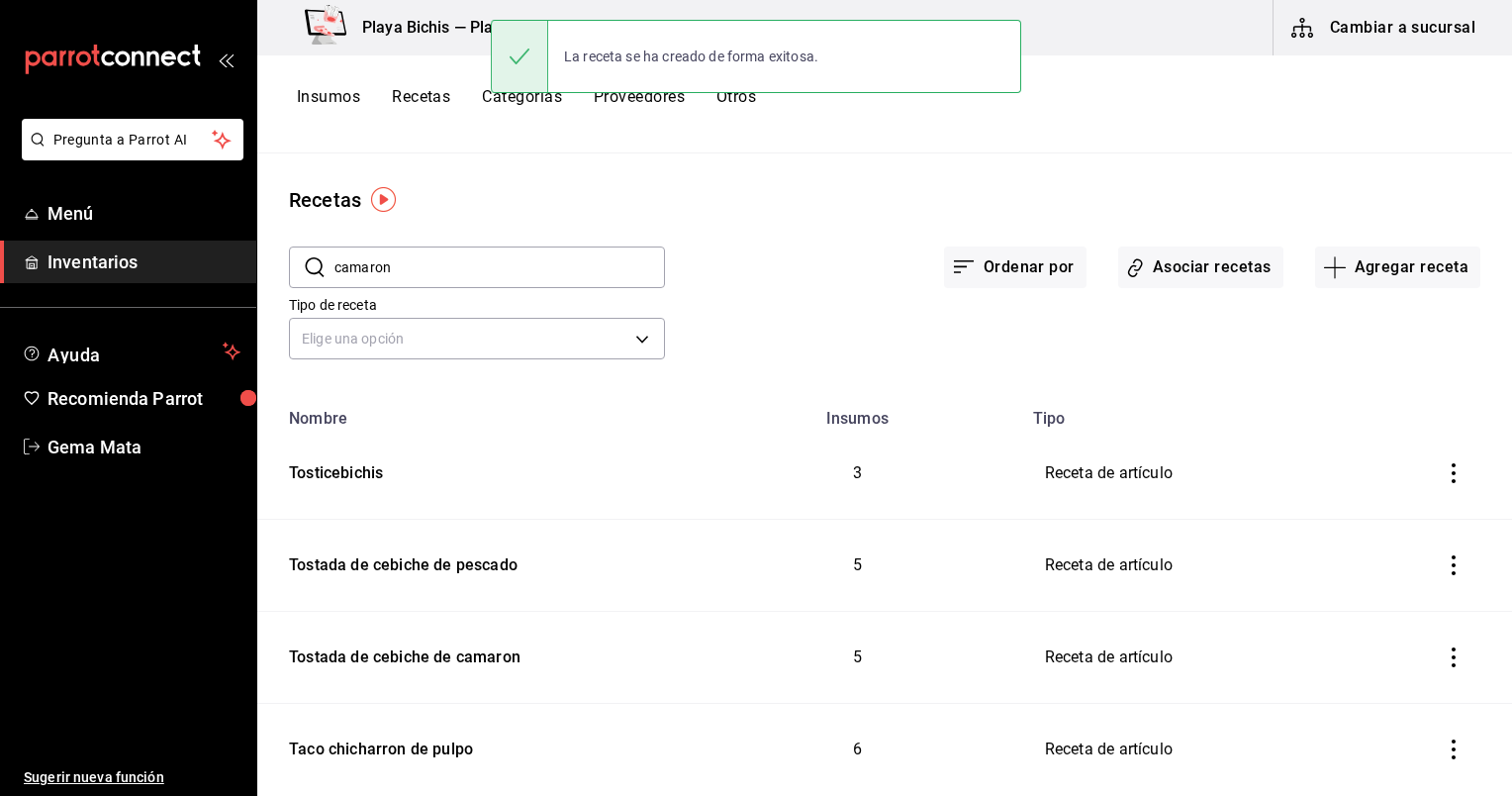click on "Insumos" at bounding box center [329, 104] 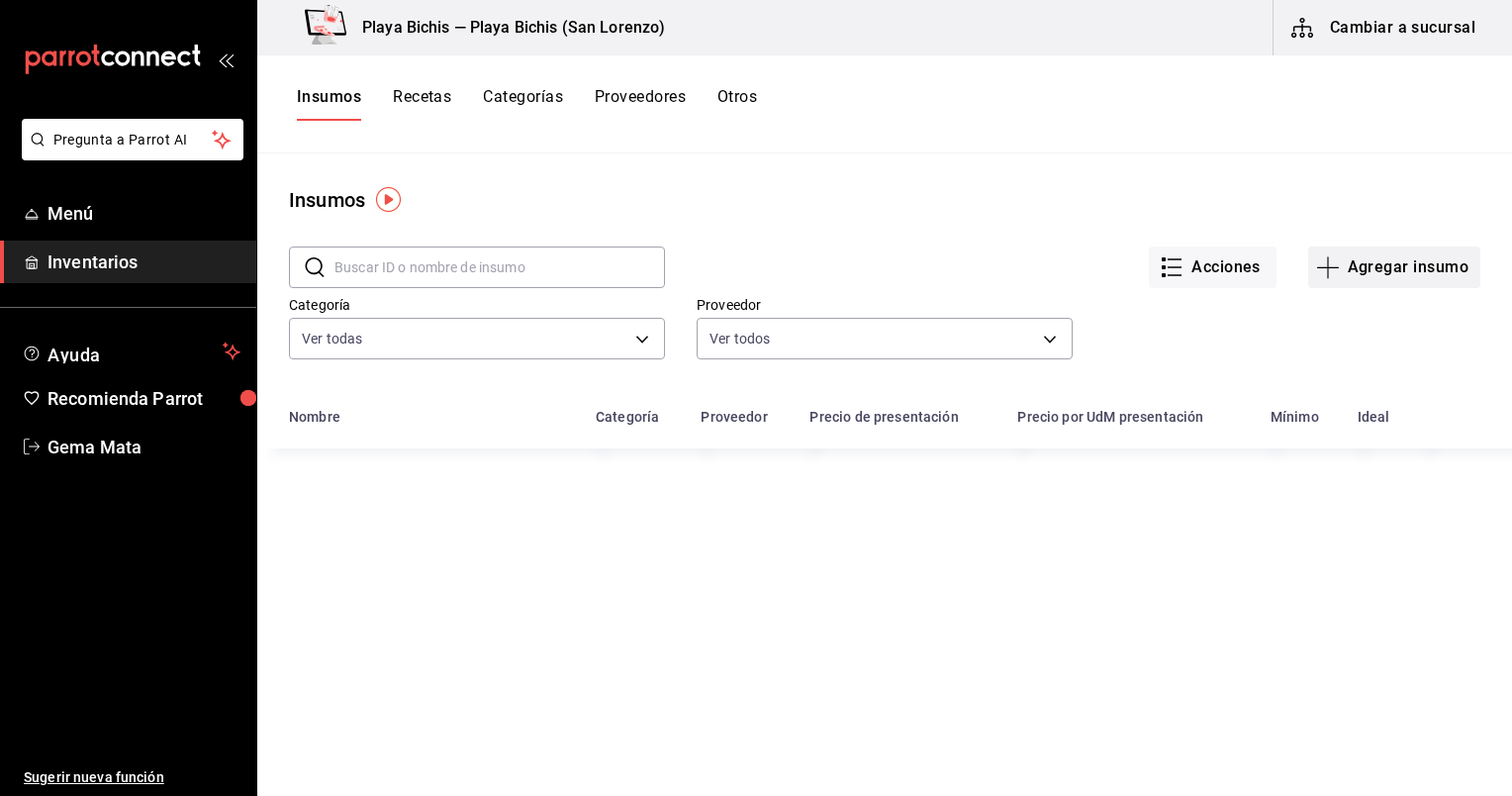 click on "Agregar insumo" at bounding box center (1394, 267) 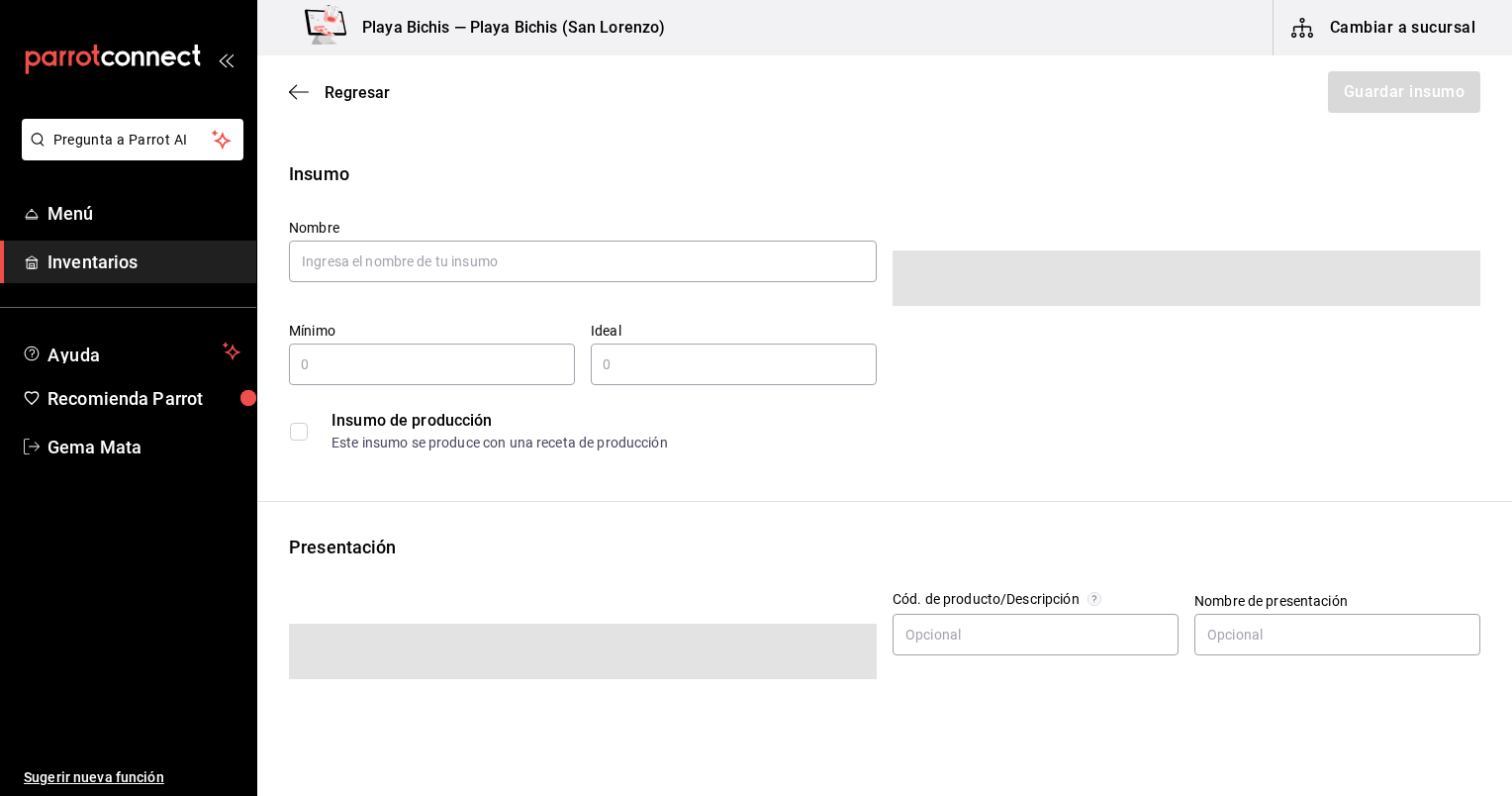 type on "$0.00" 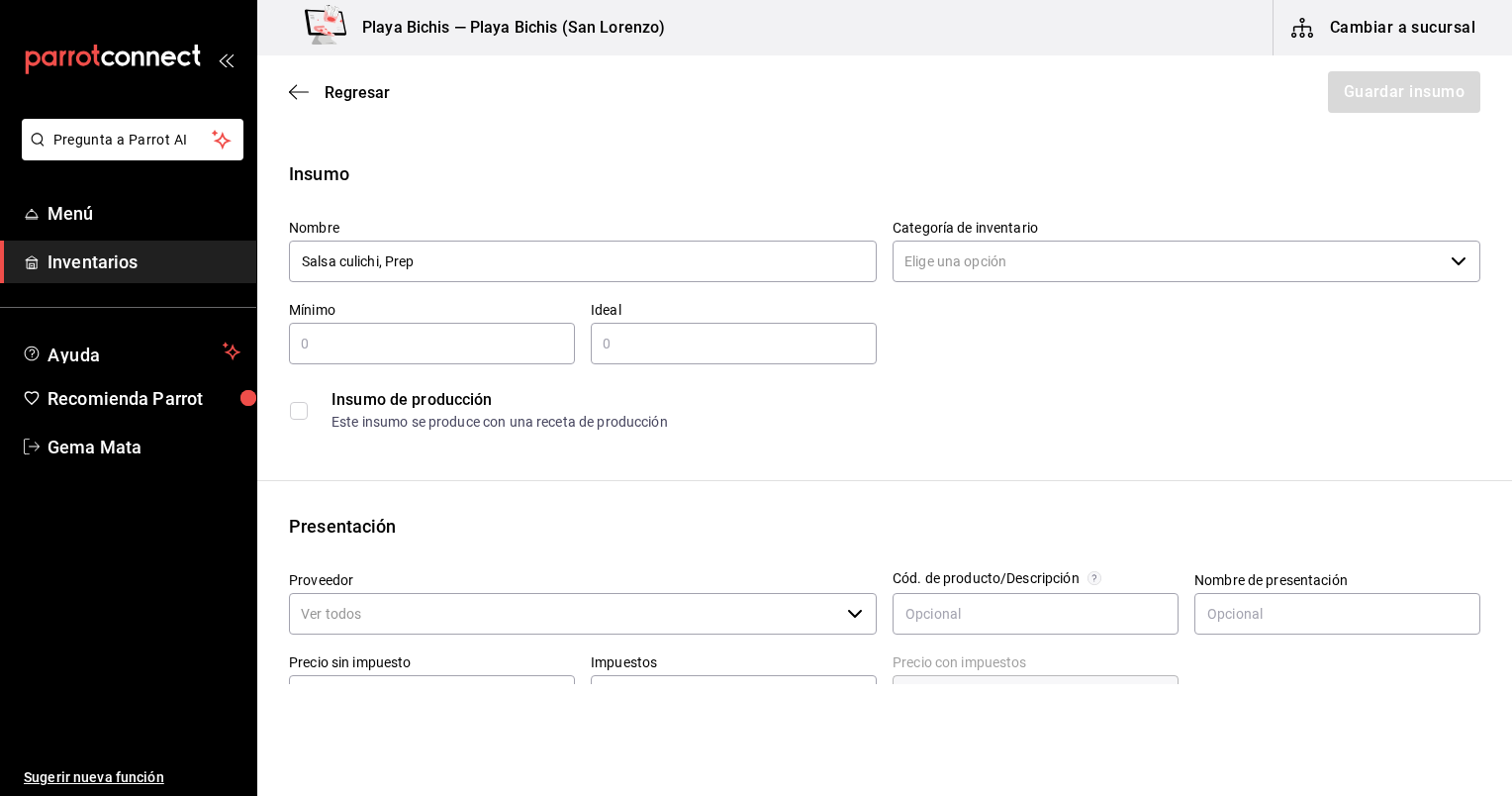 type on "Salsa culichi, Prep" 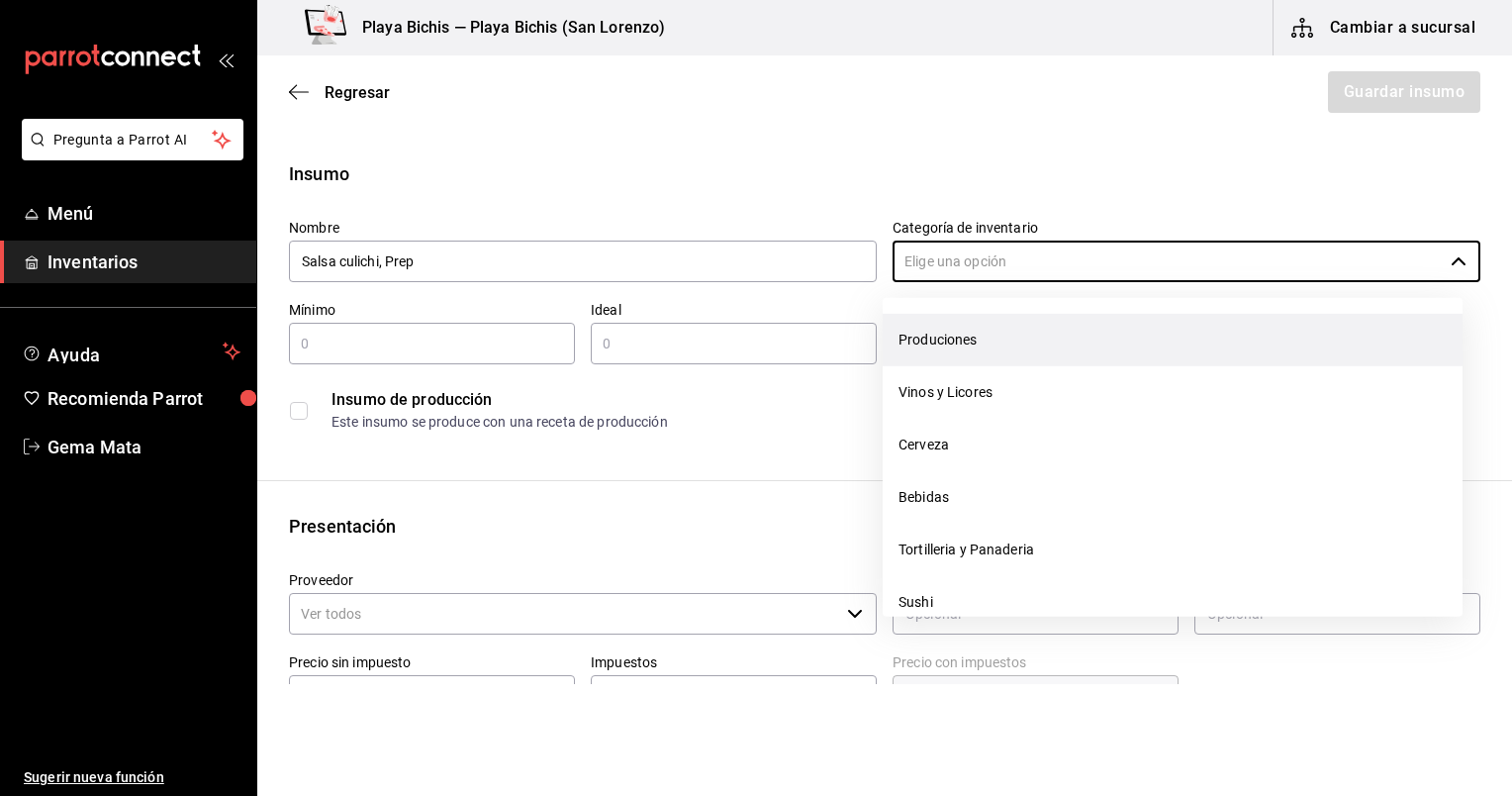 click on "Produciones" at bounding box center [1173, 340] 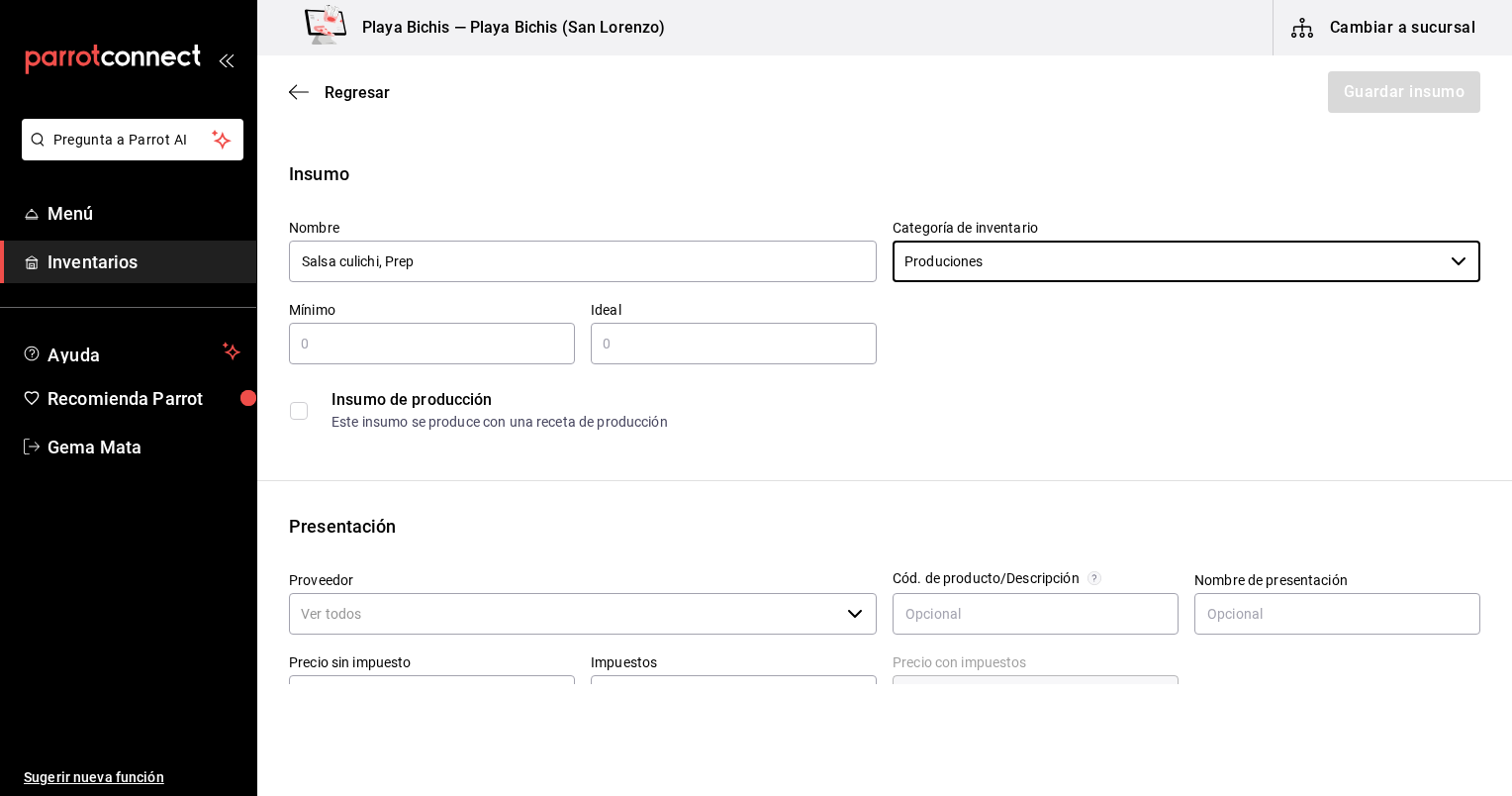 click at bounding box center [431, 344] 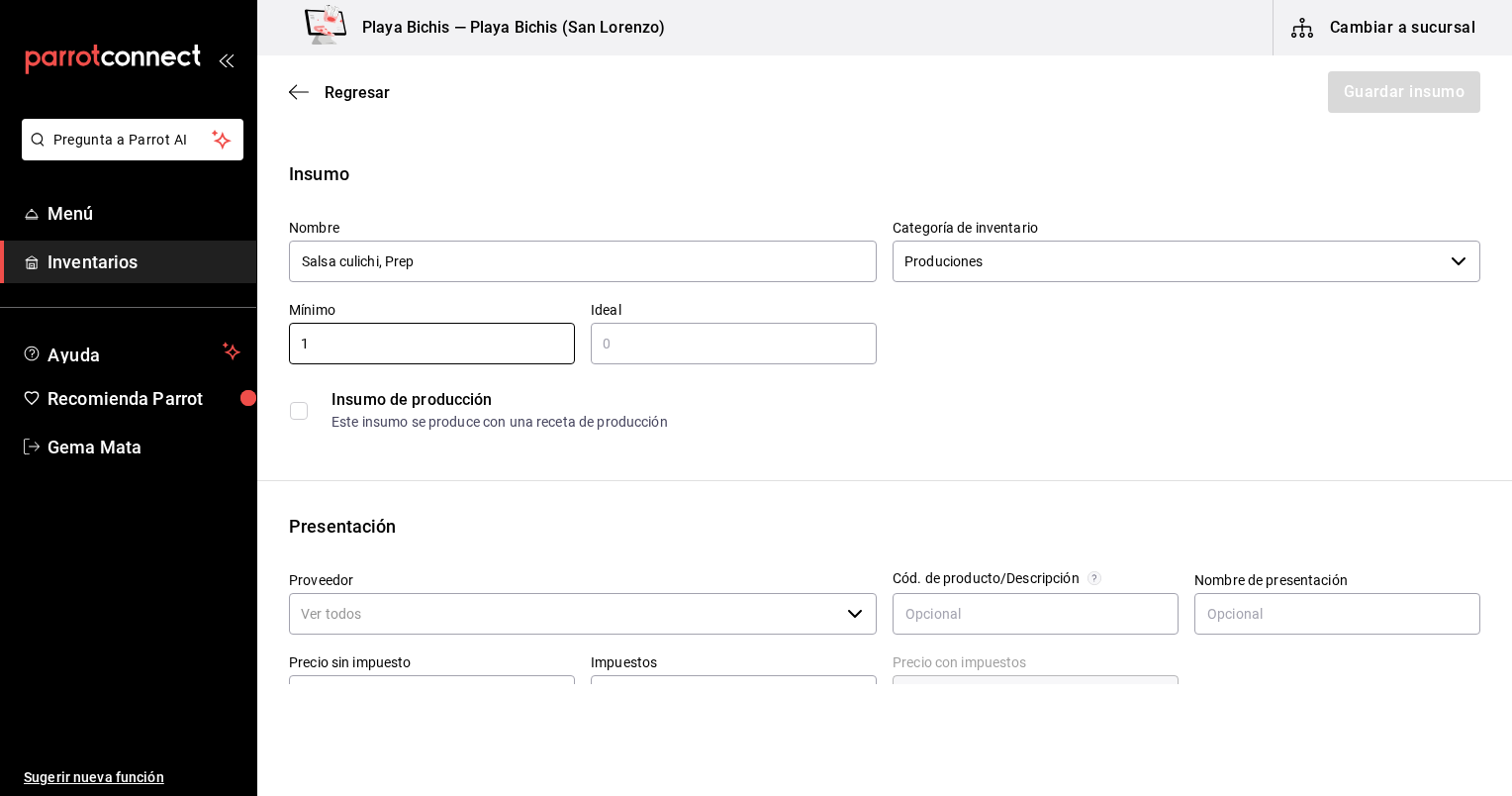 type on "1" 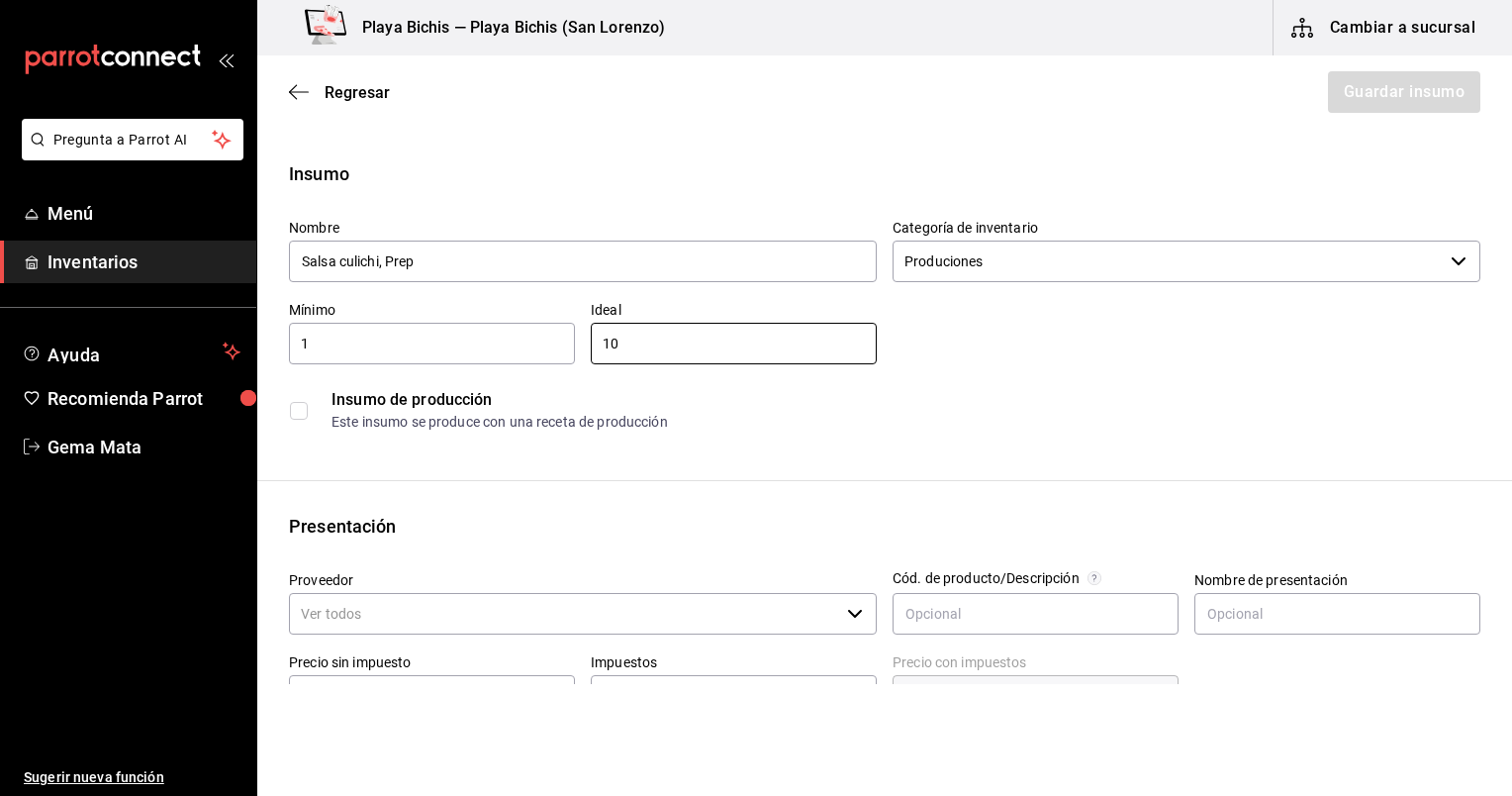 type on "10" 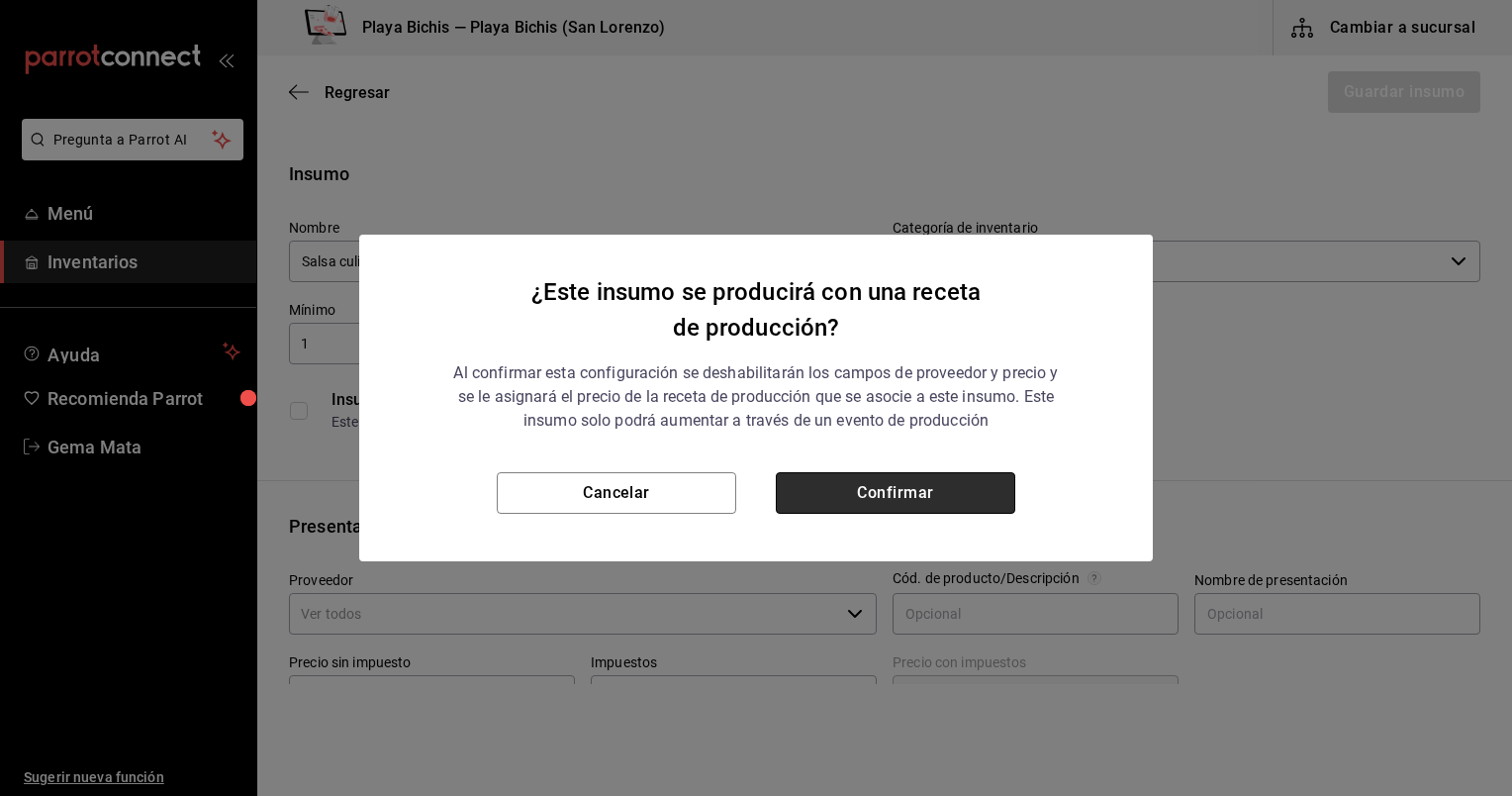 click on "Confirmar" at bounding box center (896, 493) 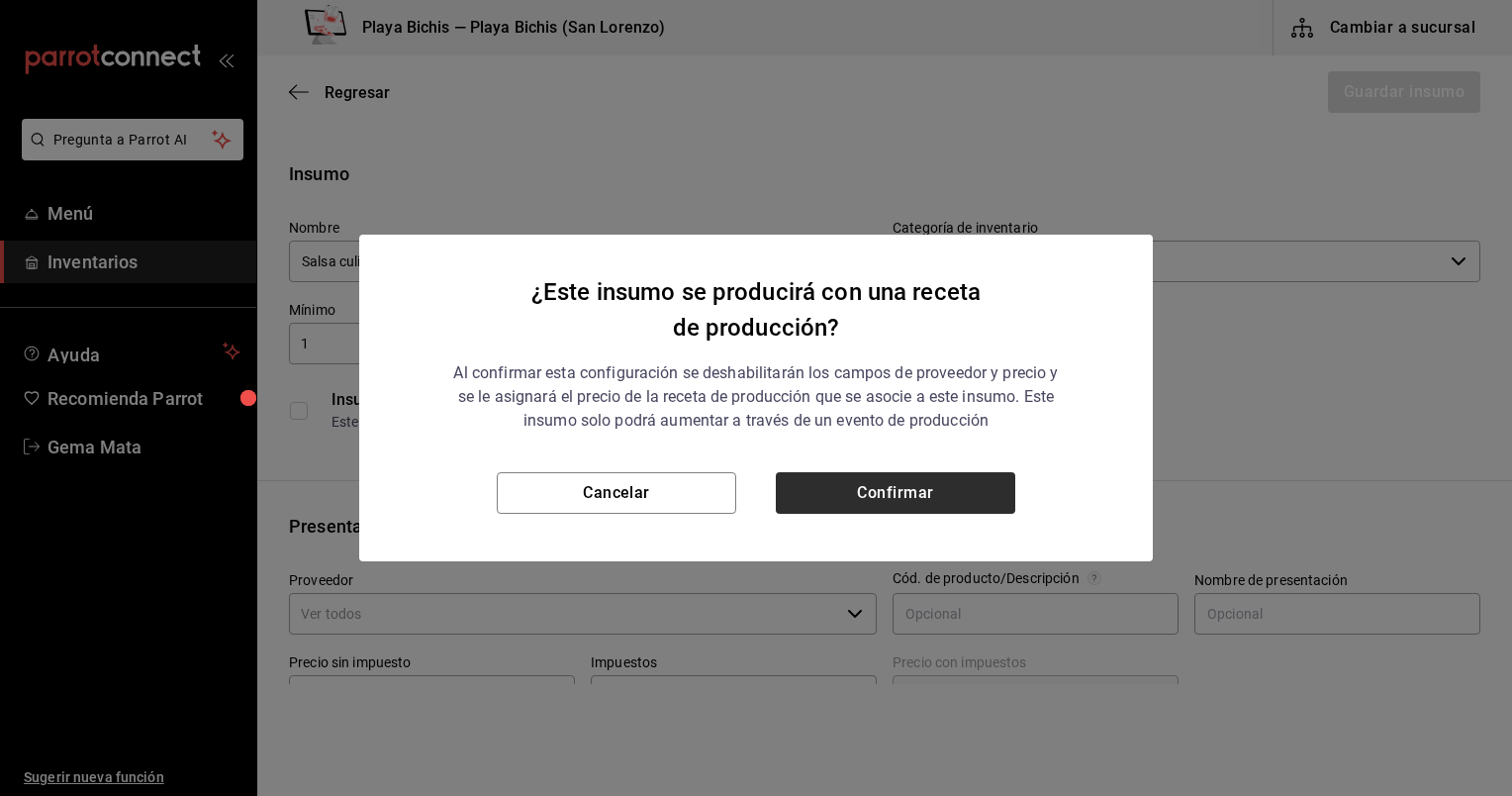 checkbox on "true" 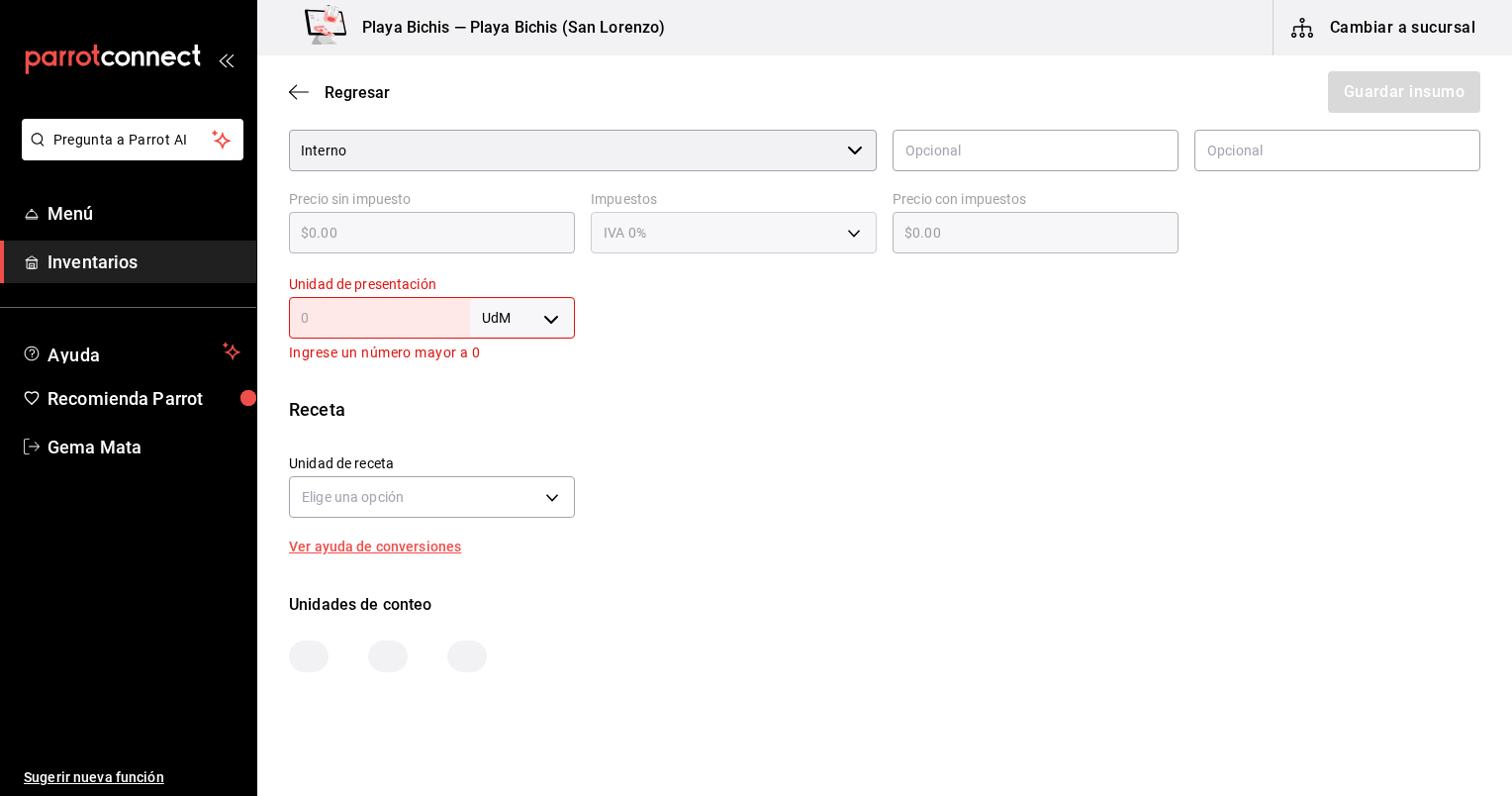 scroll, scrollTop: 474, scrollLeft: 0, axis: vertical 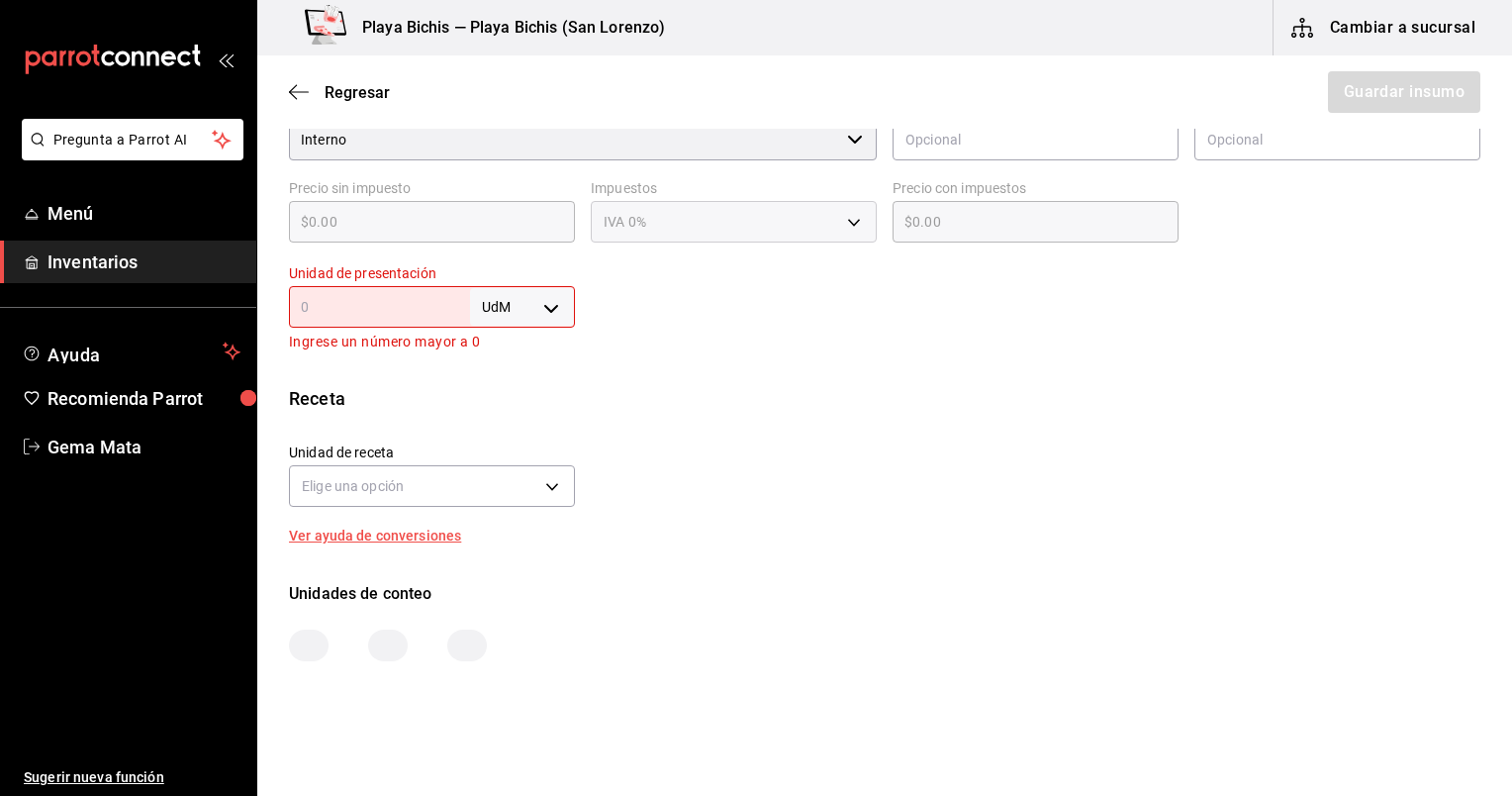 click at bounding box center [379, 307] 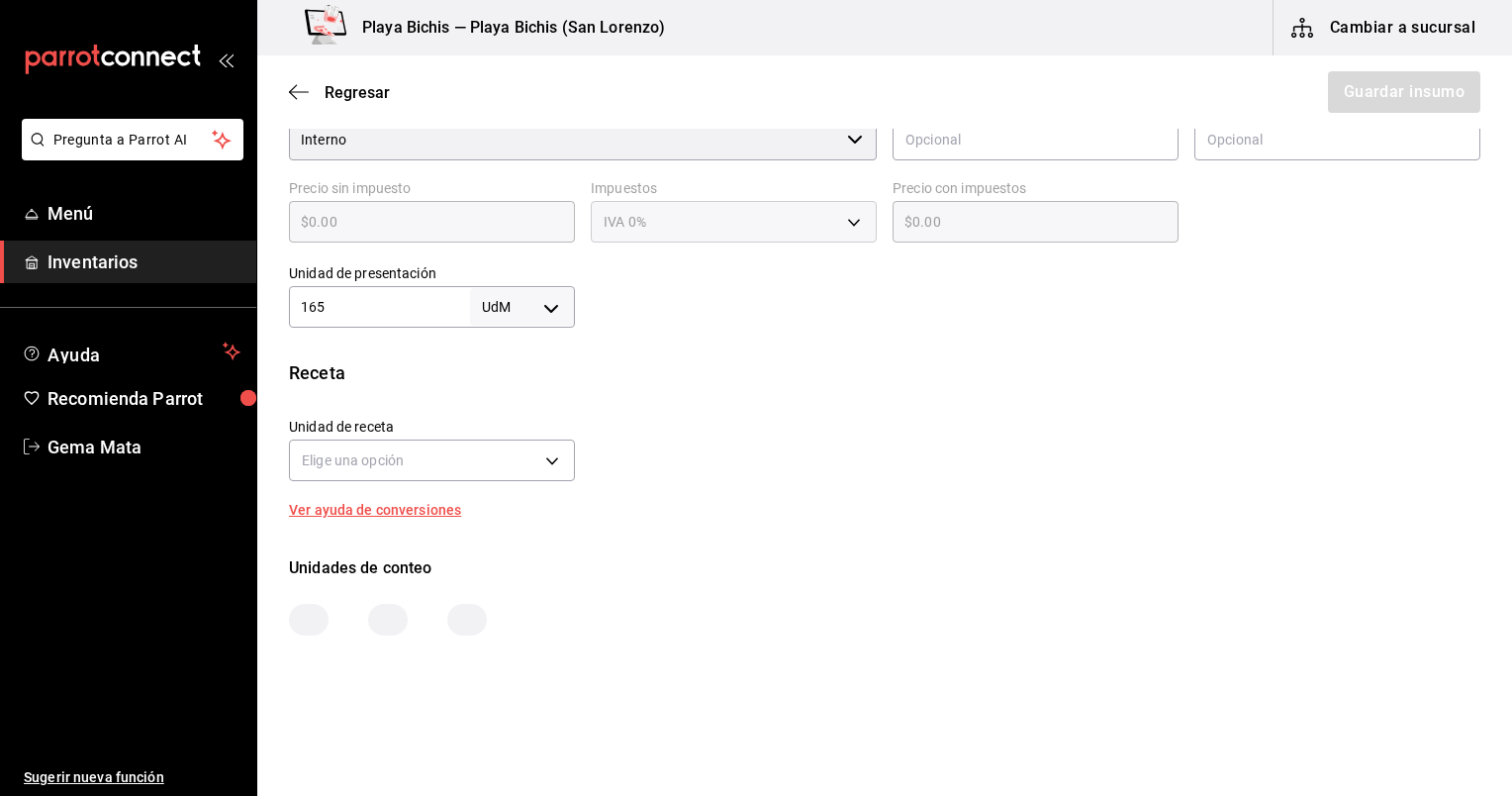 type on "165" 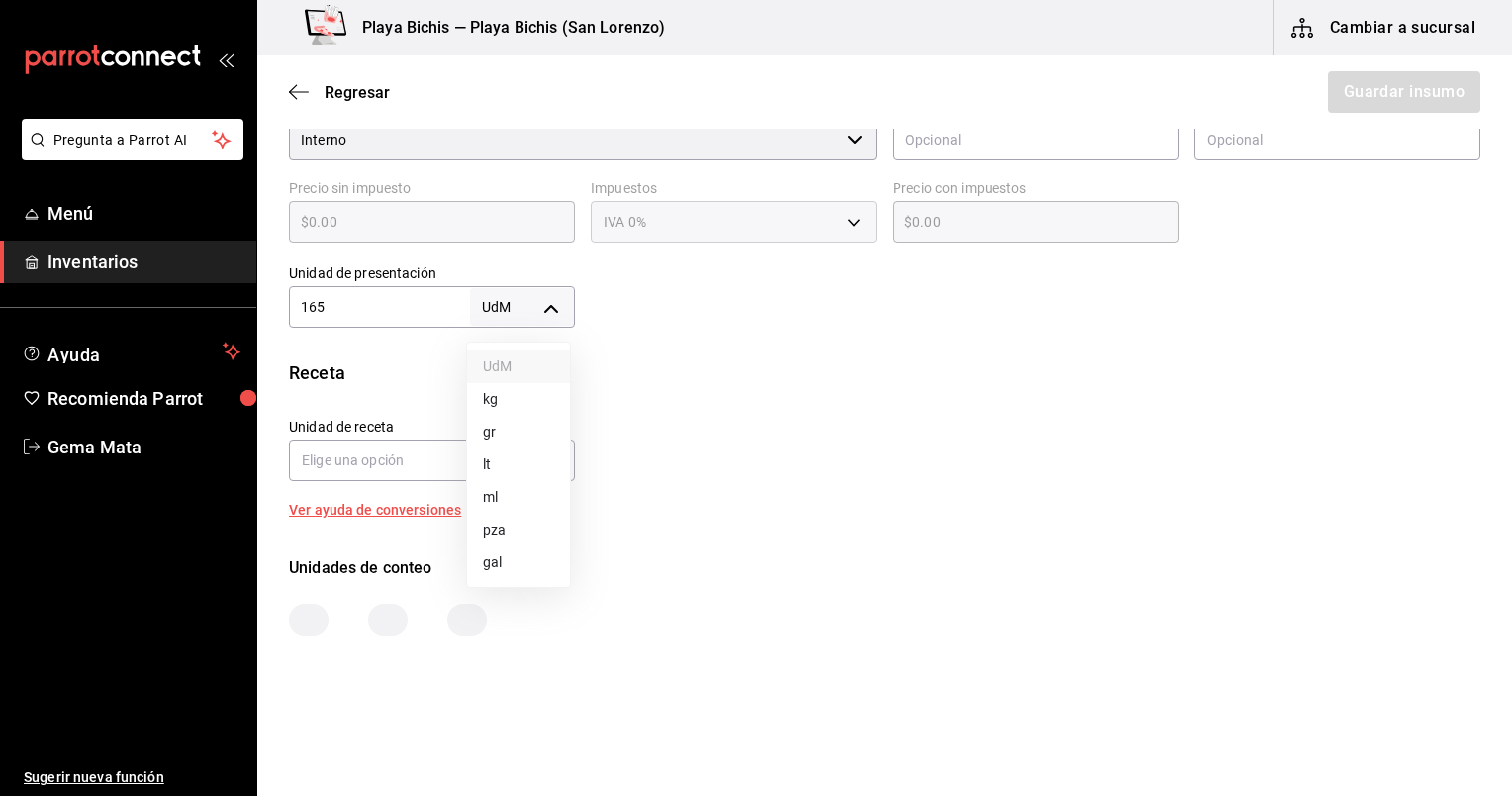 click on "ml" at bounding box center [519, 497] 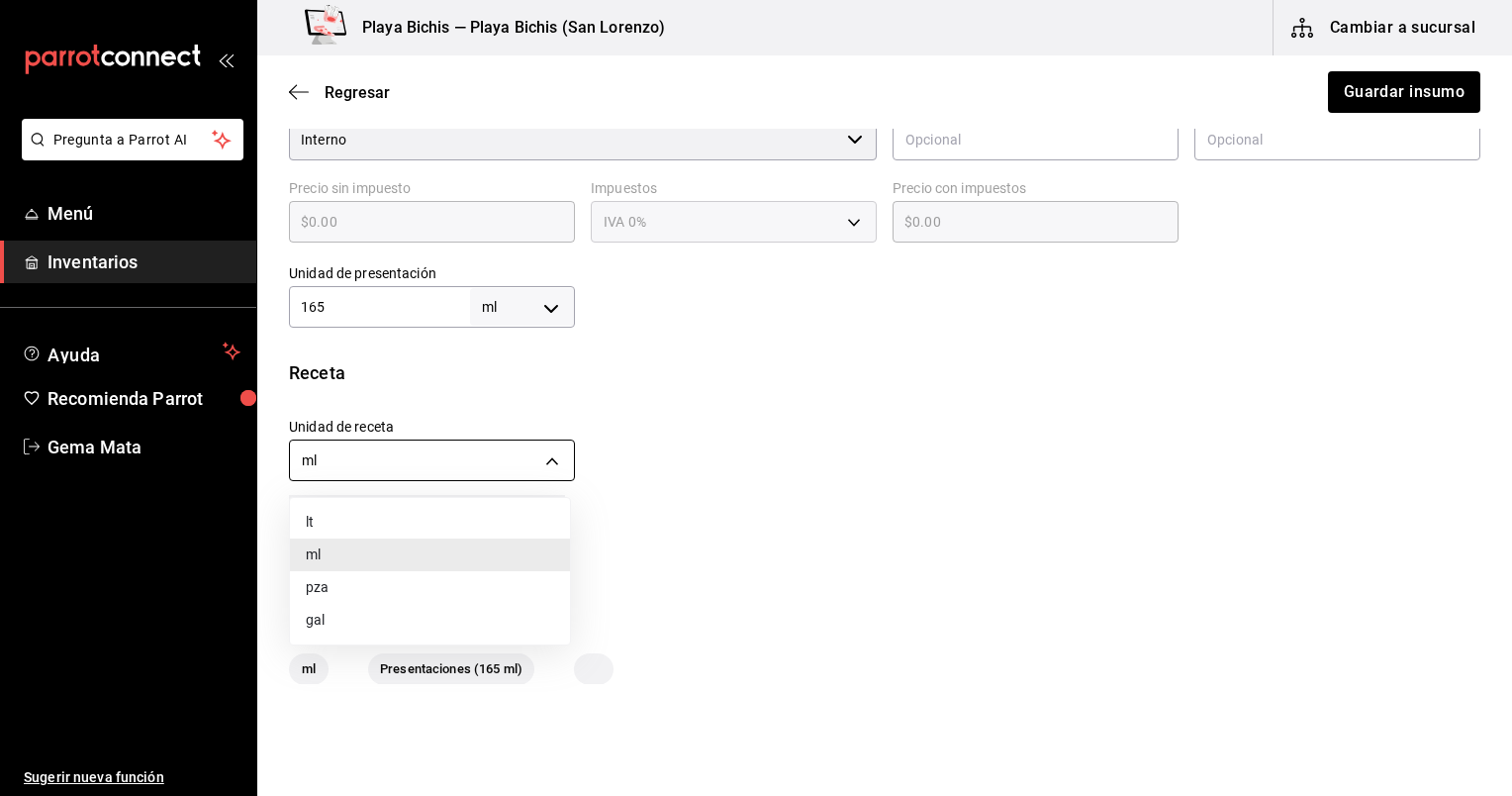 click on "Pregunta a Parrot AI Menú   Inventarios   Ayuda Recomienda Parrot   Gema Mata   Sugerir nueva función   Playa Bichis — Playa Bichis (San Lorenzo) Cambiar a sucursal Regresar Guardar insumo Insumo Nombre Salsa culichi, Prep Categoría de inventario Produciones ​ Mínimo 1 ​ Ideal 10 ​ Insumo de producción Este insumo se produce con una receta de producción Presentación Proveedor Interno ​ Cód. de producto/Descripción Nombre de presentación Precio sin impuesto $0.00 ​ Impuestos IVA 0% Precio con impuestos $0.00 ​ Unidad de presentación 165 ml MILLILITER ​ Receta Unidad de receta ml MILLILITER Factor de conversión 165 ​ 1 ml de Presentación = 1 ml receta Ver ayuda de conversiones Unidades de conteo ml Presentaciones (165 ml) GANA 1 MES GRATIS EN TU SUSCRIPCIÓN AQUÍ Pregunta a Parrot AI Menú   Inventarios   Ayuda Recomienda Parrot   Gema Mata   Sugerir nueva función   Visitar centro de ayuda ([PHONE]) soporte@parrotsoftware.io Visitar centro de ayuda ([PHONE]) lt ml pza" at bounding box center [756, 342] 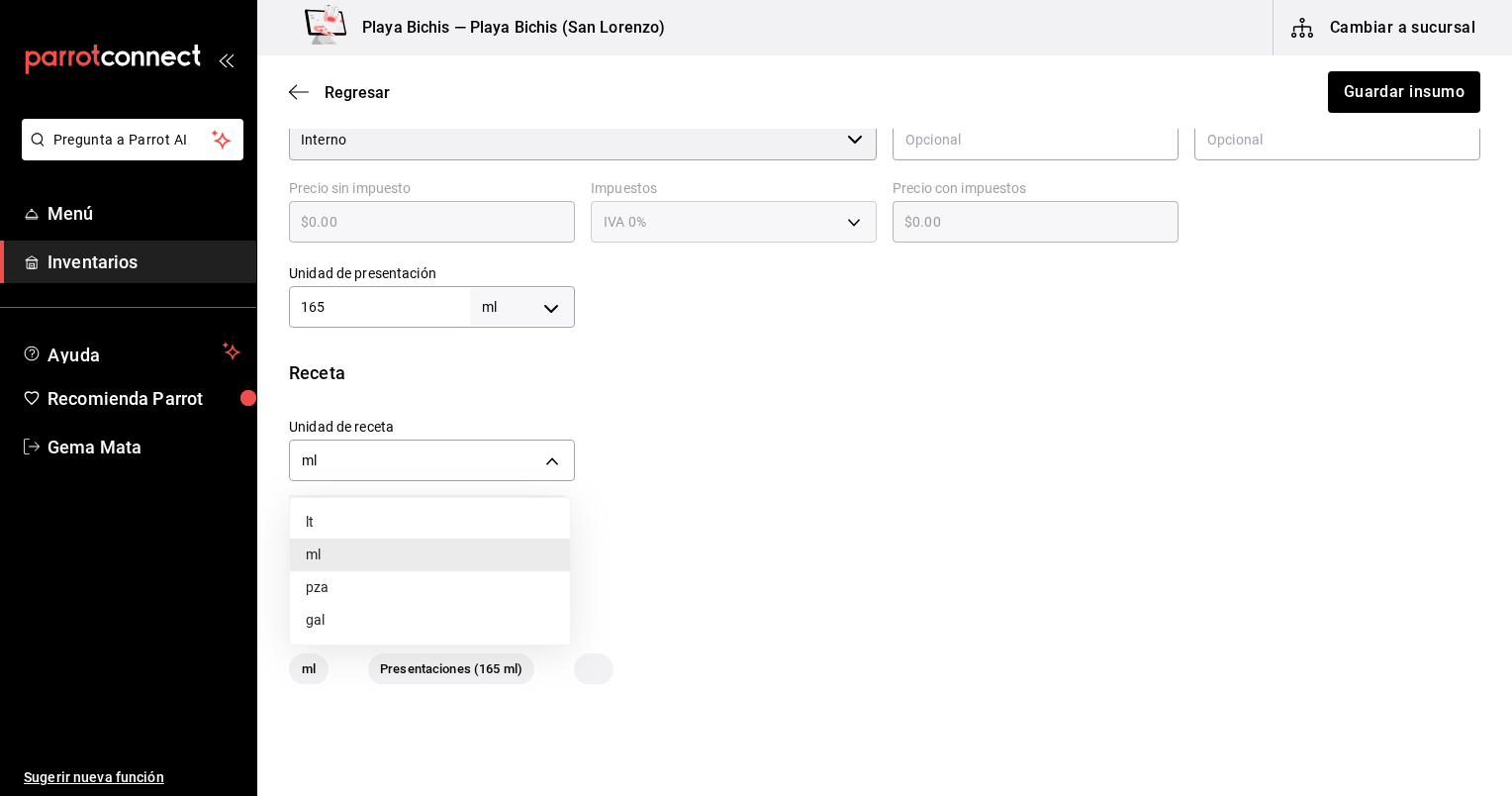 click at bounding box center (756, 398) 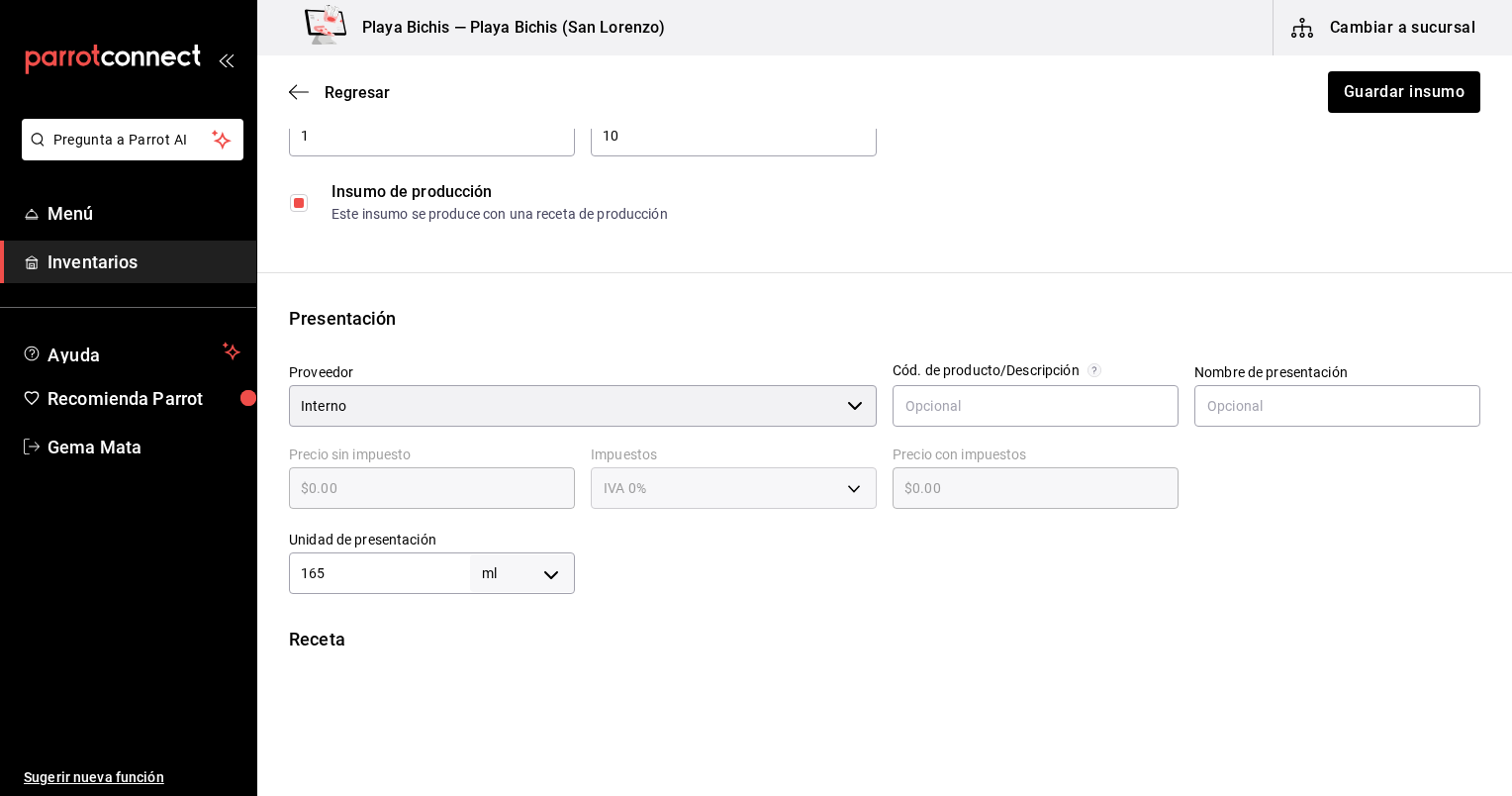 scroll, scrollTop: 0, scrollLeft: 0, axis: both 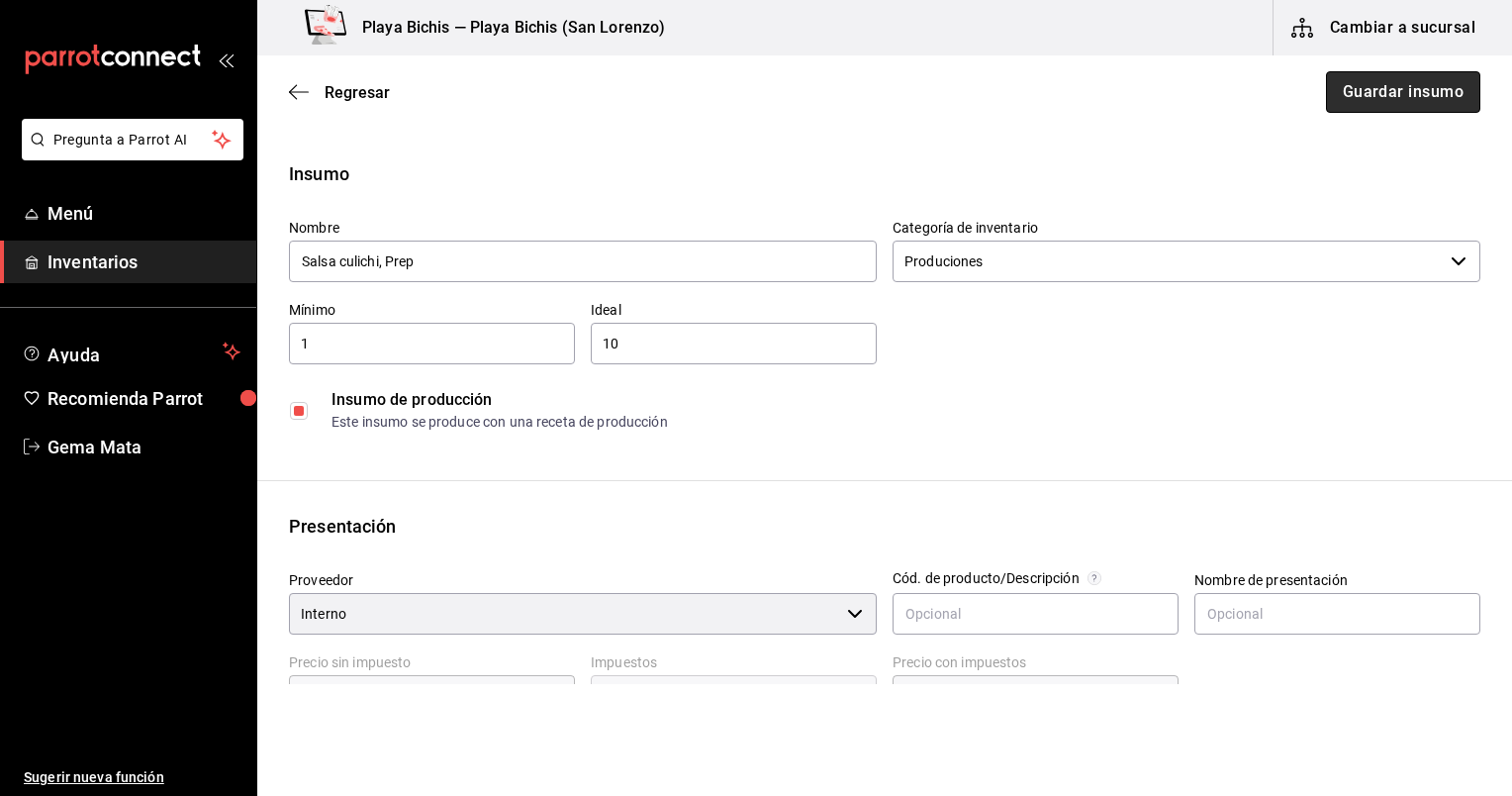click on "Guardar insumo" at bounding box center [1403, 92] 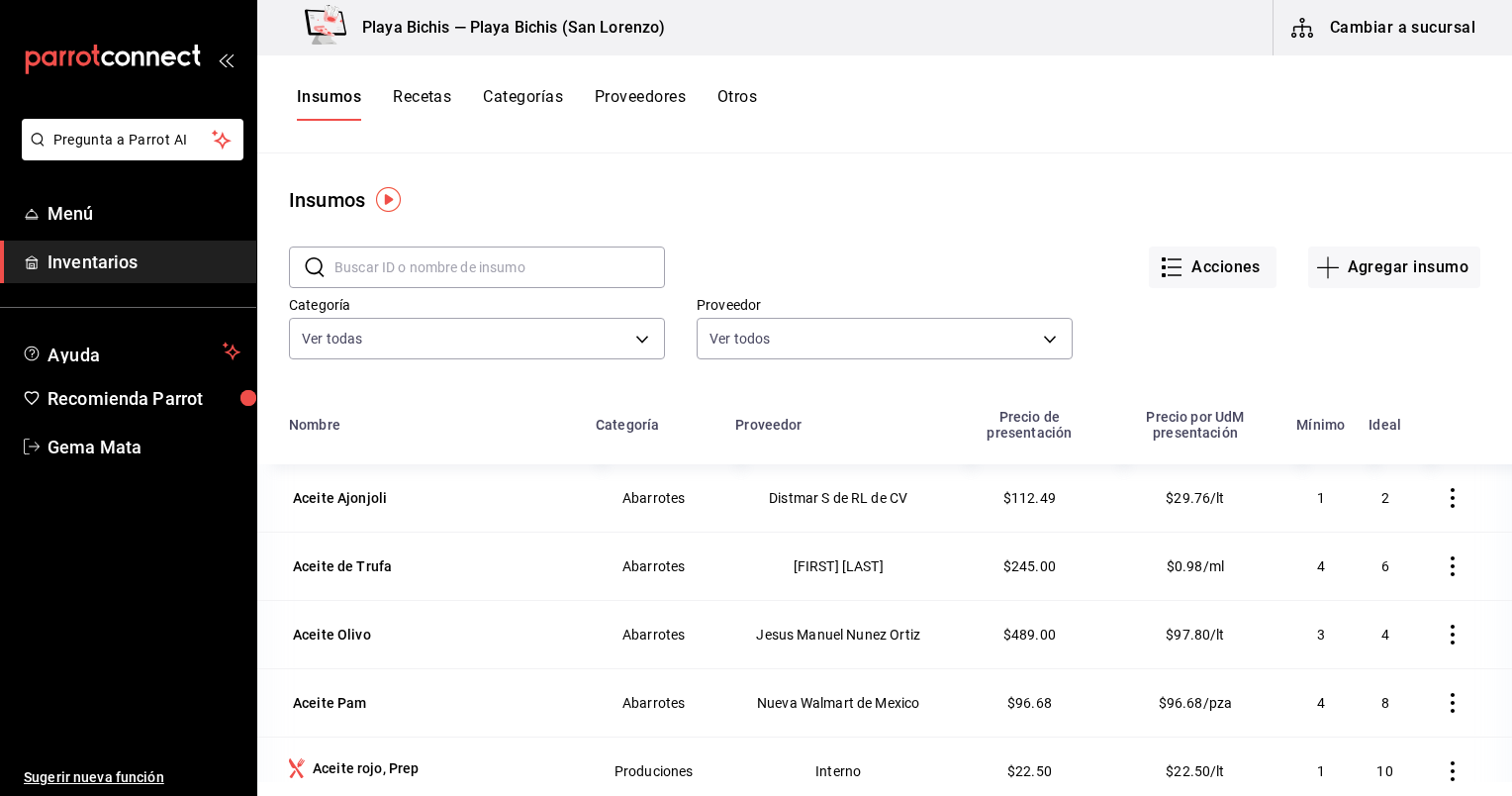 click on "Recetas" at bounding box center [422, 104] 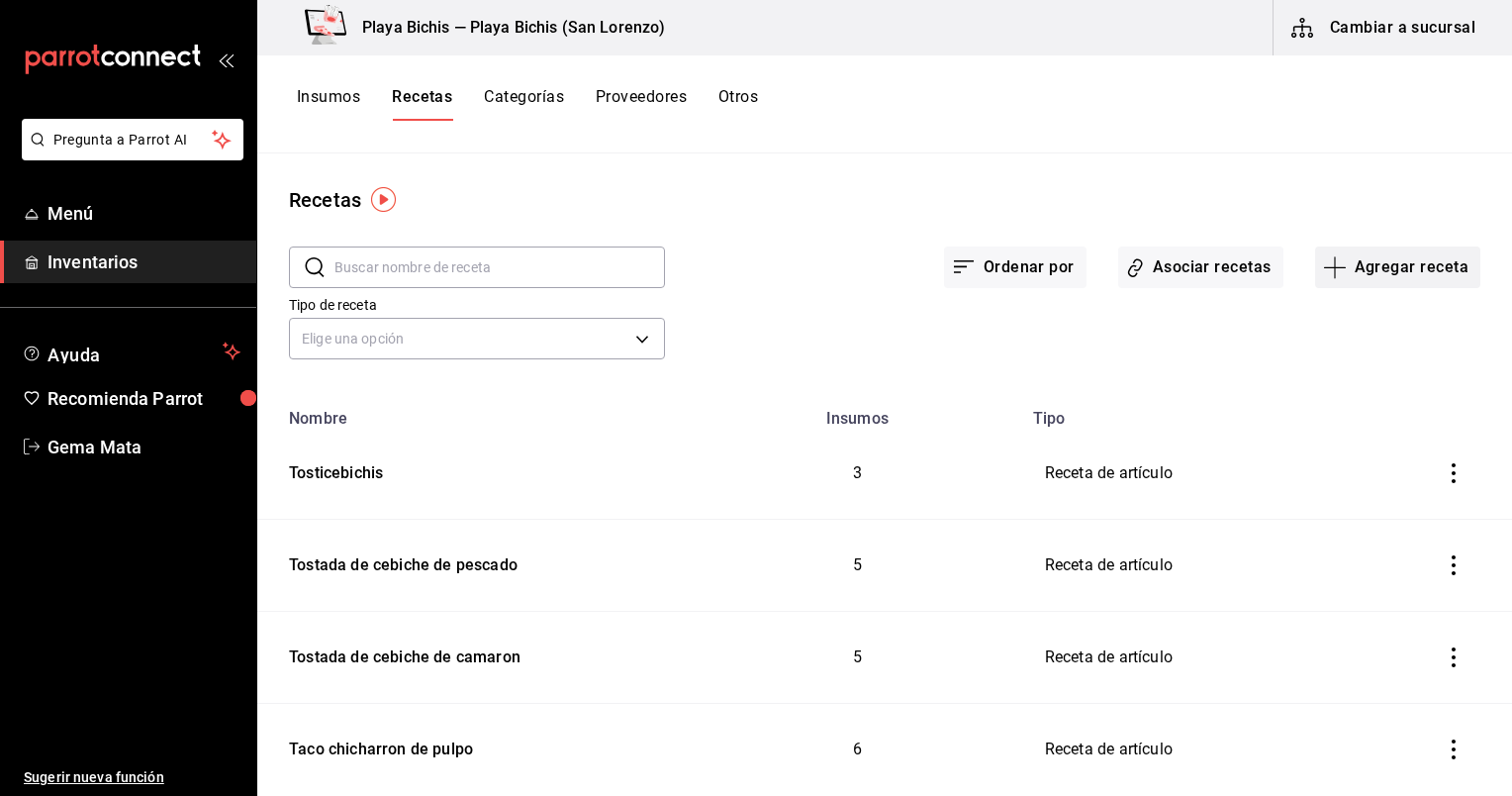 click on "Agregar receta" at bounding box center (1397, 267) 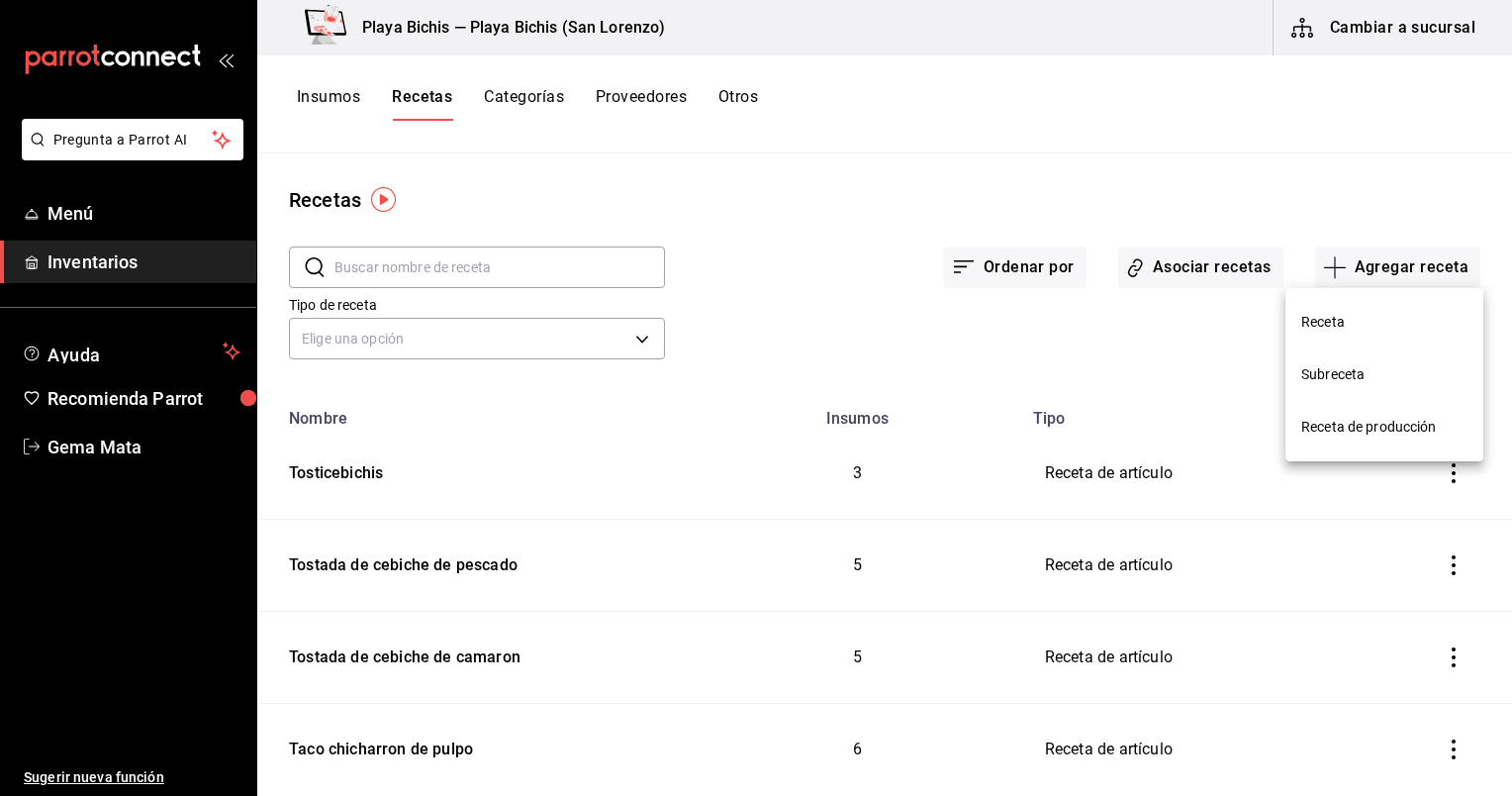 click on "Receta de producción" at bounding box center [1384, 427] 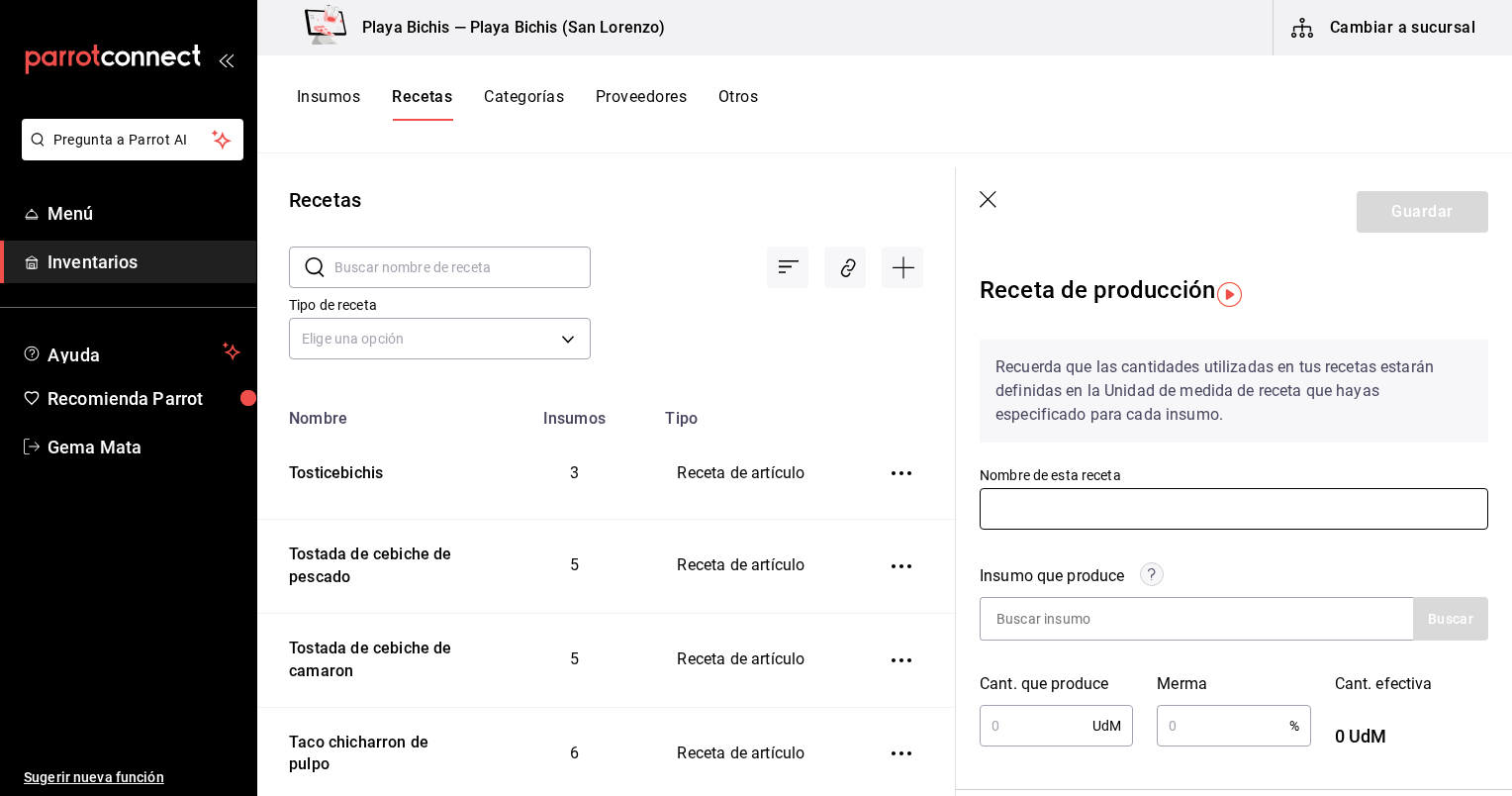 click at bounding box center (1234, 509) 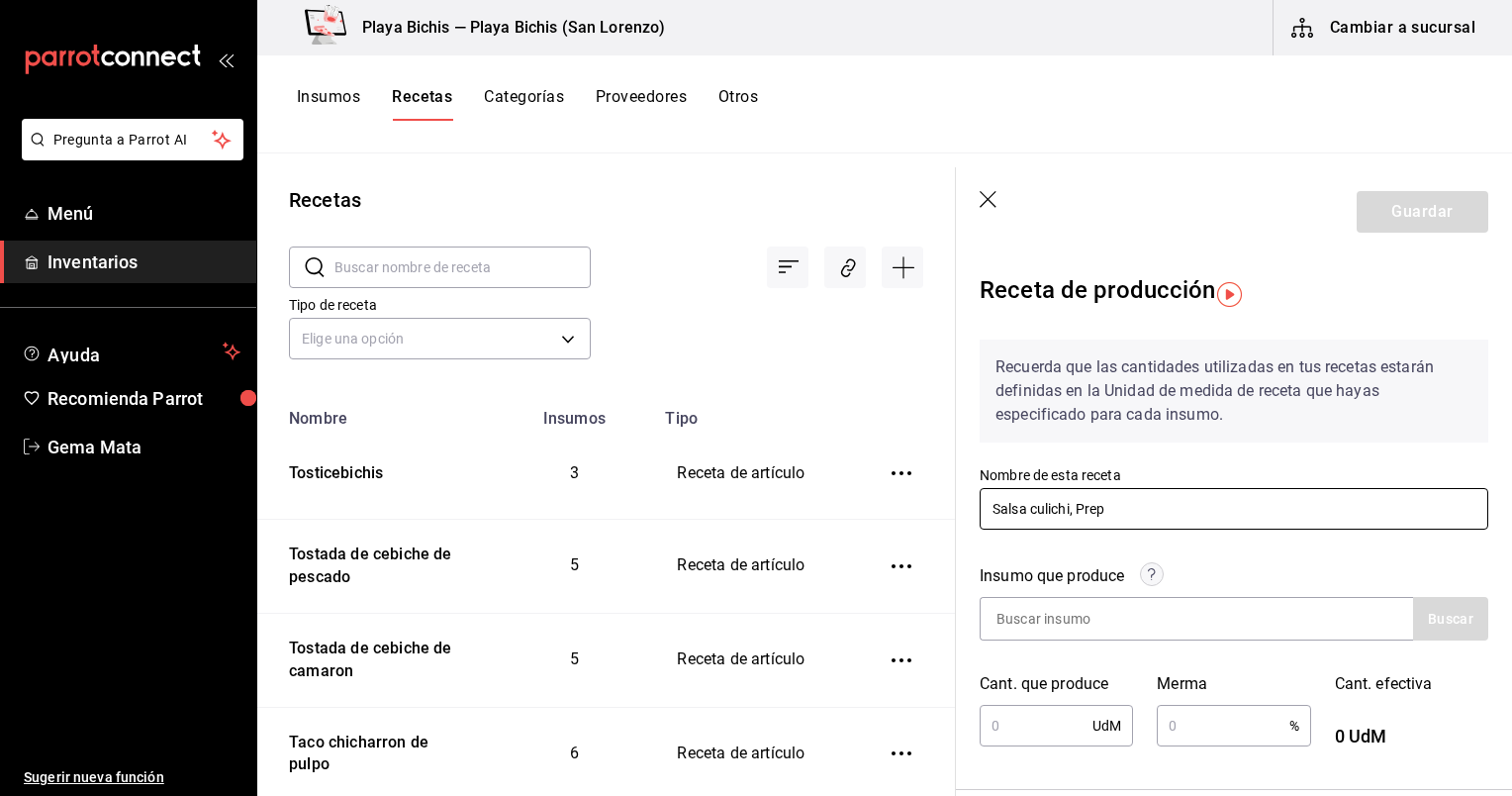 click on "Salsa culichi, Prep" at bounding box center (1234, 509) 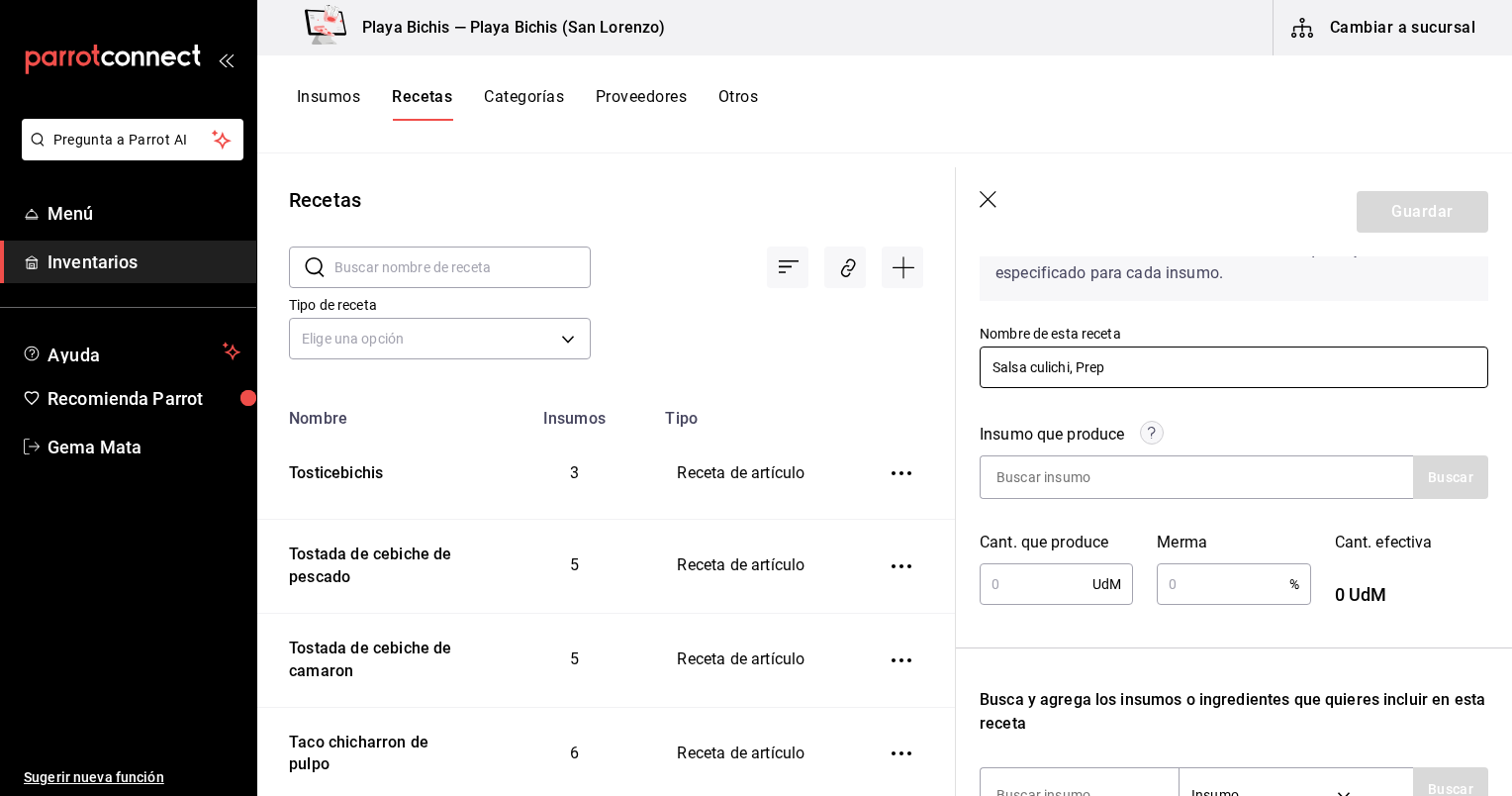 scroll, scrollTop: 150, scrollLeft: 0, axis: vertical 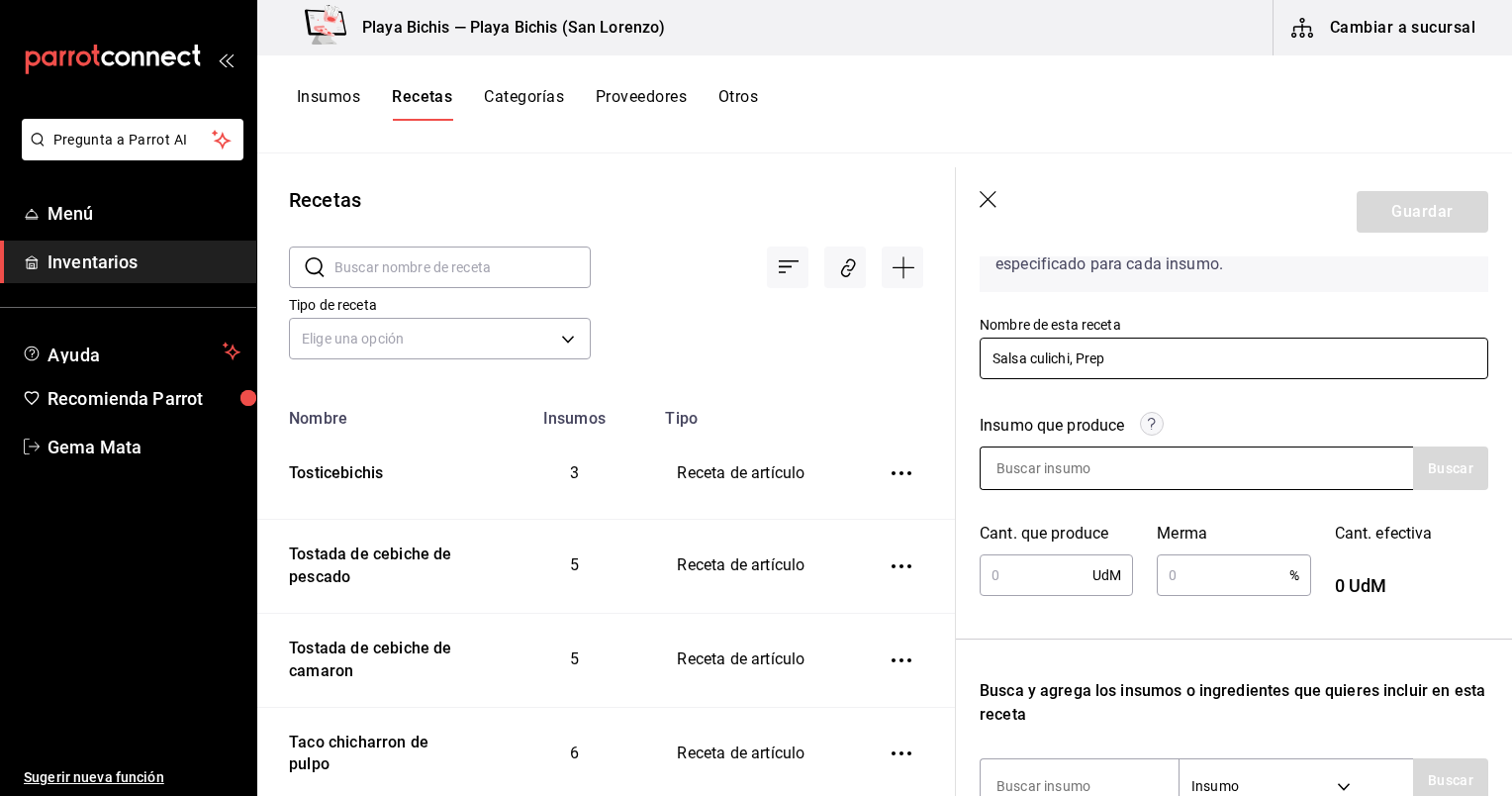 type on "Salsa culichi, Prep" 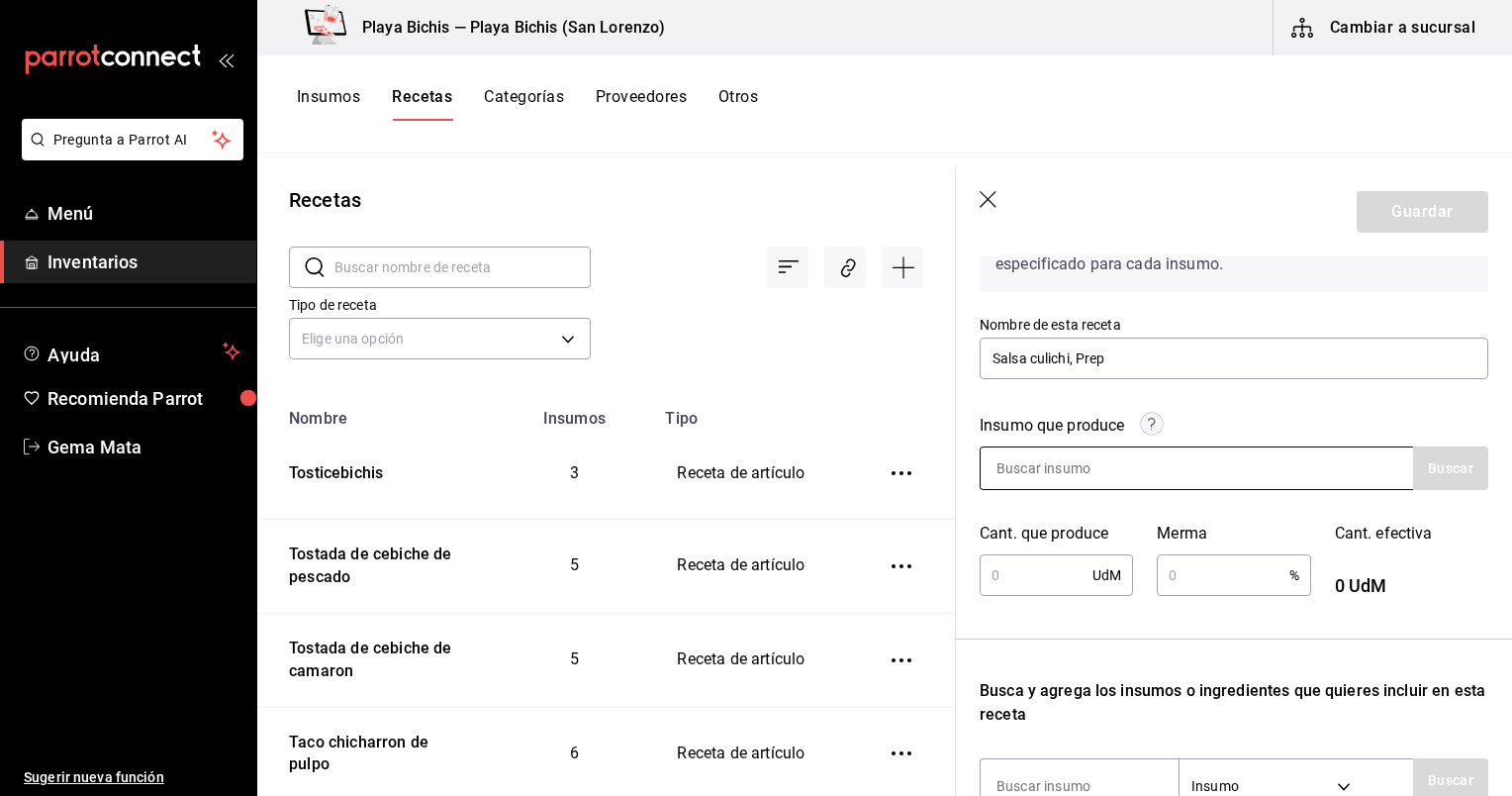 click at bounding box center (1196, 468) 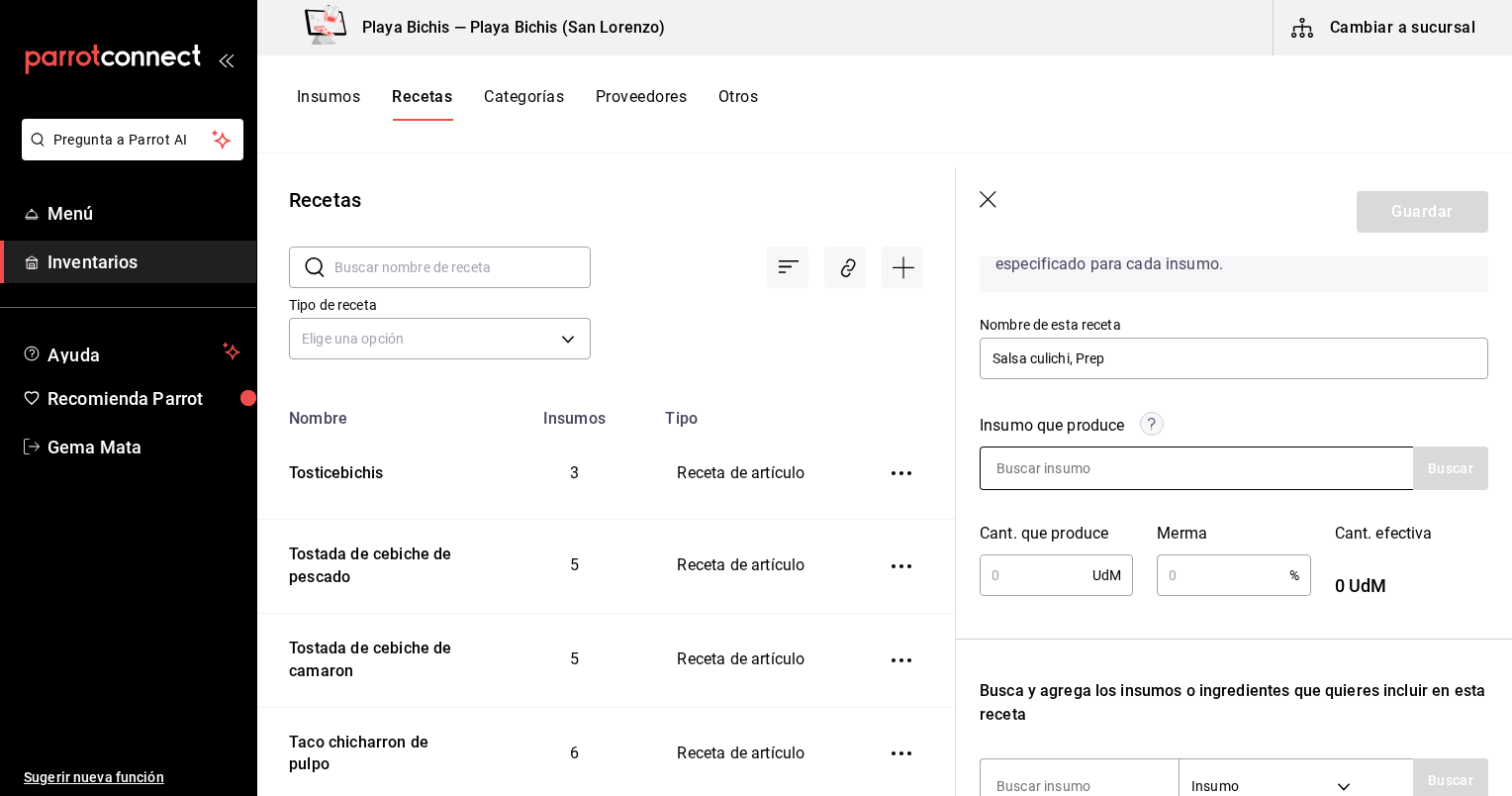 click at bounding box center [1080, 468] 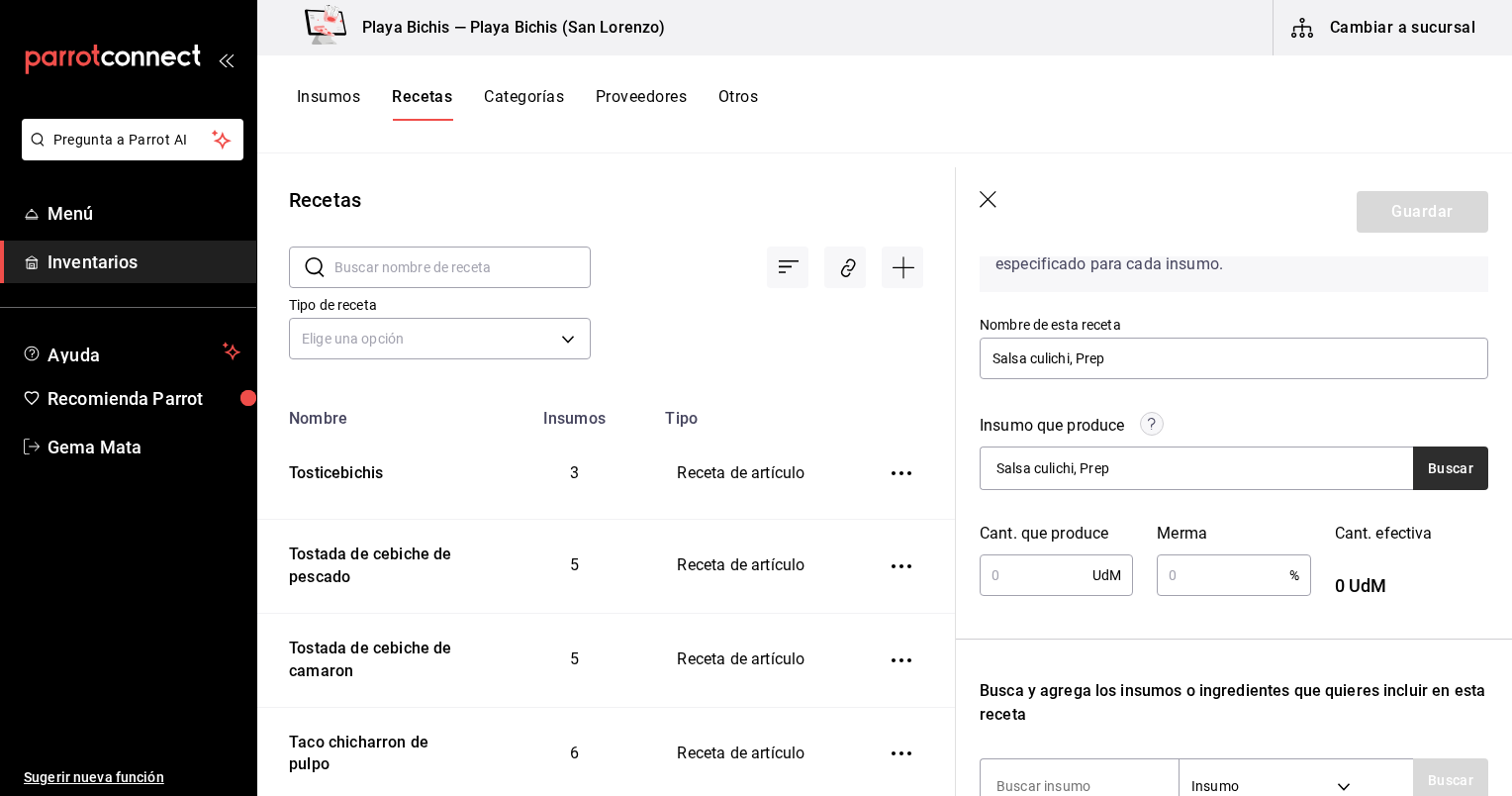 type on "Salsa culichi, Prep" 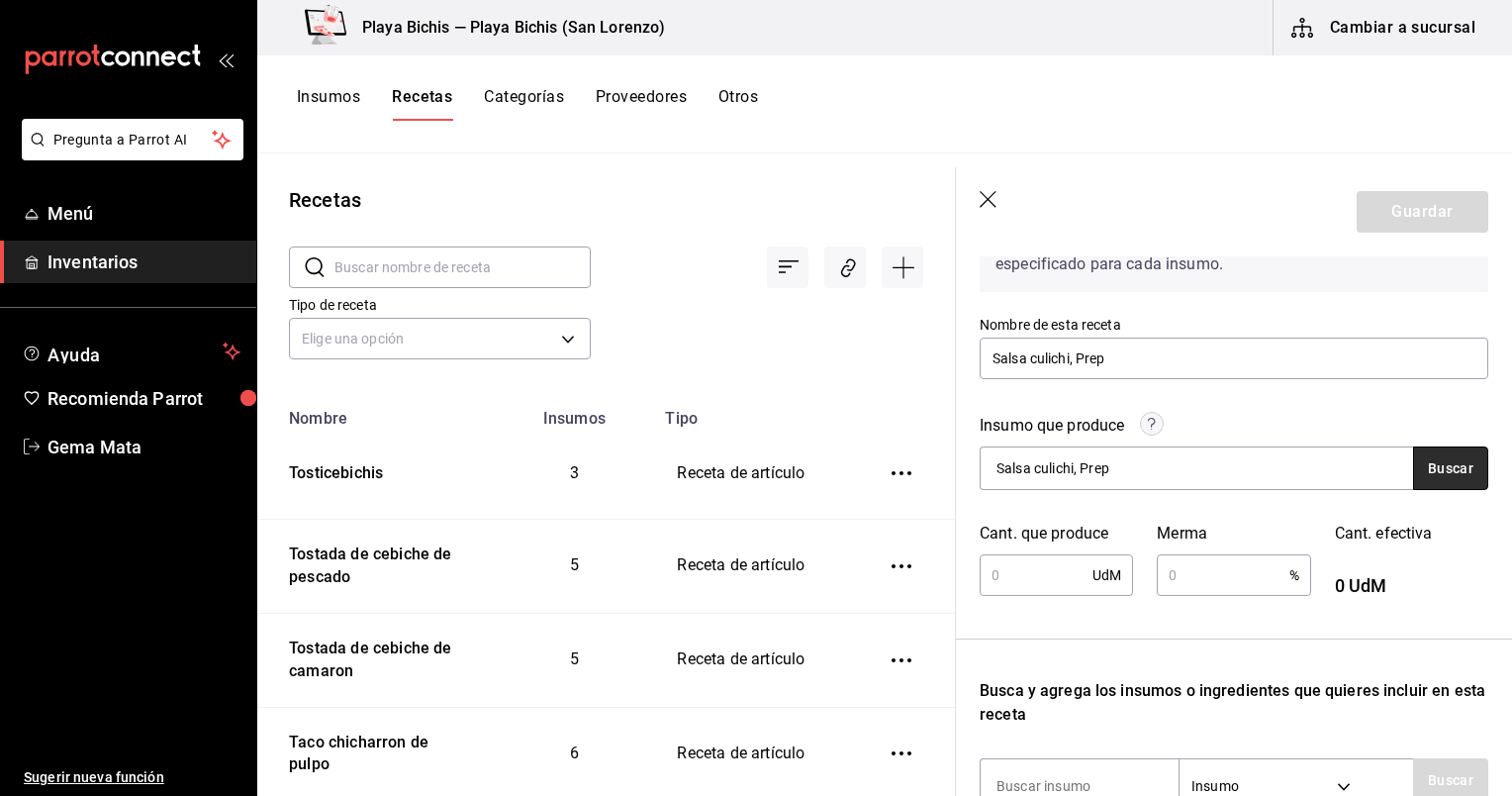 click on "Buscar" at bounding box center (1451, 468) 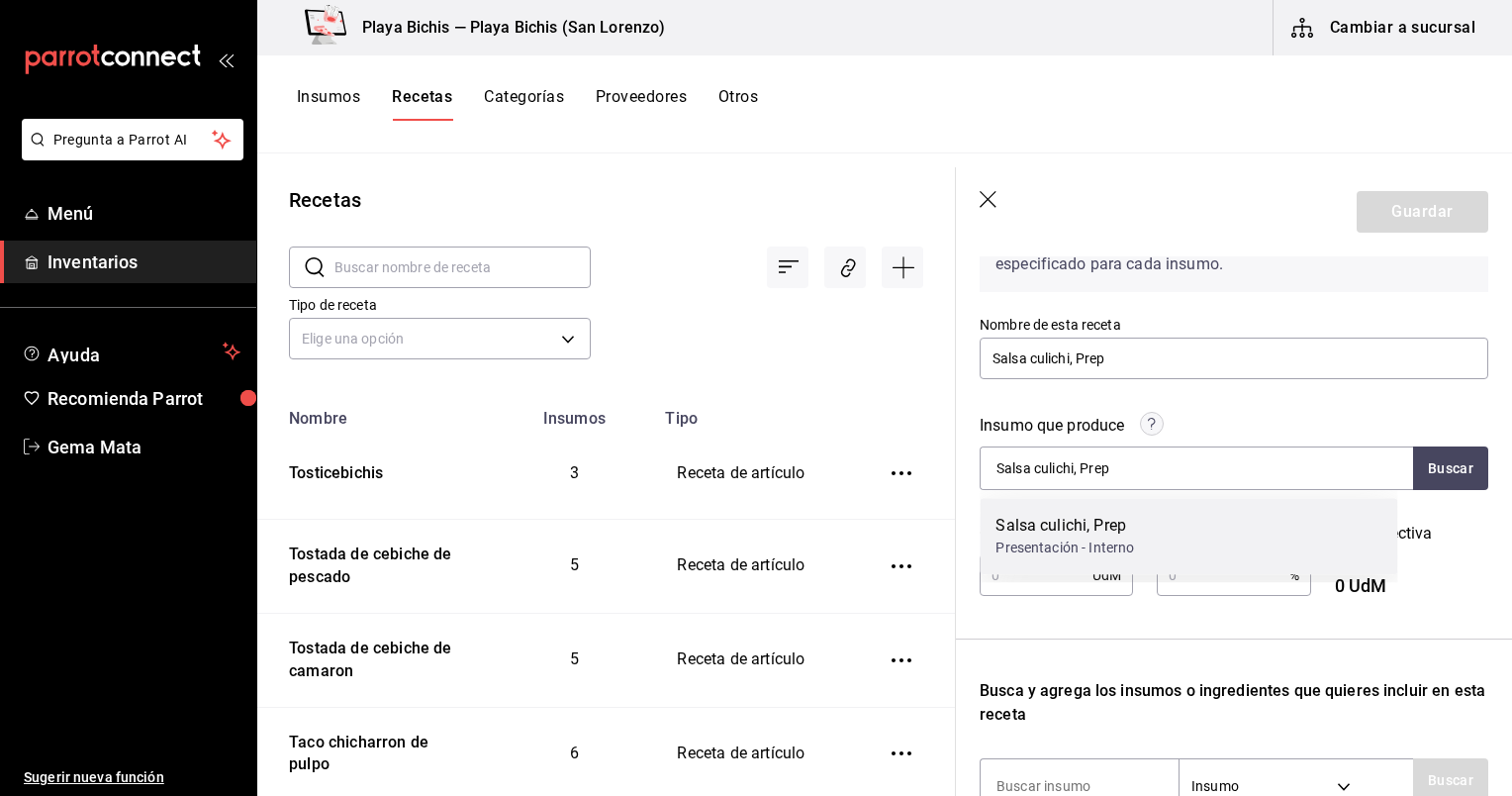 click on "Salsa culichi, Prep Presentación - Interno" at bounding box center (1188, 536) 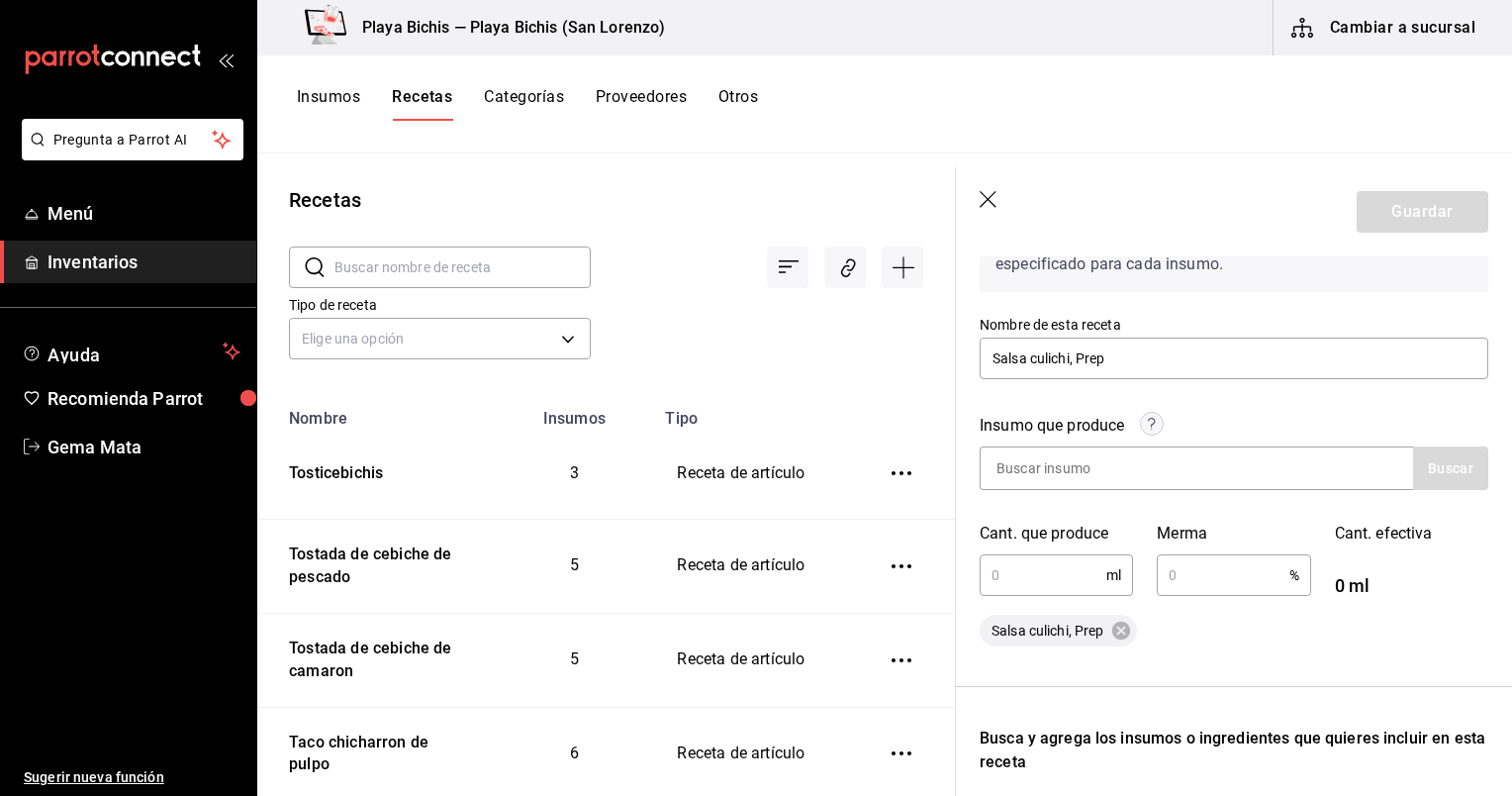 click at bounding box center [1043, 575] 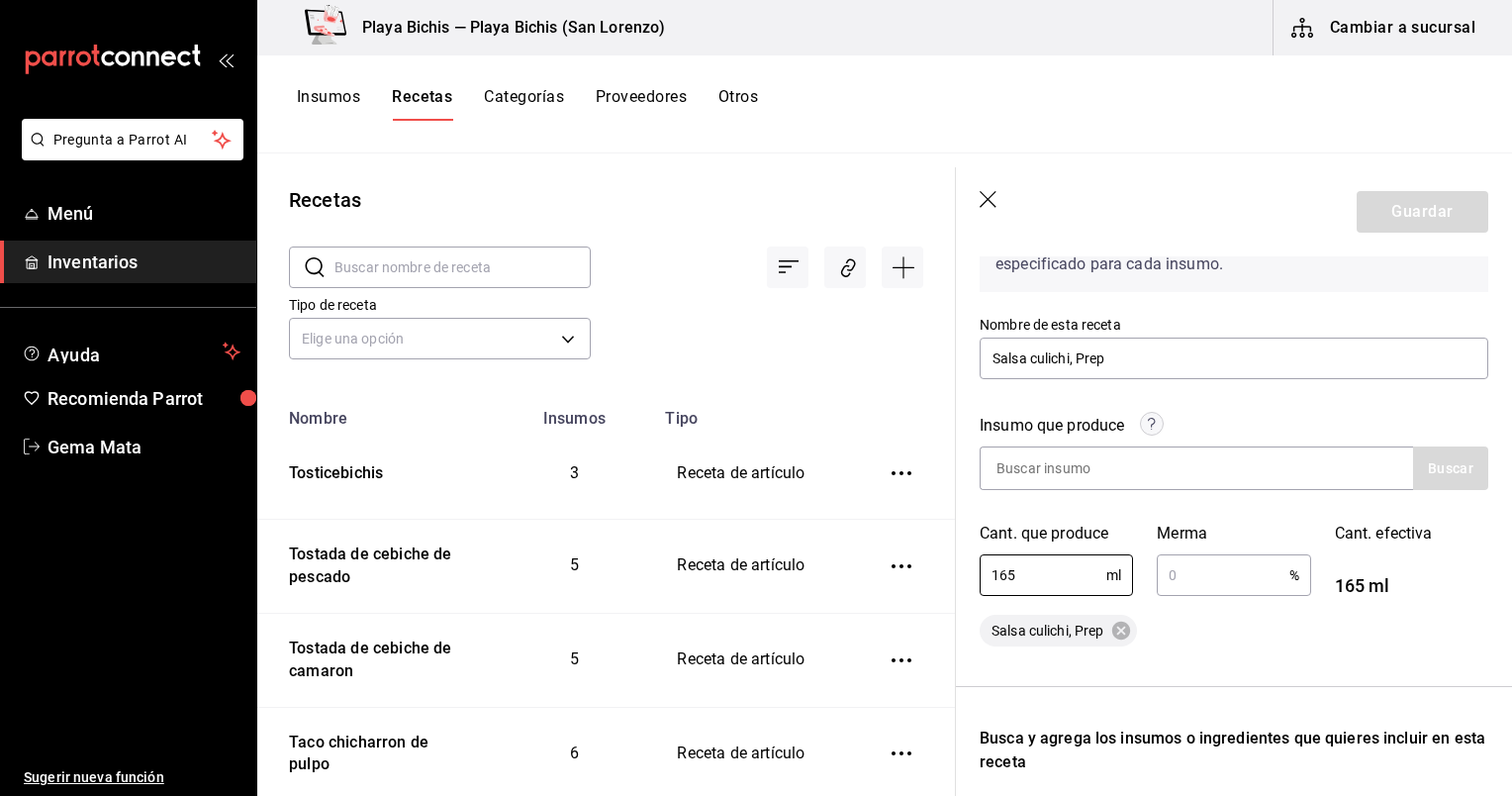 type on "165" 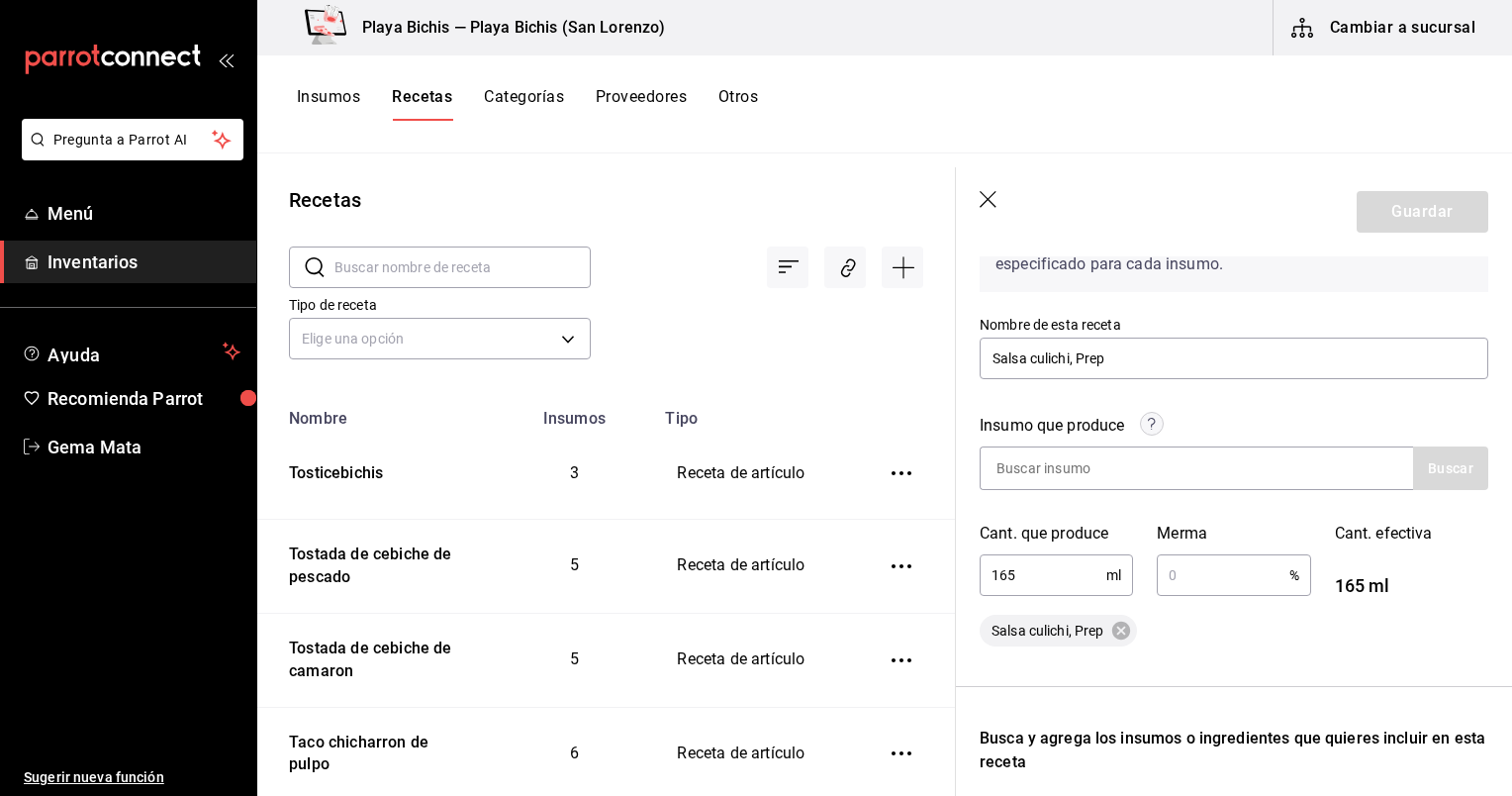 type 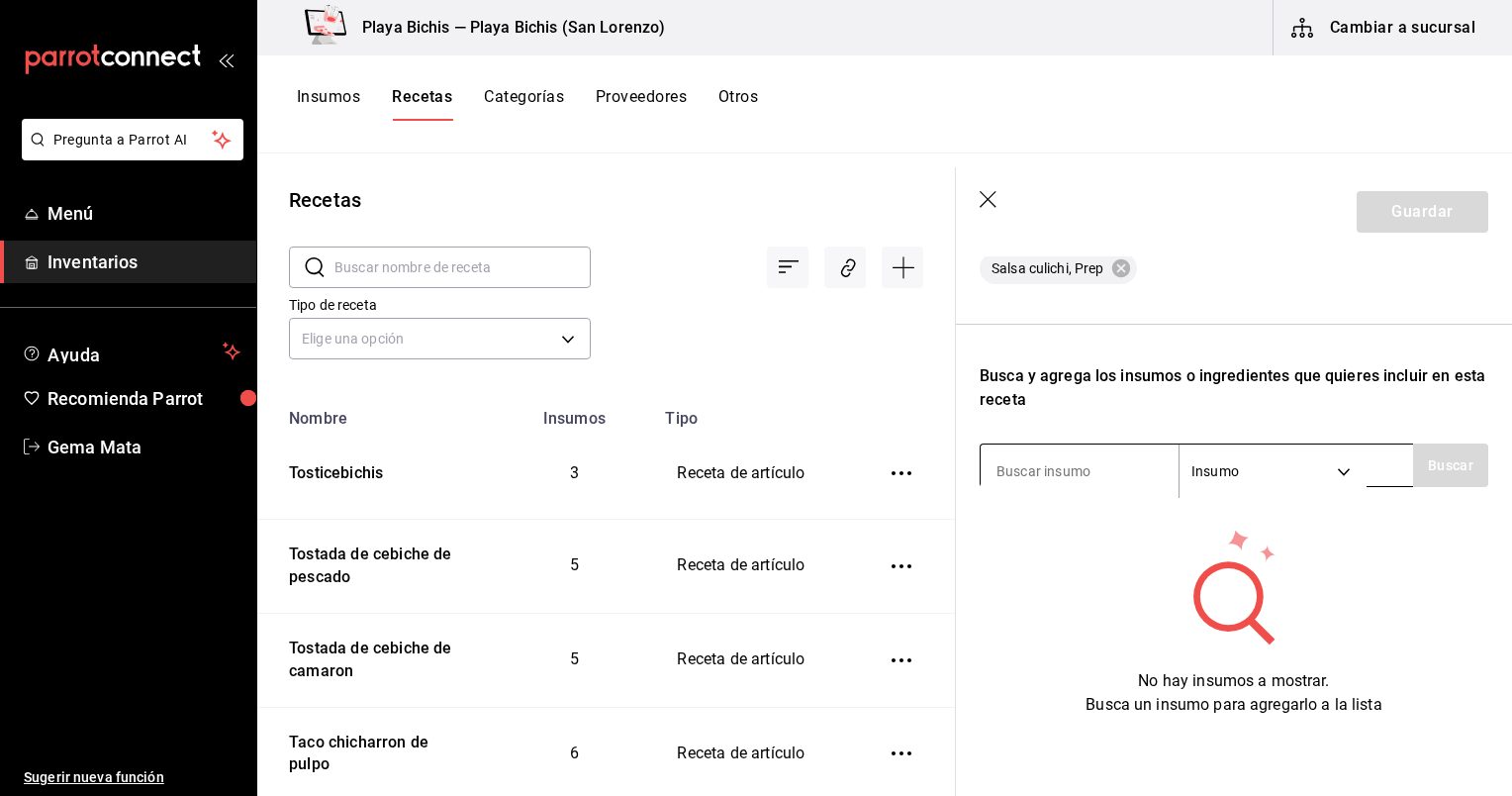click at bounding box center (1080, 471) 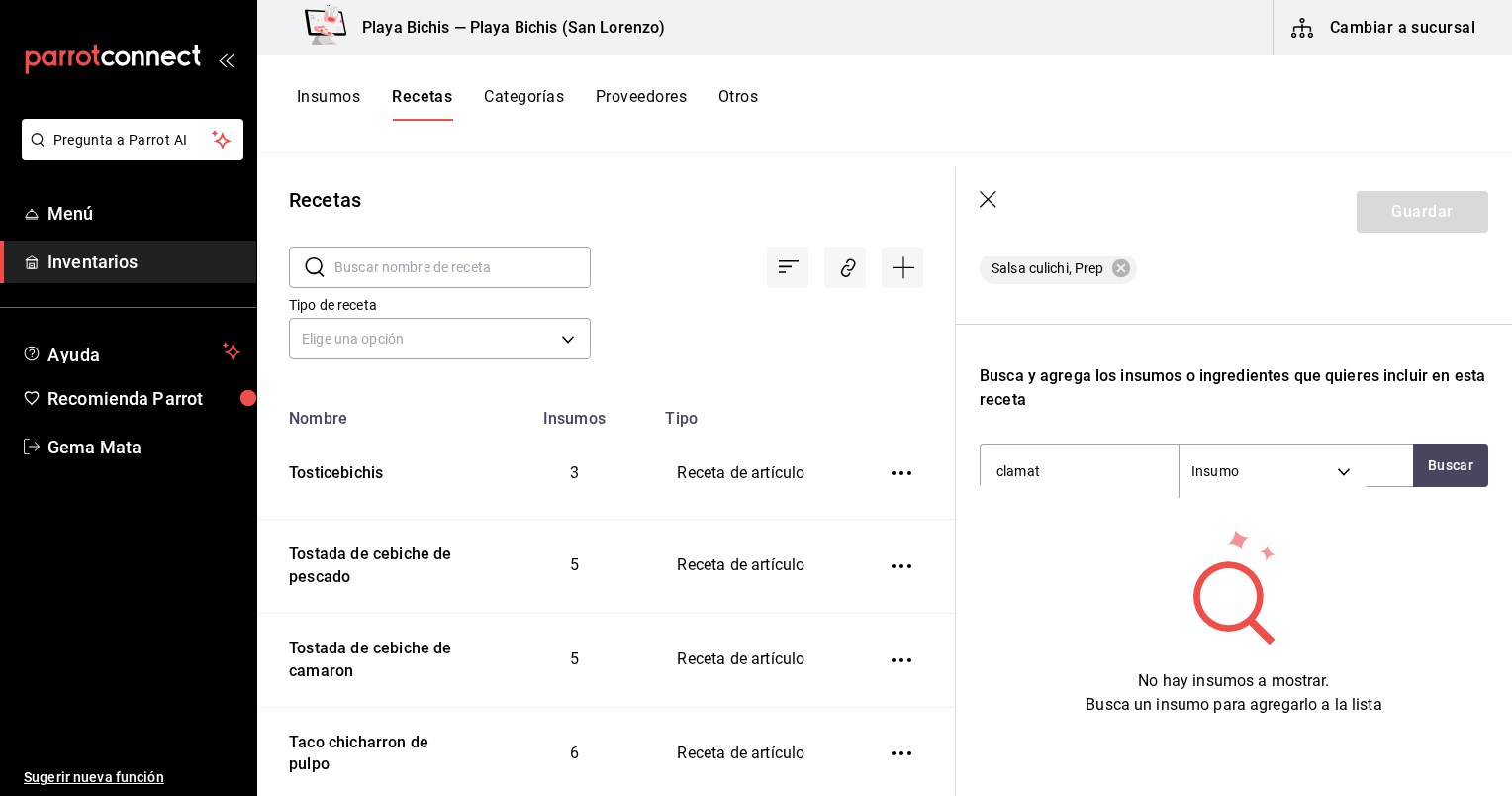 type on "clamato" 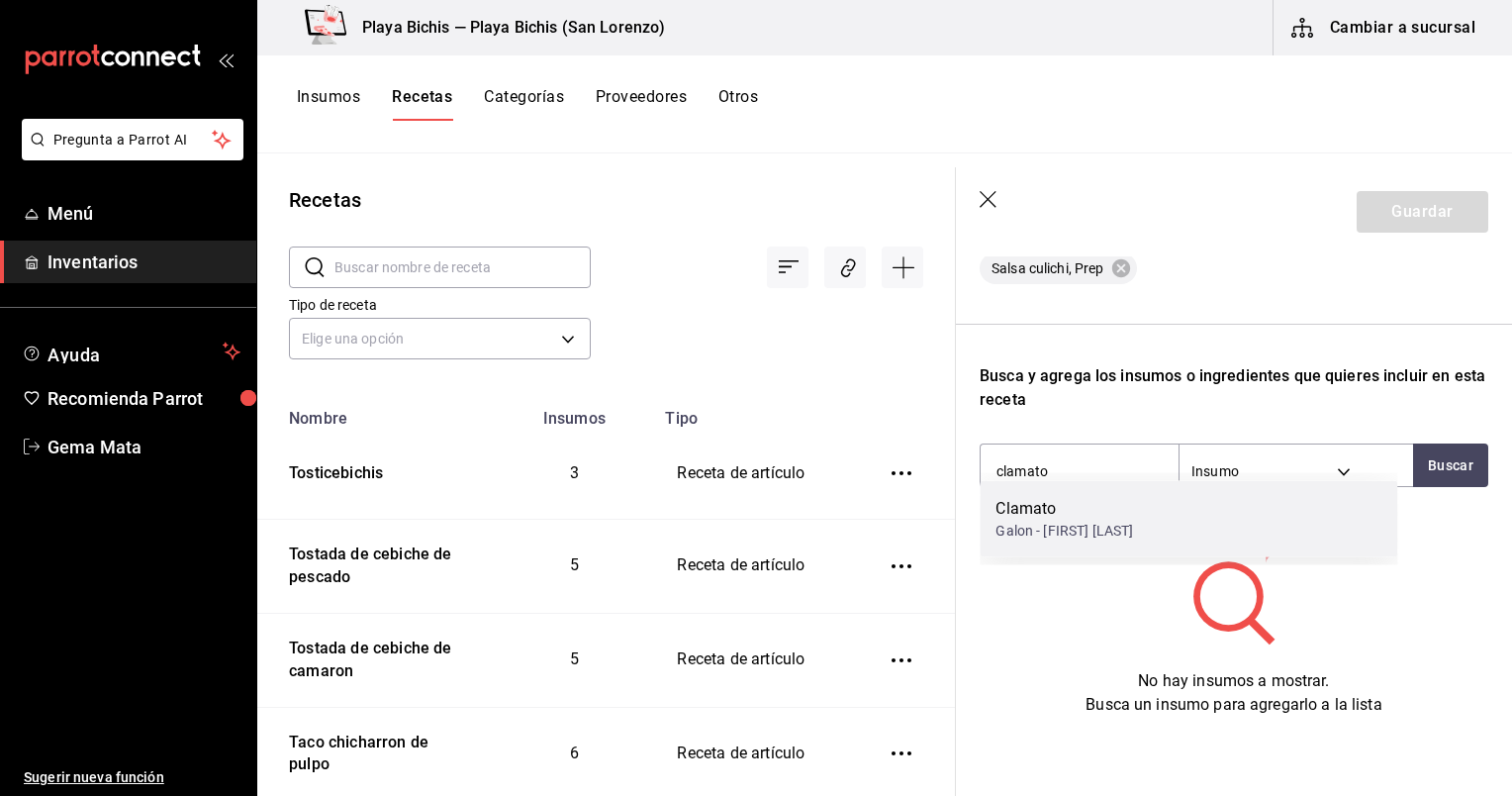 click on "Clamato" at bounding box center [1064, 509] 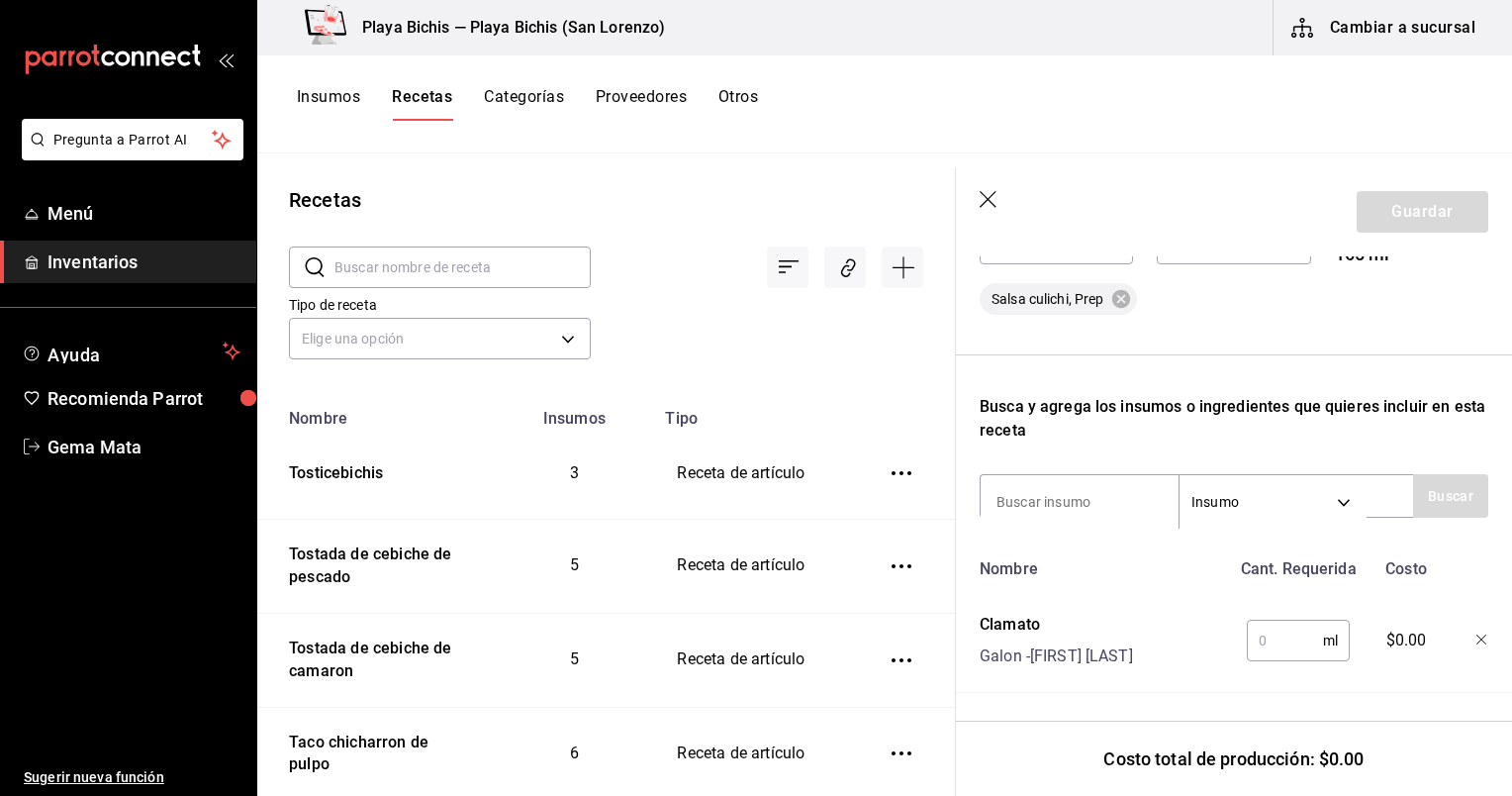 scroll, scrollTop: 497, scrollLeft: 0, axis: vertical 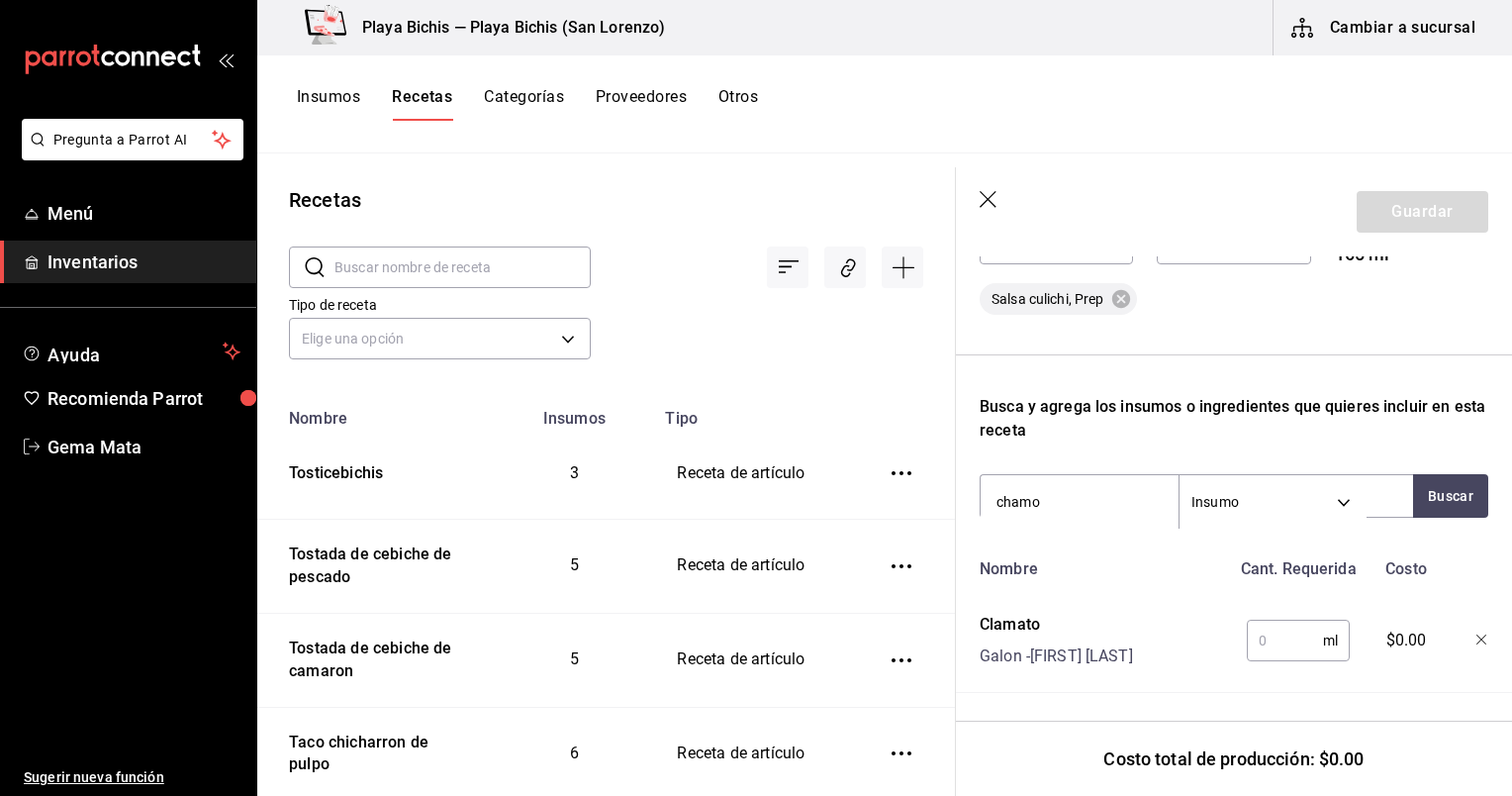 type on "chamoy" 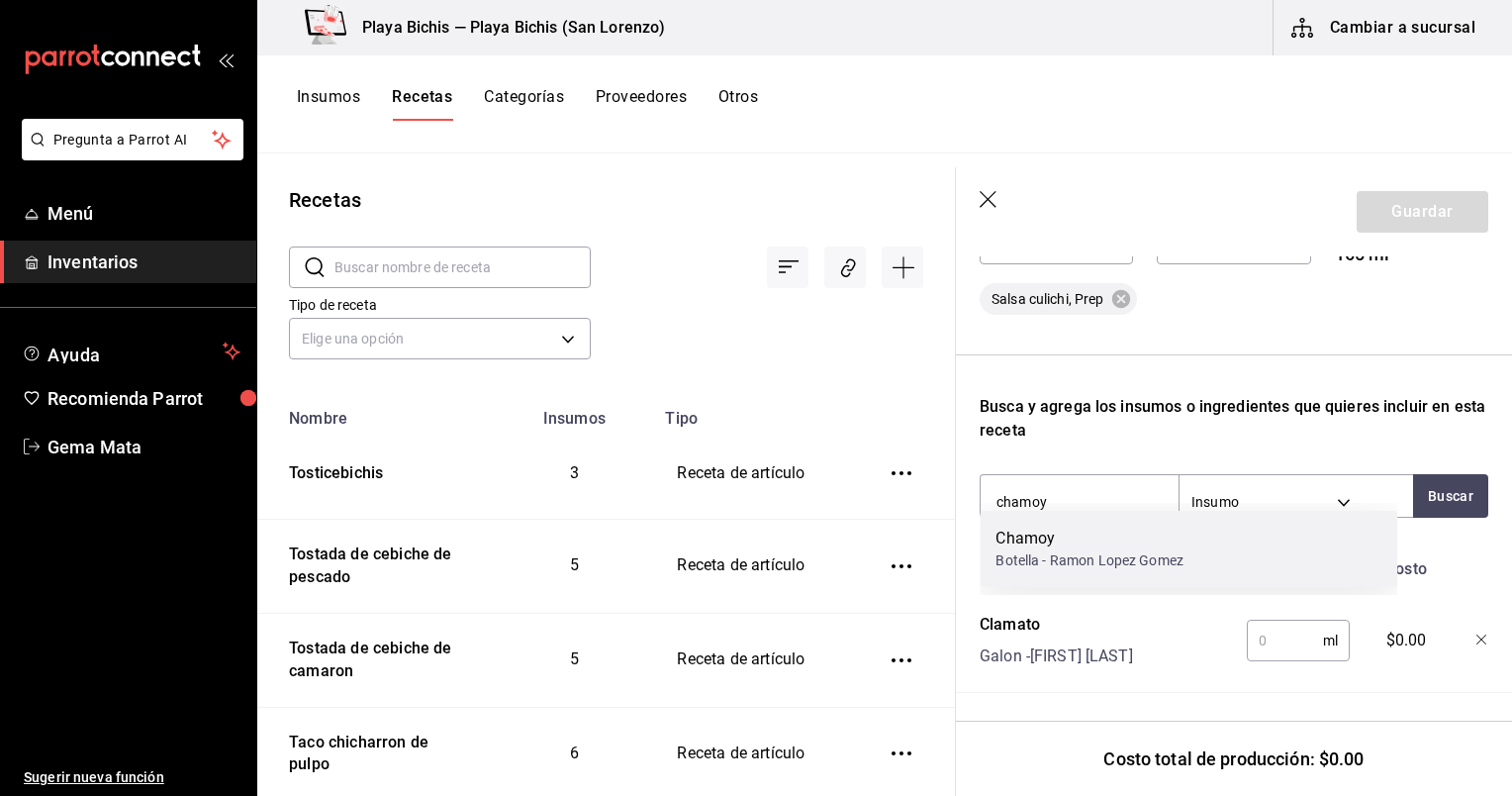 click on "Chamoy" at bounding box center (1089, 539) 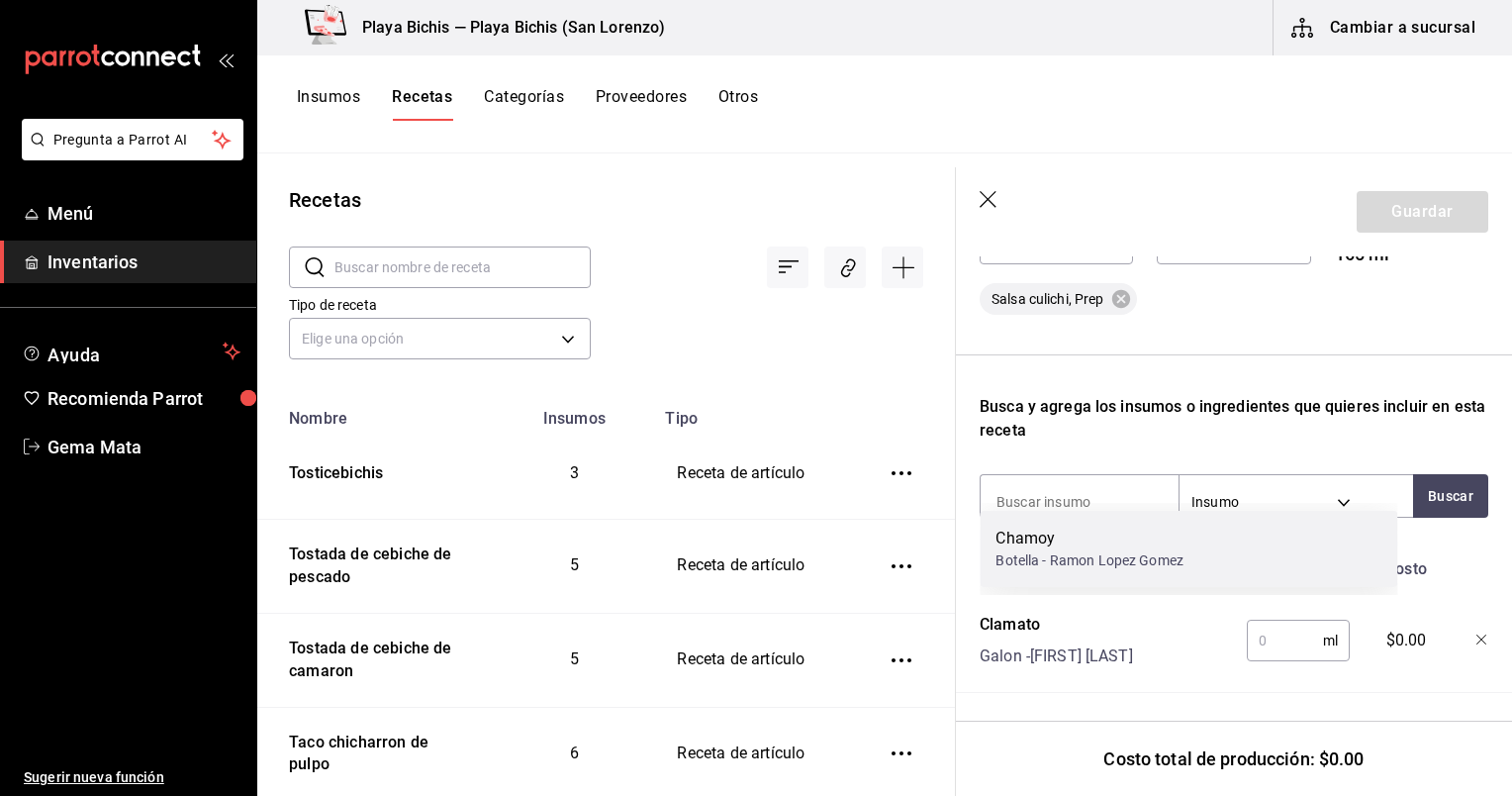 scroll, scrollTop: 527, scrollLeft: 0, axis: vertical 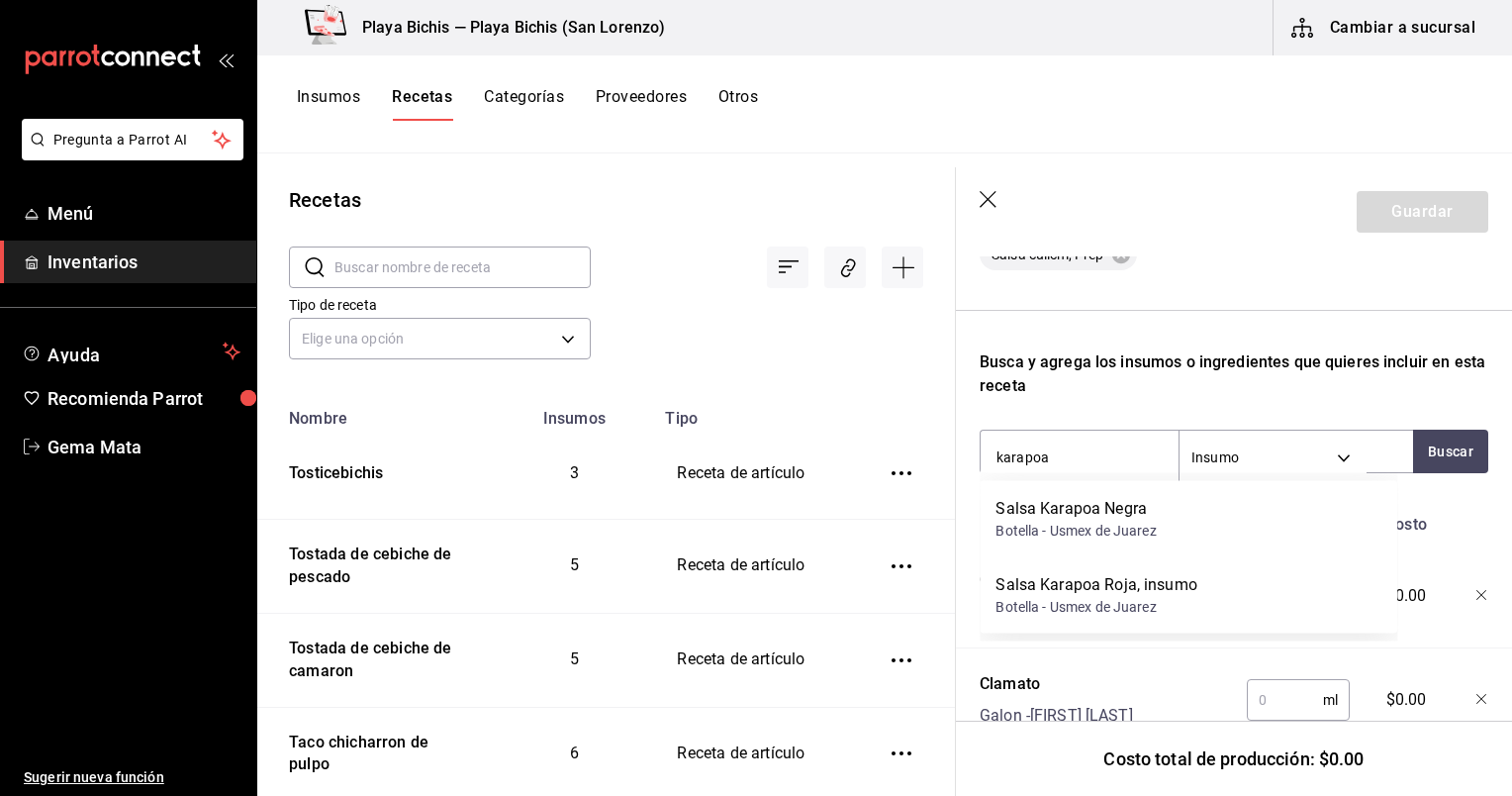 type on "karapoa" 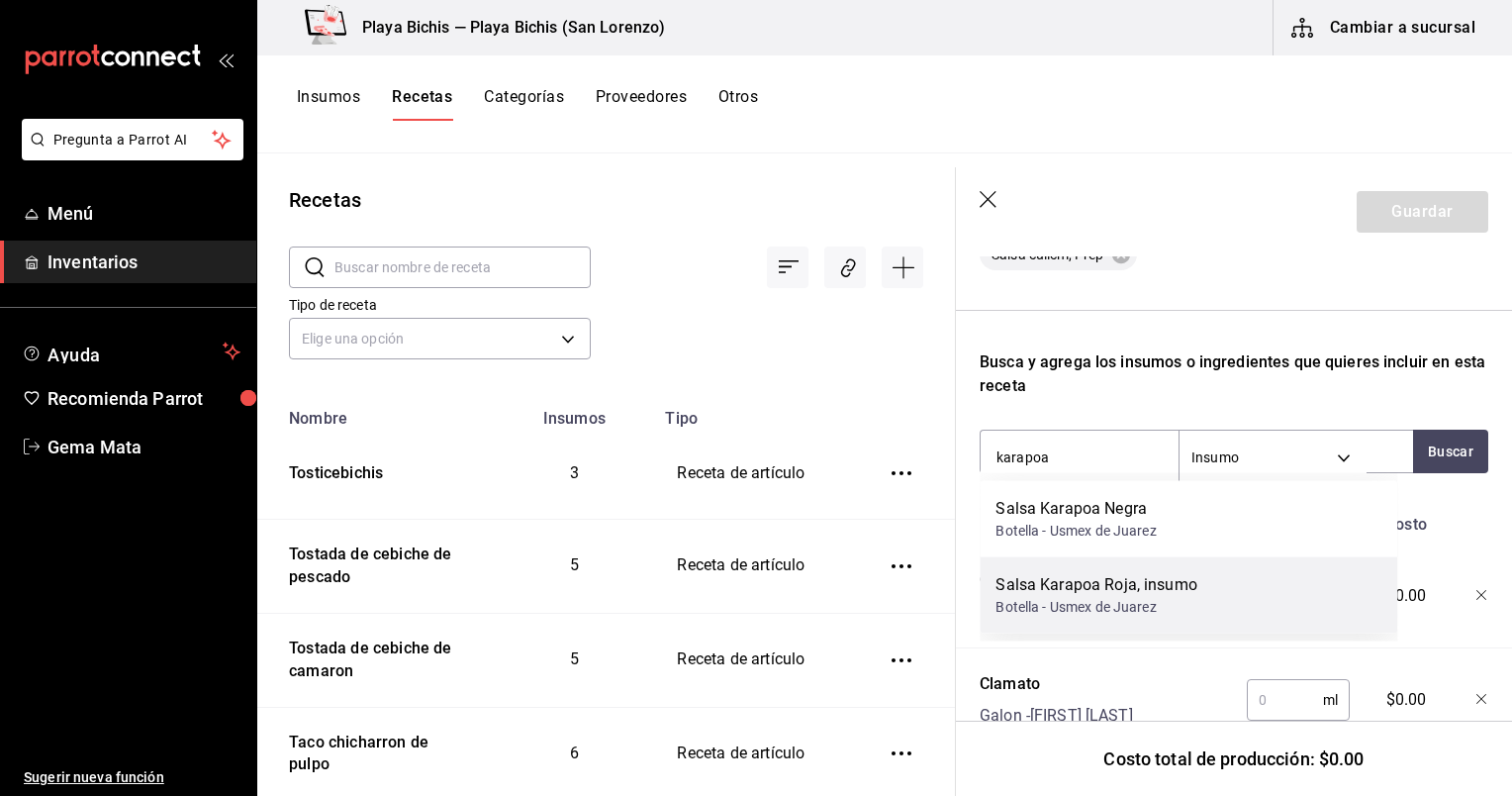 click on "Salsa Karapoa Roja, insumo Botella - [COMPANY]" at bounding box center [1188, 595] 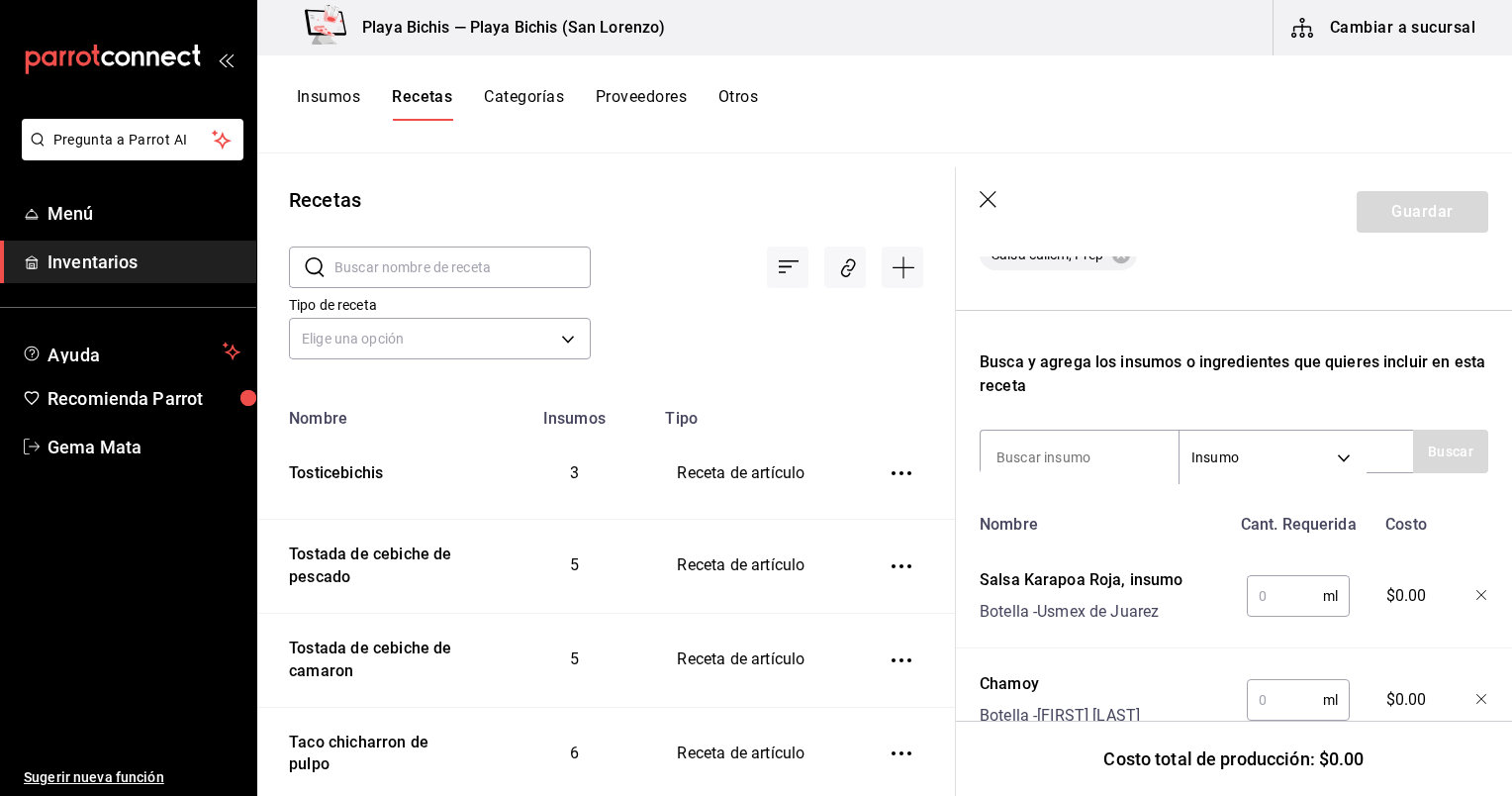 click on "Busca y agrega los insumos o ingredientes que quieres incluir en esta receta" at bounding box center (1234, 374) 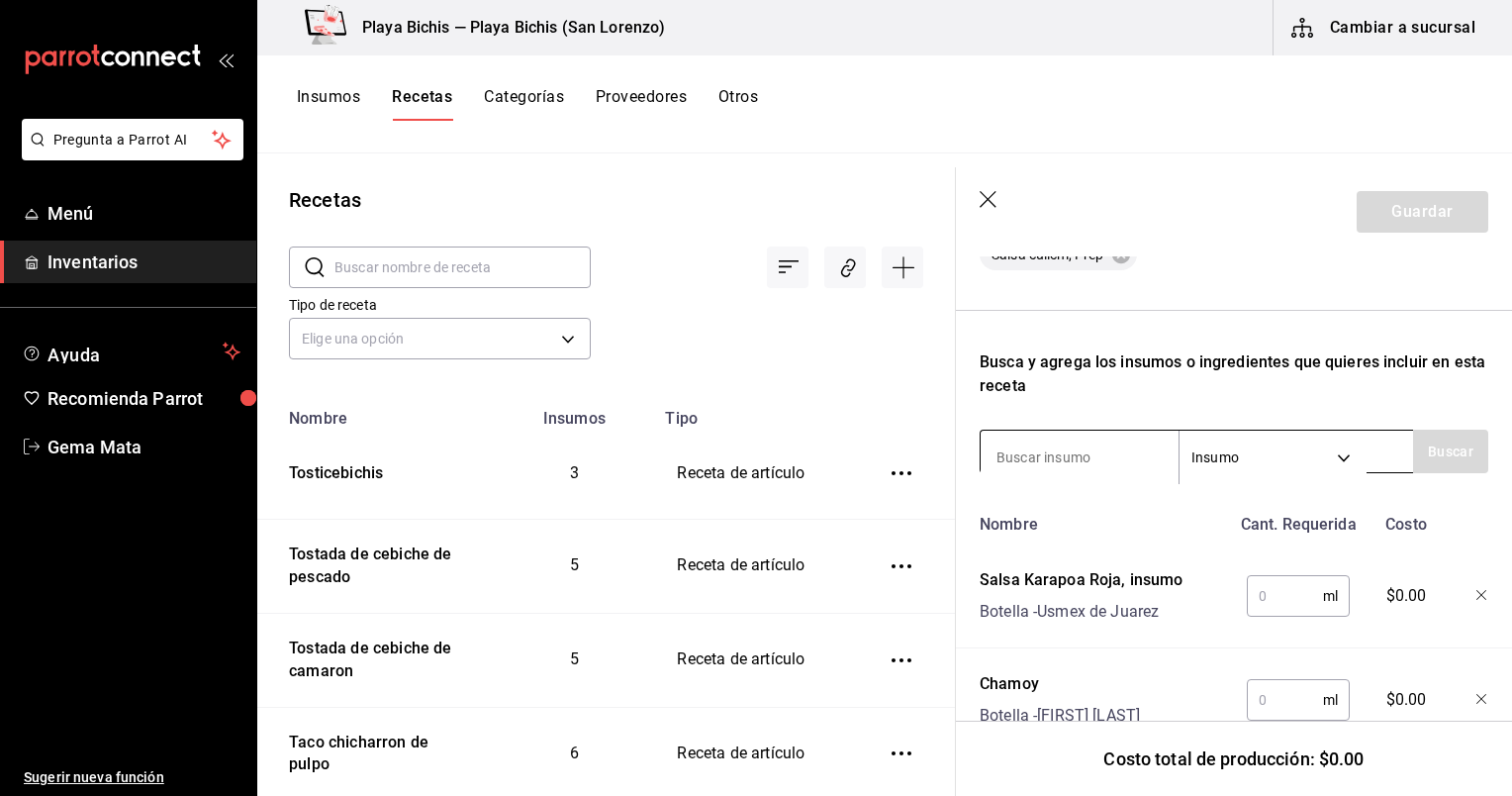 click at bounding box center [1080, 457] 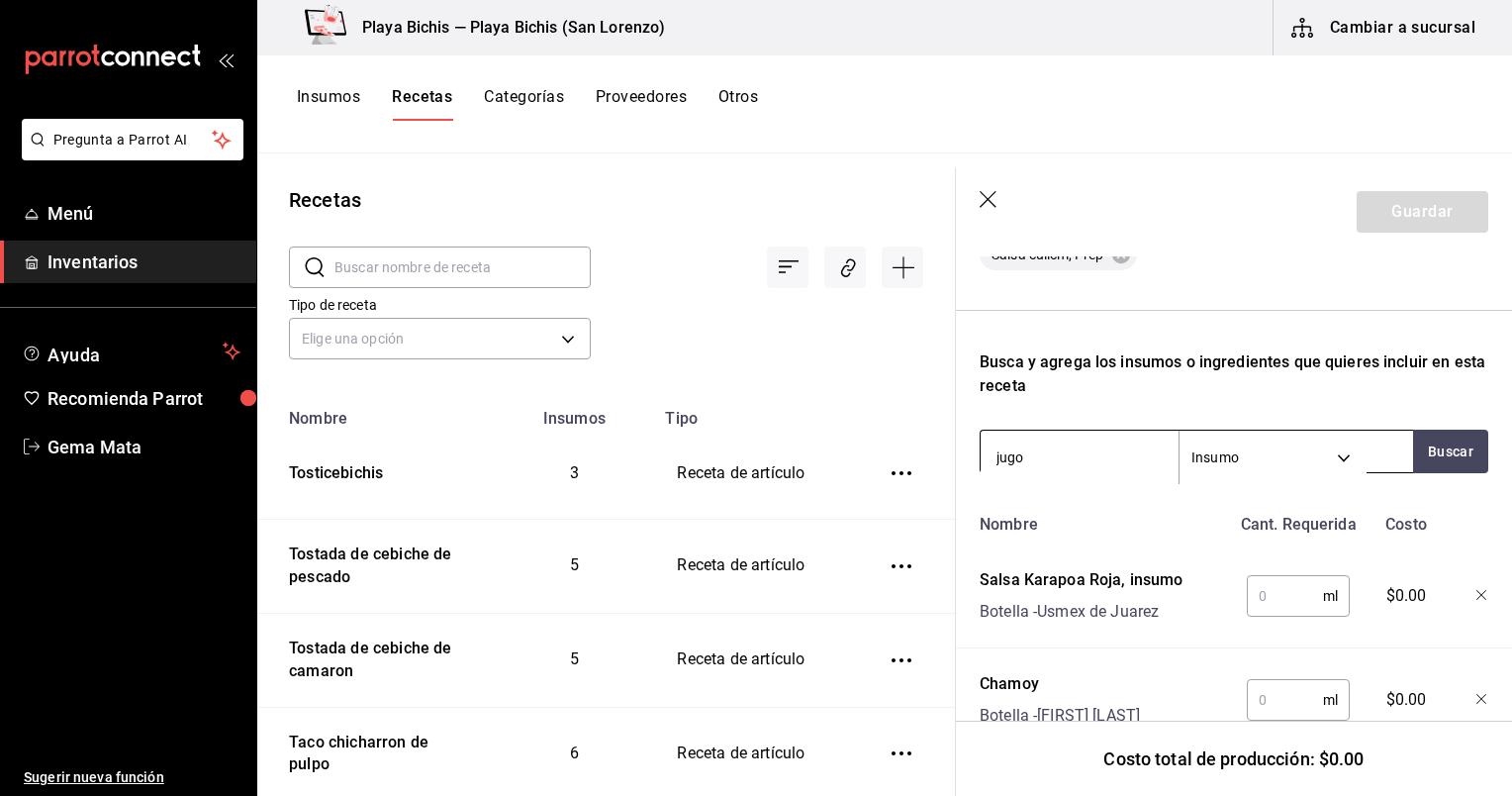 type on "jugo" 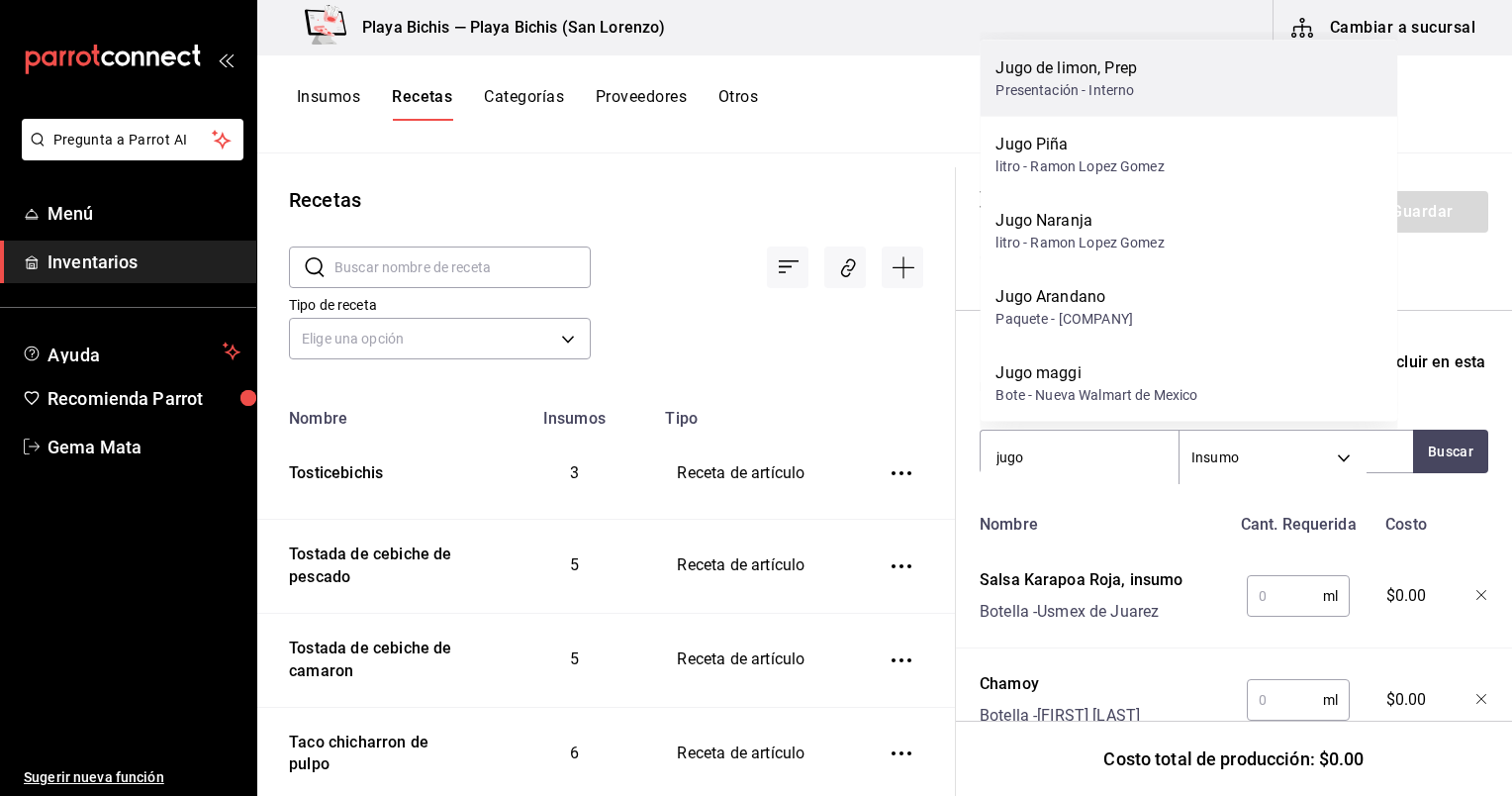 click on "Jugo de limon, Prep Presentación - Interno" at bounding box center [1188, 78] 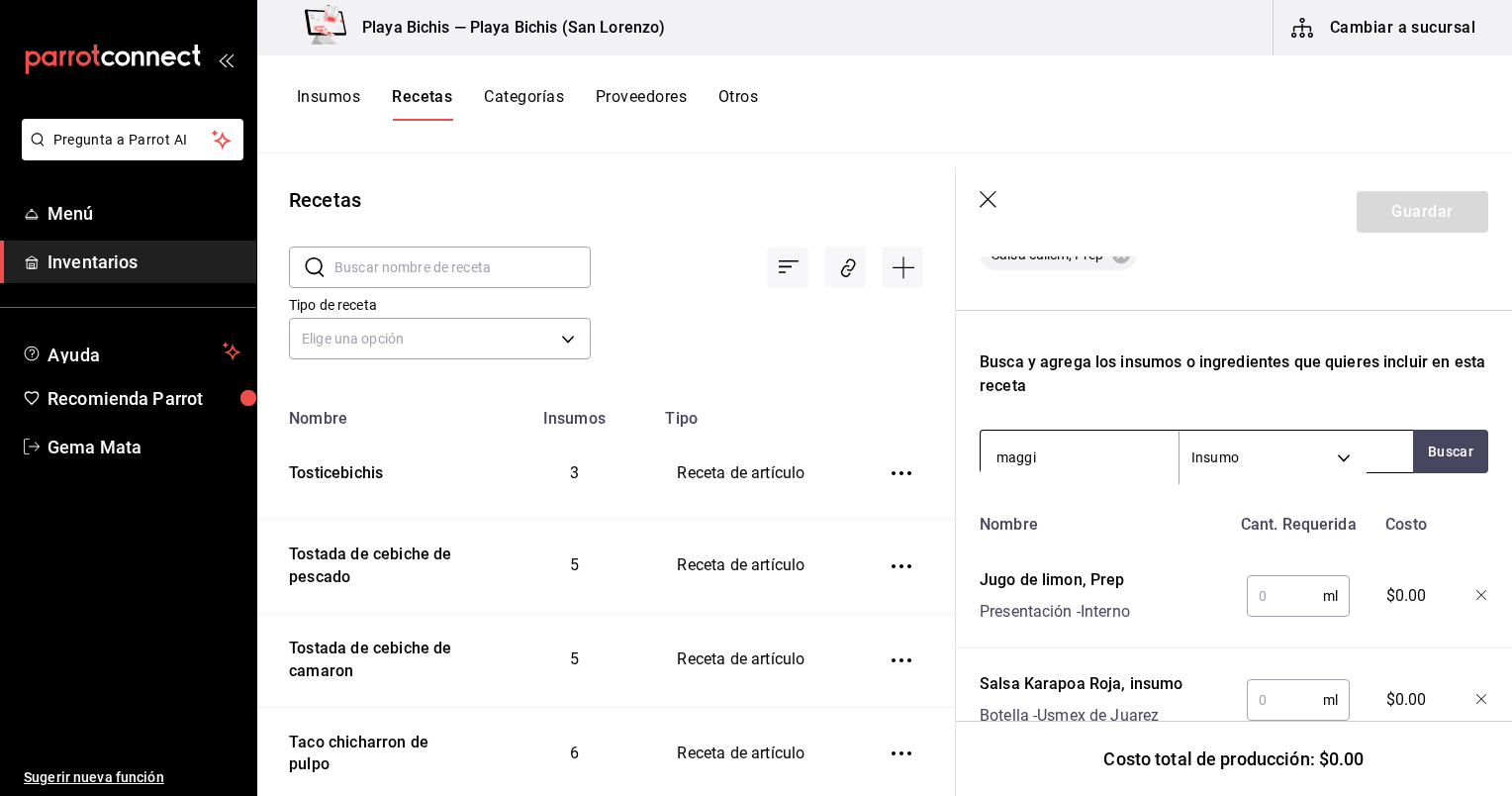type on "maggie" 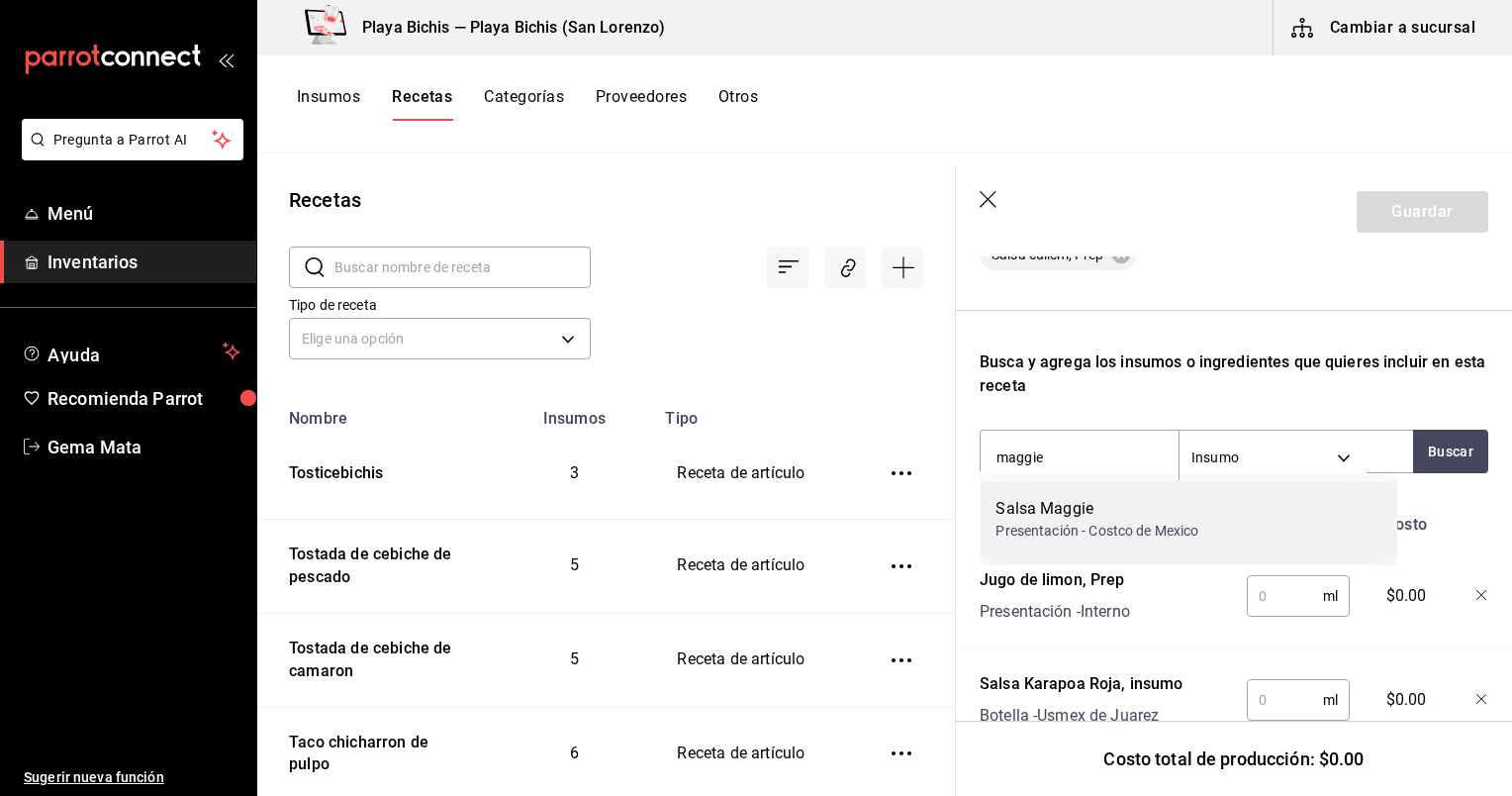 click on "Presentación - Costco de Mexico" at bounding box center [1096, 531] 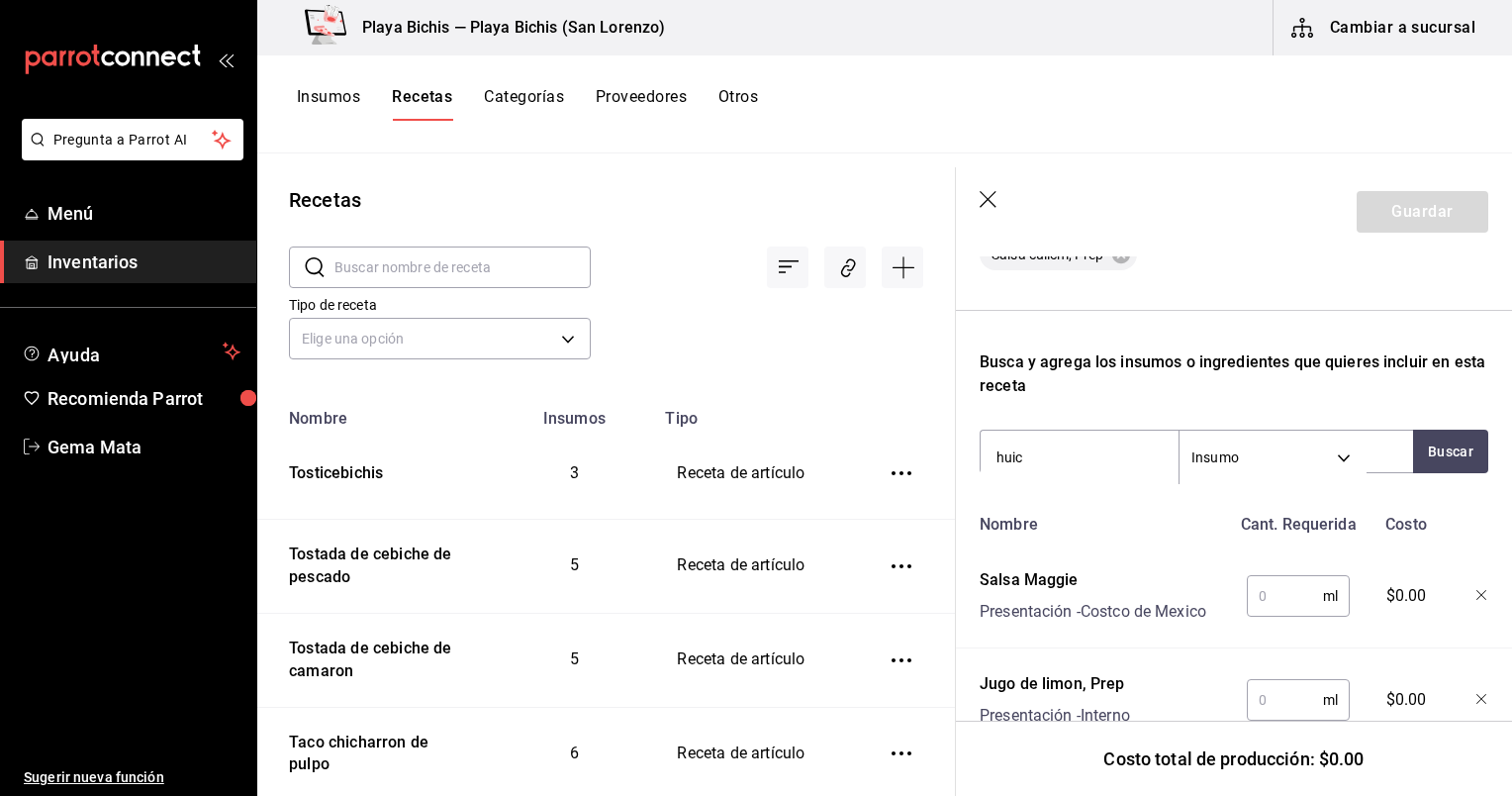 type on "huich" 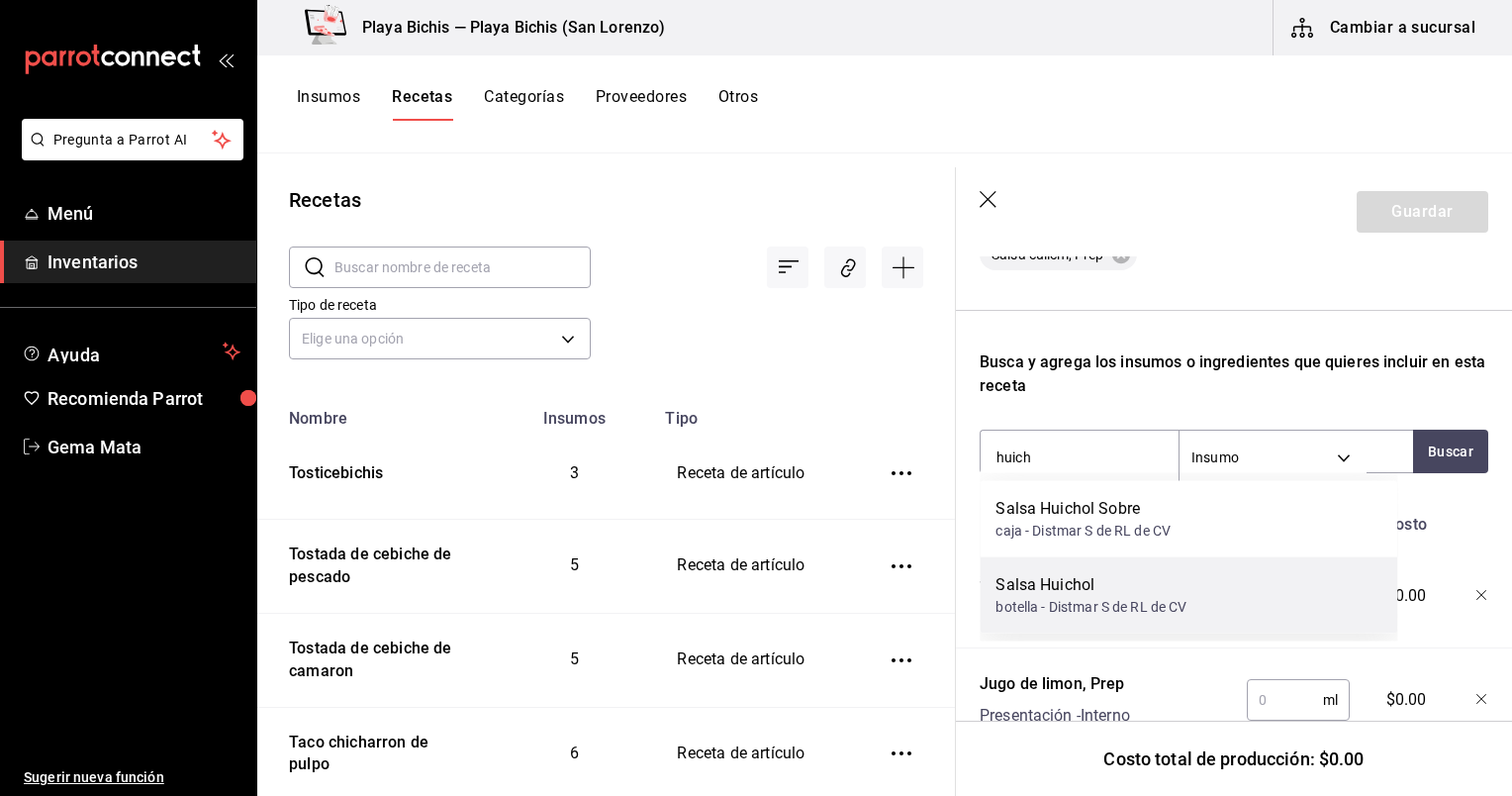 click on "Salsa Huichol" at bounding box center [1090, 585] 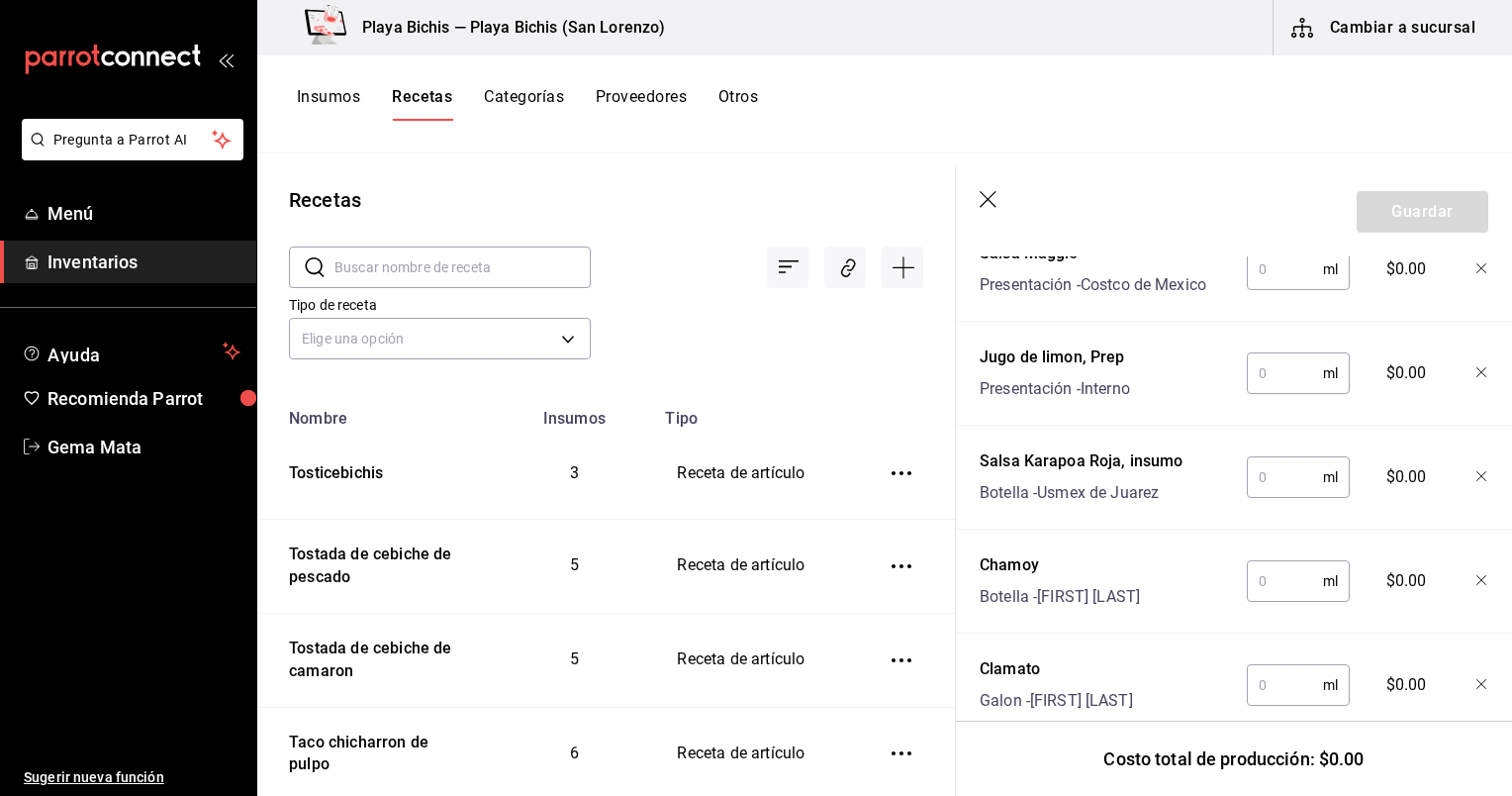 scroll, scrollTop: 1017, scrollLeft: 0, axis: vertical 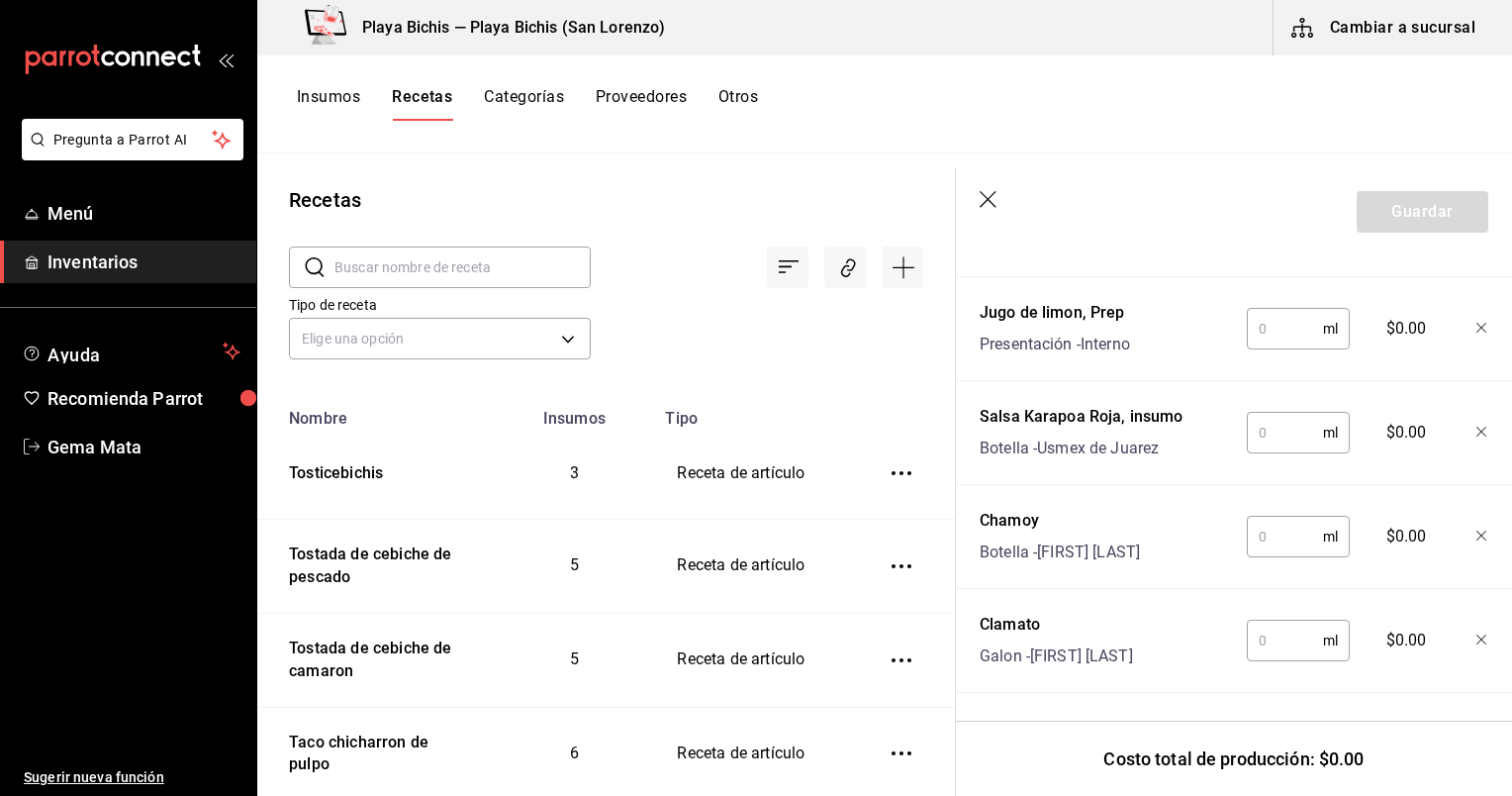 click at bounding box center (1284, 641) 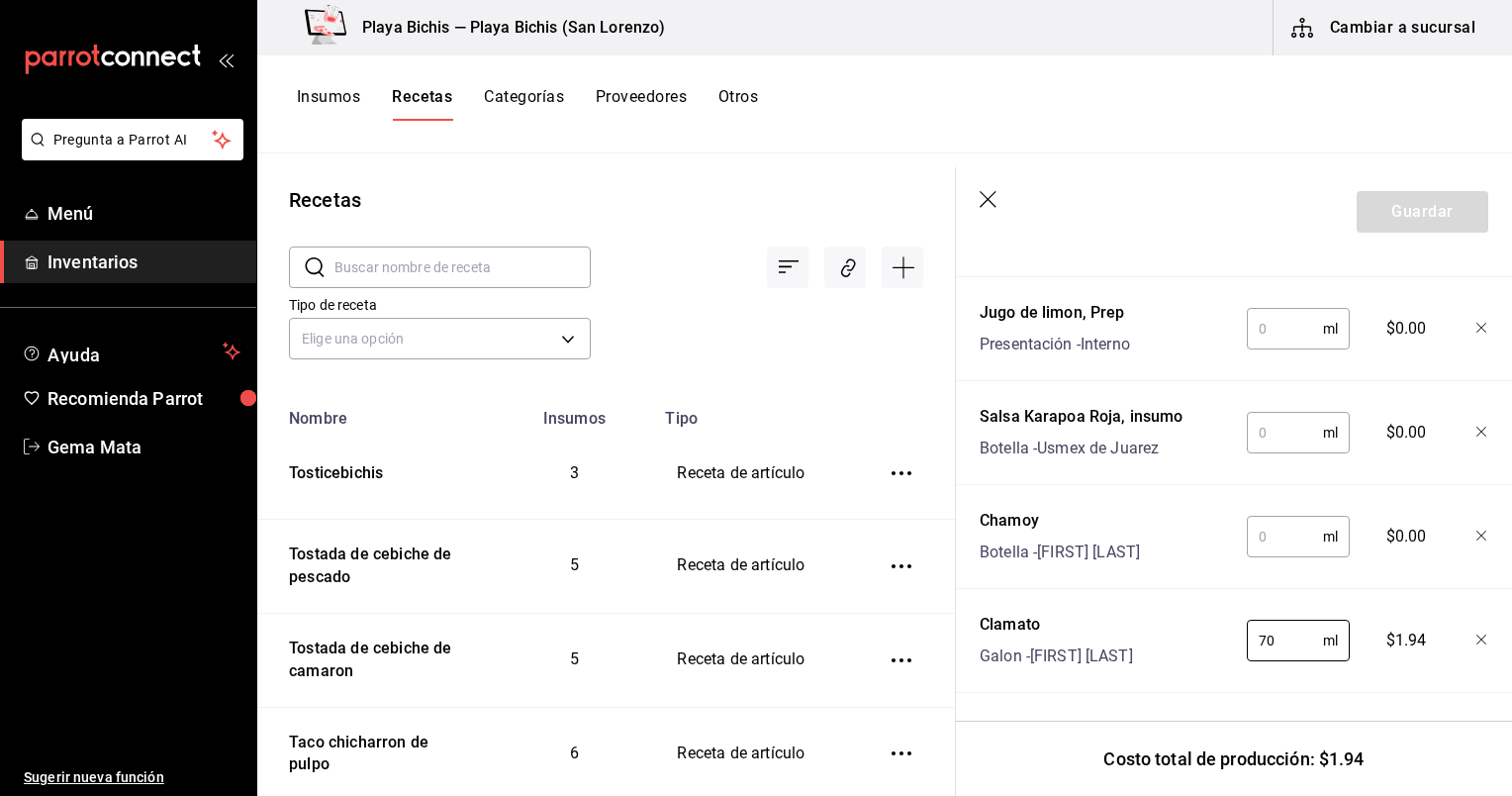 type on "70" 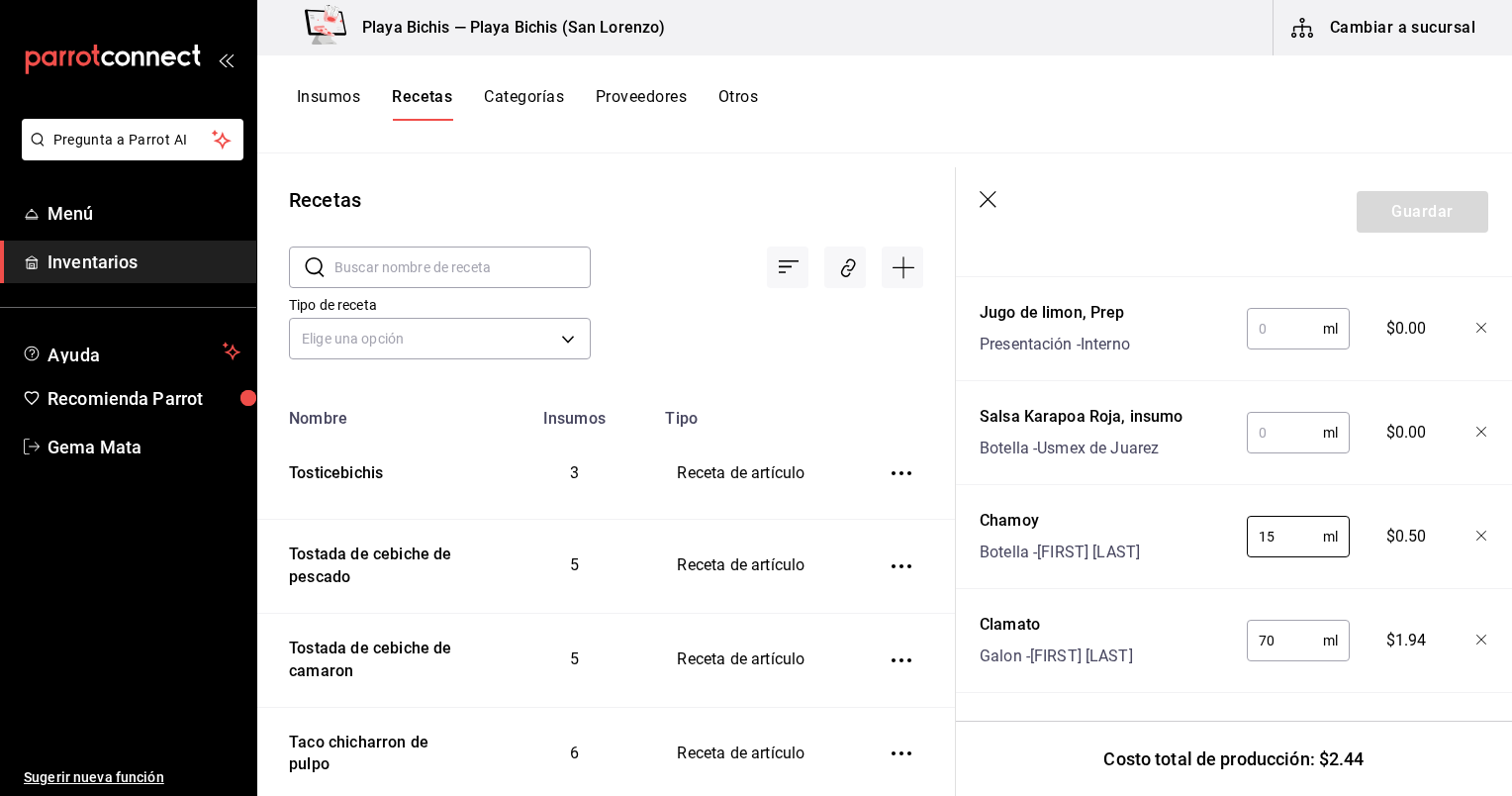 type on "15" 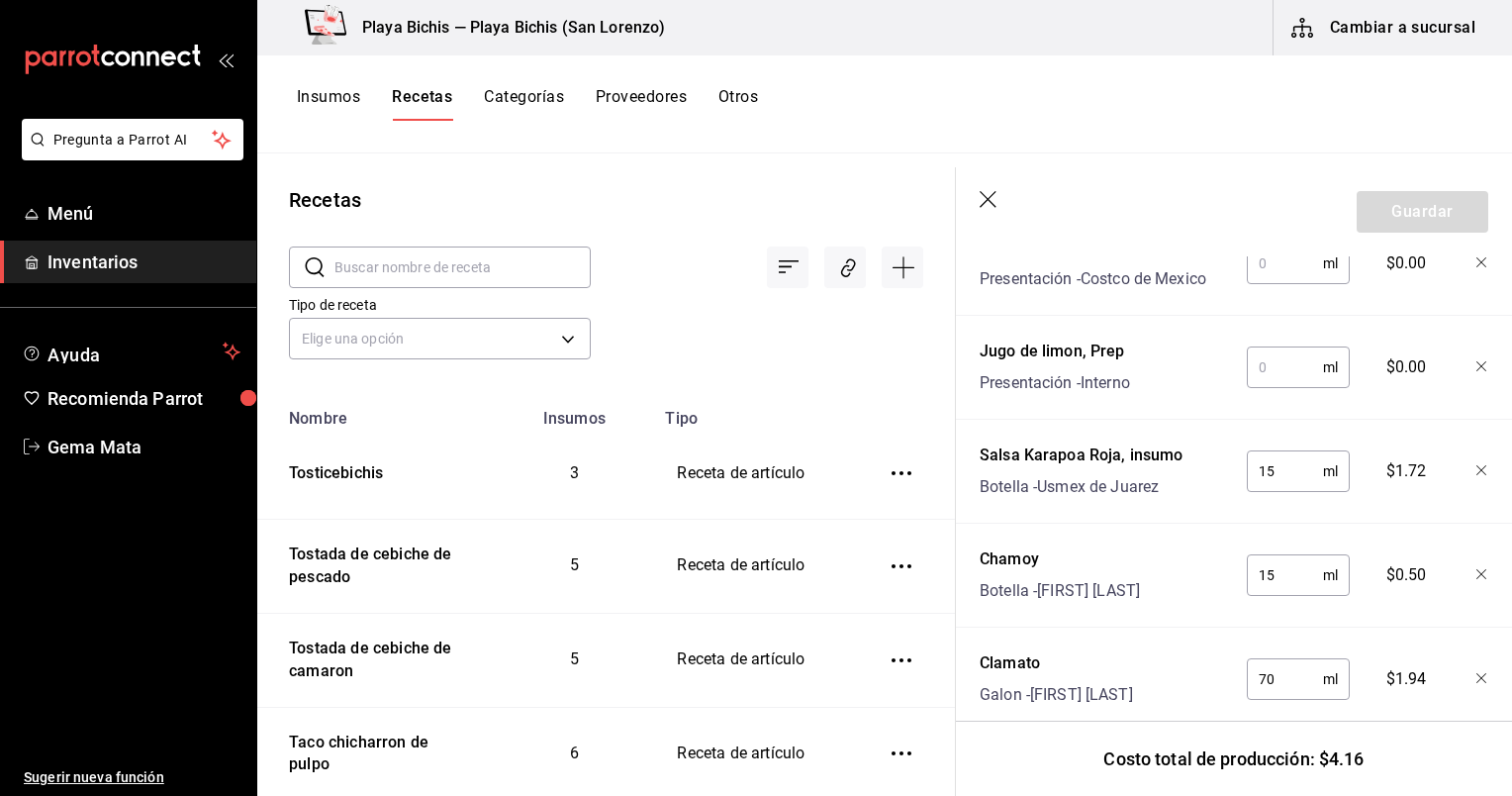 scroll, scrollTop: 968, scrollLeft: 0, axis: vertical 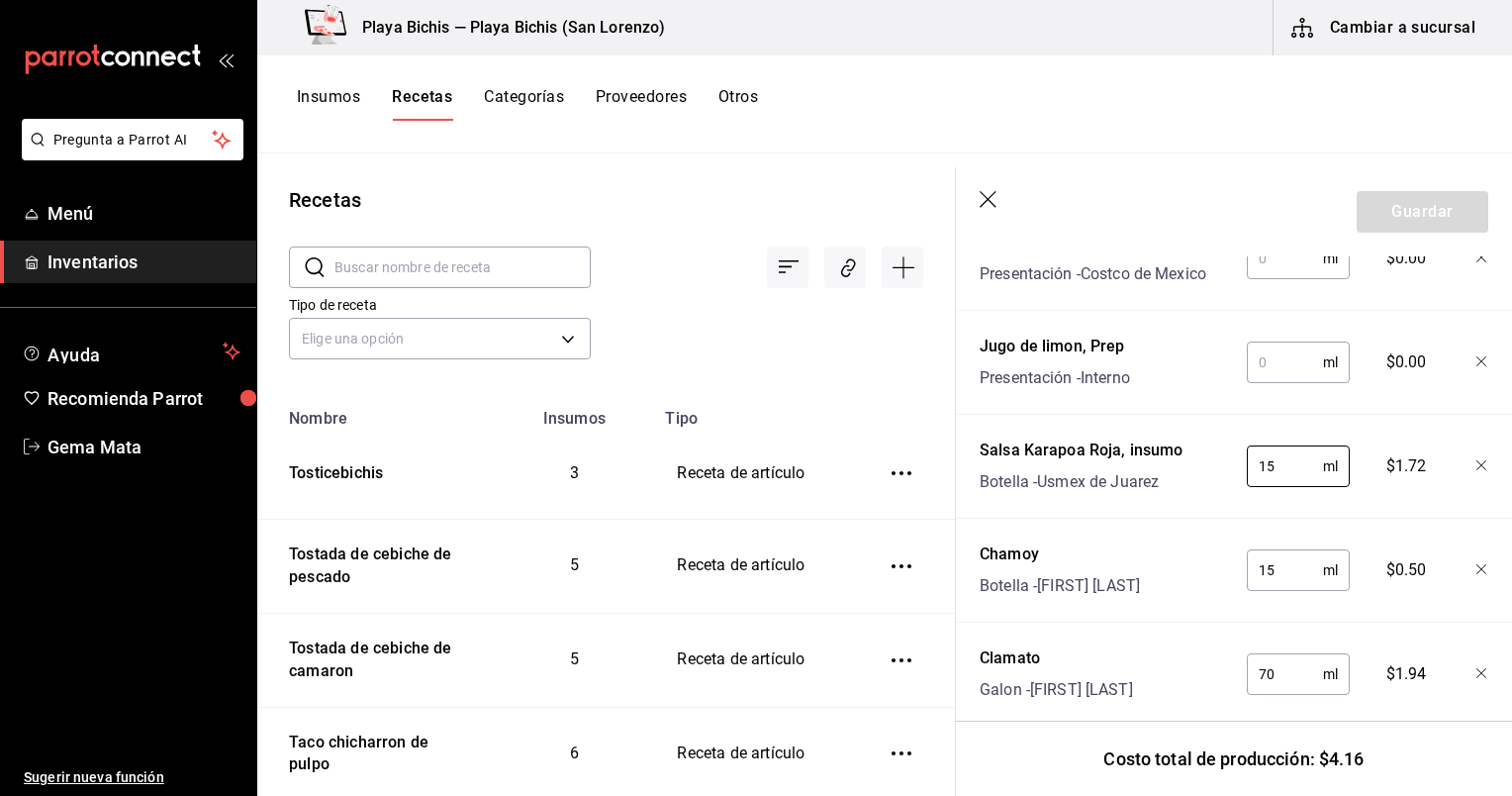 type on "15" 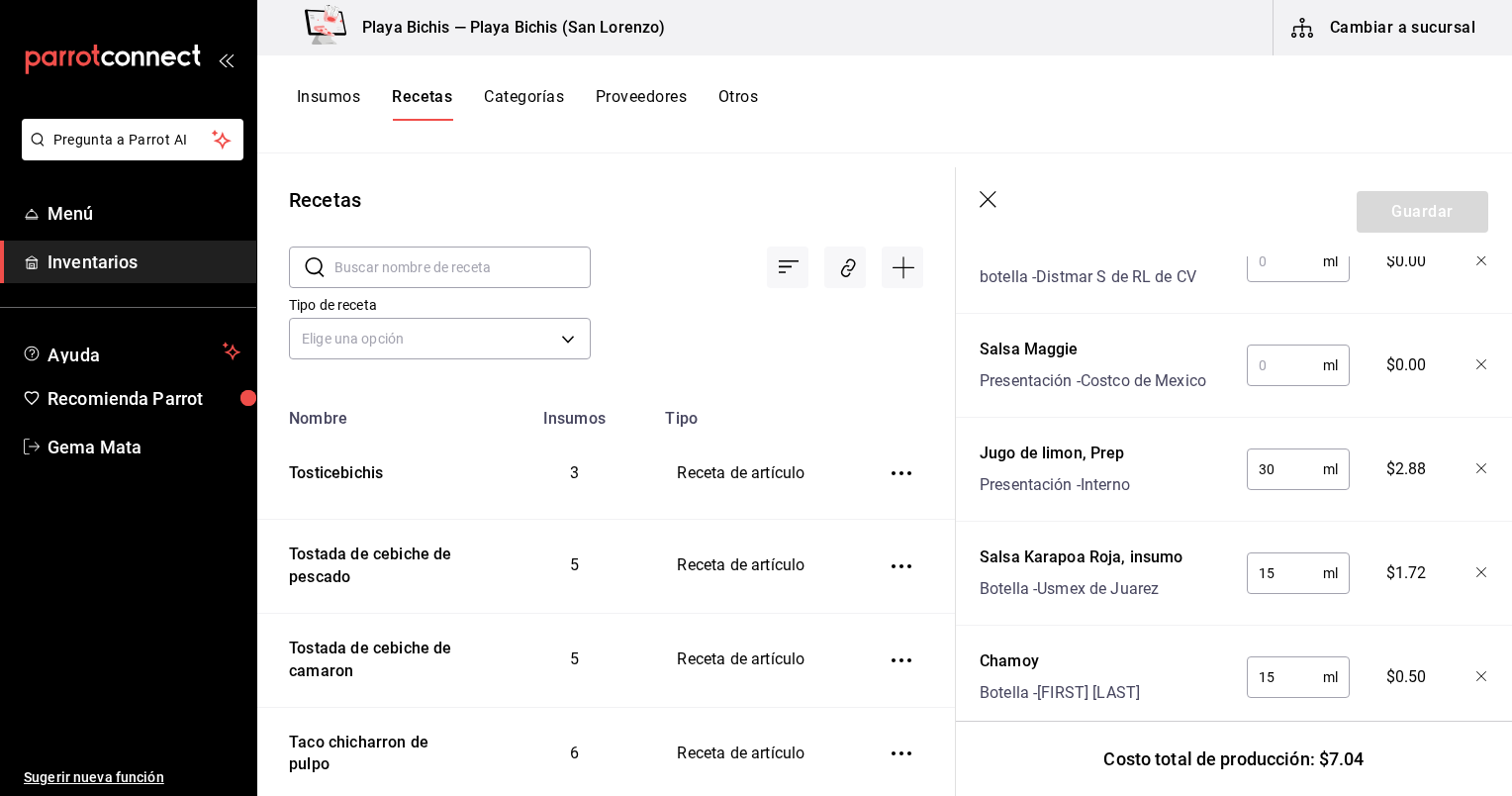 scroll, scrollTop: 754, scrollLeft: 0, axis: vertical 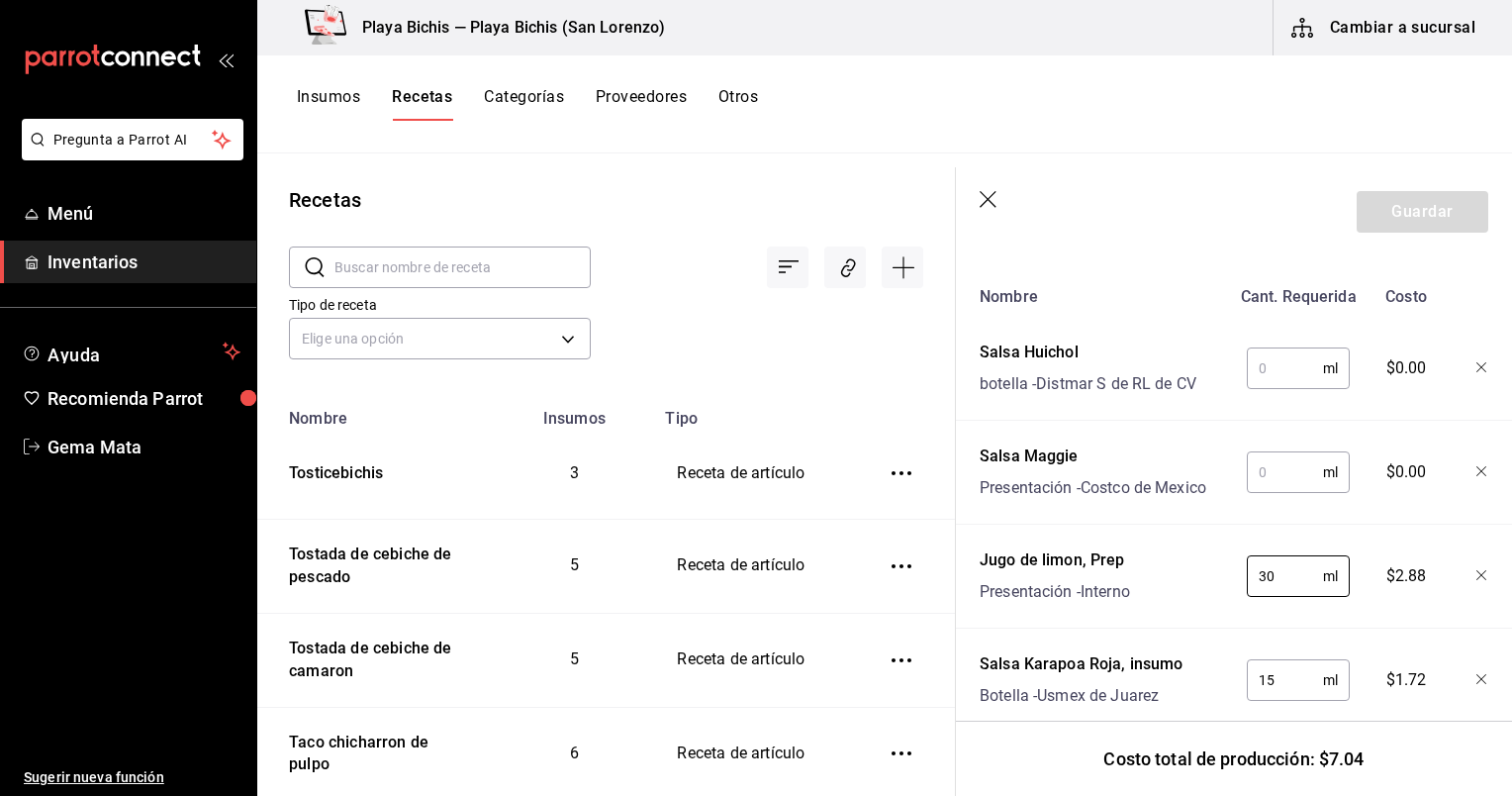 type on "30" 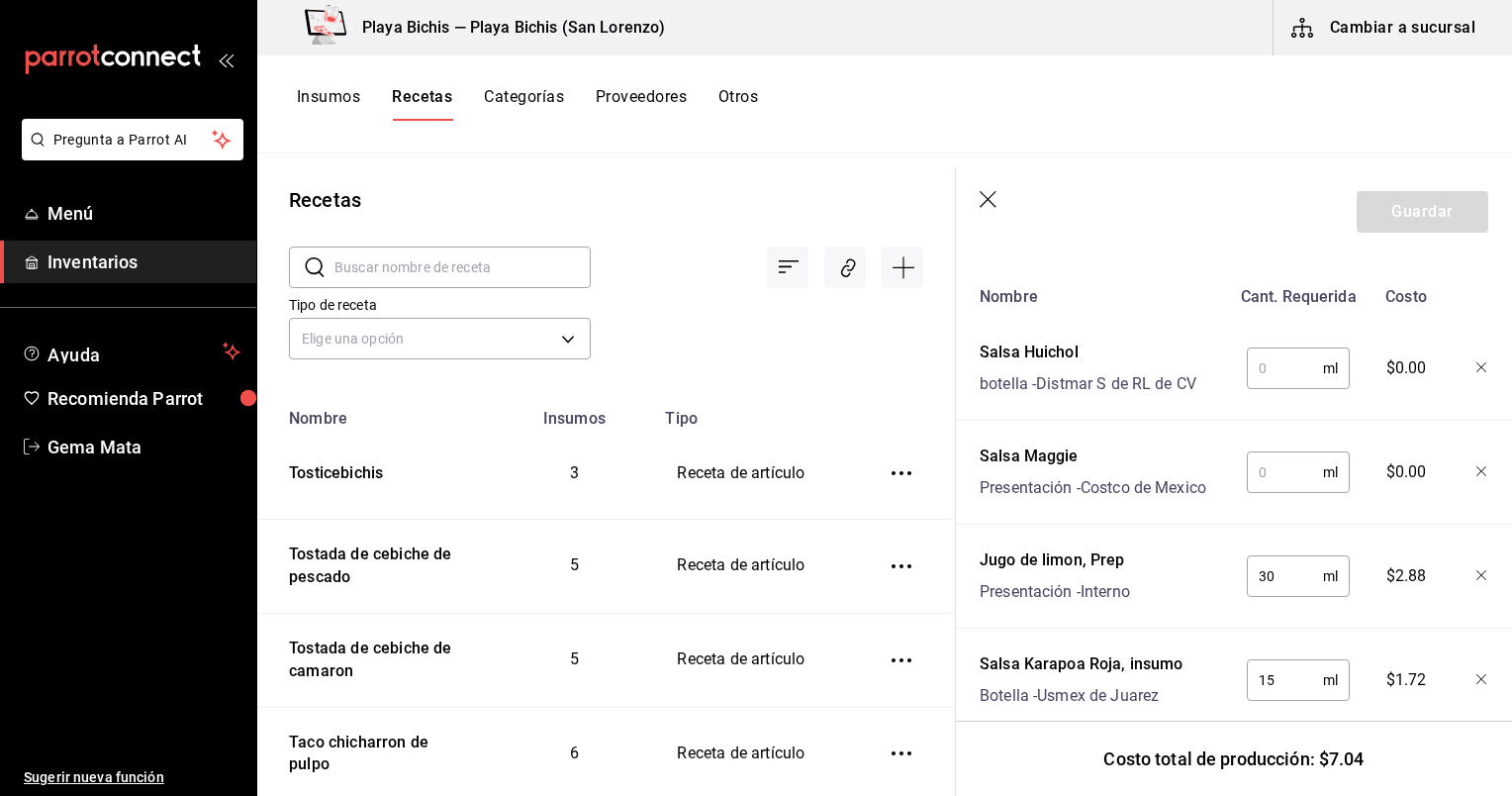 click at bounding box center (1284, 472) 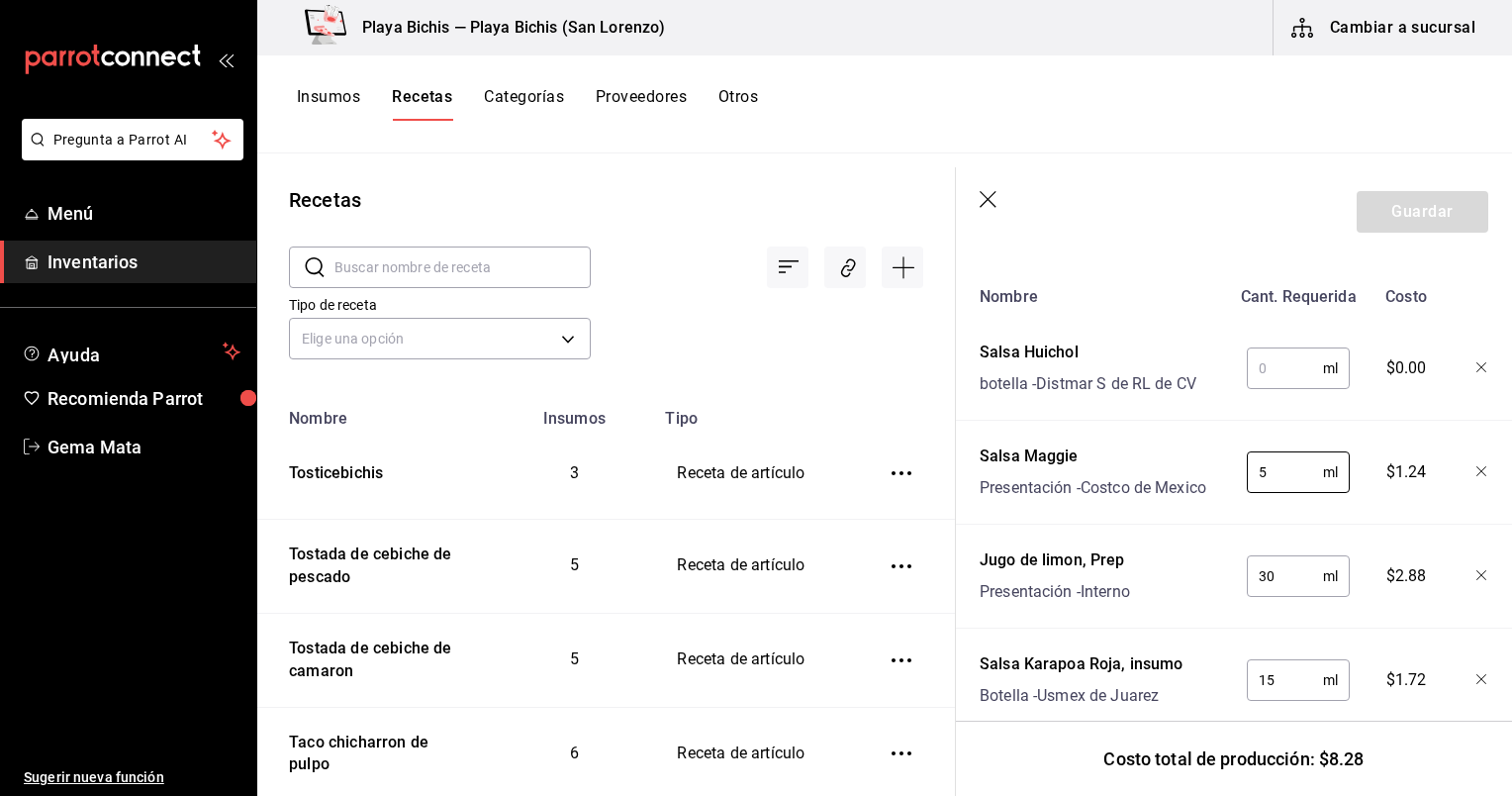 type on "5" 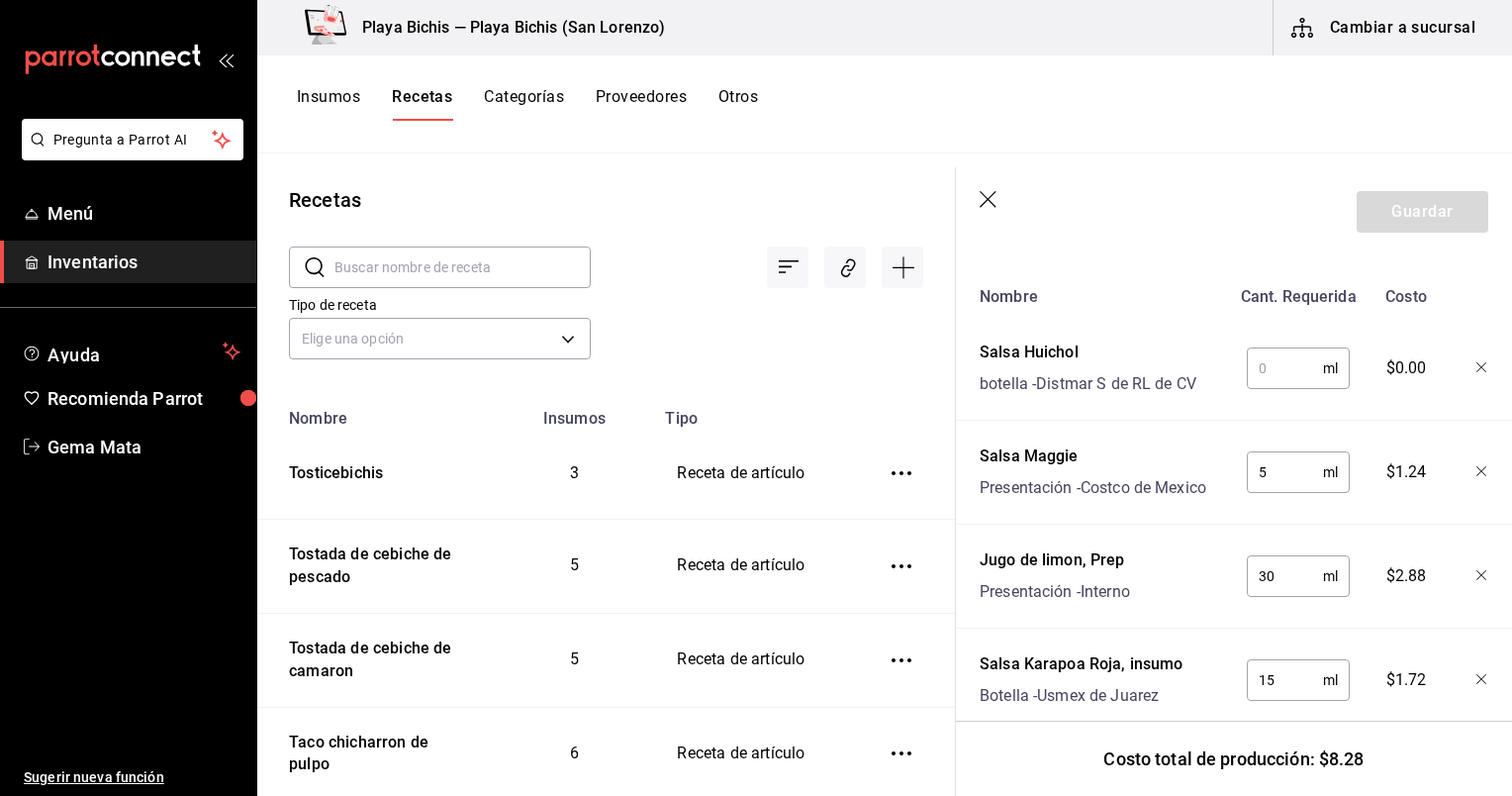 click at bounding box center (1284, 368) 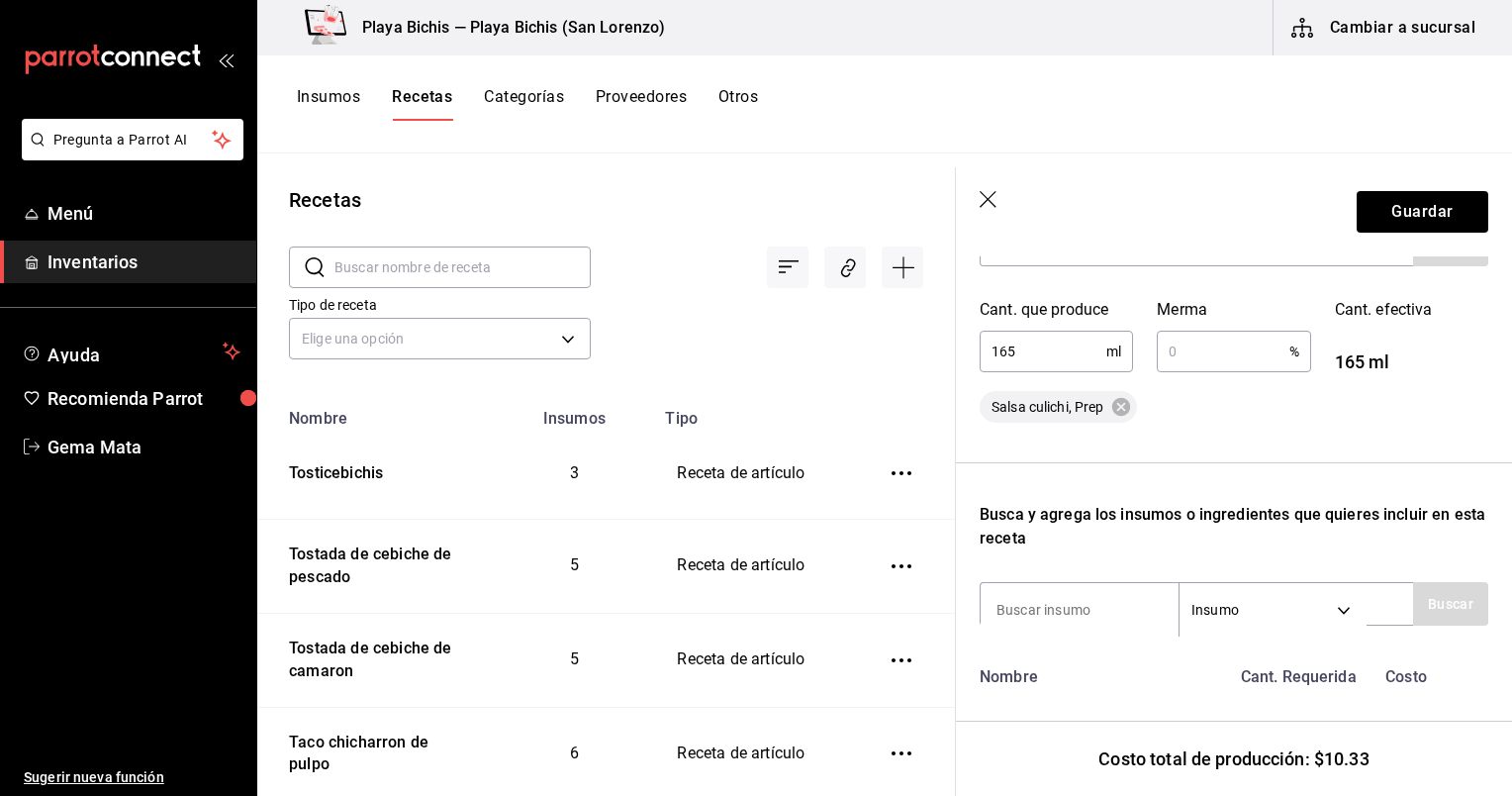 scroll, scrollTop: 358, scrollLeft: 0, axis: vertical 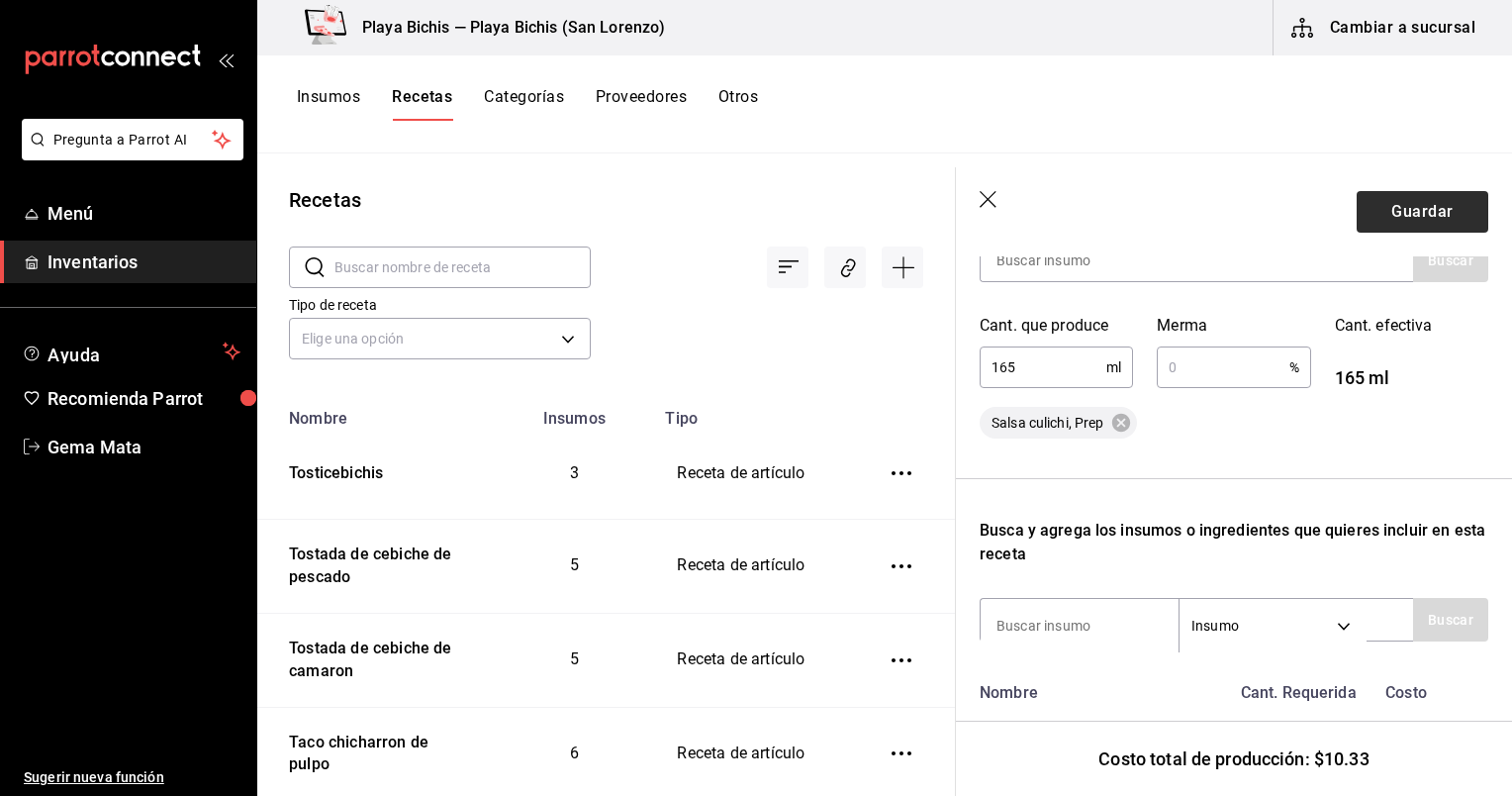 type on "30" 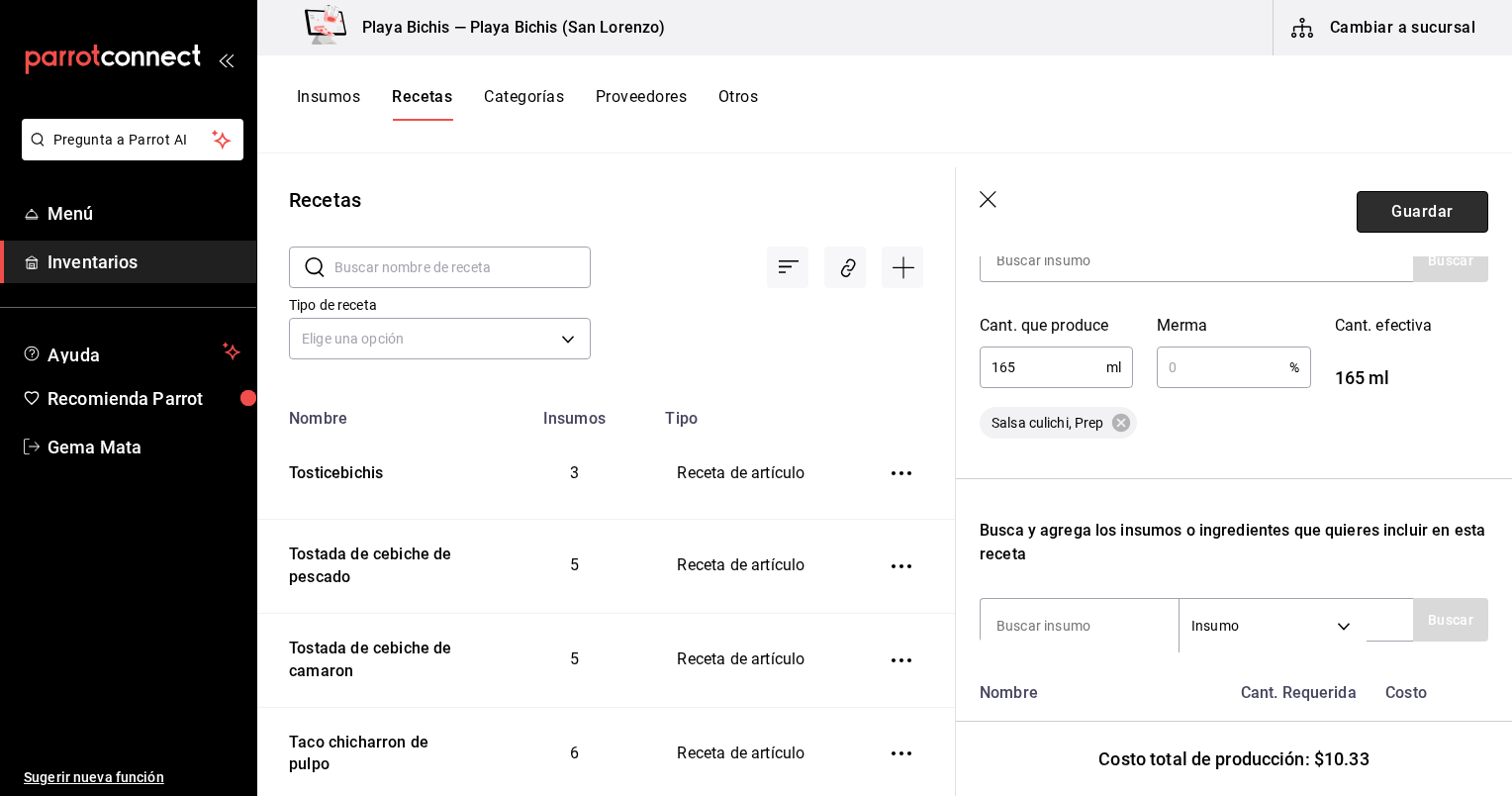 click on "Guardar" at bounding box center [1422, 212] 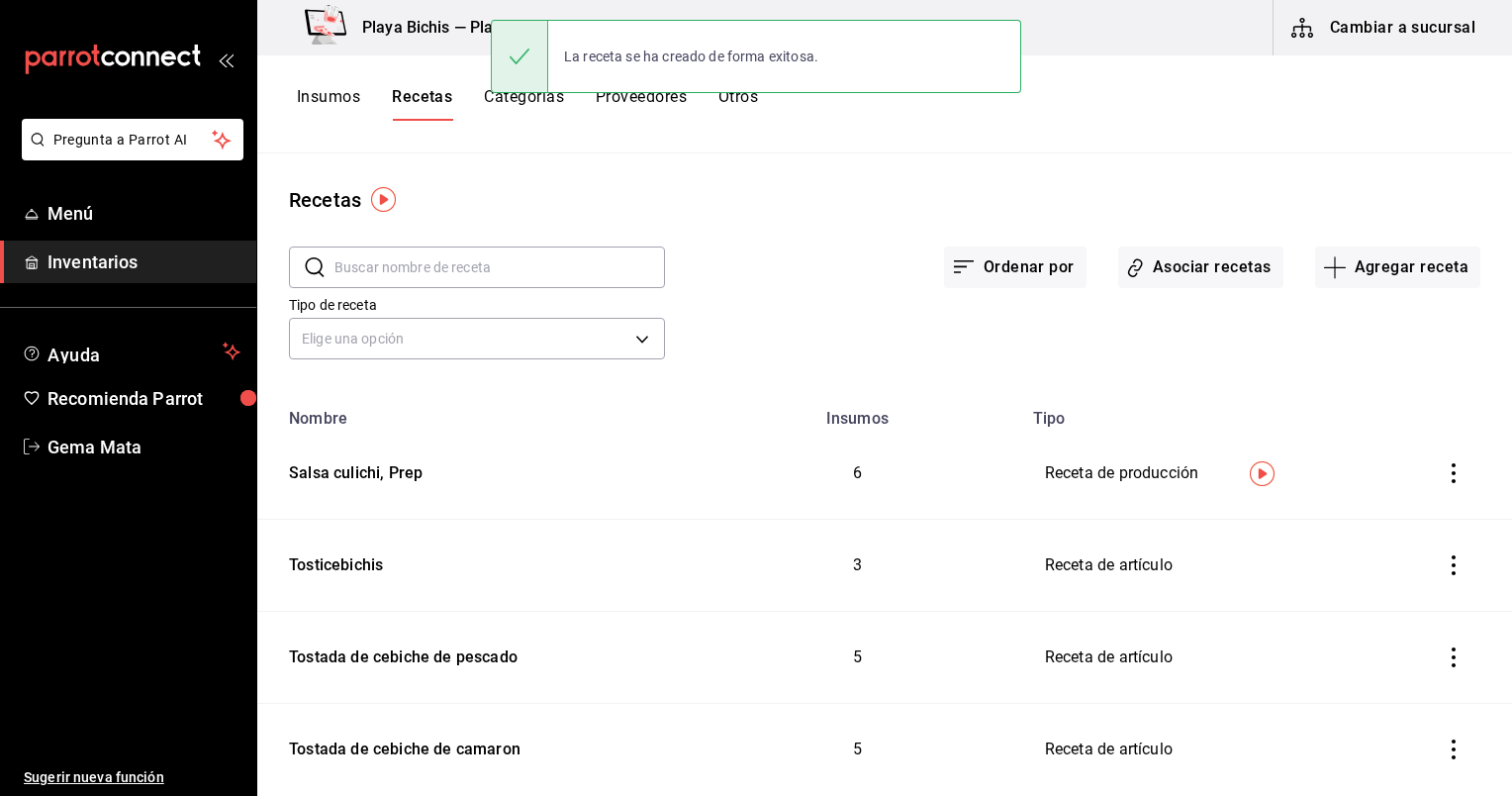 scroll, scrollTop: 0, scrollLeft: 0, axis: both 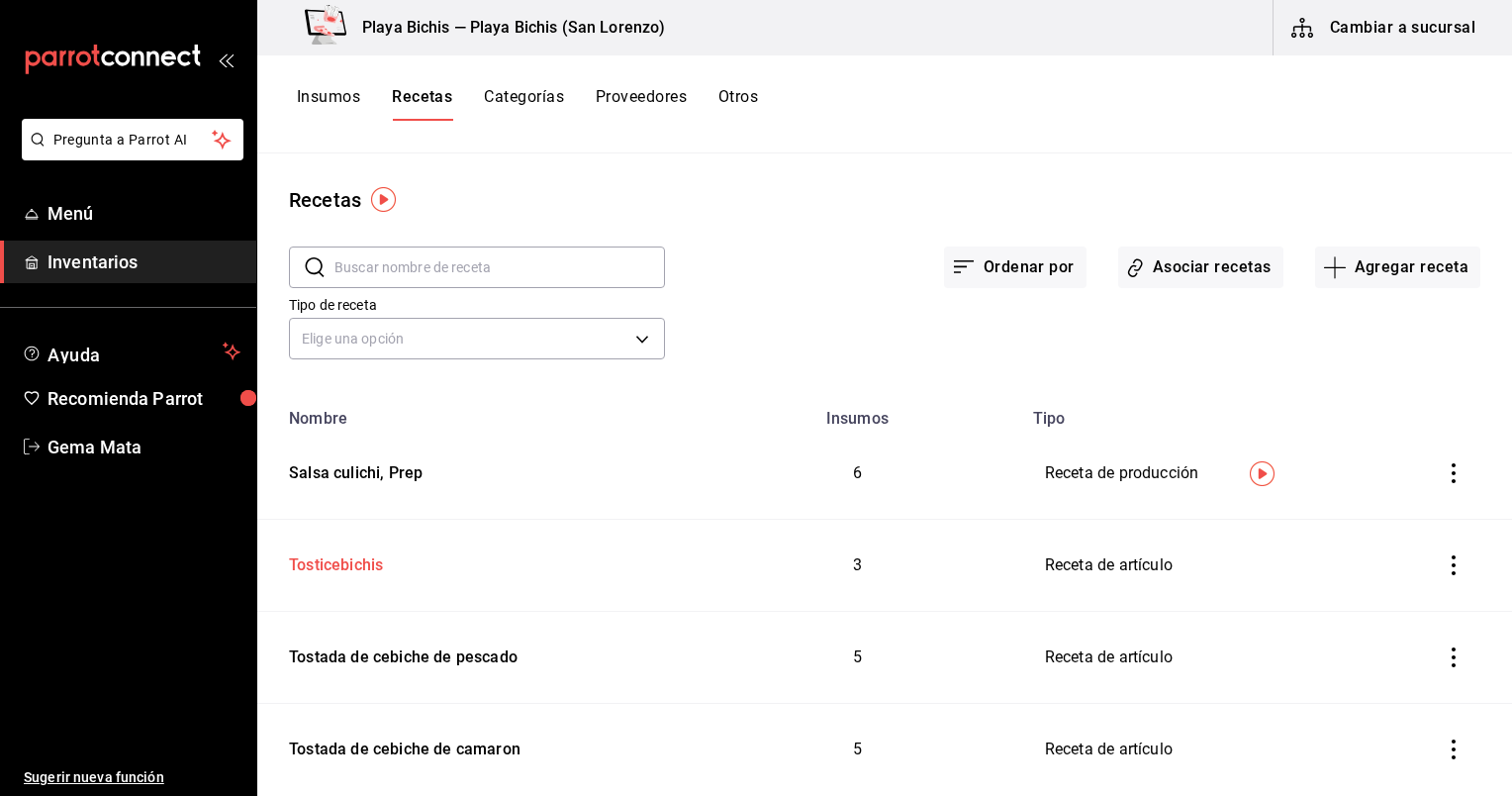 click on "Tosticebichis" at bounding box center [475, 561] 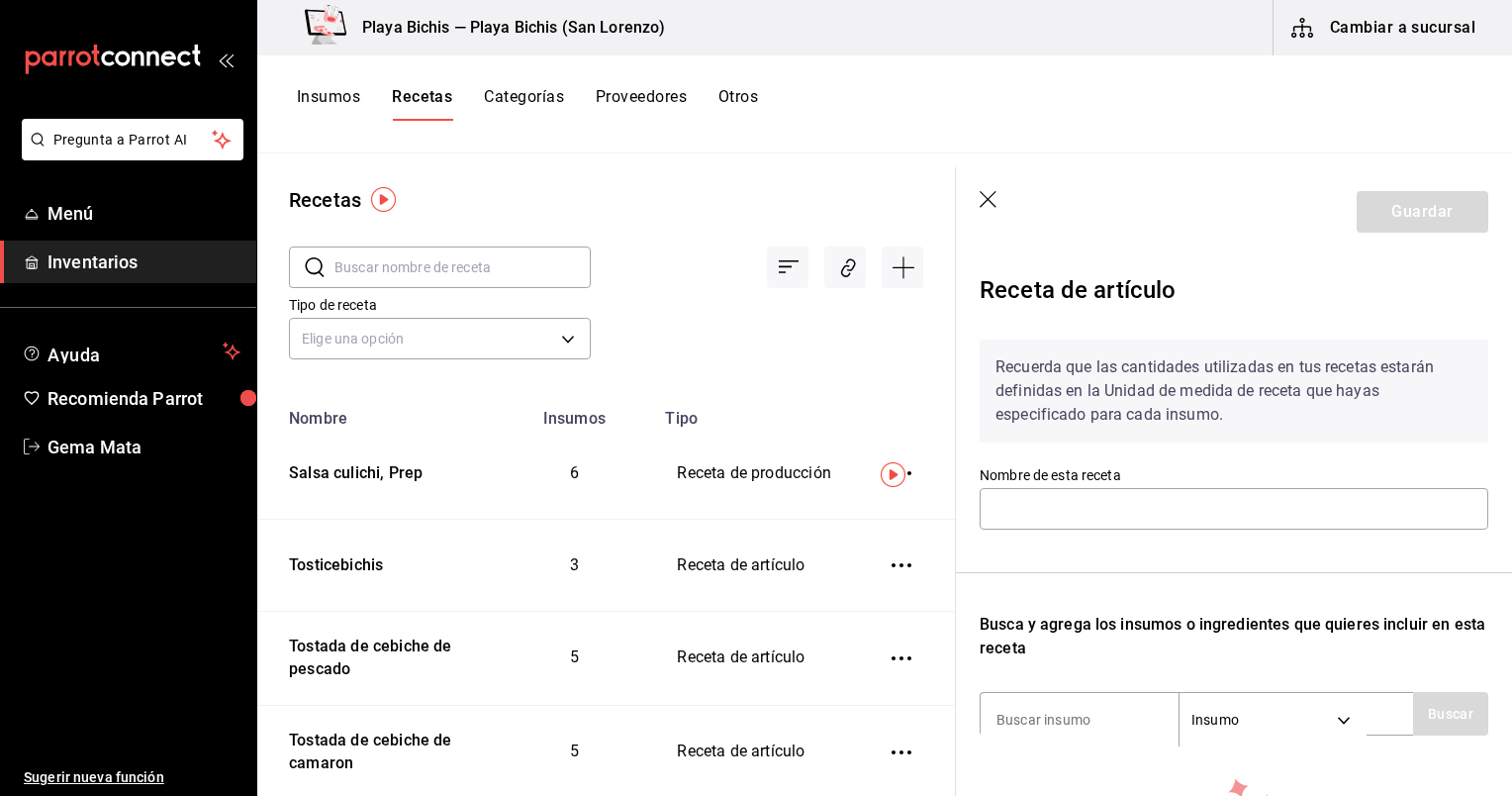 type on "Tosticebichis" 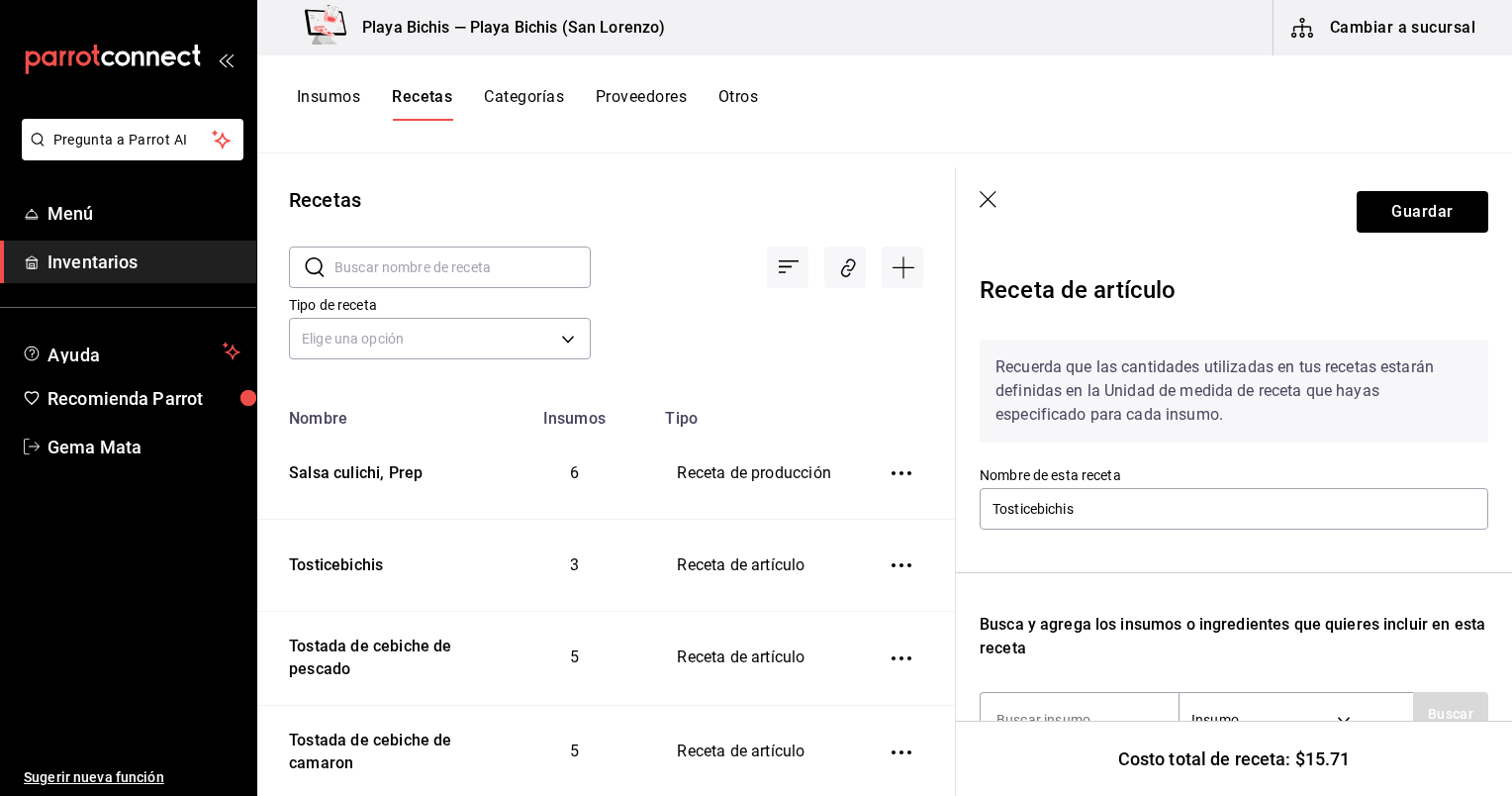 scroll, scrollTop: 249, scrollLeft: 0, axis: vertical 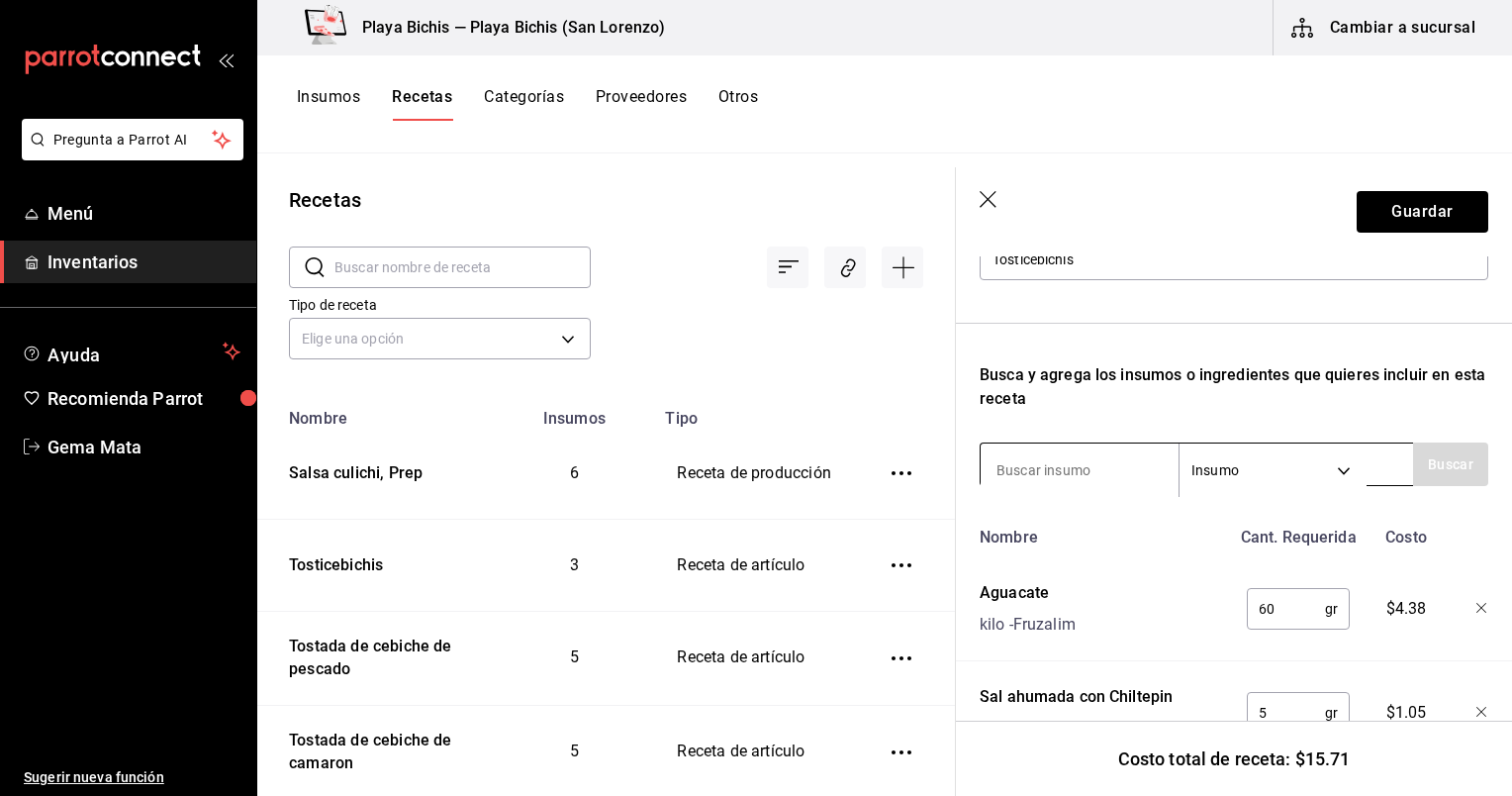 click at bounding box center [1080, 470] 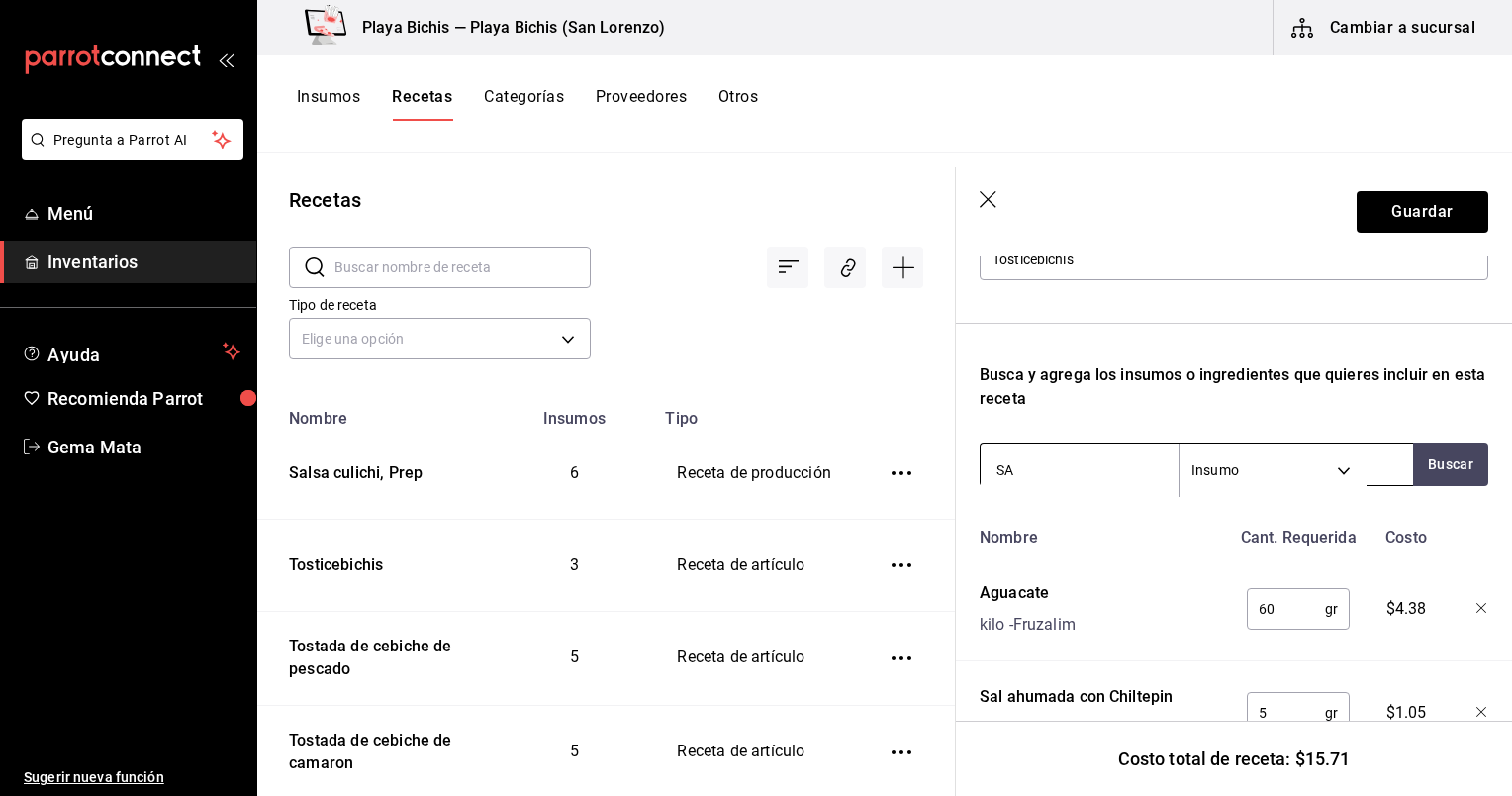 type on "S" 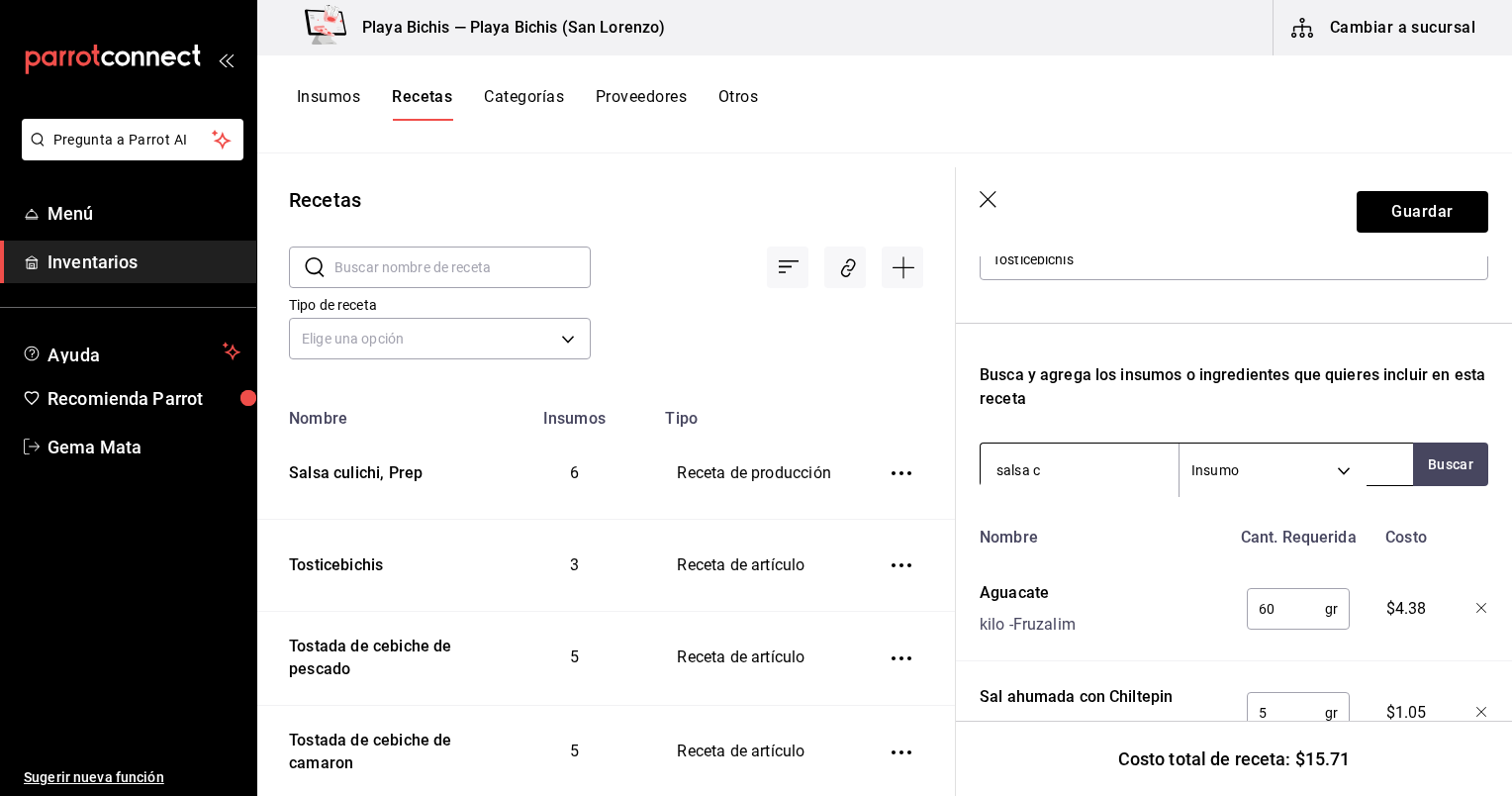 type on "salsa cu" 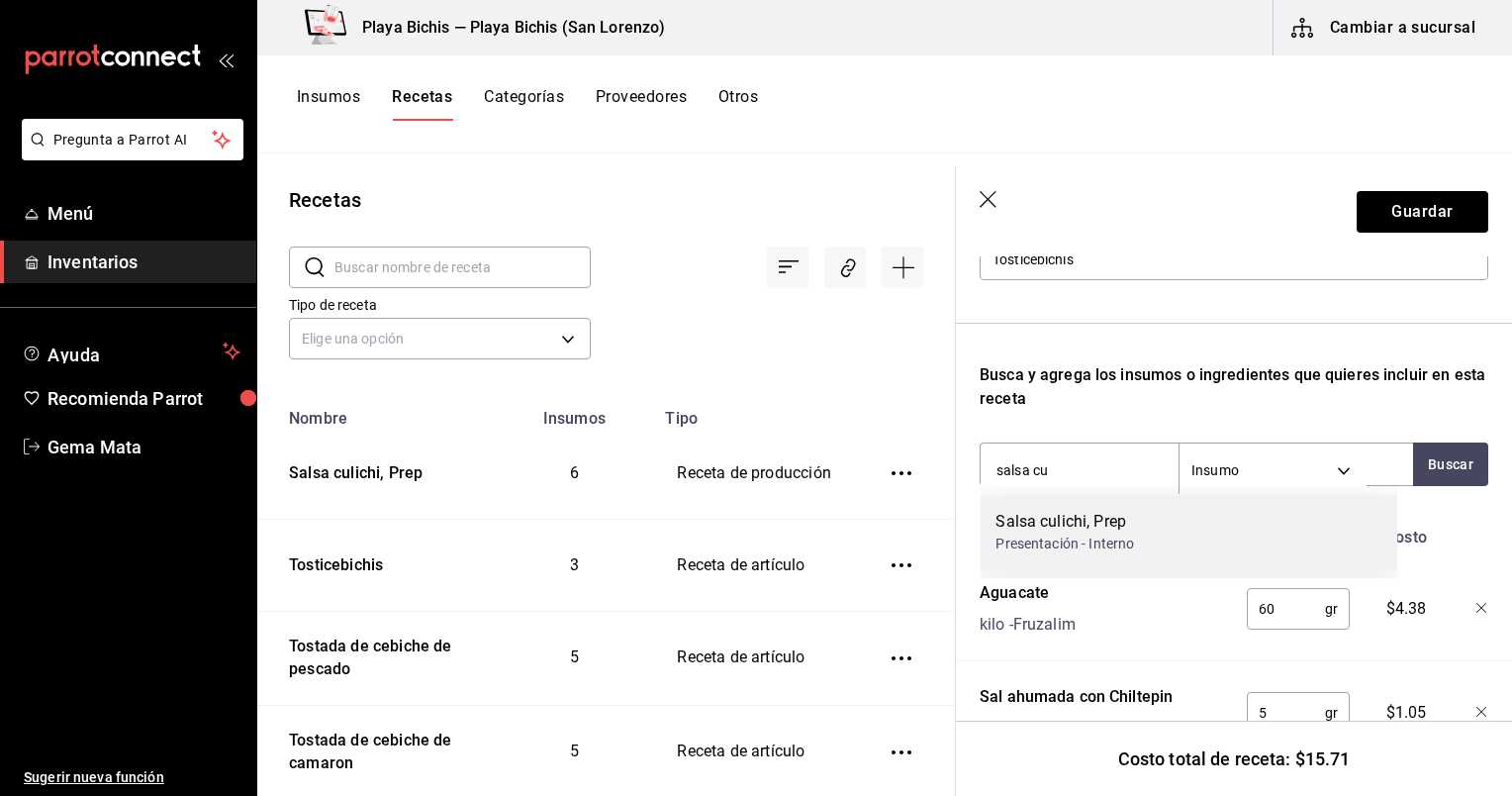 click on "Presentación - Interno" at bounding box center (1065, 544) 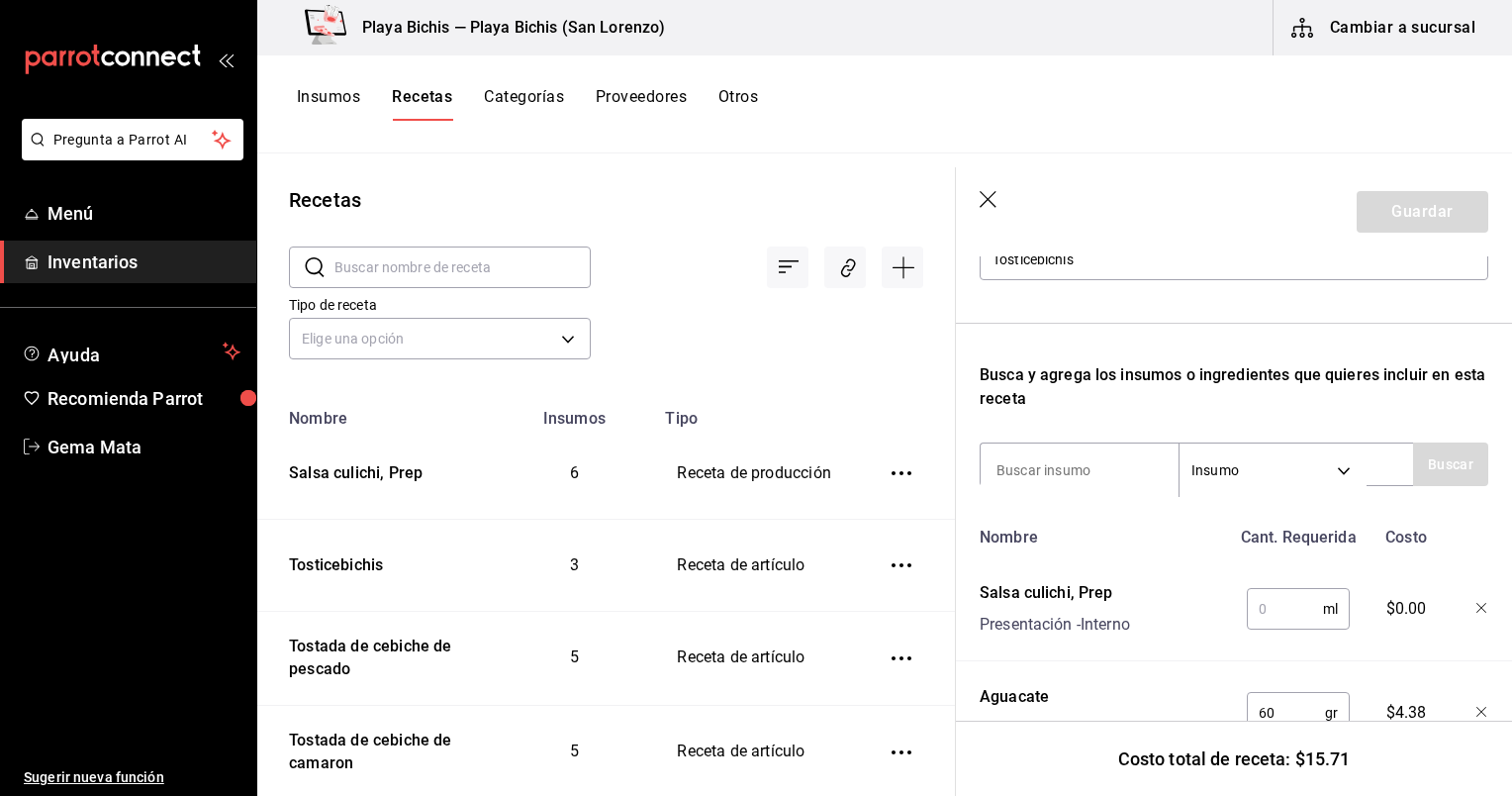 click at bounding box center (1284, 609) 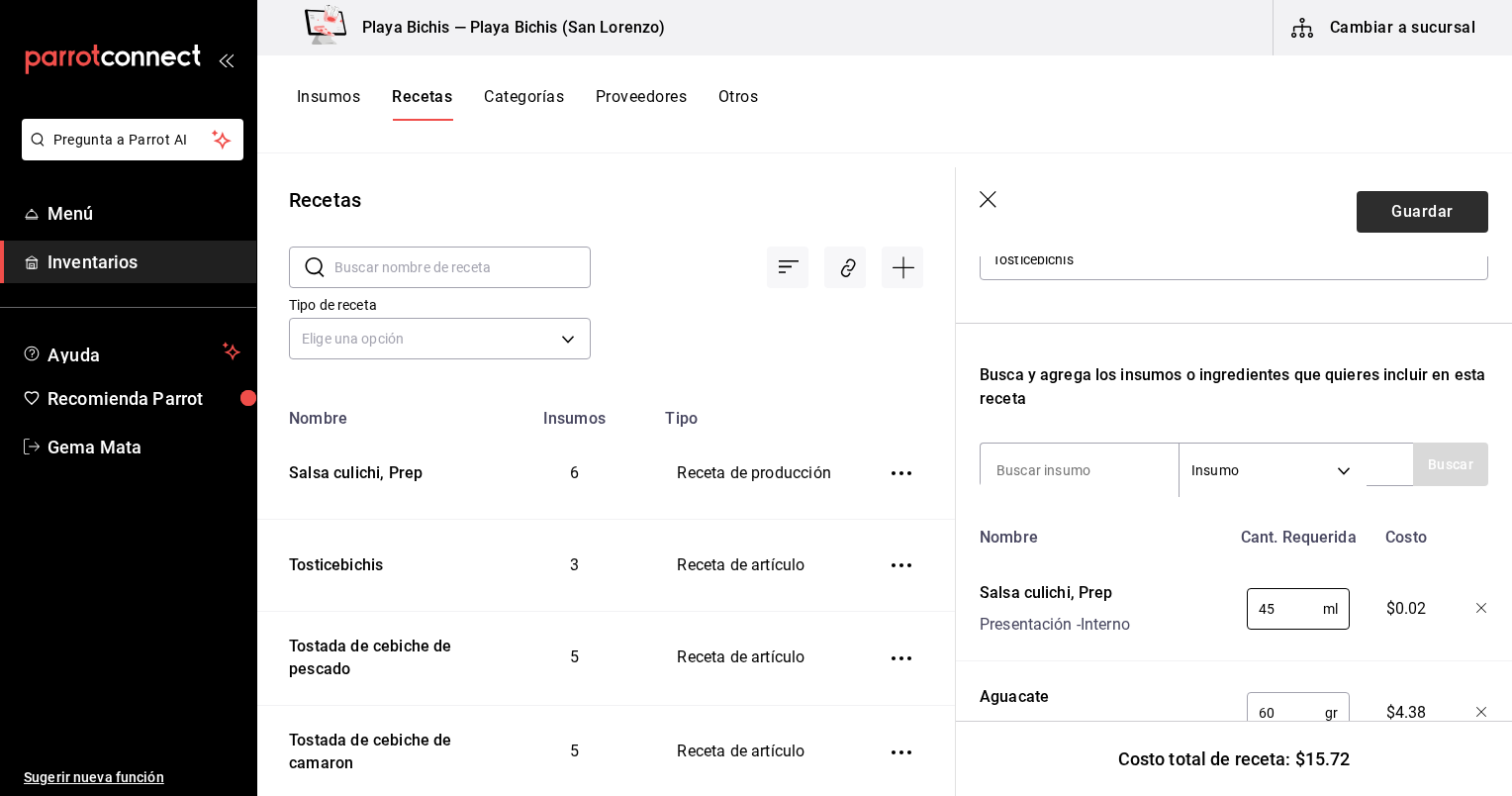 type on "45" 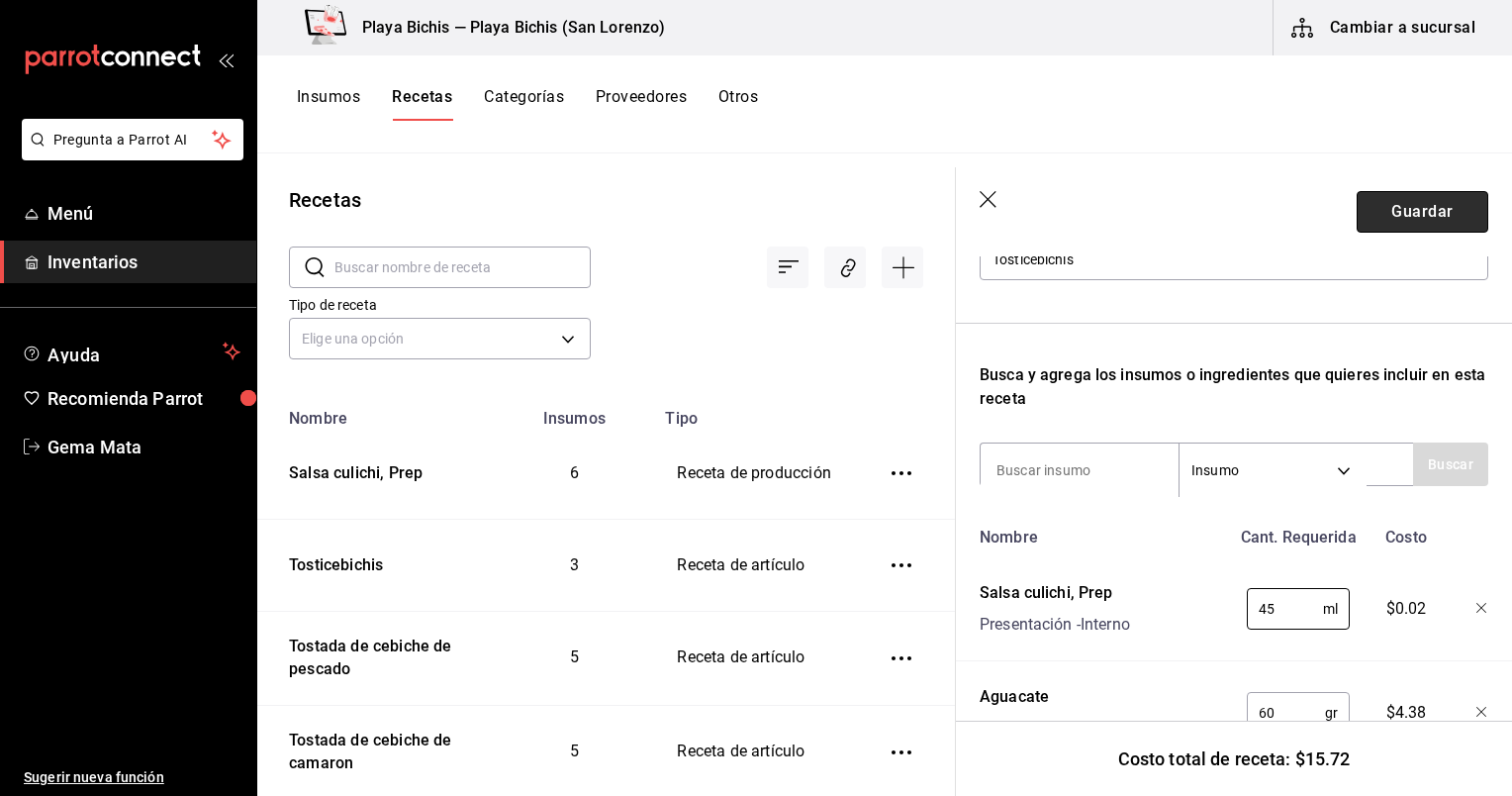 click on "Guardar" at bounding box center [1422, 212] 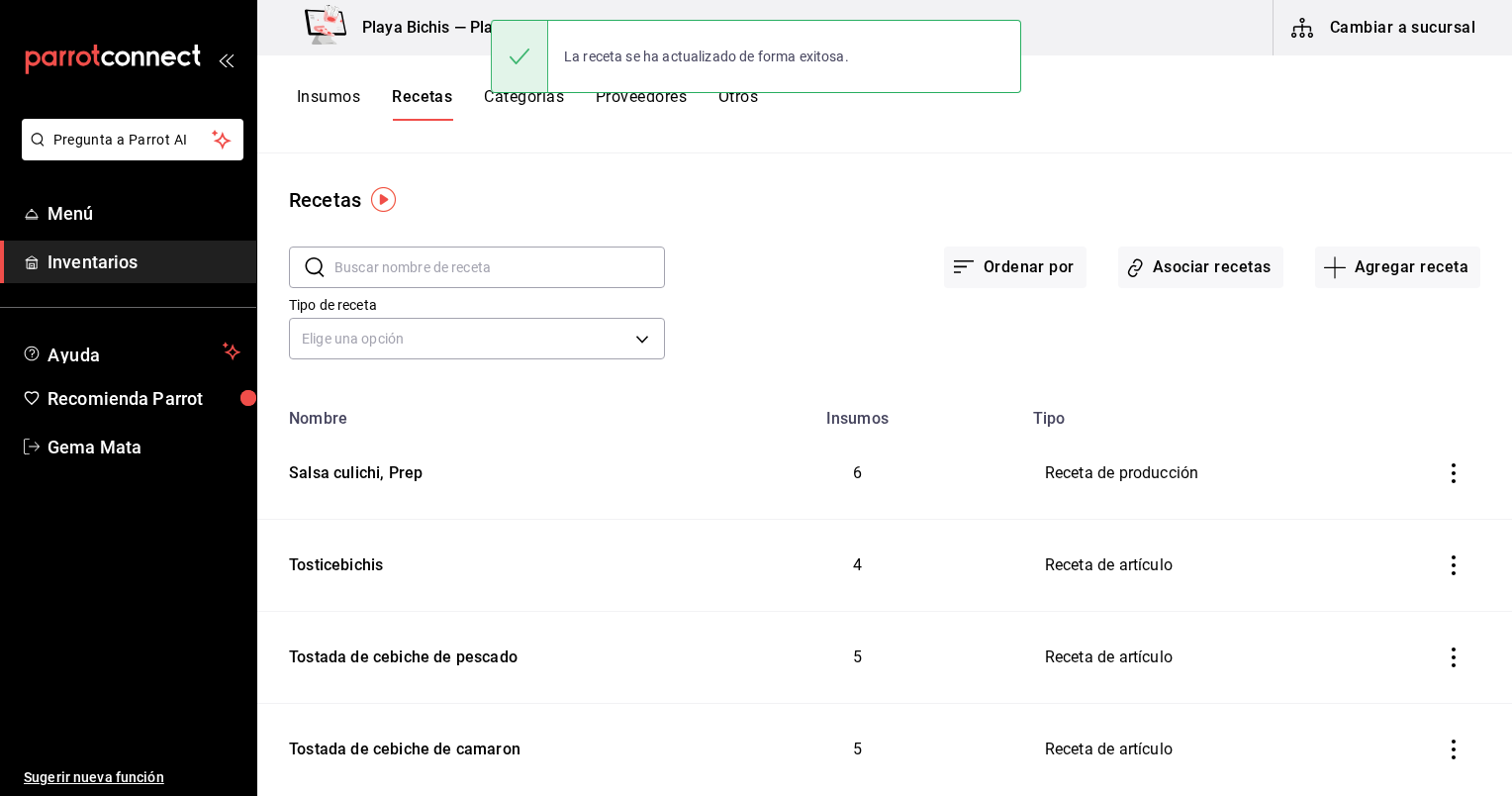 scroll, scrollTop: 0, scrollLeft: 0, axis: both 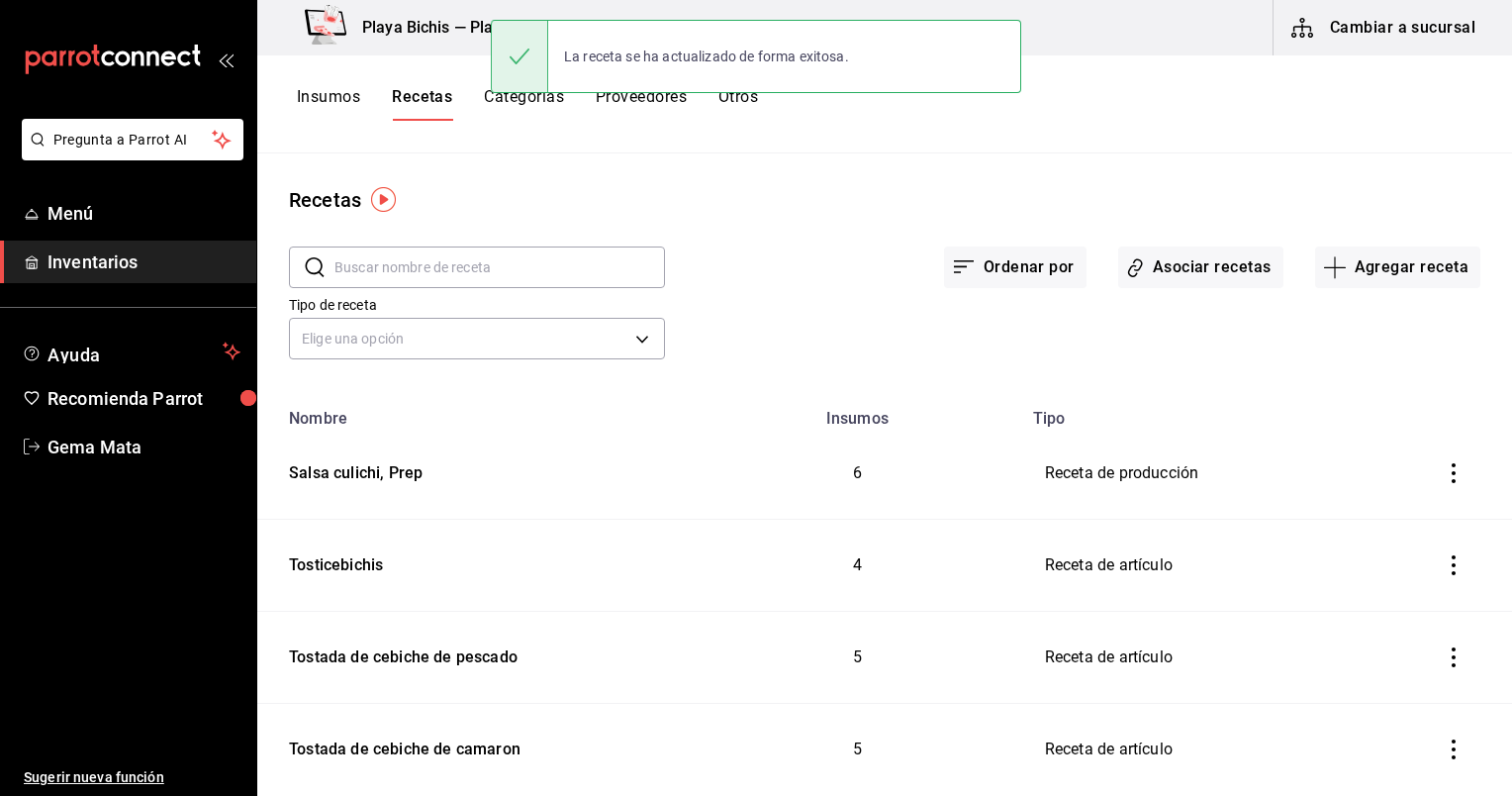 click at bounding box center [500, 267] 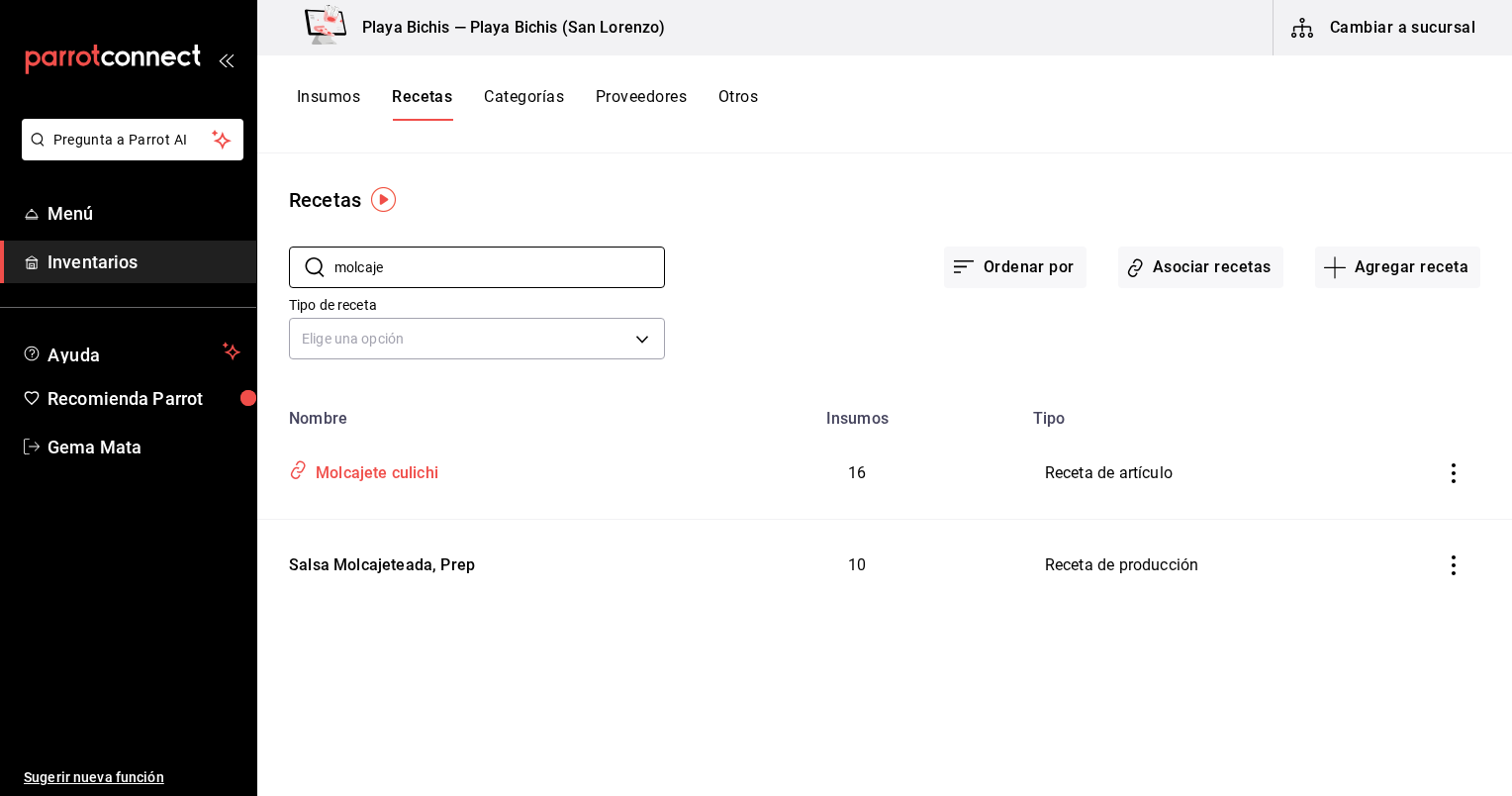 type on "molcaje" 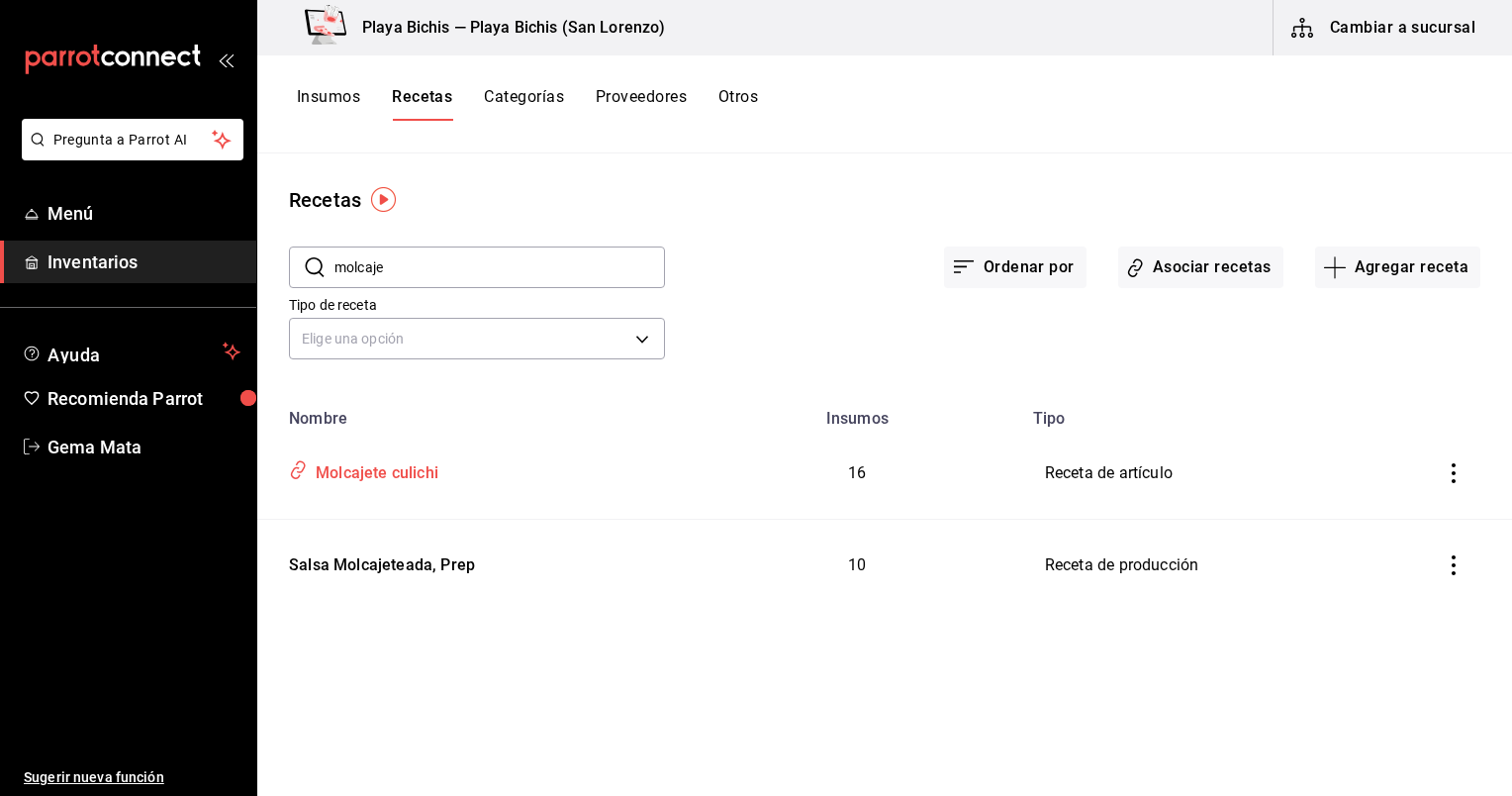 click on "Molcajete culichi" at bounding box center (373, 469) 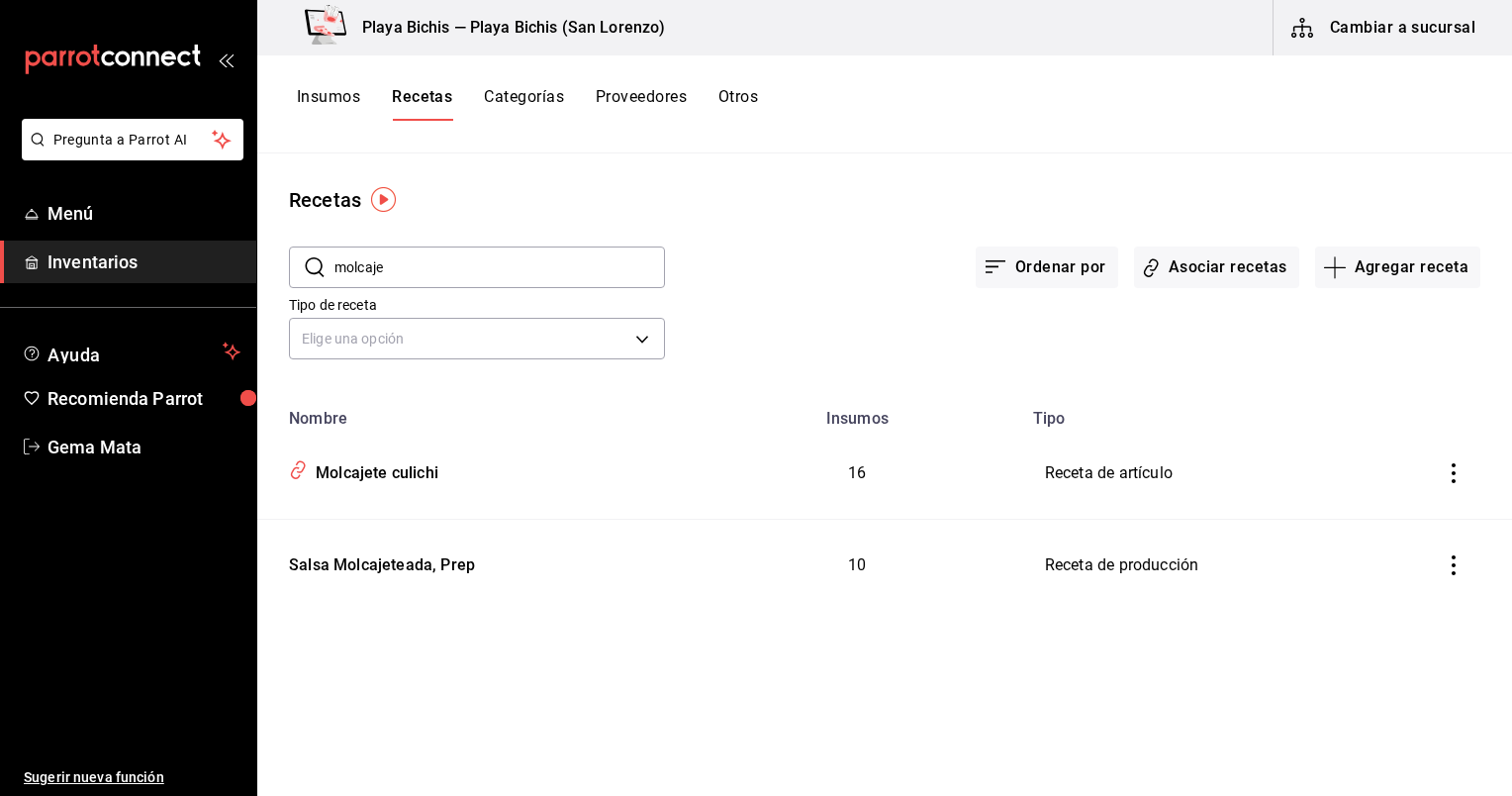 type on "Molcajete culichi" 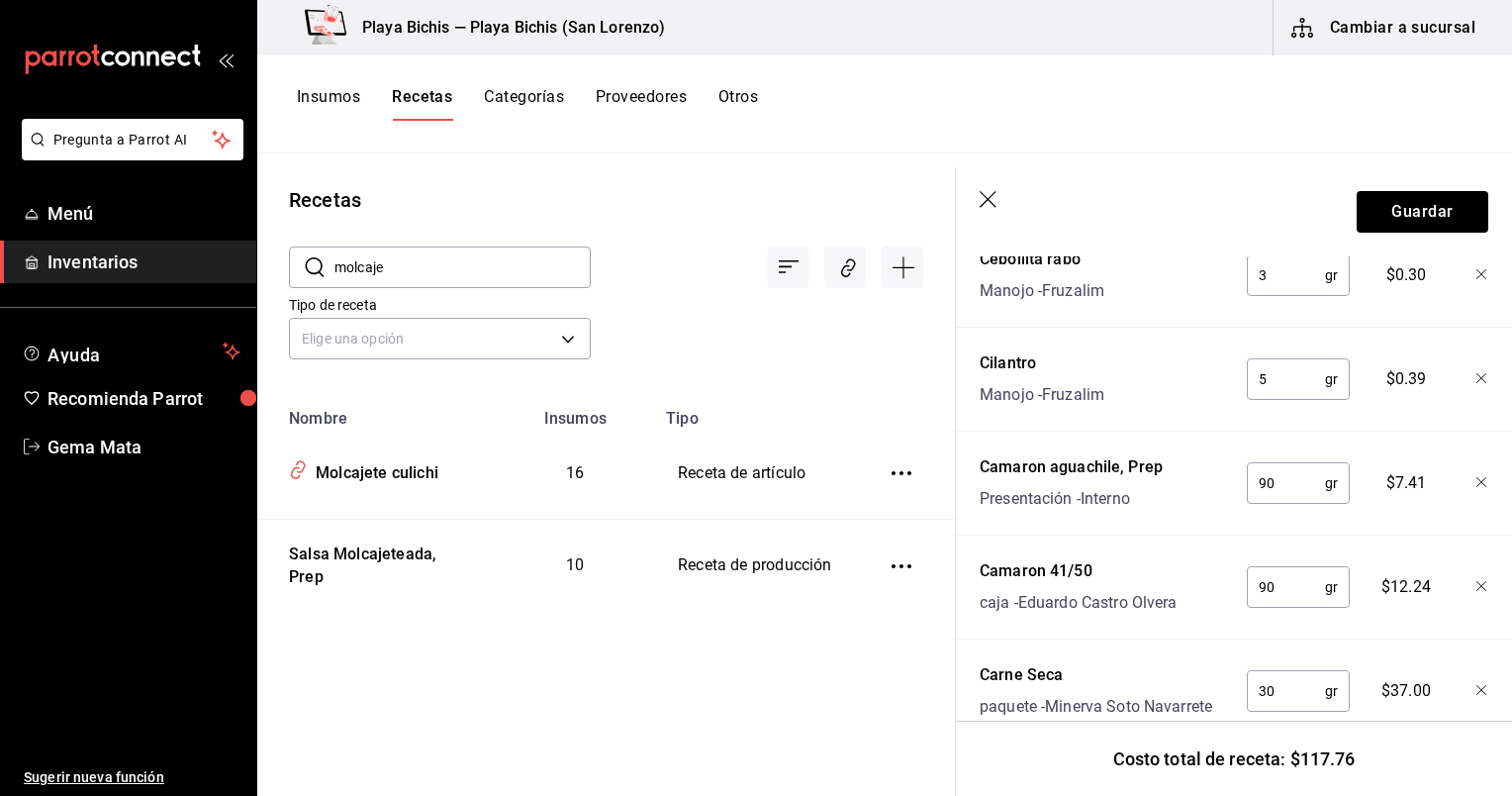 scroll, scrollTop: 895, scrollLeft: 0, axis: vertical 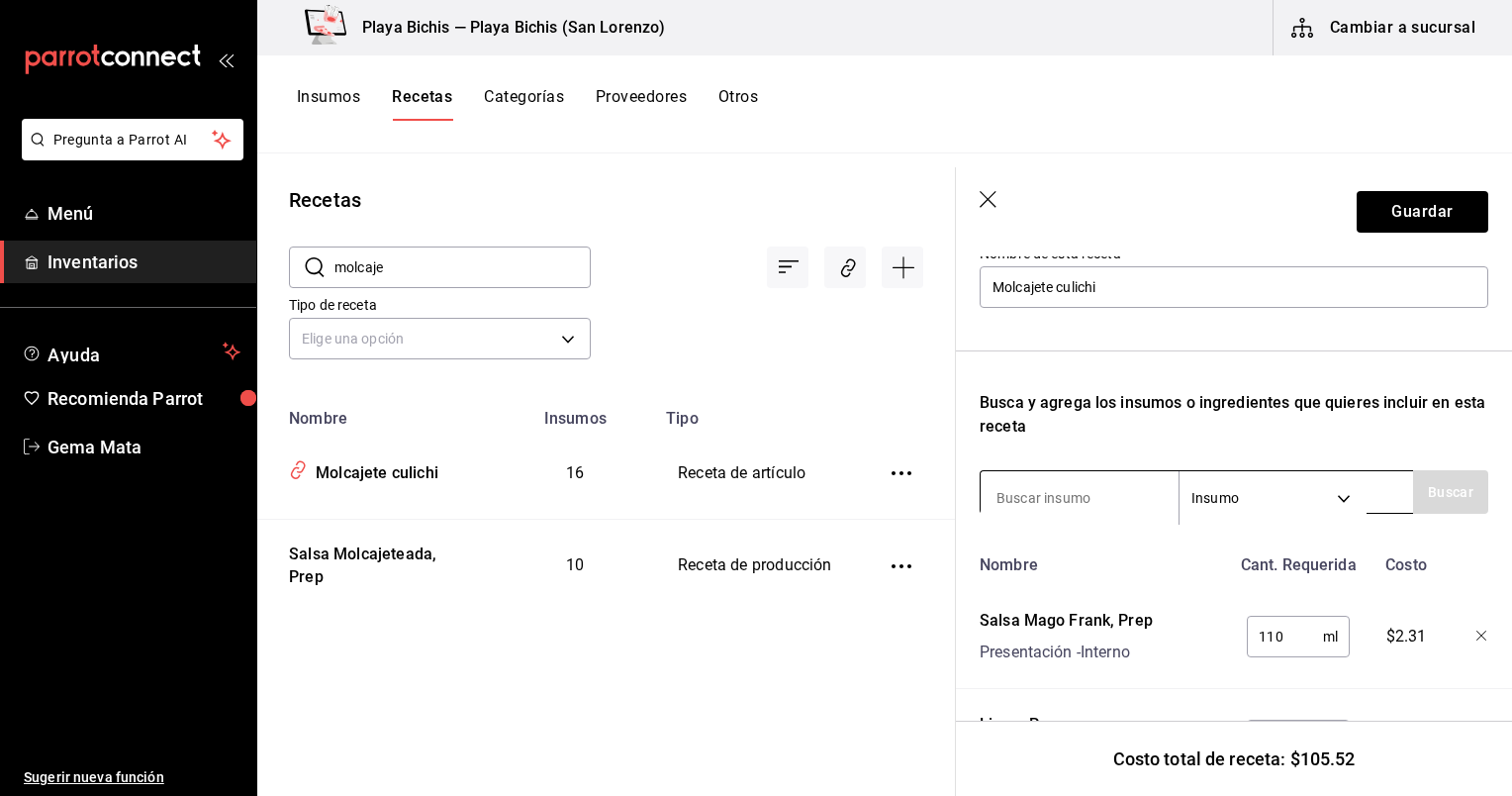 click at bounding box center (1080, 498) 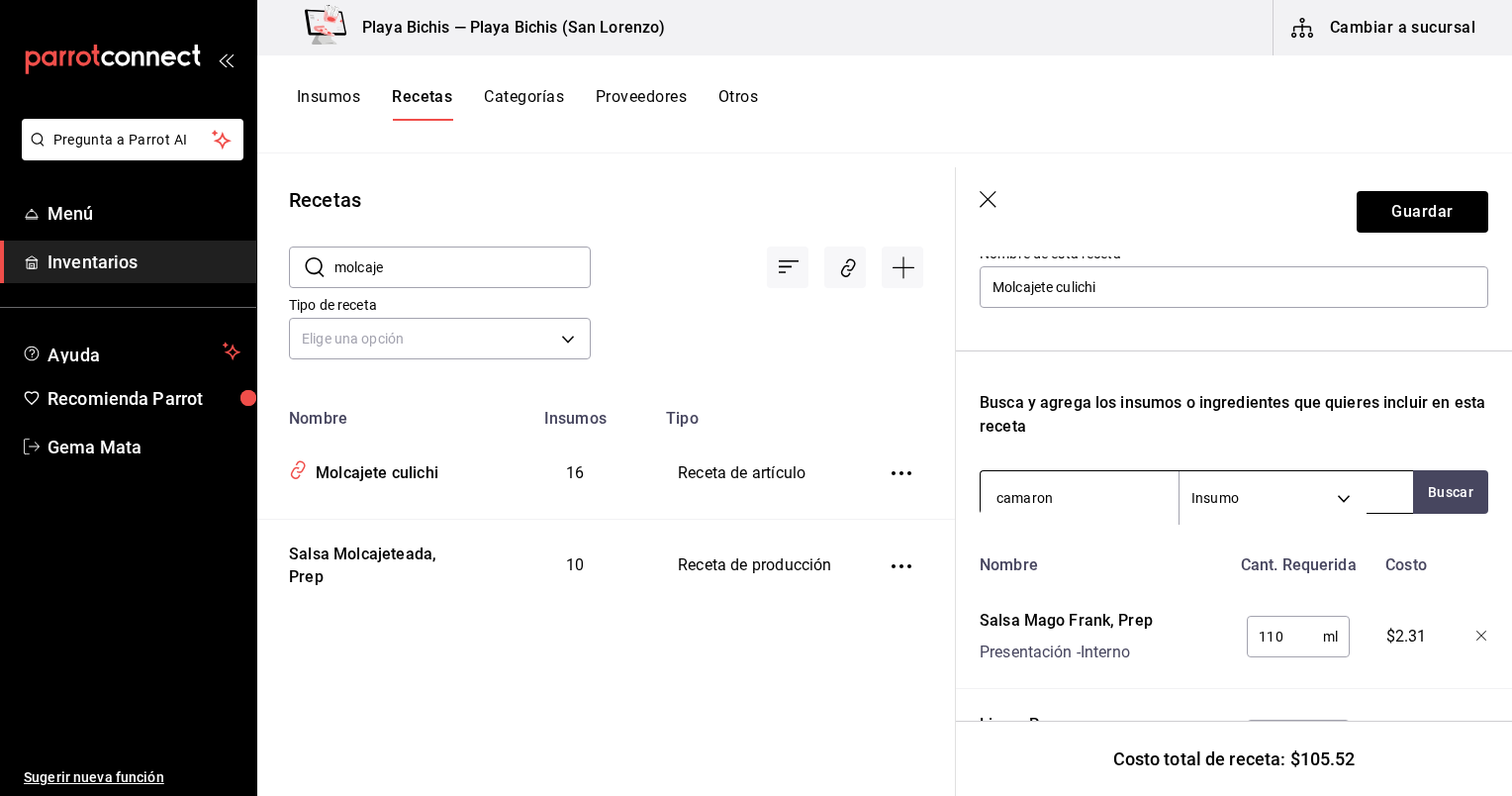 type on "camaron c" 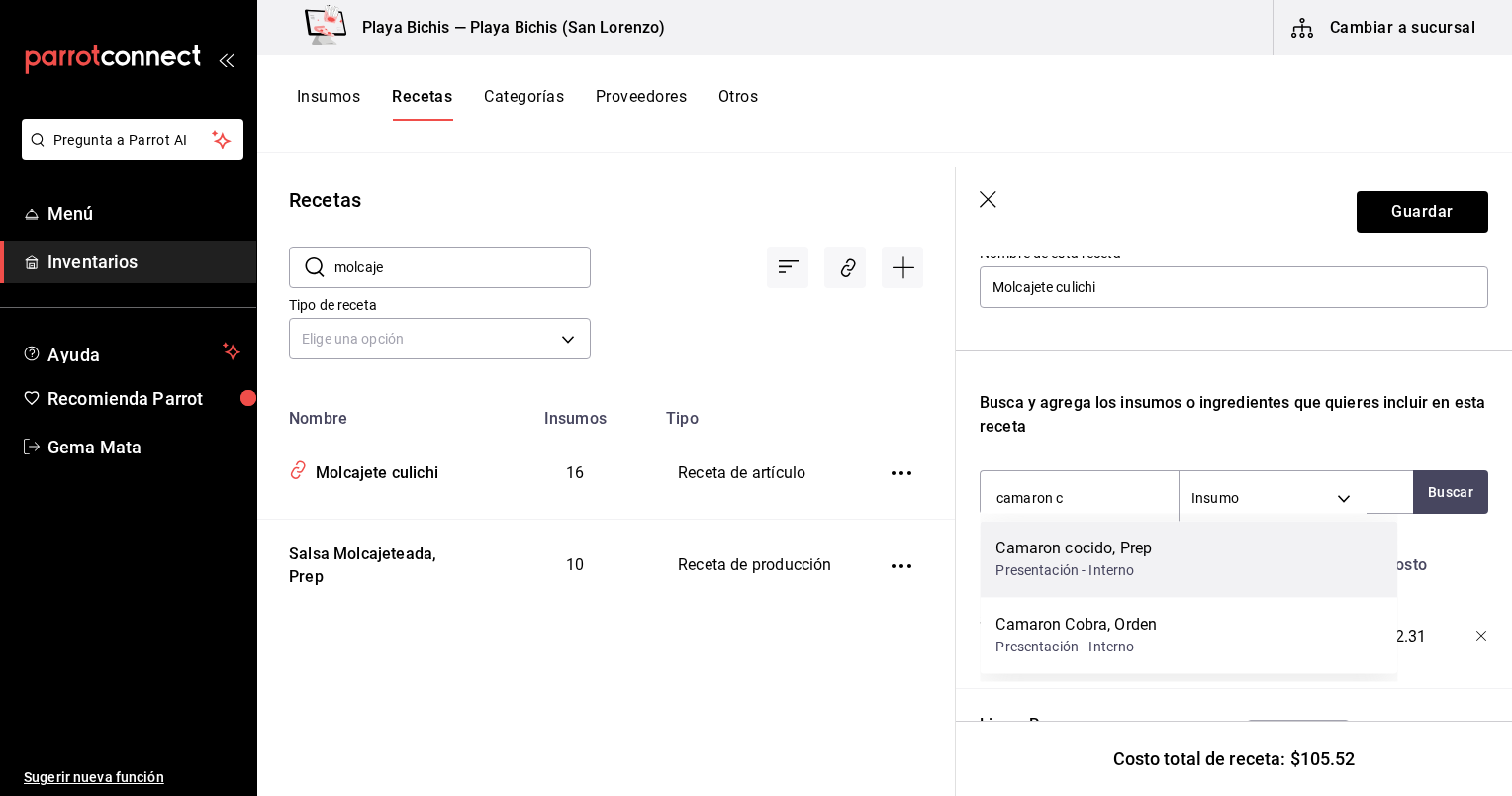 click on "Presentación - Interno" at bounding box center (1074, 570) 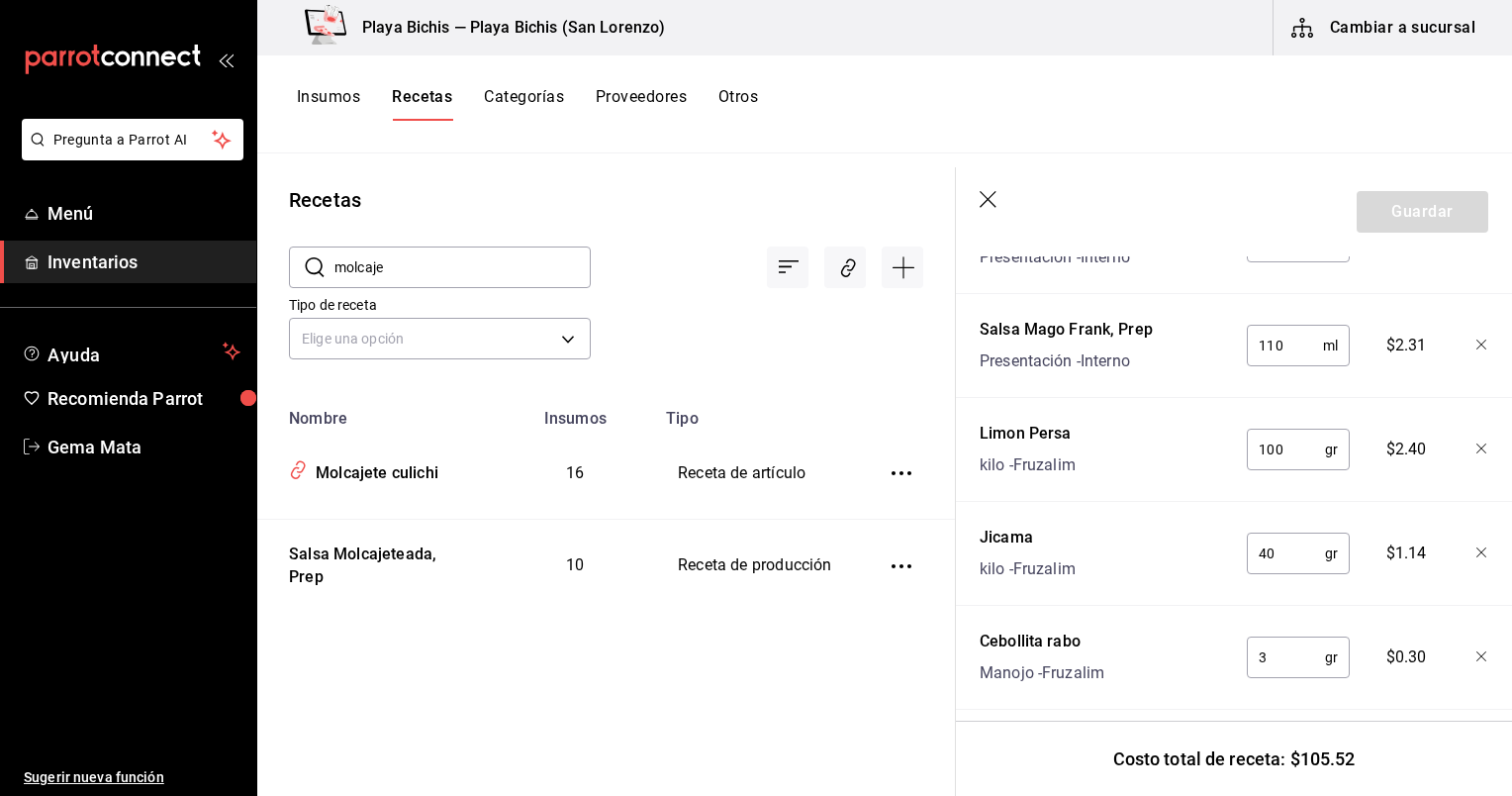 scroll, scrollTop: 479, scrollLeft: 0, axis: vertical 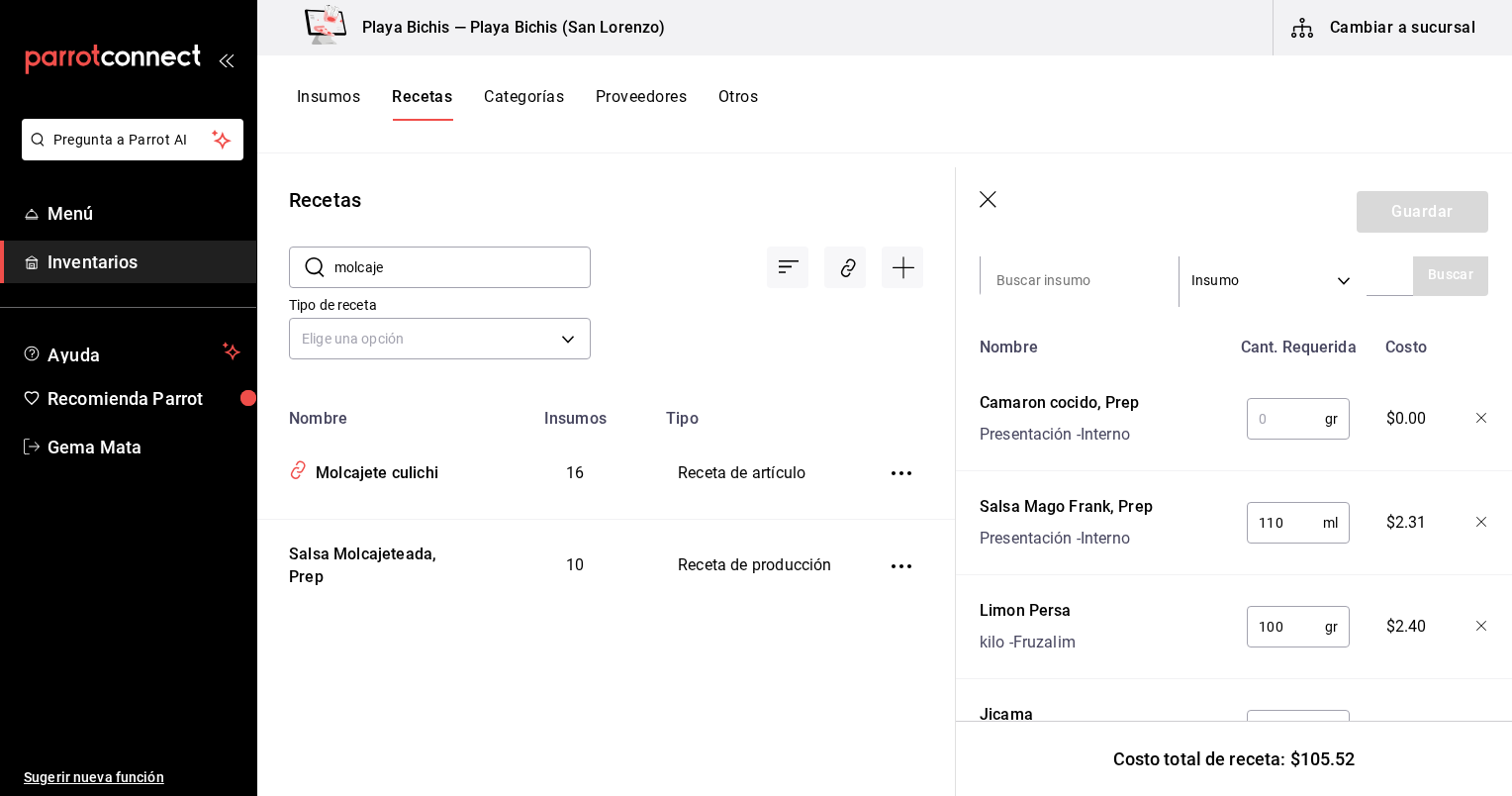 click at bounding box center [1285, 419] 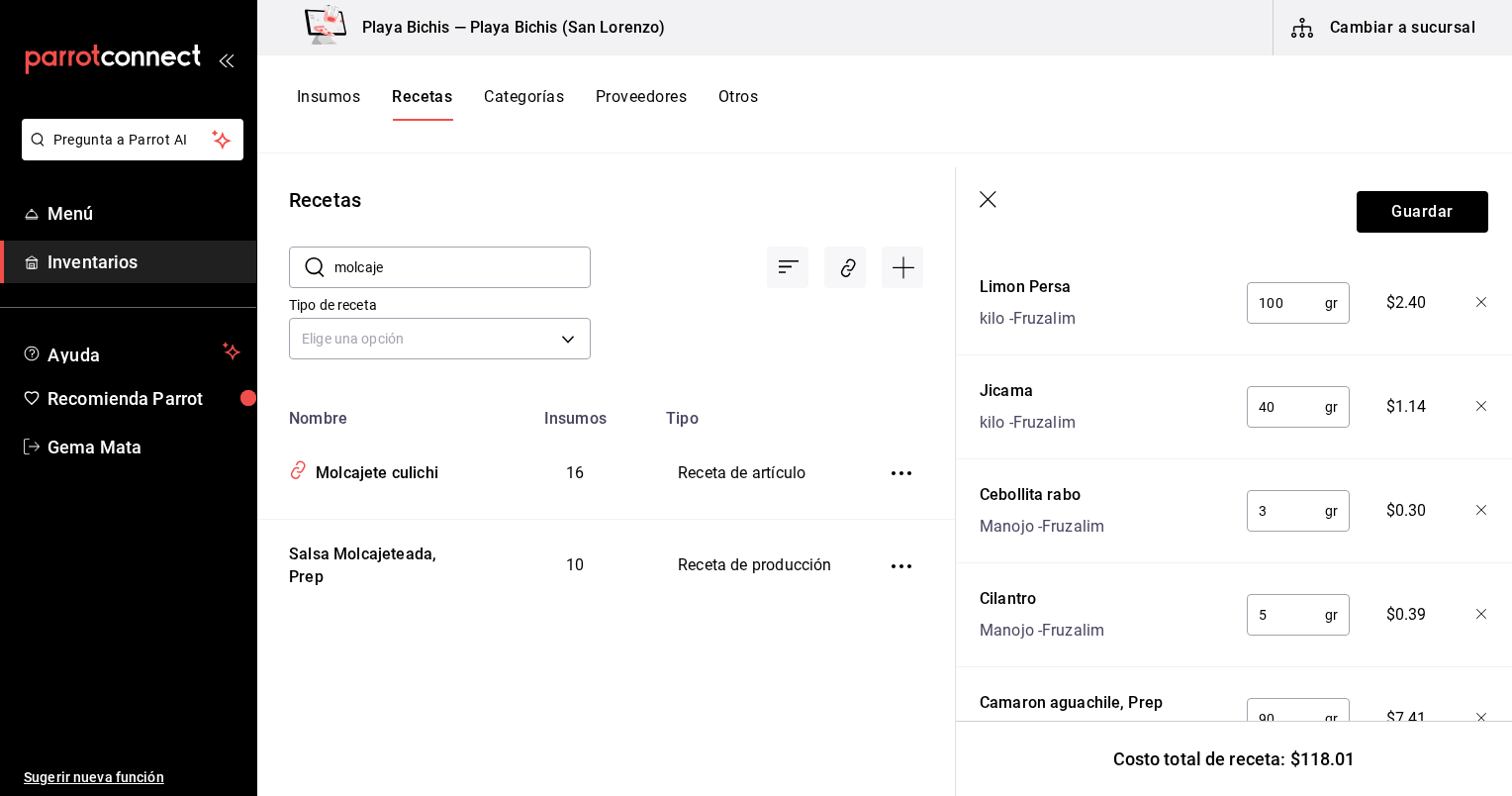 scroll, scrollTop: 835, scrollLeft: 0, axis: vertical 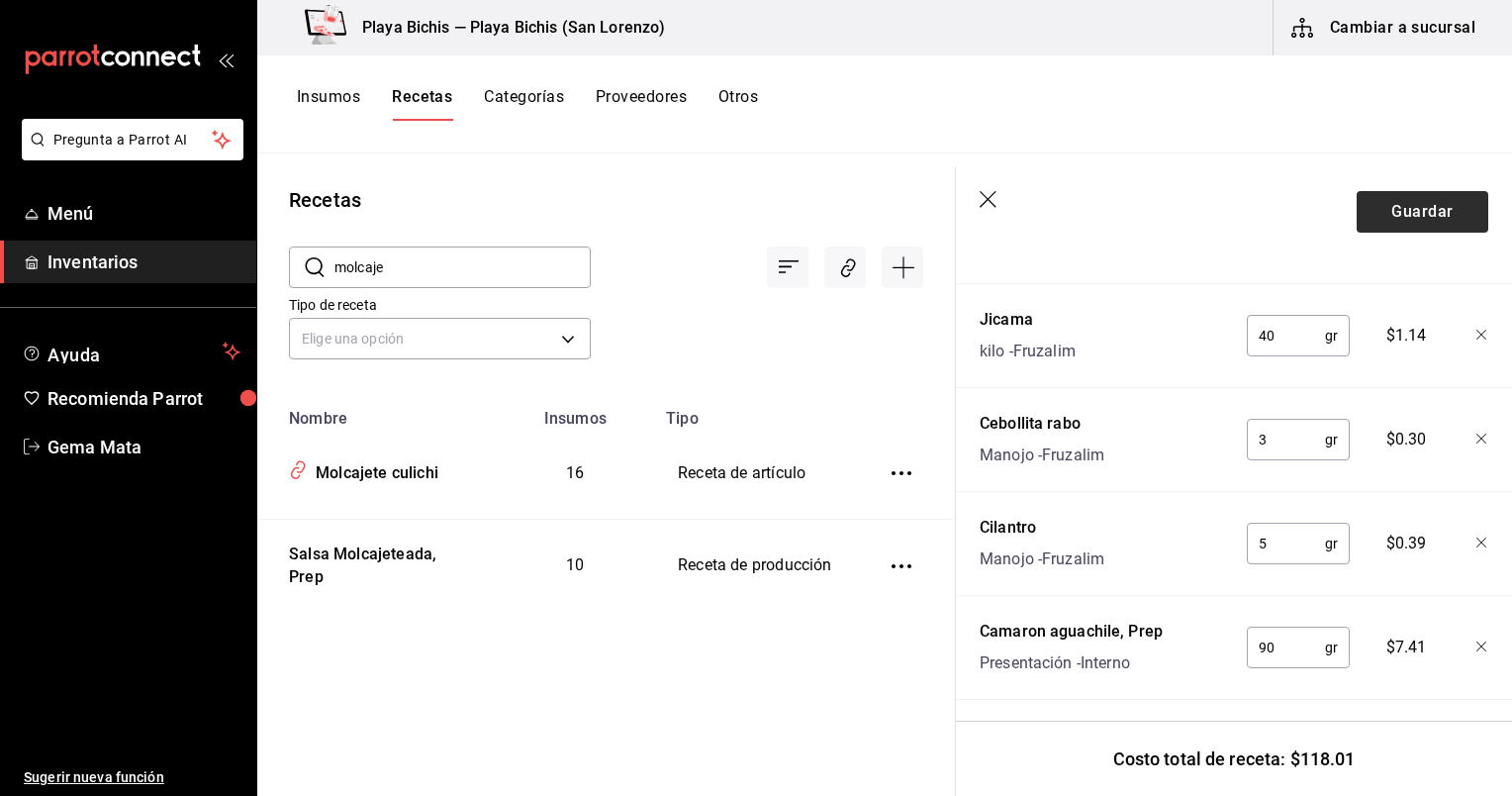 type on "90" 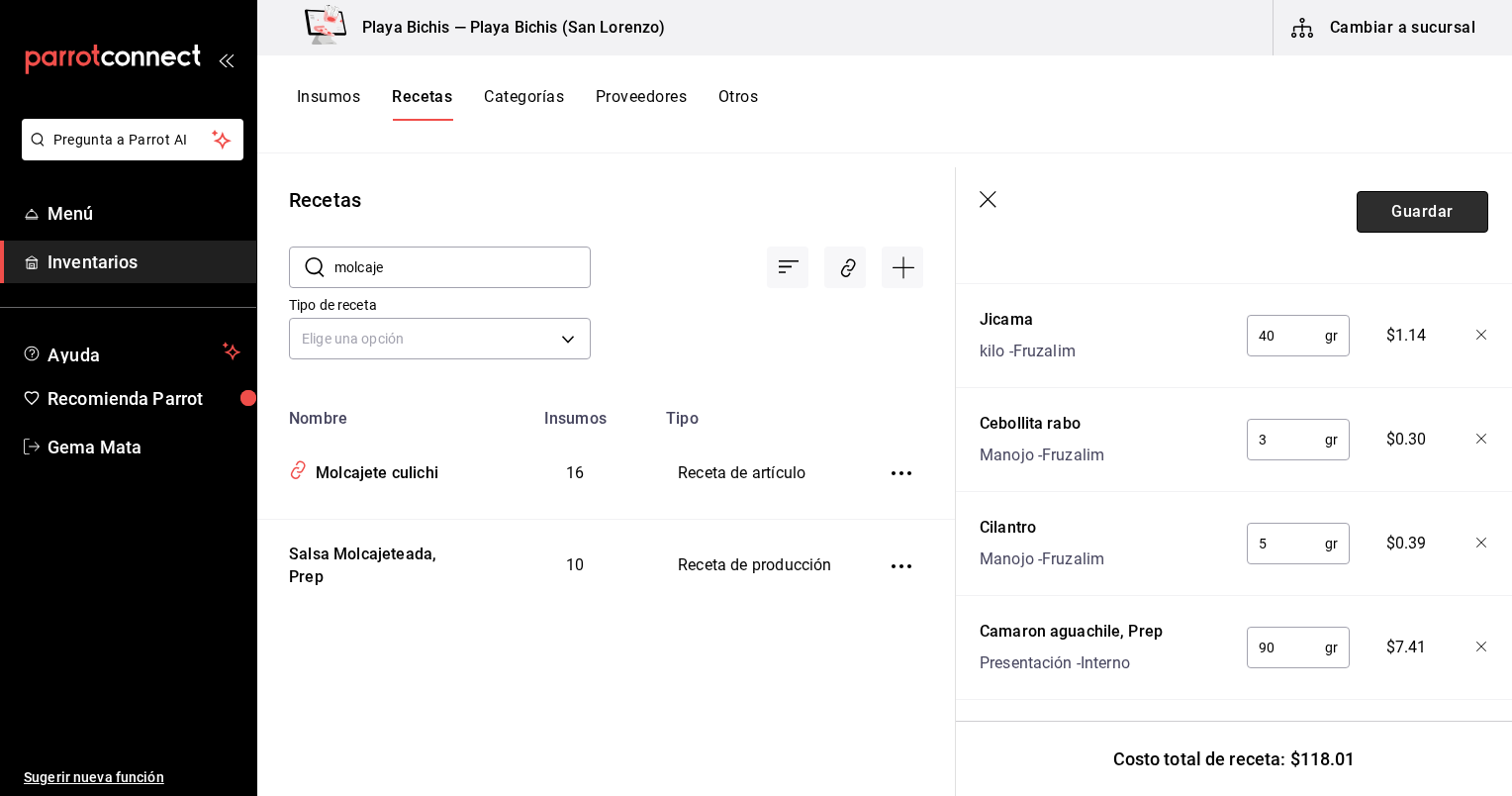 click on "Guardar" at bounding box center (1422, 212) 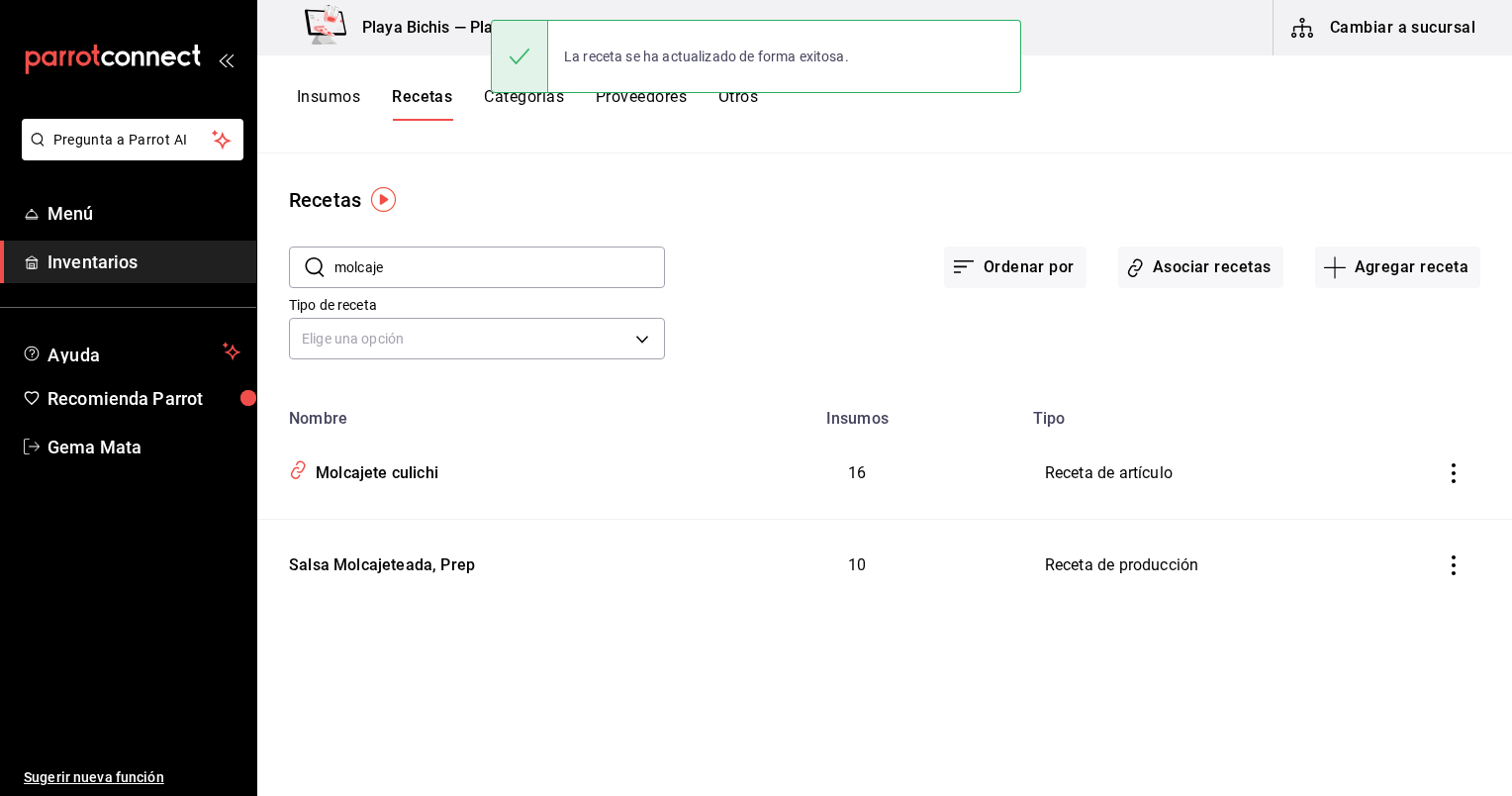 scroll, scrollTop: 0, scrollLeft: 0, axis: both 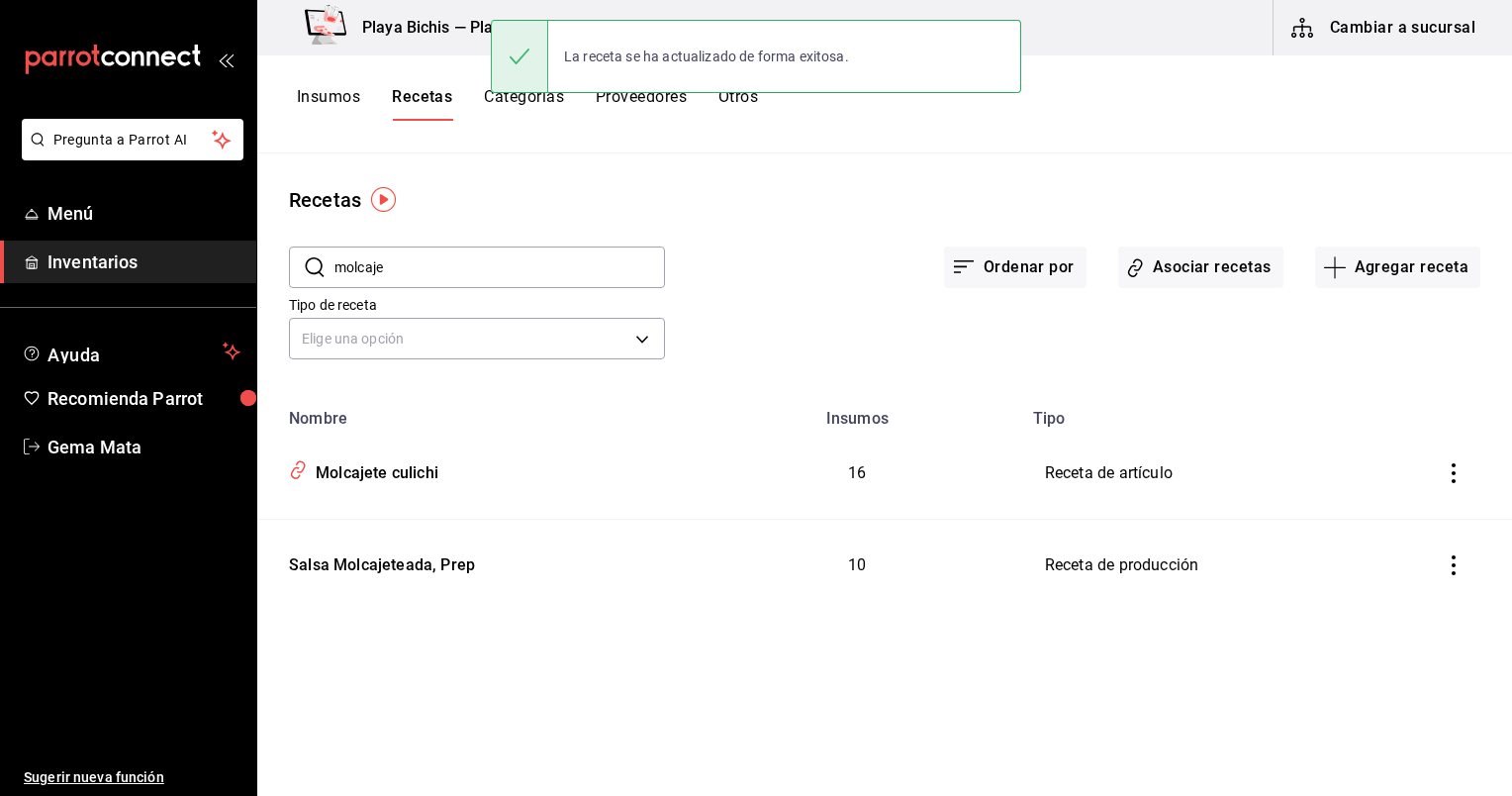 drag, startPoint x: 533, startPoint y: 260, endPoint x: 467, endPoint y: 271, distance: 66.91039 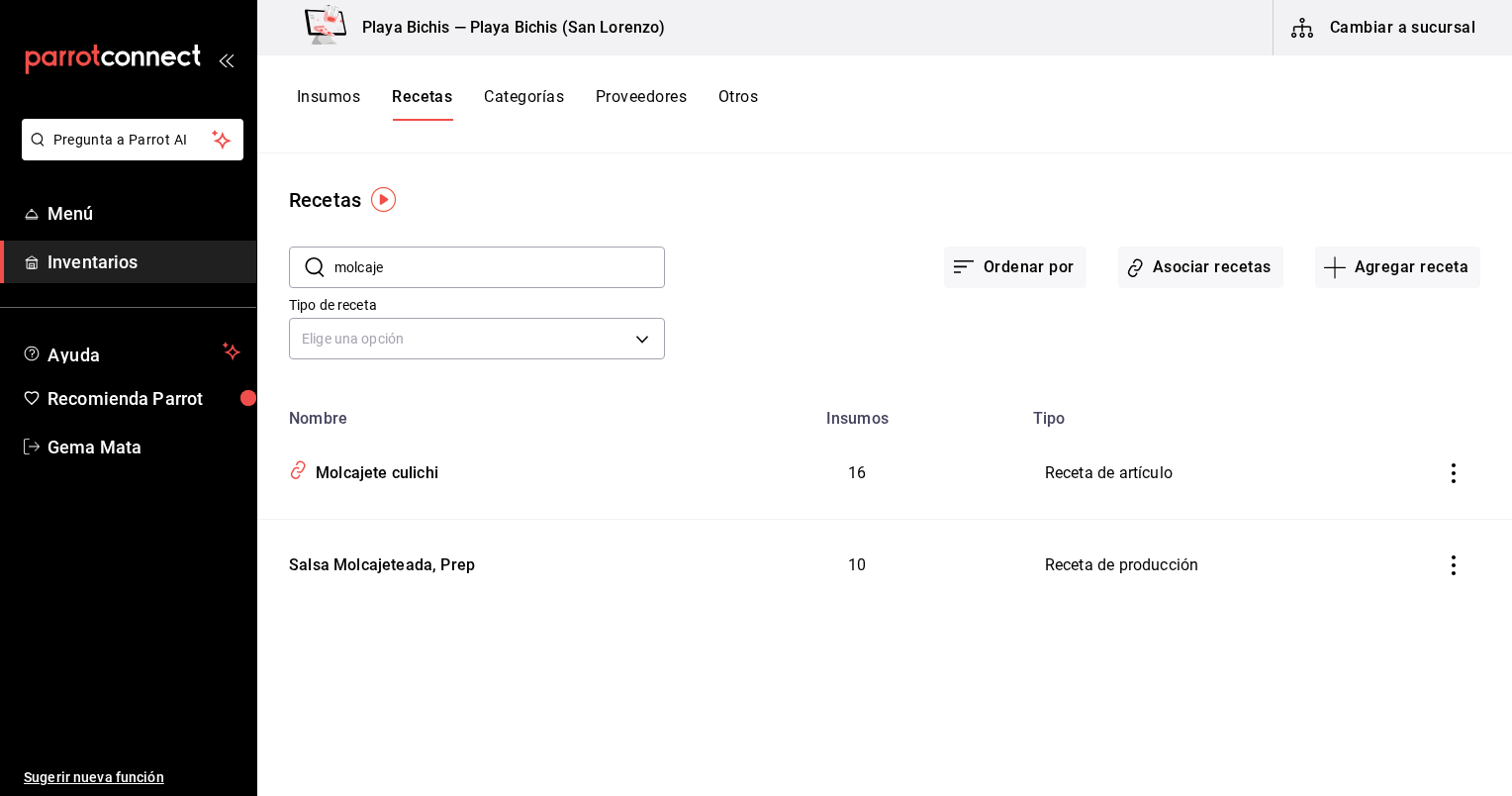 click on "molcaje" at bounding box center [500, 267] 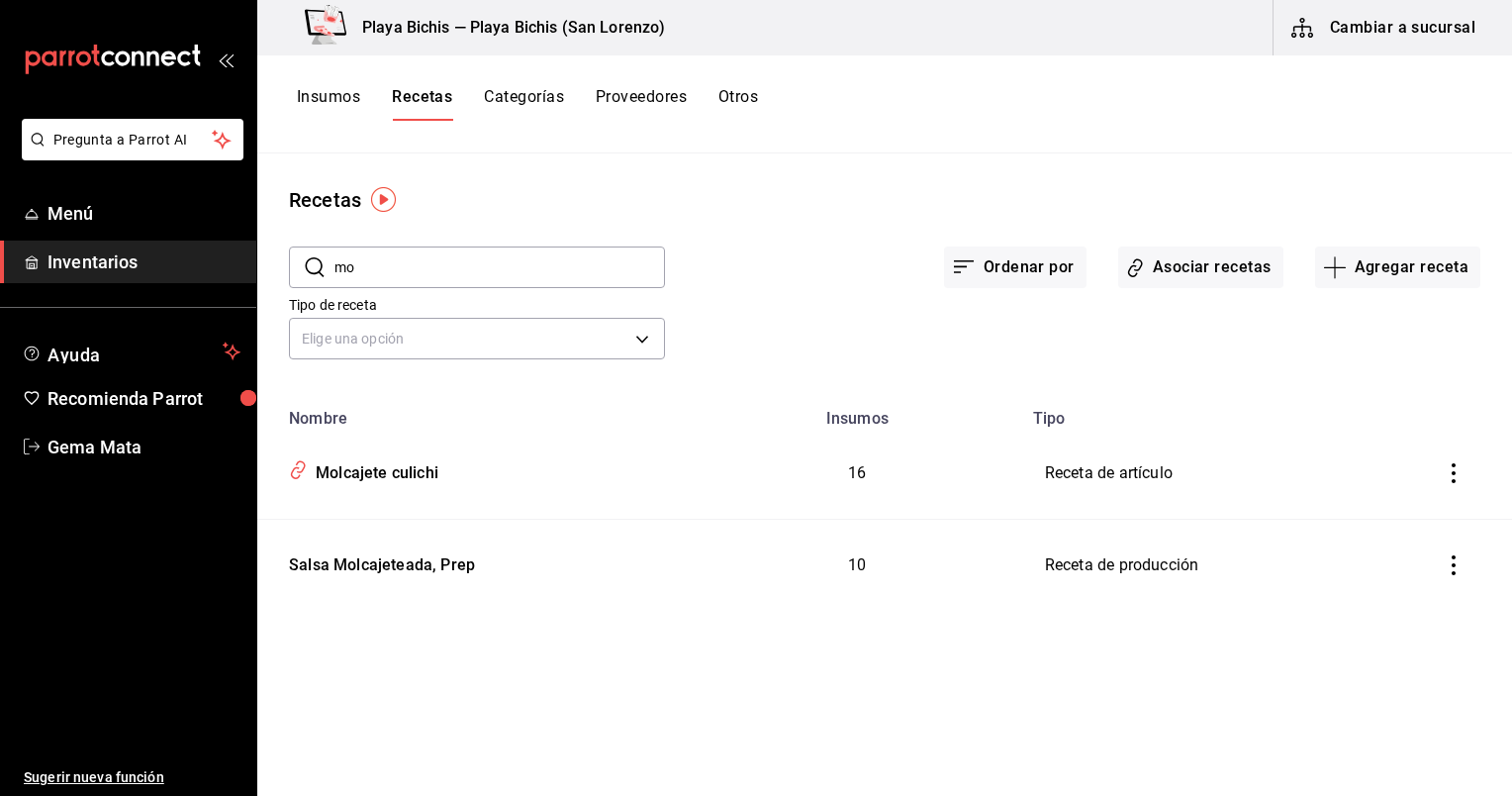 type on "m" 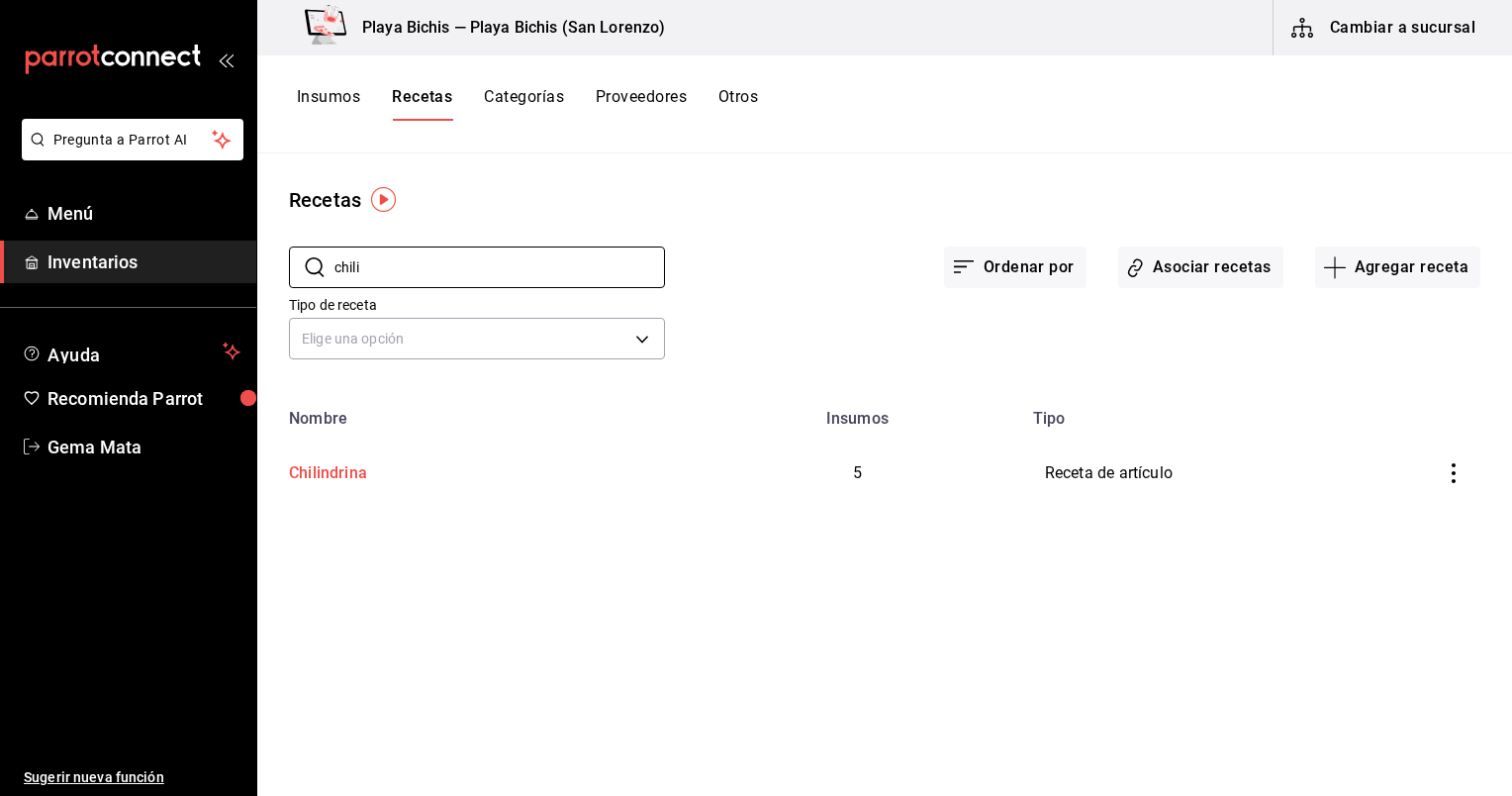 type on "chili" 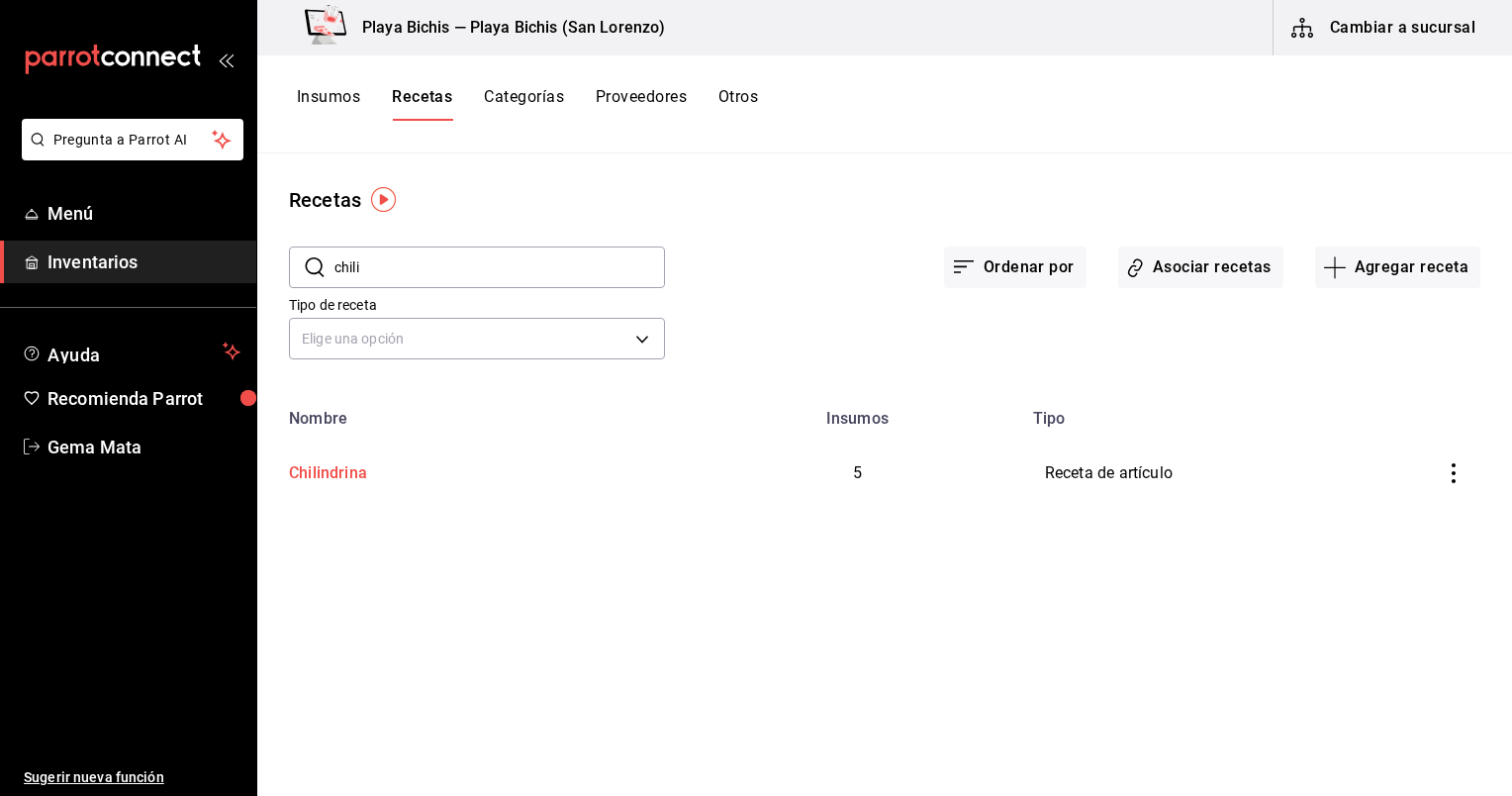 click on "Chilindrina" at bounding box center [324, 469] 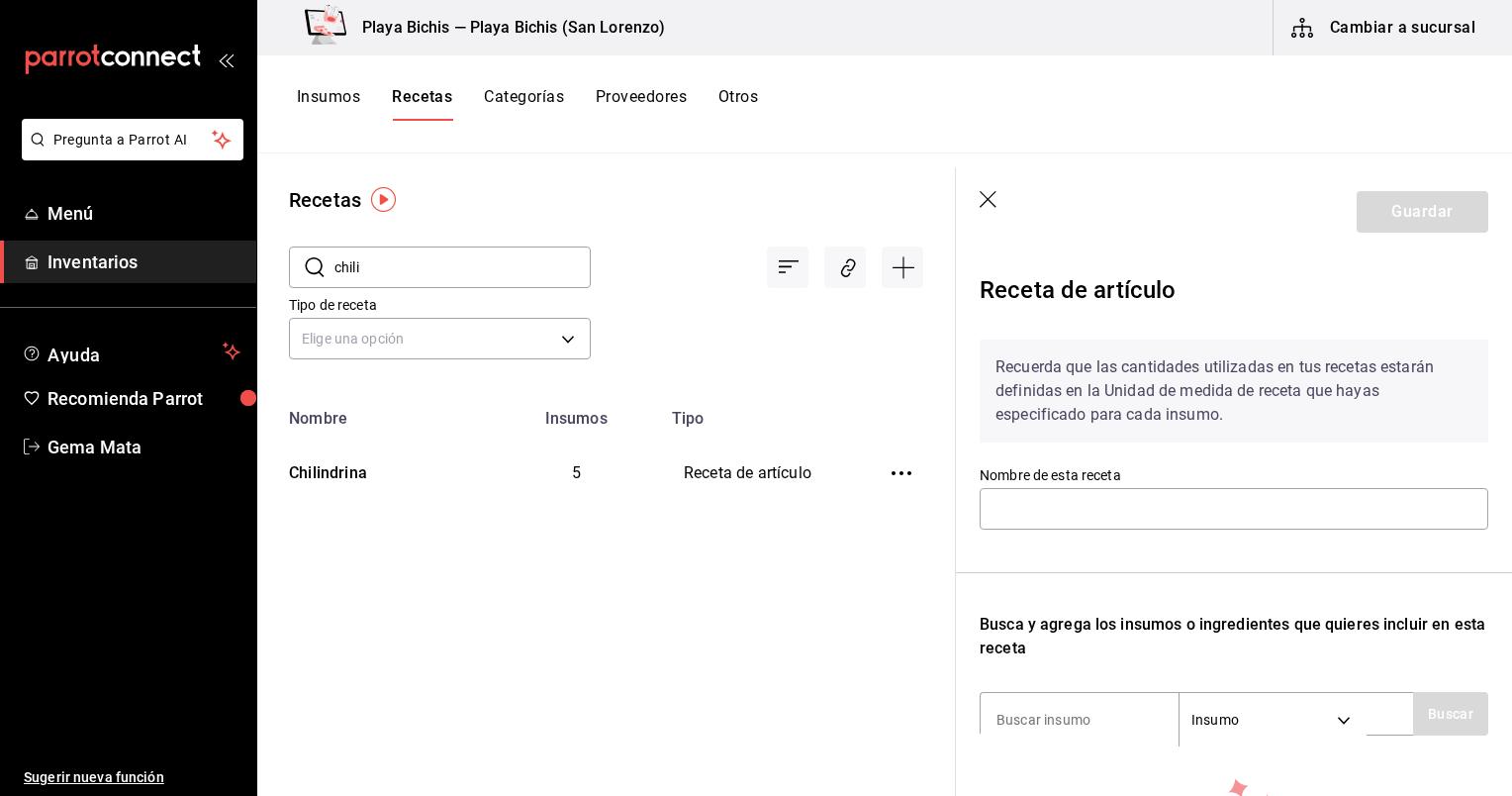type on "Chilindrina" 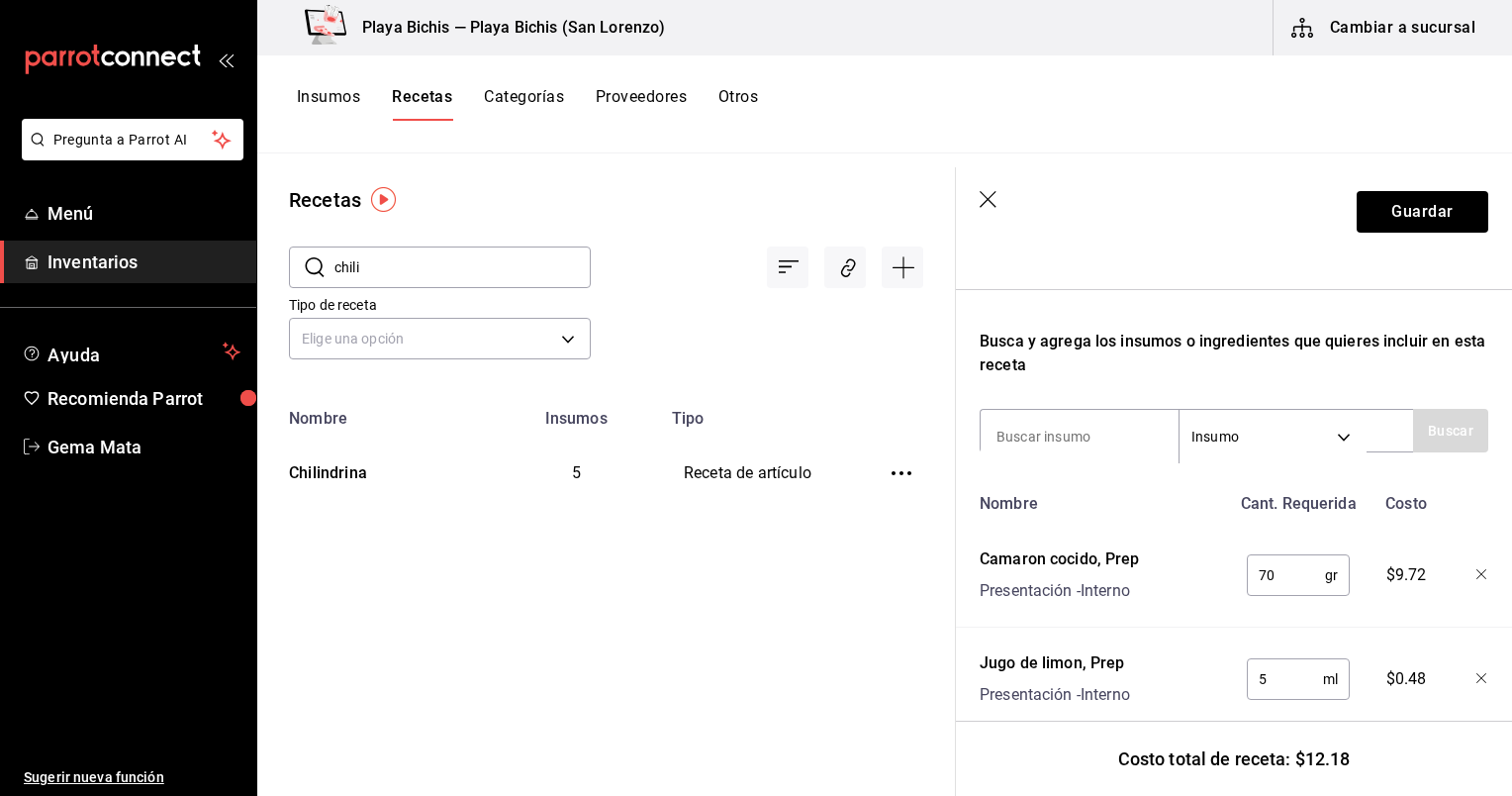 scroll, scrollTop: 284, scrollLeft: 0, axis: vertical 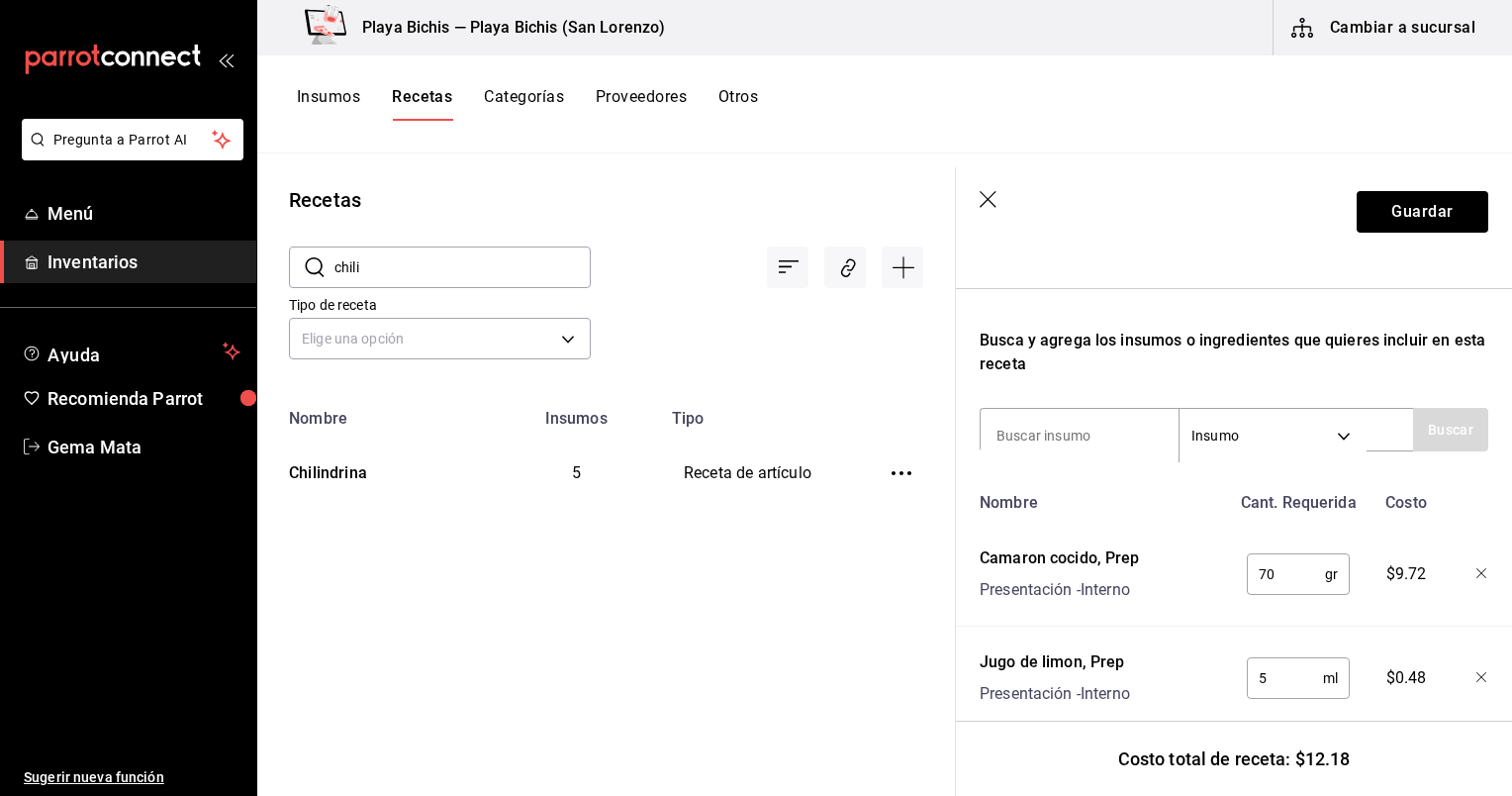 click on "Recuerda que las cantidades utilizadas en tus recetas estarán definidas en la Unidad de medida de receta que hayas especificado para cada insumo. Nombre de esta receta Chilindrina Busca y agrega los insumos o ingredientes que quieres incluir en esta receta Insumo SUPPLY Buscar Nombre Cant. Requerida Costo Camaron cocido, Prep Presentación -  Interno 70 gr ​ $9.72 Jugo de limon, Prep Presentación -  Interno 5 ml ​ $0.48 Sal ahumada con Chiltepin Bolsa -  [COMPANY] 5 gr ​ $1.05 Cebolla blanca kilo -  Fruzalim 15 gr ​ $0.34 Tomate Saladet kilo -  Fruzalim 15 gr ​ $0.60" at bounding box center (1234, 541) 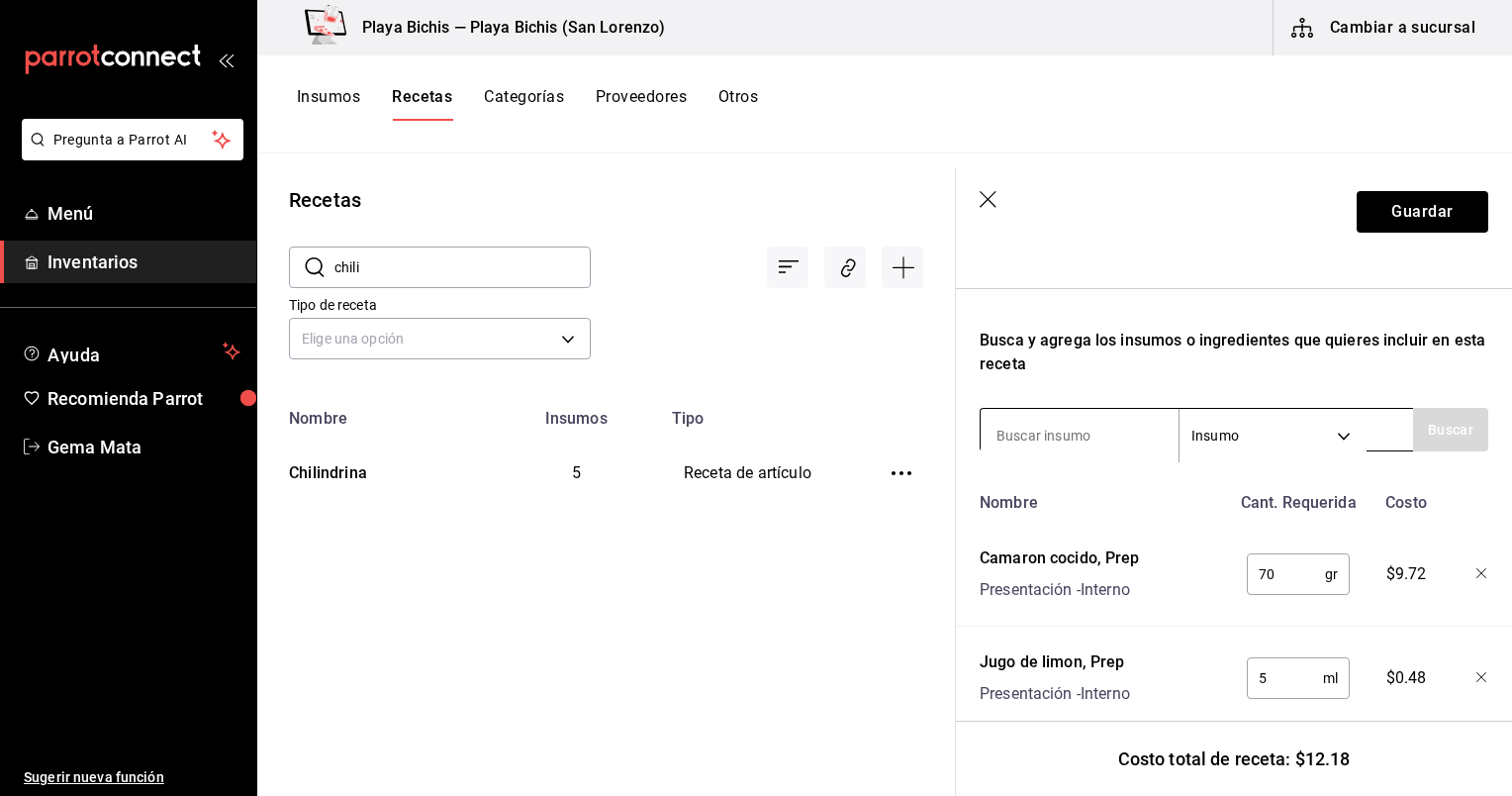 click at bounding box center (1080, 436) 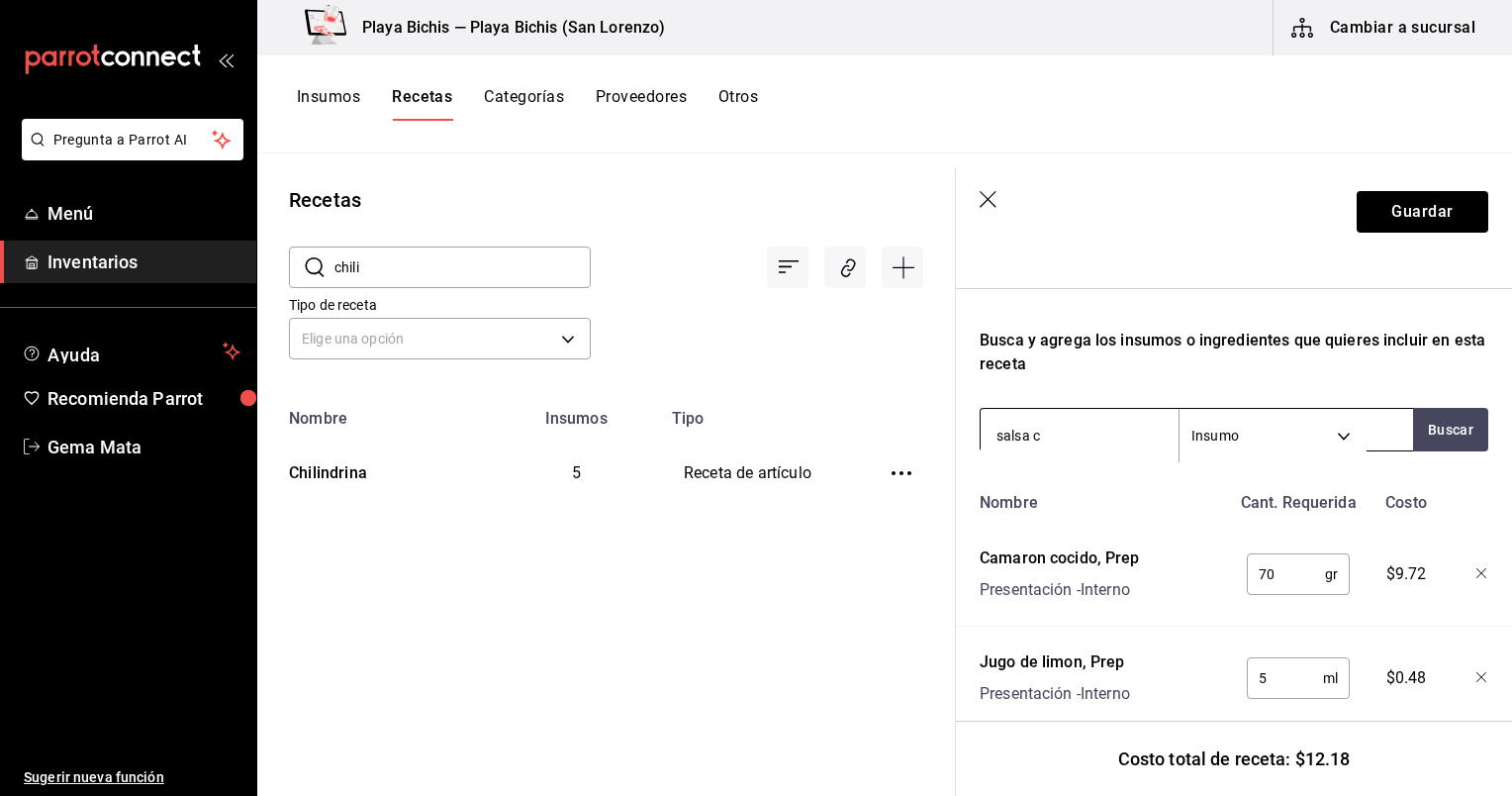 type on "salsa cu" 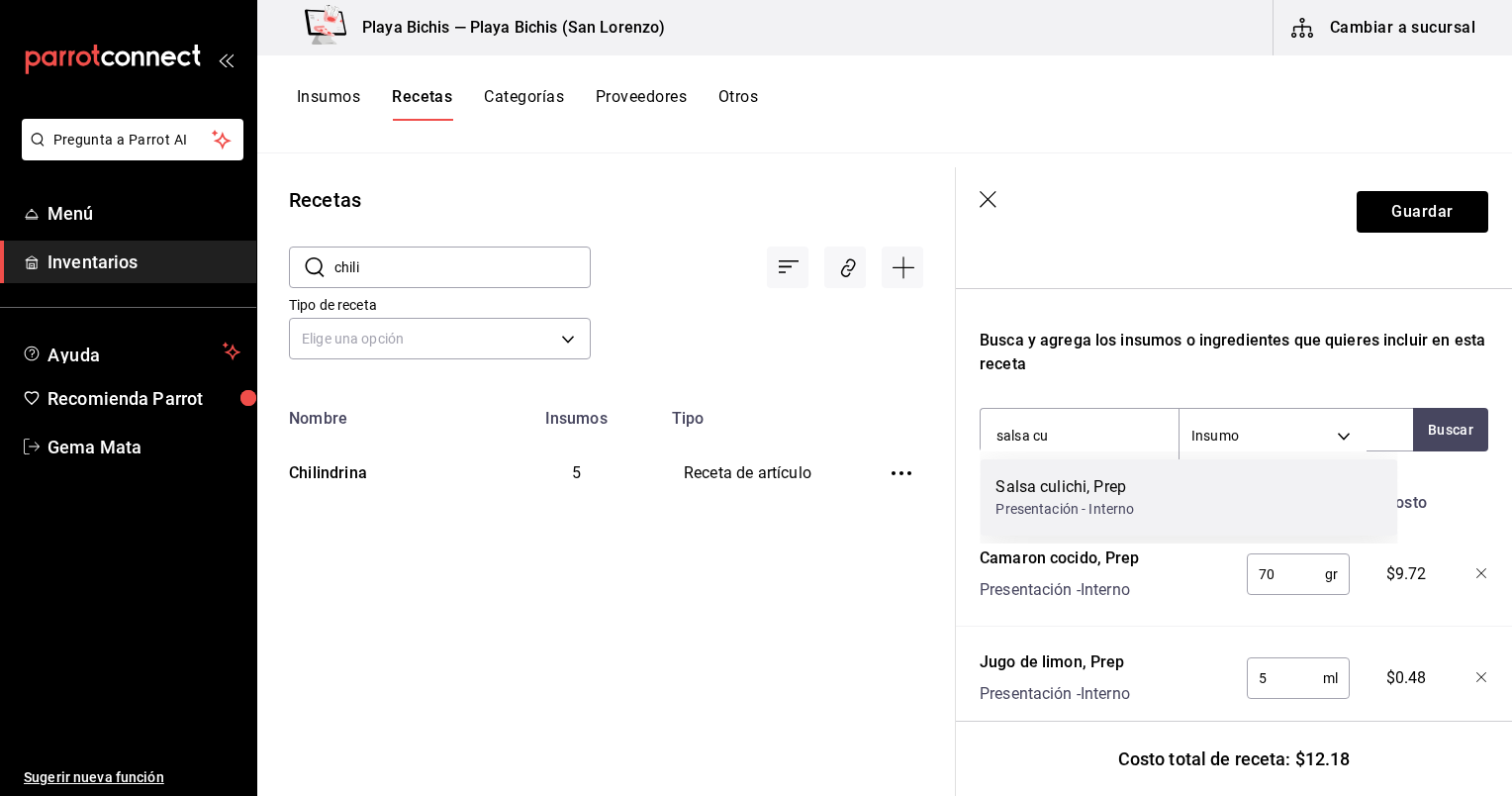 click on "Salsa culichi, Prep Presentación - Interno" at bounding box center [1188, 497] 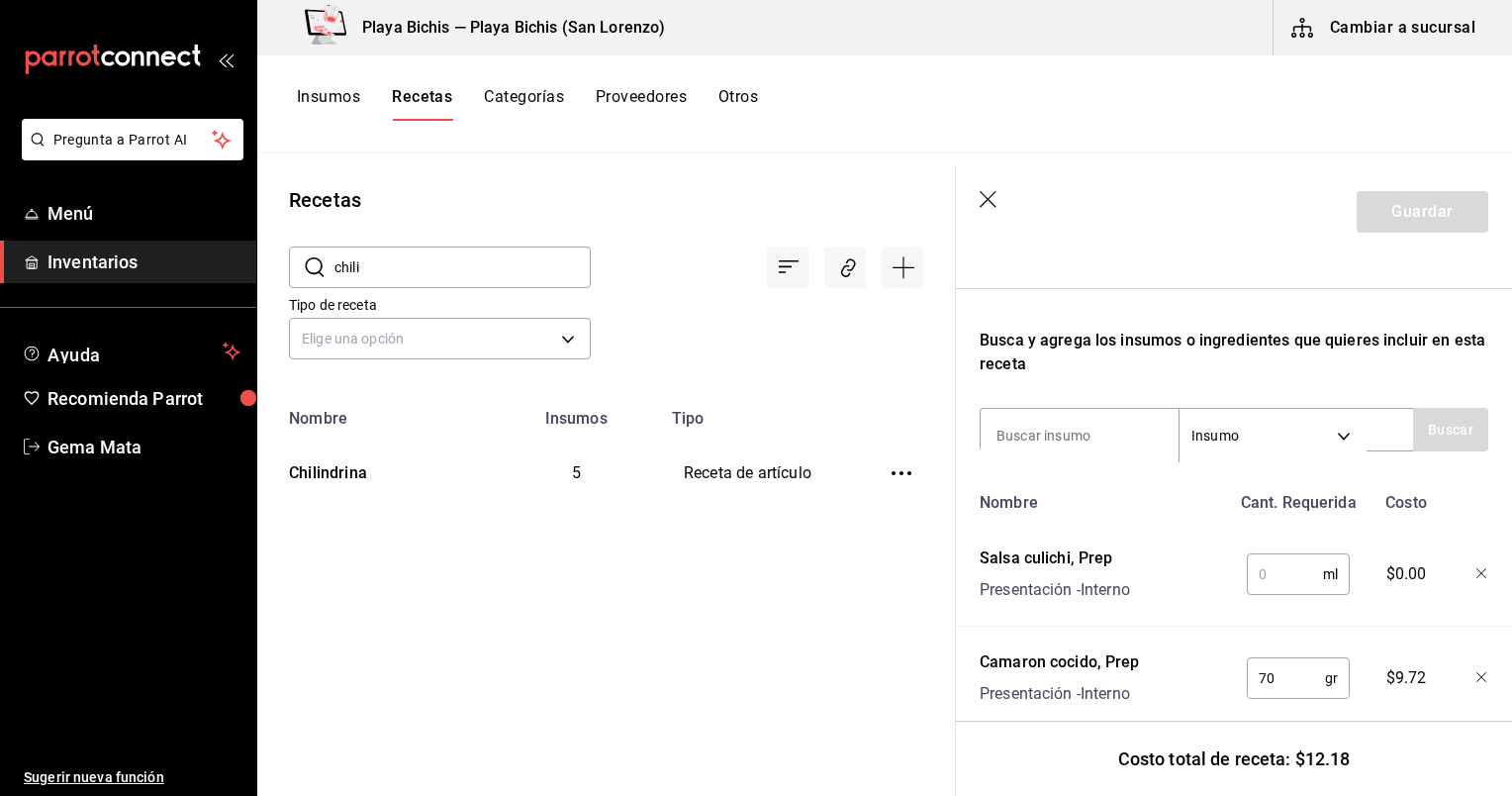 click at bounding box center (1284, 574) 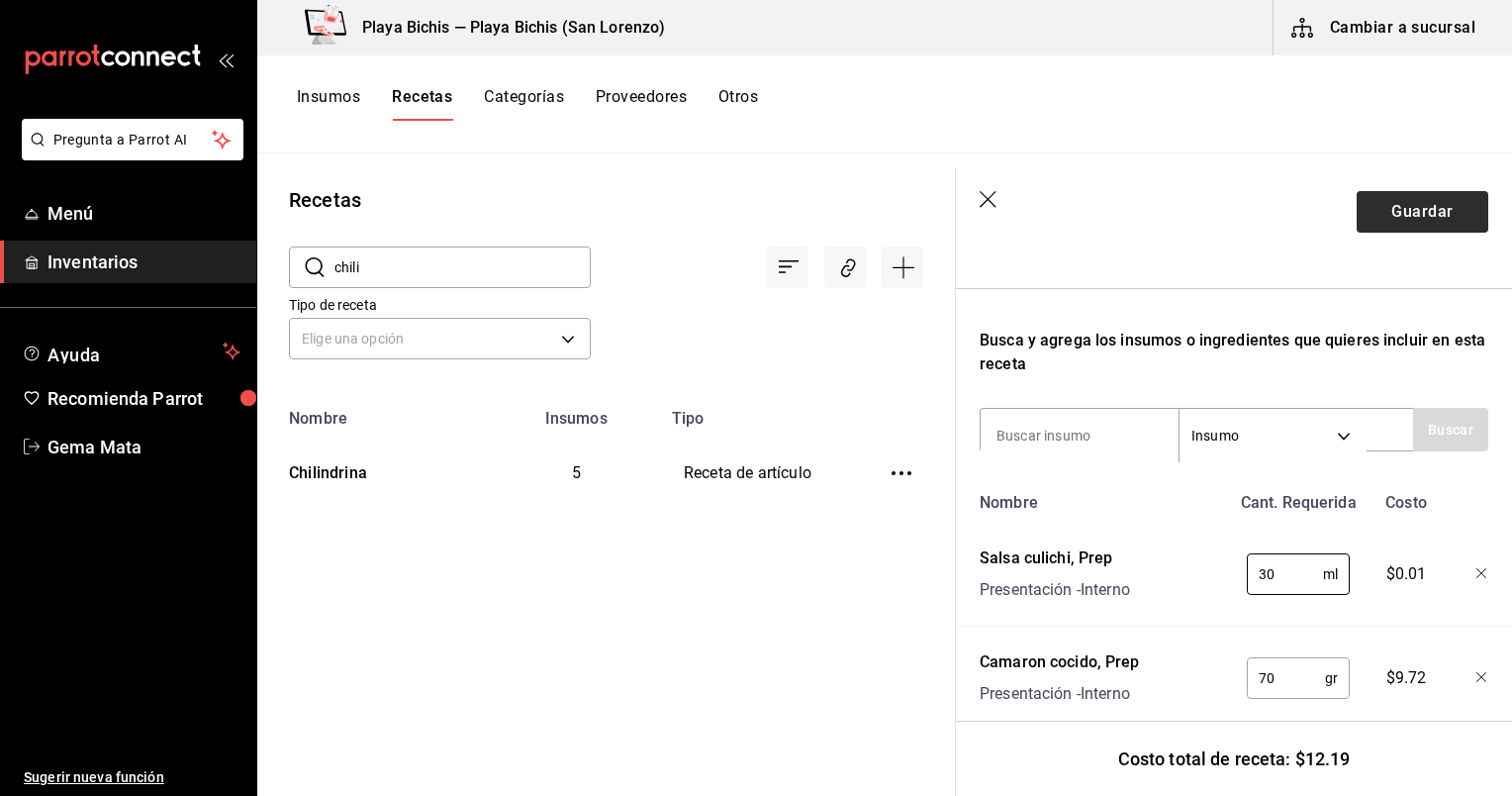 type on "30" 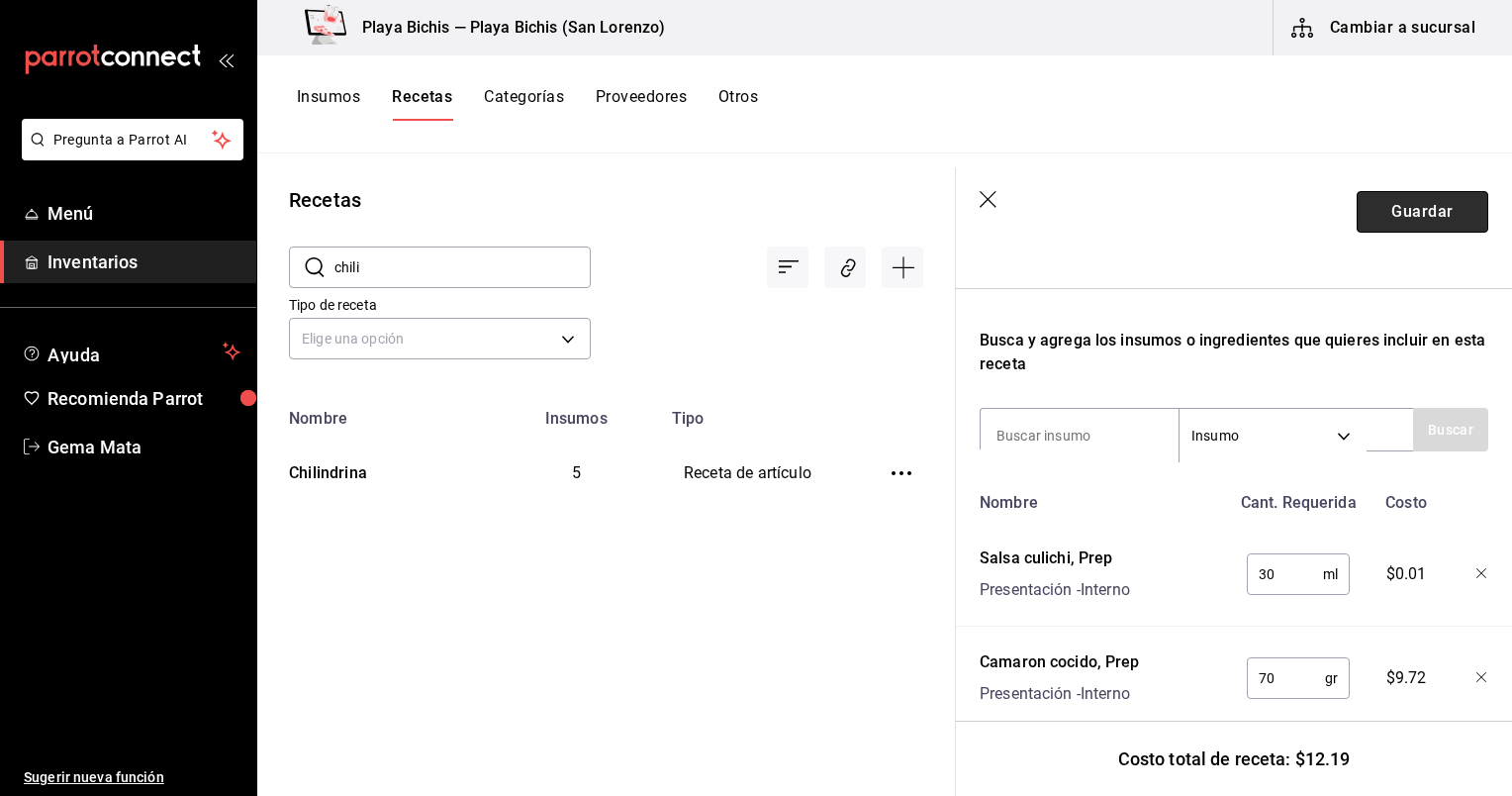 click on "Guardar" at bounding box center [1422, 212] 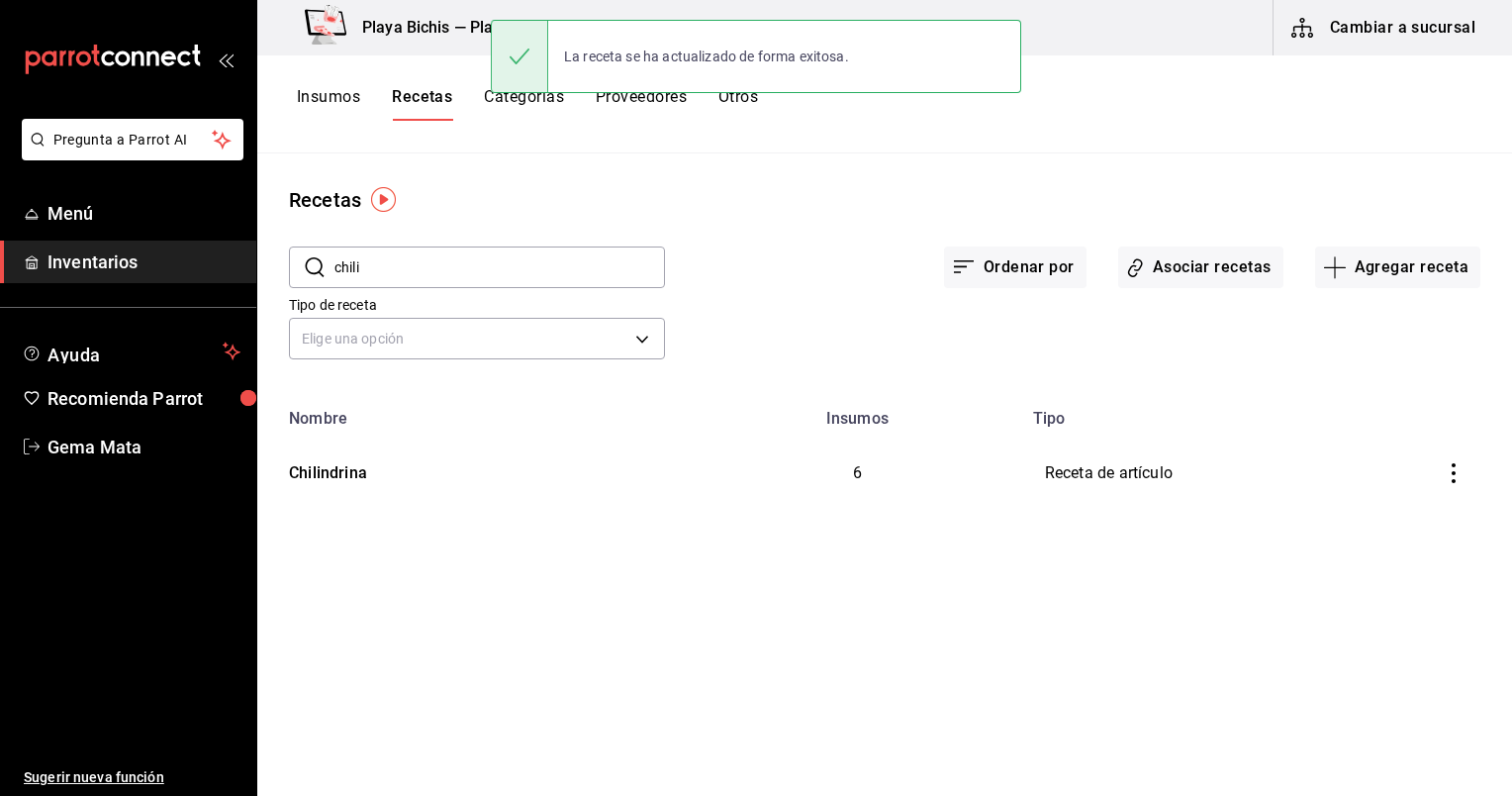 scroll, scrollTop: 0, scrollLeft: 0, axis: both 